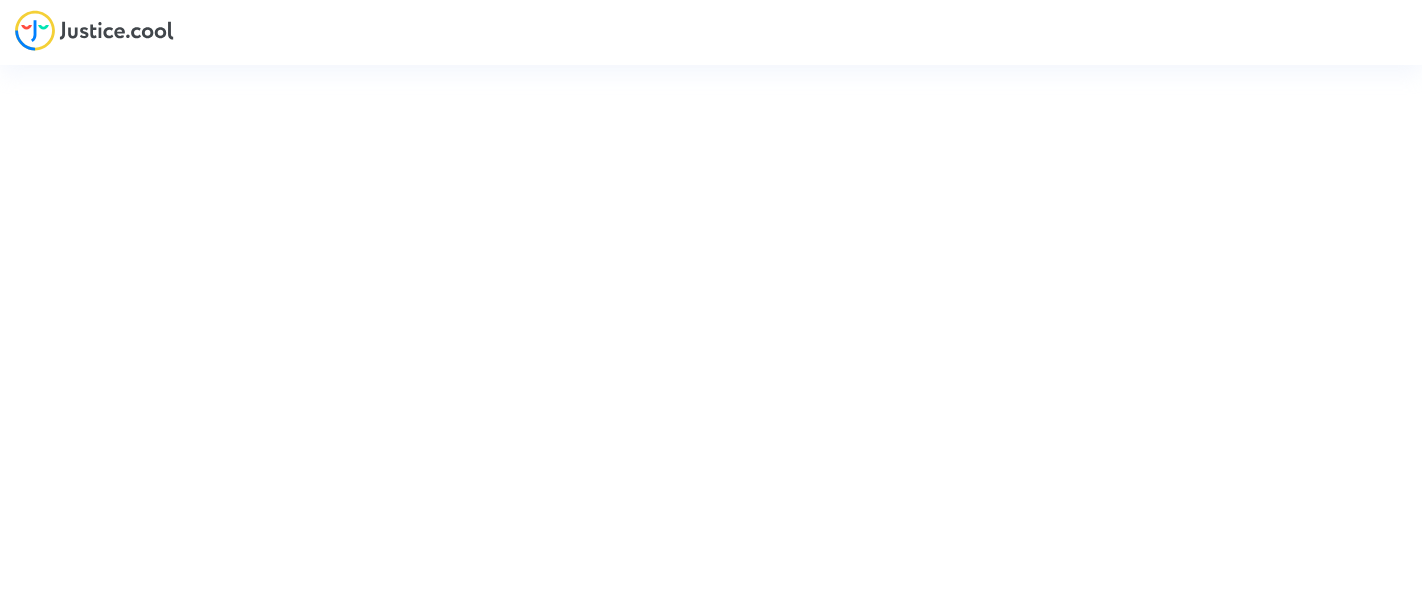 scroll, scrollTop: 0, scrollLeft: 0, axis: both 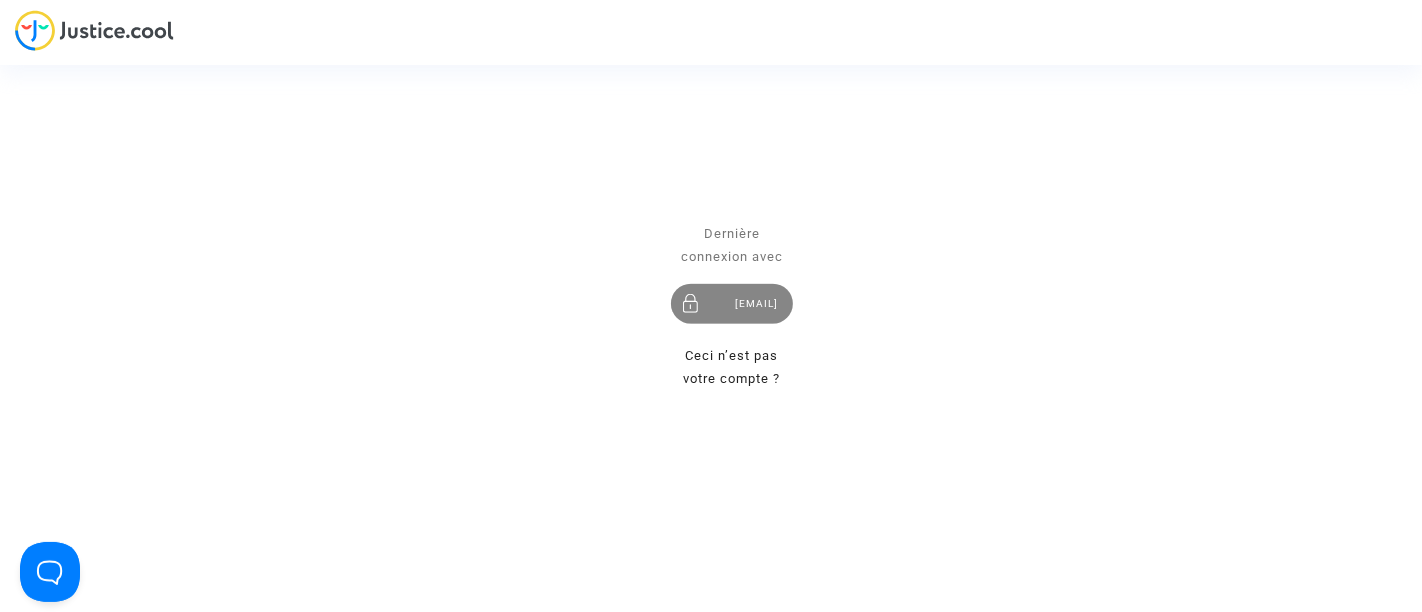 click on "[EMAIL]" at bounding box center [732, 304] 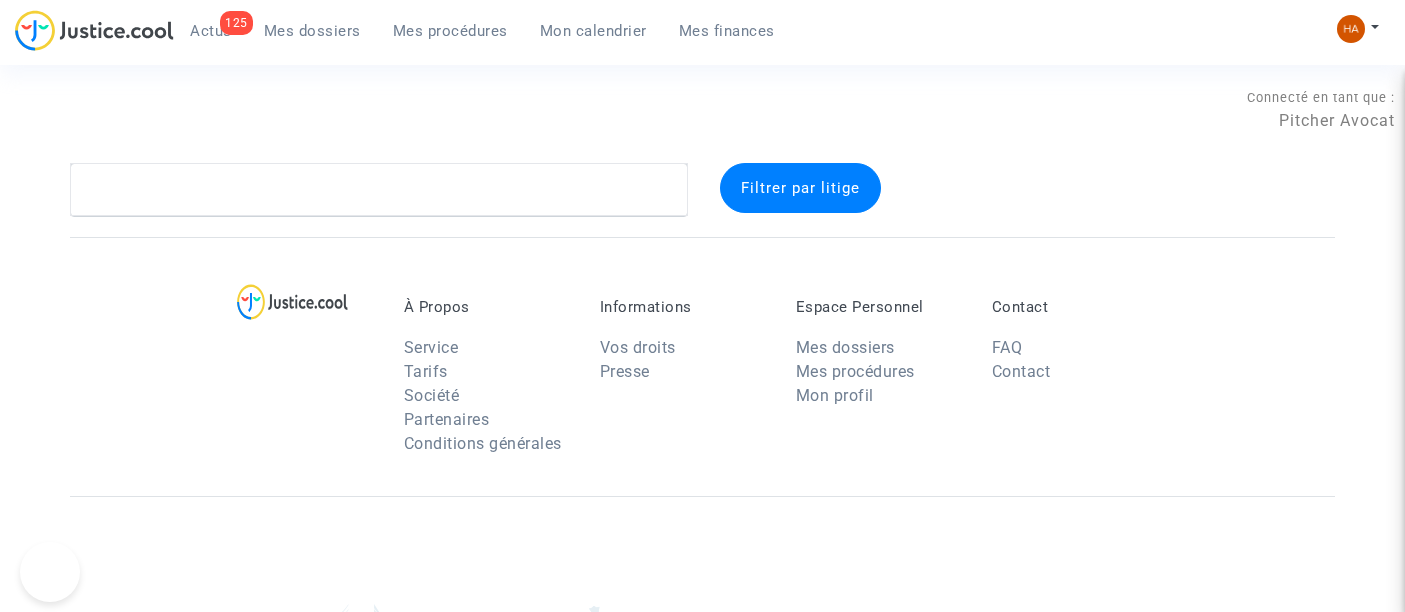 scroll, scrollTop: 0, scrollLeft: 0, axis: both 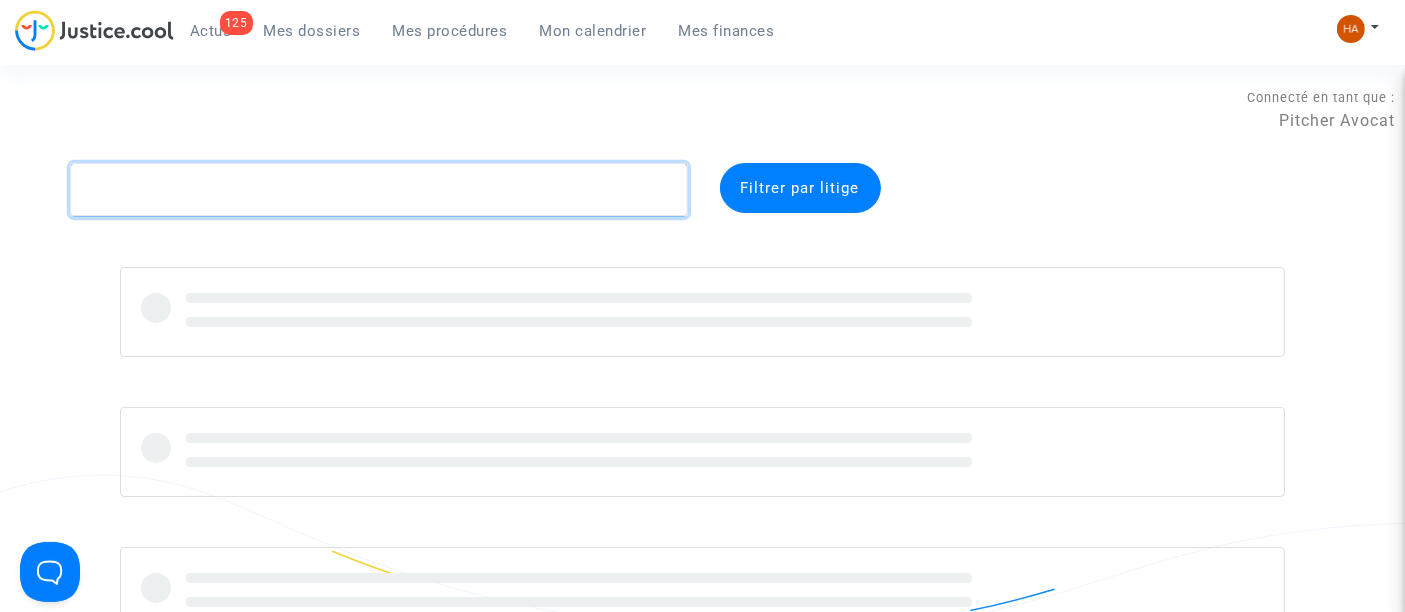 click 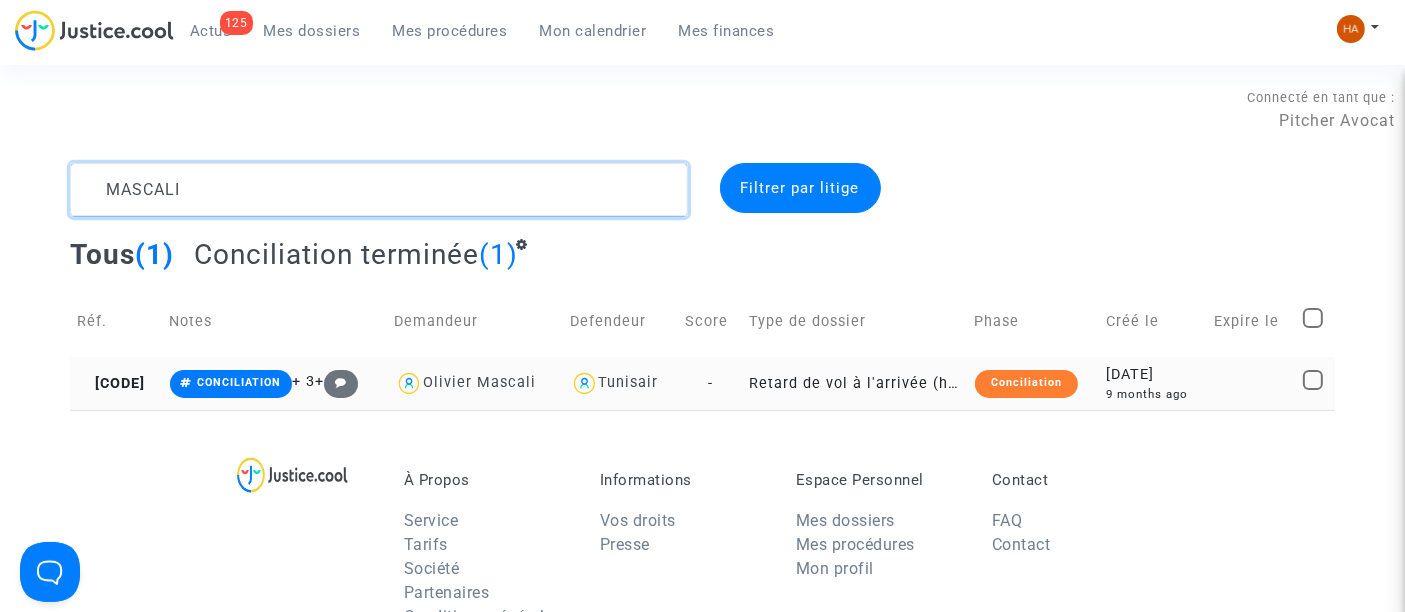 type on "MASCALI" 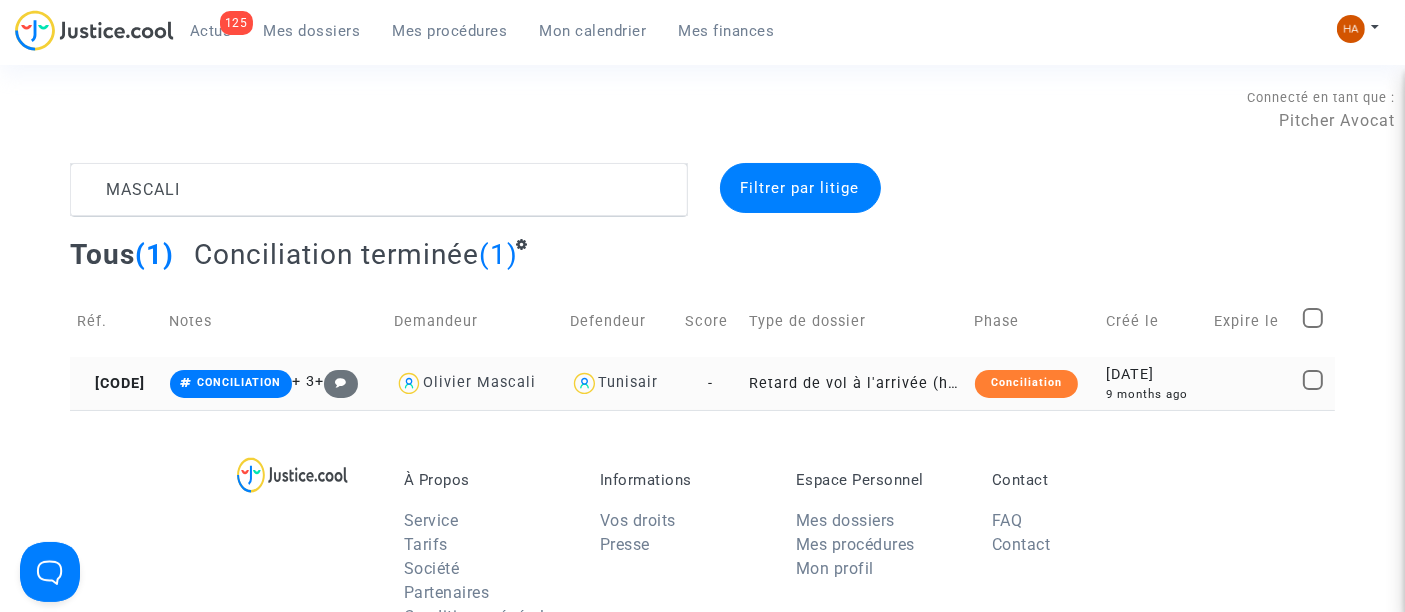 click on "Retard de vol à l'arrivée (hors UE  - Convention de Montréal)" 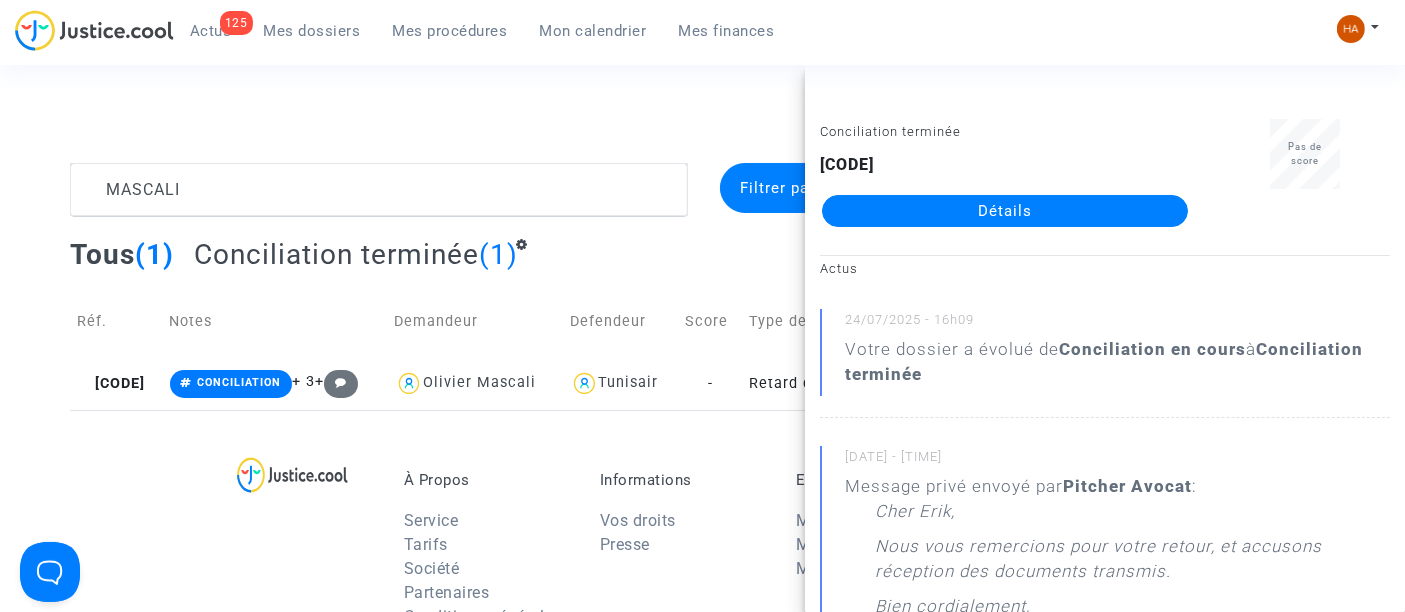 click on "Détails" 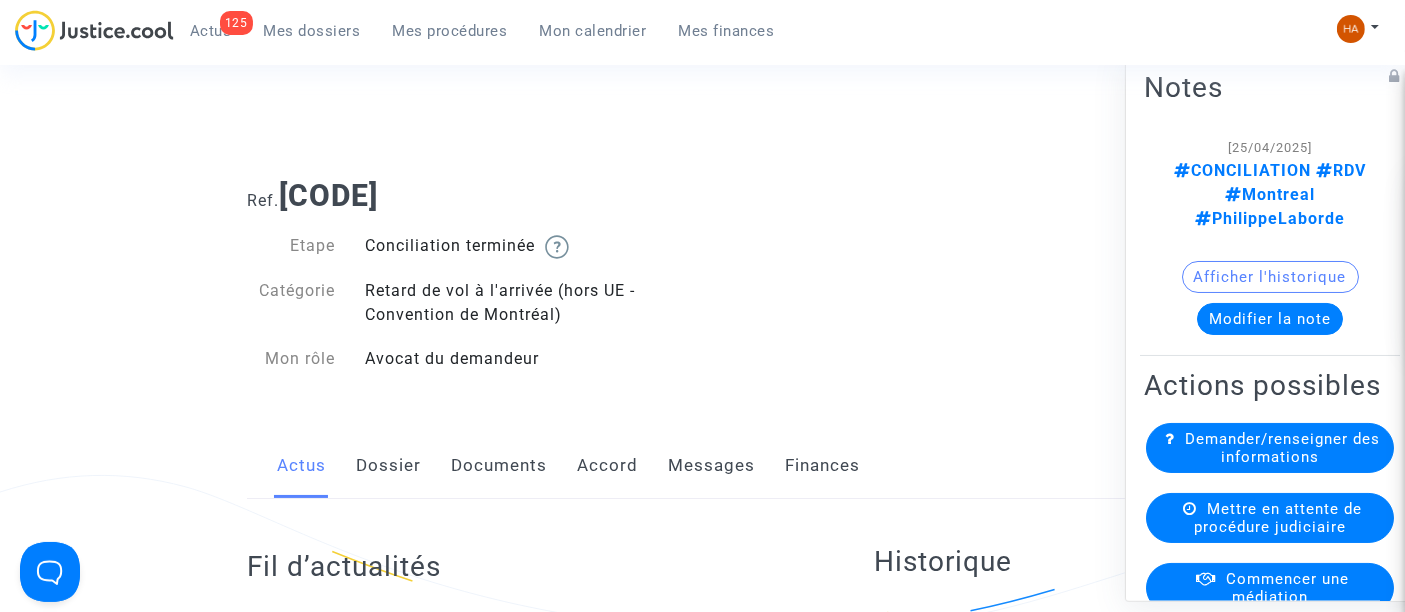 click on "Documents" 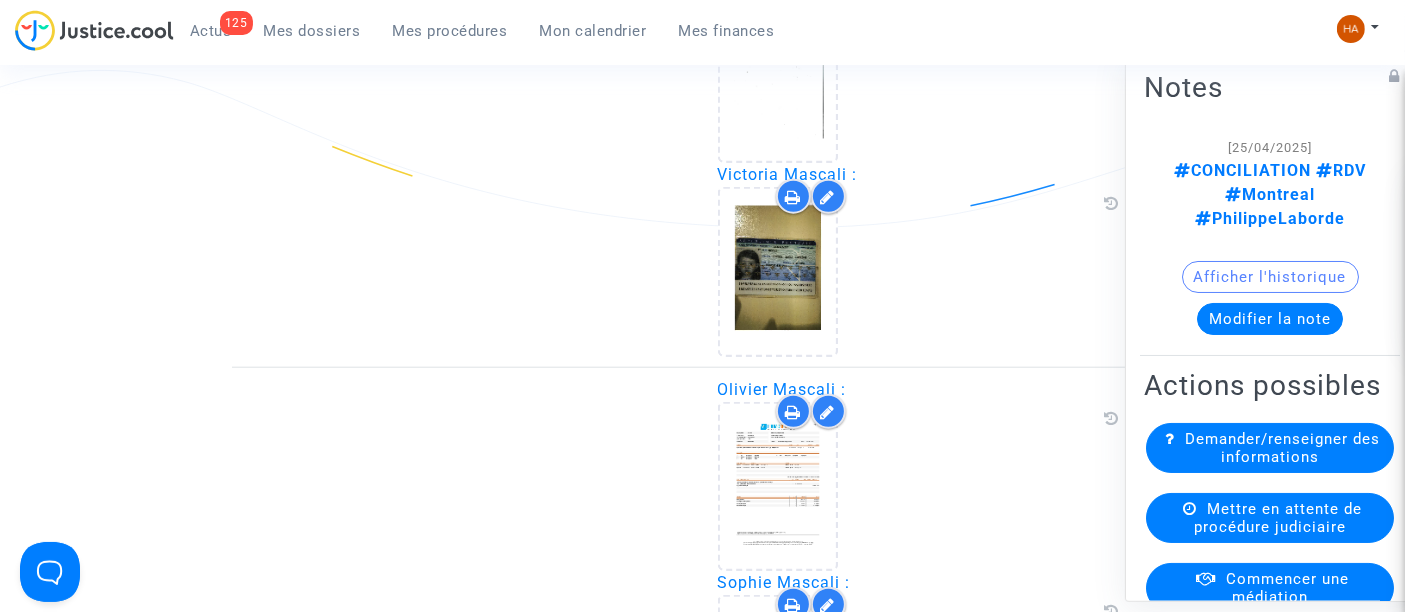 scroll, scrollTop: 2111, scrollLeft: 0, axis: vertical 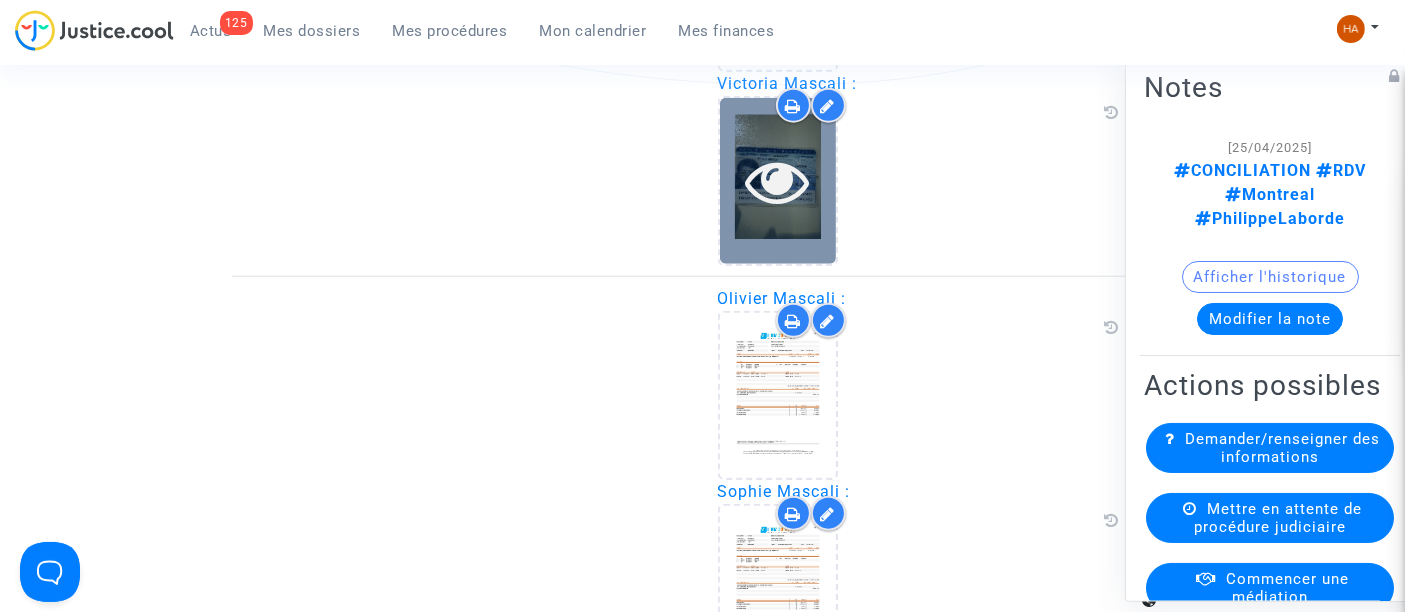 click at bounding box center [777, 181] 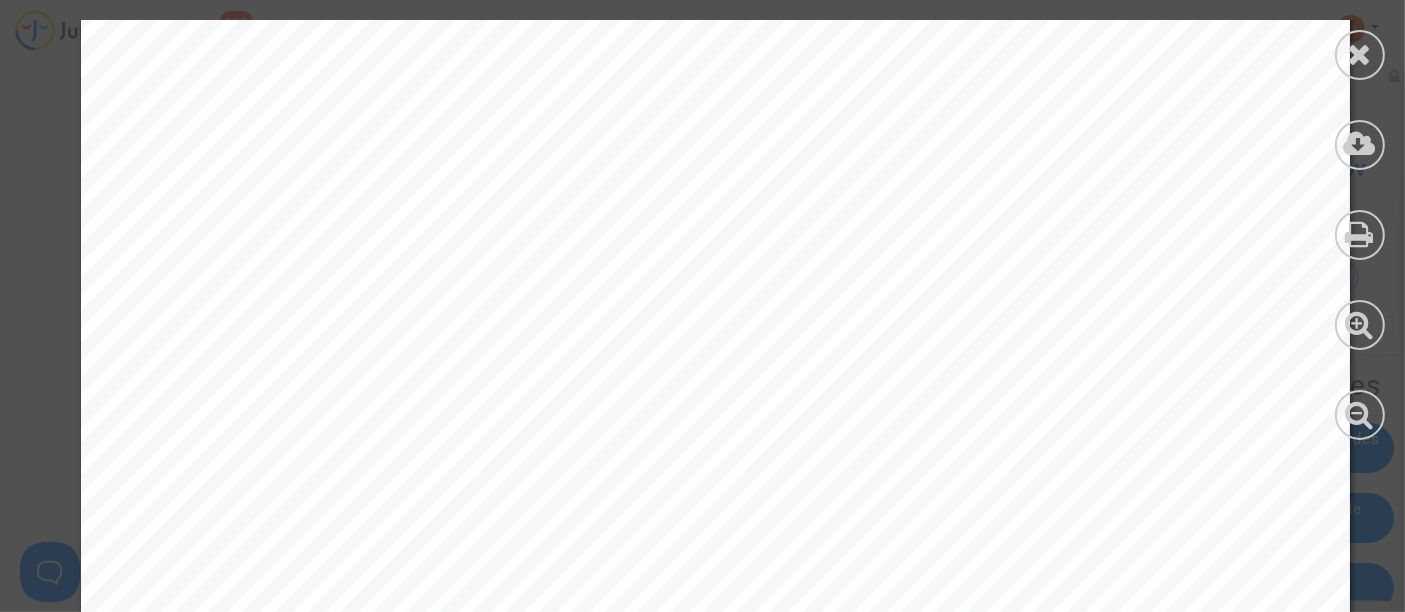 scroll, scrollTop: 4444, scrollLeft: 0, axis: vertical 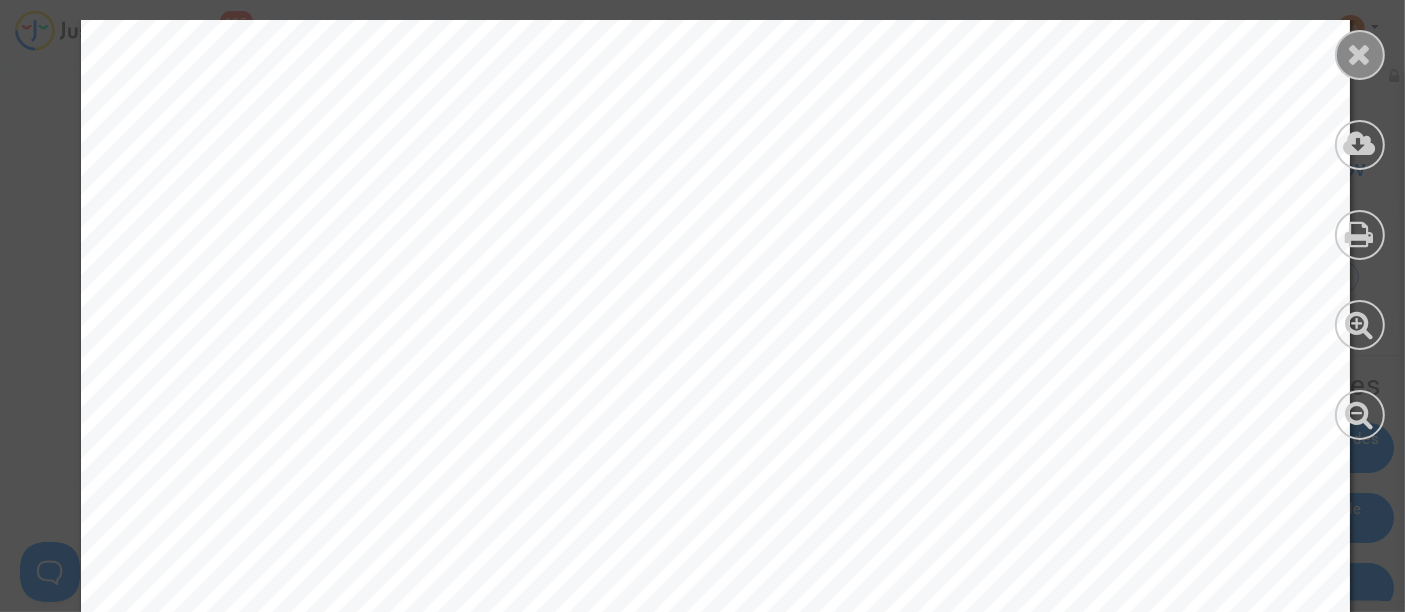 click at bounding box center [1360, 54] 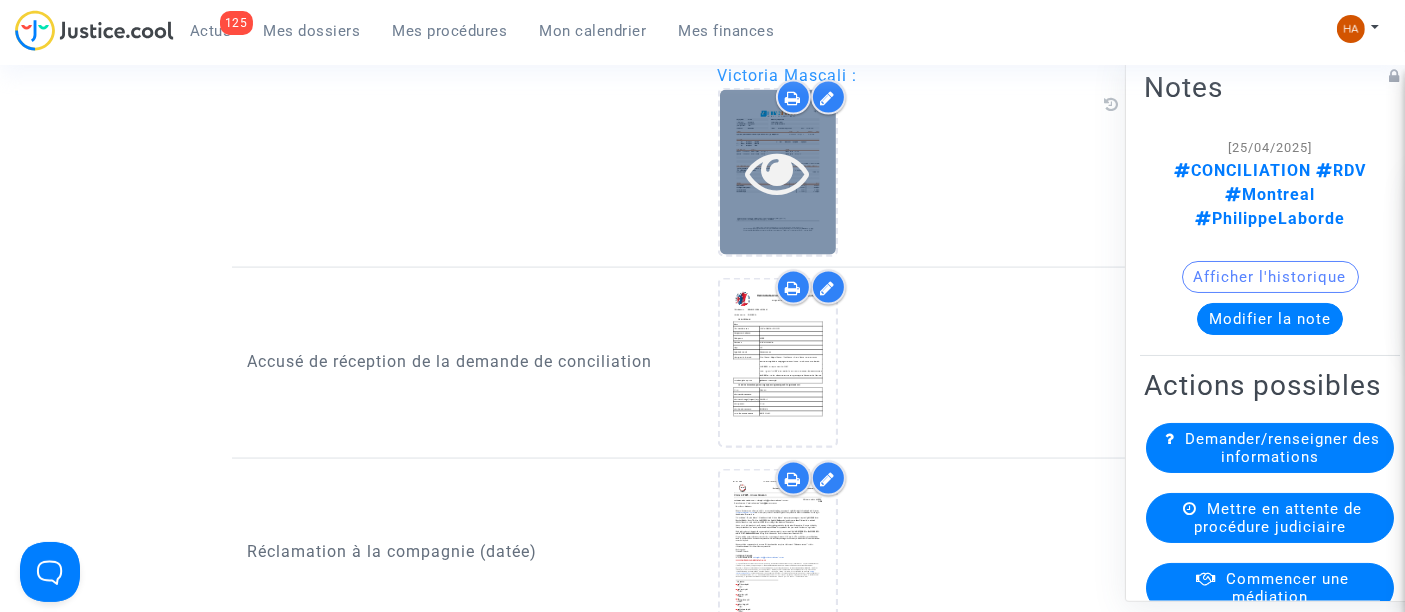 scroll, scrollTop: 3111, scrollLeft: 0, axis: vertical 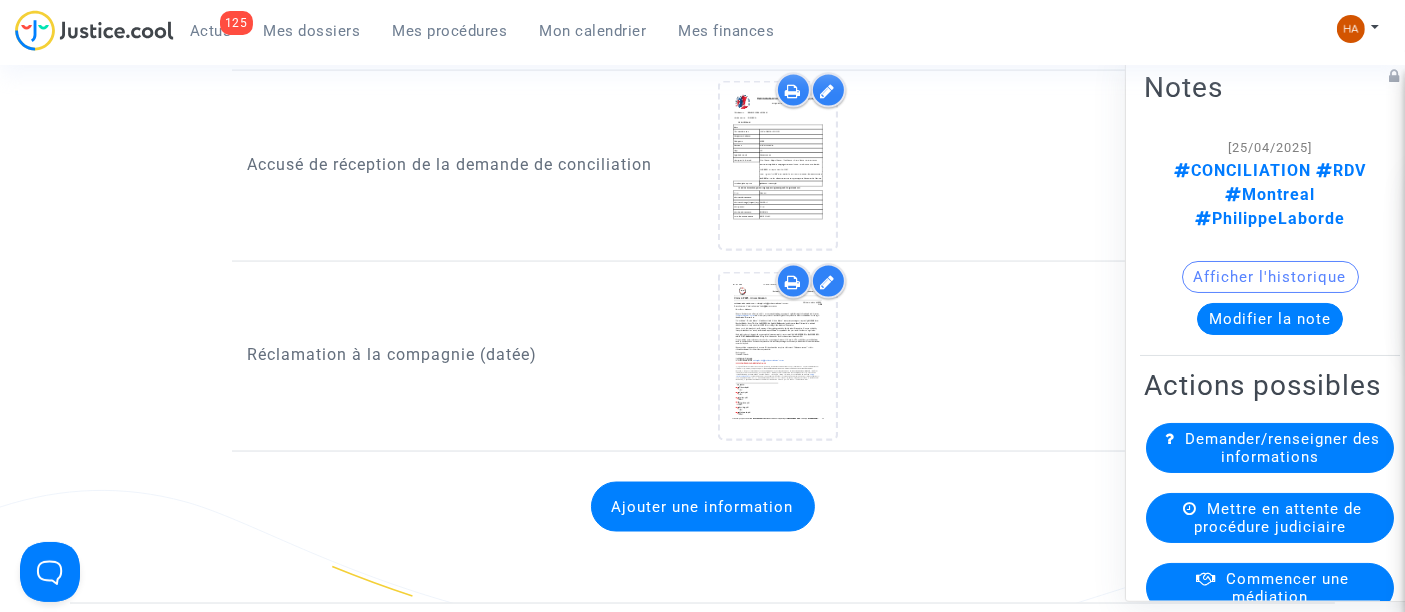 click on "Ajouter une information" 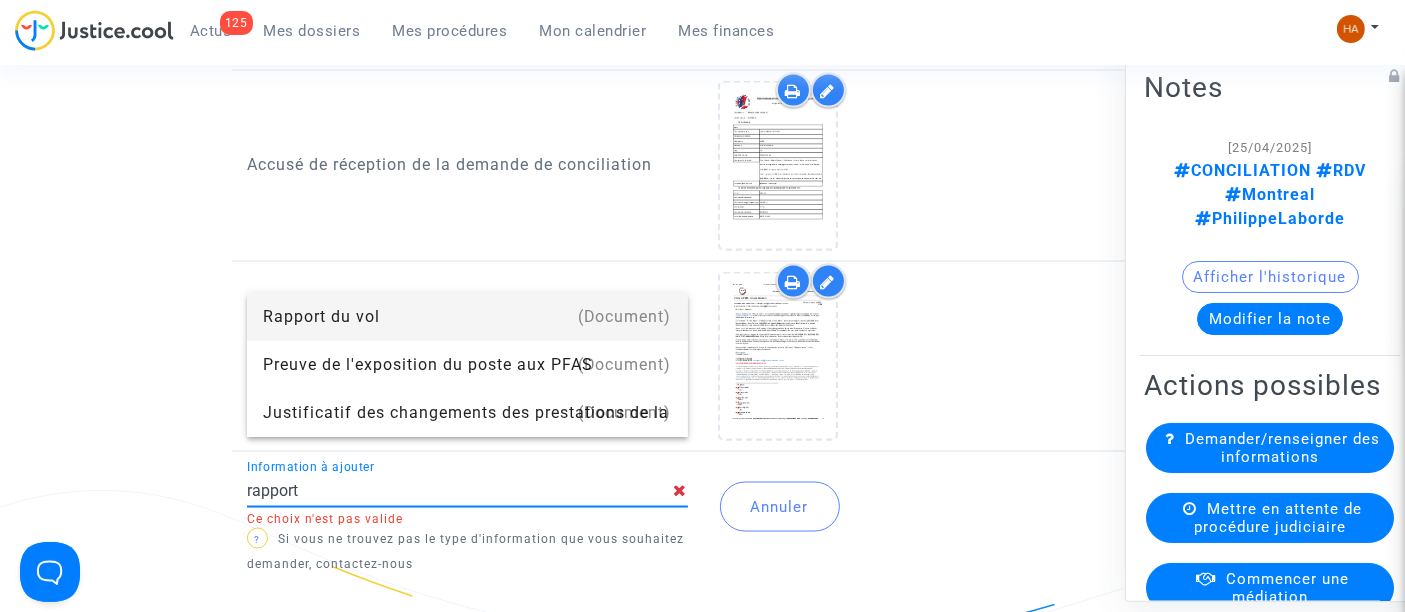click on "Rapport du vol" at bounding box center (467, 317) 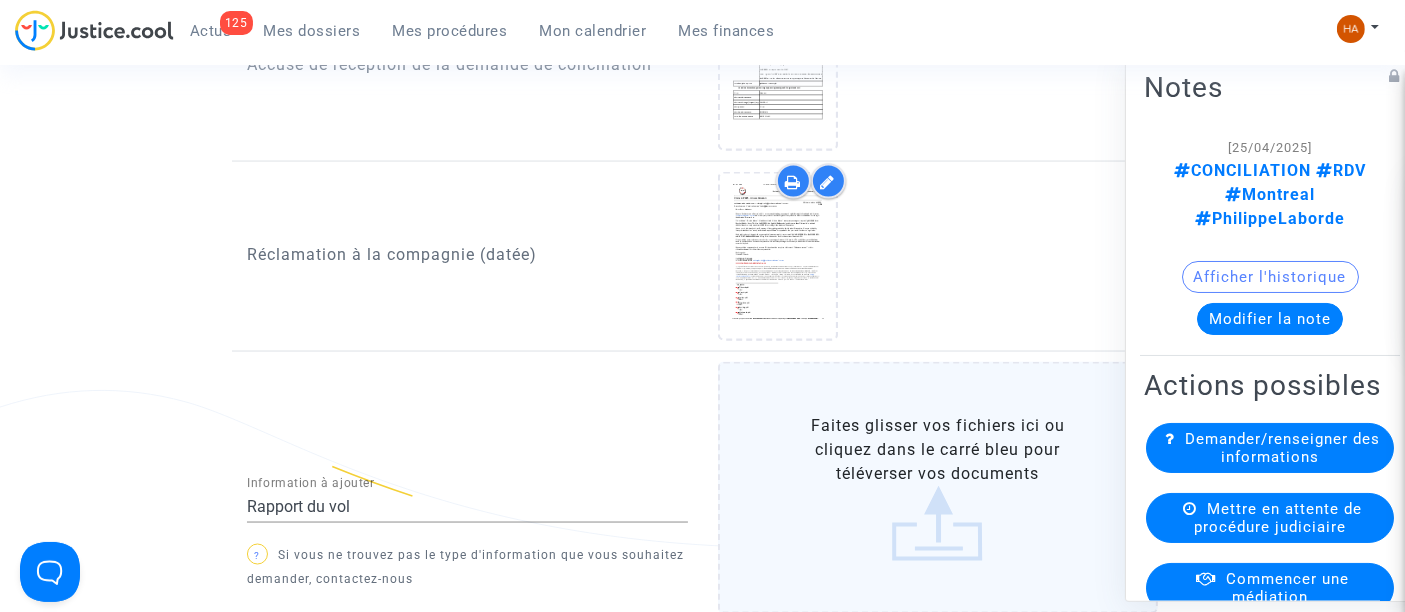 scroll, scrollTop: 3212, scrollLeft: 0, axis: vertical 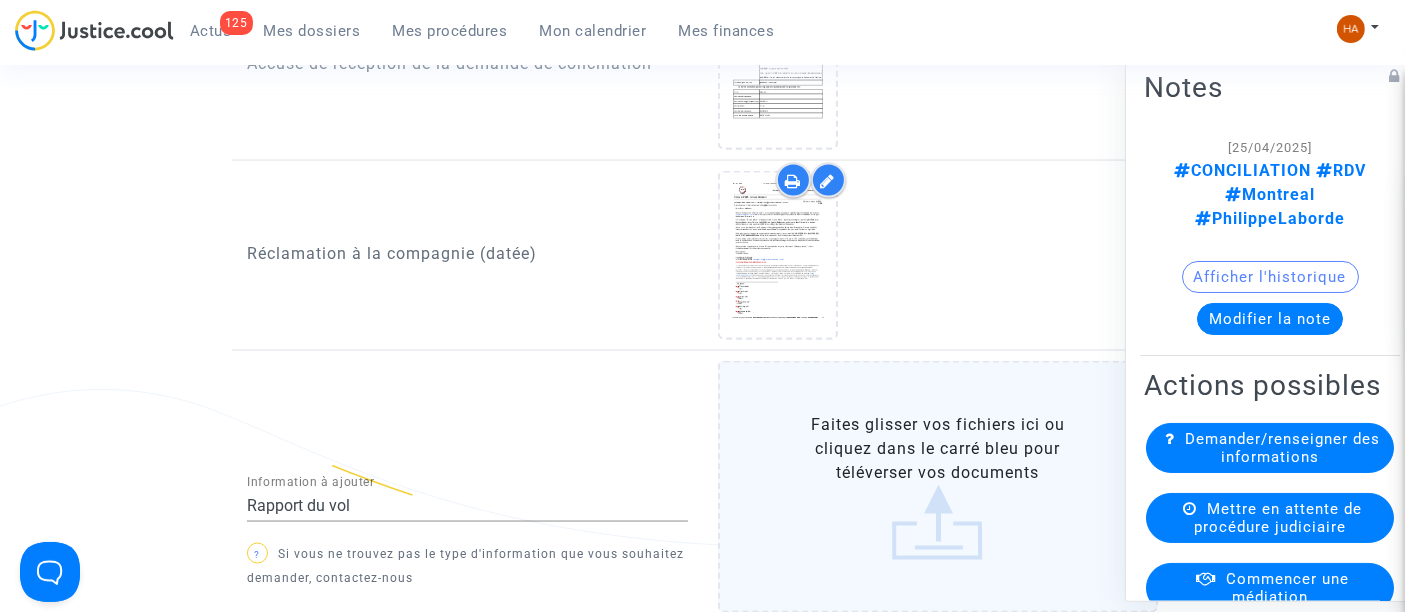 click on "Faites glisser vos fichiers ici ou cliquez dans le carré bleu pour téléverser vos documents" 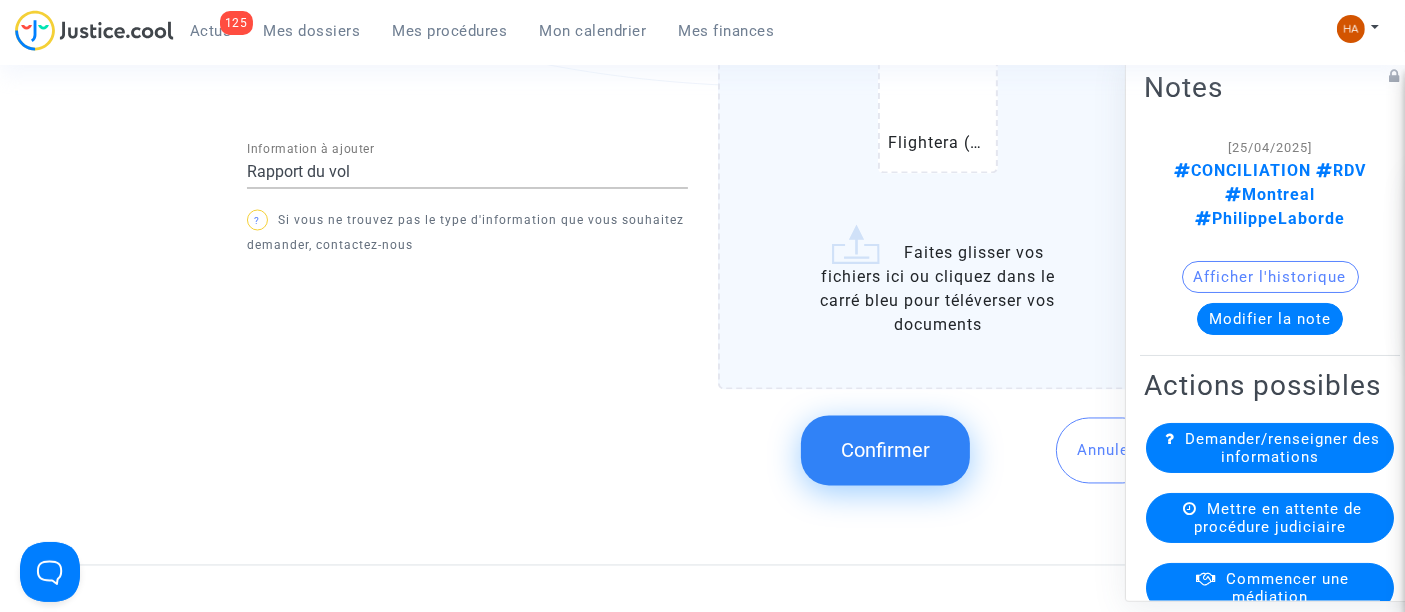scroll, scrollTop: 3768, scrollLeft: 0, axis: vertical 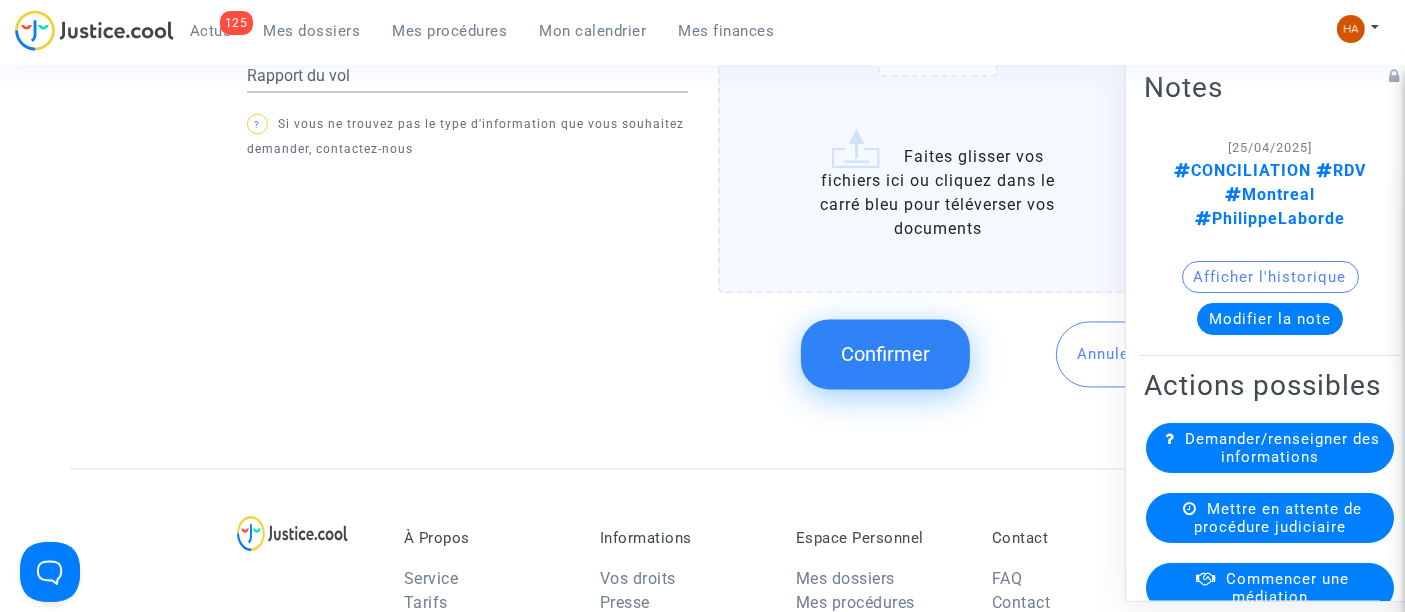 click on "Confirmer" 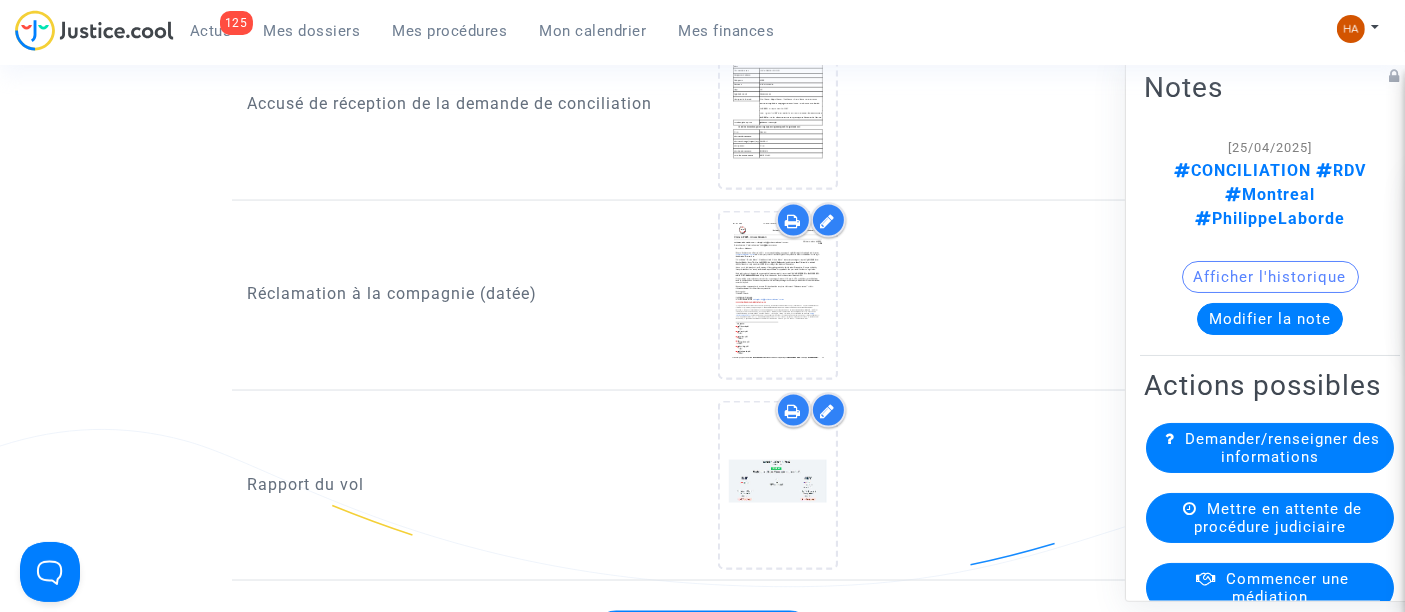 scroll, scrollTop: 3212, scrollLeft: 0, axis: vertical 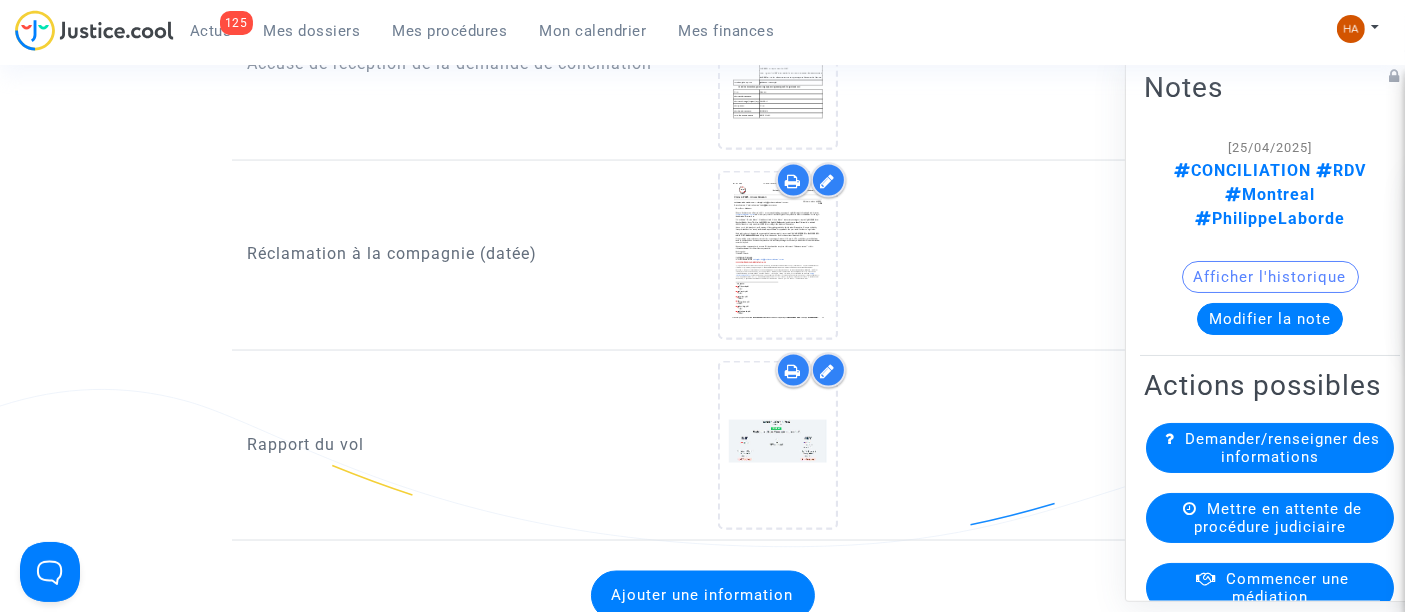 click on "Mes dossiers" at bounding box center (312, 31) 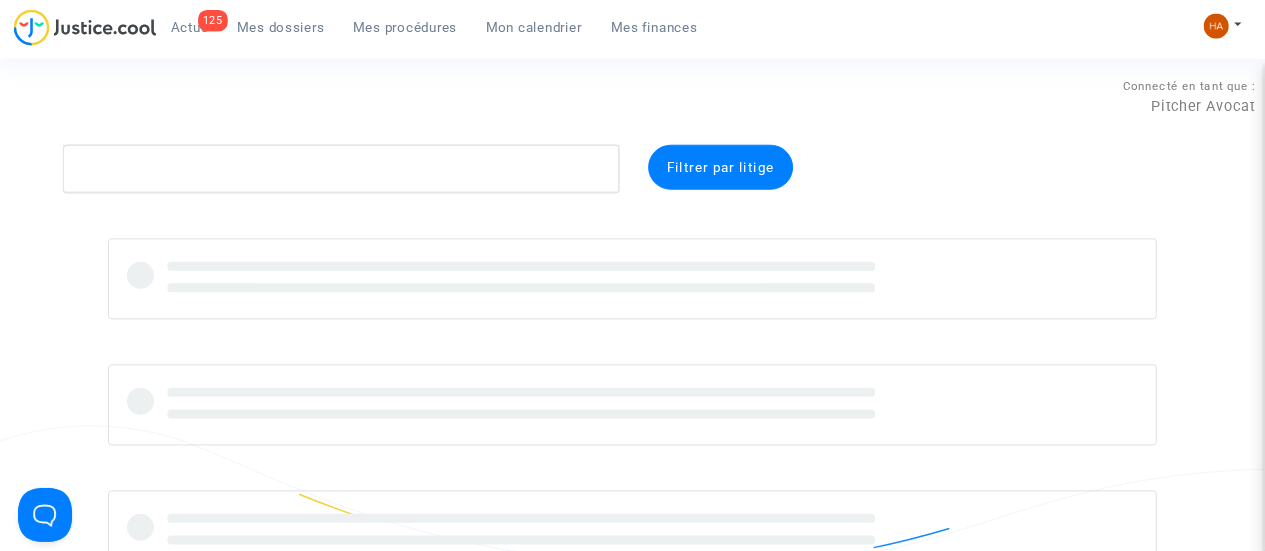 scroll, scrollTop: 0, scrollLeft: 0, axis: both 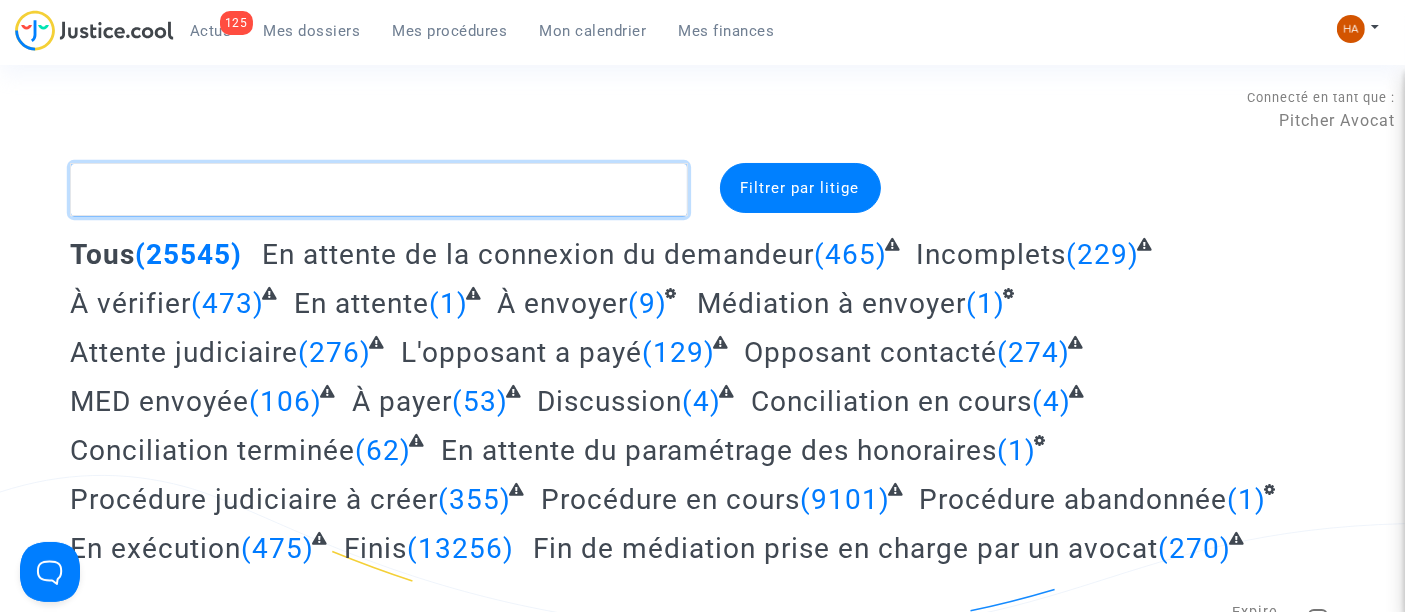 click 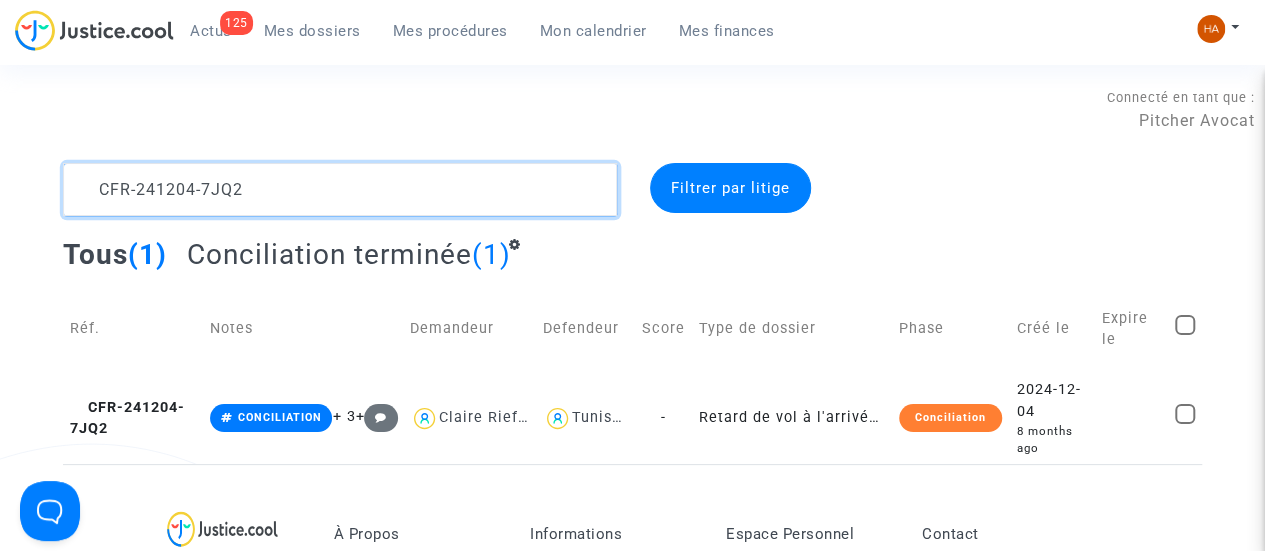 type on "CFR-241204-7JQ2" 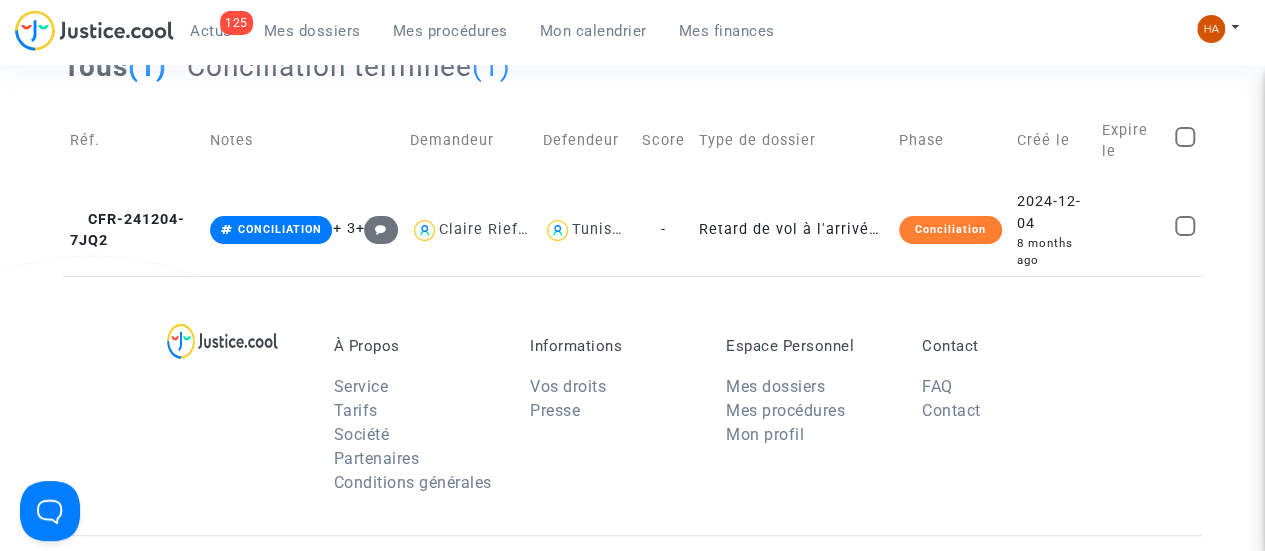 scroll, scrollTop: 200, scrollLeft: 0, axis: vertical 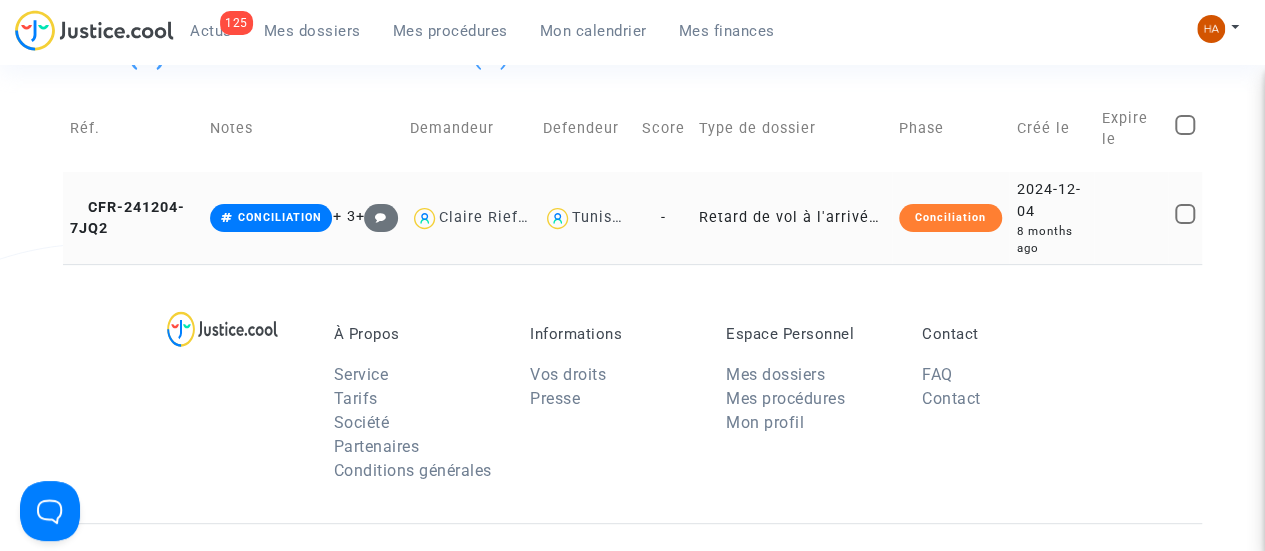 click on "Retard de vol à l'arrivée (hors UE  - Convention de Montréal)" 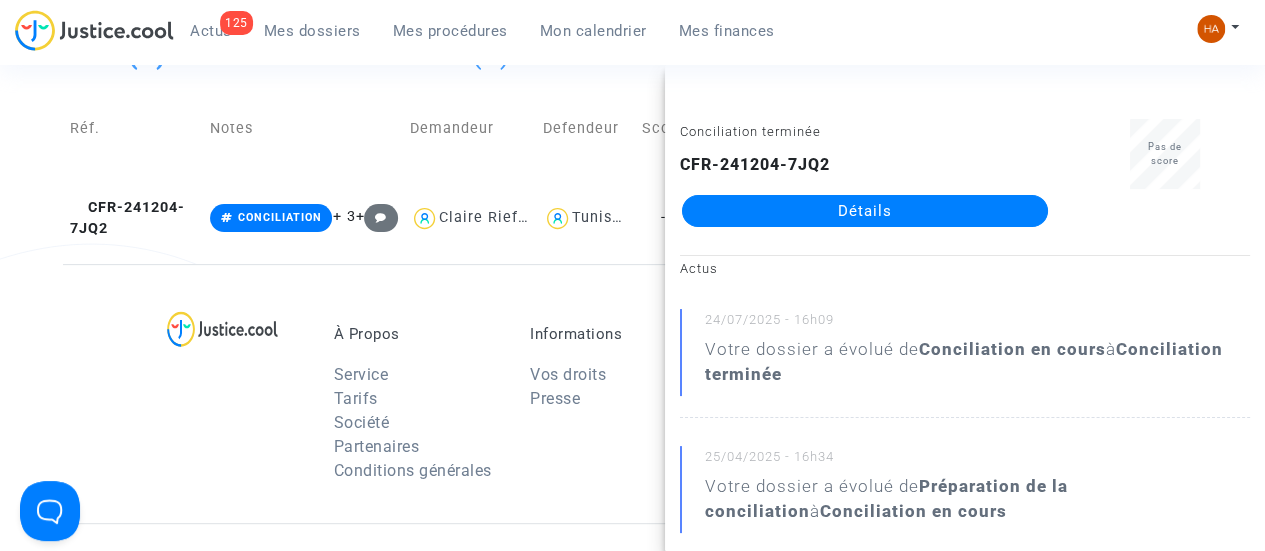click on "Détails" 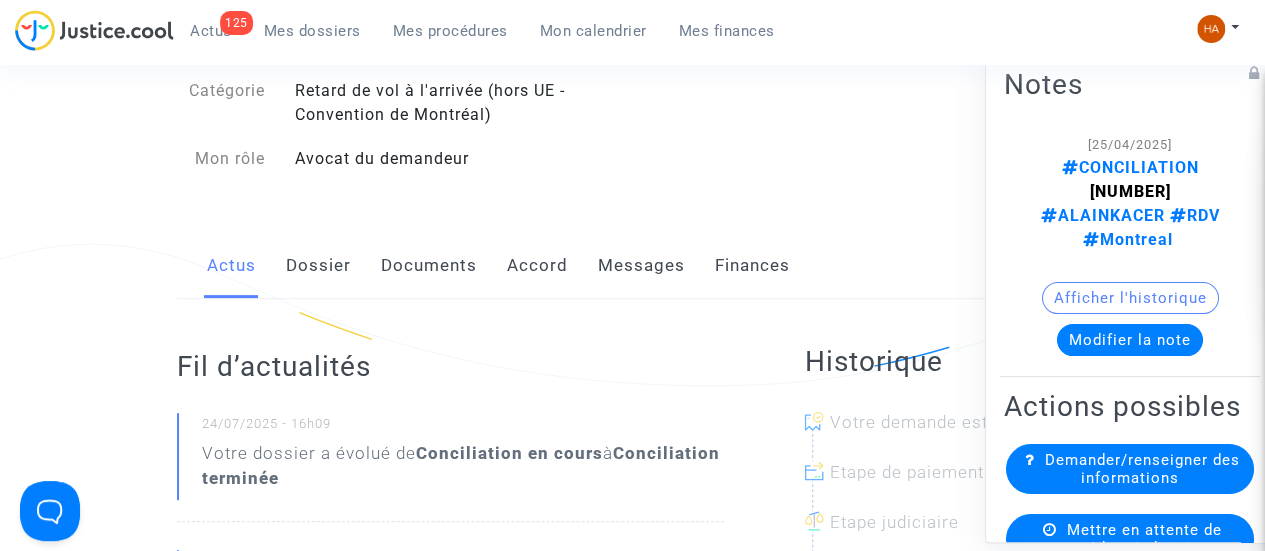 click on "Documents" 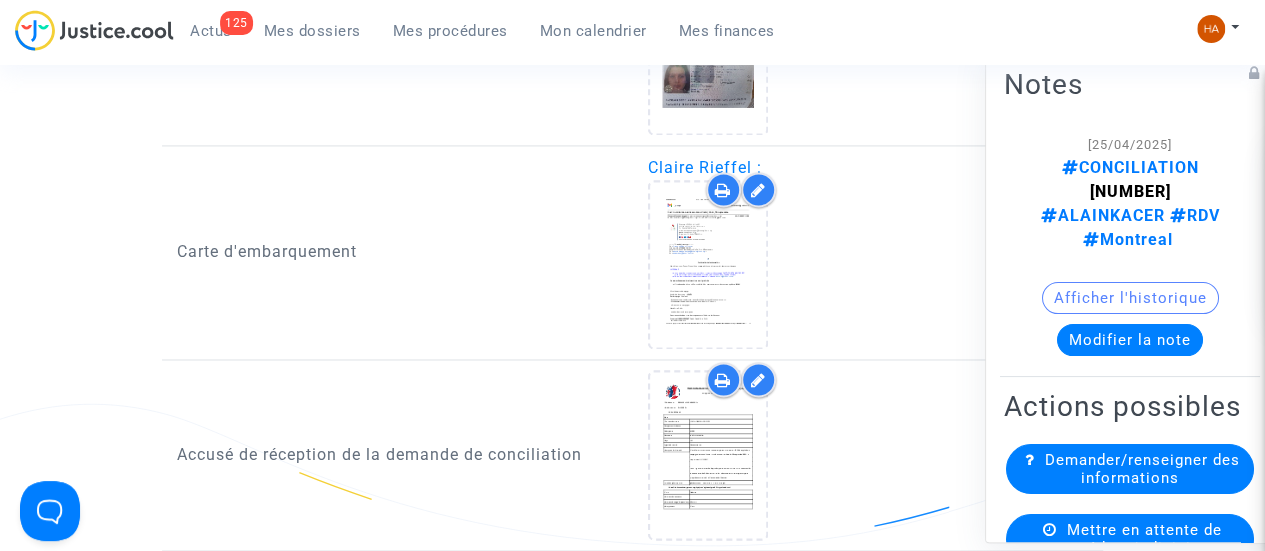 scroll, scrollTop: 1300, scrollLeft: 0, axis: vertical 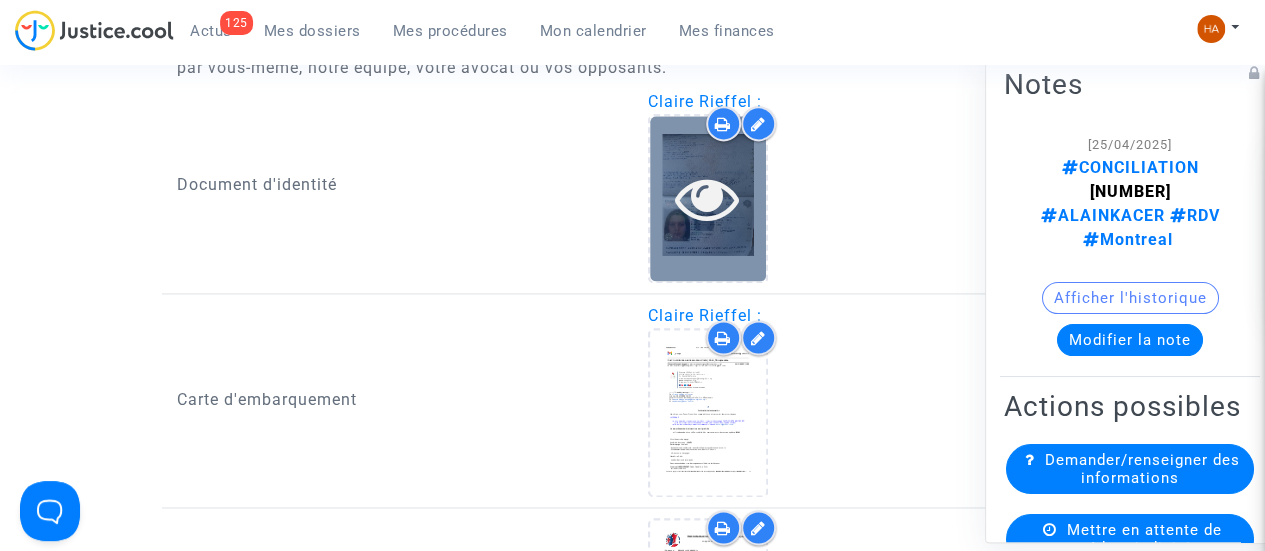 click at bounding box center (707, 198) 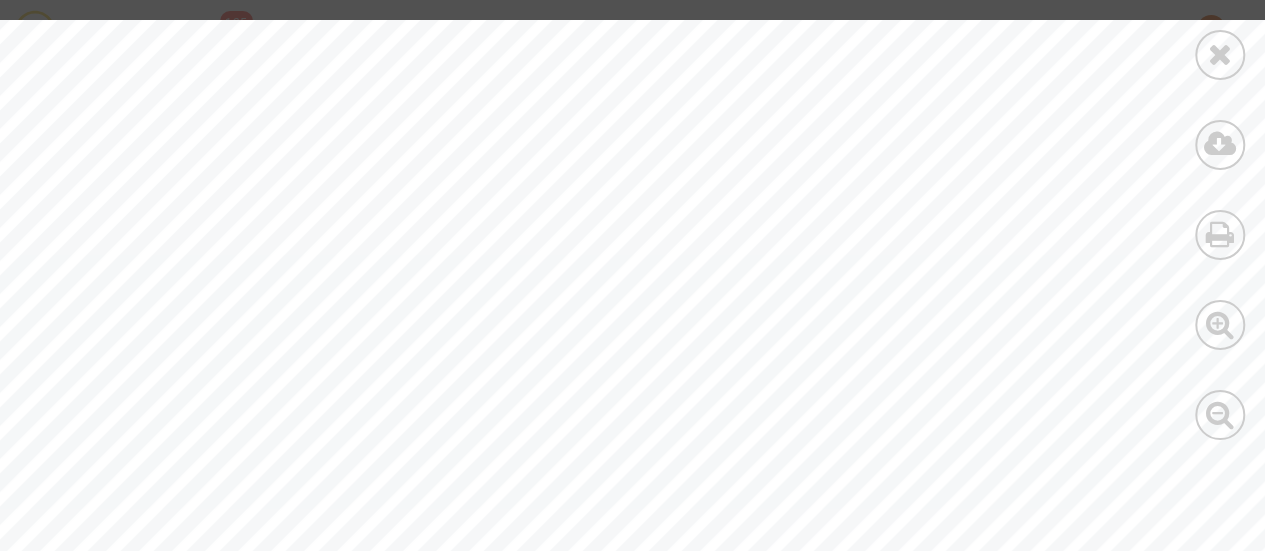 scroll, scrollTop: 1200, scrollLeft: 0, axis: vertical 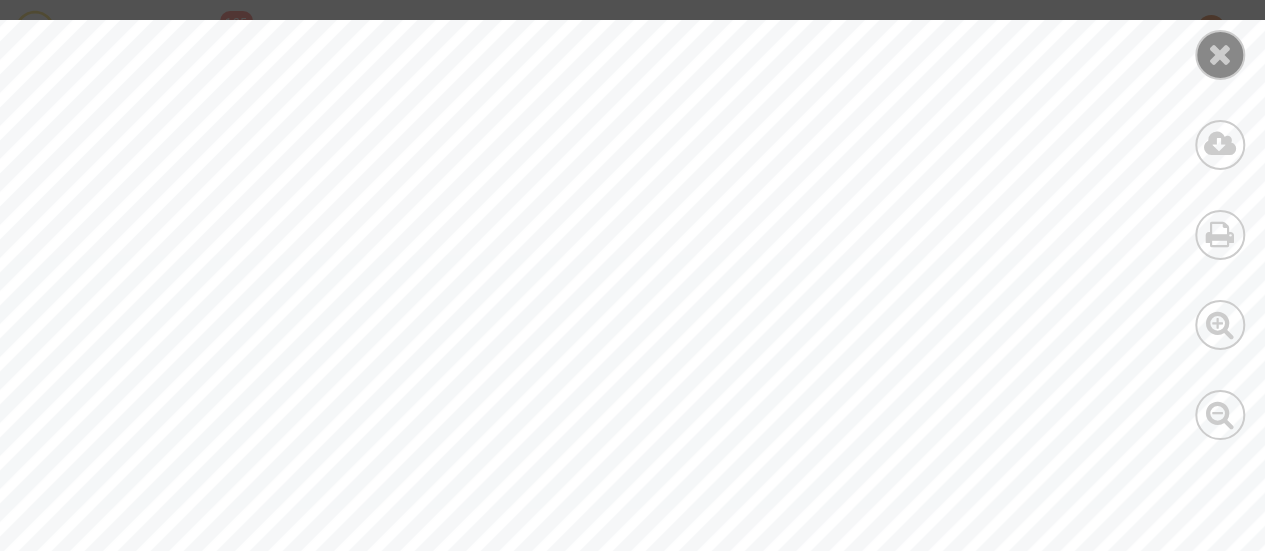 click at bounding box center (1220, 54) 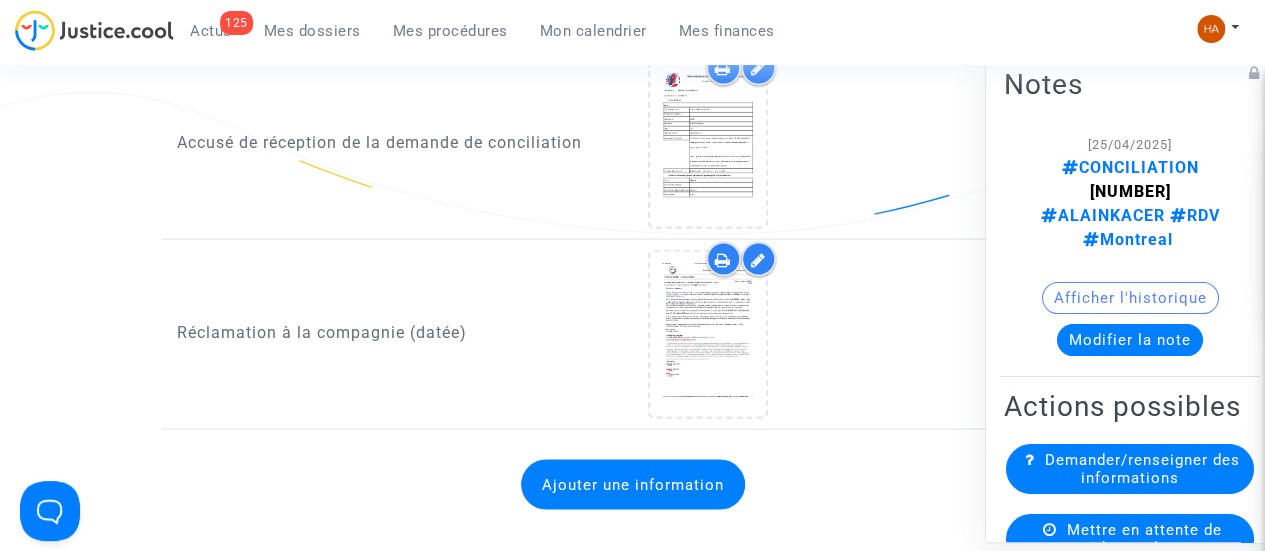 scroll, scrollTop: 1700, scrollLeft: 0, axis: vertical 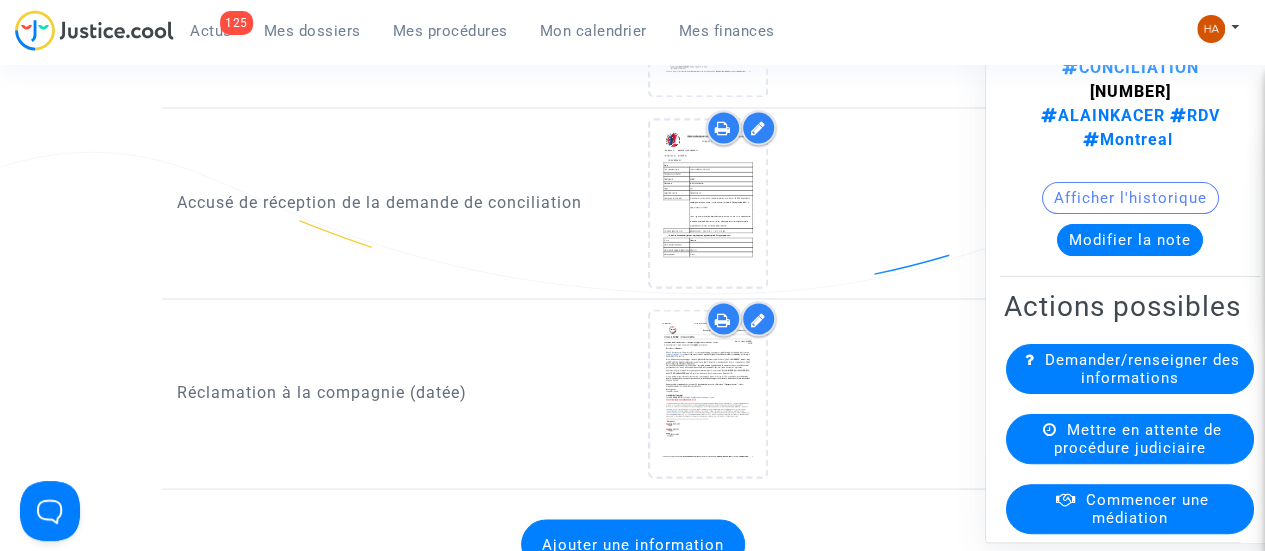 click on "Ajouter une information" 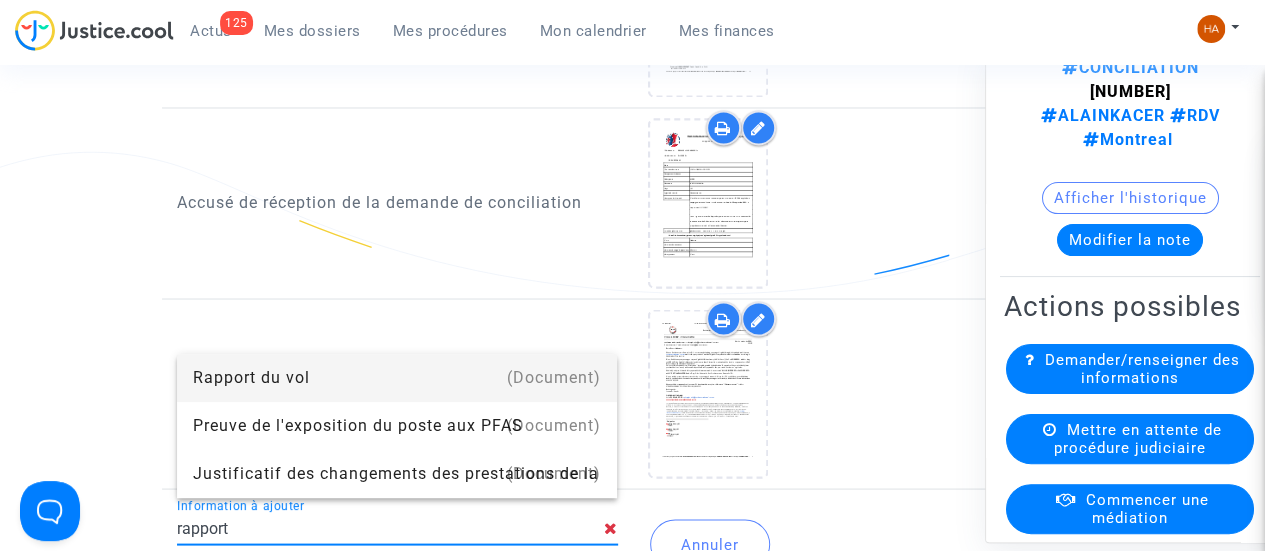 click on "Rapport du vol" at bounding box center (397, 378) 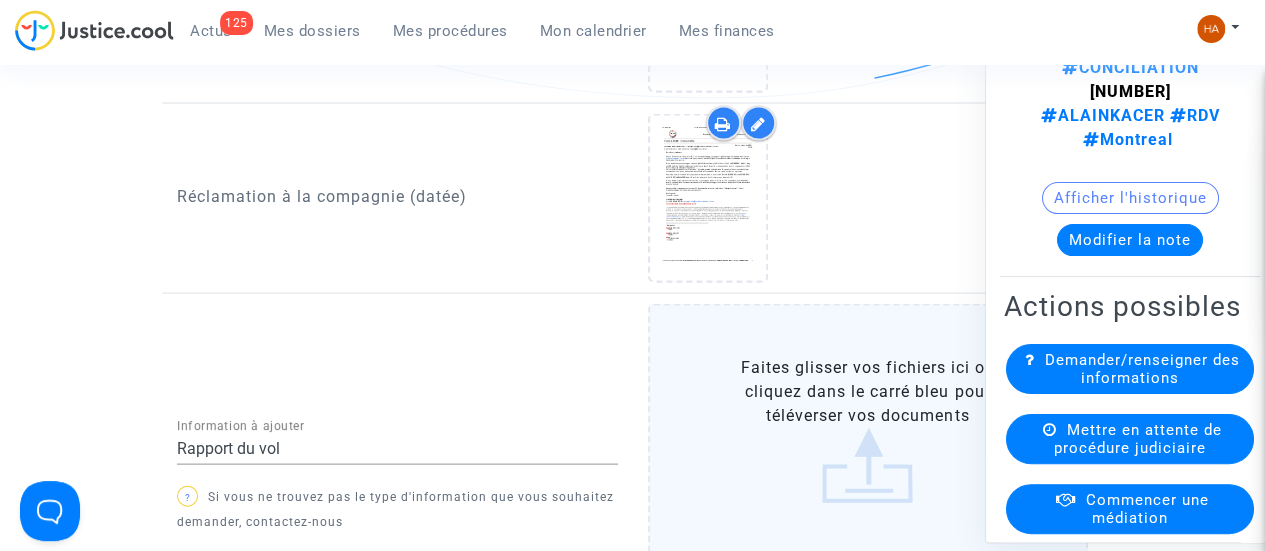 scroll, scrollTop: 1897, scrollLeft: 0, axis: vertical 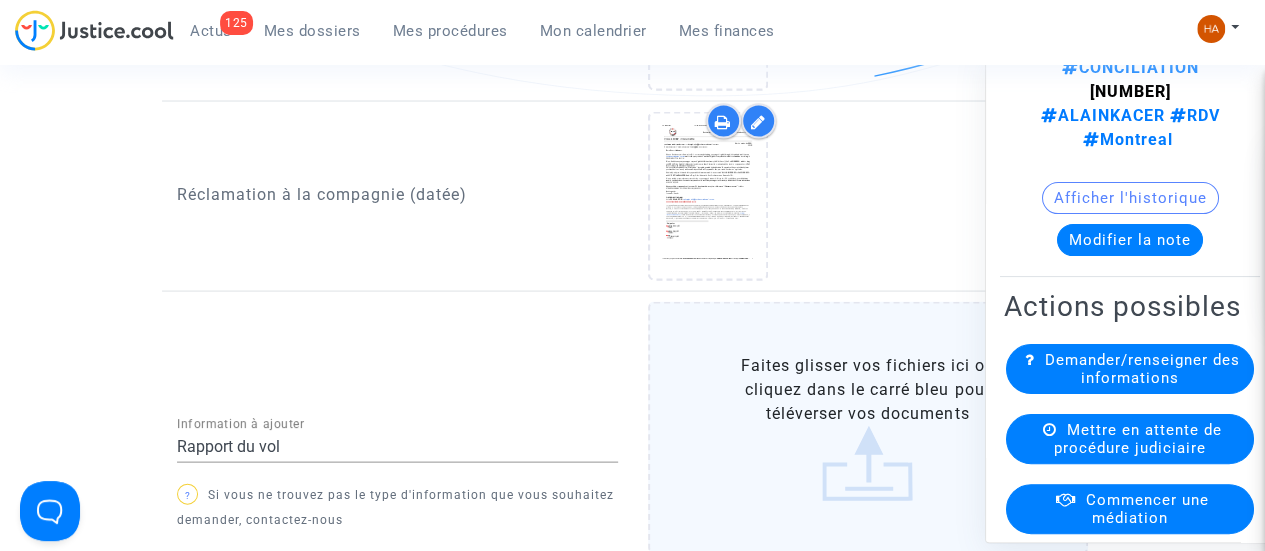 click on "Faites glisser vos fichiers ici ou cliquez dans le carré bleu pour téléverser vos documents" 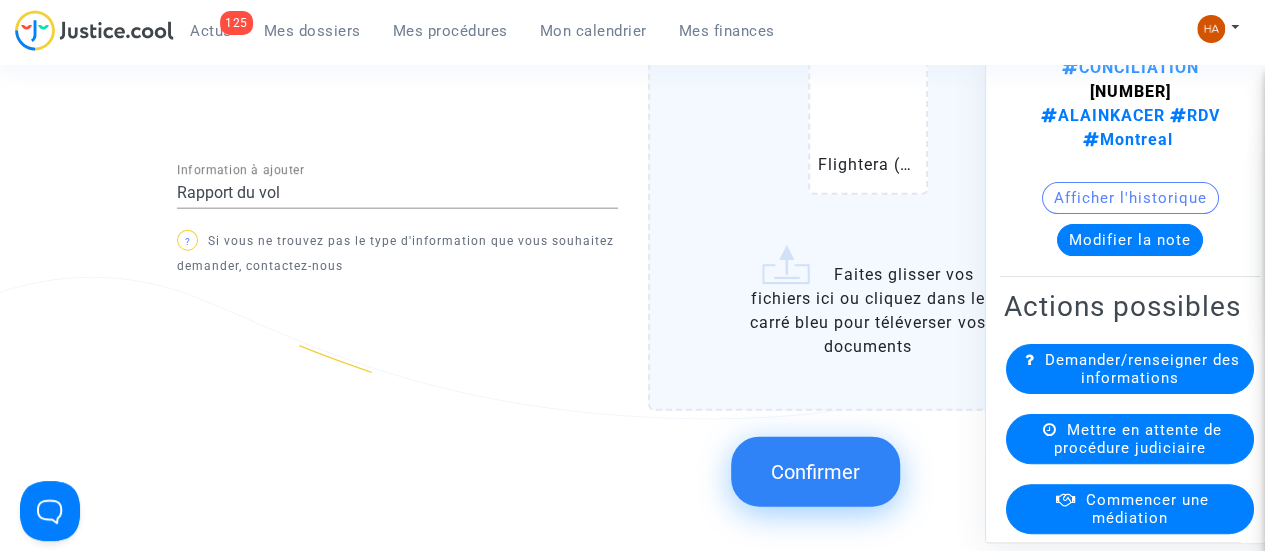 scroll, scrollTop: 2297, scrollLeft: 0, axis: vertical 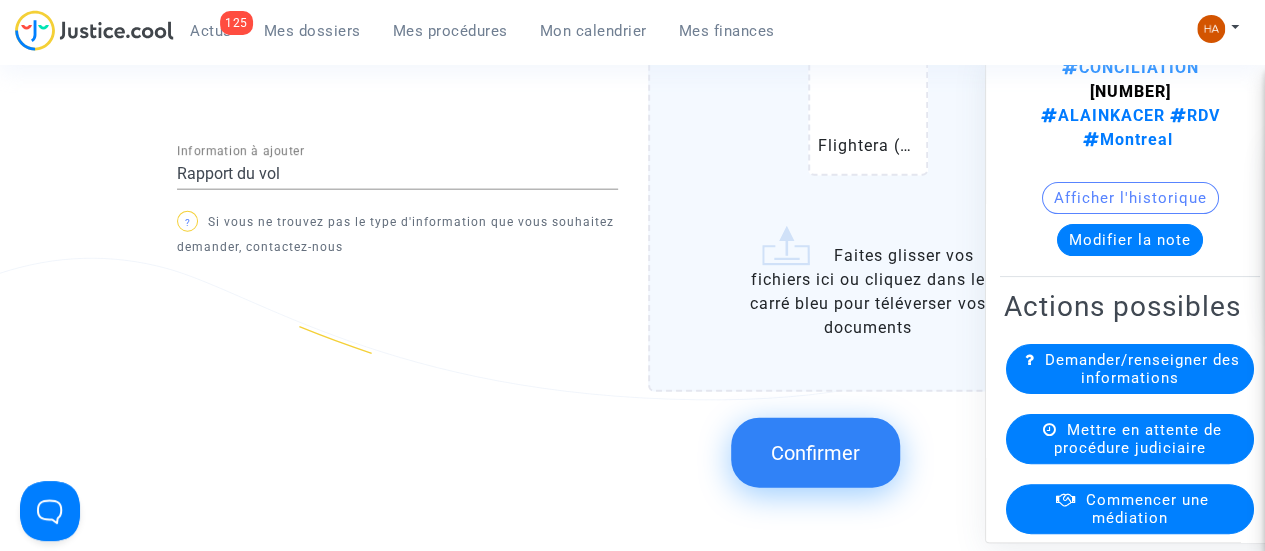 click on "Confirmer" 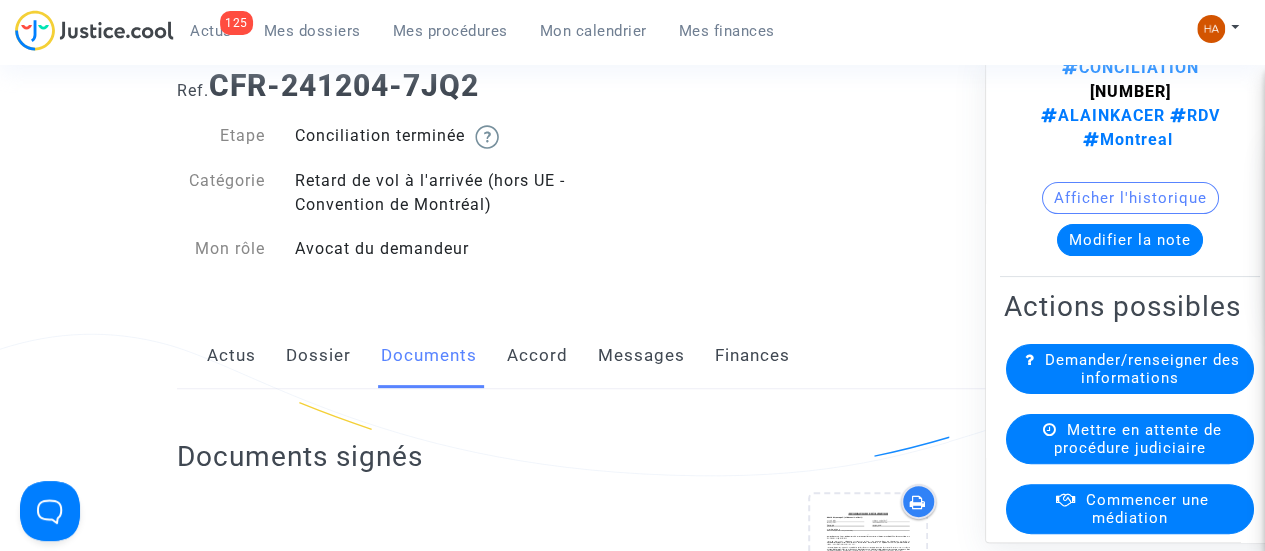 scroll, scrollTop: 97, scrollLeft: 0, axis: vertical 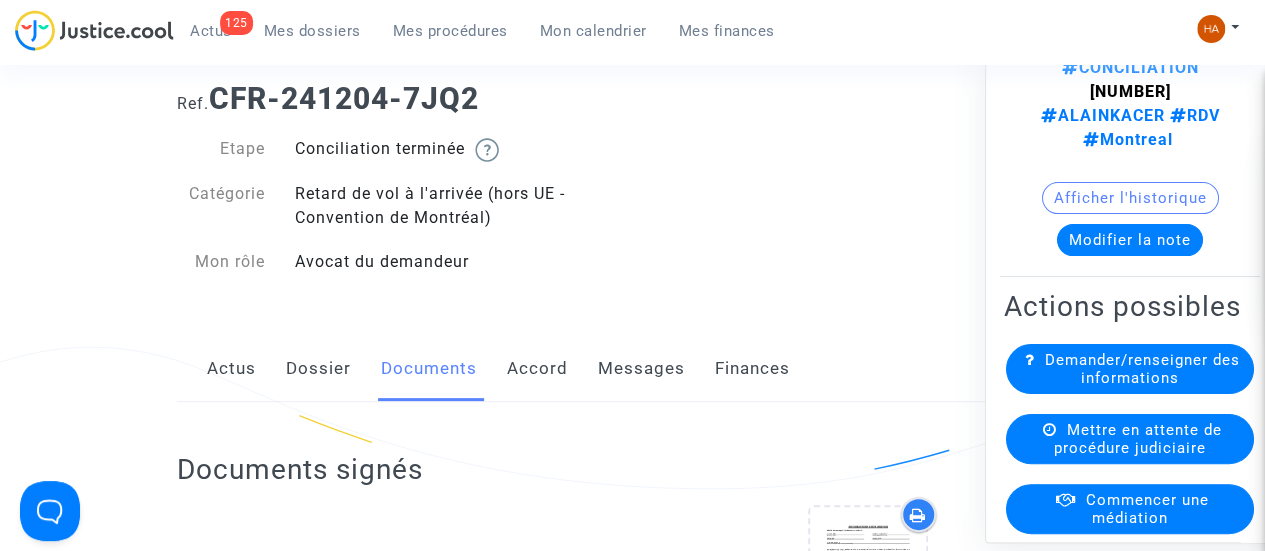 click on "Mes dossiers" at bounding box center [312, 31] 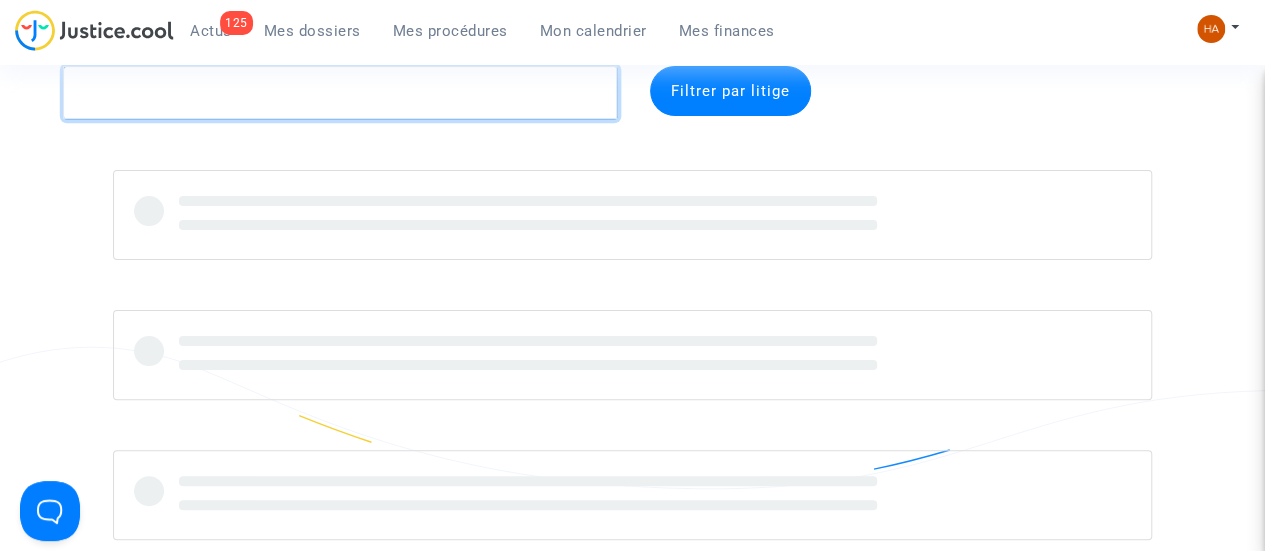 click 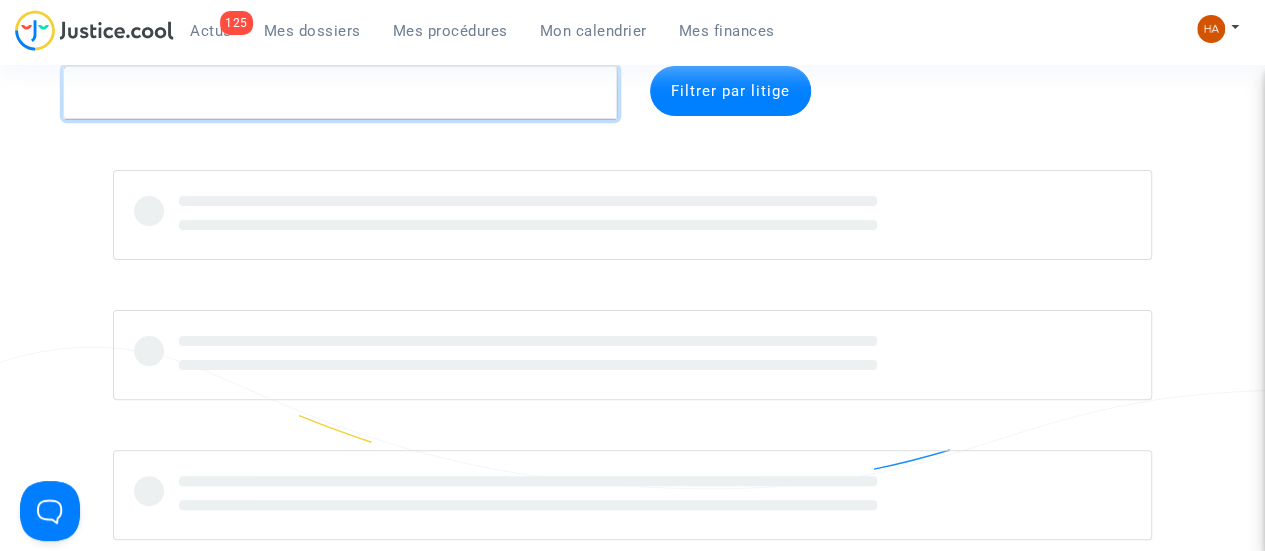 paste on "CFR-241219-K8RP" 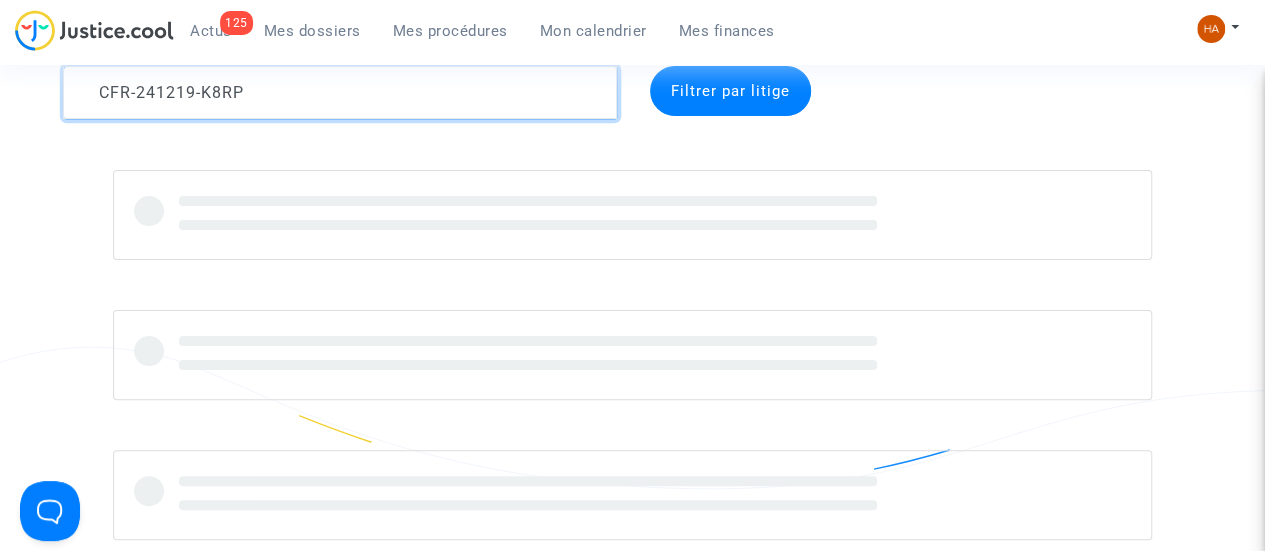 type on "CFR-241219-K8RP" 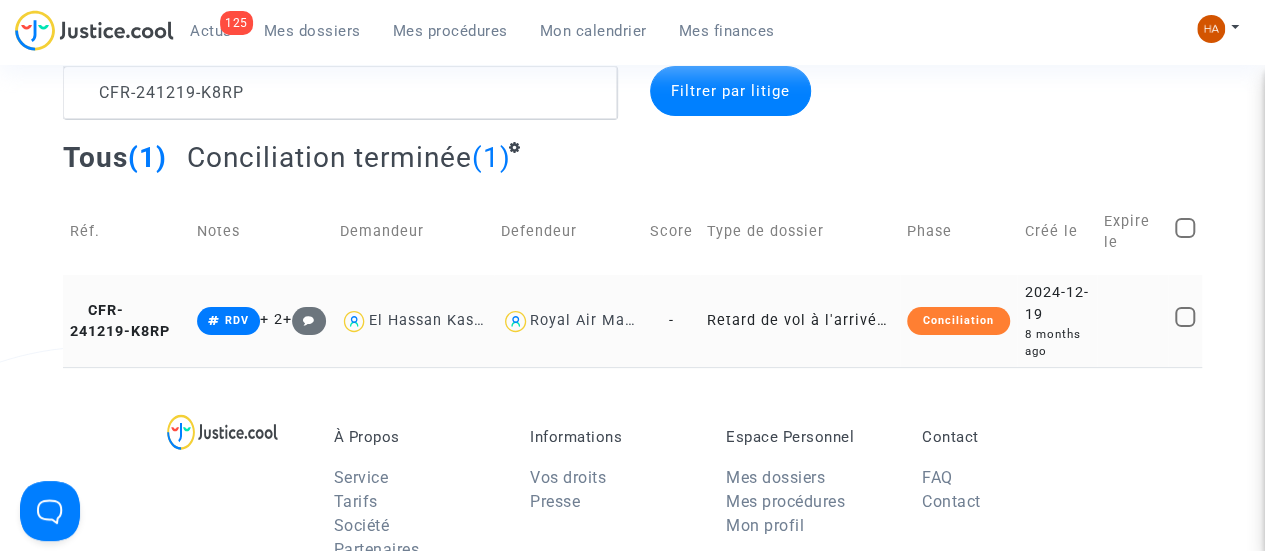 click on "Retard de vol à l'arrivée (Règlement CE n°261/2004)" 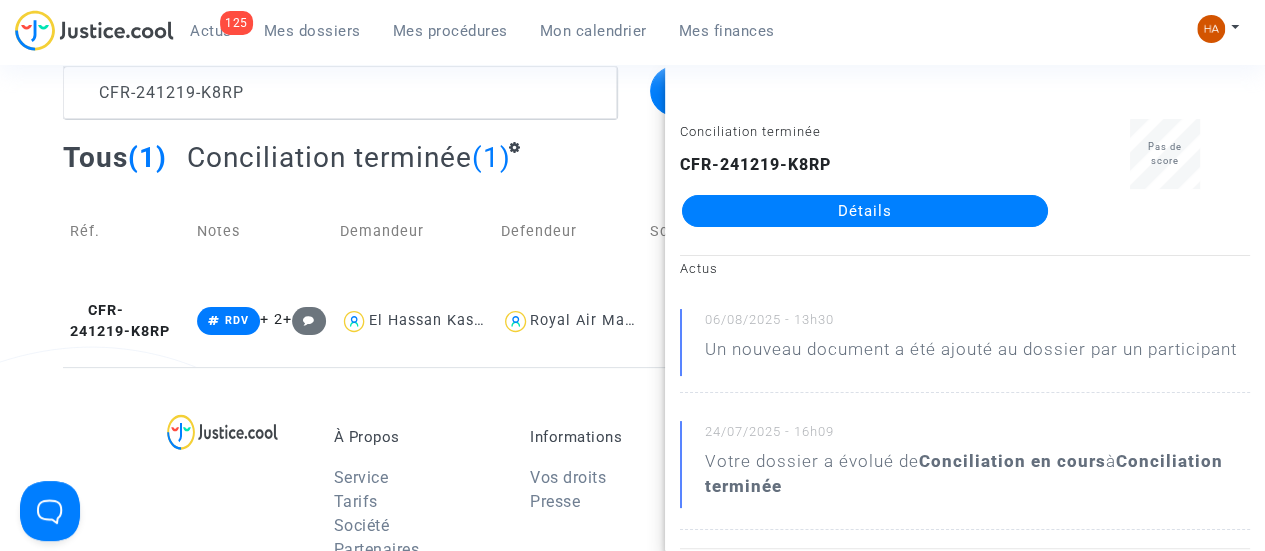click on "Détails" 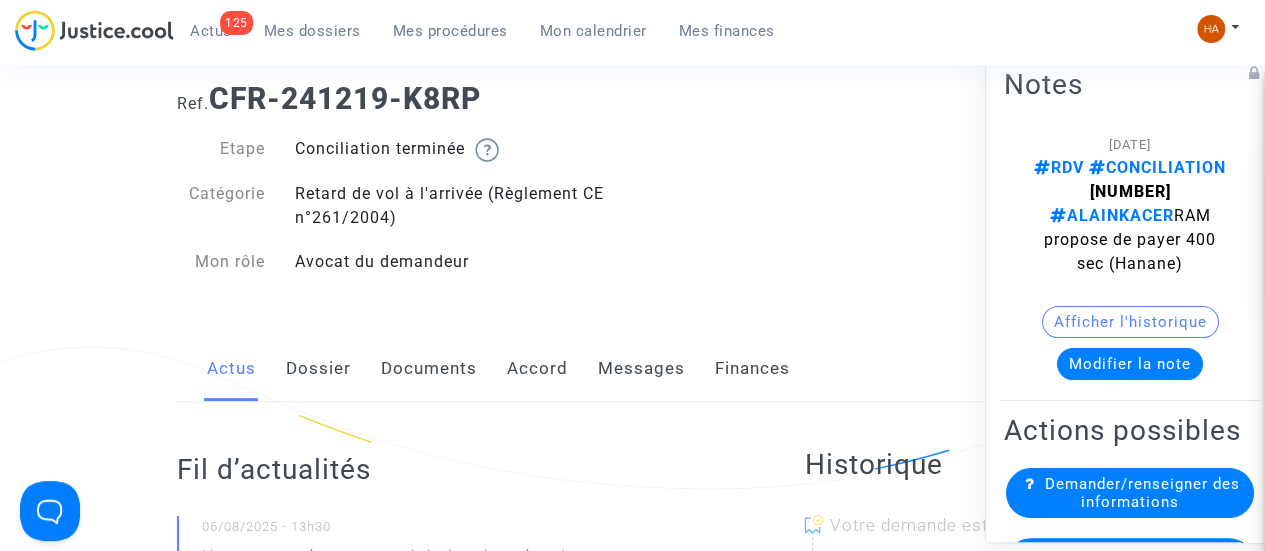 click on "Documents" 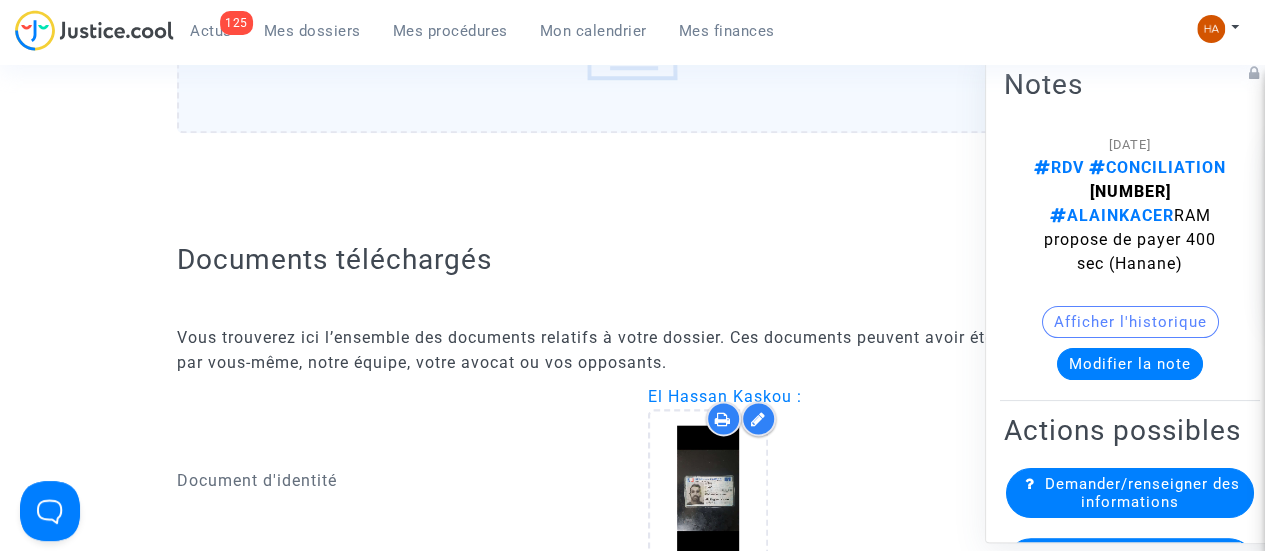 scroll, scrollTop: 1400, scrollLeft: 0, axis: vertical 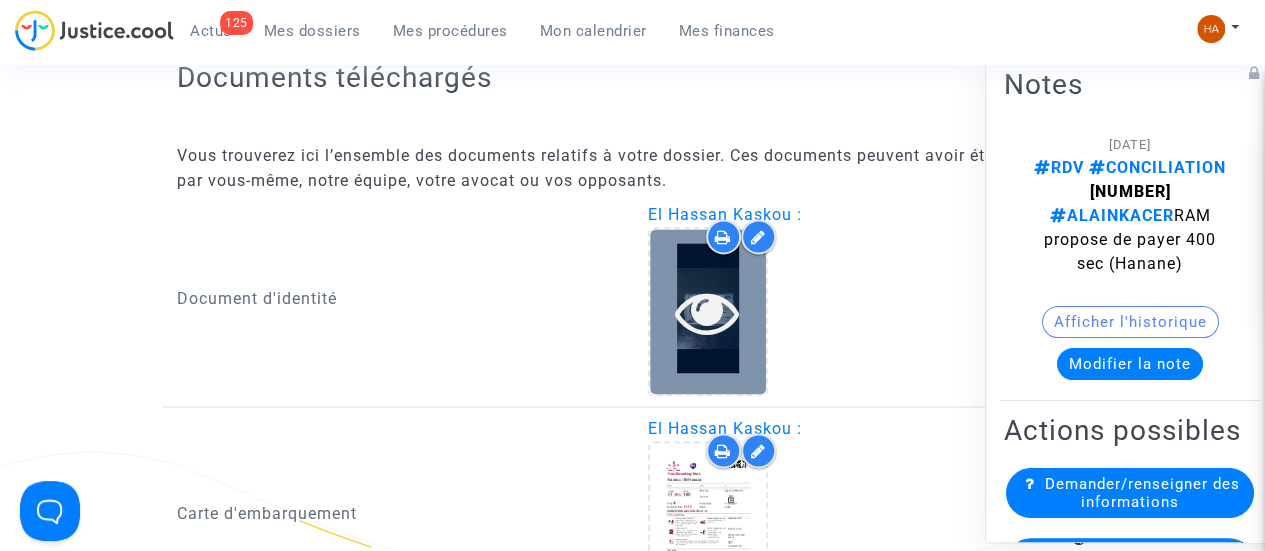 click at bounding box center (707, 312) 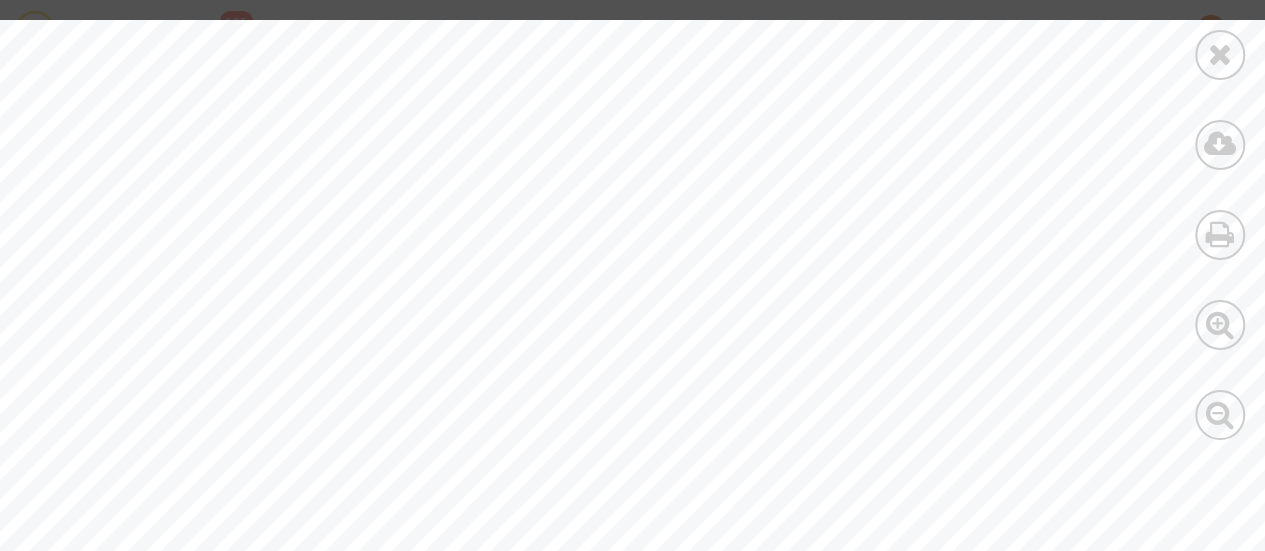 scroll, scrollTop: 600, scrollLeft: 0, axis: vertical 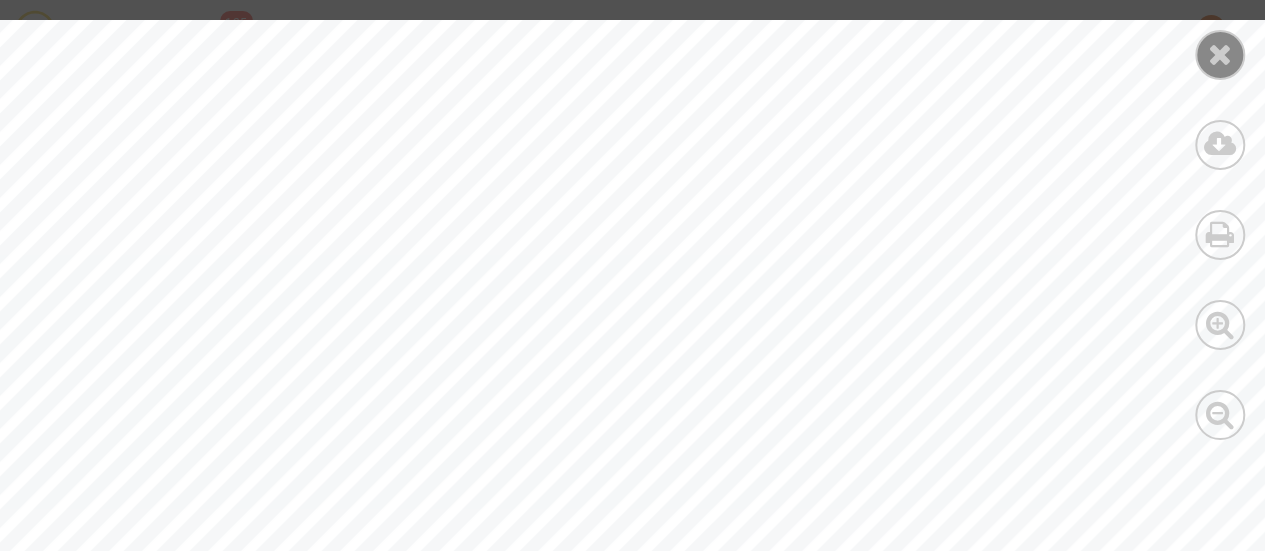 click at bounding box center [1220, 54] 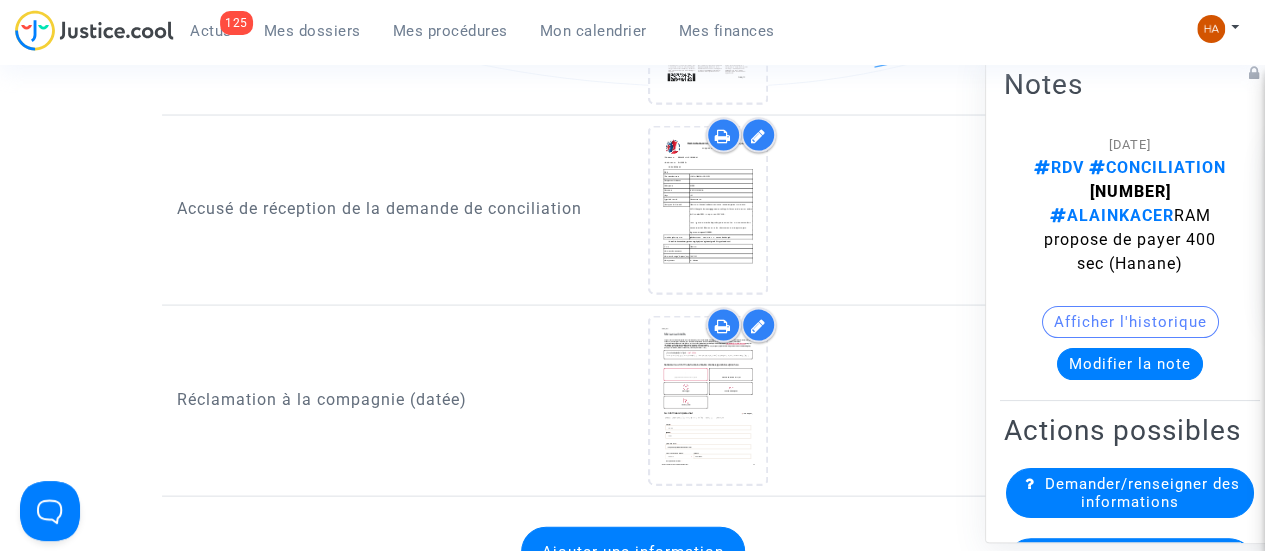 scroll, scrollTop: 1900, scrollLeft: 0, axis: vertical 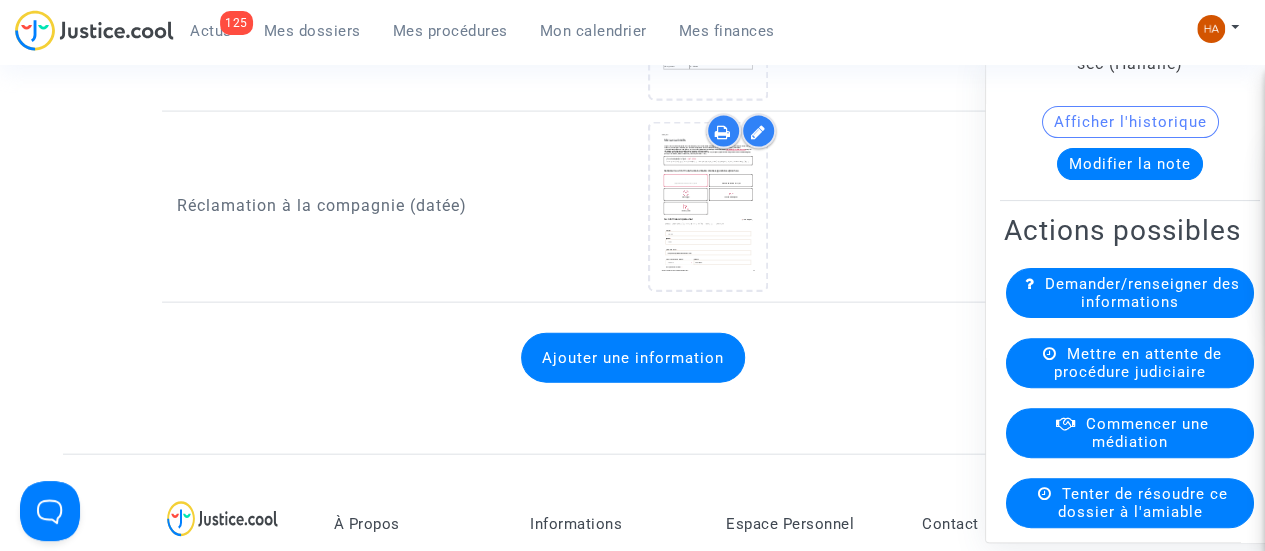 click on "Ajouter une information" 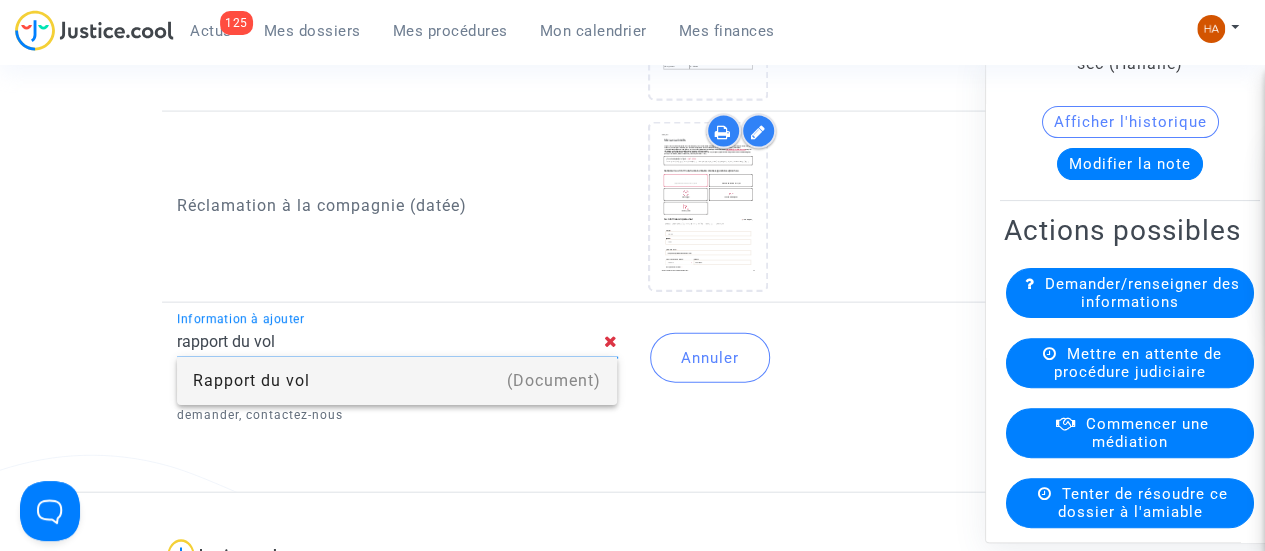 click on "Rapport du vol" at bounding box center [397, 381] 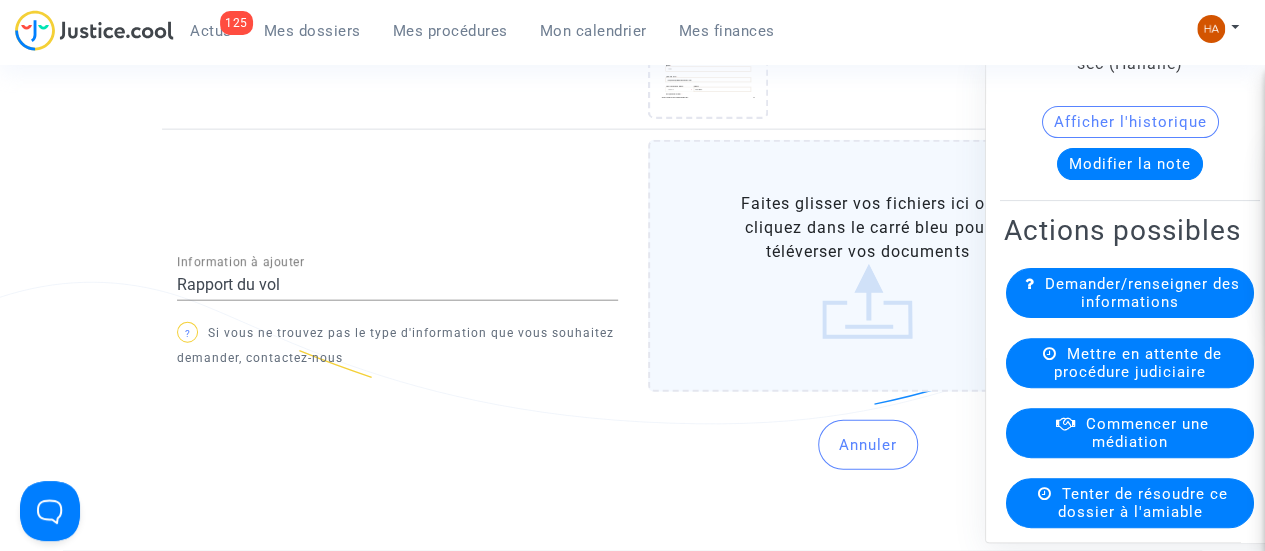 scroll, scrollTop: 2277, scrollLeft: 0, axis: vertical 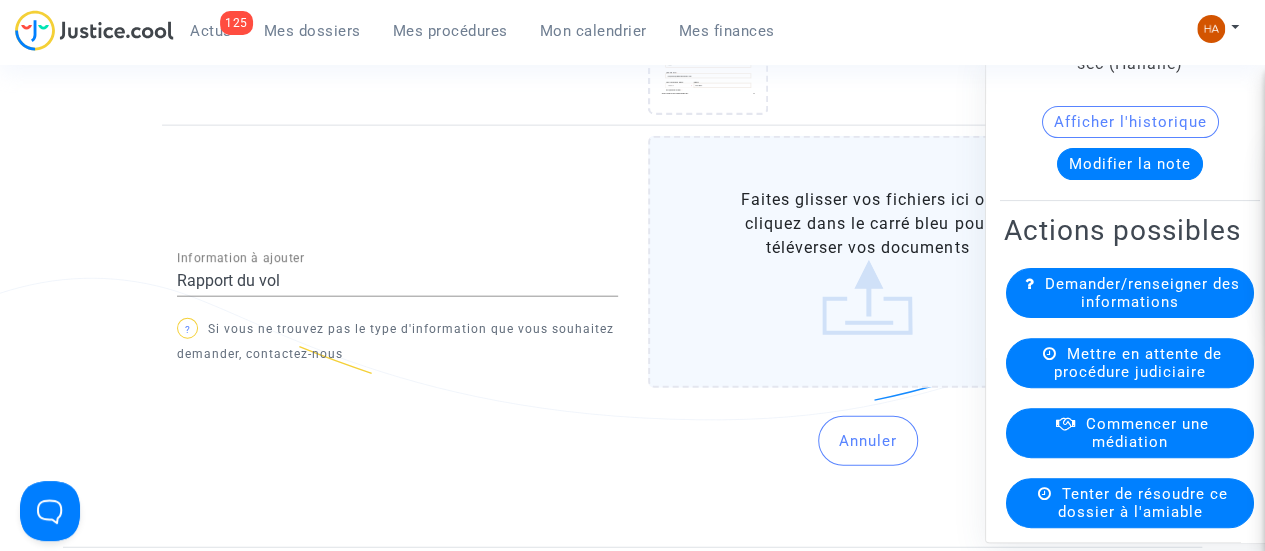 click on "Faites glisser vos fichiers ici ou cliquez dans le carré bleu pour téléverser vos documents" 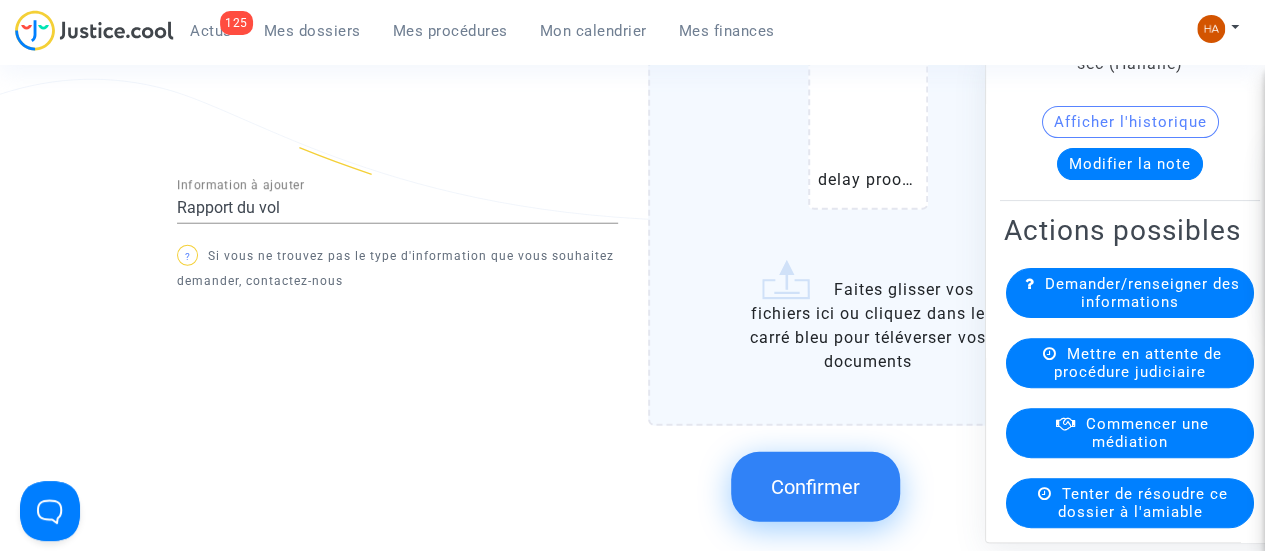 scroll, scrollTop: 2477, scrollLeft: 0, axis: vertical 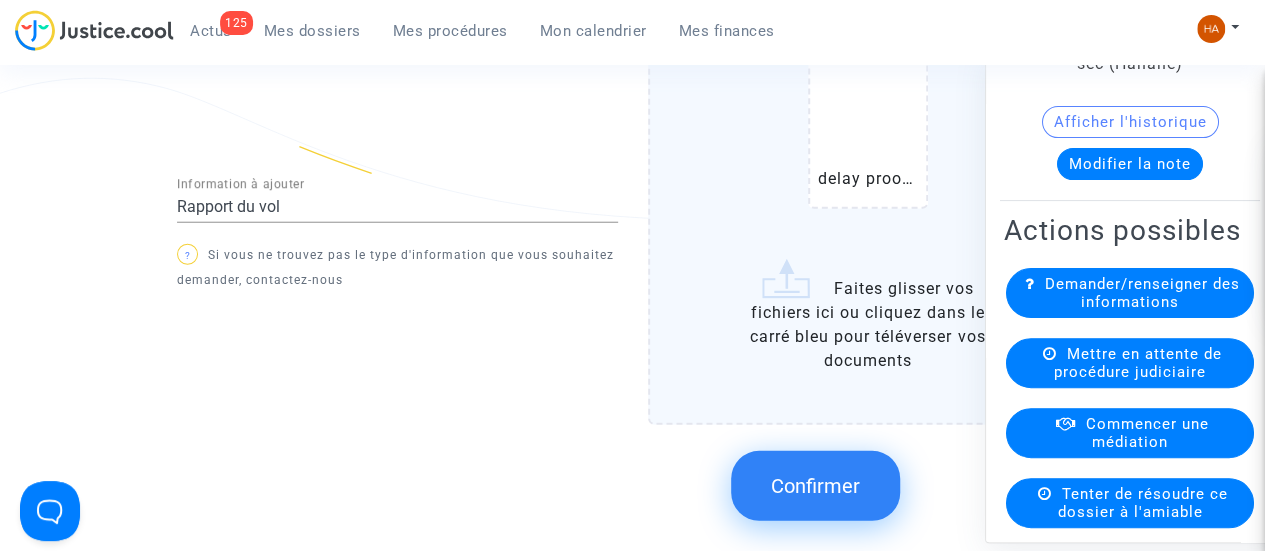 click on "Confirmer" 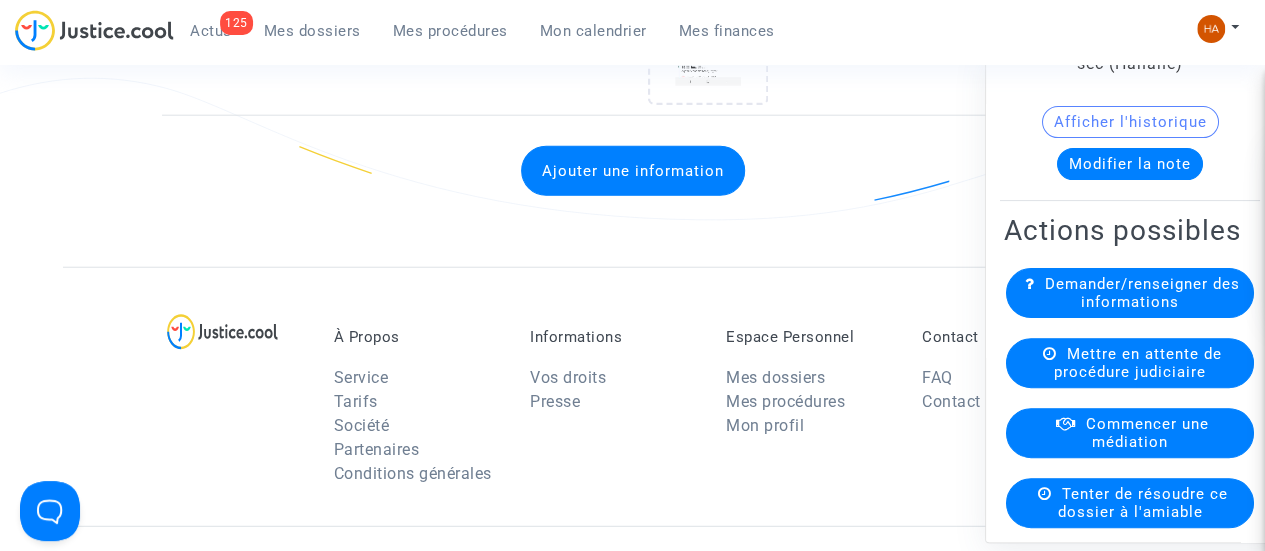 click on "Mes dossiers" at bounding box center (312, 31) 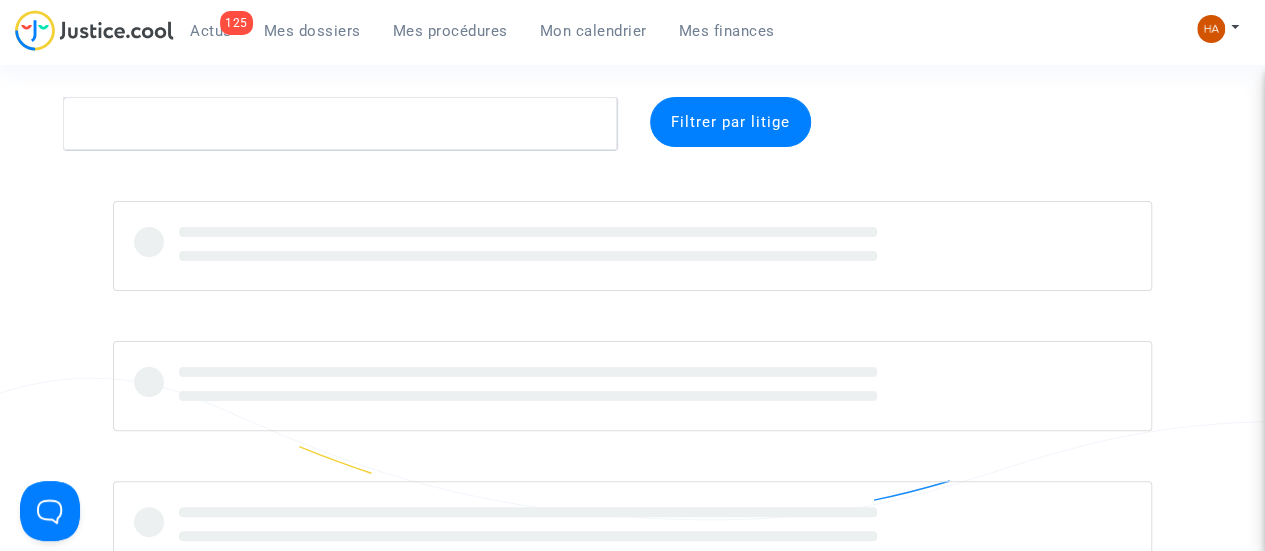 scroll, scrollTop: 0, scrollLeft: 0, axis: both 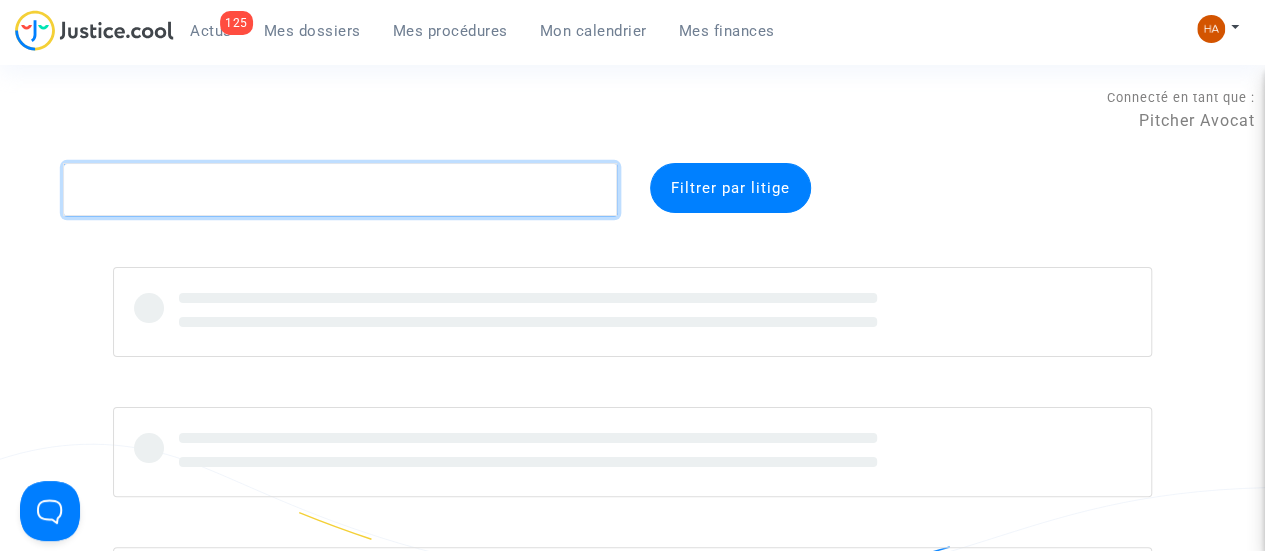 click 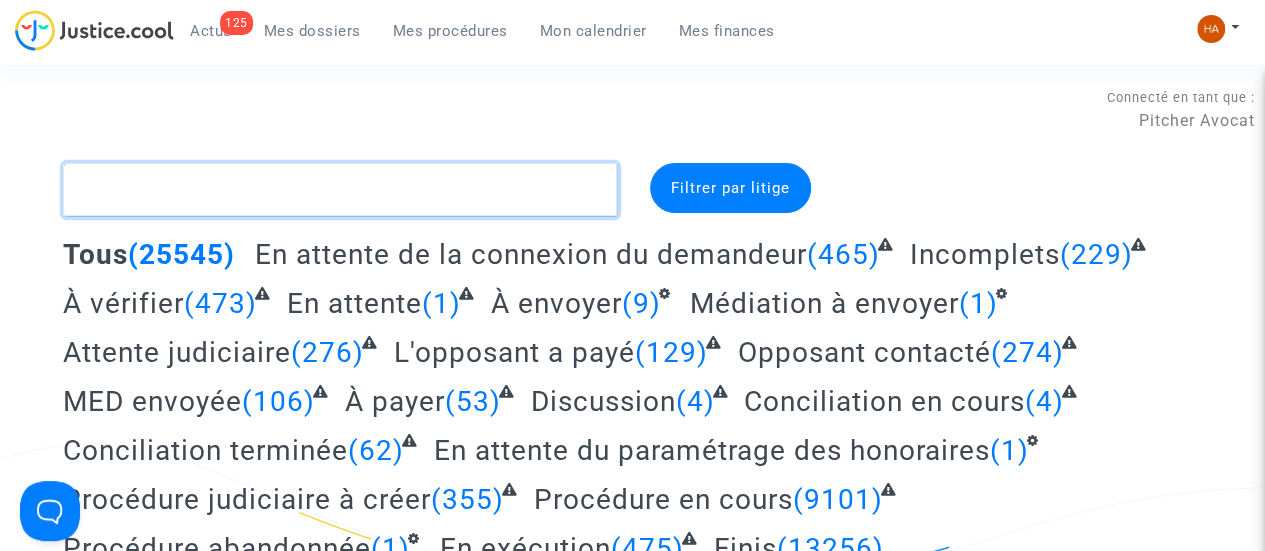 click 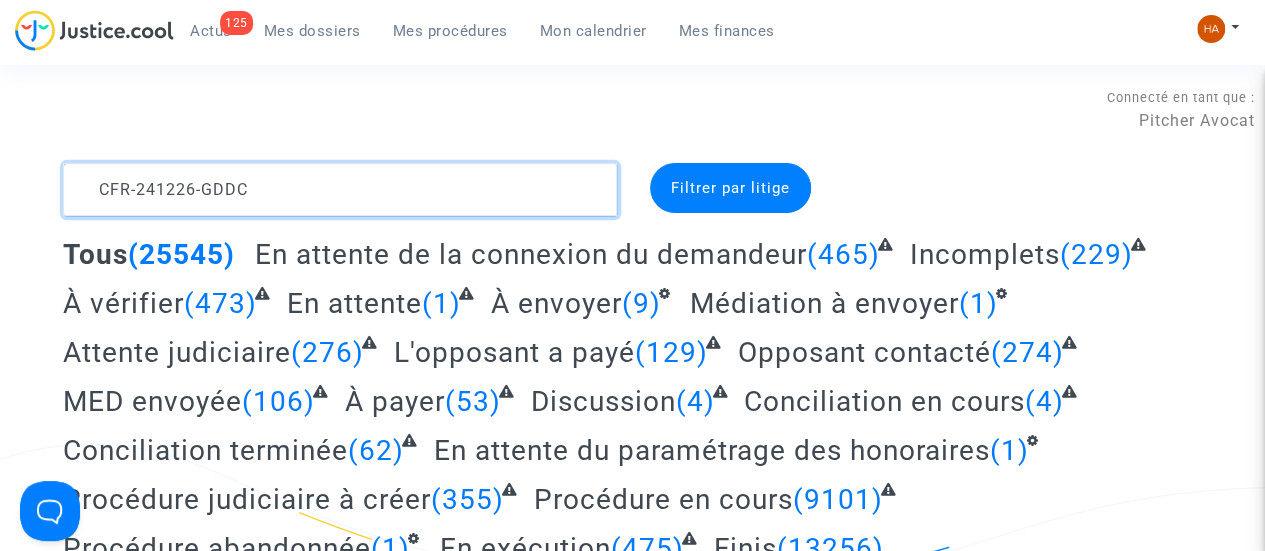 type on "CFR-241226-GDDC" 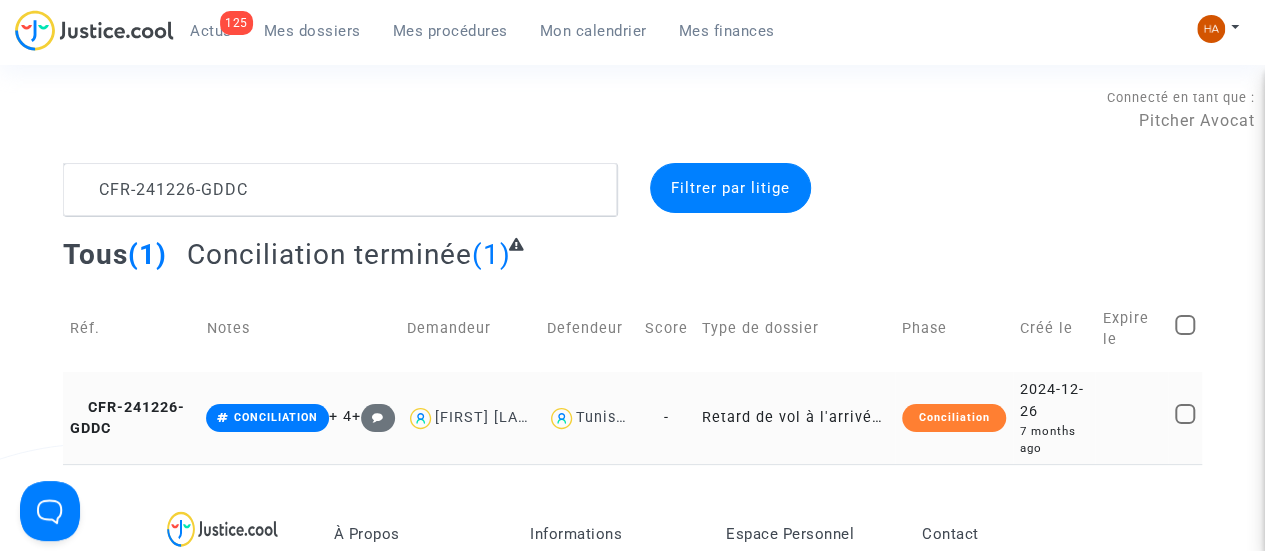 click on "Retard de vol à l'arrivée (hors UE  - Convention de Montréal)" 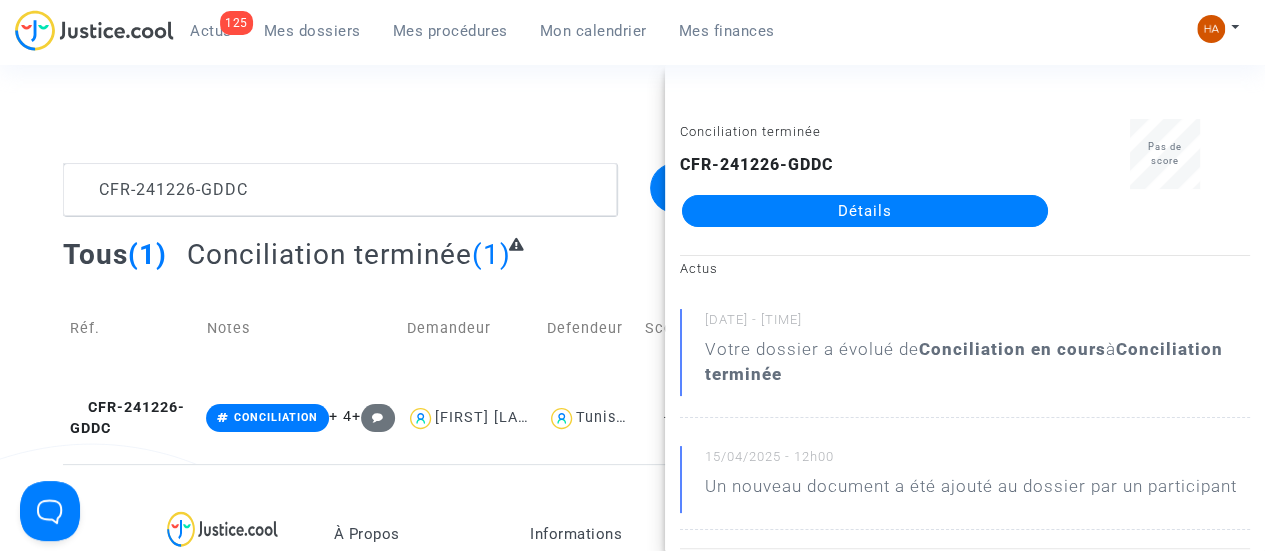 click on "Détails" 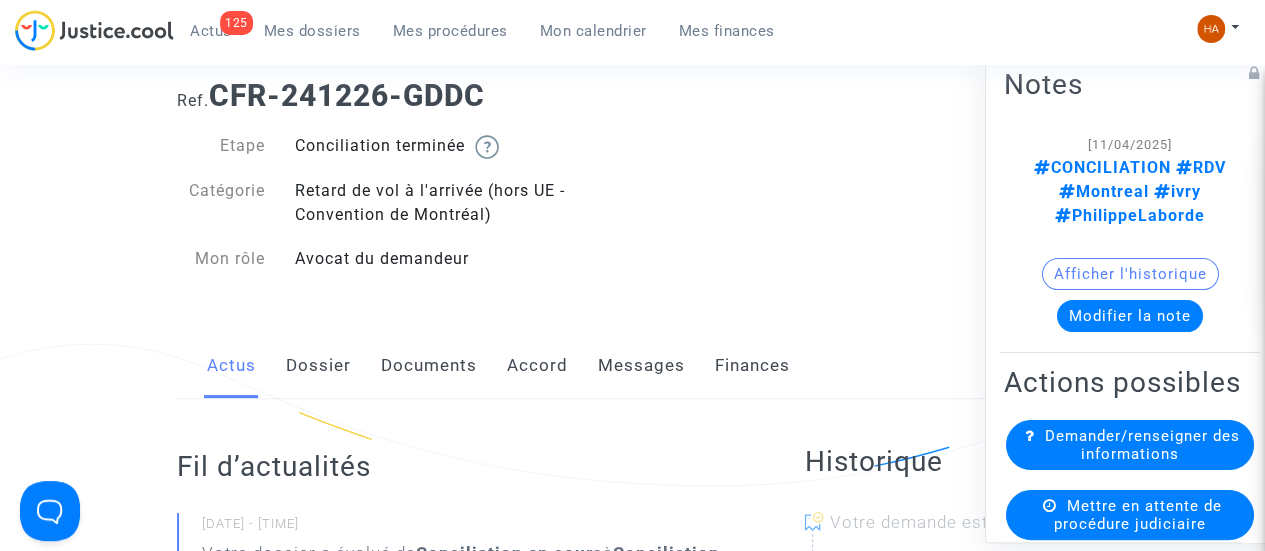 click on "Dossier" 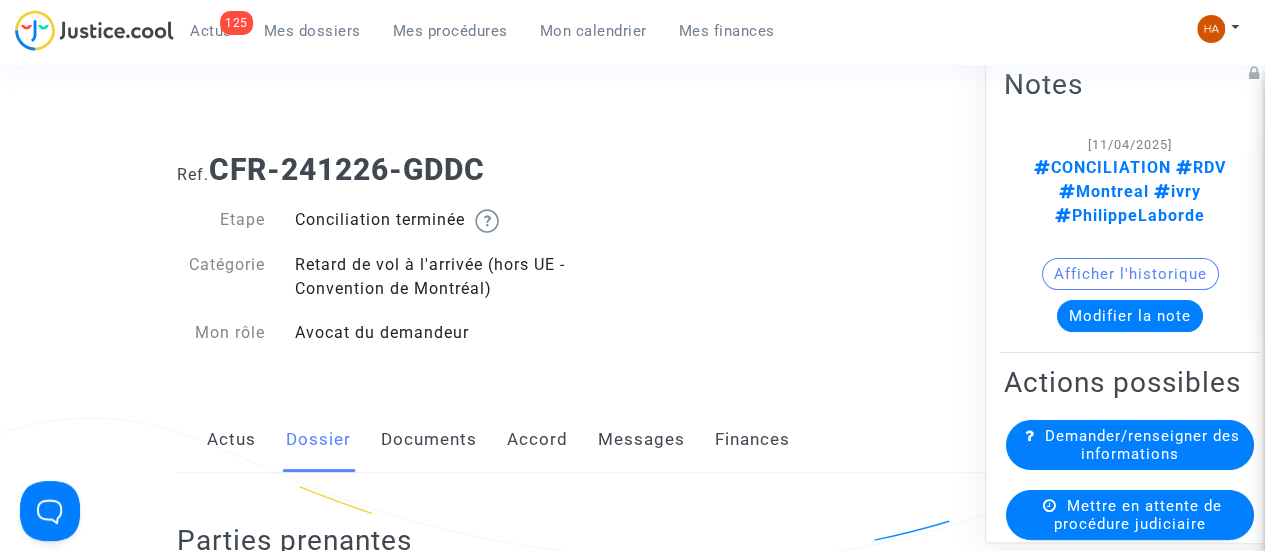 scroll, scrollTop: 0, scrollLeft: 0, axis: both 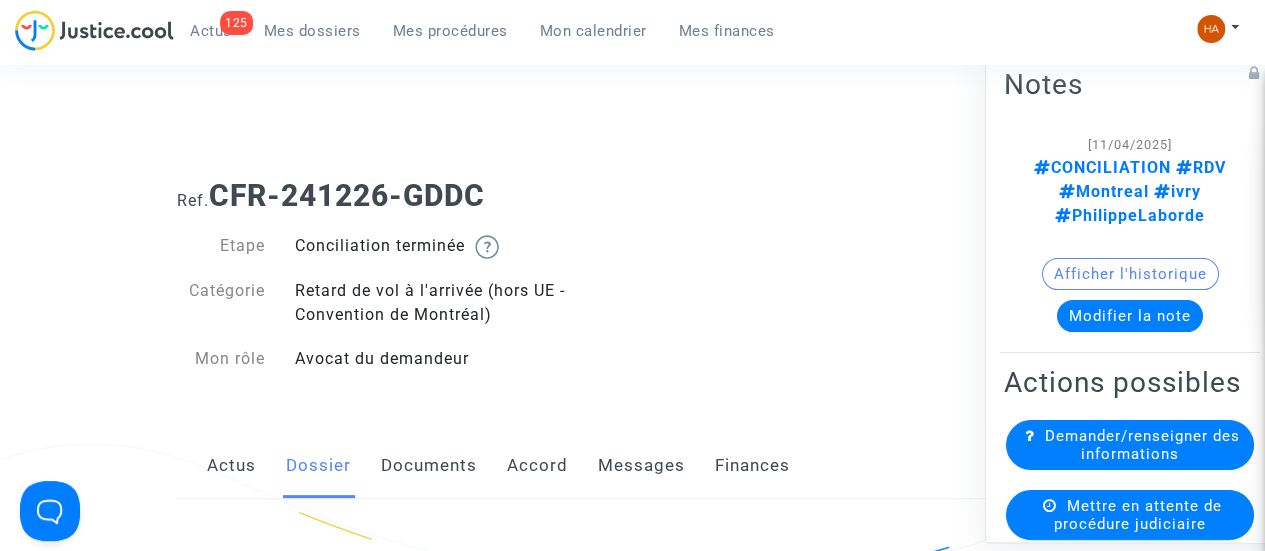 click on "Documents" 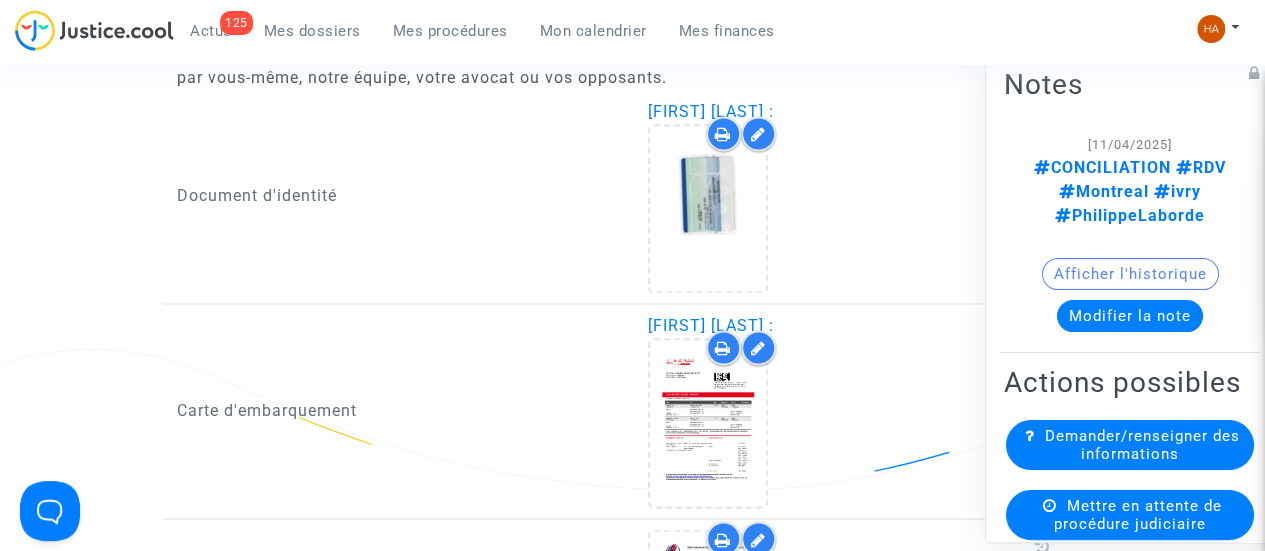 scroll, scrollTop: 1500, scrollLeft: 0, axis: vertical 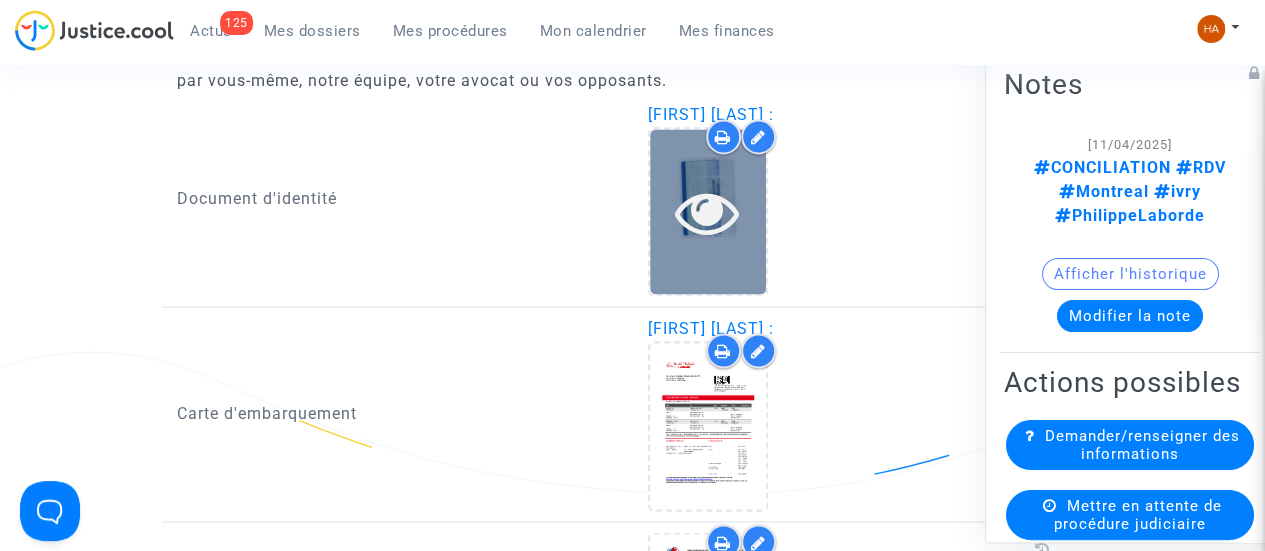 click at bounding box center [708, 211] 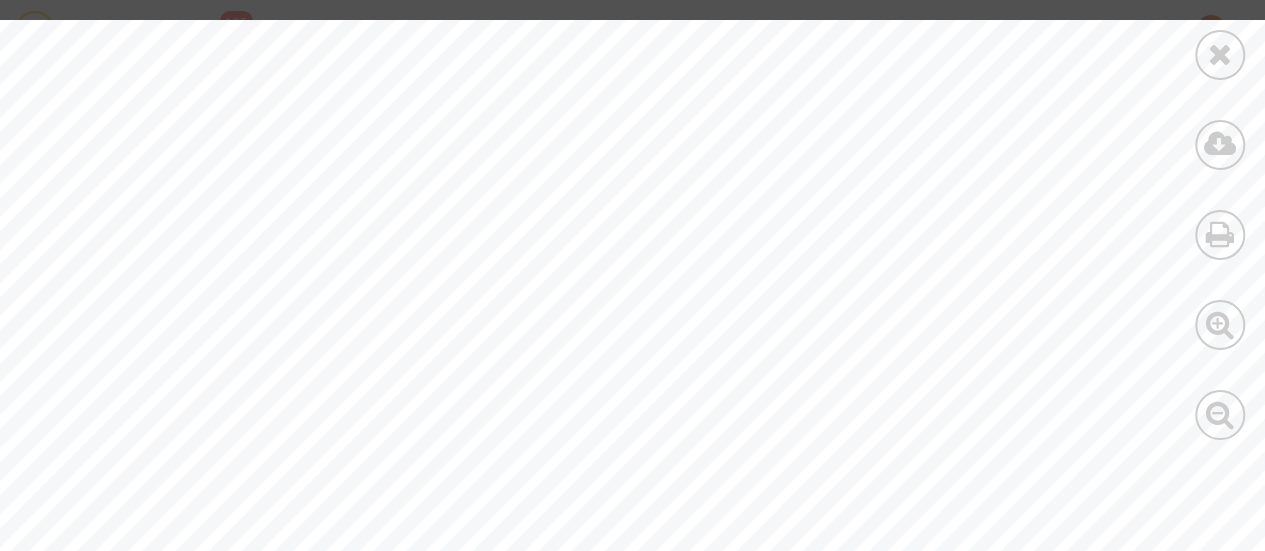 scroll, scrollTop: 2700, scrollLeft: 0, axis: vertical 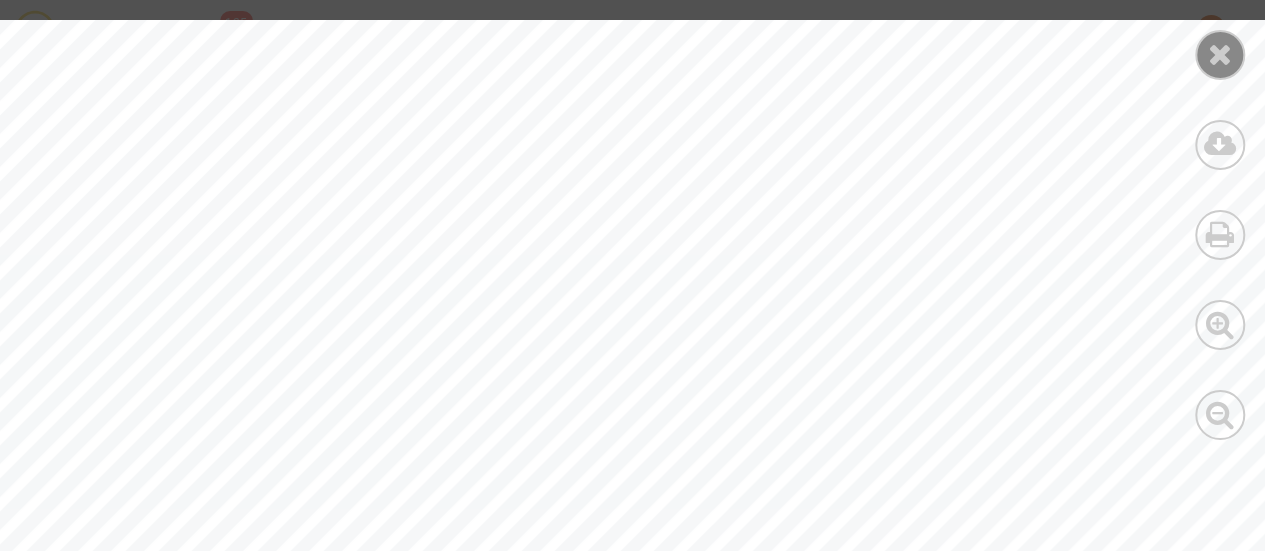click at bounding box center [1220, 55] 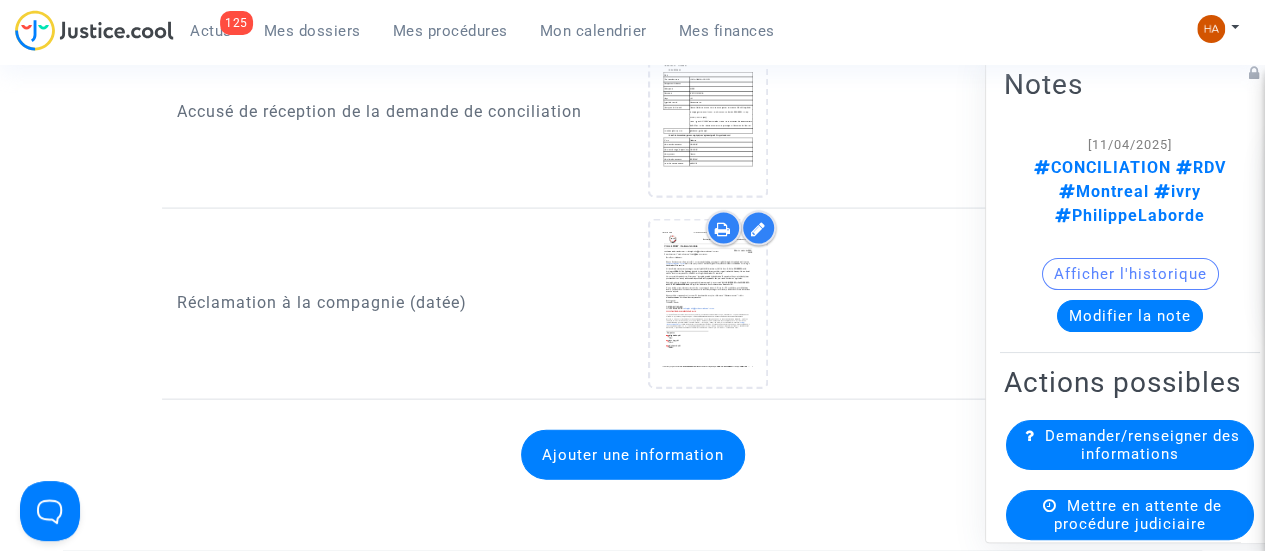 scroll, scrollTop: 2000, scrollLeft: 0, axis: vertical 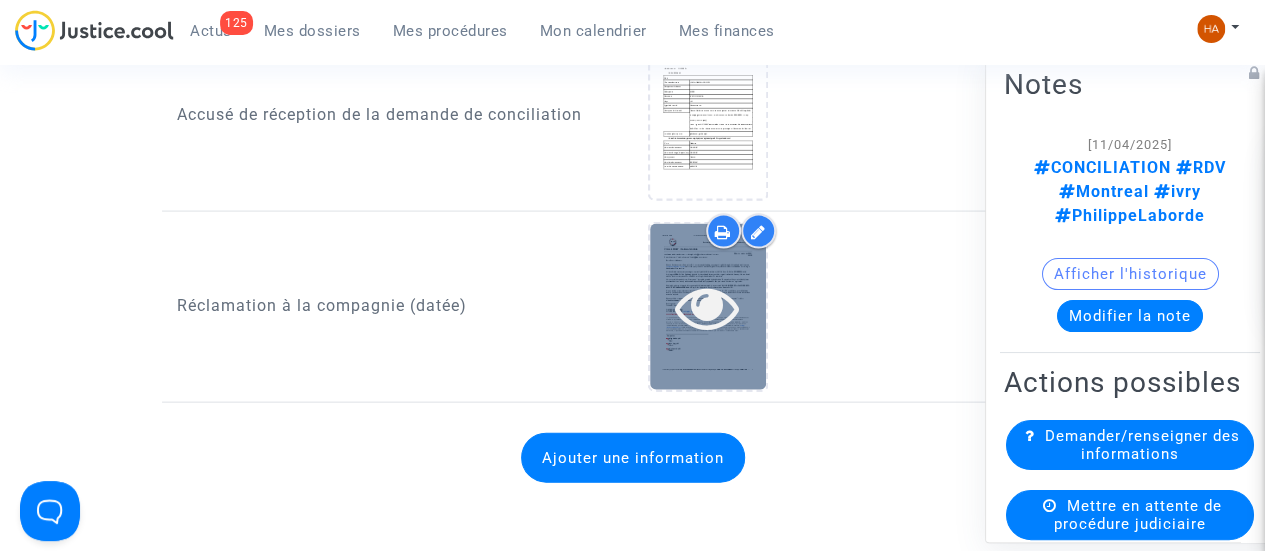 click at bounding box center [707, 307] 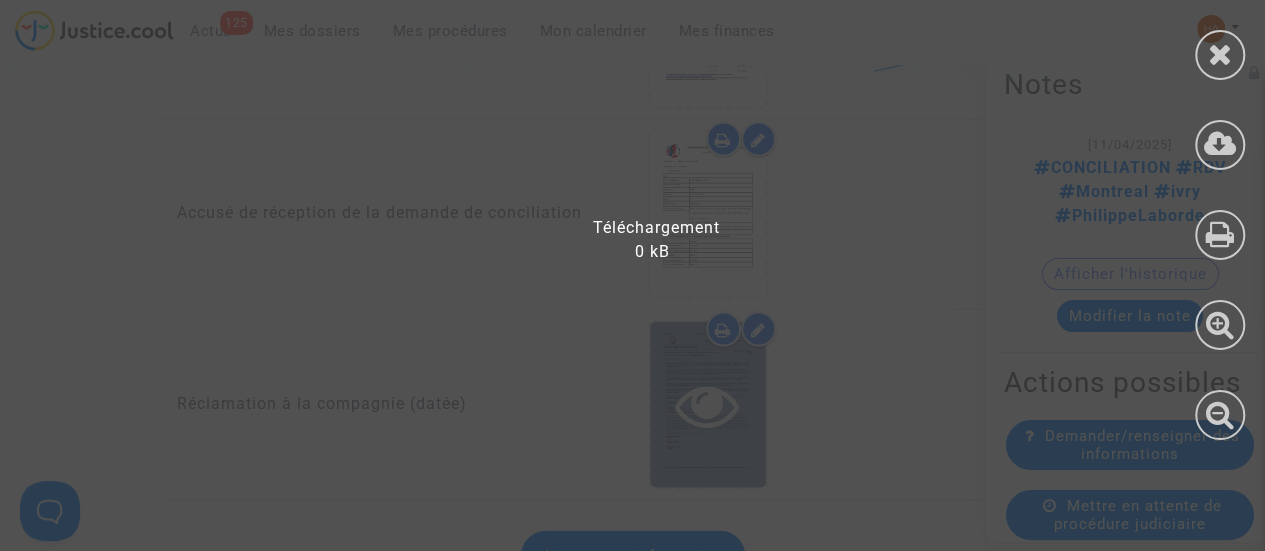 scroll, scrollTop: 1900, scrollLeft: 0, axis: vertical 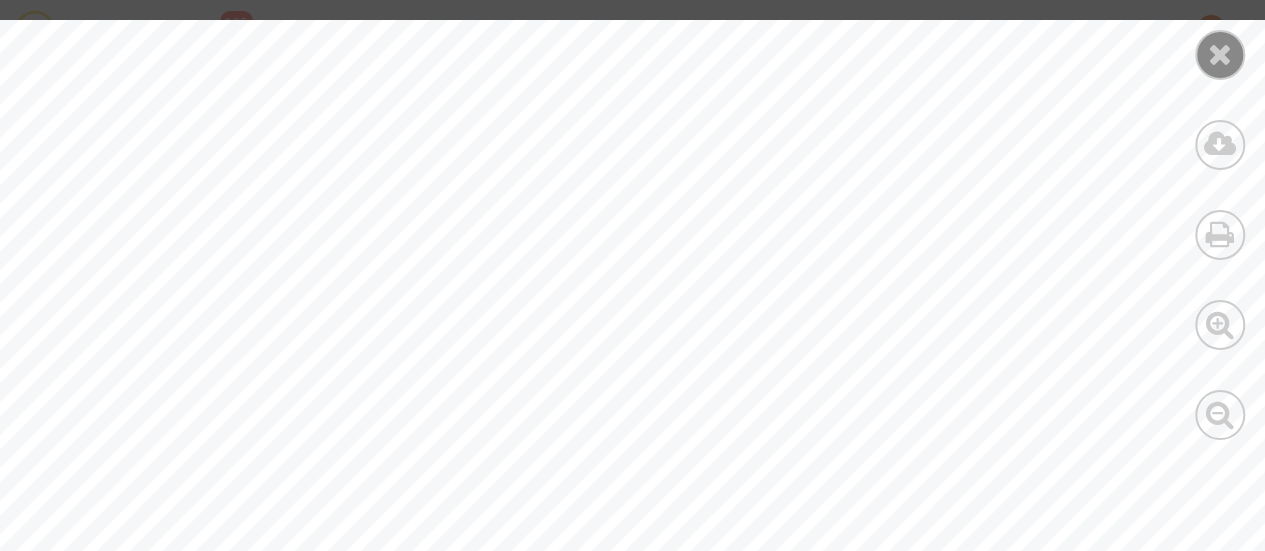 click at bounding box center (1220, 54) 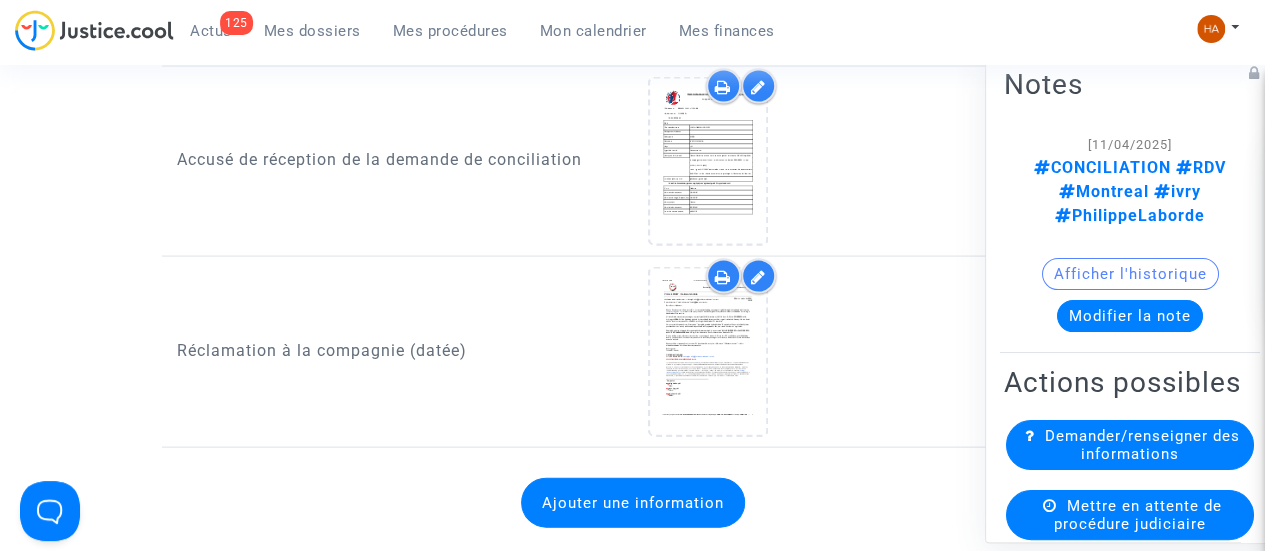 scroll, scrollTop: 2100, scrollLeft: 0, axis: vertical 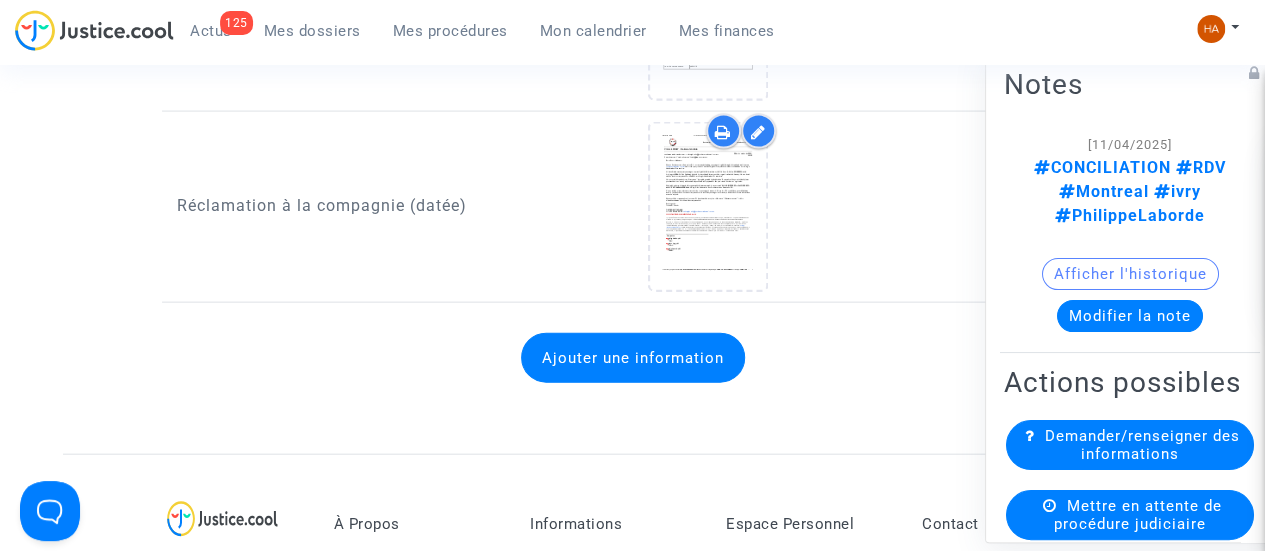 click on "Ajouter une information" 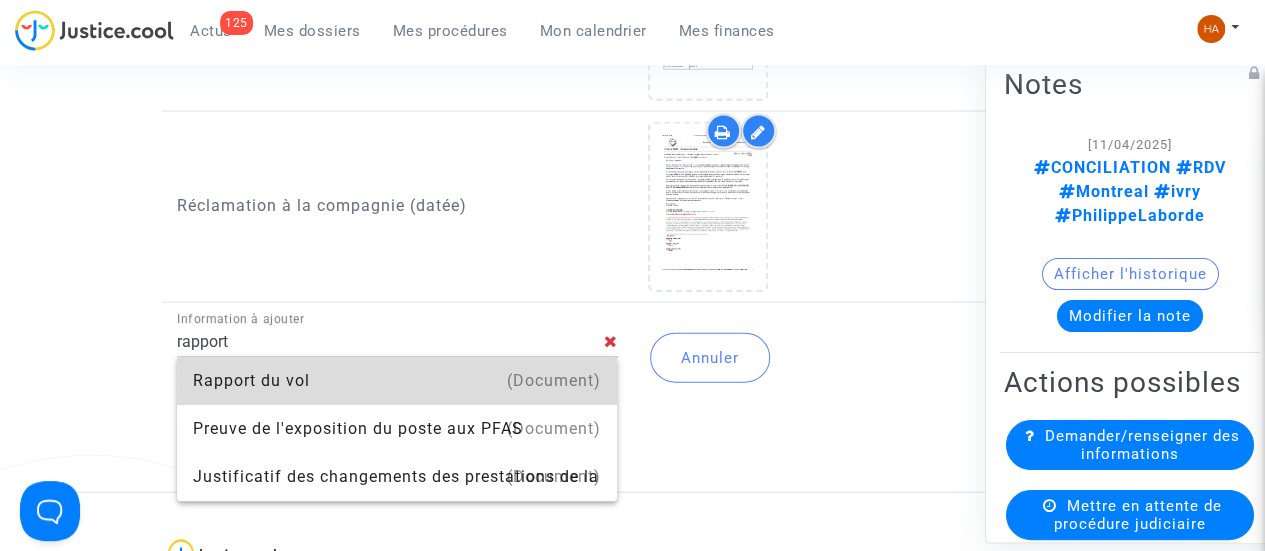 click on "Rapport du vol" at bounding box center (397, 381) 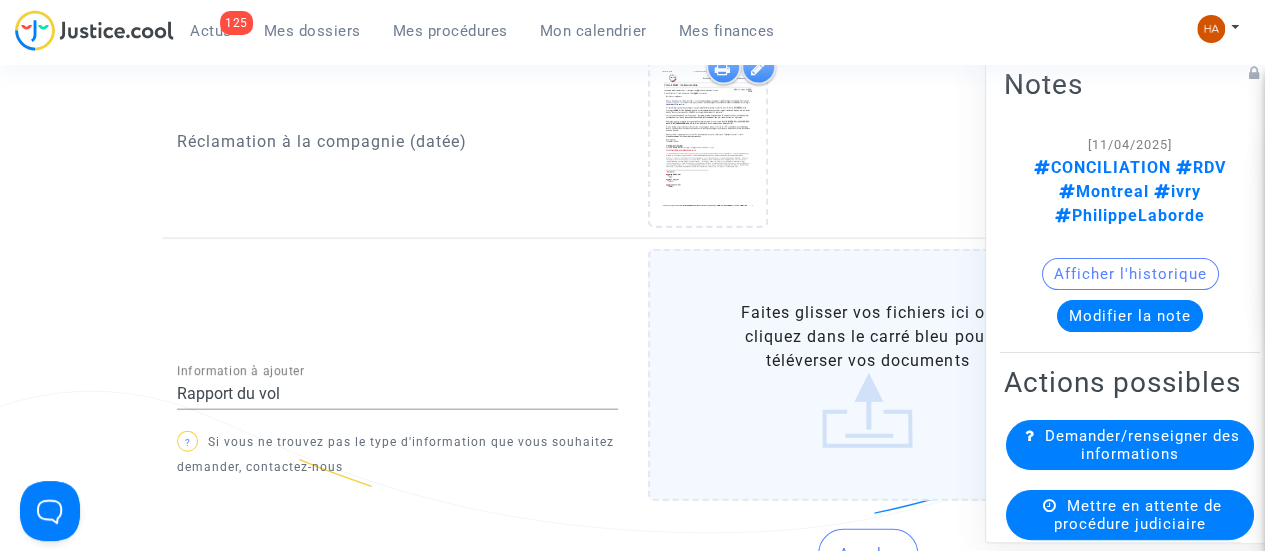 scroll, scrollTop: 2165, scrollLeft: 0, axis: vertical 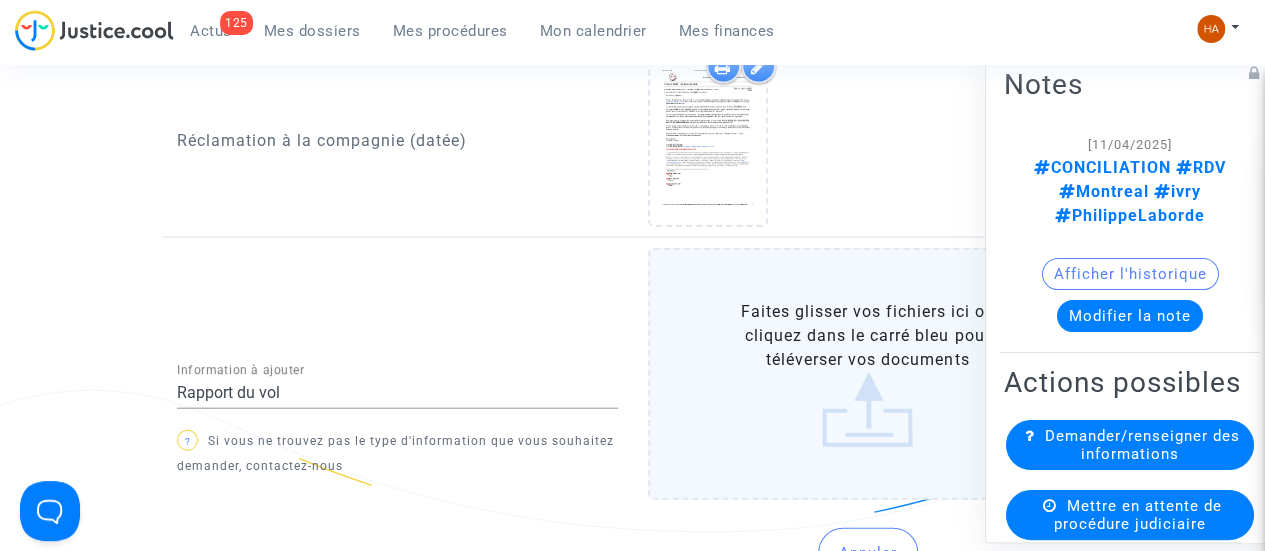 click on "Faites glisser vos fichiers ici ou cliquez dans le carré bleu pour téléverser vos documents" 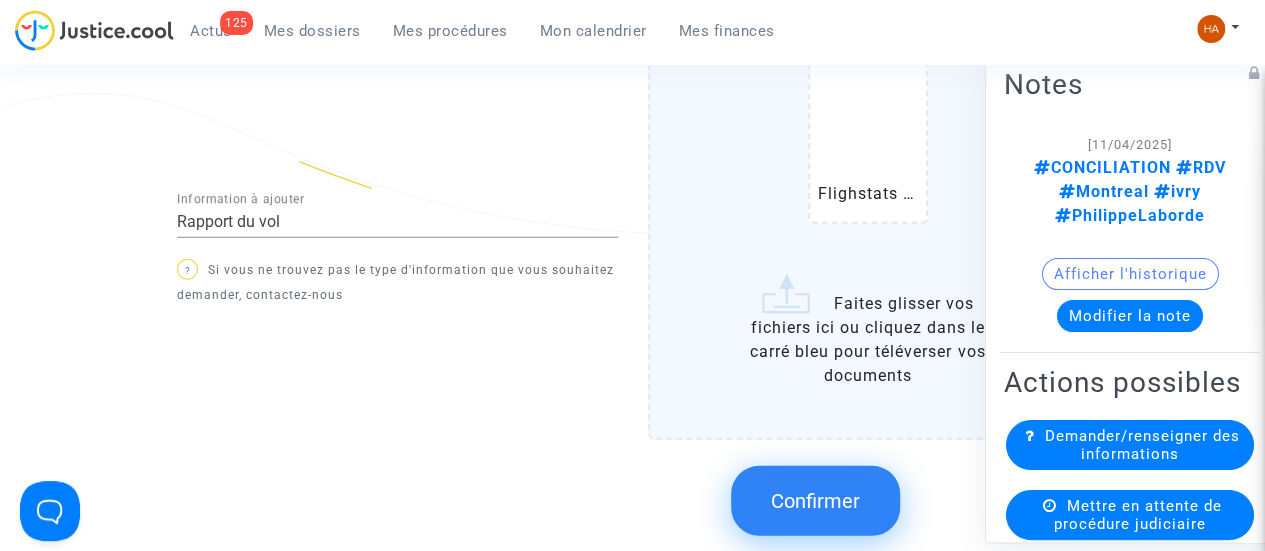 scroll, scrollTop: 2465, scrollLeft: 0, axis: vertical 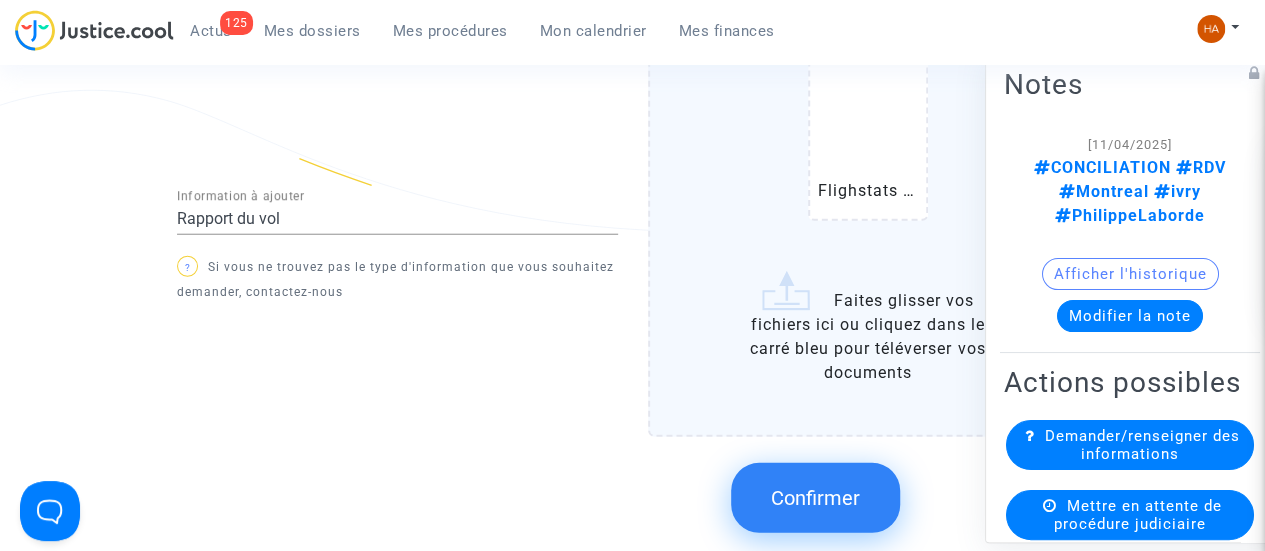 click on "Confirmer" 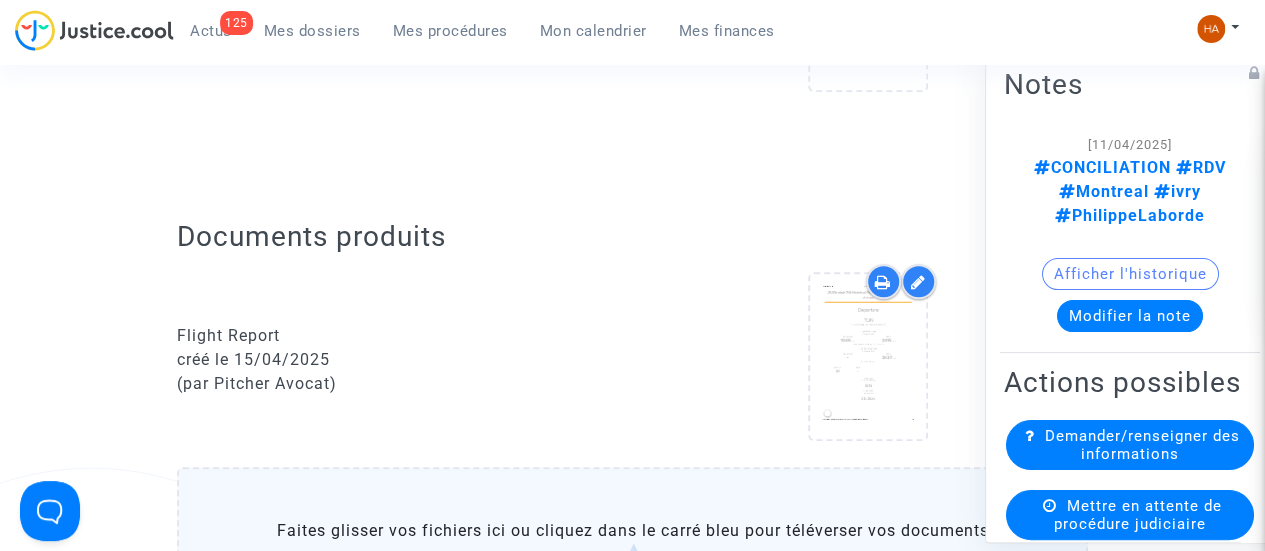 scroll, scrollTop: 665, scrollLeft: 0, axis: vertical 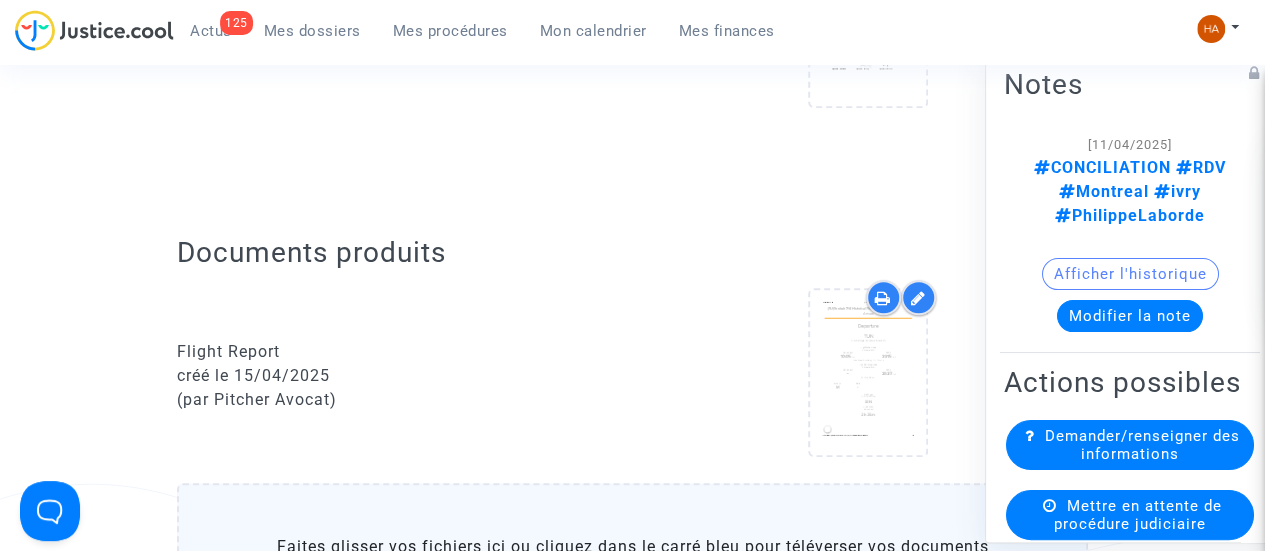 click on "Mes dossiers" at bounding box center [312, 31] 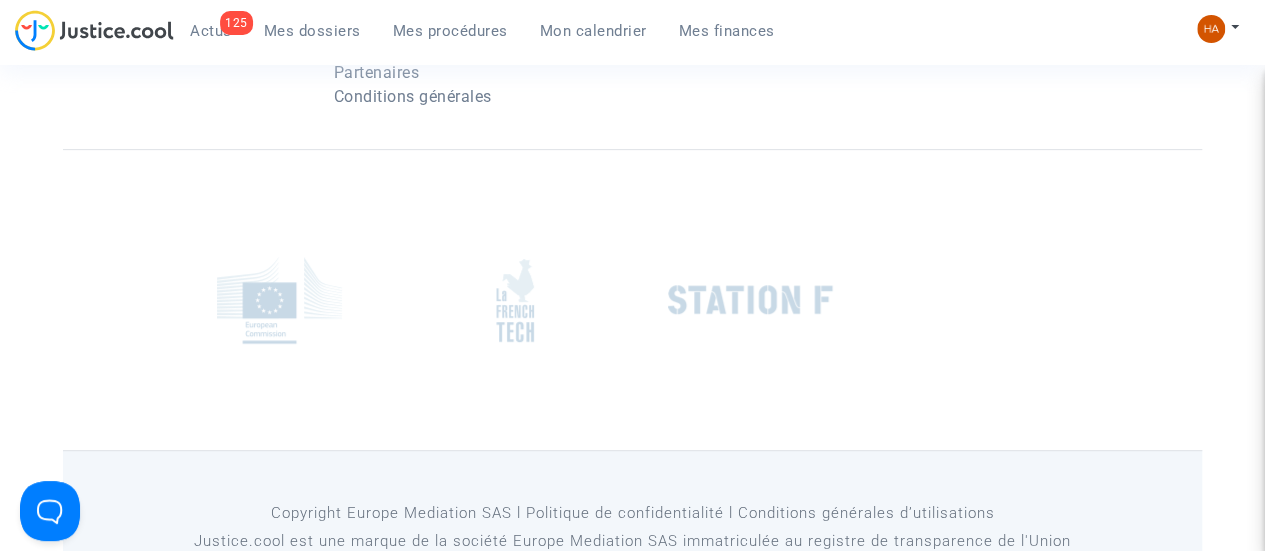 scroll, scrollTop: 254, scrollLeft: 0, axis: vertical 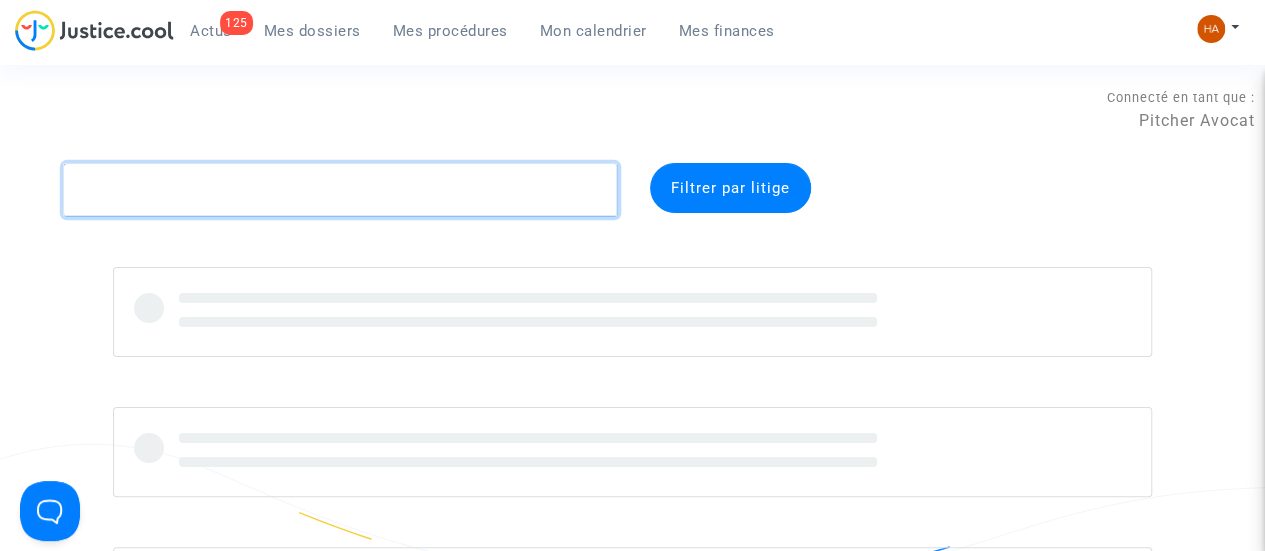 click 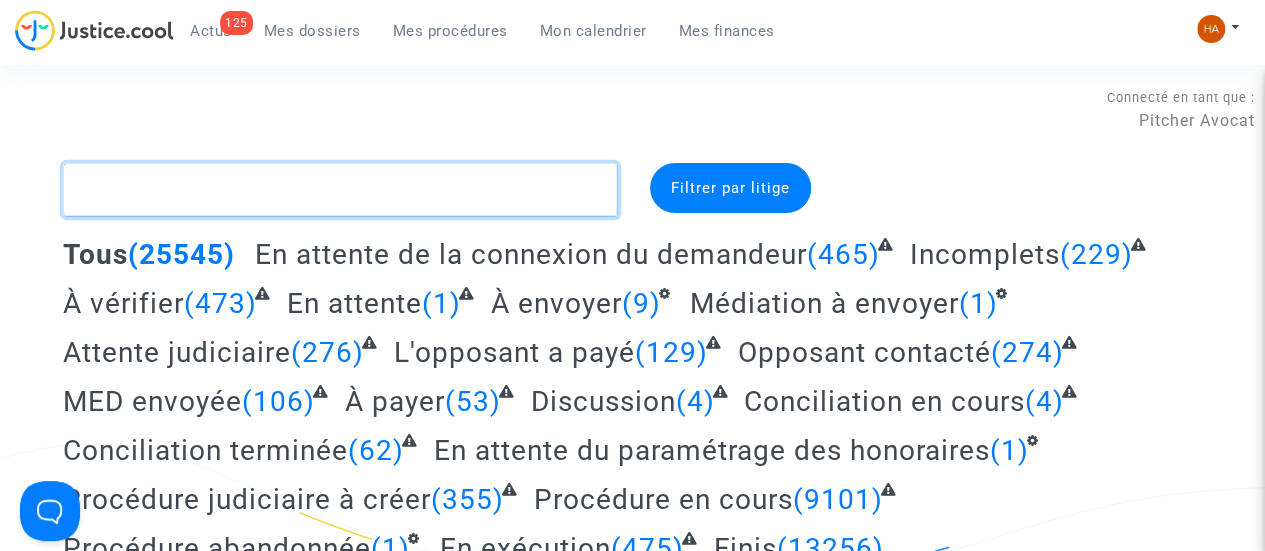 paste on "CFR-241227-MRDT" 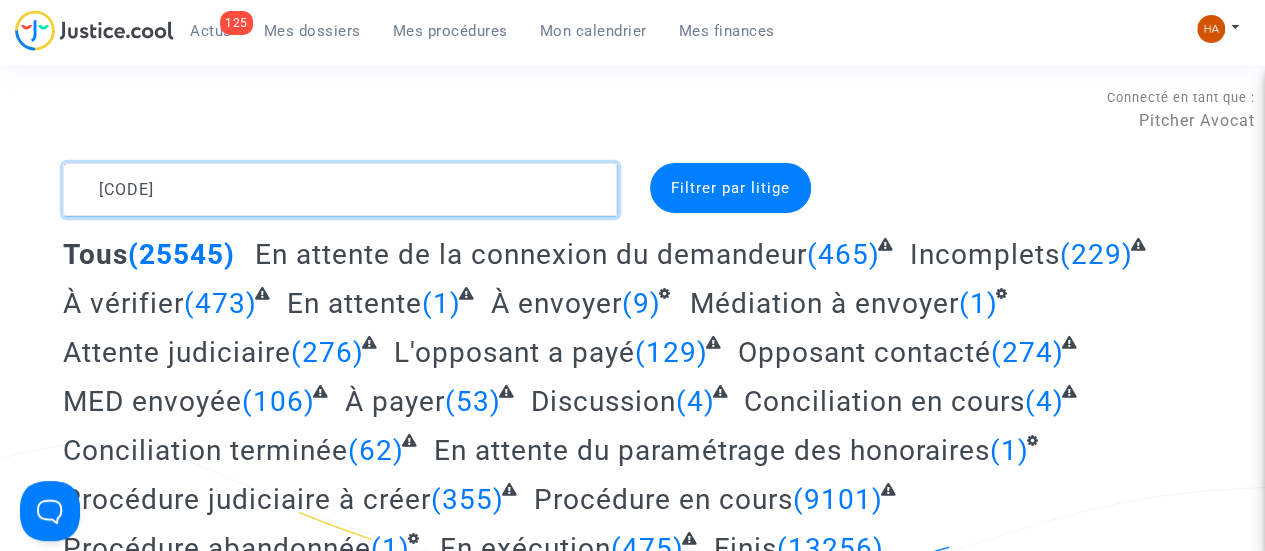 type on "CFR-241227-MRDT" 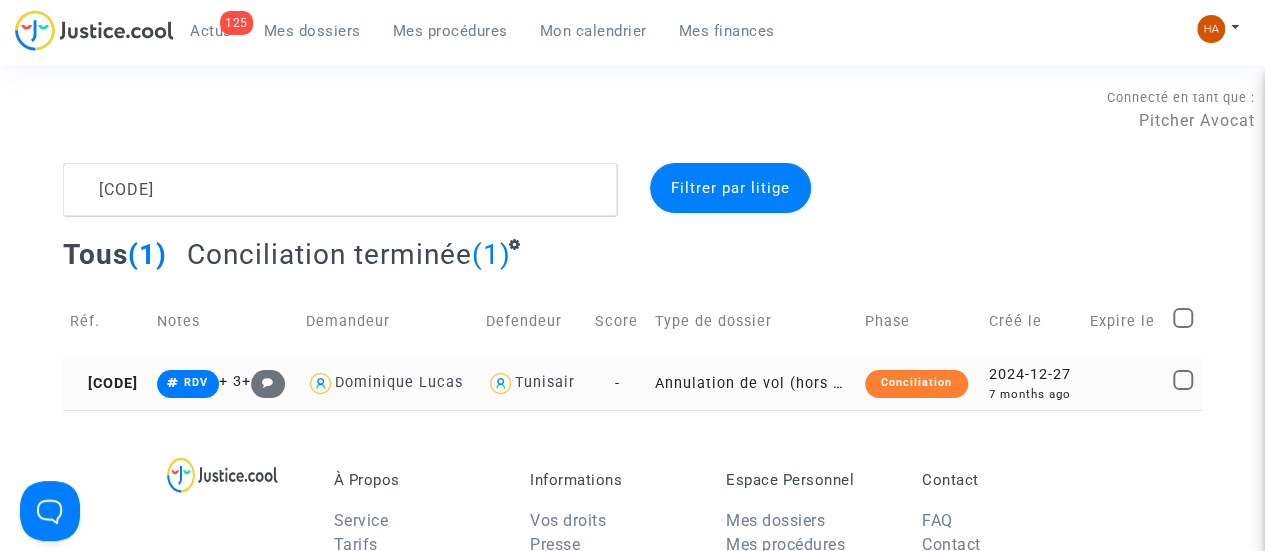 click on "Annulation de vol (hors UE - Convention de Montréal)" 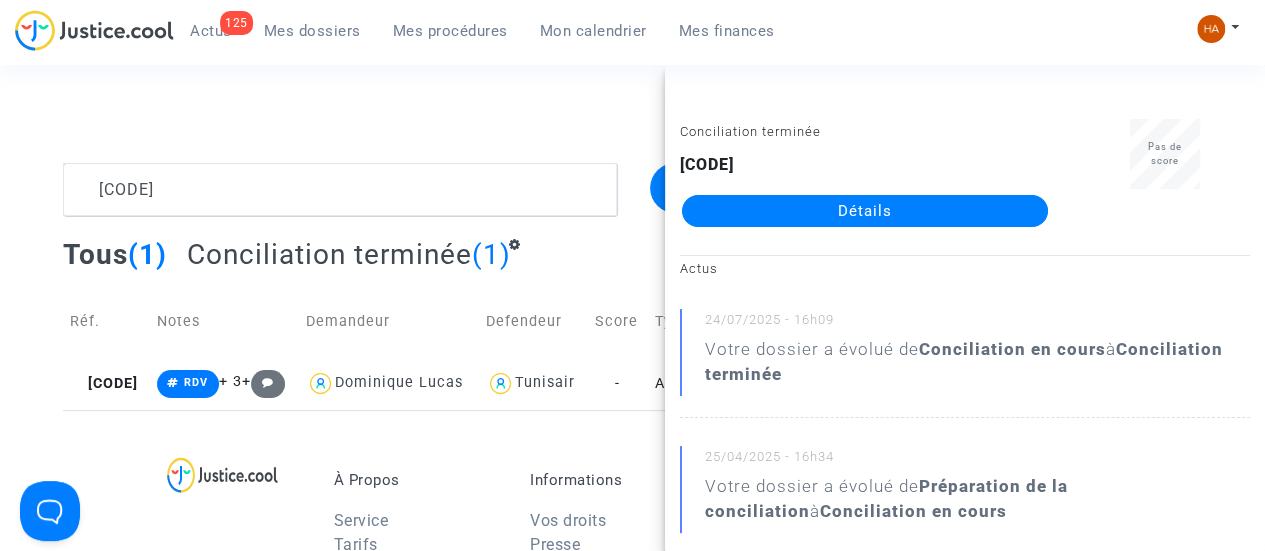 click on "Détails" 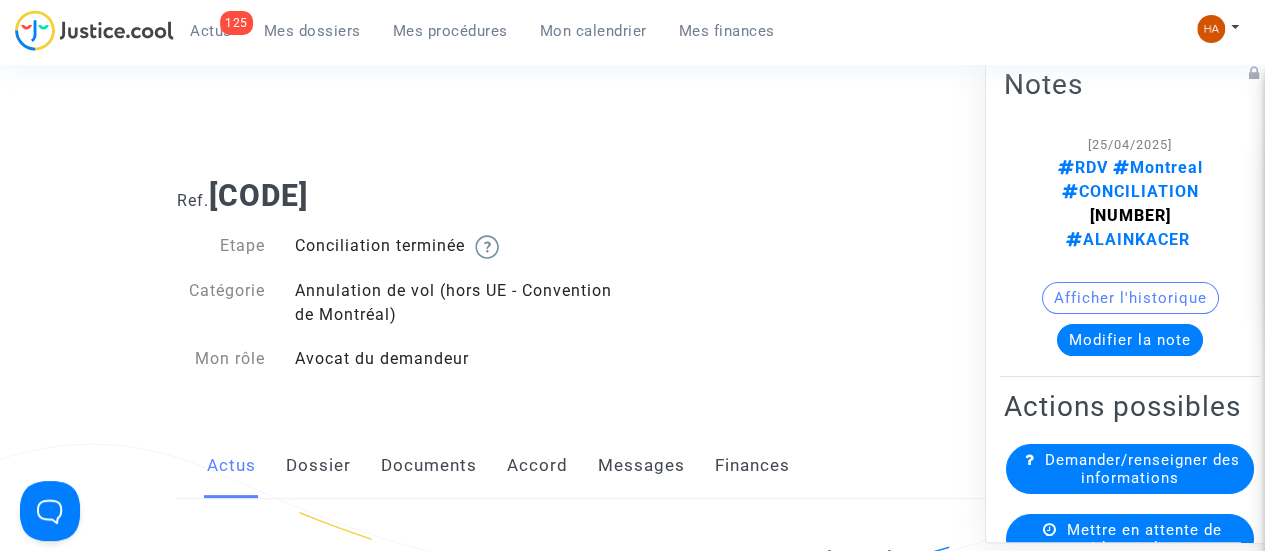 click on "Documents" 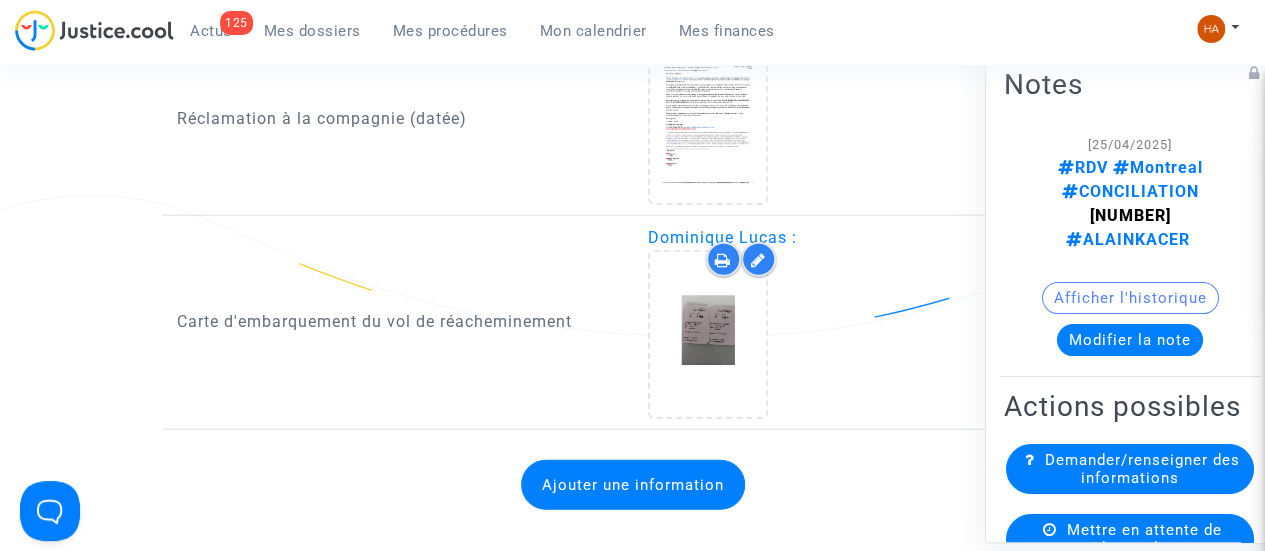 scroll, scrollTop: 2300, scrollLeft: 0, axis: vertical 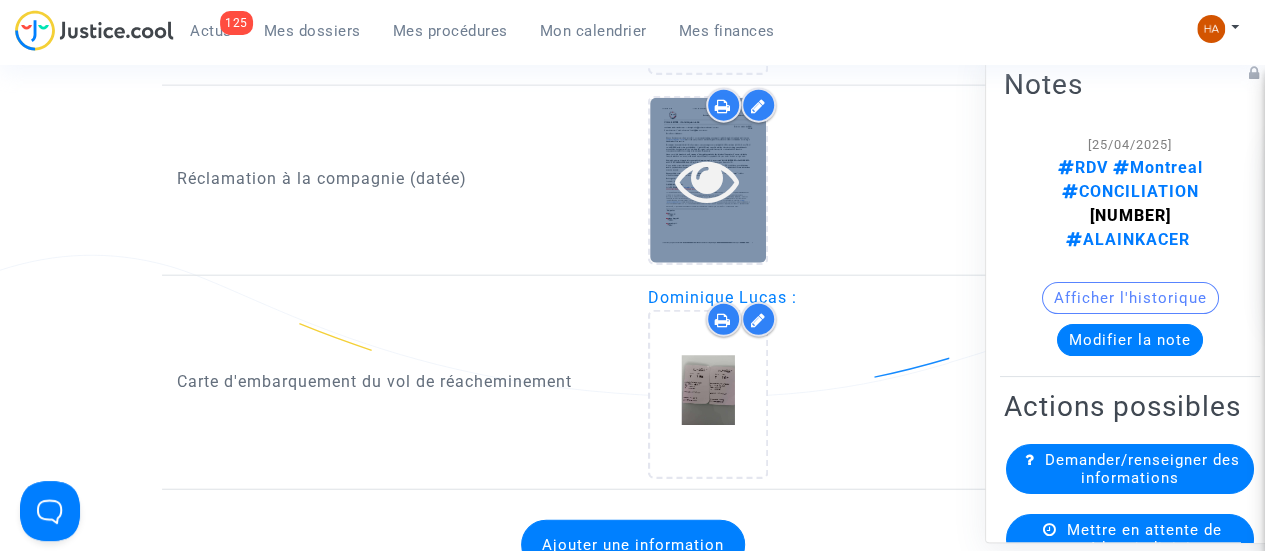 click at bounding box center [708, 180] 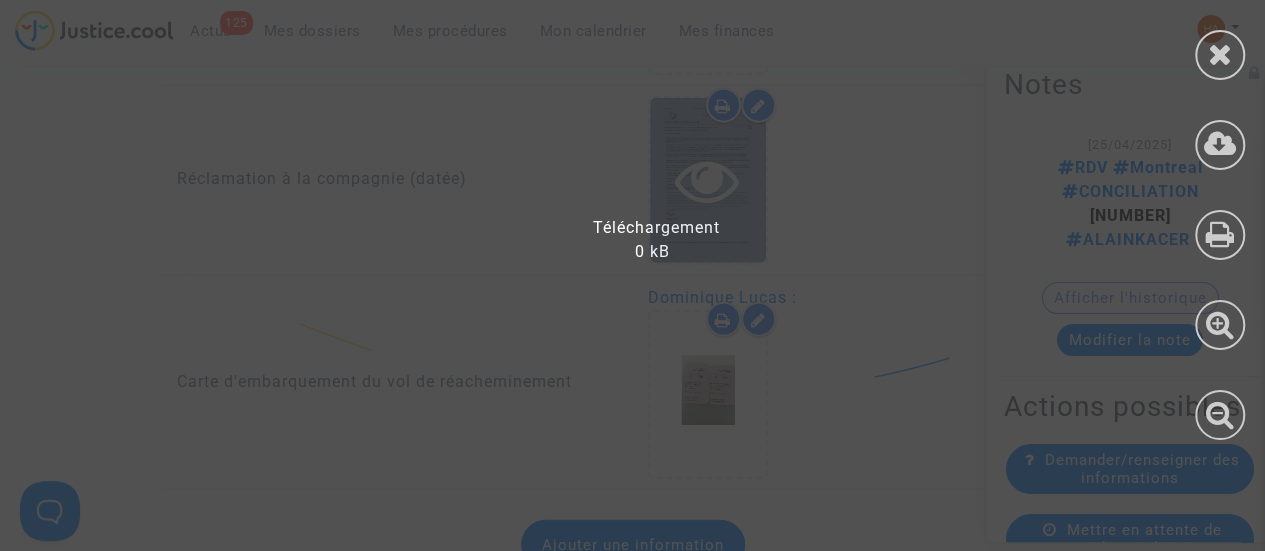click at bounding box center [645, 285] 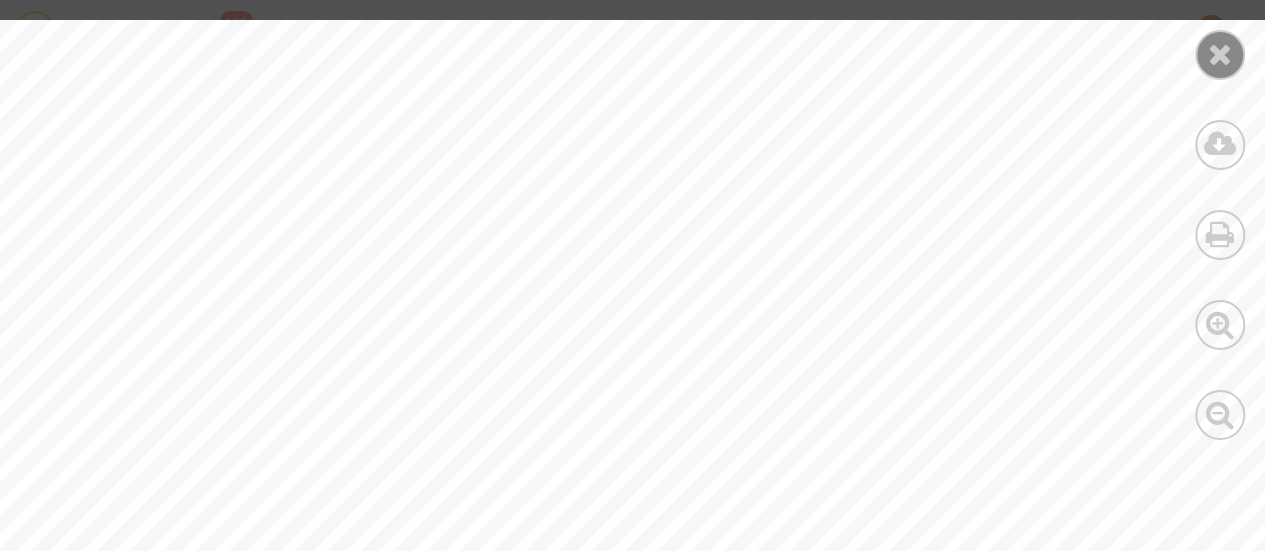 click at bounding box center (1220, 54) 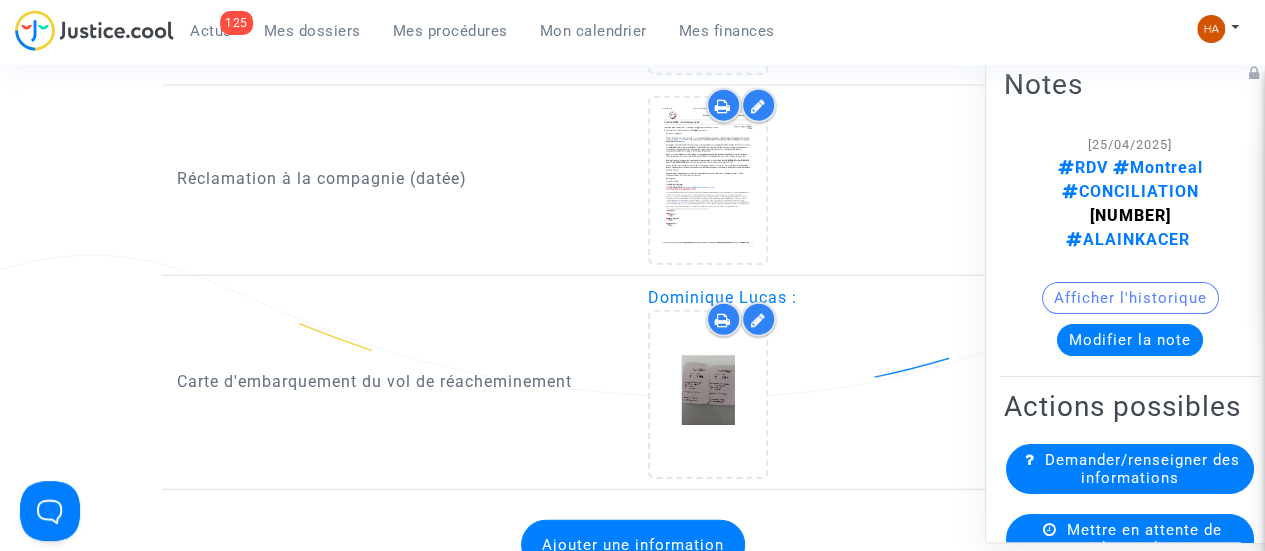 click on "Mes dossiers" at bounding box center (312, 31) 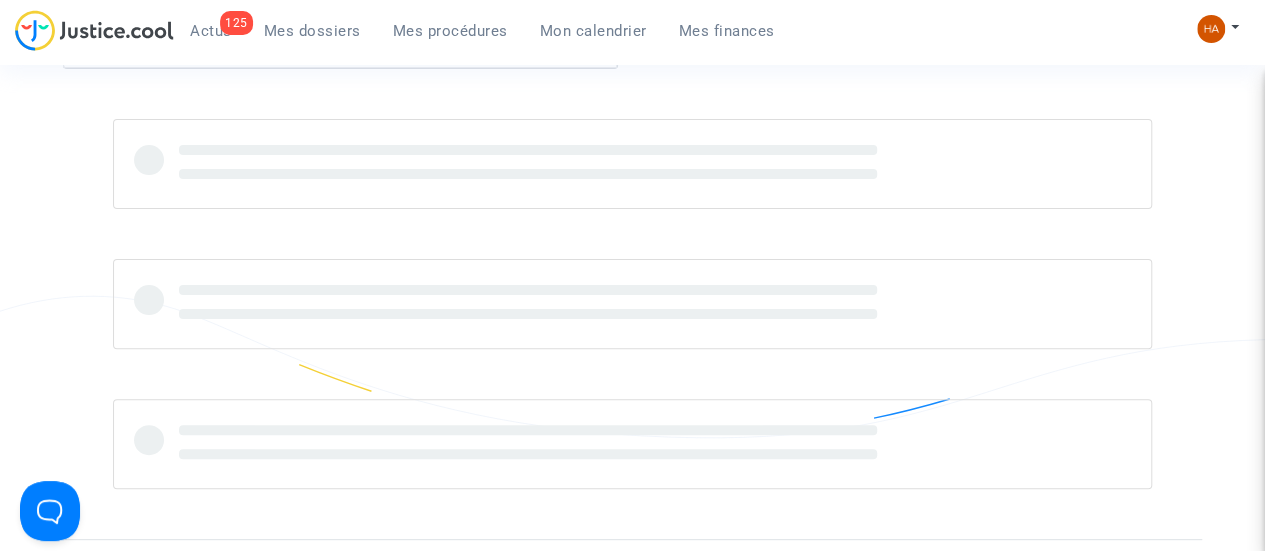 scroll, scrollTop: 48, scrollLeft: 0, axis: vertical 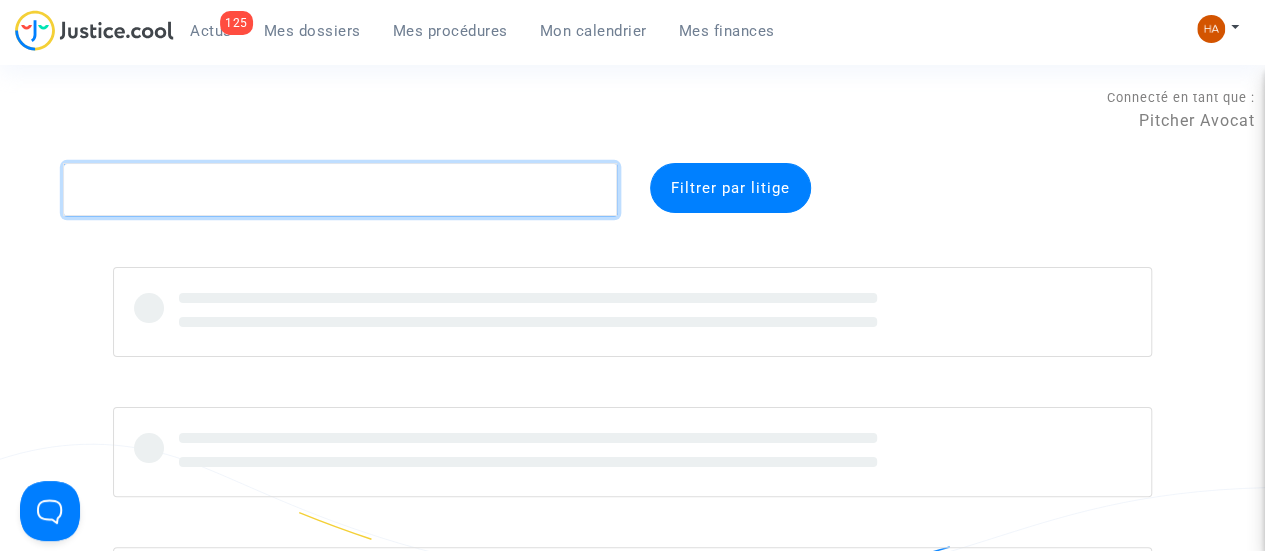 click 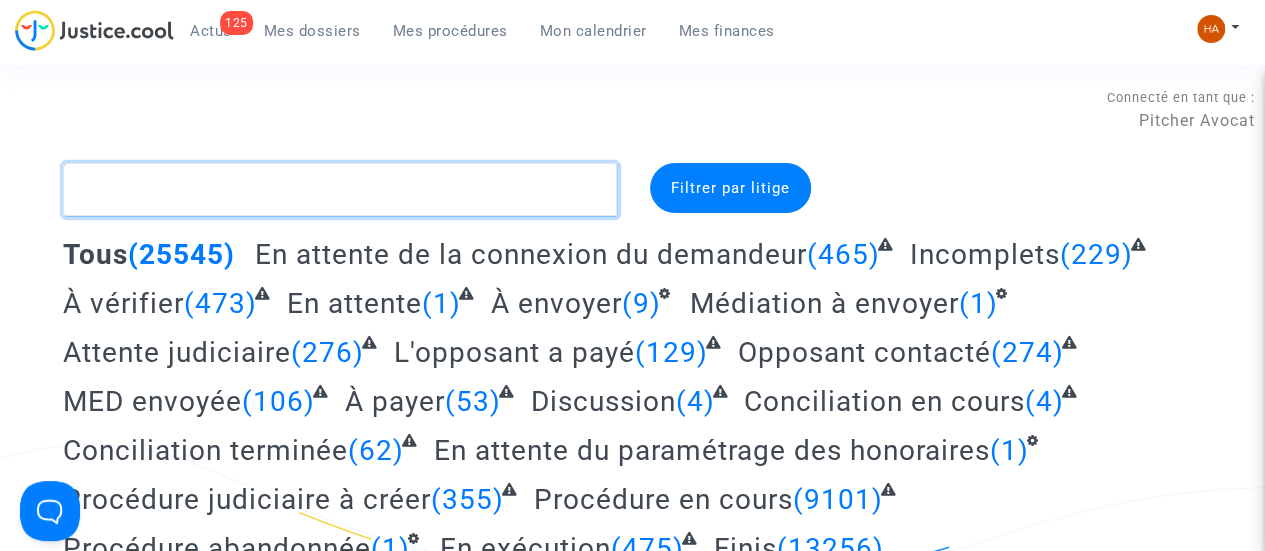 paste on "CFR-241227-T9JU" 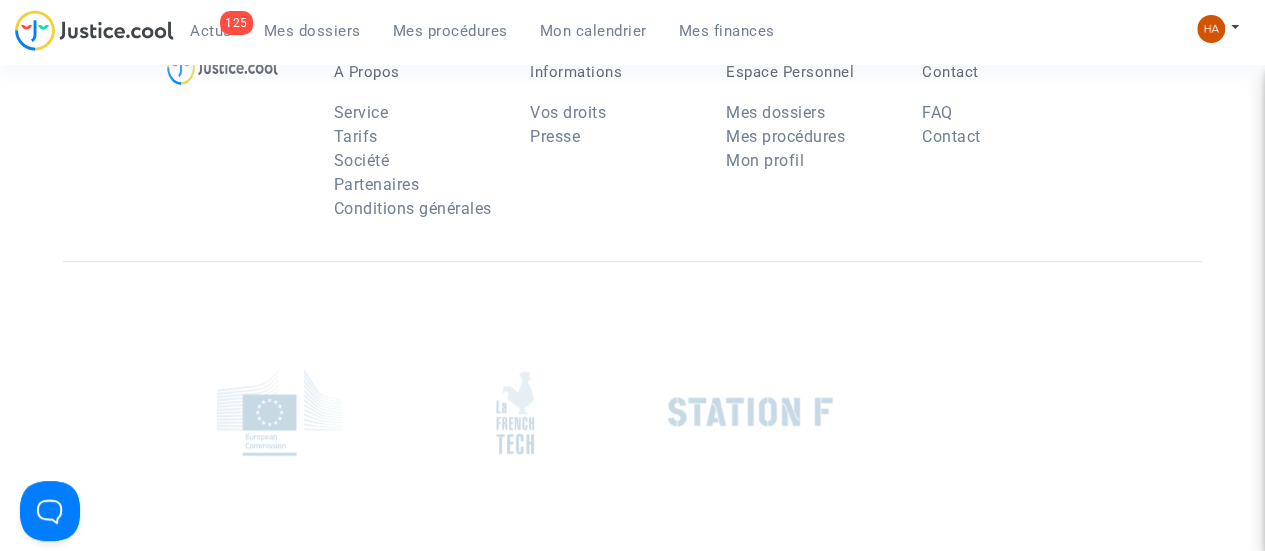 scroll, scrollTop: 300, scrollLeft: 0, axis: vertical 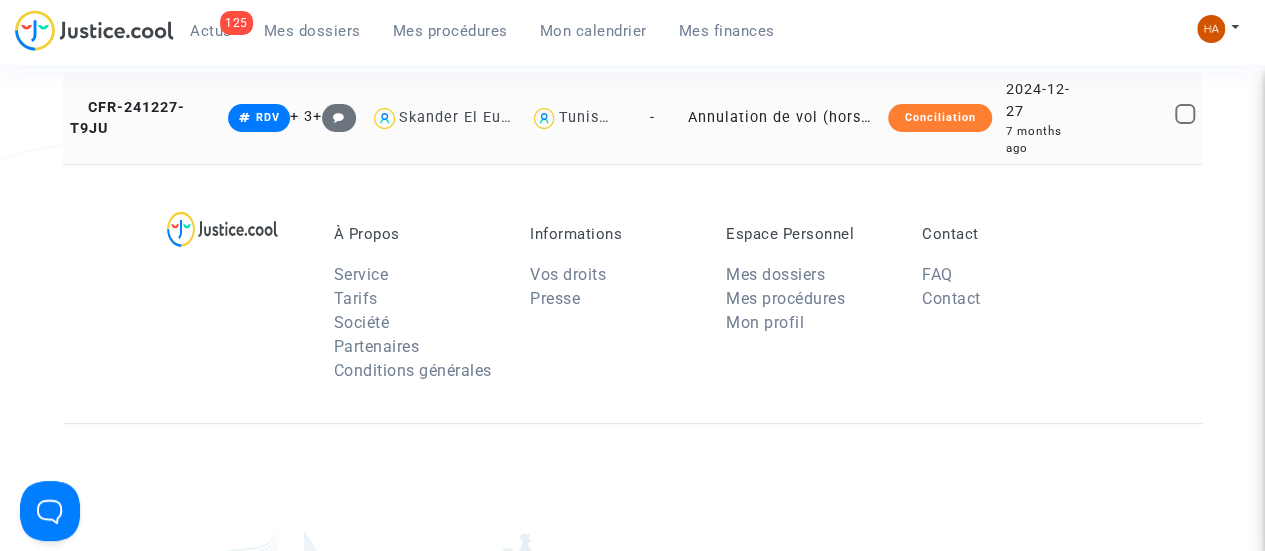 type on "CFR-241227-T9JU" 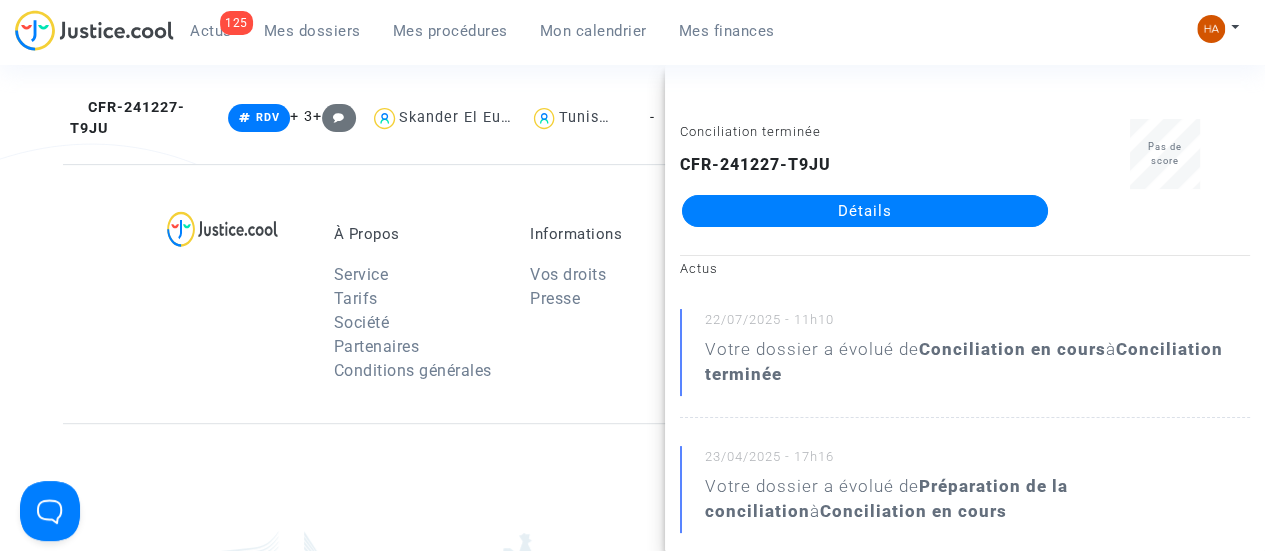 click on "Détails" 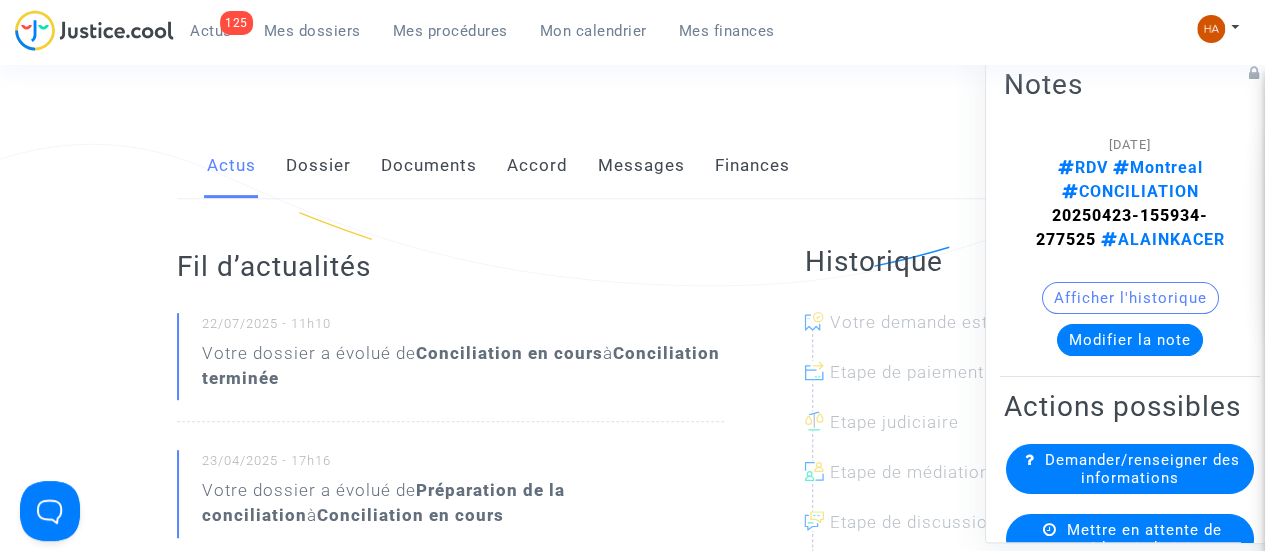 scroll, scrollTop: 0, scrollLeft: 52, axis: horizontal 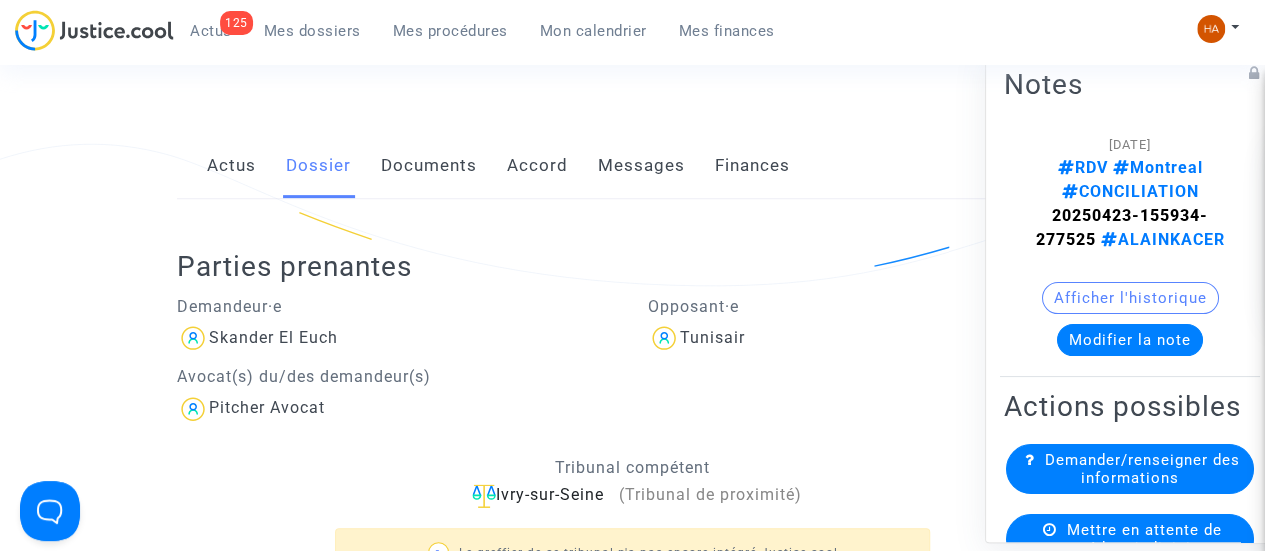 click on "Documents" 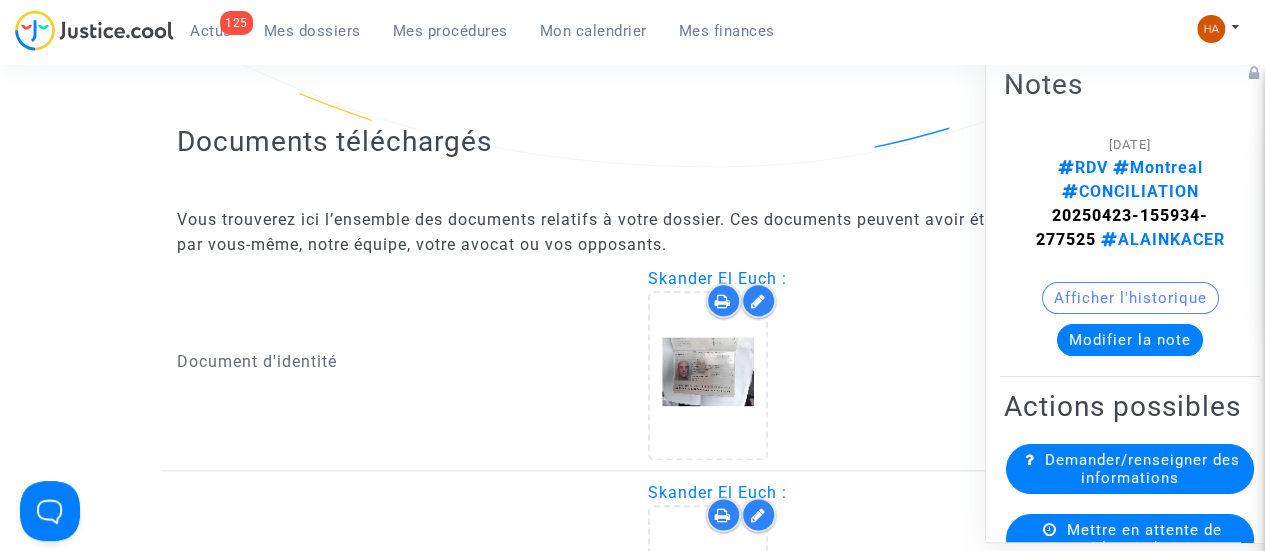 scroll, scrollTop: 1124, scrollLeft: 0, axis: vertical 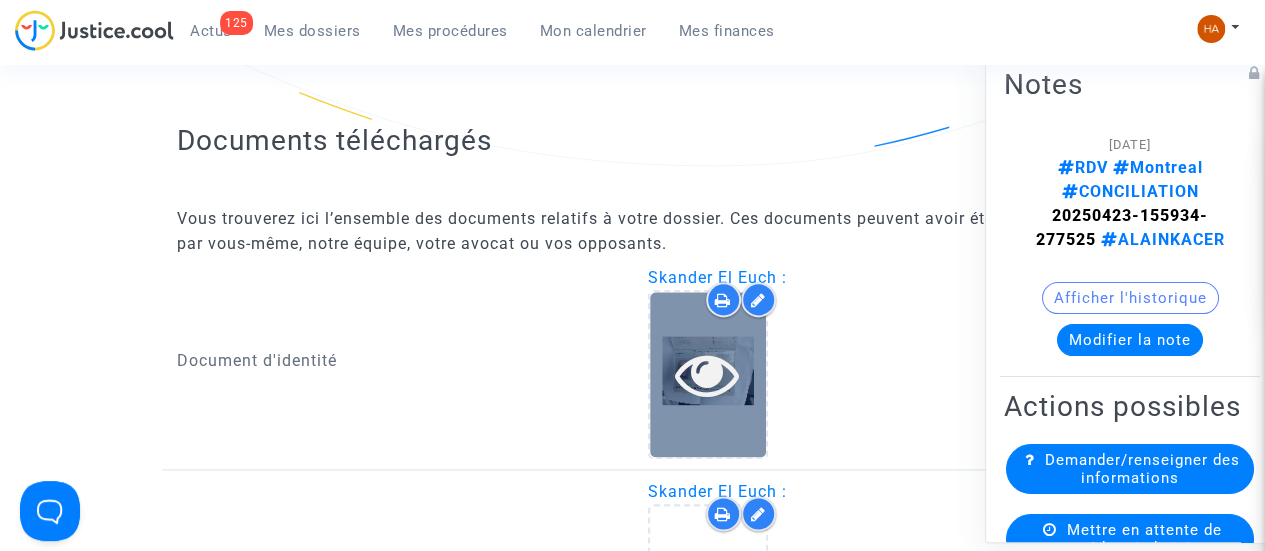 click at bounding box center (707, 374) 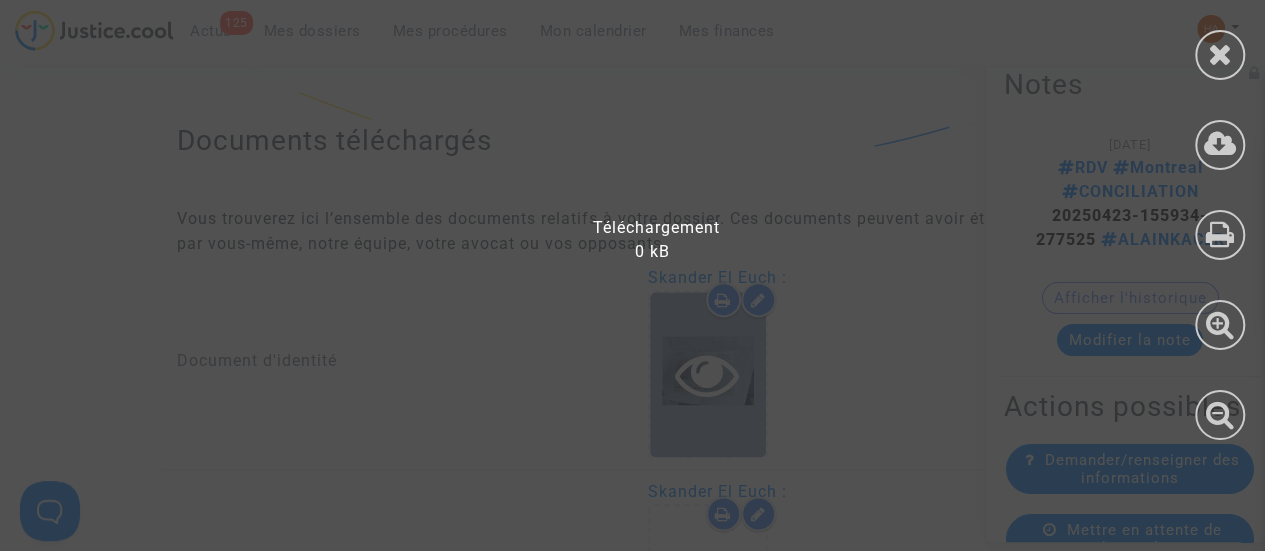 click at bounding box center (645, 285) 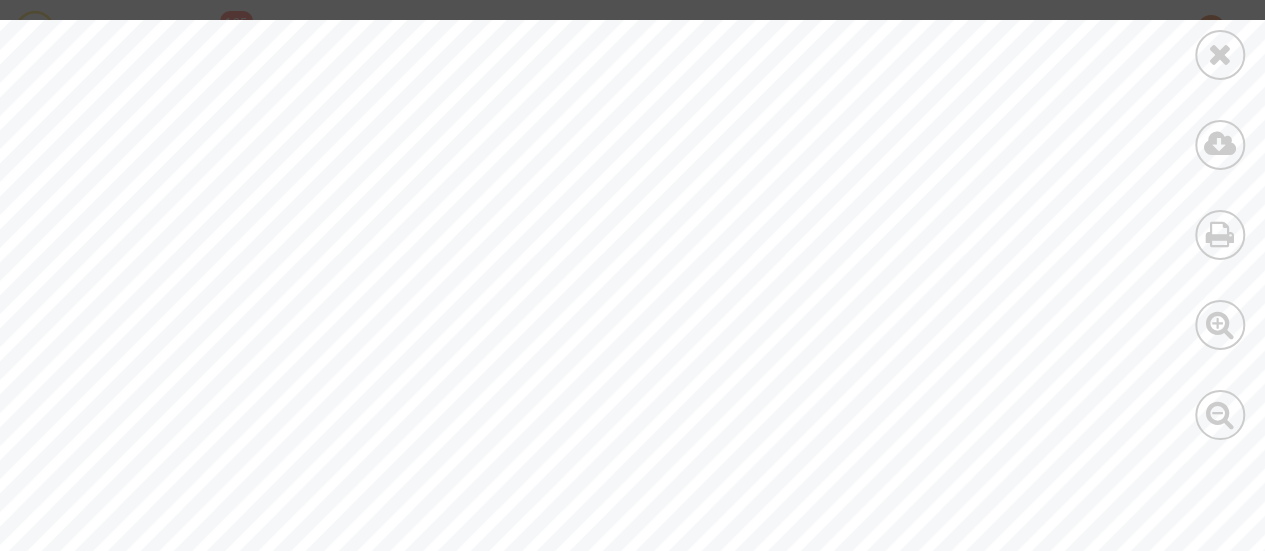 scroll, scrollTop: 700, scrollLeft: 0, axis: vertical 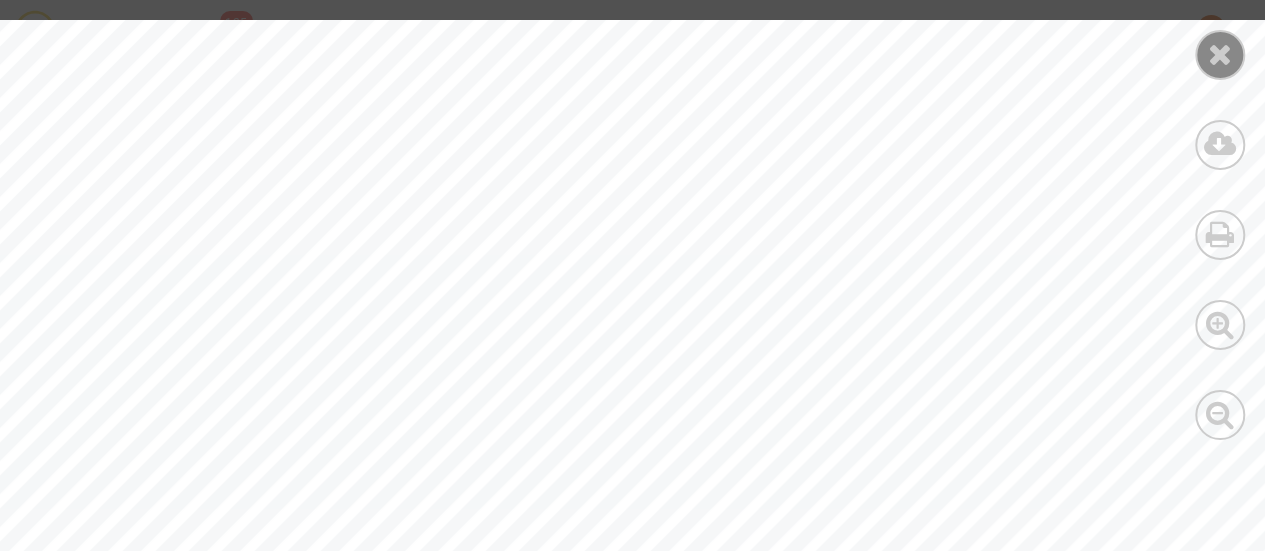 click at bounding box center [1220, 55] 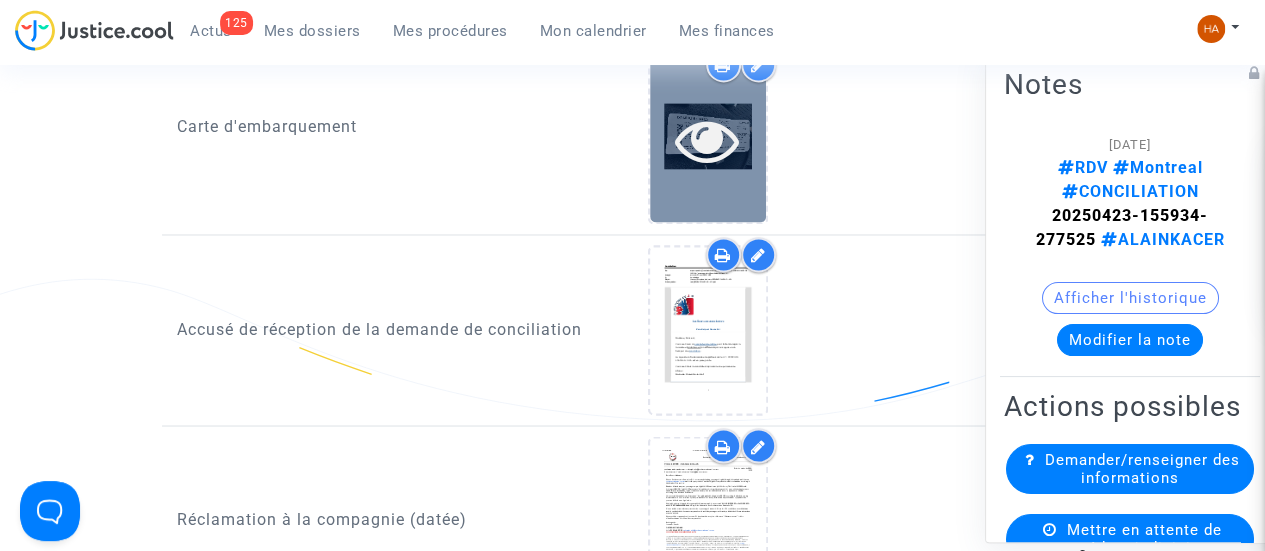 scroll, scrollTop: 1524, scrollLeft: 0, axis: vertical 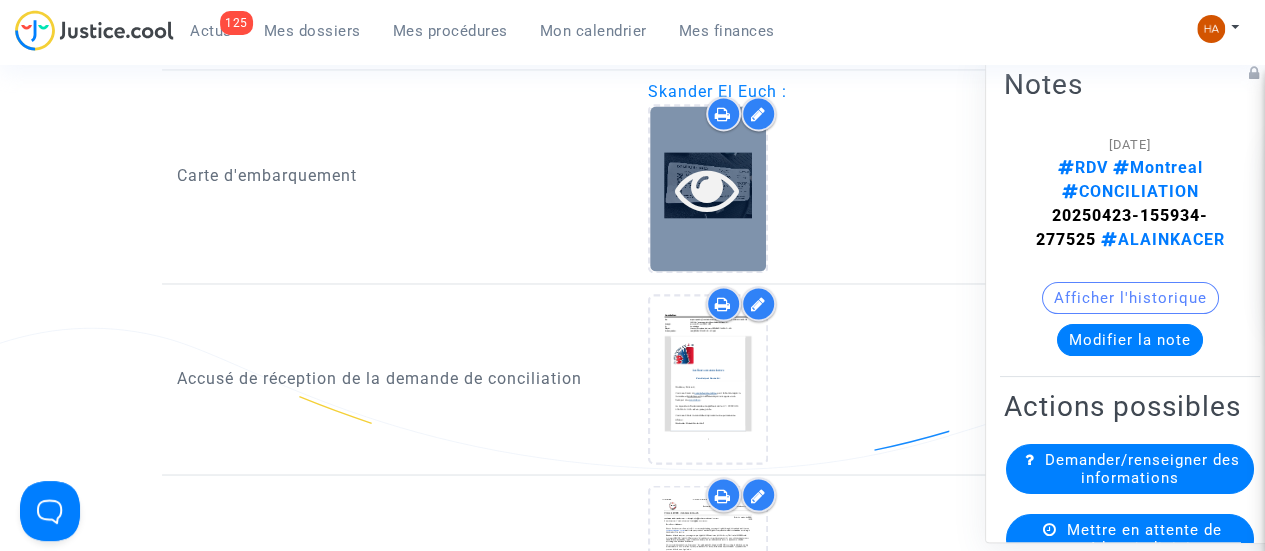 click at bounding box center (707, 189) 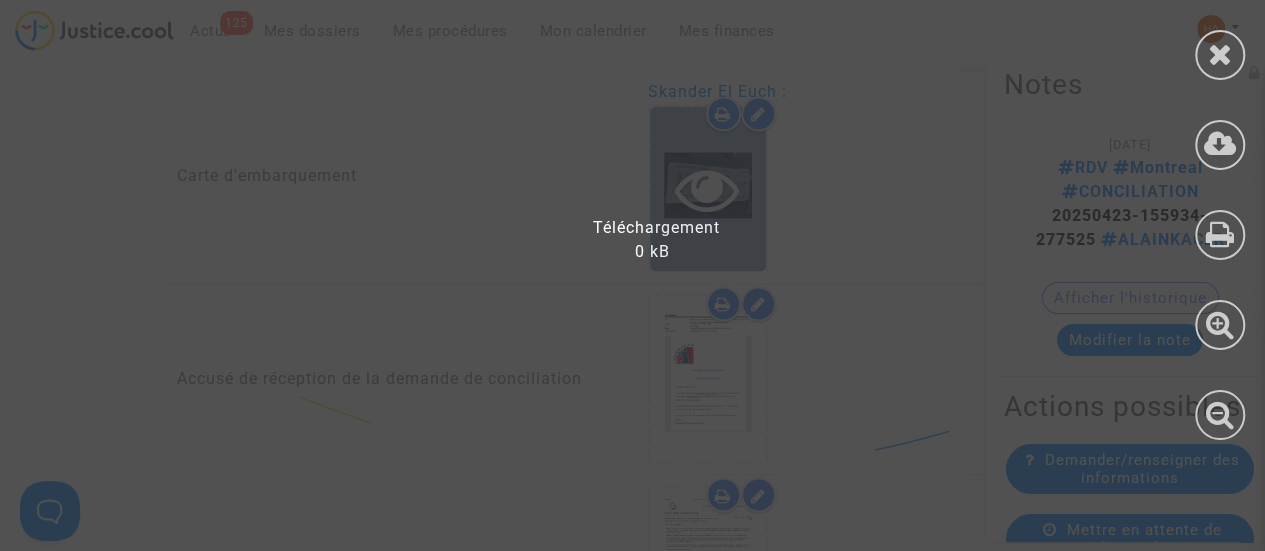 click at bounding box center (645, 285) 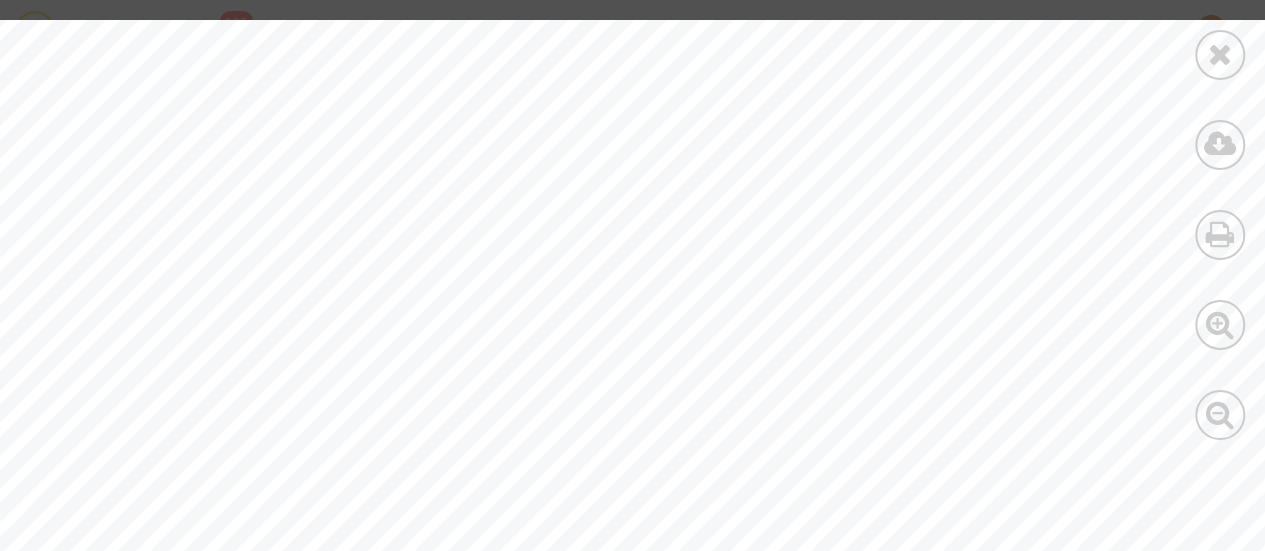 scroll, scrollTop: 1414, scrollLeft: 0, axis: vertical 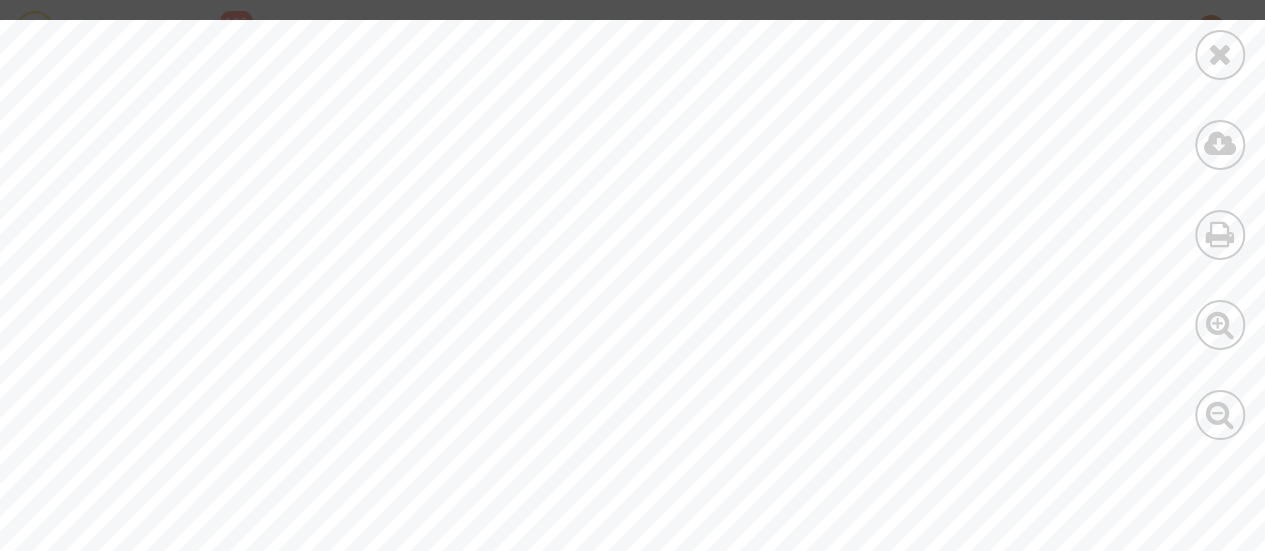click at bounding box center (1220, 230) 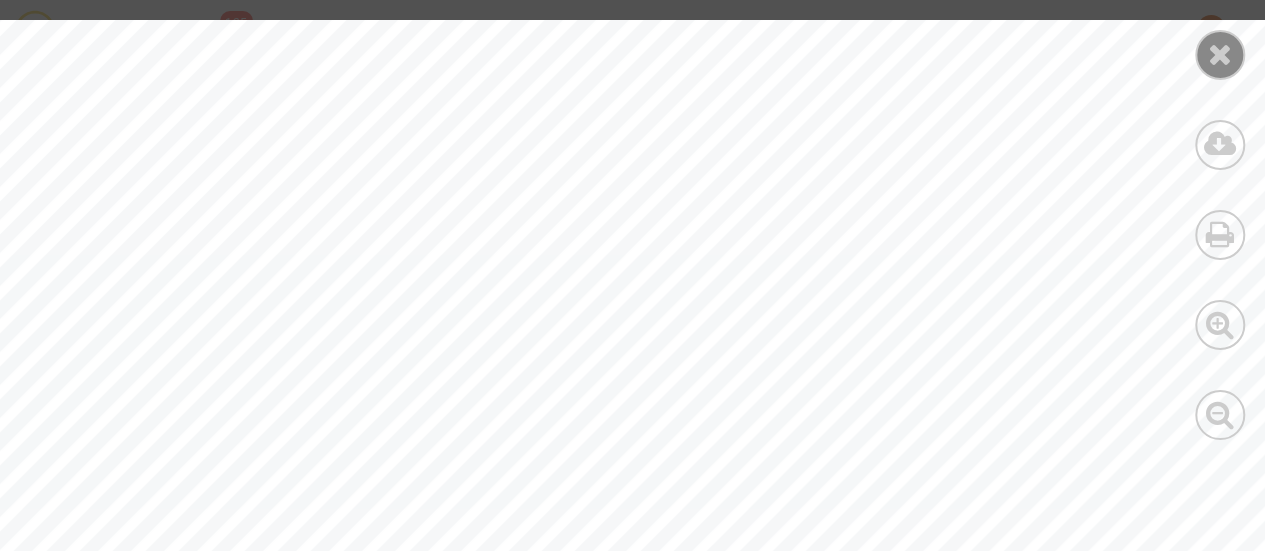 click at bounding box center (1220, 54) 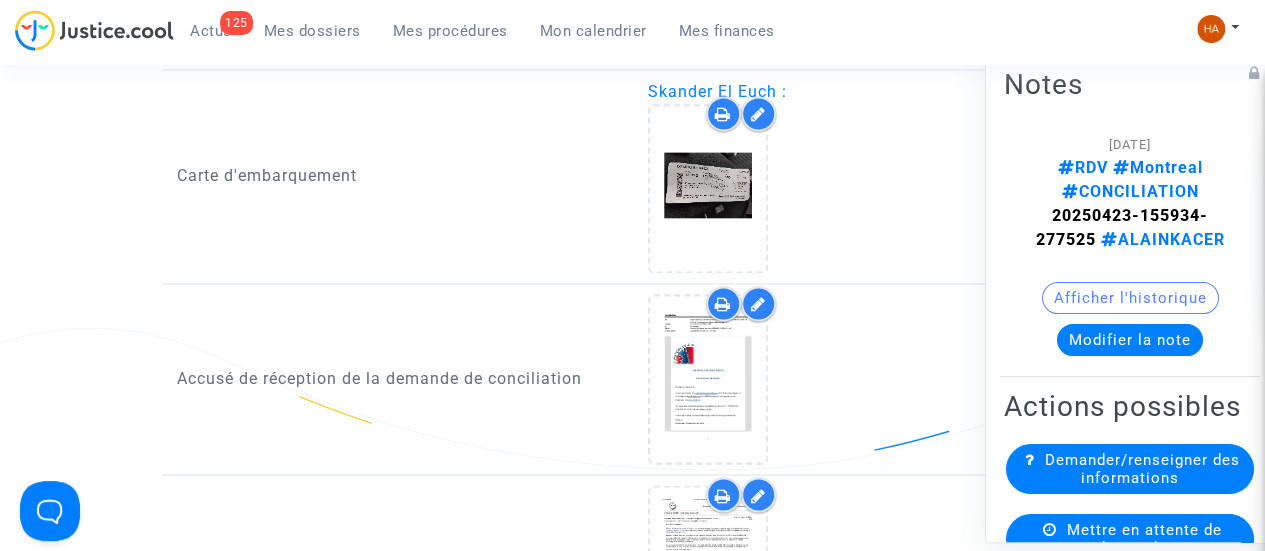 click on "Mes dossiers" at bounding box center (312, 31) 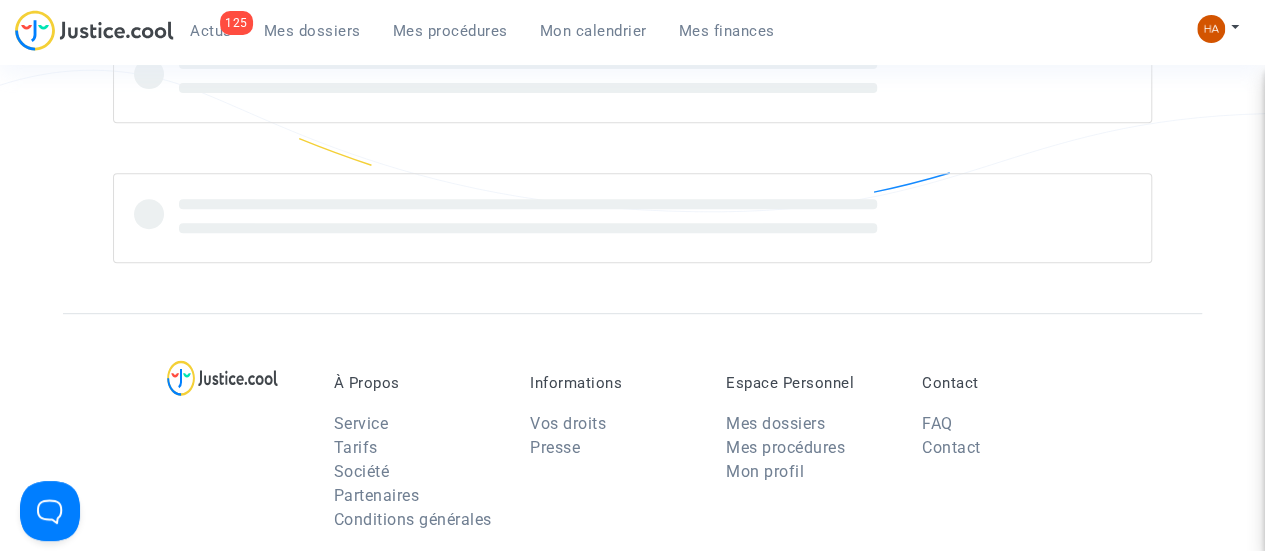 scroll, scrollTop: 0, scrollLeft: 0, axis: both 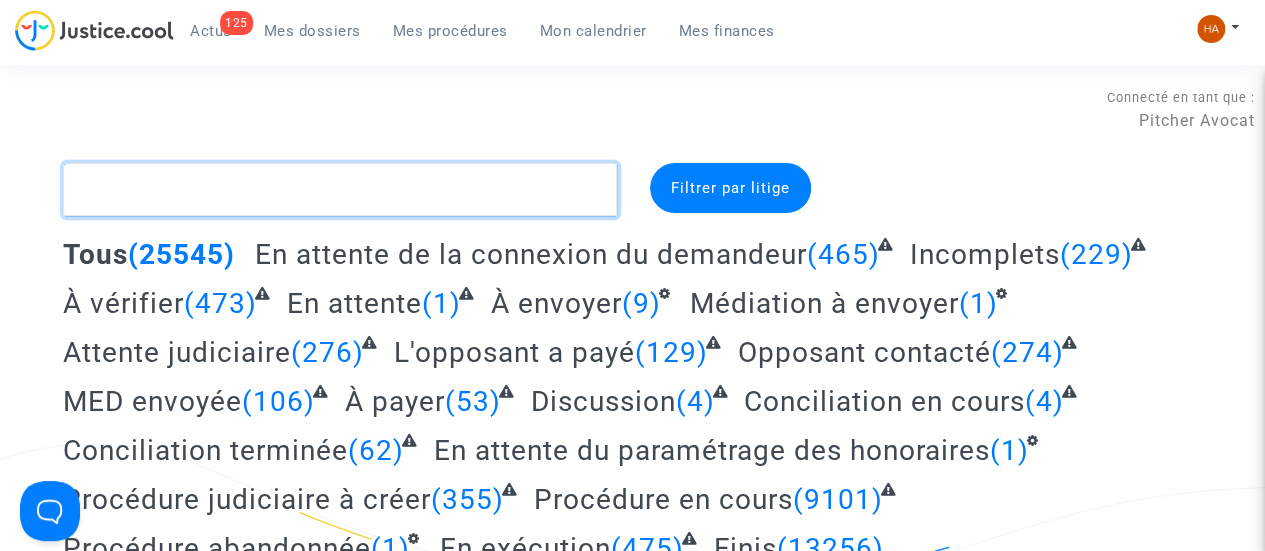 click 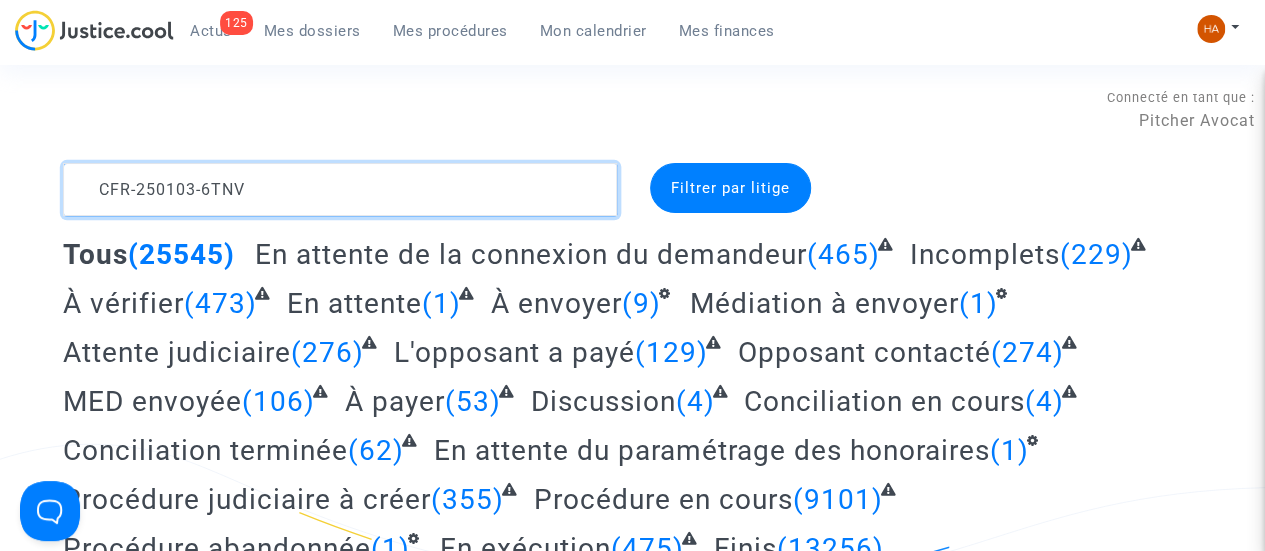 click 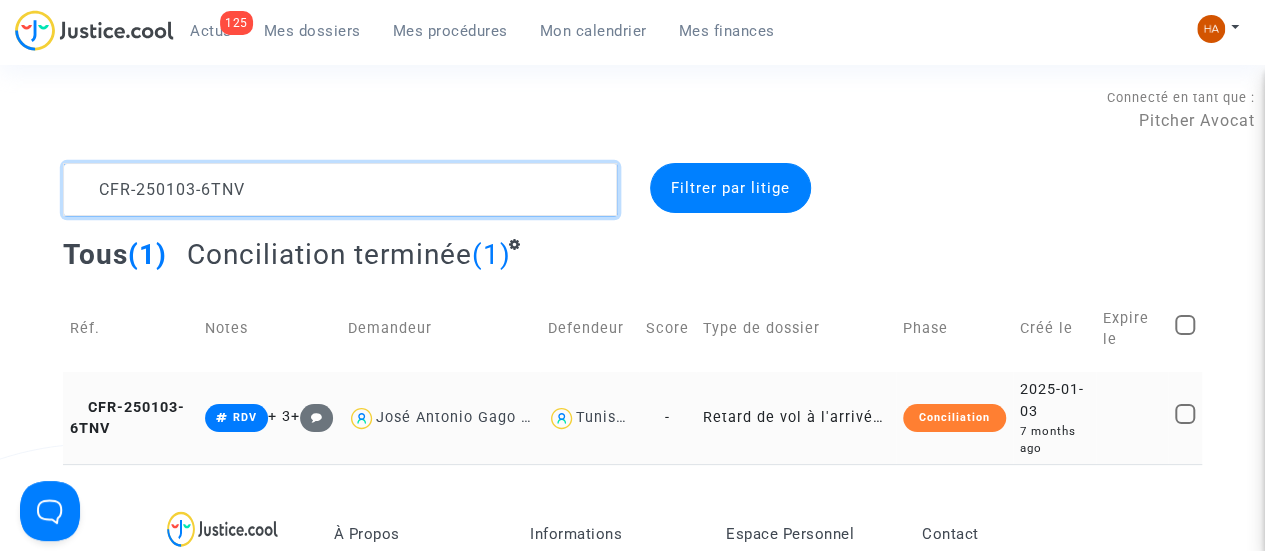type on "CFR-250103-6TNV" 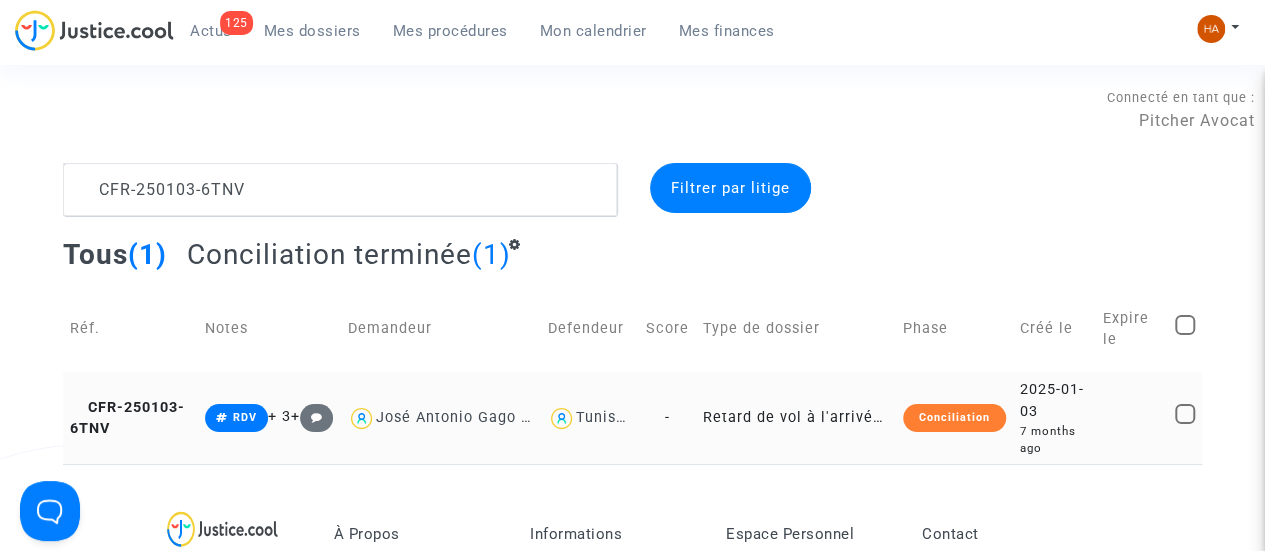 click on "-" 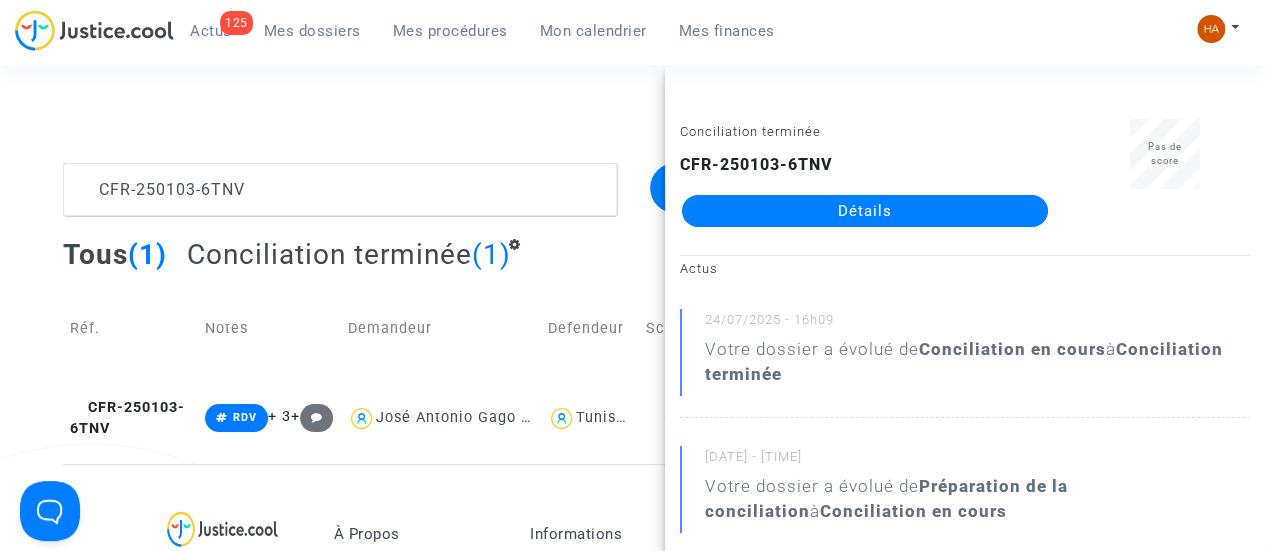 click on "Détails" 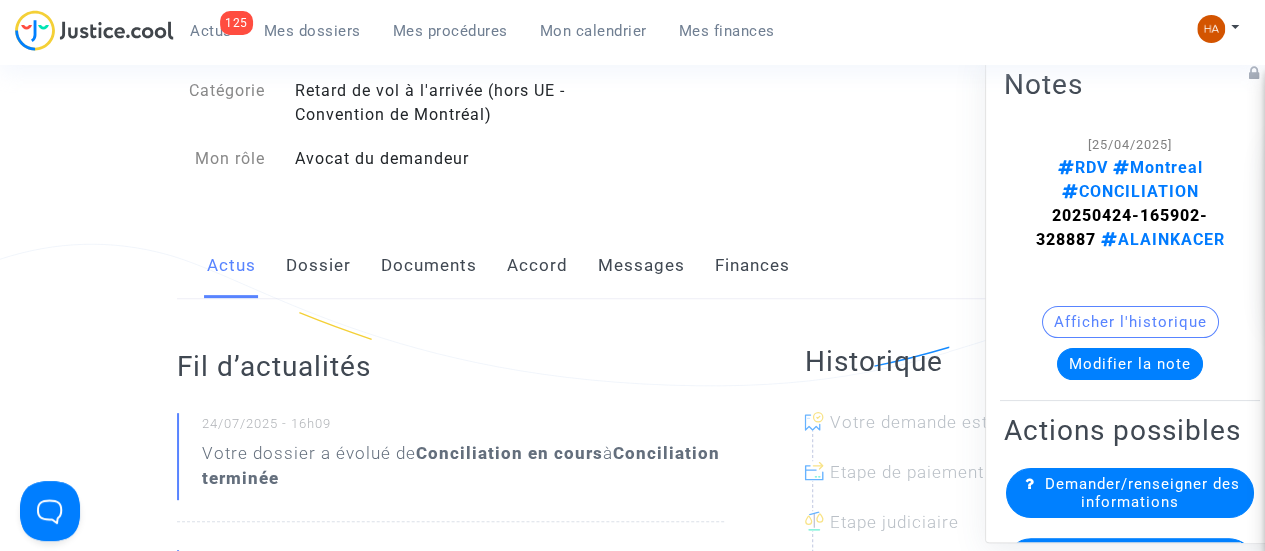 scroll, scrollTop: 200, scrollLeft: 0, axis: vertical 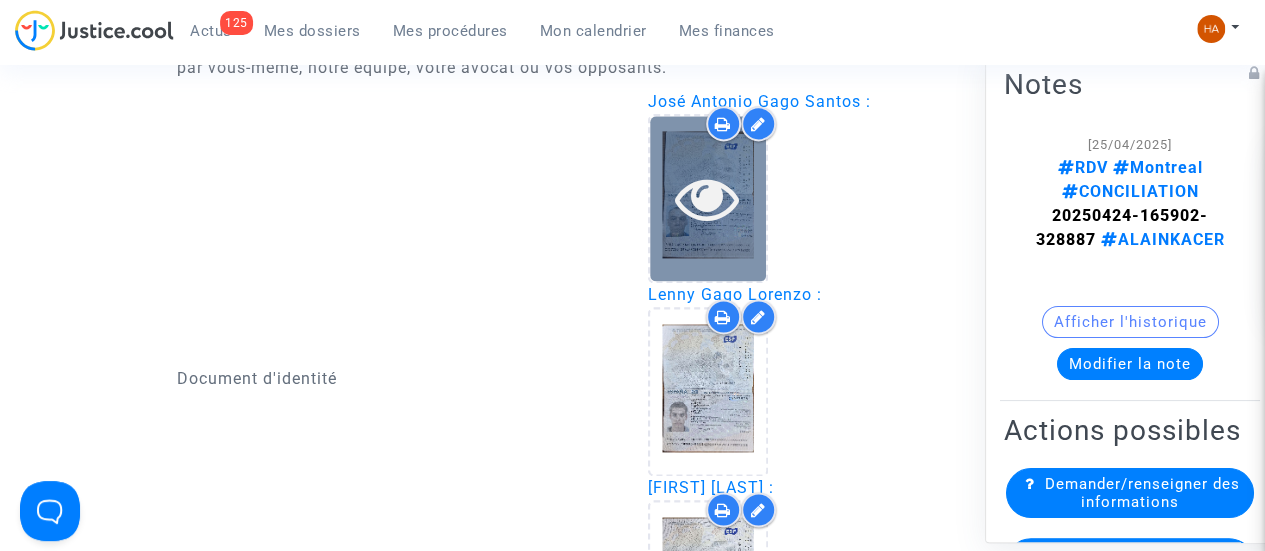 click at bounding box center [707, 198] 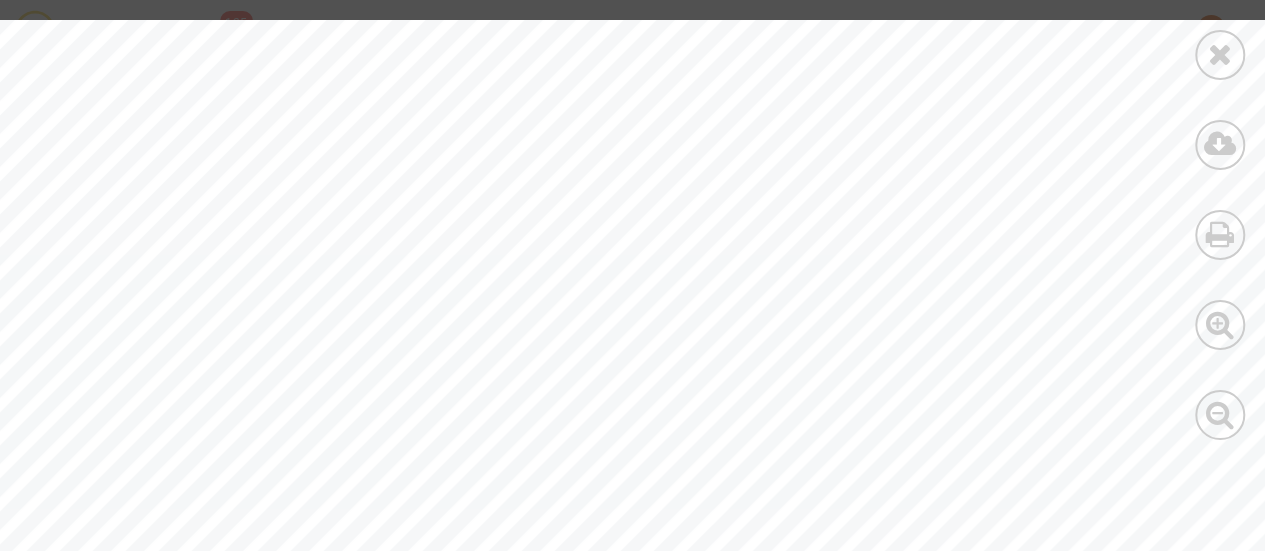 scroll, scrollTop: 500, scrollLeft: 0, axis: vertical 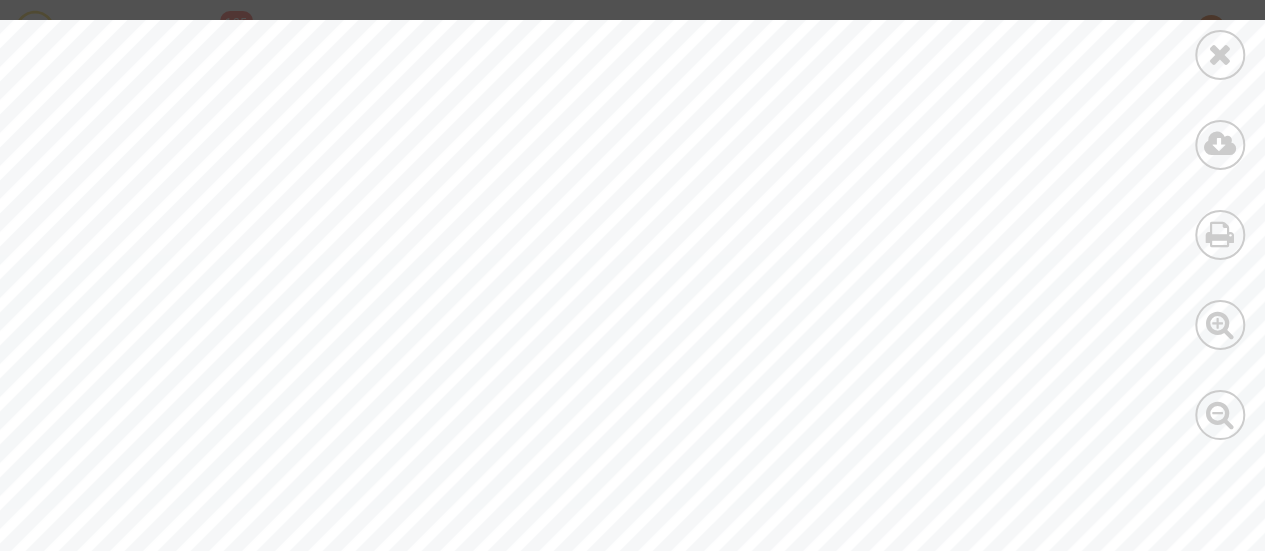 click at bounding box center [1220, 54] 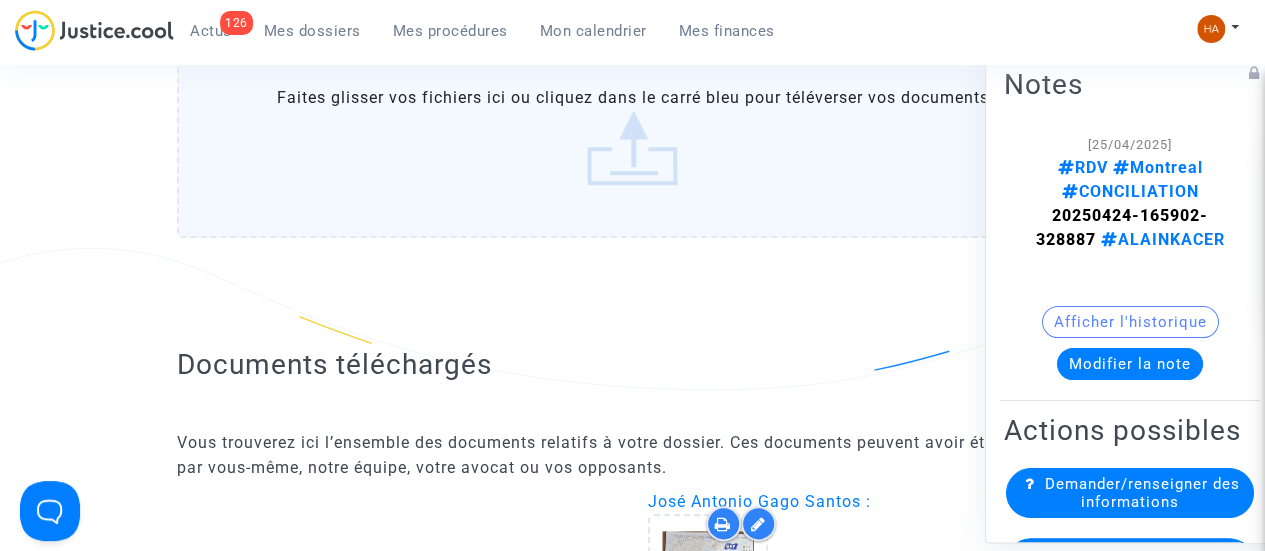 scroll, scrollTop: 900, scrollLeft: 0, axis: vertical 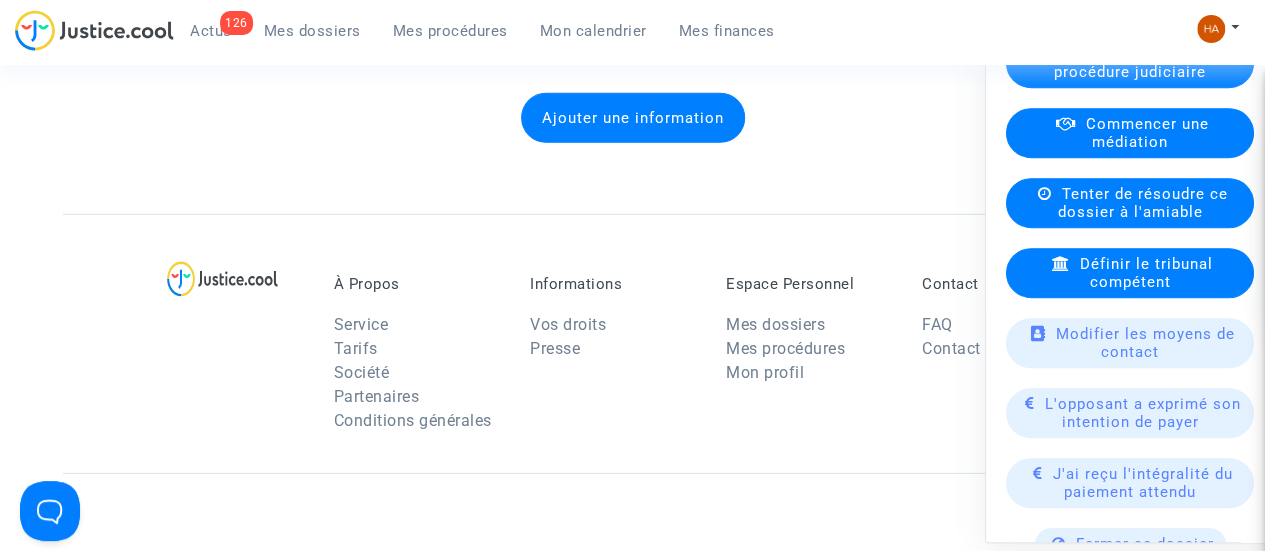 click on "Ajouter une information" 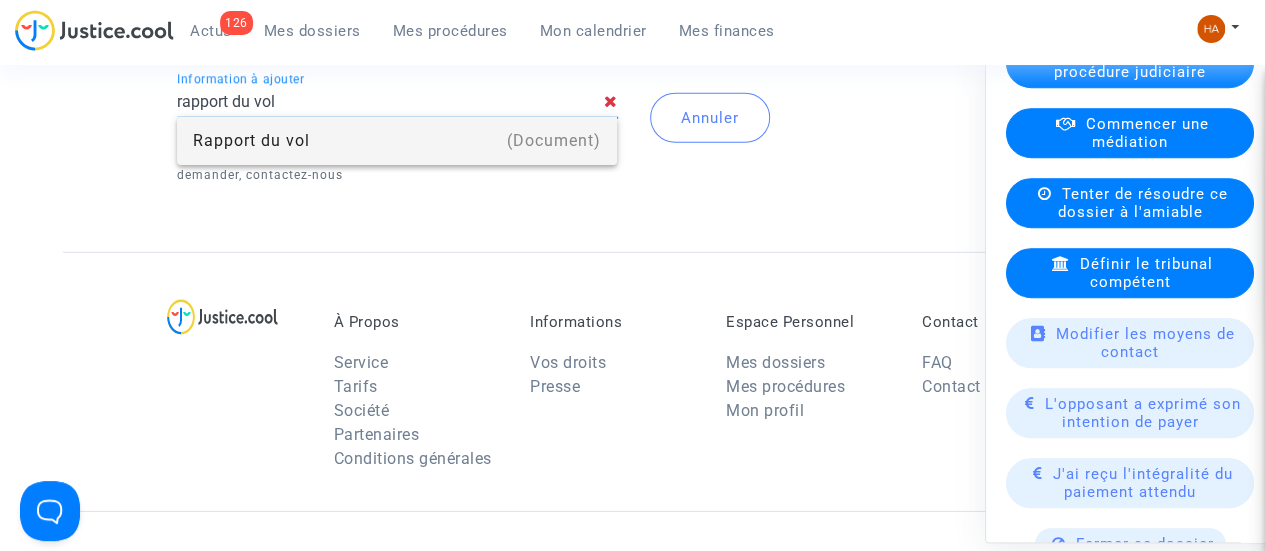 click on "(Document)" at bounding box center (554, 141) 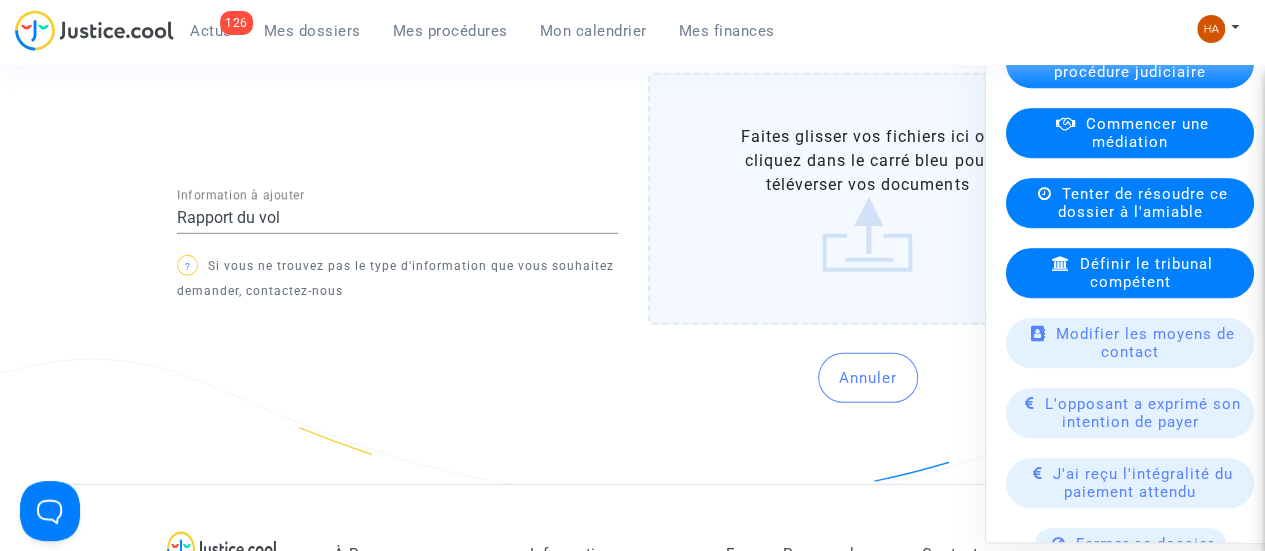 click on "Faites glisser vos fichiers ici ou cliquez dans le carré bleu pour téléverser vos documents" 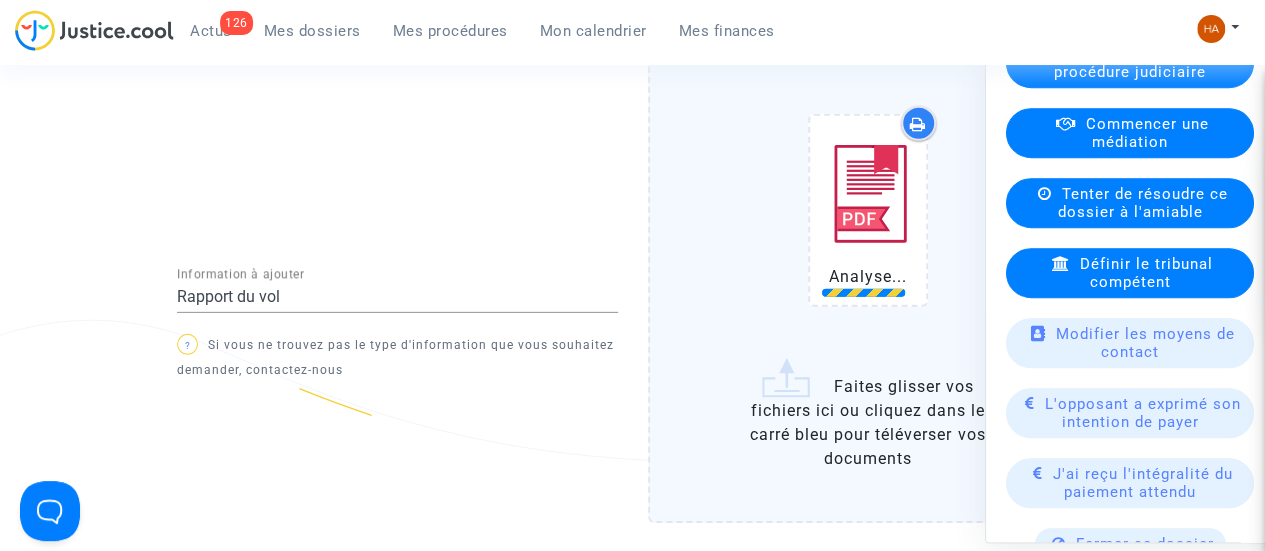 scroll, scrollTop: 3000, scrollLeft: 0, axis: vertical 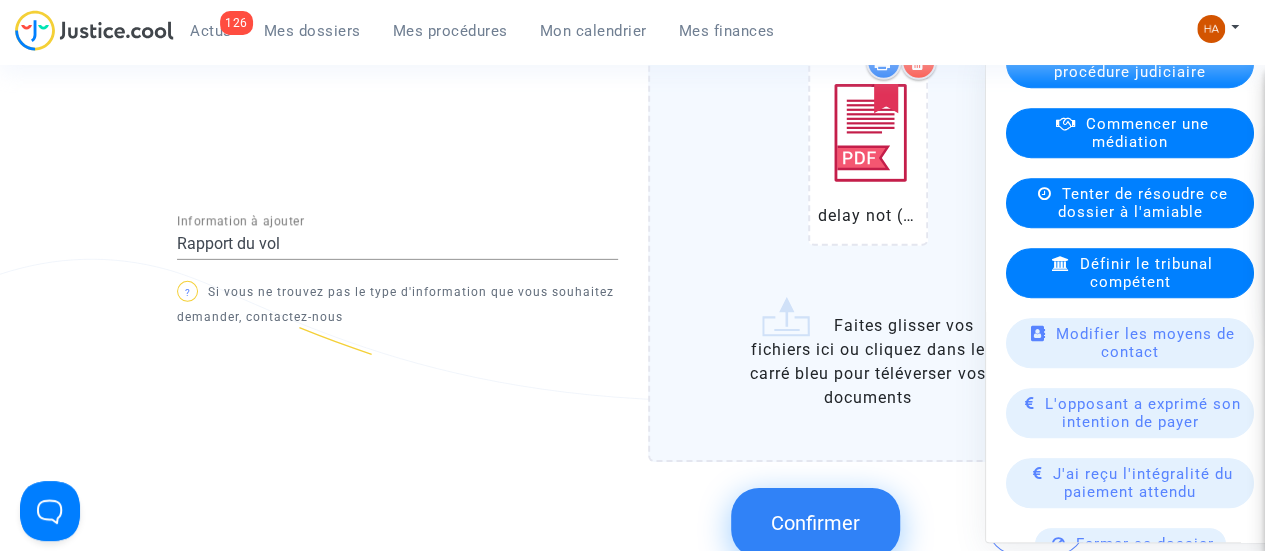 click on "Confirmer" 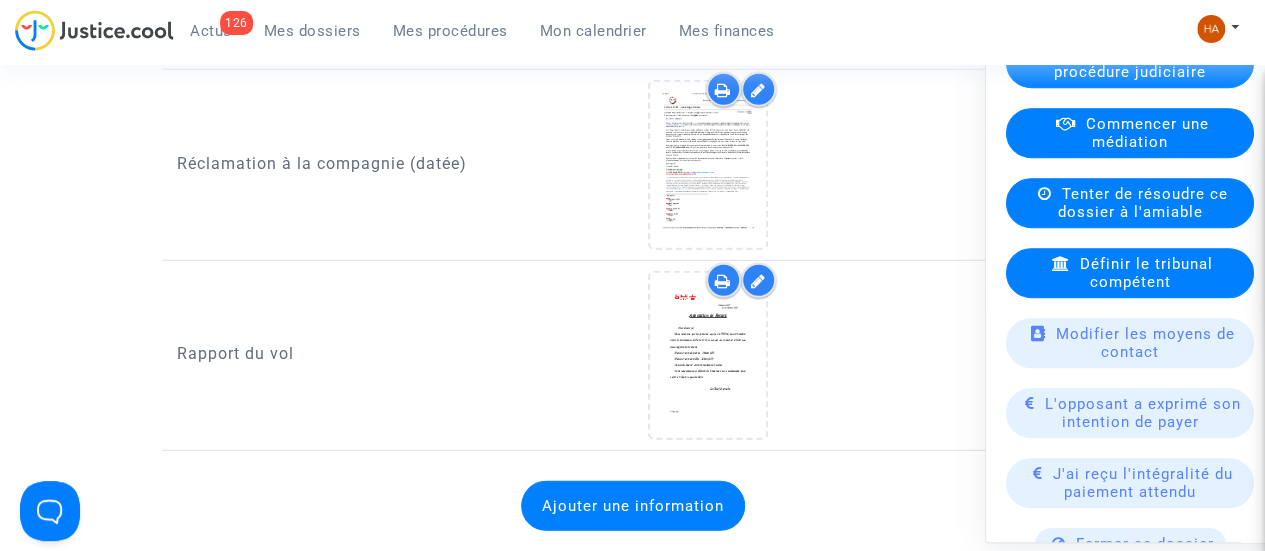 scroll, scrollTop: 2700, scrollLeft: 0, axis: vertical 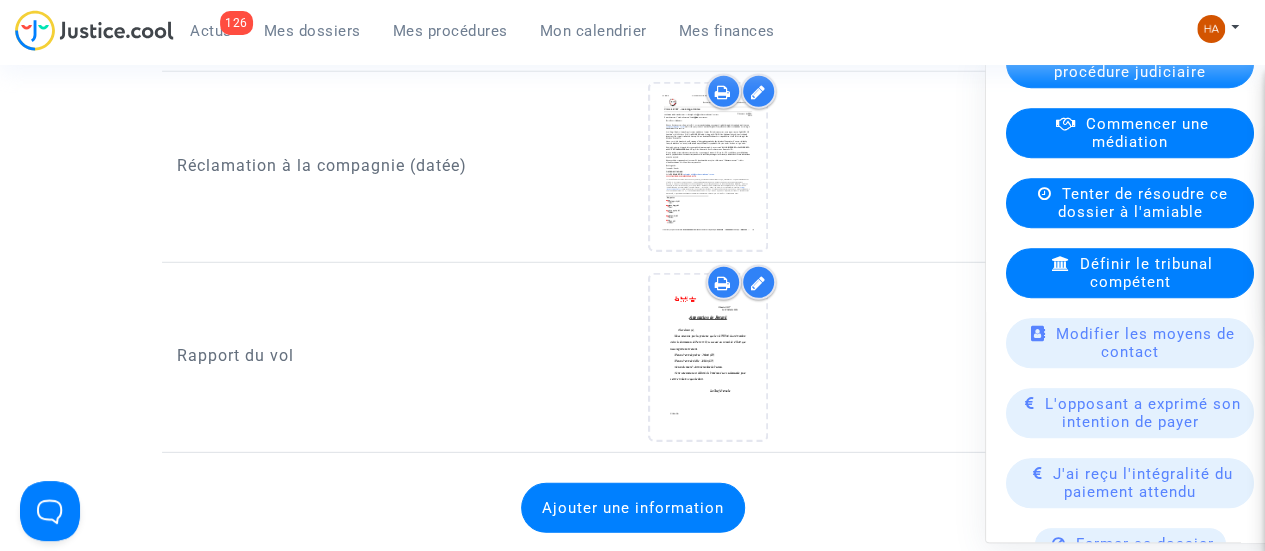 click on "Mes dossiers" at bounding box center [312, 31] 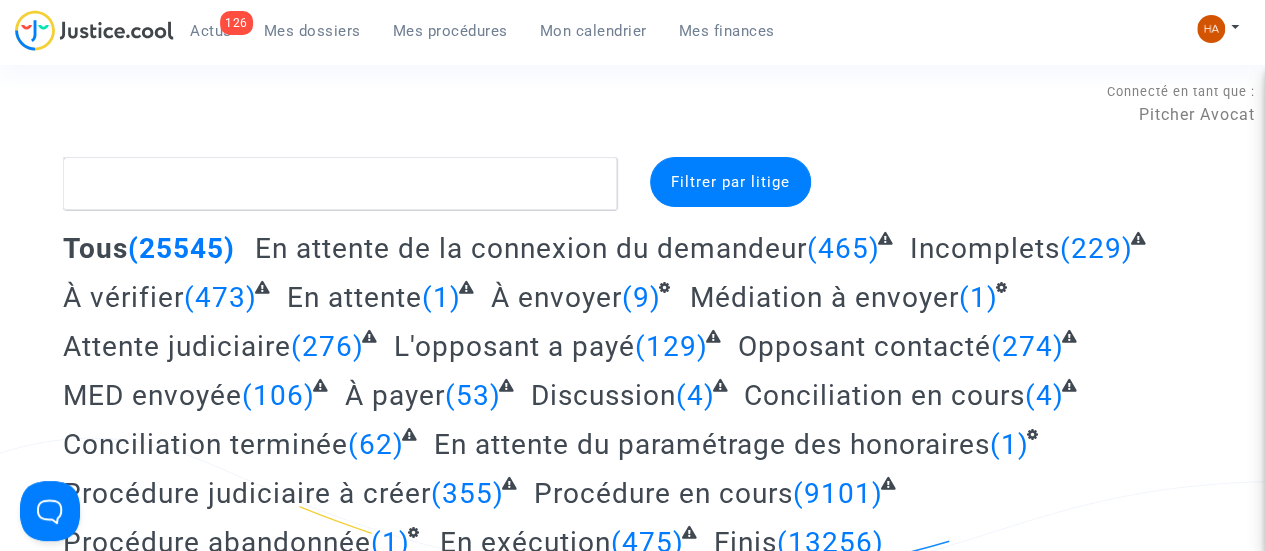 scroll, scrollTop: 0, scrollLeft: 0, axis: both 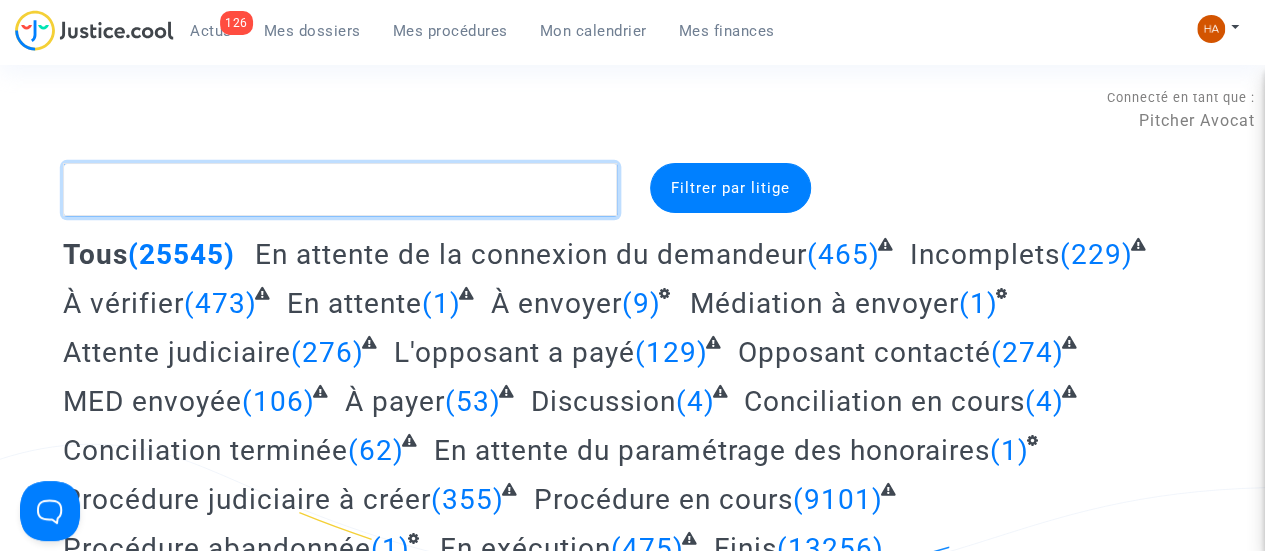 click 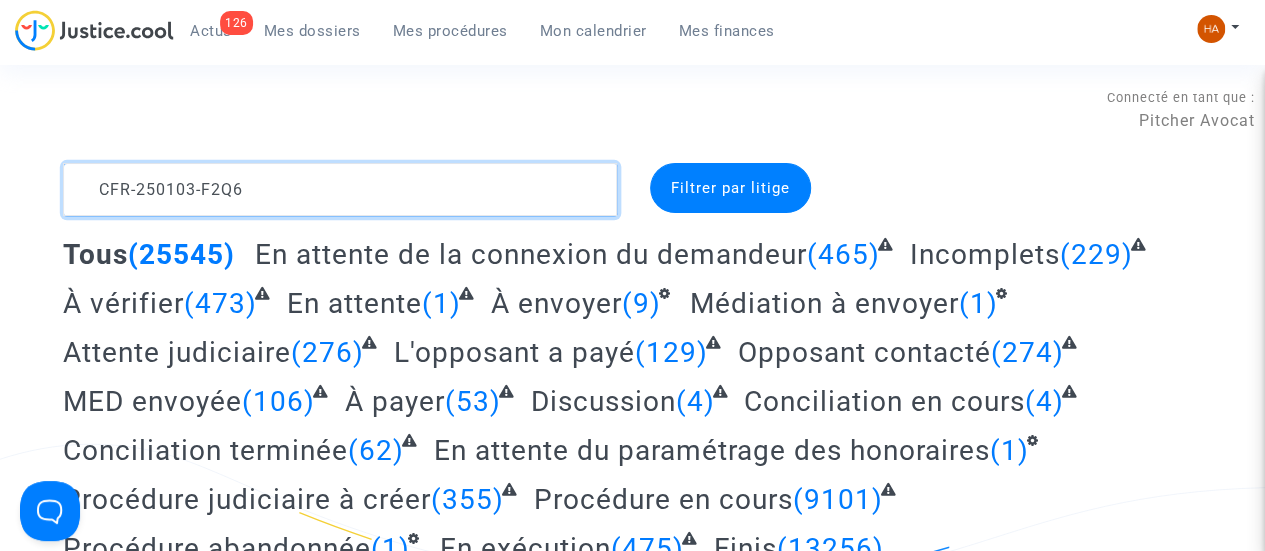 type on "CFR-250103-F2Q6" 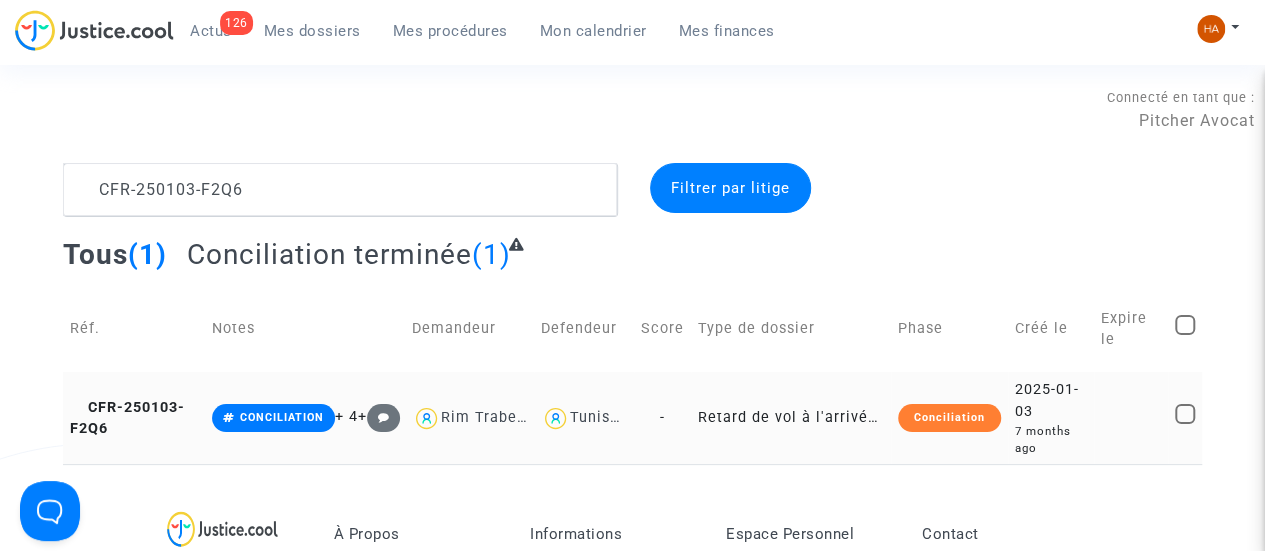 click on "Retard de vol à l'arrivée (hors UE  - Convention de Montréal)" 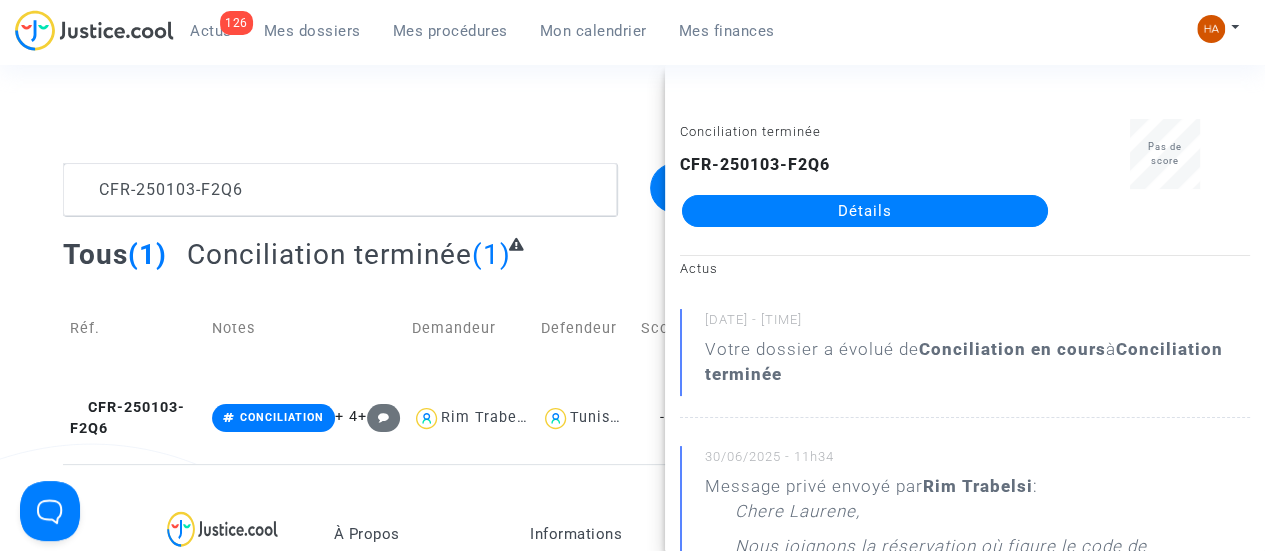 click on "Détails" 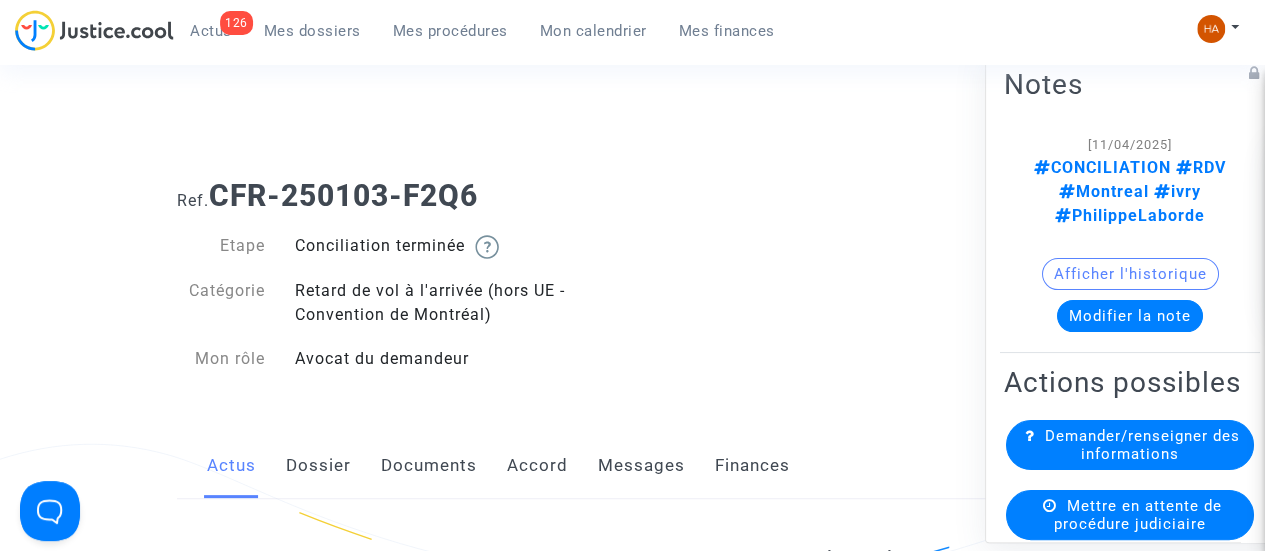 click on "Documents" 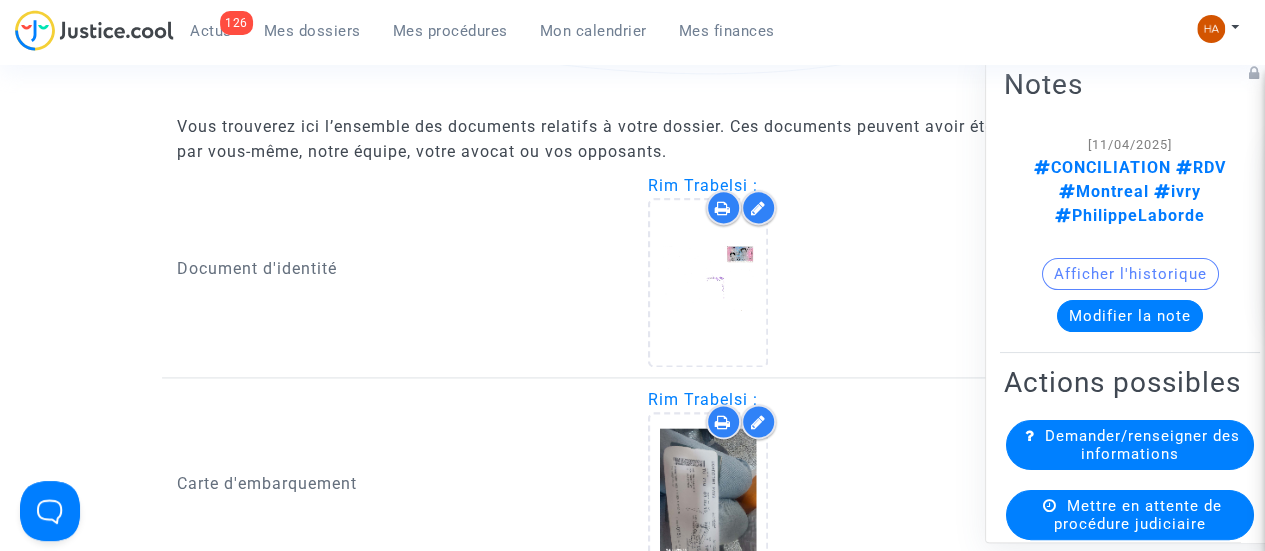 scroll, scrollTop: 1200, scrollLeft: 0, axis: vertical 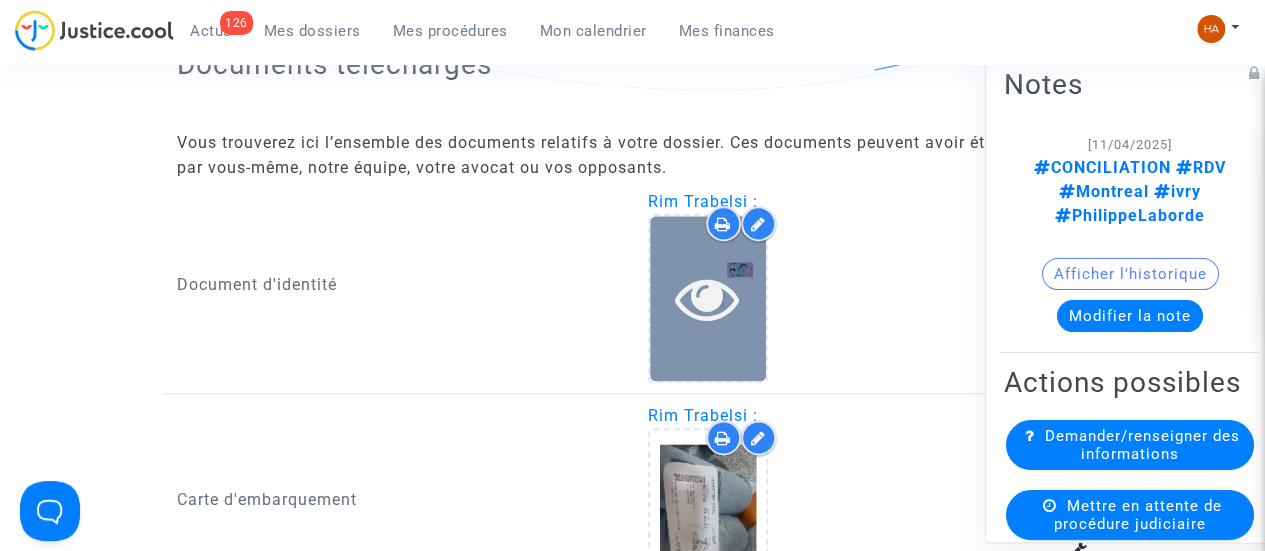 click at bounding box center (708, 298) 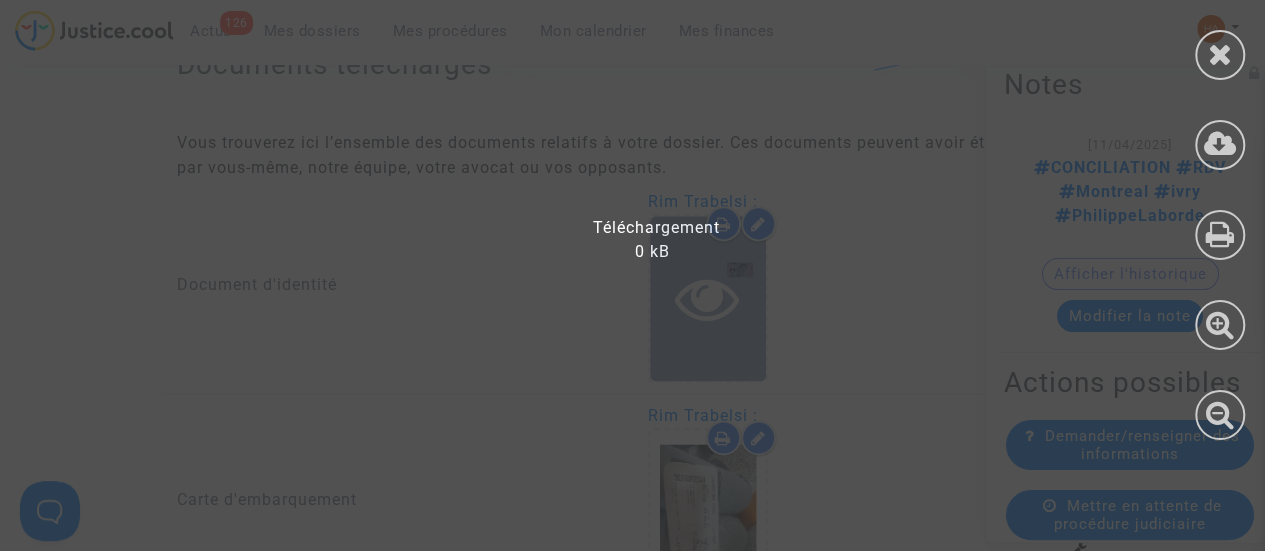 click at bounding box center (645, 285) 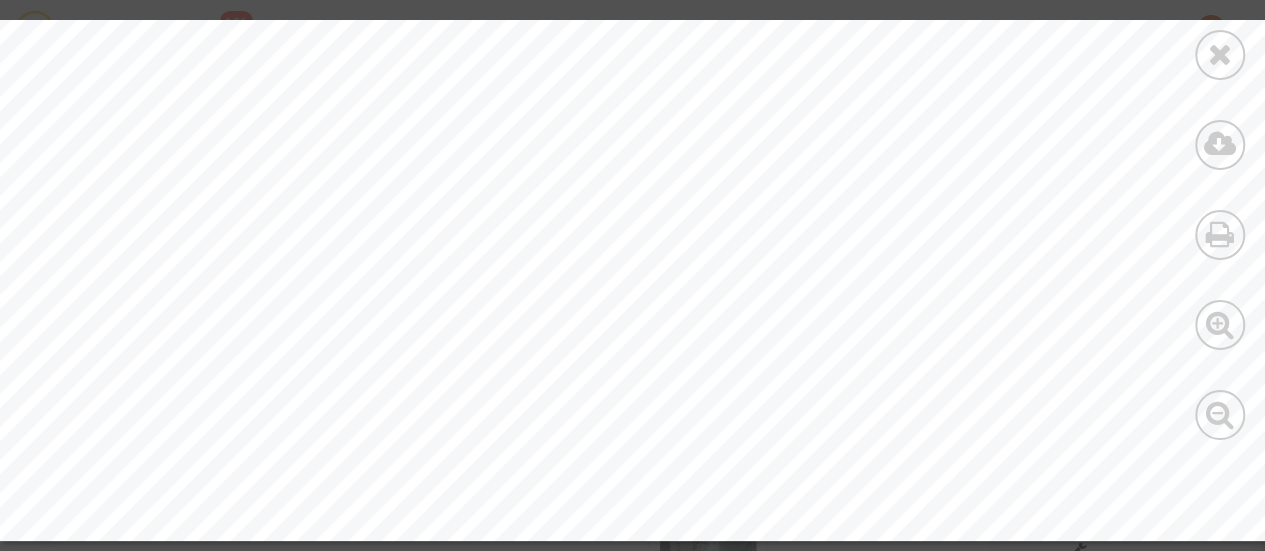 scroll, scrollTop: 2293, scrollLeft: 0, axis: vertical 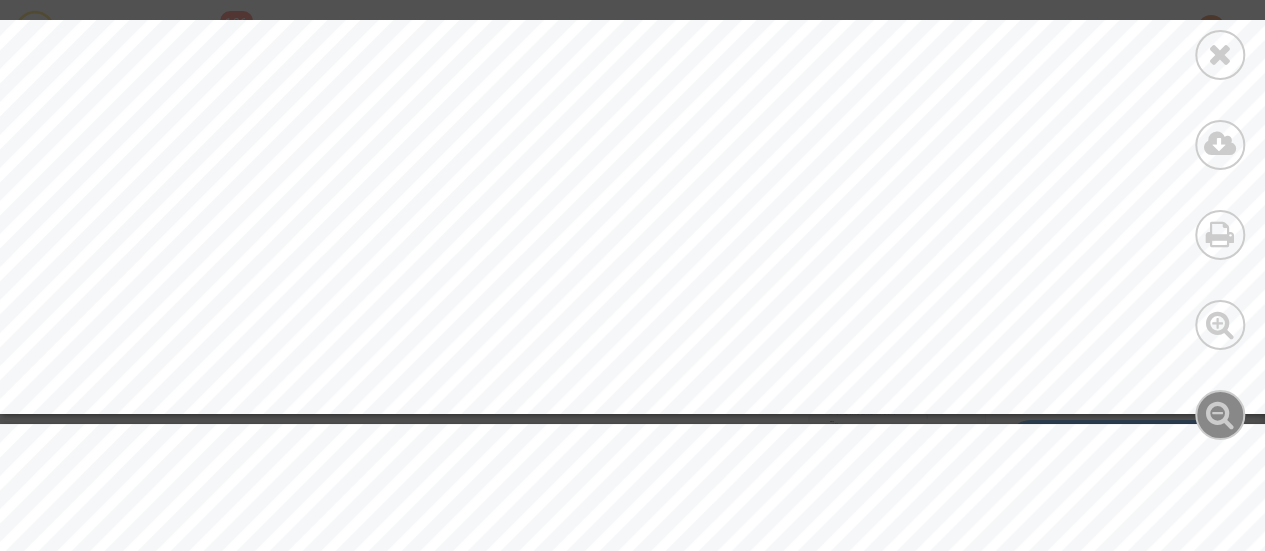 click at bounding box center [1220, 414] 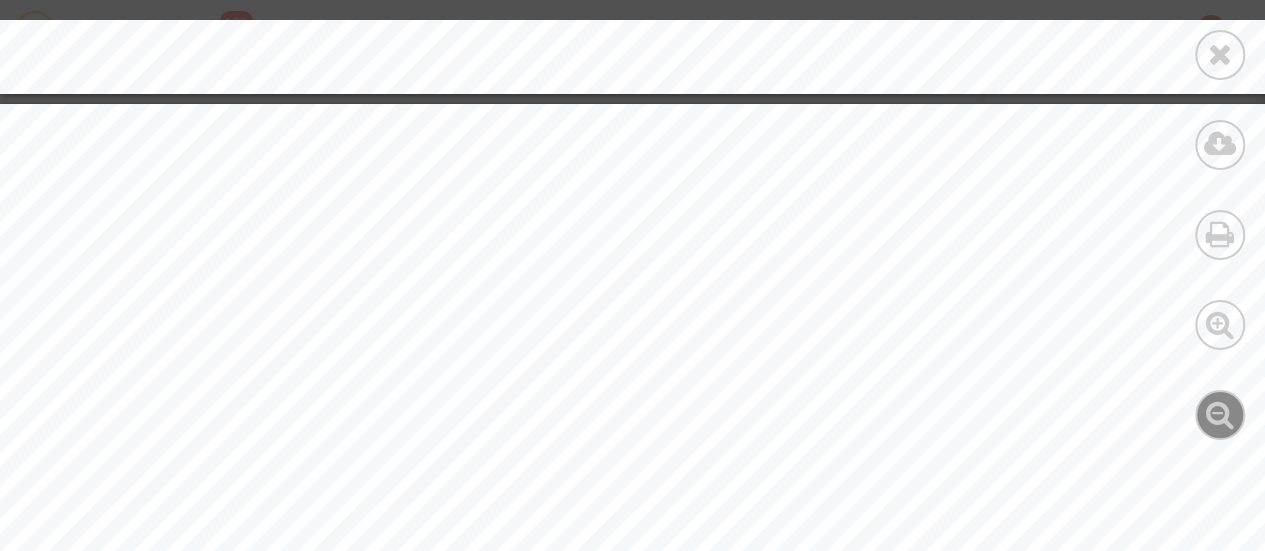 click at bounding box center (1220, 414) 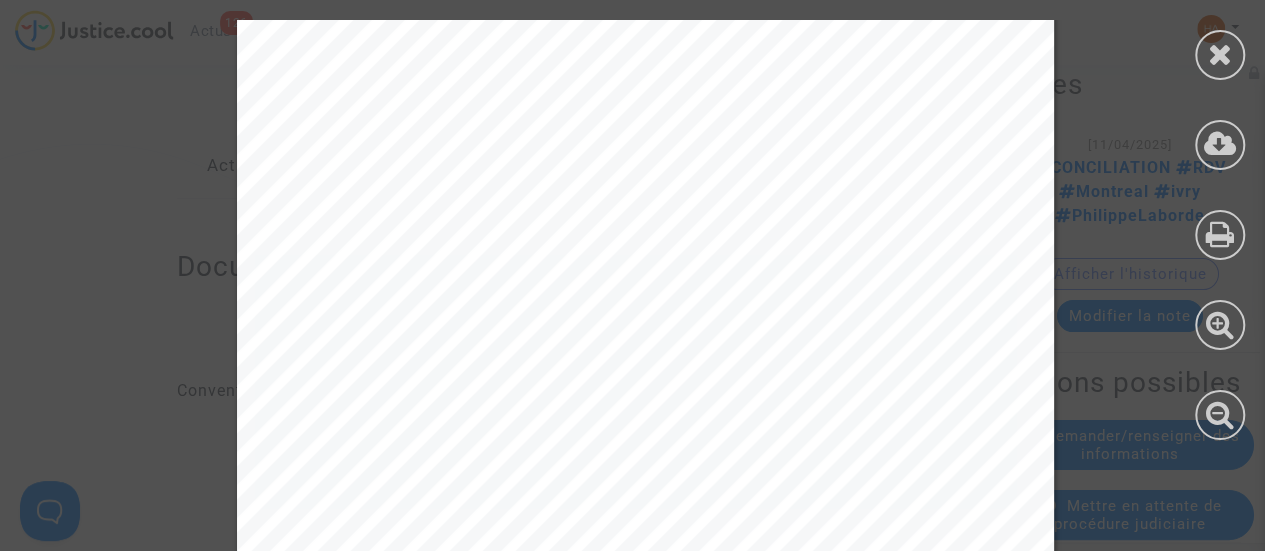 scroll, scrollTop: 0, scrollLeft: 0, axis: both 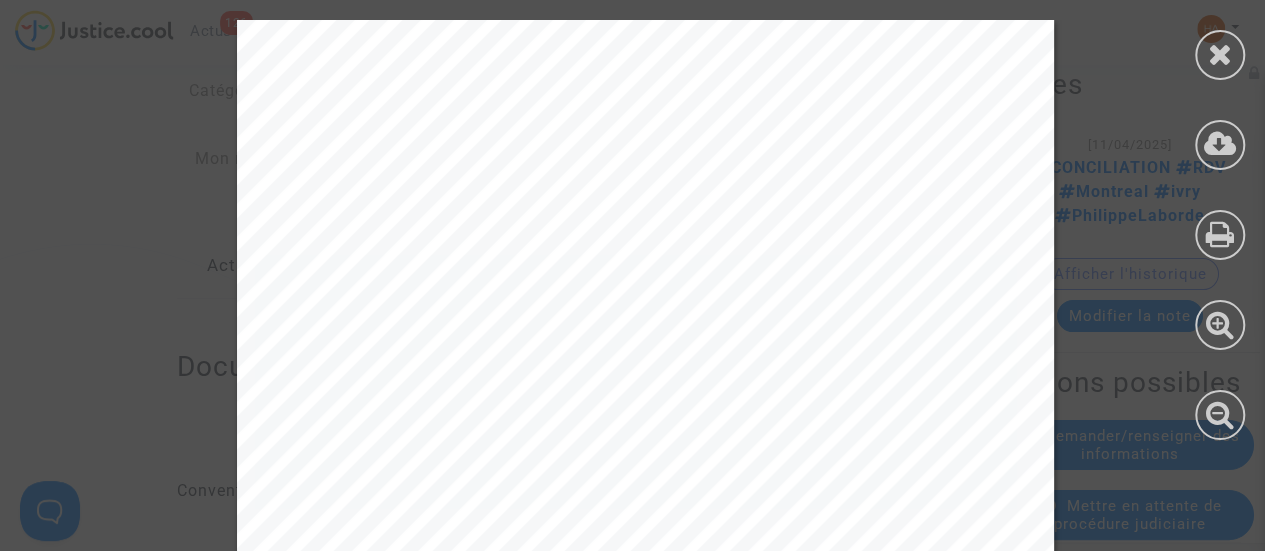 click at bounding box center [1220, 54] 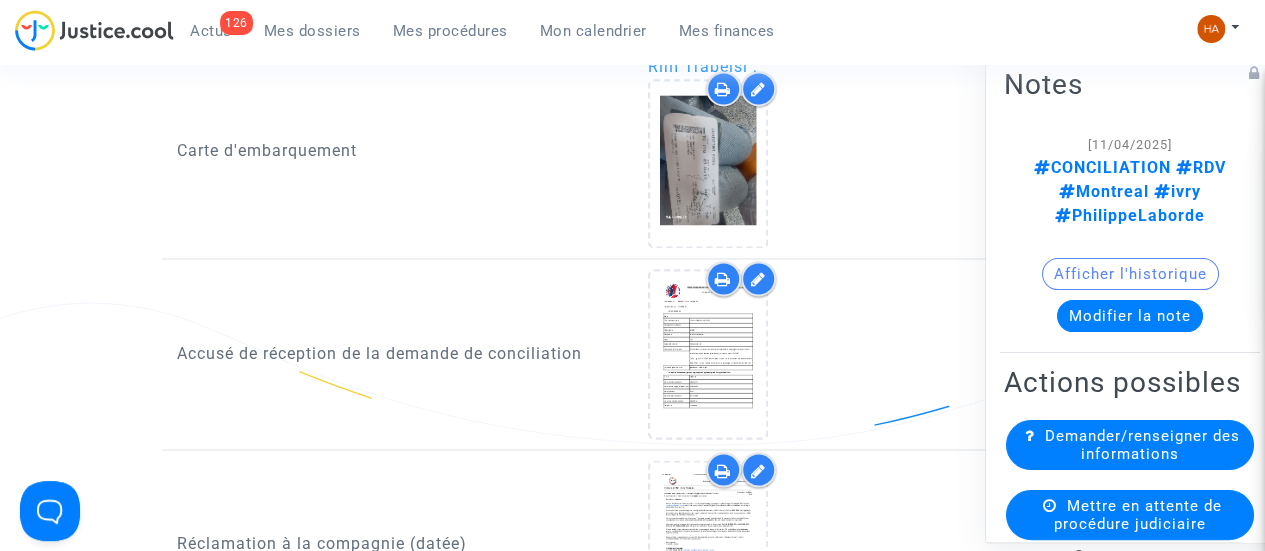 scroll, scrollTop: 1400, scrollLeft: 0, axis: vertical 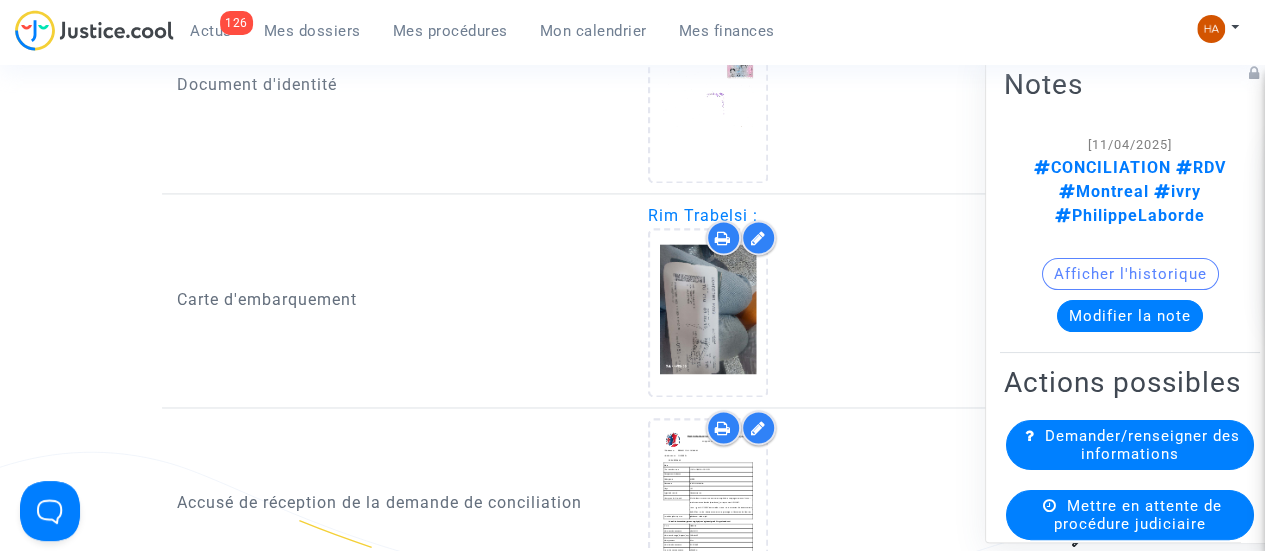 click on "126 Actus Mes dossiers Mes procédures Mon calendrier Mes finances" at bounding box center (403, 37) 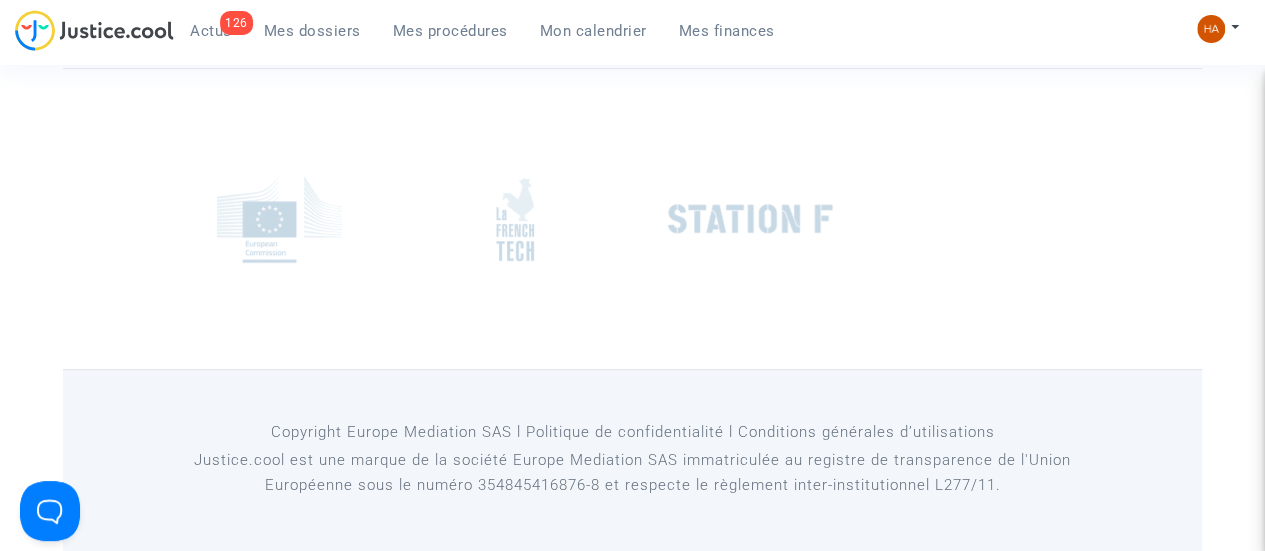 scroll, scrollTop: 426, scrollLeft: 0, axis: vertical 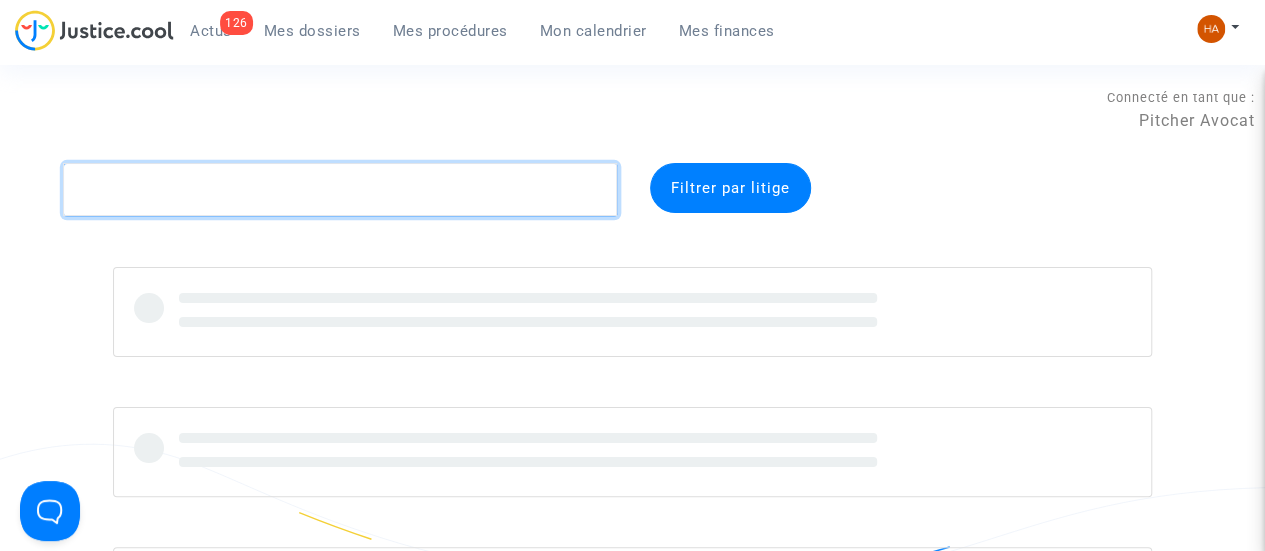 click 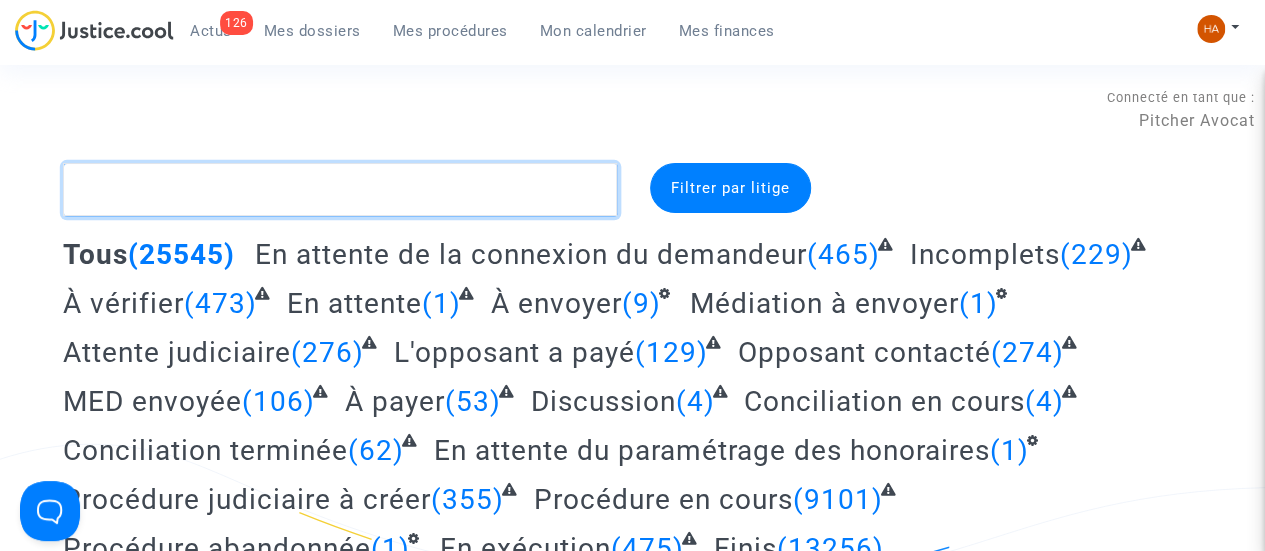 paste on "CFR-250107-PANV" 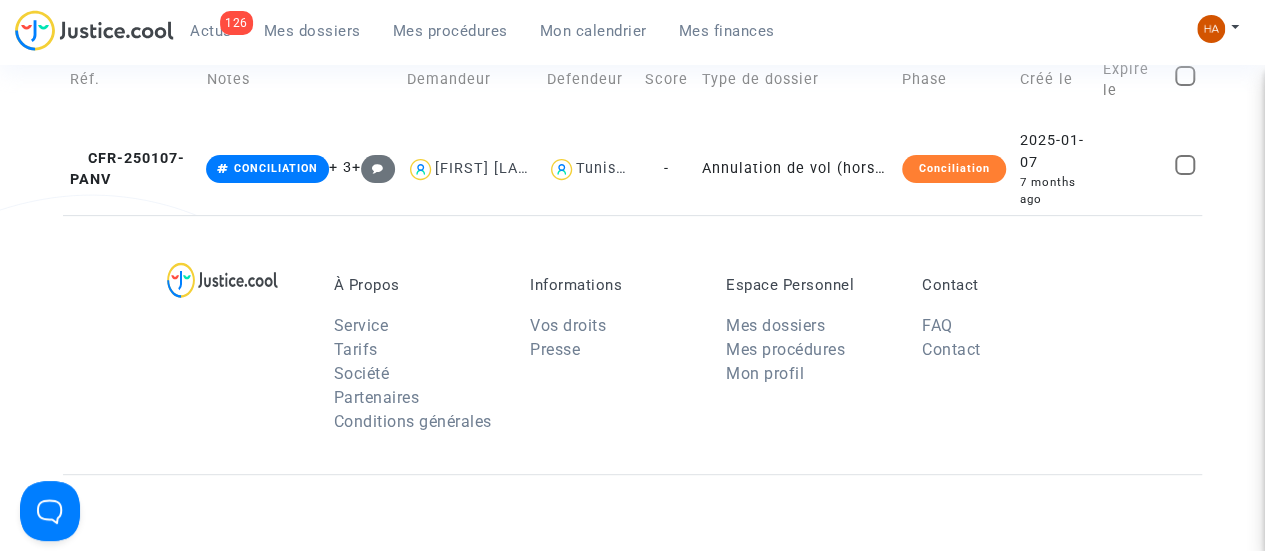 scroll, scrollTop: 200, scrollLeft: 0, axis: vertical 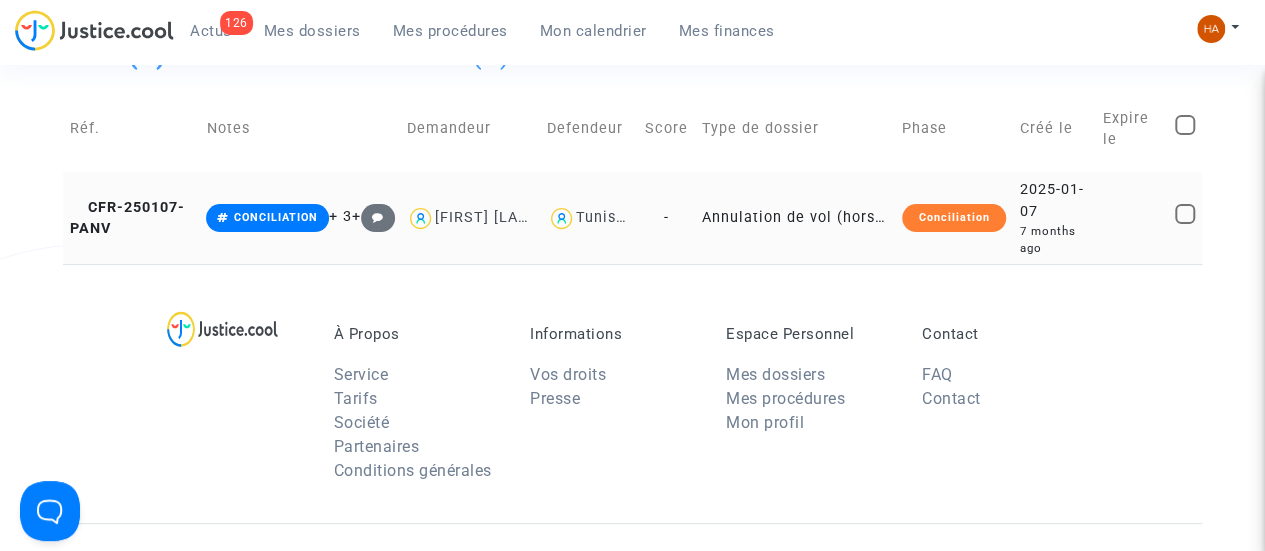 type on "CFR-250107-PANV" 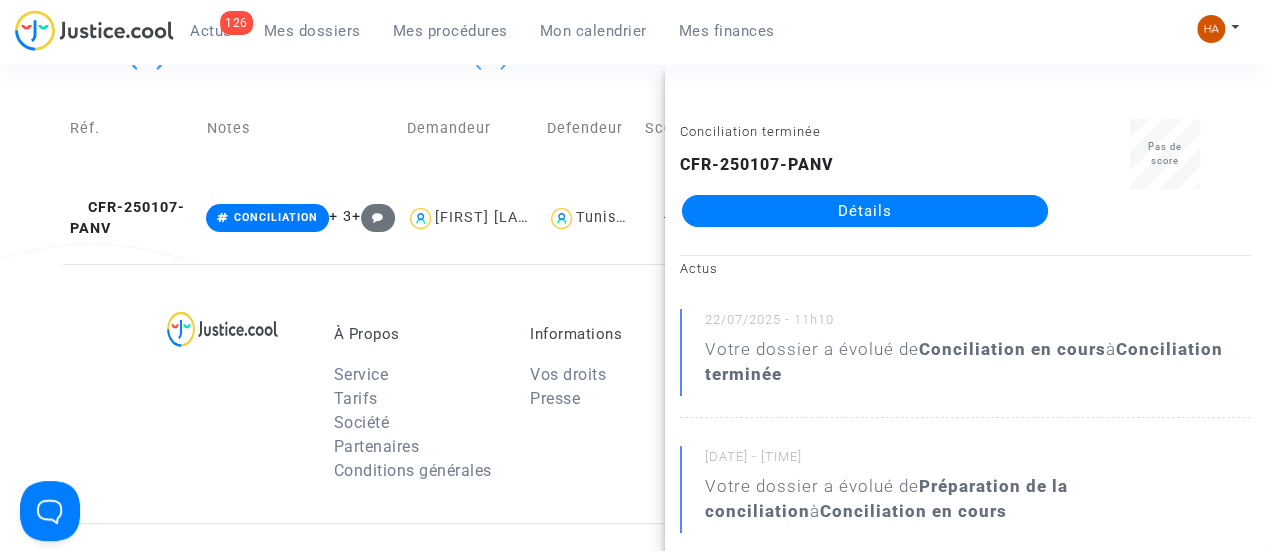 click on "Détails" 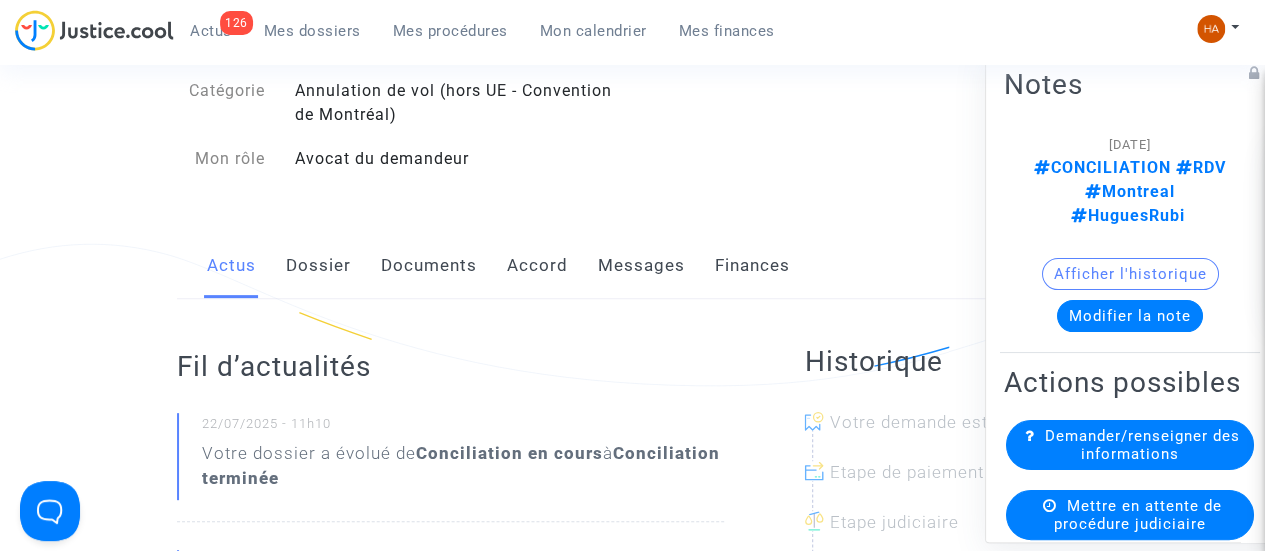 click on "Documents" 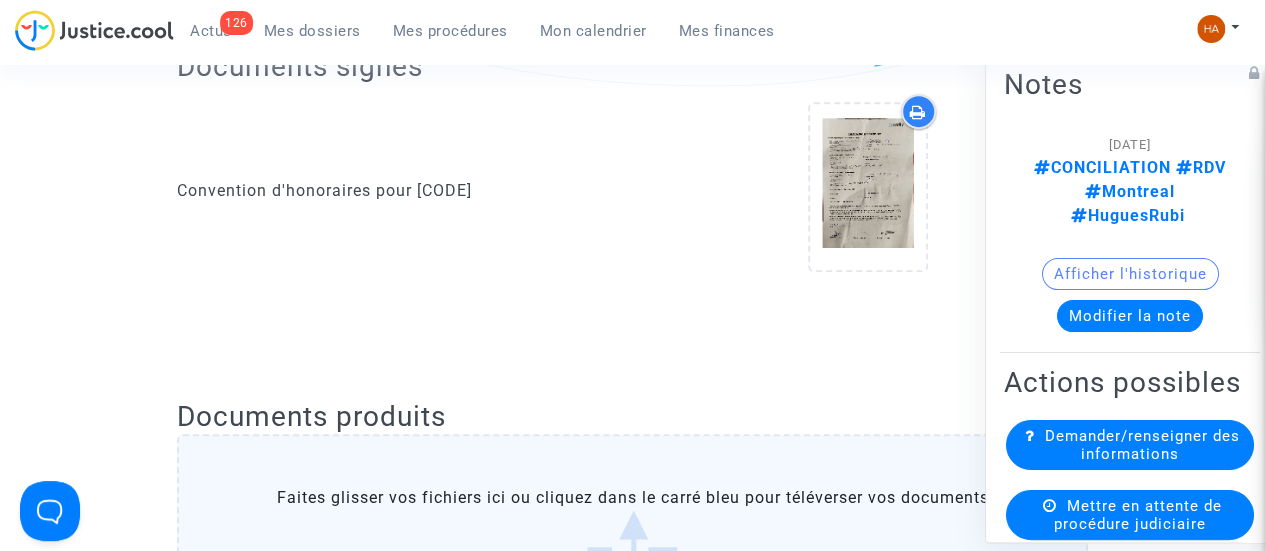 scroll, scrollTop: 200, scrollLeft: 0, axis: vertical 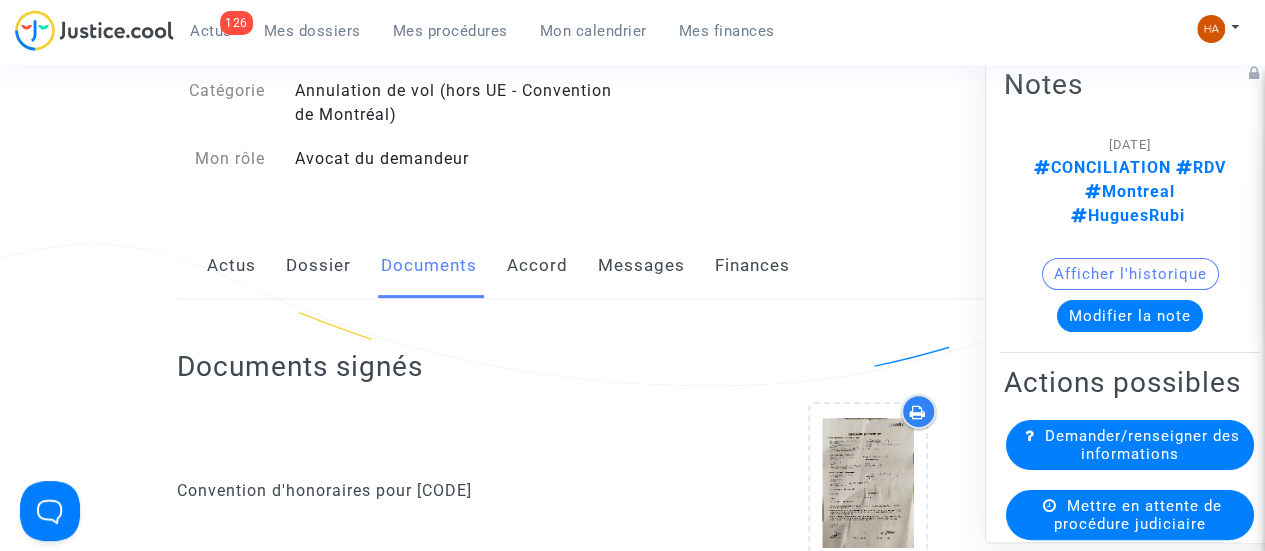 click on "Dossier" 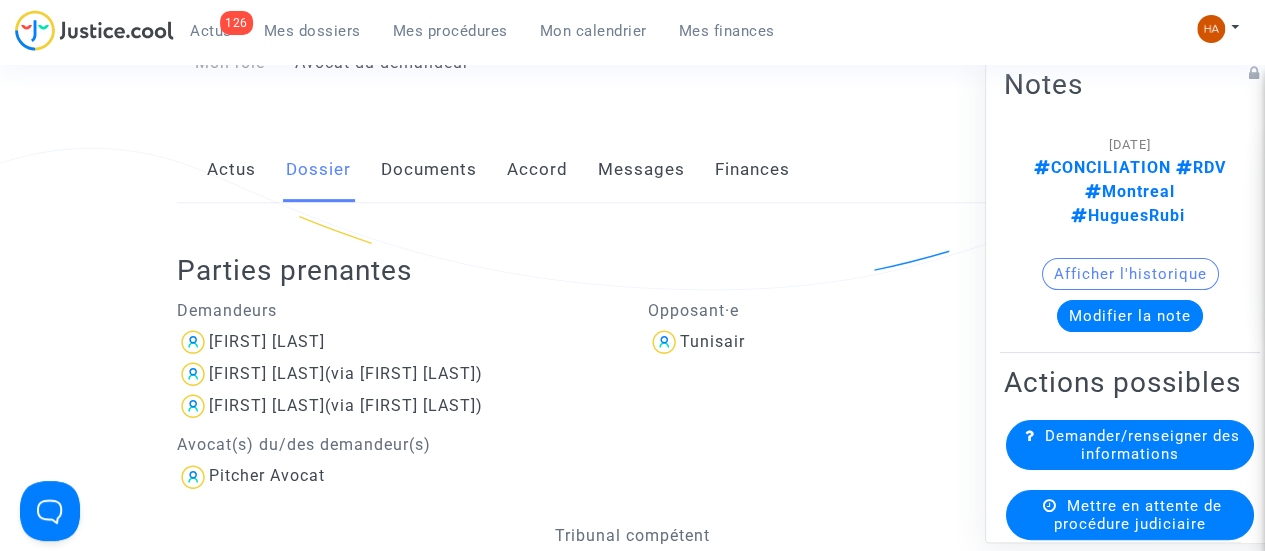 scroll, scrollTop: 300, scrollLeft: 0, axis: vertical 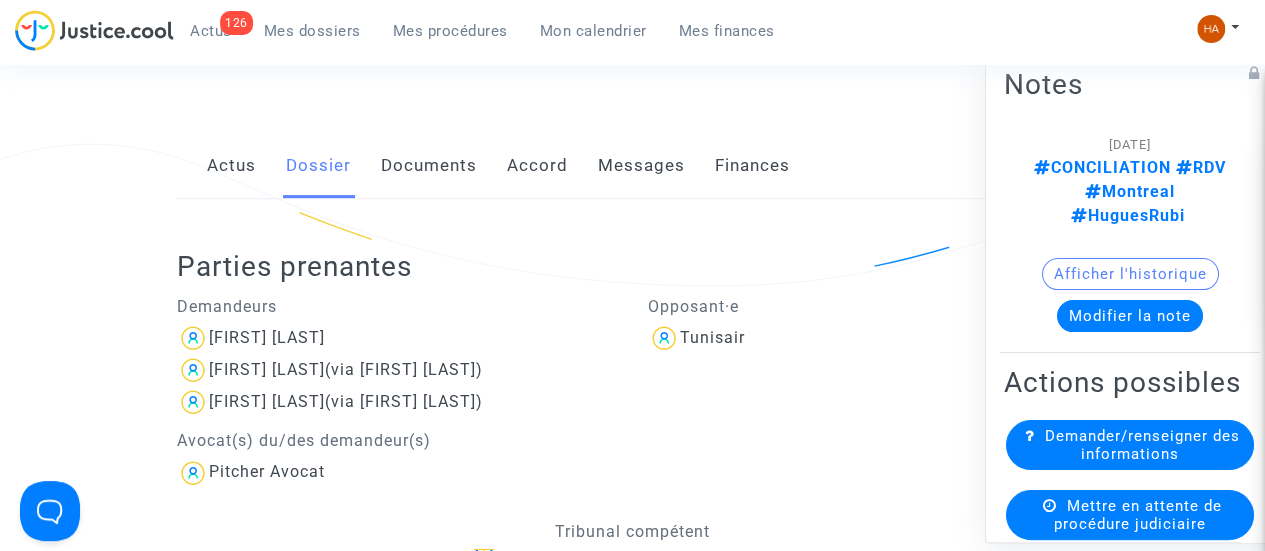 click on "Documents" 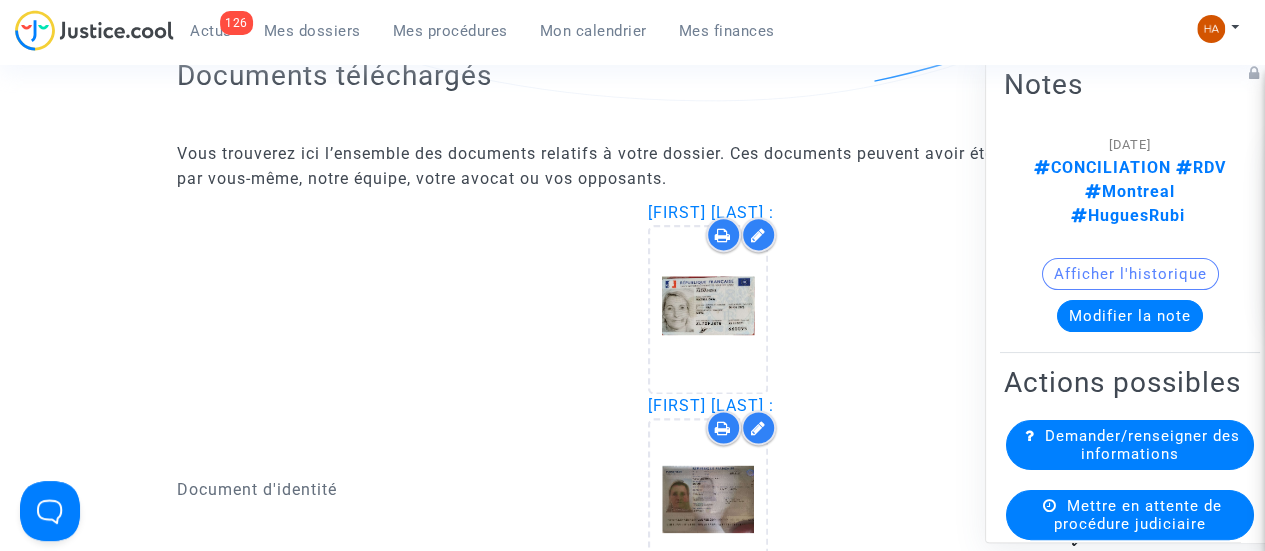 scroll, scrollTop: 1200, scrollLeft: 0, axis: vertical 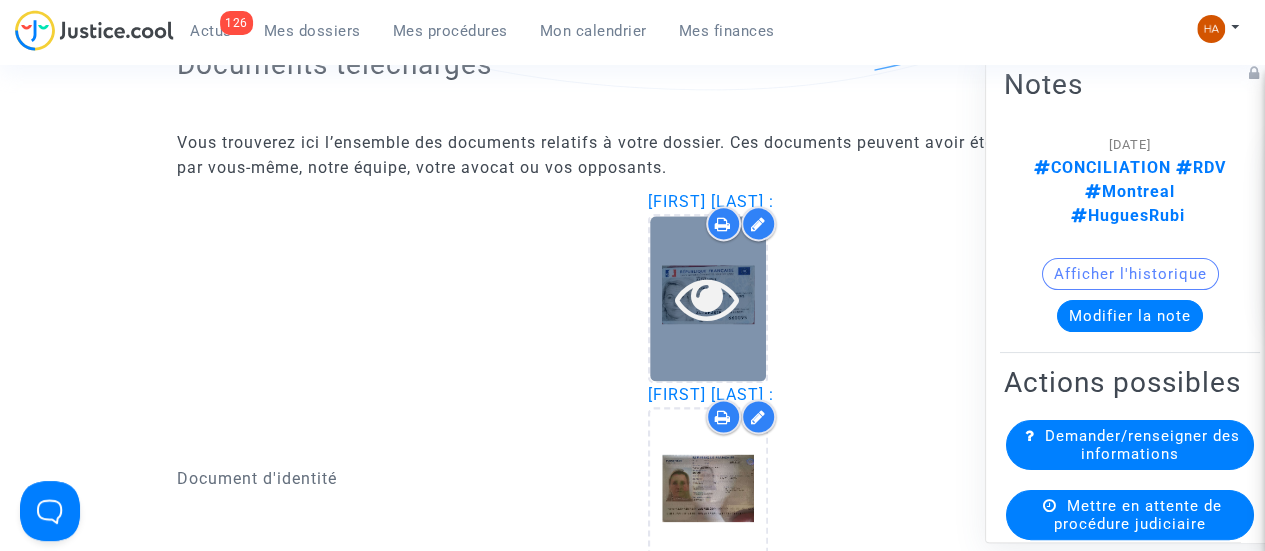click at bounding box center (707, 298) 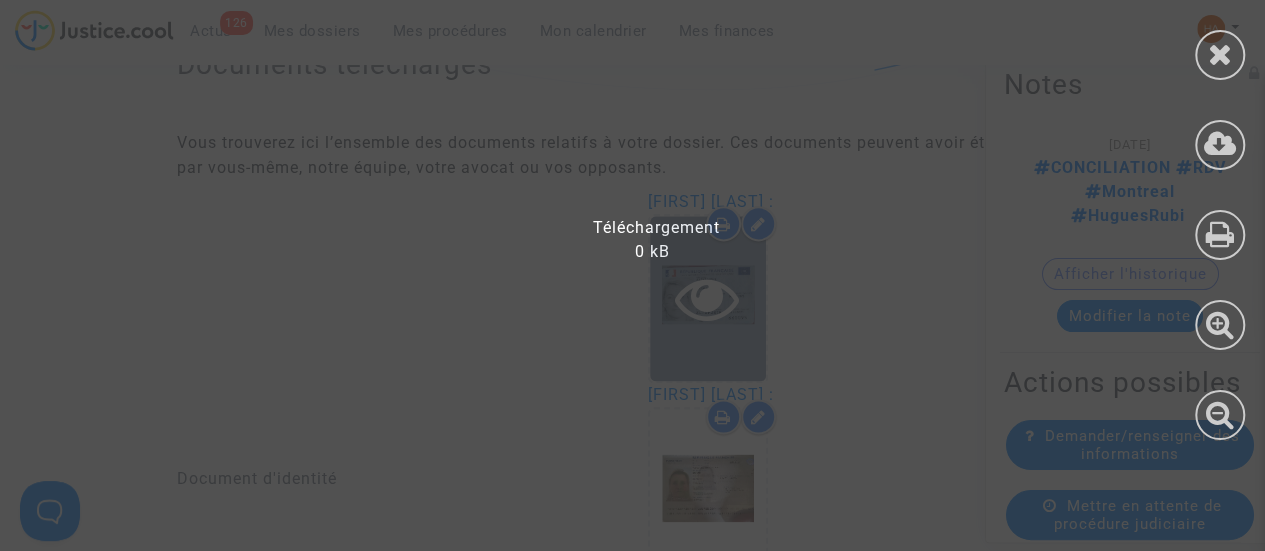 click at bounding box center [645, 285] 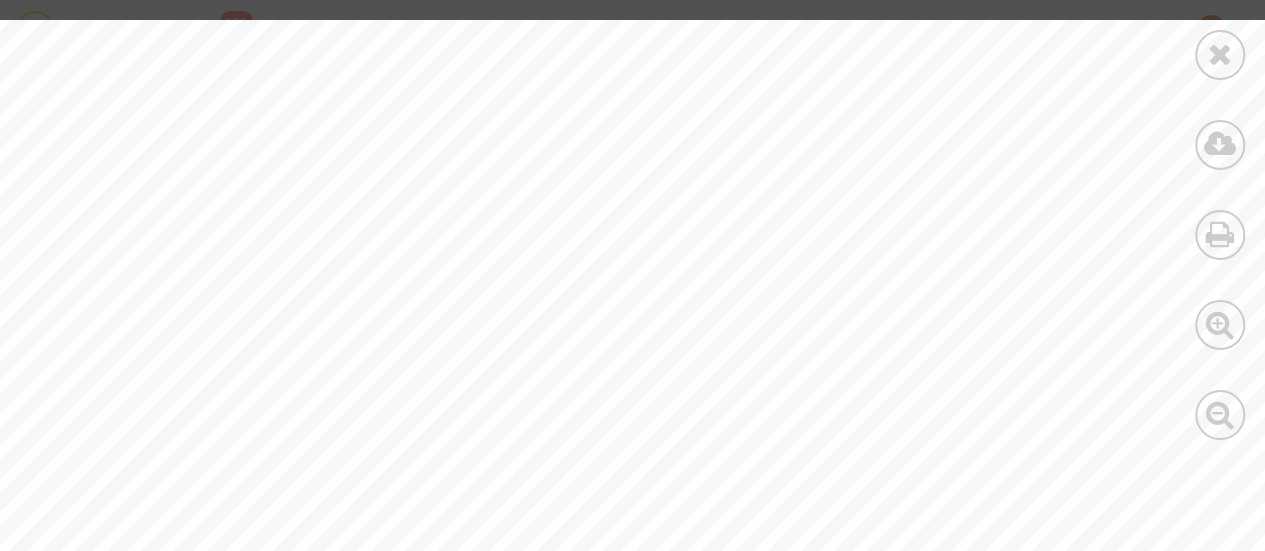 scroll, scrollTop: 300, scrollLeft: 0, axis: vertical 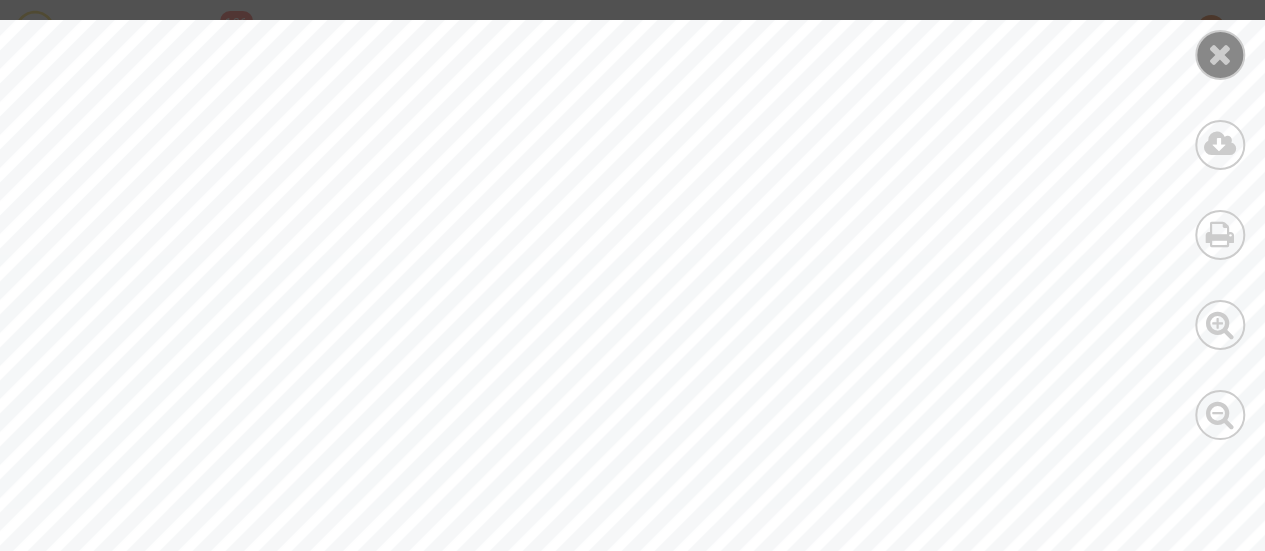 click at bounding box center [1220, 54] 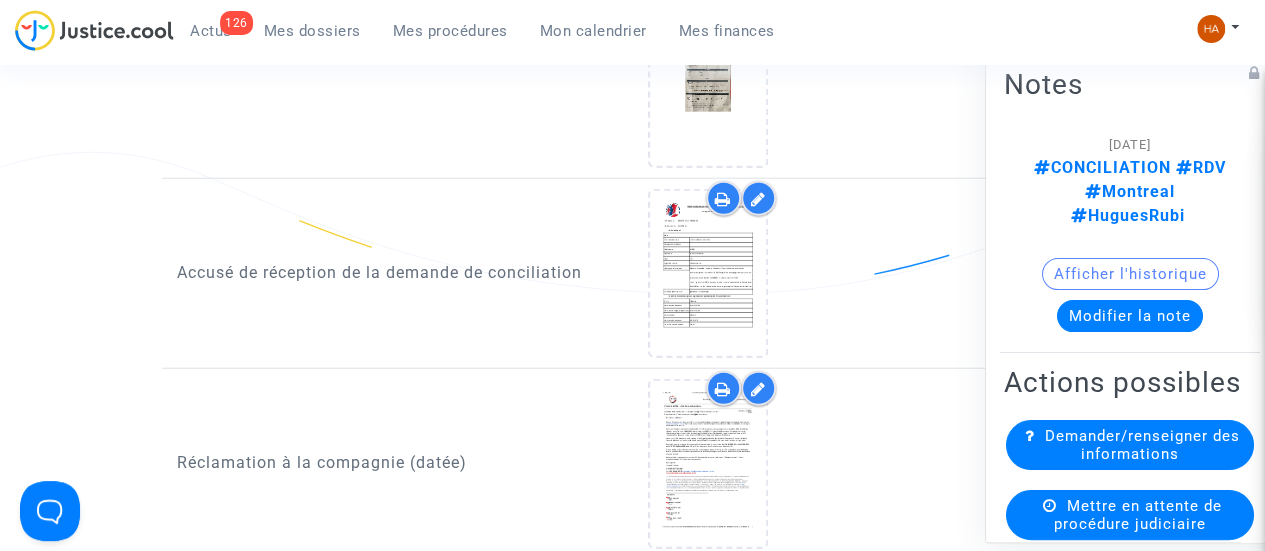 scroll, scrollTop: 2500, scrollLeft: 0, axis: vertical 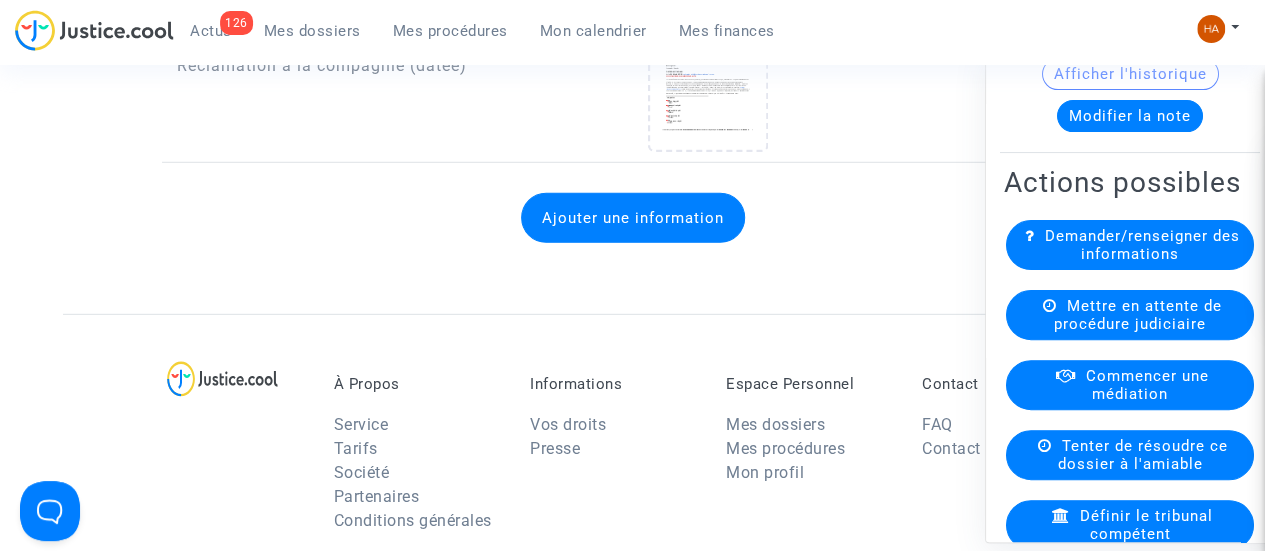 click on "Ajouter une information" 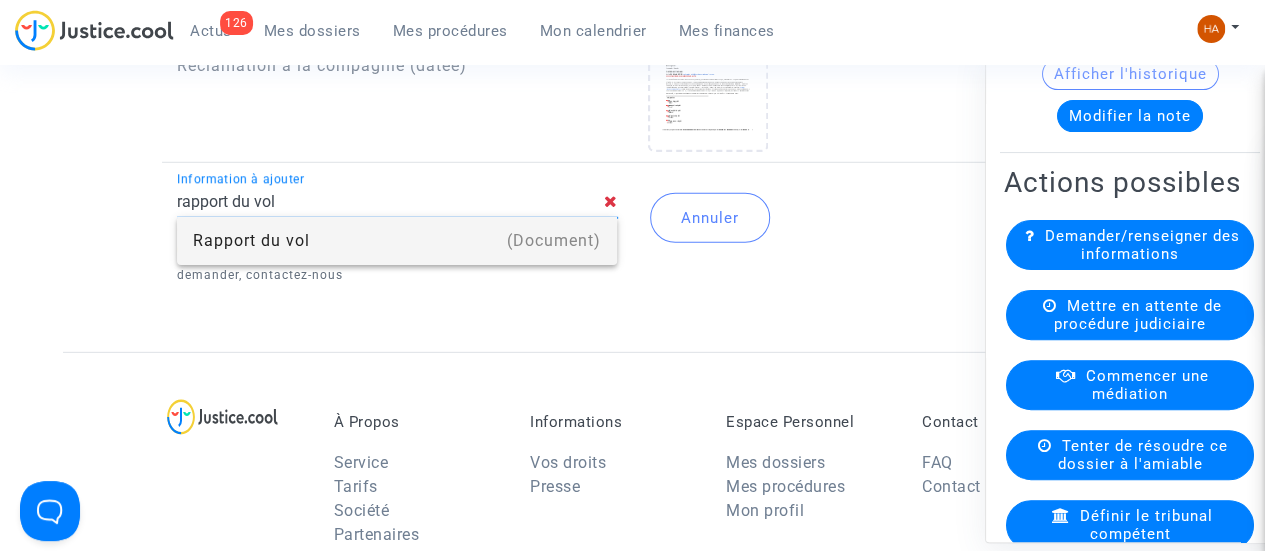 click on "Rapport du vol" at bounding box center [397, 241] 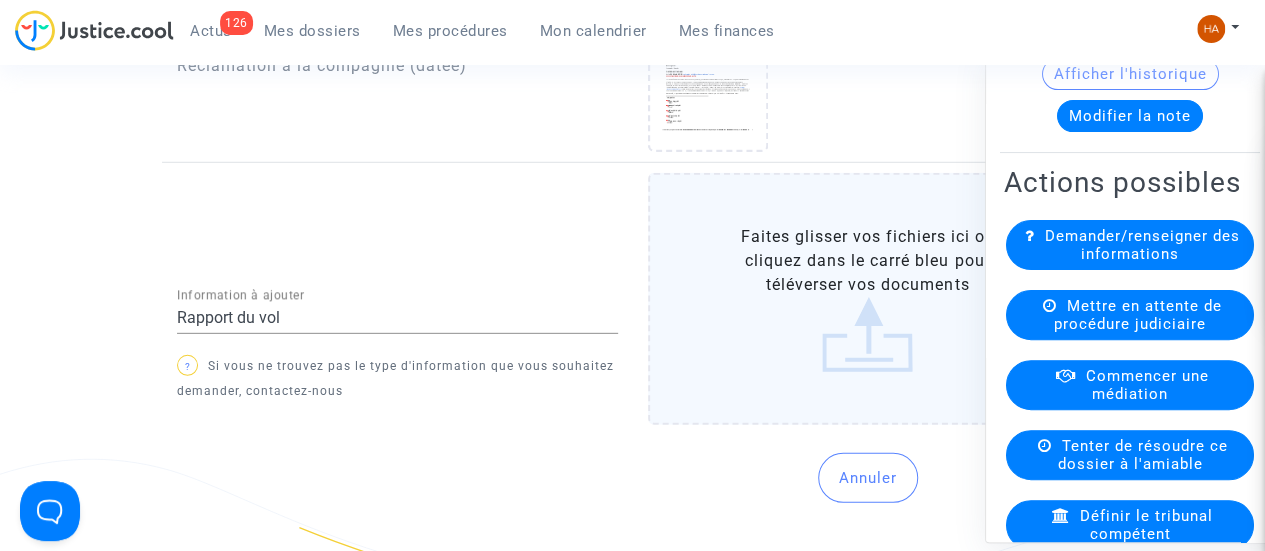 click on "Faites glisser vos fichiers ici ou cliquez dans le carré bleu pour téléverser vos documents" 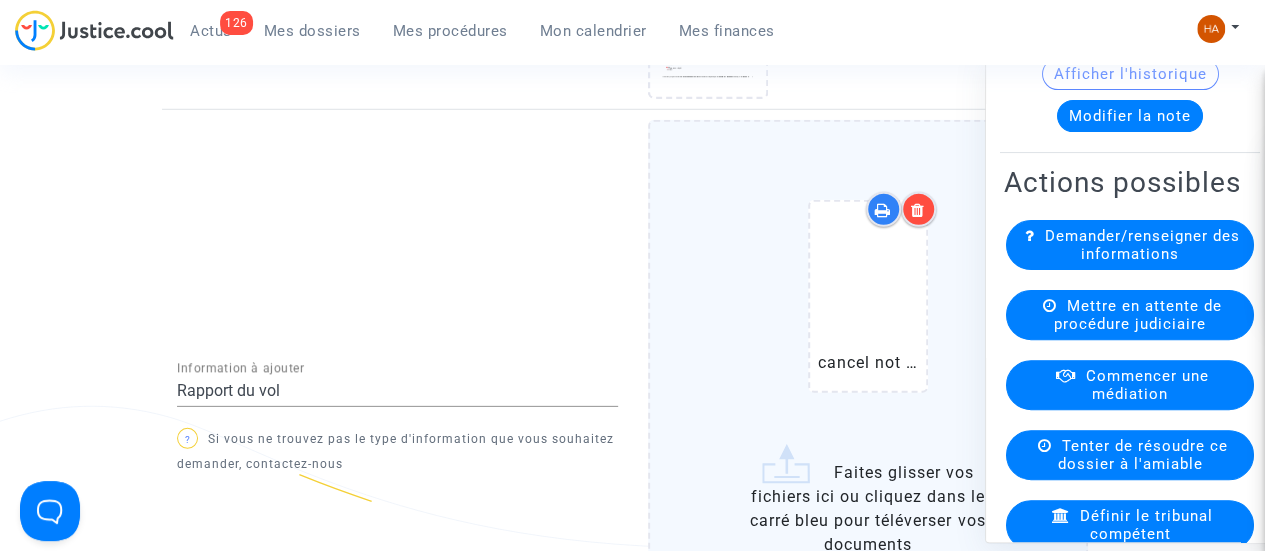 scroll, scrollTop: 2854, scrollLeft: 0, axis: vertical 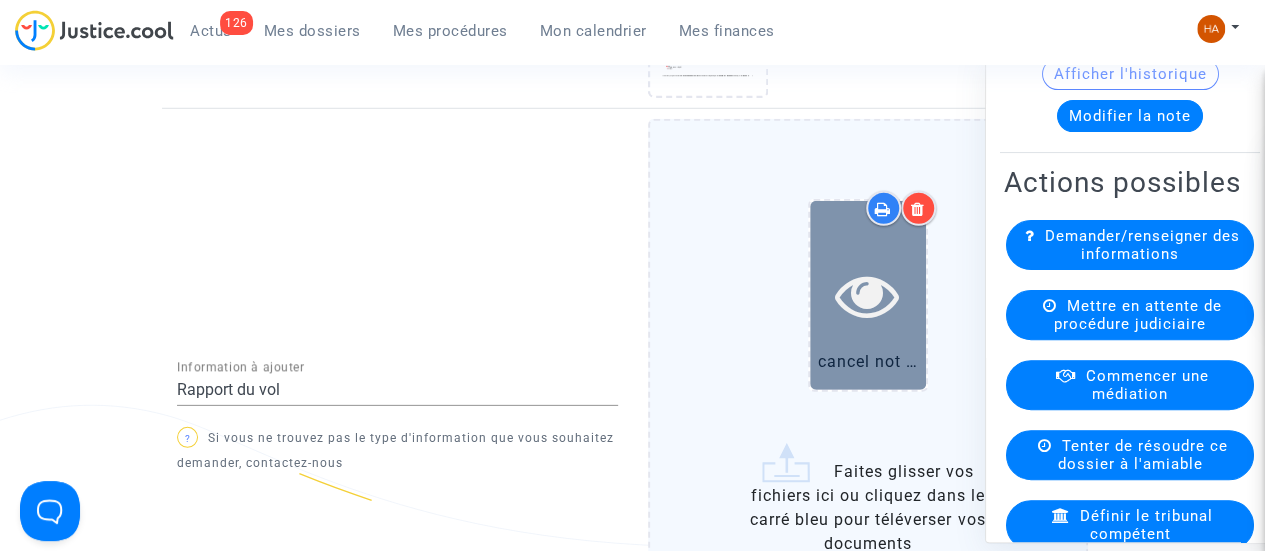 click at bounding box center [867, 295] 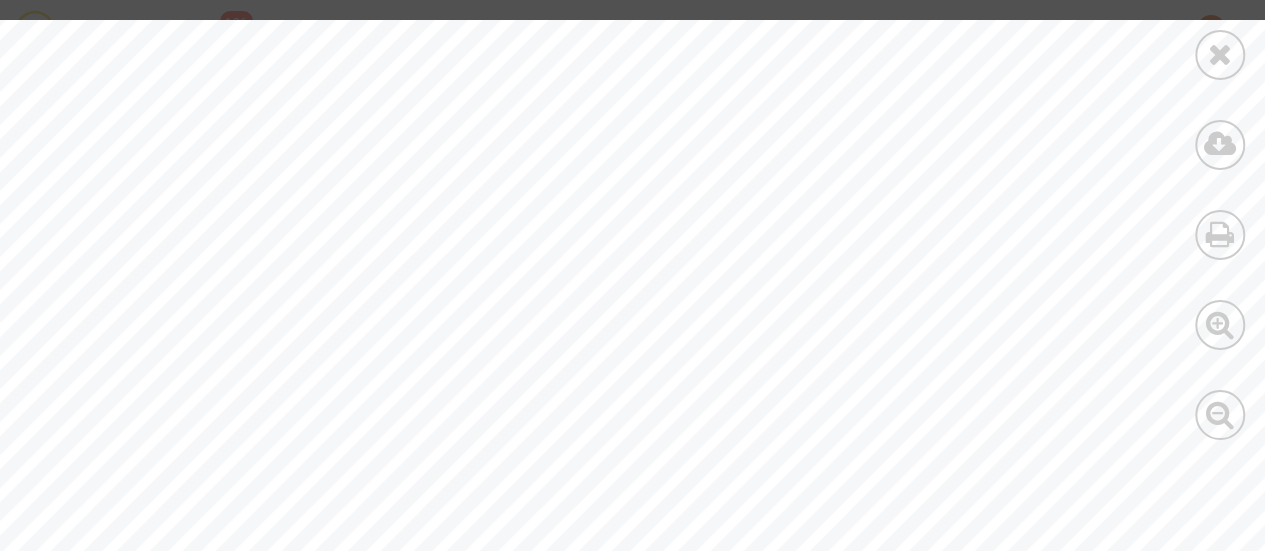 scroll, scrollTop: 547, scrollLeft: 0, axis: vertical 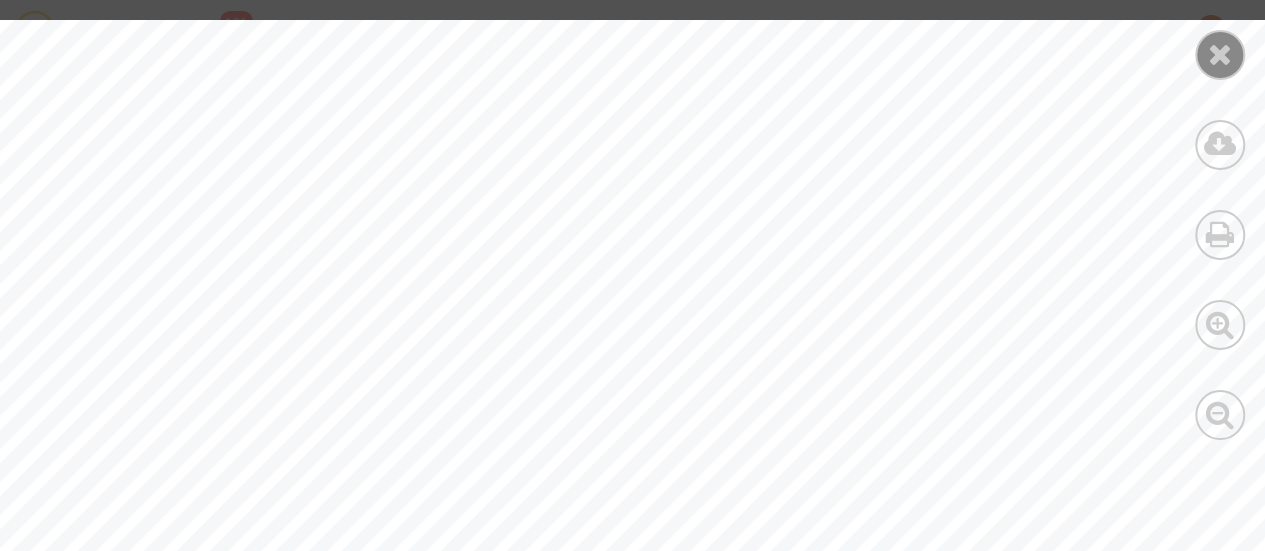 click at bounding box center [1220, 55] 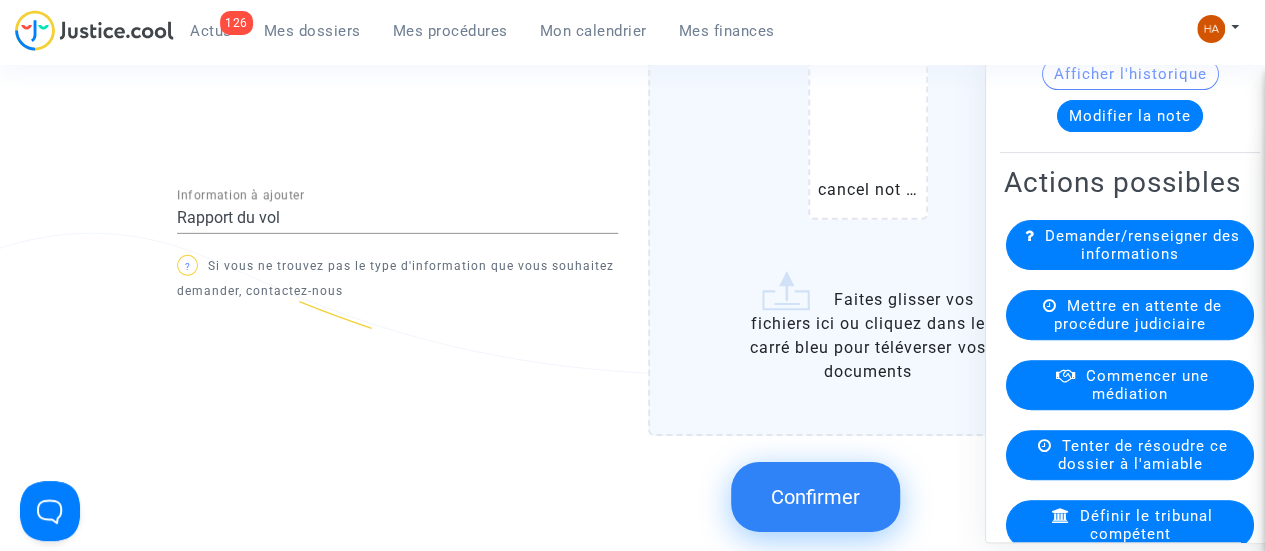 scroll, scrollTop: 3027, scrollLeft: 0, axis: vertical 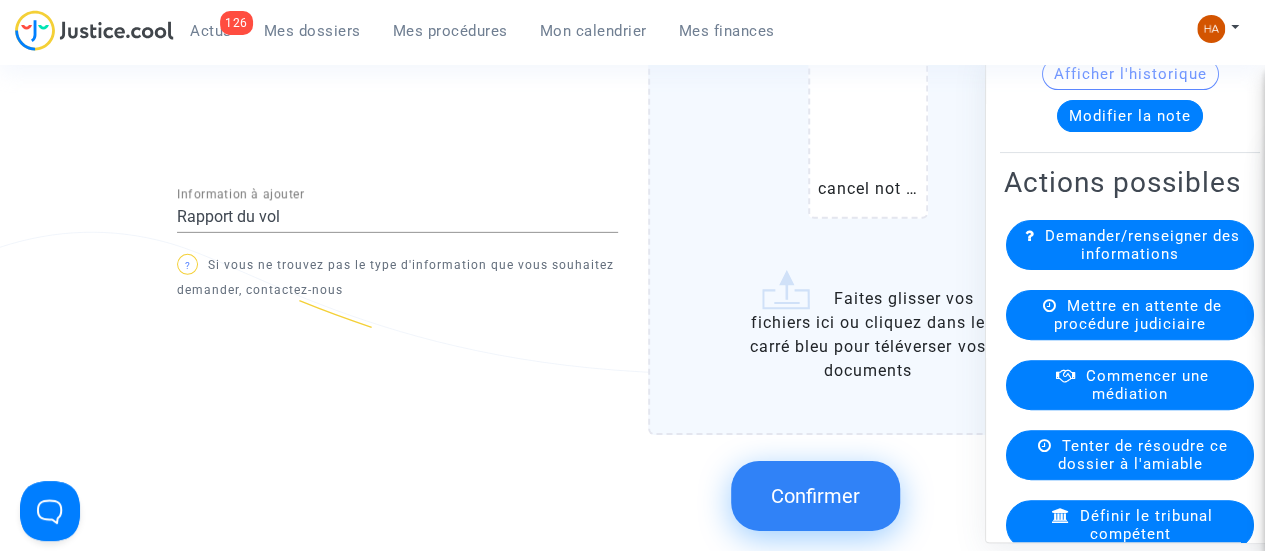 click on "Confirmer" 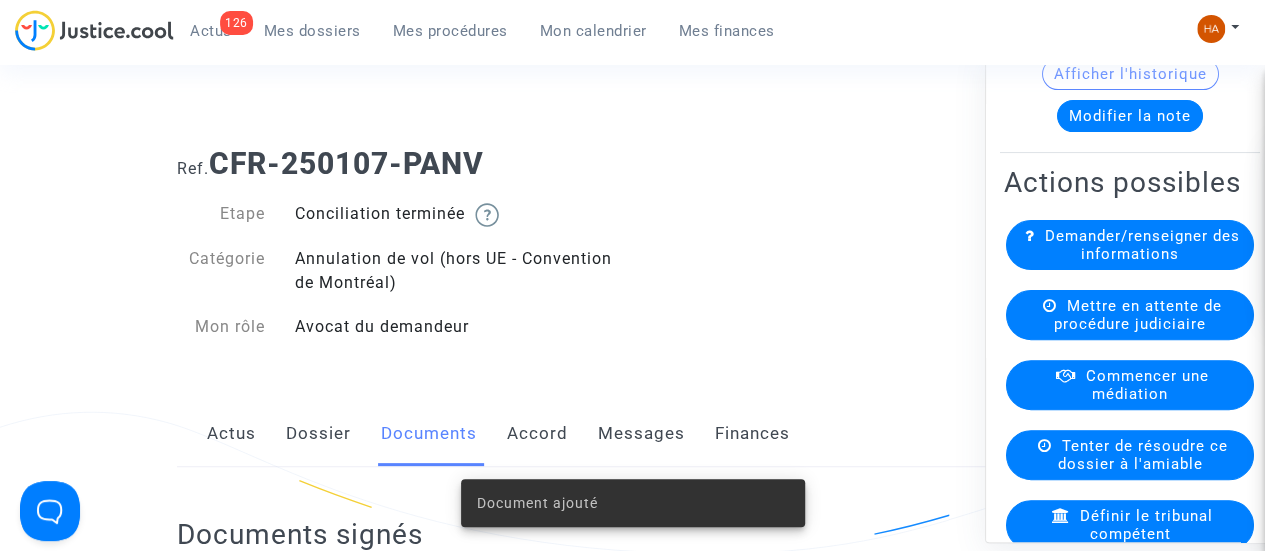 scroll, scrollTop: 0, scrollLeft: 0, axis: both 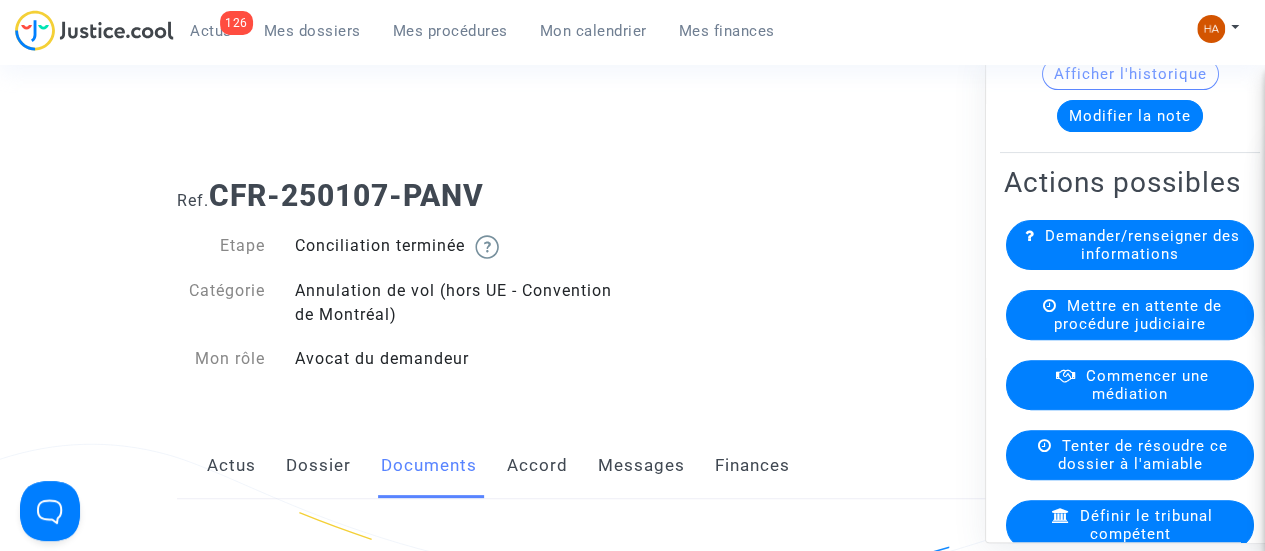 click on "Mes dossiers" at bounding box center [312, 31] 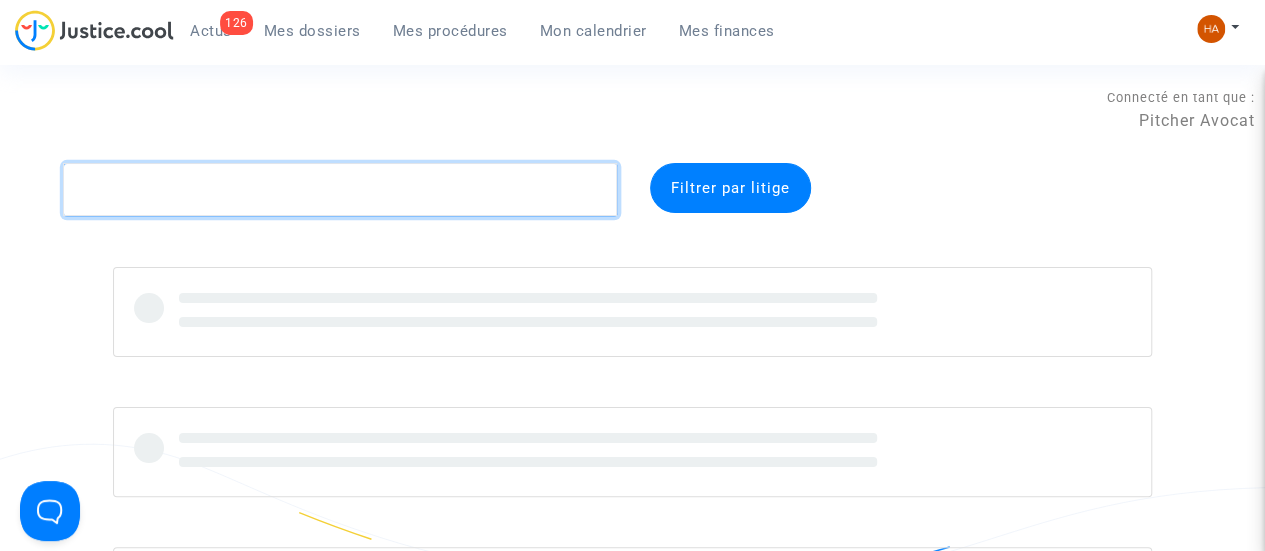 click 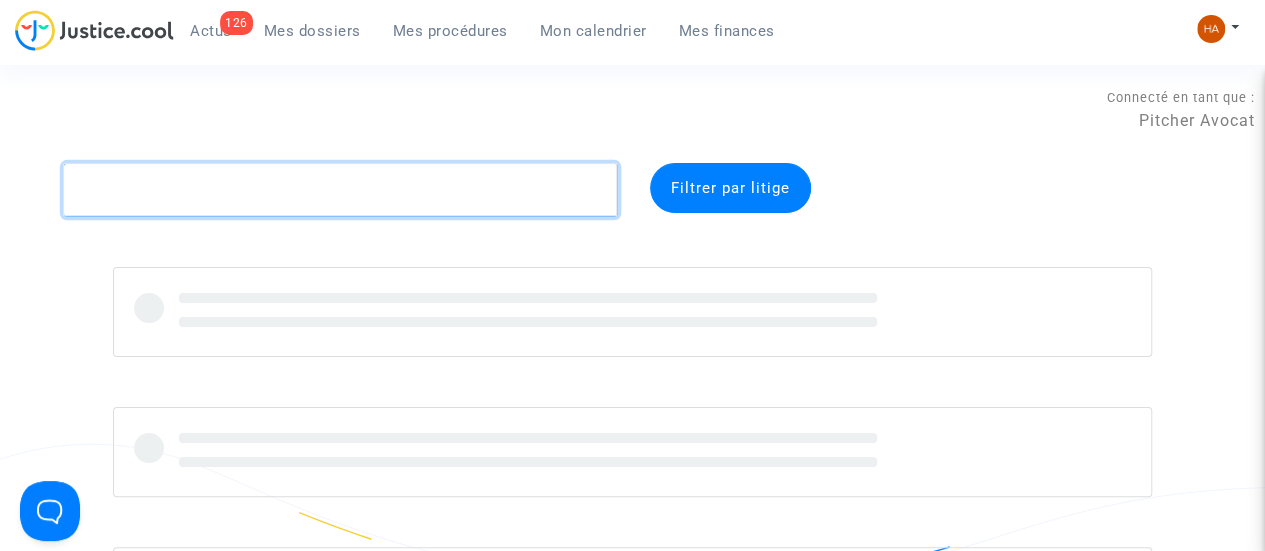 paste on "CFR-250108-7EFB" 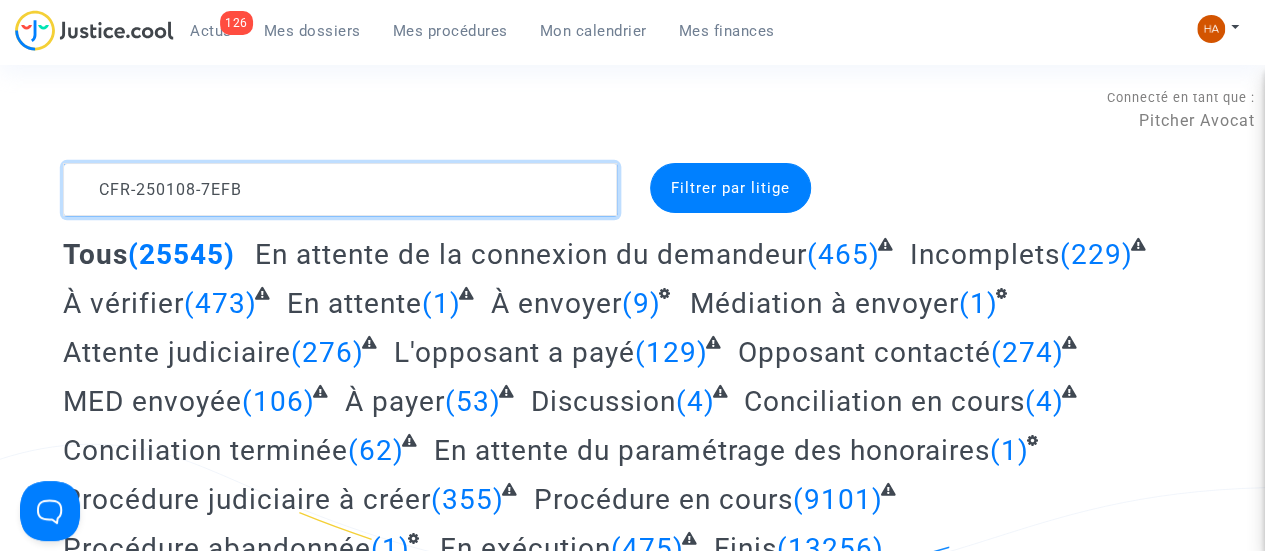 type on "CFR-250108-7EFB" 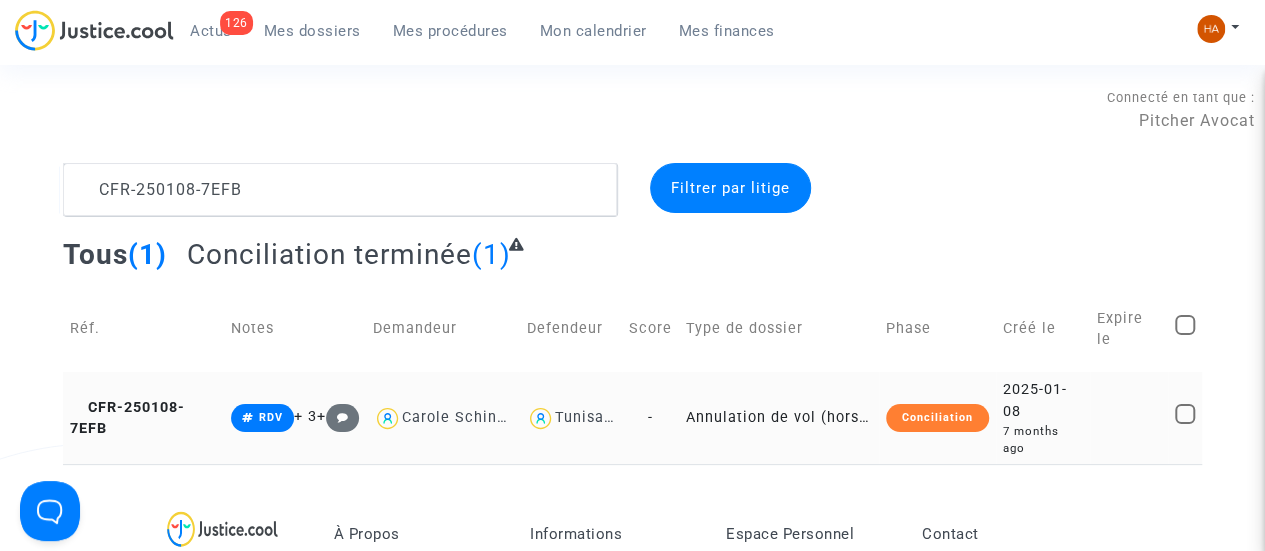click on "Annulation de vol (hors UE - Convention de Montréal)" 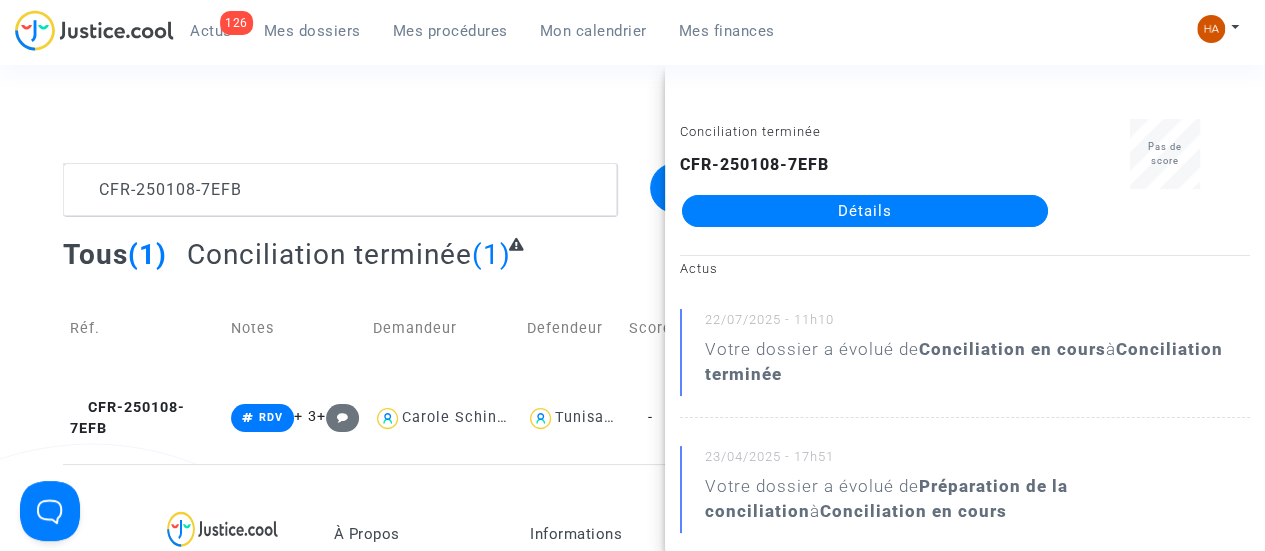 click on "Détails" 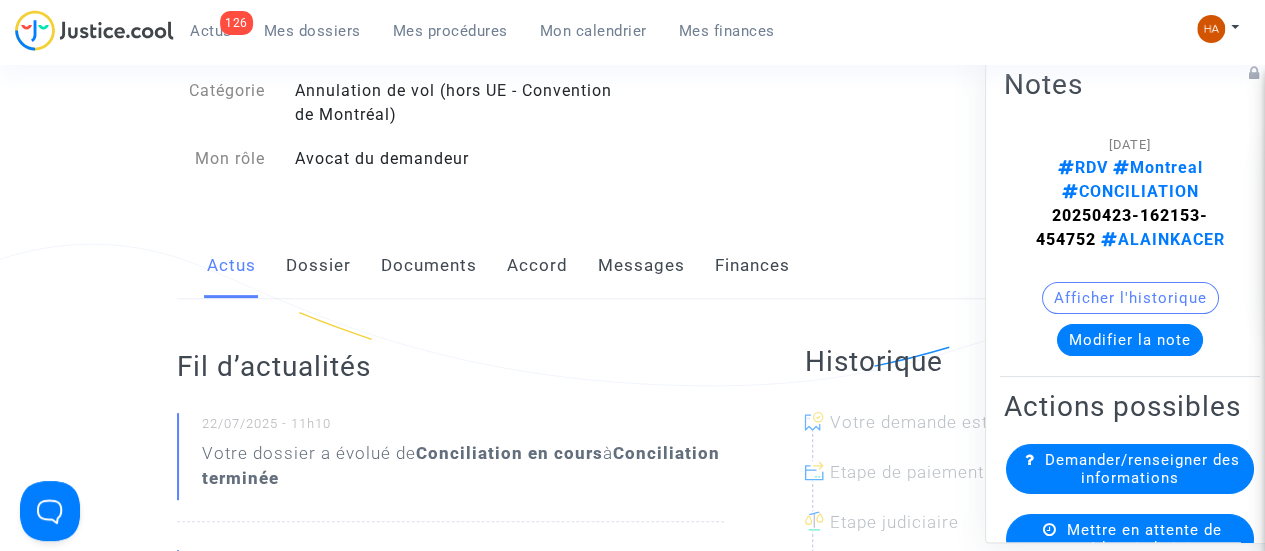 click on "Dossier" 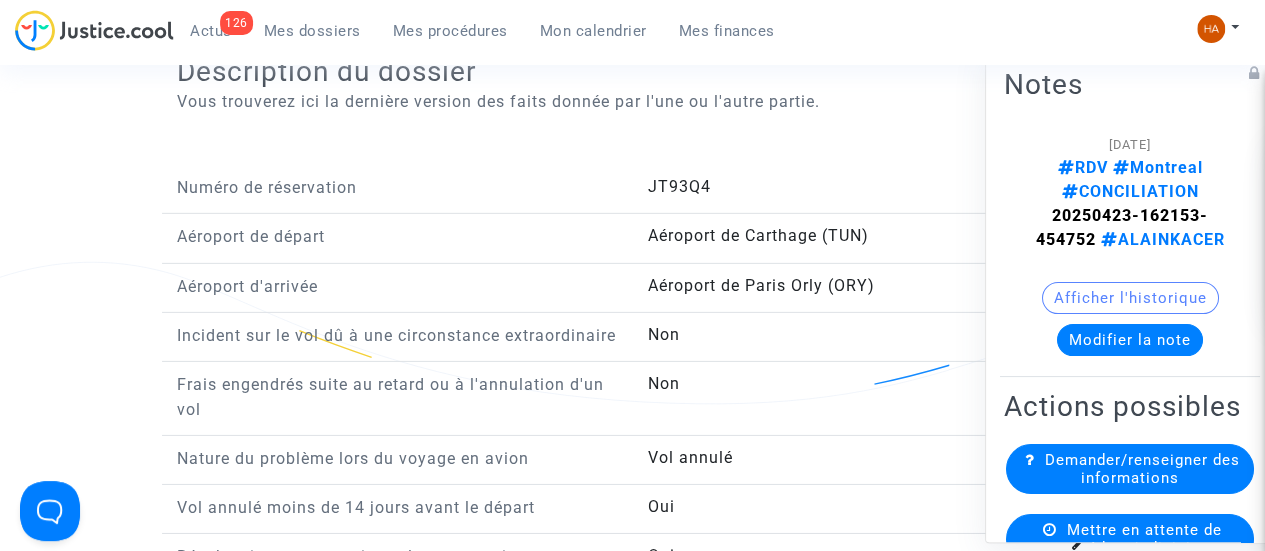 scroll, scrollTop: 3100, scrollLeft: 0, axis: vertical 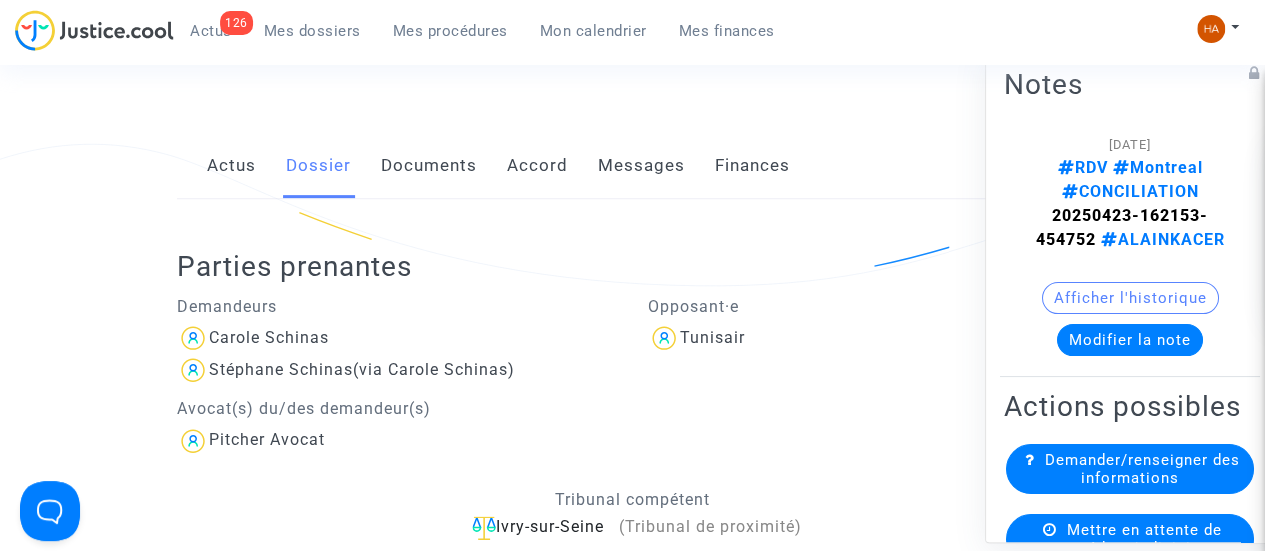click on "Documents" 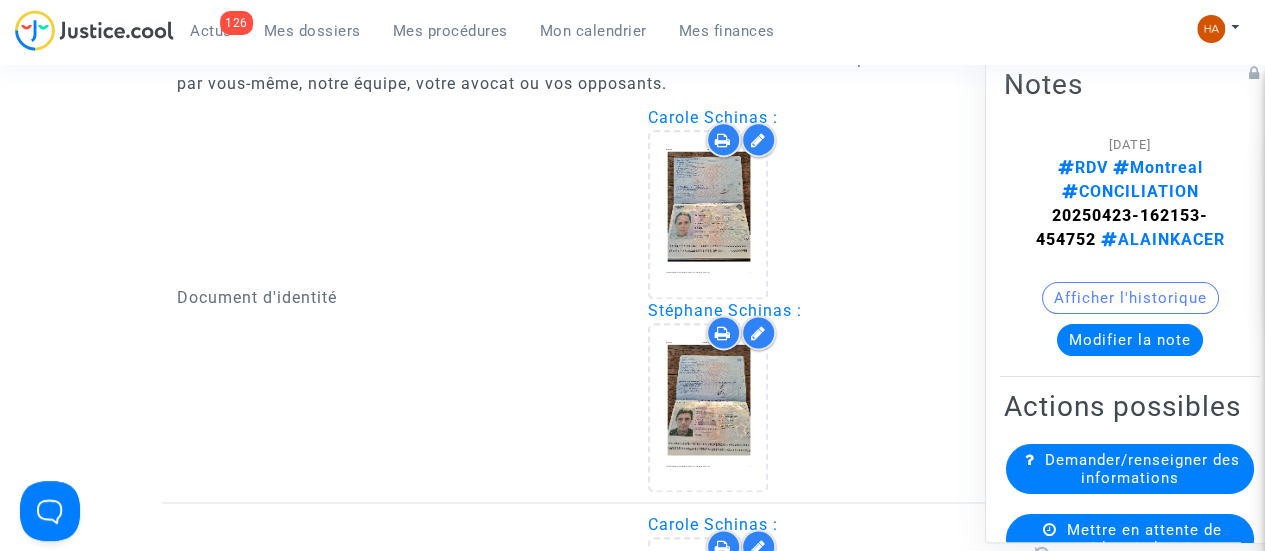 scroll, scrollTop: 1300, scrollLeft: 0, axis: vertical 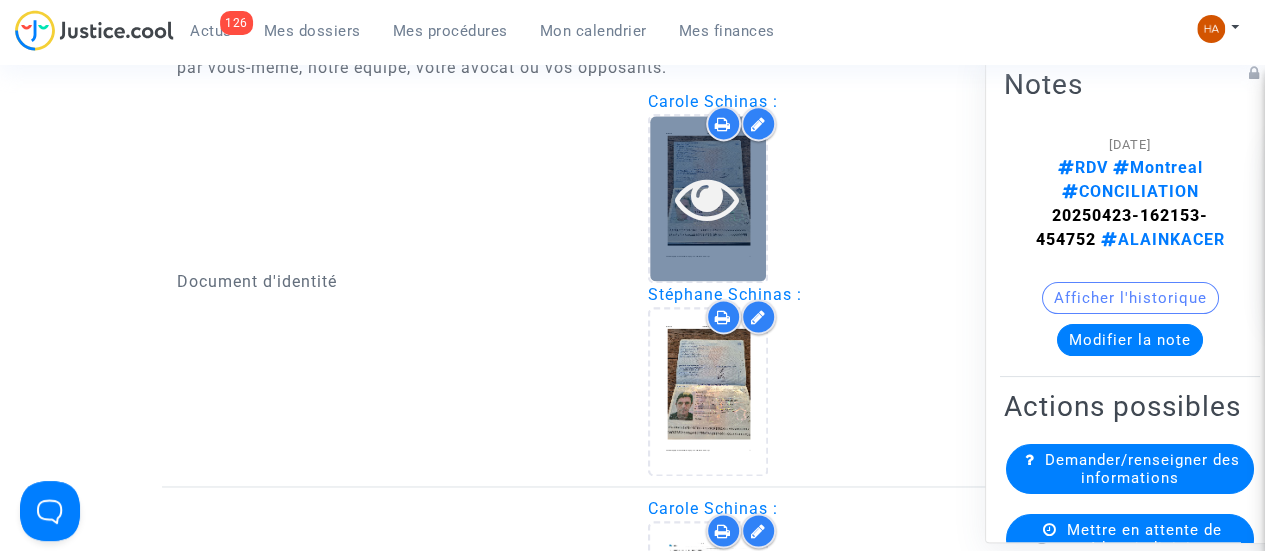 click at bounding box center [707, 198] 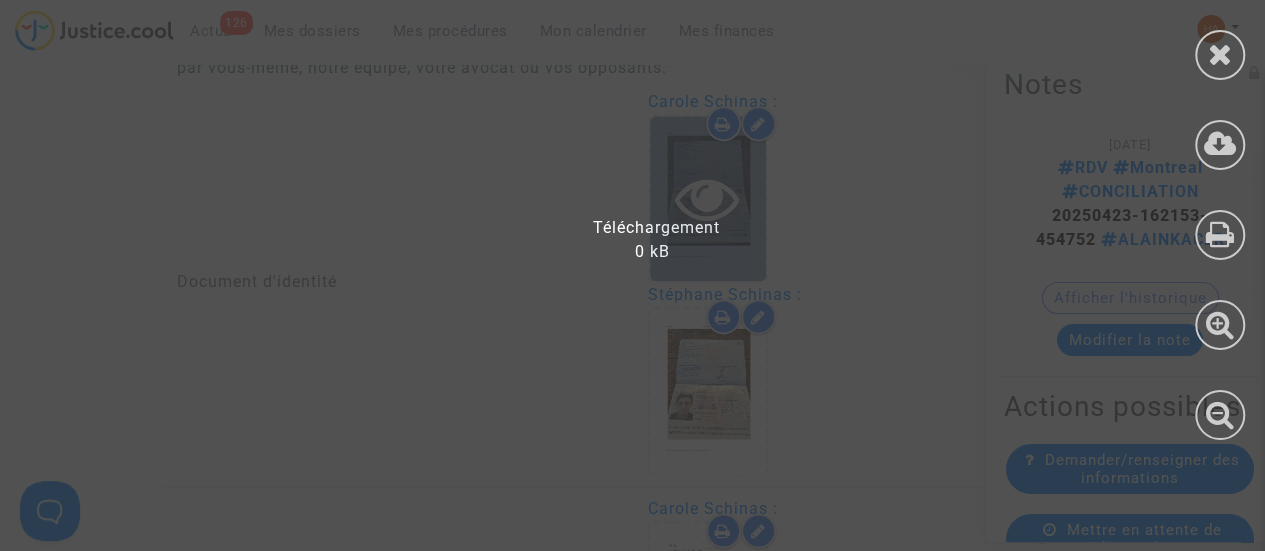 click at bounding box center (645, 285) 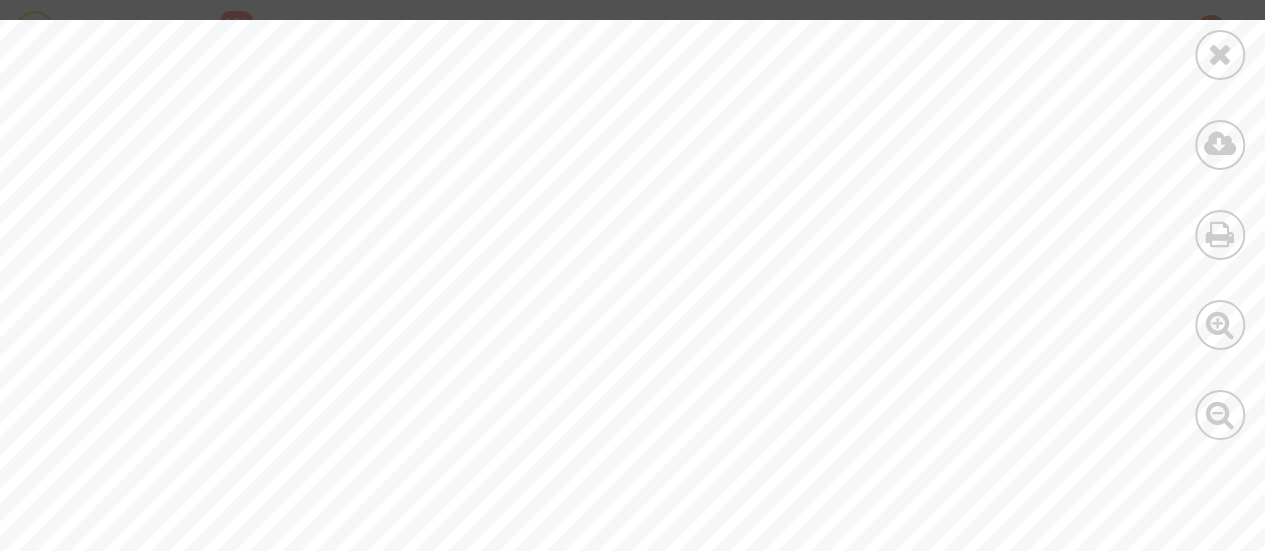 scroll, scrollTop: 800, scrollLeft: 0, axis: vertical 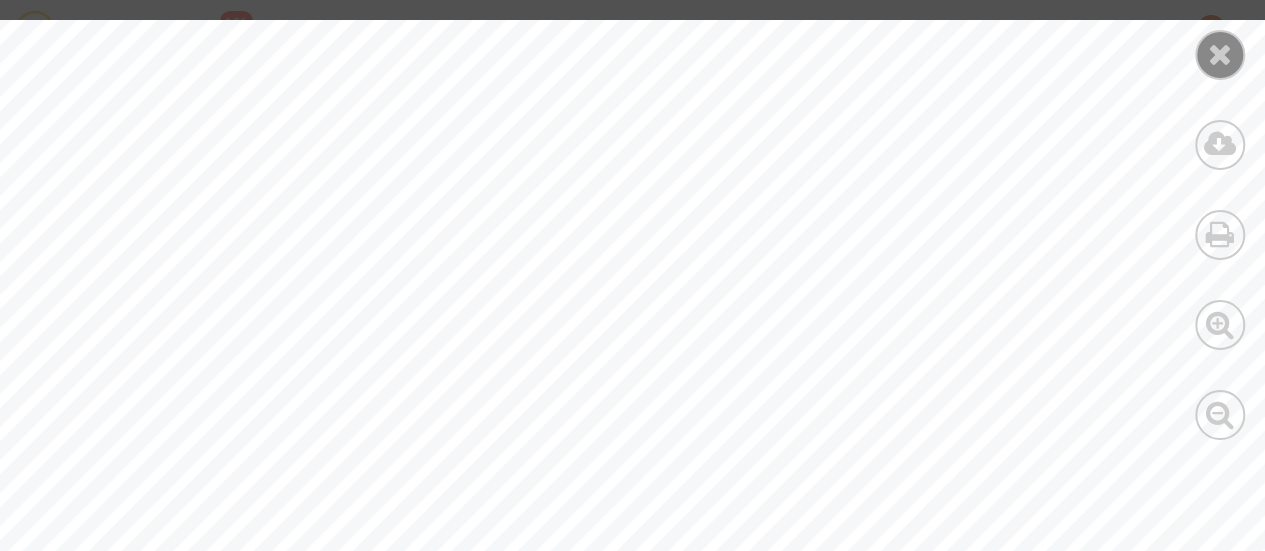 click at bounding box center (1220, 54) 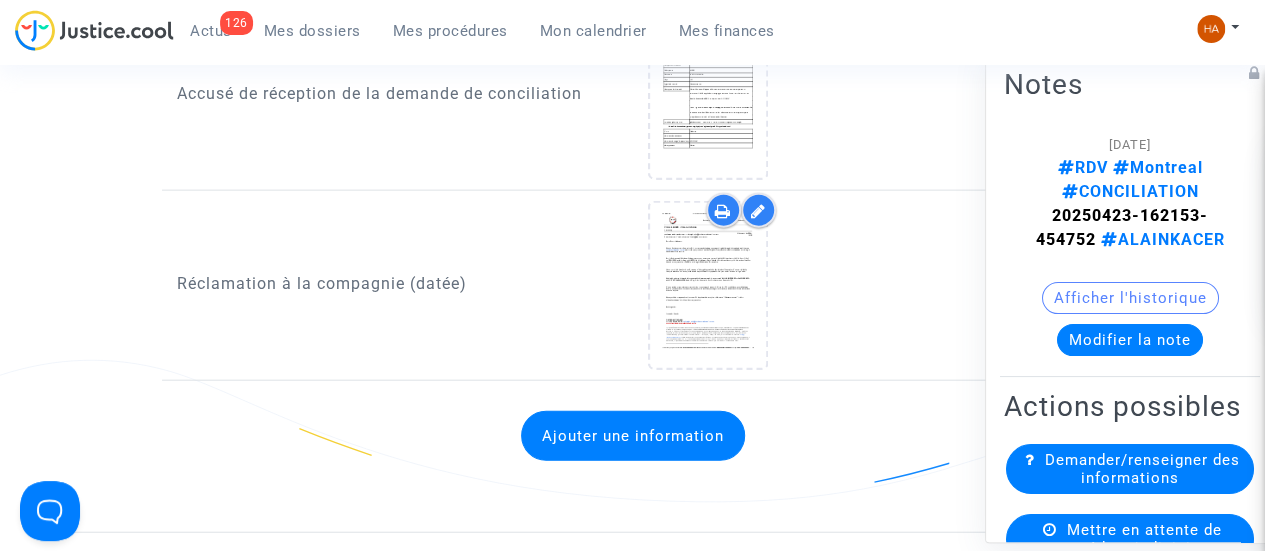 scroll, scrollTop: 2200, scrollLeft: 0, axis: vertical 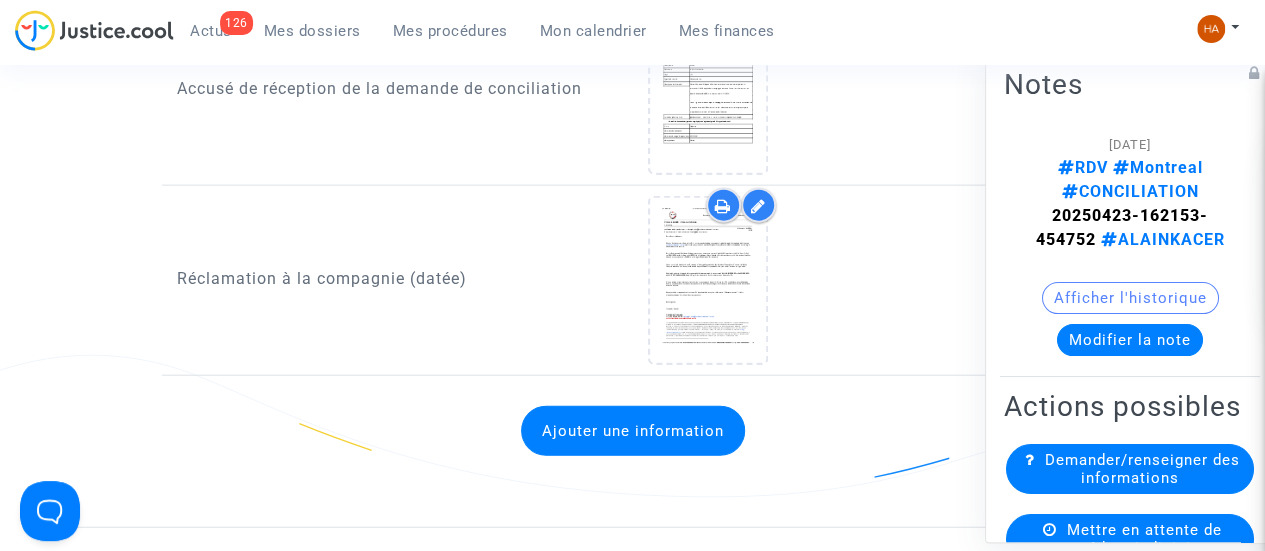 click on "Ajouter une information" 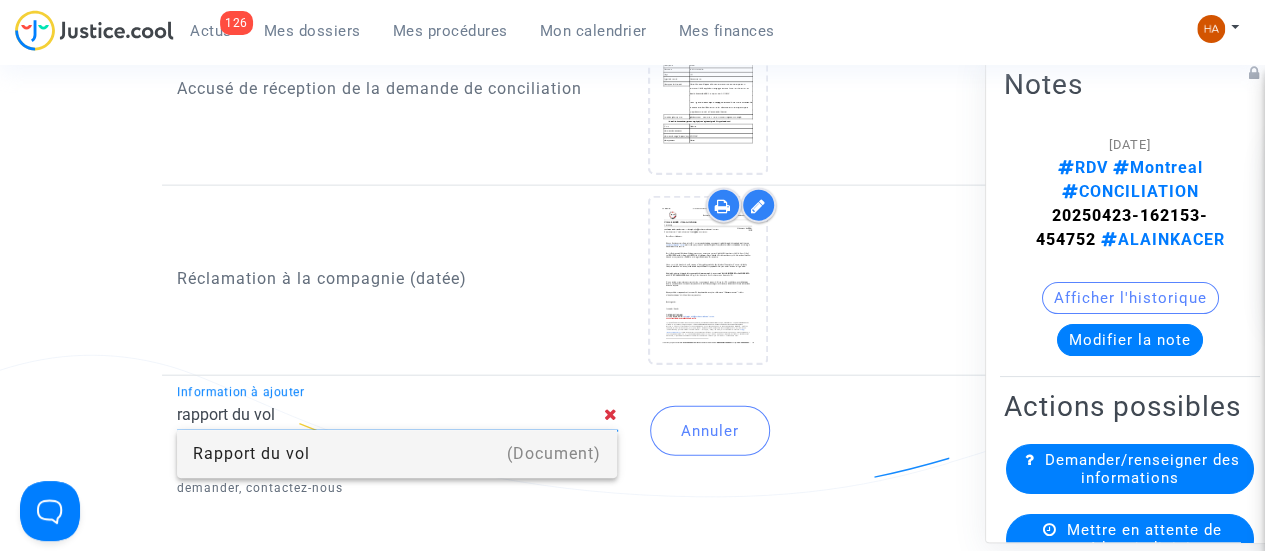 click on "Rapport du vol" at bounding box center [397, 454] 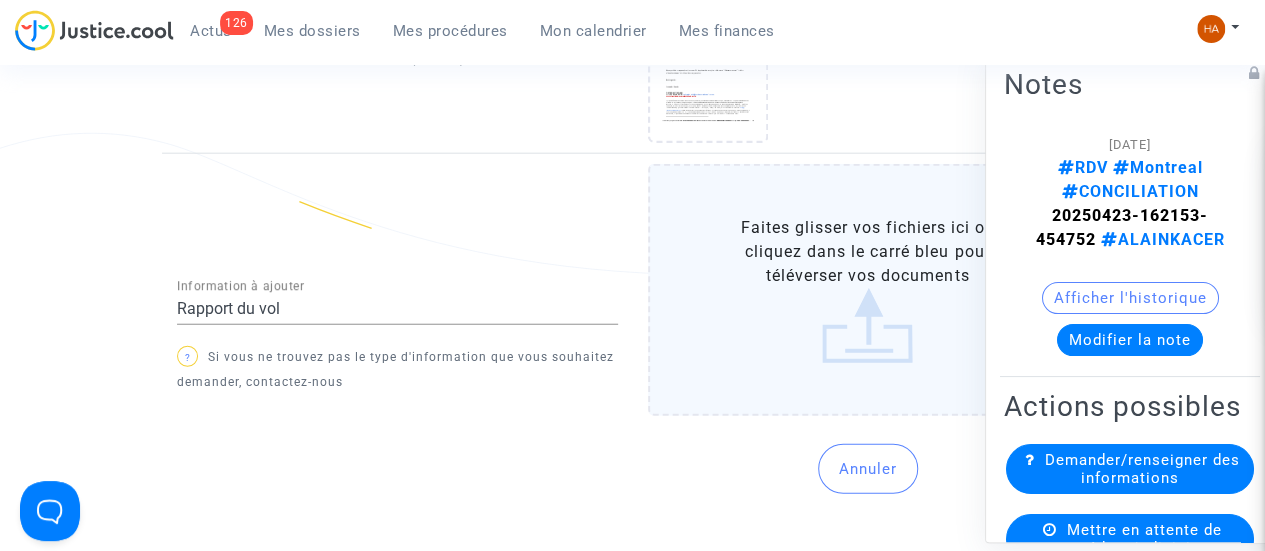 scroll, scrollTop: 2424, scrollLeft: 0, axis: vertical 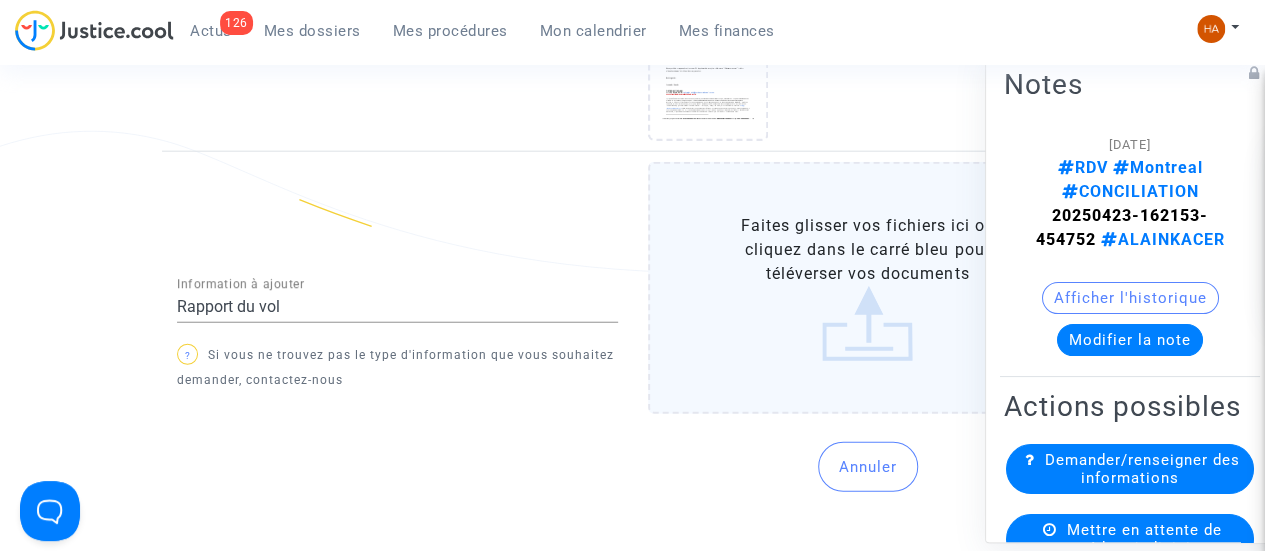 click on "Faites glisser vos fichiers ici ou cliquez dans le carré bleu pour téléverser vos documents" 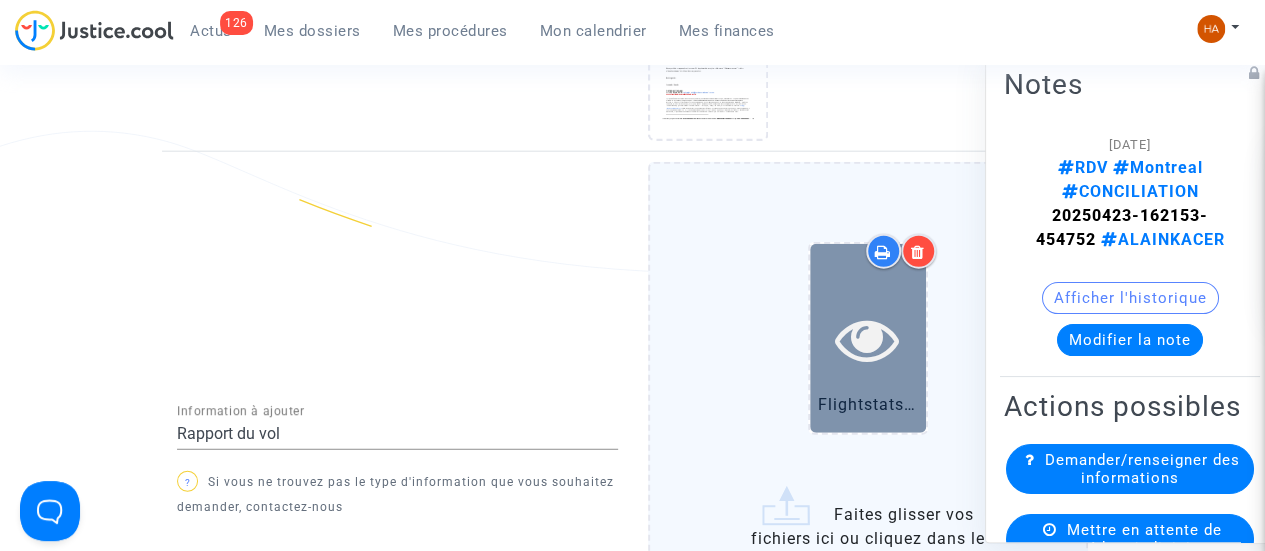 click at bounding box center [867, 339] 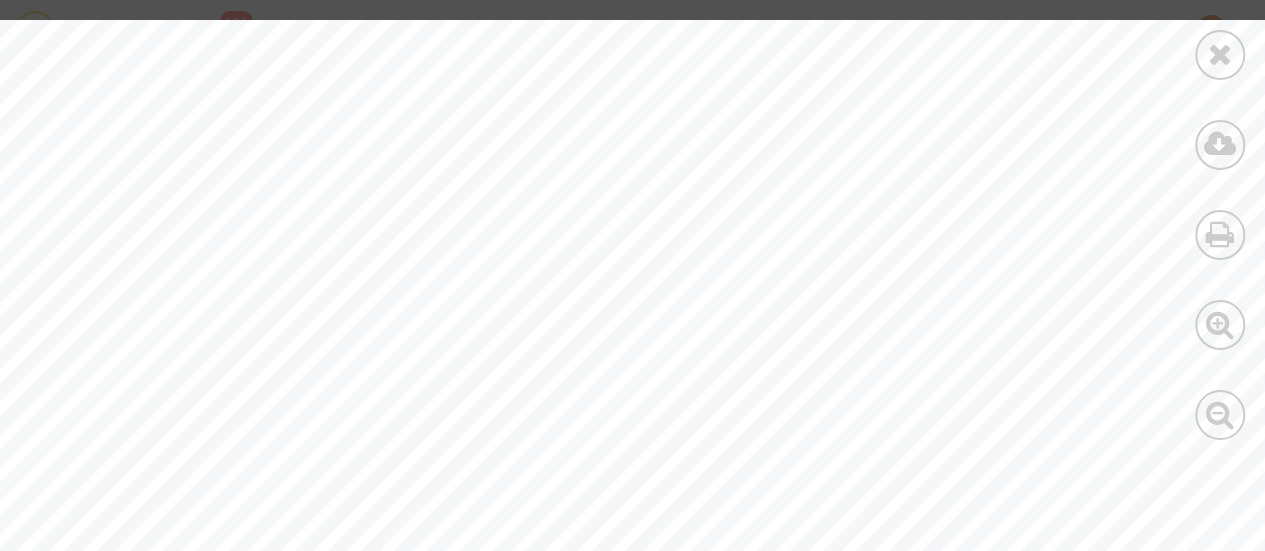 scroll, scrollTop: 79, scrollLeft: 0, axis: vertical 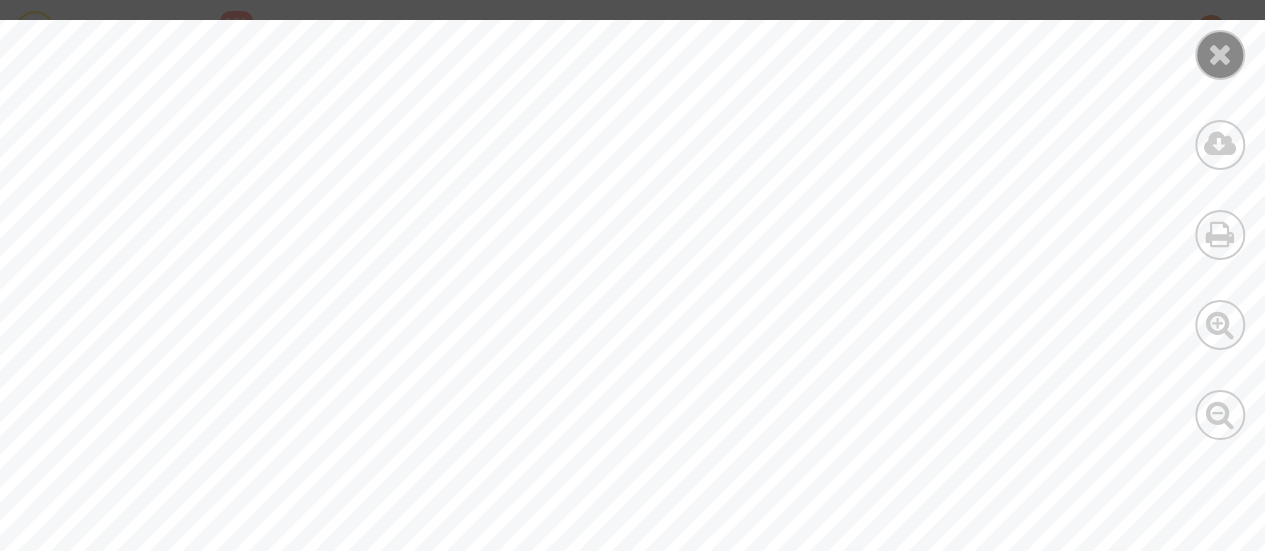 click at bounding box center [1220, 55] 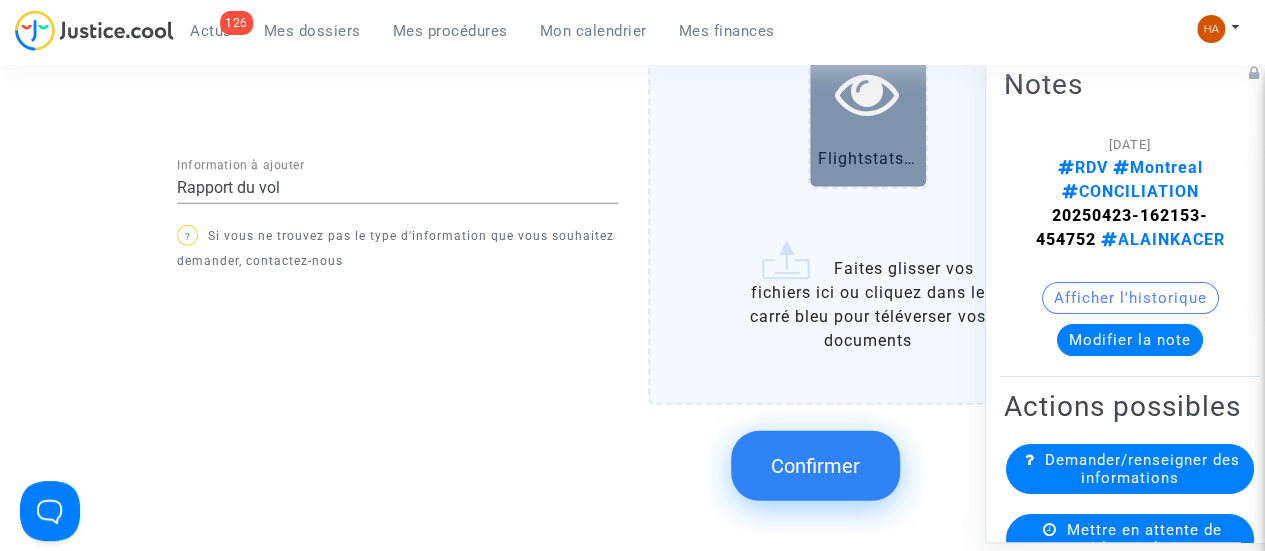 scroll, scrollTop: 2674, scrollLeft: 0, axis: vertical 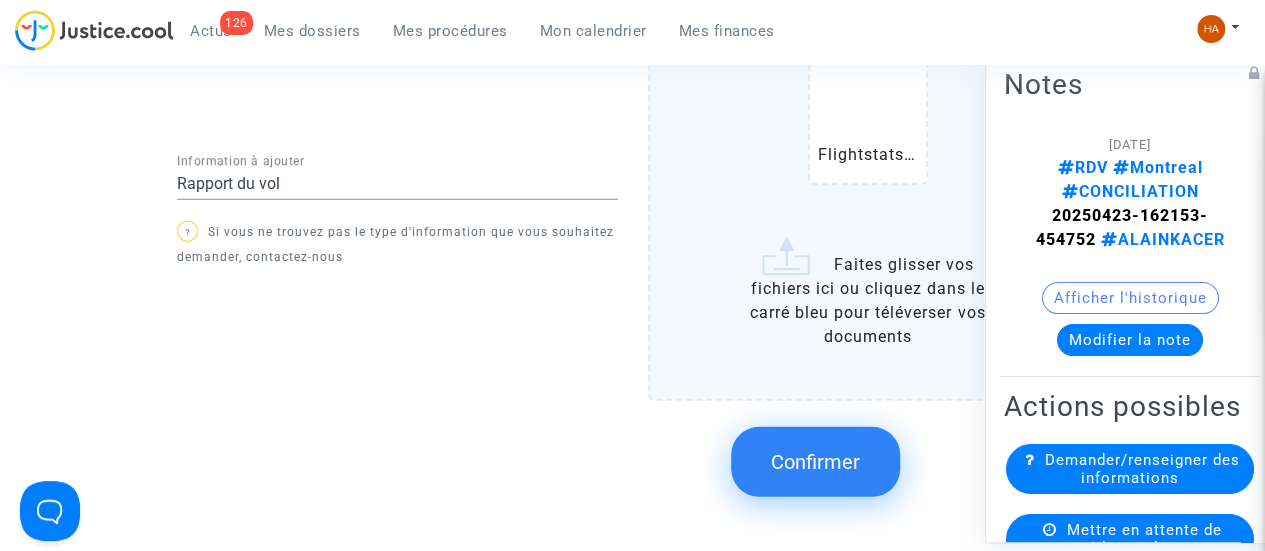 click on "Confirmer" 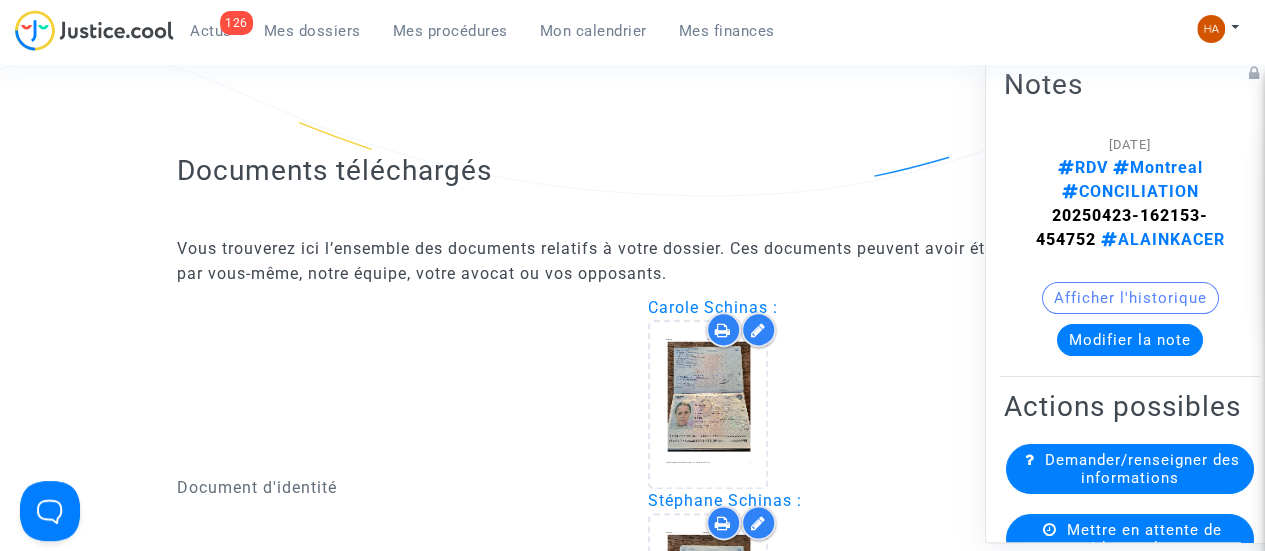 scroll, scrollTop: 1268, scrollLeft: 0, axis: vertical 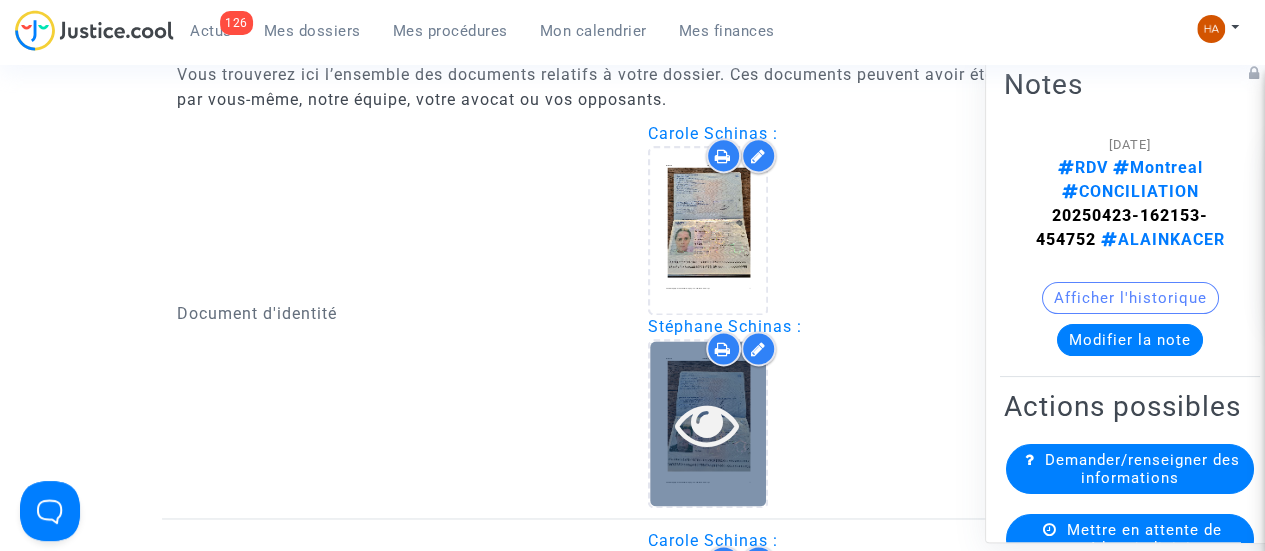 click at bounding box center [707, 424] 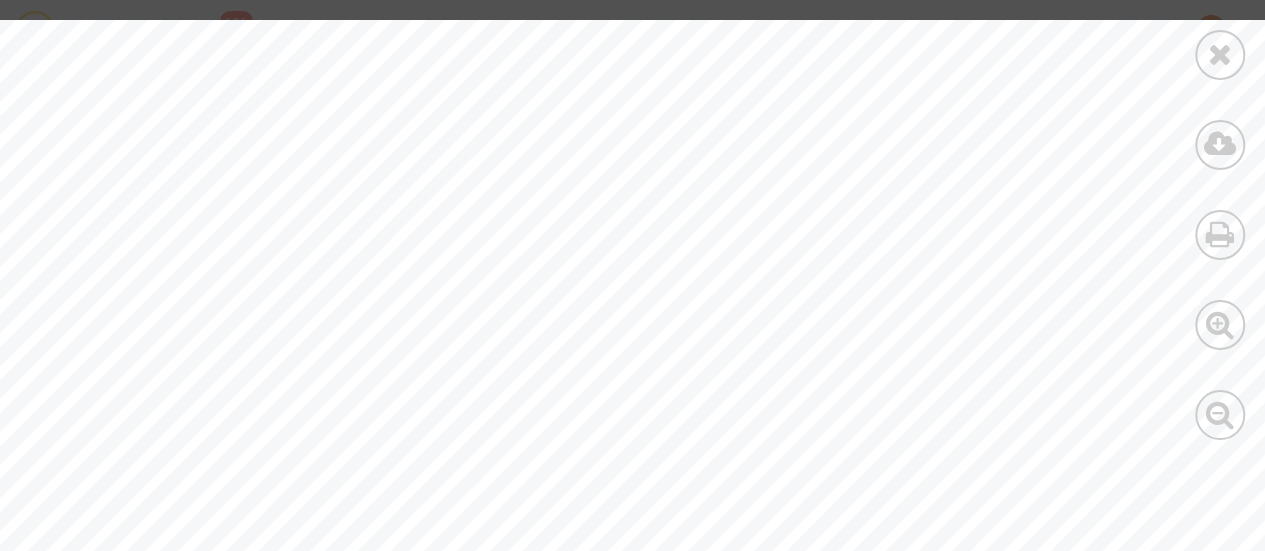 scroll, scrollTop: 824, scrollLeft: 0, axis: vertical 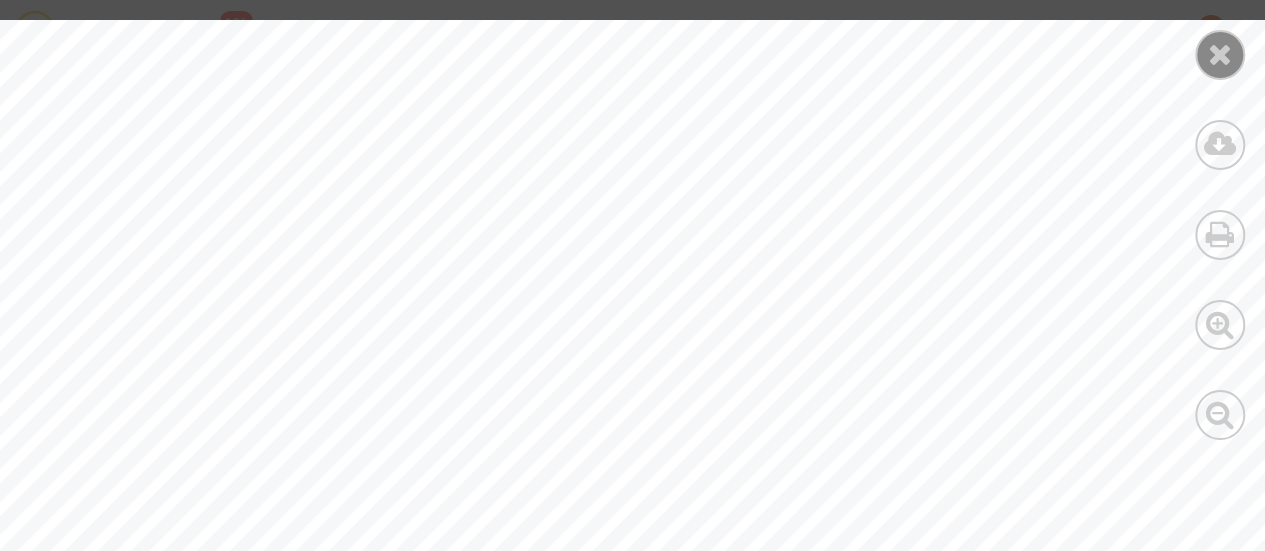 click at bounding box center (1220, 55) 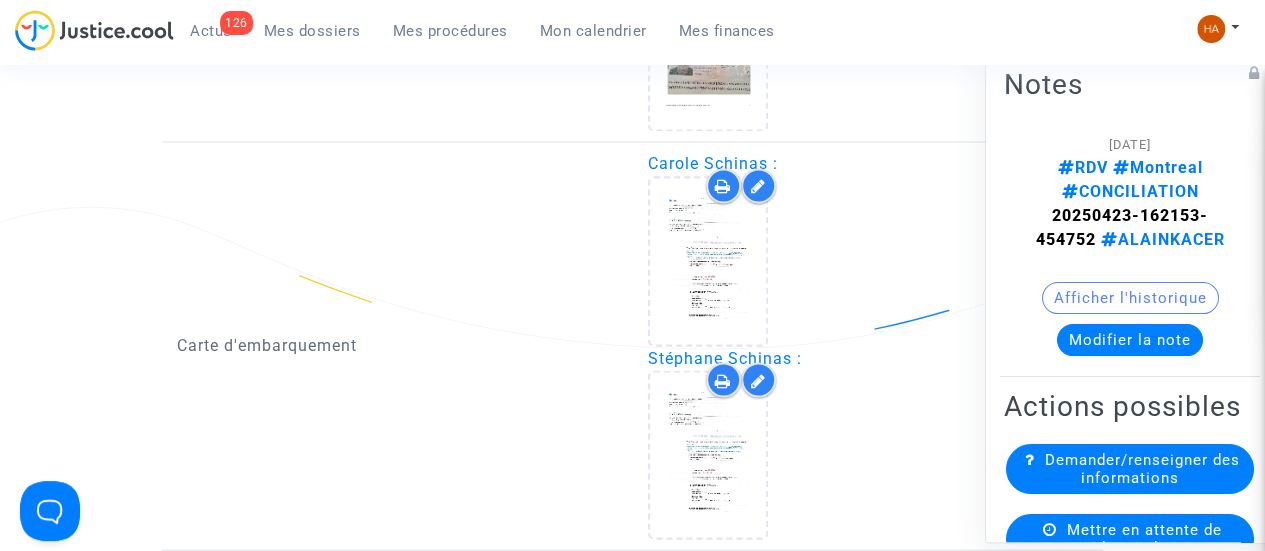 scroll, scrollTop: 1655, scrollLeft: 0, axis: vertical 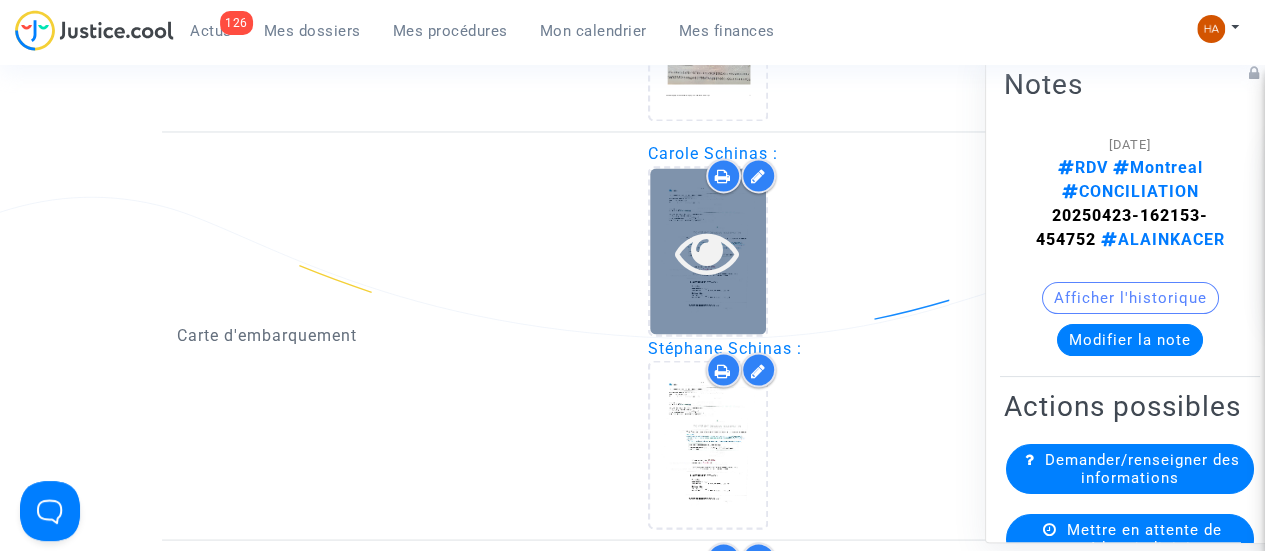 click at bounding box center (707, 251) 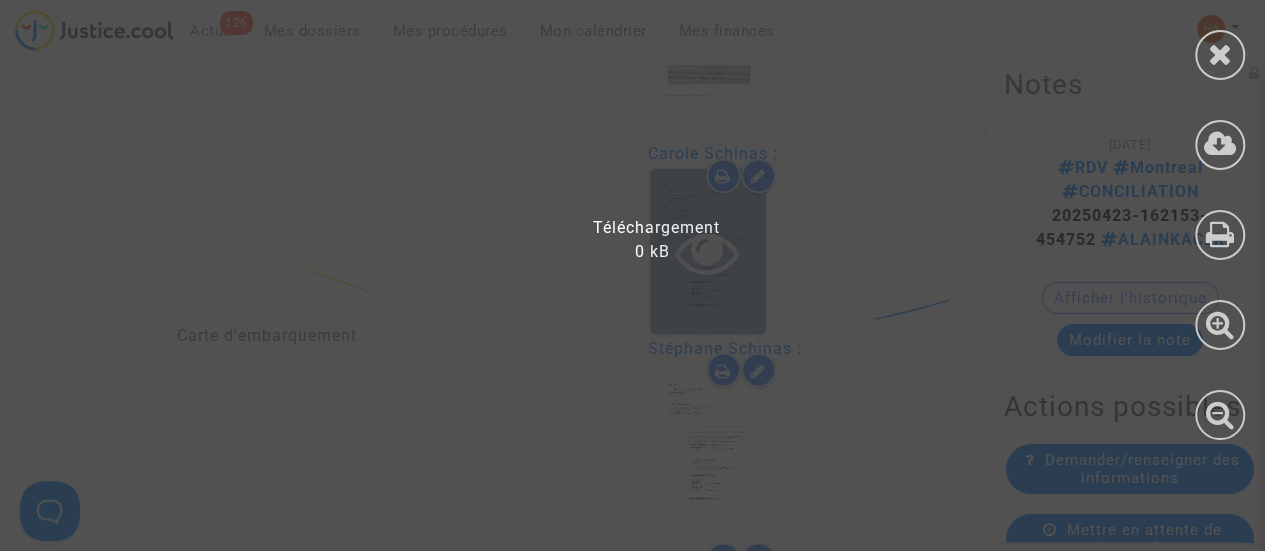 click at bounding box center (645, 285) 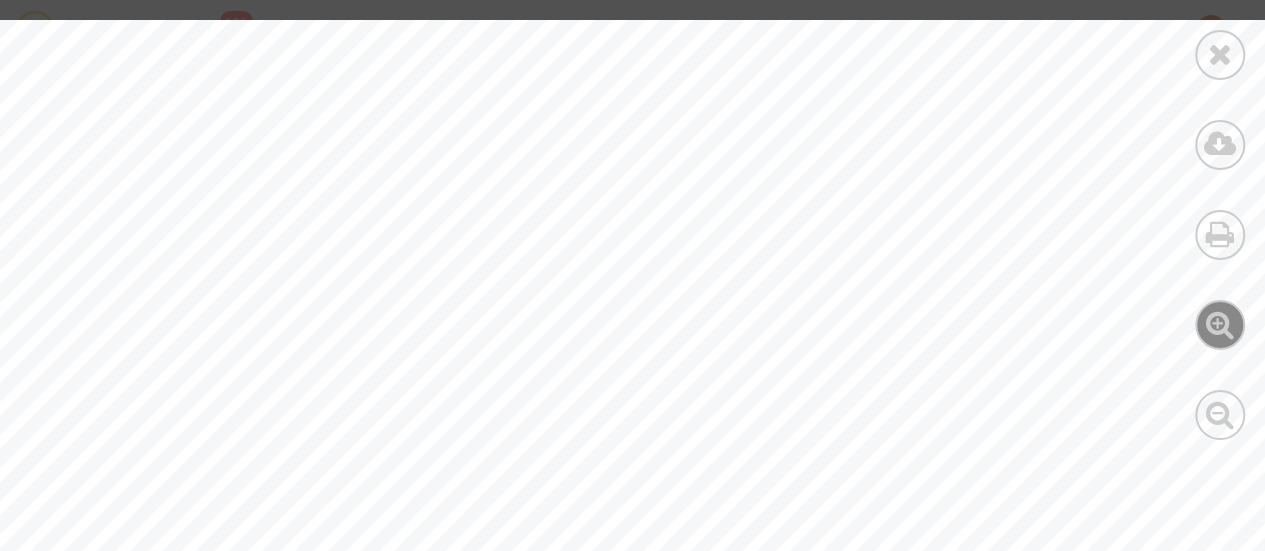 scroll, scrollTop: 1655, scrollLeft: 0, axis: vertical 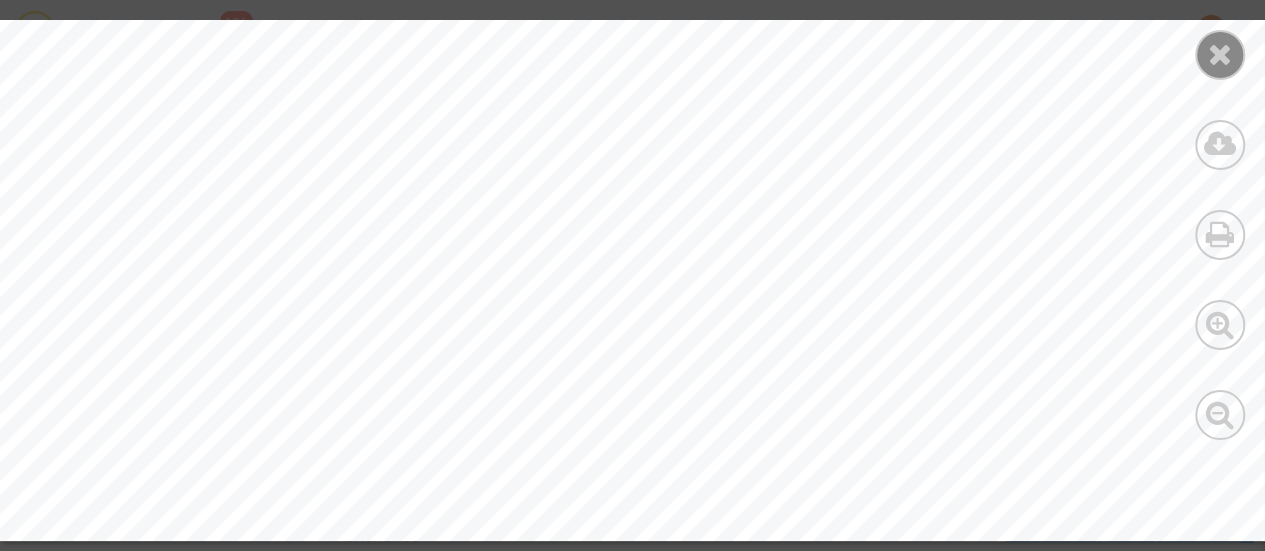 click at bounding box center (1220, 54) 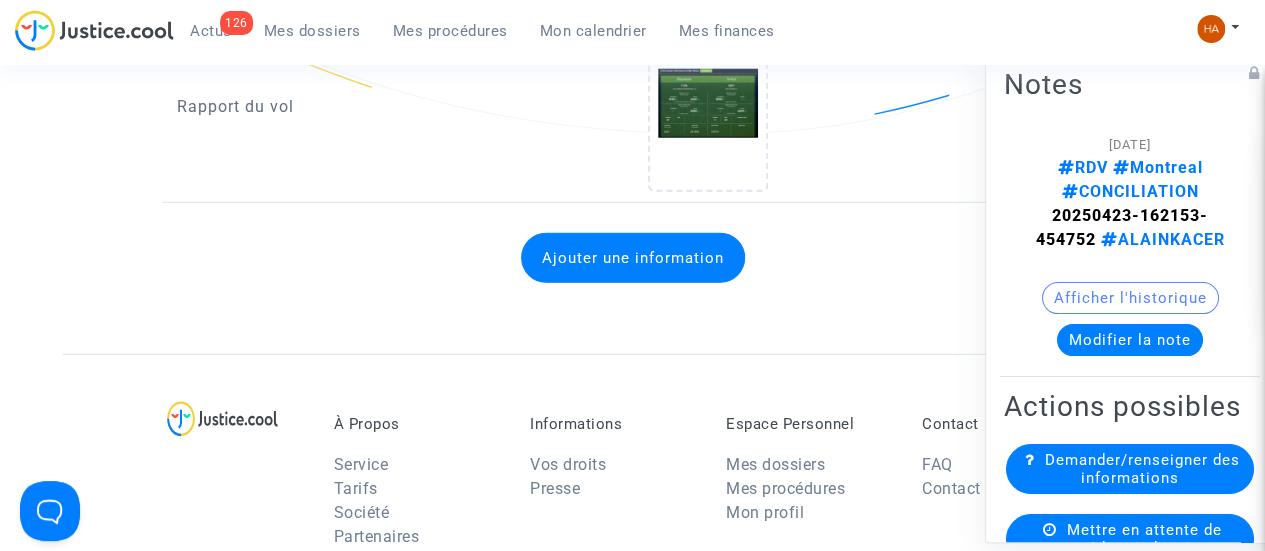 scroll, scrollTop: 0, scrollLeft: 52, axis: horizontal 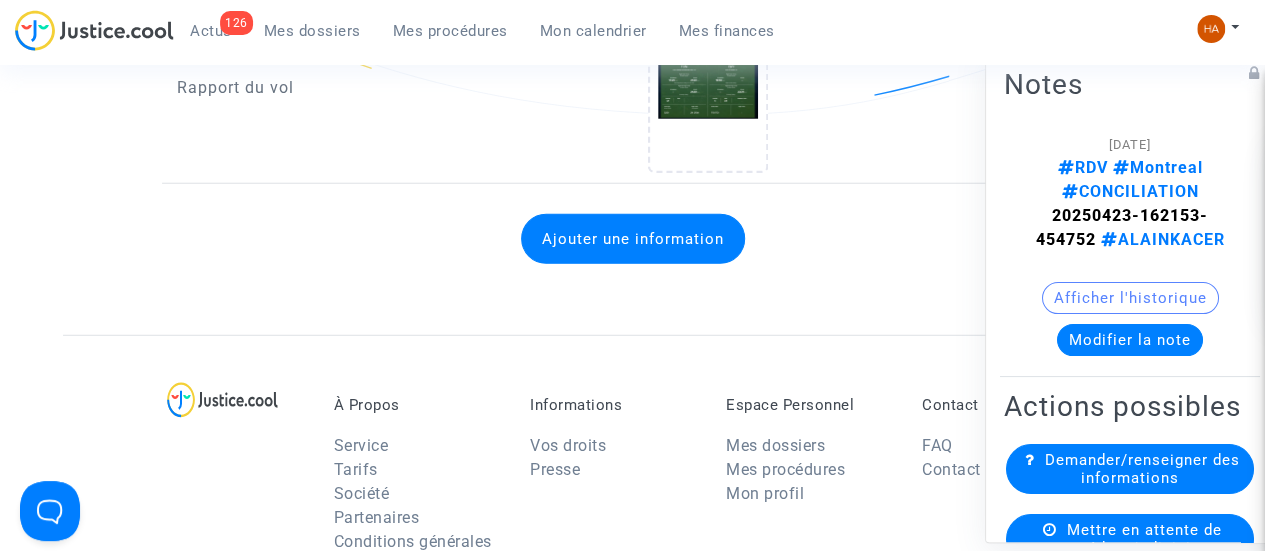 click on "Ajouter une information" 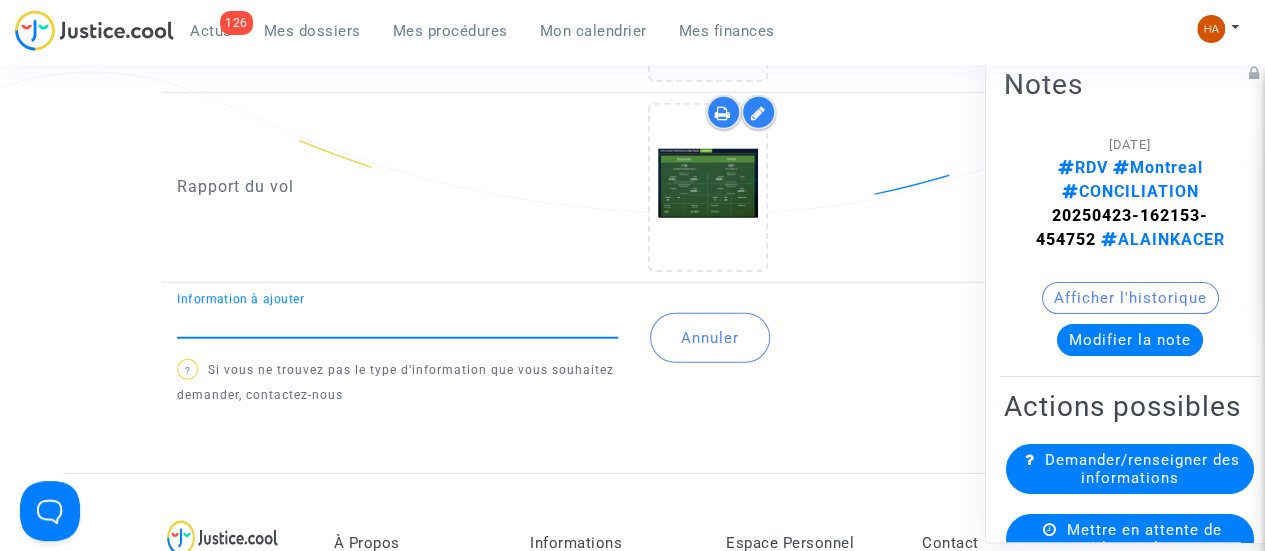 scroll, scrollTop: 2482, scrollLeft: 0, axis: vertical 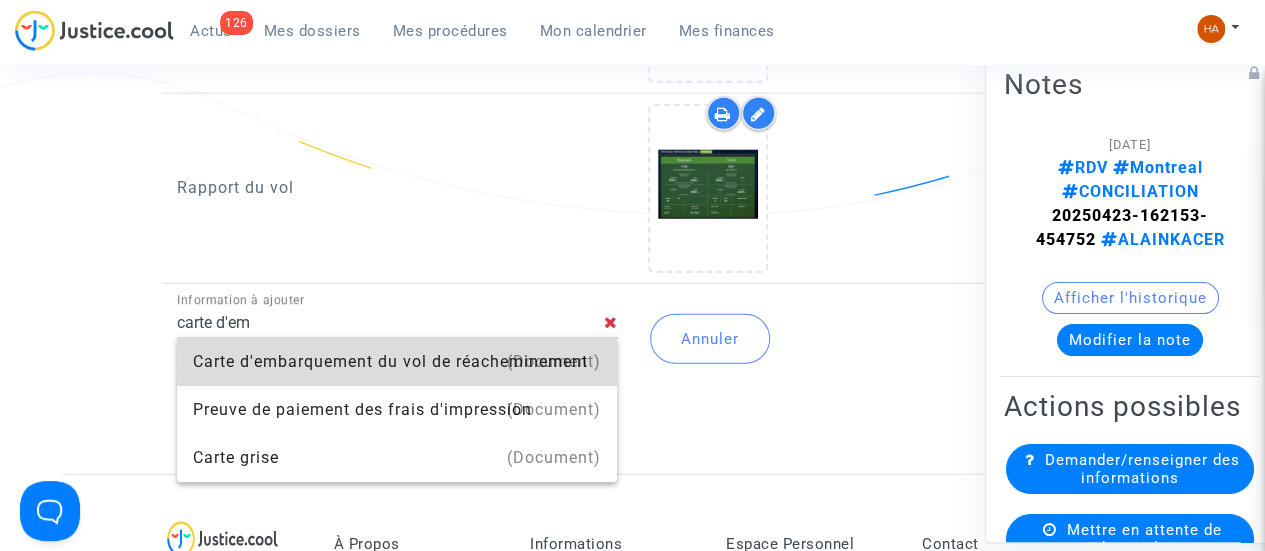 click on "Carte d'embarquement du vol de réacheminement" at bounding box center (397, 362) 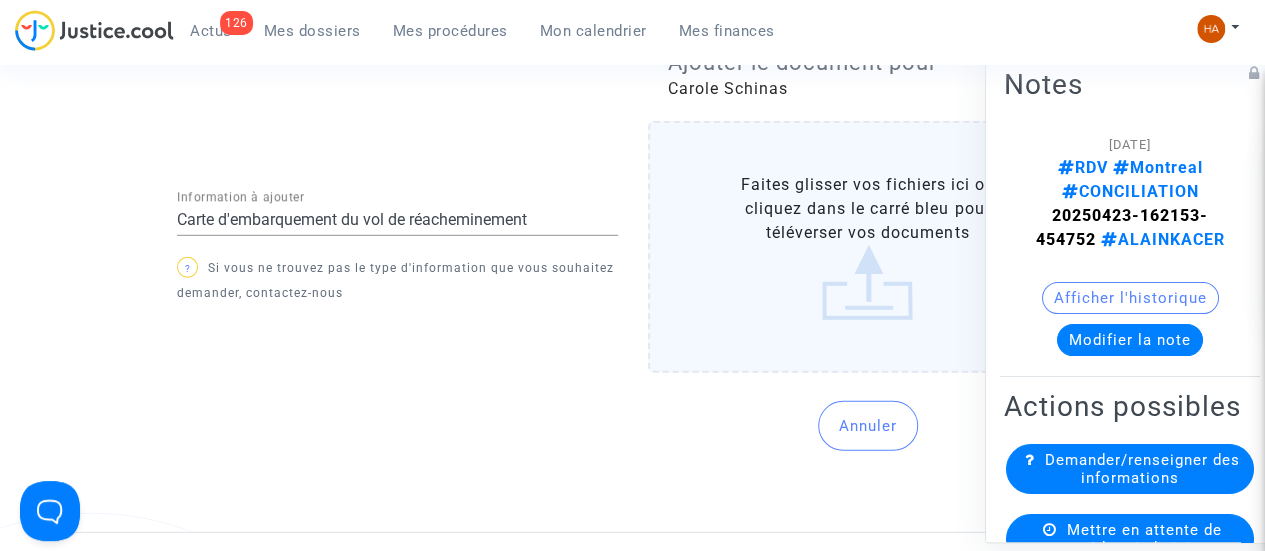 scroll, scrollTop: 2748, scrollLeft: 0, axis: vertical 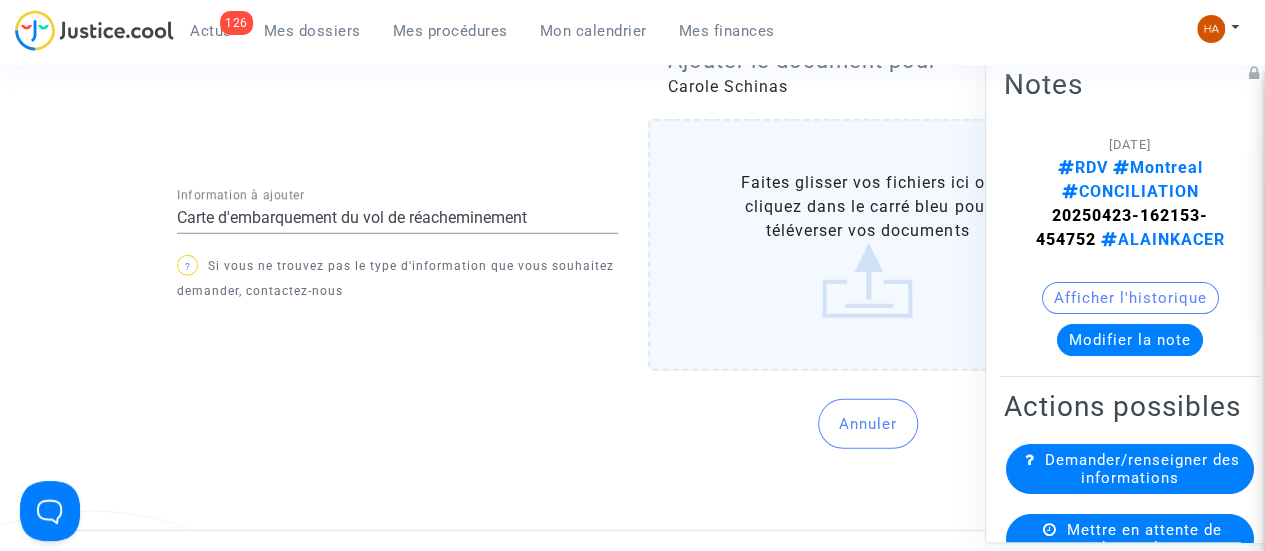 click on "Faites glisser vos fichiers ici ou cliquez dans le carré bleu pour téléverser vos documents" 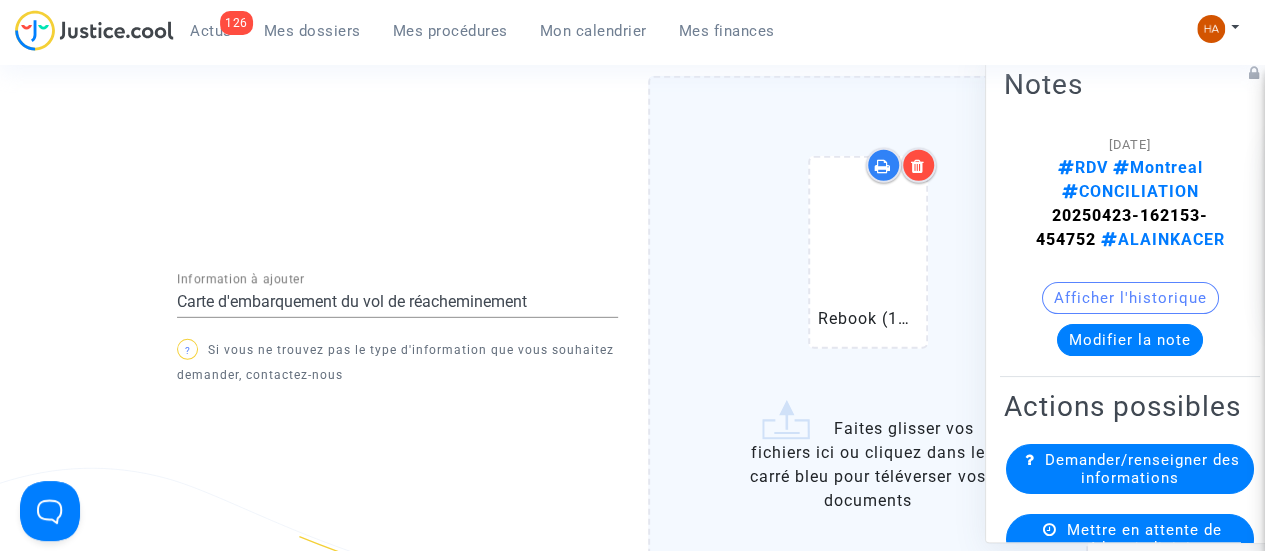 scroll, scrollTop: 2794, scrollLeft: 0, axis: vertical 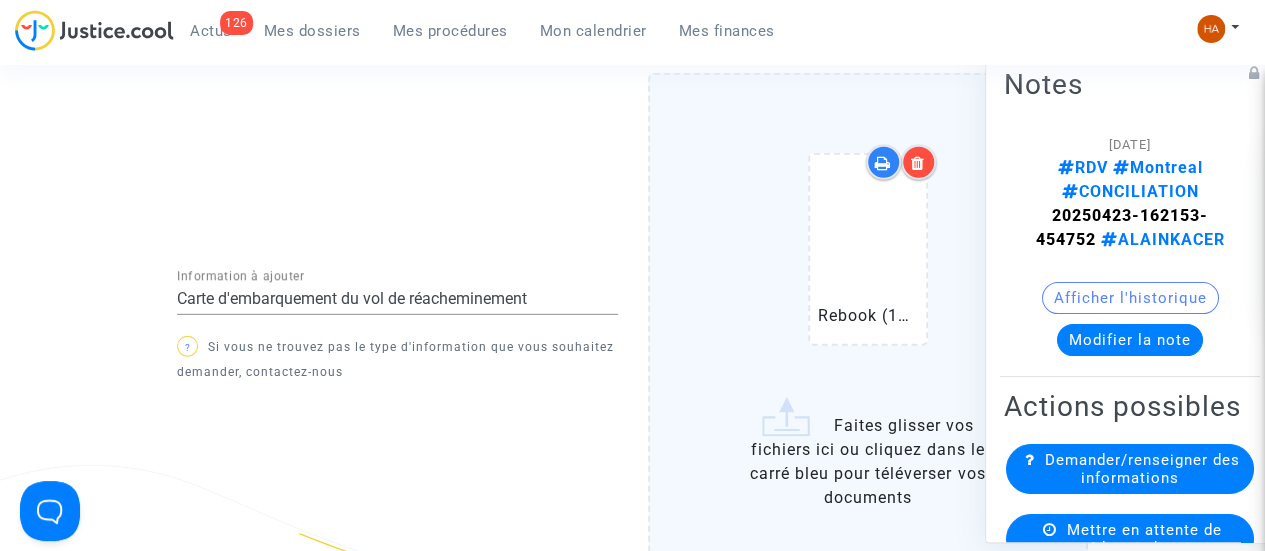 click at bounding box center (918, 163) 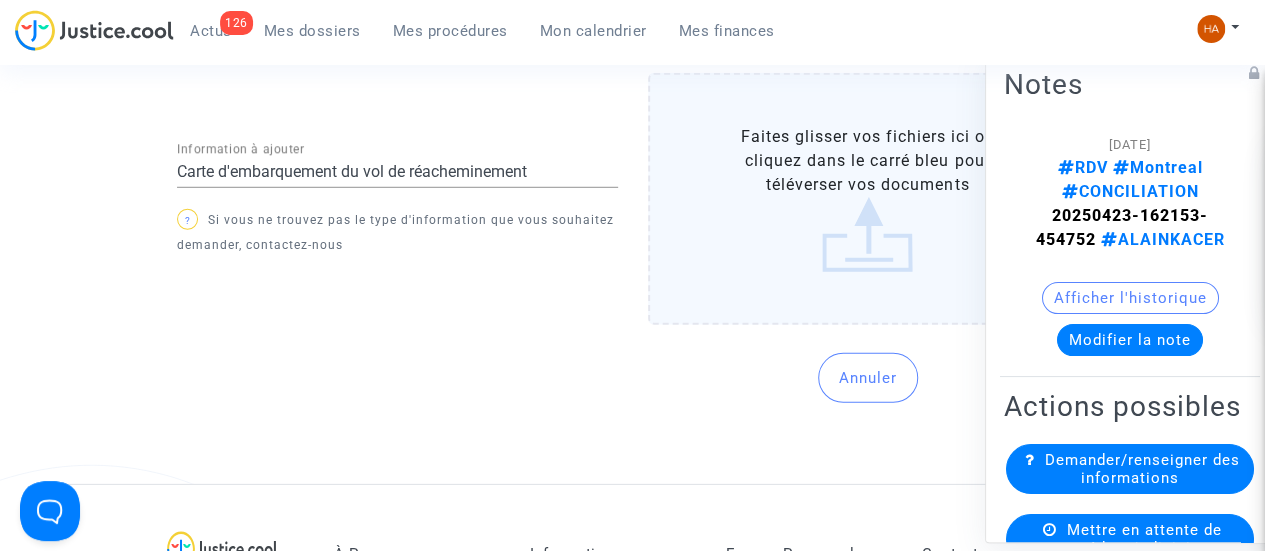 click on "Faites glisser vos fichiers ici ou cliquez dans le carré bleu pour téléverser vos documents" 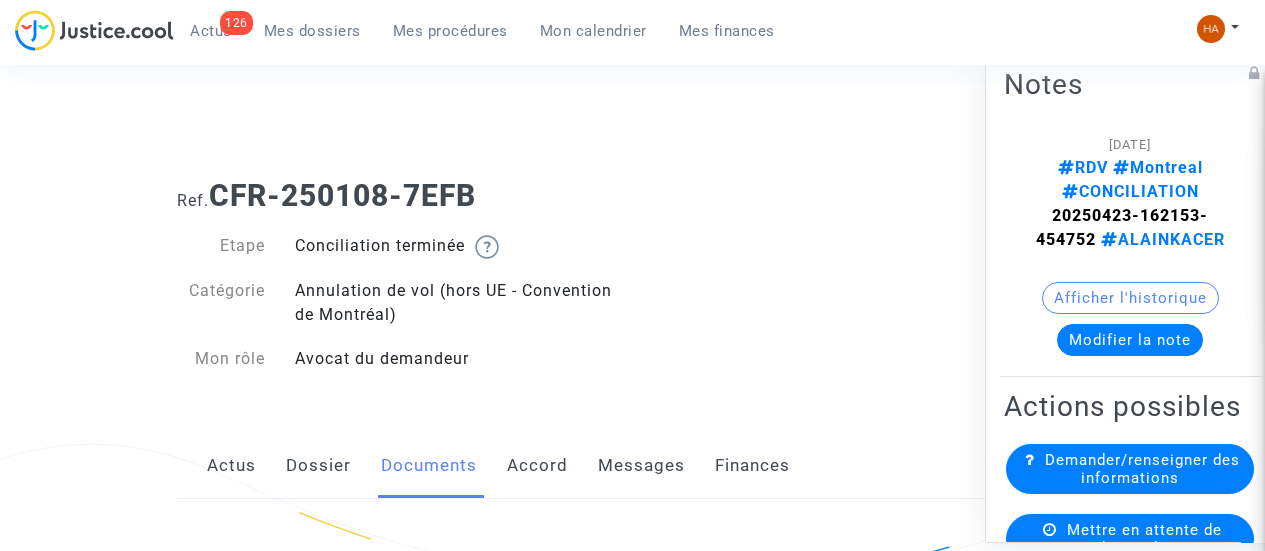 scroll, scrollTop: 2705, scrollLeft: 0, axis: vertical 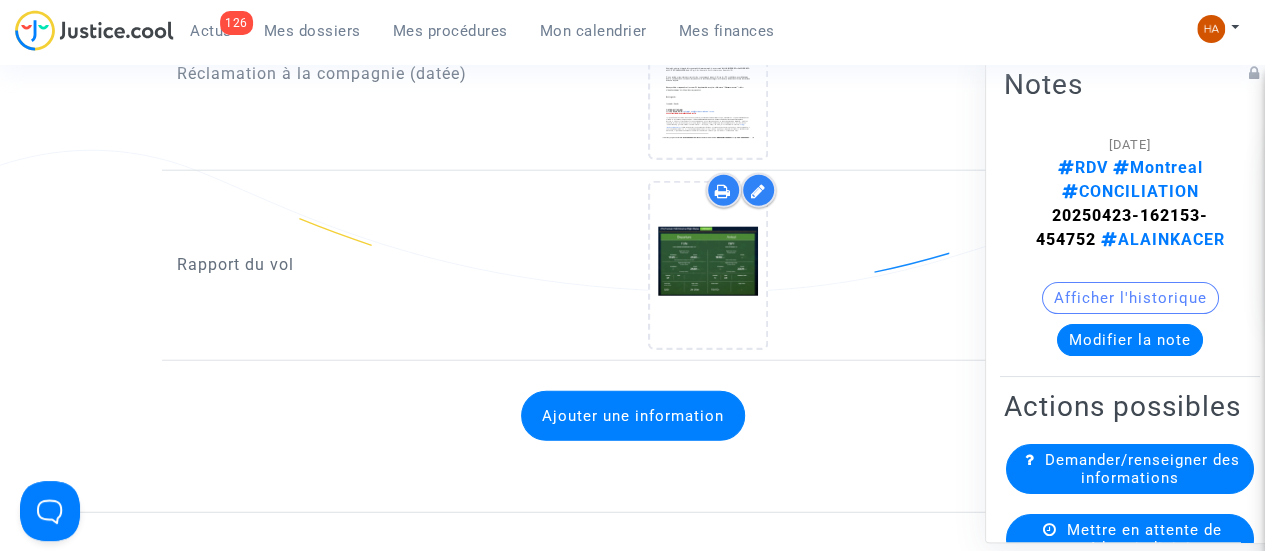 click on "Ajouter une information" 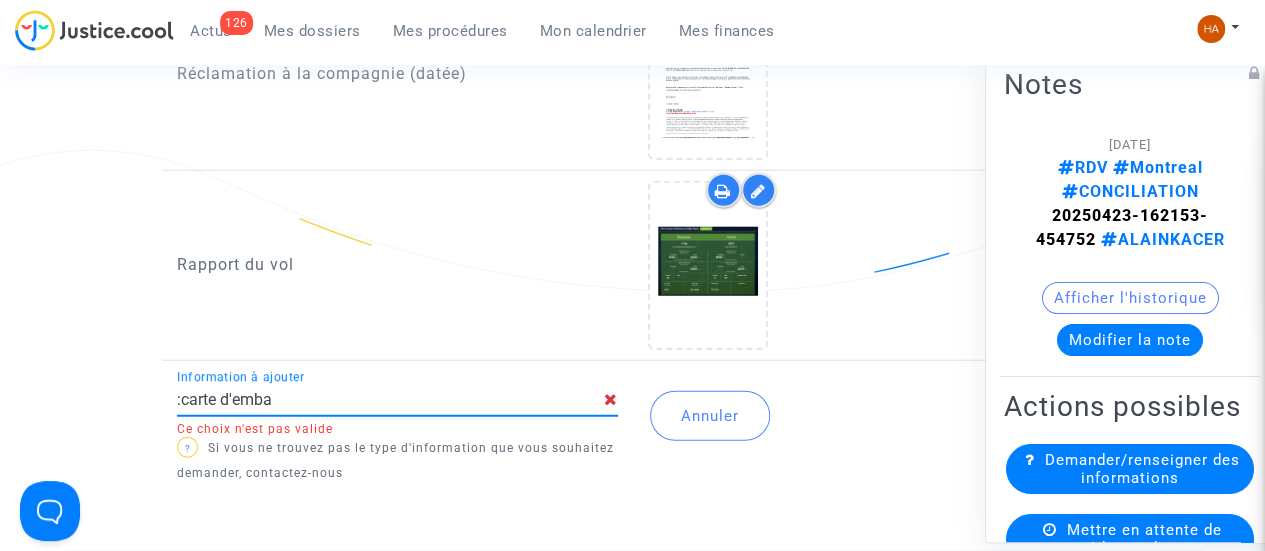 click on ":carte d'emba" at bounding box center [390, 400] 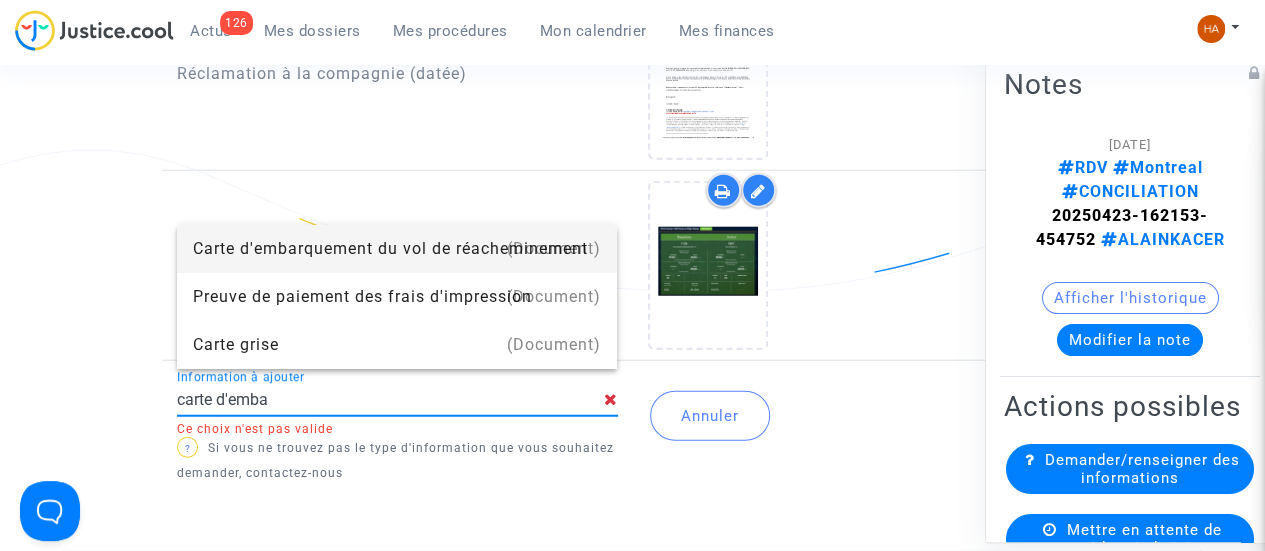 click on "Carte d'embarquement du vol de réacheminement" at bounding box center [397, 249] 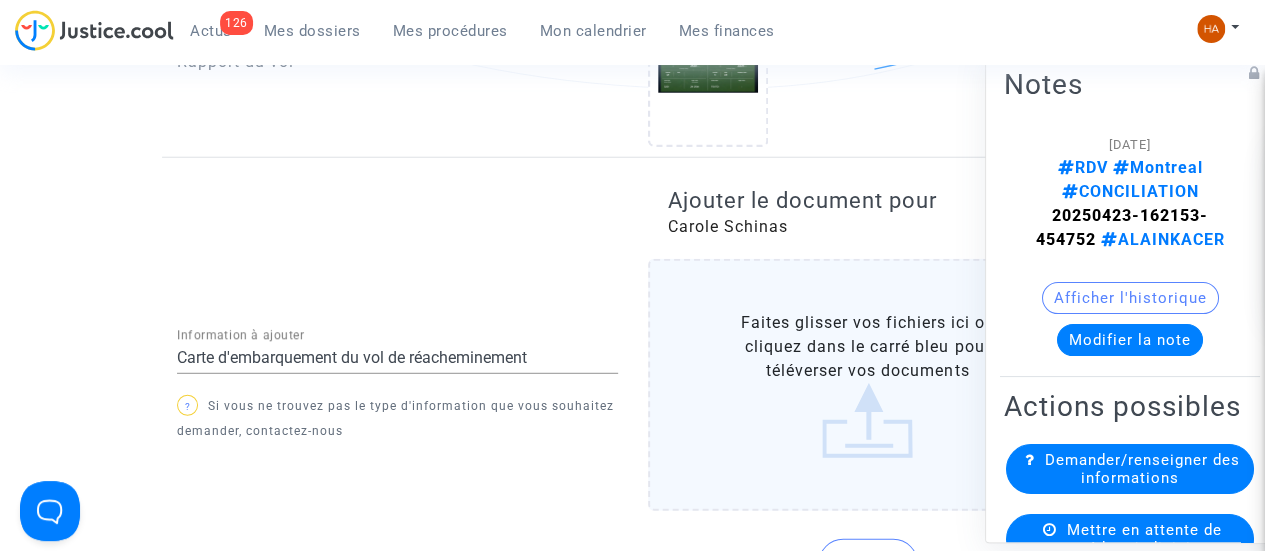 scroll, scrollTop: 2611, scrollLeft: 0, axis: vertical 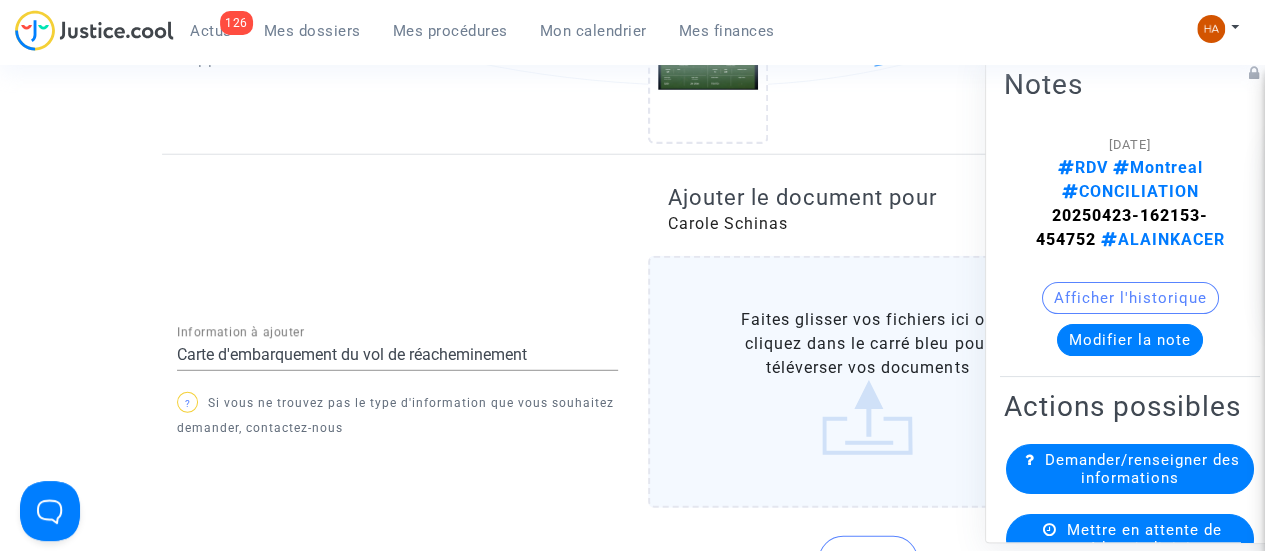 click on "Faites glisser vos fichiers ici ou cliquez dans le carré bleu pour téléverser vos documents" 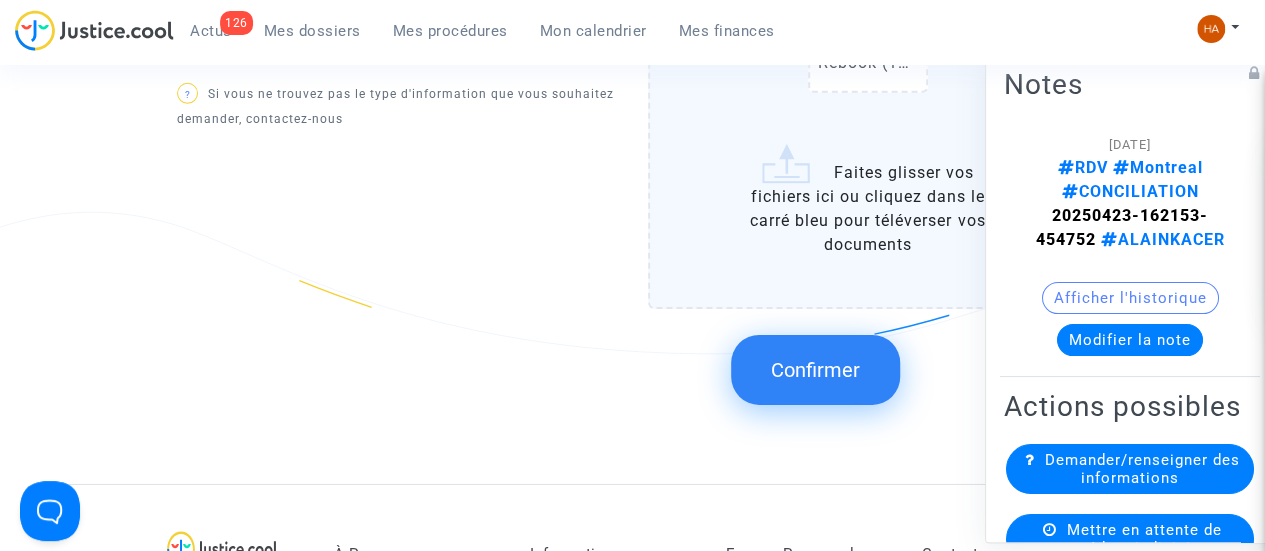 scroll, scrollTop: 3049, scrollLeft: 0, axis: vertical 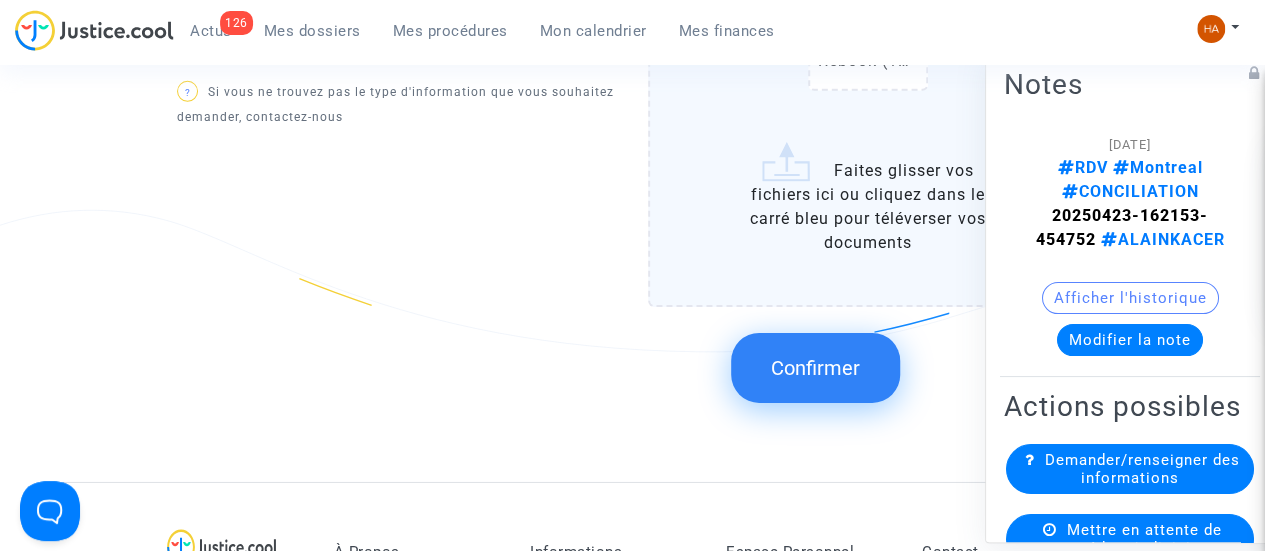click on "Confirmer" 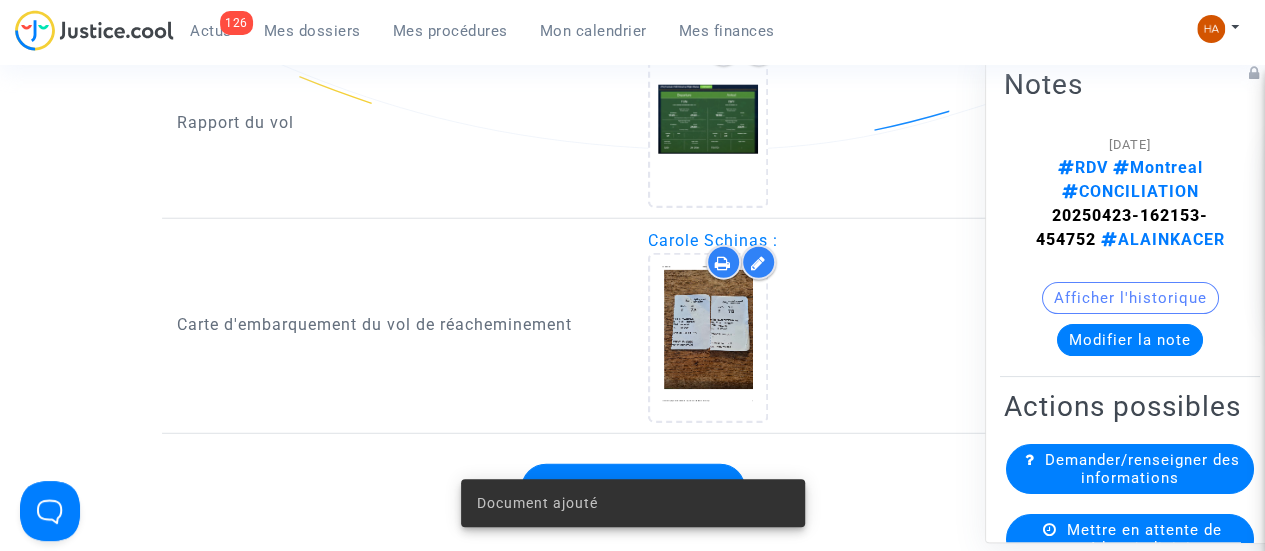 scroll, scrollTop: 2545, scrollLeft: 0, axis: vertical 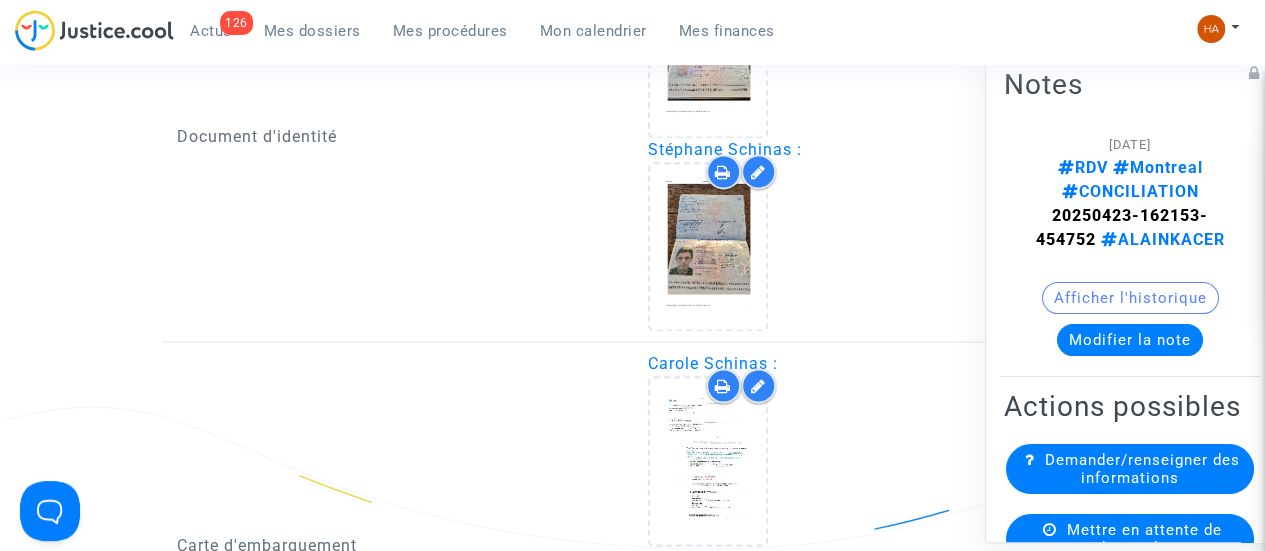 click on "Mes dossiers" at bounding box center [312, 31] 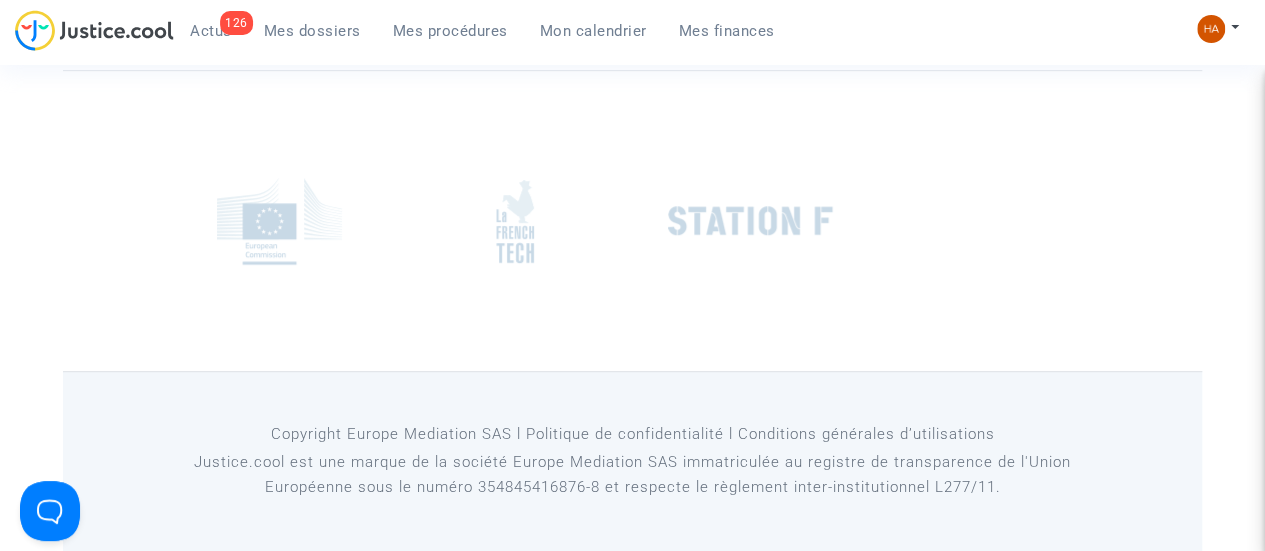 scroll, scrollTop: 372, scrollLeft: 0, axis: vertical 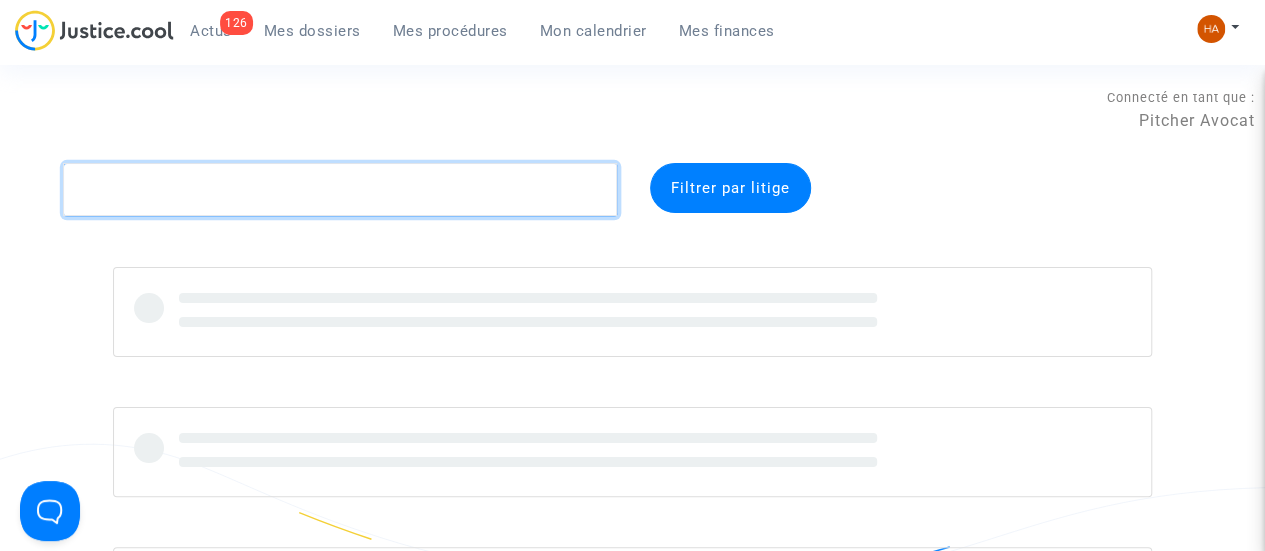 click 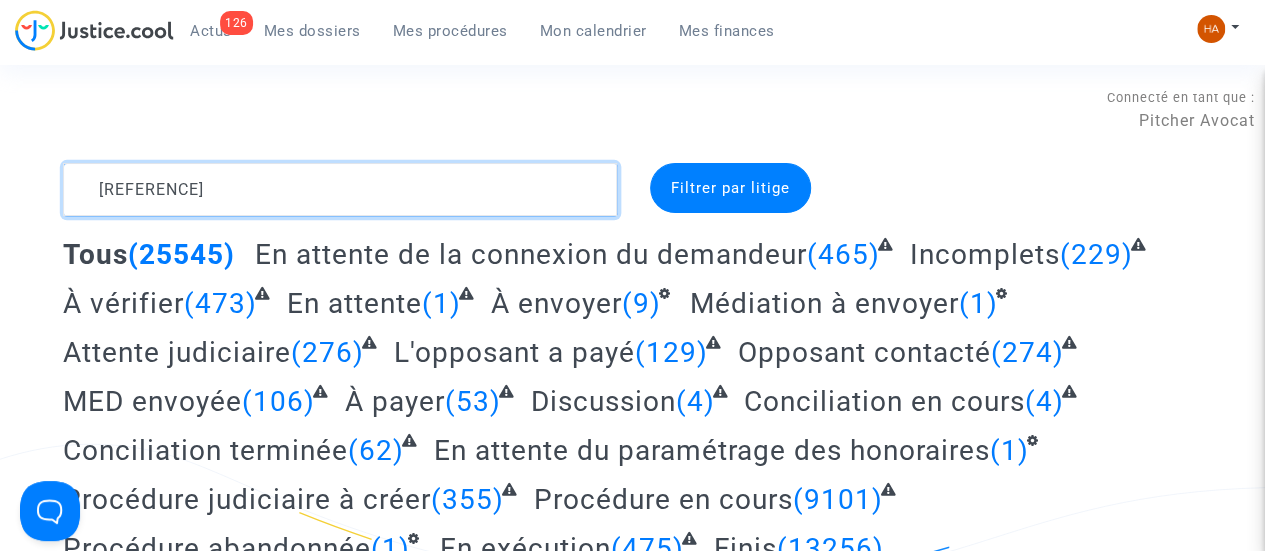 type on "CFR-250108-JB29" 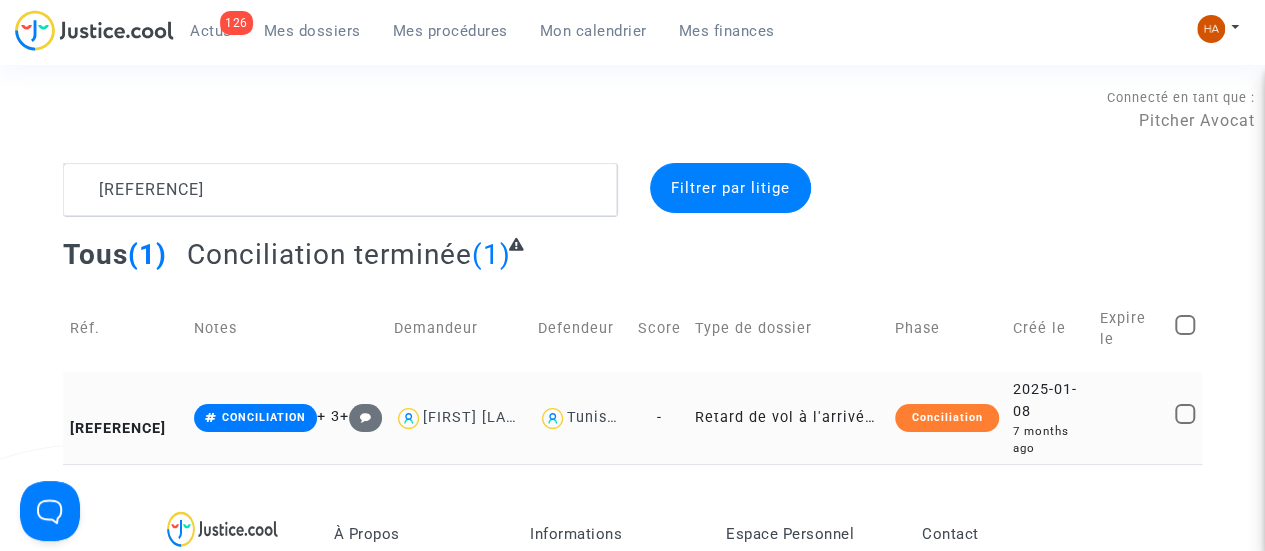 click on "-" 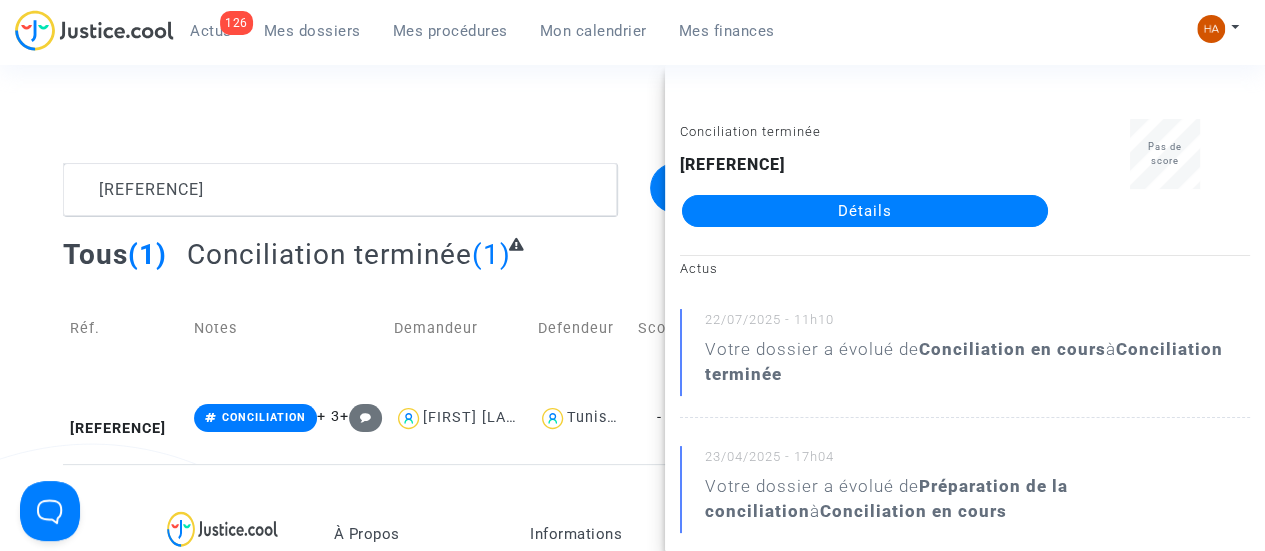 click on "Détails" 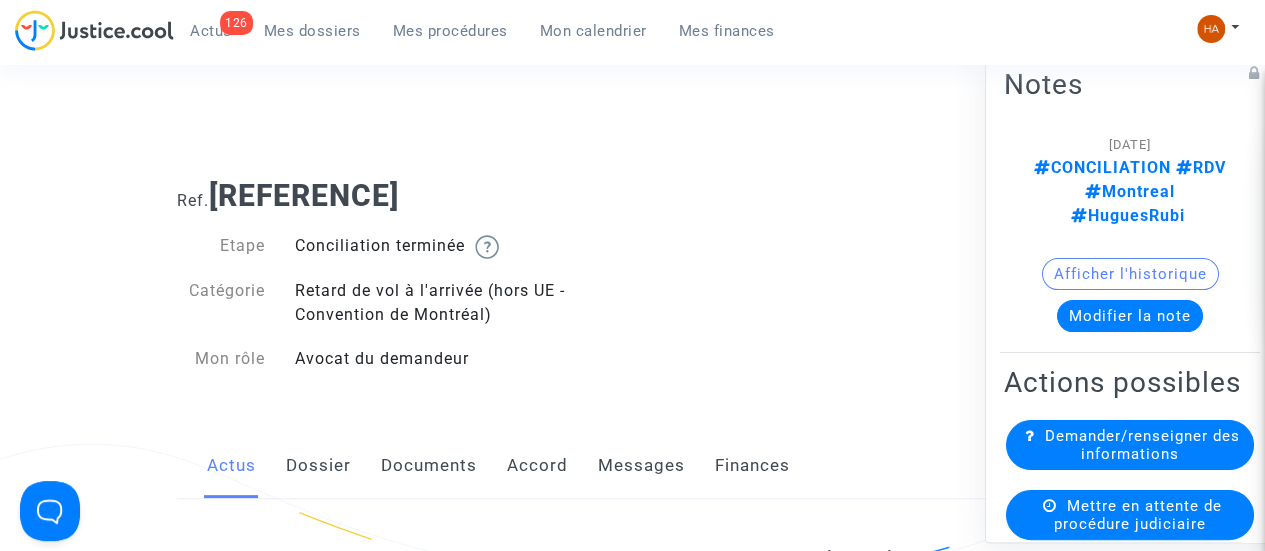 click on "Dossier" 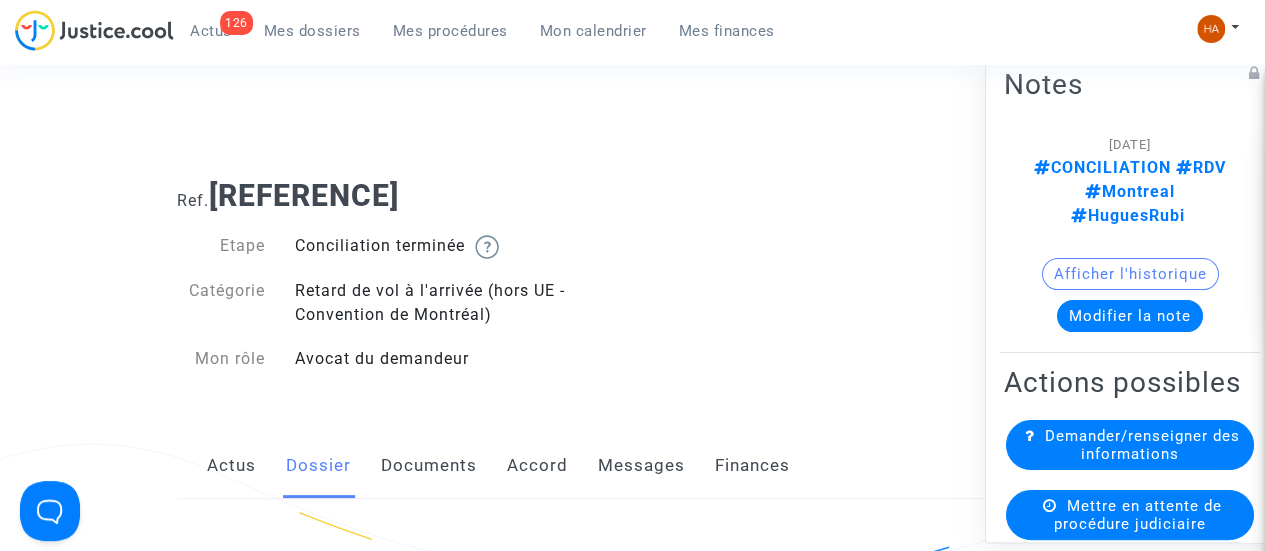 click on "Documents" 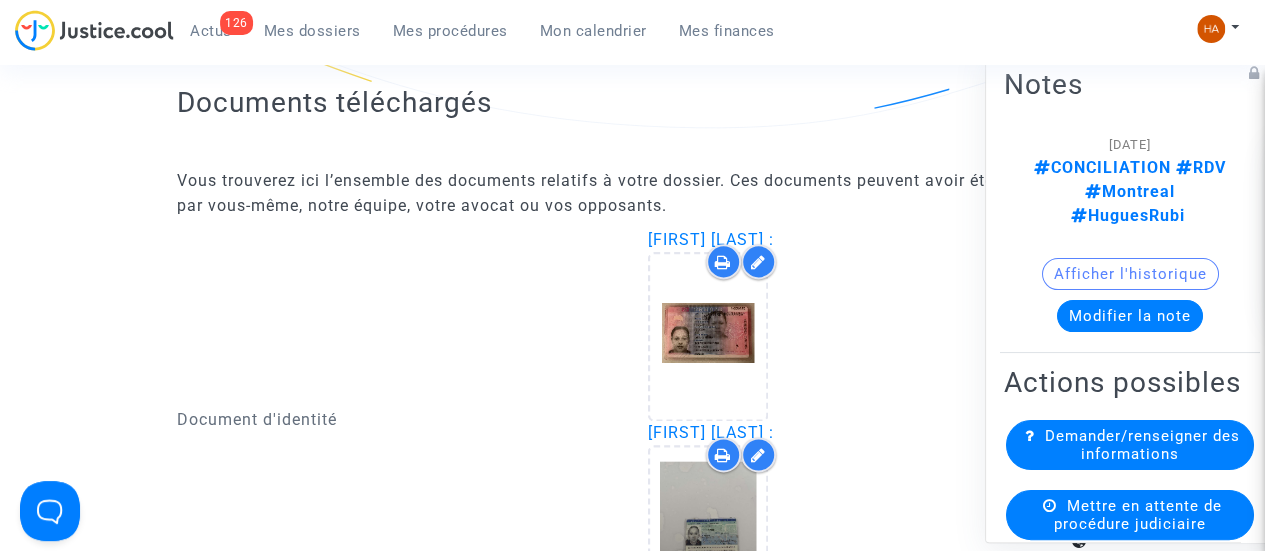 scroll, scrollTop: 1165, scrollLeft: 0, axis: vertical 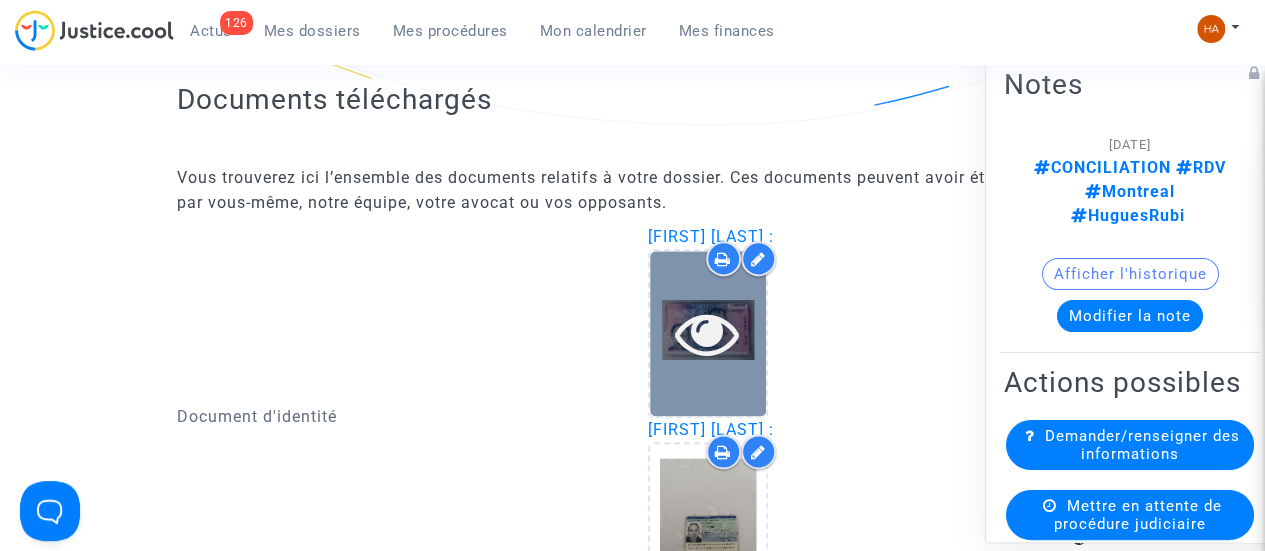 click at bounding box center [707, 333] 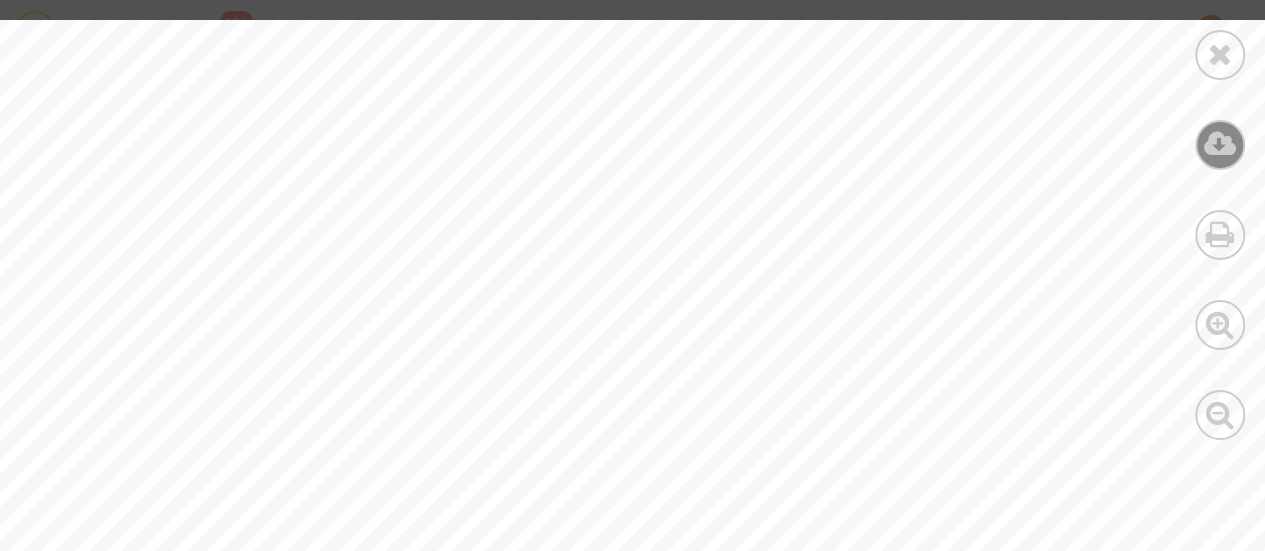 scroll, scrollTop: 200, scrollLeft: 0, axis: vertical 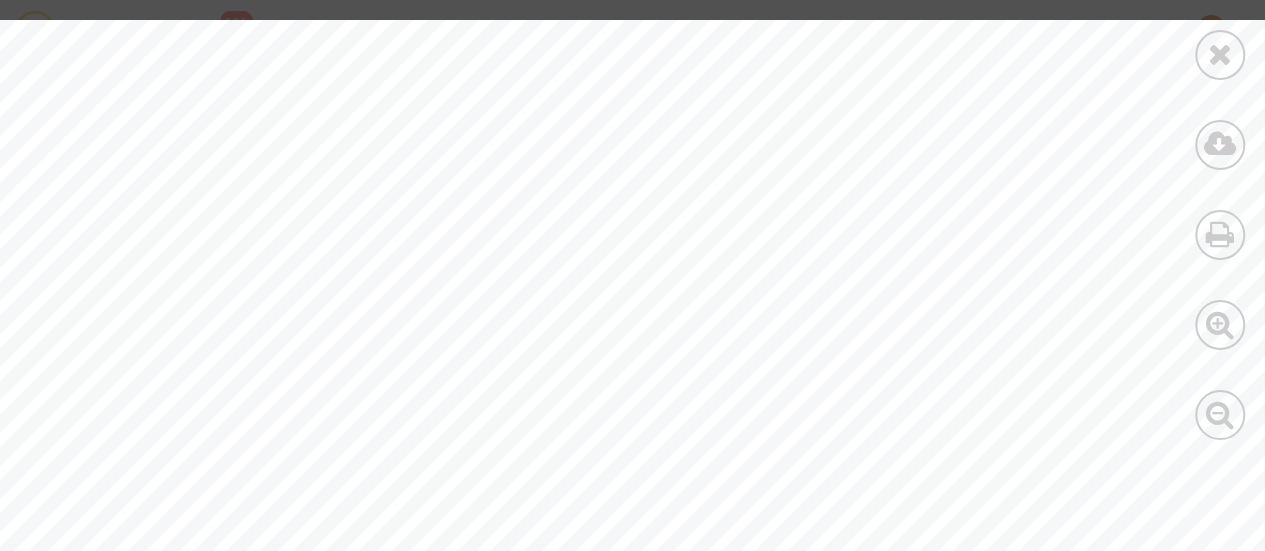 click at bounding box center [1220, 54] 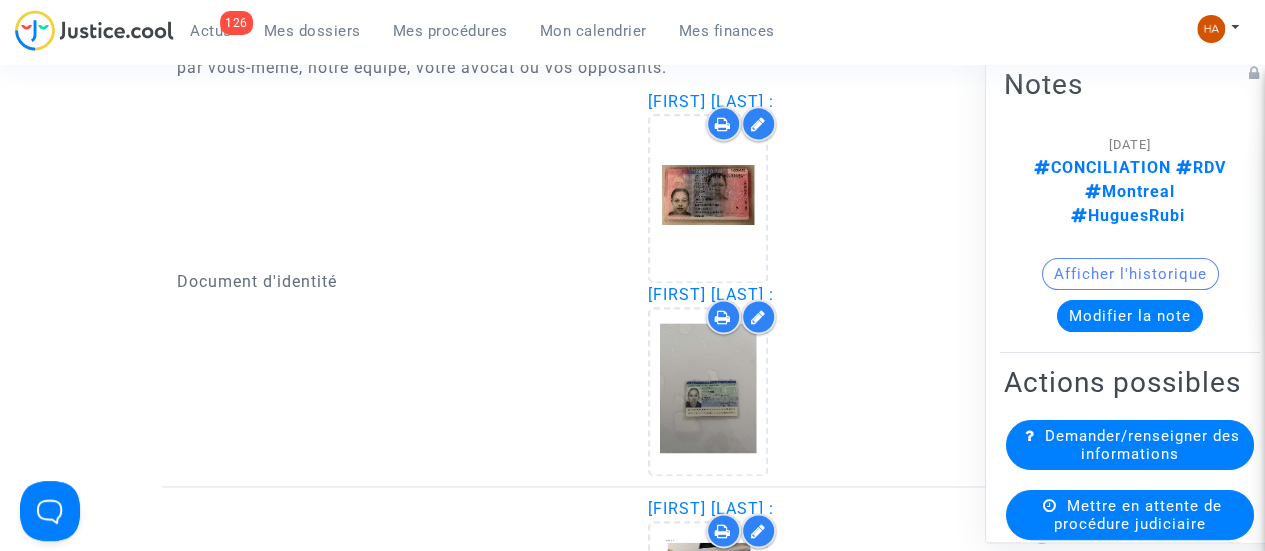 scroll, scrollTop: 1301, scrollLeft: 0, axis: vertical 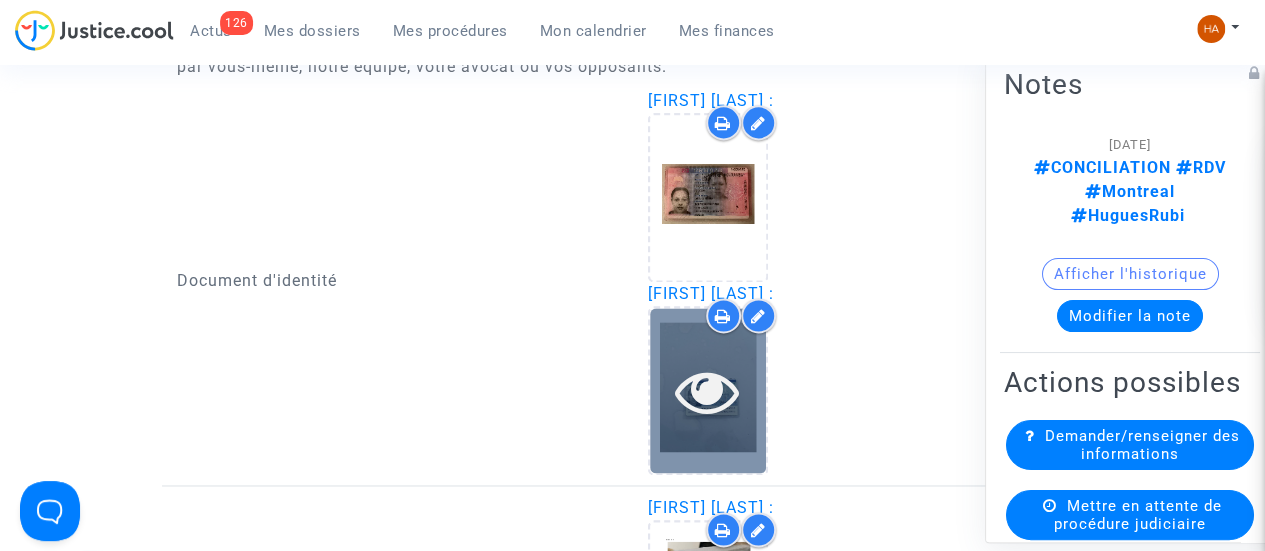click at bounding box center [707, 391] 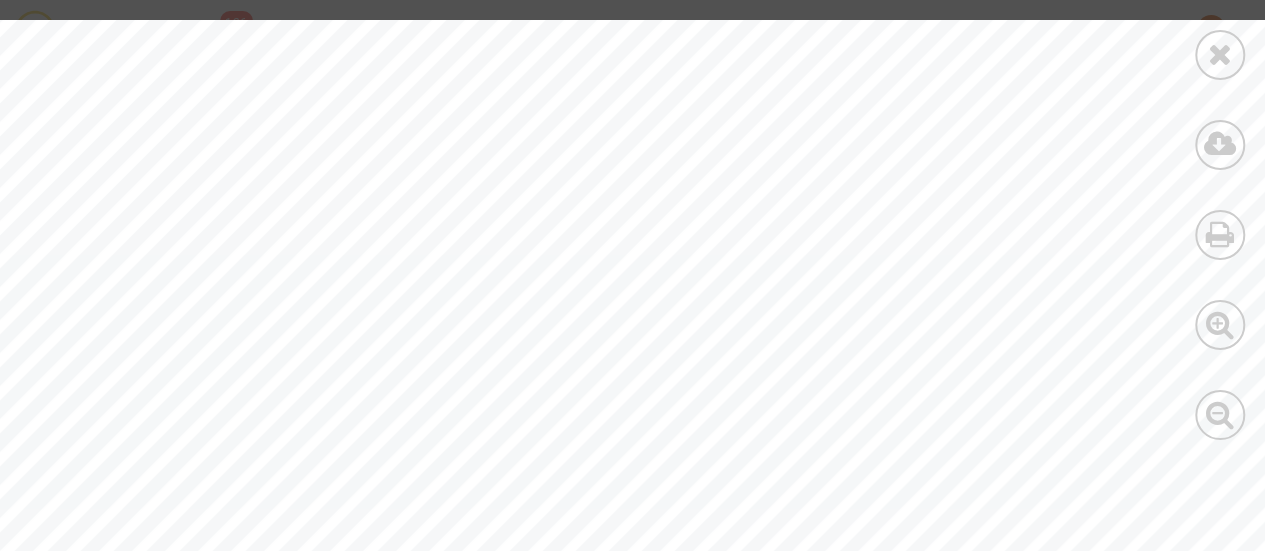 scroll, scrollTop: 745, scrollLeft: 0, axis: vertical 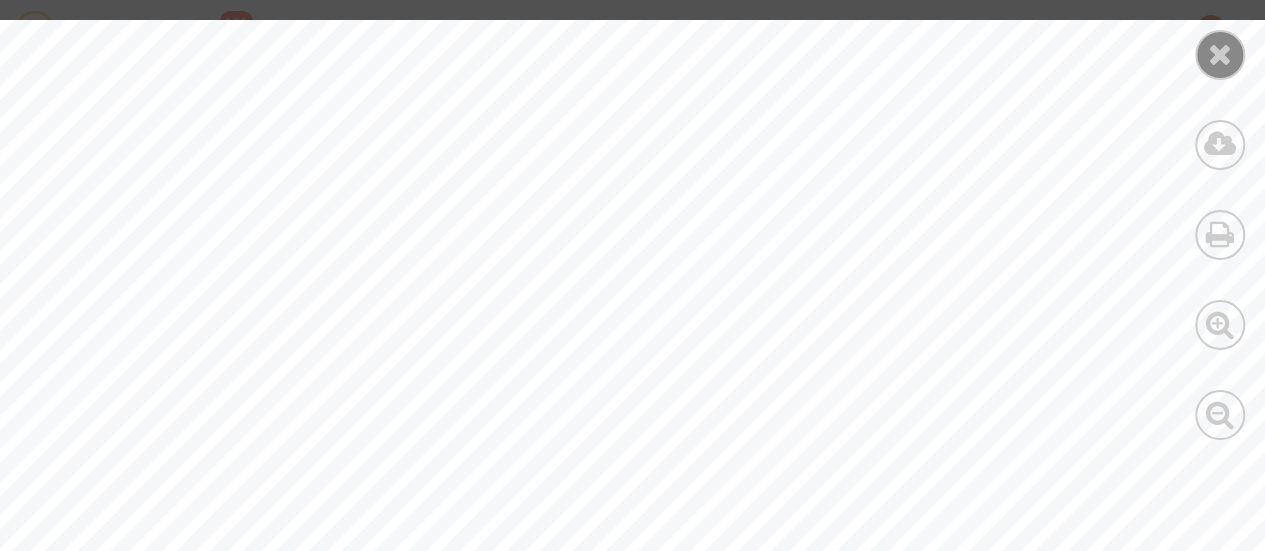 click at bounding box center (1220, 55) 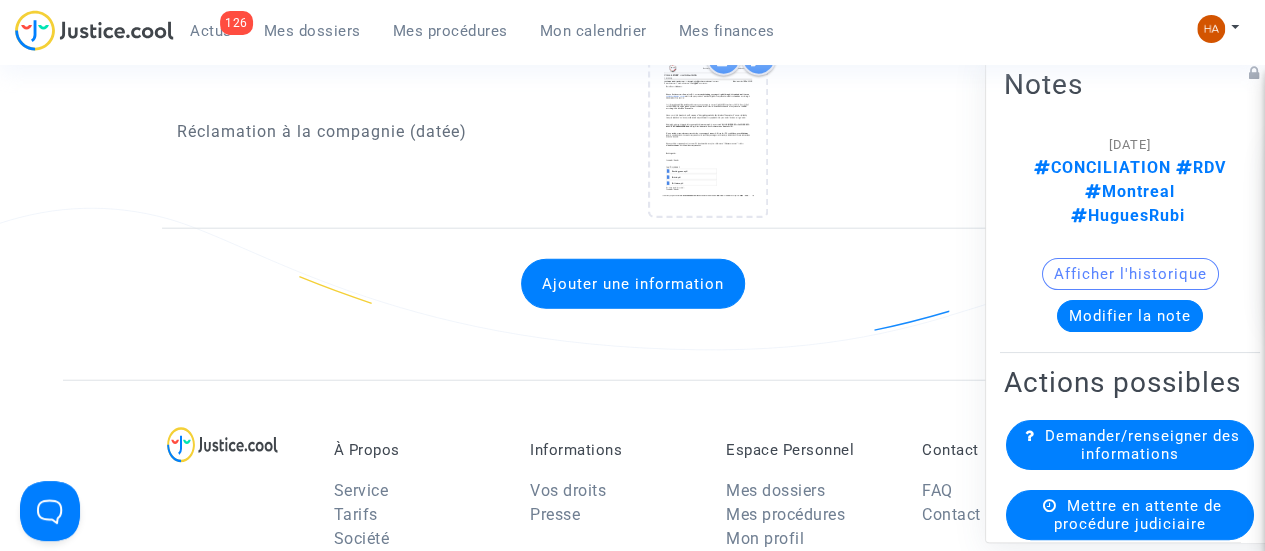 scroll, scrollTop: 2348, scrollLeft: 0, axis: vertical 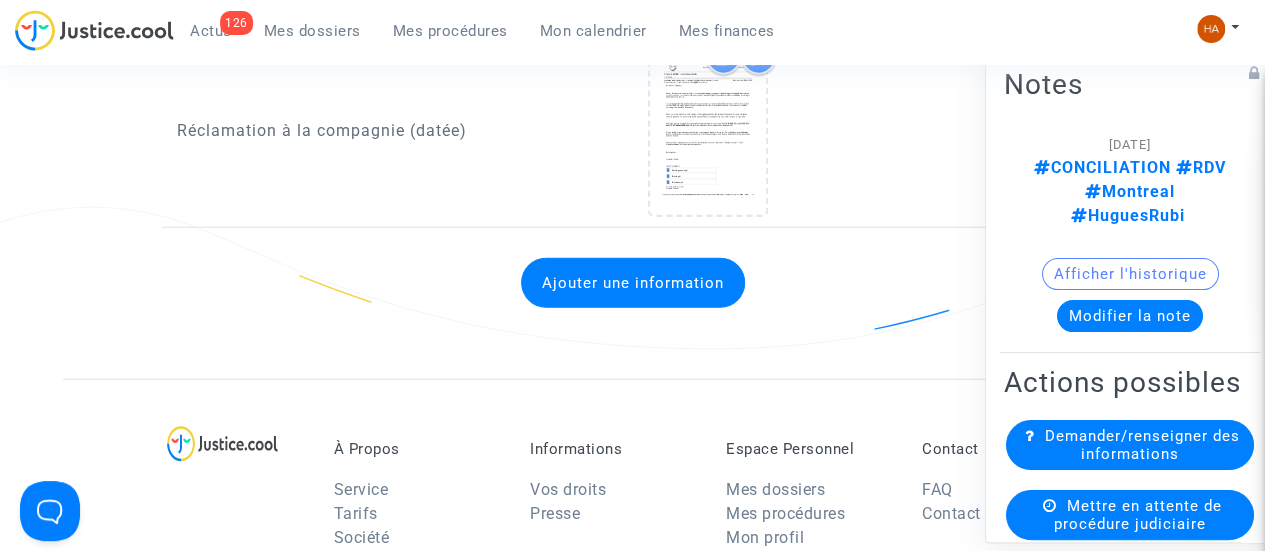click on "Ref.  CFR-250108-JB29  Etape   Conciliation terminée       Catégorie   Retard de vol à l'arrivée (hors UE  - Convention de Montréal)   Mon rôle   Avocat du demandeur   Actus   Dossier   Documents   Accord   Messages   Finances  Documents signés Convention d'honoraires pour CFR-250108-JB29     Documents produits  Faites glisser vos fichiers ici ou cliquez dans le carré bleu pour téléverser vos documents  Documents téléchargés Vous trouverez ici l’ensemble des documents relatifs à votre dossier. Ces documents peuvent avoir été ajoutés par vous-même, notre équipe, votre avocat ou vos opposants.  Document d'identité  Leila  Bourakba :     Shainez  Bourakba :      Carte d'embarquement  Leila  Bourakba :     Shainez  Bourakba :      Accusé de réception de la demande de conciliation      Réclamation à la compagnie (datée)      Ajouter une information  Notes [23/04/2025]    CONCILIATION    RDV    Montreal      HuguesRubi     Afficher l'historique   Modifier la note  Actions possibles" at bounding box center [632, -903] 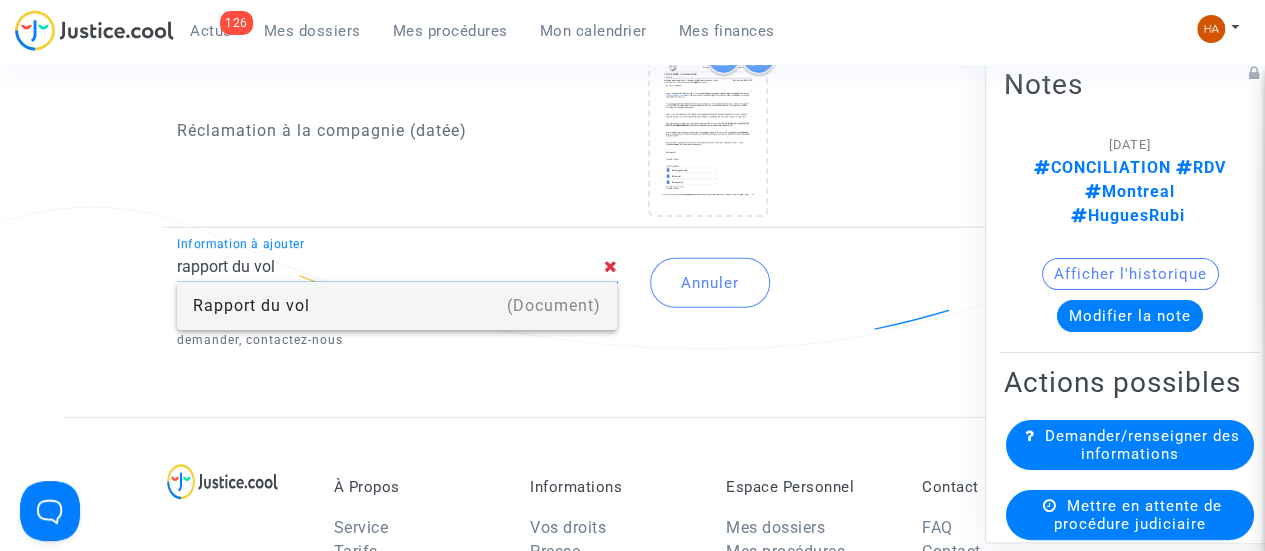 click on "Rapport du vol" at bounding box center [397, 306] 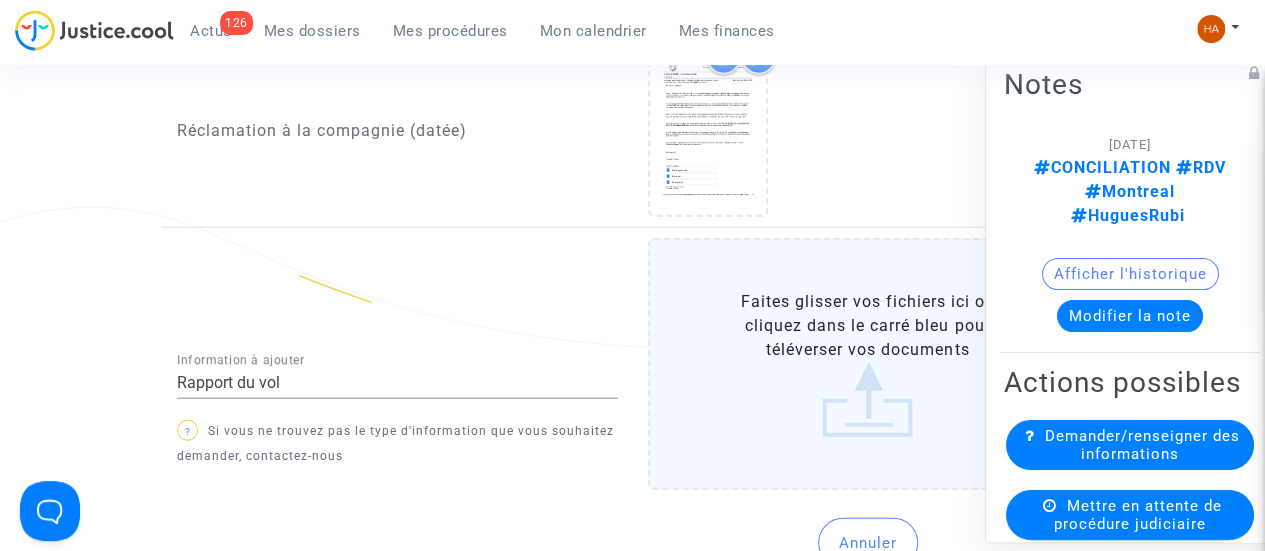 click on "Faites glisser vos fichiers ici ou cliquez dans le carré bleu pour téléverser vos documents" 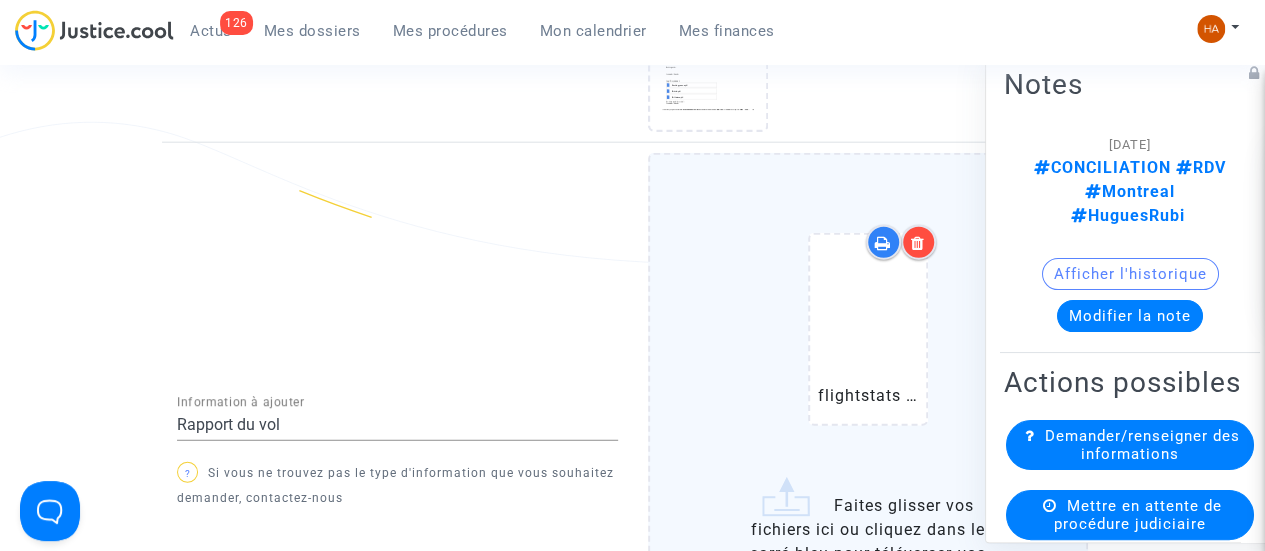 scroll, scrollTop: 2436, scrollLeft: 0, axis: vertical 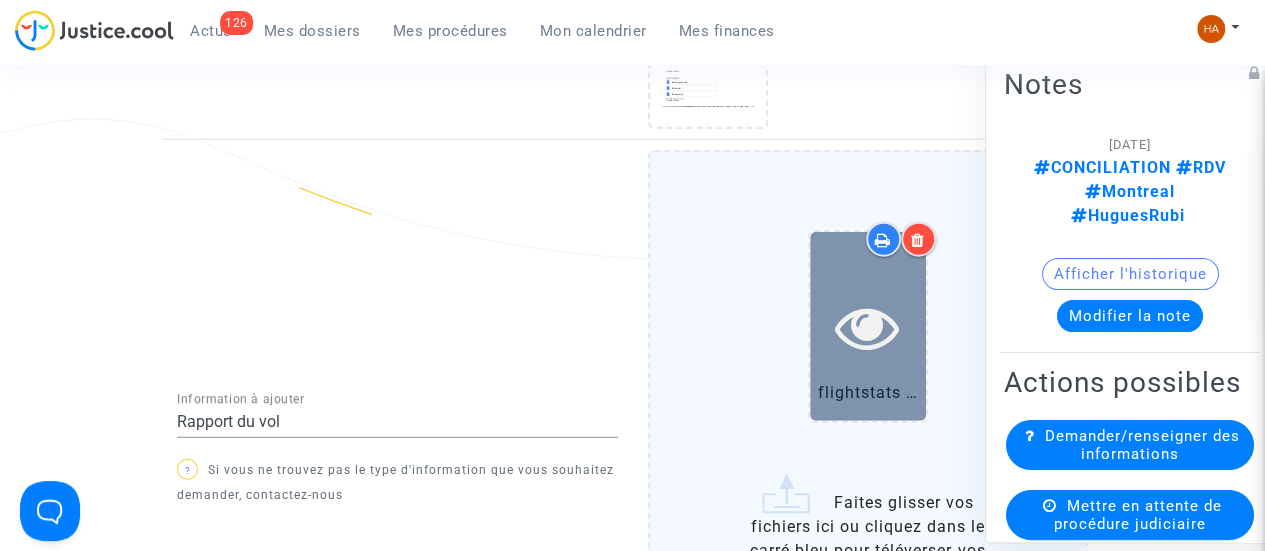 click at bounding box center [868, 327] 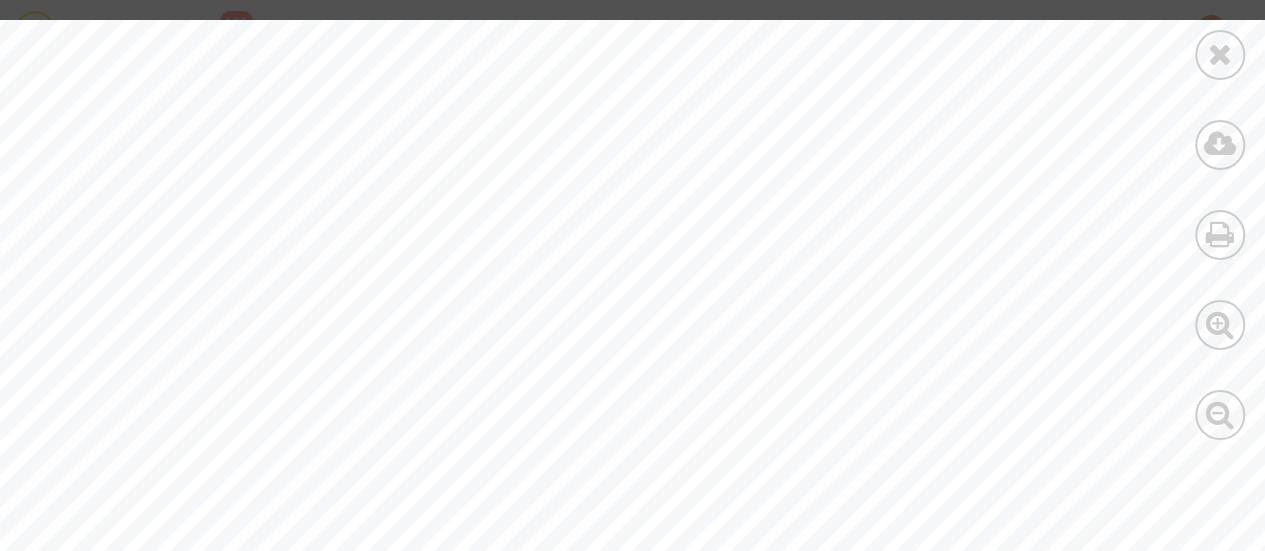 scroll, scrollTop: 93, scrollLeft: 0, axis: vertical 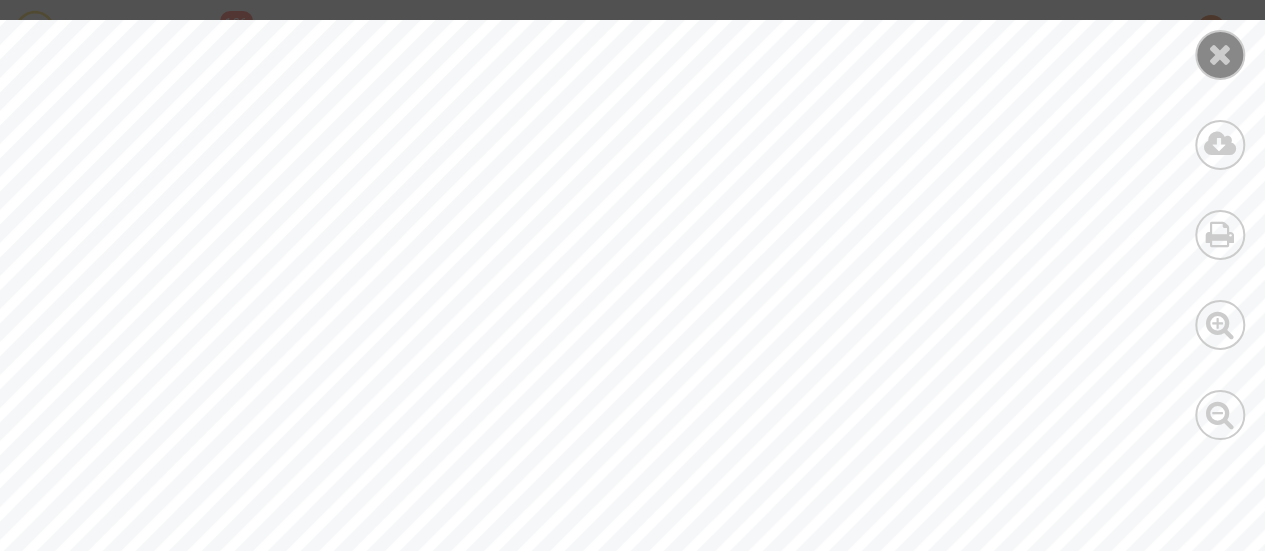 click at bounding box center (1220, 55) 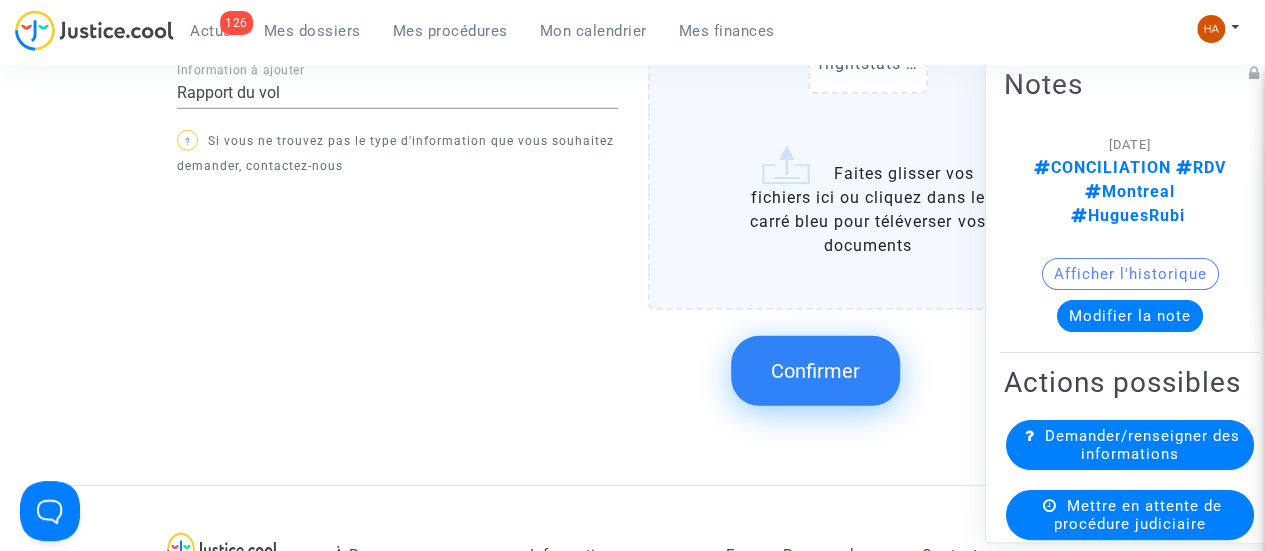 scroll, scrollTop: 2766, scrollLeft: 0, axis: vertical 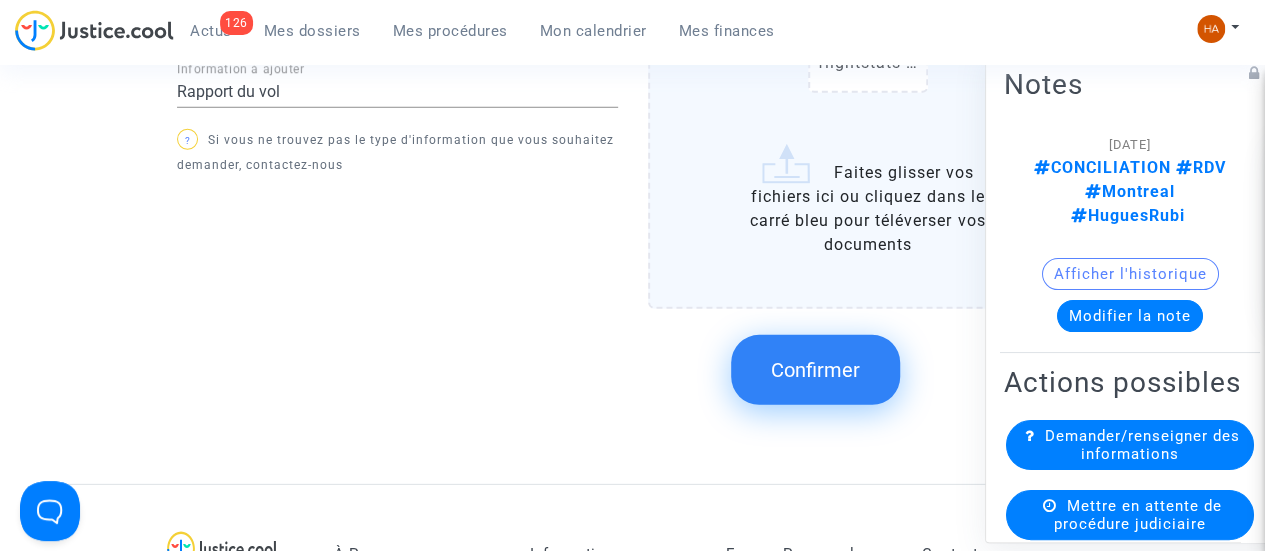 click on "Confirmer" 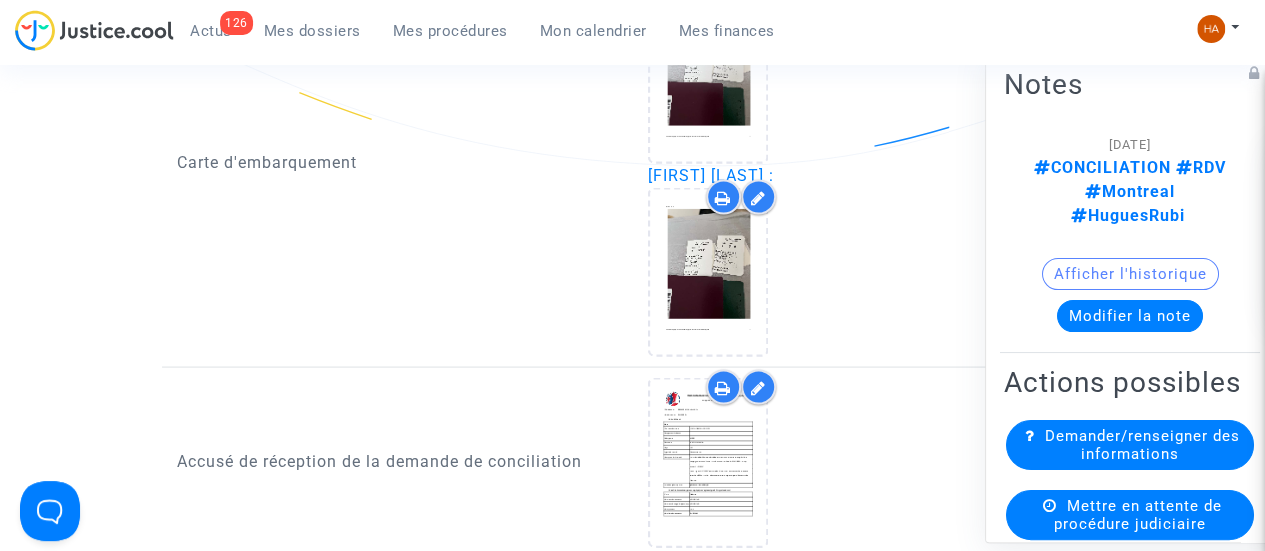 scroll, scrollTop: 1694, scrollLeft: 0, axis: vertical 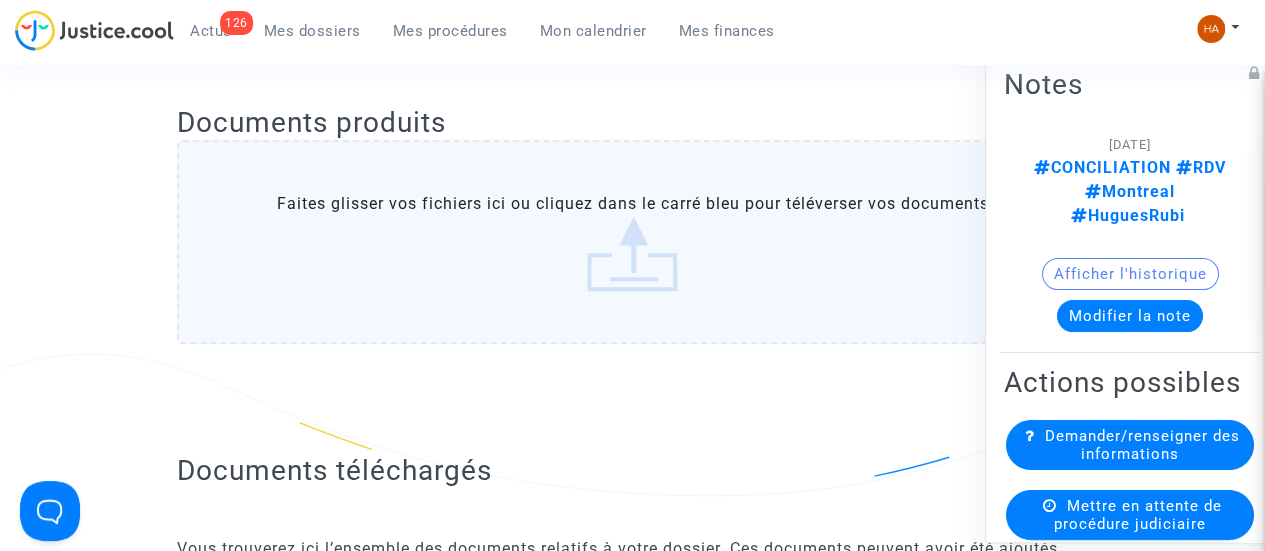 click on "Mes dossiers" at bounding box center [312, 31] 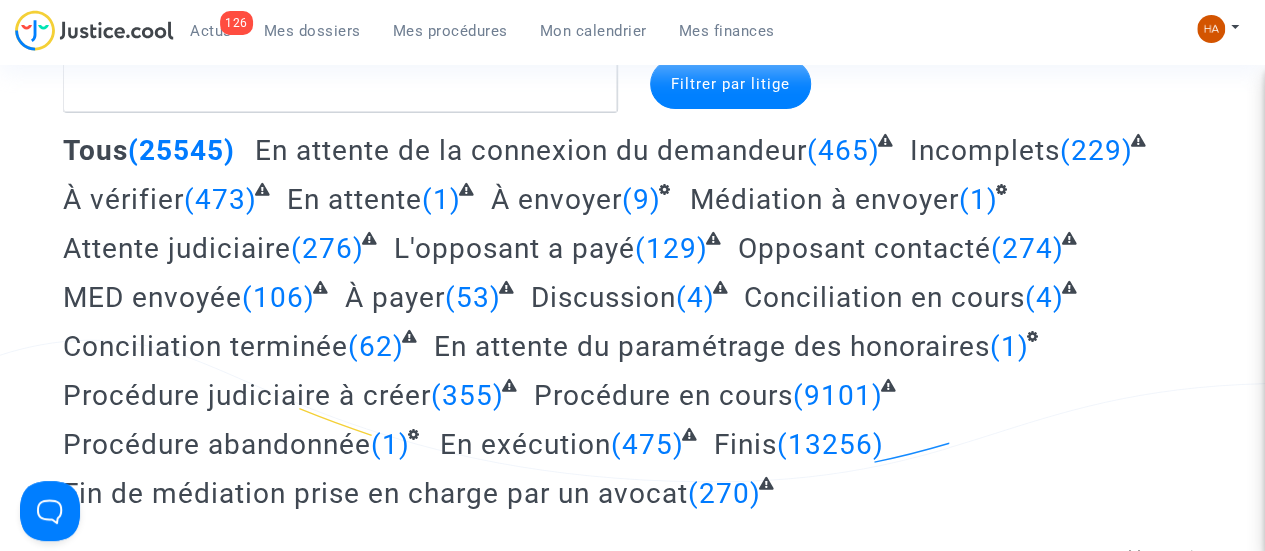 scroll, scrollTop: 0, scrollLeft: 0, axis: both 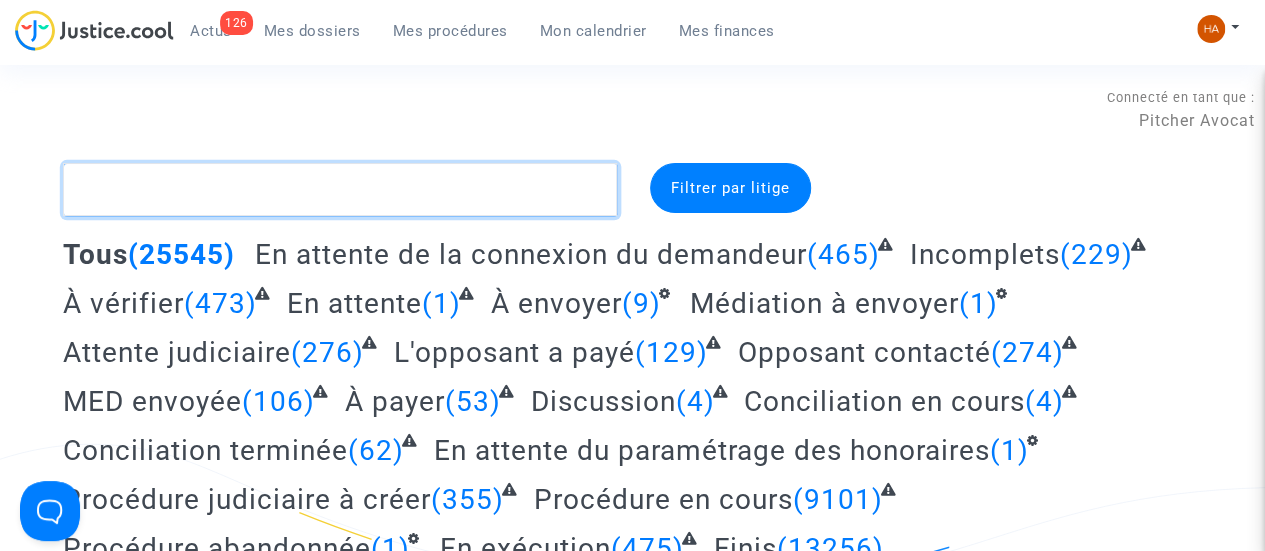 click 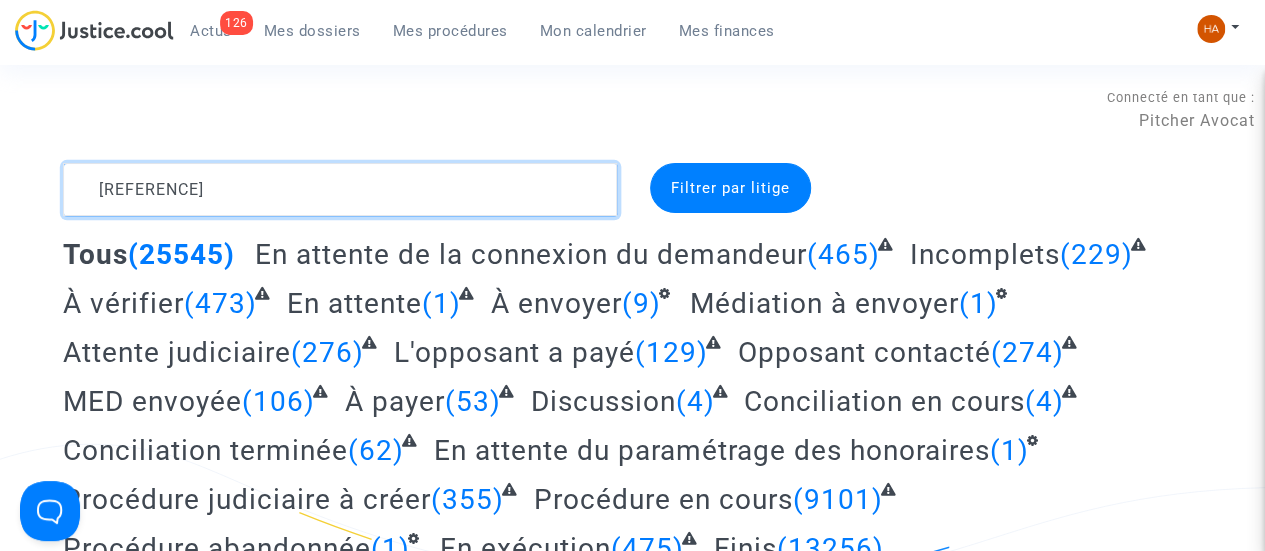 type on "CFR-250115-QWDH" 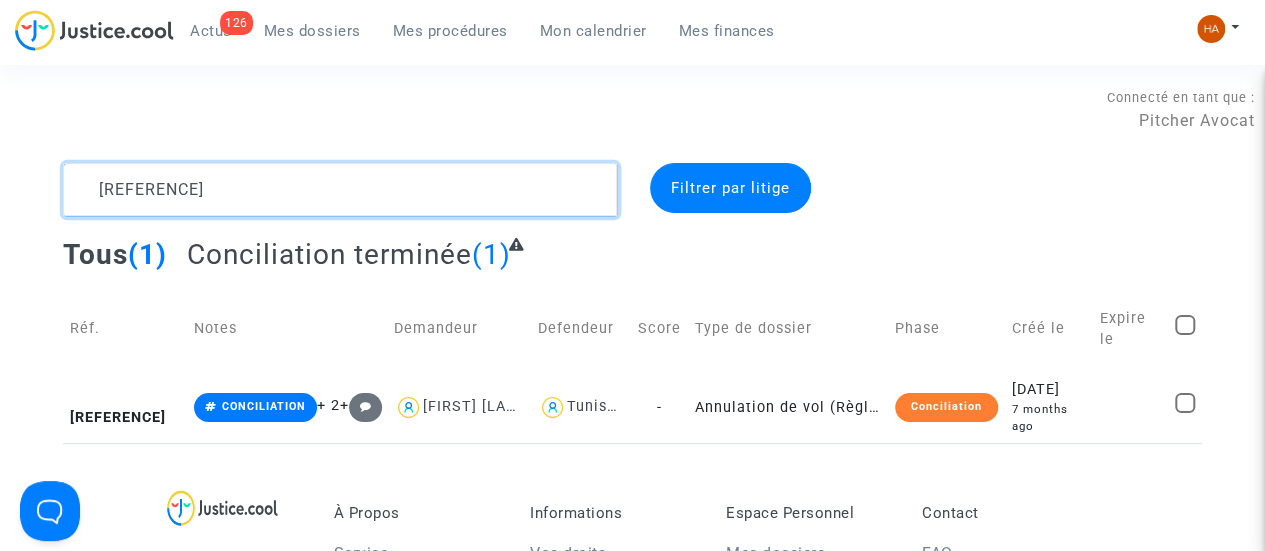 click 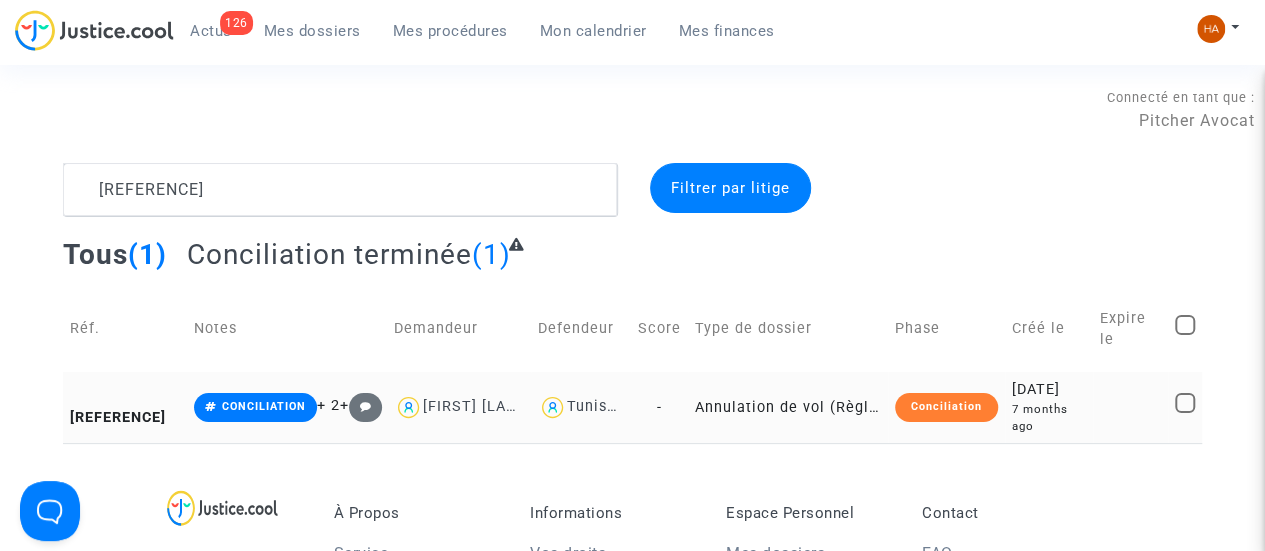 click on "Annulation de vol (Règlement CE n°261/2004)" 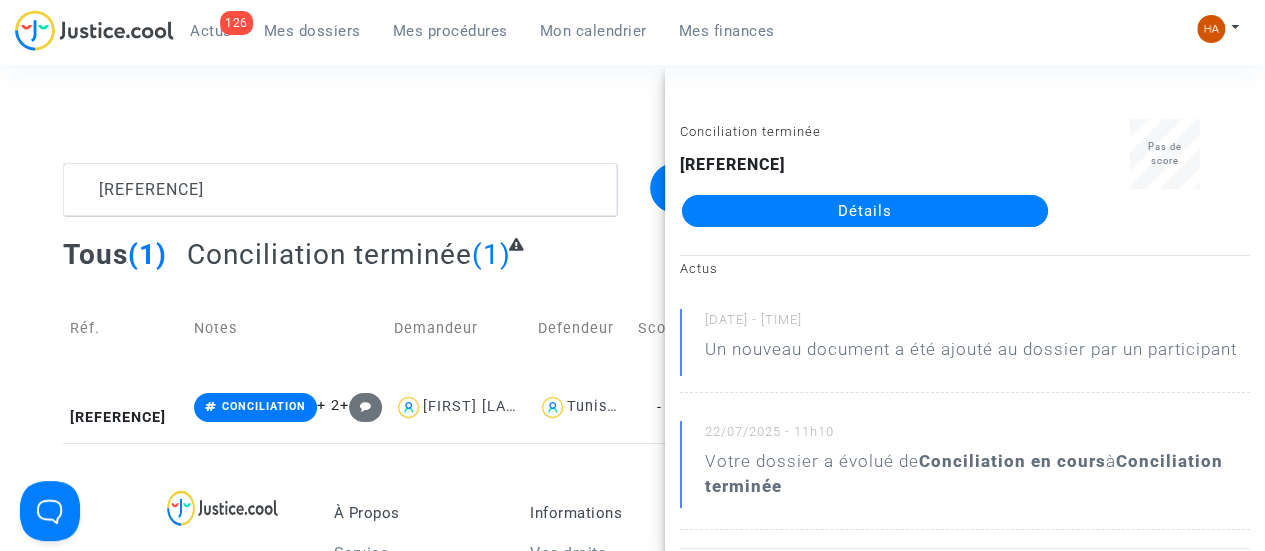 click on "Détails" 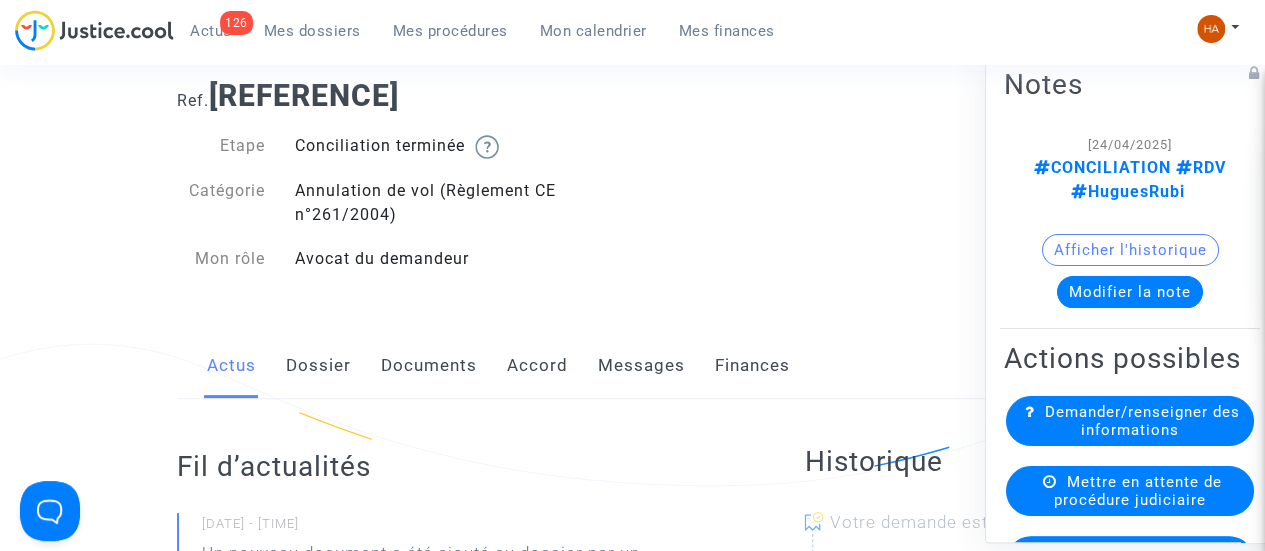 drag, startPoint x: 465, startPoint y: 363, endPoint x: 479, endPoint y: 358, distance: 14.866069 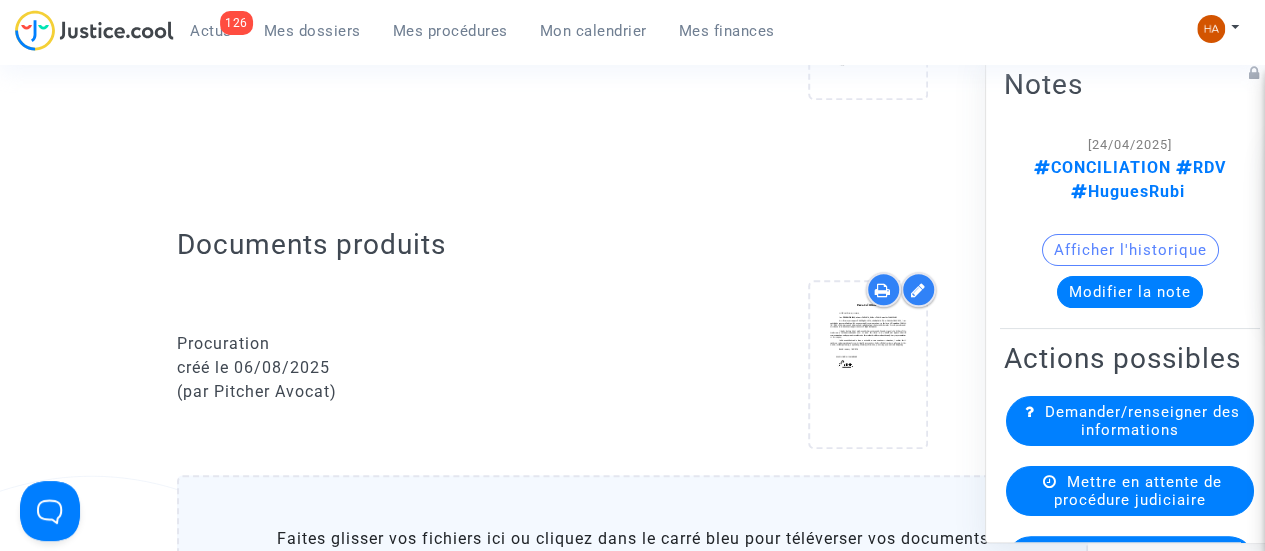 scroll, scrollTop: 600, scrollLeft: 0, axis: vertical 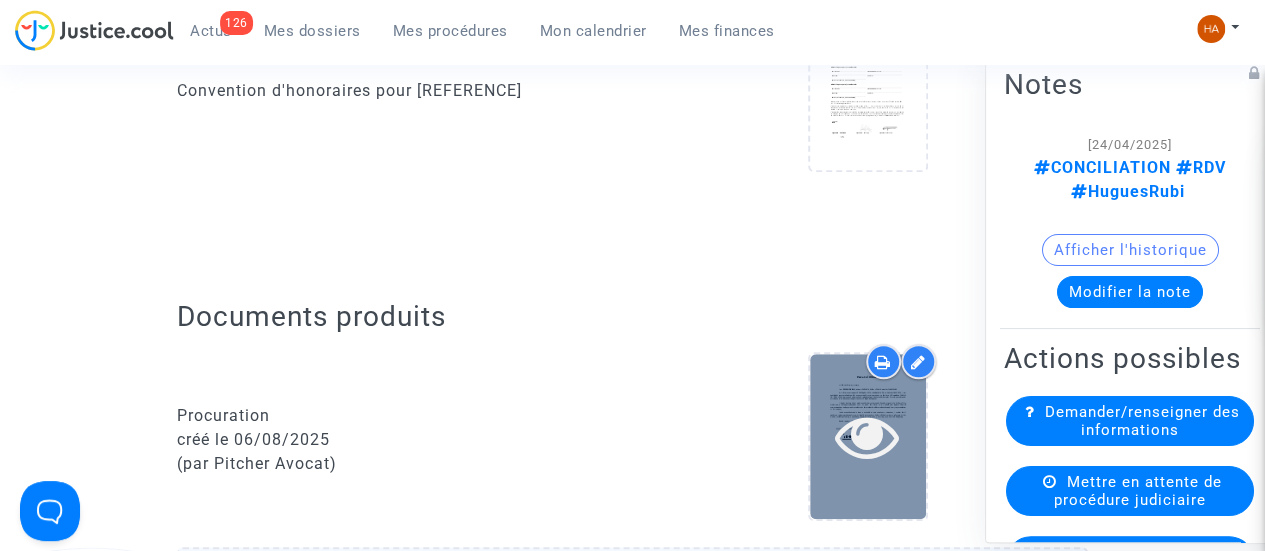 click at bounding box center (868, 436) 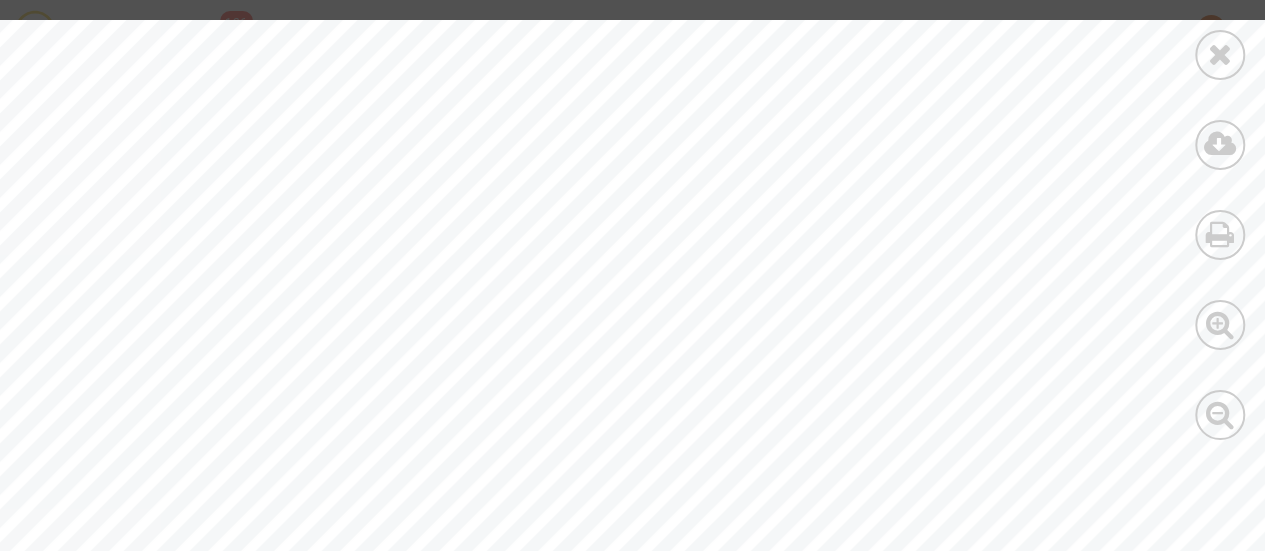 scroll, scrollTop: 200, scrollLeft: 0, axis: vertical 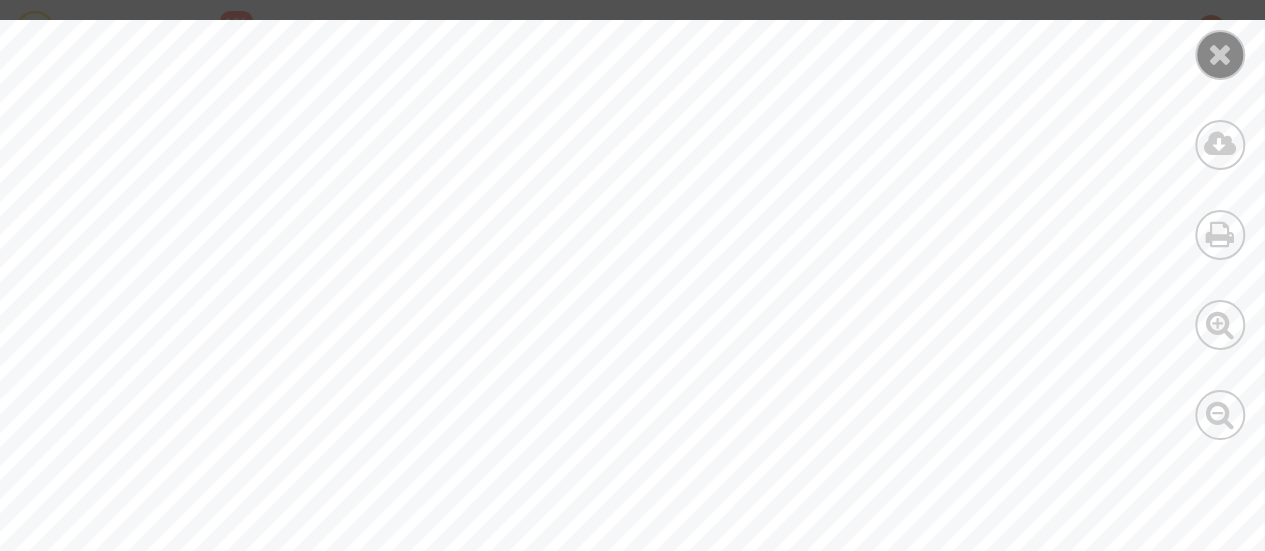 click at bounding box center [1220, 54] 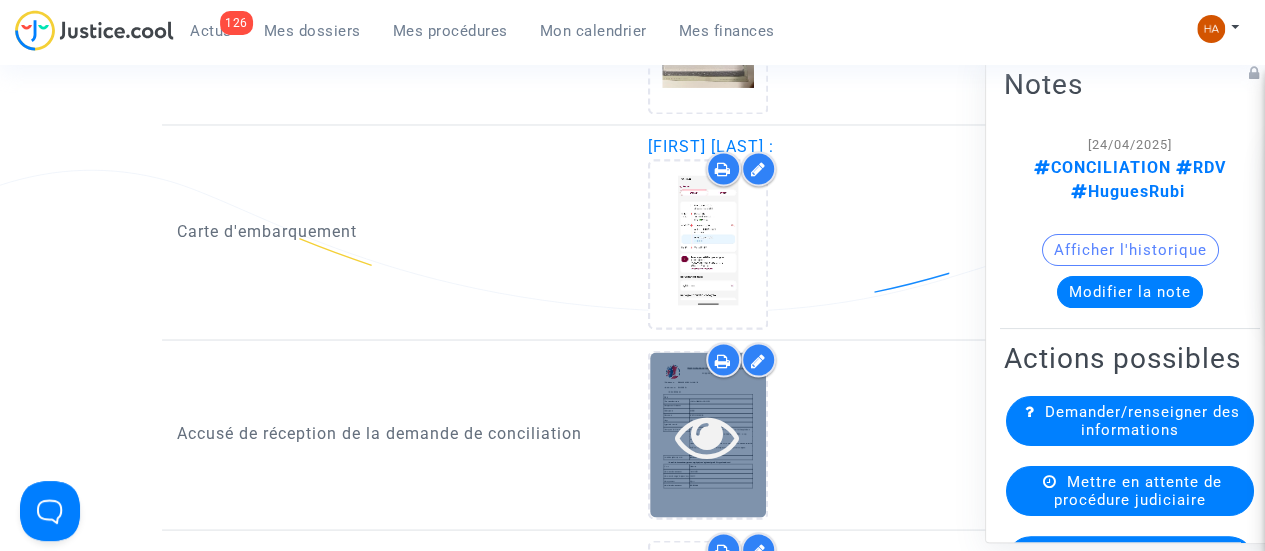 scroll, scrollTop: 1700, scrollLeft: 0, axis: vertical 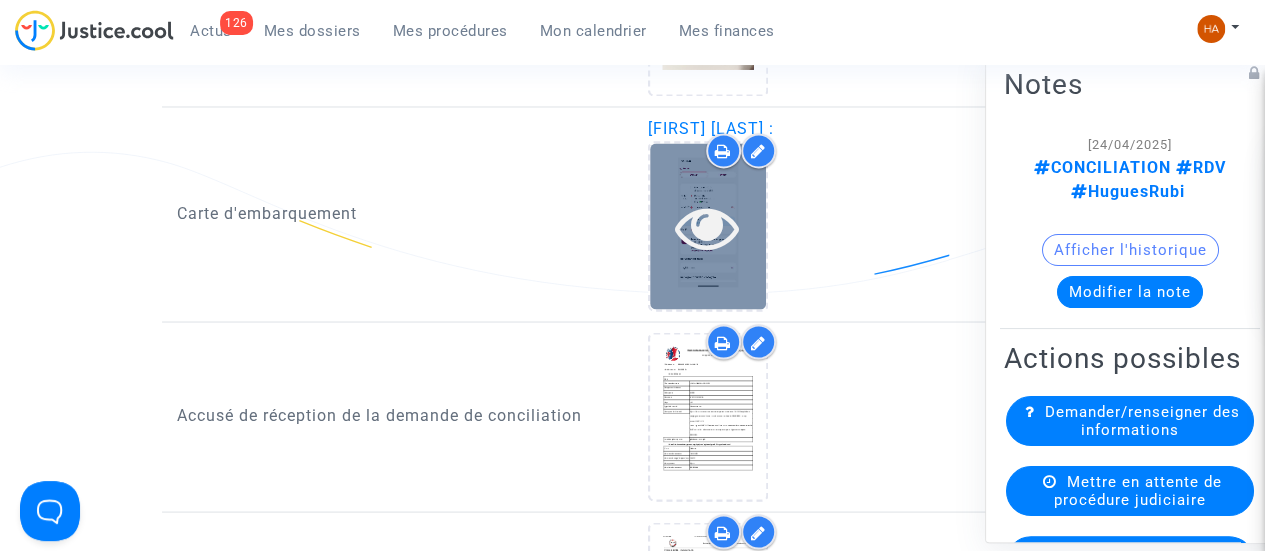 click at bounding box center [708, 225] 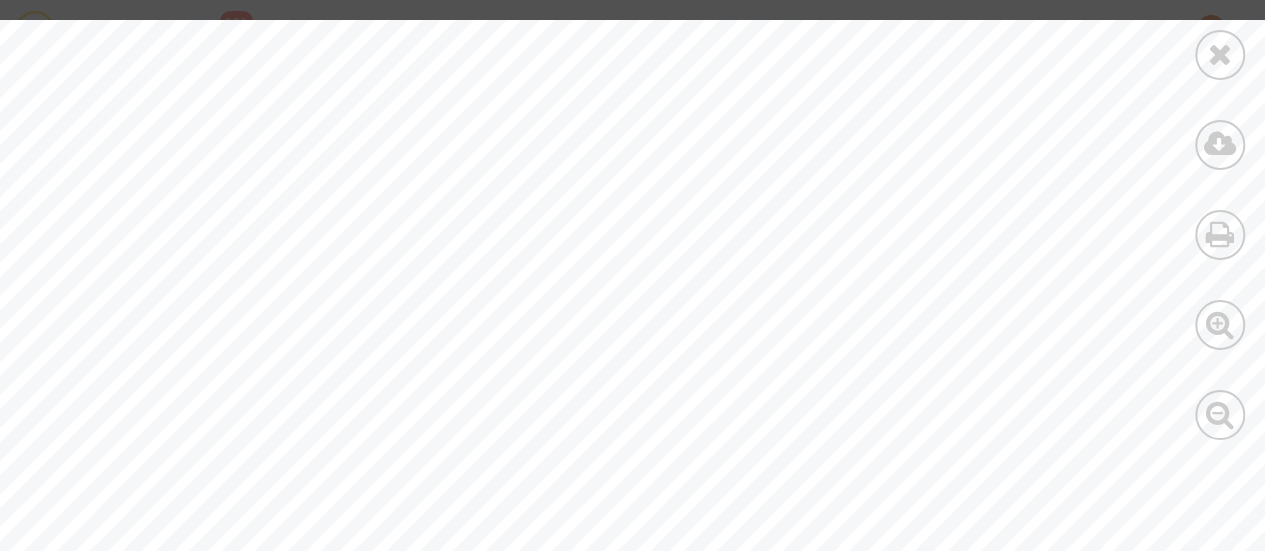 scroll, scrollTop: 0, scrollLeft: 0, axis: both 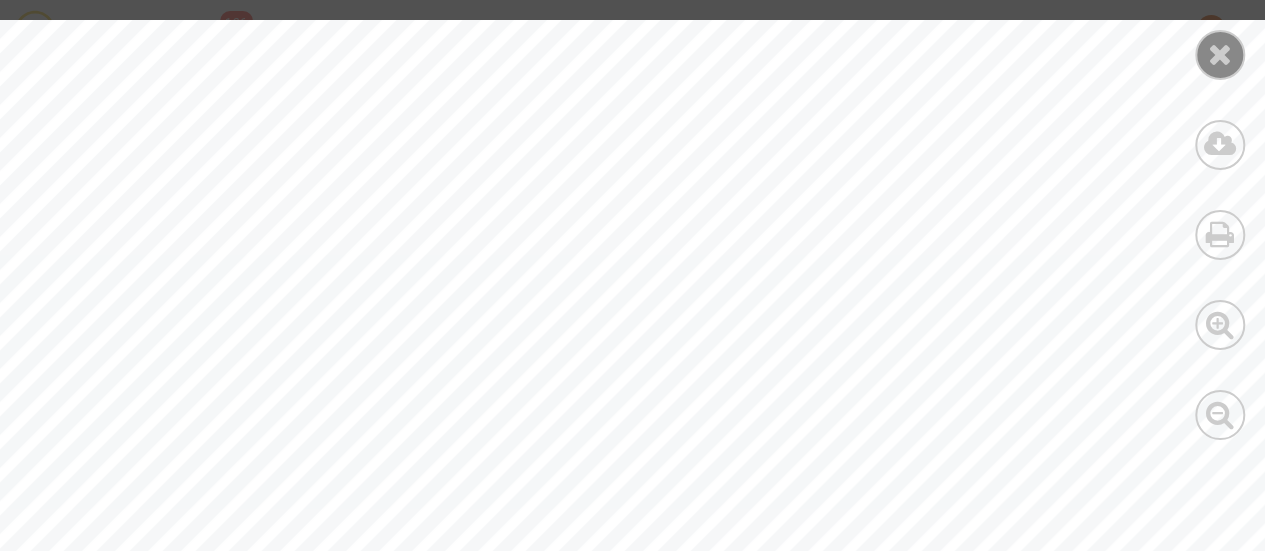 click at bounding box center [1220, 54] 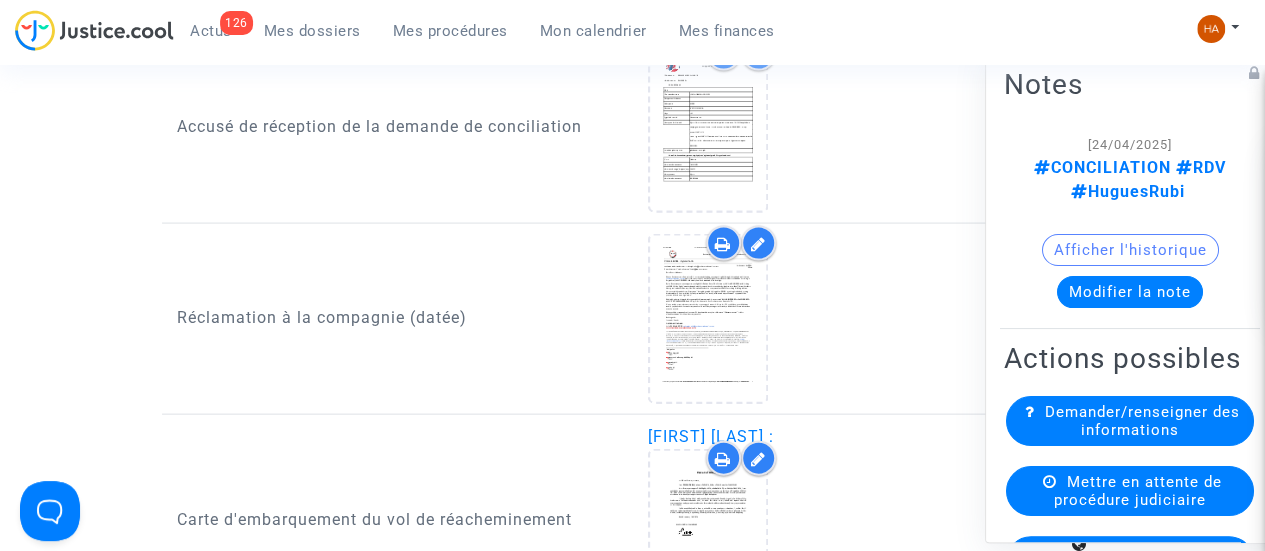 scroll, scrollTop: 2200, scrollLeft: 0, axis: vertical 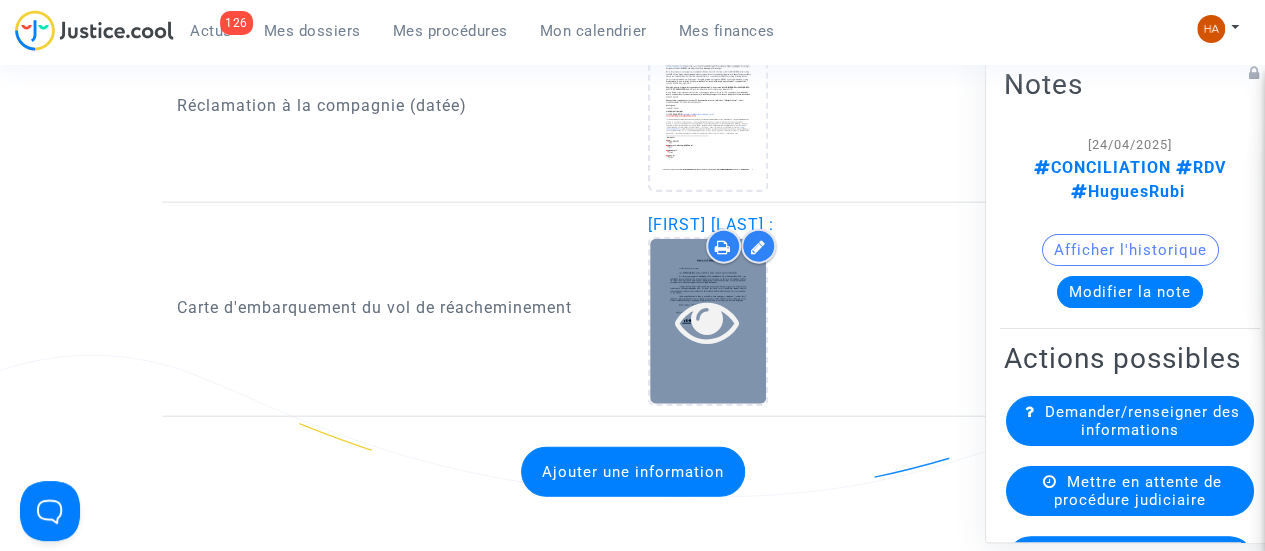 click at bounding box center [708, 321] 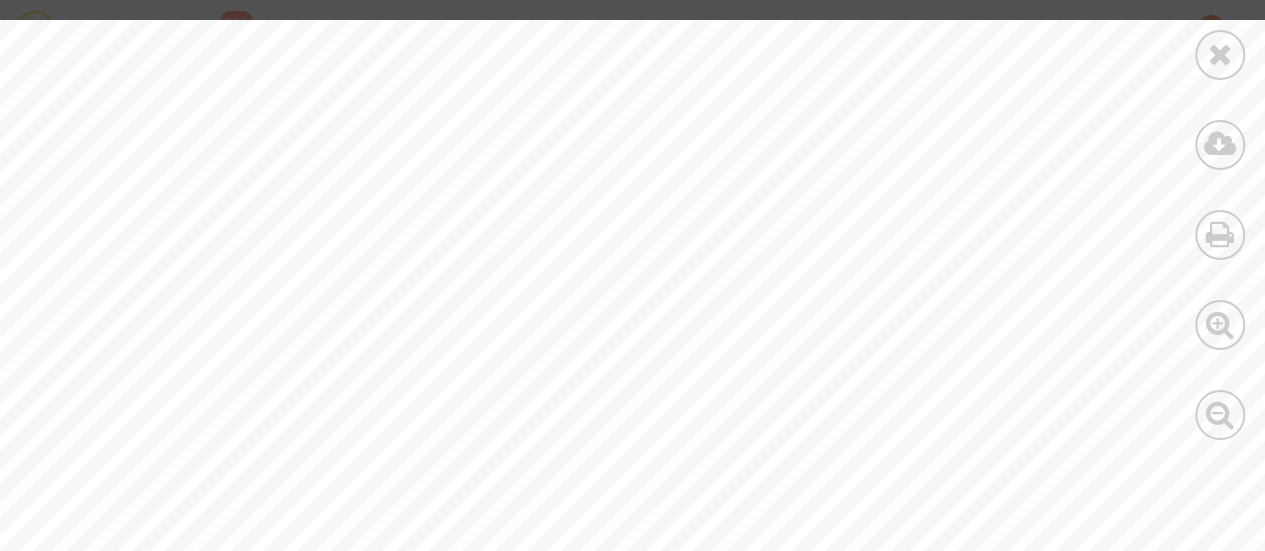 scroll, scrollTop: 100, scrollLeft: 0, axis: vertical 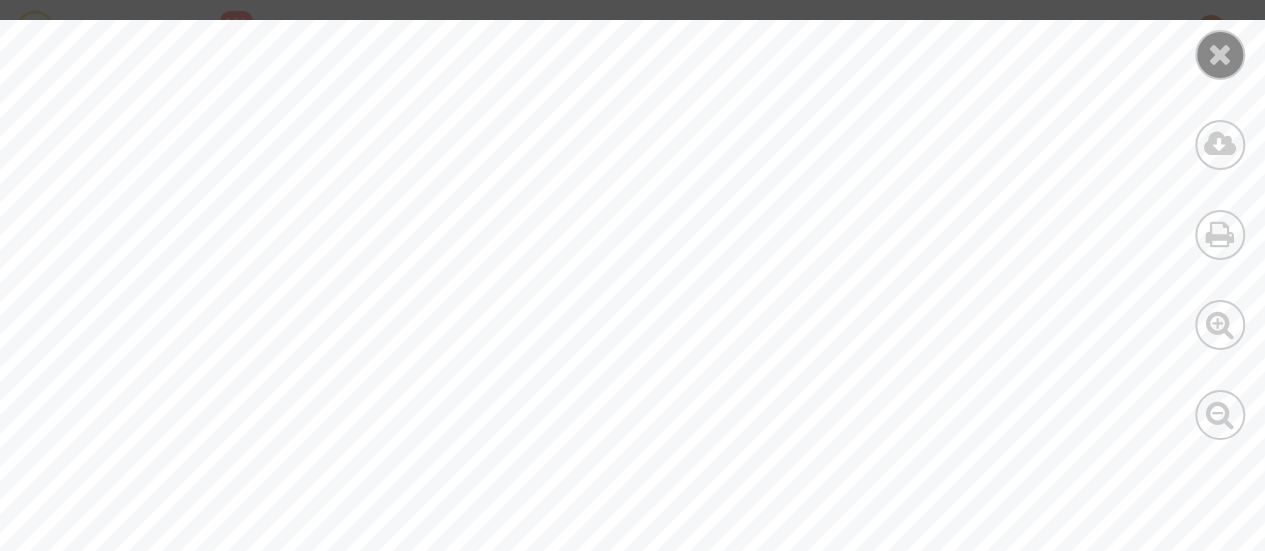 click at bounding box center [1220, 54] 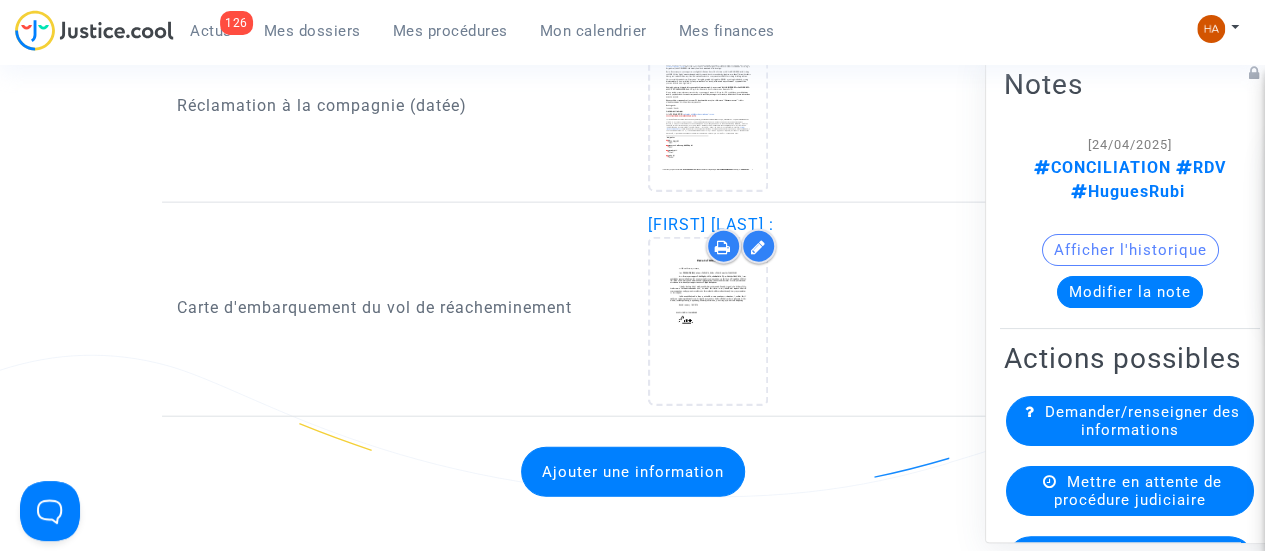 click at bounding box center [758, 247] 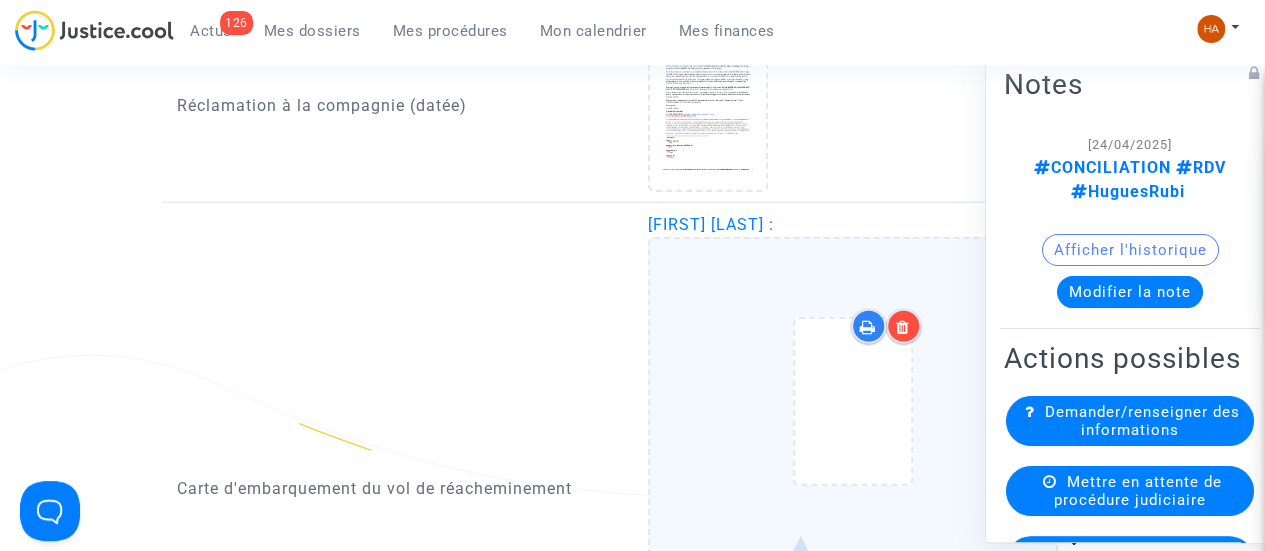 click at bounding box center [903, 327] 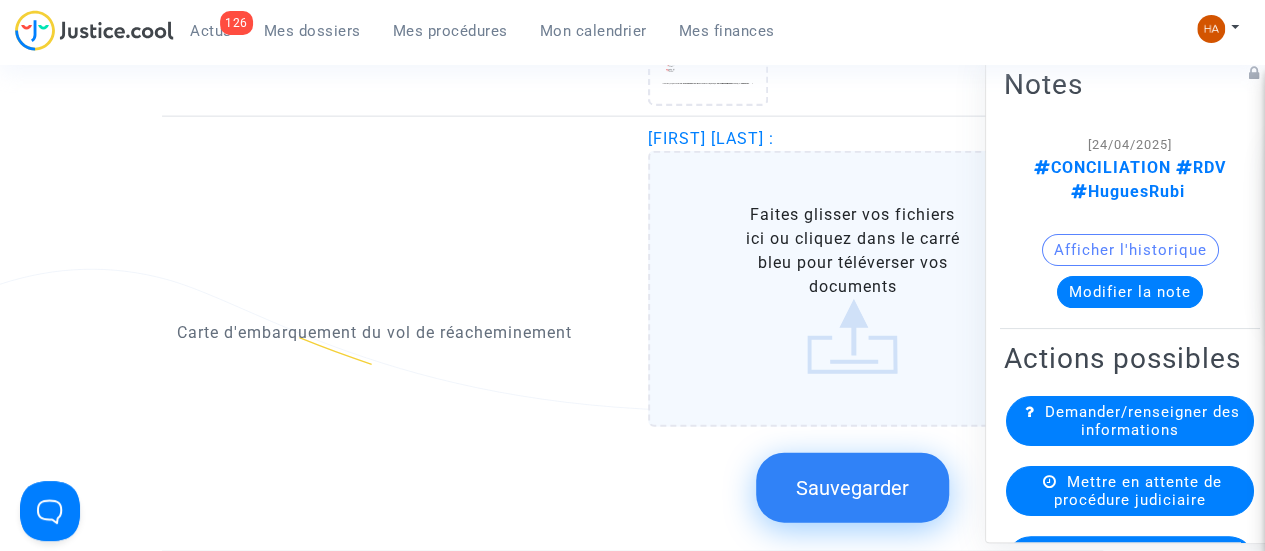 scroll, scrollTop: 2400, scrollLeft: 0, axis: vertical 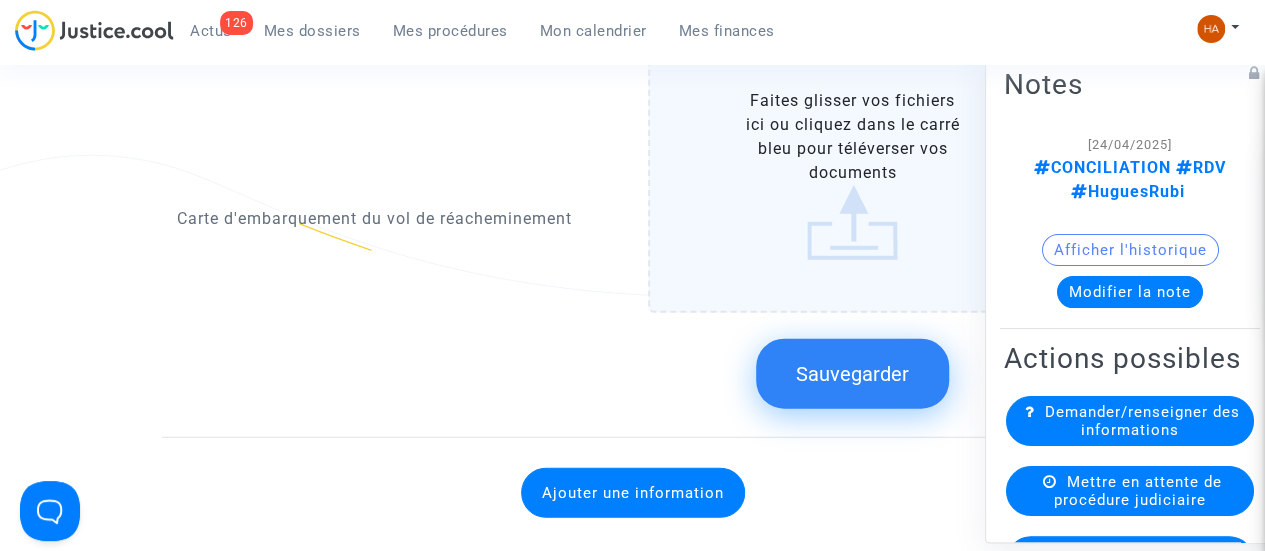 click on "Faites glisser vos fichiers ici ou cliquez dans le carré bleu pour téléverser vos documents" 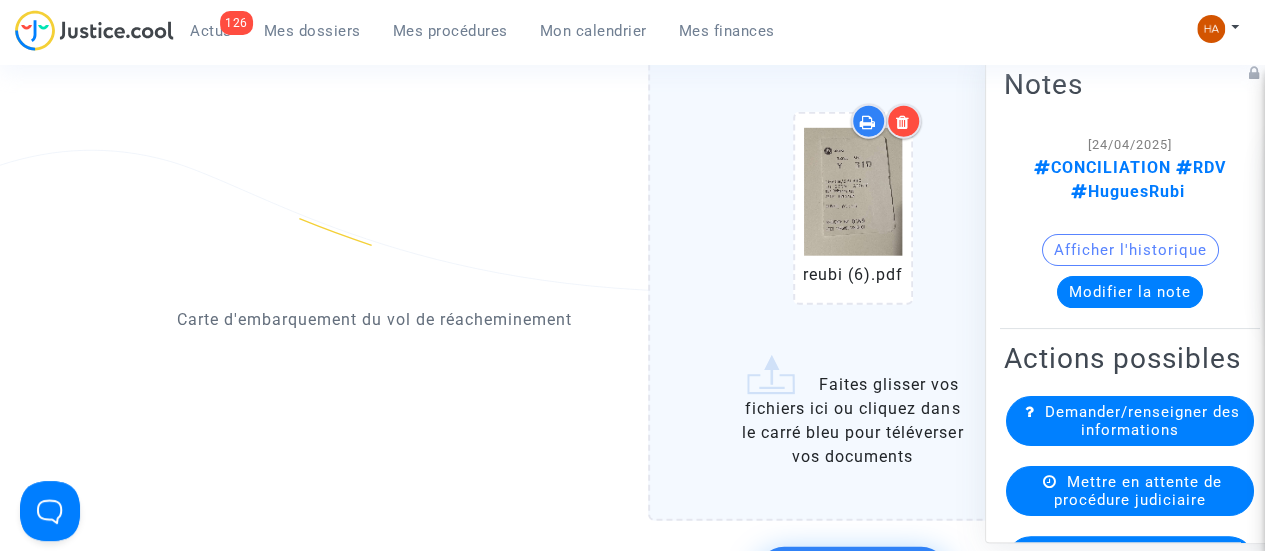 scroll, scrollTop: 2400, scrollLeft: 0, axis: vertical 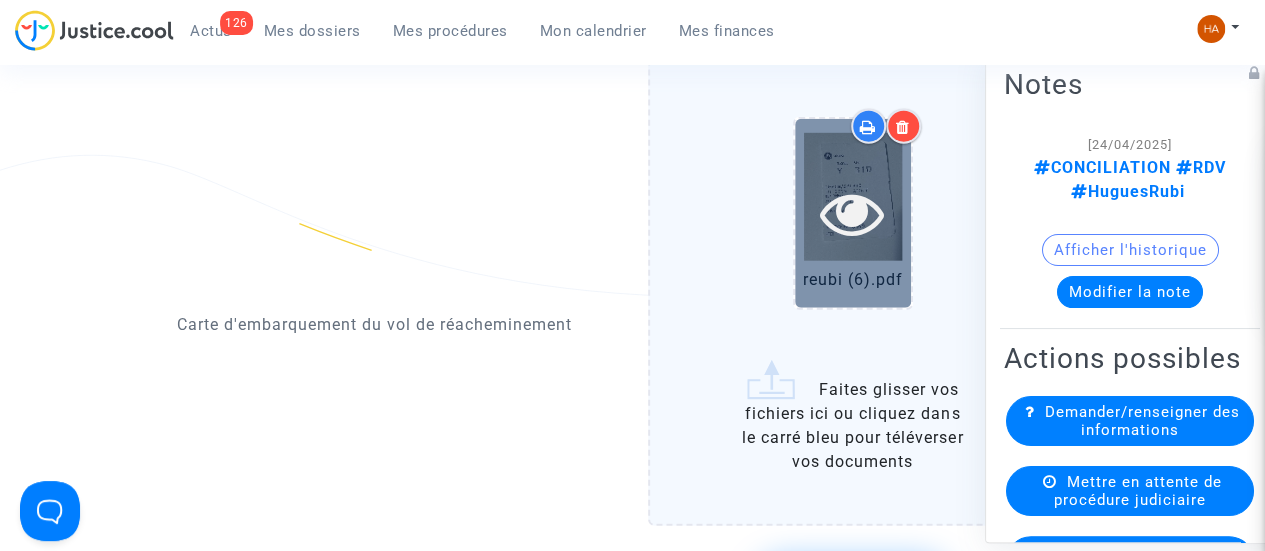 click at bounding box center (853, 213) 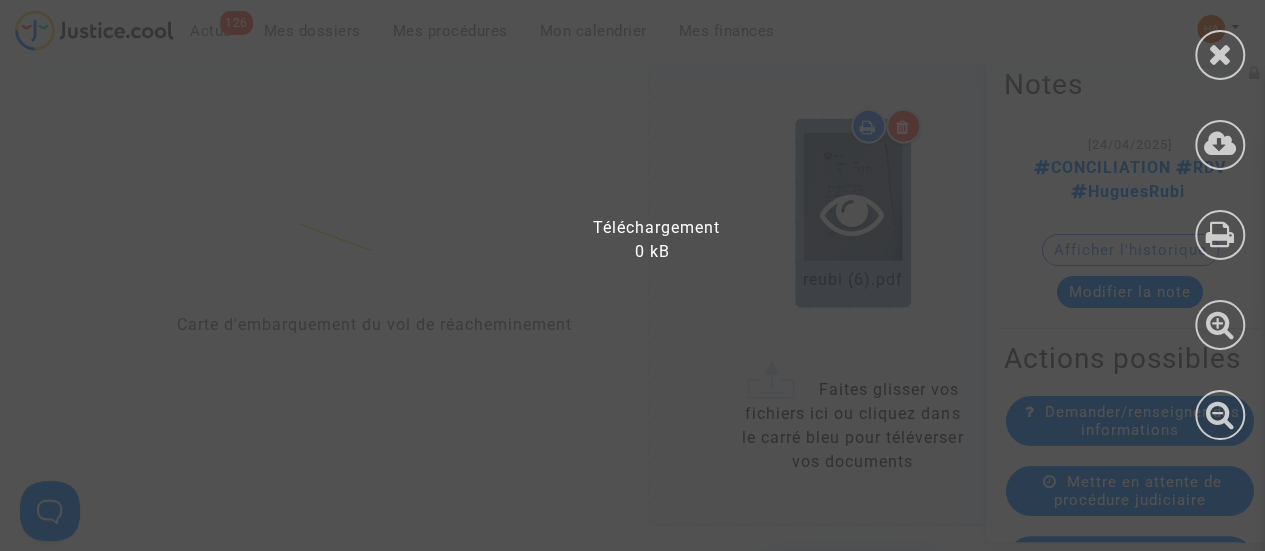 click at bounding box center (645, 285) 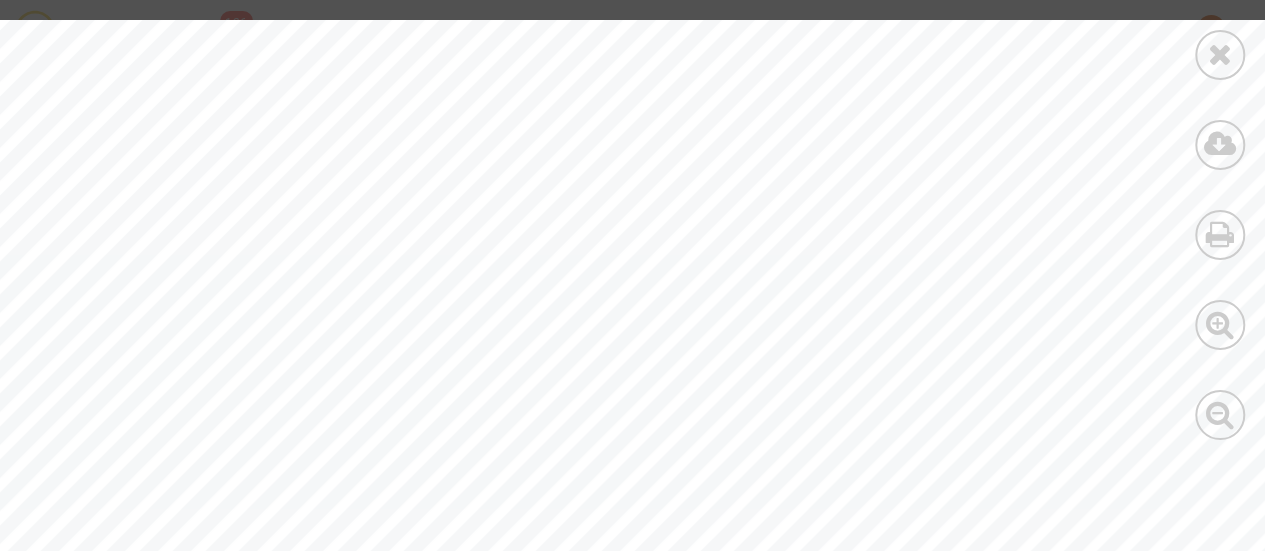 scroll, scrollTop: 600, scrollLeft: 0, axis: vertical 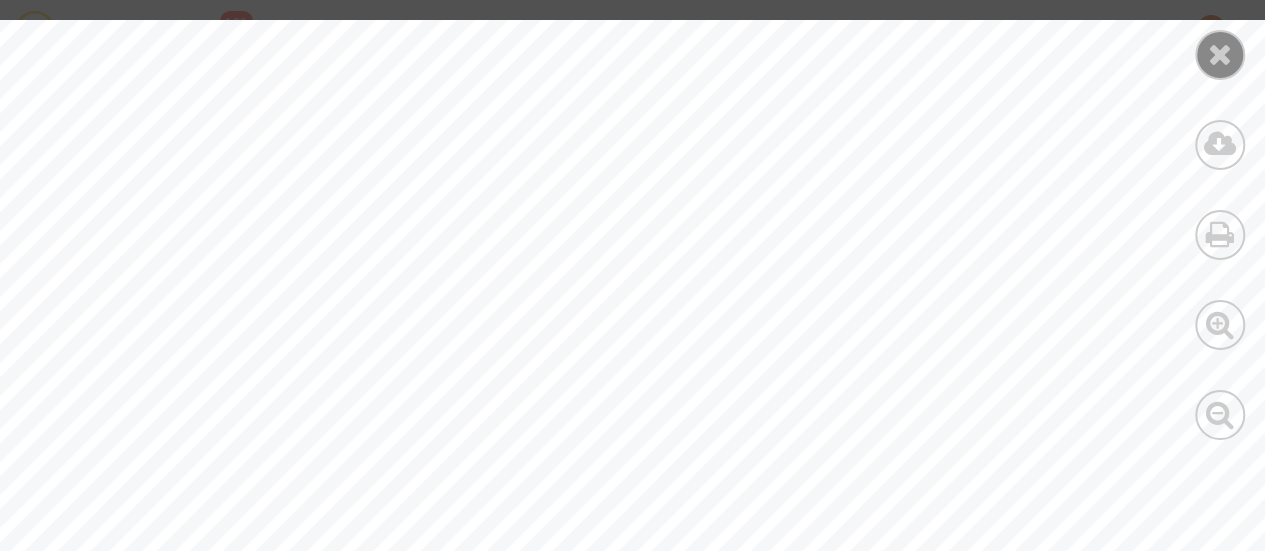 click at bounding box center (1220, 54) 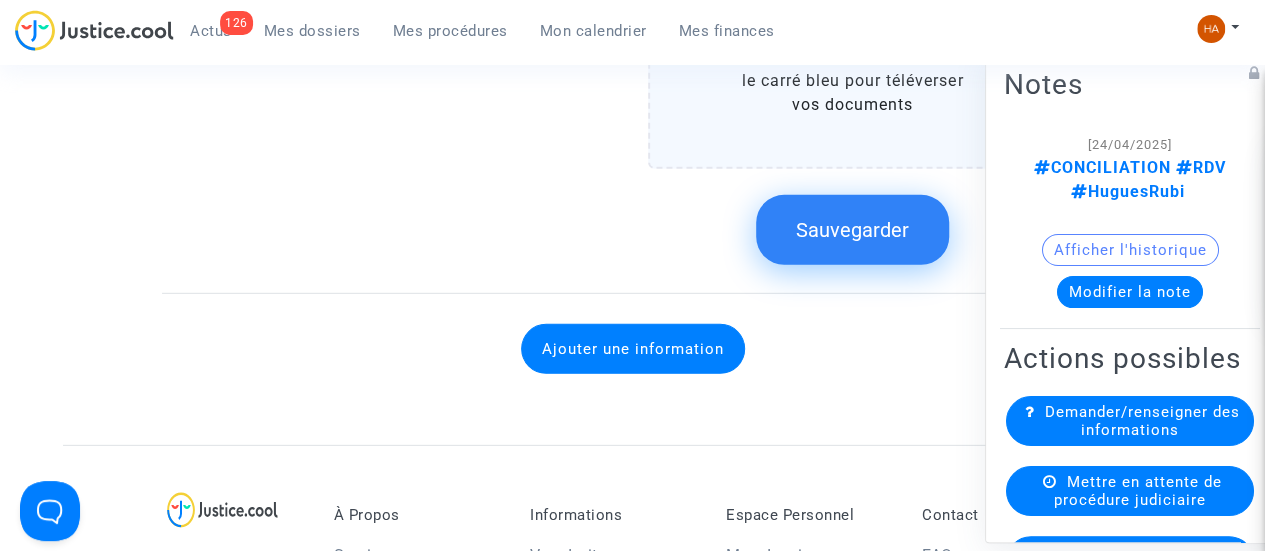 scroll, scrollTop: 2800, scrollLeft: 0, axis: vertical 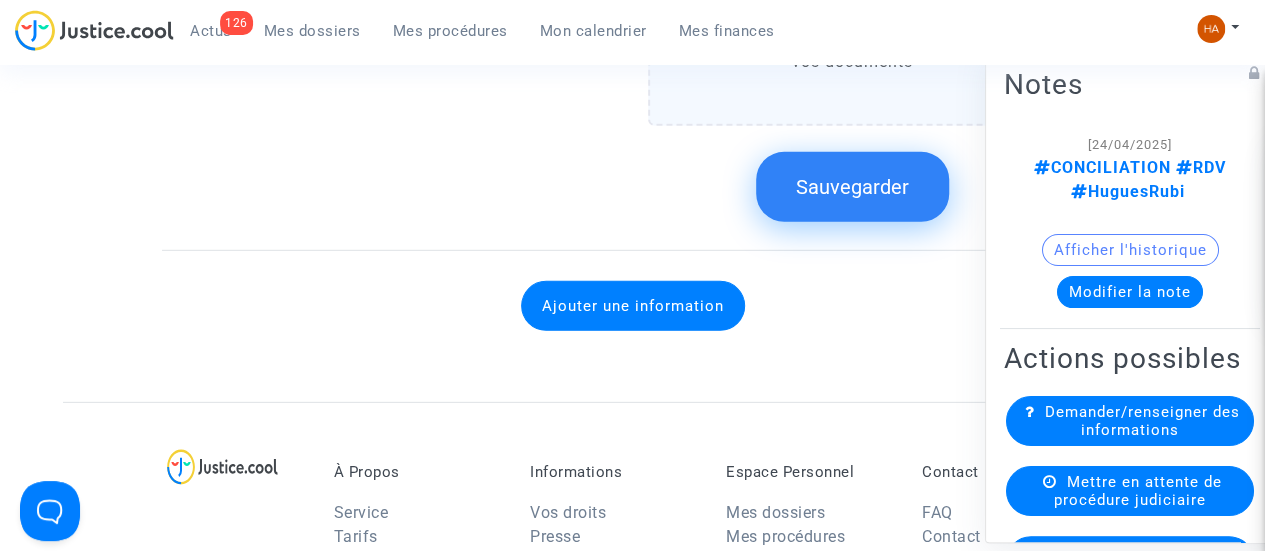 click on "Sauvegarder" 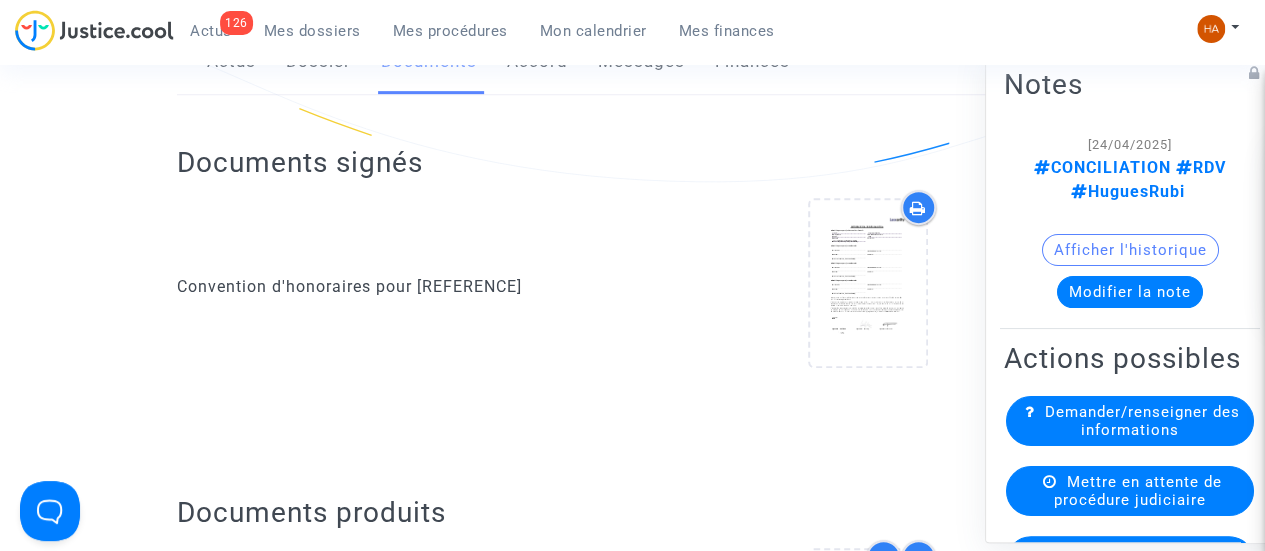 scroll, scrollTop: 400, scrollLeft: 0, axis: vertical 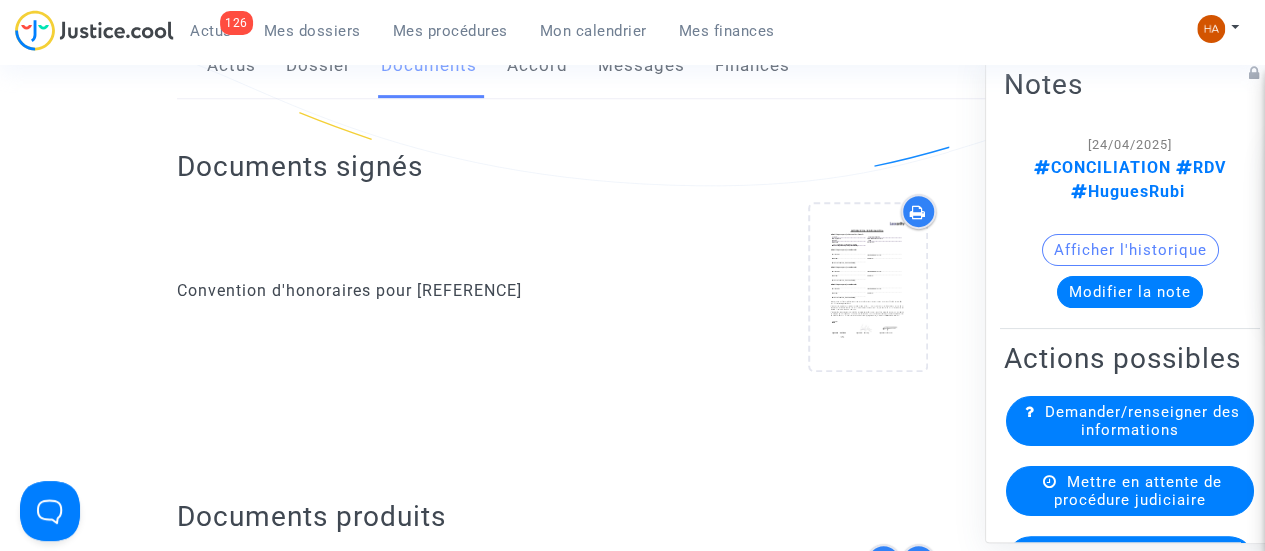 click on "Mes dossiers" at bounding box center (312, 31) 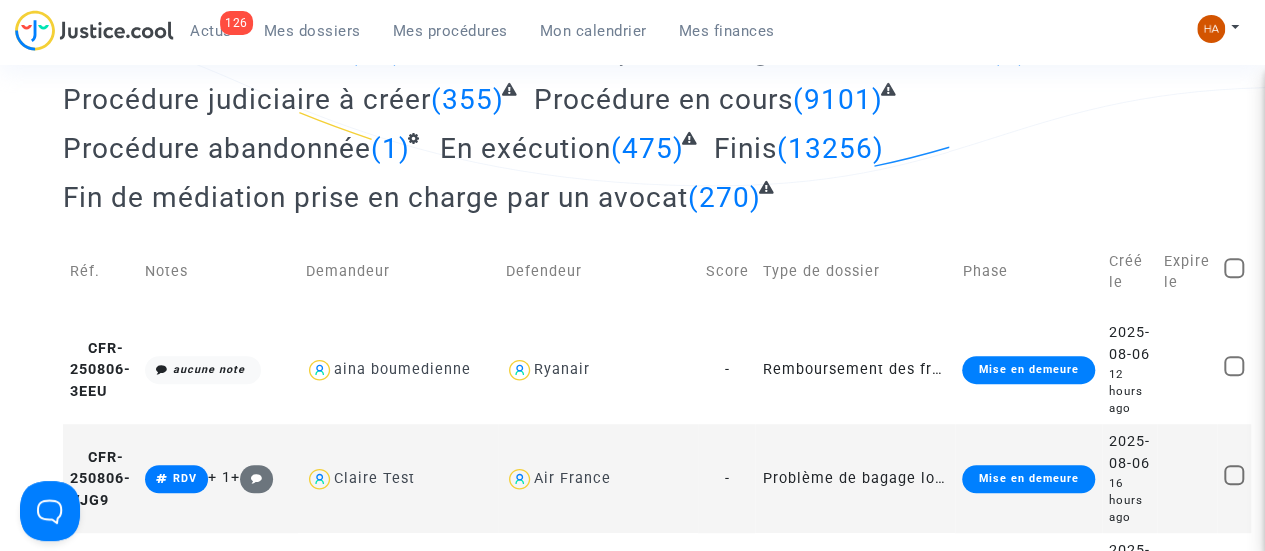 click 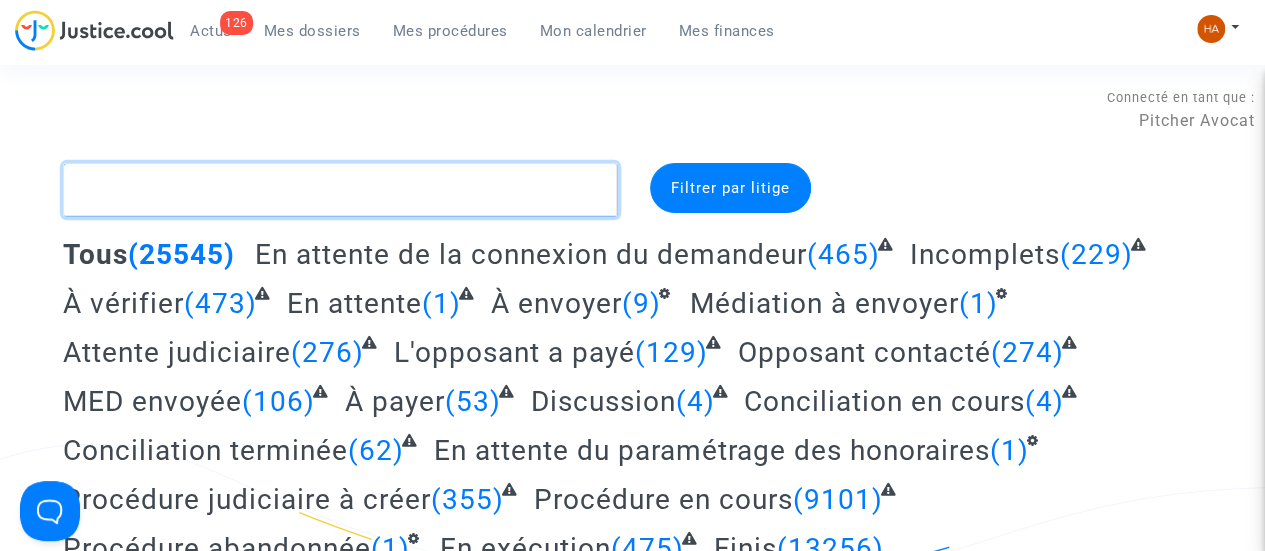 paste on "CFR-250130-ME98" 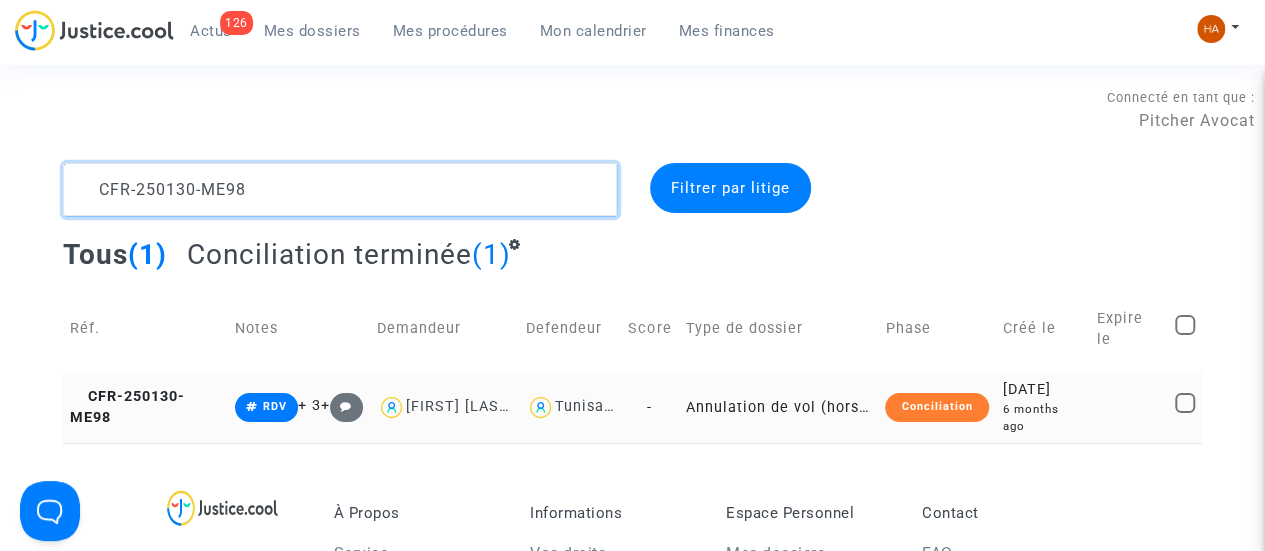type on "CFR-250130-ME98" 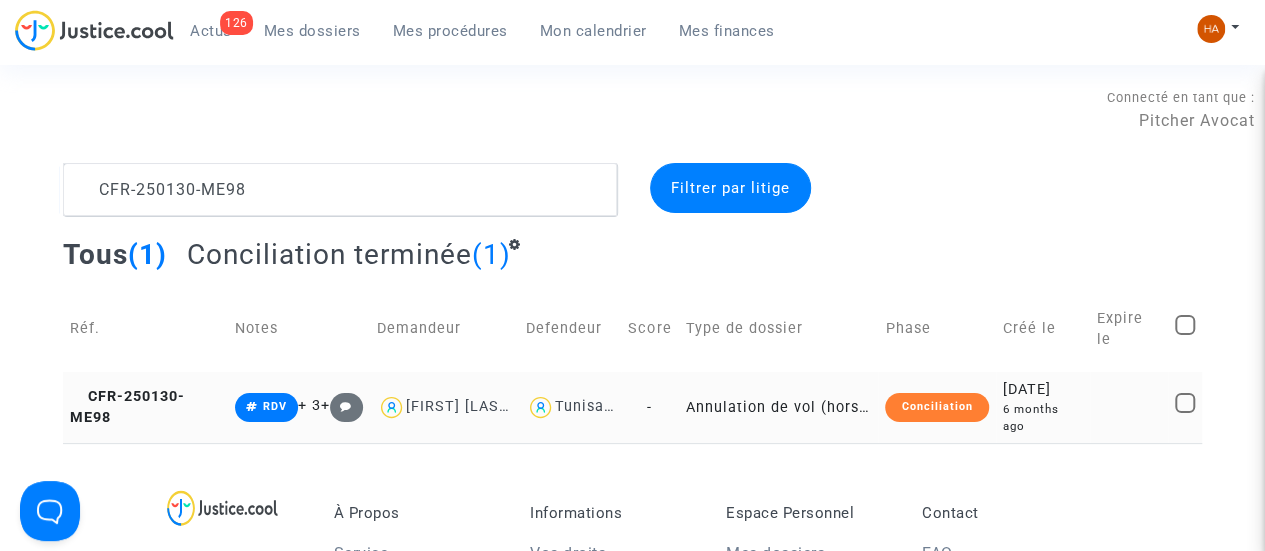 click on "-" 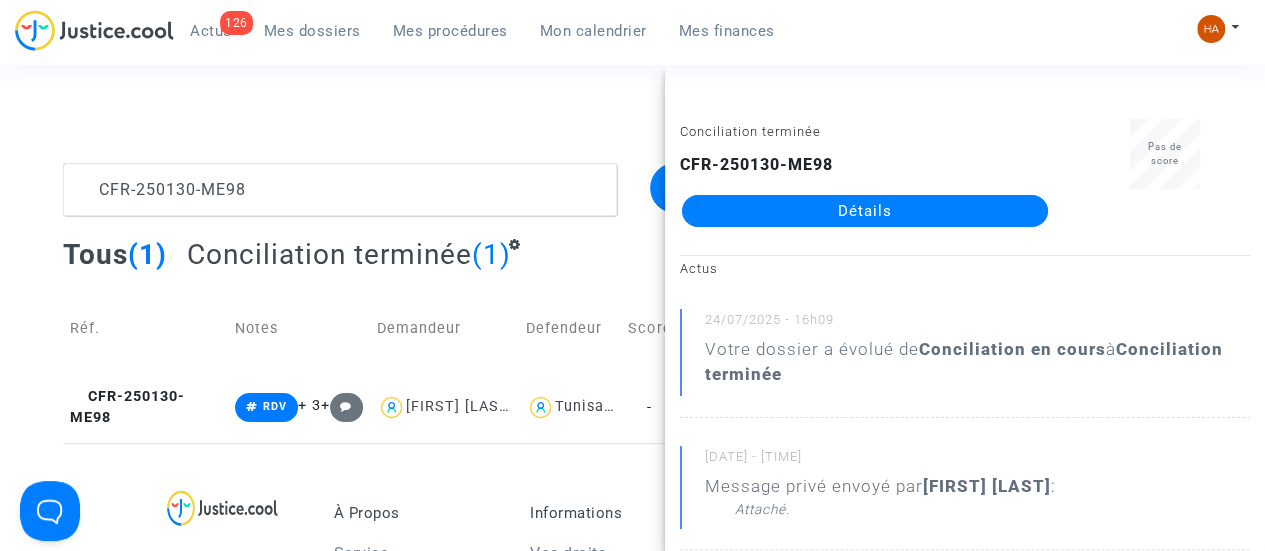 click on "Détails" 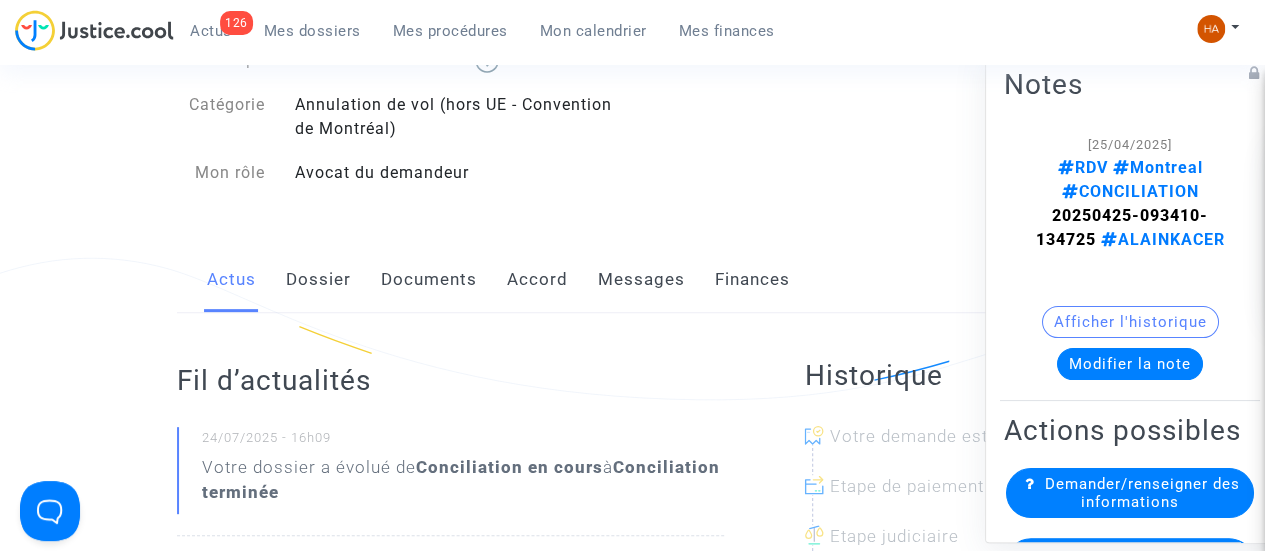 scroll, scrollTop: 200, scrollLeft: 0, axis: vertical 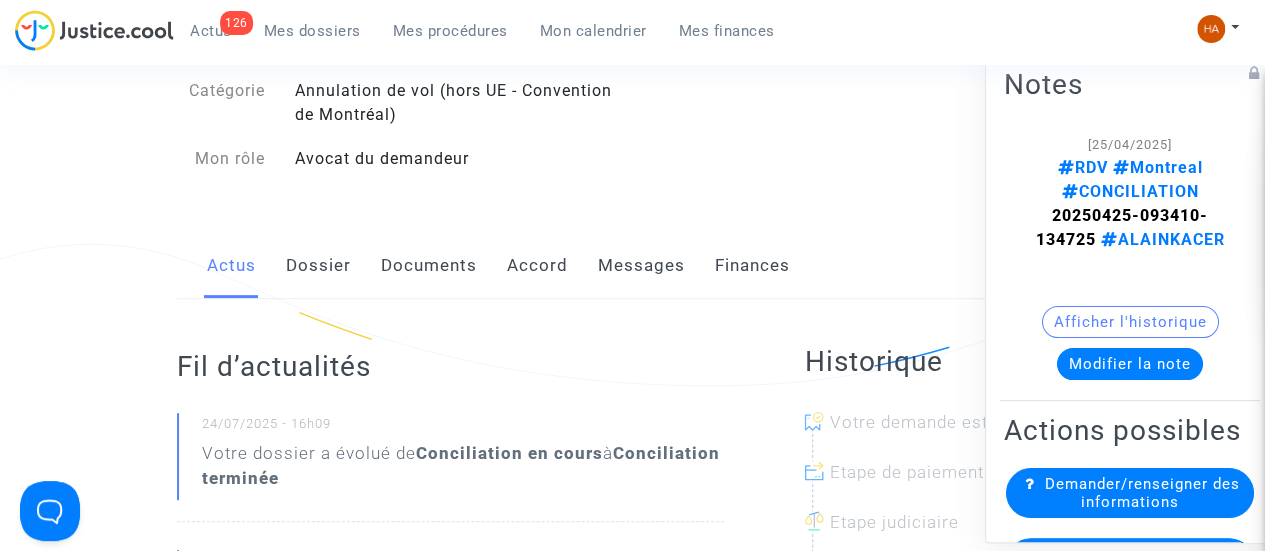 click on "Documents" 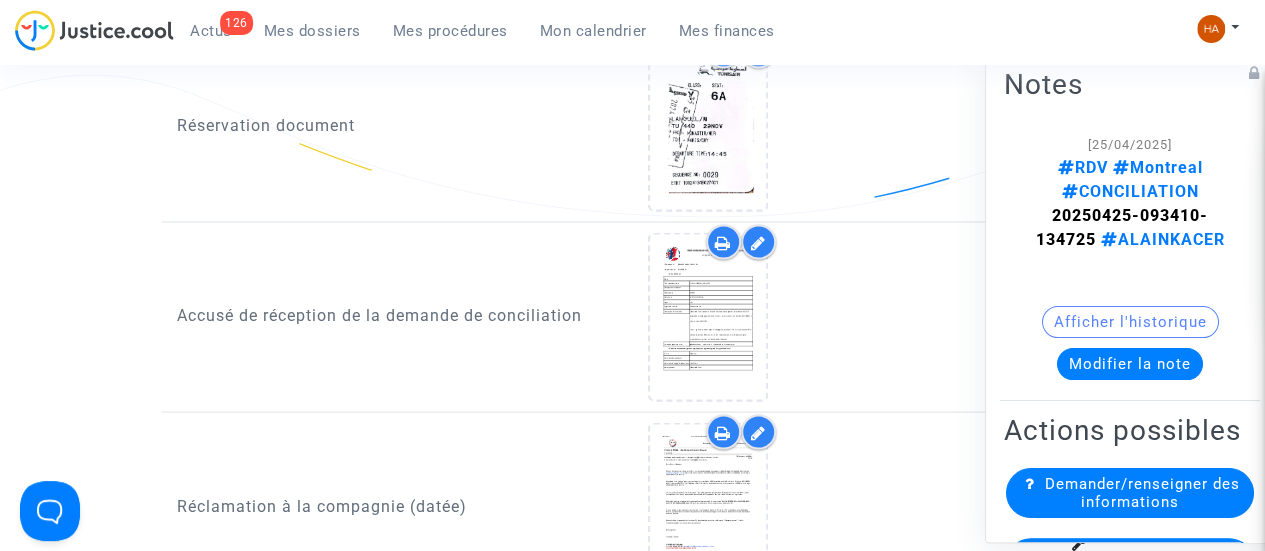 scroll, scrollTop: 1616, scrollLeft: 0, axis: vertical 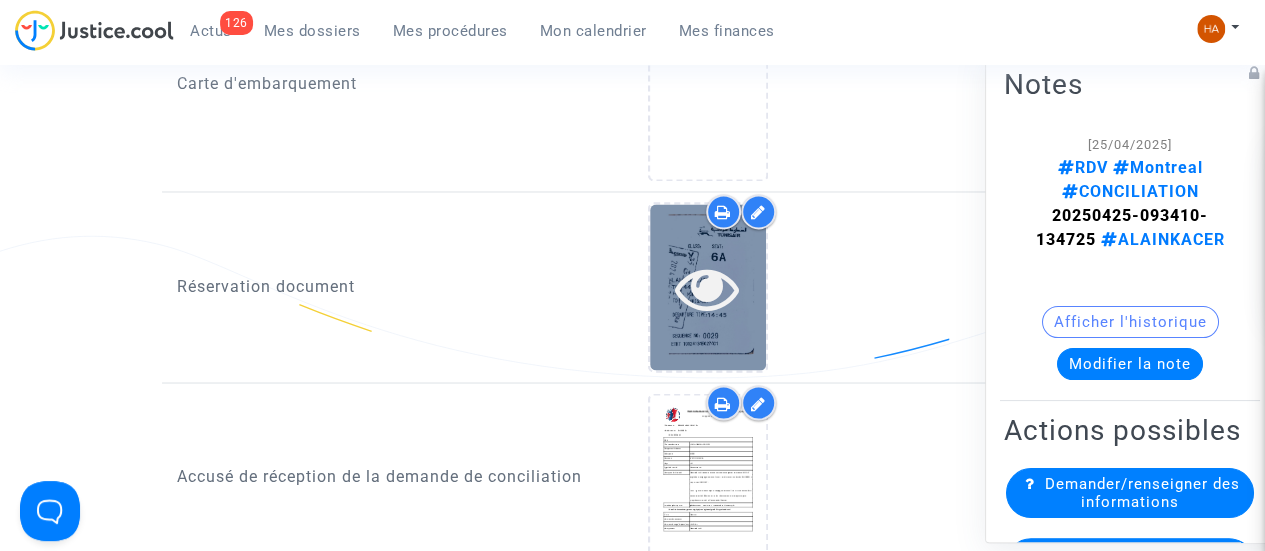 click at bounding box center [707, 287] 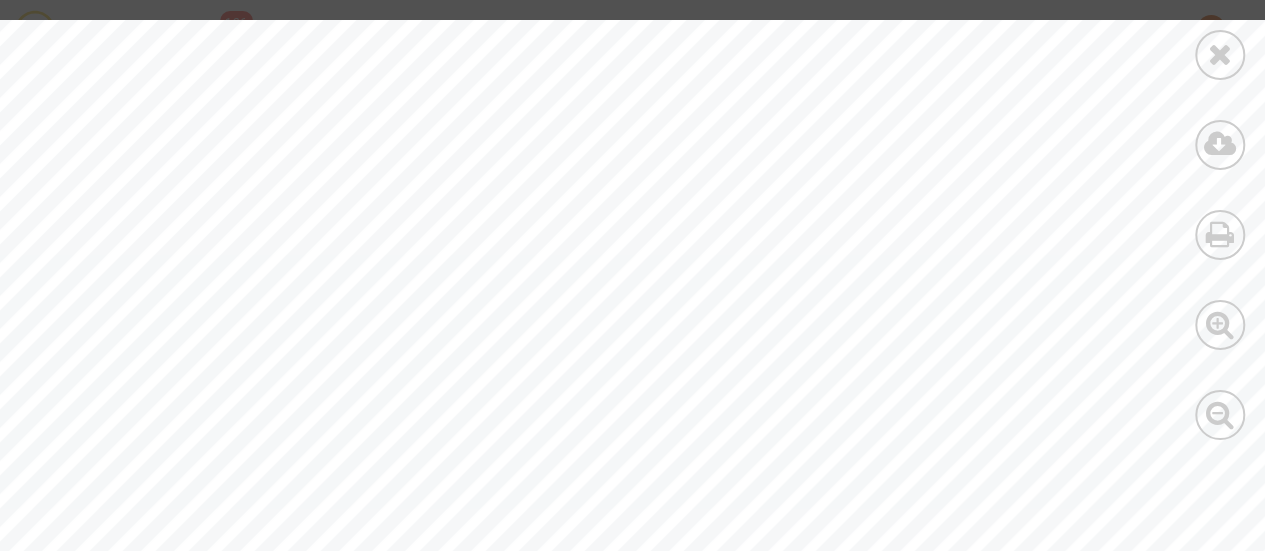 scroll, scrollTop: 1000, scrollLeft: 0, axis: vertical 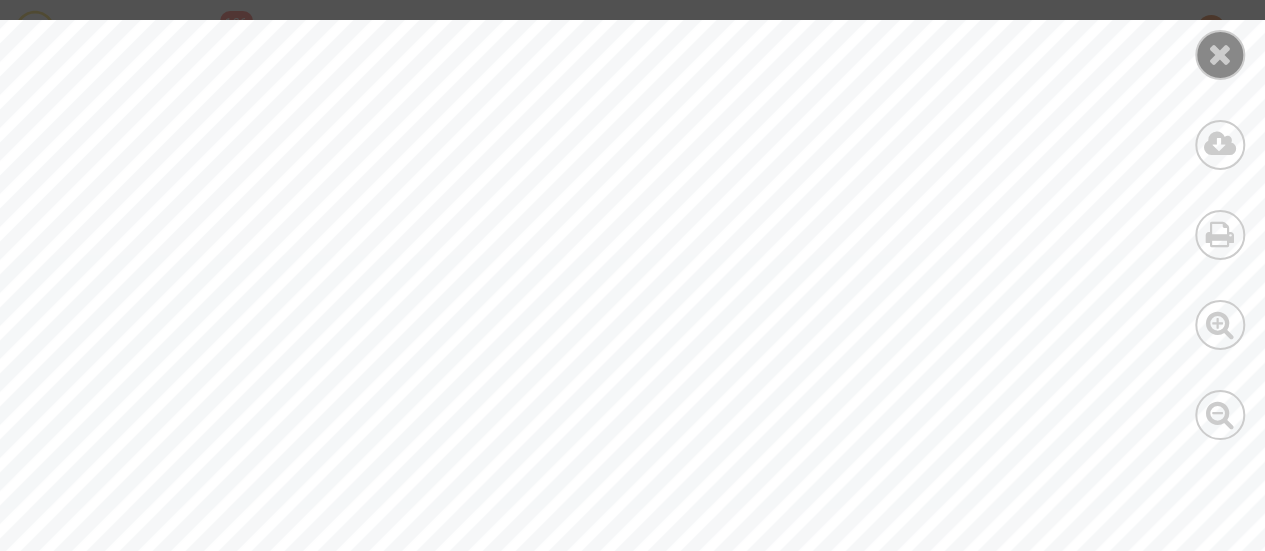 click at bounding box center [1220, 54] 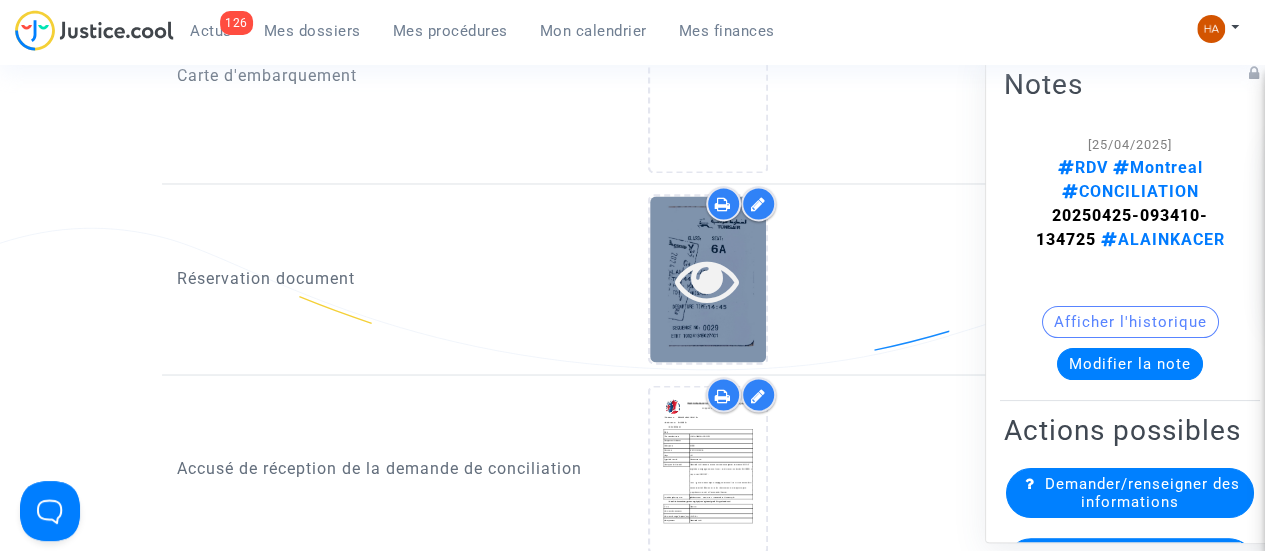 scroll, scrollTop: 1616, scrollLeft: 0, axis: vertical 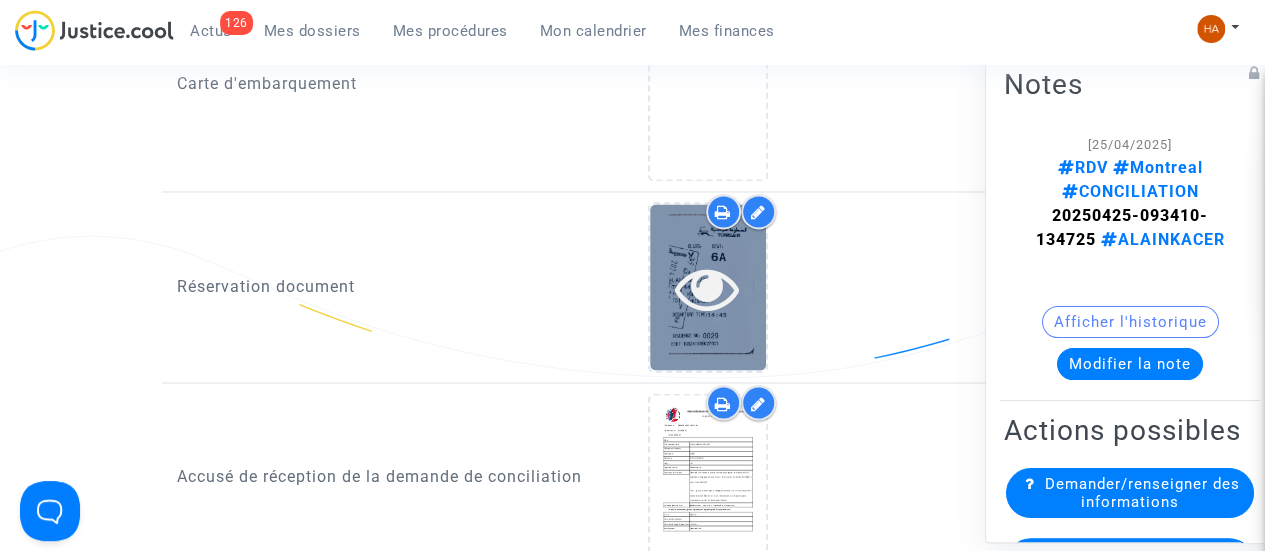 click at bounding box center (707, 287) 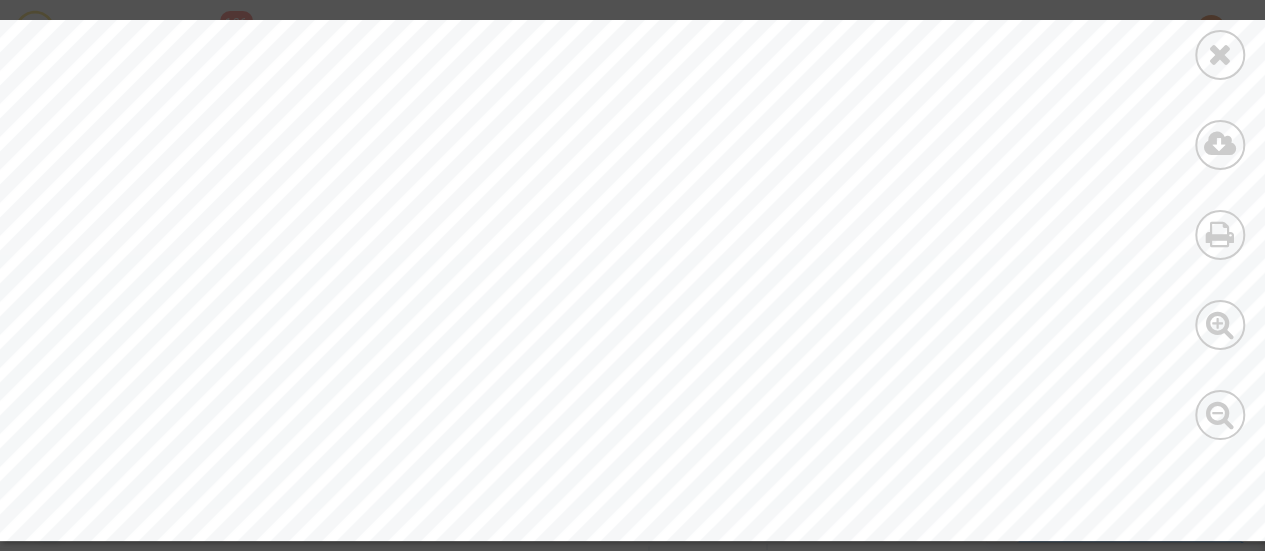 scroll, scrollTop: 1417, scrollLeft: 0, axis: vertical 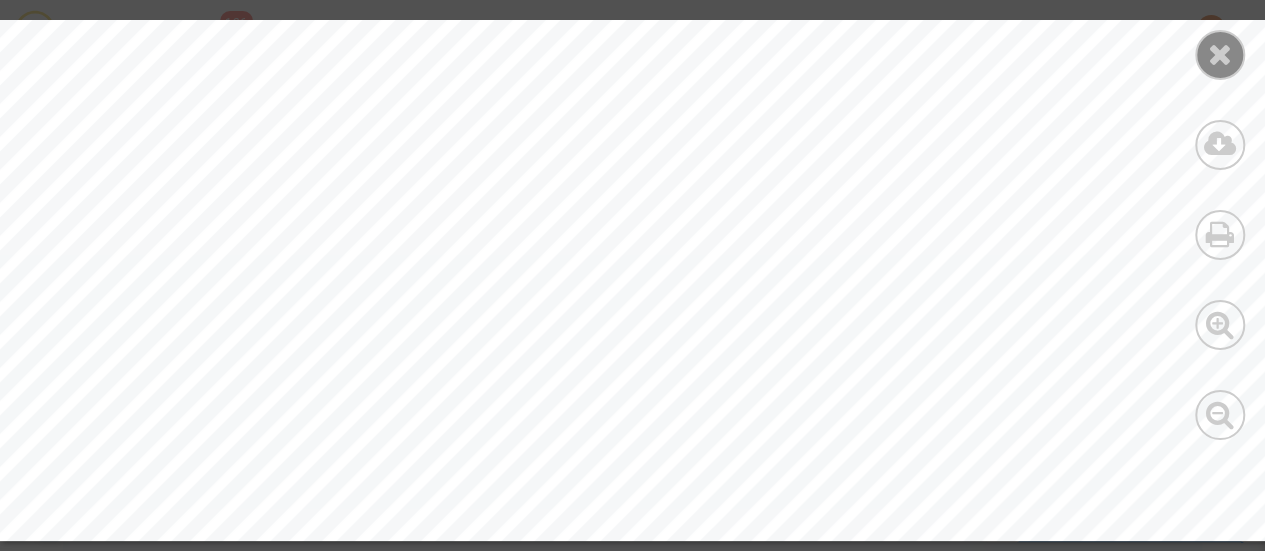 click at bounding box center [1220, 54] 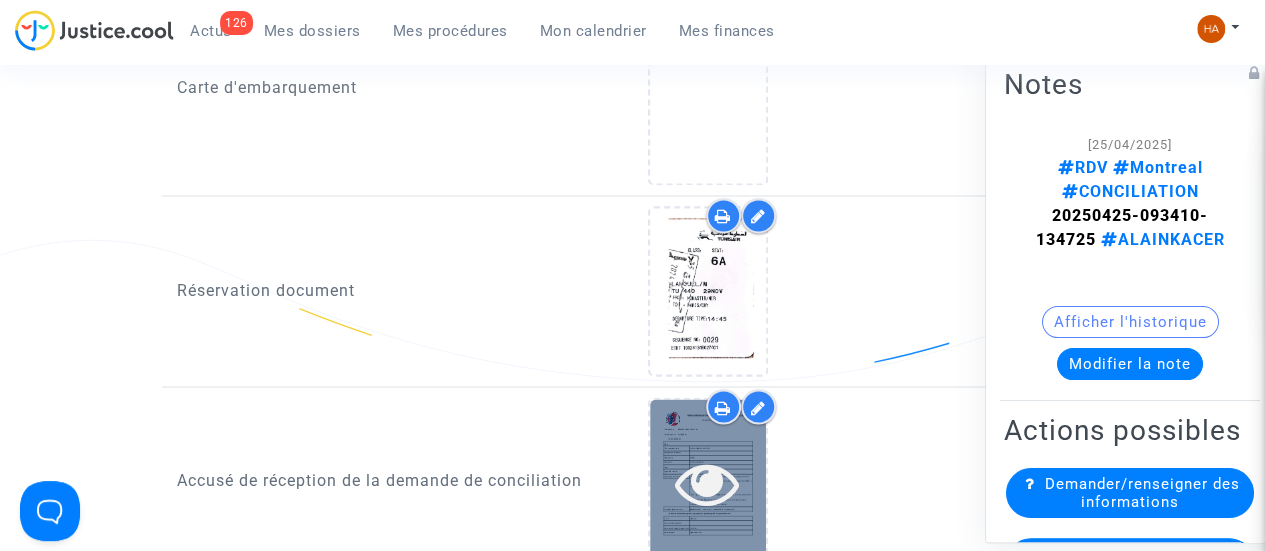 scroll, scrollTop: 1608, scrollLeft: 0, axis: vertical 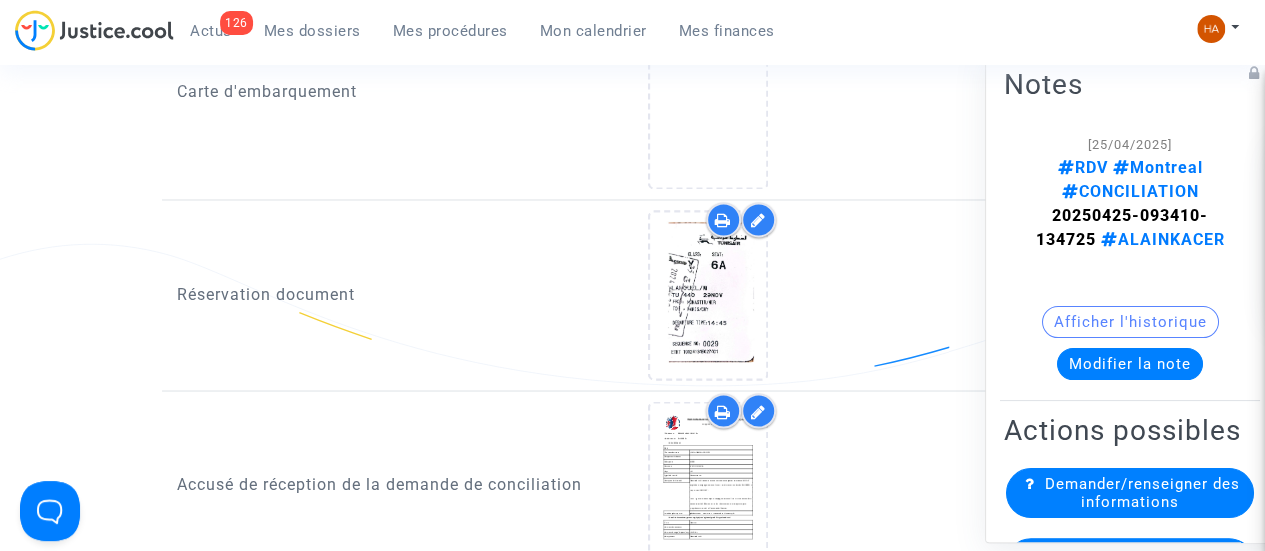 click at bounding box center [758, 220] 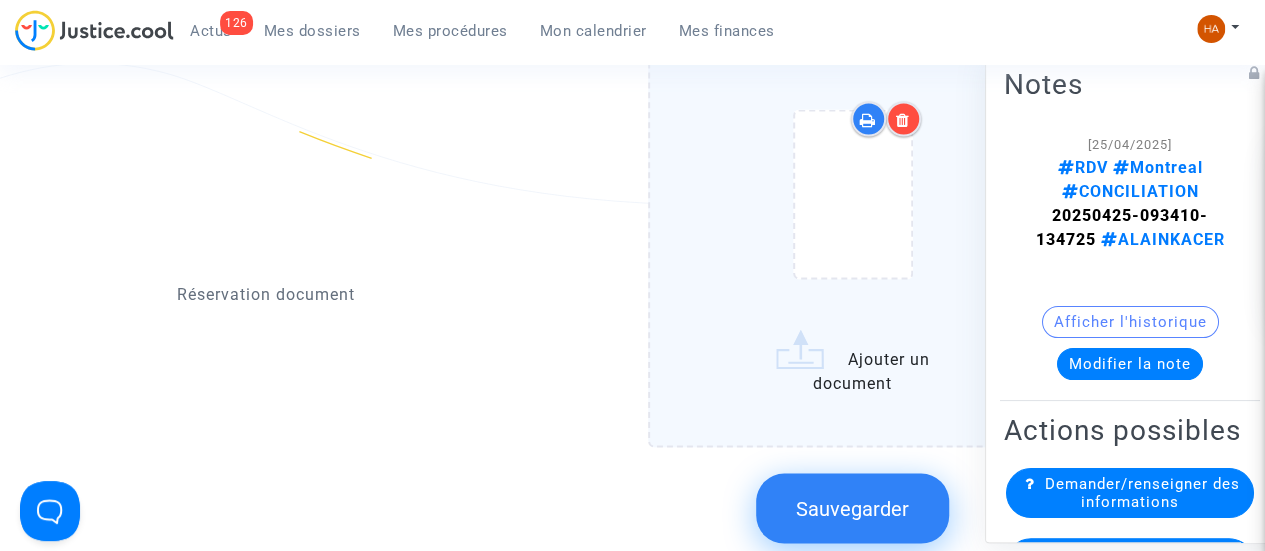 scroll, scrollTop: 1808, scrollLeft: 0, axis: vertical 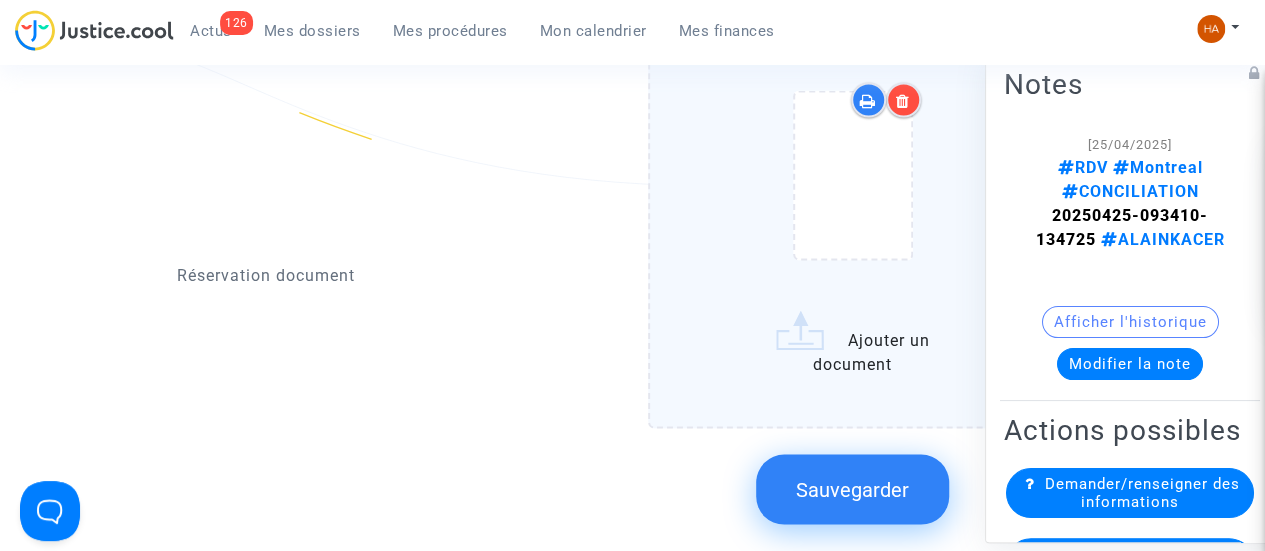 click on "Ajouter un document" 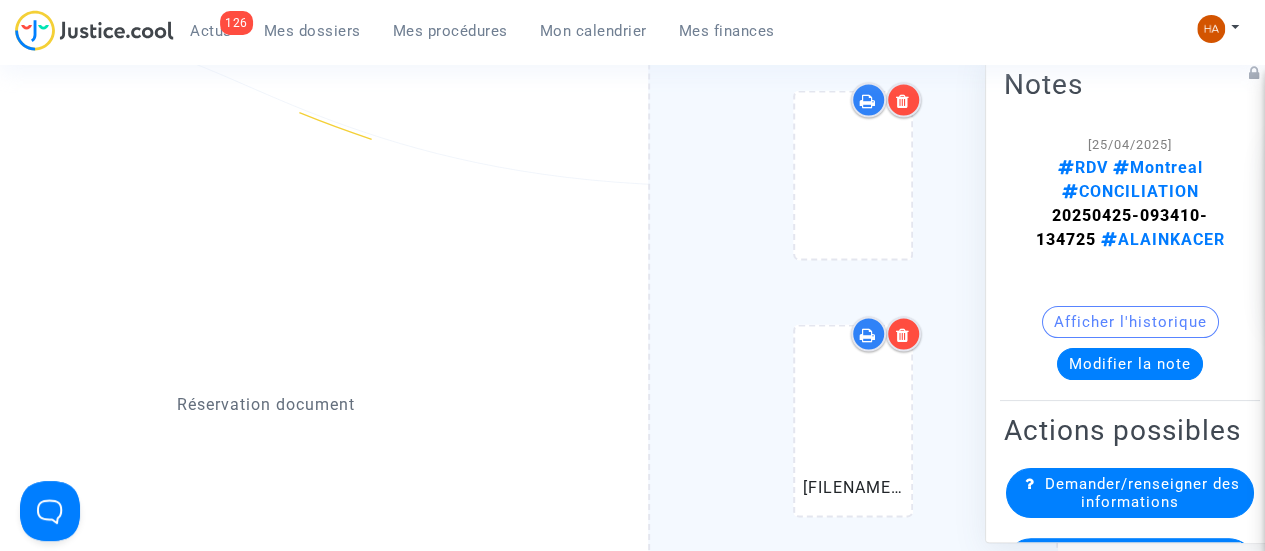 click at bounding box center [903, 334] 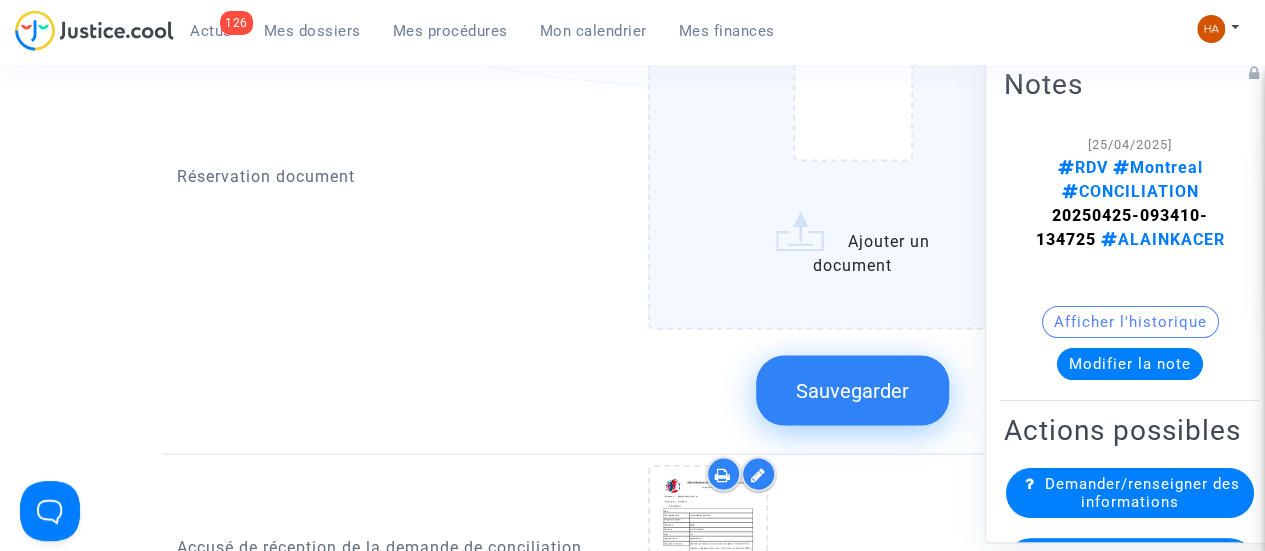 scroll, scrollTop: 1908, scrollLeft: 0, axis: vertical 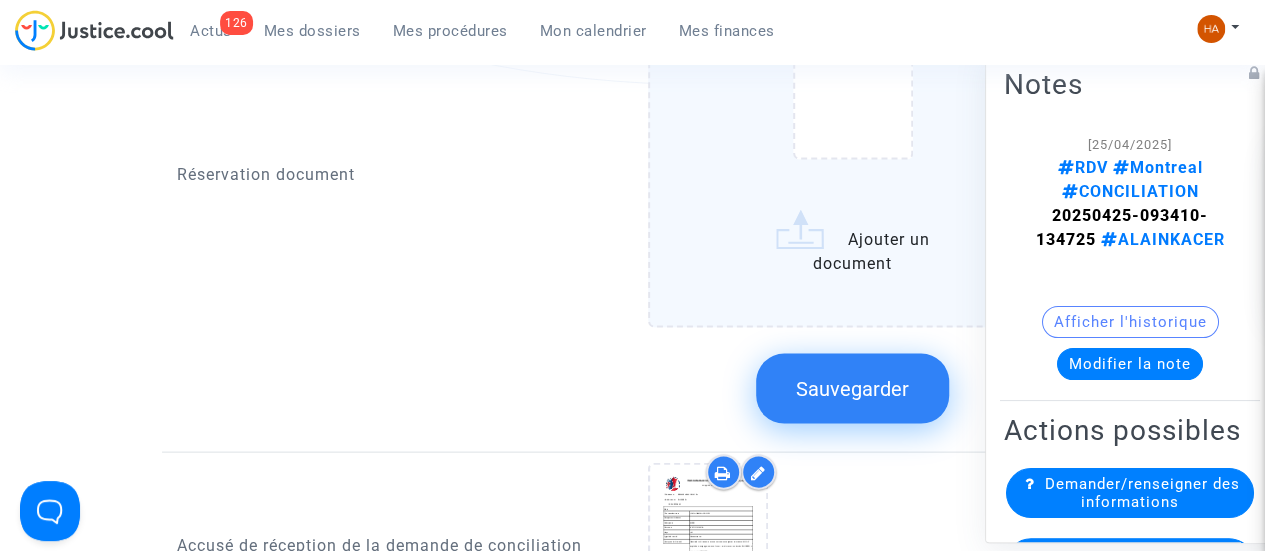 click on "Sauvegarder" 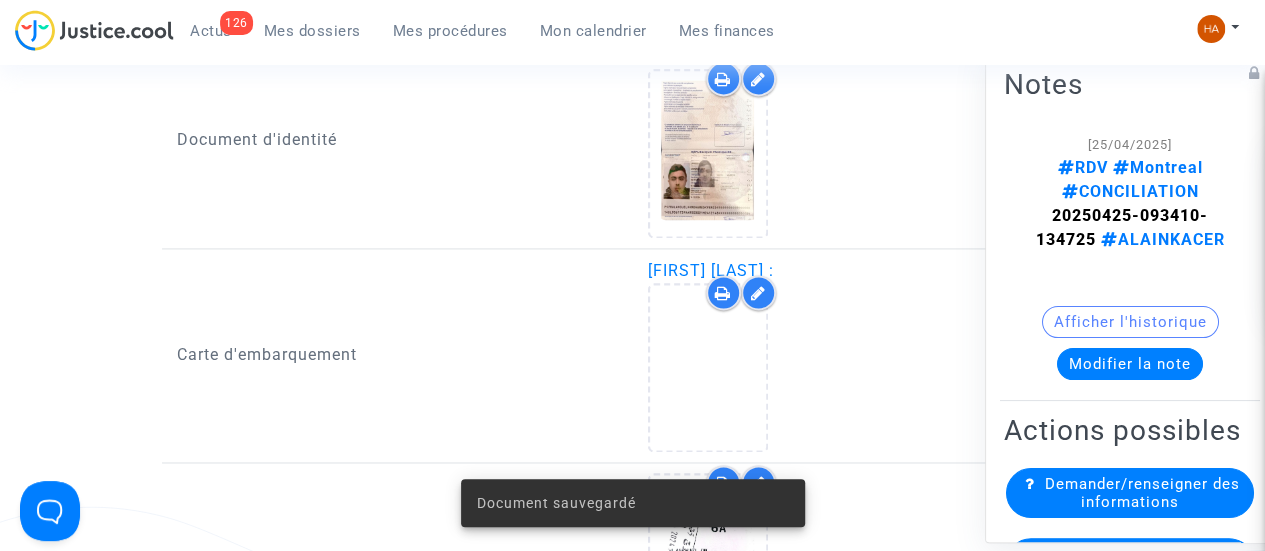 scroll, scrollTop: 1308, scrollLeft: 0, axis: vertical 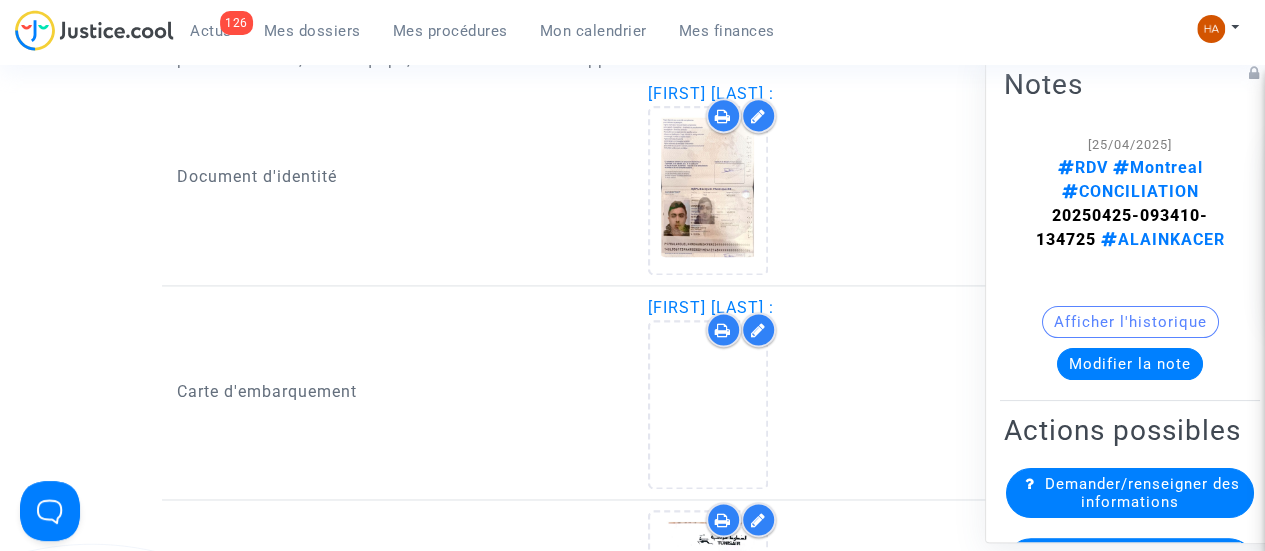 click at bounding box center [758, 330] 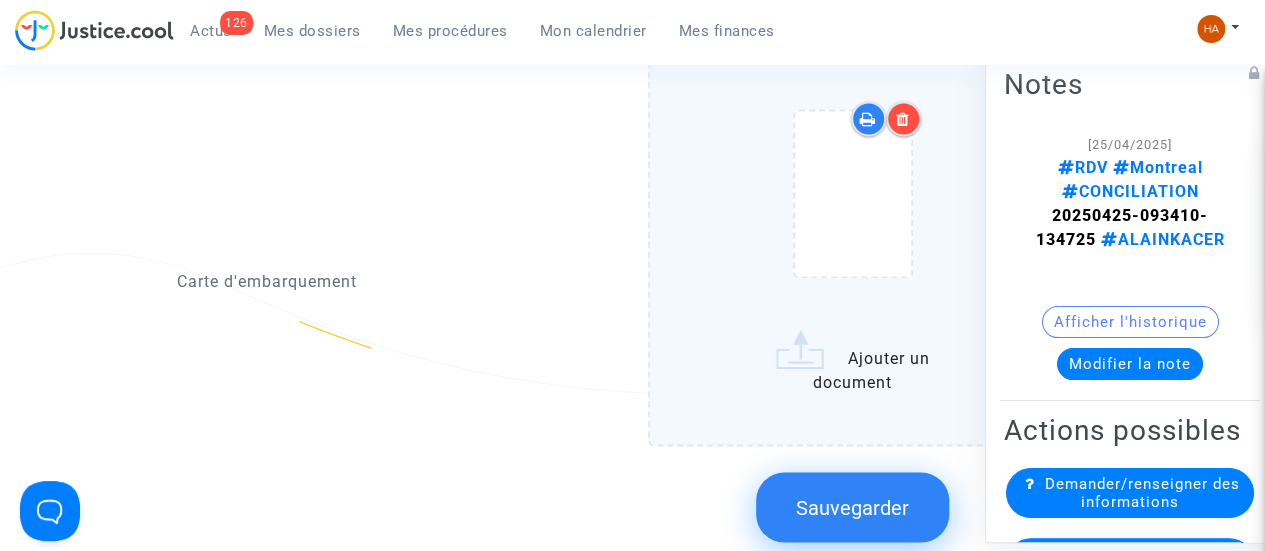 scroll, scrollTop: 1608, scrollLeft: 0, axis: vertical 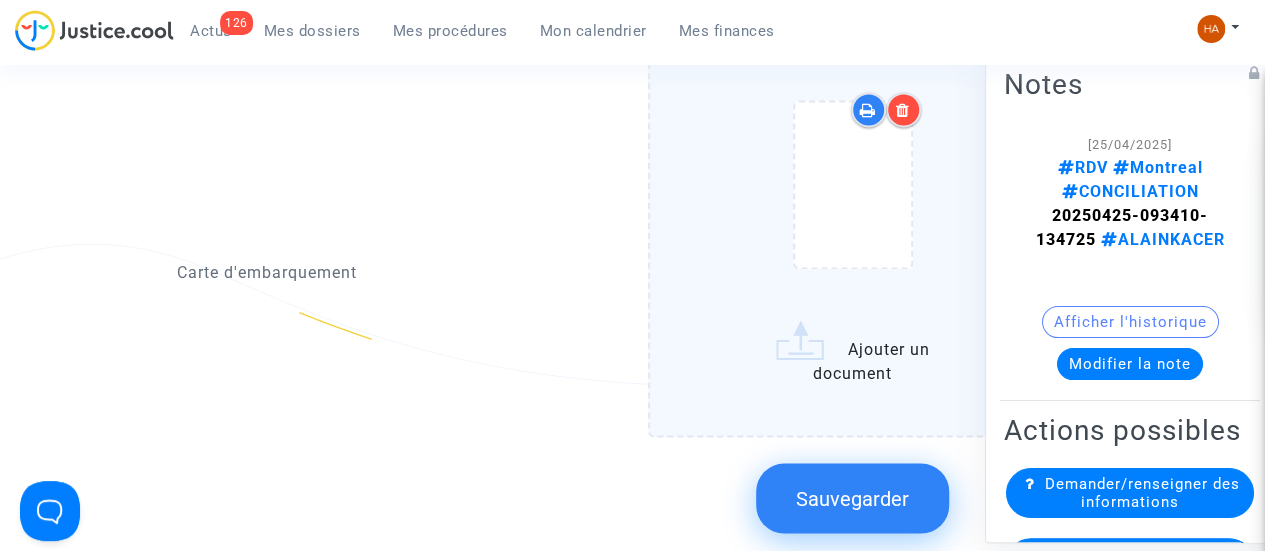click on "Ajouter un document" 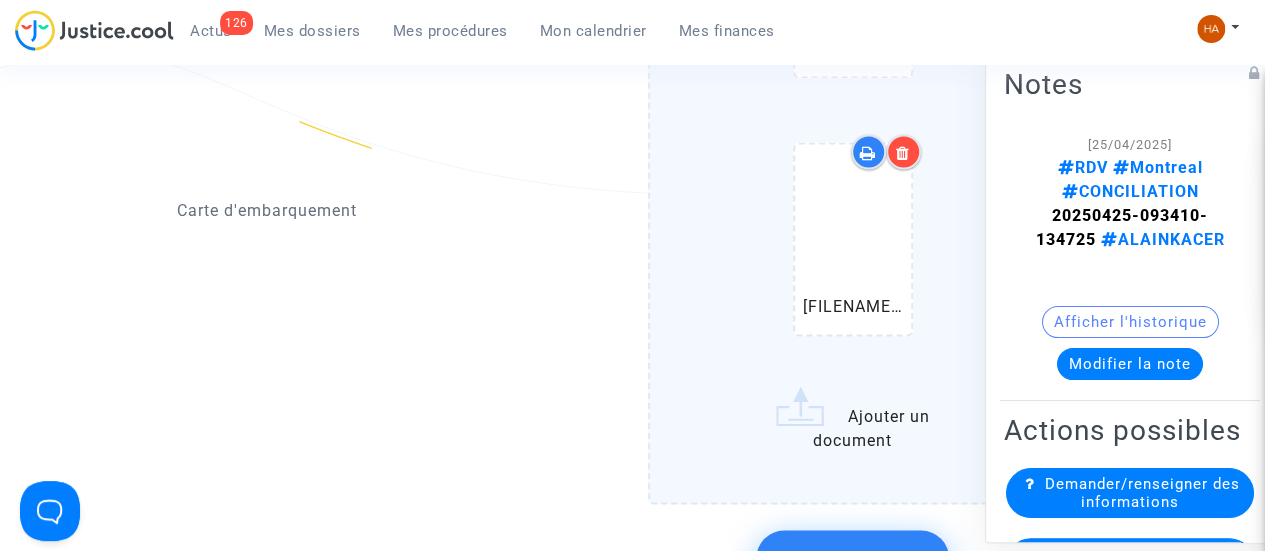scroll, scrollTop: 1908, scrollLeft: 0, axis: vertical 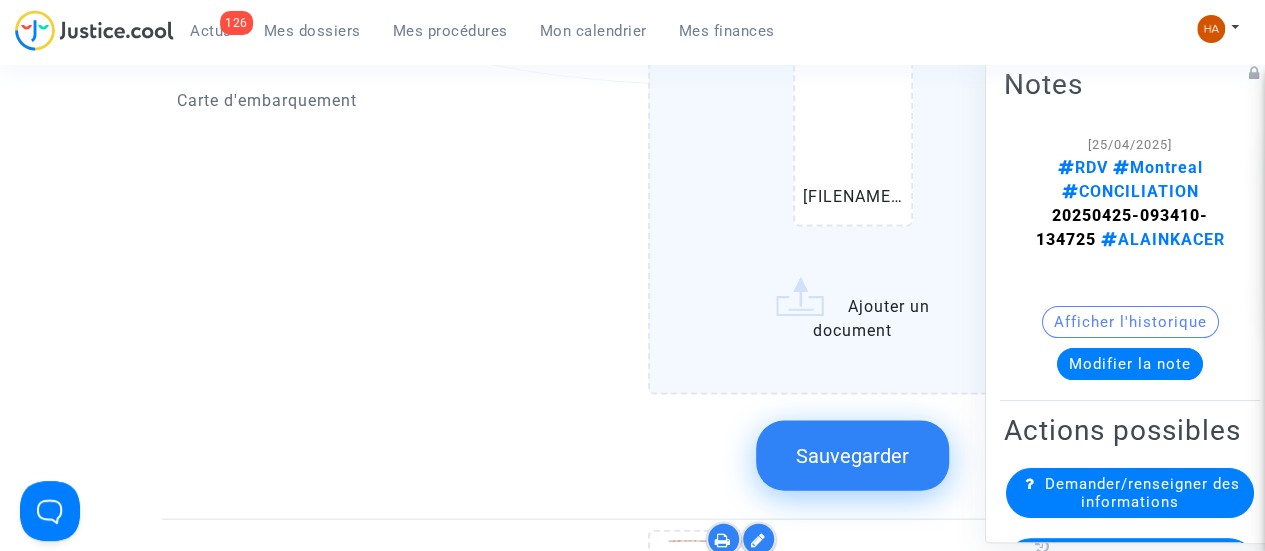 click on "Sauvegarder" 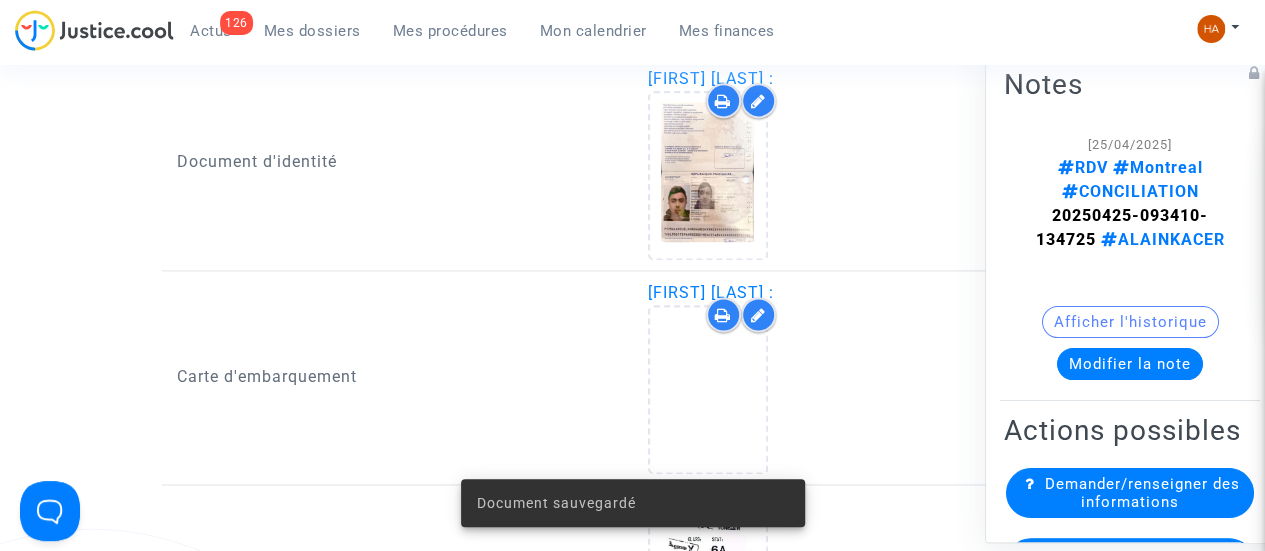 scroll, scrollTop: 1308, scrollLeft: 0, axis: vertical 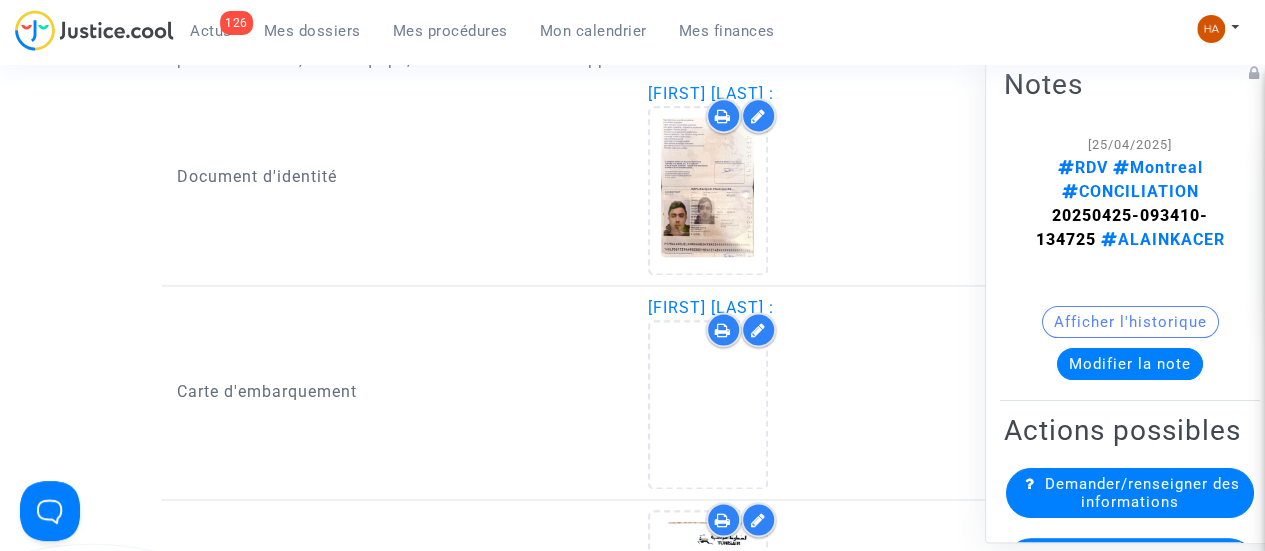 click on "Mes dossiers" at bounding box center (312, 31) 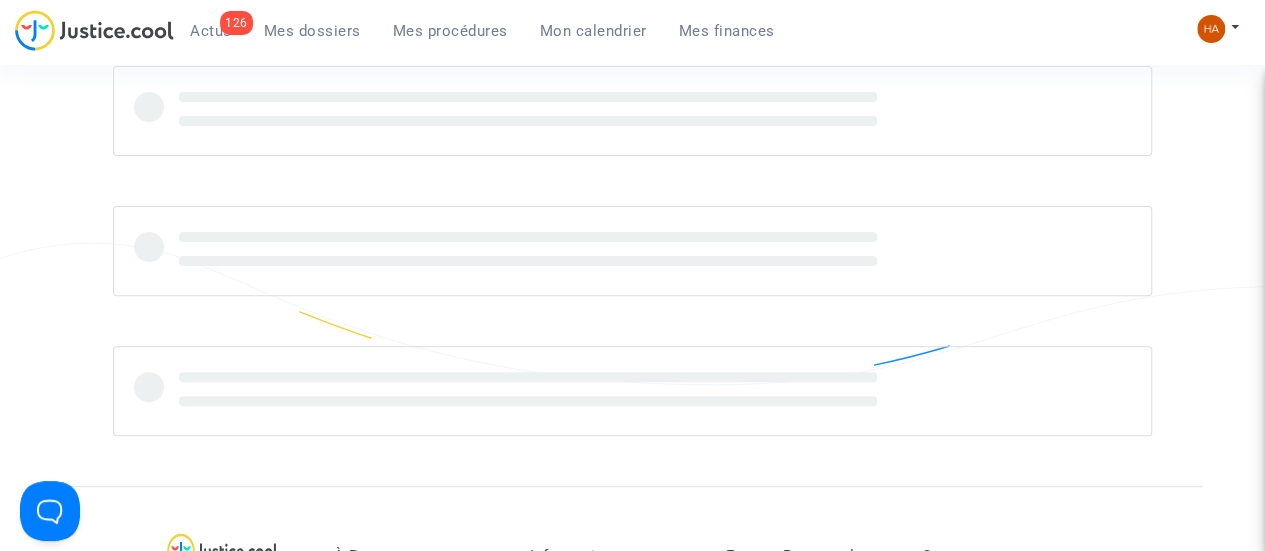scroll, scrollTop: 0, scrollLeft: 0, axis: both 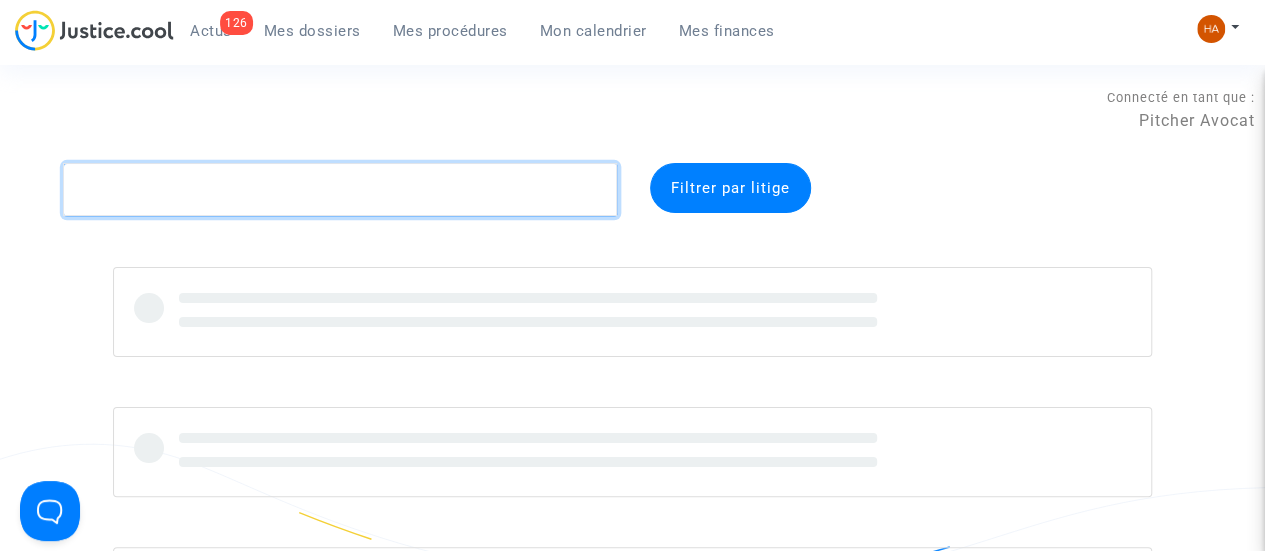 click 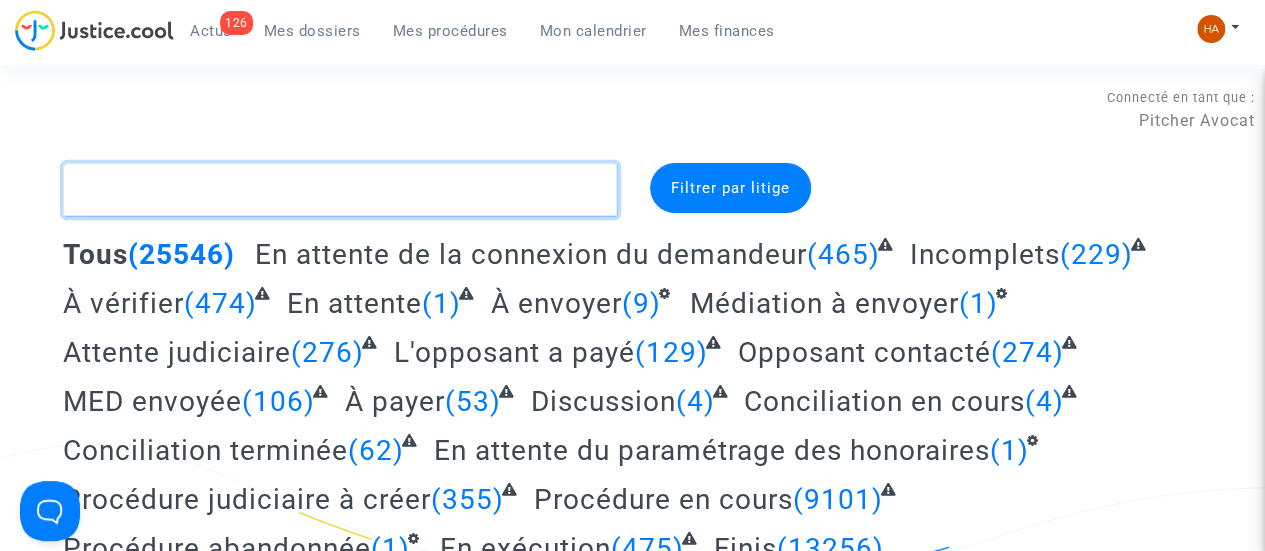 paste on "CFR-250226-TMDC" 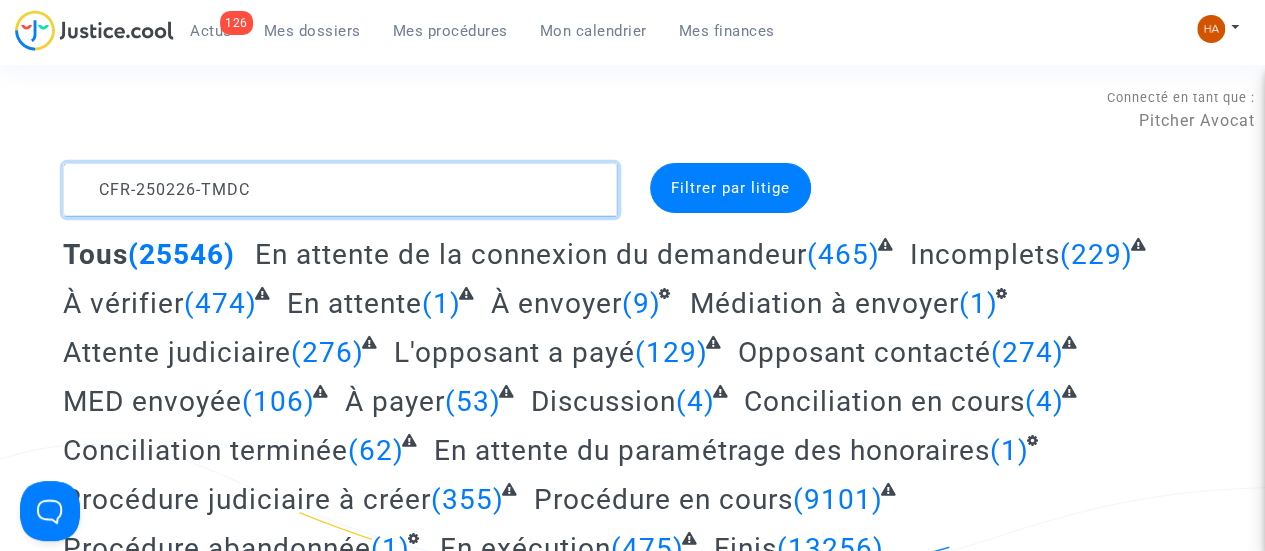 type on "CFR-250226-TMDC" 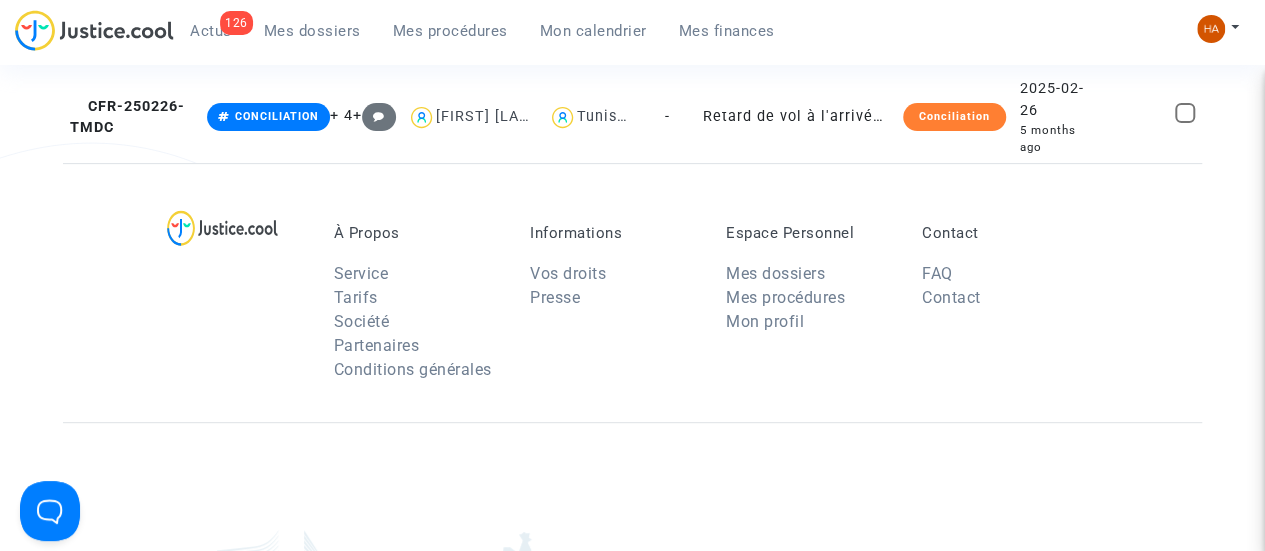 scroll, scrollTop: 300, scrollLeft: 0, axis: vertical 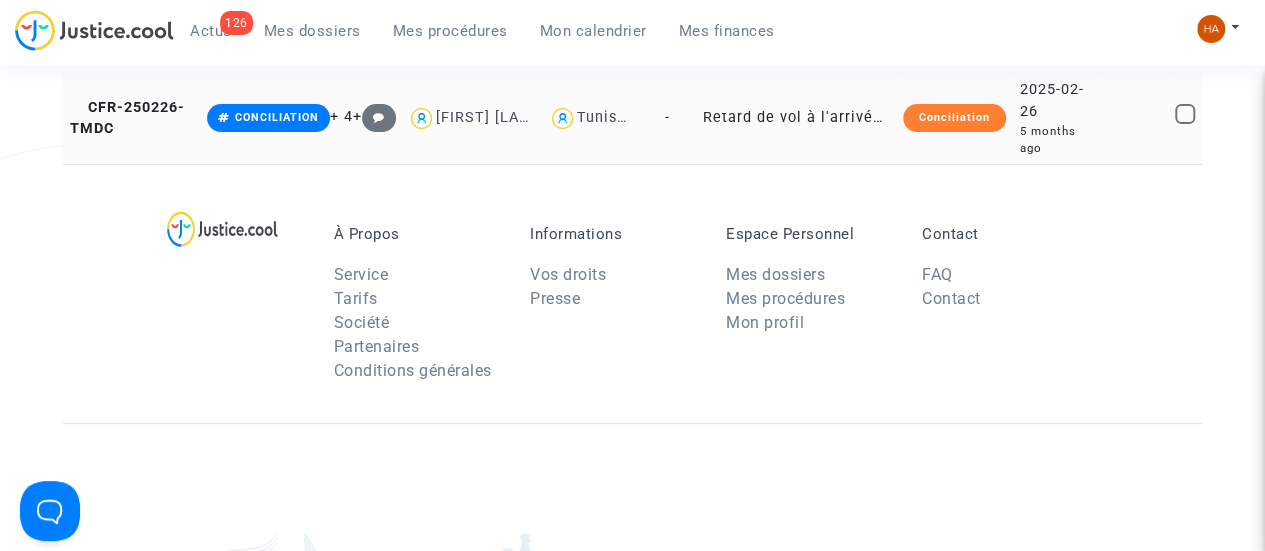 click on "Retard de vol à l'arrivée (hors UE  - Convention de Montréal)" 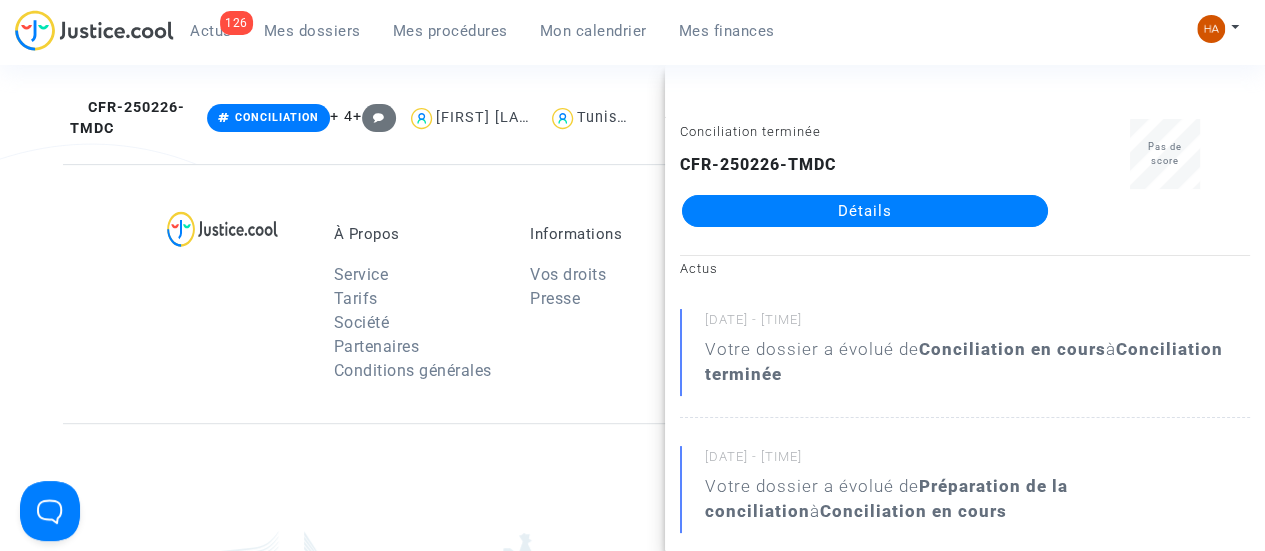 click on "Détails" 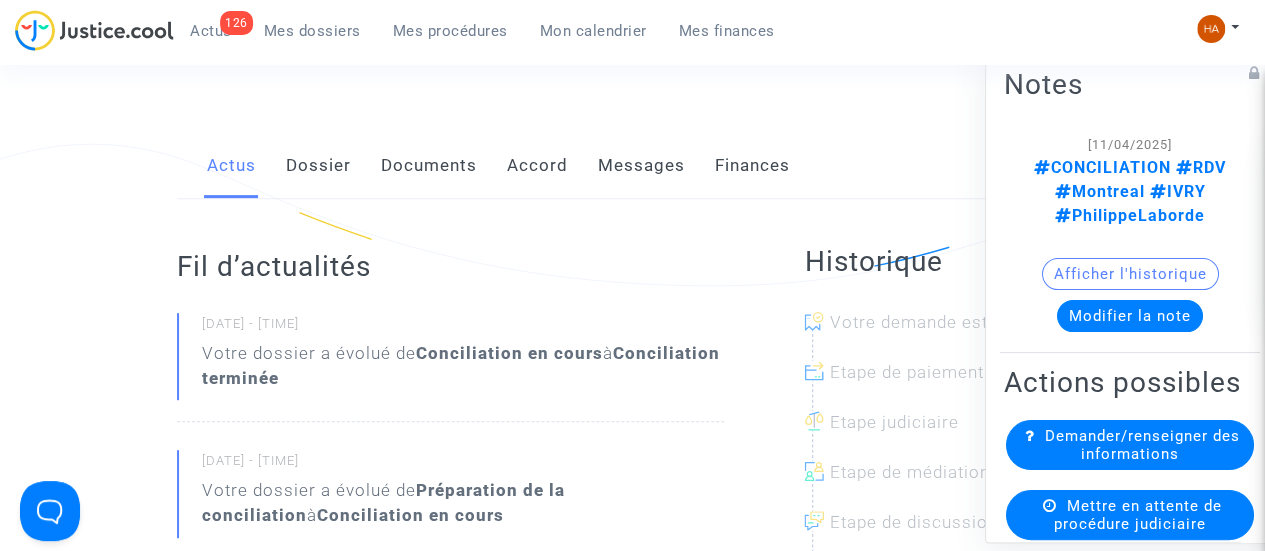 click on "Documents" 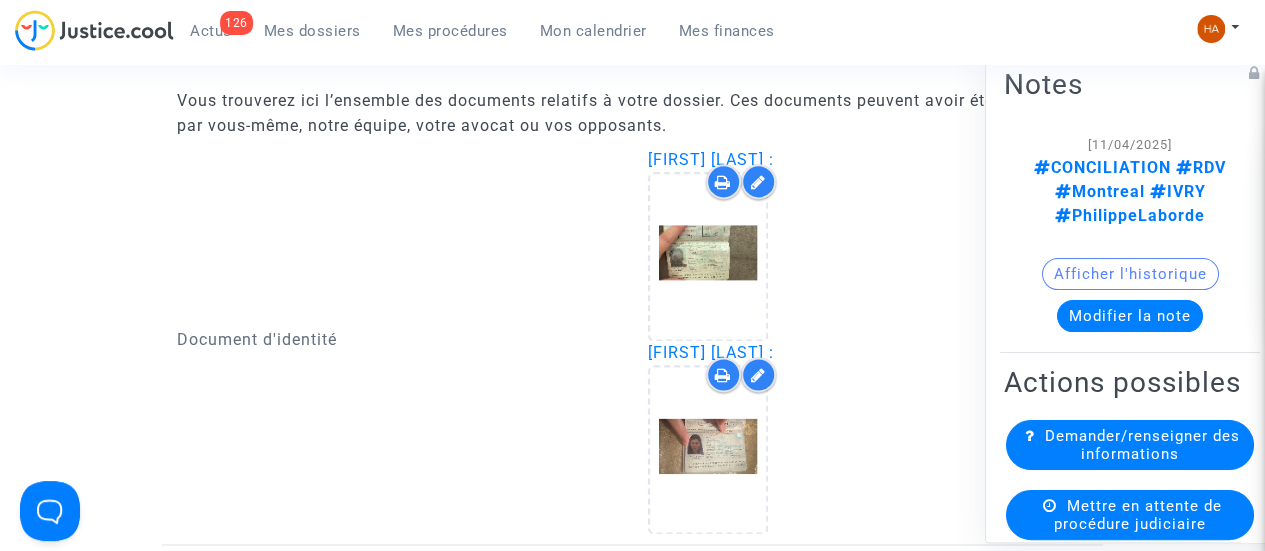 scroll, scrollTop: 1243, scrollLeft: 0, axis: vertical 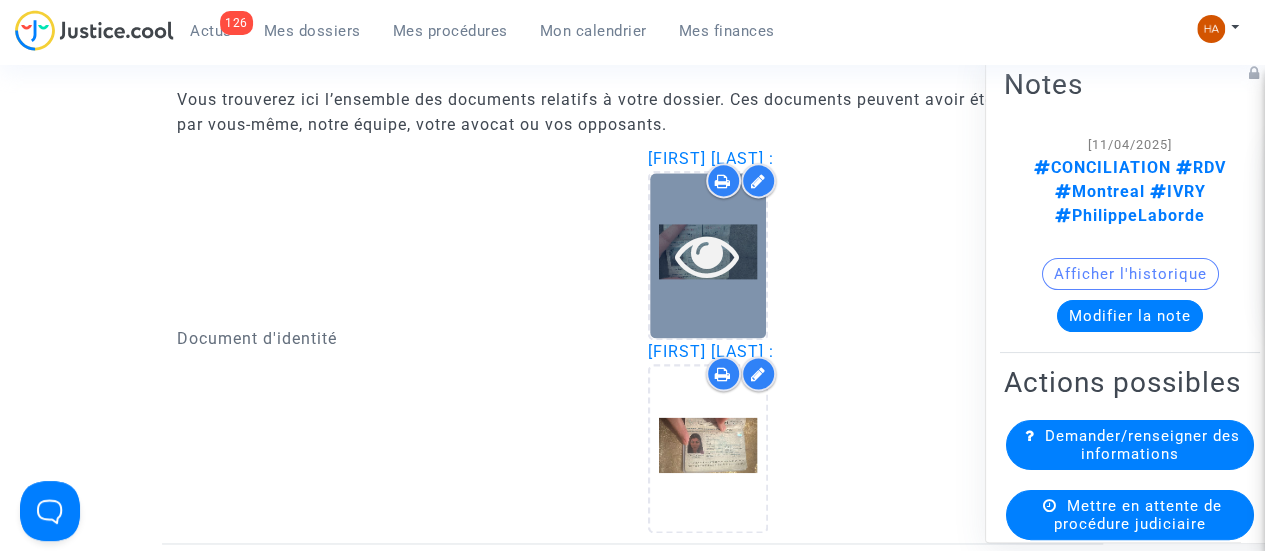 click at bounding box center (708, 255) 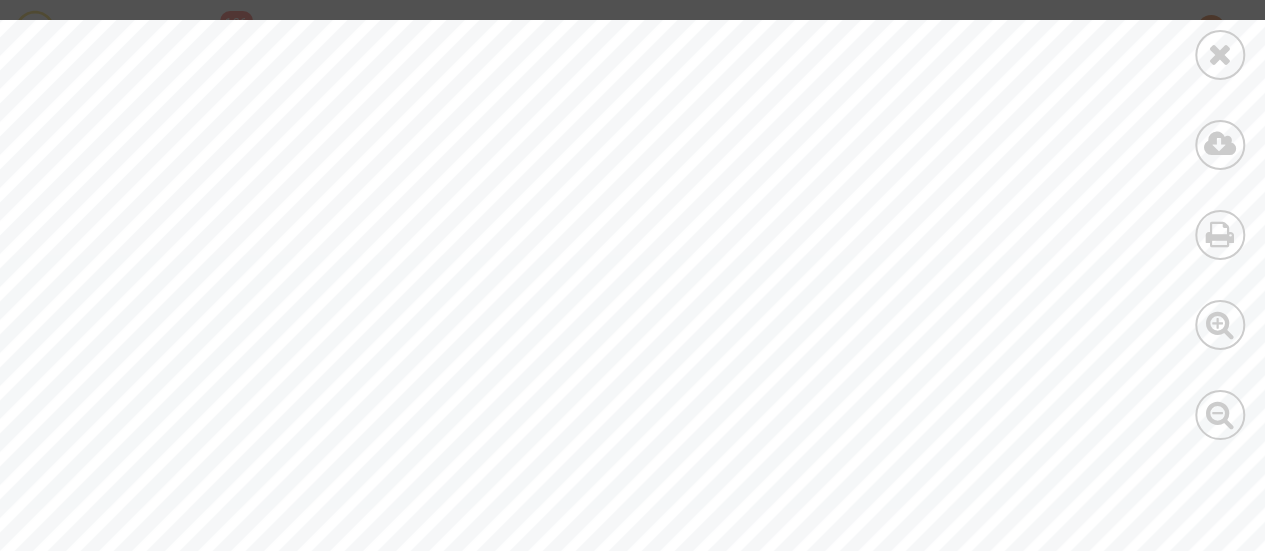 scroll, scrollTop: 744, scrollLeft: 0, axis: vertical 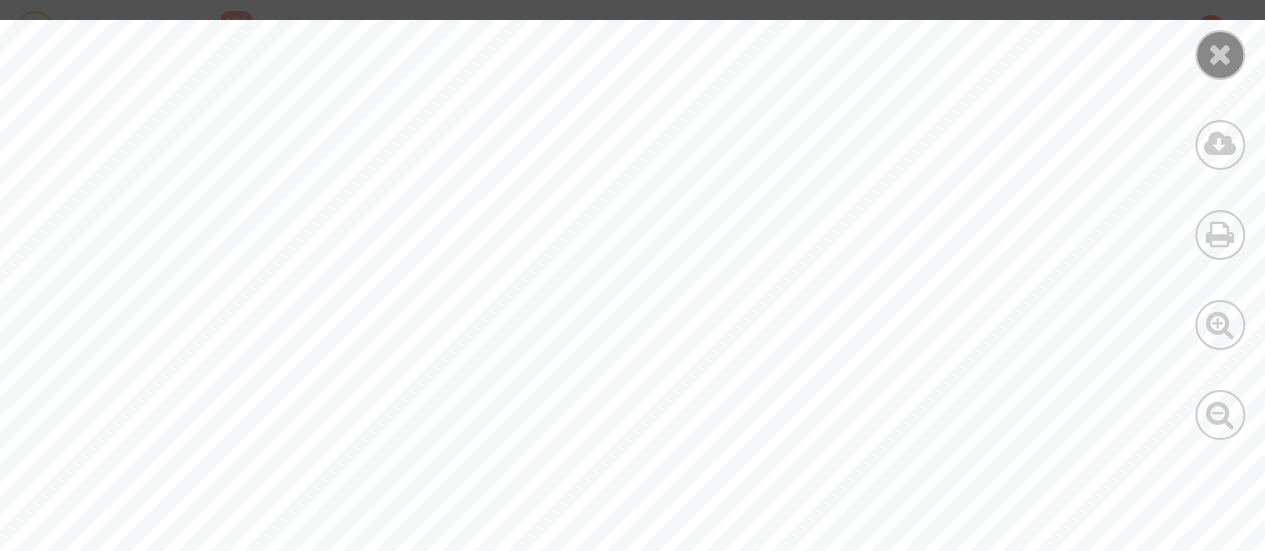 click at bounding box center (1220, 54) 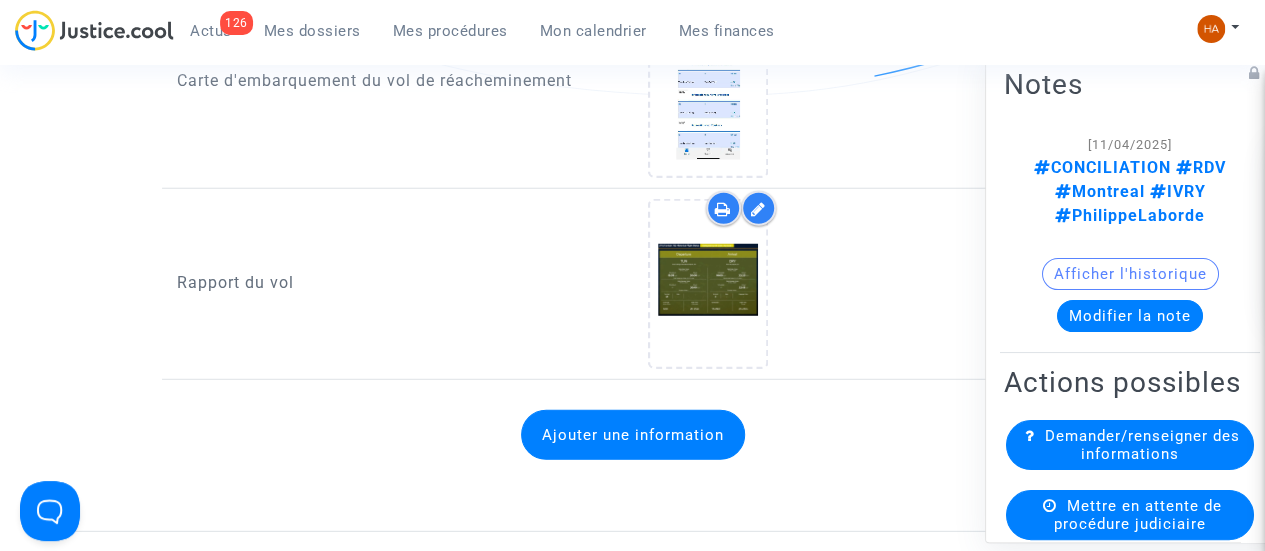 scroll, scrollTop: 2602, scrollLeft: 0, axis: vertical 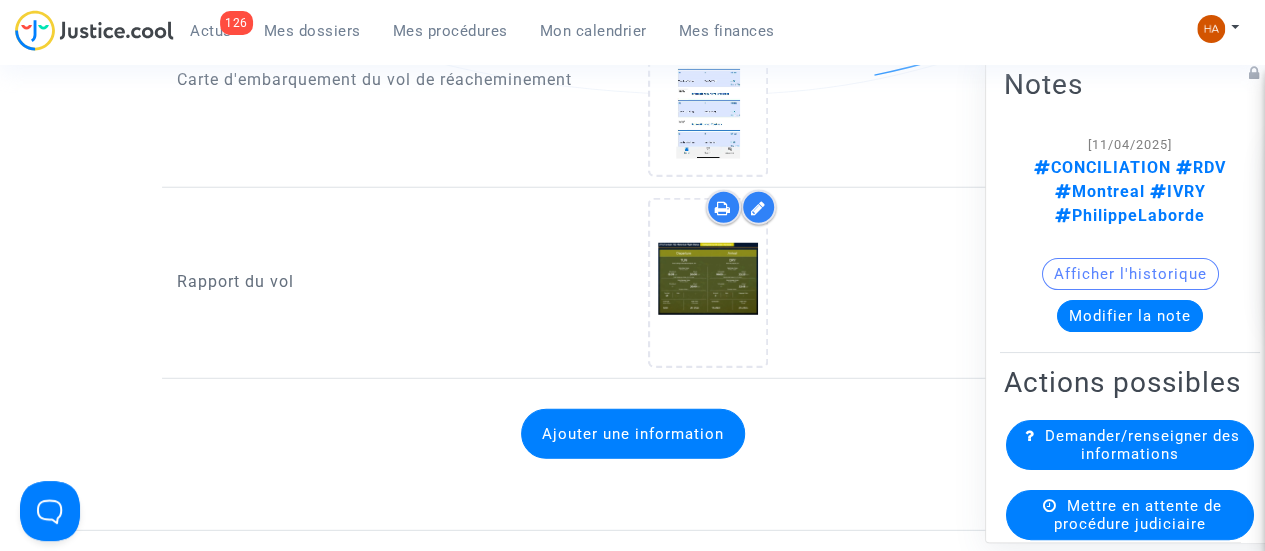 click on "Actus" at bounding box center (211, 31) 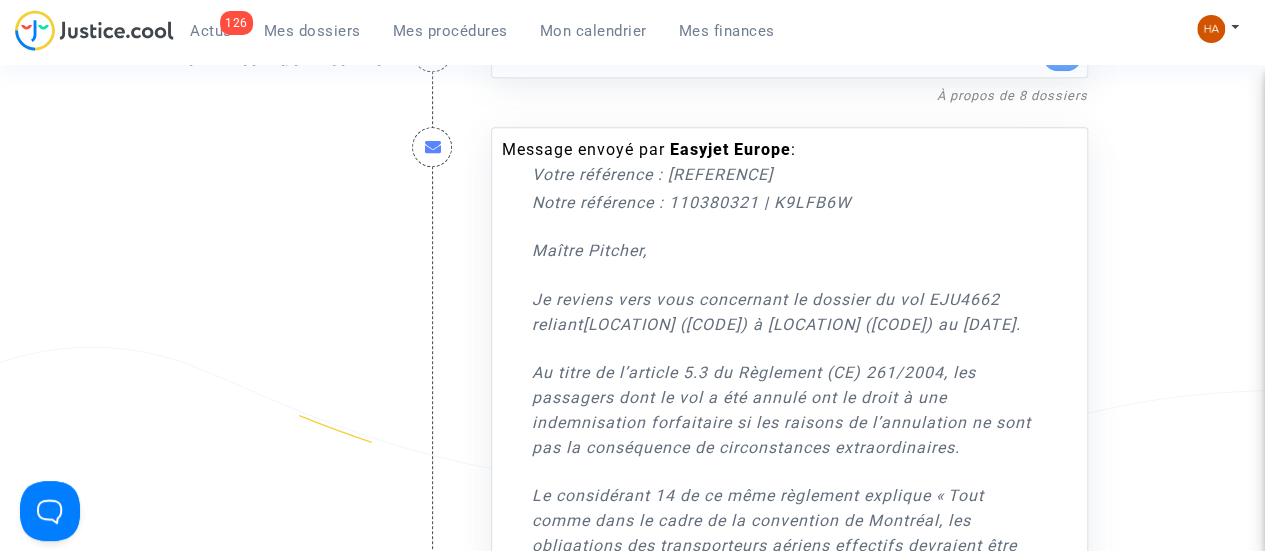 scroll, scrollTop: 2622, scrollLeft: 0, axis: vertical 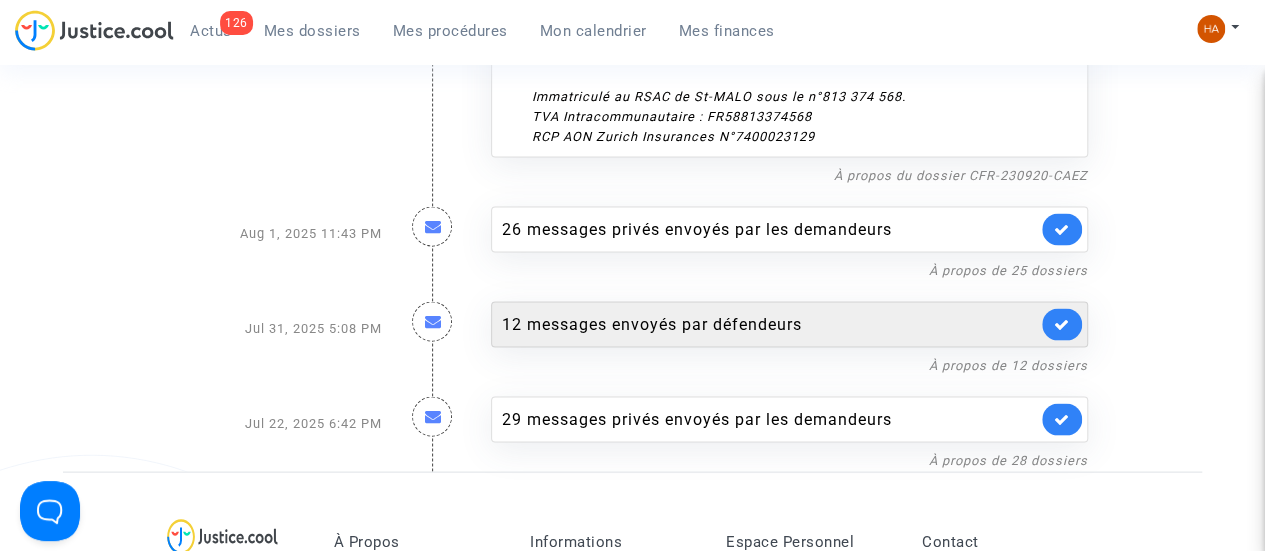 click on "12 messages envoyés par   défendeurs" 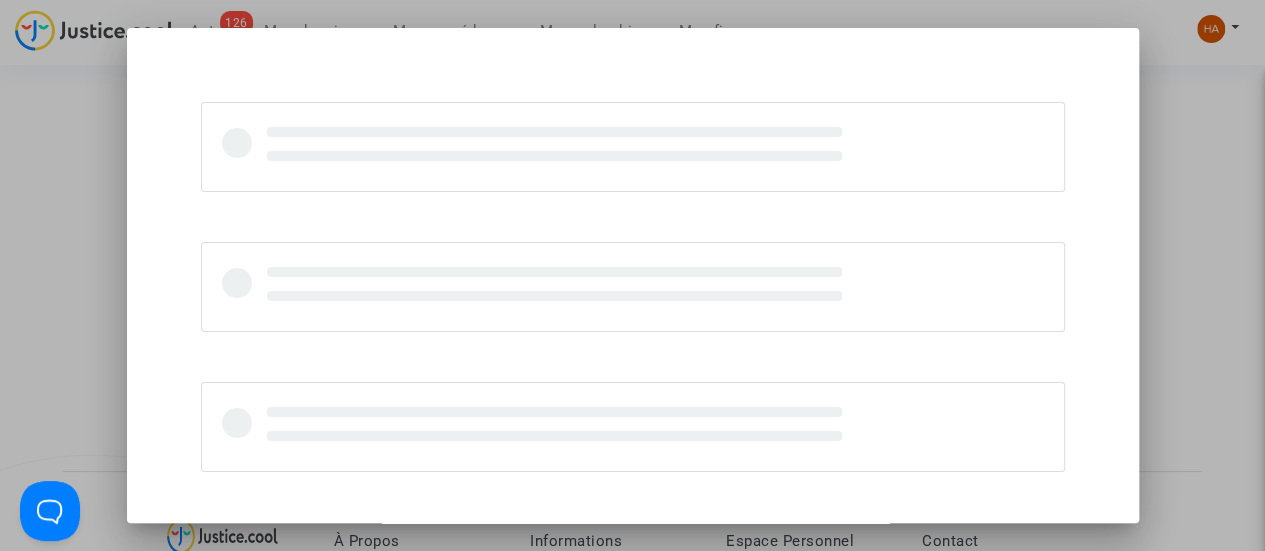 scroll, scrollTop: 0, scrollLeft: 0, axis: both 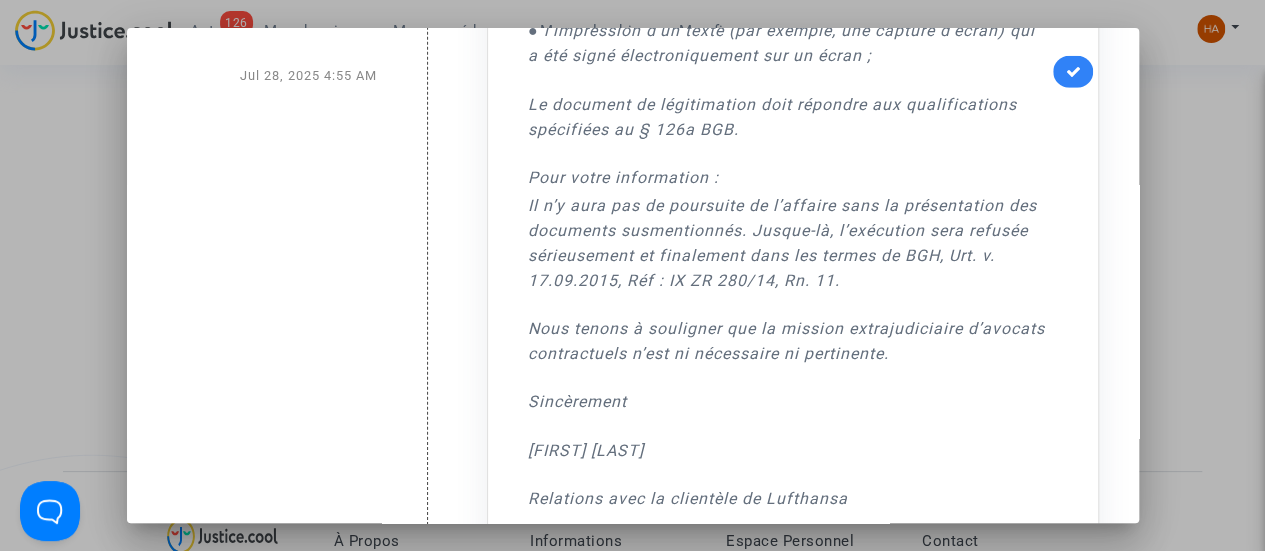 click at bounding box center (632, 275) 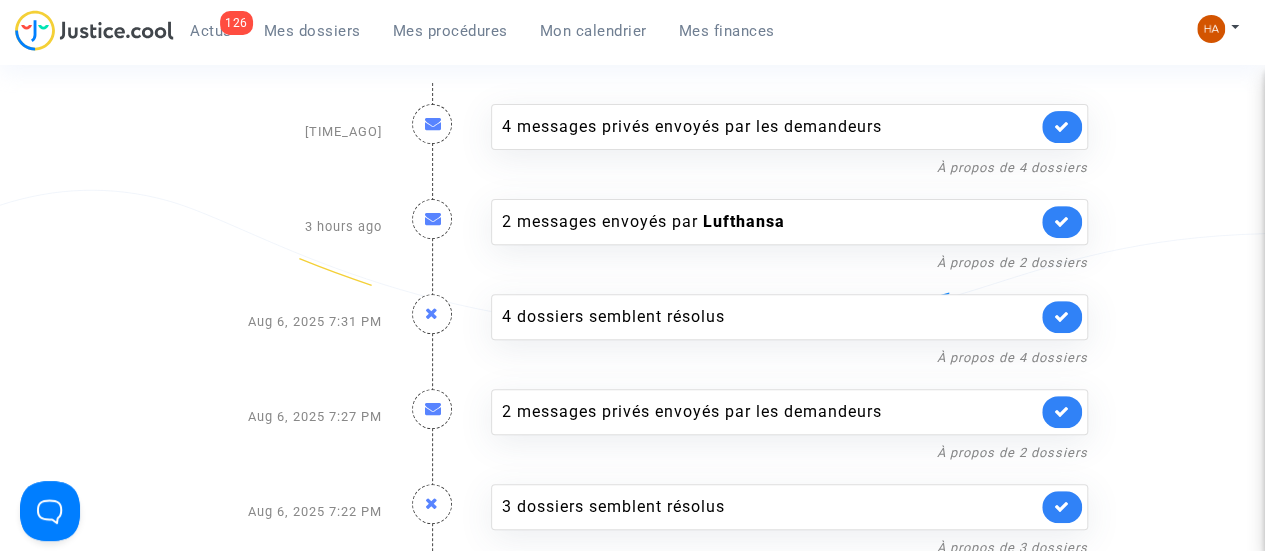 scroll, scrollTop: 0, scrollLeft: 0, axis: both 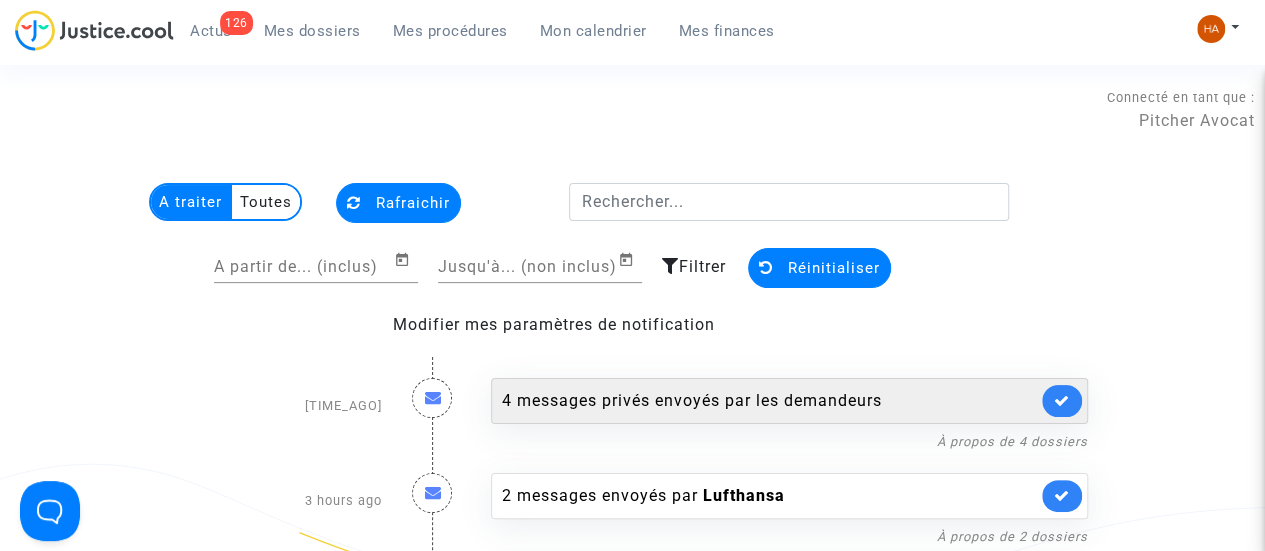click on "4 messages privés envoyés par   les demandeurs" 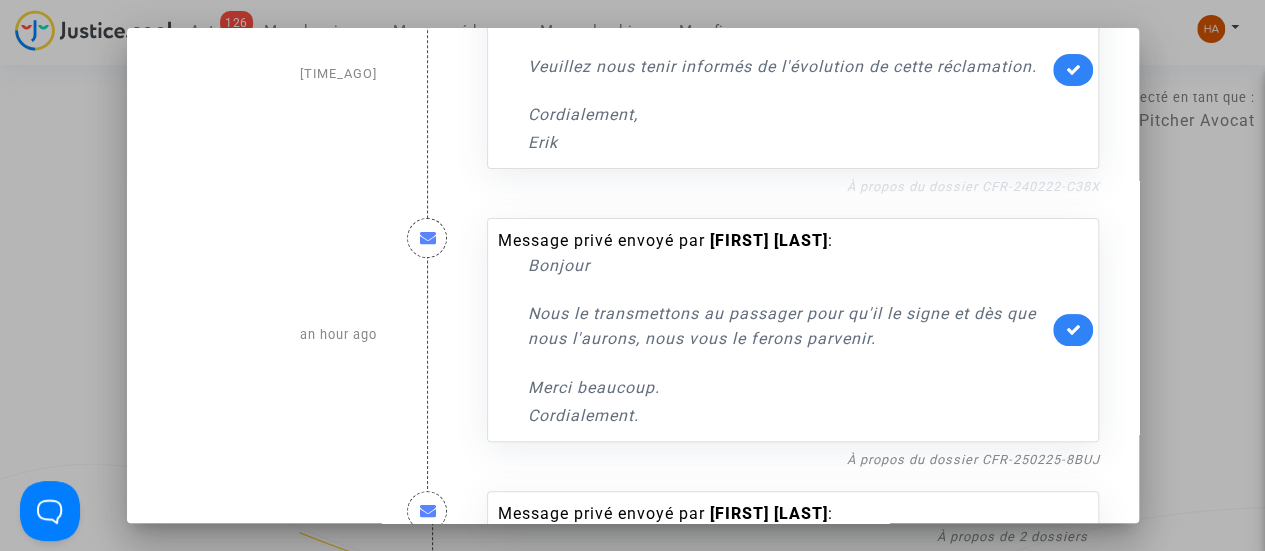 scroll, scrollTop: 200, scrollLeft: 0, axis: vertical 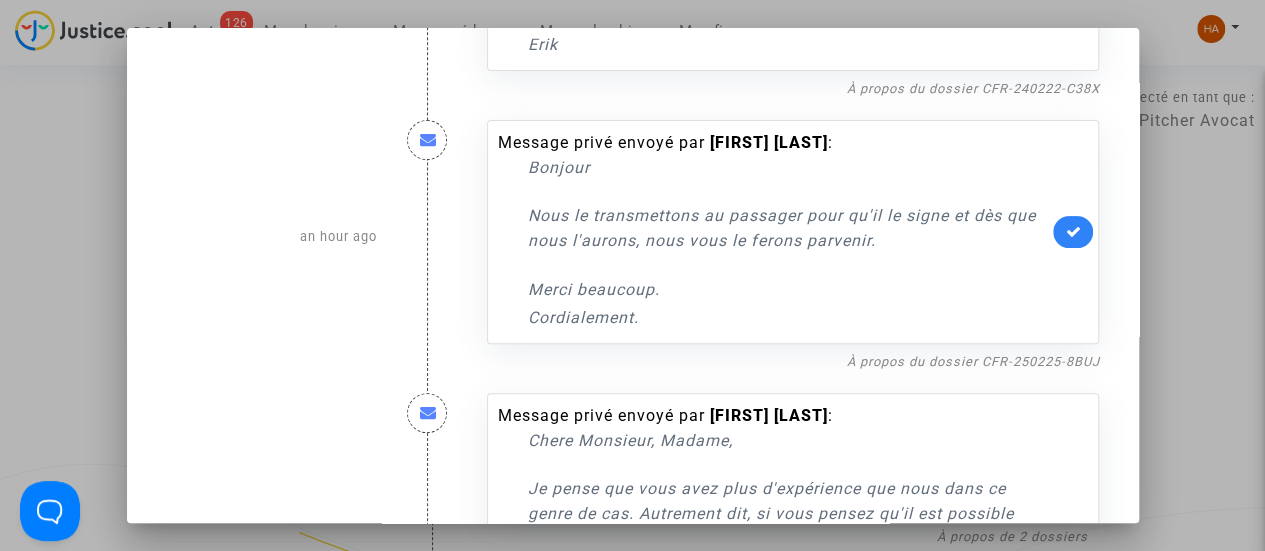 click at bounding box center [632, 275] 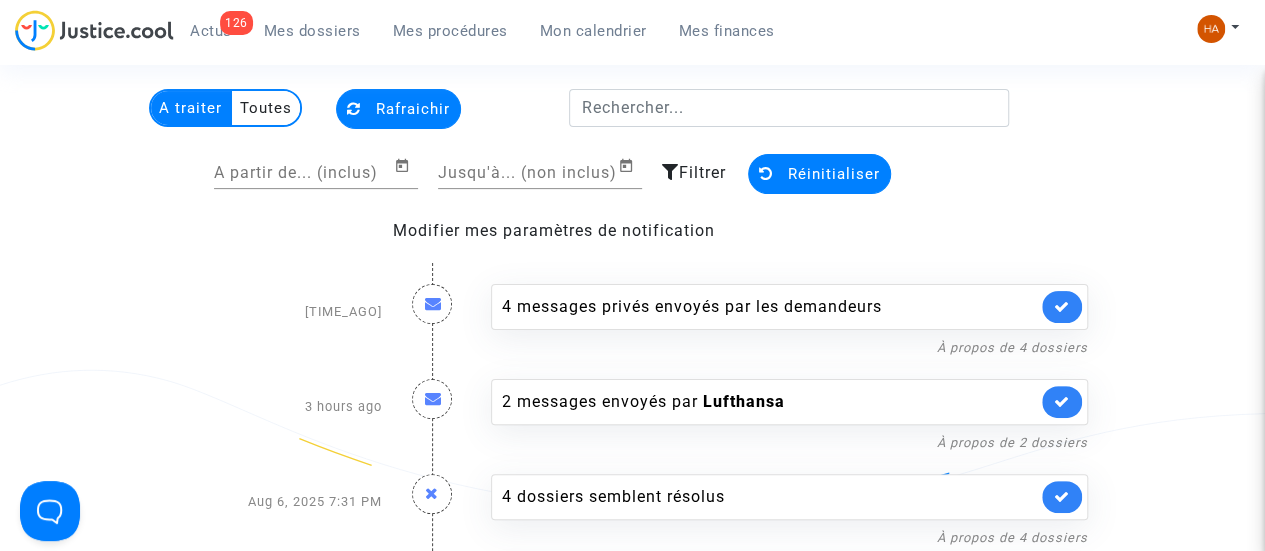 scroll, scrollTop: 100, scrollLeft: 0, axis: vertical 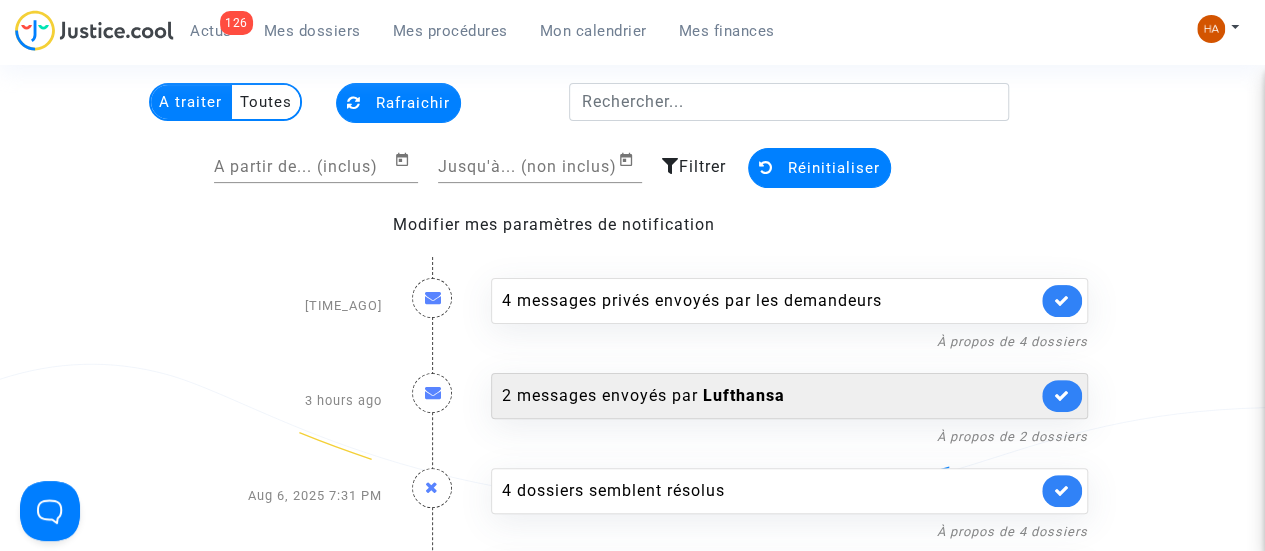 click on "Lufthansa" 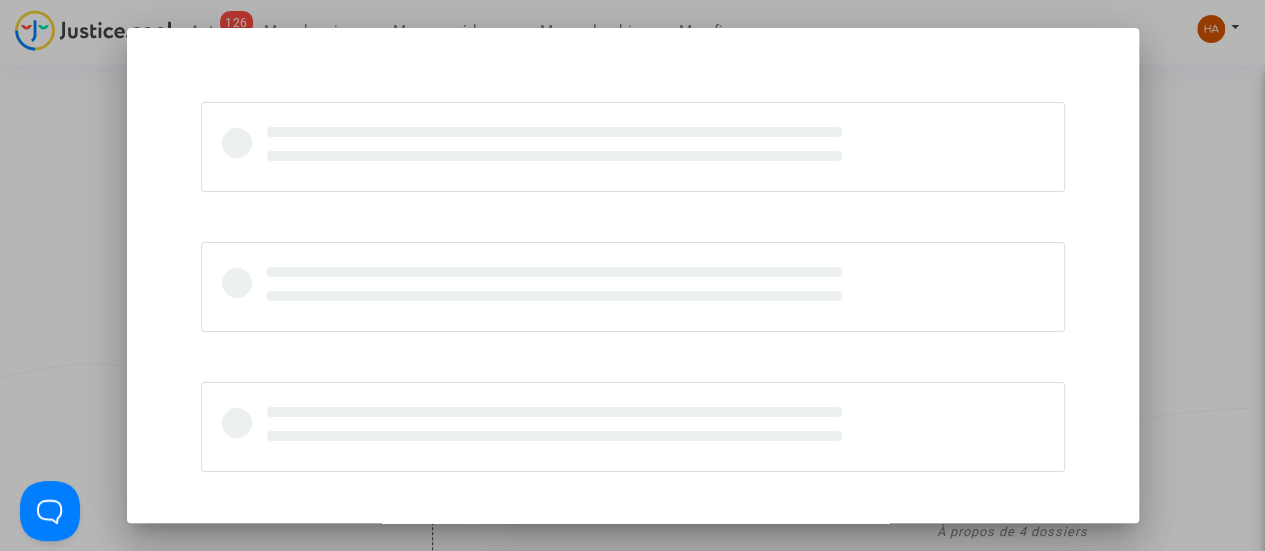 scroll, scrollTop: 0, scrollLeft: 0, axis: both 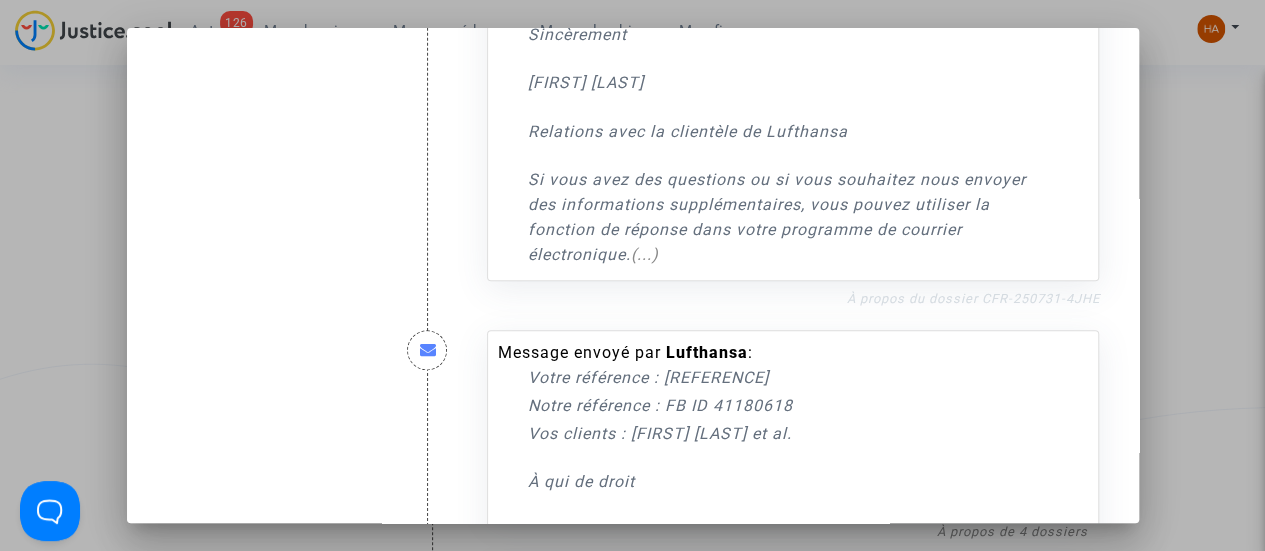 click on "À propos du dossier CFR-250731-4JHE" at bounding box center (972, 298) 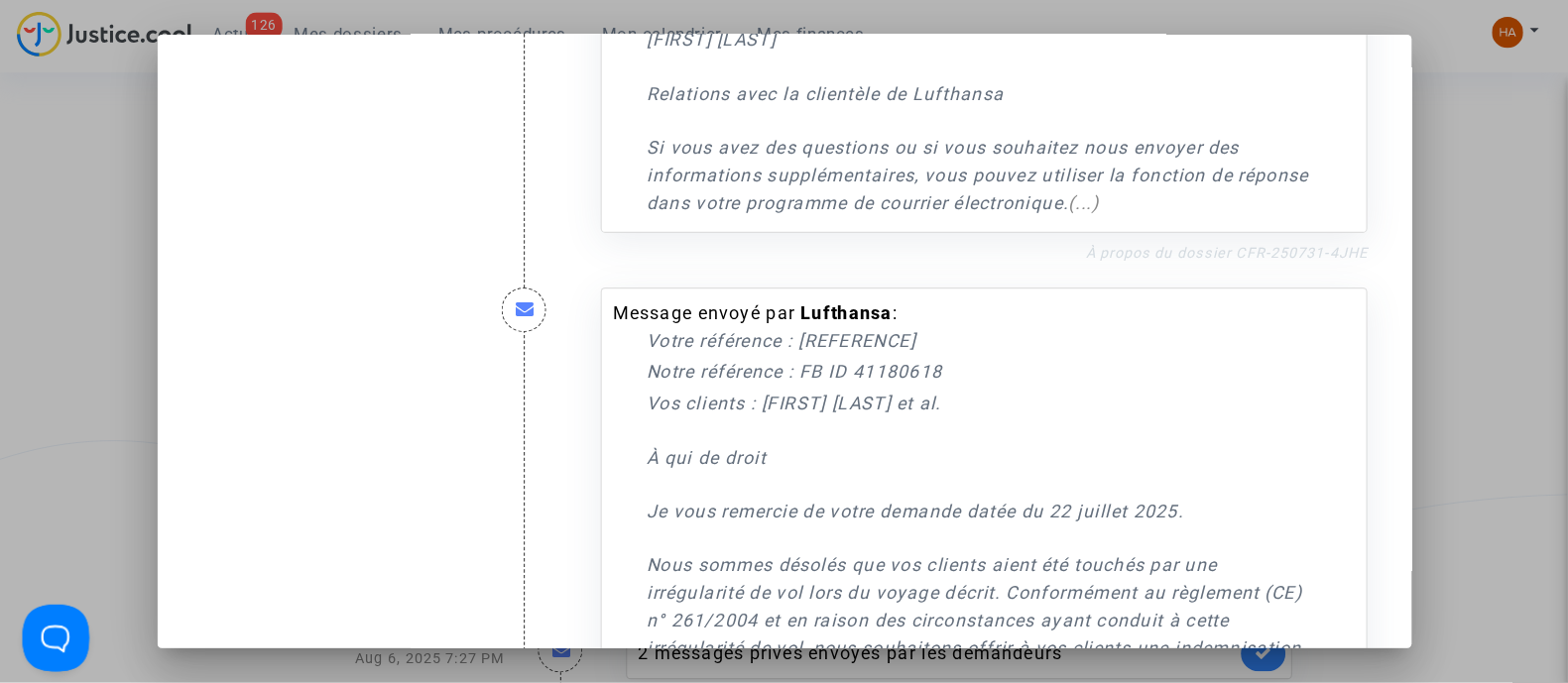 scroll, scrollTop: 1090, scrollLeft: 0, axis: vertical 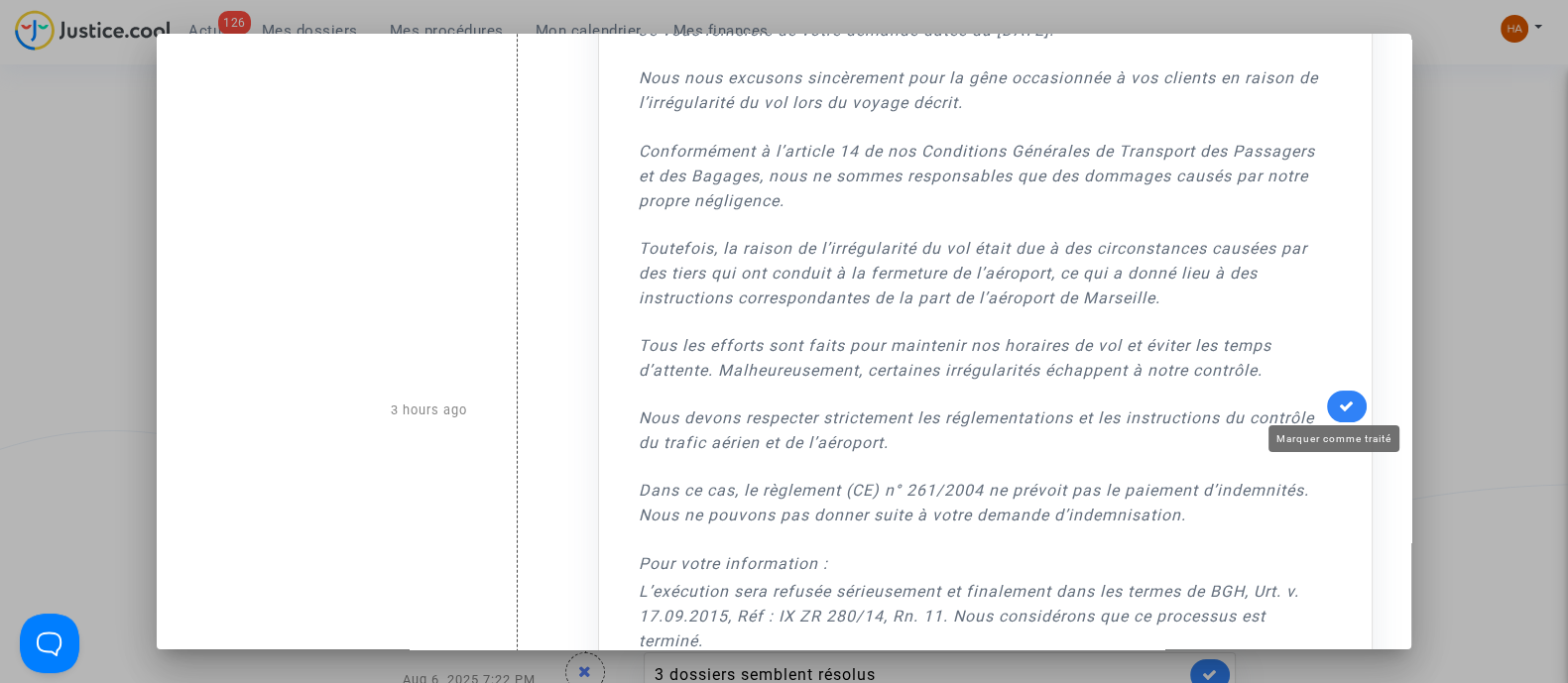 click at bounding box center (1347, 405) 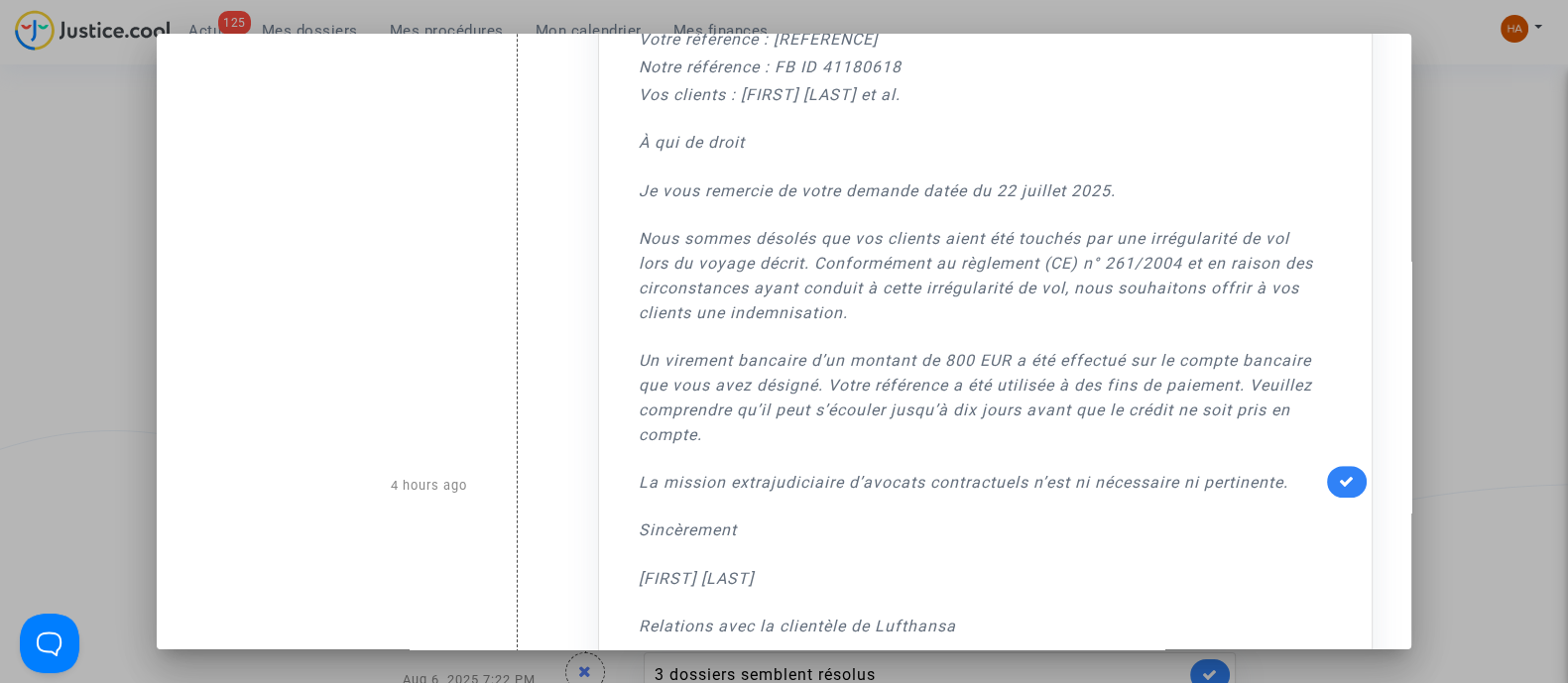 scroll, scrollTop: 1656, scrollLeft: 0, axis: vertical 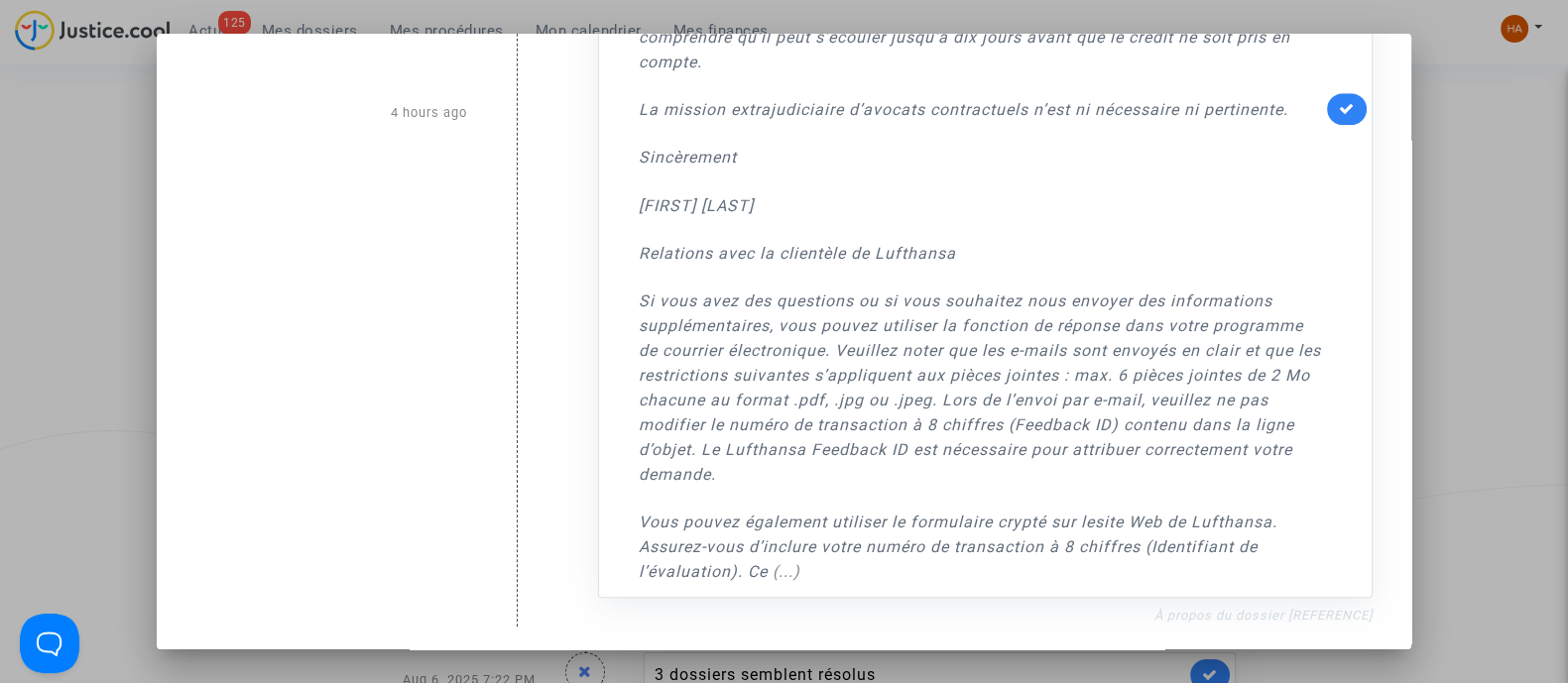 click on "À propos du dossier CFR-250721-EVBG" at bounding box center (1264, 615) 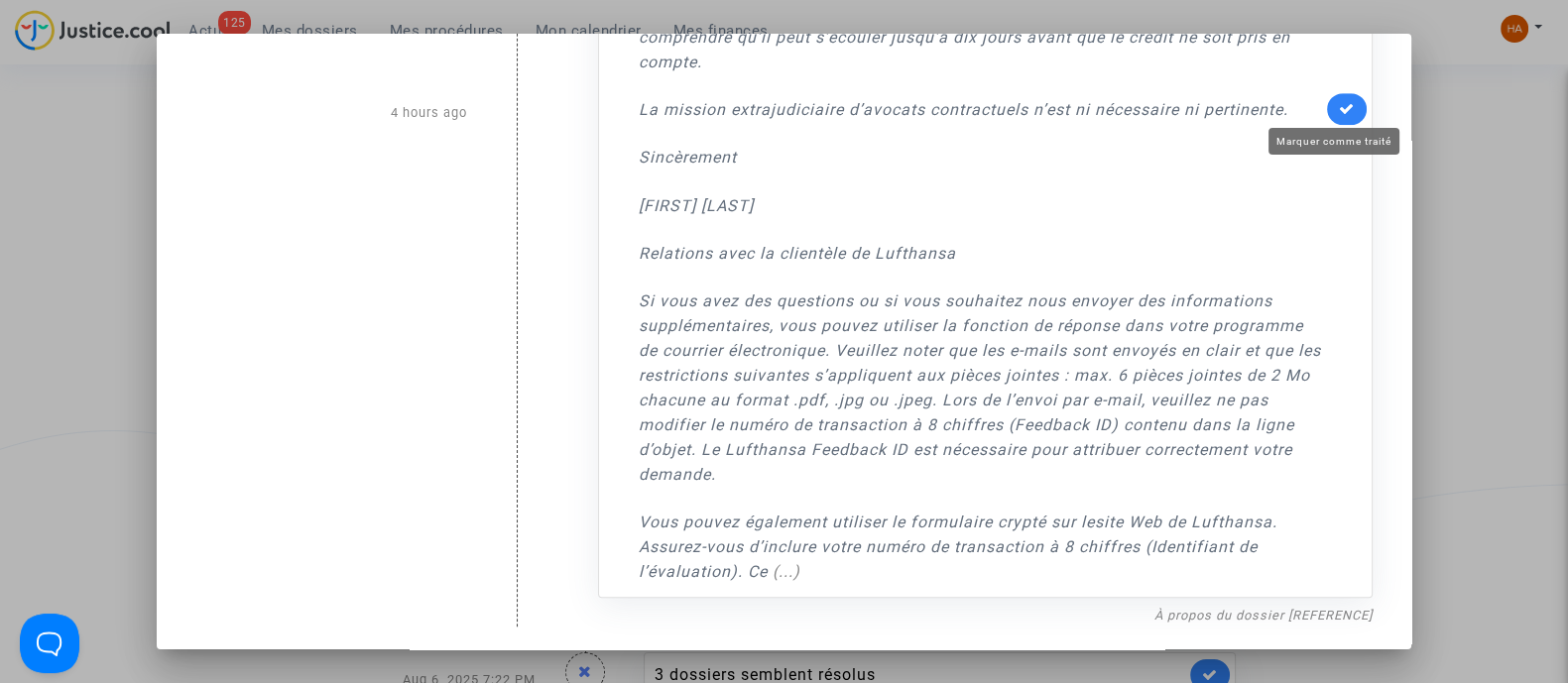 click at bounding box center (1347, 108) 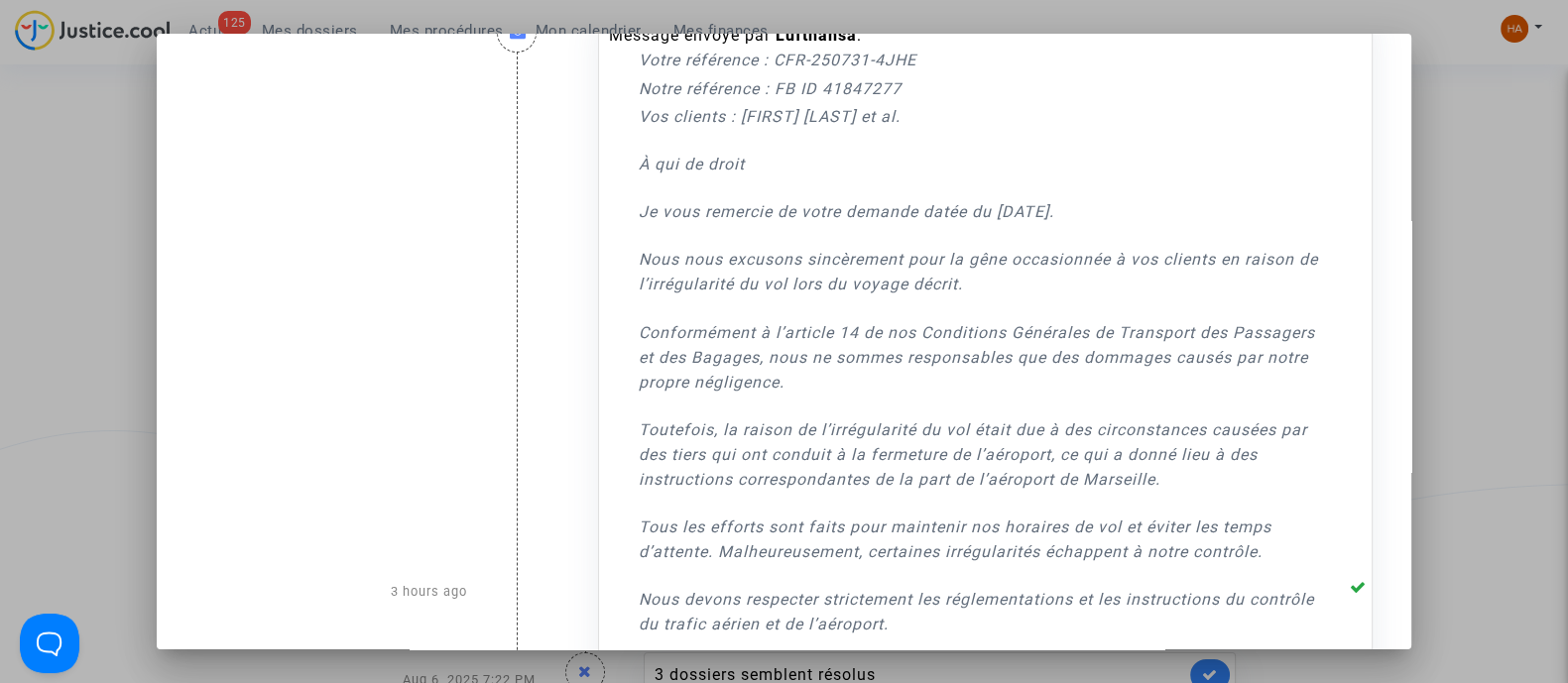 scroll, scrollTop: 0, scrollLeft: 0, axis: both 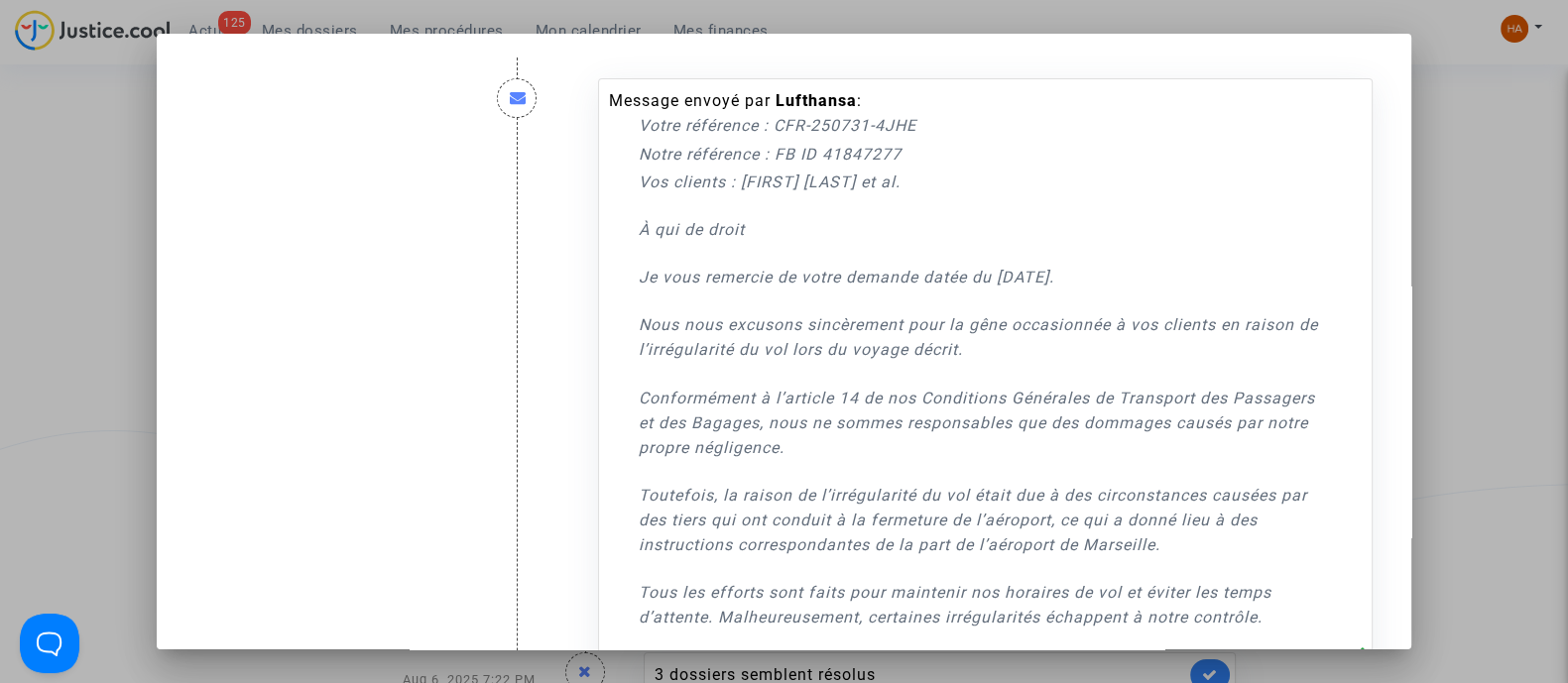 click at bounding box center [784, 341] 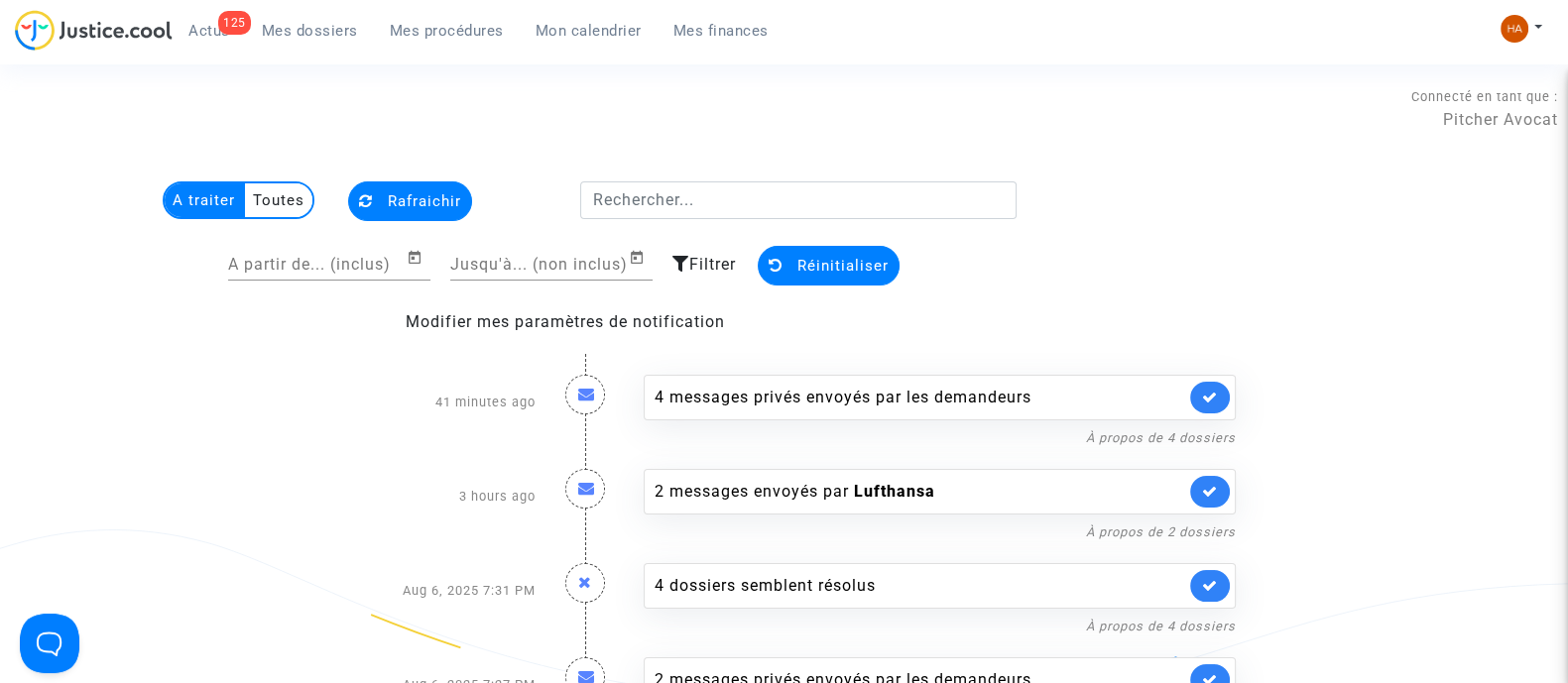 scroll, scrollTop: 98, scrollLeft: 0, axis: vertical 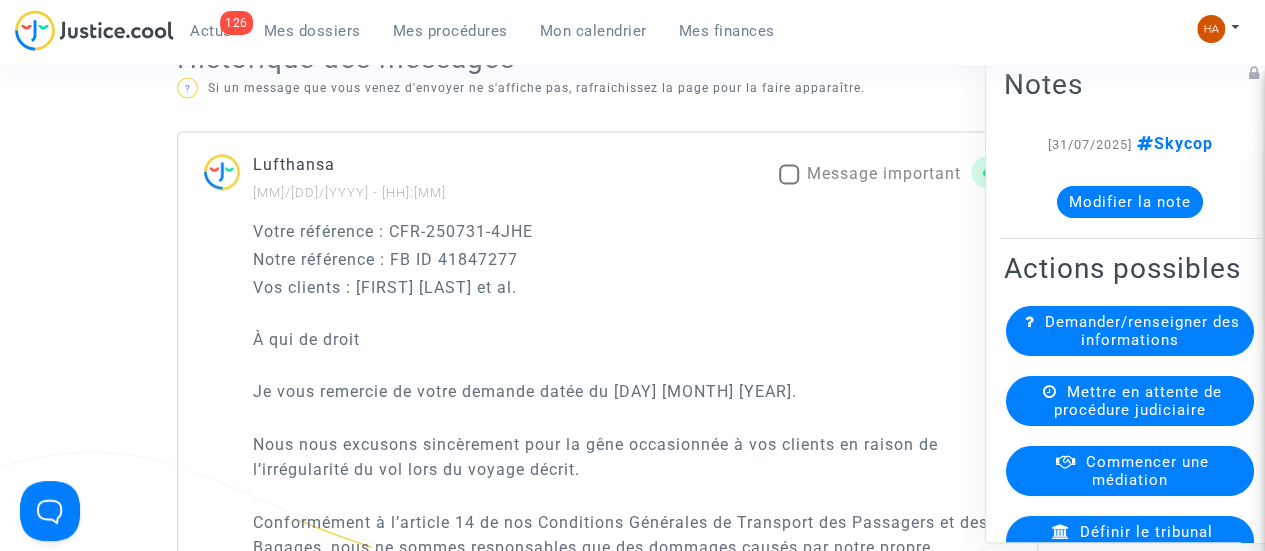 click at bounding box center [789, 174] 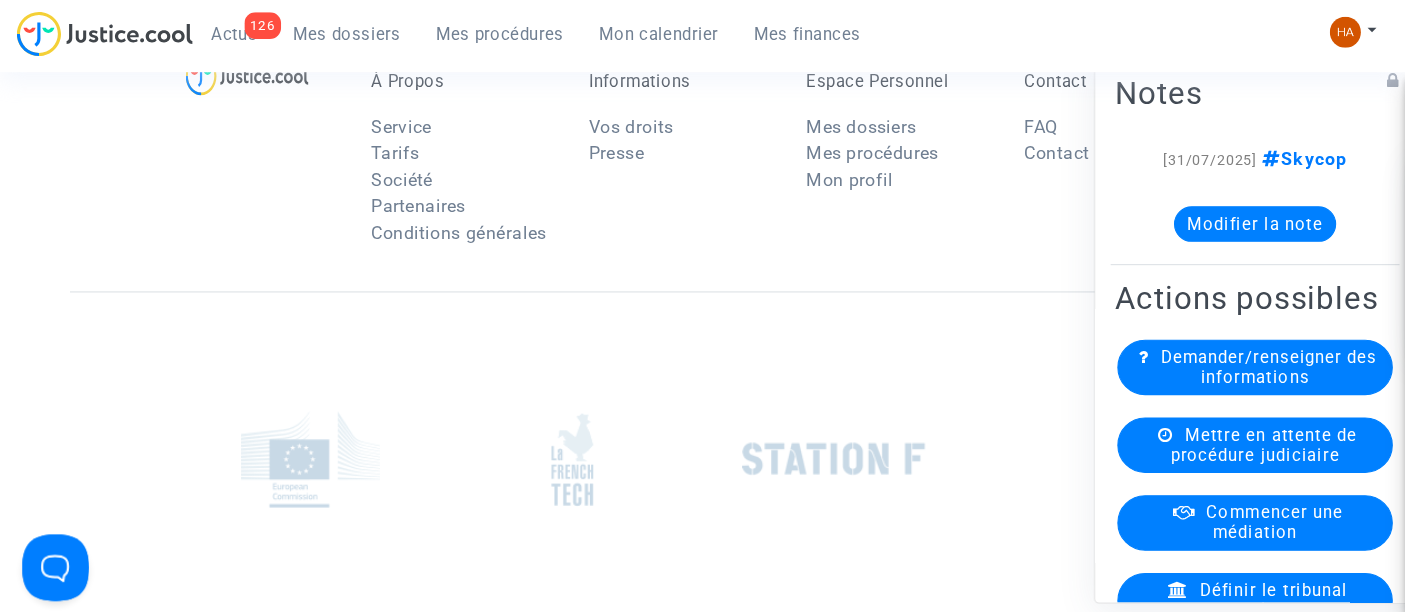 scroll, scrollTop: 3282, scrollLeft: 0, axis: vertical 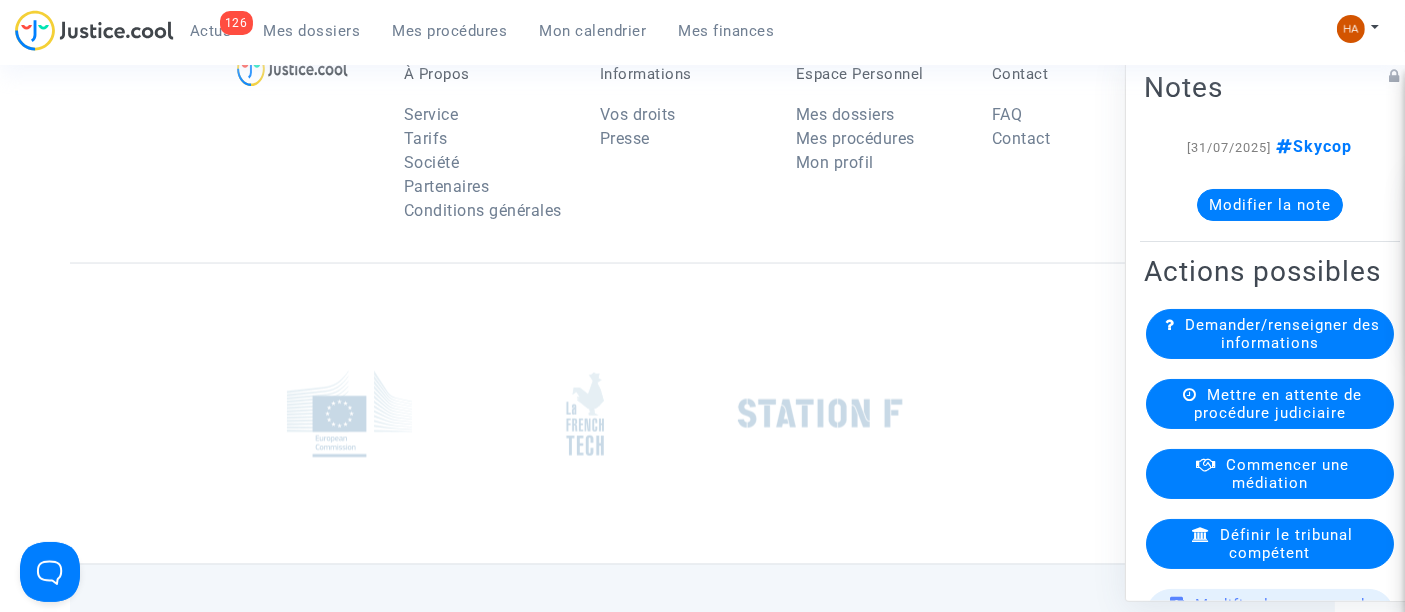 drag, startPoint x: 1002, startPoint y: 11, endPoint x: 784, endPoint y: 349, distance: 402.20392 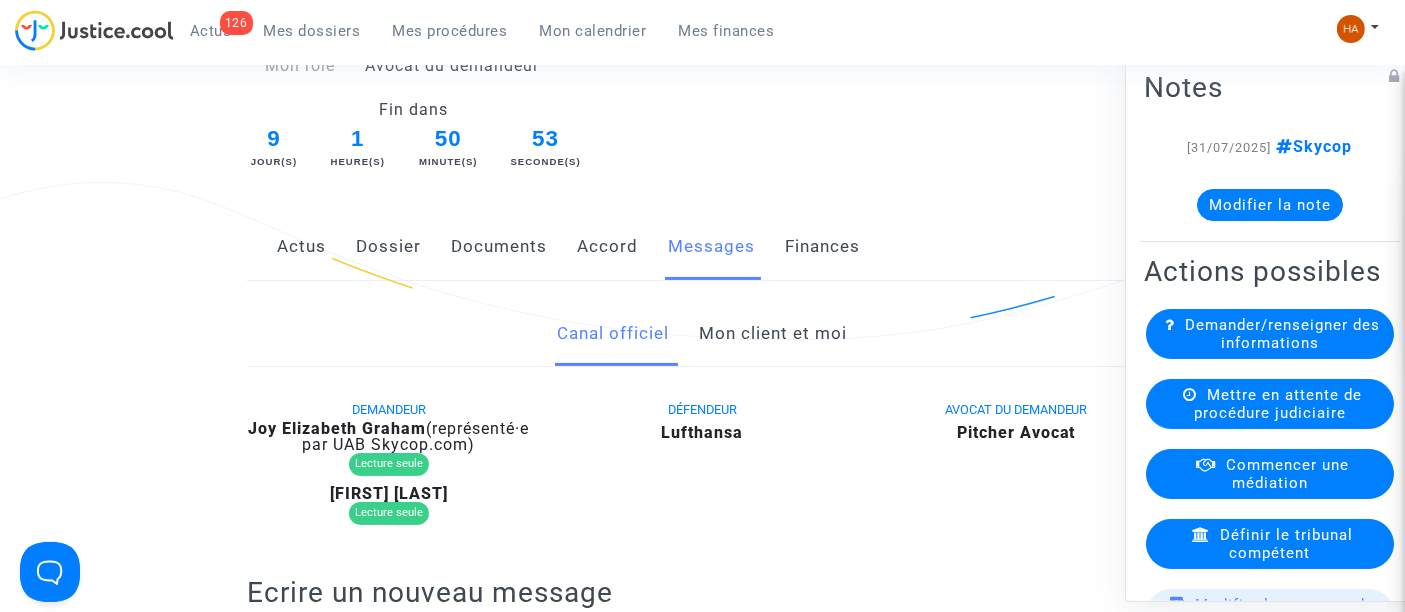 scroll, scrollTop: 285, scrollLeft: 0, axis: vertical 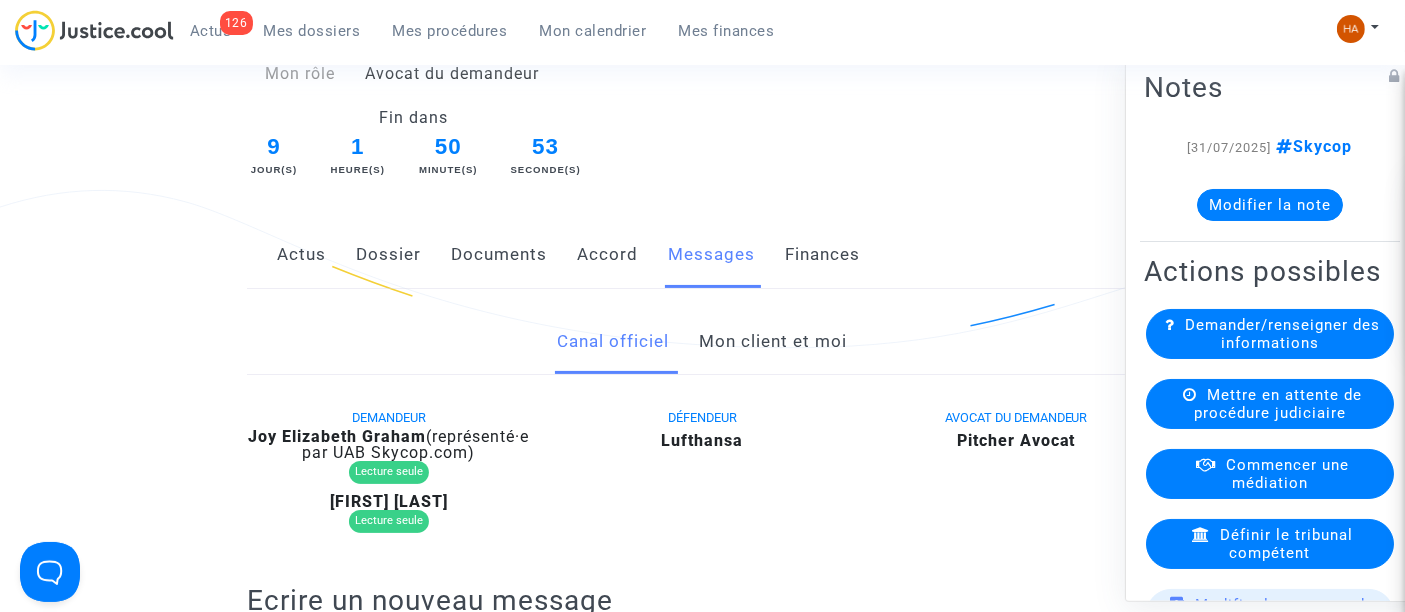click on "Dossier" 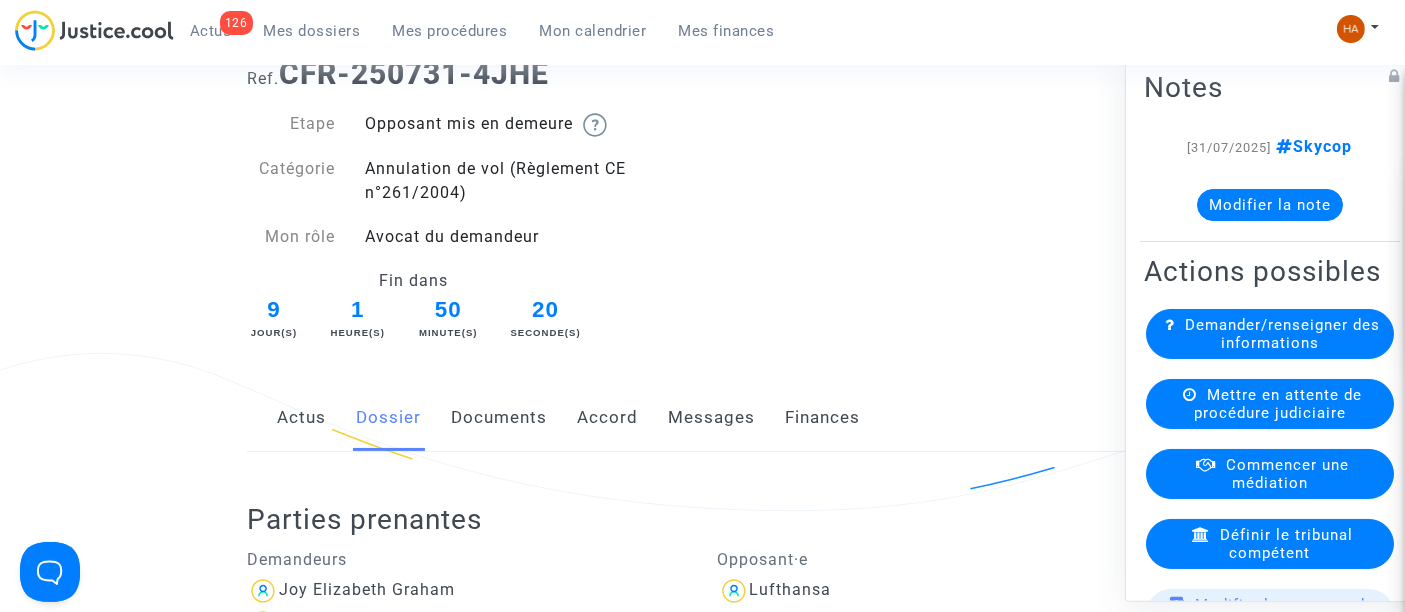 scroll, scrollTop: 112, scrollLeft: 0, axis: vertical 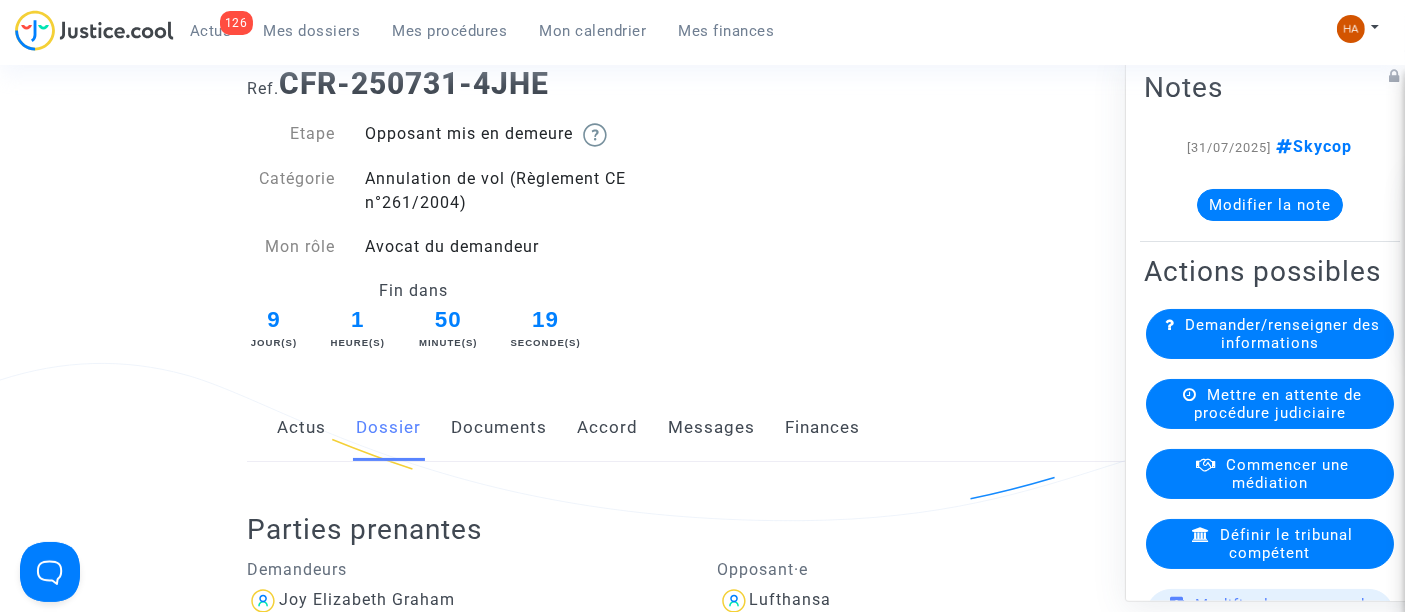 click on "Documents" 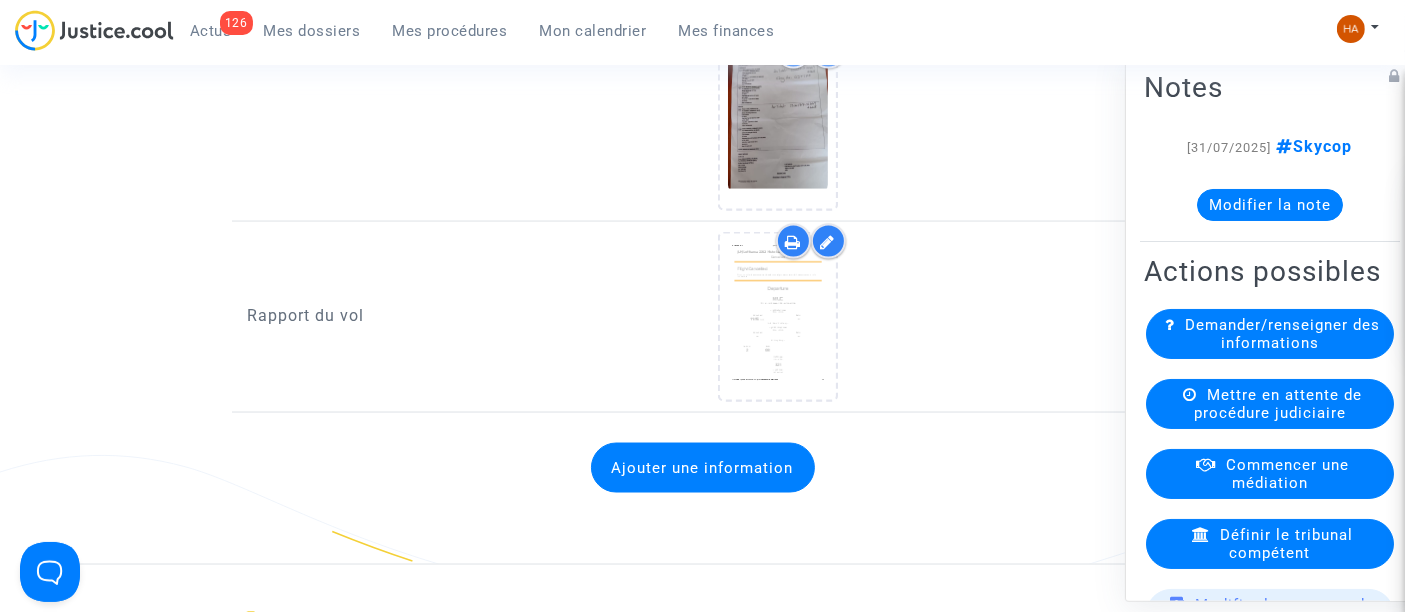 scroll, scrollTop: 3154, scrollLeft: 0, axis: vertical 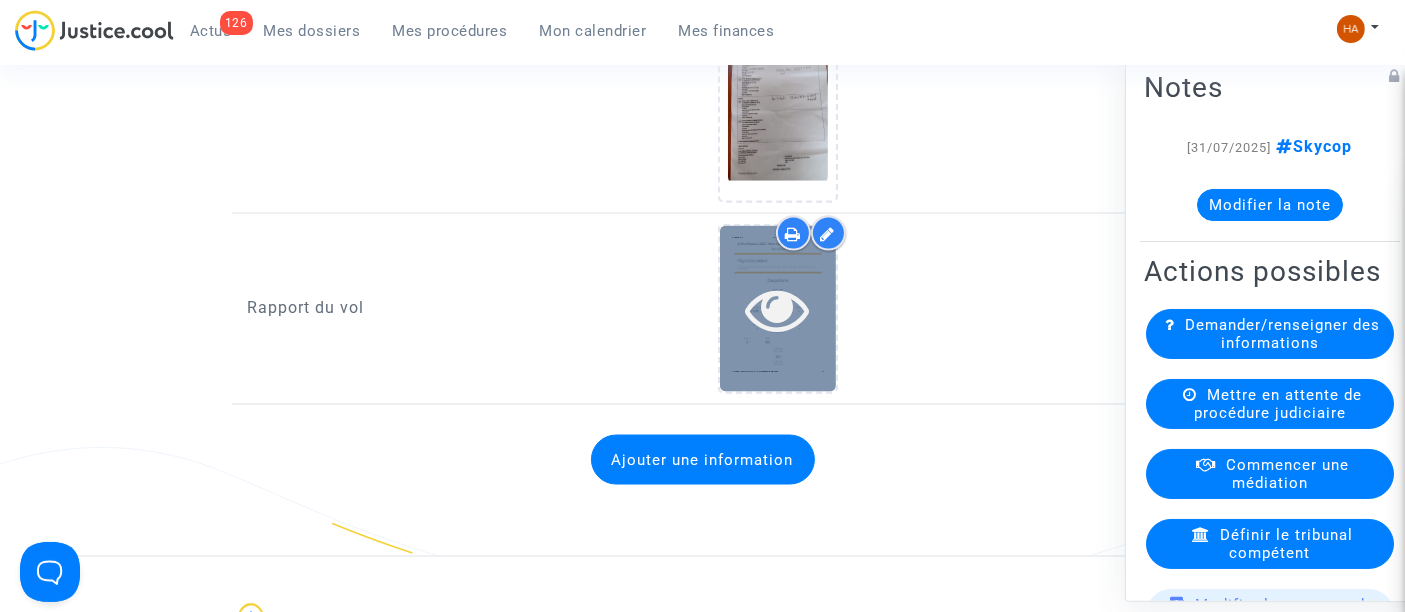 click at bounding box center [778, 308] 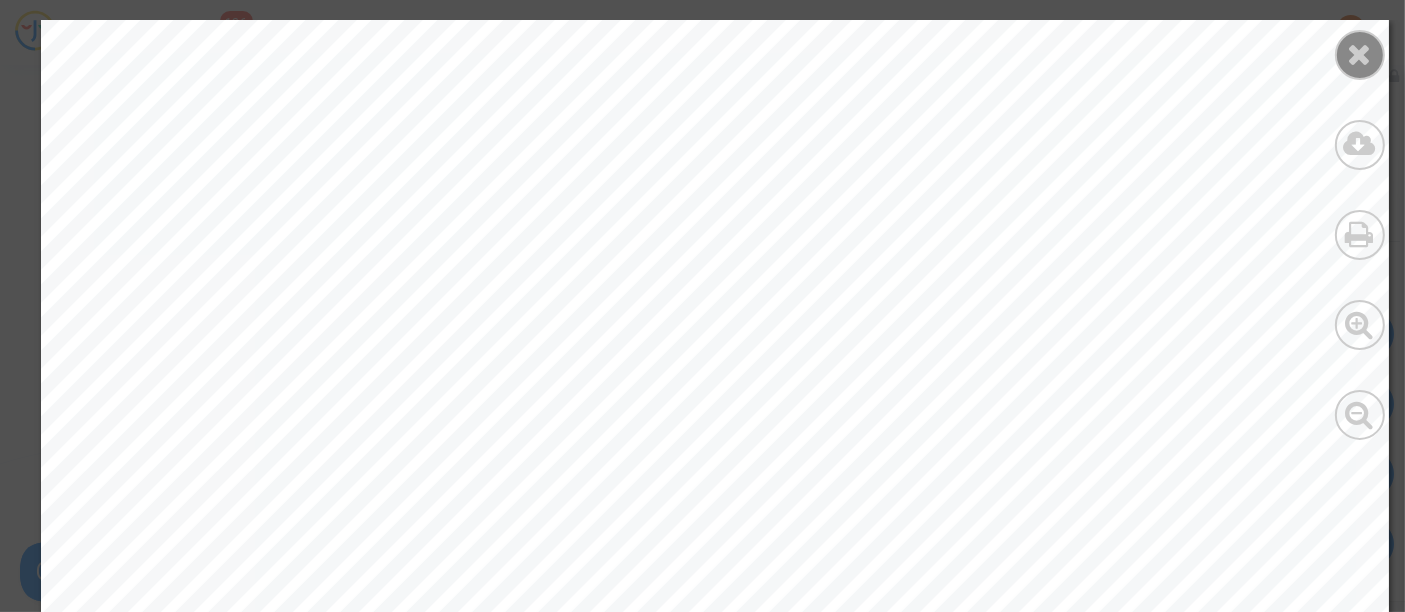 click at bounding box center (1360, 54) 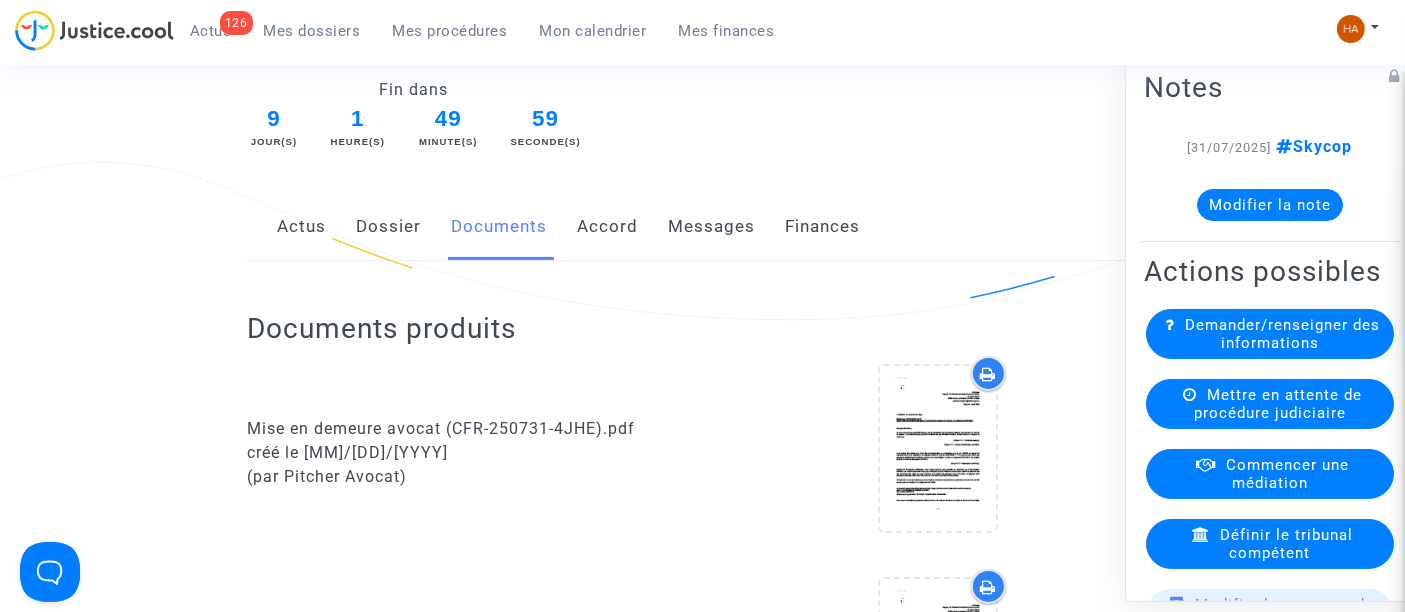 scroll, scrollTop: 163, scrollLeft: 0, axis: vertical 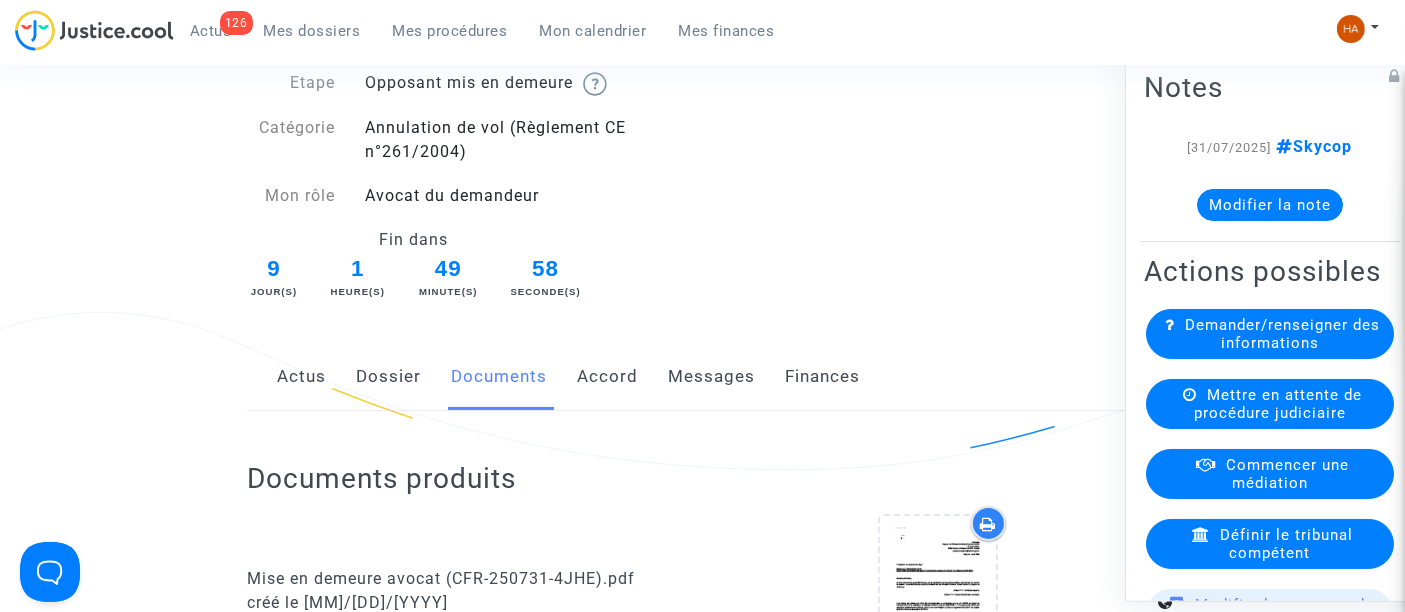 click on "Messages" 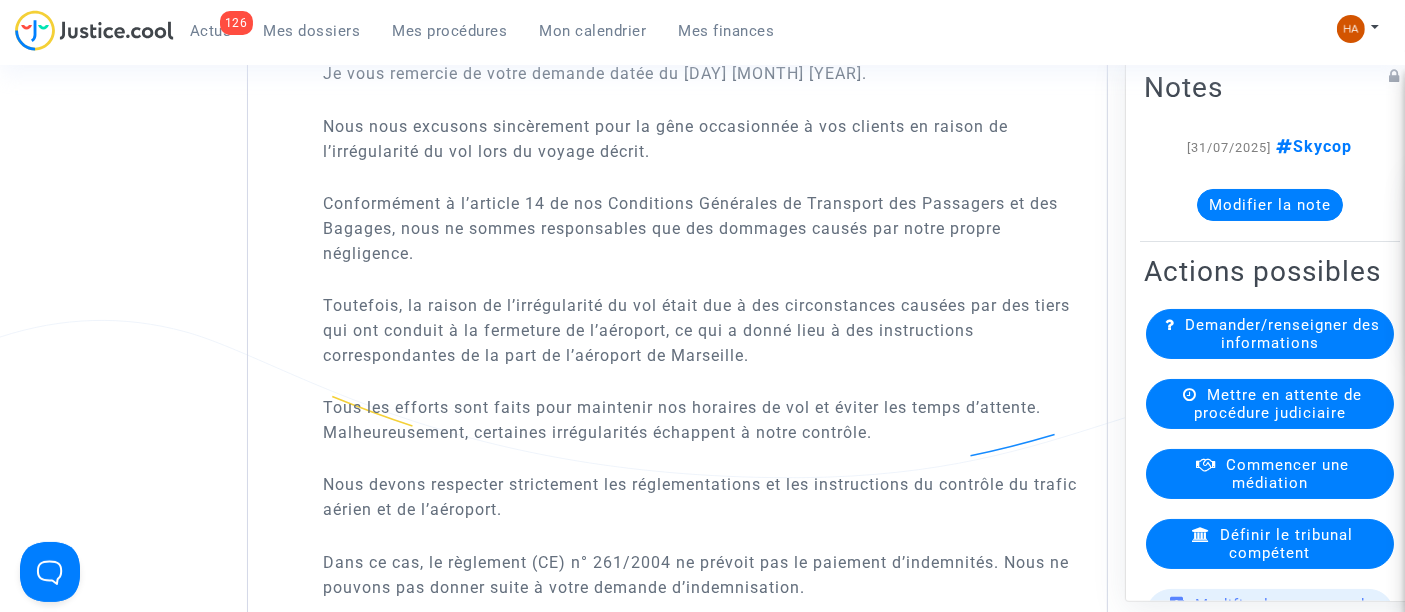 scroll, scrollTop: 1719, scrollLeft: 0, axis: vertical 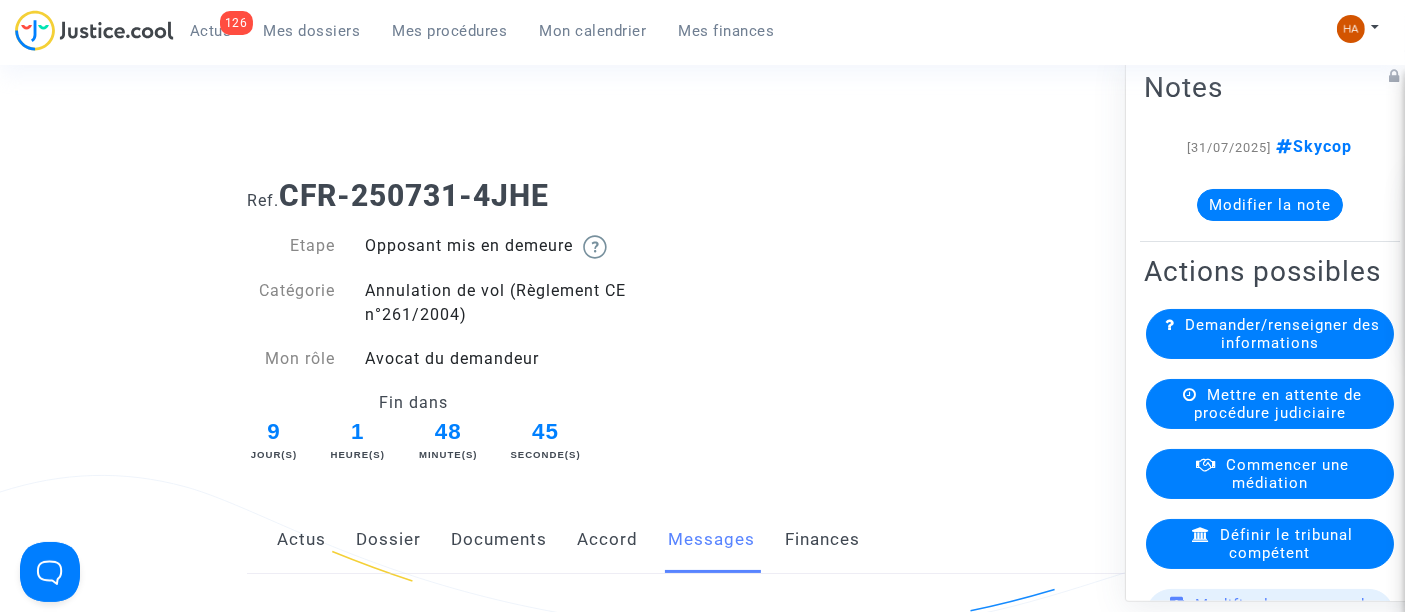 click on "Documents" 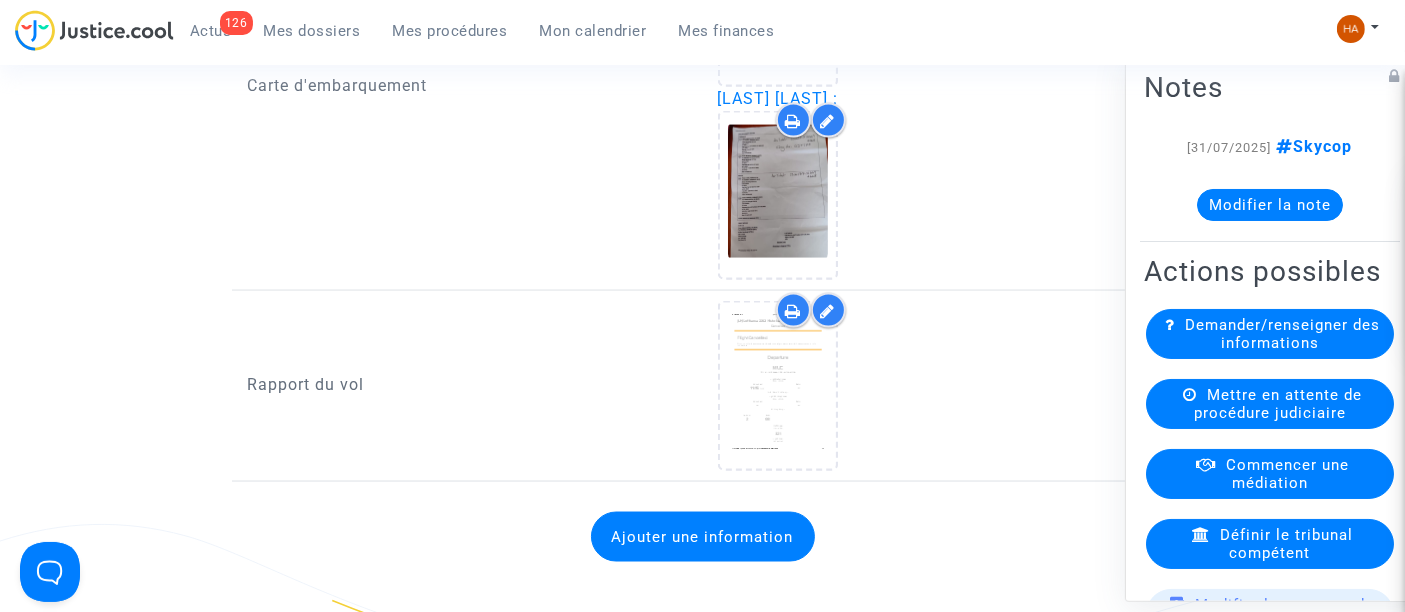 scroll, scrollTop: 3077, scrollLeft: 0, axis: vertical 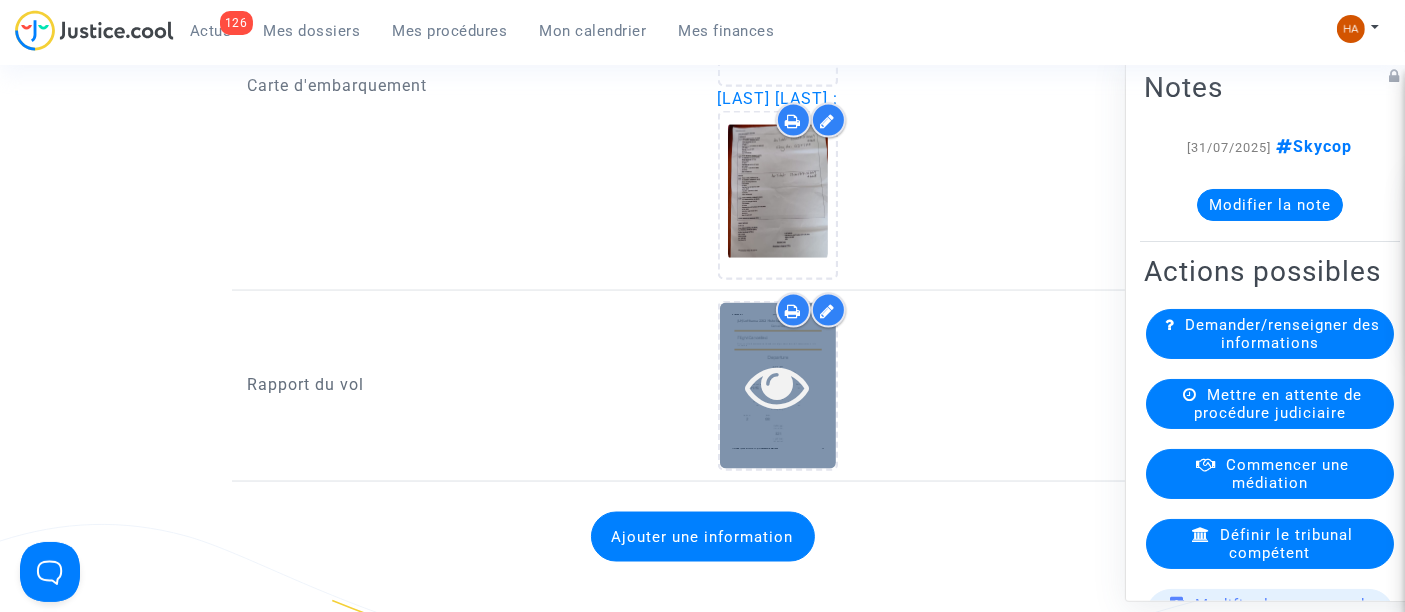 click at bounding box center (778, 385) 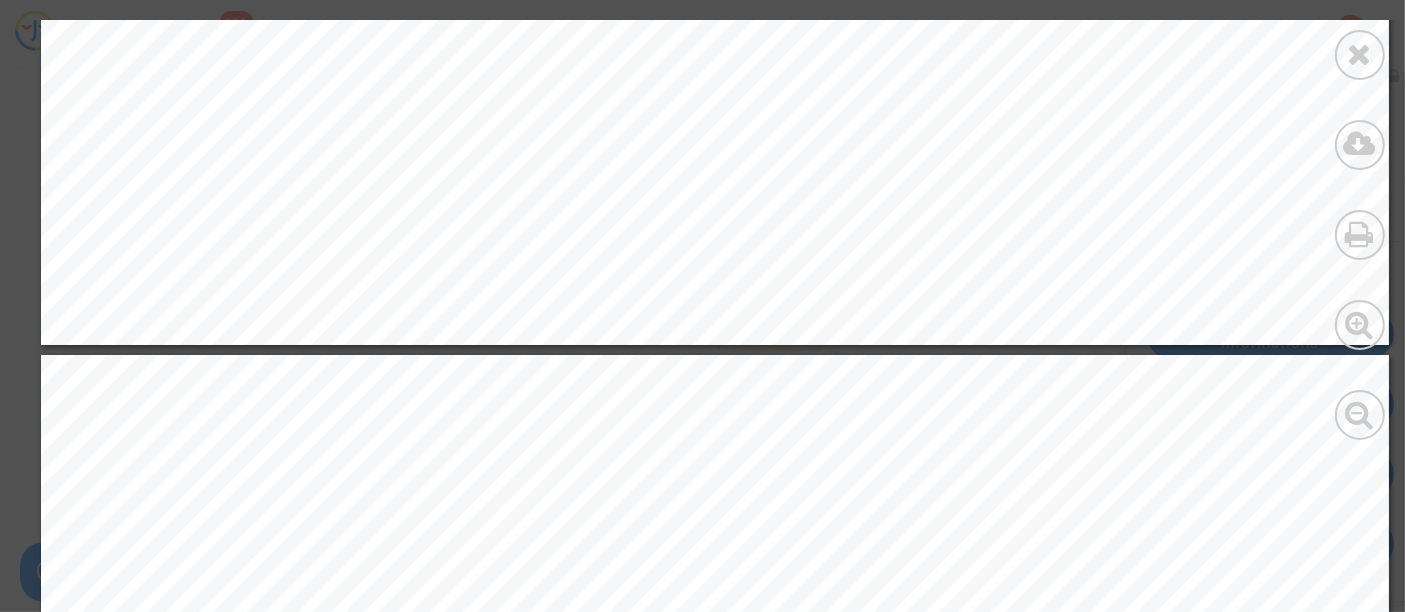 scroll, scrollTop: 1554, scrollLeft: 0, axis: vertical 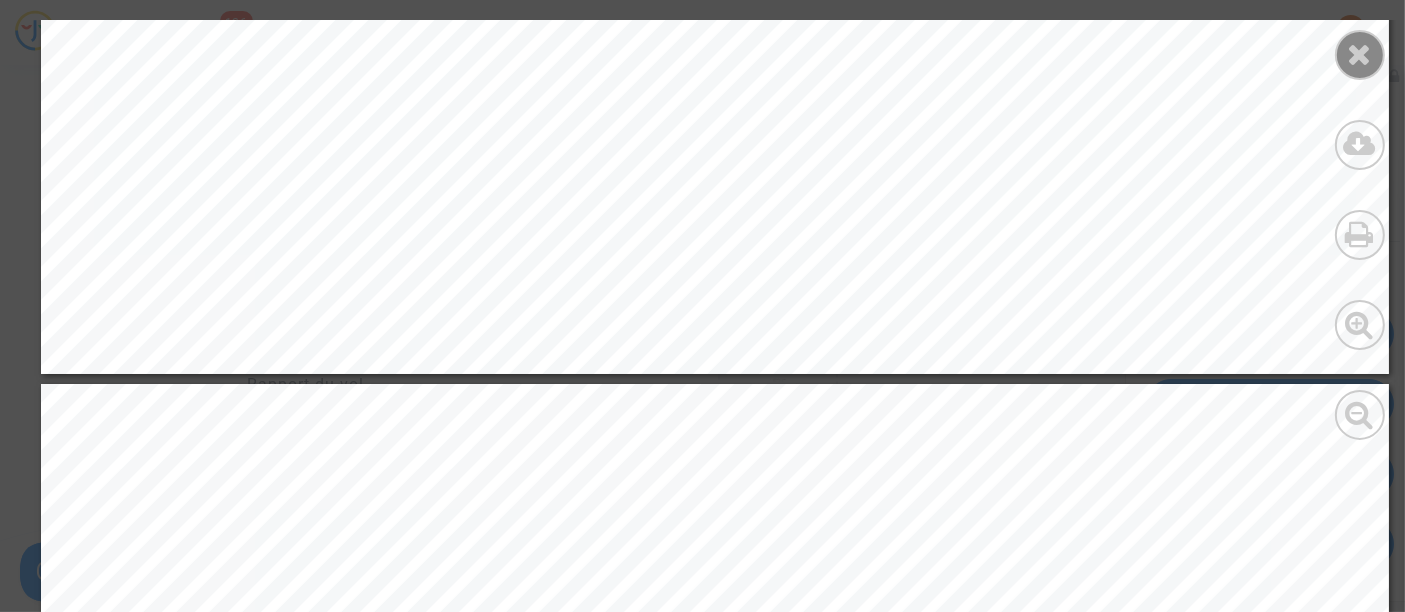 click at bounding box center (1360, 55) 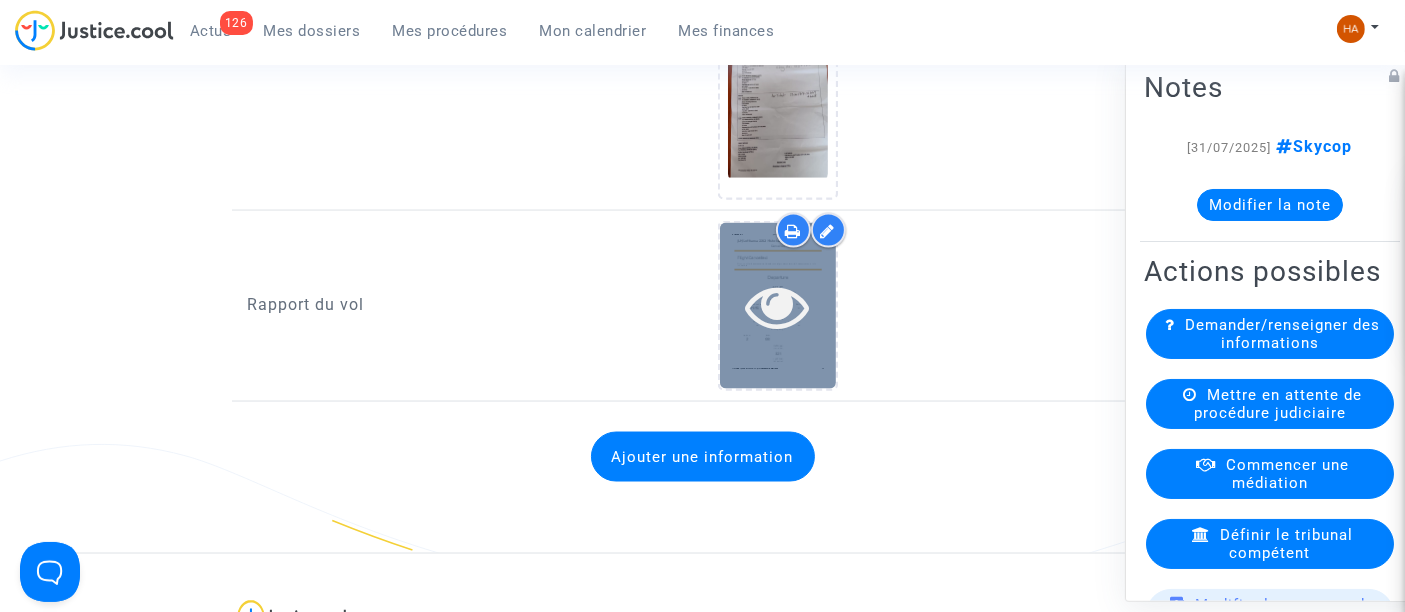 scroll, scrollTop: 3149, scrollLeft: 0, axis: vertical 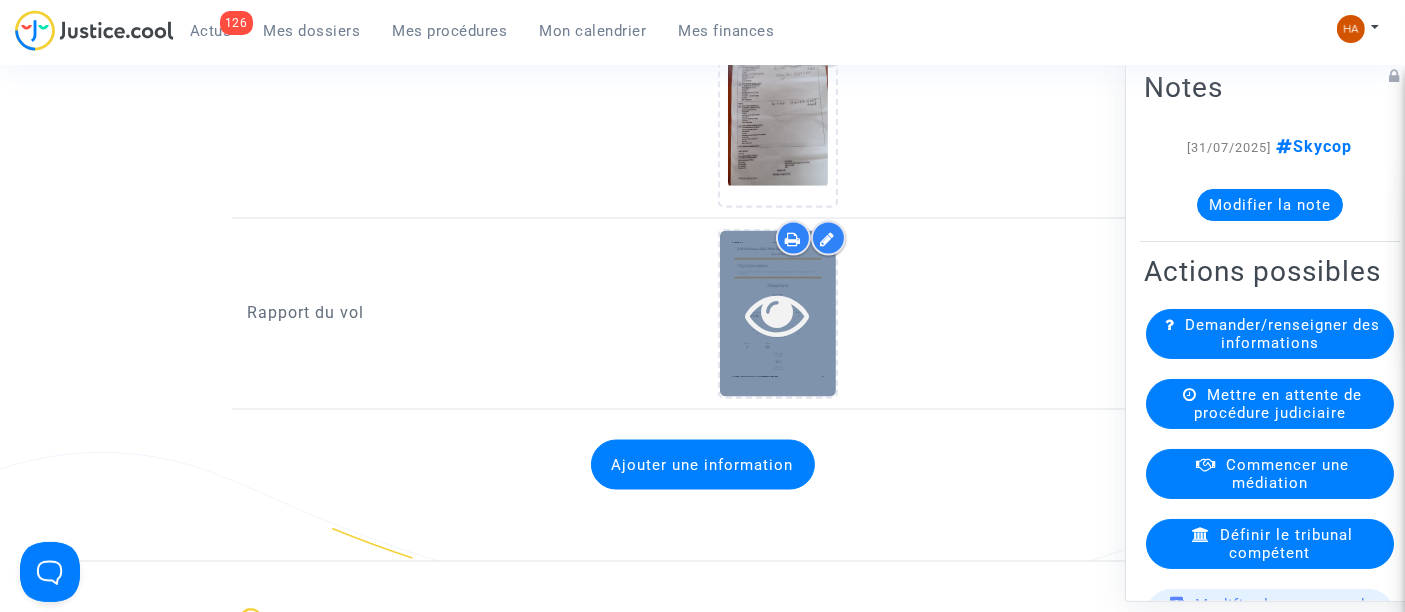 click at bounding box center (778, 313) 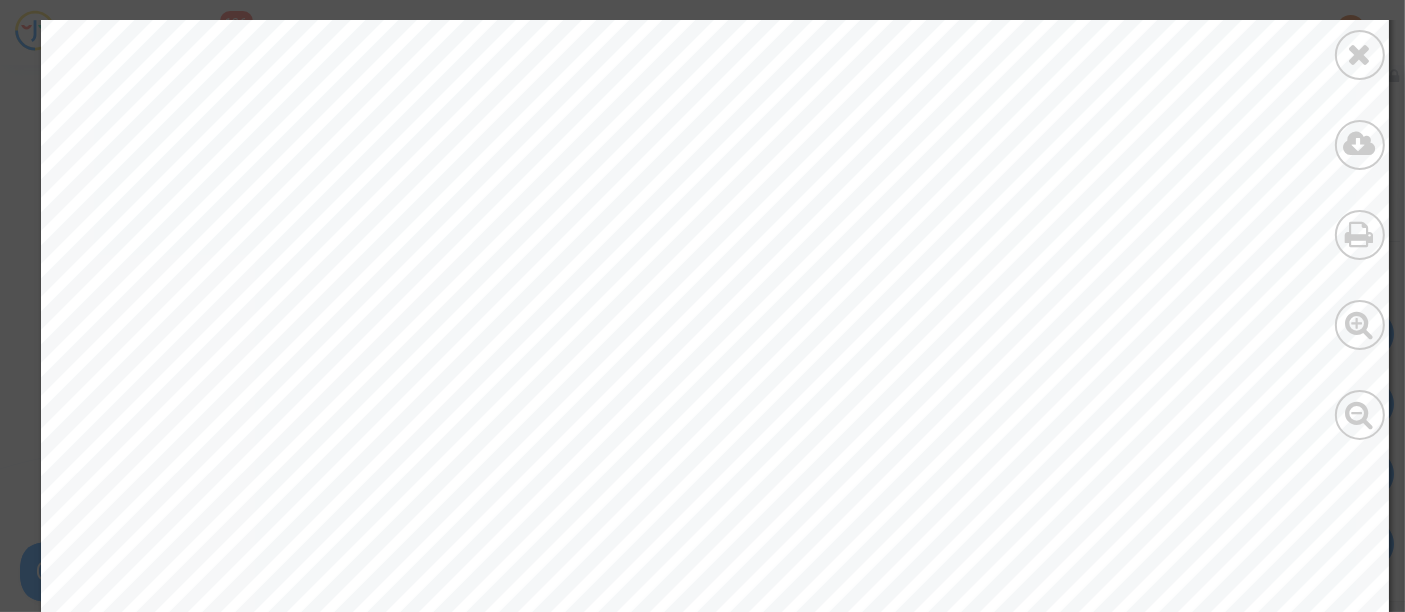 scroll, scrollTop: 222, scrollLeft: 0, axis: vertical 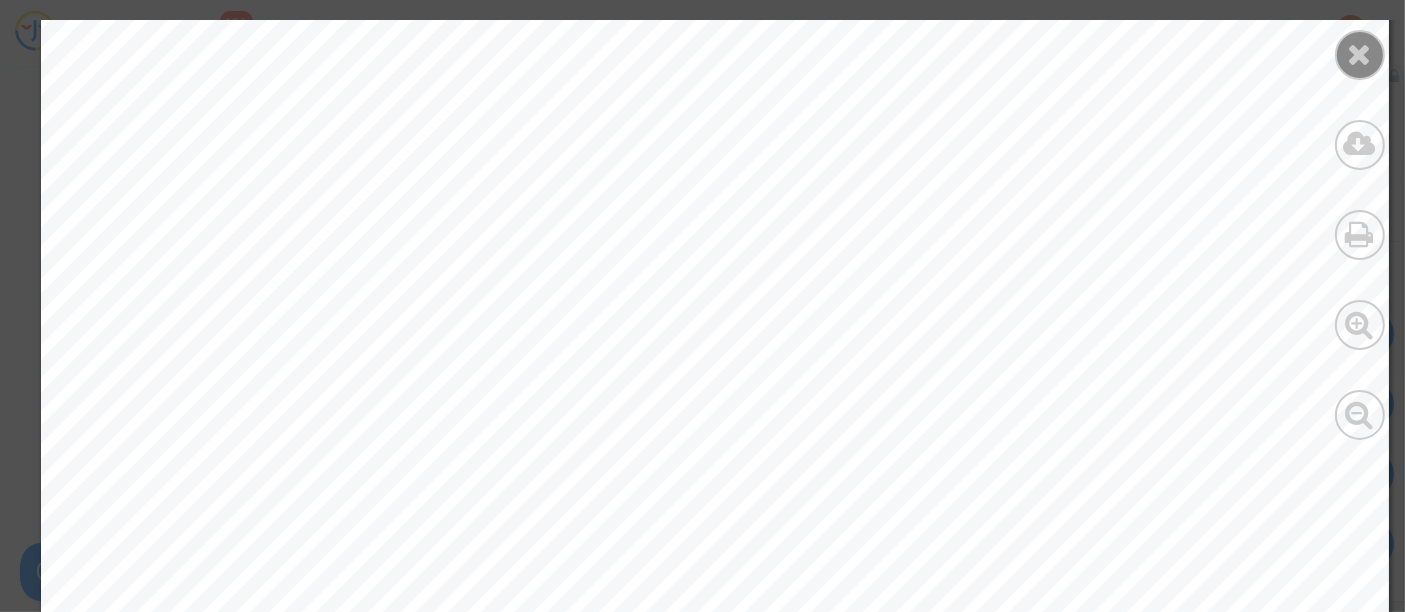 click at bounding box center (1360, 54) 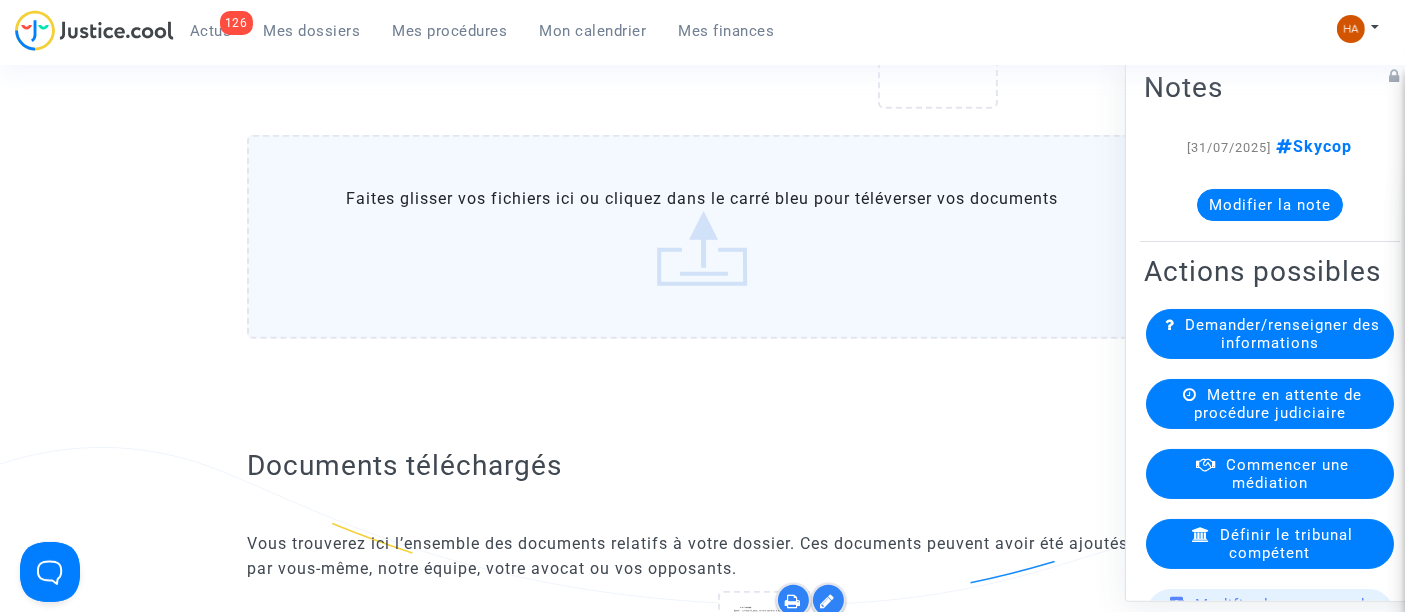 scroll, scrollTop: 1594, scrollLeft: 0, axis: vertical 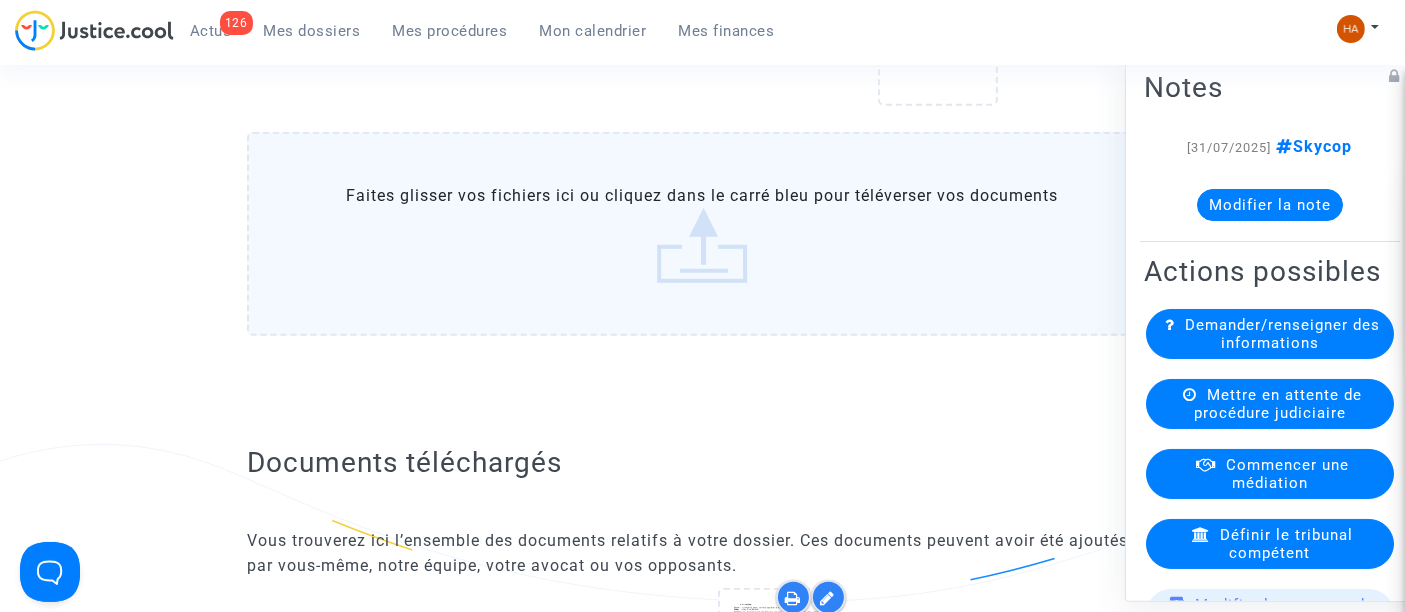 click on "Faites glisser vos fichiers ici ou cliquez dans le carré bleu pour téléverser vos documents" 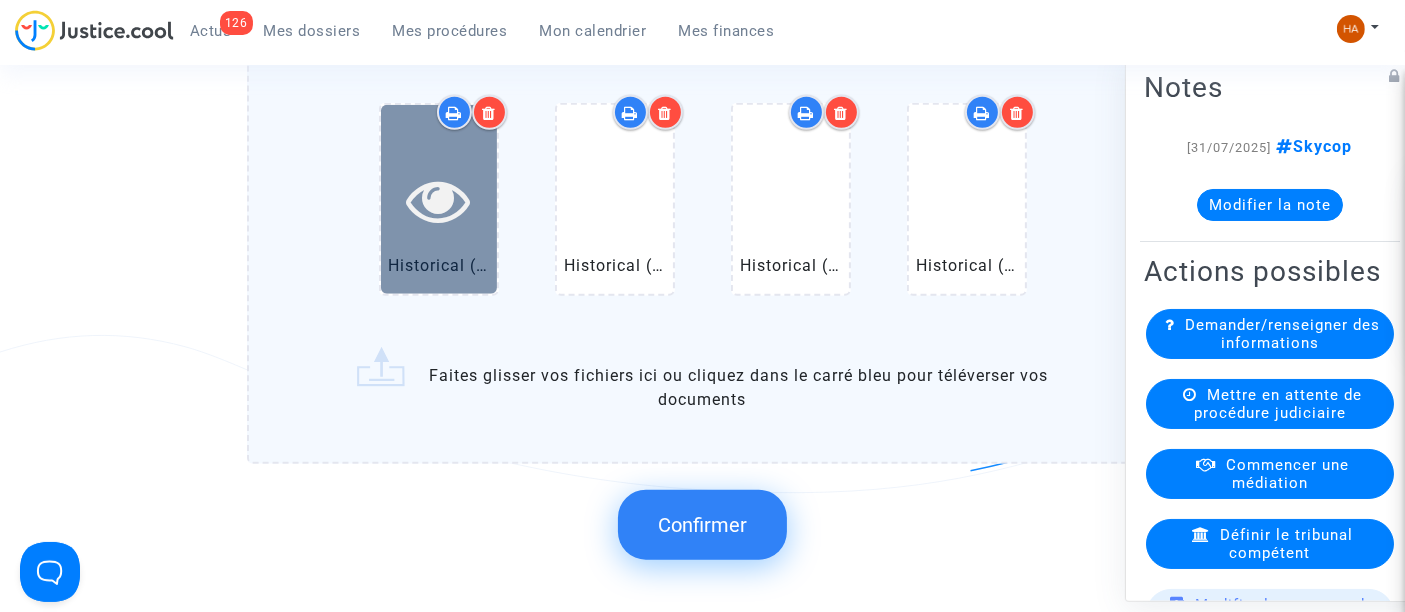 scroll, scrollTop: 1705, scrollLeft: 0, axis: vertical 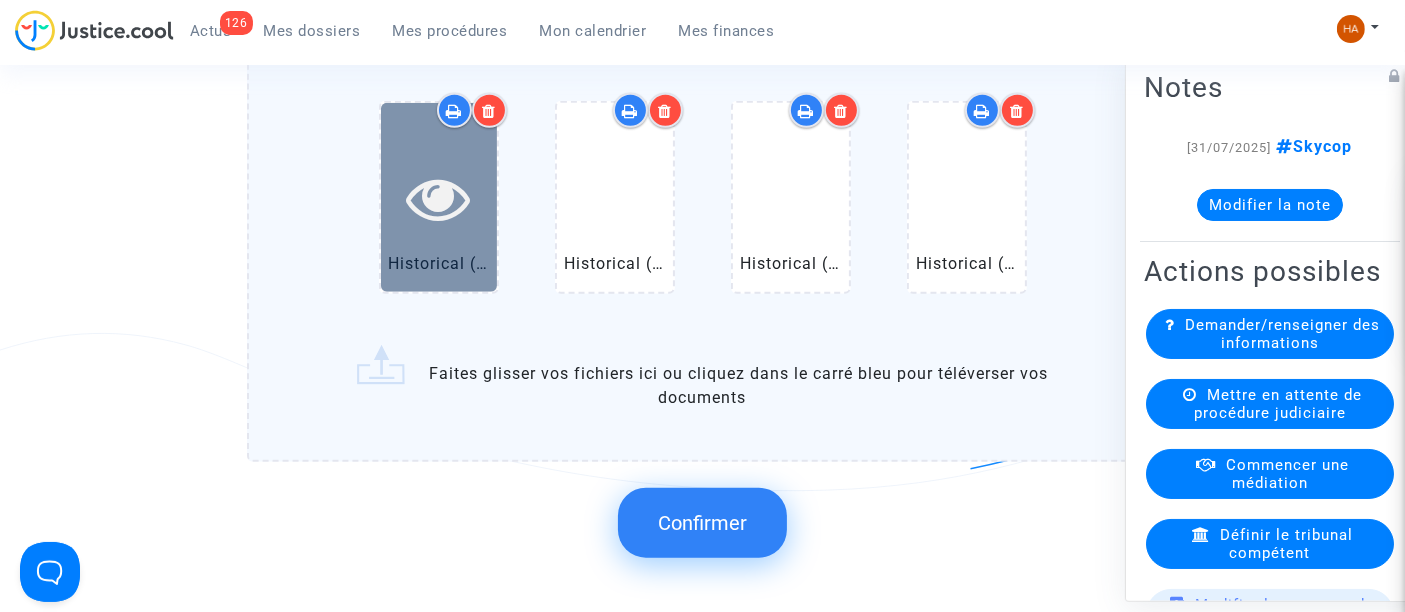 click at bounding box center [438, 198] 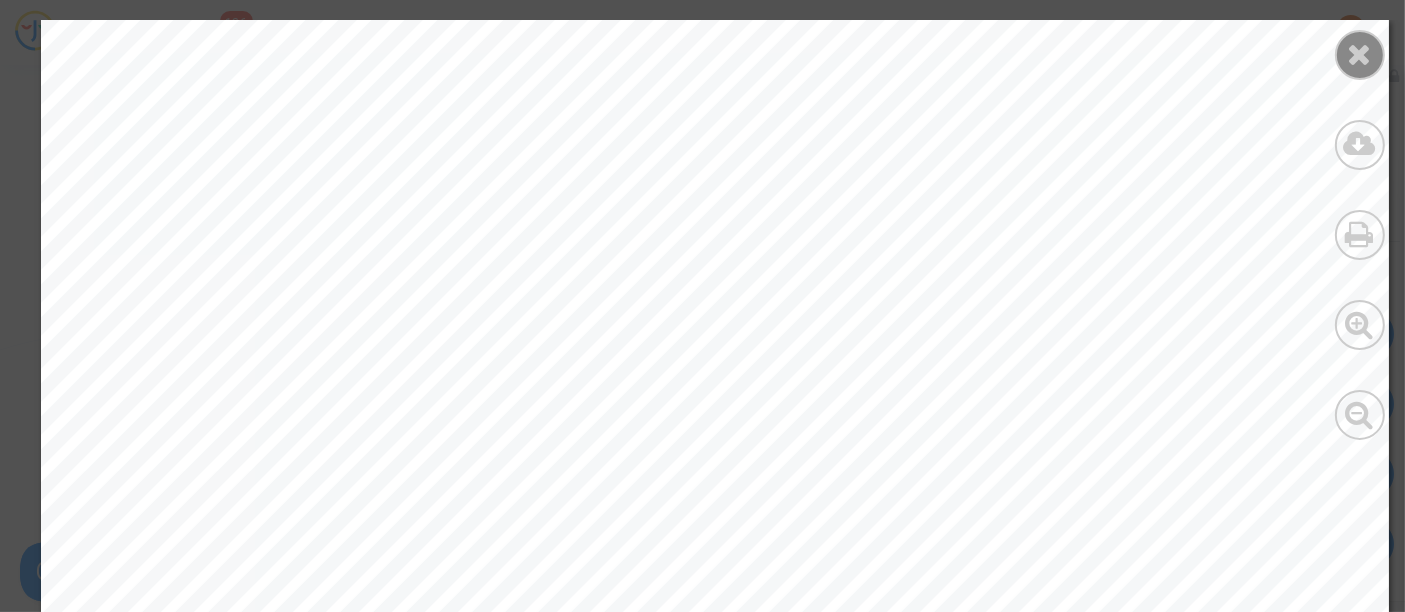 click at bounding box center (1360, 55) 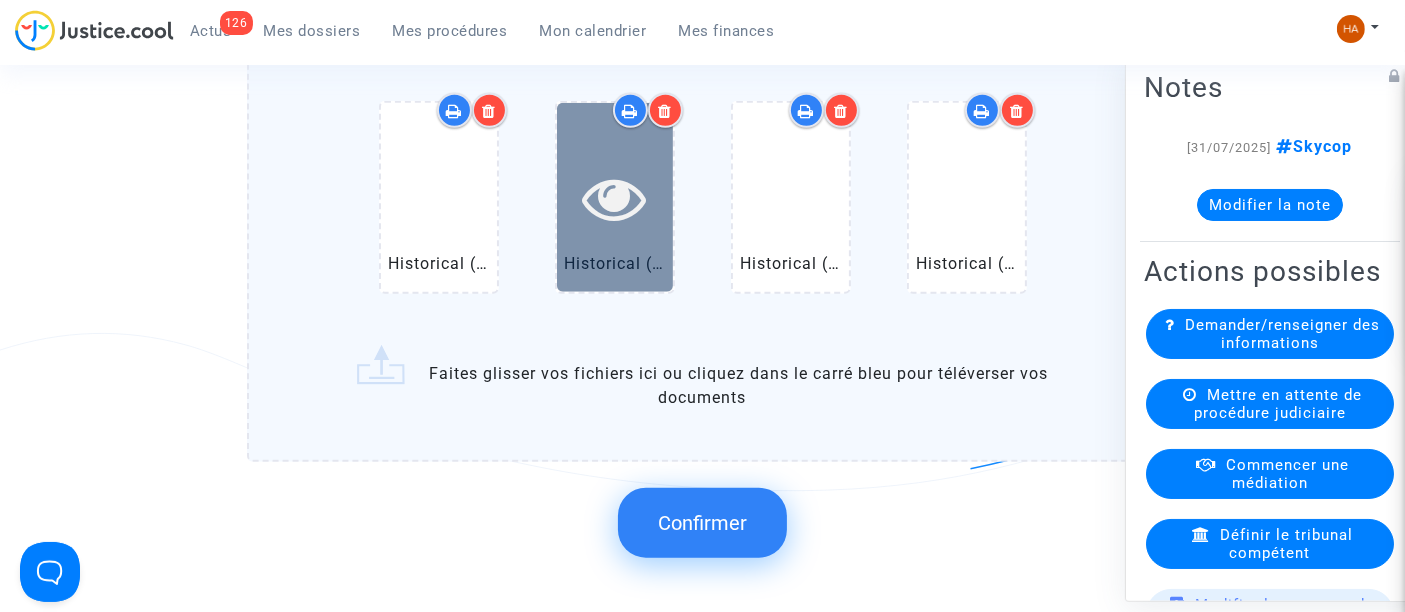 click at bounding box center (615, 198) 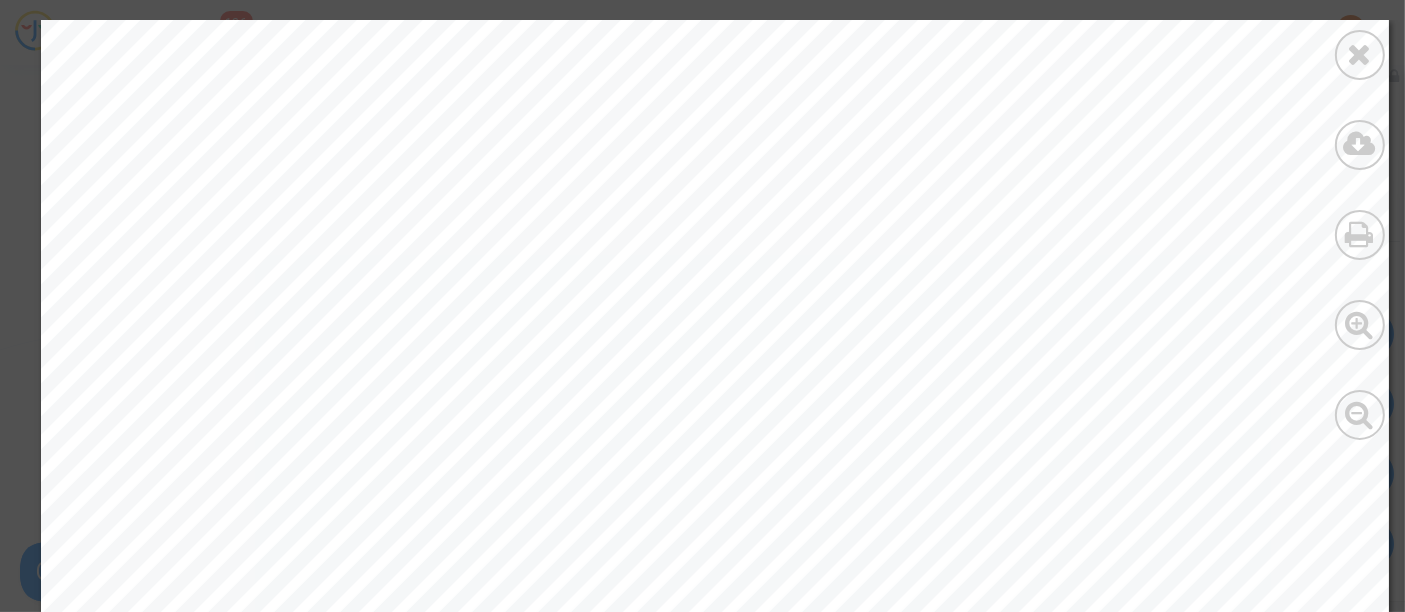 scroll, scrollTop: 111, scrollLeft: 0, axis: vertical 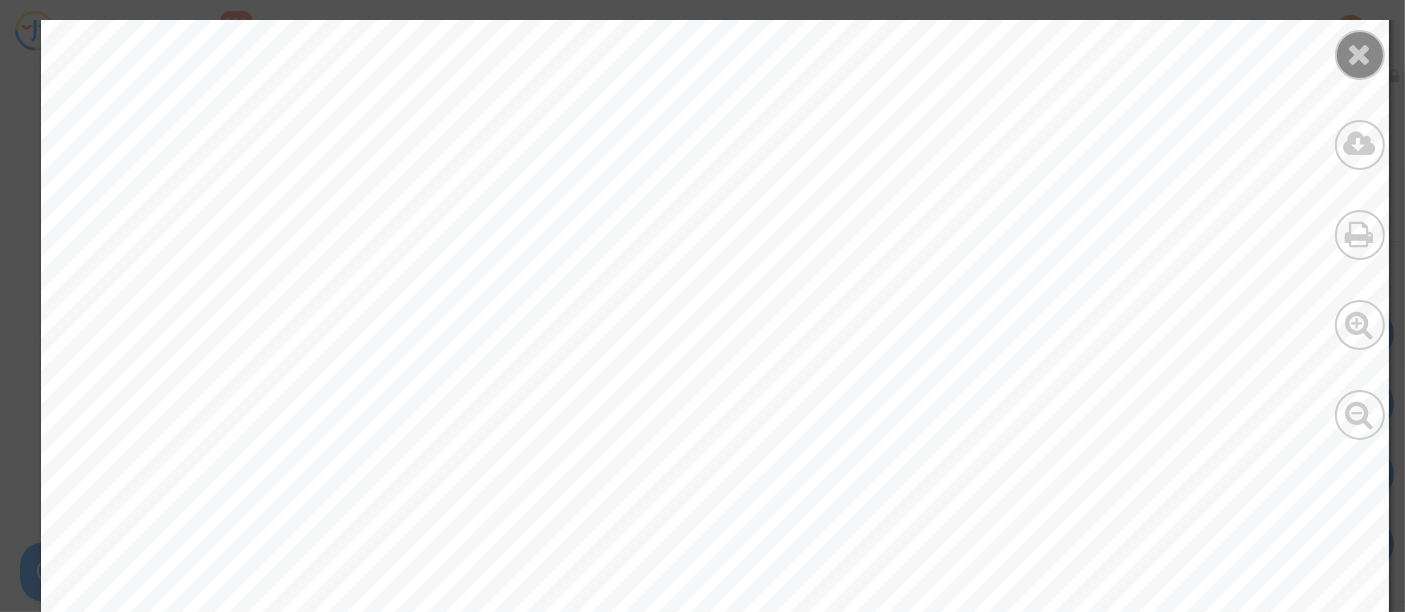 click at bounding box center (1360, 54) 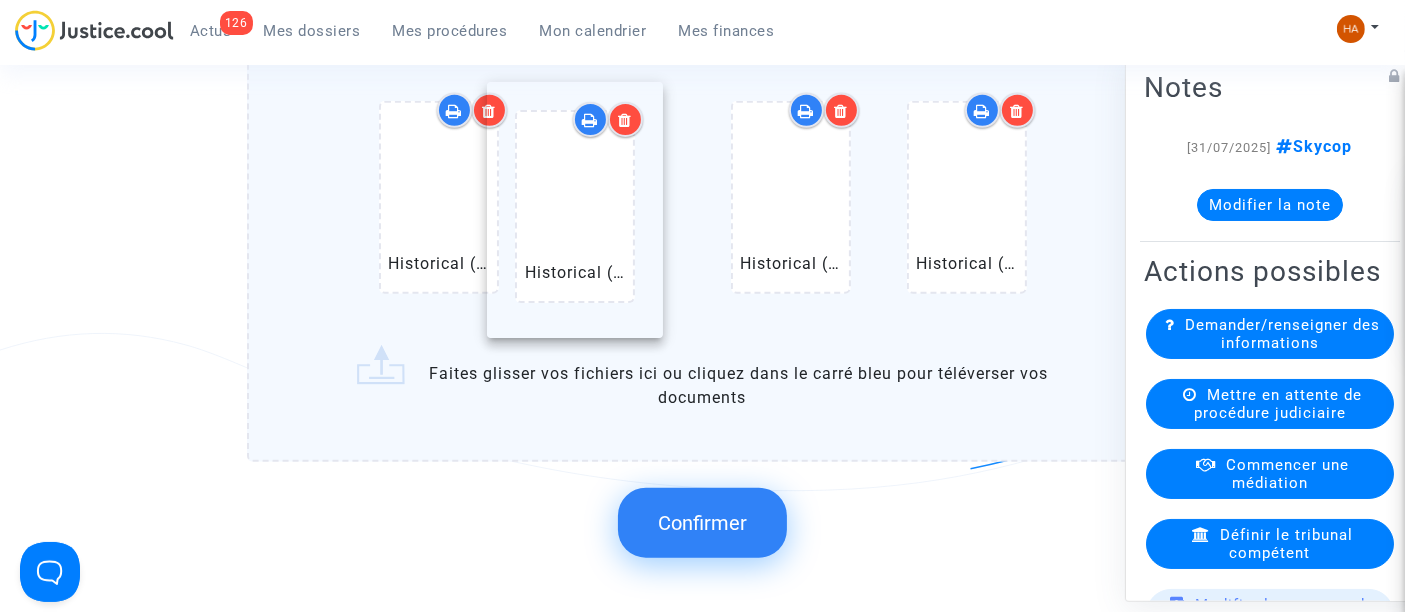 drag, startPoint x: 480, startPoint y: 164, endPoint x: 622, endPoint y: 176, distance: 142.50613 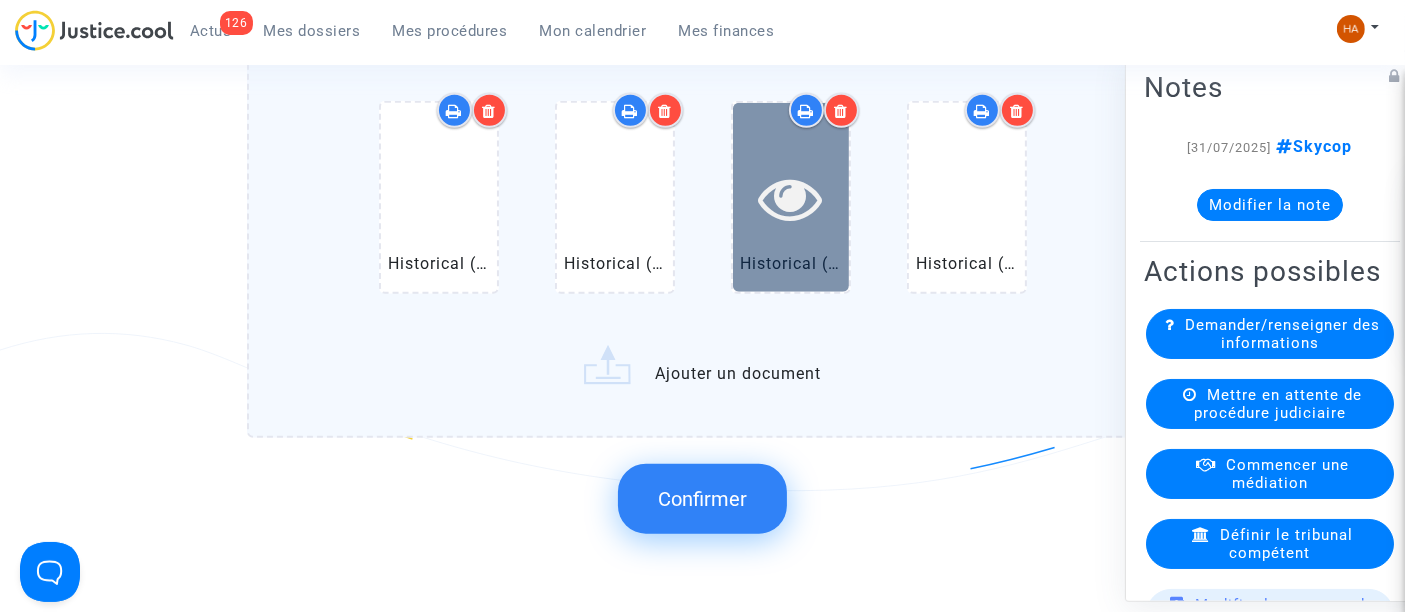 click at bounding box center (791, 198) 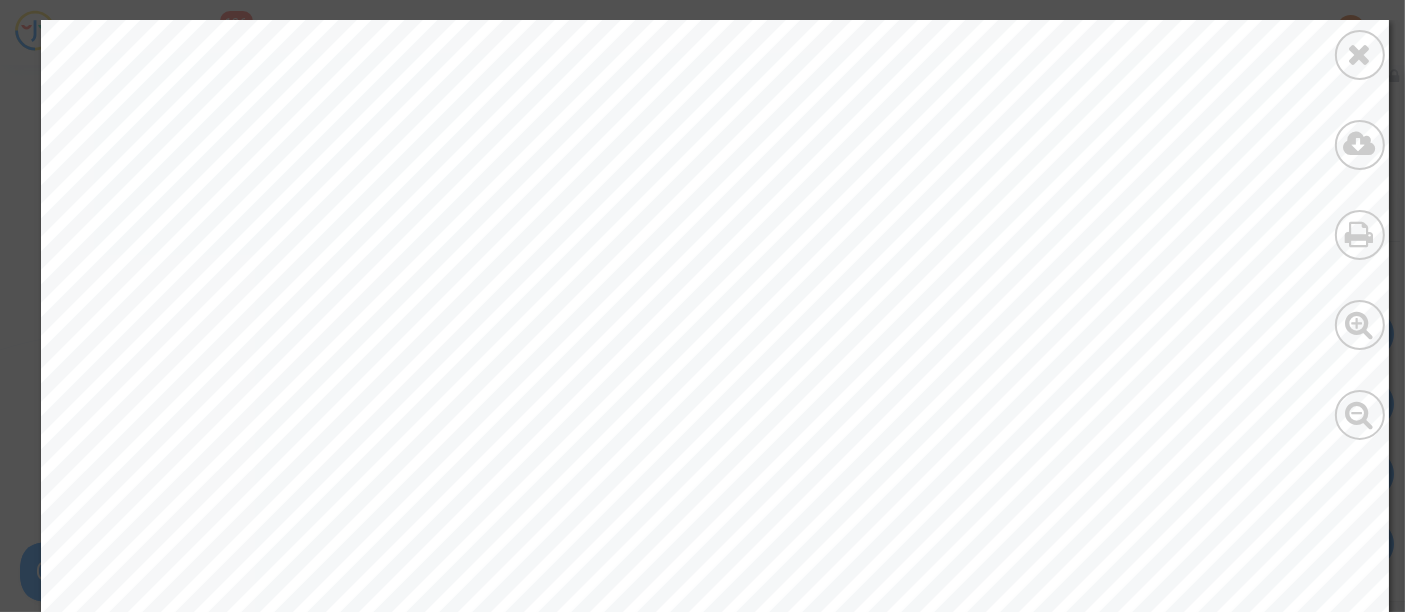scroll, scrollTop: 222, scrollLeft: 0, axis: vertical 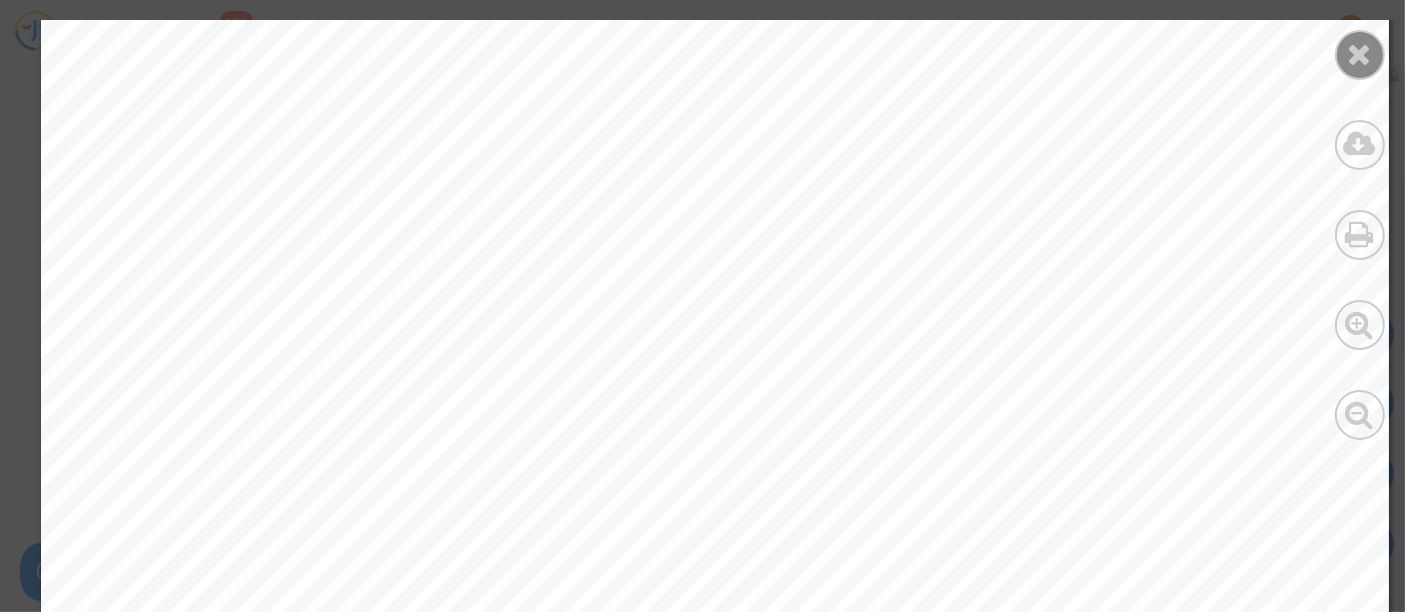 click at bounding box center [1360, 54] 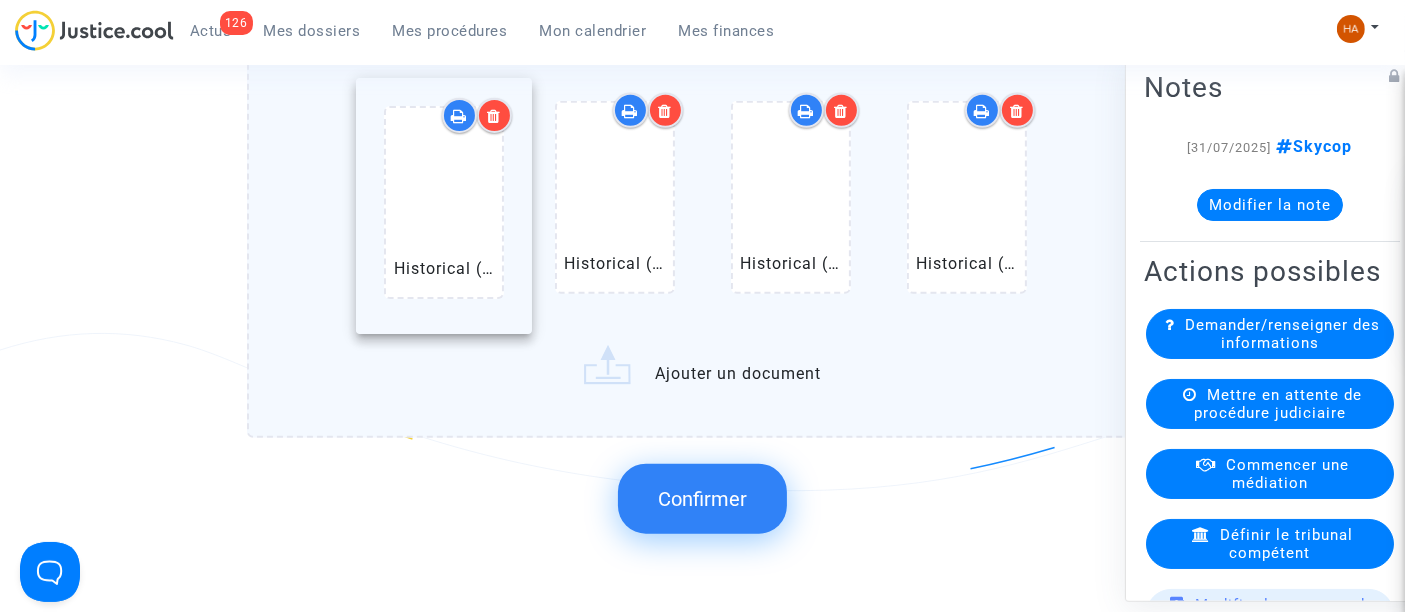 drag, startPoint x: 792, startPoint y: 221, endPoint x: 434, endPoint y: 224, distance: 358.01257 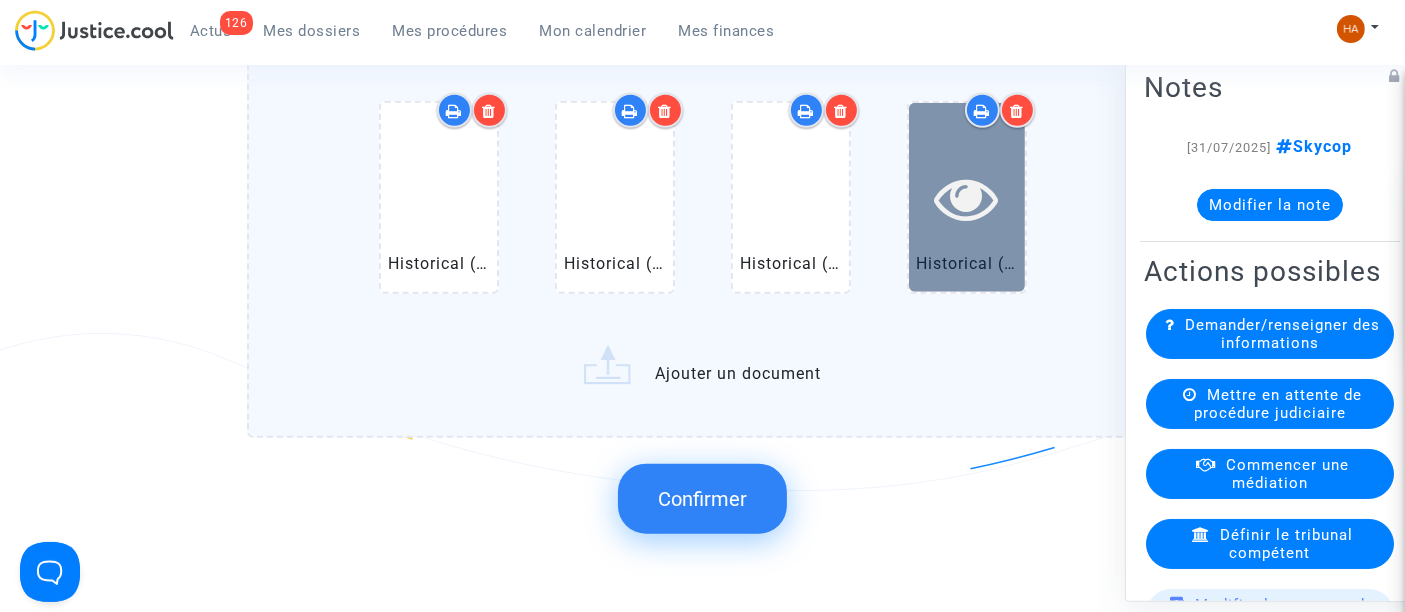 click at bounding box center (967, 197) 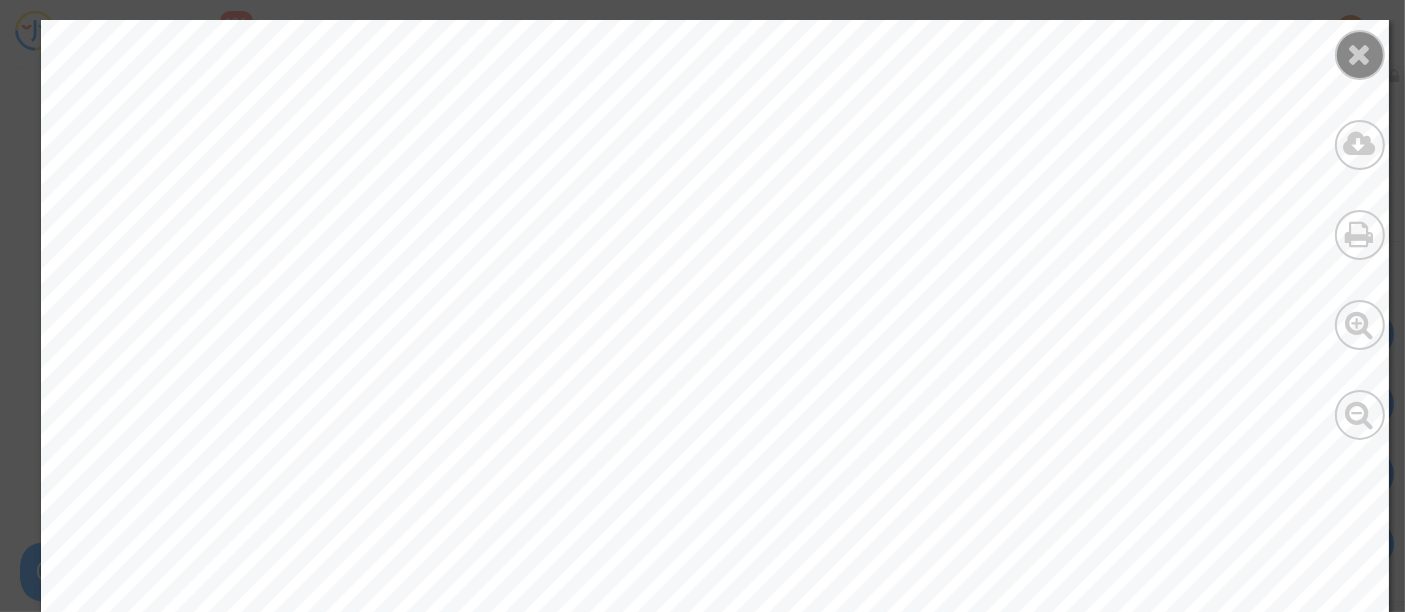 click at bounding box center (1360, 54) 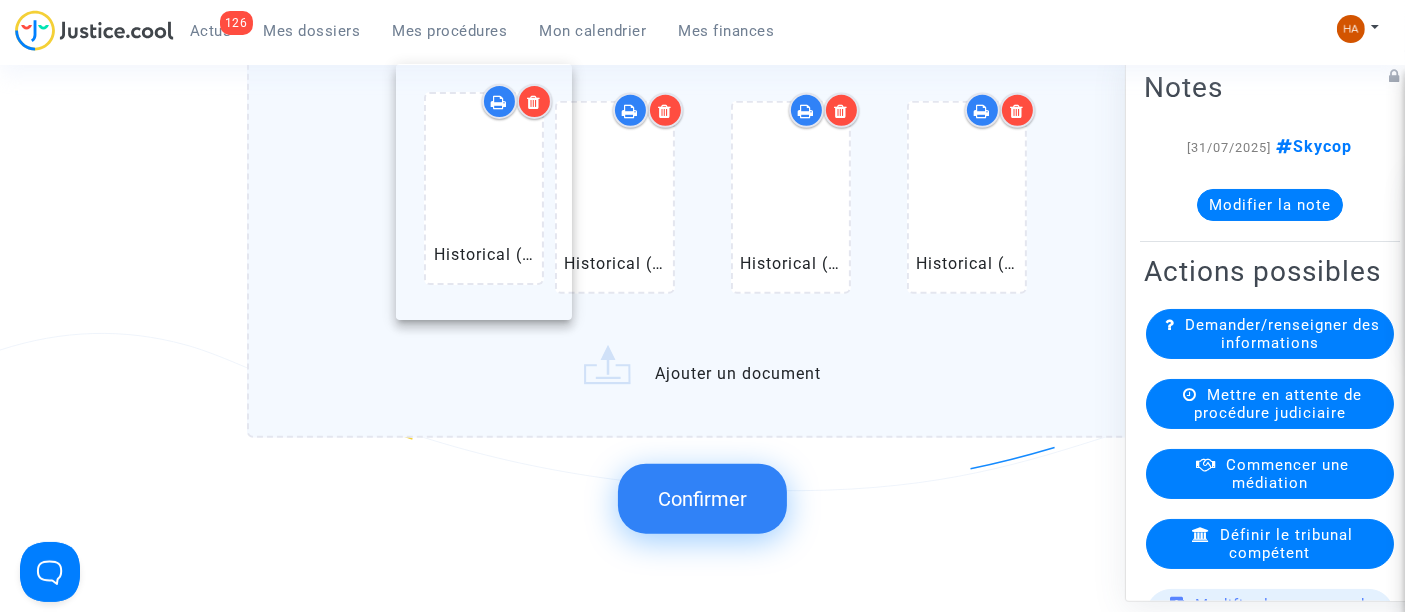 drag, startPoint x: 981, startPoint y: 227, endPoint x: 471, endPoint y: 218, distance: 510.0794 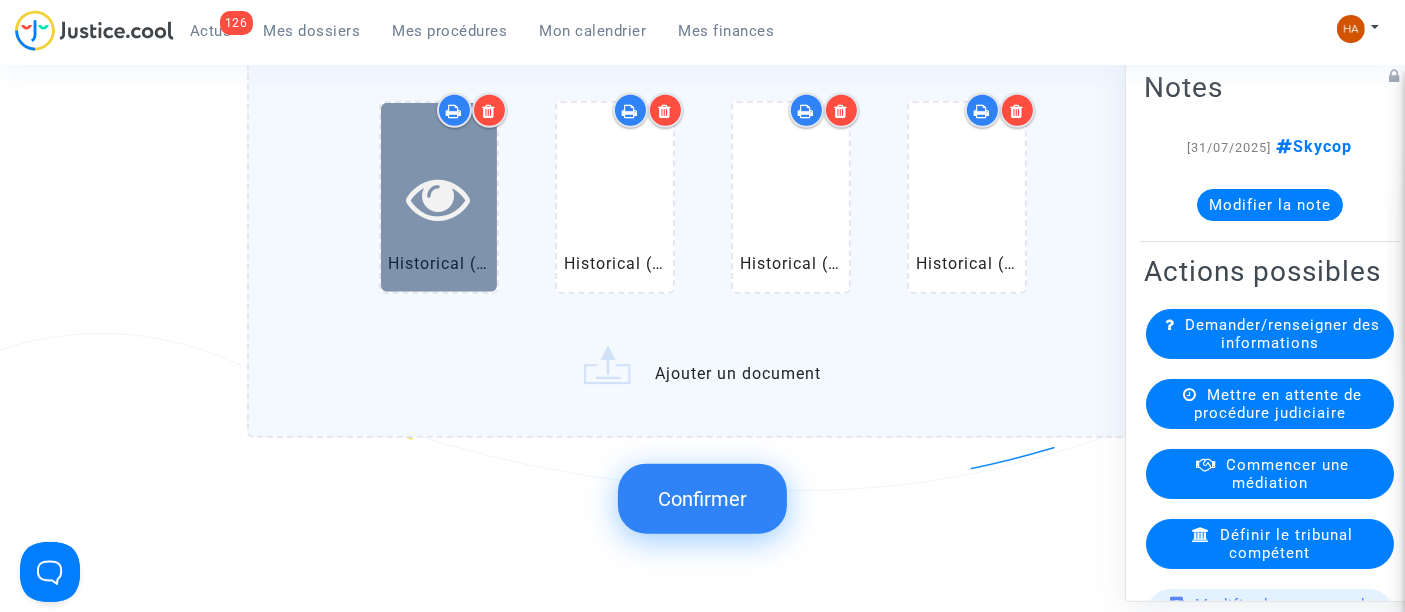 click at bounding box center [439, 197] 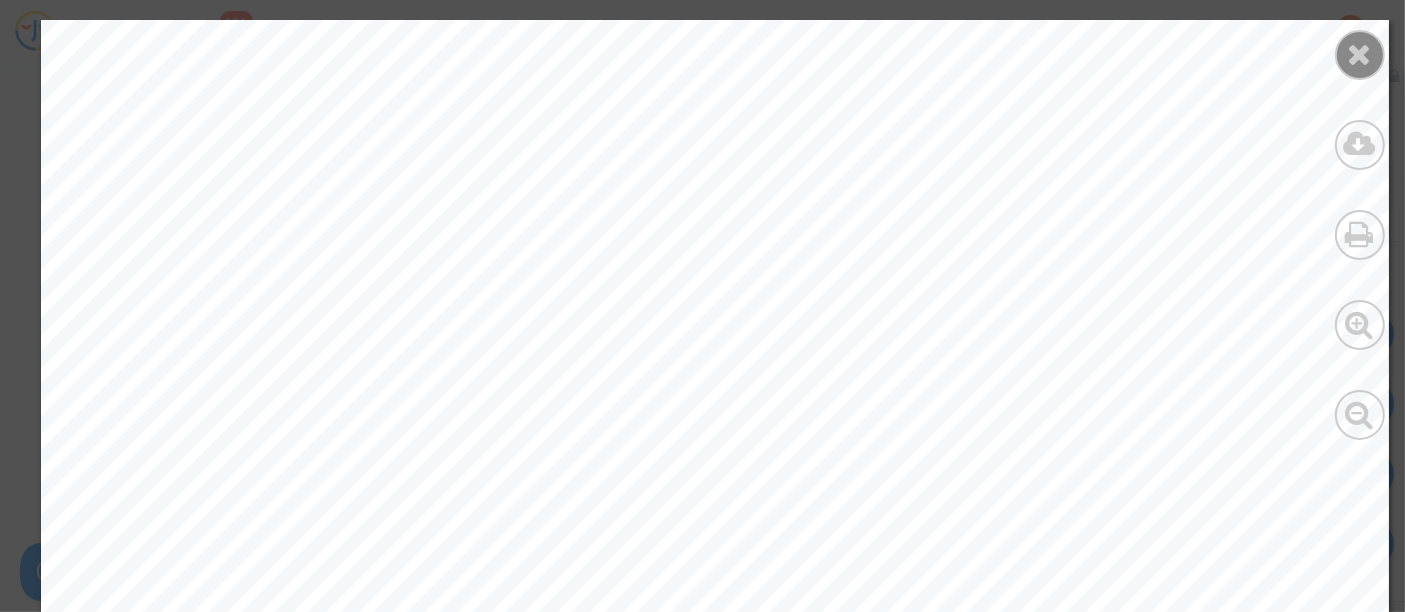click at bounding box center (1360, 55) 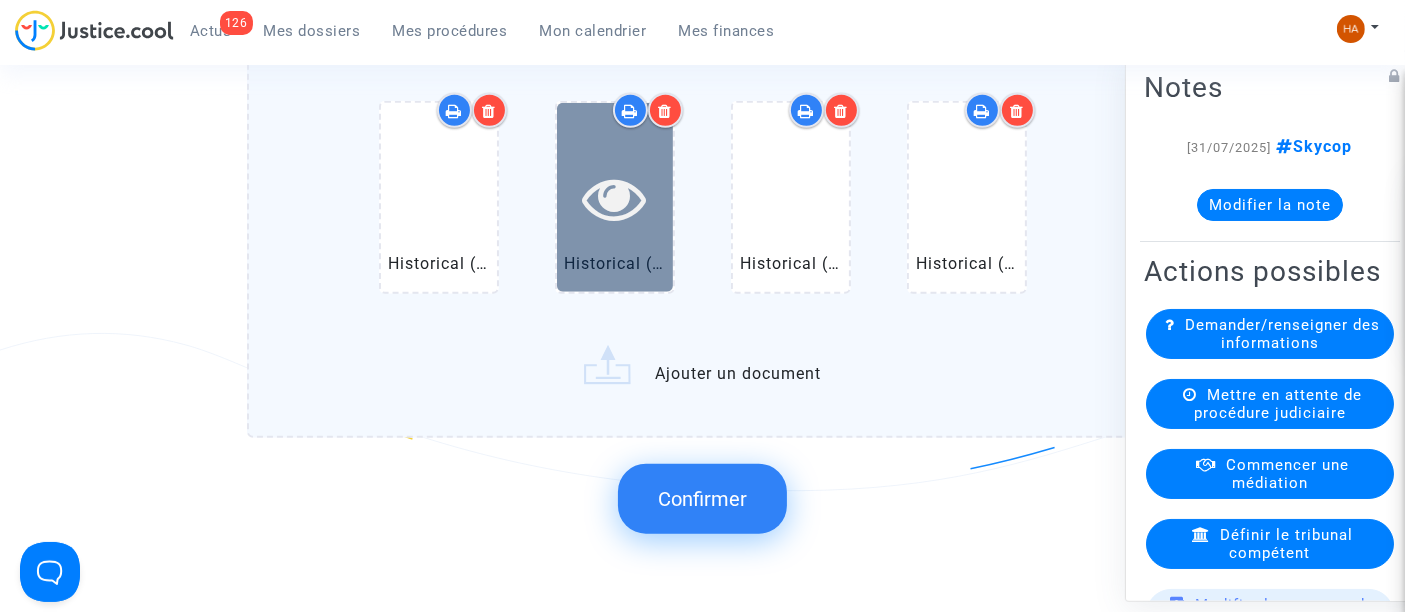 click at bounding box center (614, 198) 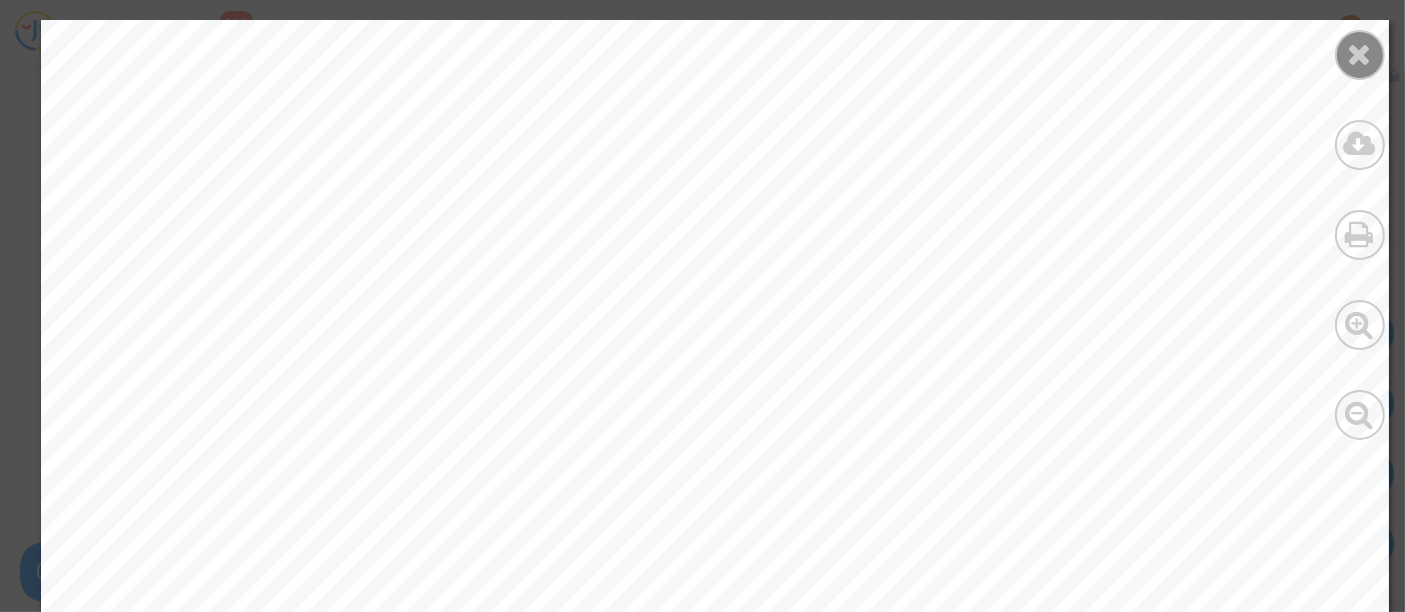 click at bounding box center (1360, 55) 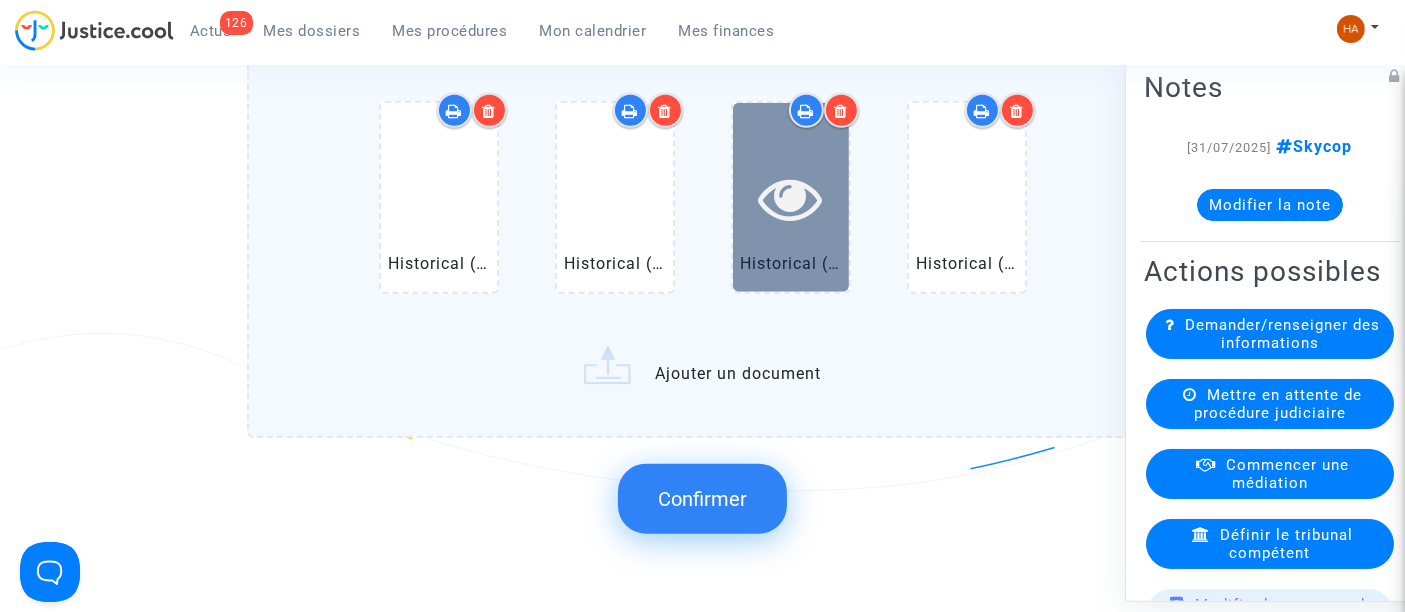 click at bounding box center (791, 197) 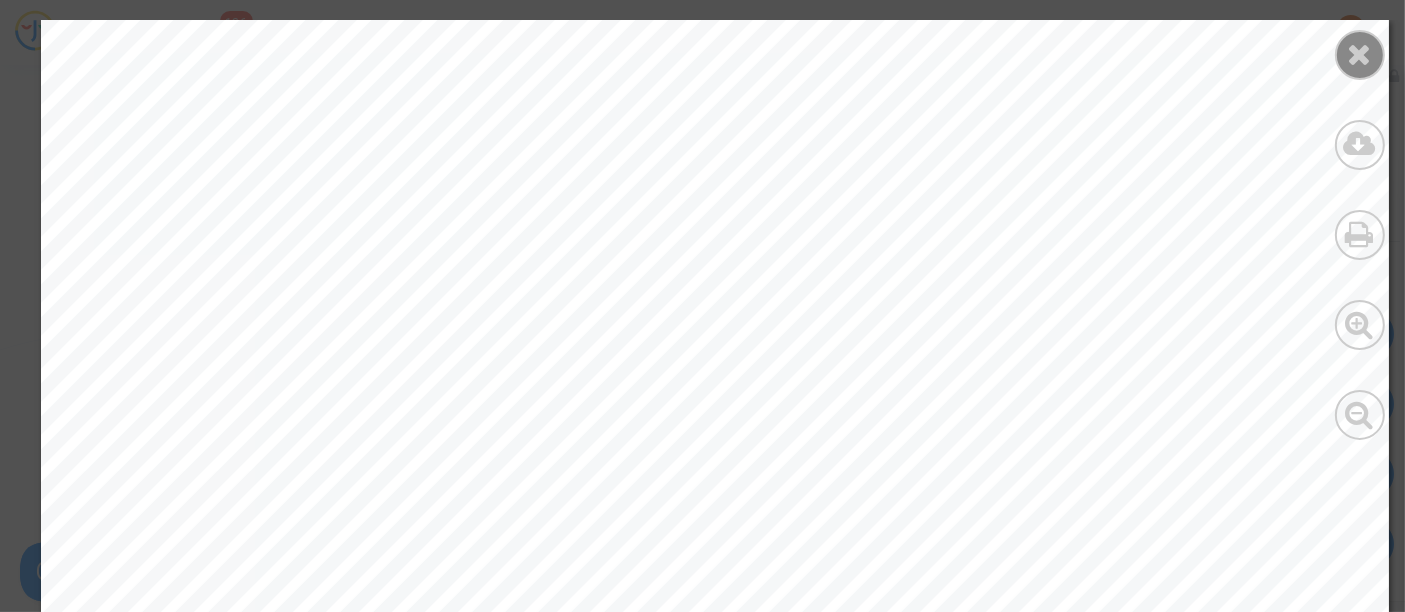 click at bounding box center (1360, 55) 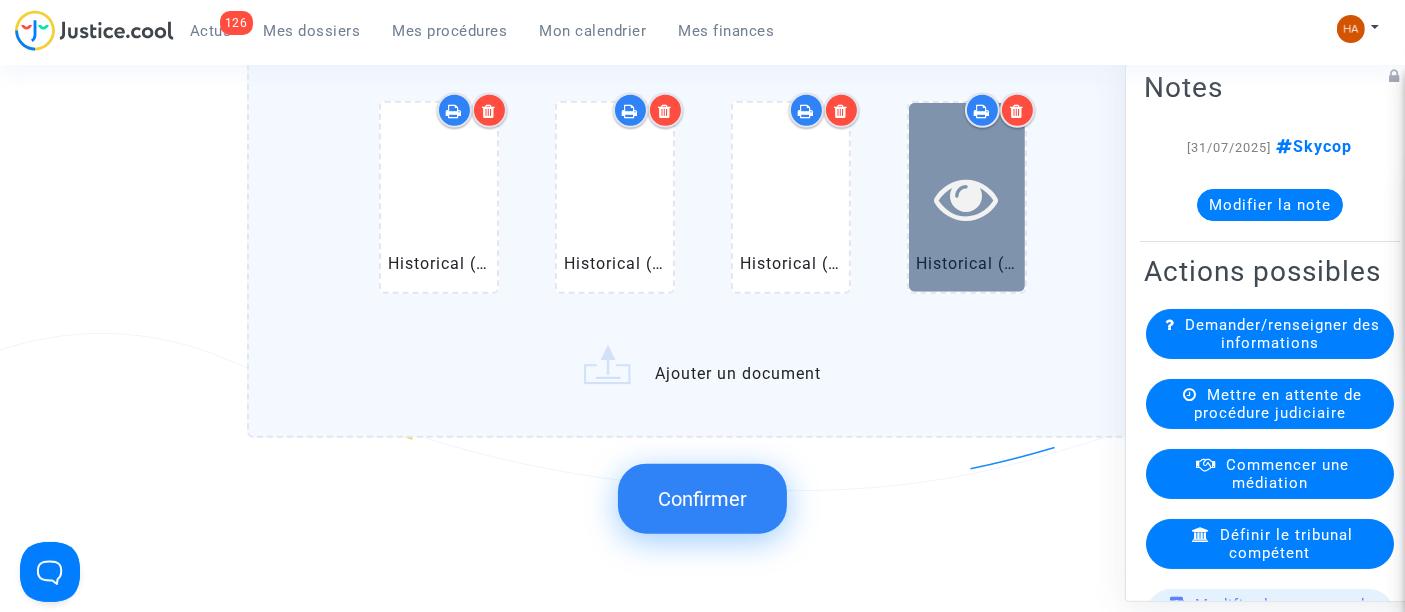 click at bounding box center (967, 197) 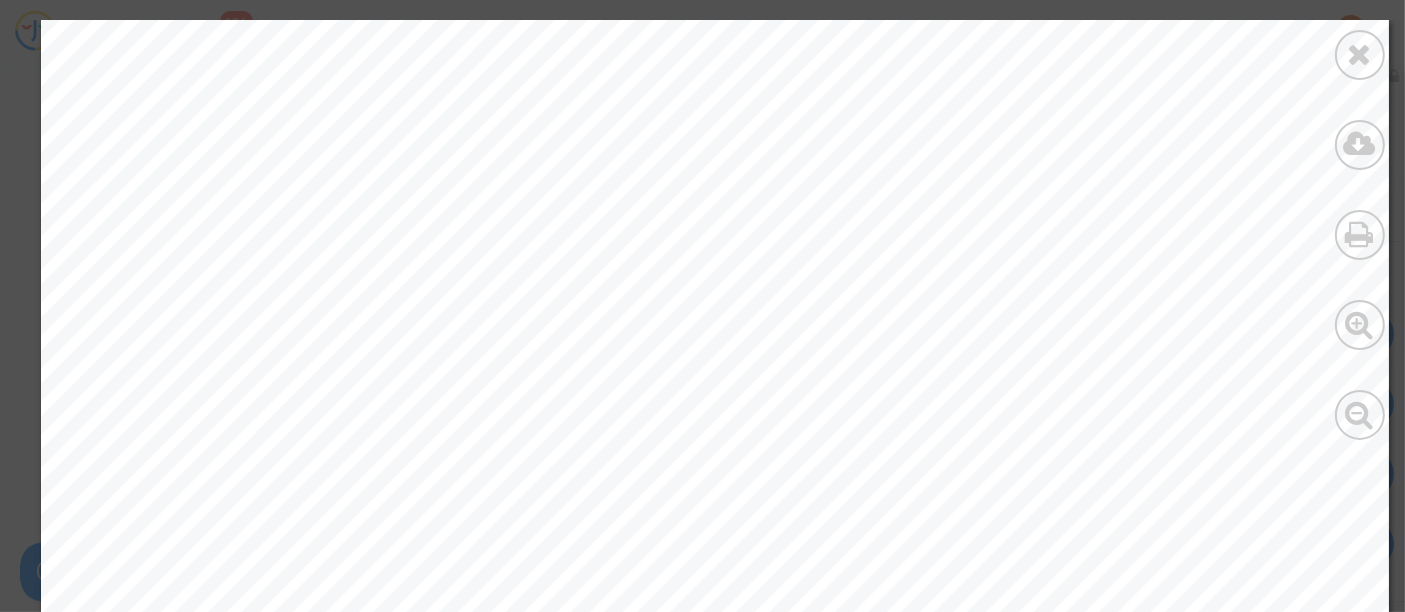 click at bounding box center (1360, 54) 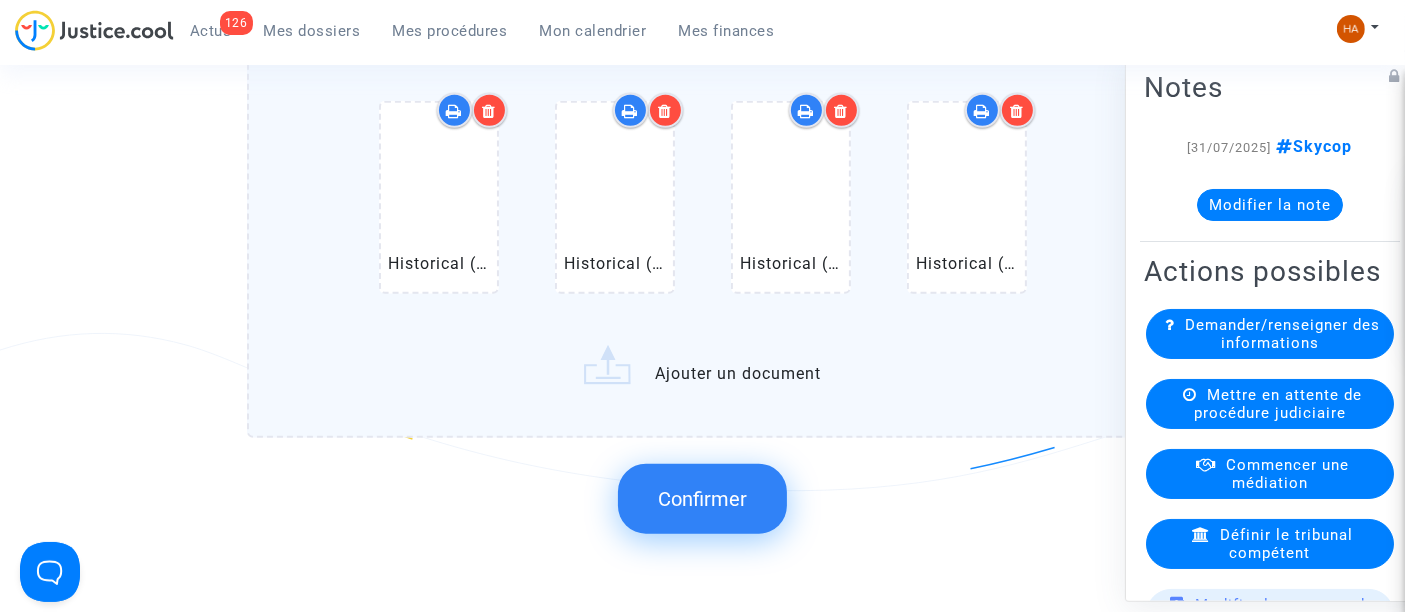 scroll, scrollTop: 1927, scrollLeft: 0, axis: vertical 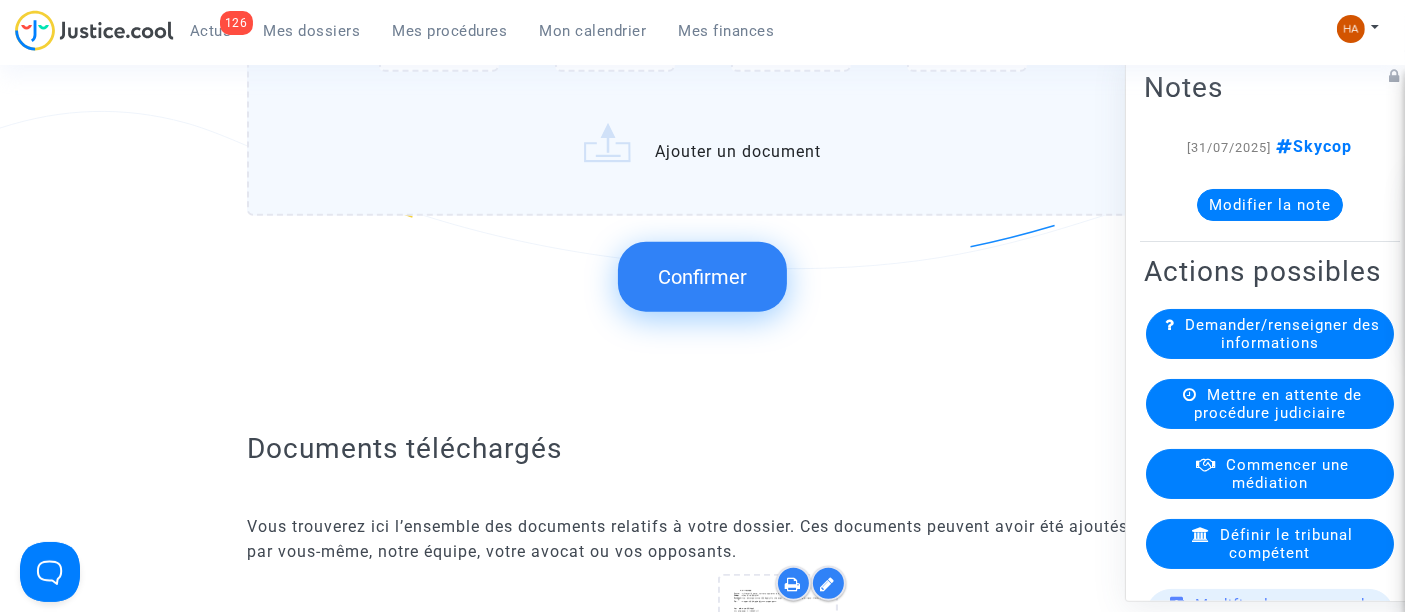 click on "Confirmer" 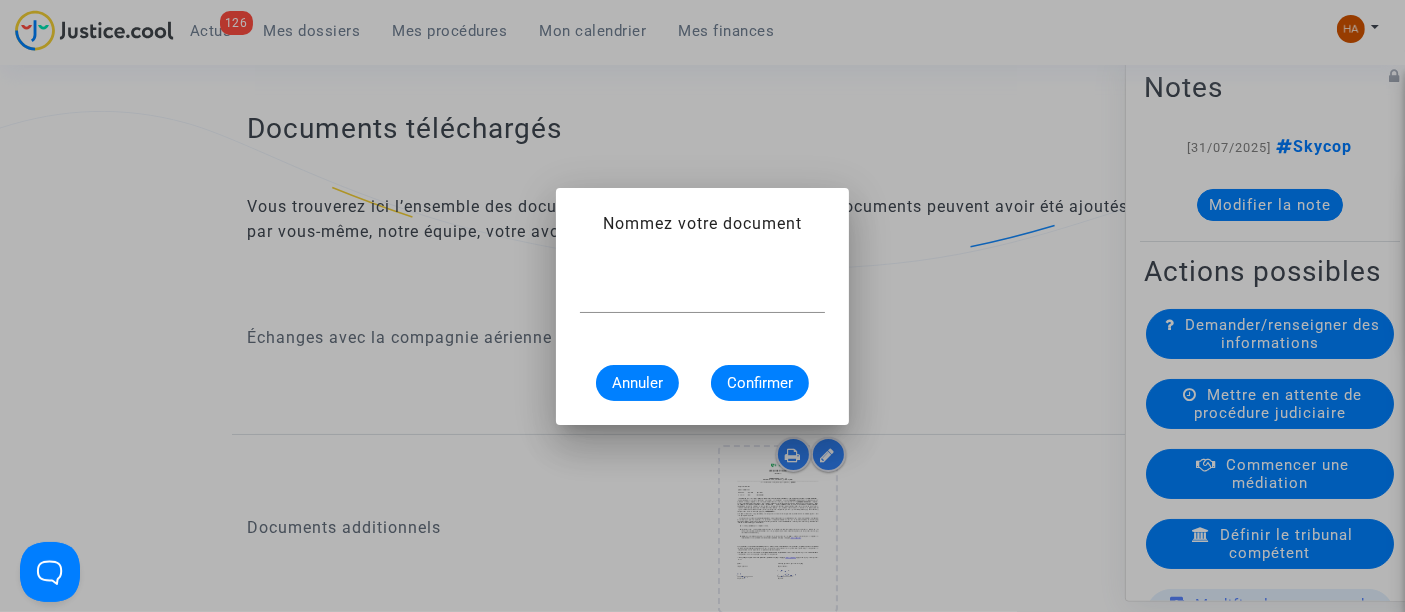 scroll, scrollTop: 0, scrollLeft: 0, axis: both 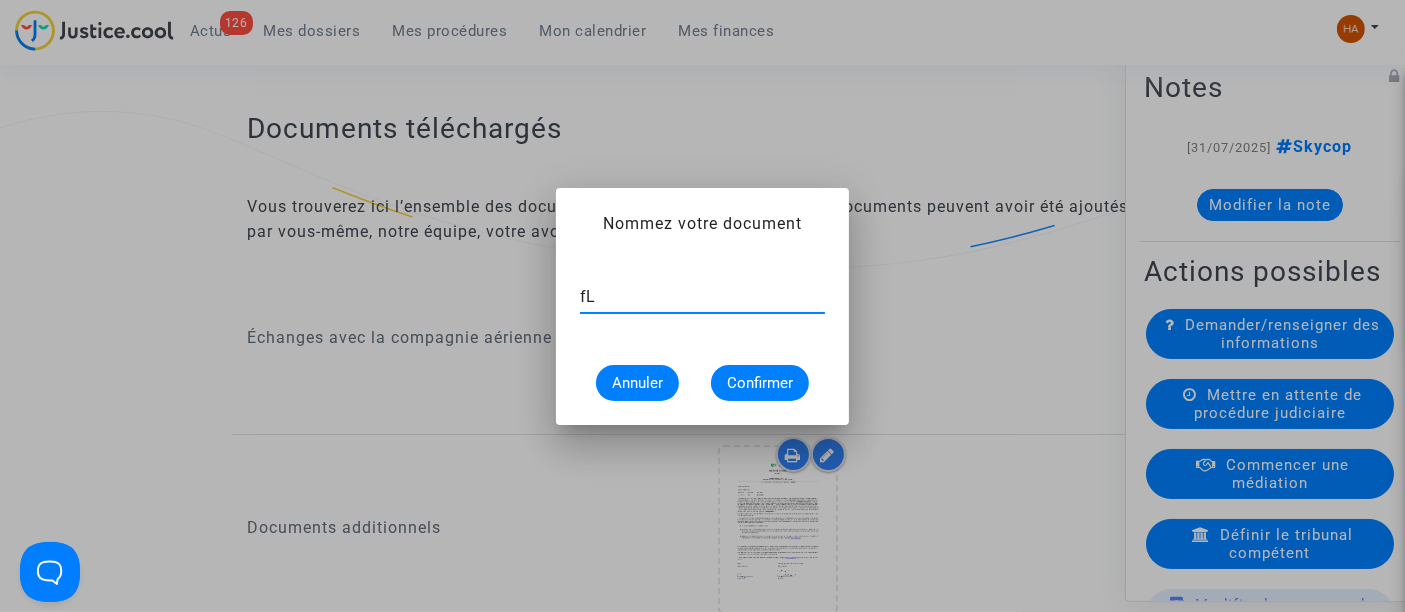 type on "f" 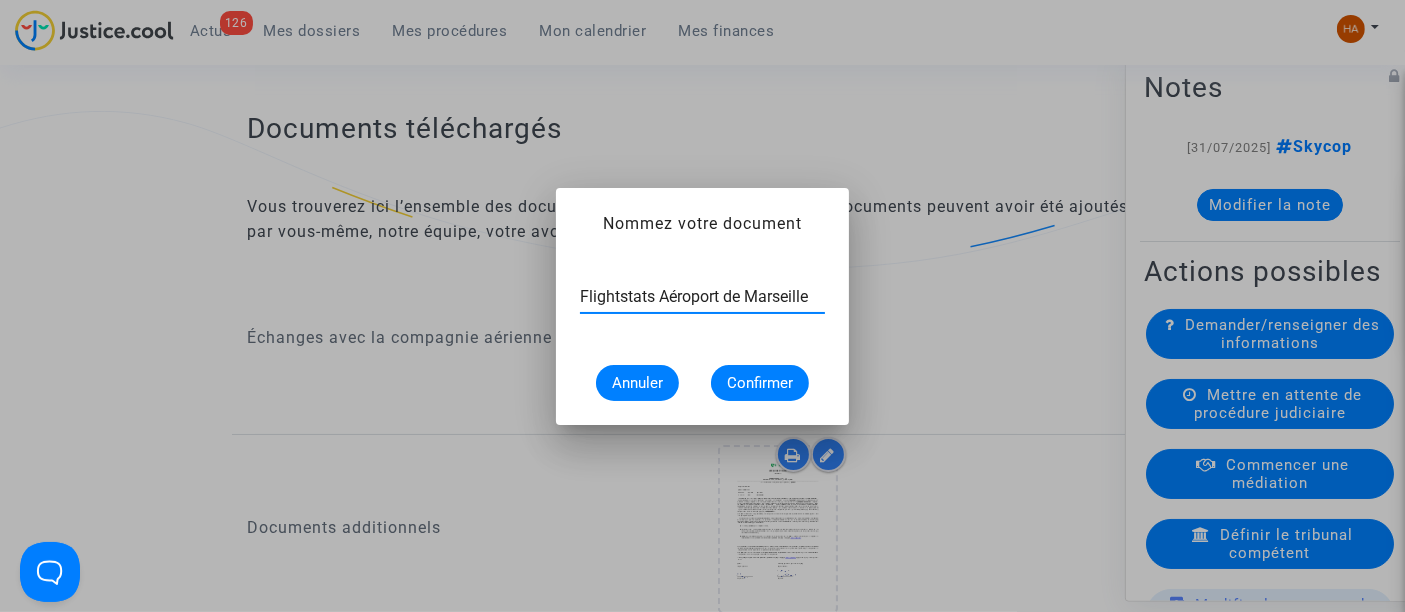 type on "Flightstats Aéroport de Marseille" 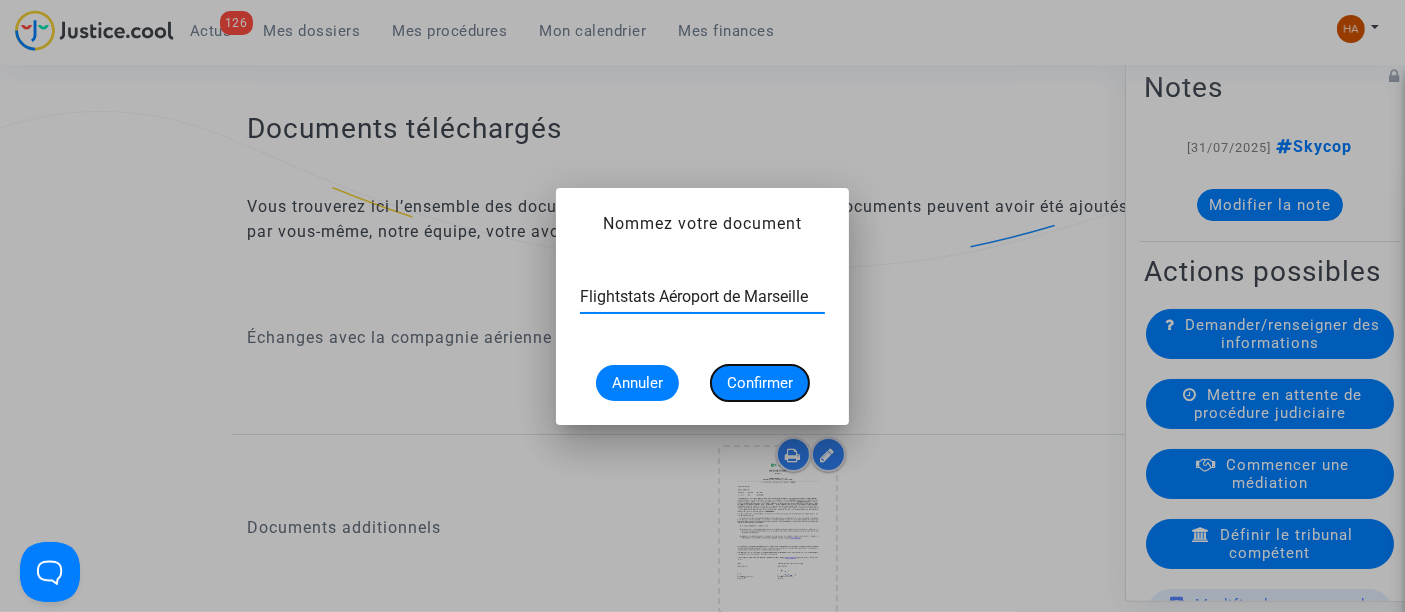 click on "Confirmer" at bounding box center [760, 383] 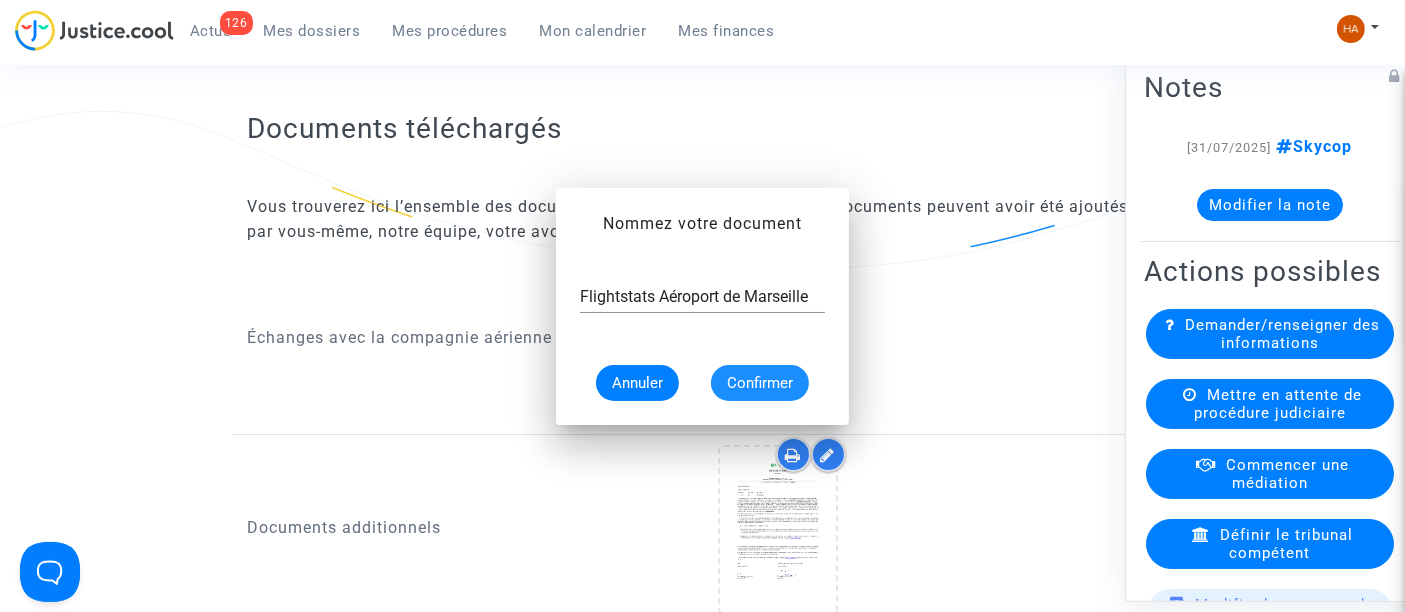 scroll, scrollTop: 1927, scrollLeft: 0, axis: vertical 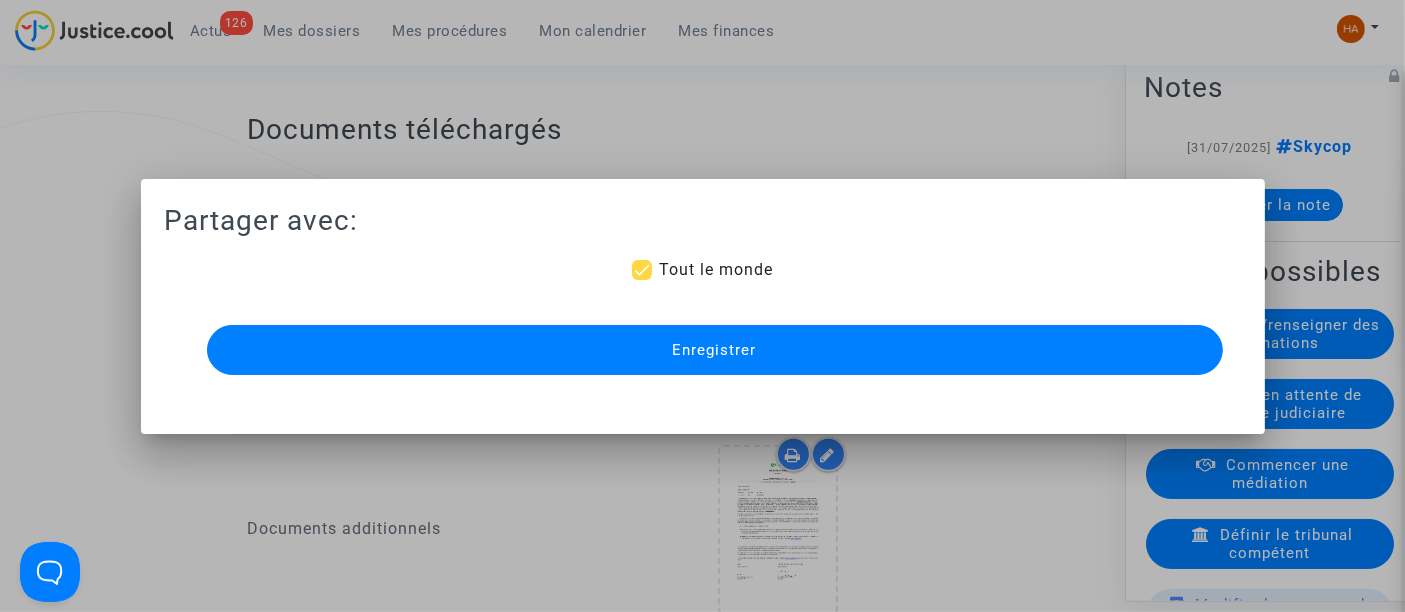 click on "Enregistrer" at bounding box center (715, 350) 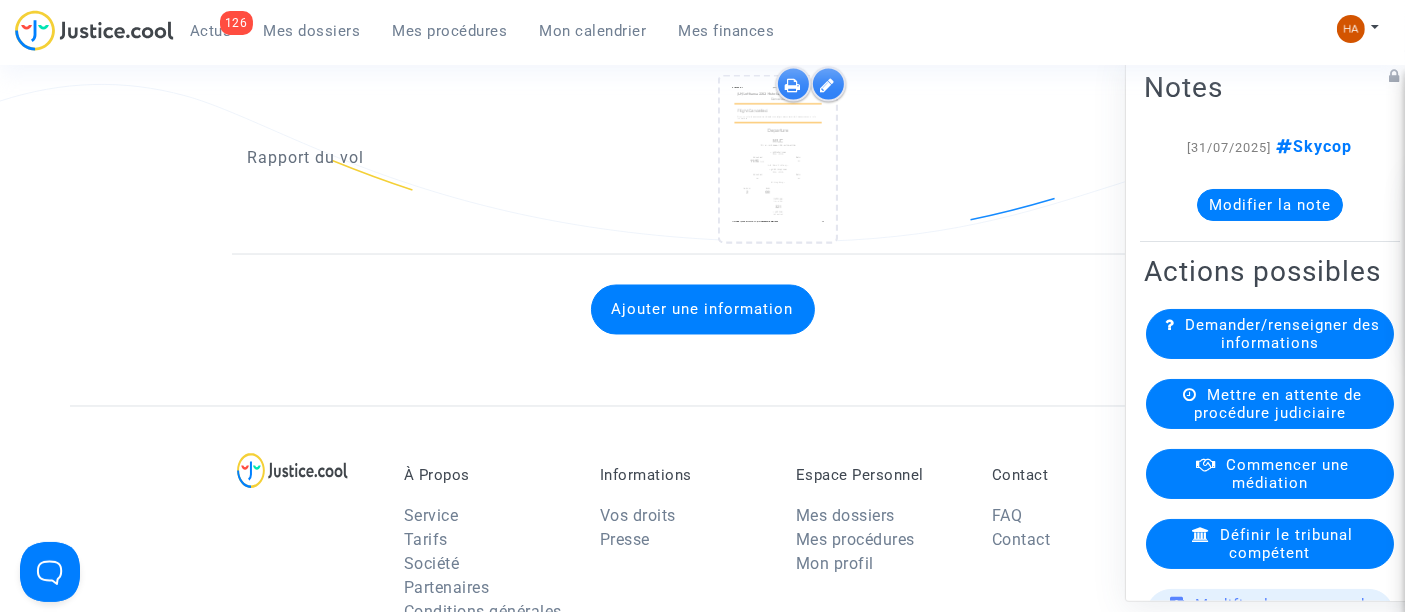 scroll, scrollTop: 3526, scrollLeft: 0, axis: vertical 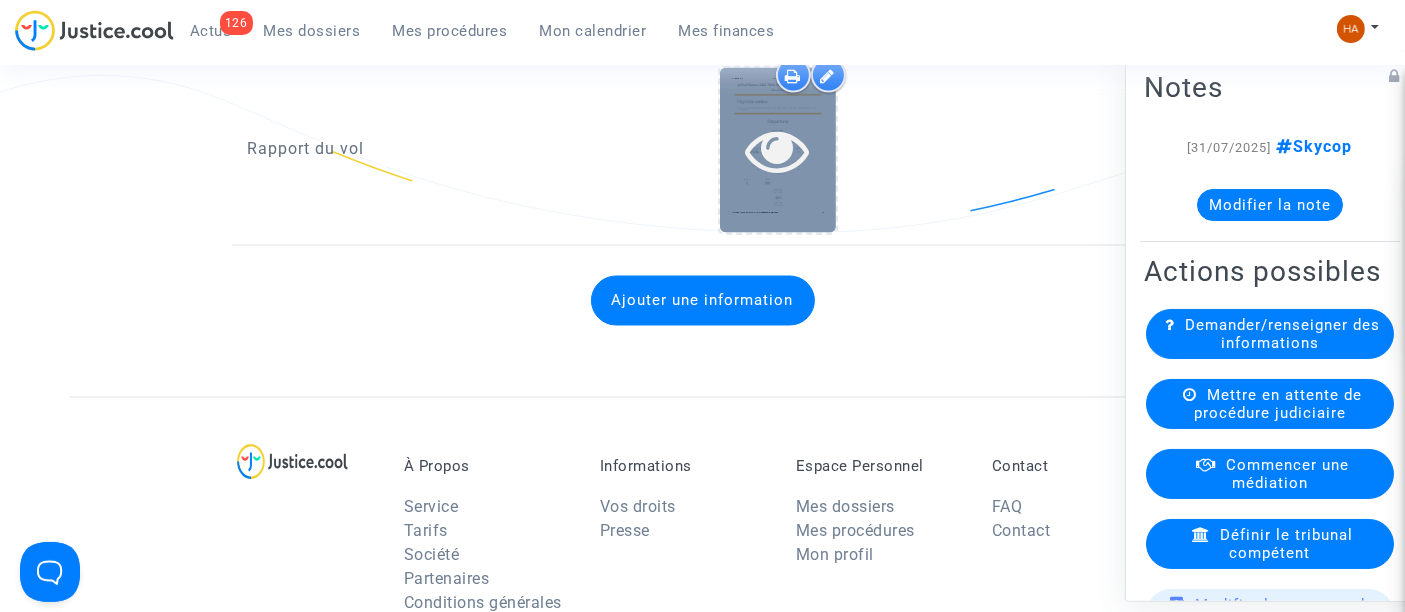 click at bounding box center (778, 150) 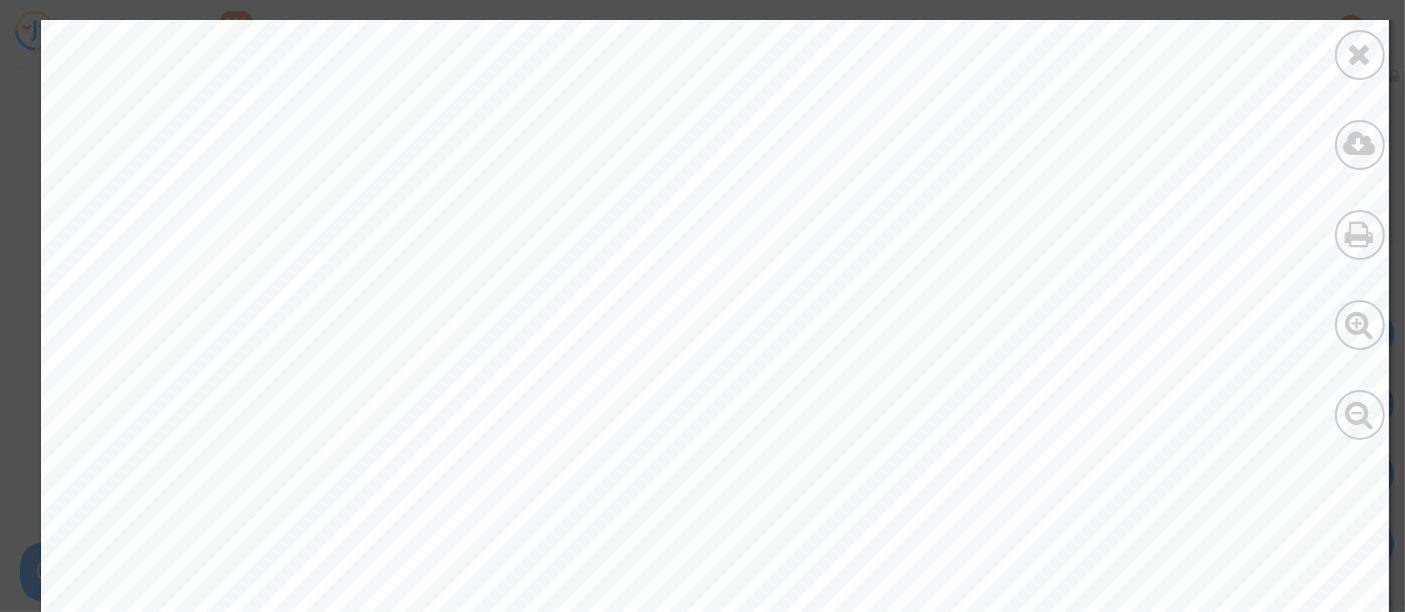 scroll, scrollTop: 564, scrollLeft: 0, axis: vertical 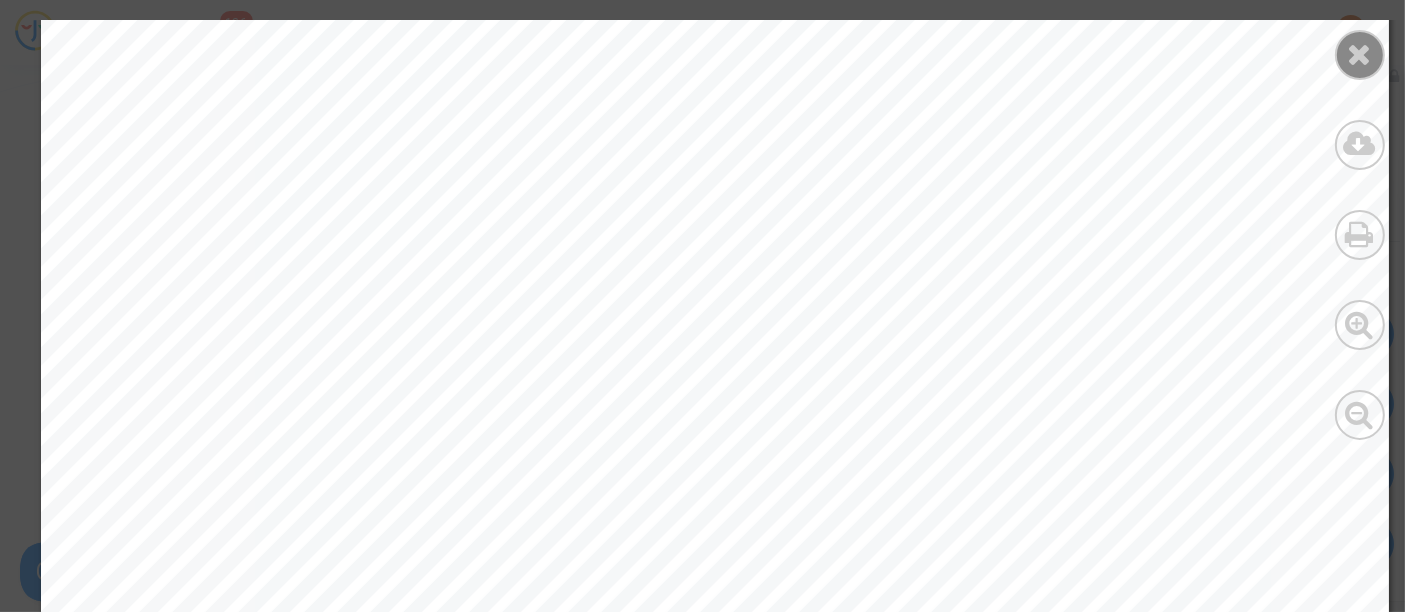 click at bounding box center (1360, 54) 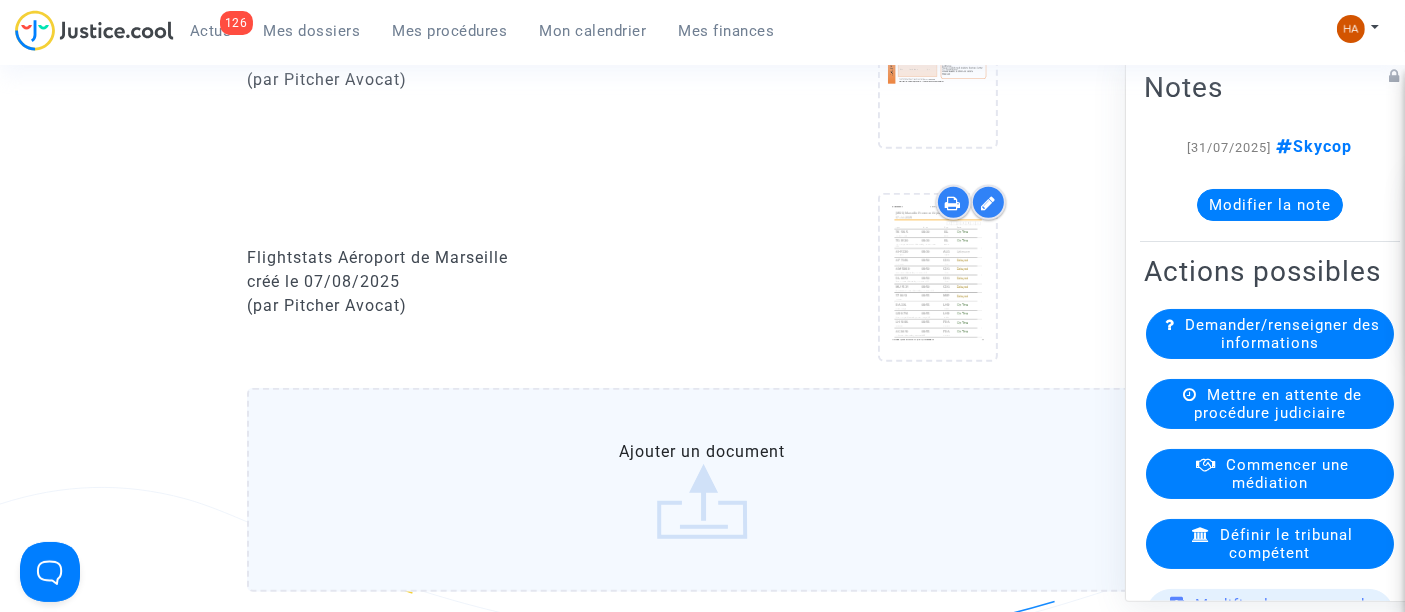scroll, scrollTop: 1544, scrollLeft: 0, axis: vertical 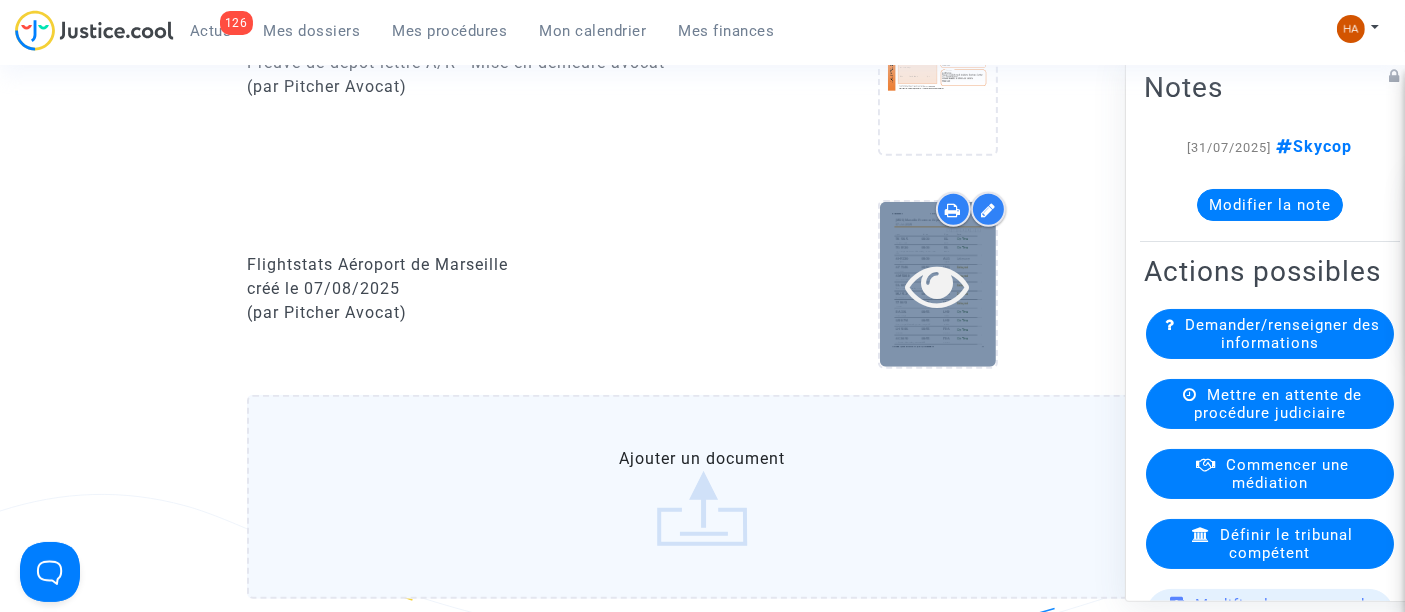 click at bounding box center (937, 285) 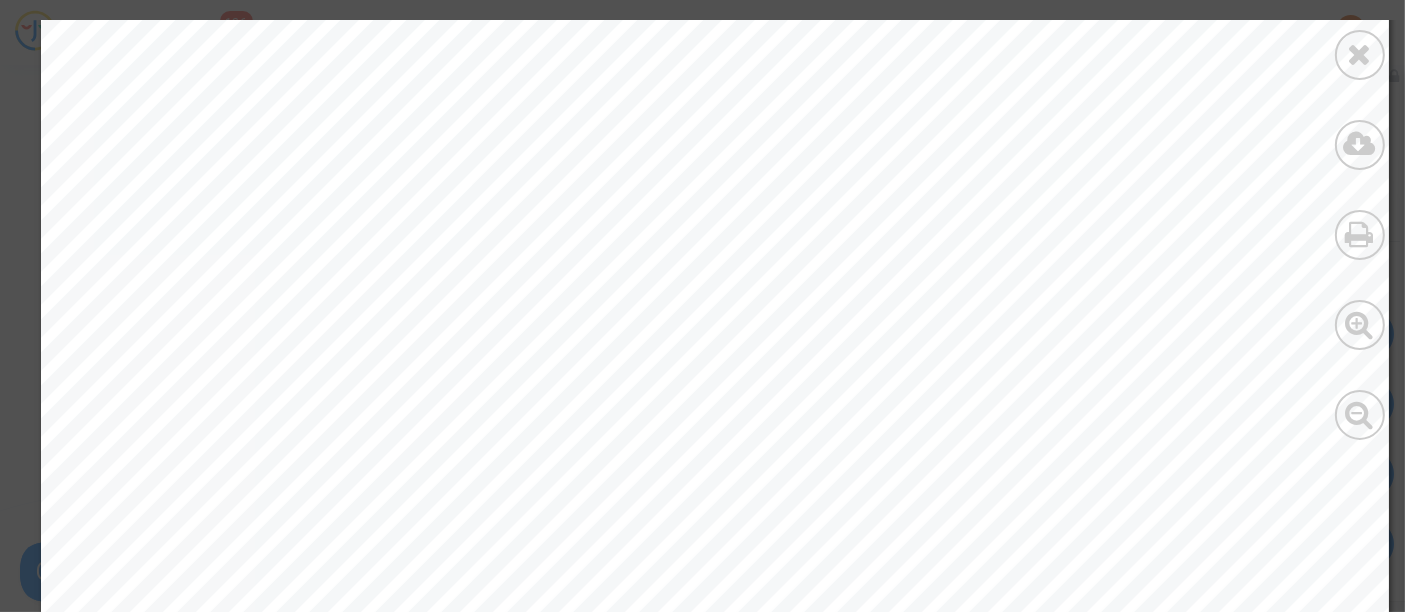 scroll, scrollTop: 0, scrollLeft: 0, axis: both 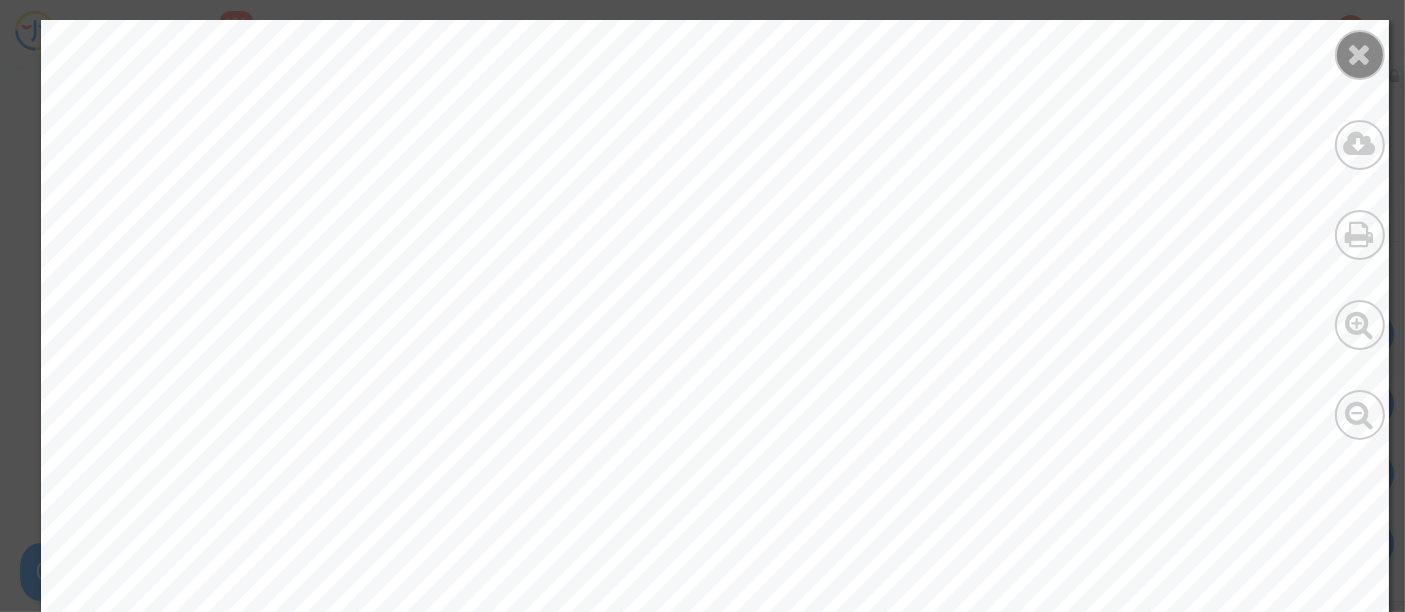 click at bounding box center [1360, 55] 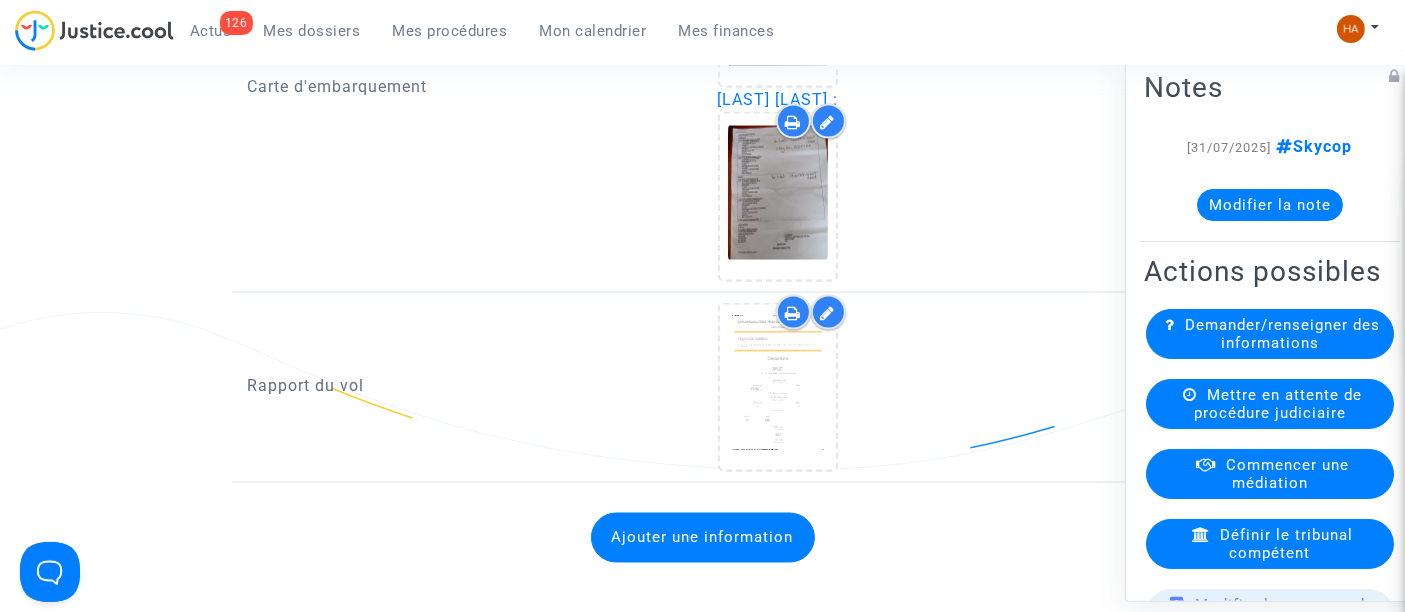 scroll, scrollTop: 3286, scrollLeft: 0, axis: vertical 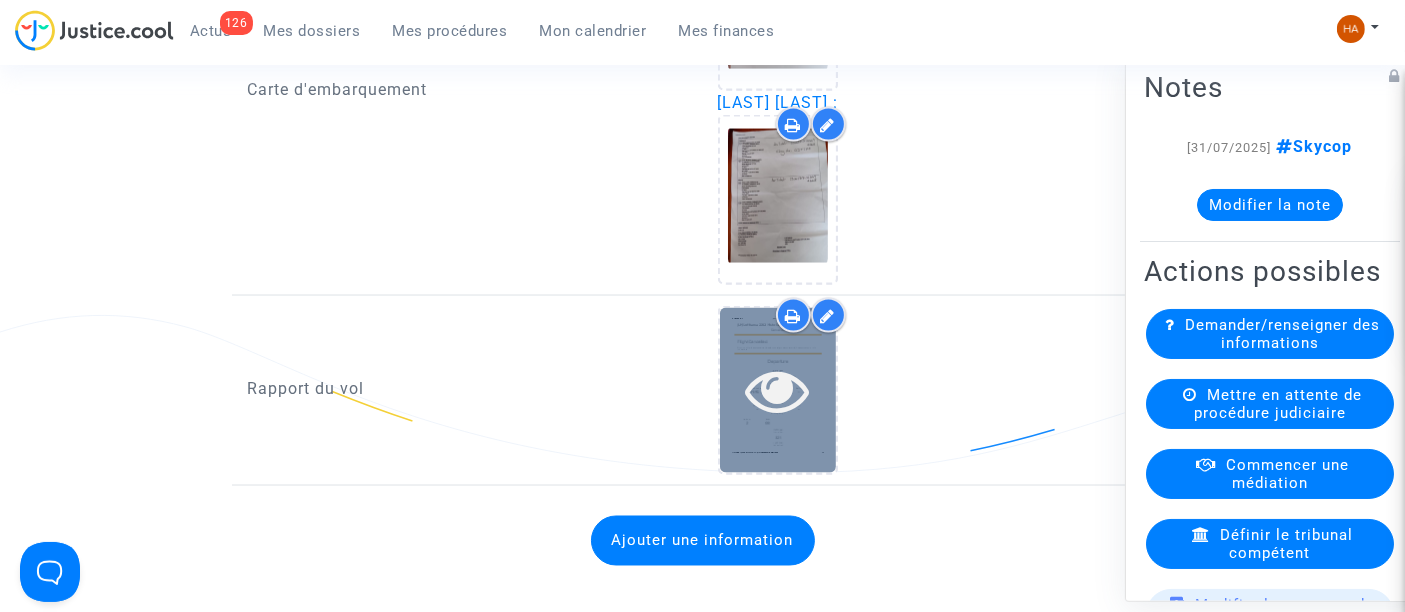 click at bounding box center (777, 390) 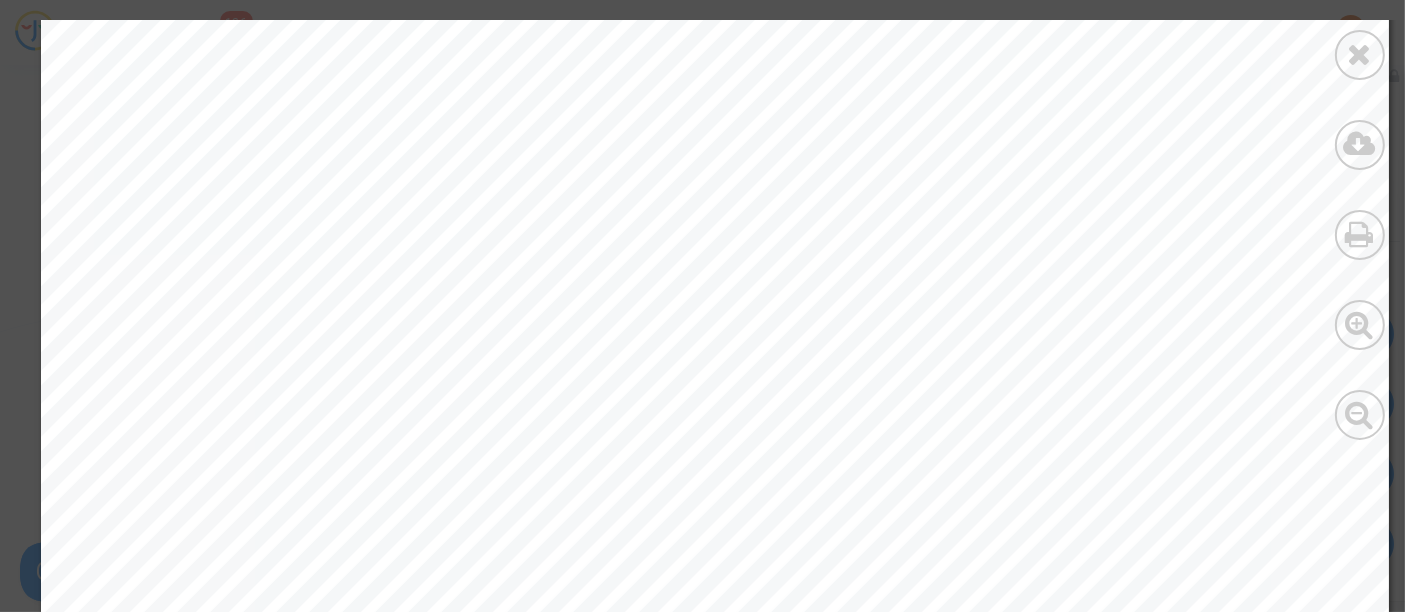 scroll, scrollTop: 1221, scrollLeft: 0, axis: vertical 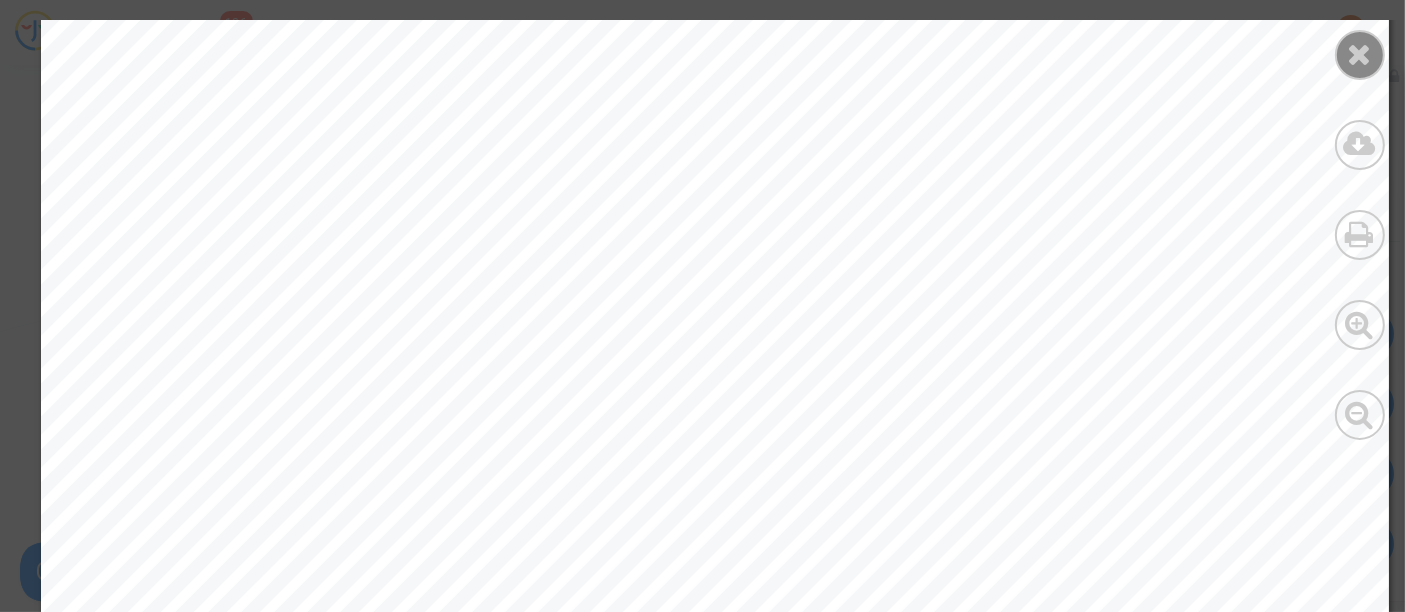 click at bounding box center [1360, 55] 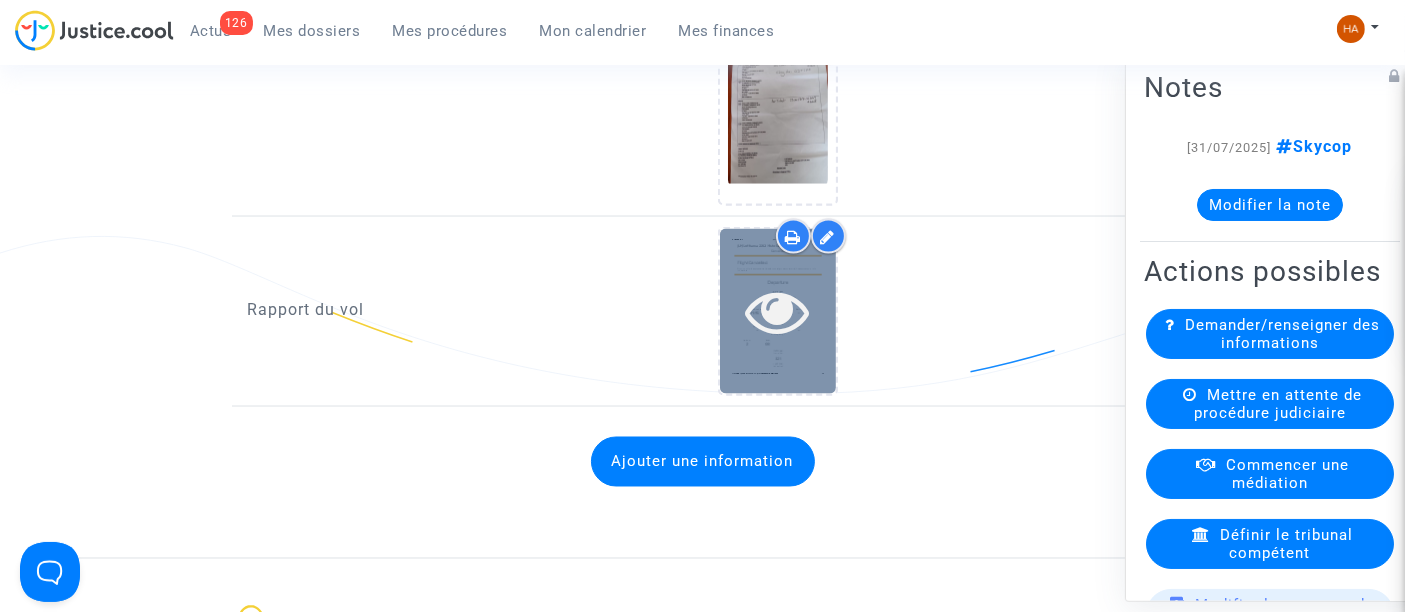 scroll, scrollTop: 3361, scrollLeft: 0, axis: vertical 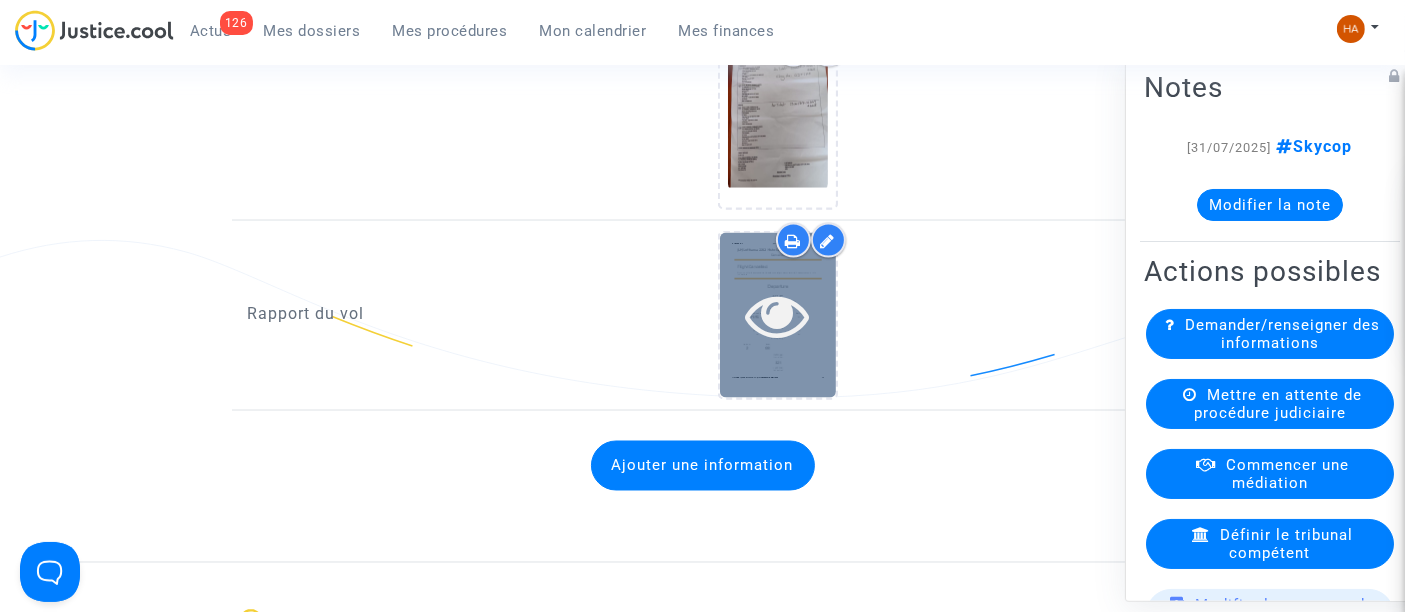 click at bounding box center [777, 315] 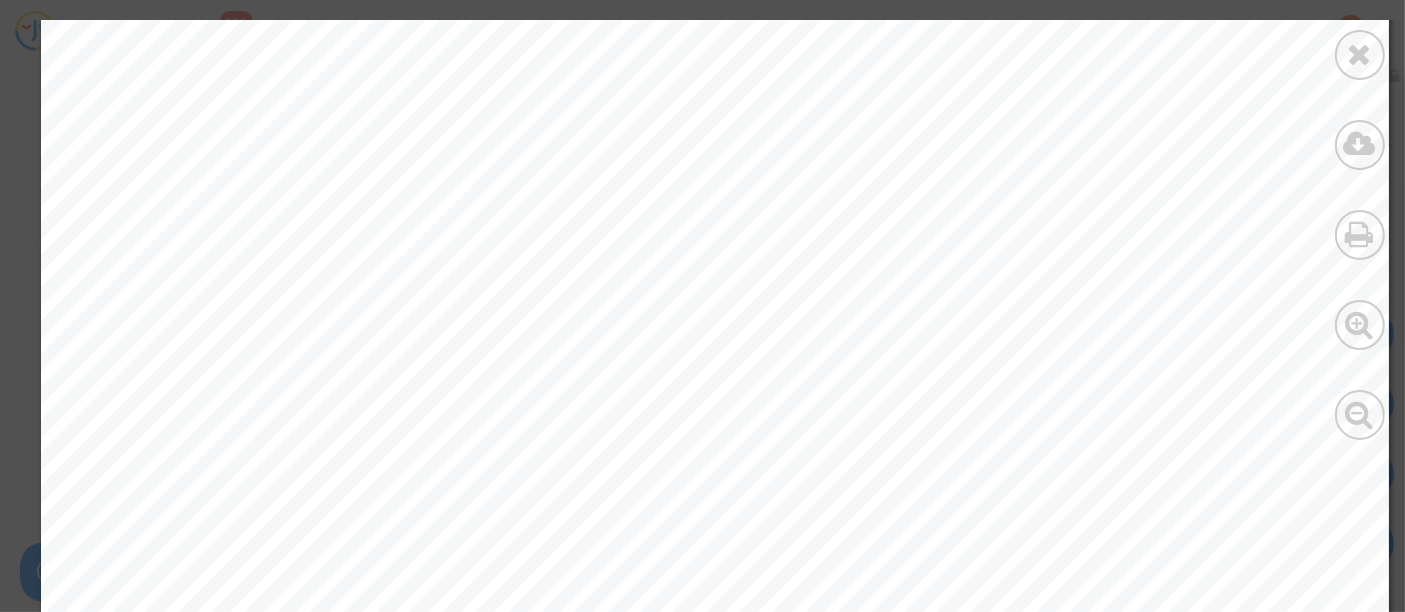 scroll, scrollTop: 444, scrollLeft: 0, axis: vertical 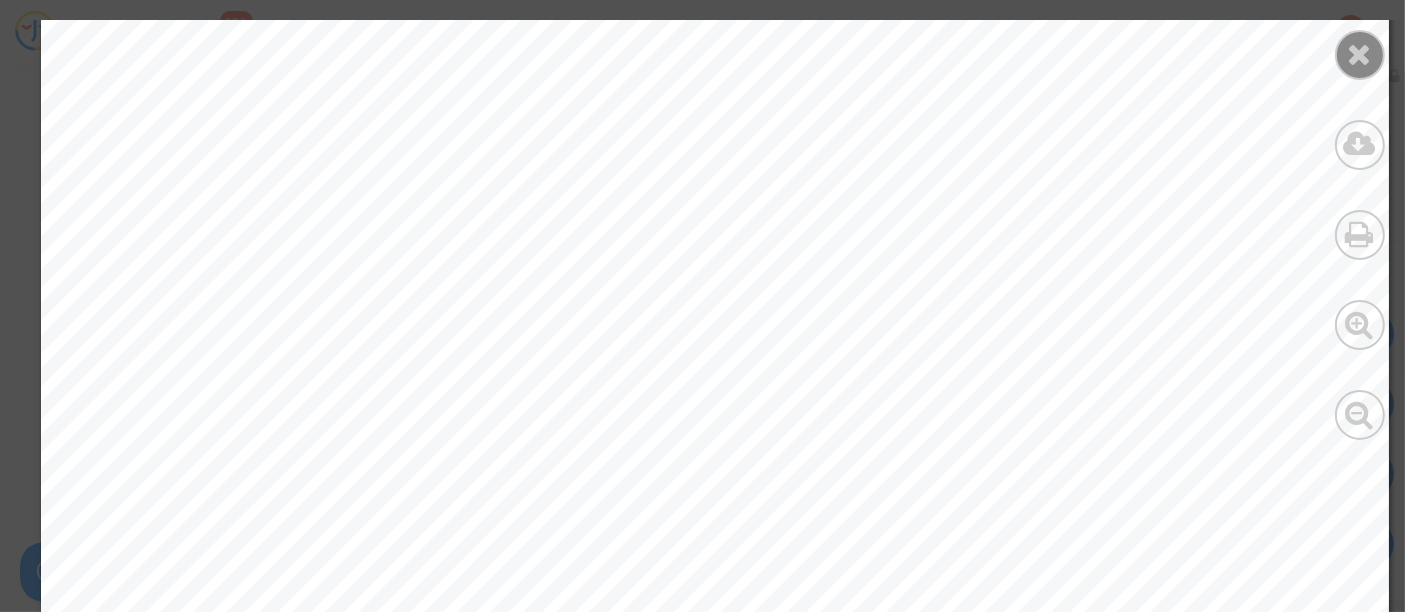 click at bounding box center (1360, 54) 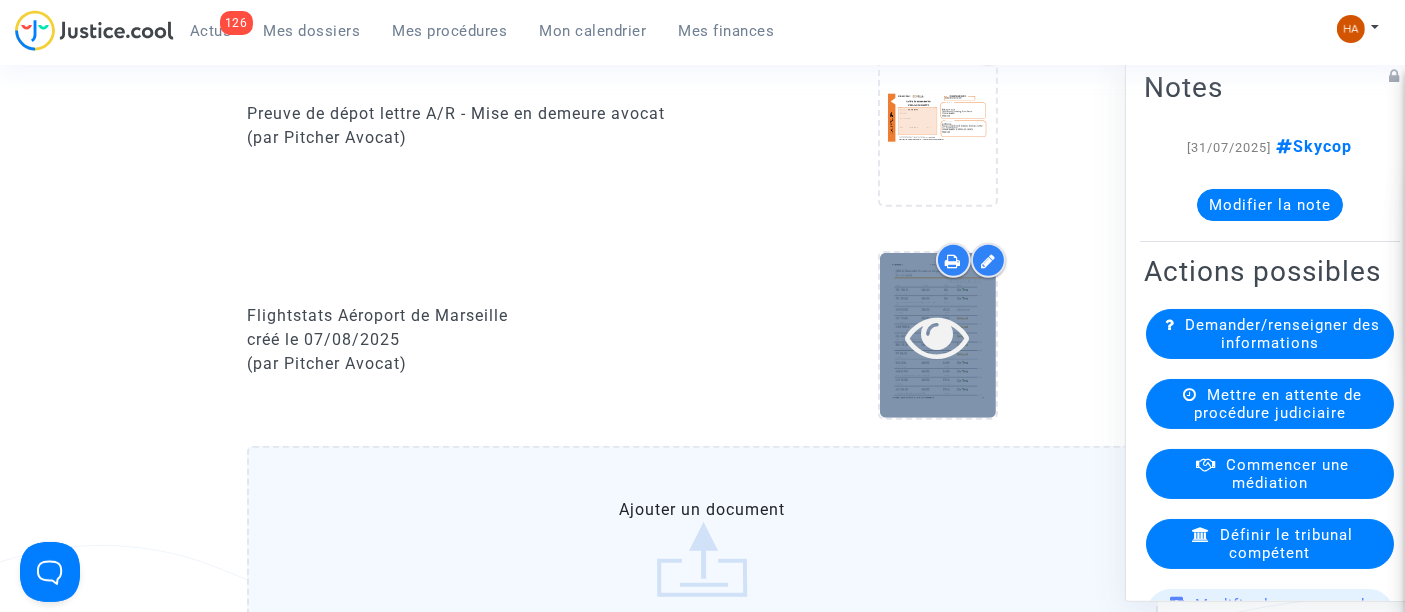 scroll, scrollTop: 1472, scrollLeft: 0, axis: vertical 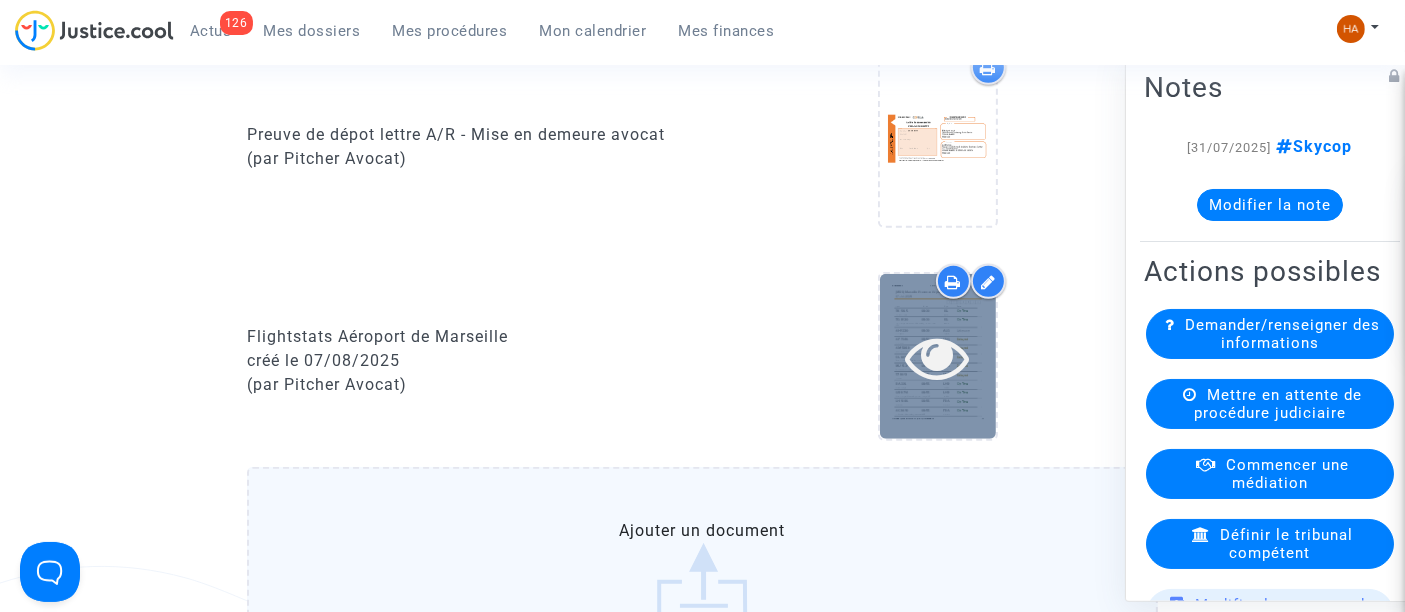 click at bounding box center [937, 357] 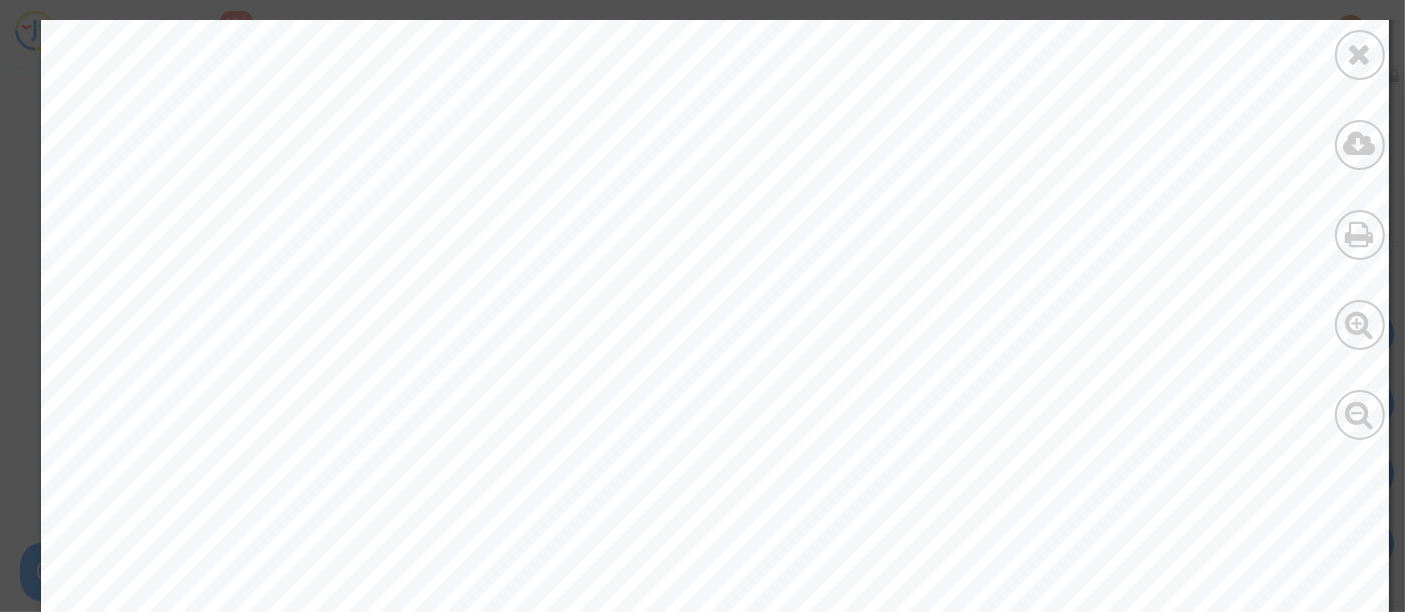 scroll, scrollTop: 0, scrollLeft: 0, axis: both 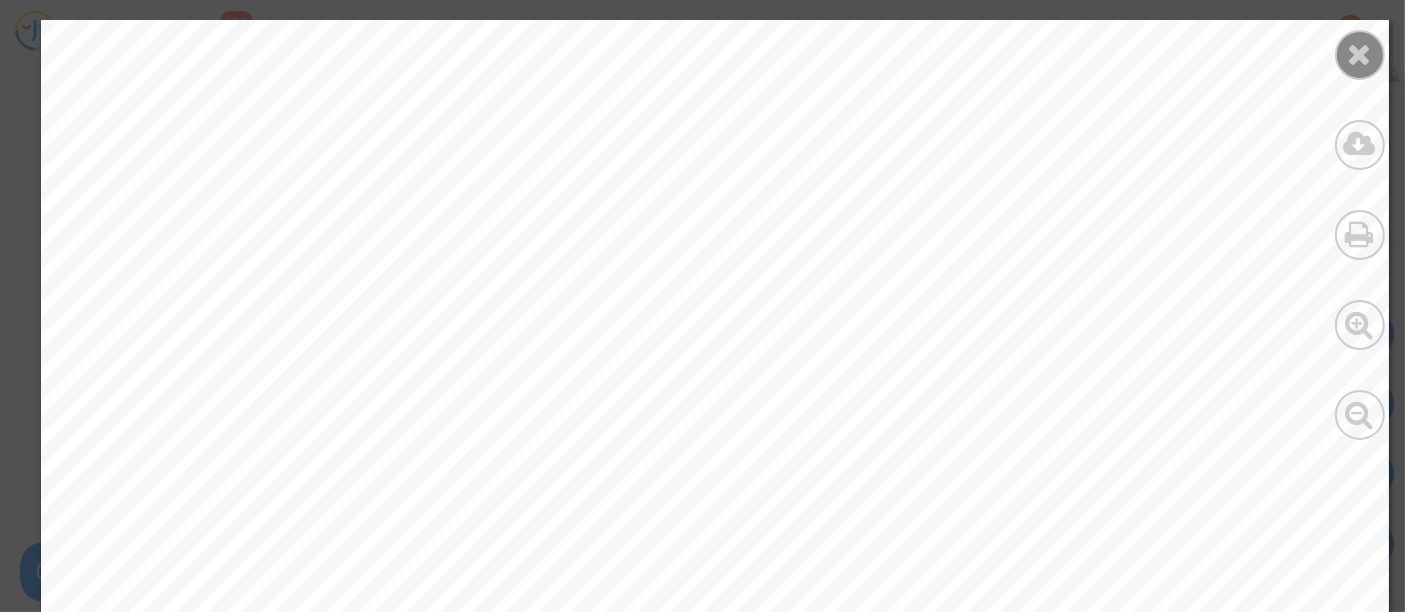 click at bounding box center (1360, 55) 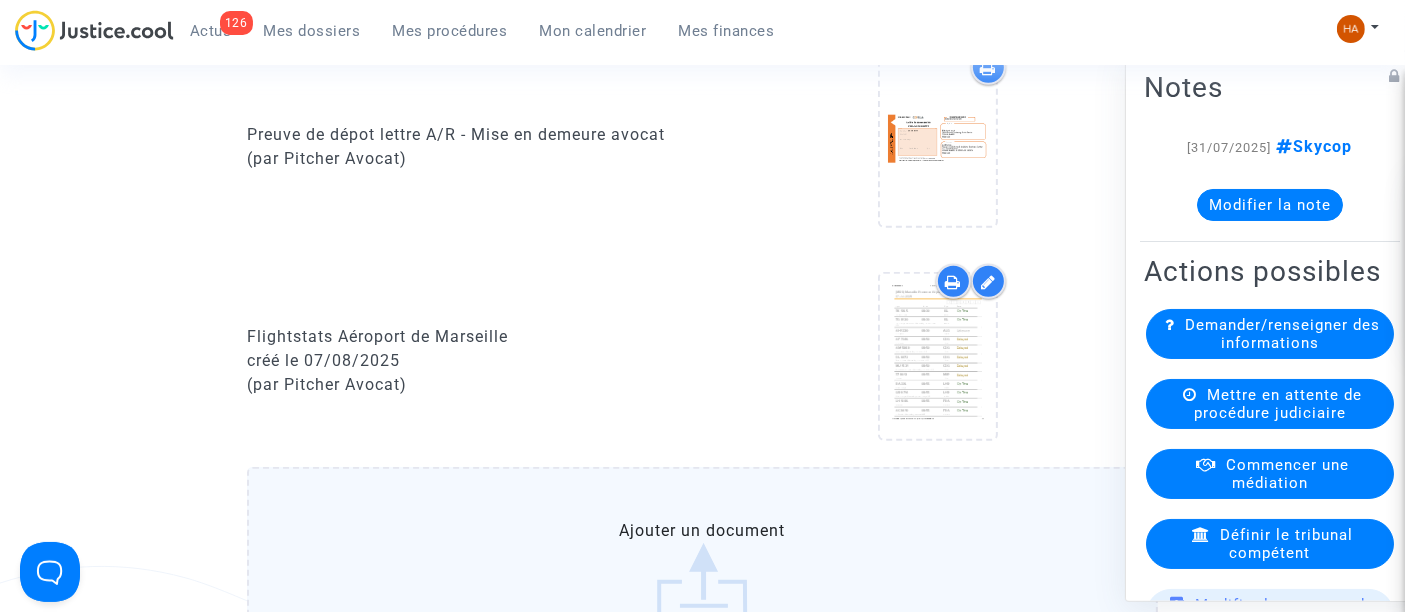 click at bounding box center [988, 282] 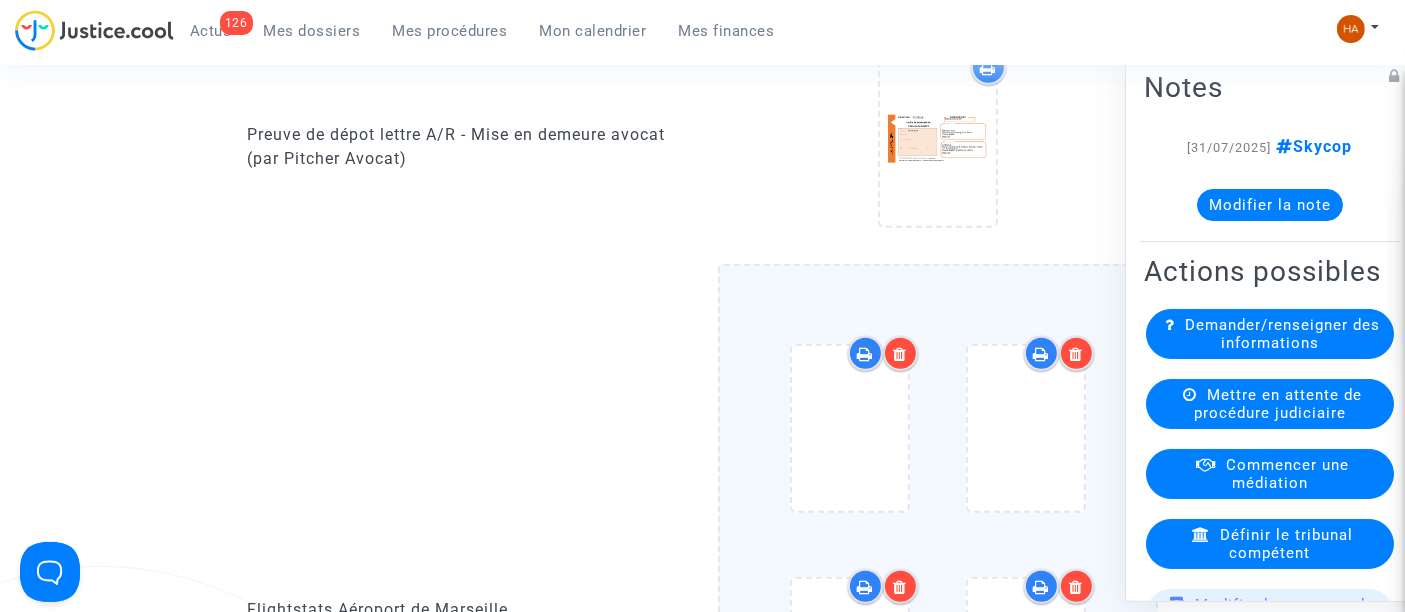 click at bounding box center (900, 353) 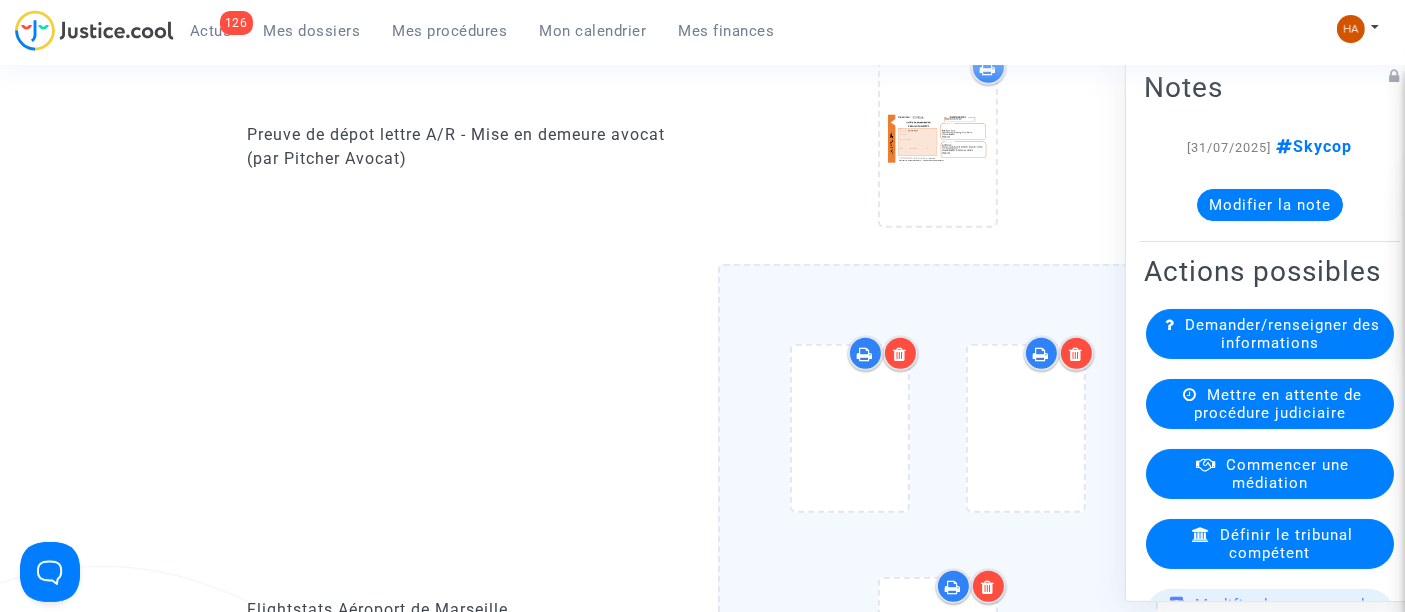 click at bounding box center (1076, 354) 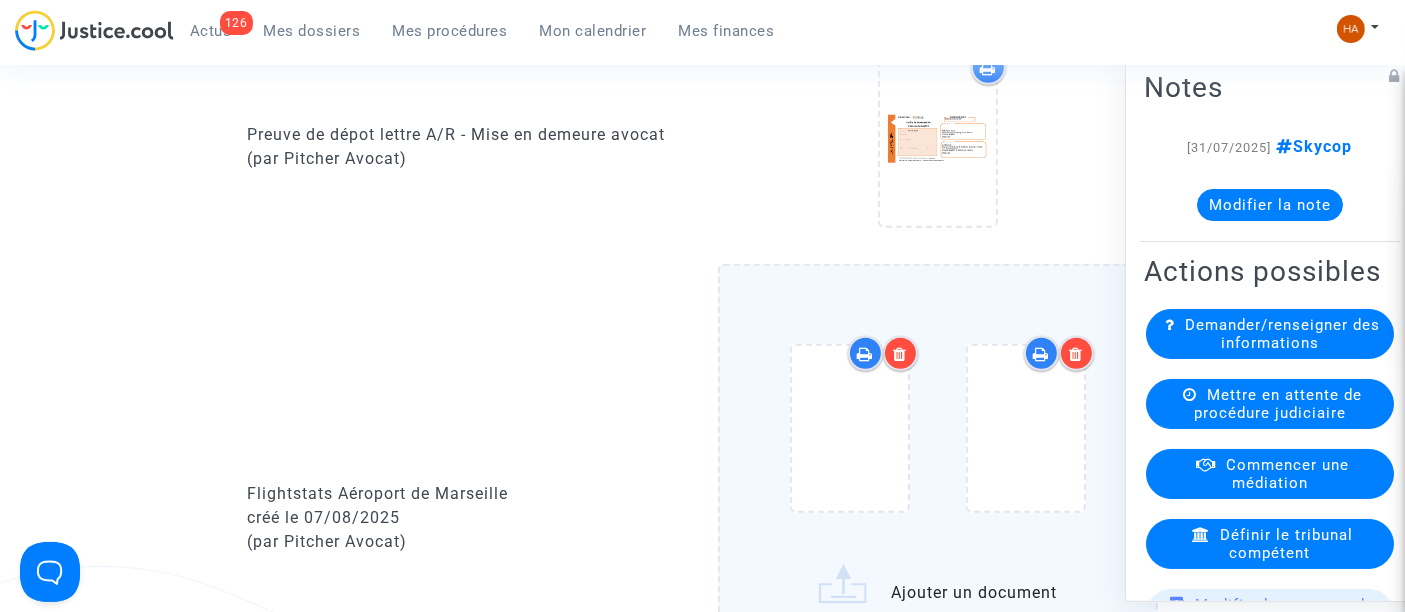 click at bounding box center [900, 353] 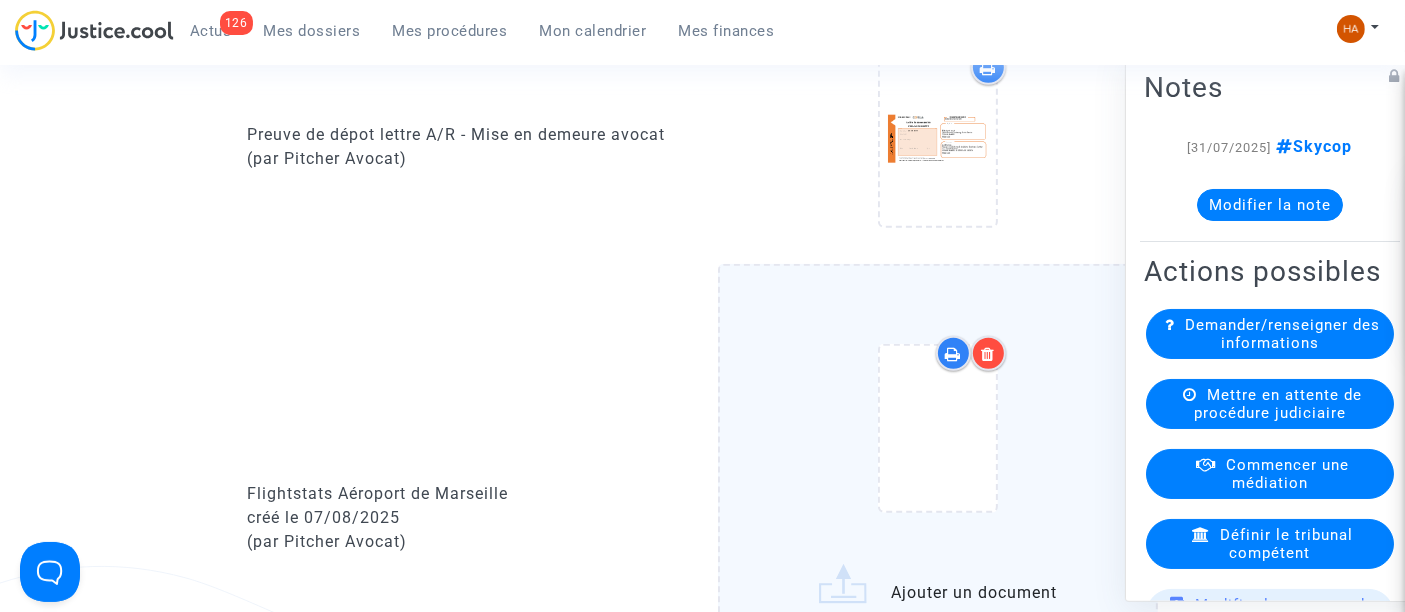 click at bounding box center (988, 354) 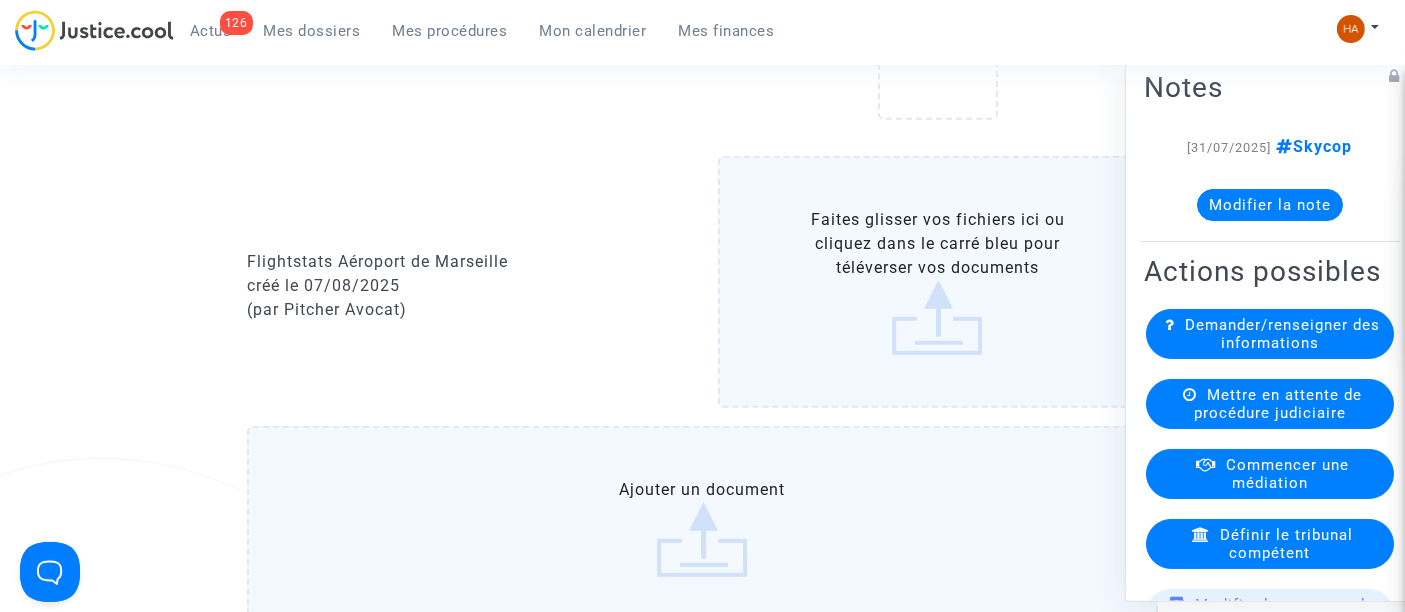 scroll, scrollTop: 1583, scrollLeft: 0, axis: vertical 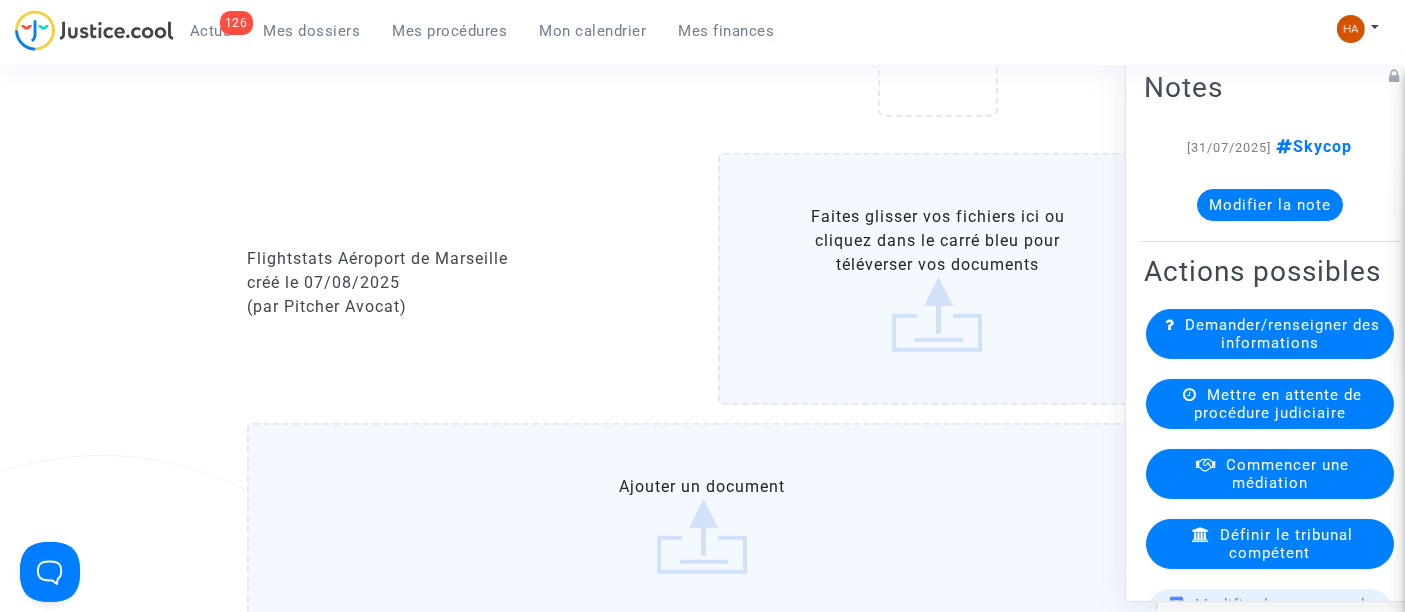 click on "Faites glisser vos fichiers ici ou cliquez dans le carré bleu pour téléverser vos documents" 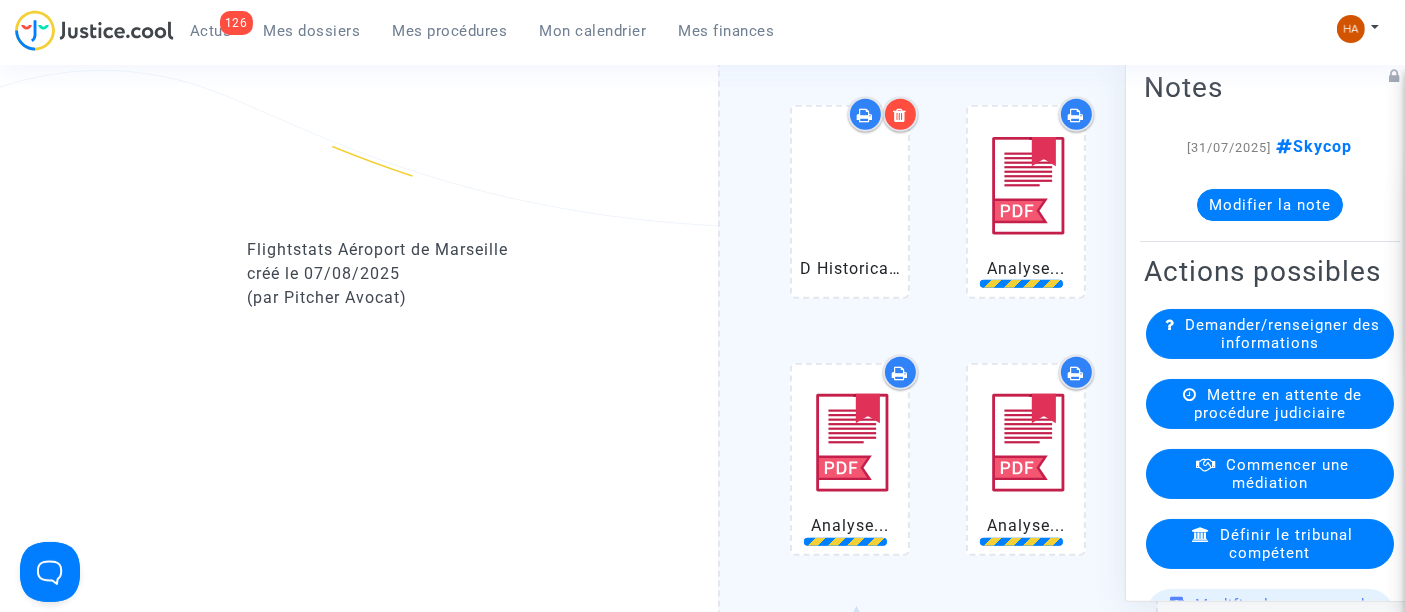 scroll, scrollTop: 2034, scrollLeft: 0, axis: vertical 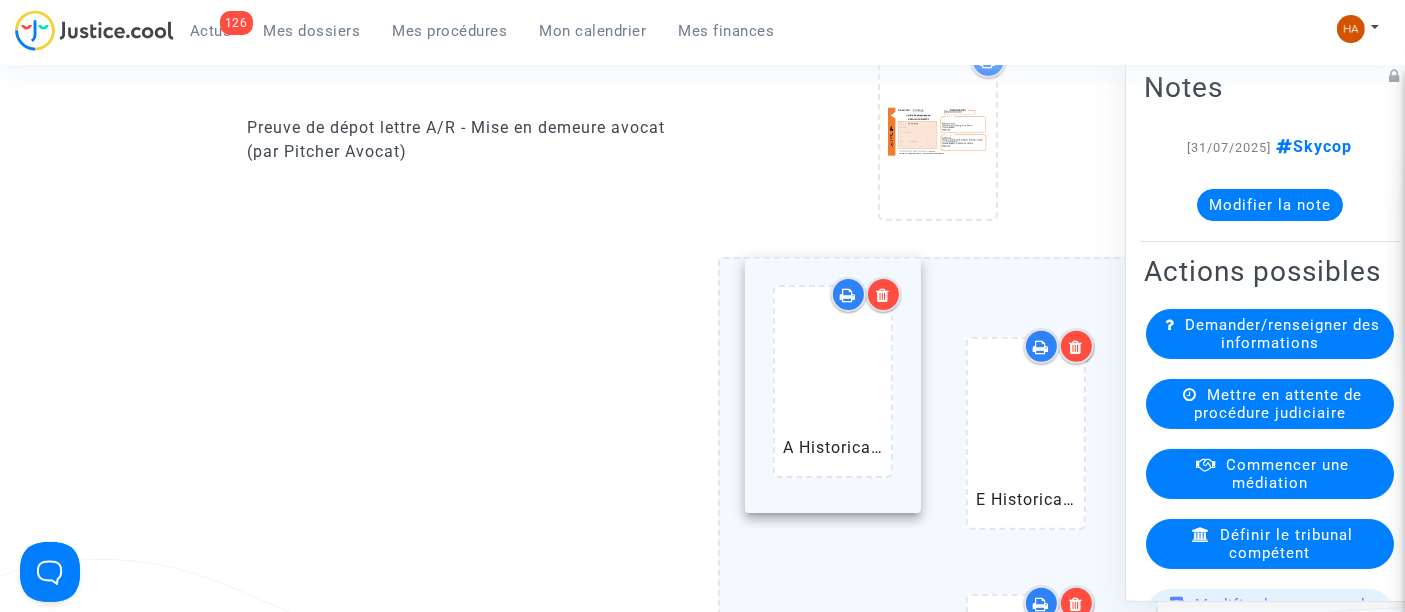 drag, startPoint x: 1020, startPoint y: 431, endPoint x: 811, endPoint y: 433, distance: 209.00957 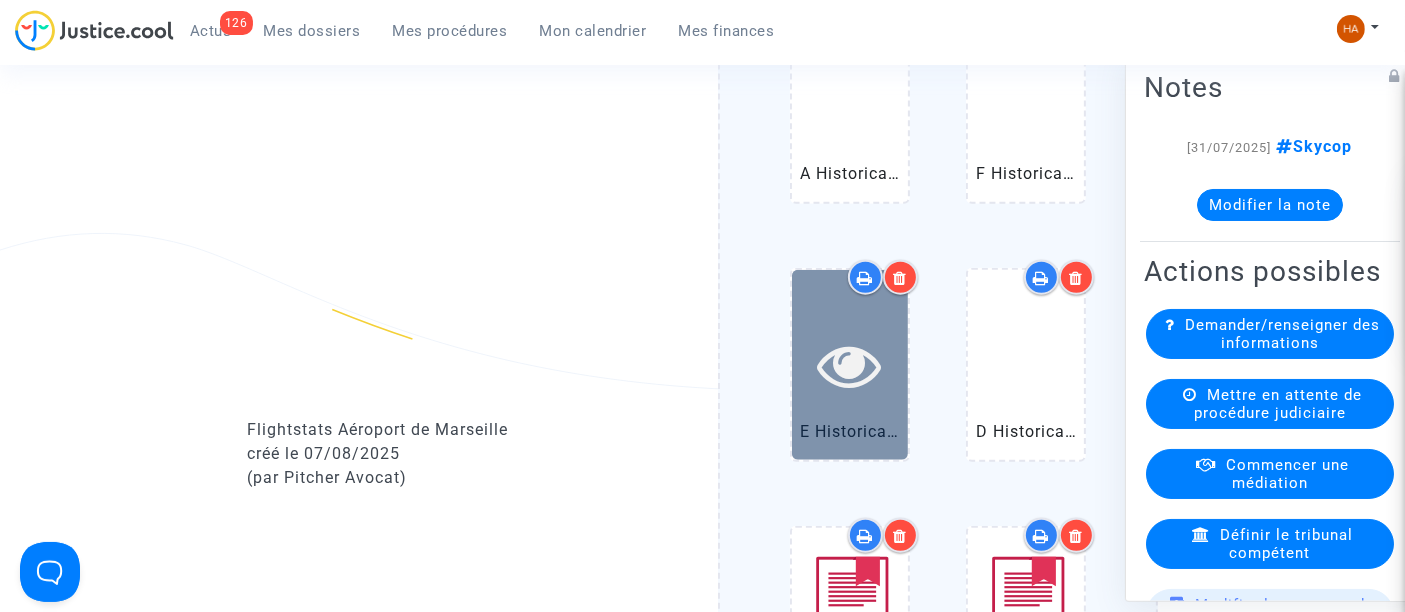 scroll, scrollTop: 1923, scrollLeft: 0, axis: vertical 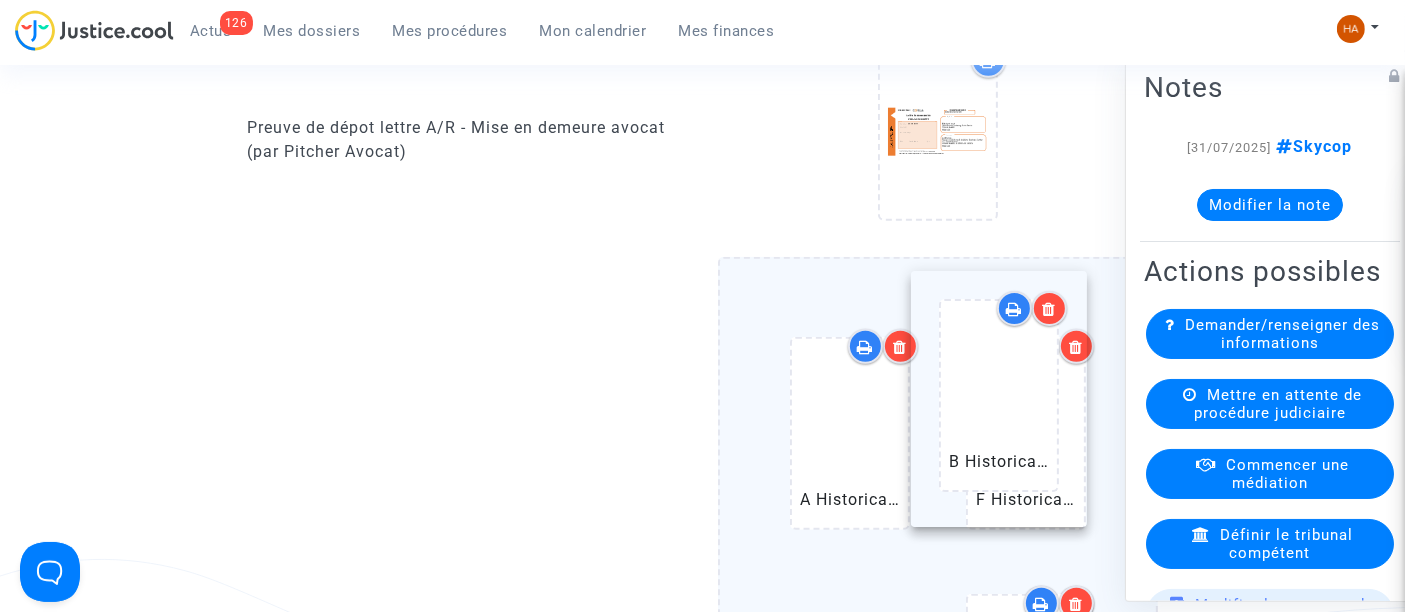 drag, startPoint x: 981, startPoint y: 521, endPoint x: 954, endPoint y: 420, distance: 104.54664 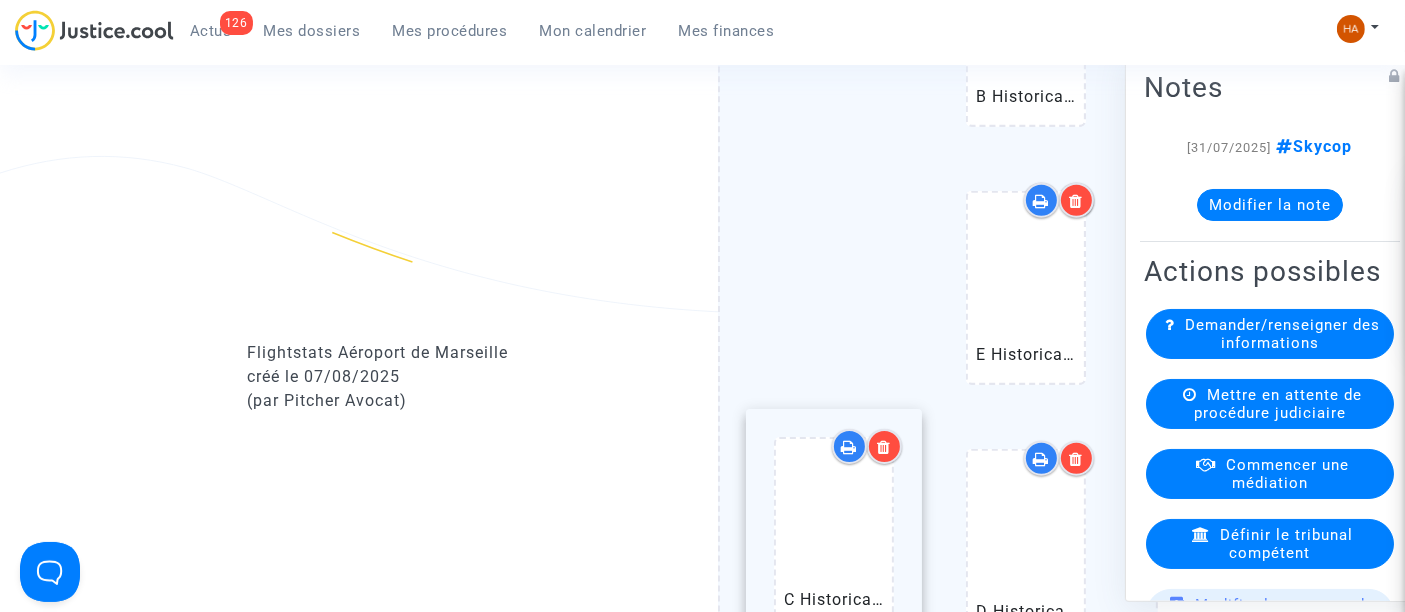 scroll, scrollTop: 1950, scrollLeft: 0, axis: vertical 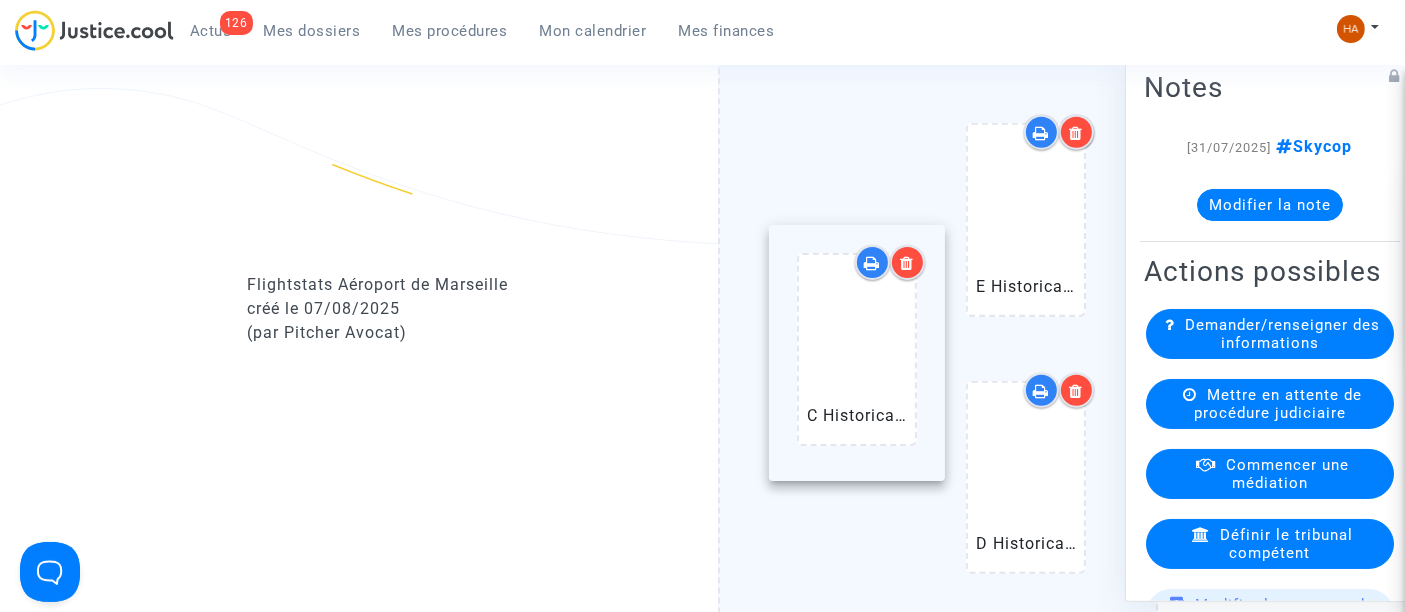 drag, startPoint x: 1020, startPoint y: 448, endPoint x: 845, endPoint y: 370, distance: 191.59593 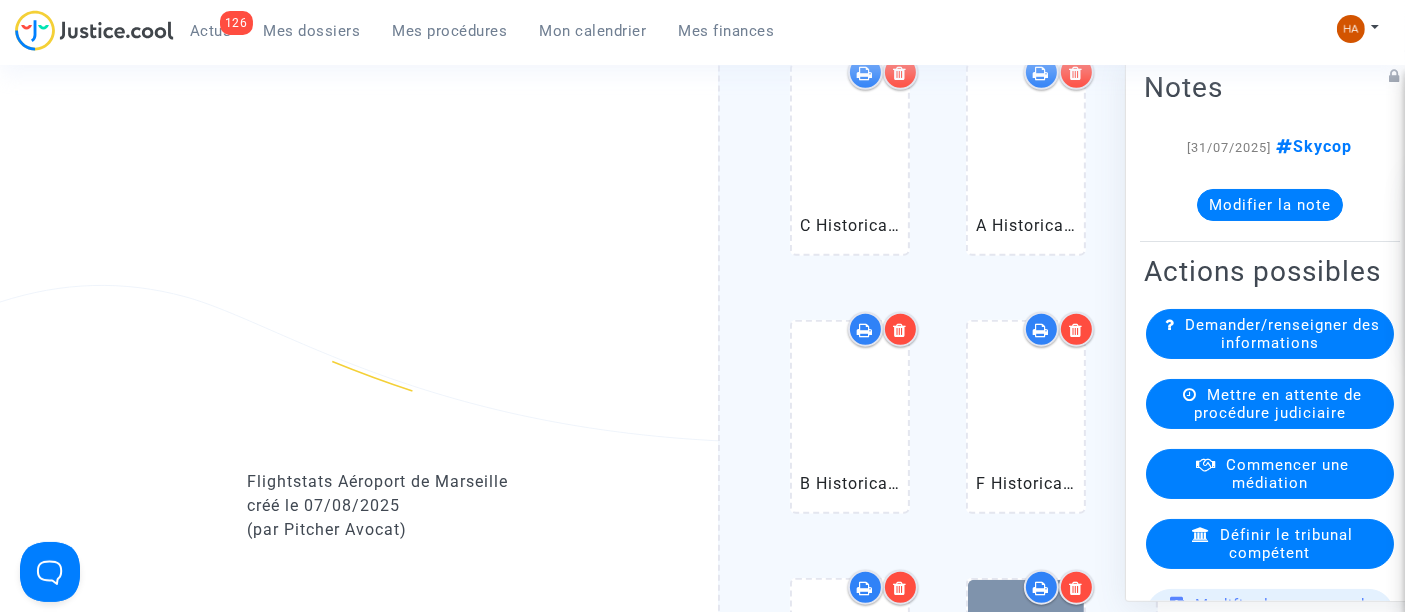scroll, scrollTop: 1728, scrollLeft: 0, axis: vertical 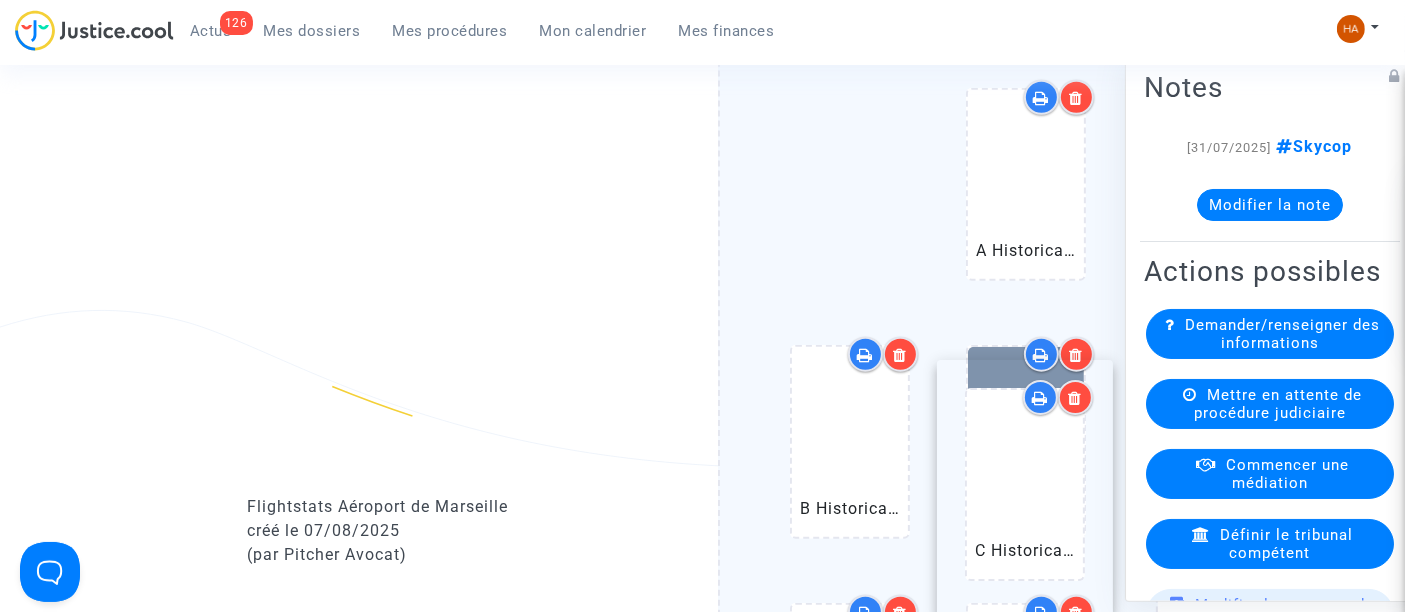 drag, startPoint x: 870, startPoint y: 190, endPoint x: 1045, endPoint y: 495, distance: 351.639 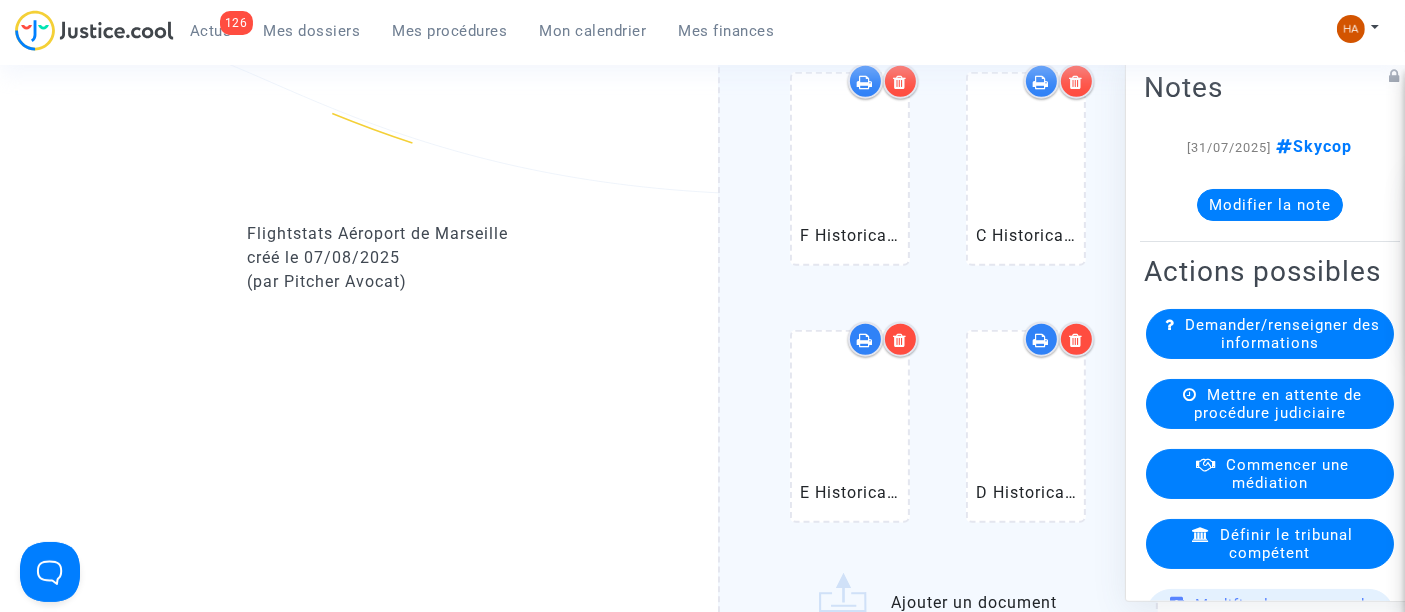scroll, scrollTop: 2172, scrollLeft: 0, axis: vertical 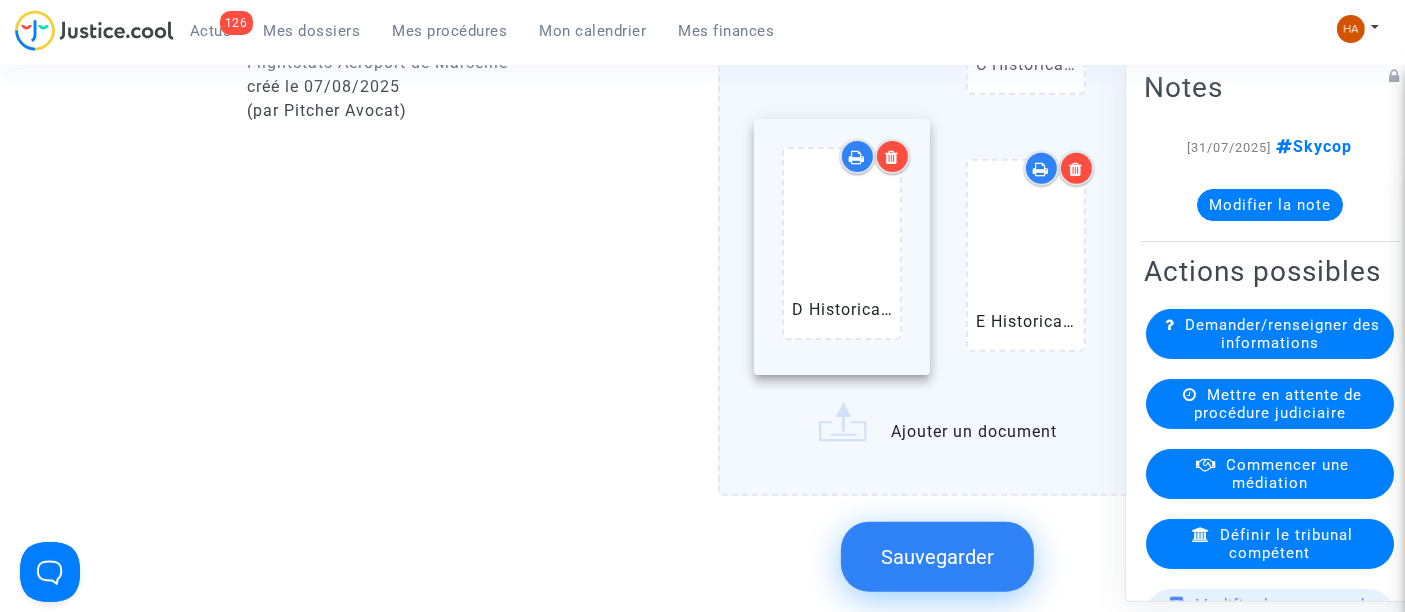 drag, startPoint x: 1016, startPoint y: 321, endPoint x: 824, endPoint y: 320, distance: 192.00261 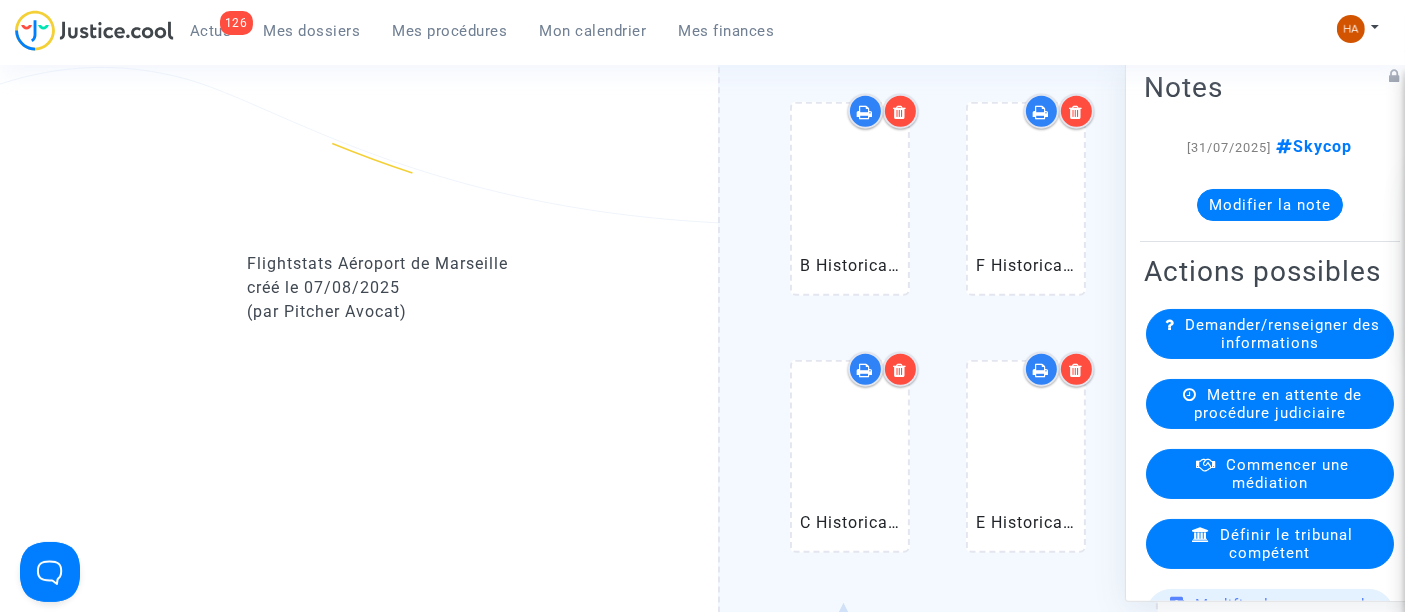 scroll, scrollTop: 1950, scrollLeft: 0, axis: vertical 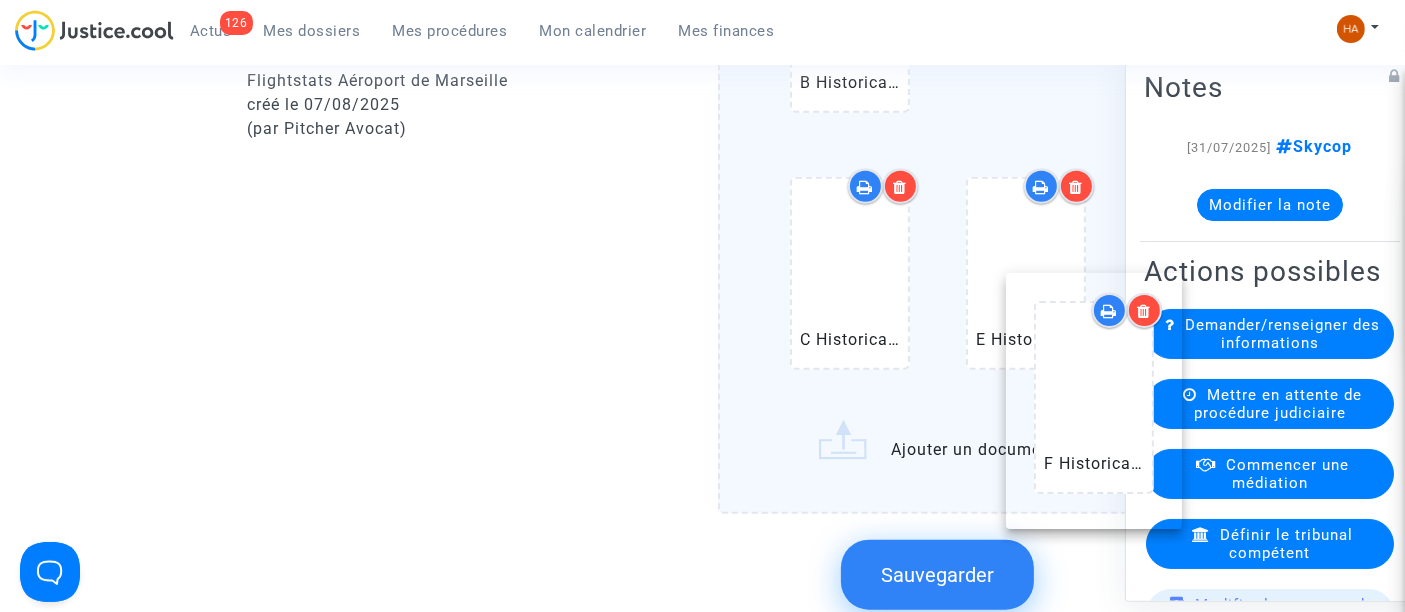 drag, startPoint x: 998, startPoint y: 267, endPoint x: 1065, endPoint y: 448, distance: 193.0026 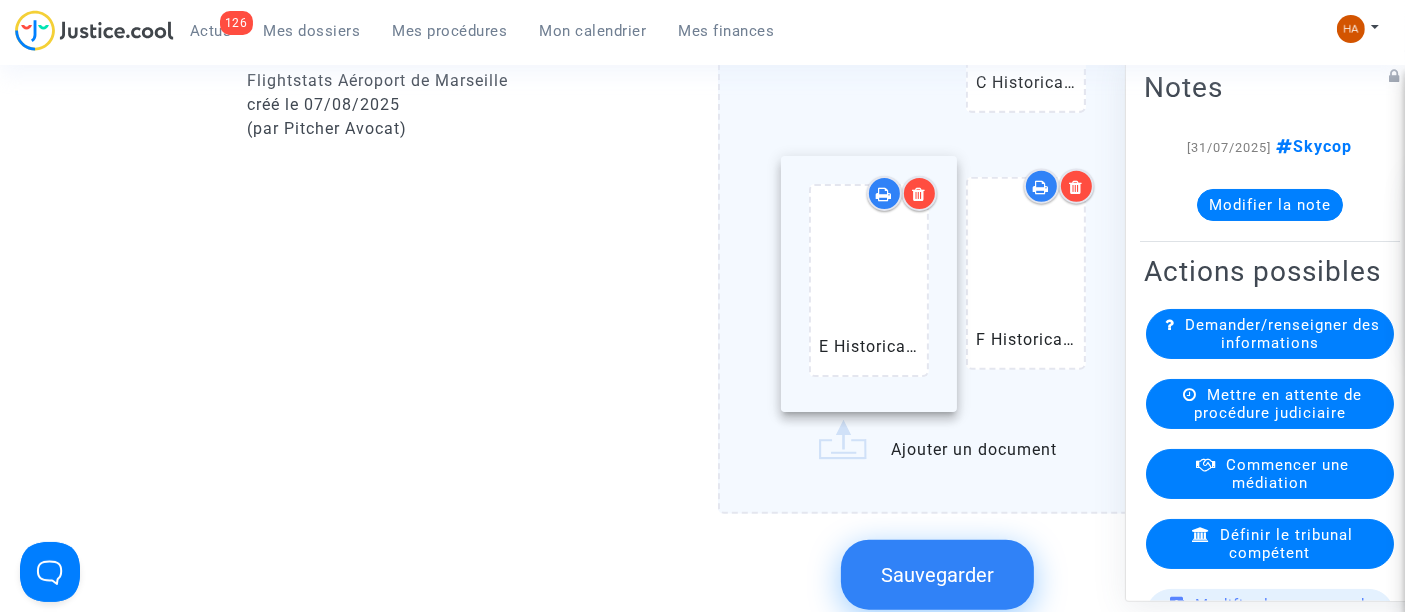 drag, startPoint x: 1034, startPoint y: 341, endPoint x: 788, endPoint y: 347, distance: 246.07317 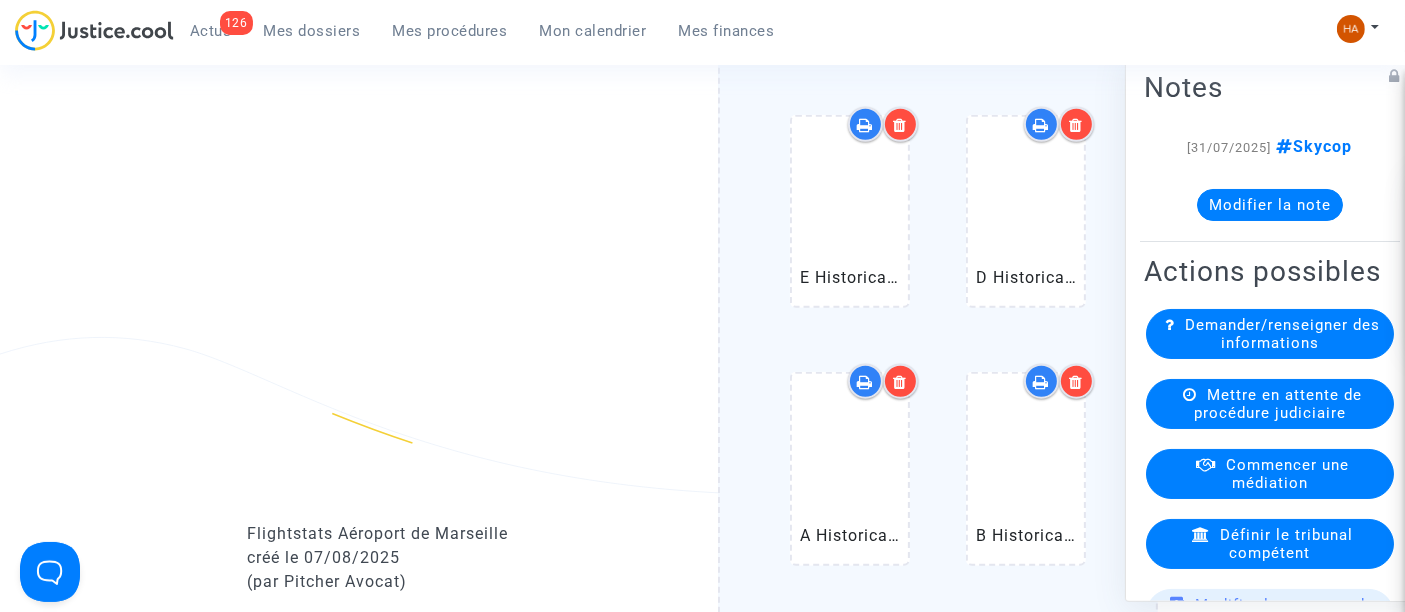 scroll, scrollTop: 1710, scrollLeft: 0, axis: vertical 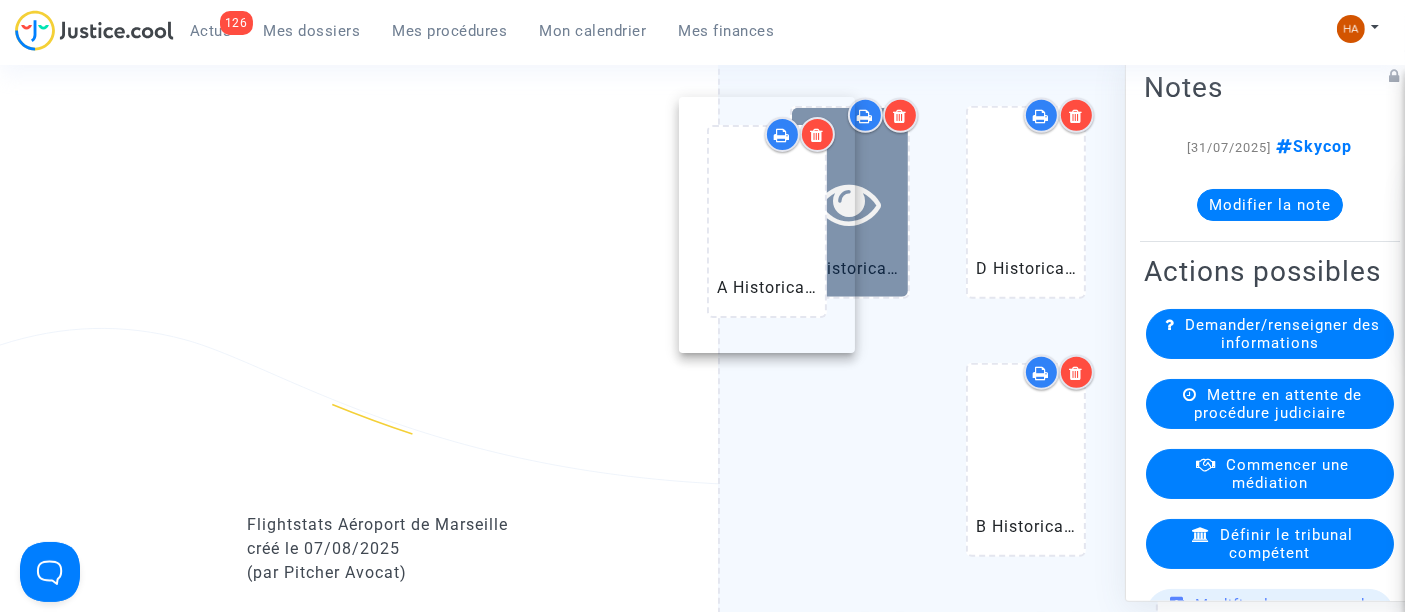 drag, startPoint x: 885, startPoint y: 474, endPoint x: 801, endPoint y: 242, distance: 246.73872 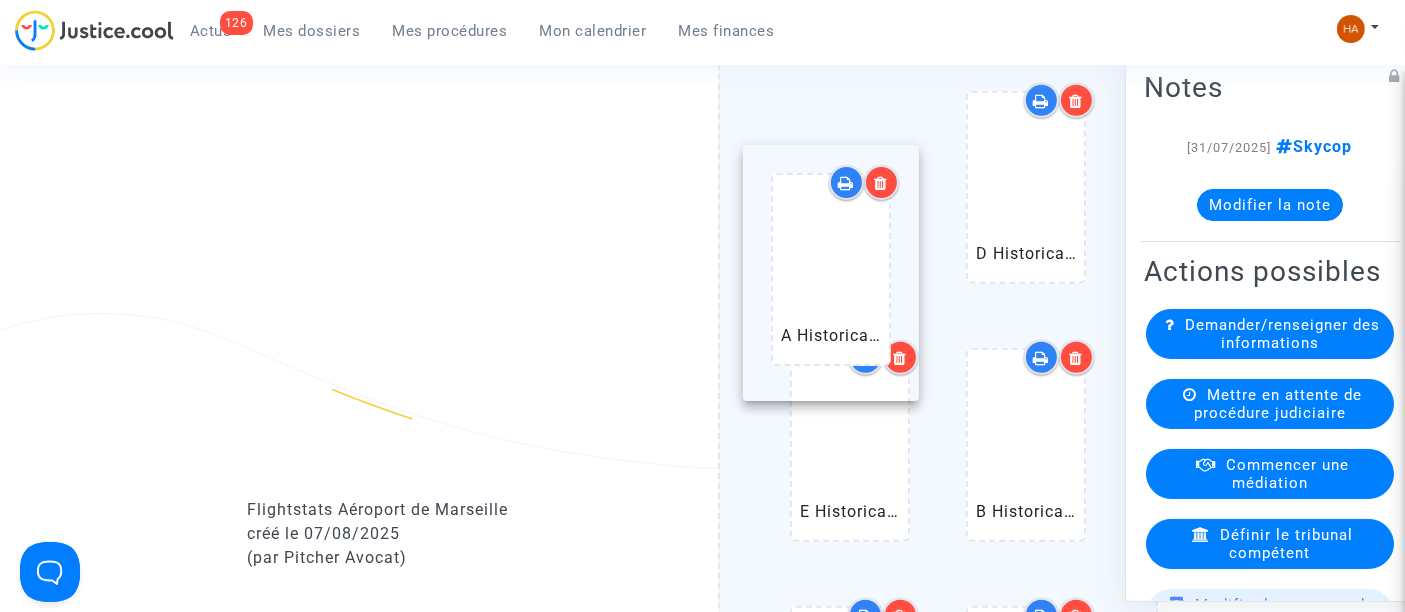 scroll, scrollTop: 1714, scrollLeft: 0, axis: vertical 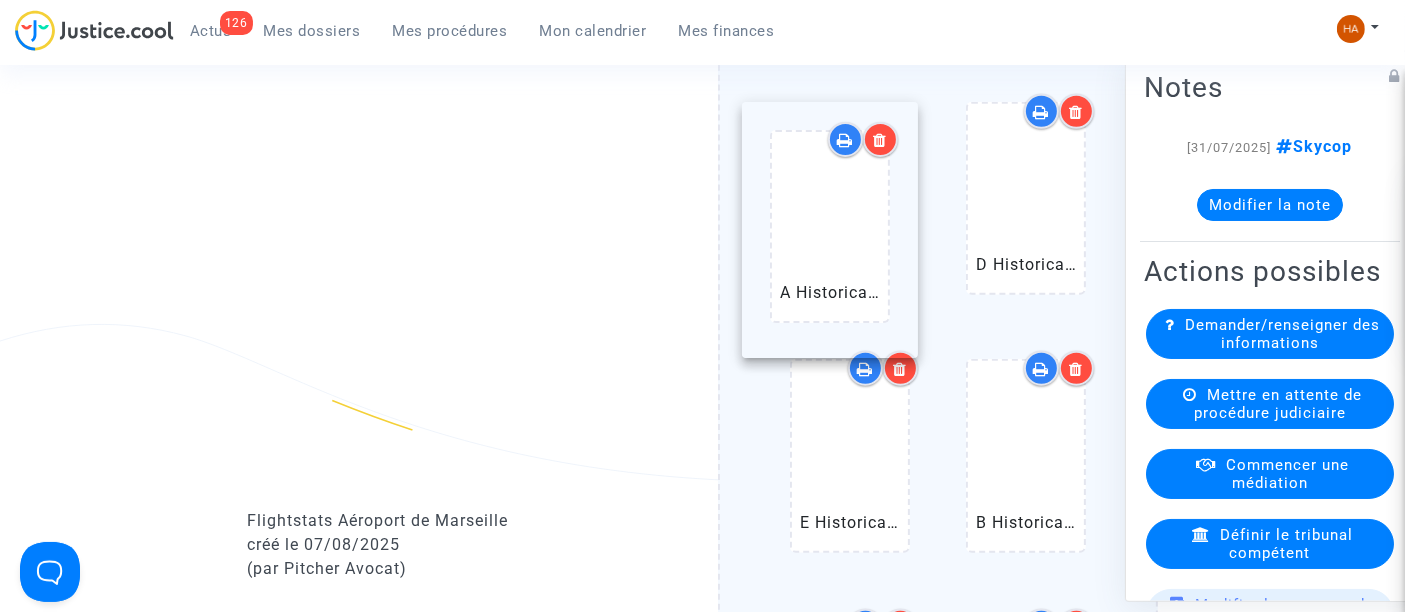 drag, startPoint x: 860, startPoint y: 522, endPoint x: 840, endPoint y: 294, distance: 228.87552 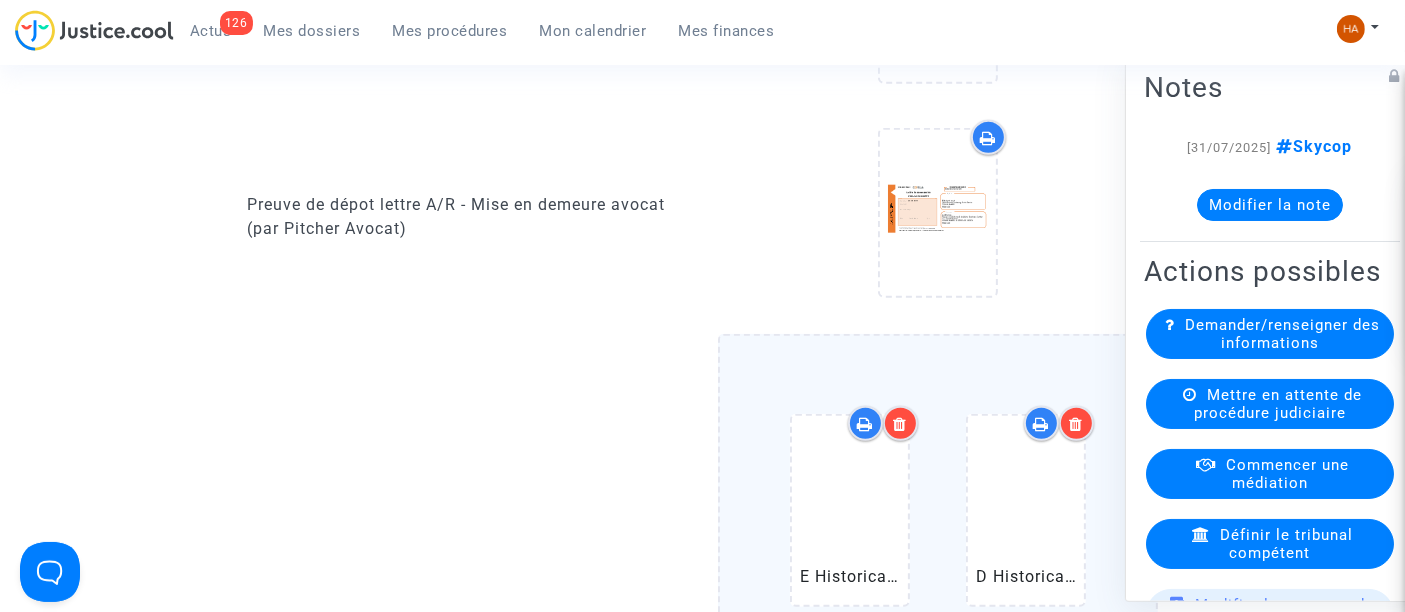 scroll, scrollTop: 1381, scrollLeft: 0, axis: vertical 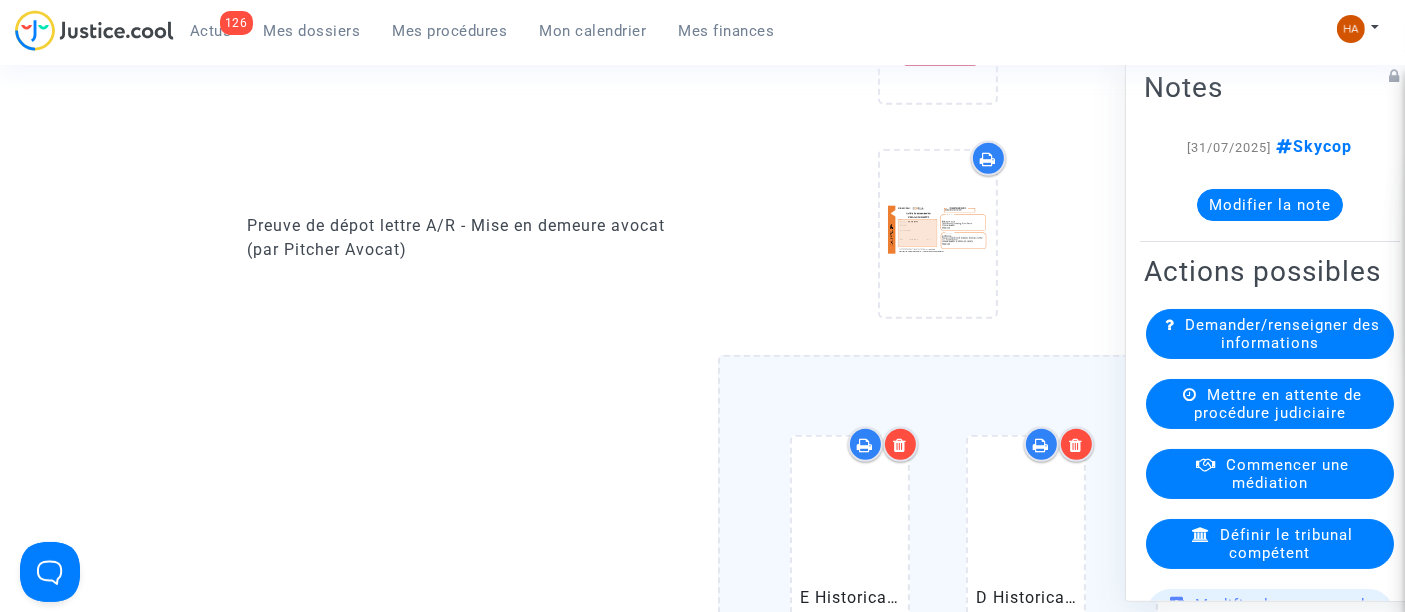click at bounding box center (900, 445) 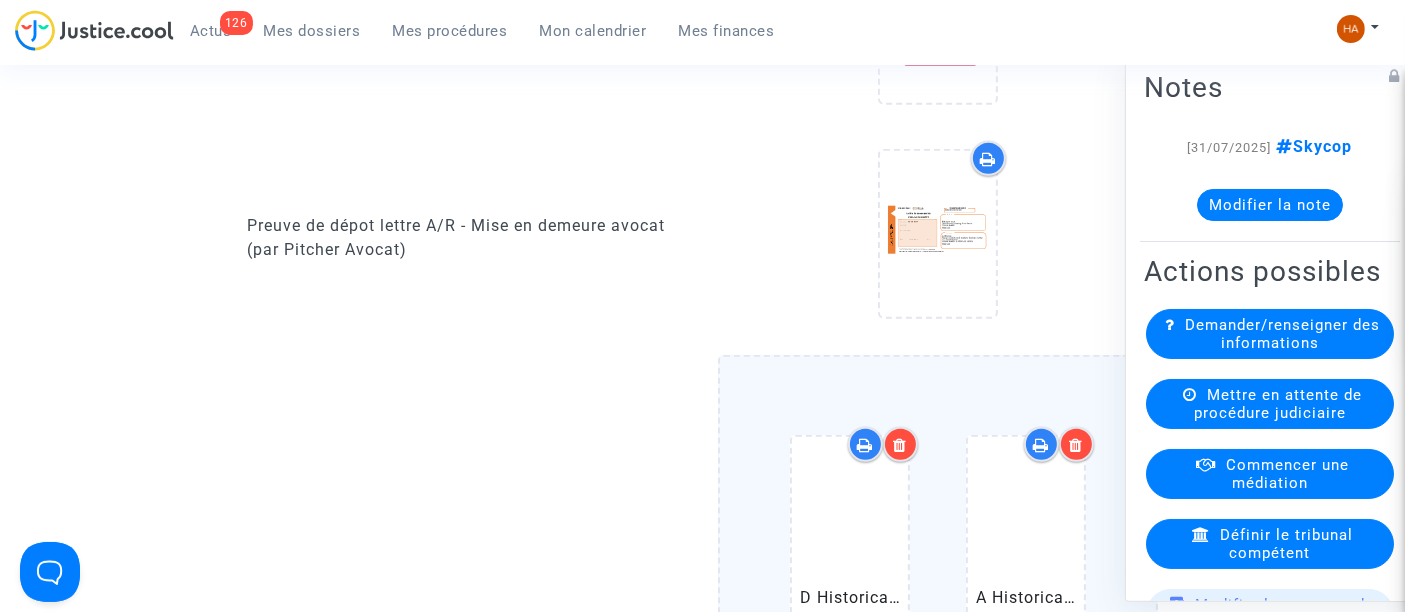 click at bounding box center (900, 444) 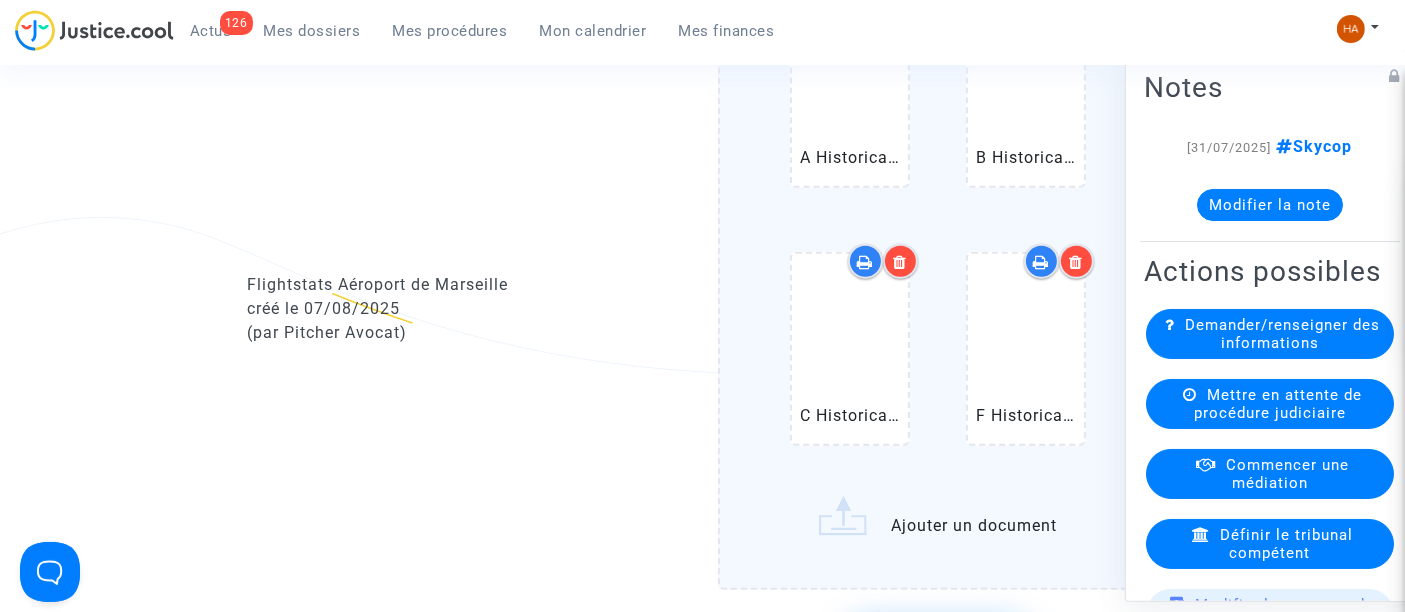 scroll, scrollTop: 1825, scrollLeft: 0, axis: vertical 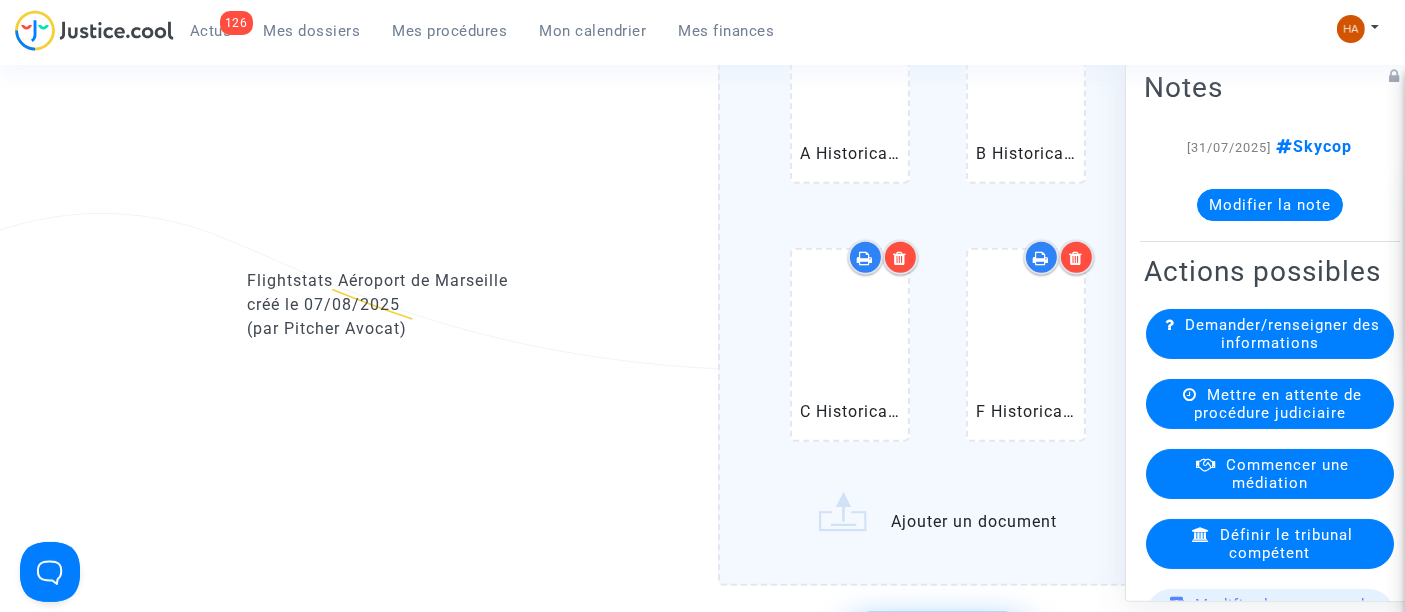 click at bounding box center (1076, 258) 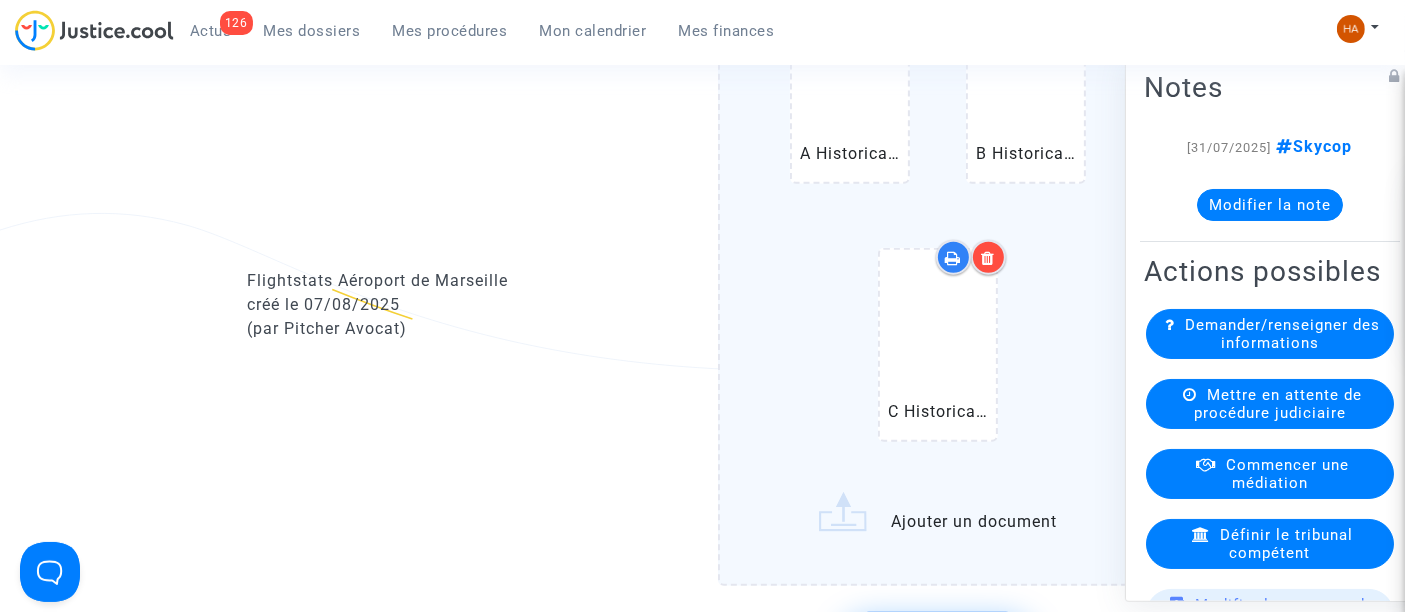 click on "A Historical (MRS) Marseille Provence Airport Arrivals.pdf   B Historical (MRS) Marseille Provence Airport Arrivals.pdf   C Historical (MRS) Marseille Provence Airport Arrivals.pdf   Ajouter un document" 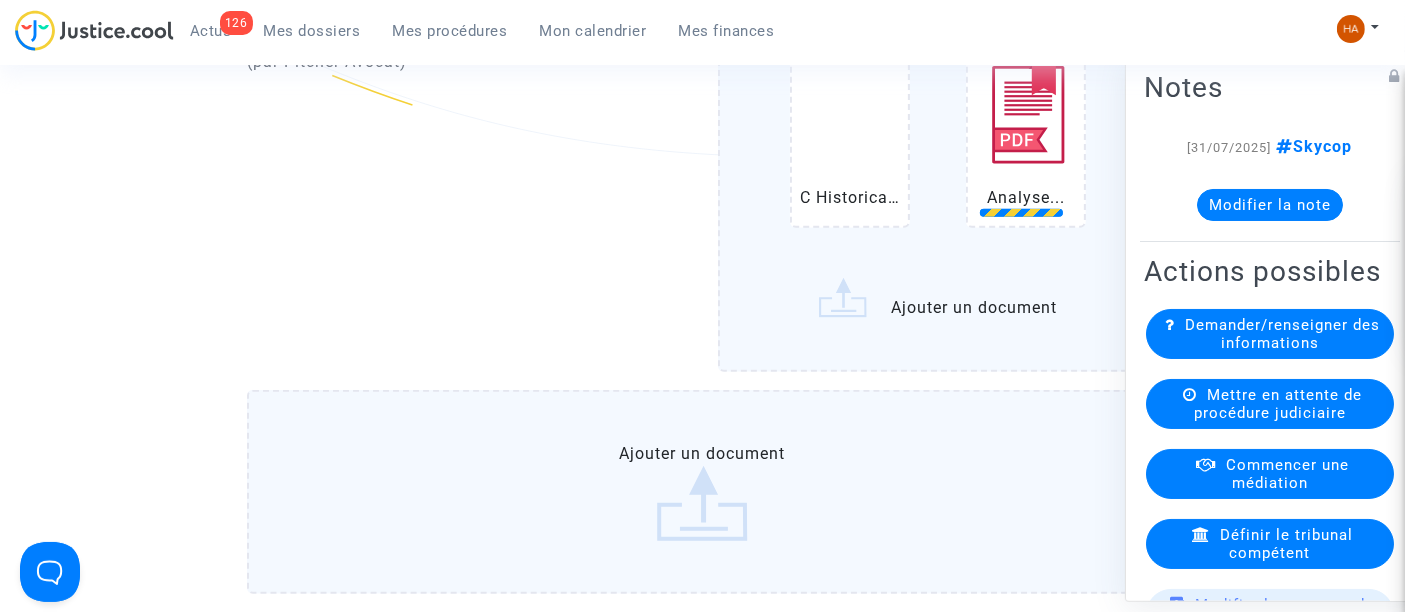 scroll, scrollTop: 2048, scrollLeft: 0, axis: vertical 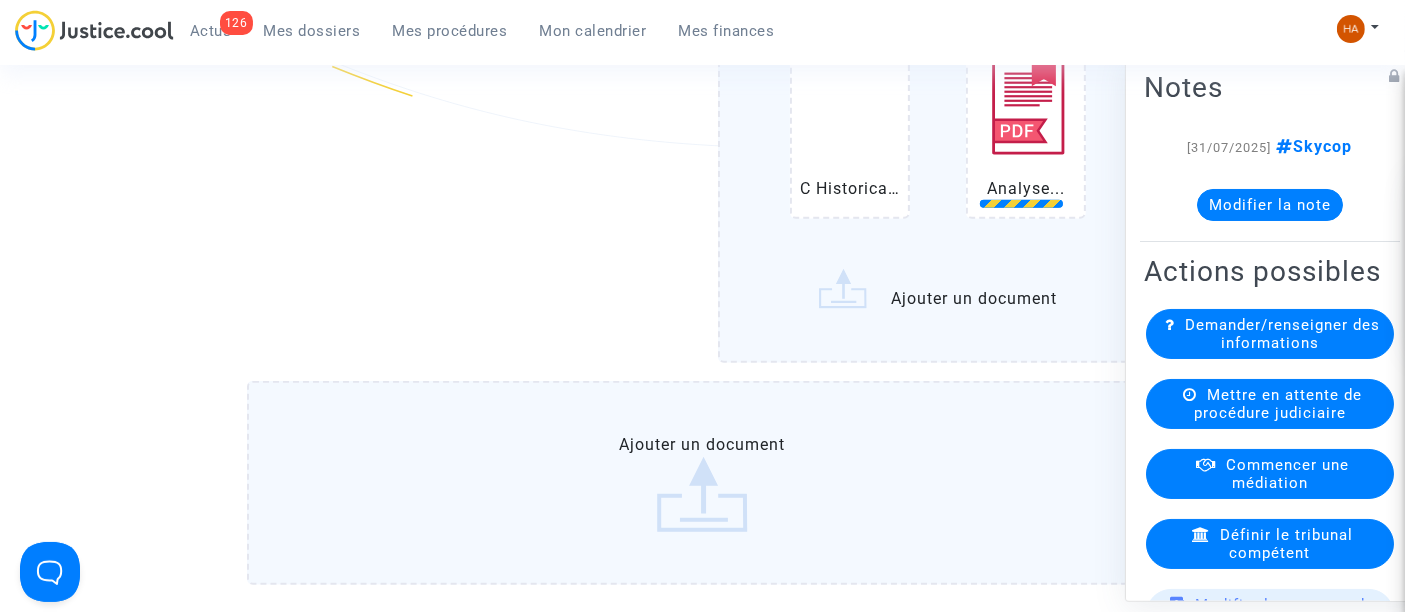 click on "A Historical (MRS) Marseille Provence Airport Arrivals.pdf   B Historical (MRS) Marseille Provence Airport Arrivals.pdf   C Historical (MRS) Marseille Provence Airport Arrivals.pdf   Analyse...   Ajouter un document" 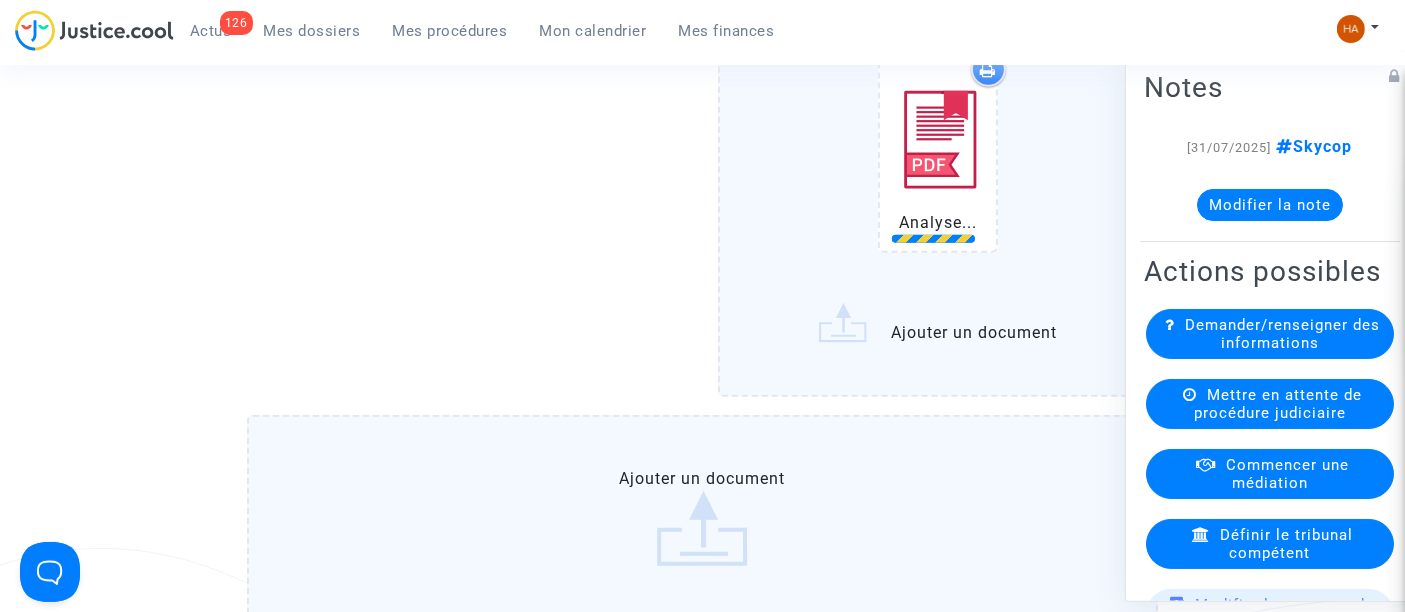 scroll, scrollTop: 2270, scrollLeft: 0, axis: vertical 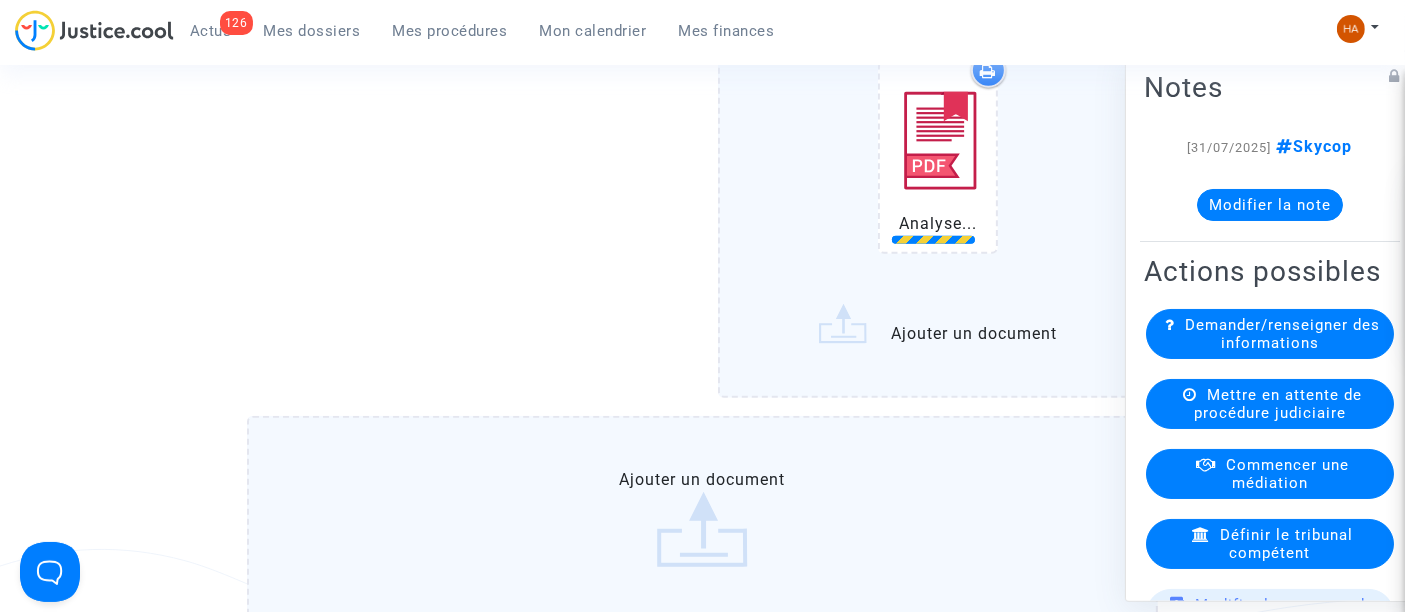 click on "A Historical (MRS) Marseille Provence Airport Arrivals.pdf   B Historical (MRS) Marseille Provence Airport Arrivals.pdf   C Historical (MRS) Marseille Provence Airport Arrivals.pdf   D Historical (MRS) Marseille Provence Airport Arrivals.pdf   Analyse...   Ajouter un document" 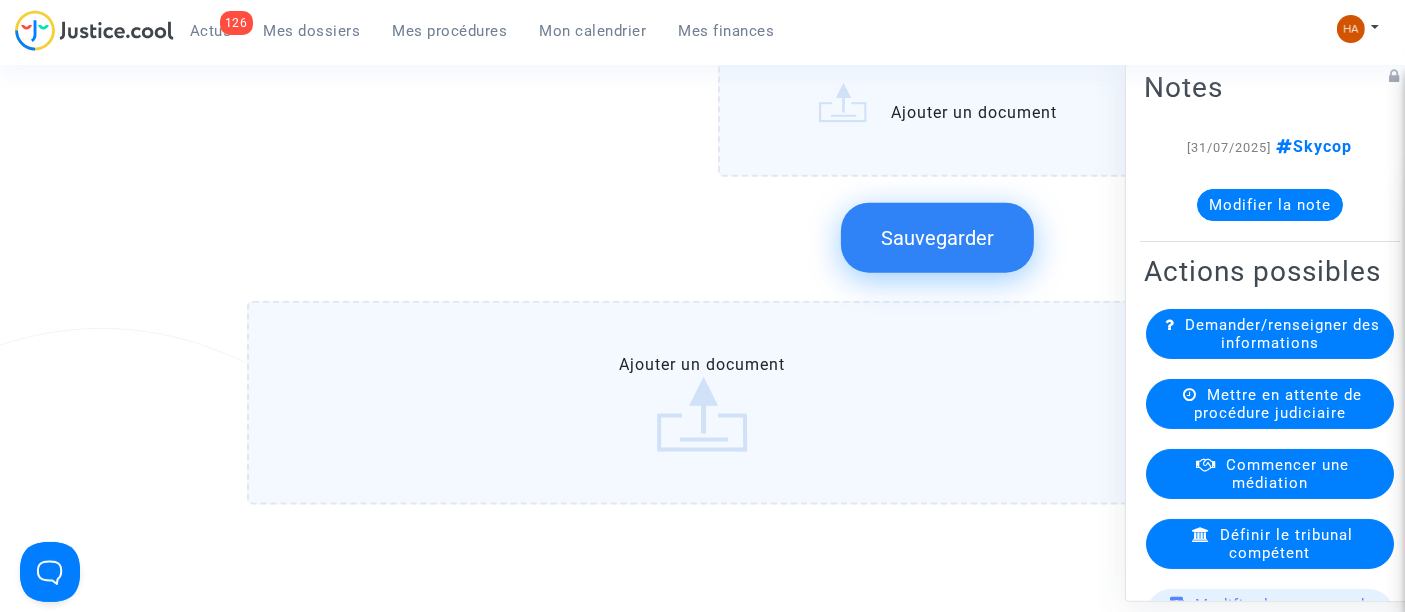 scroll, scrollTop: 2492, scrollLeft: 0, axis: vertical 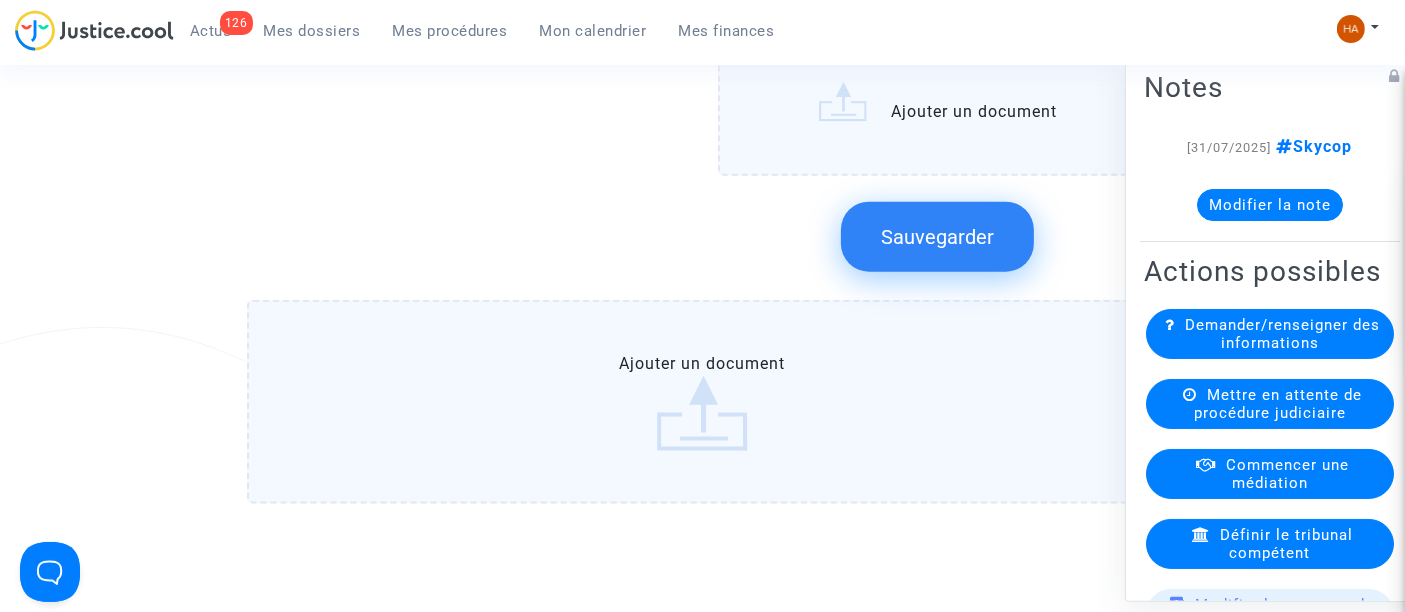 click on "Sauvegarder" 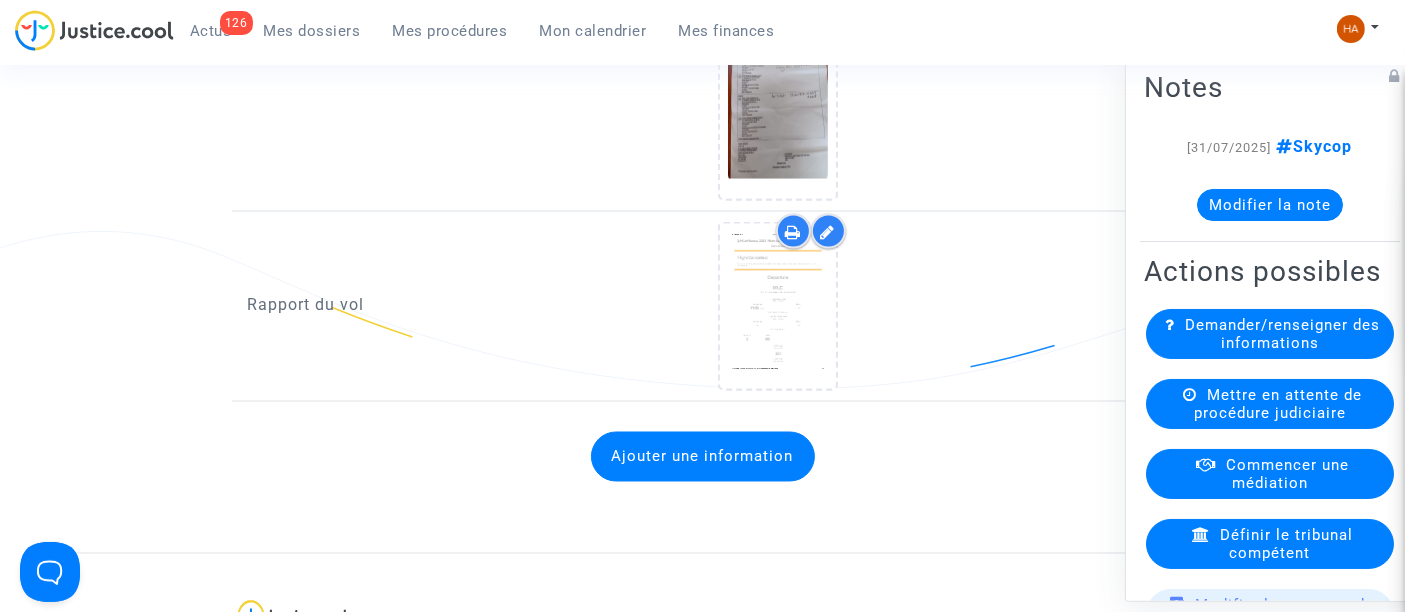 scroll, scrollTop: 3250, scrollLeft: 0, axis: vertical 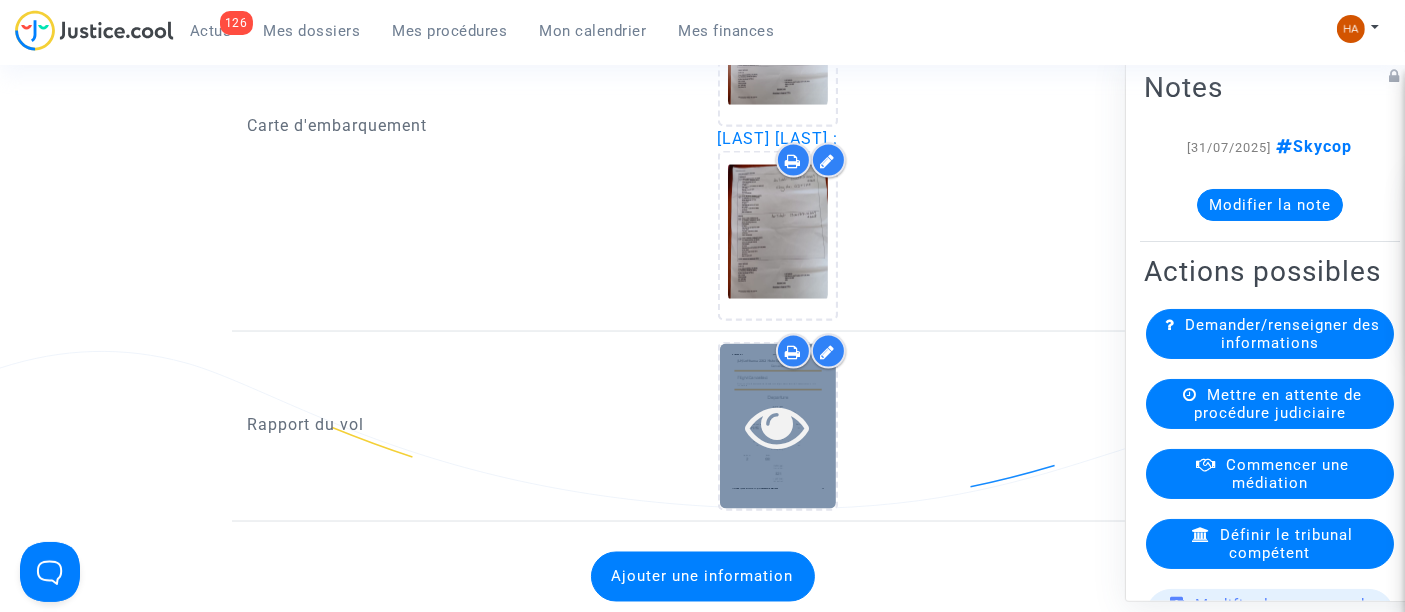 click at bounding box center [777, 426] 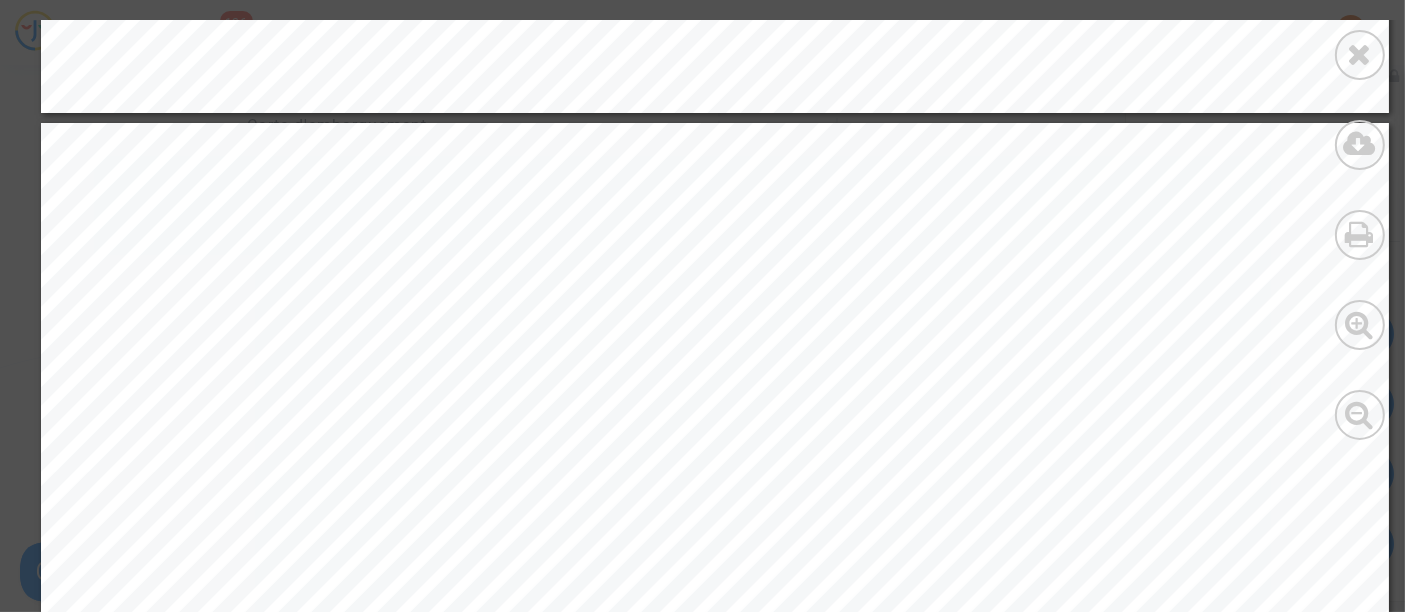 scroll, scrollTop: 2222, scrollLeft: 0, axis: vertical 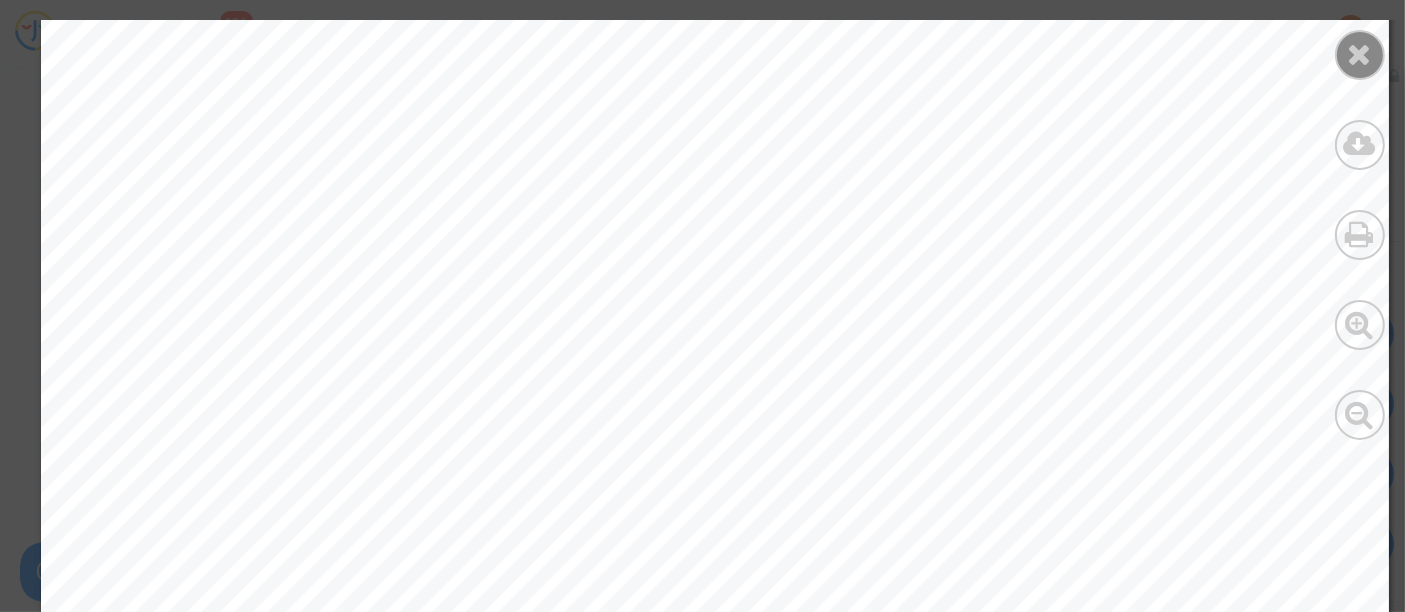 click at bounding box center (1360, 54) 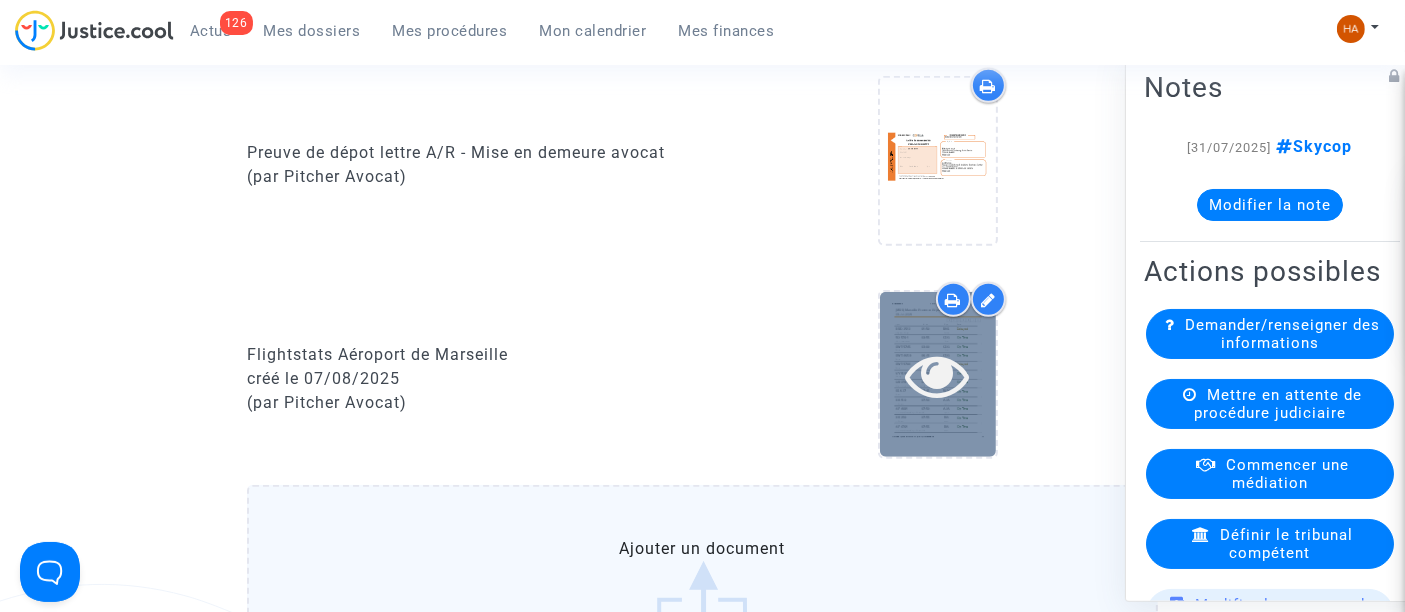 scroll, scrollTop: 1472, scrollLeft: 0, axis: vertical 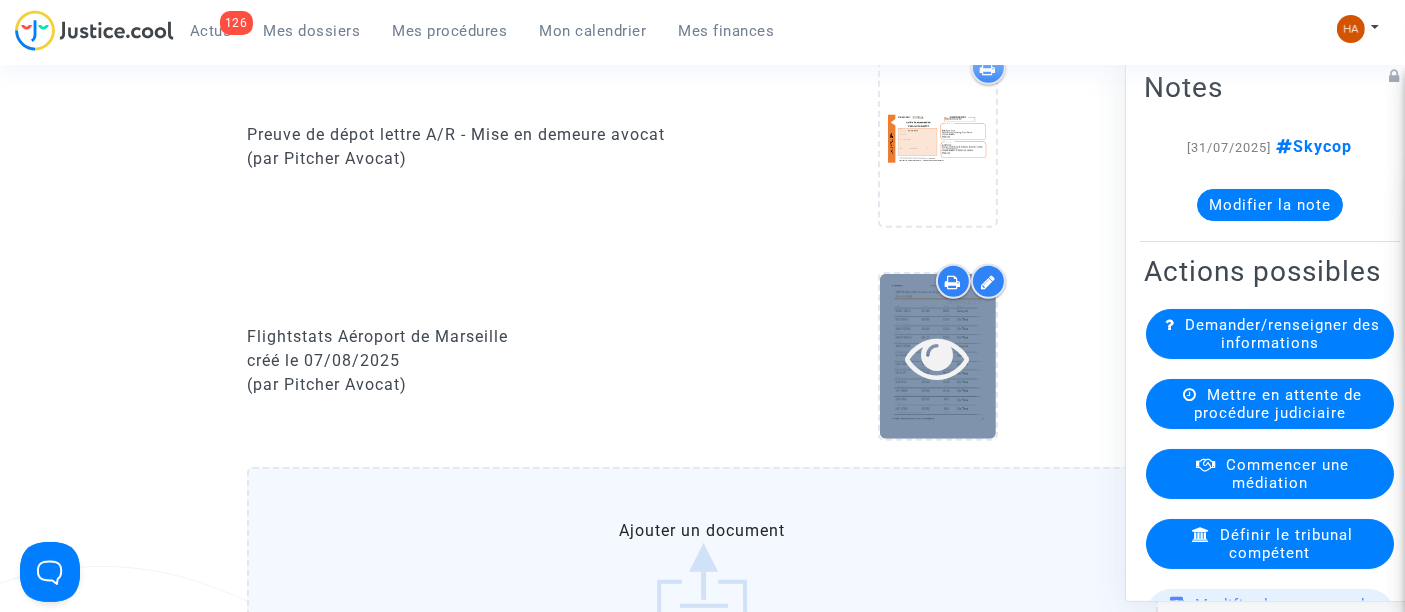 click at bounding box center (937, 357) 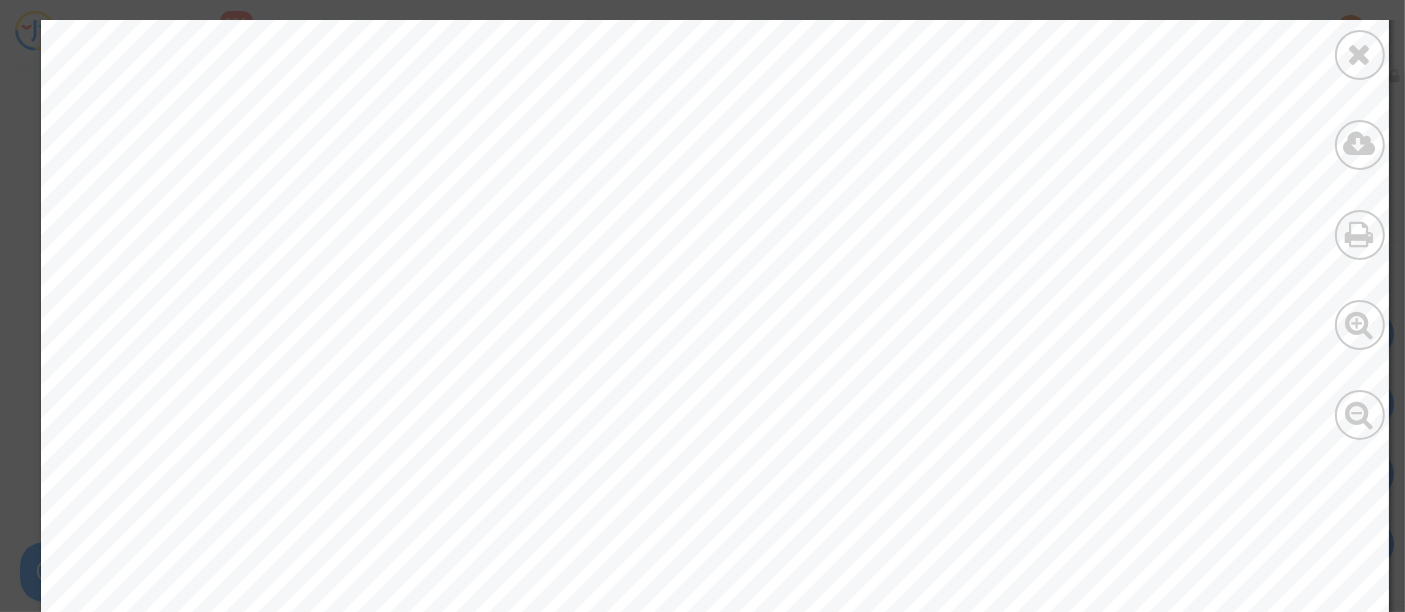 scroll, scrollTop: 9888, scrollLeft: 0, axis: vertical 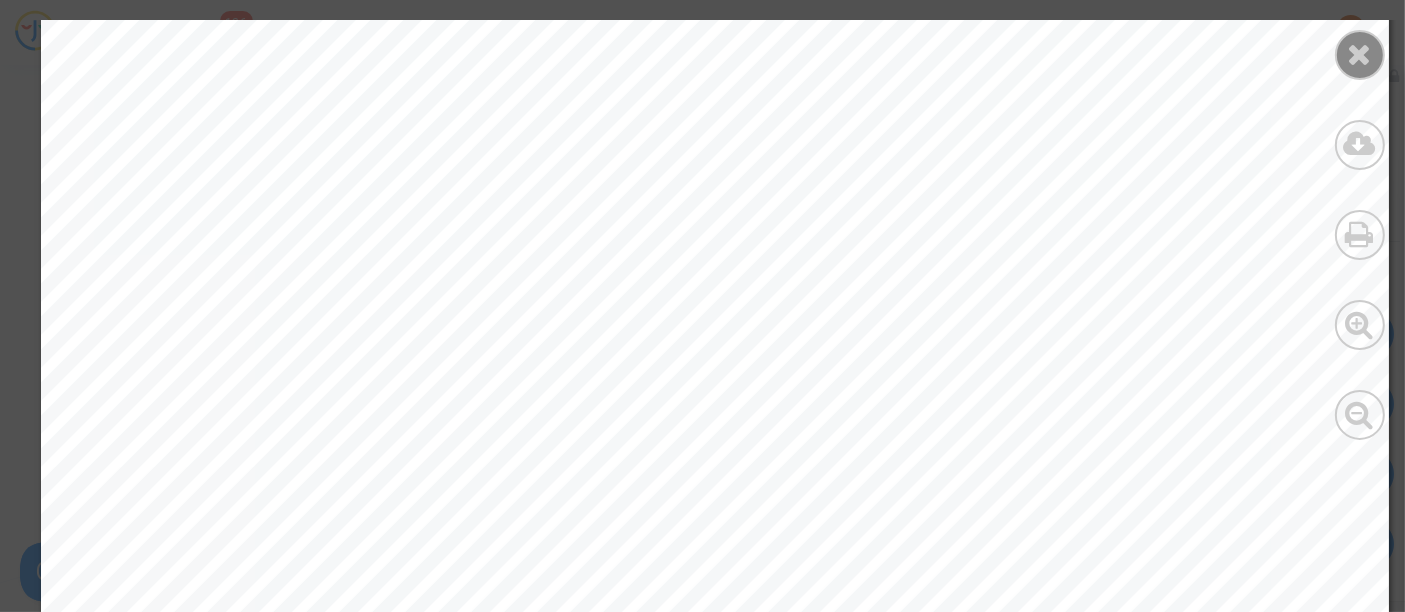 click at bounding box center [1360, 54] 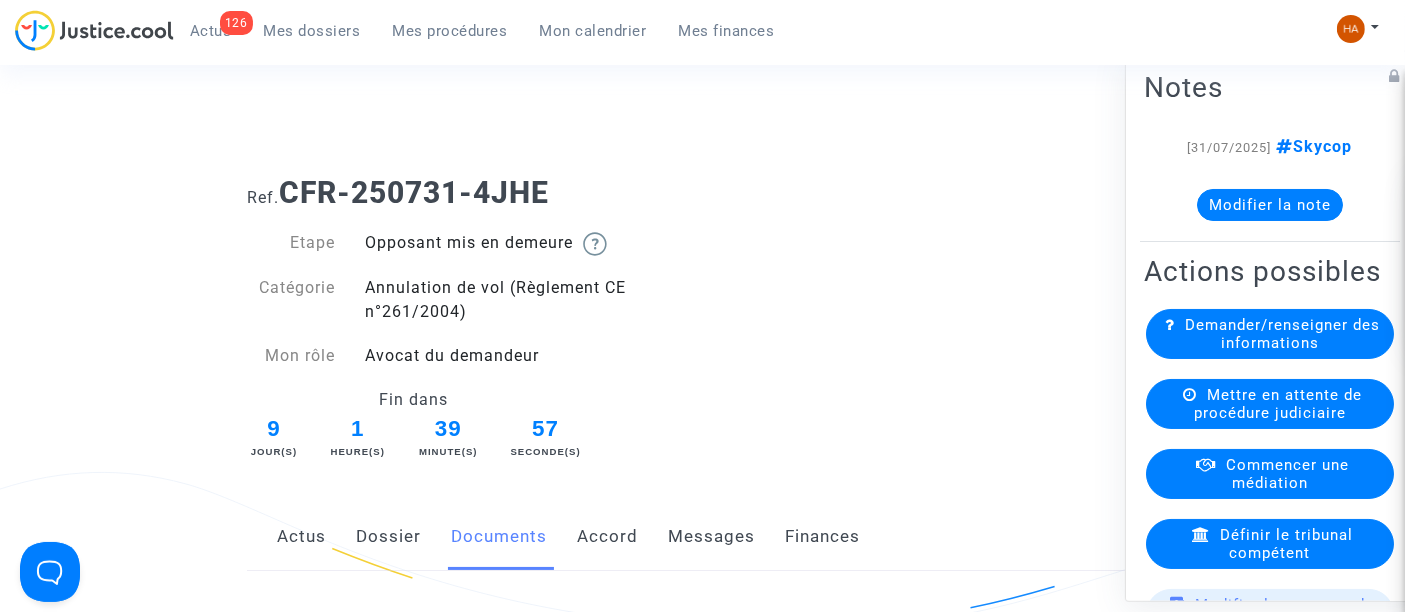 scroll, scrollTop: 0, scrollLeft: 0, axis: both 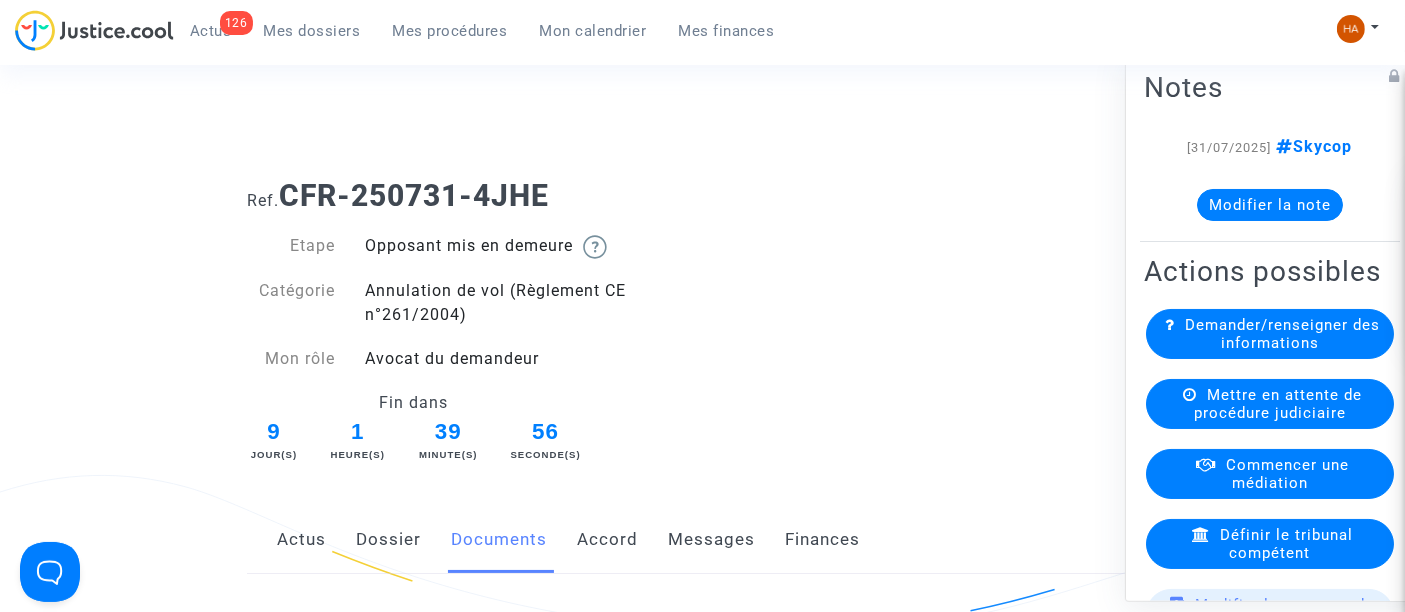 click on "Messages" 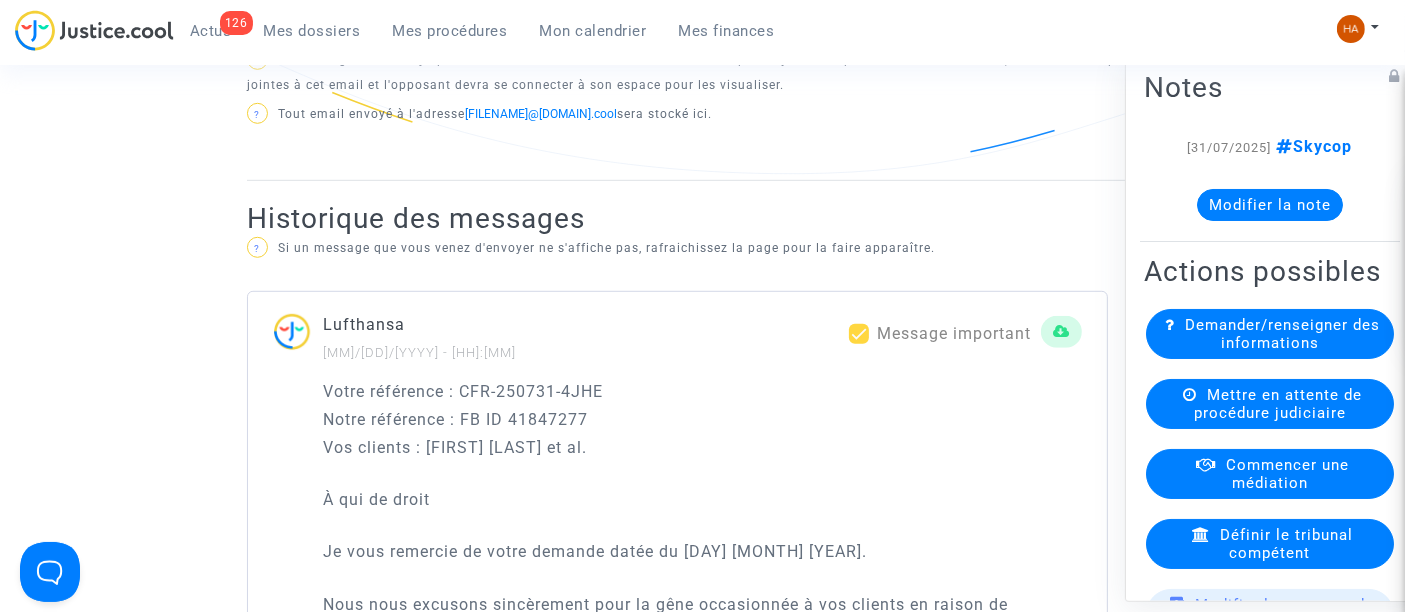 scroll, scrollTop: 1222, scrollLeft: 0, axis: vertical 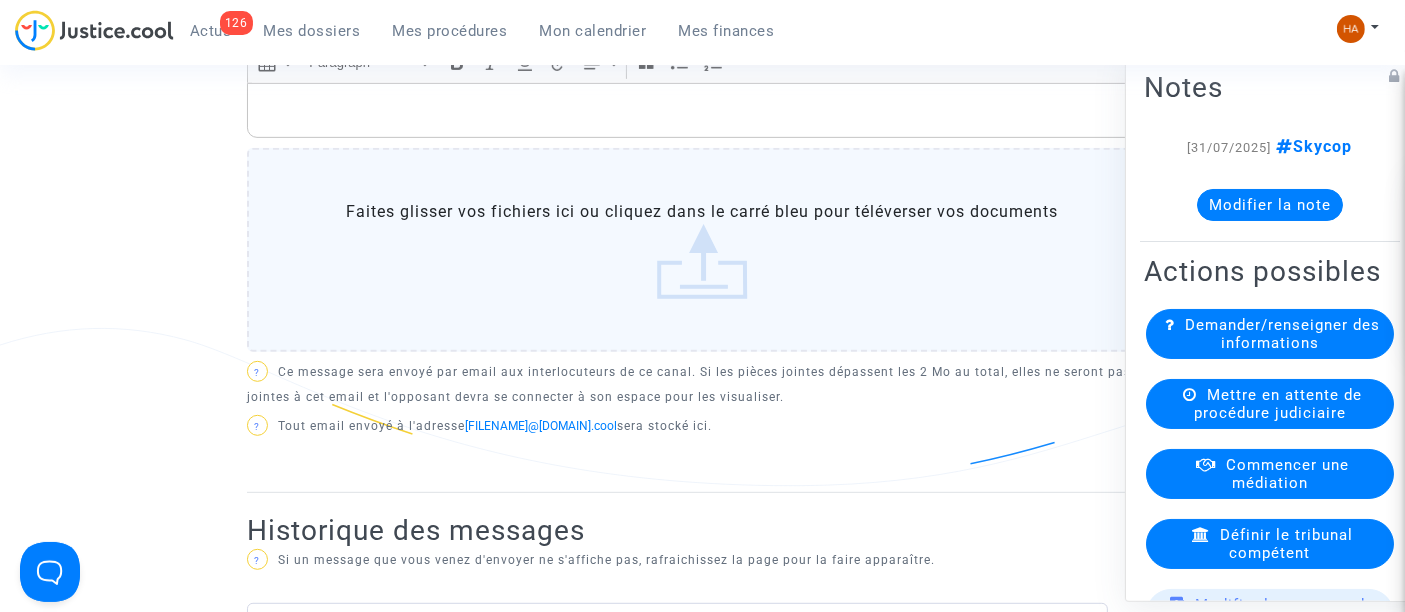 click 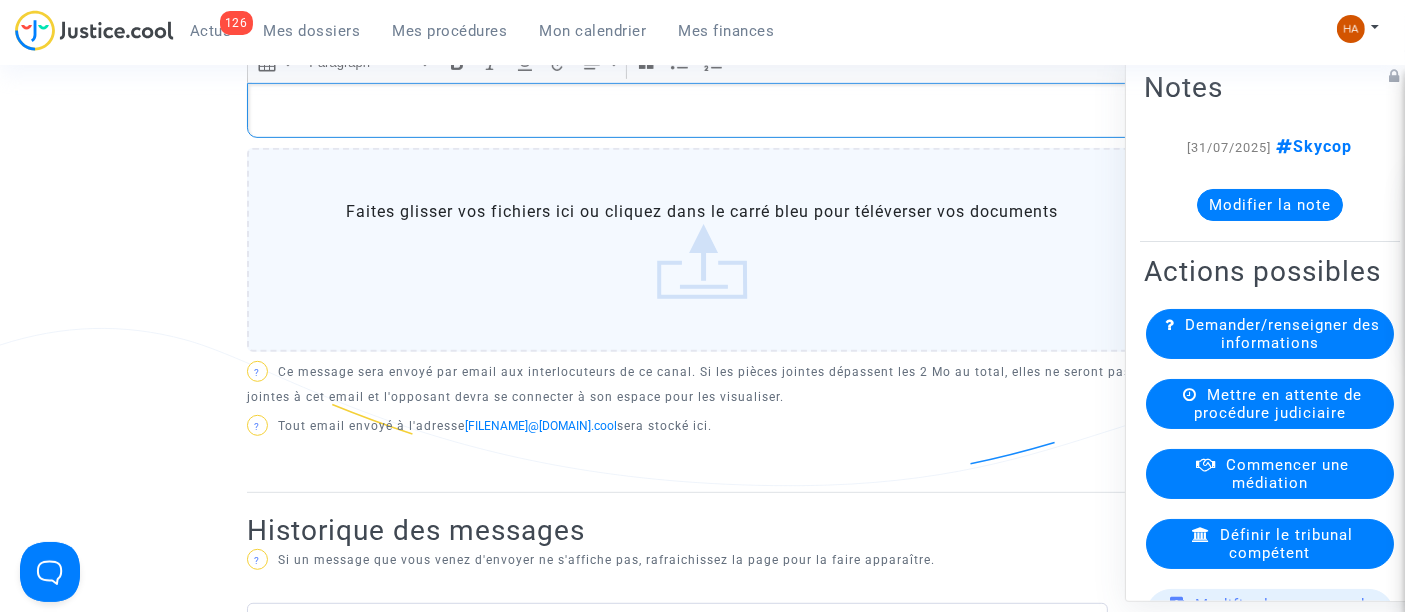 type 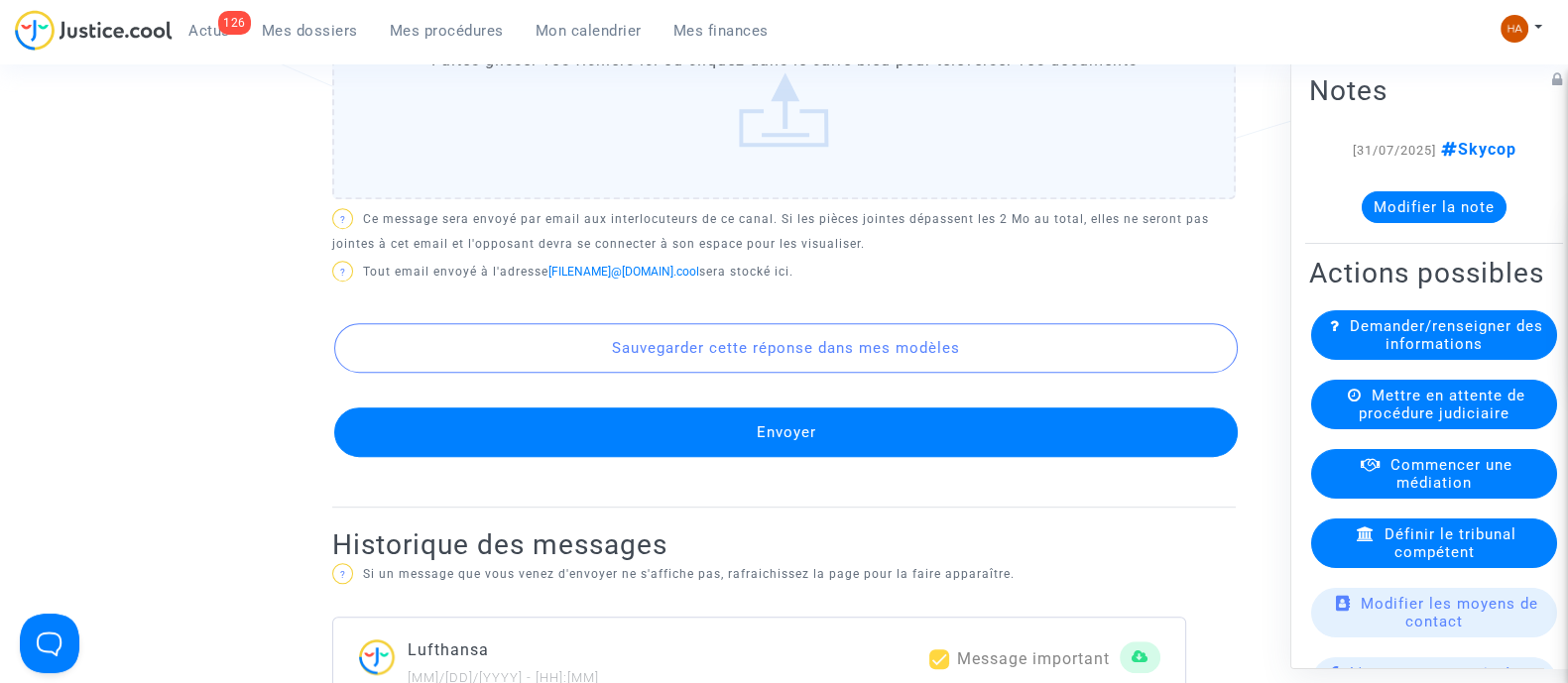 scroll, scrollTop: 1378, scrollLeft: 0, axis: vertical 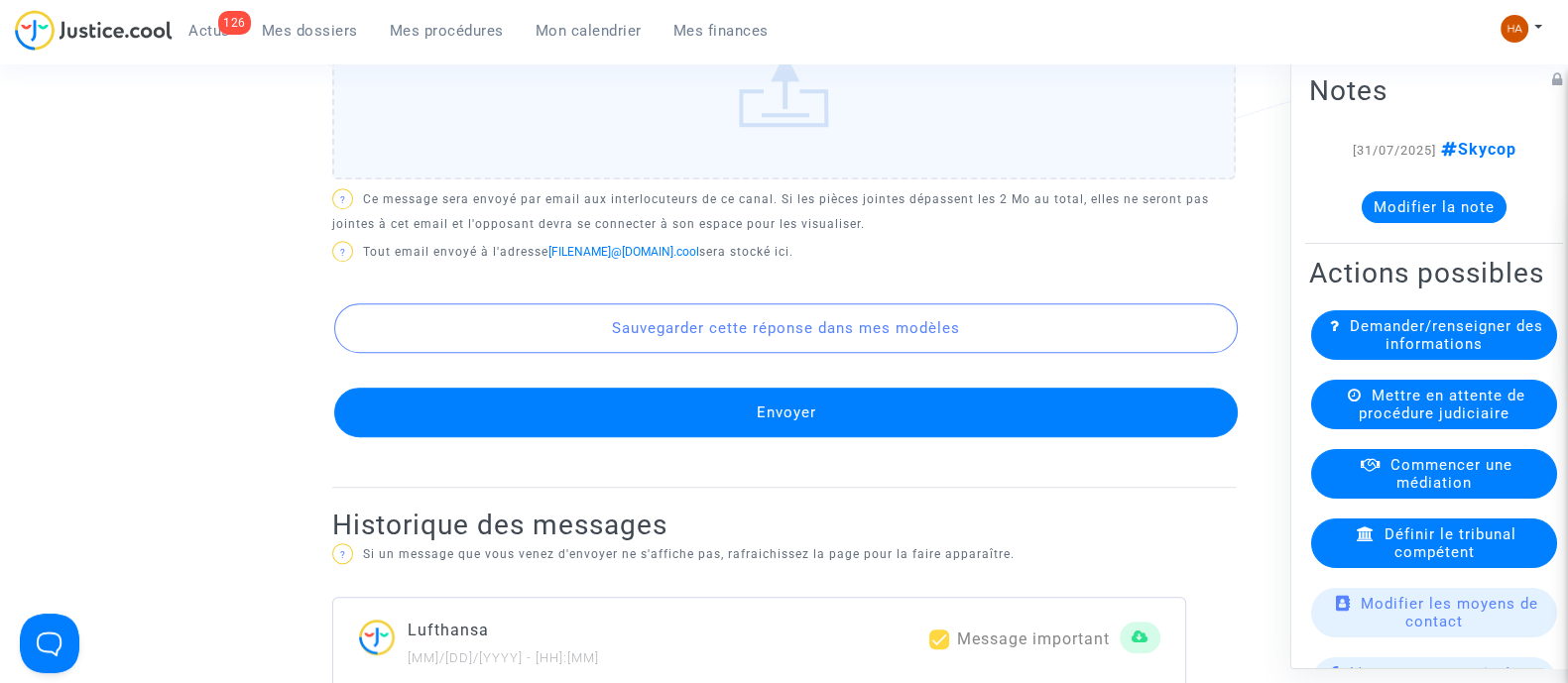 click on "Envoyer" 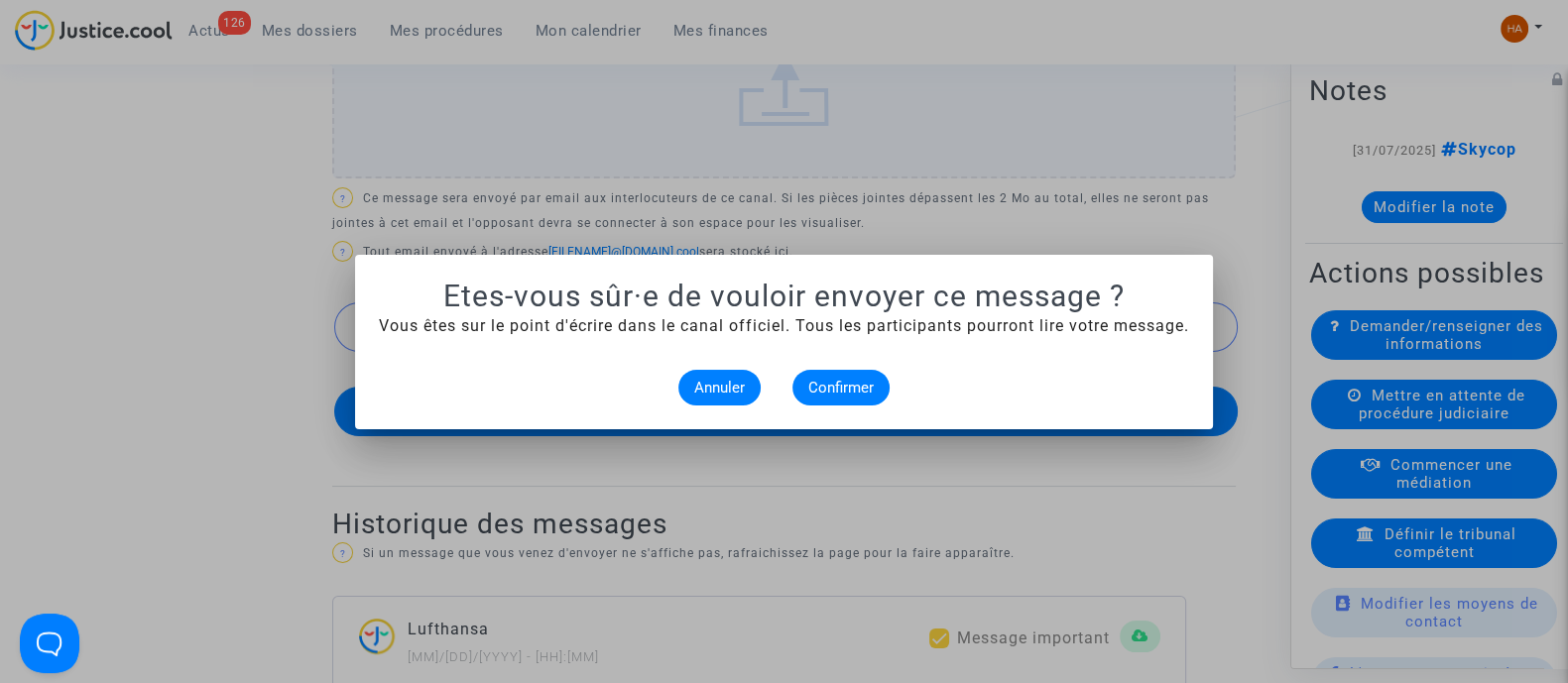 scroll, scrollTop: 0, scrollLeft: 0, axis: both 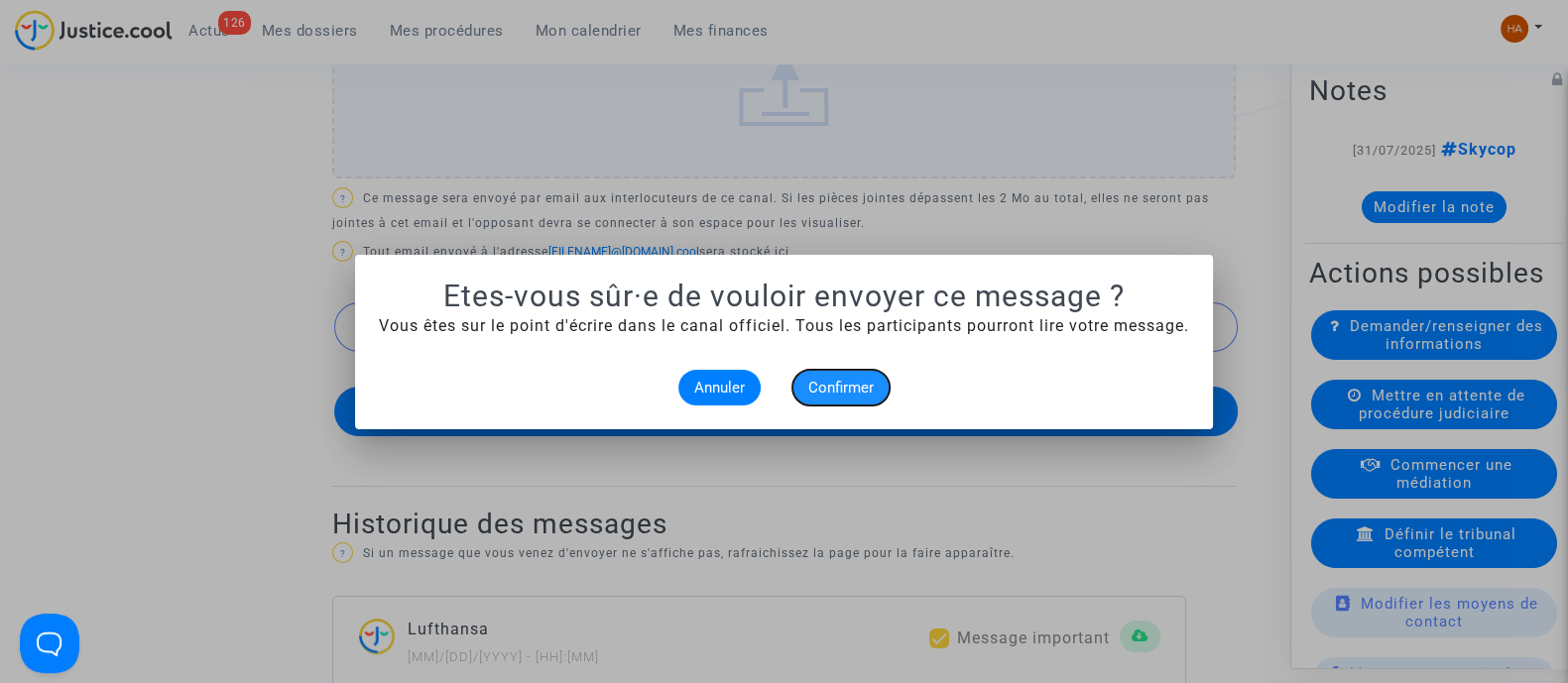 click on "Confirmer" at bounding box center (841, 388) 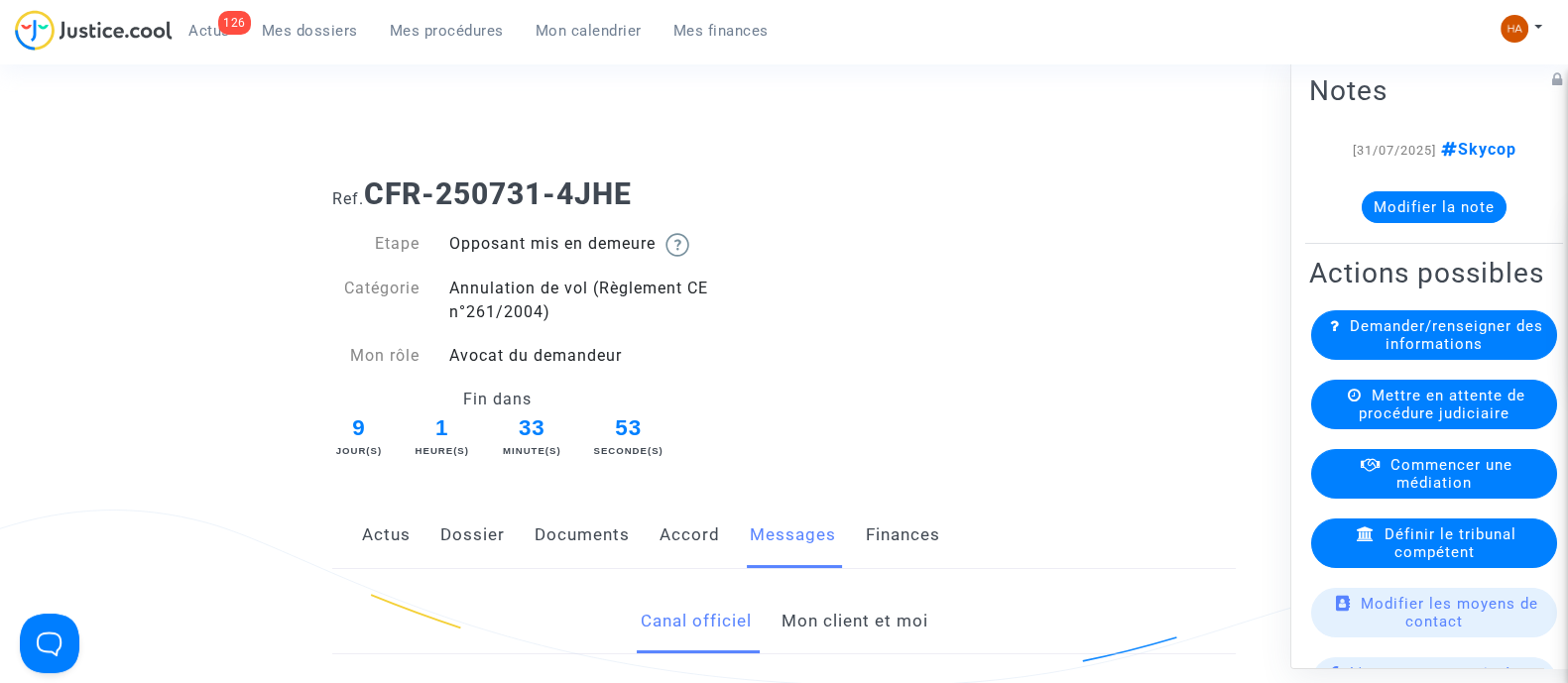 scroll, scrollTop: 1378, scrollLeft: 0, axis: vertical 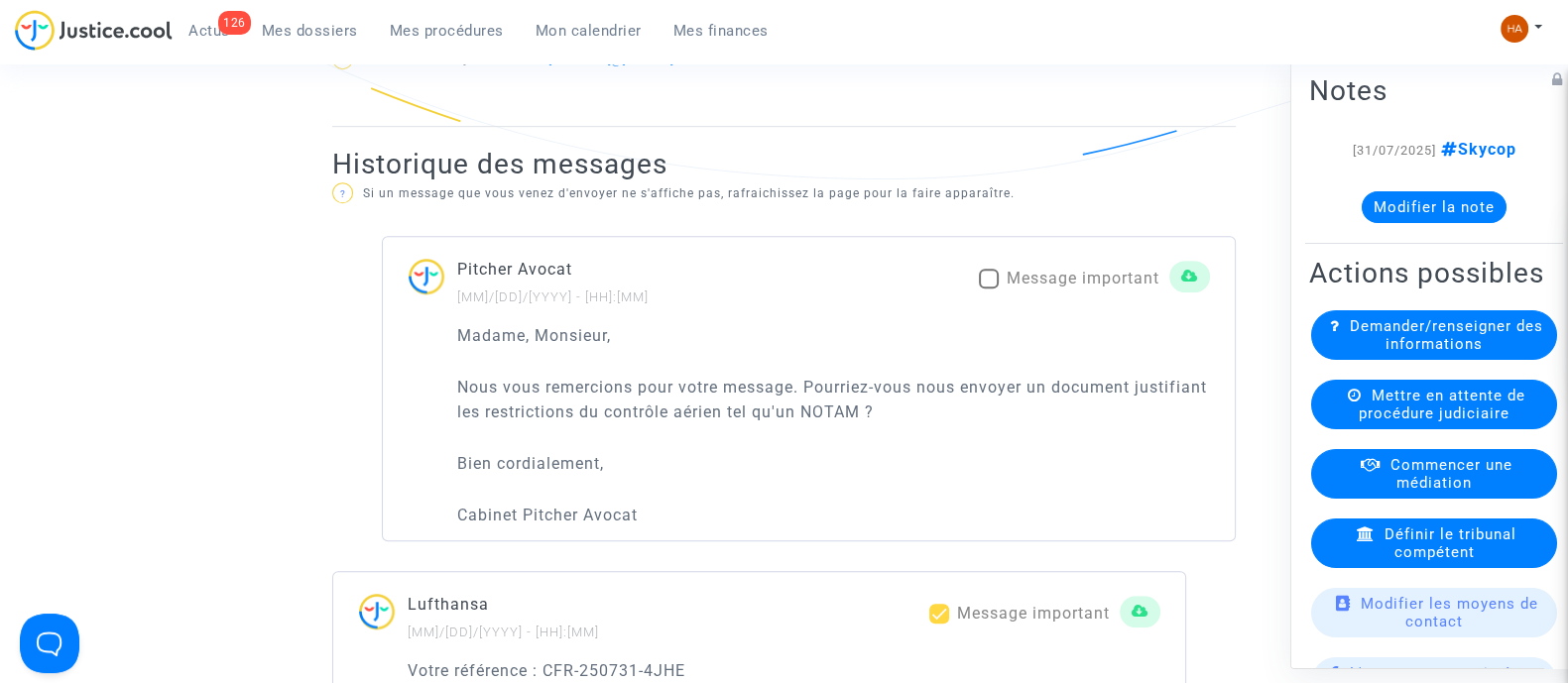 click at bounding box center [989, 279] 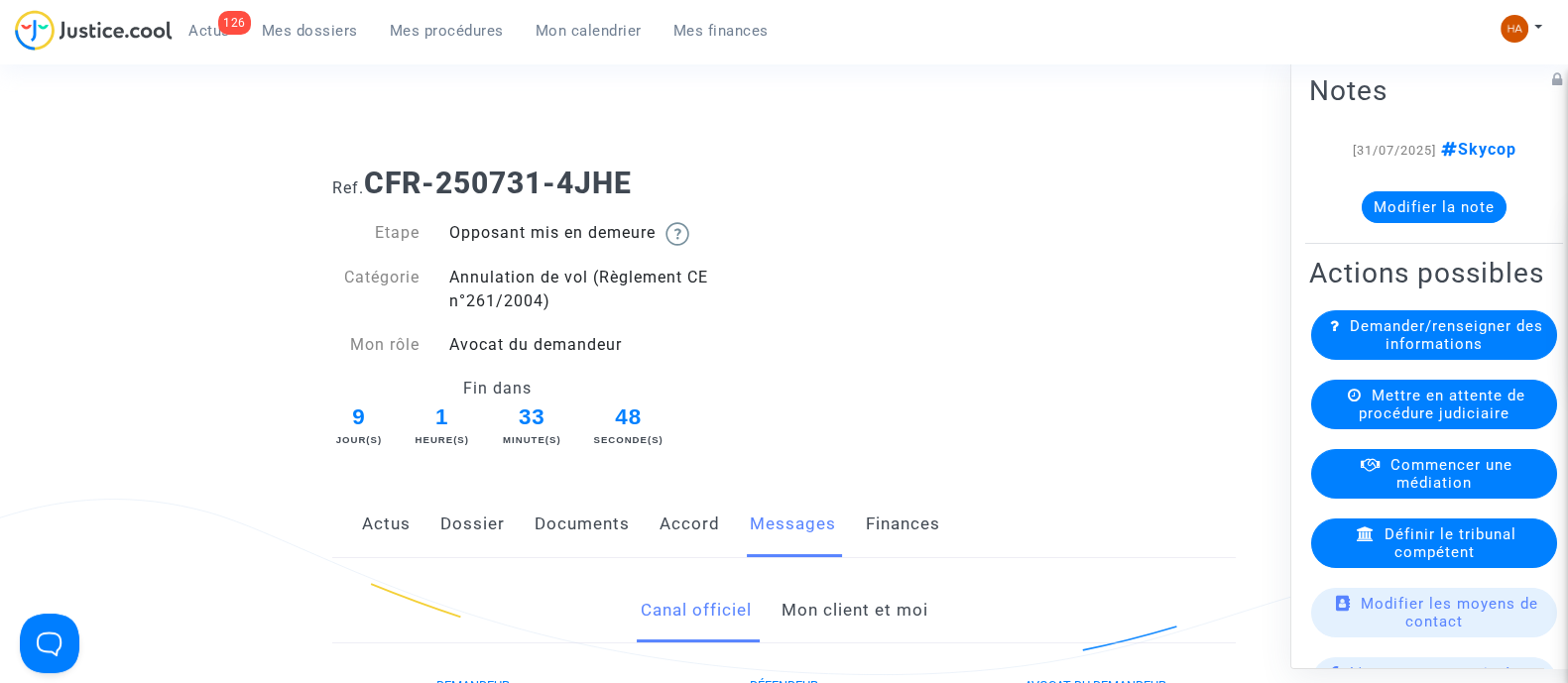 scroll, scrollTop: 0, scrollLeft: 0, axis: both 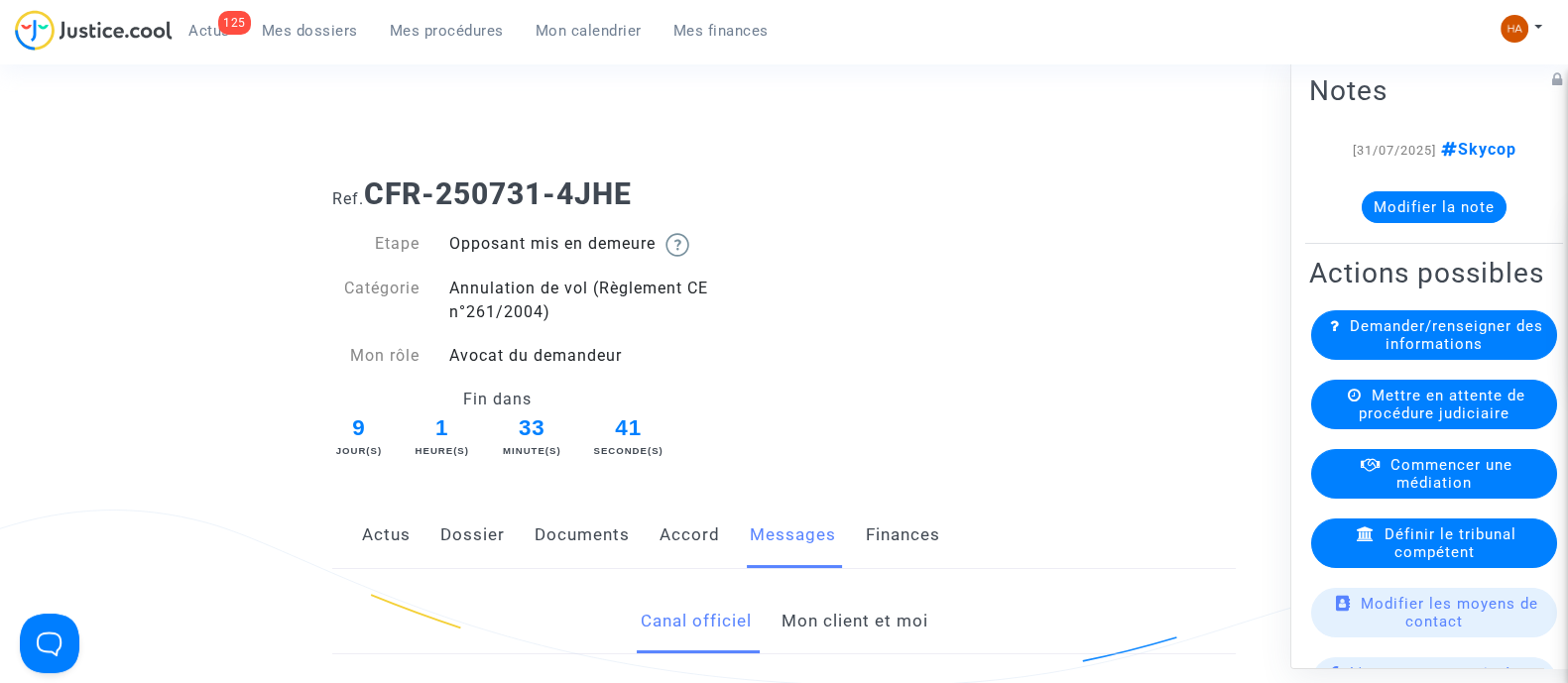 click on "Modifier la note" 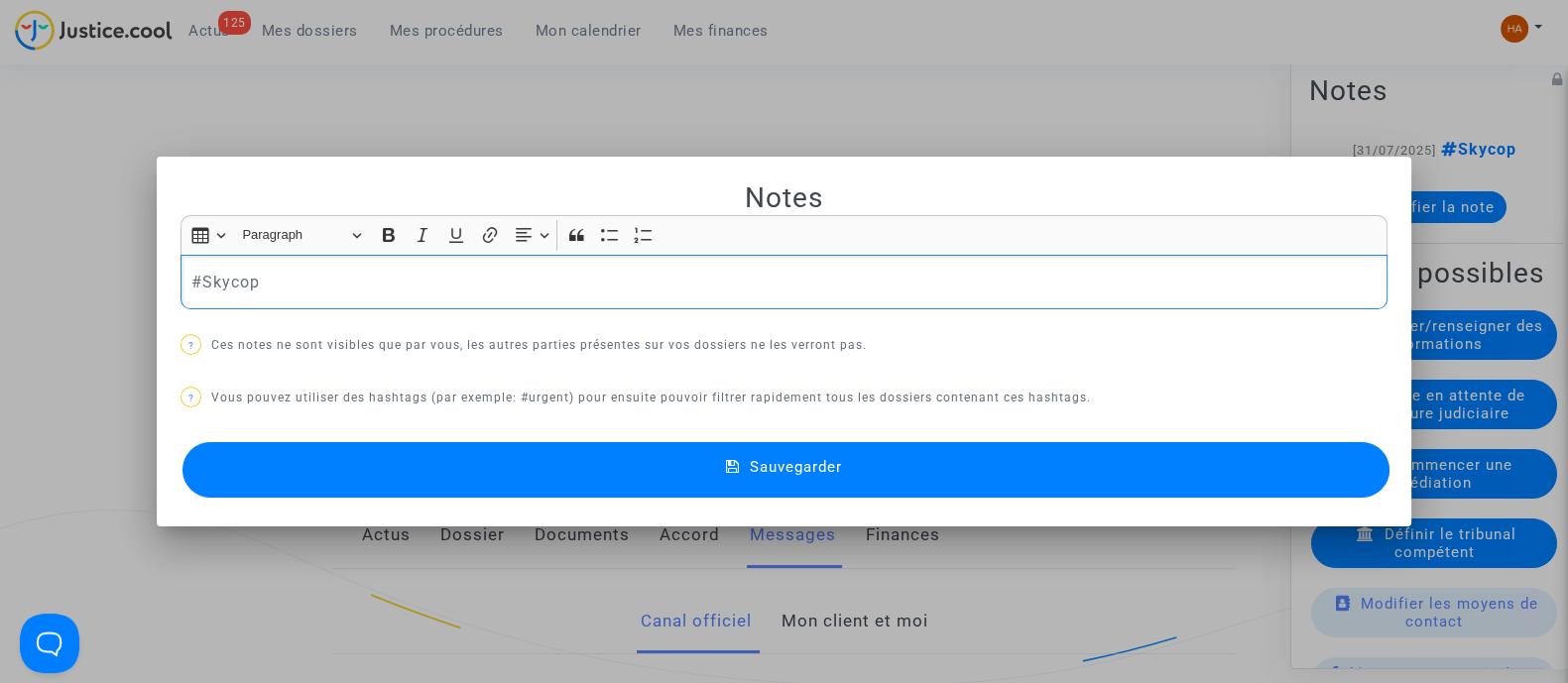 click on "#Skycop" at bounding box center (784, 282) 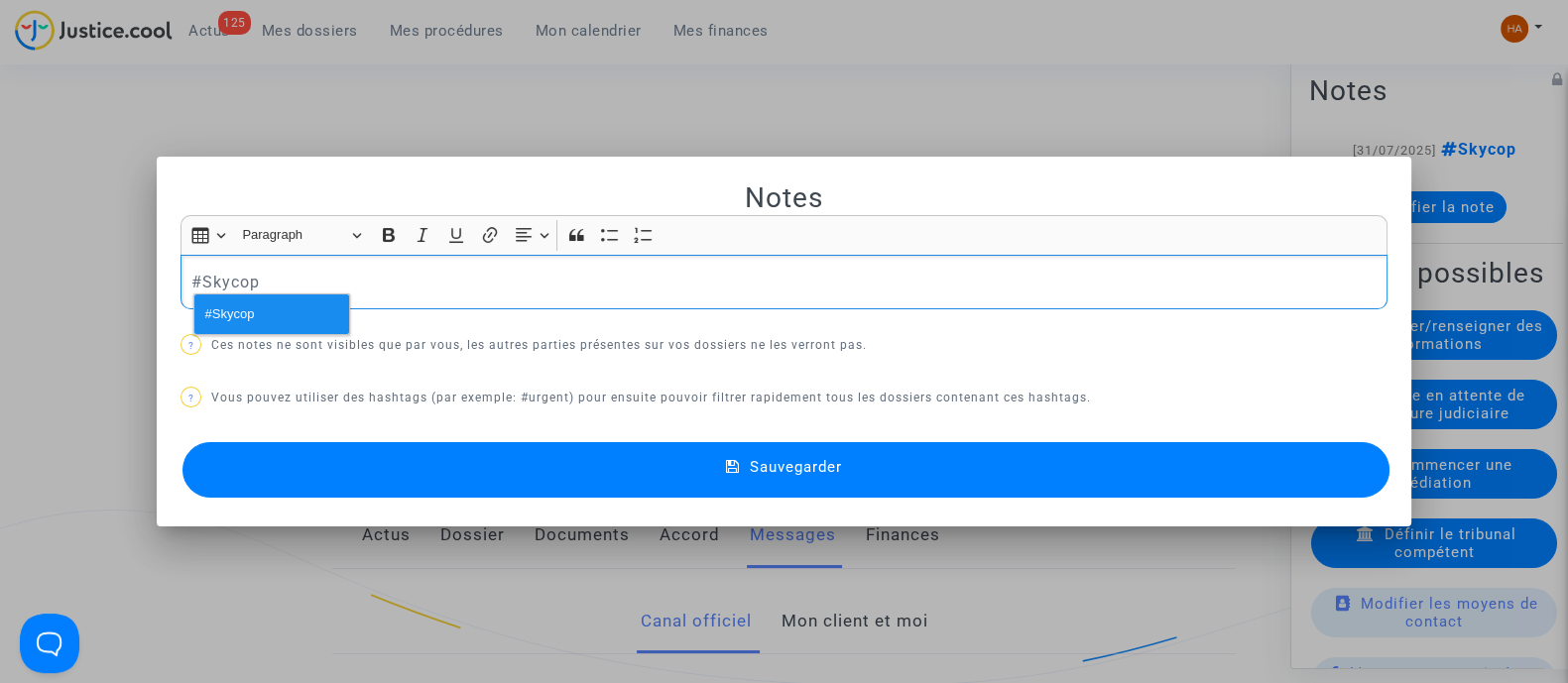 type 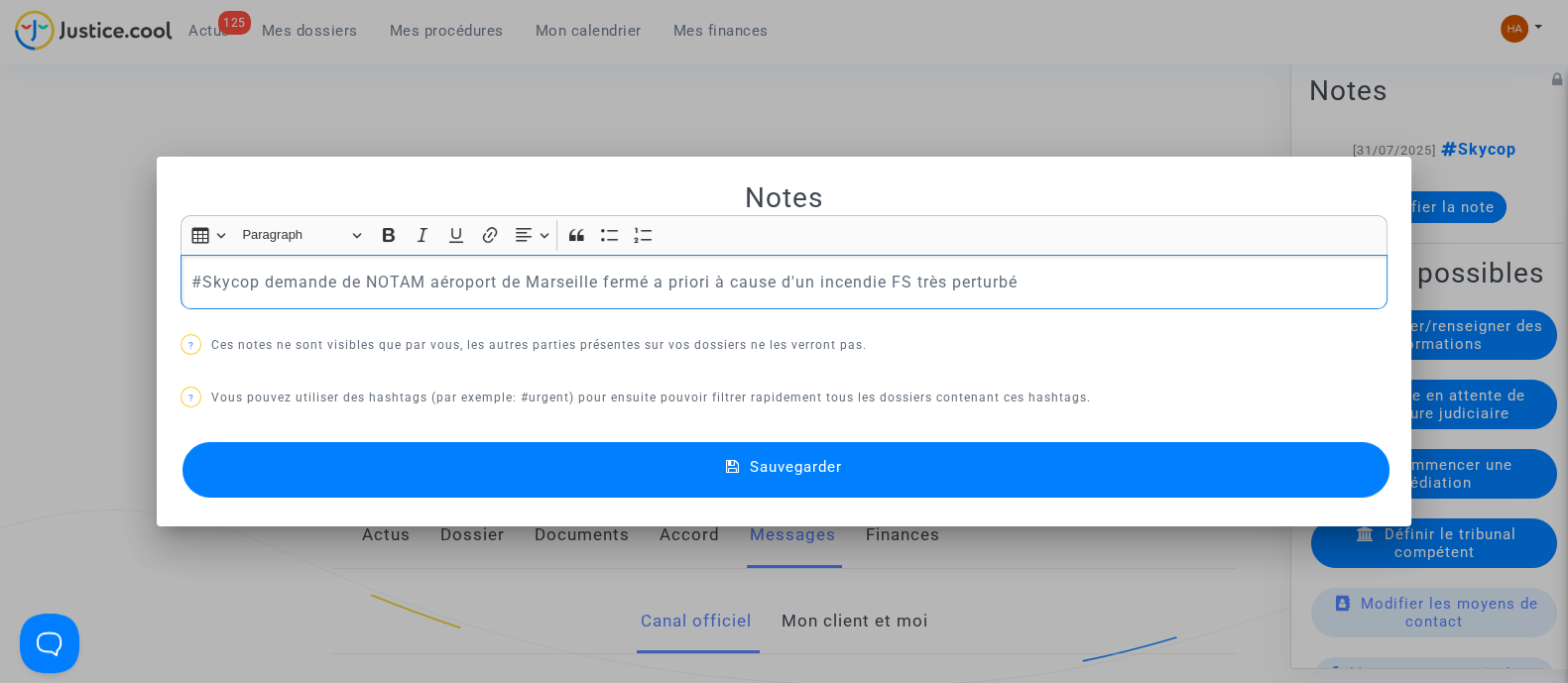 click on "Sauvegarder" at bounding box center (785, 470) 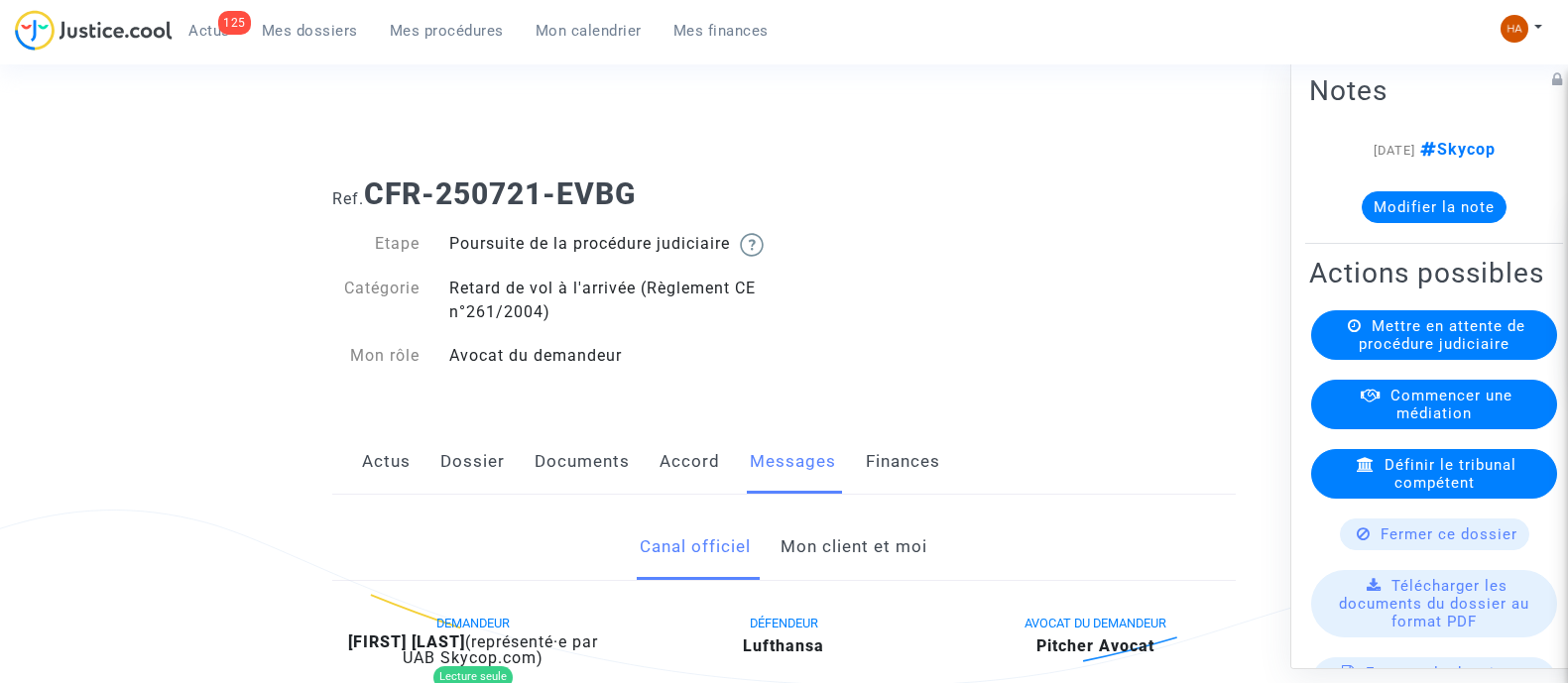 scroll, scrollTop: 0, scrollLeft: 0, axis: both 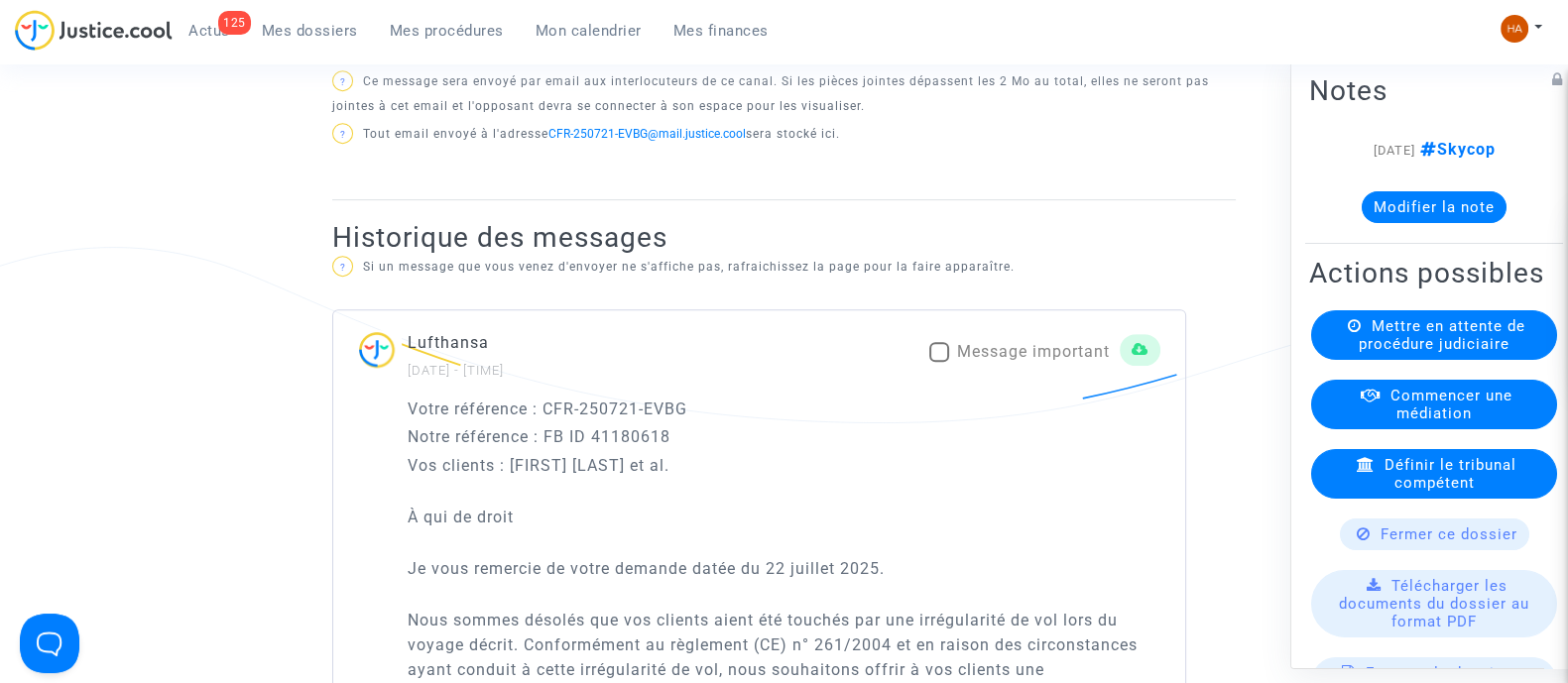 click at bounding box center [939, 352] 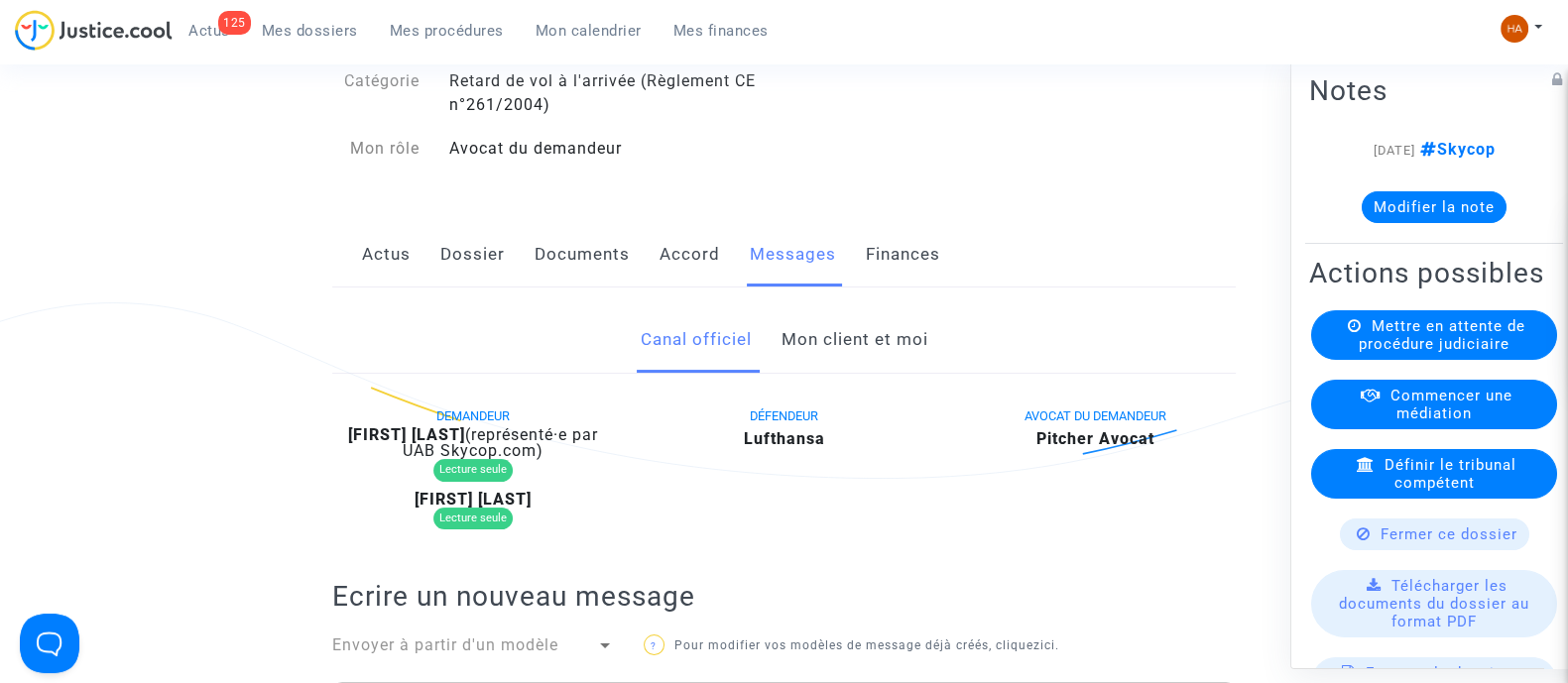 scroll, scrollTop: 205, scrollLeft: 0, axis: vertical 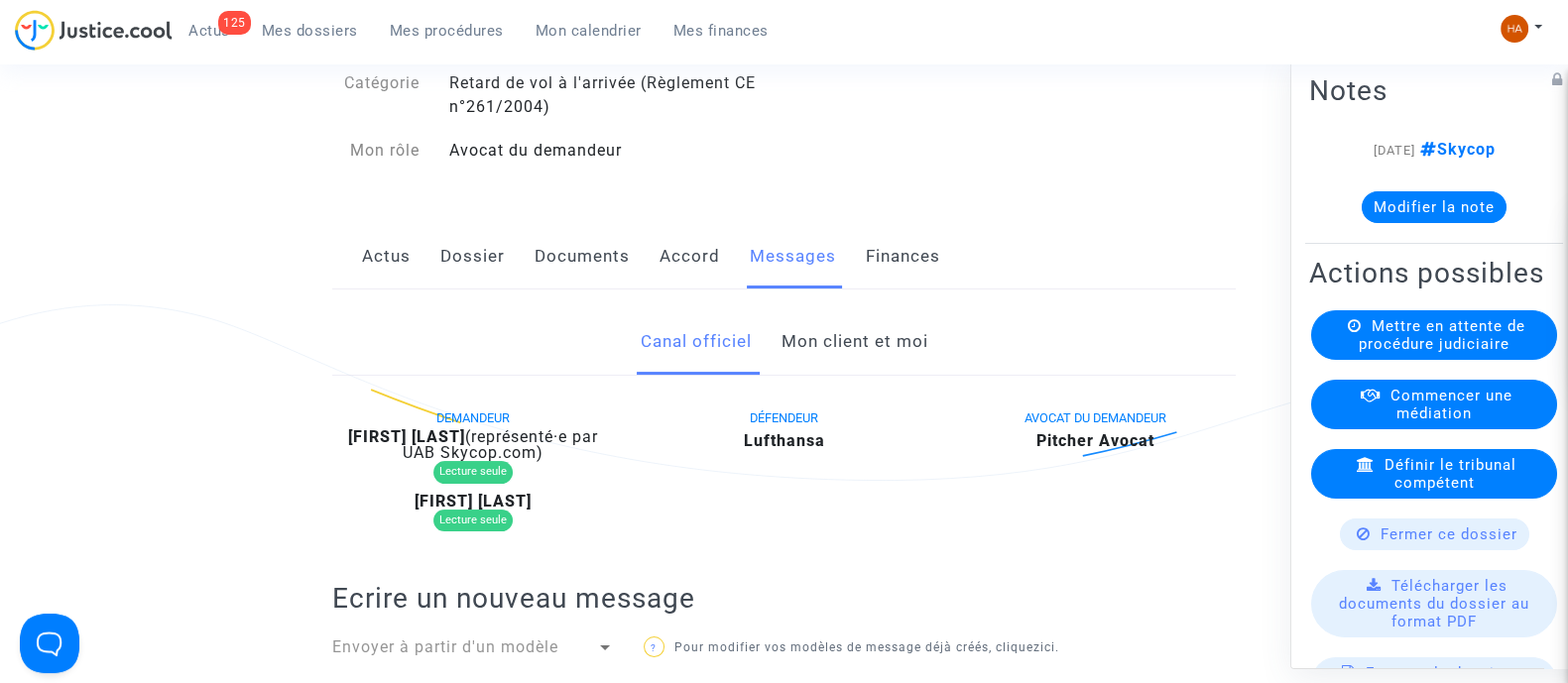 click on "Mon client et moi" 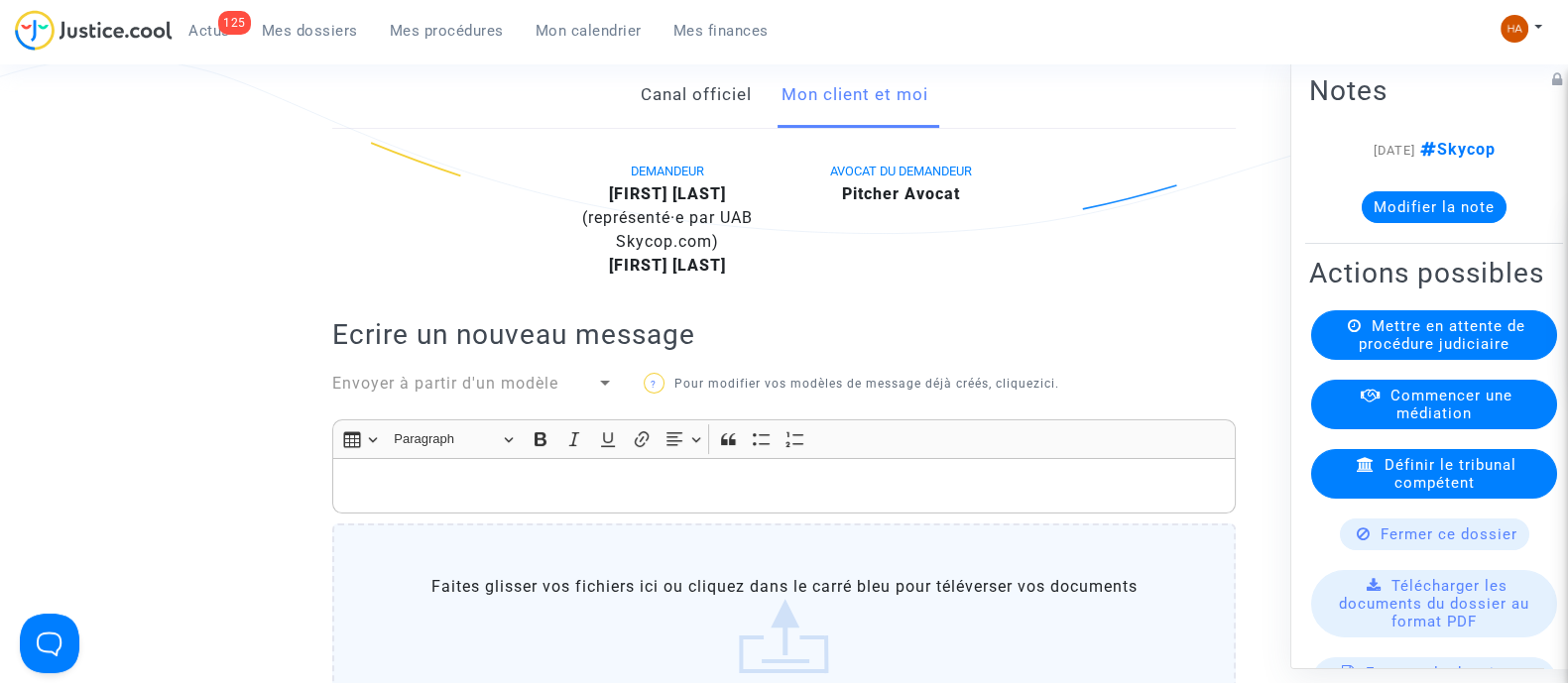 scroll, scrollTop: 448, scrollLeft: 0, axis: vertical 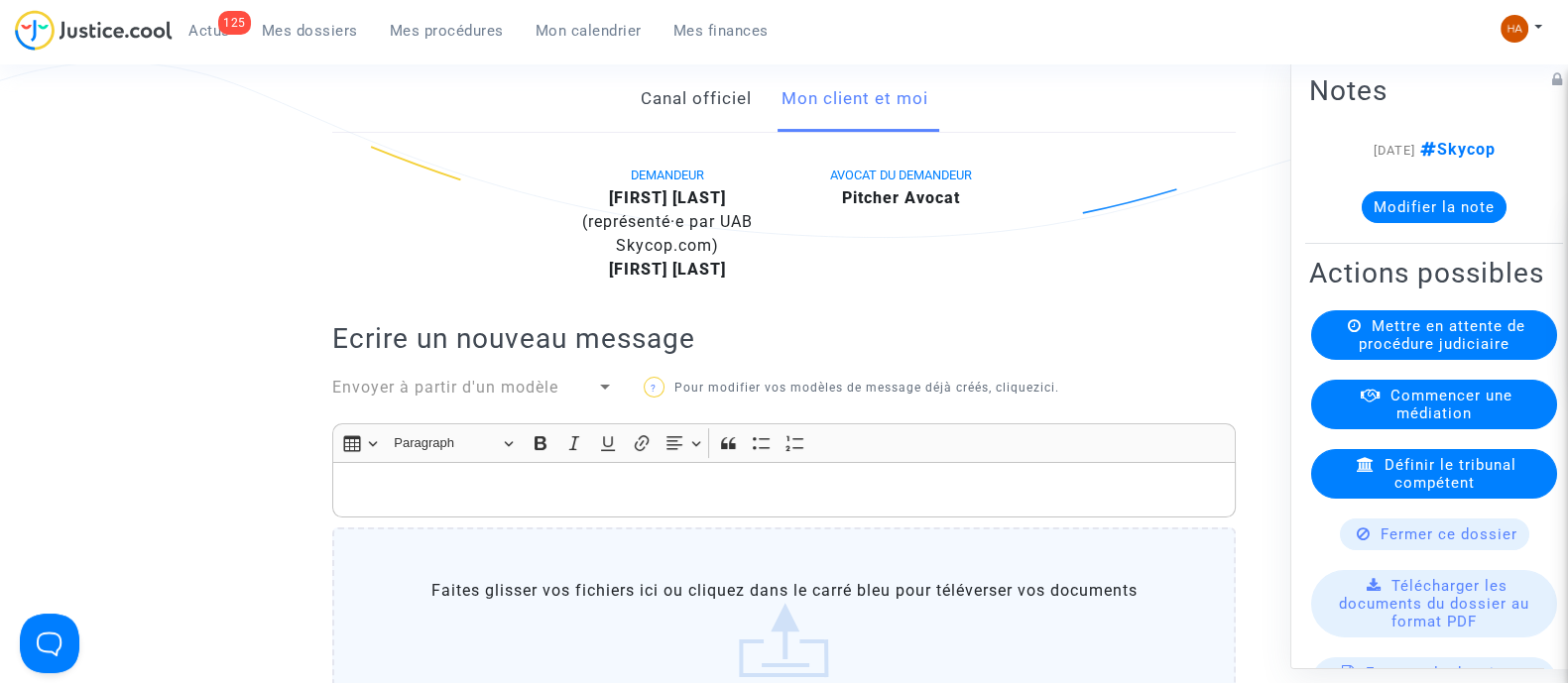 click on "Canal officiel" 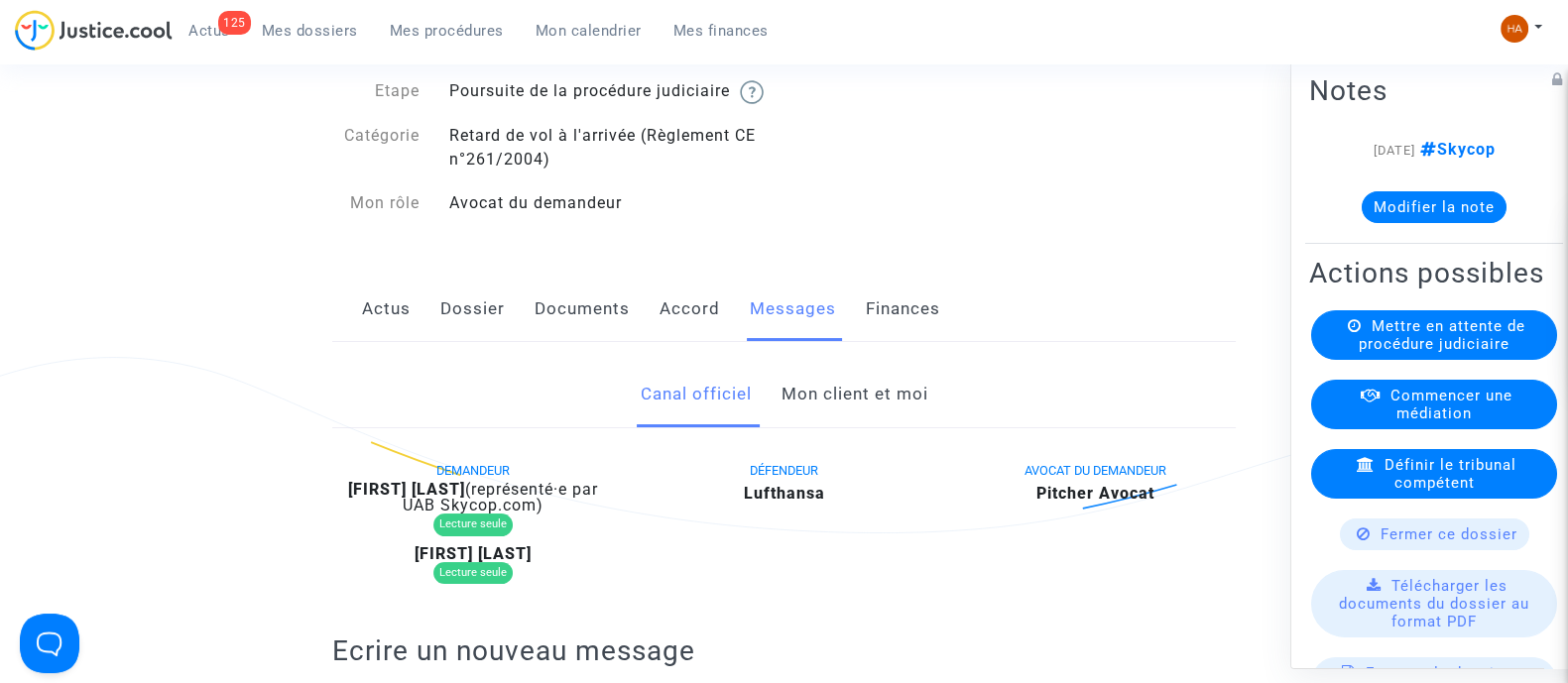scroll, scrollTop: 149, scrollLeft: 0, axis: vertical 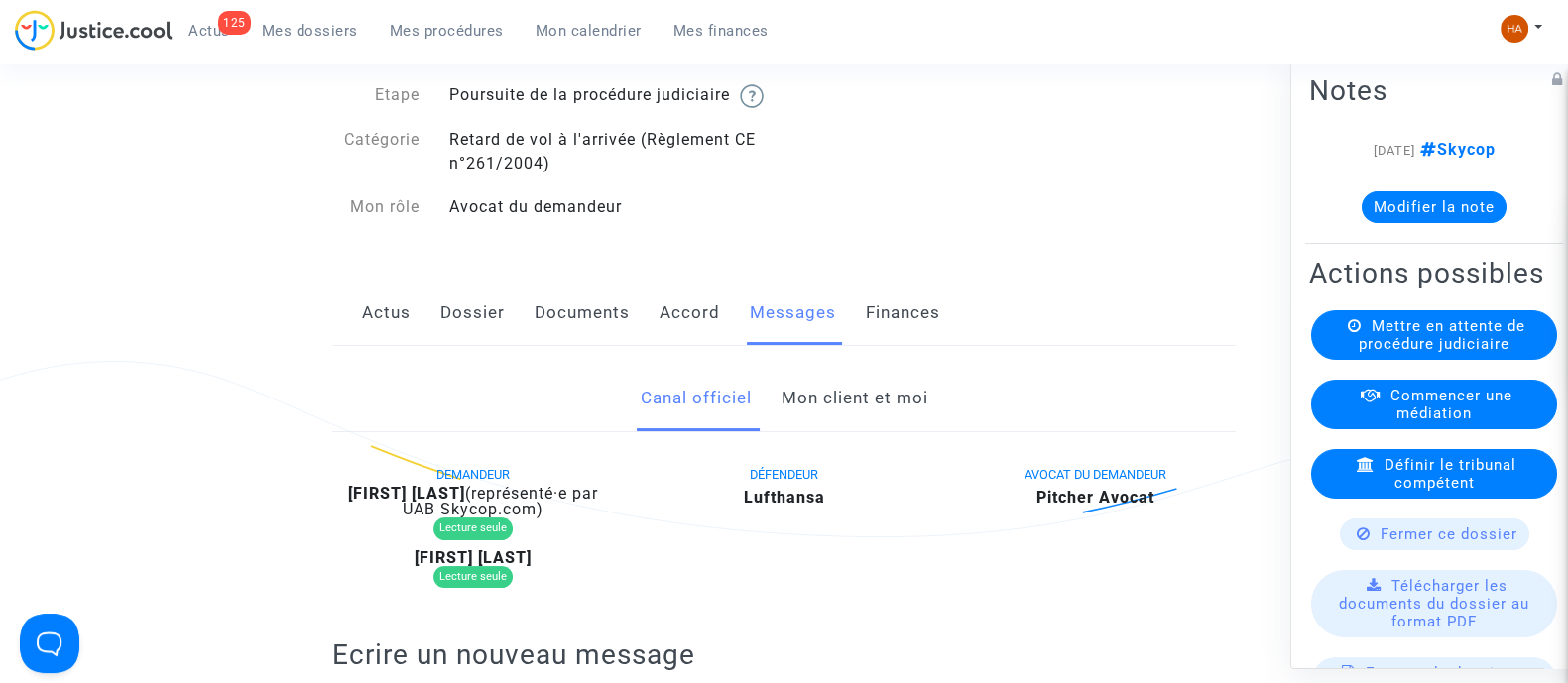 drag, startPoint x: 529, startPoint y: 579, endPoint x: 456, endPoint y: 577, distance: 73.02739 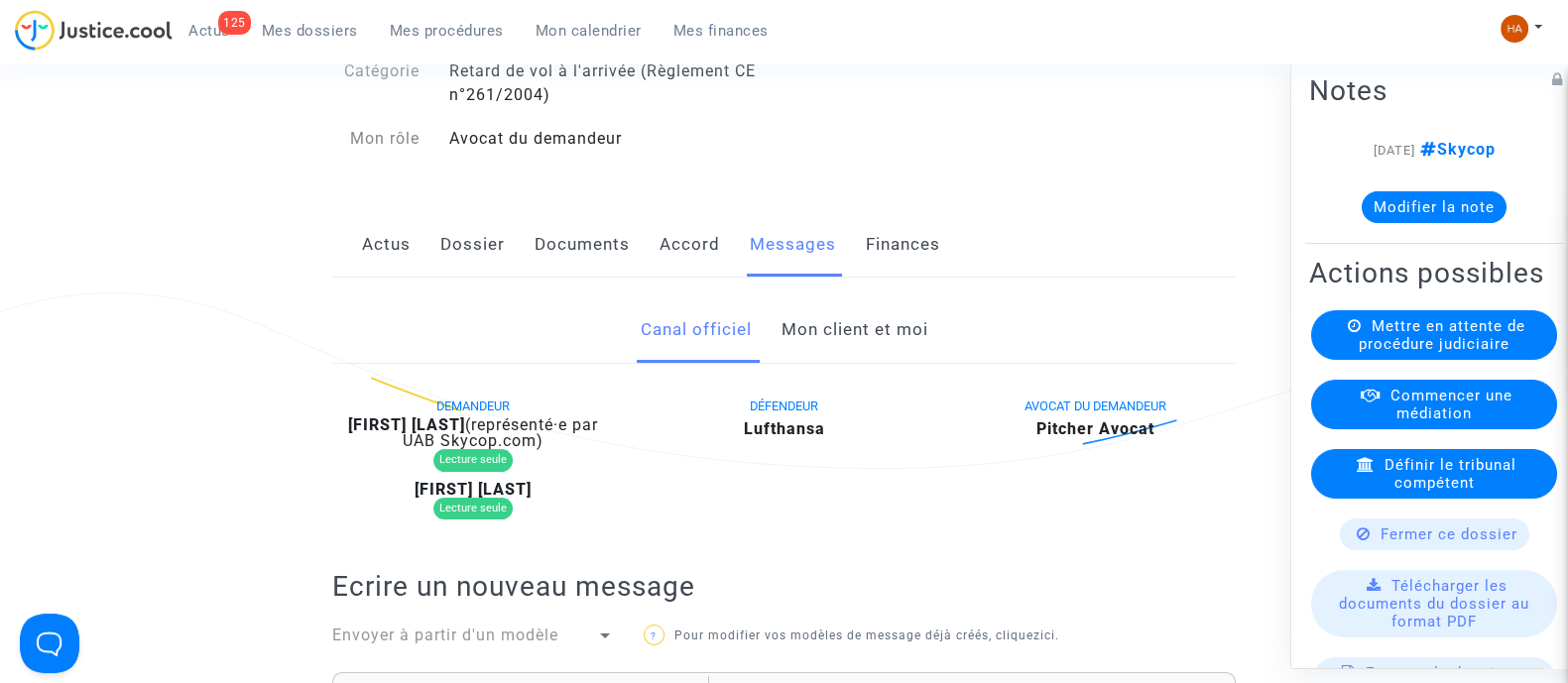 scroll, scrollTop: 205, scrollLeft: 0, axis: vertical 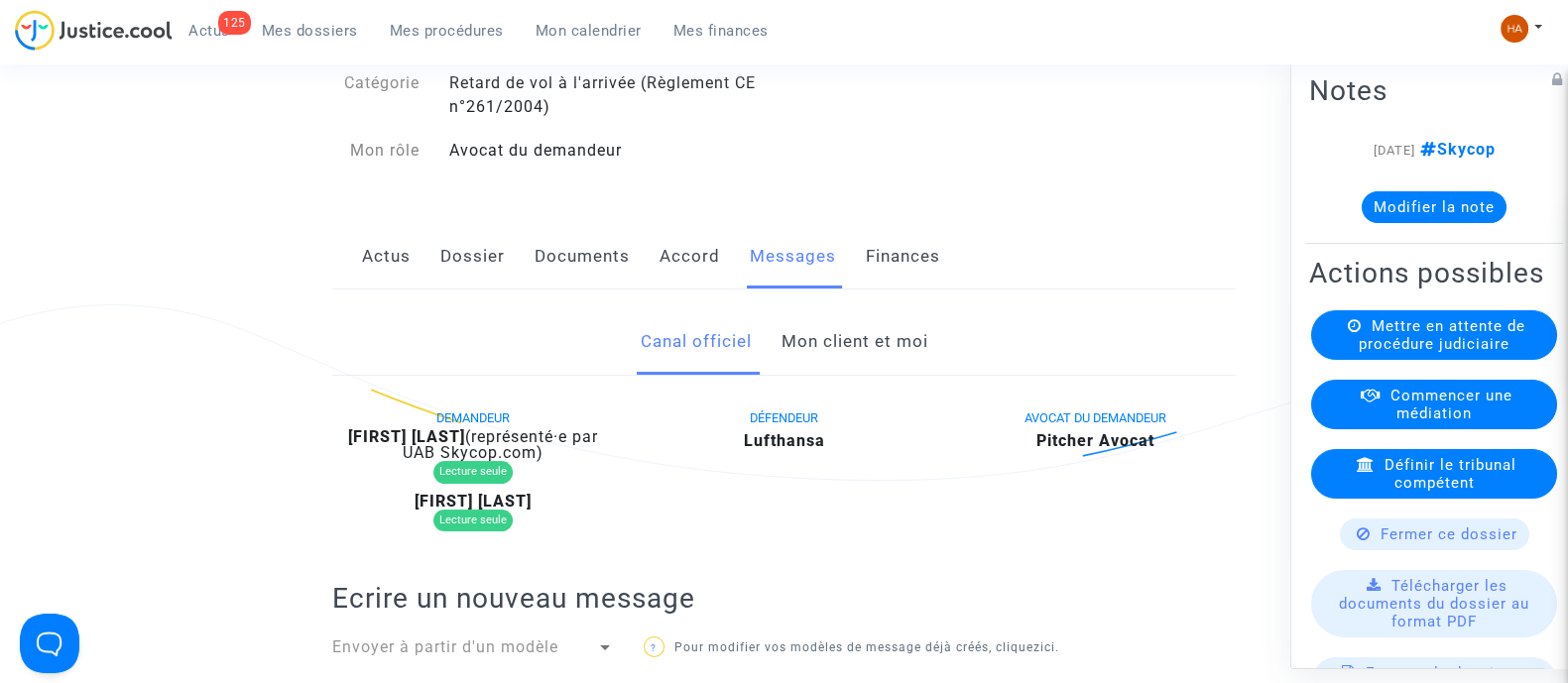 click on "Mon client et moi" 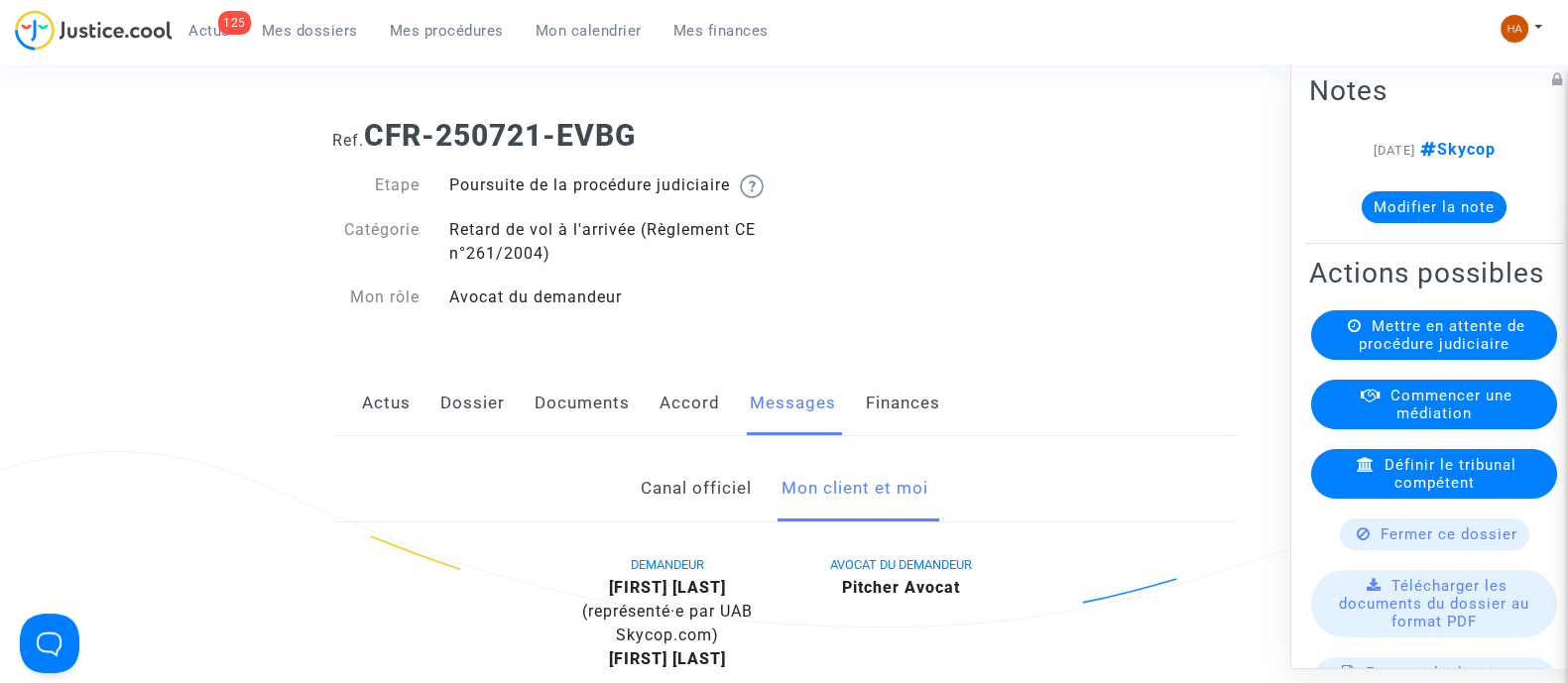scroll, scrollTop: 0, scrollLeft: 0, axis: both 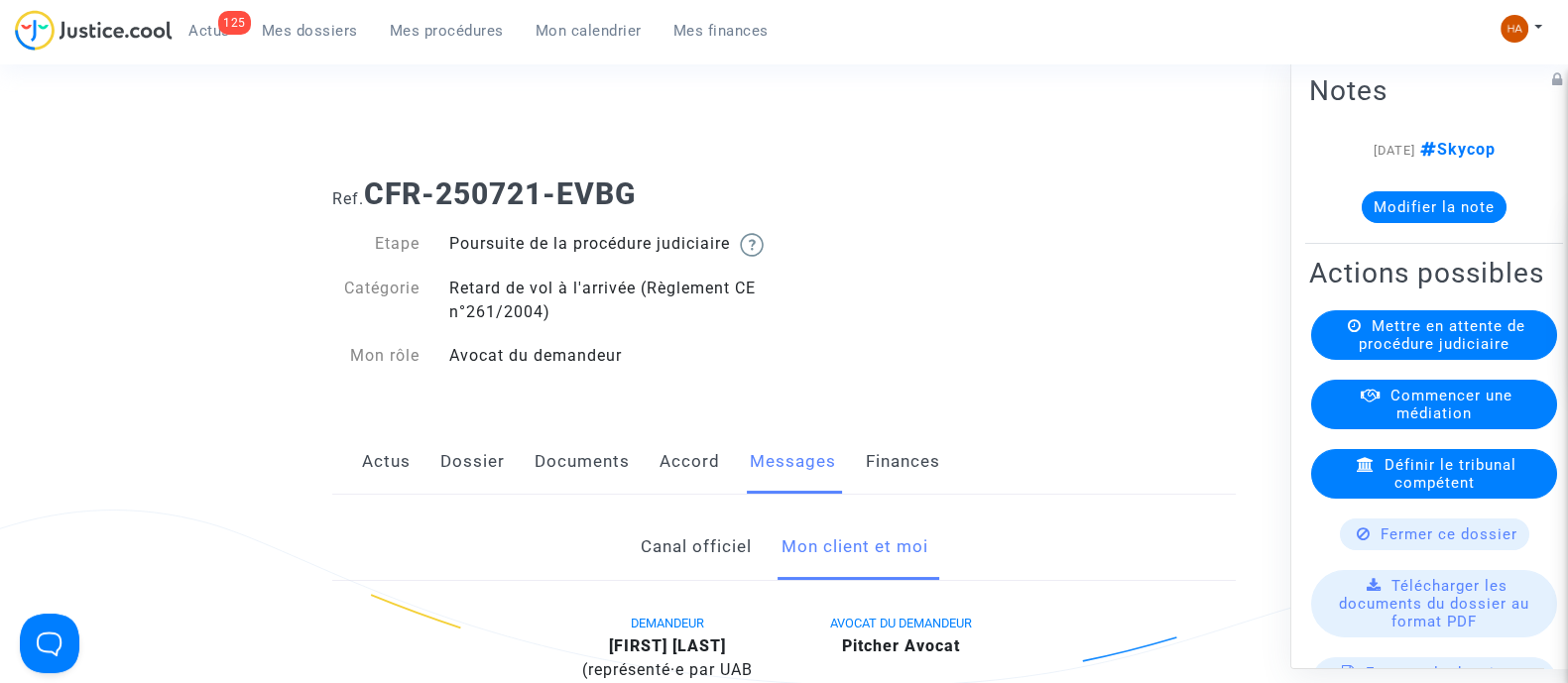 click on "Documents" 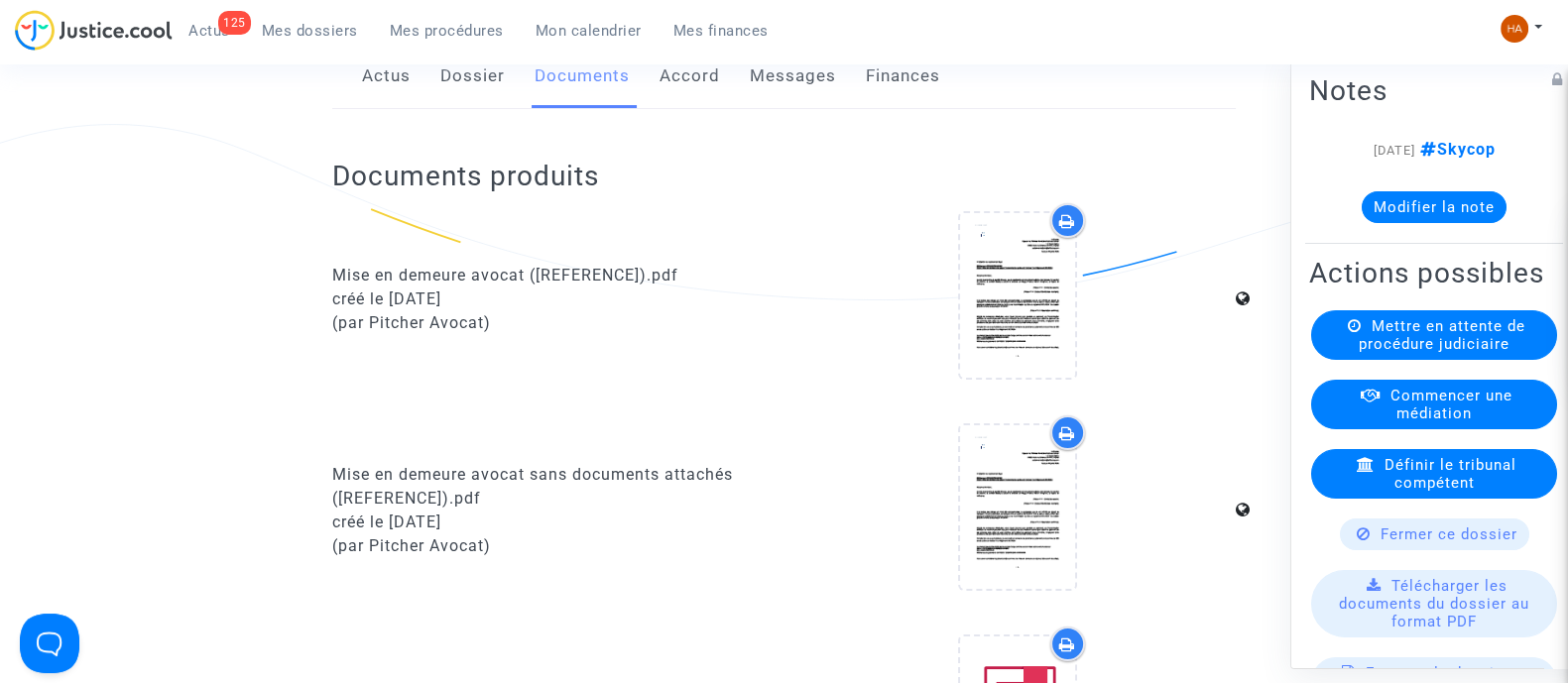 click on "Mise en demeure avocat sans documents attachés (CFR-250721-EVBG).pdf  créé le 22/07/2025 (par Pitcher Avocat)" 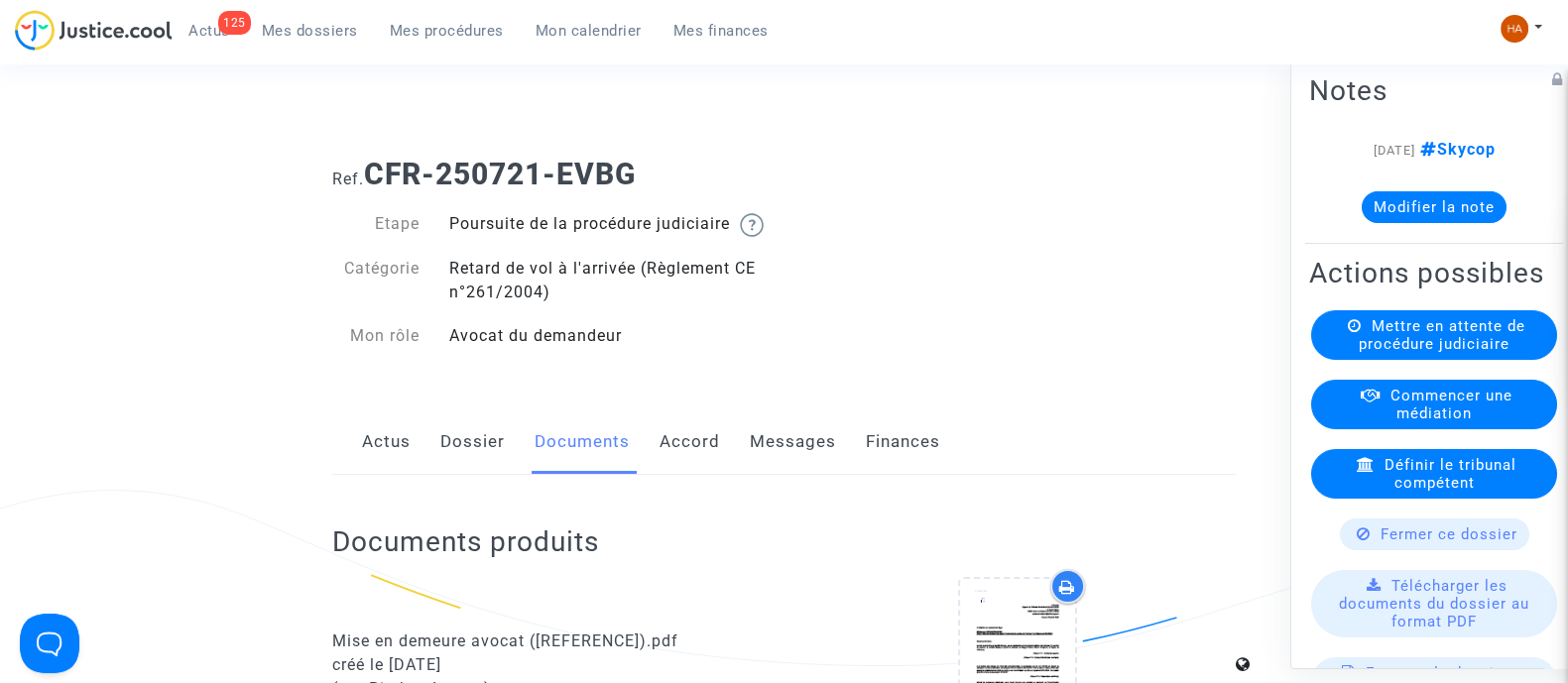 scroll, scrollTop: 0, scrollLeft: 0, axis: both 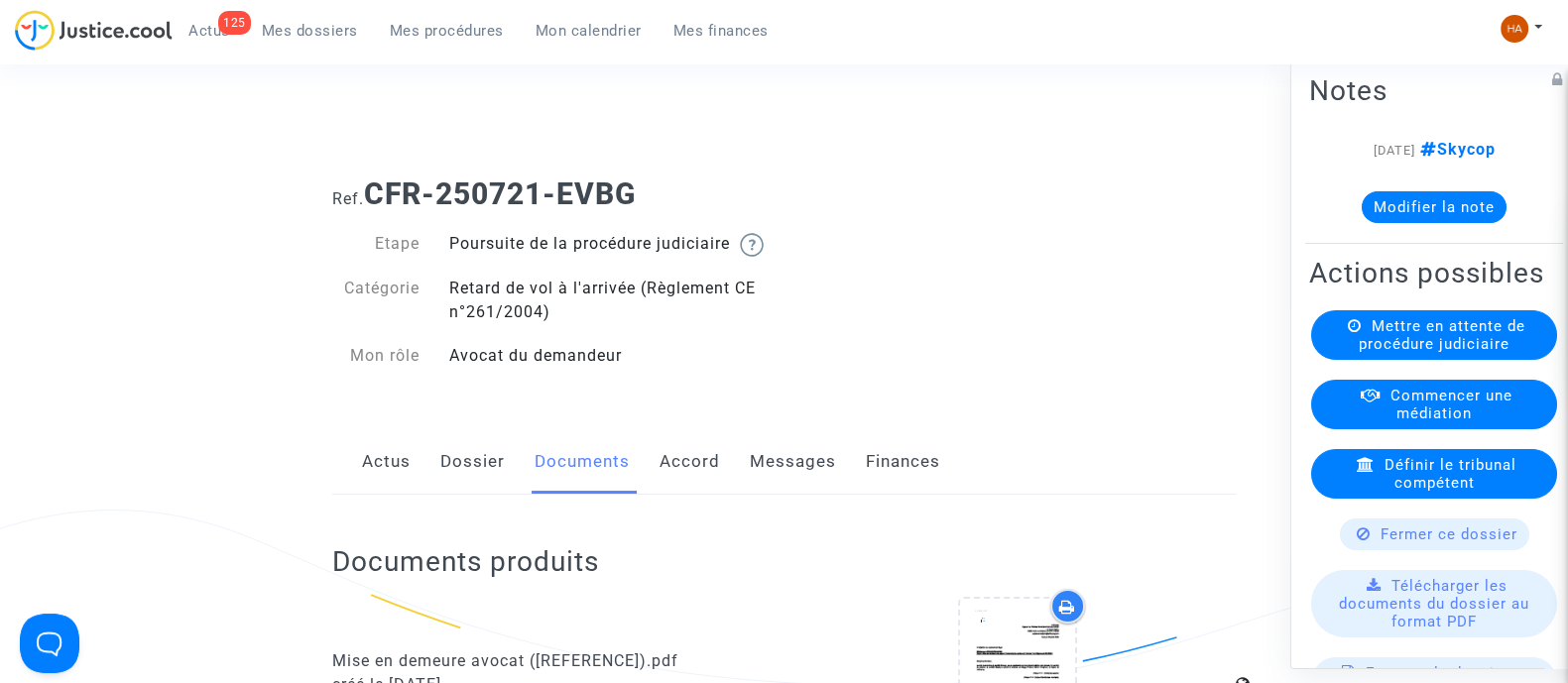 click on "Messages" 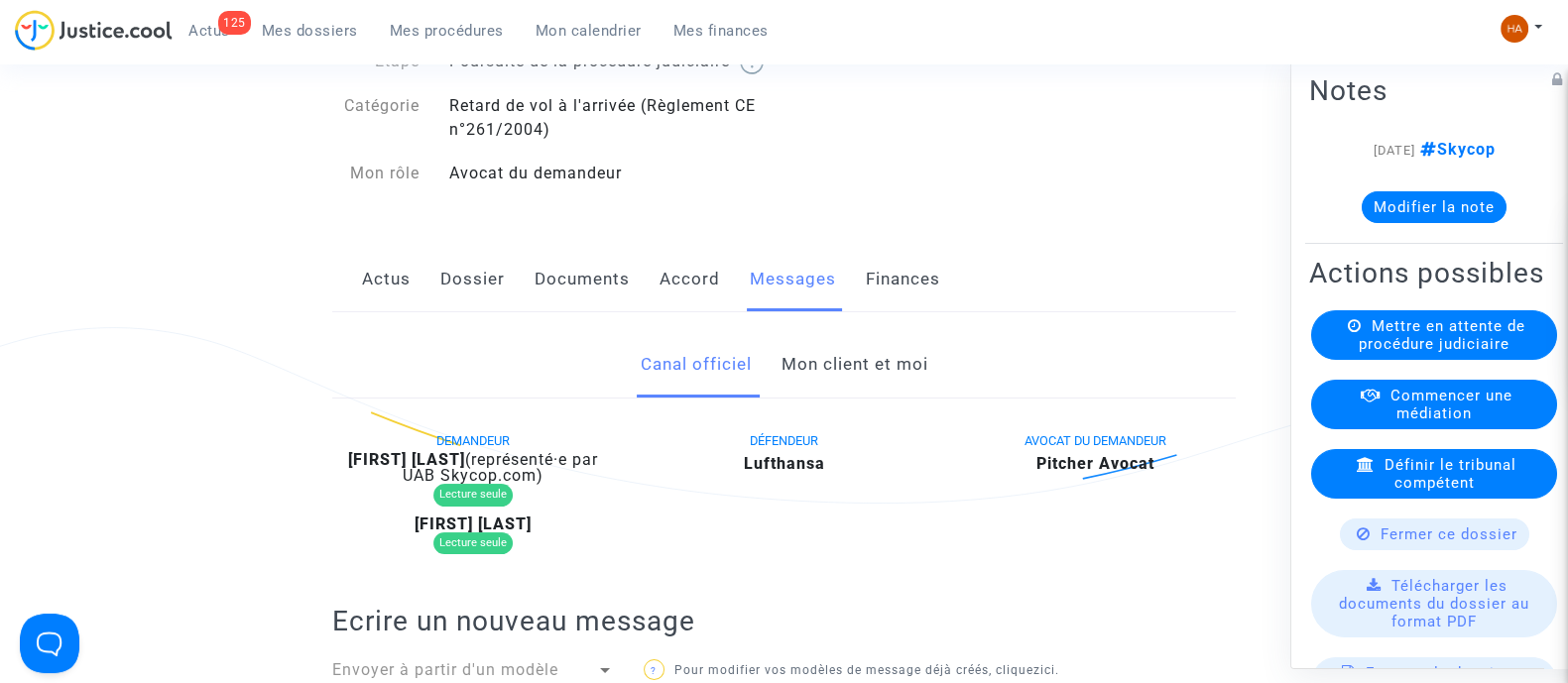 scroll, scrollTop: 0, scrollLeft: 0, axis: both 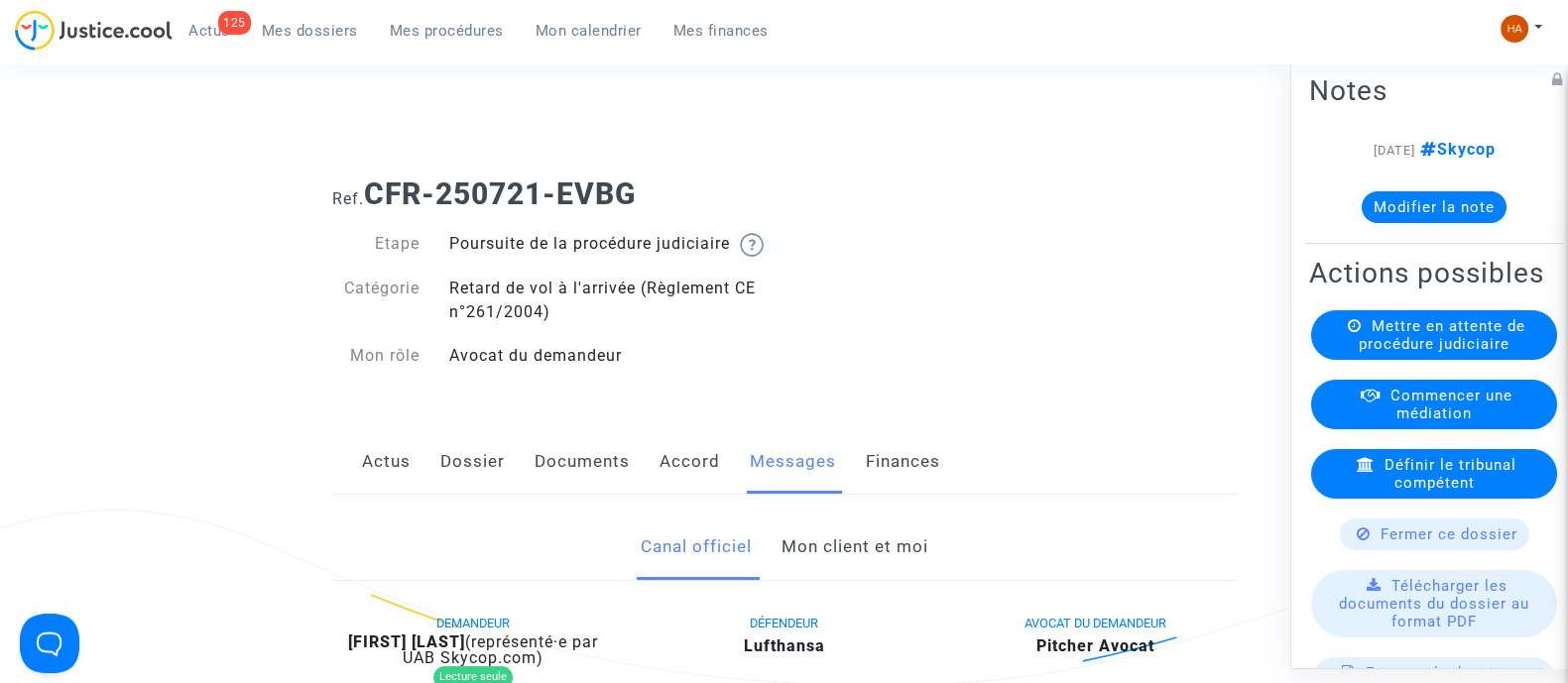 click on "Accord" 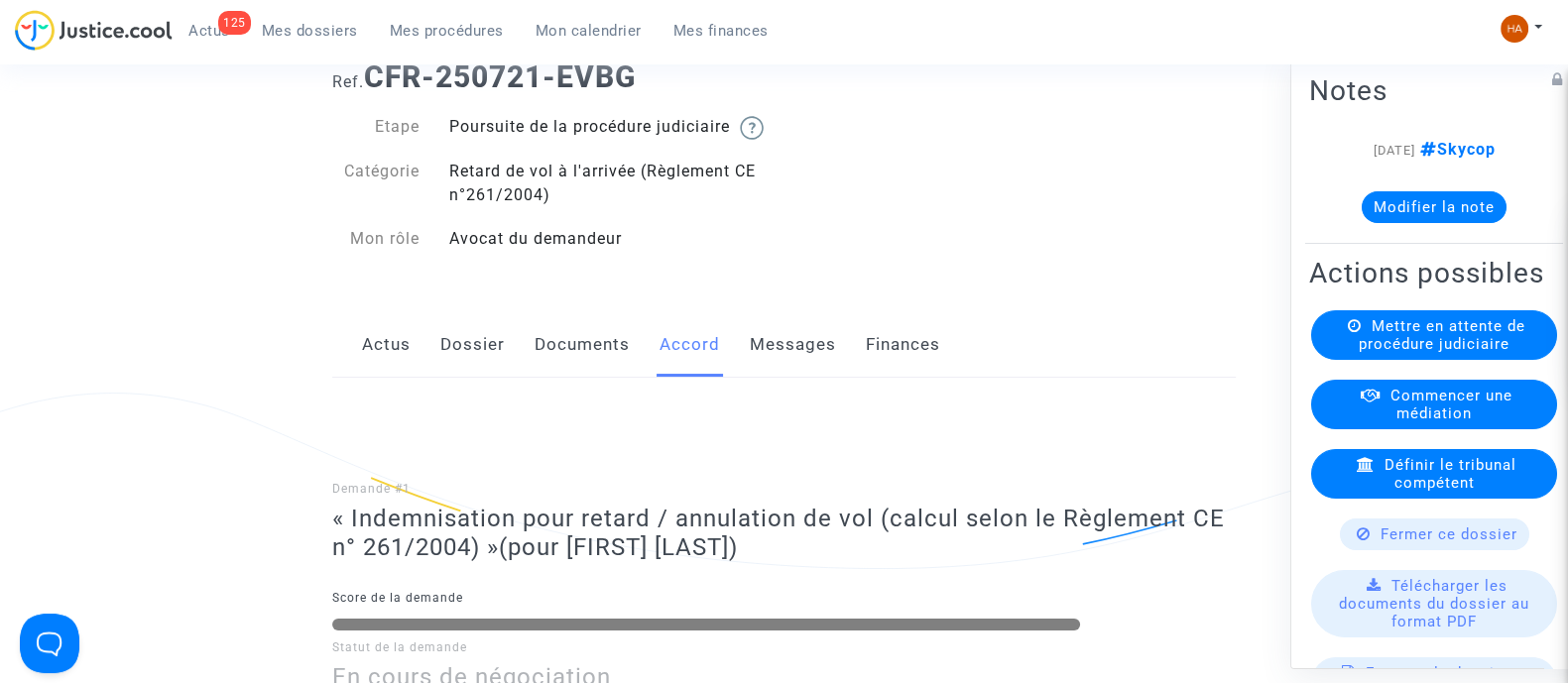 scroll, scrollTop: 0, scrollLeft: 0, axis: both 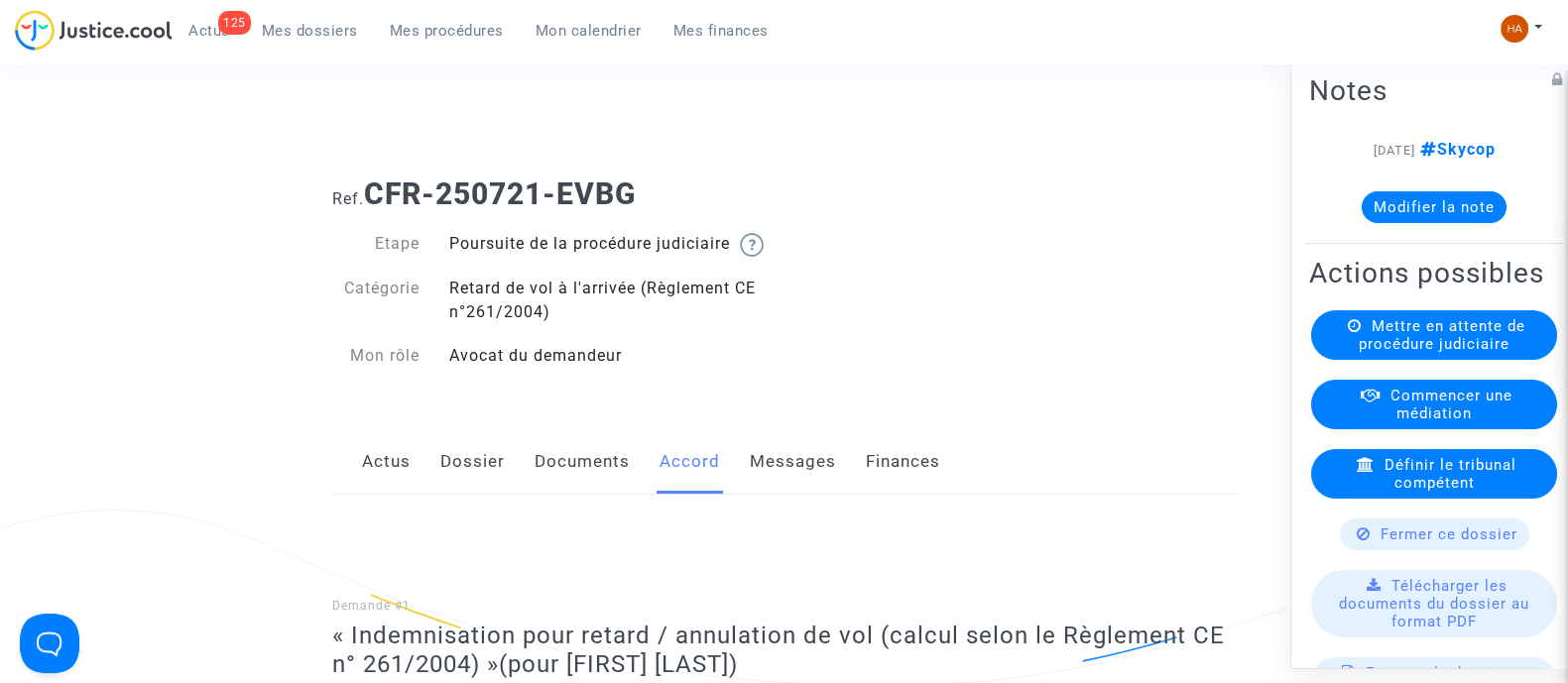 click on "Messages" 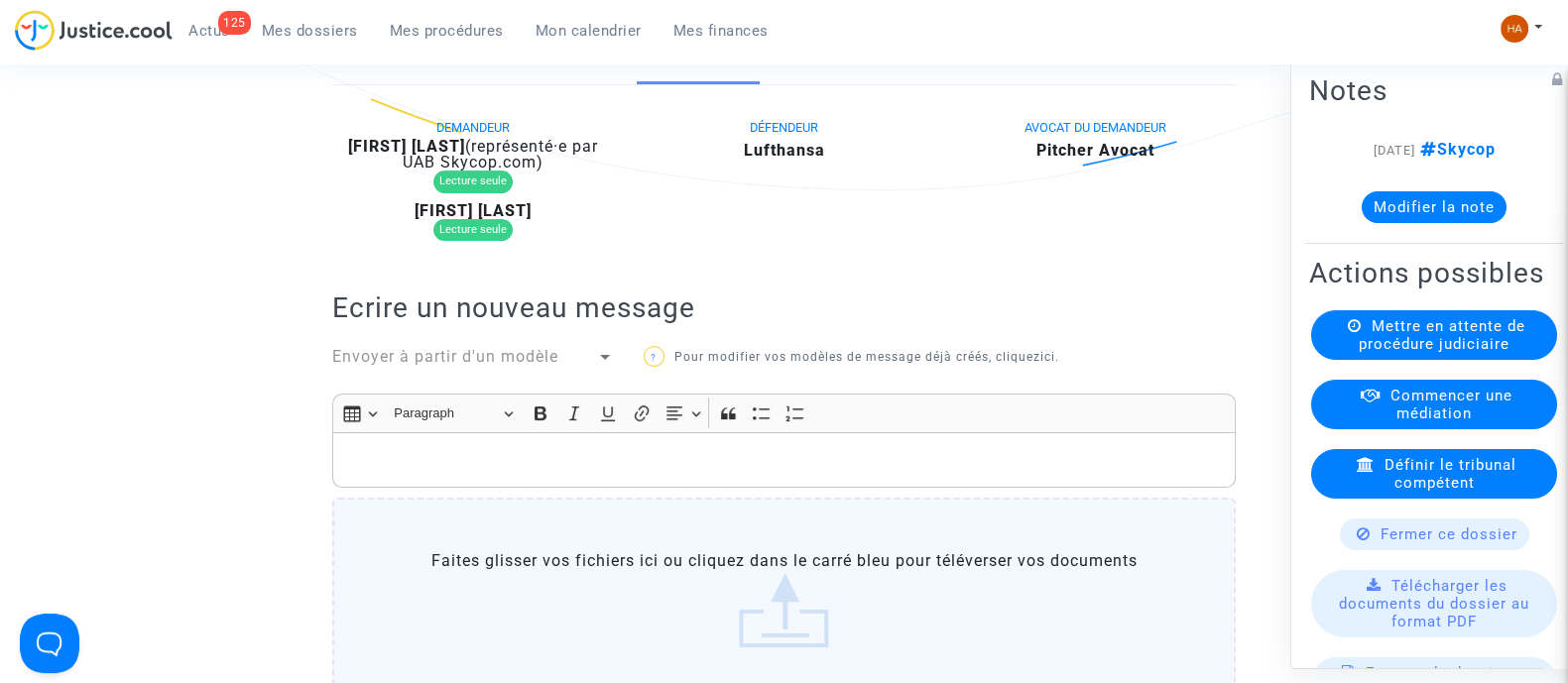 scroll, scrollTop: 495, scrollLeft: 0, axis: vertical 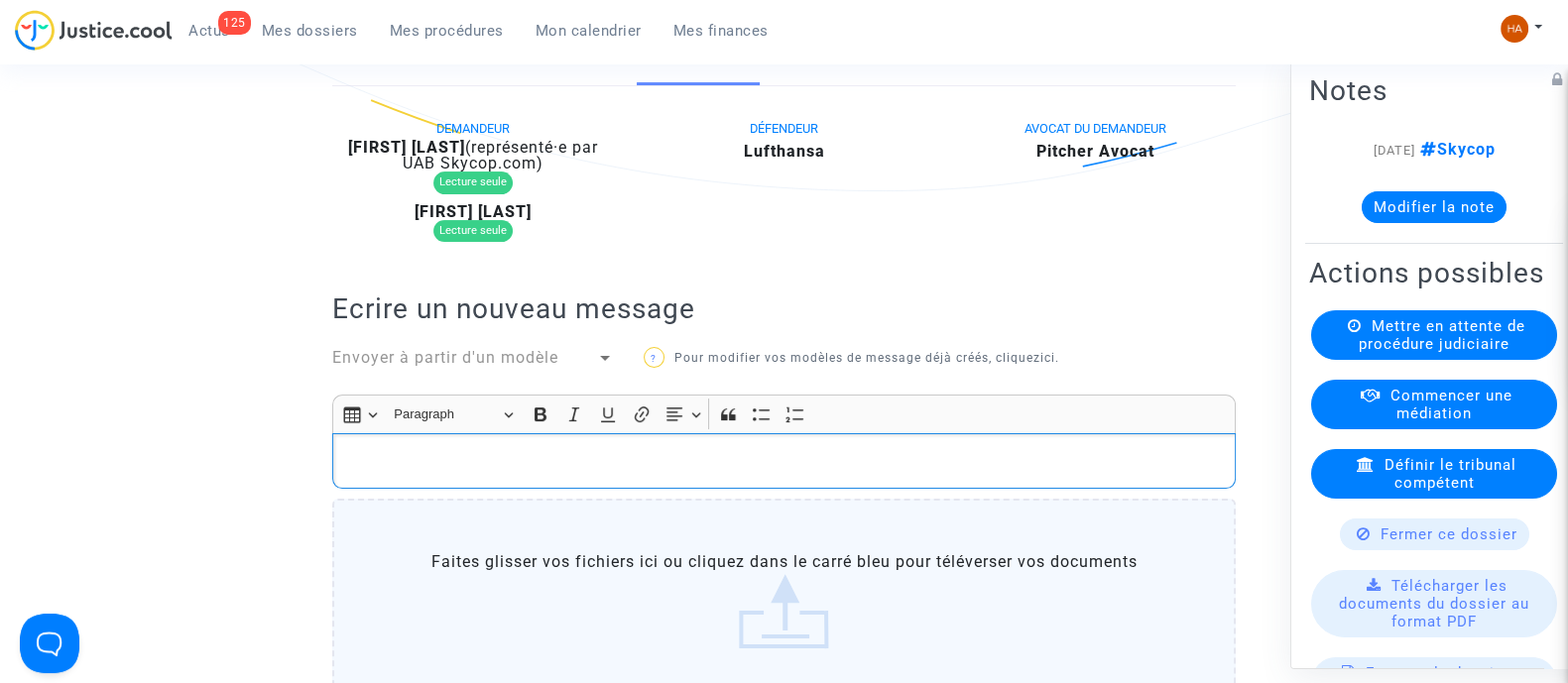 click 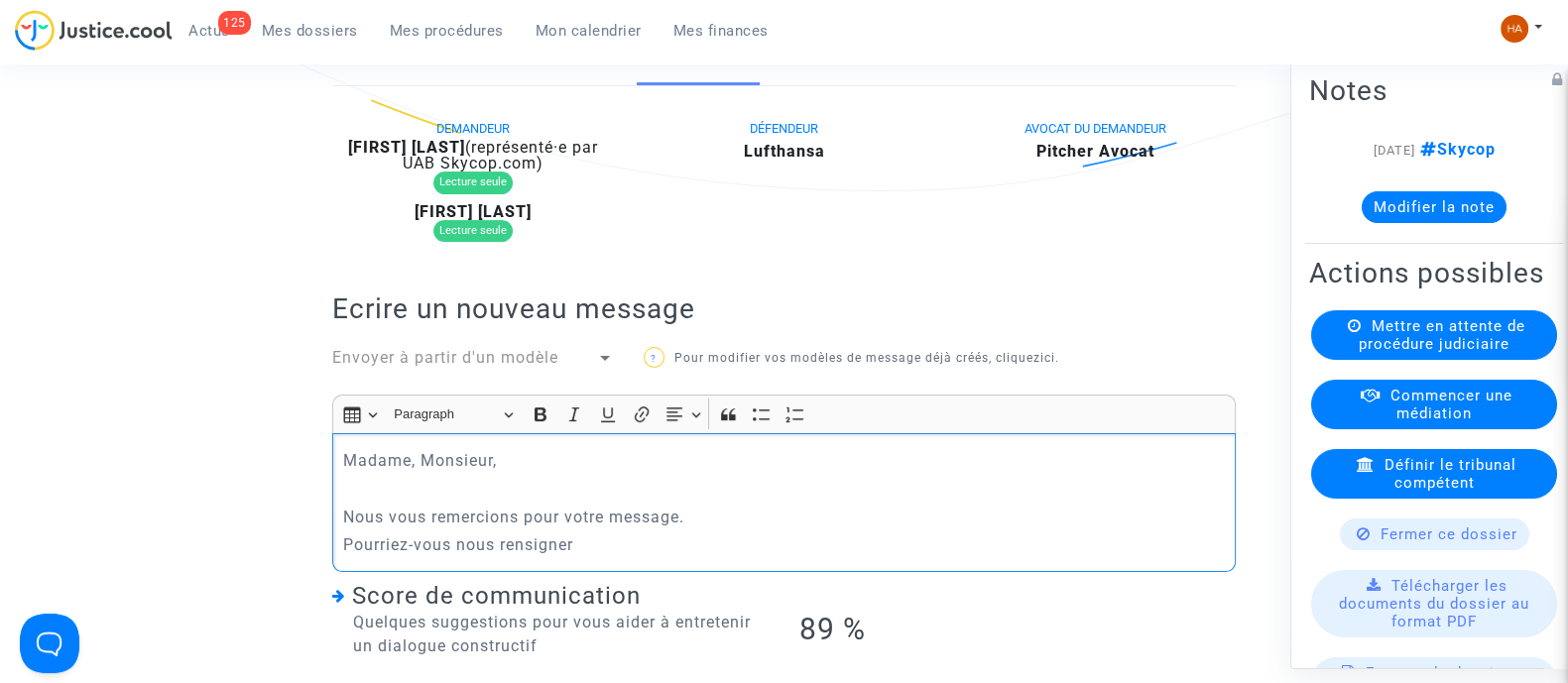 click on "Pourriez-vous nous rensigner" 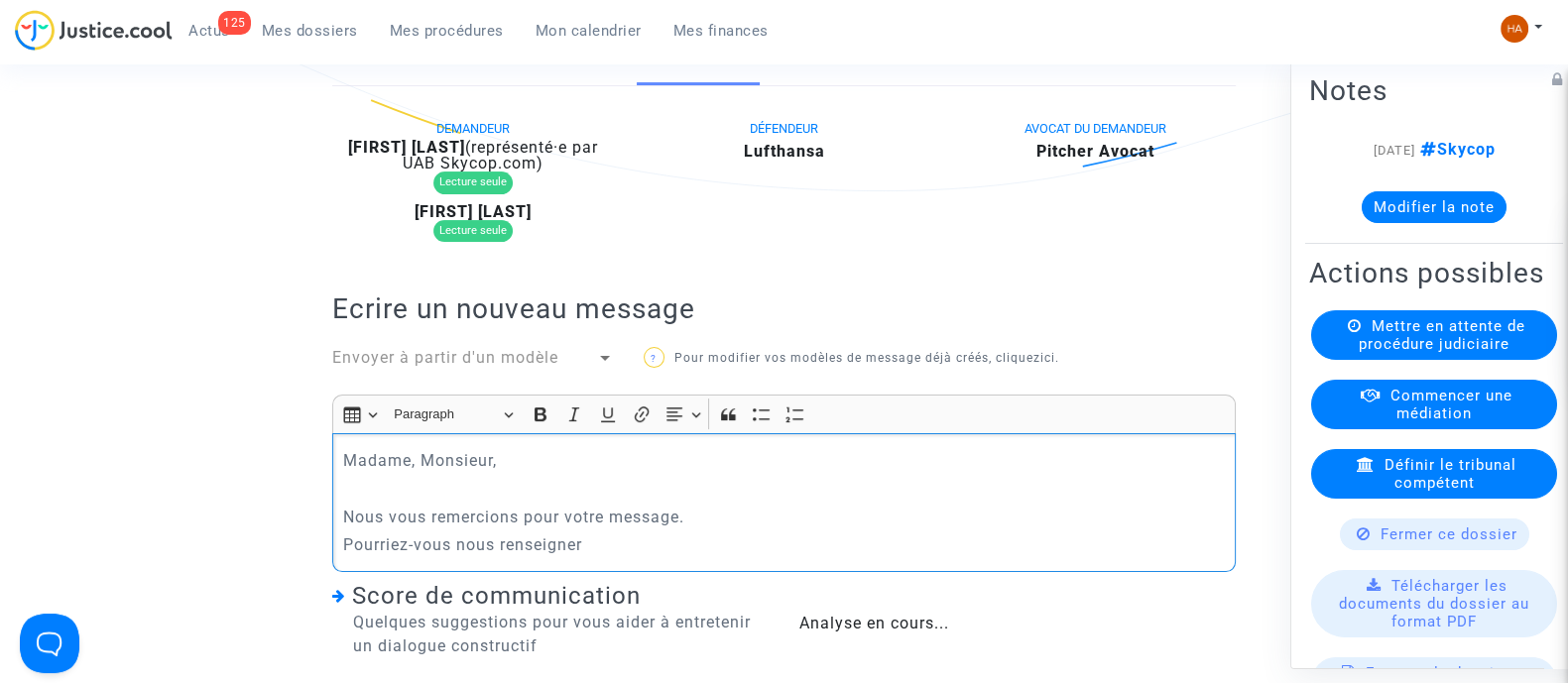 click on "Pourriez-vous nous renseigner" 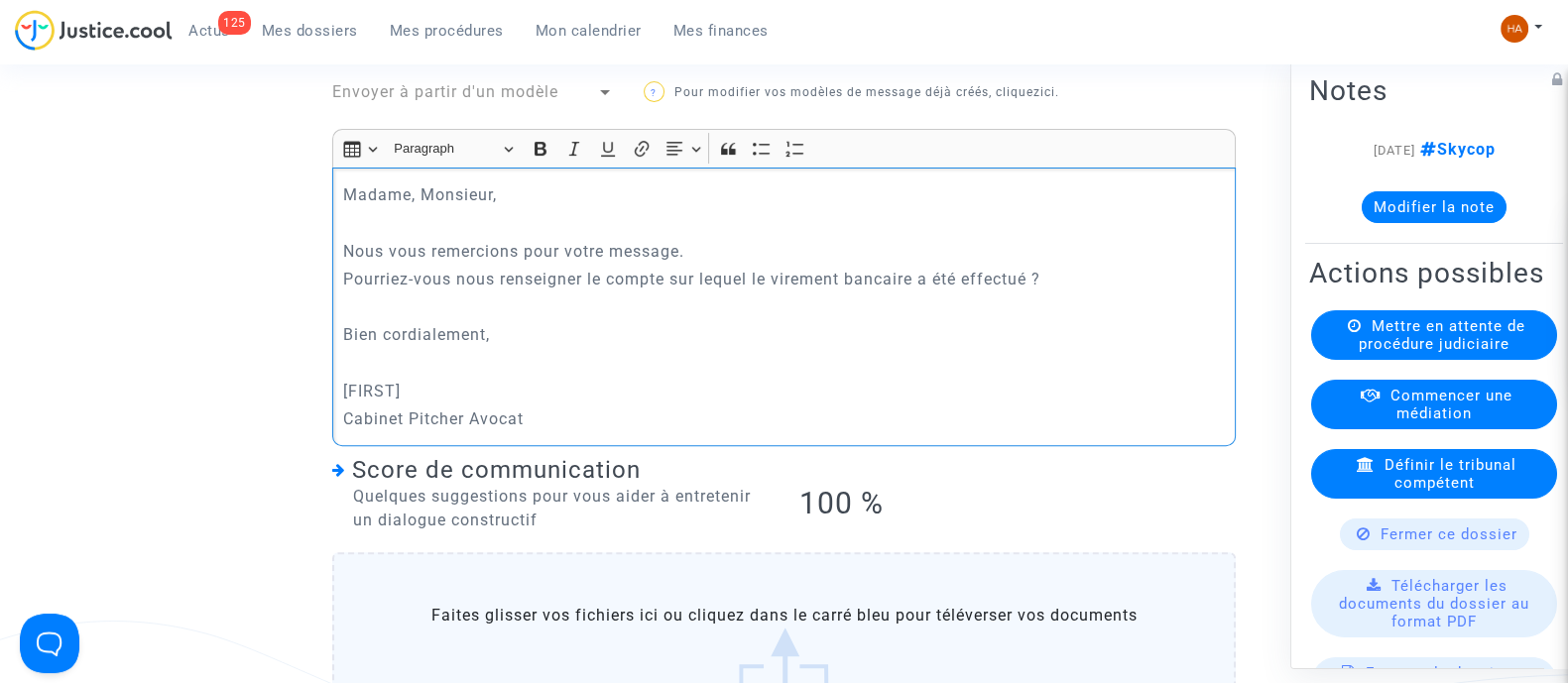 scroll, scrollTop: 769, scrollLeft: 0, axis: vertical 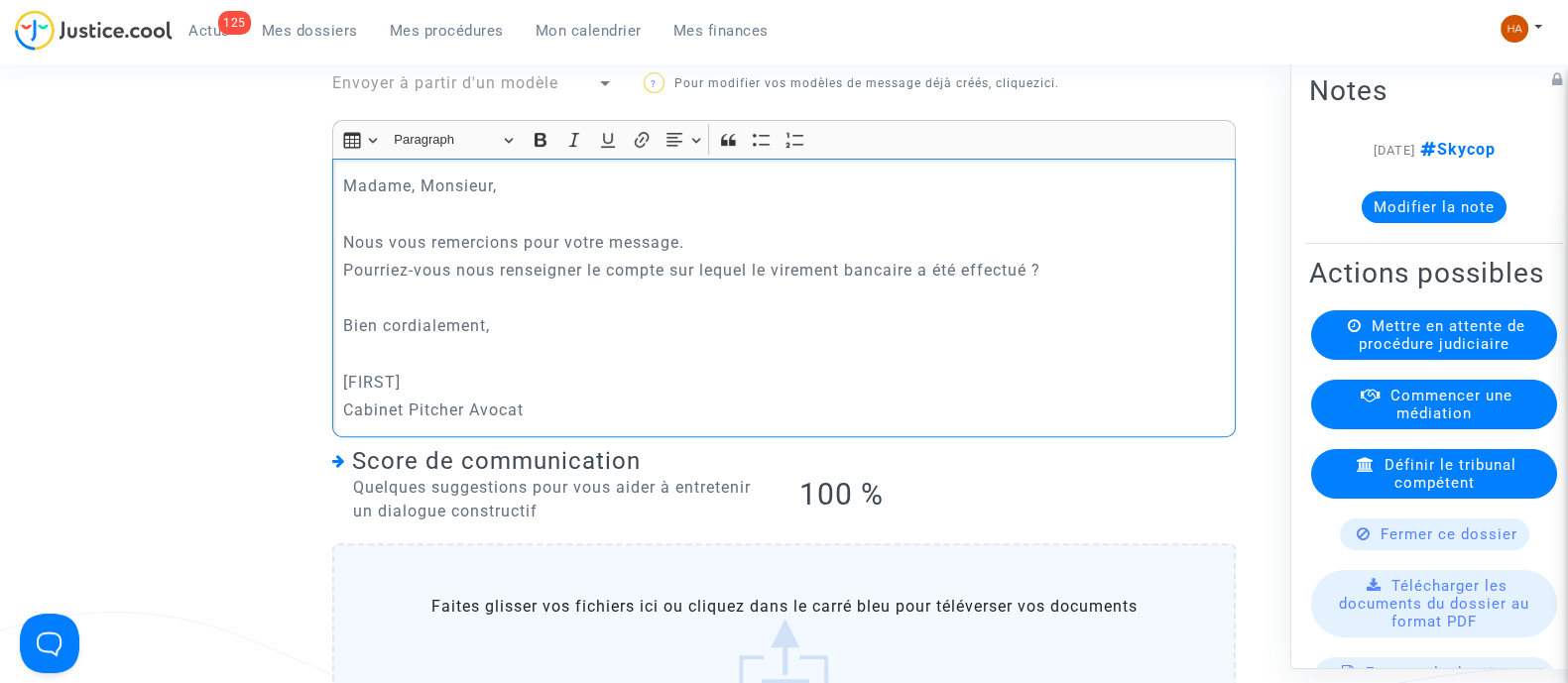 click on "Madame, Monsieur,  Nous vous remercions pour votre message. Pourriez-vous nous renseigner le compte sur lequel le virement bancaire a été effectué ? Bien cordialement,  Pauline Cabinet Pitcher Avocat" 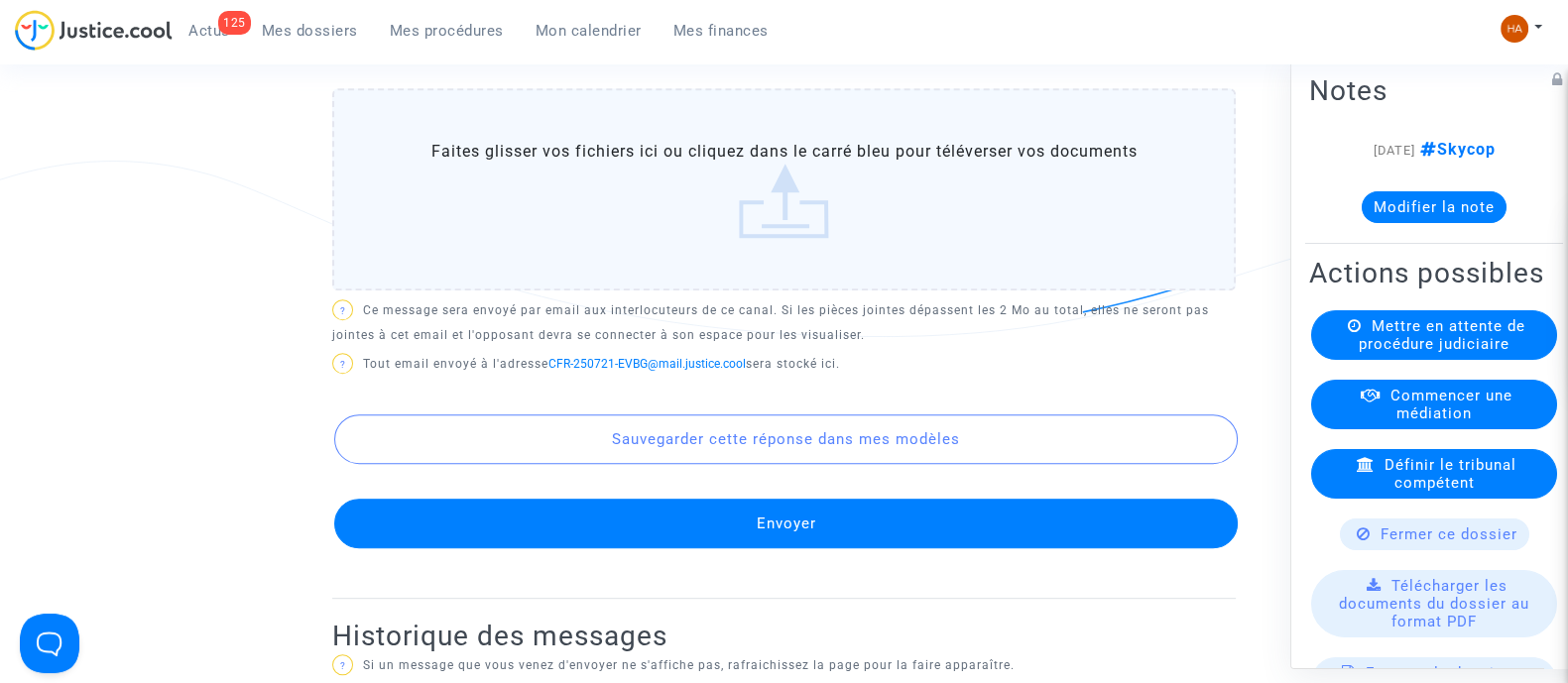 scroll, scrollTop: 1278, scrollLeft: 0, axis: vertical 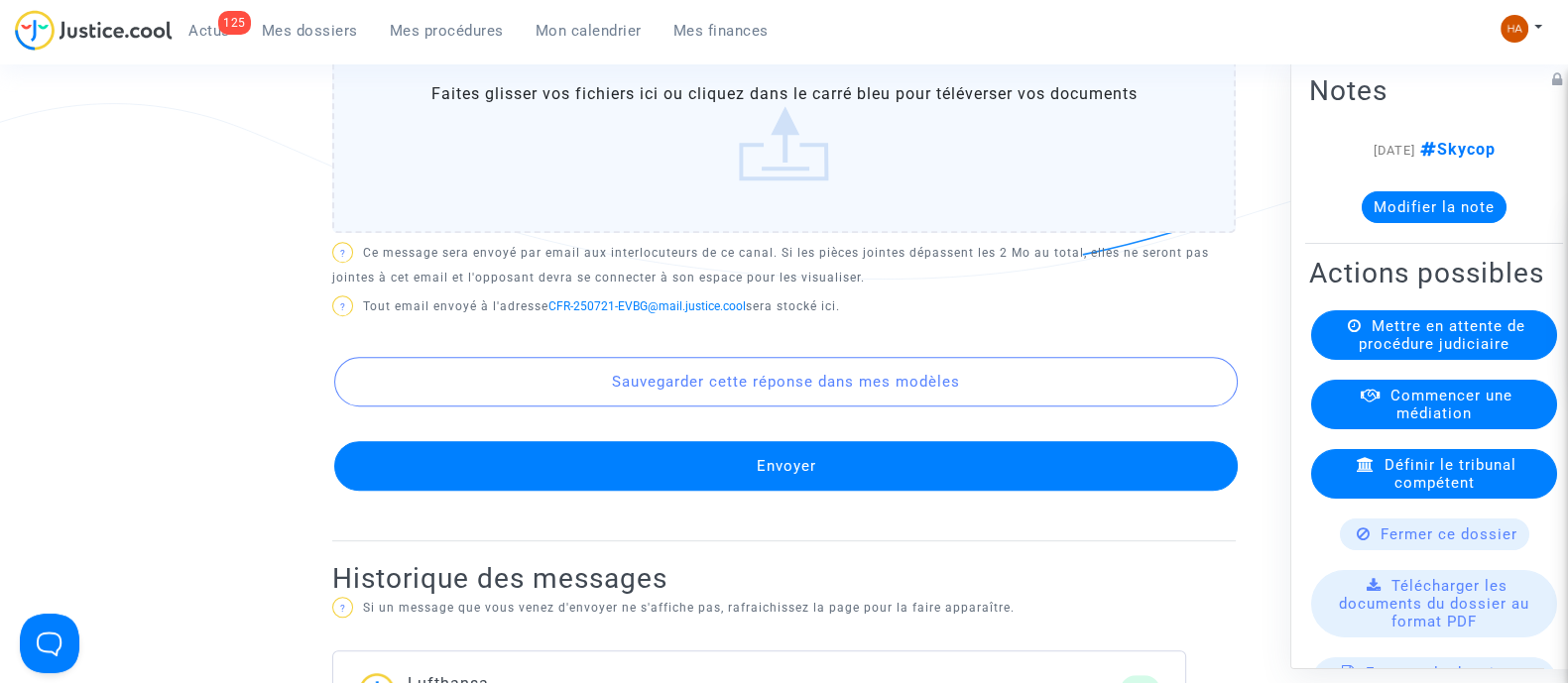 click on "Envoyer" 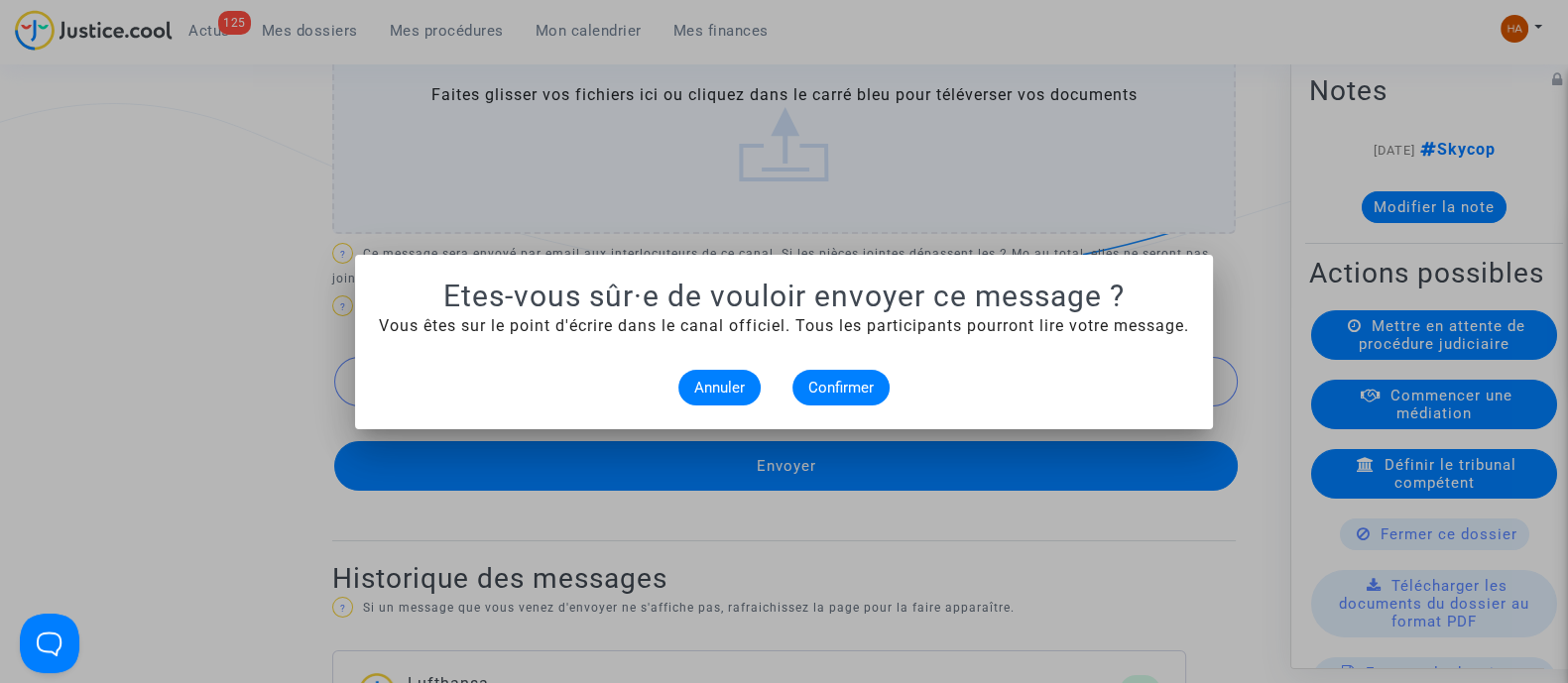 scroll, scrollTop: 0, scrollLeft: 0, axis: both 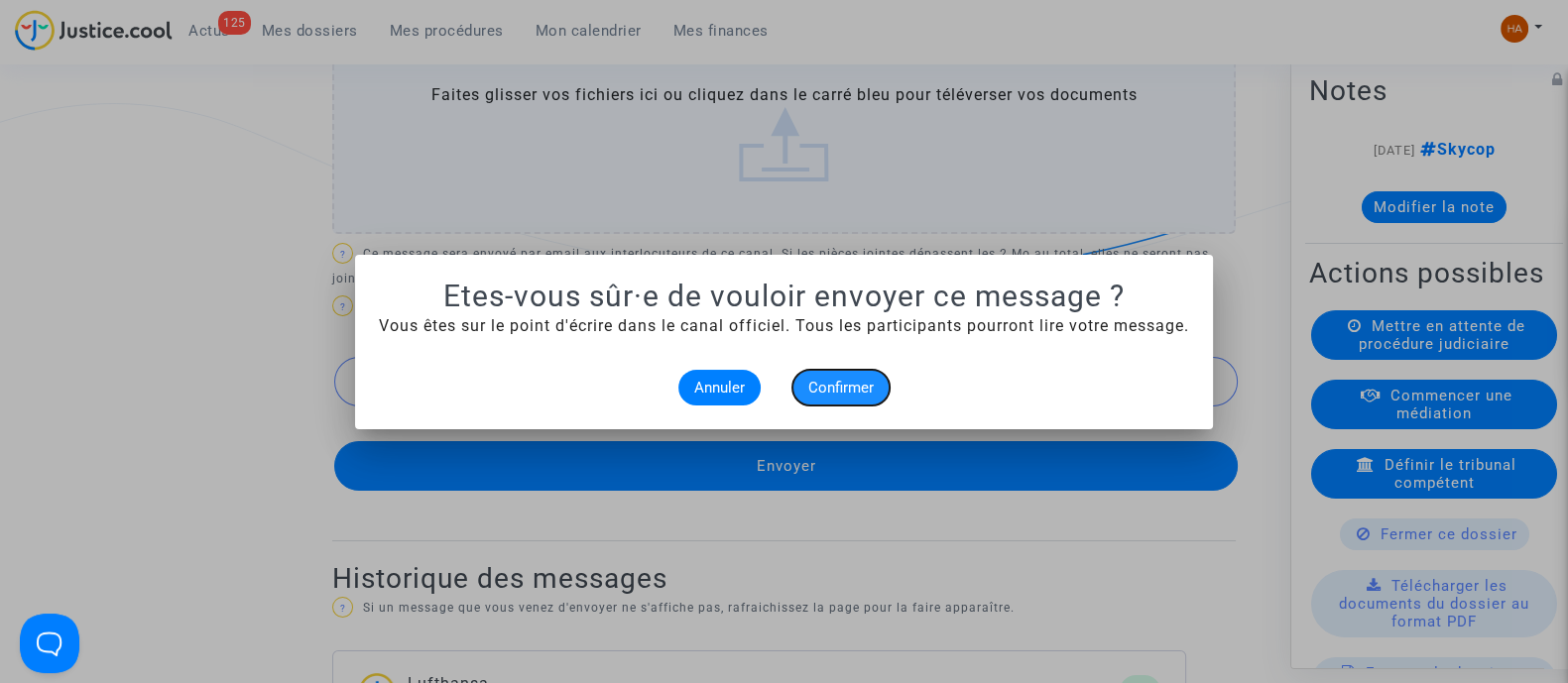 click on "Confirmer" at bounding box center [841, 388] 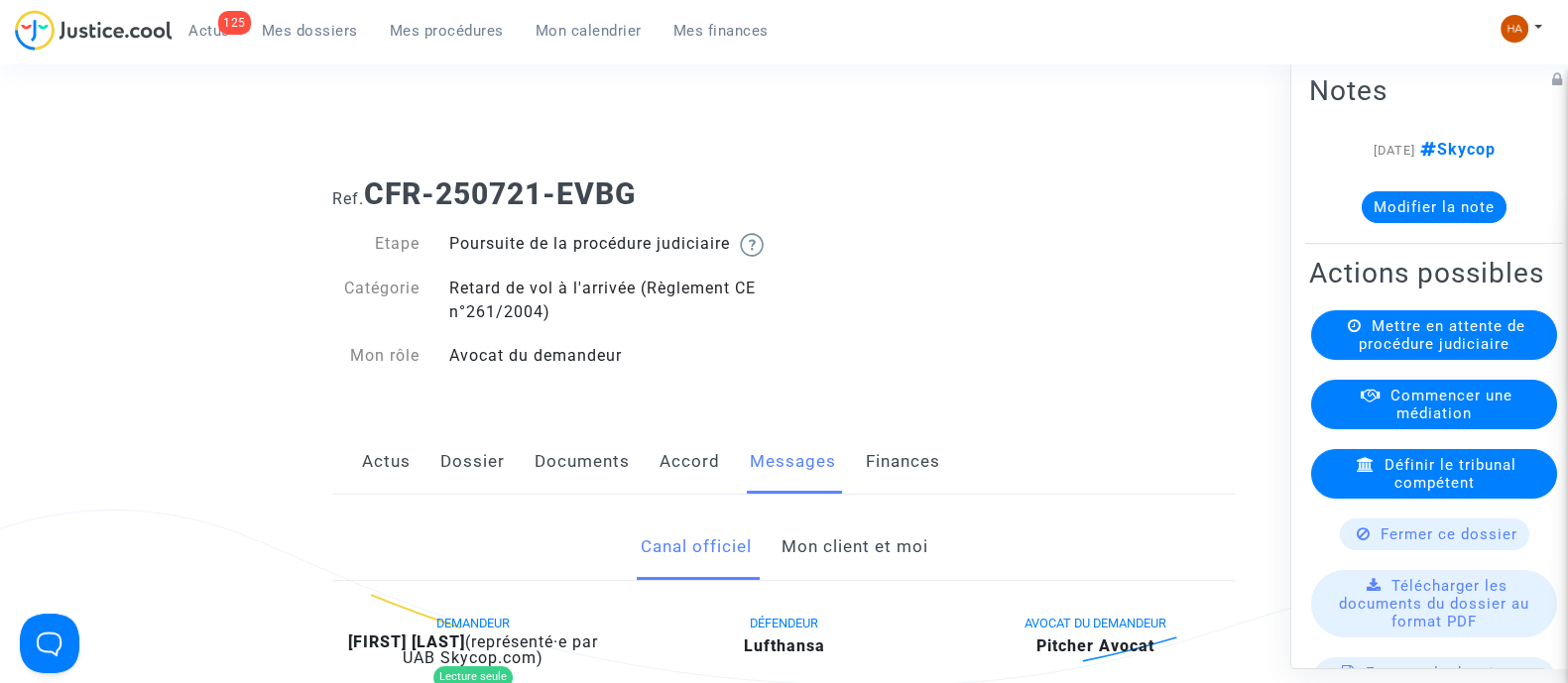 scroll, scrollTop: 1278, scrollLeft: 0, axis: vertical 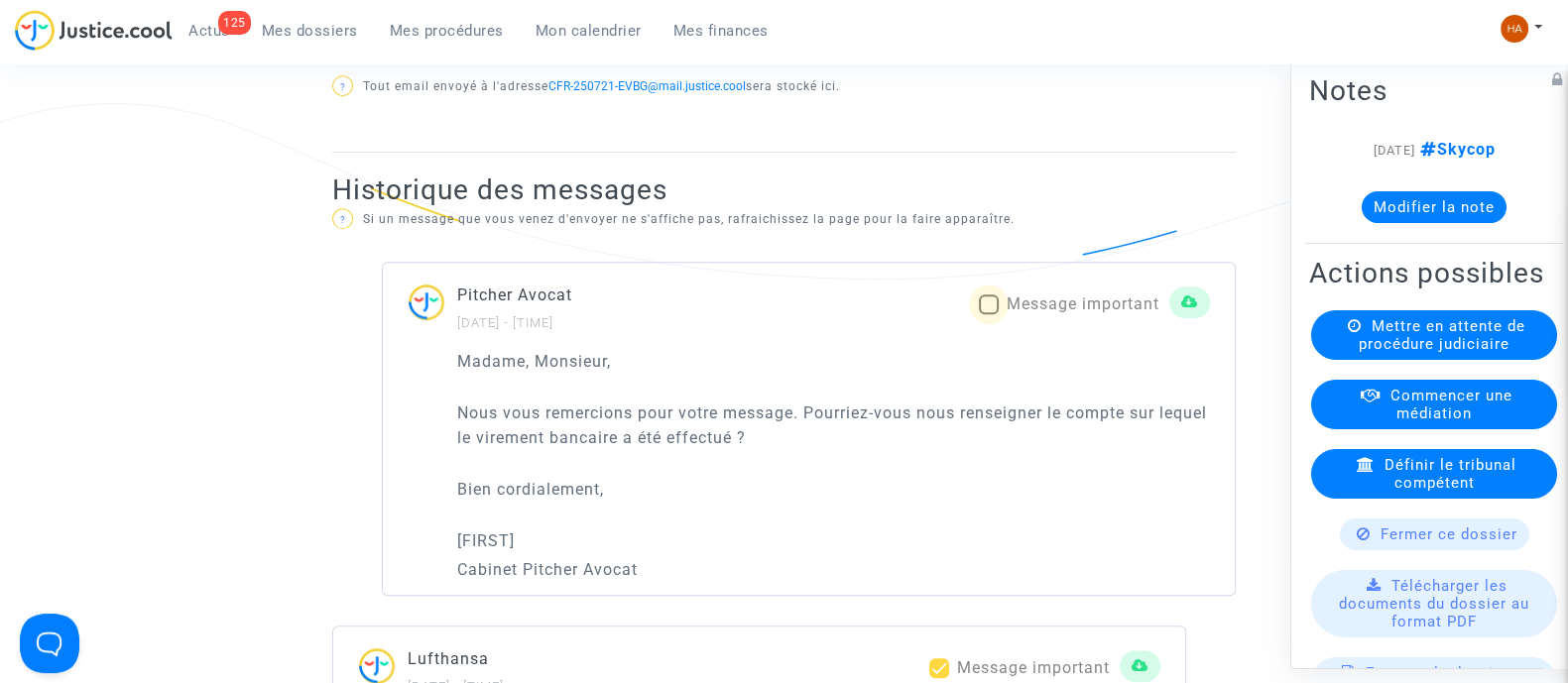 click at bounding box center [989, 304] 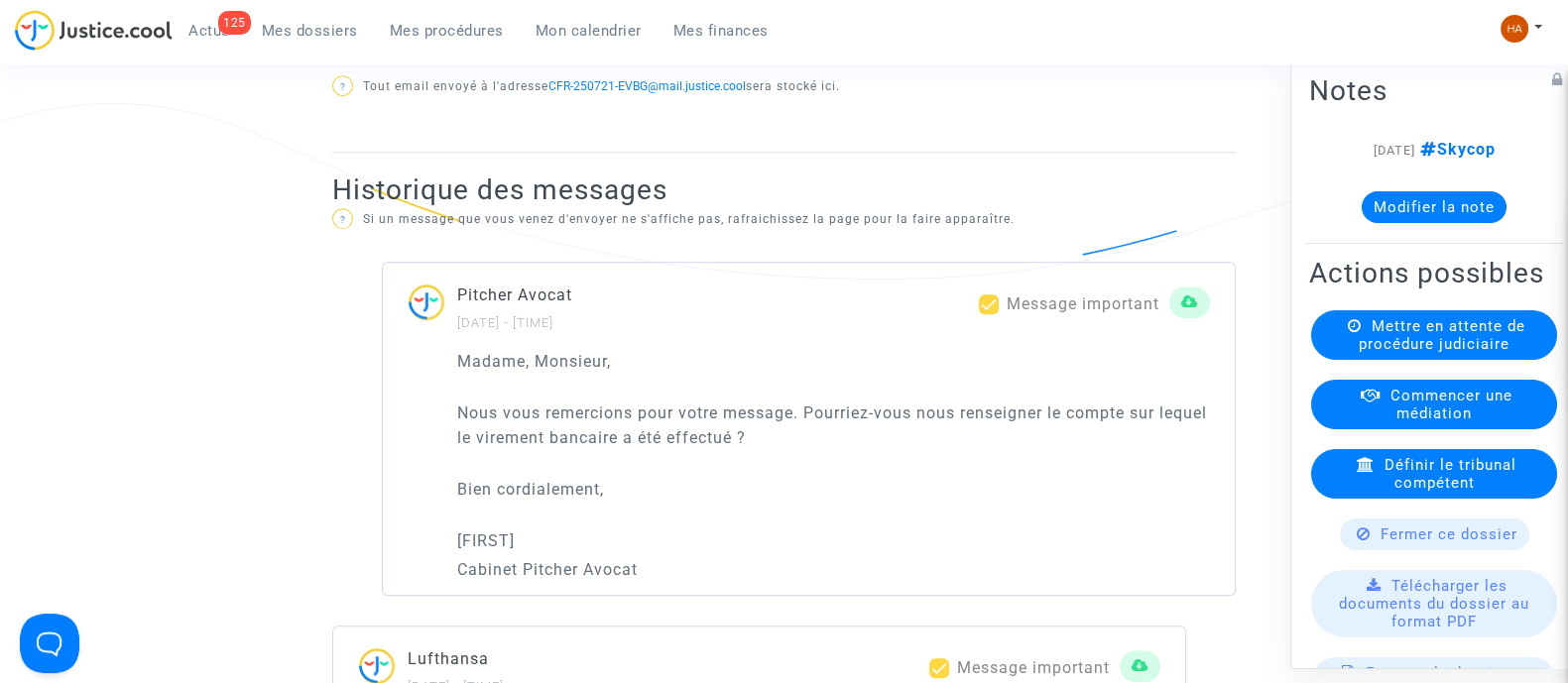 scroll, scrollTop: 0, scrollLeft: 0, axis: both 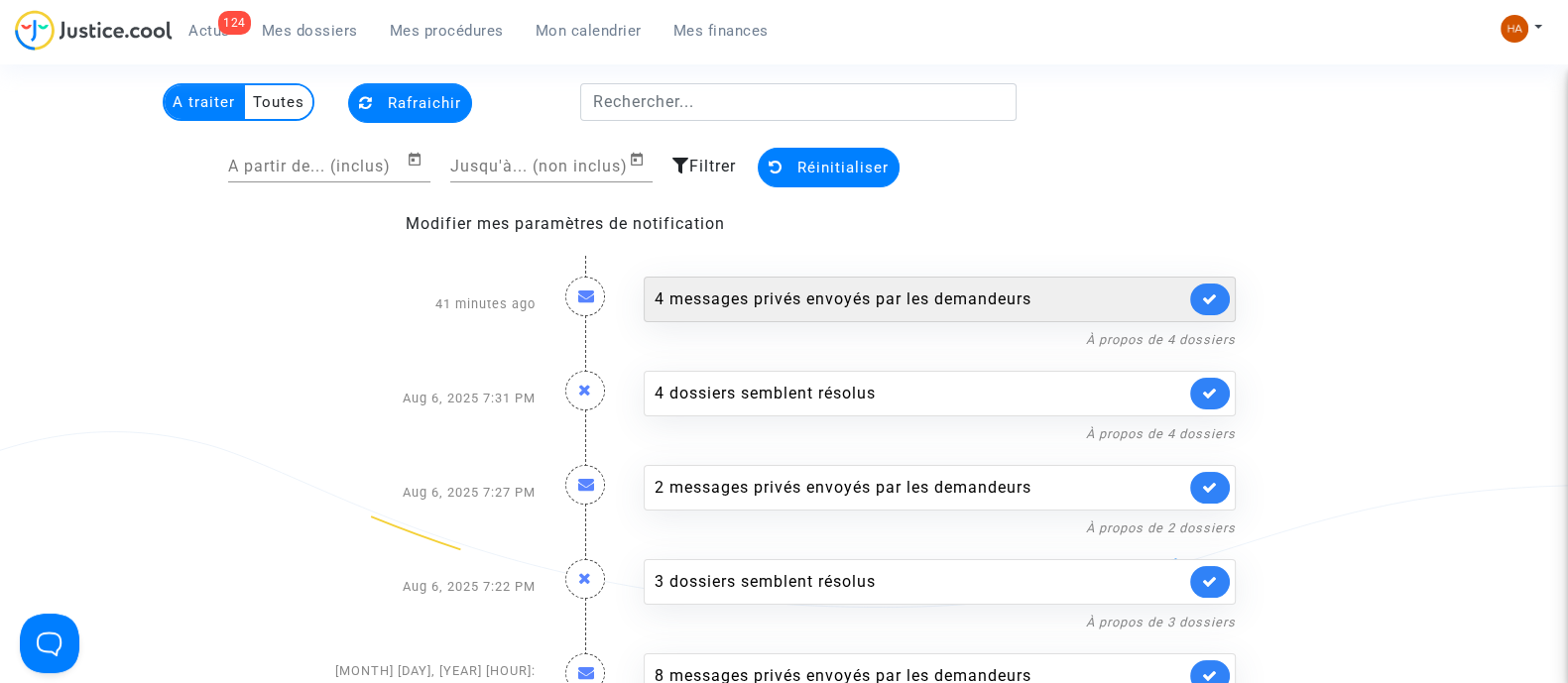 click on "4 messages privés envoyés par   les demandeurs" 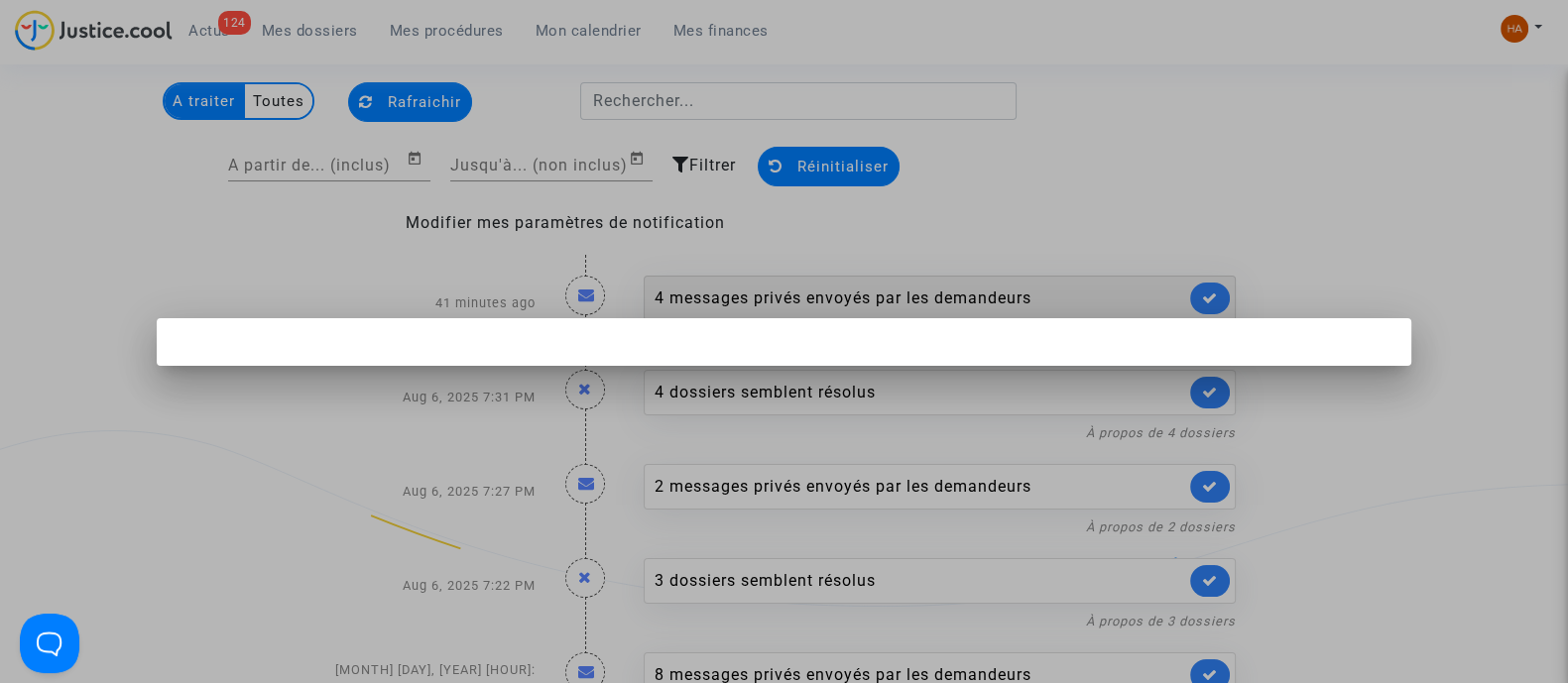 scroll, scrollTop: 0, scrollLeft: 0, axis: both 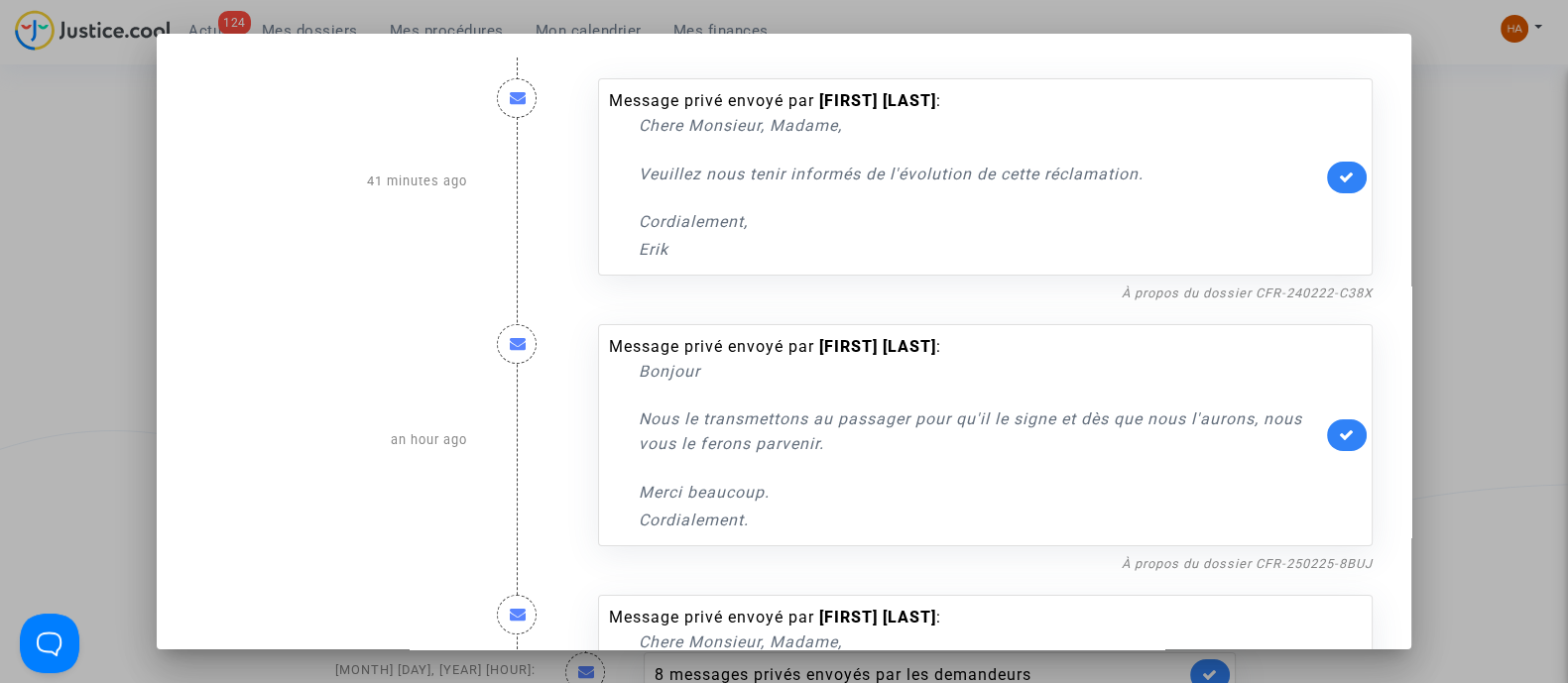 click at bounding box center [784, 341] 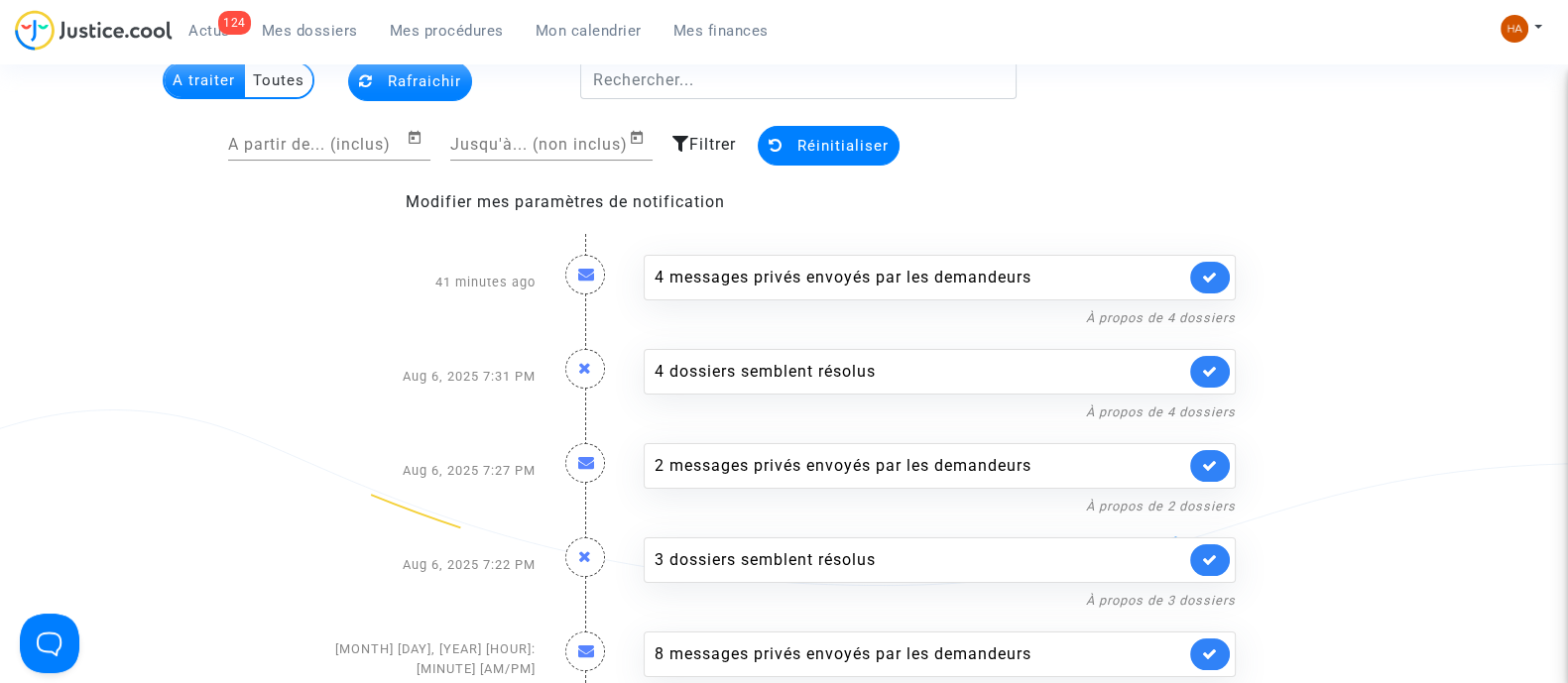 scroll, scrollTop: 126, scrollLeft: 0, axis: vertical 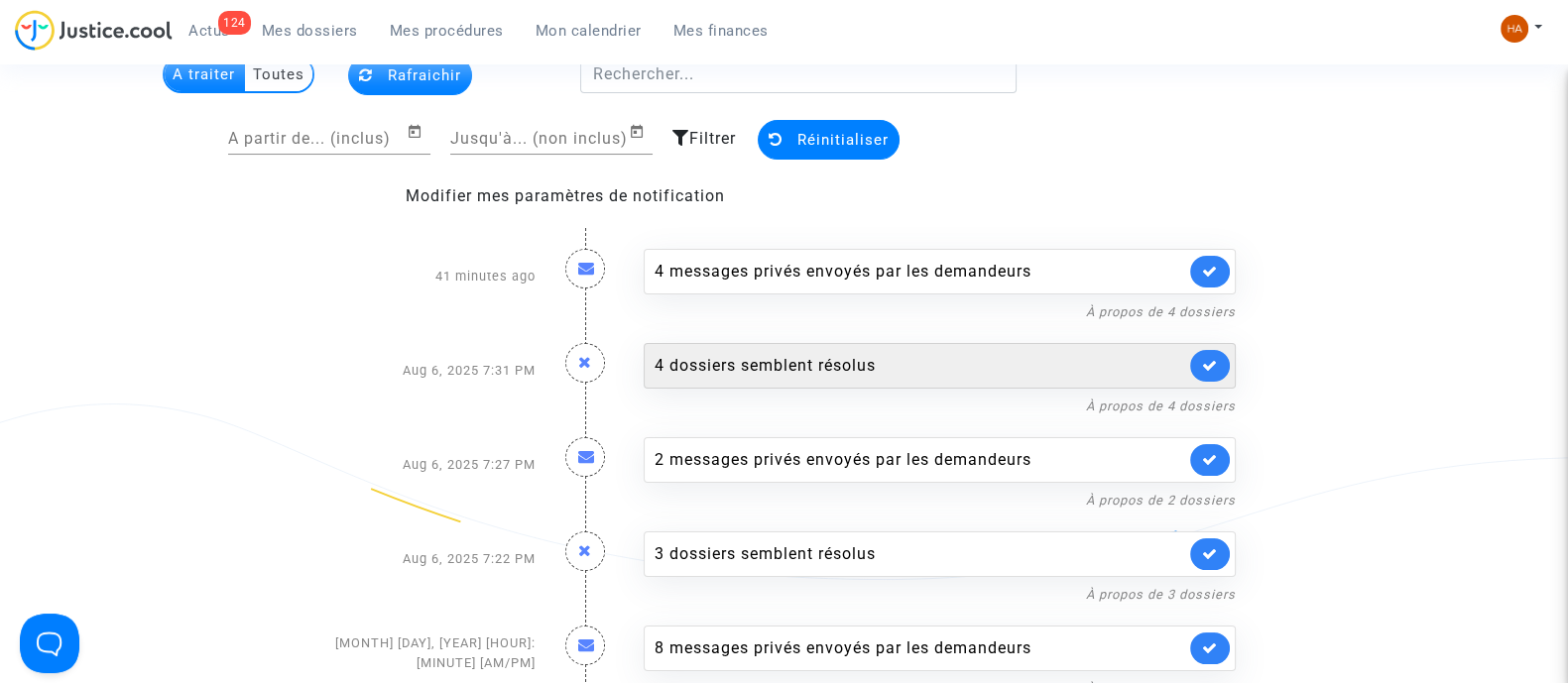 click on "4 dossiers semblent résolus" 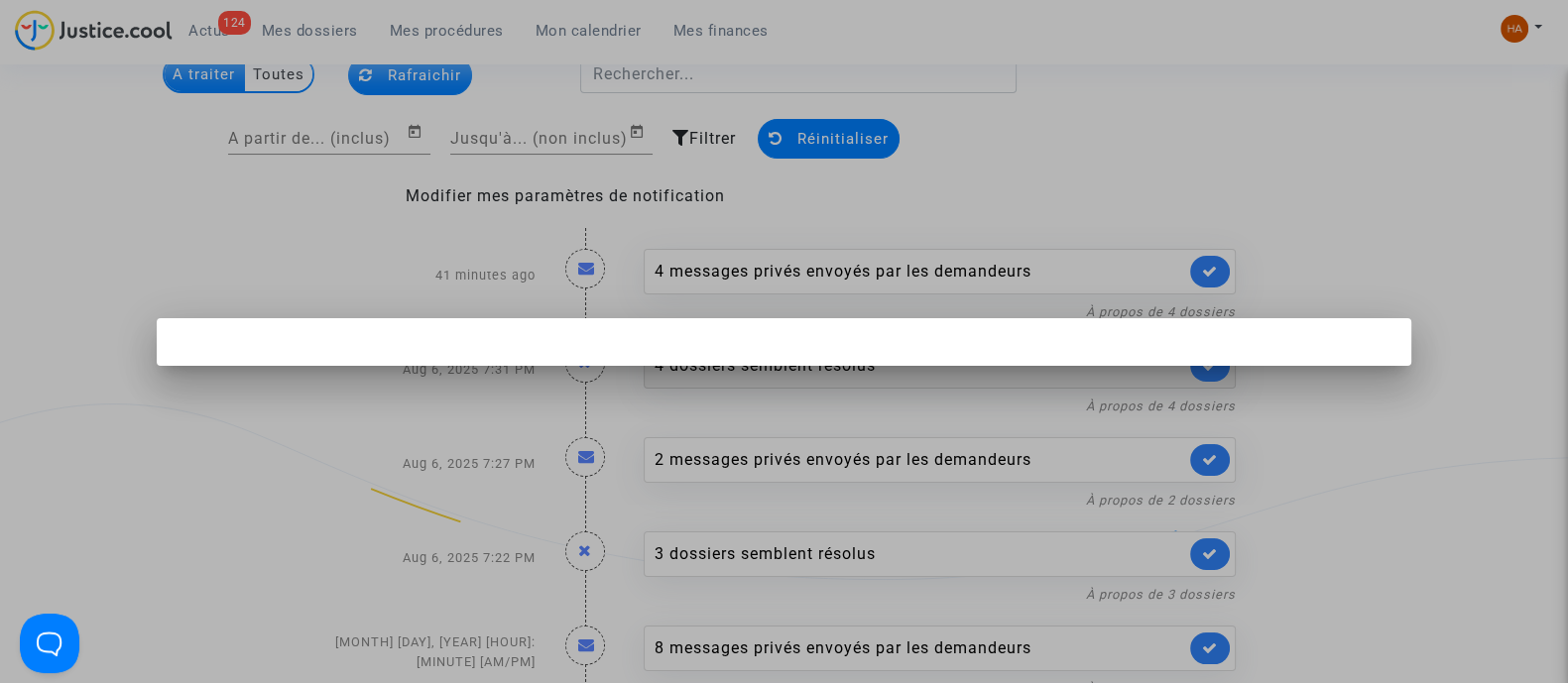 scroll, scrollTop: 0, scrollLeft: 0, axis: both 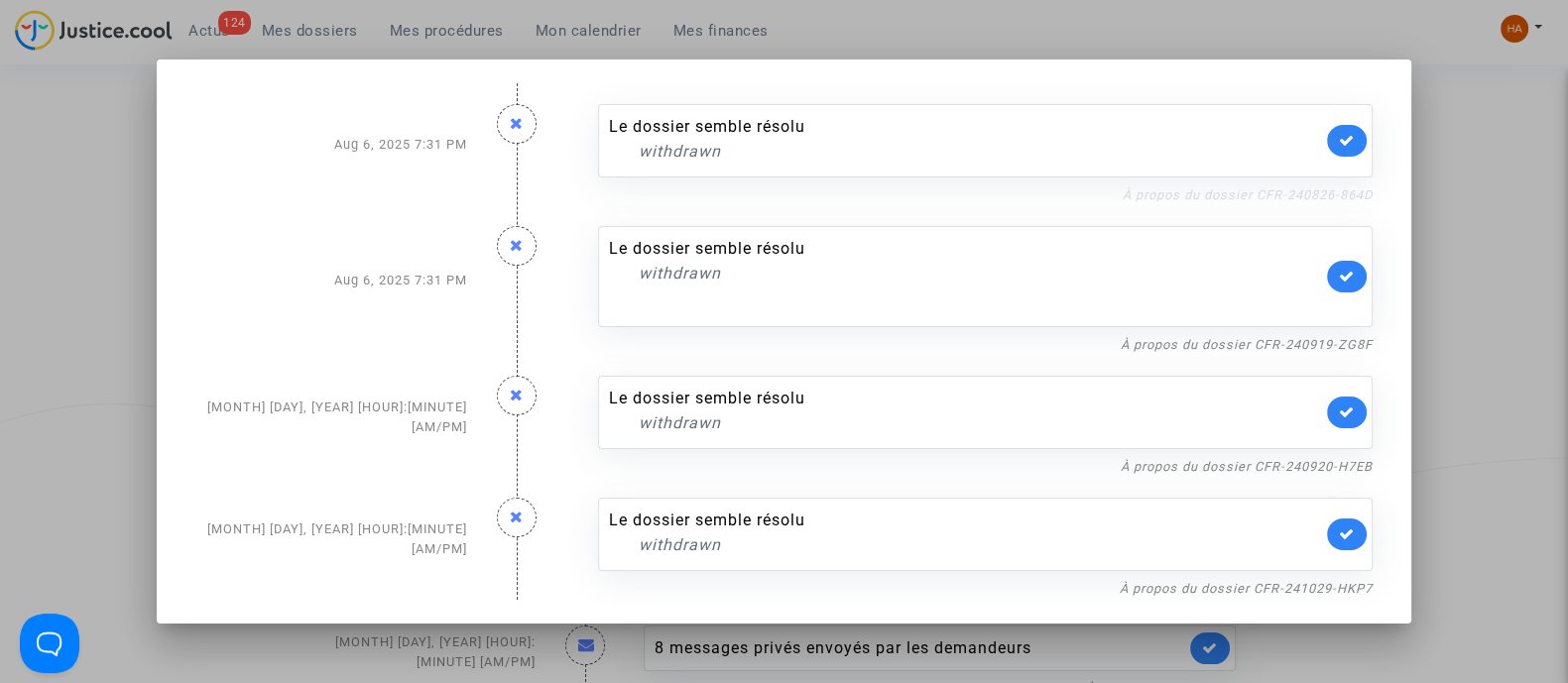 click on "À propos du dossier CFR-240826-864D" at bounding box center (1248, 194) 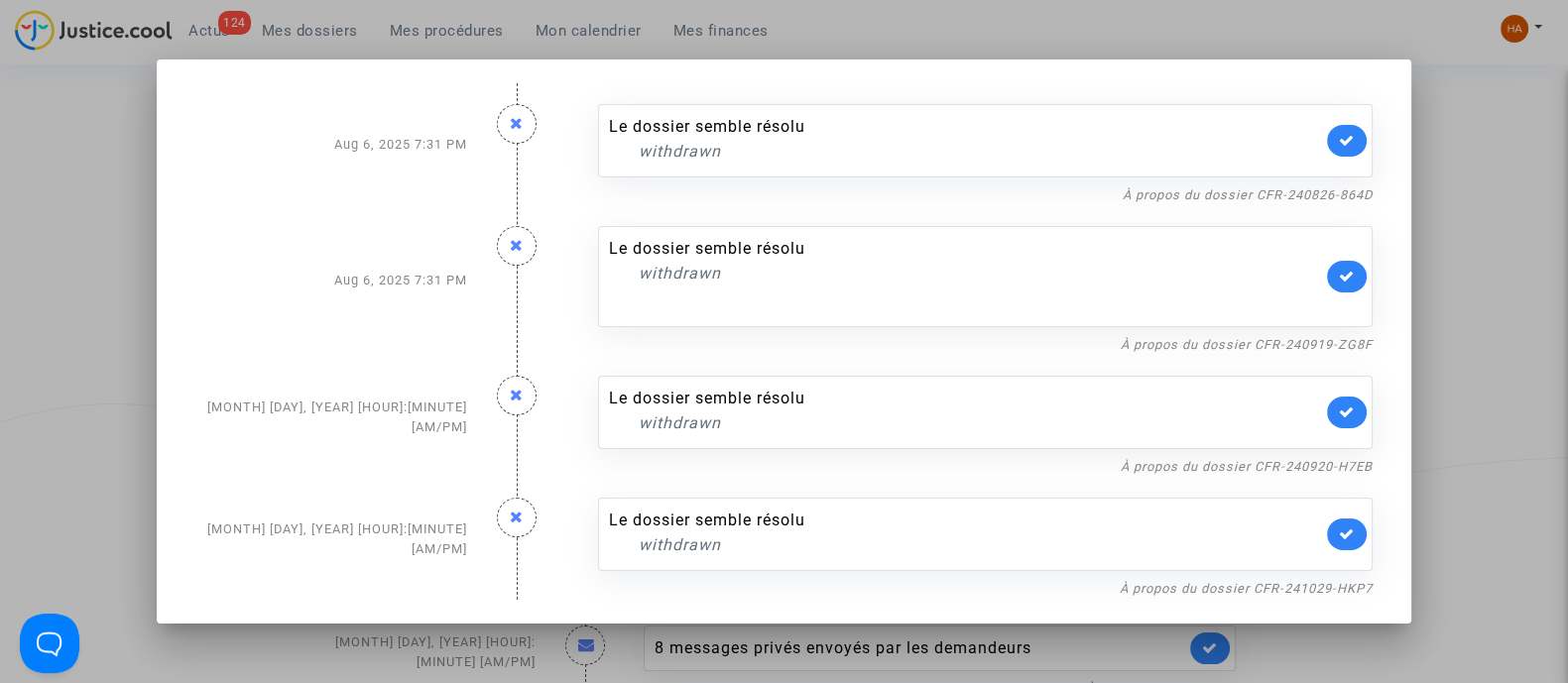 click at bounding box center [784, 341] 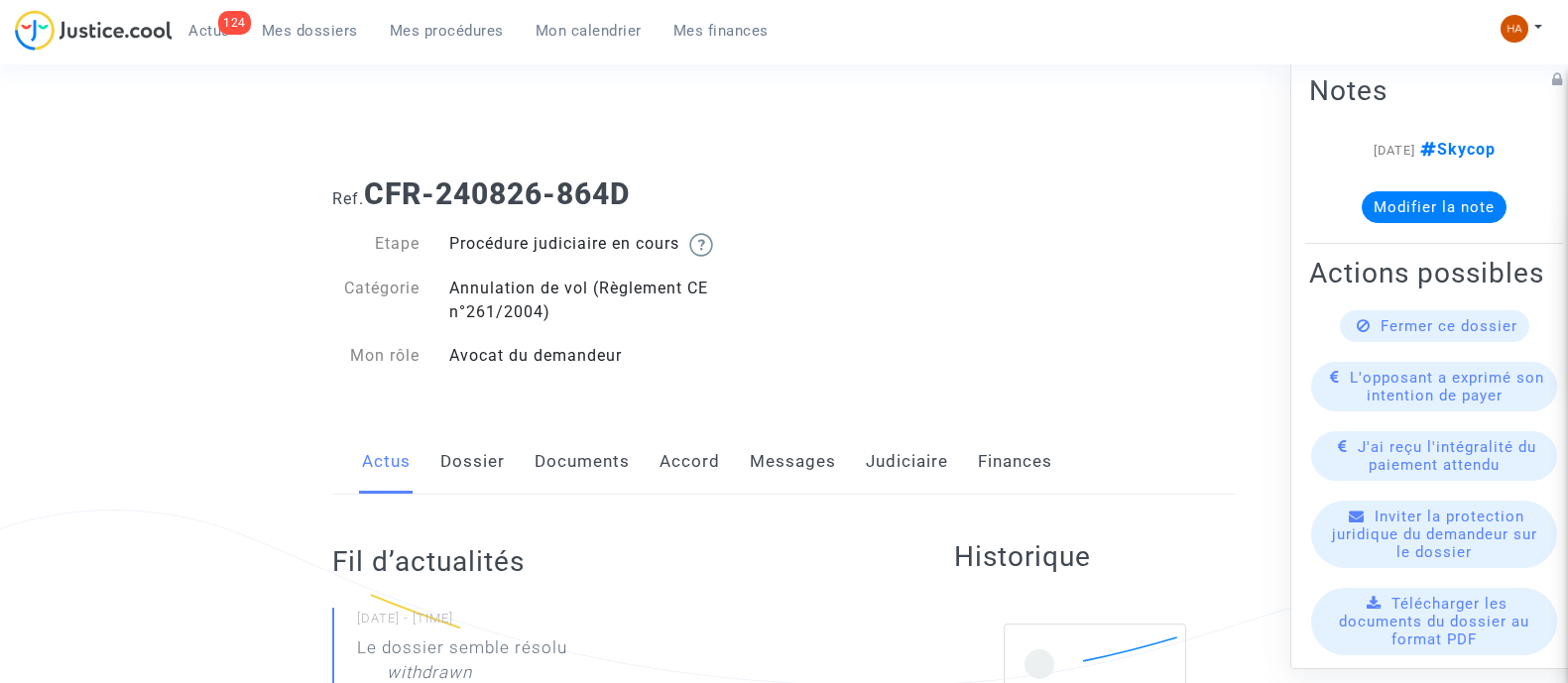 scroll, scrollTop: 0, scrollLeft: 0, axis: both 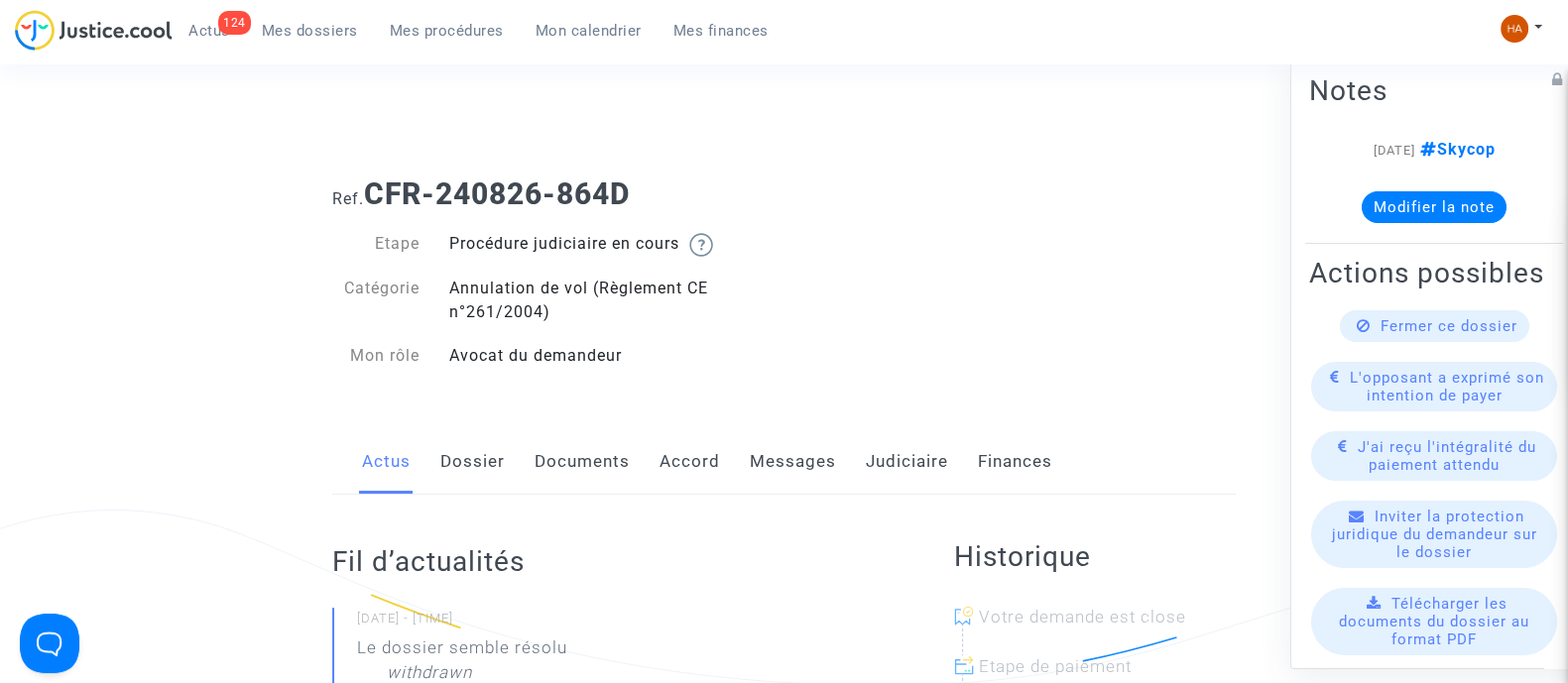 click on "Messages" 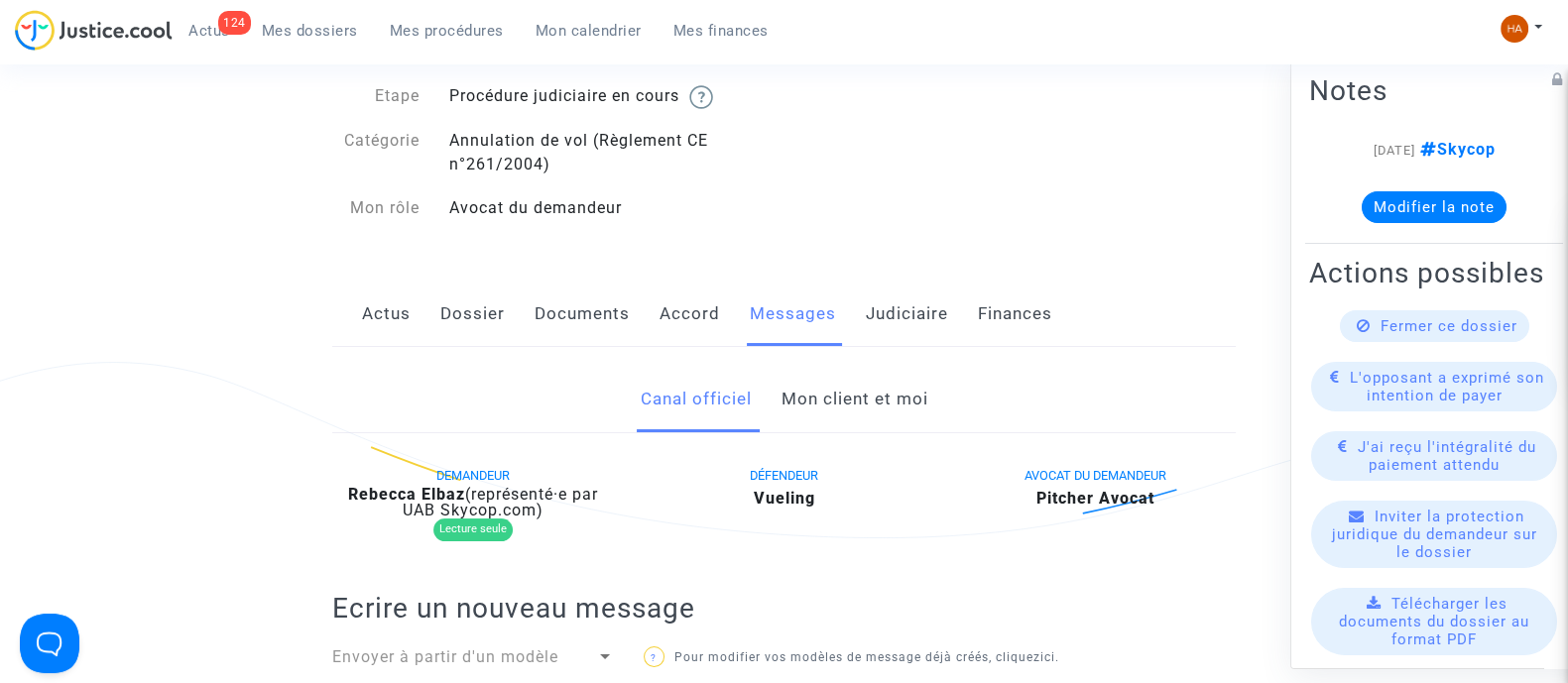 click on "Mon client et moi" 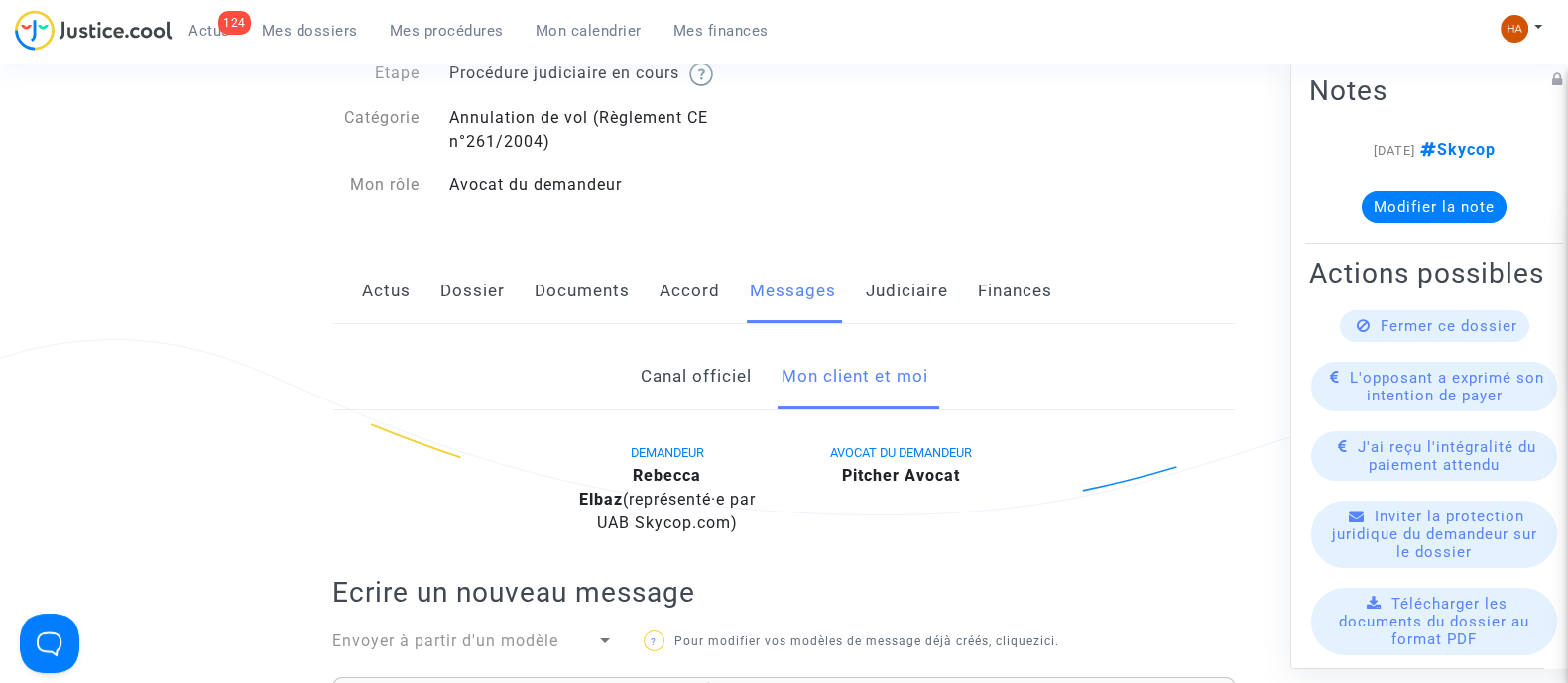 scroll, scrollTop: 150, scrollLeft: 0, axis: vertical 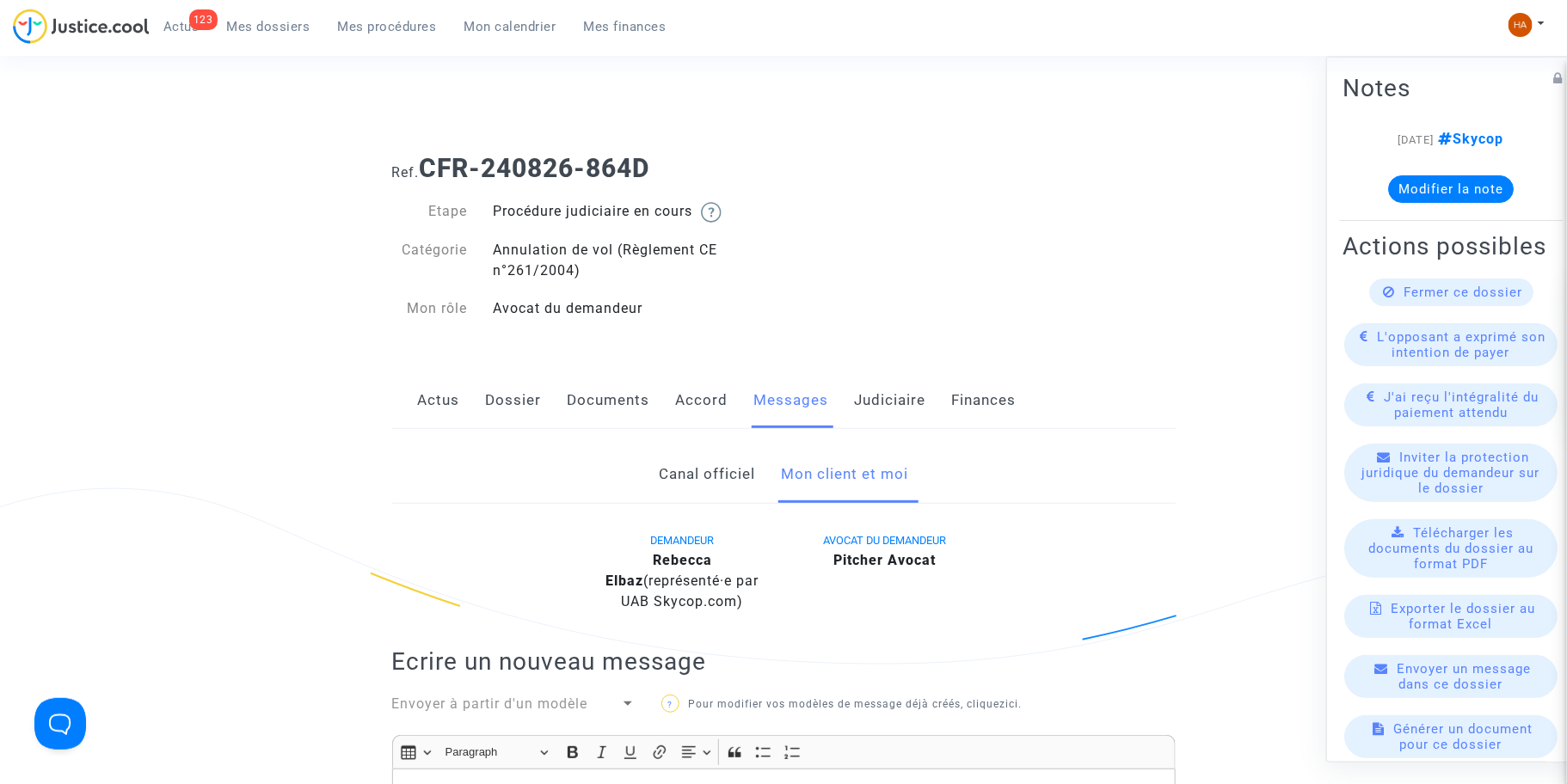 click on "Dossier" 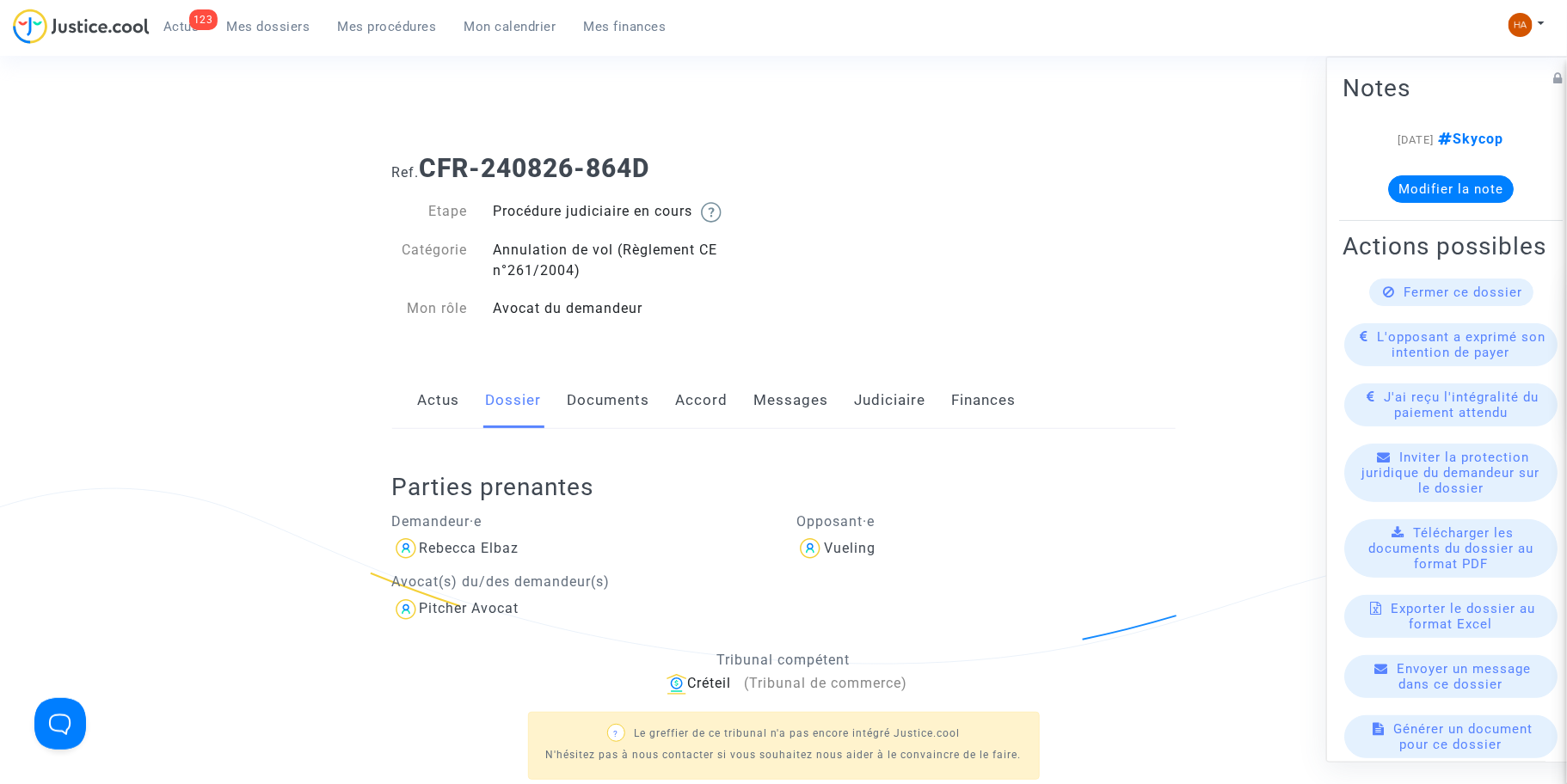 click on "Messages" 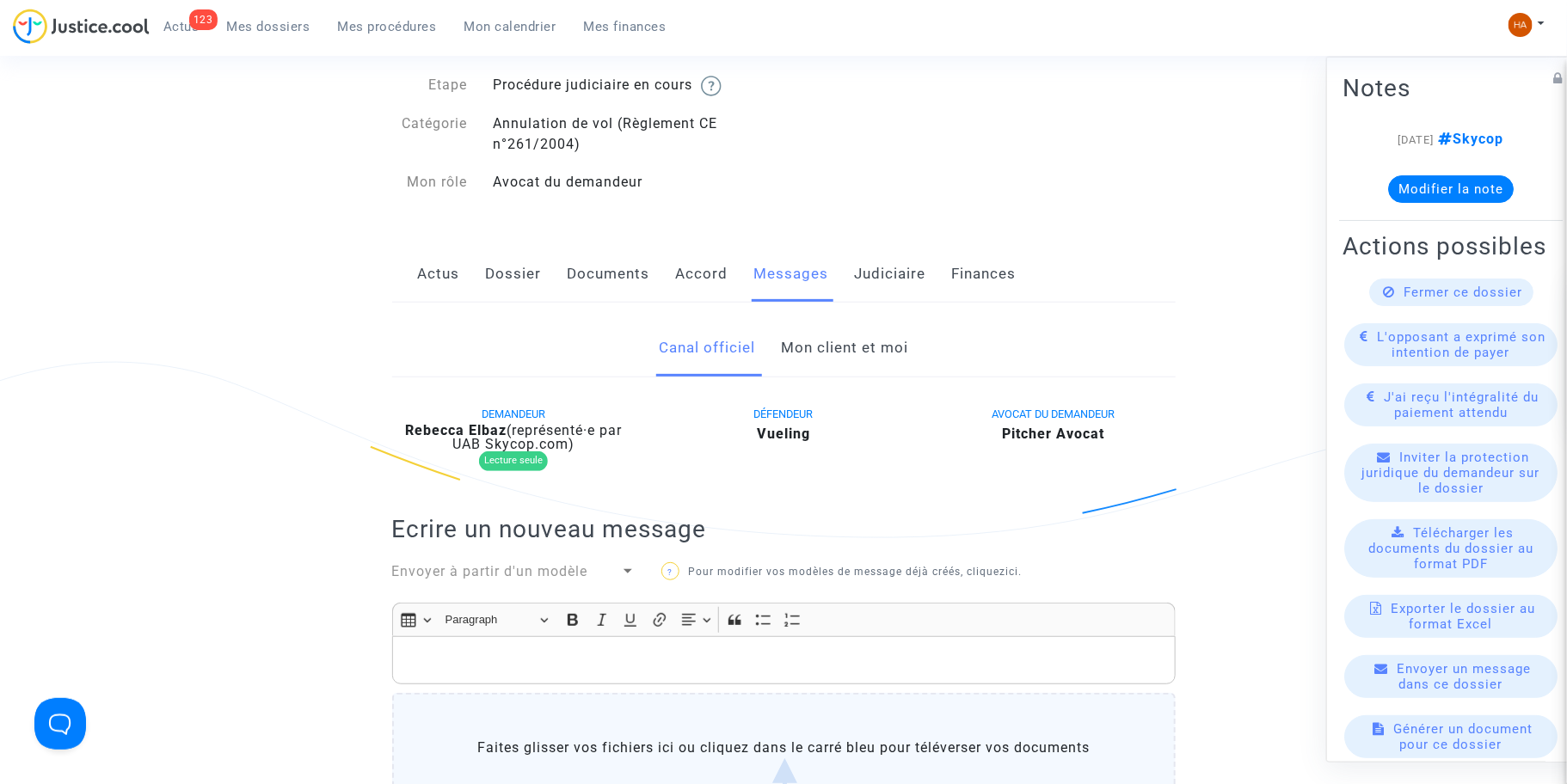 scroll, scrollTop: 107, scrollLeft: 0, axis: vertical 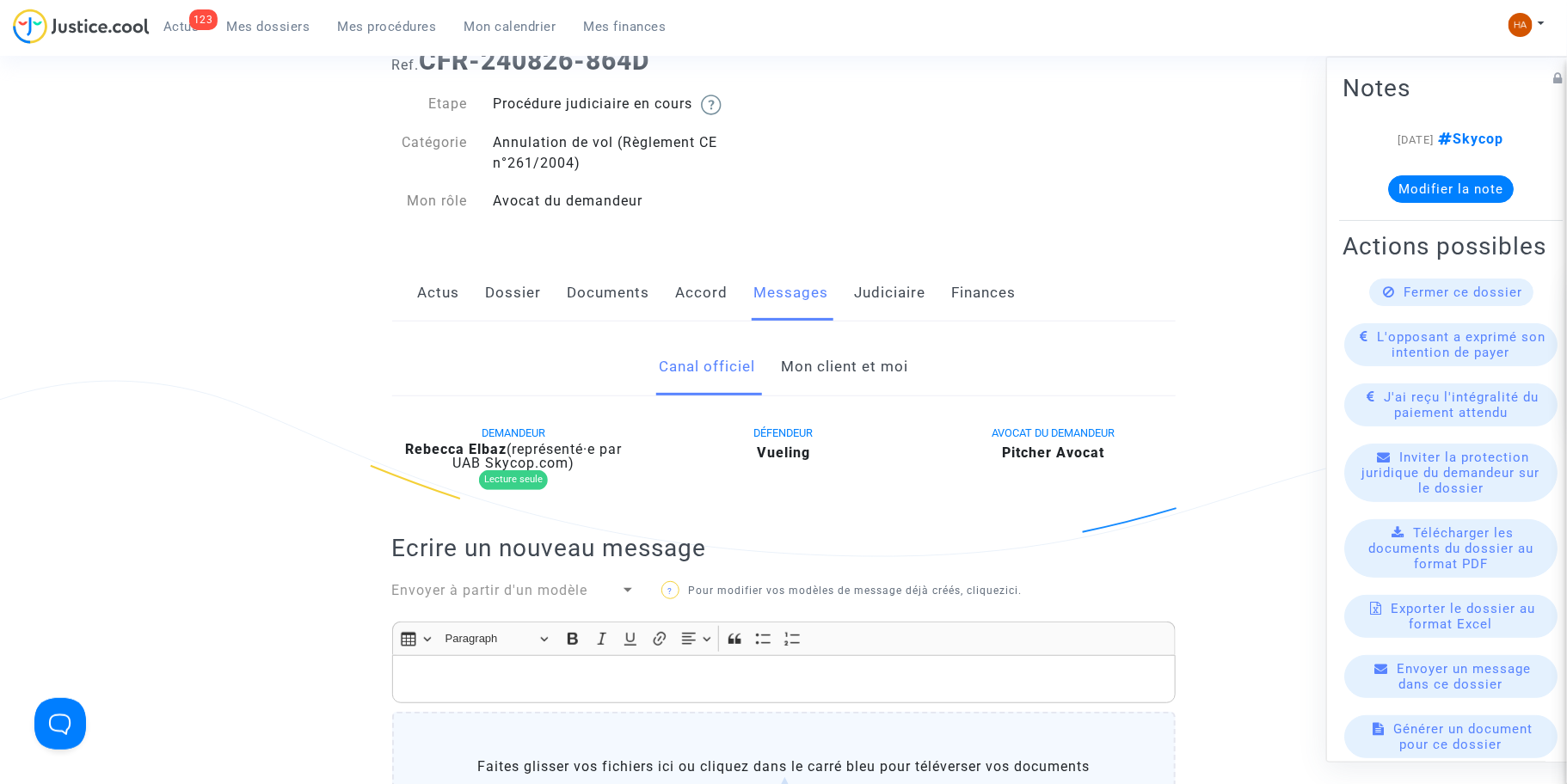 click on "Mon client et moi" 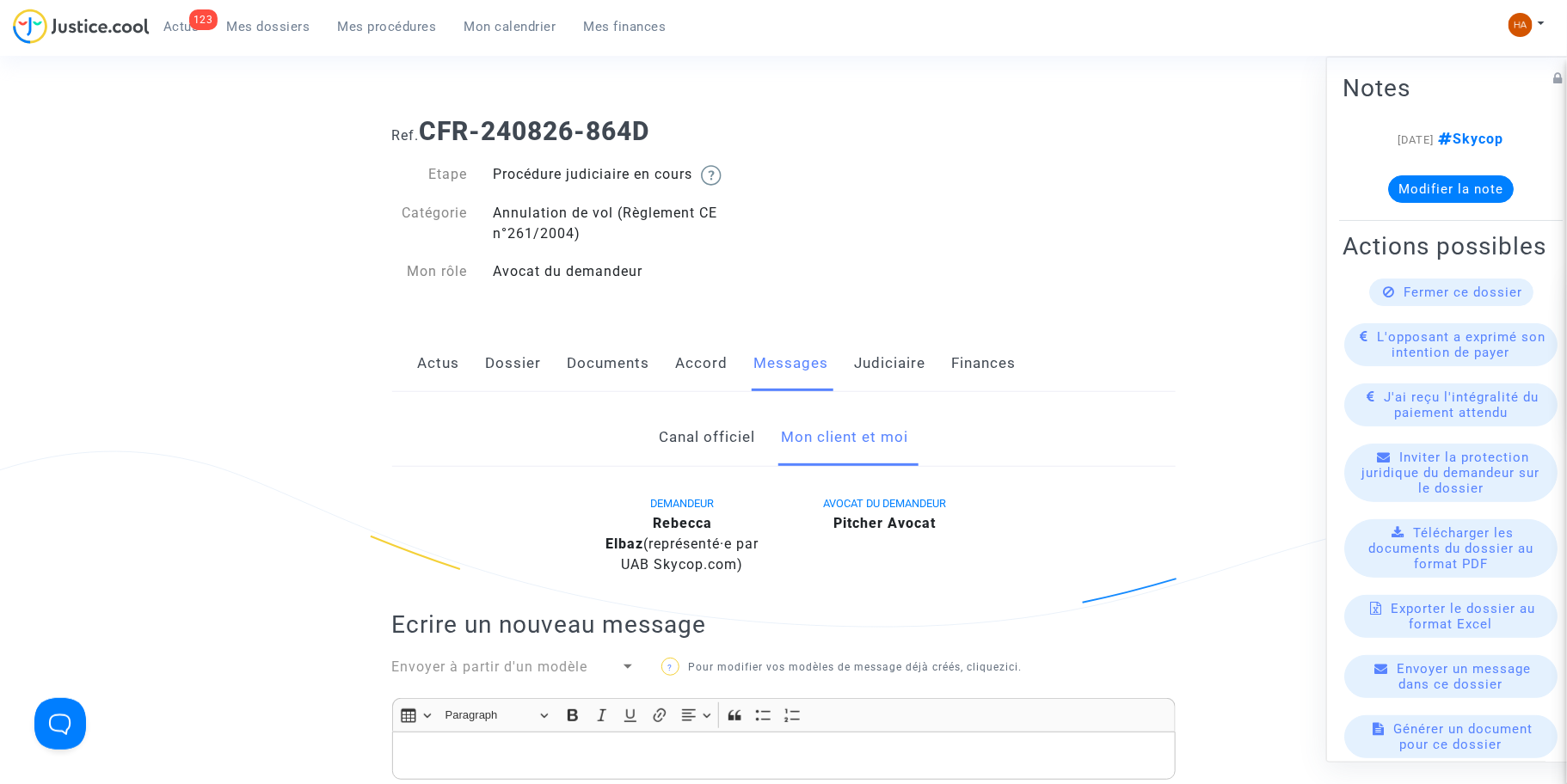 scroll, scrollTop: 43, scrollLeft: 0, axis: vertical 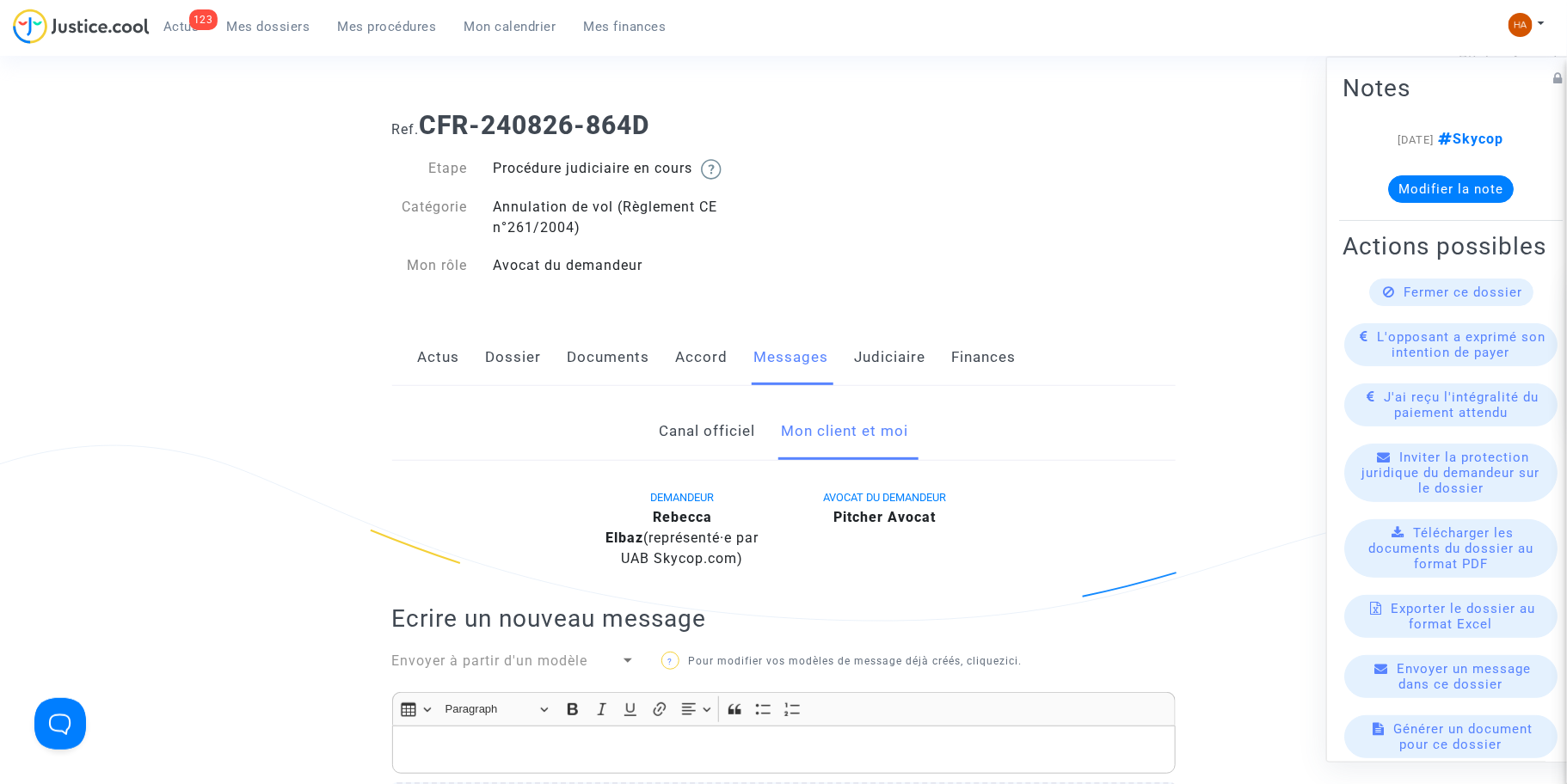 click on "Canal officiel" 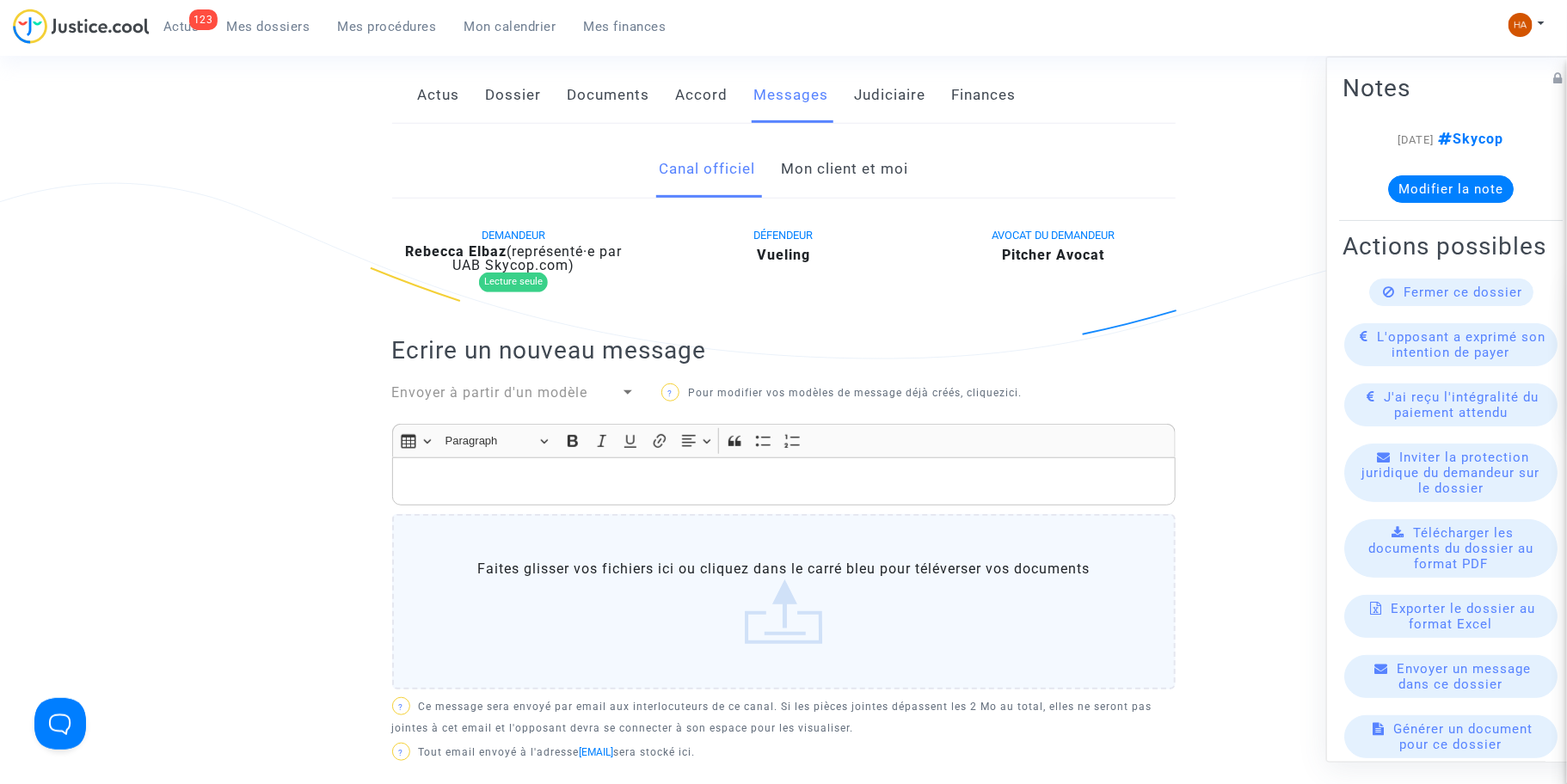 scroll, scrollTop: 297, scrollLeft: 0, axis: vertical 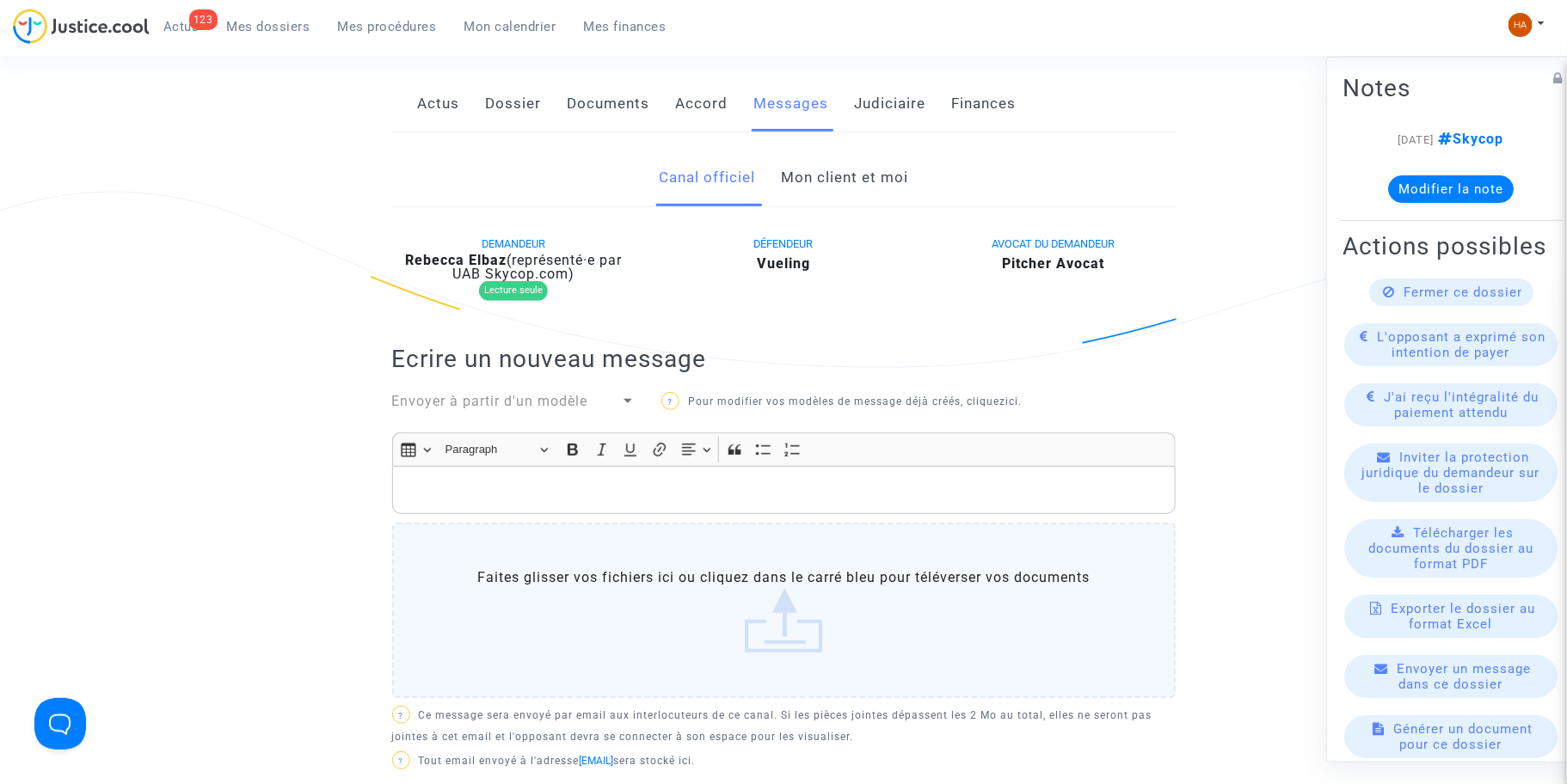click on "Mon client et moi" 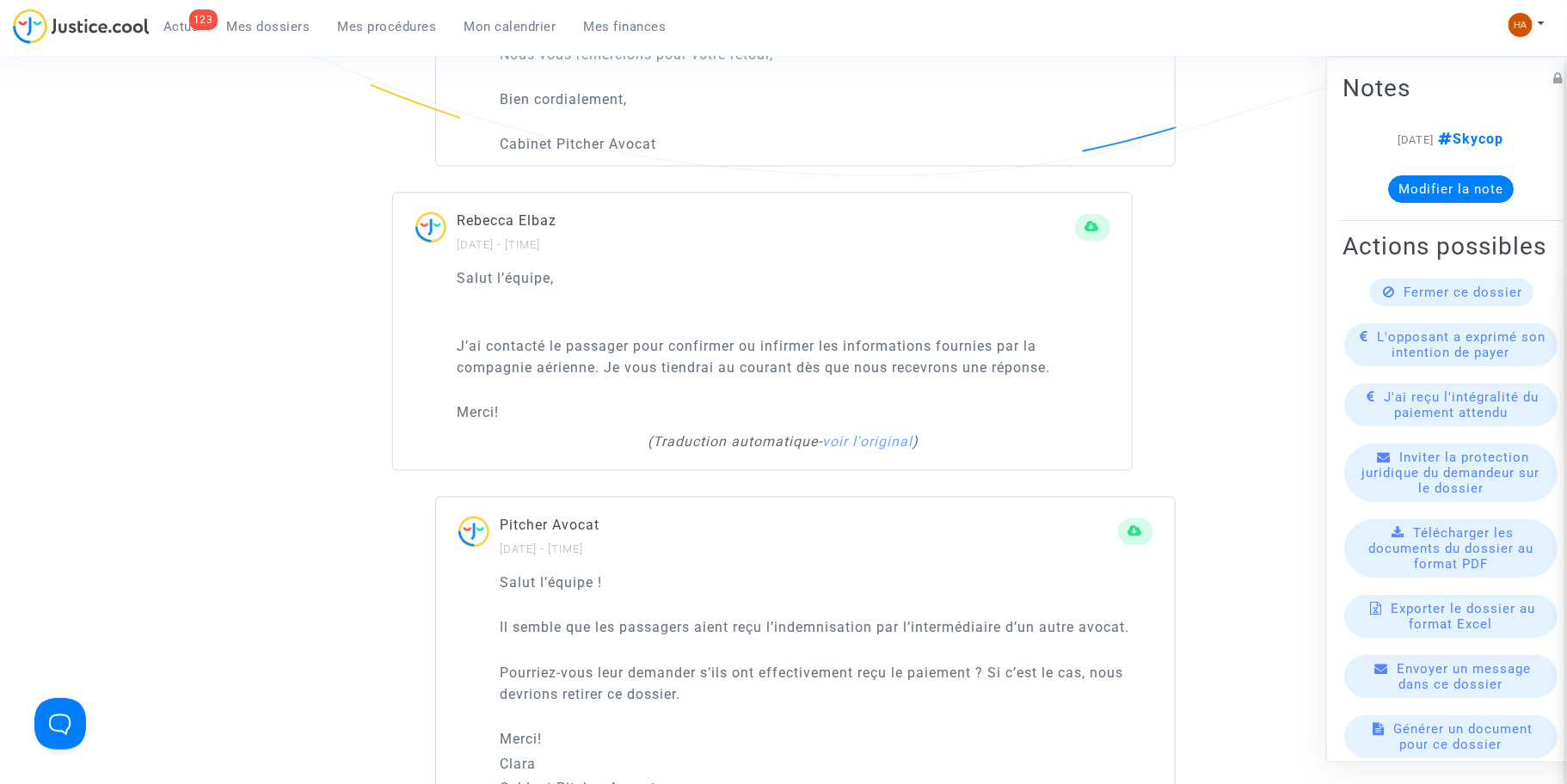 scroll, scrollTop: 1479, scrollLeft: 0, axis: vertical 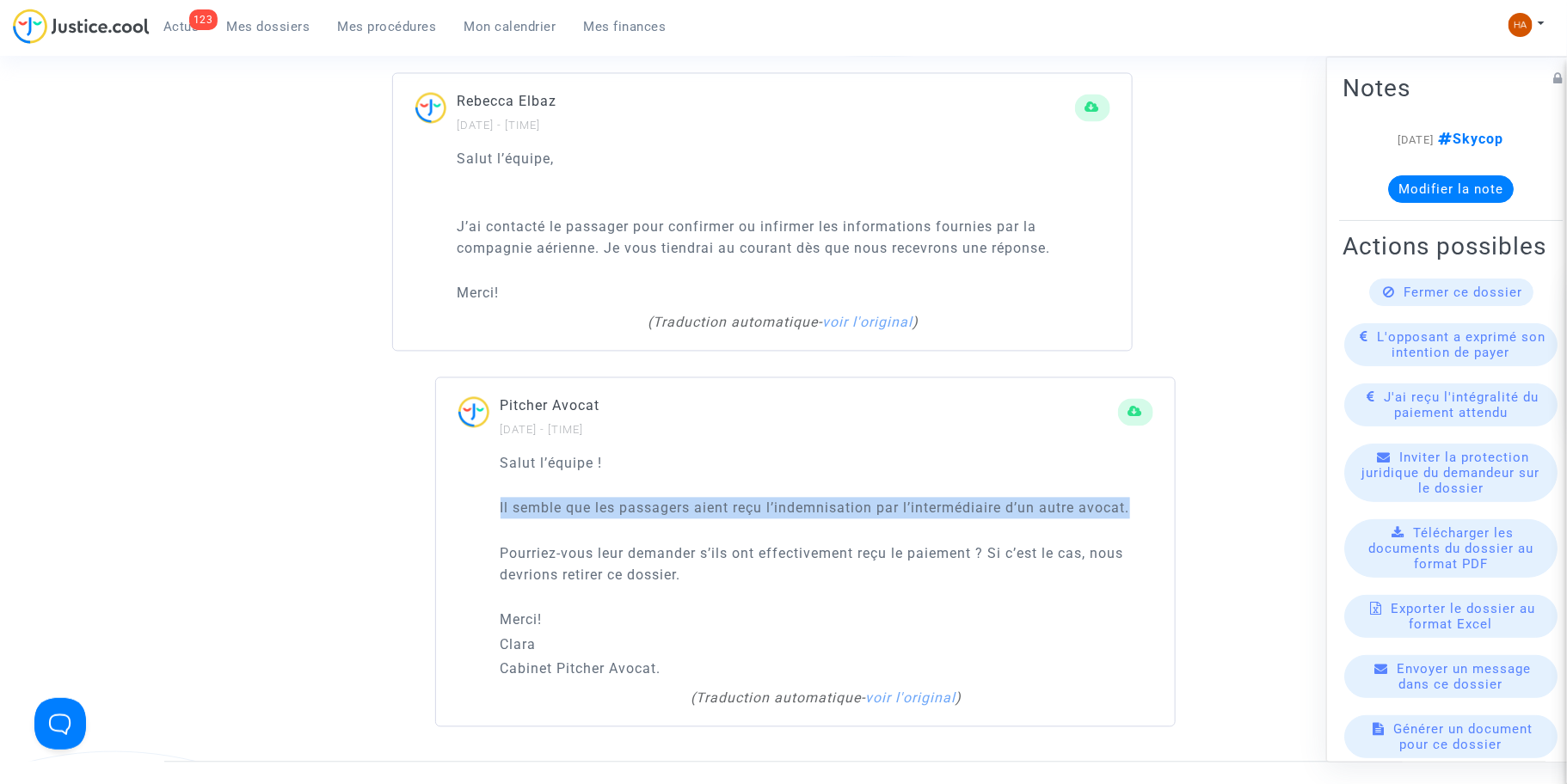 drag, startPoint x: 500, startPoint y: 512, endPoint x: 677, endPoint y: 591, distance: 193.82982 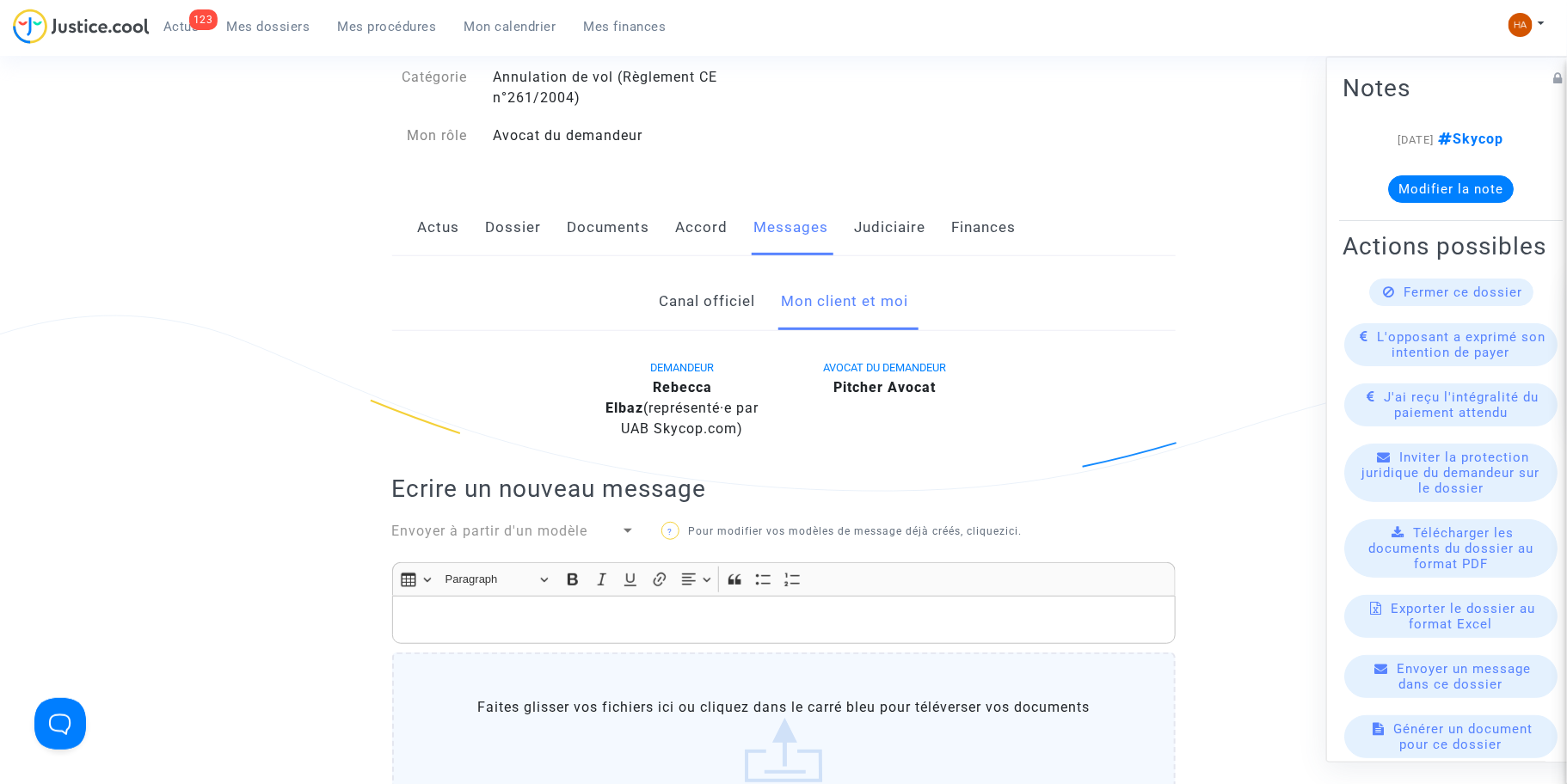 click on "Canal officiel" 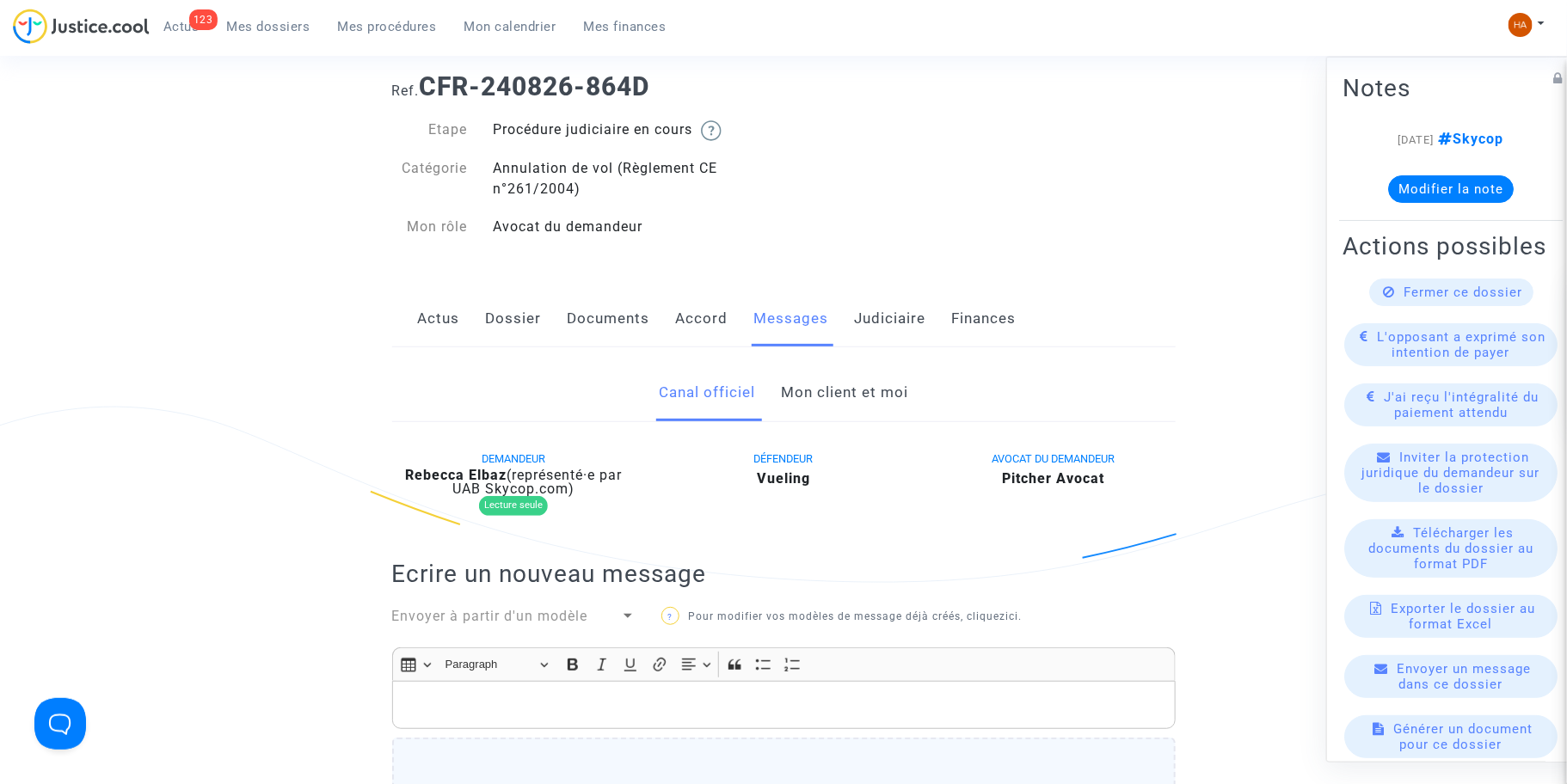 click on "Mon client et moi" 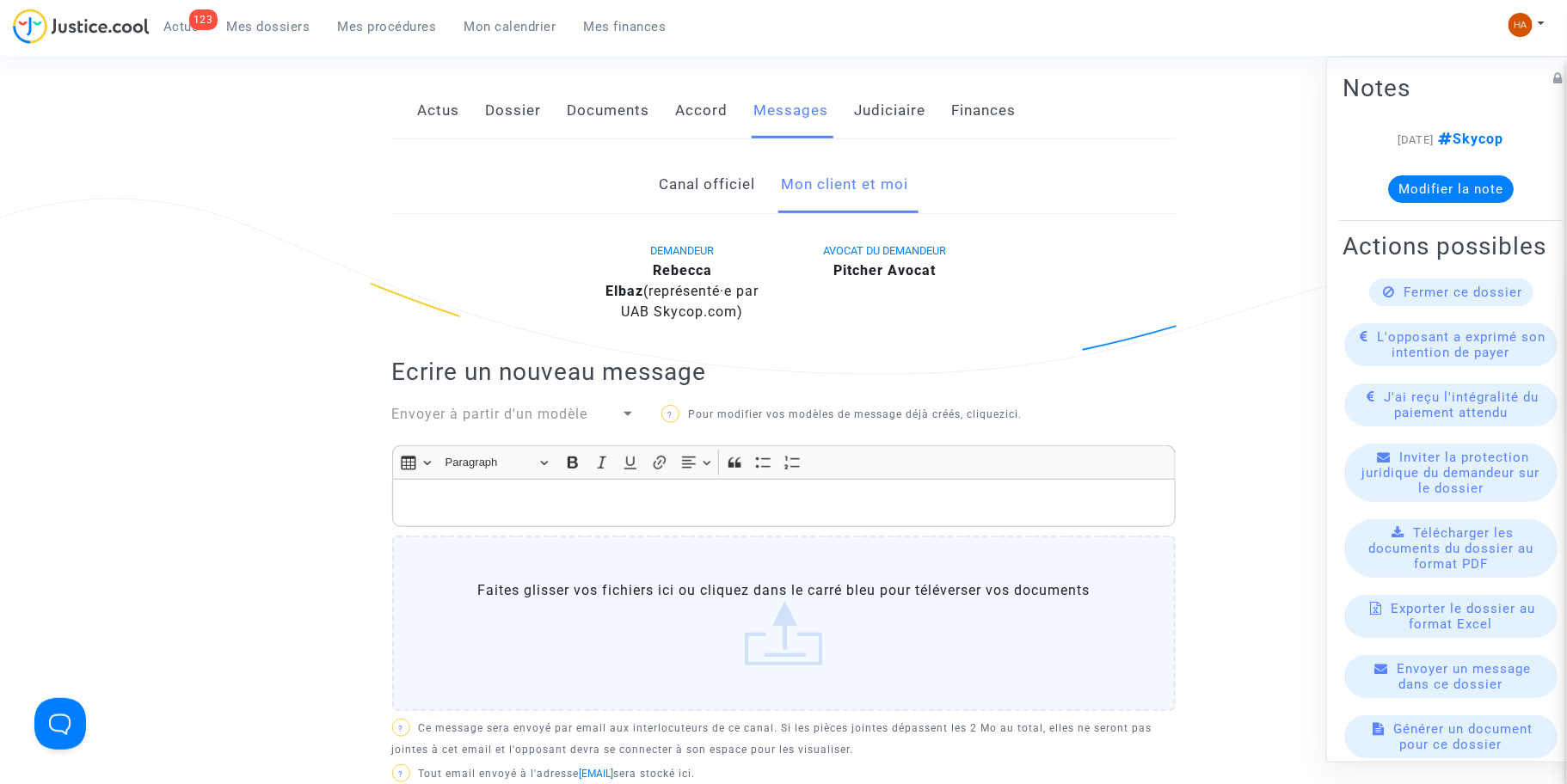 scroll, scrollTop: 189, scrollLeft: 0, axis: vertical 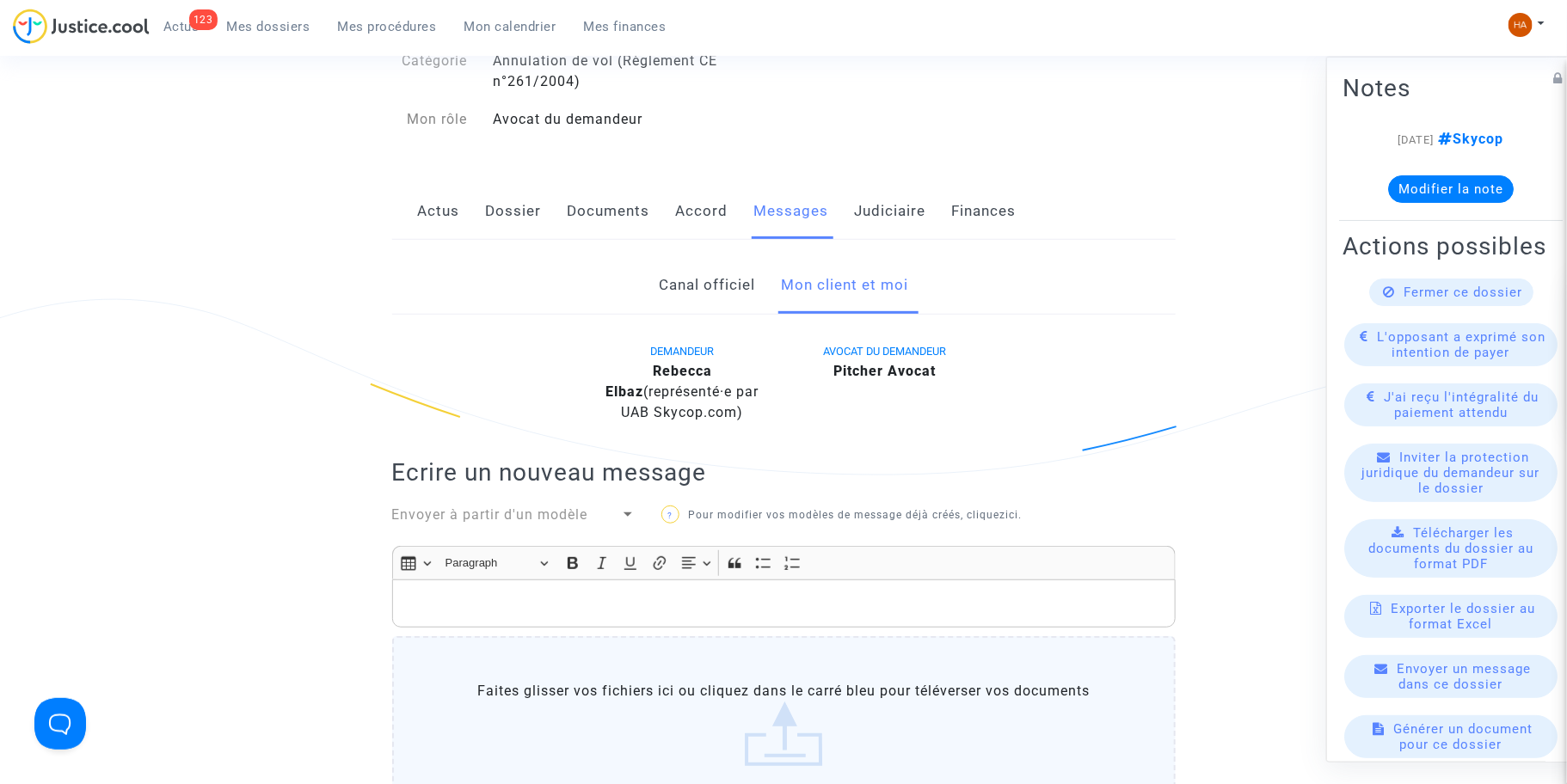 click on "Dossier" 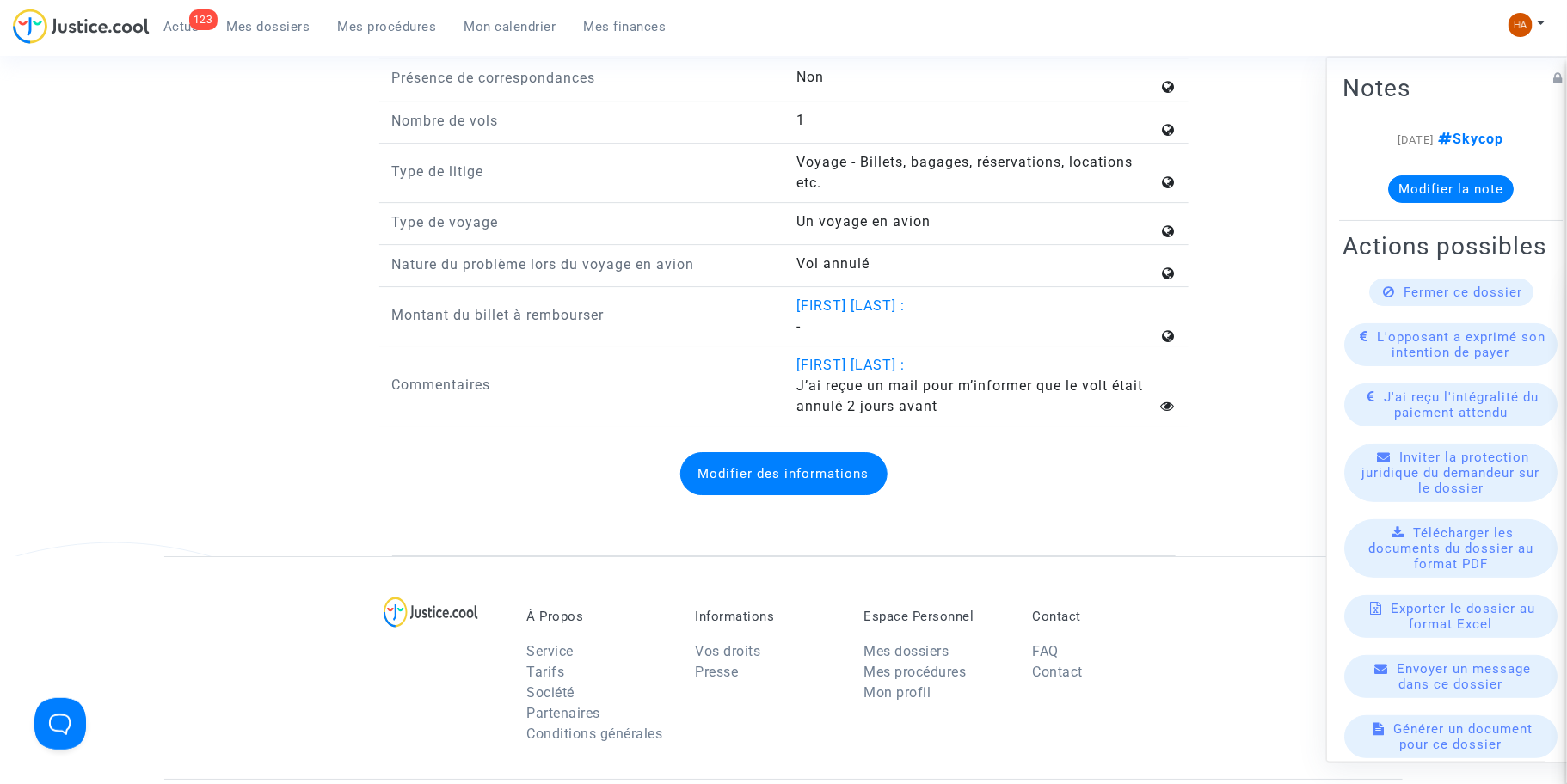 scroll, scrollTop: 2558, scrollLeft: 0, axis: vertical 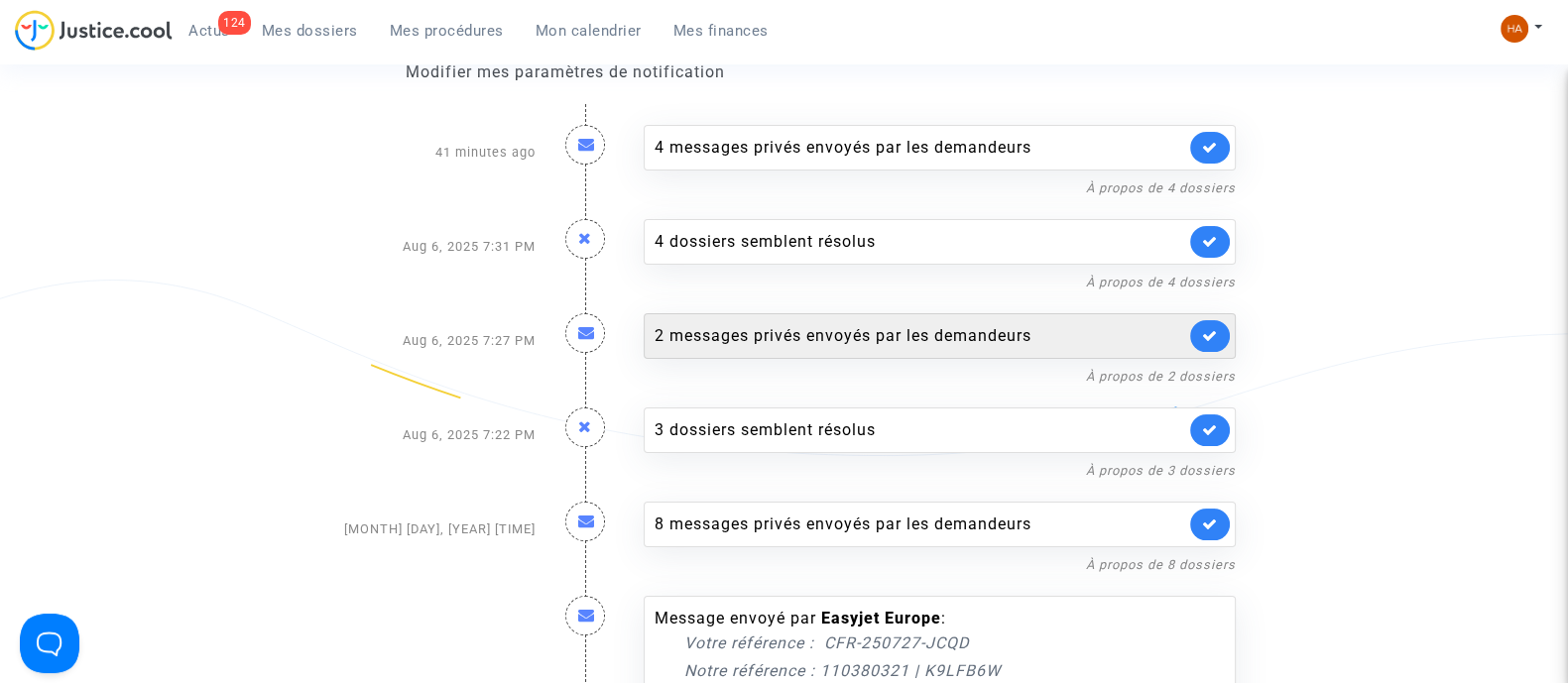 click on "2 messages privés envoyés par   les demandeurs" 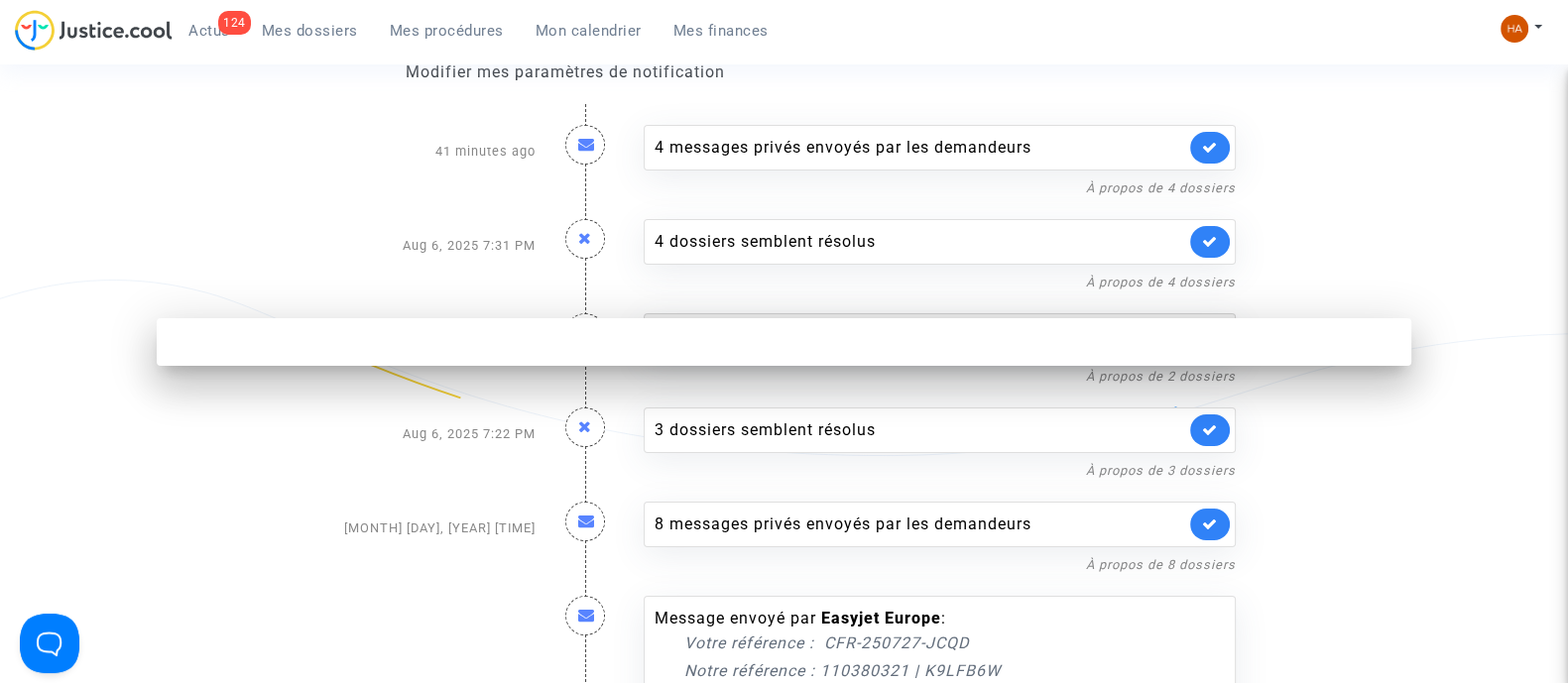 scroll, scrollTop: 0, scrollLeft: 0, axis: both 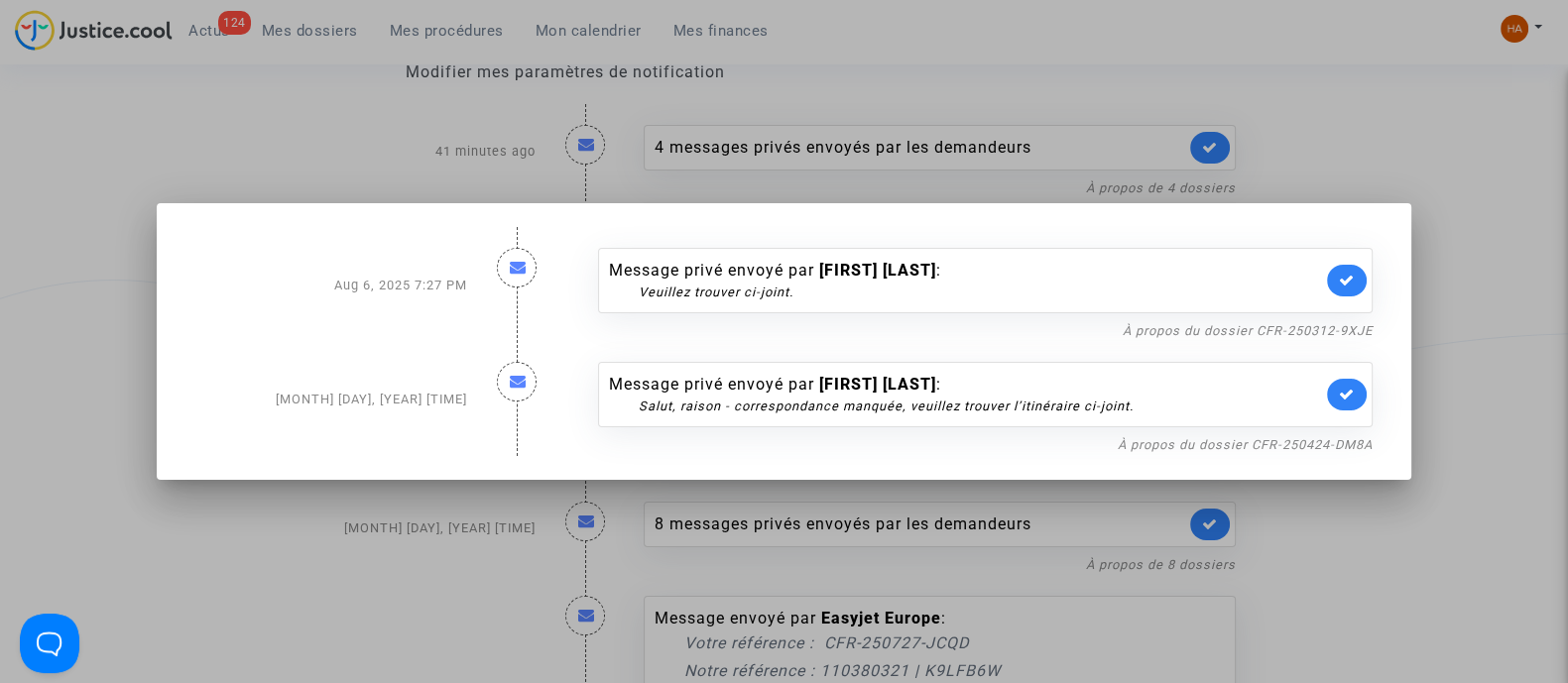 click at bounding box center (784, 341) 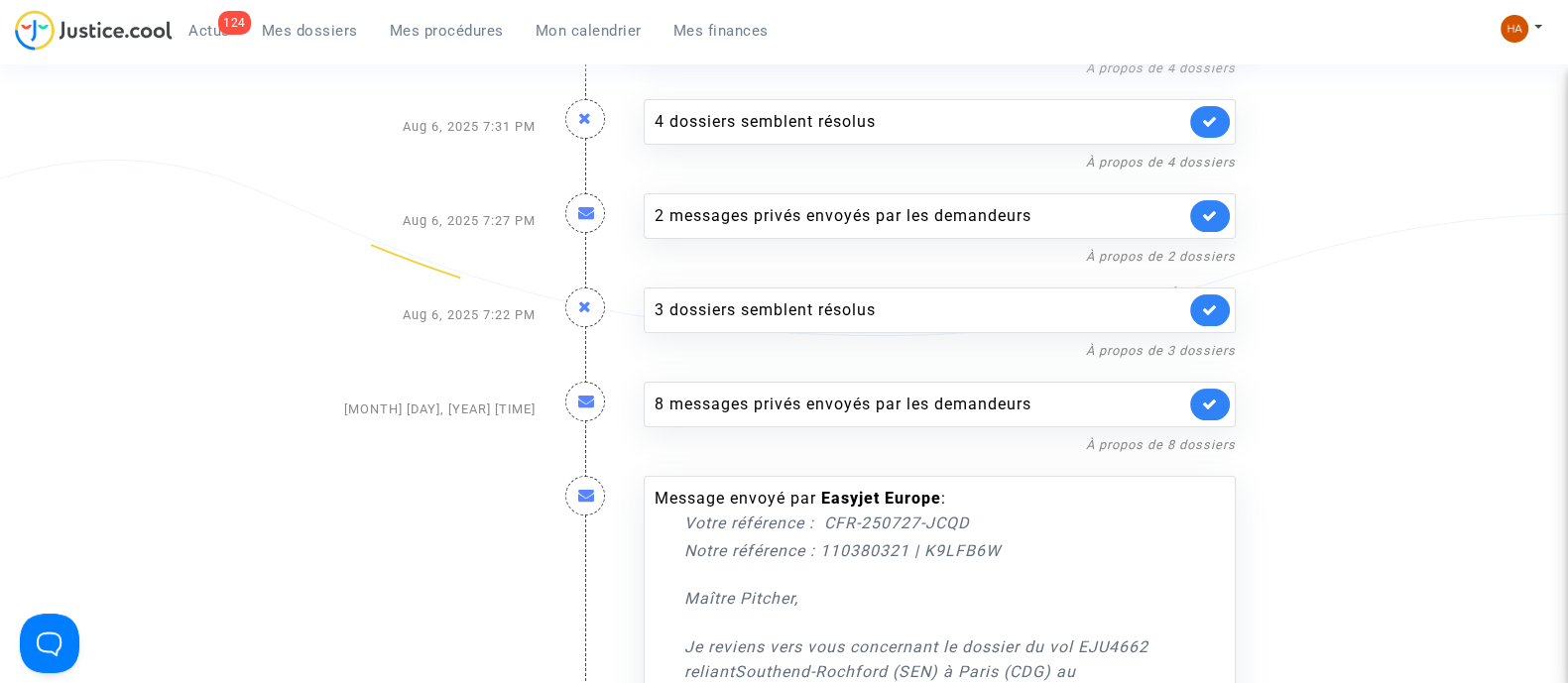 scroll, scrollTop: 374, scrollLeft: 0, axis: vertical 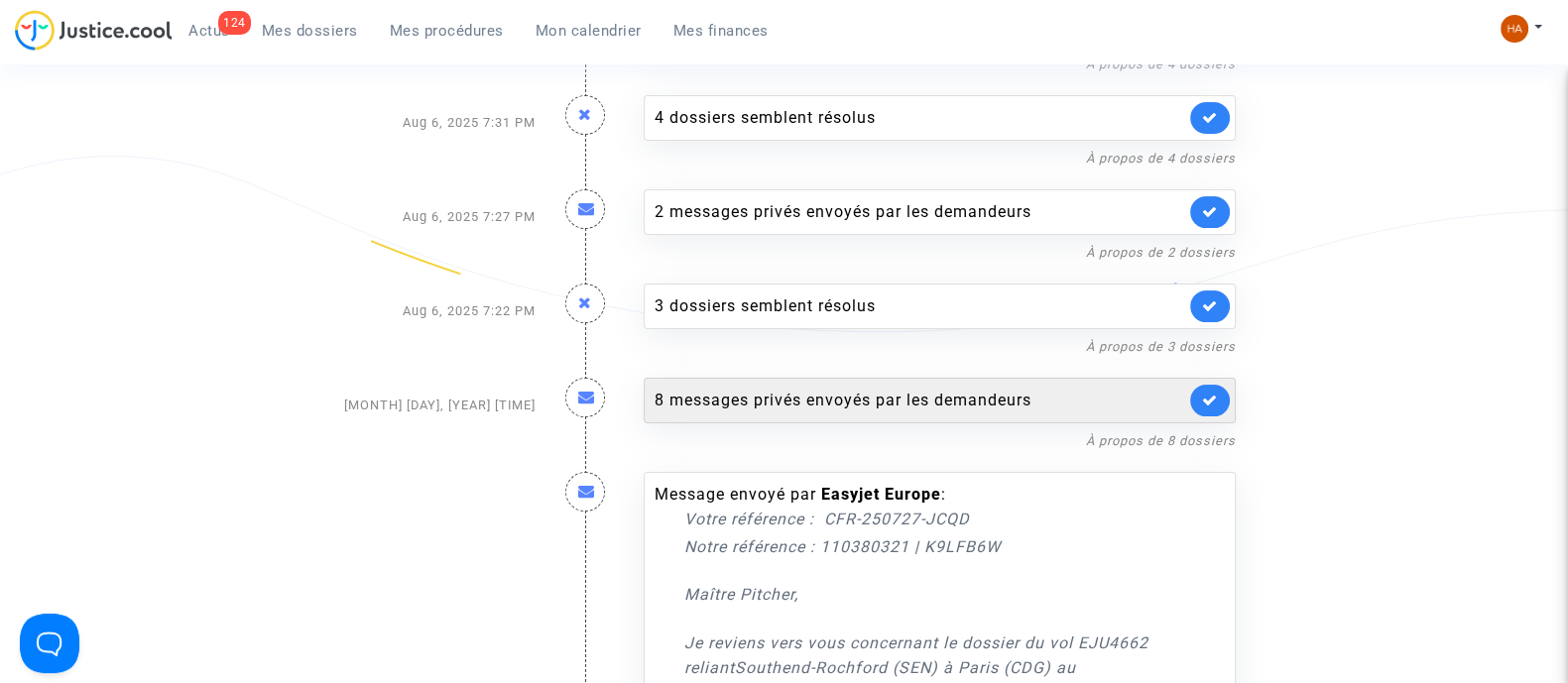 click on "8 messages privés envoyés par   les demandeurs" 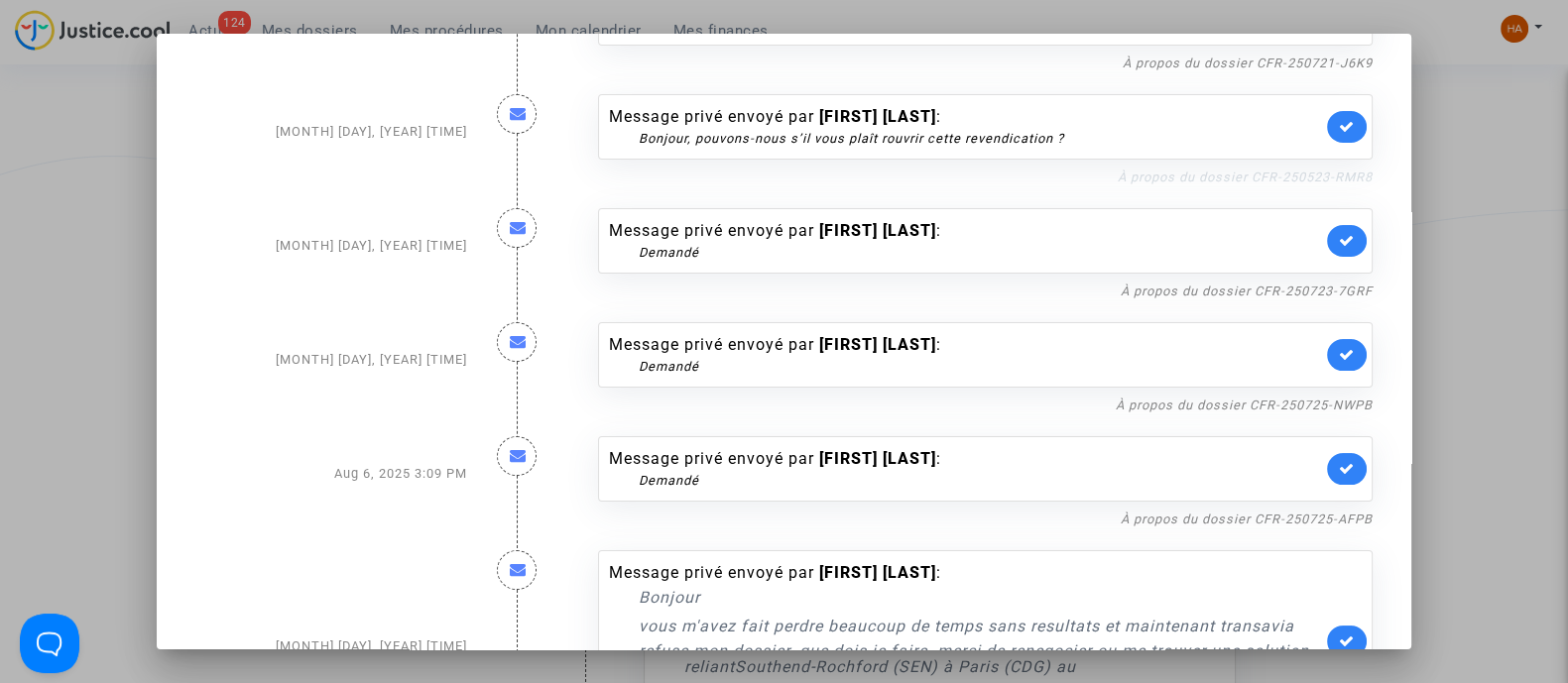 scroll, scrollTop: 335, scrollLeft: 0, axis: vertical 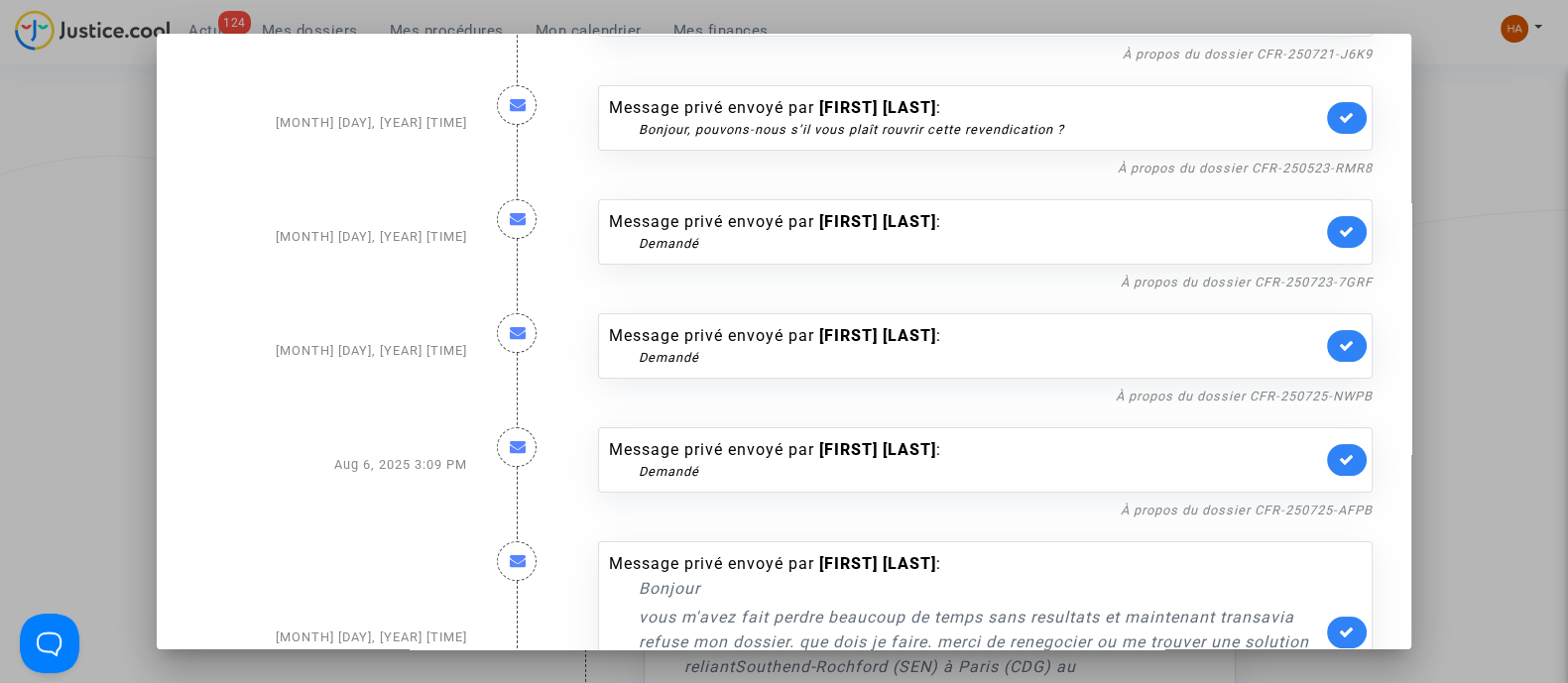 click at bounding box center (784, 341) 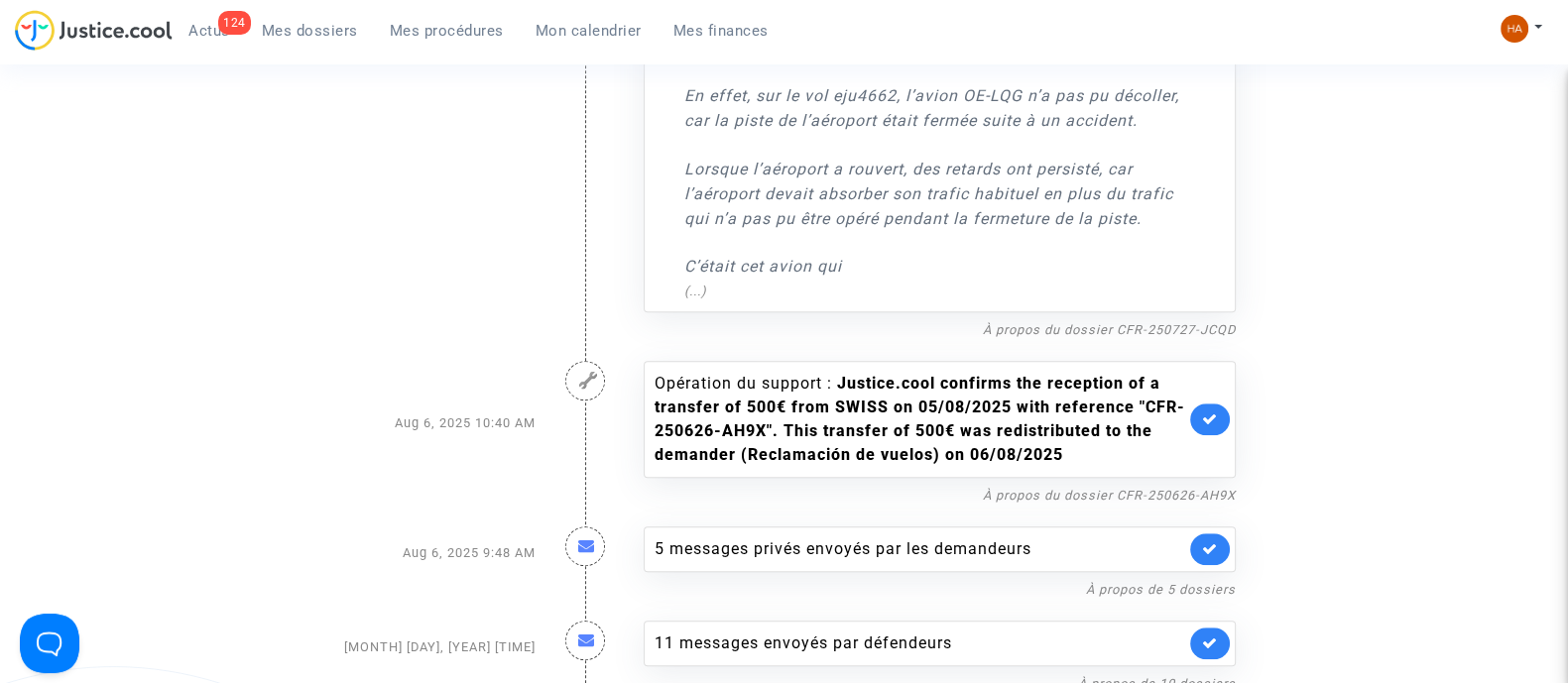 scroll, scrollTop: 1613, scrollLeft: 0, axis: vertical 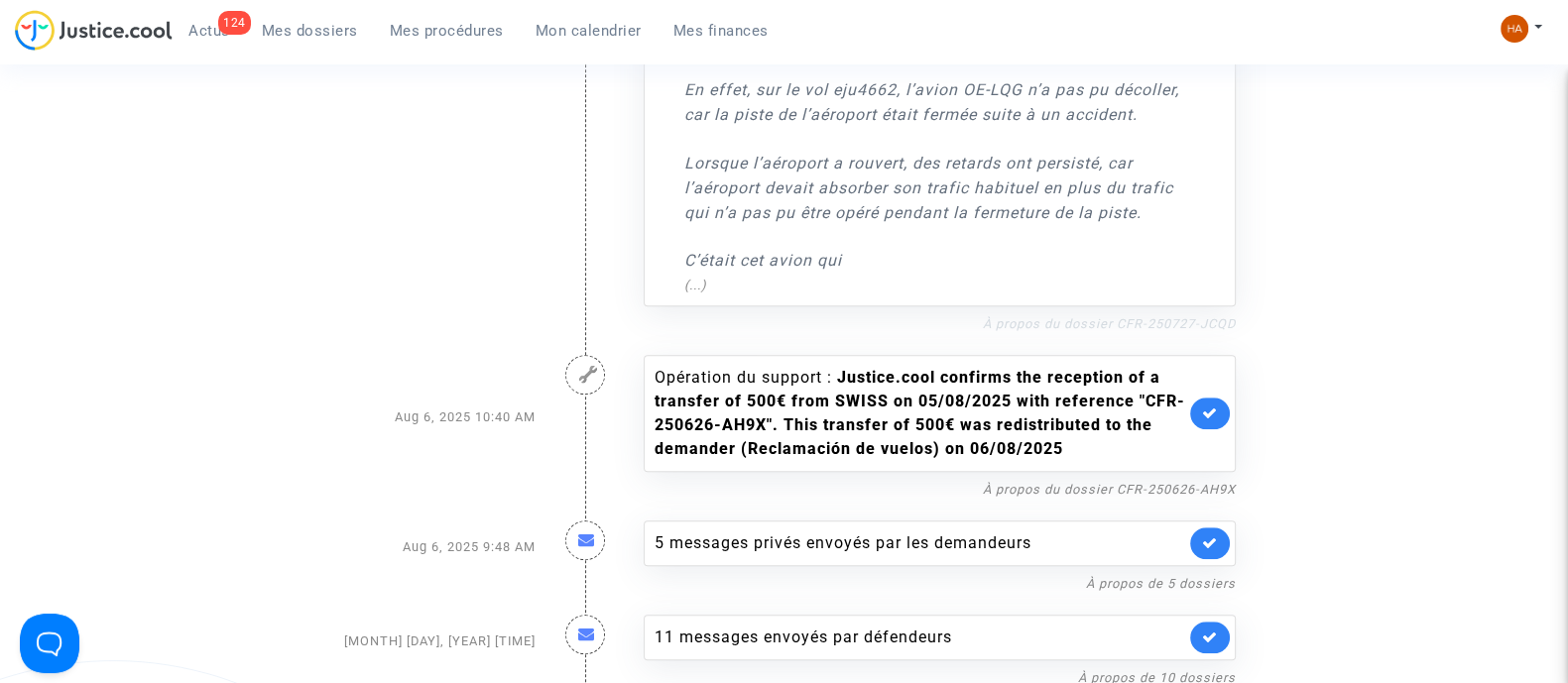 click on "À propos du dossier CFR-250727-JCQD" 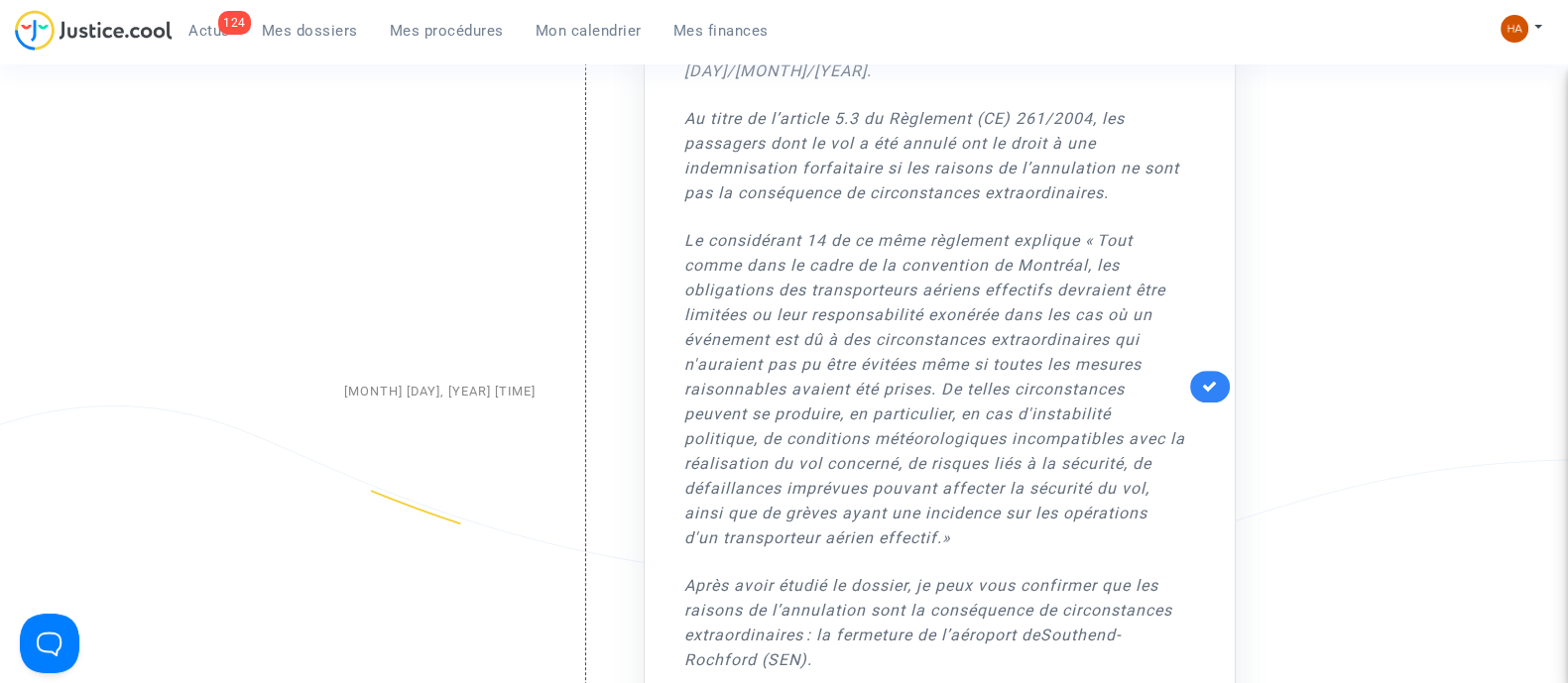 scroll, scrollTop: 993, scrollLeft: 0, axis: vertical 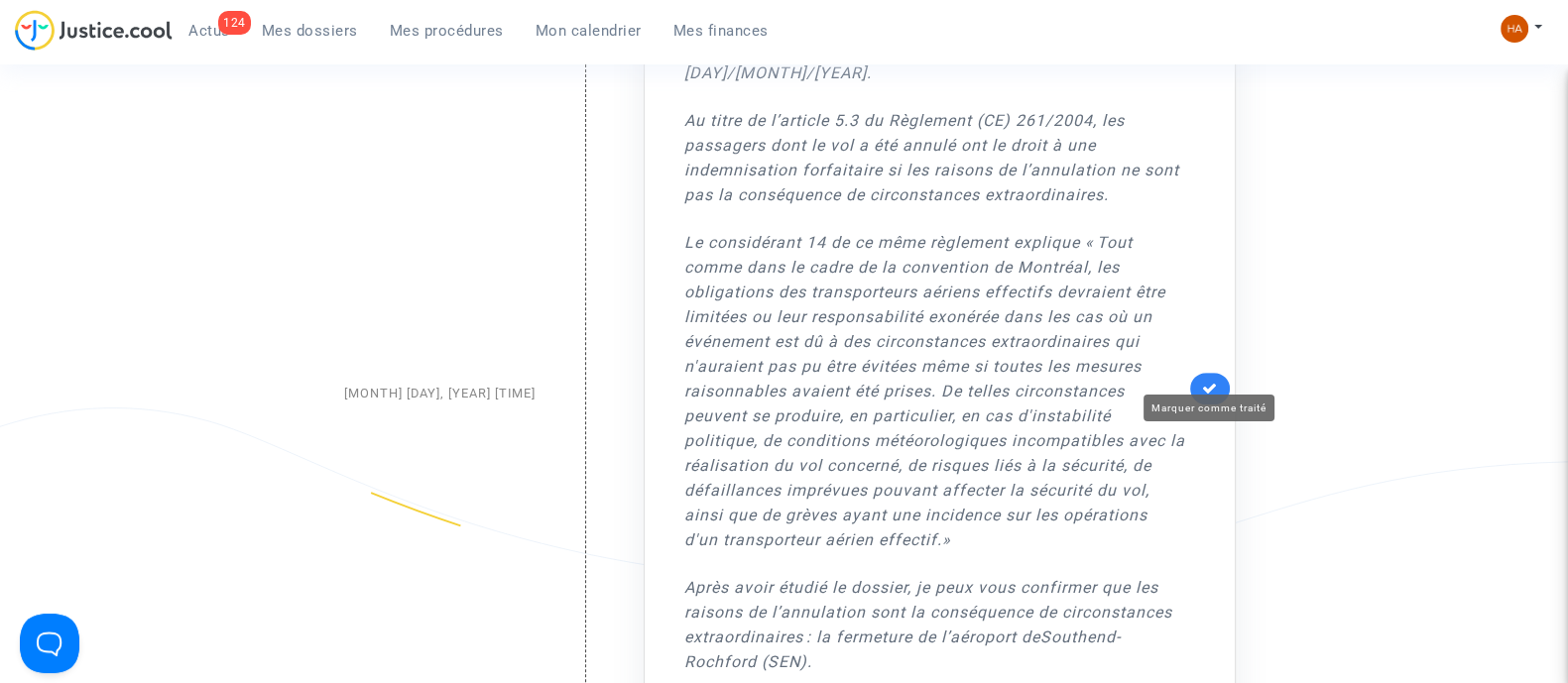 click 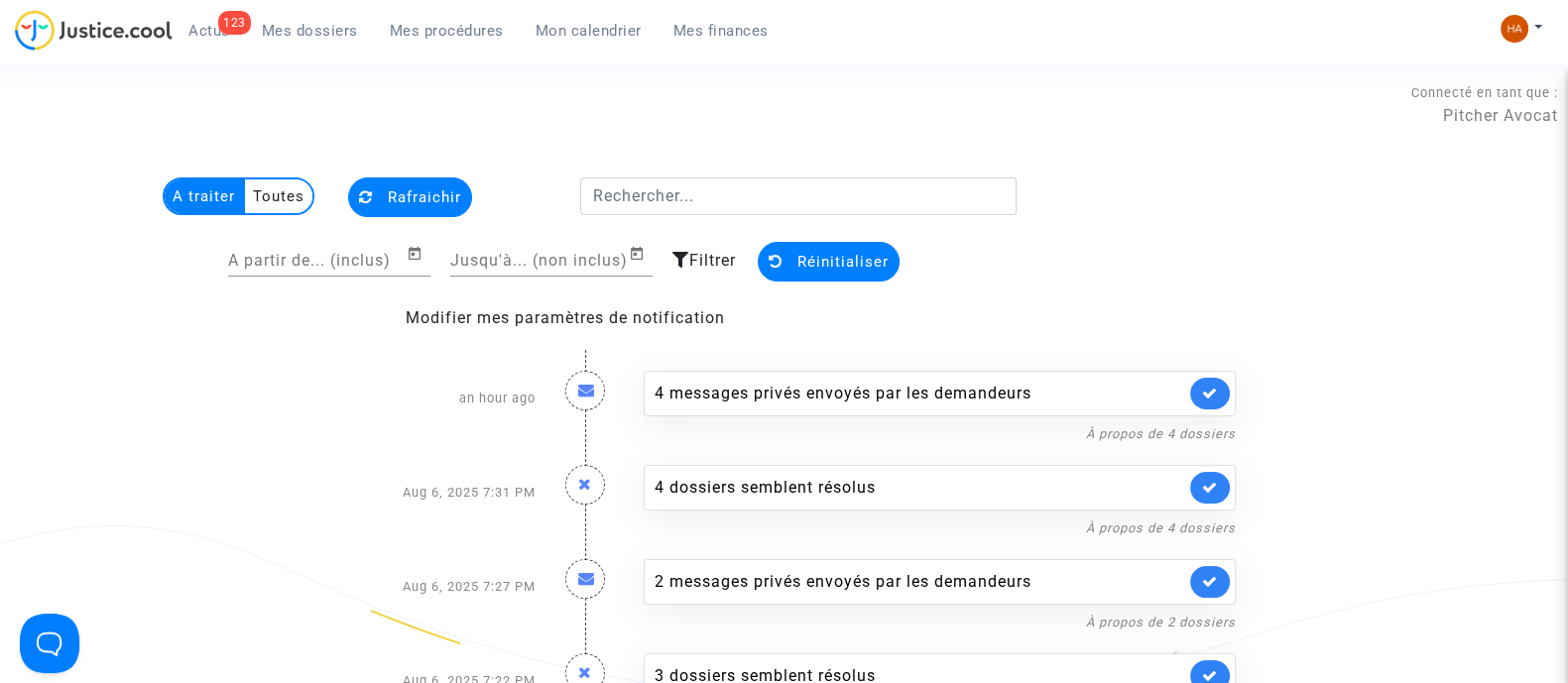 scroll, scrollTop: 2, scrollLeft: 0, axis: vertical 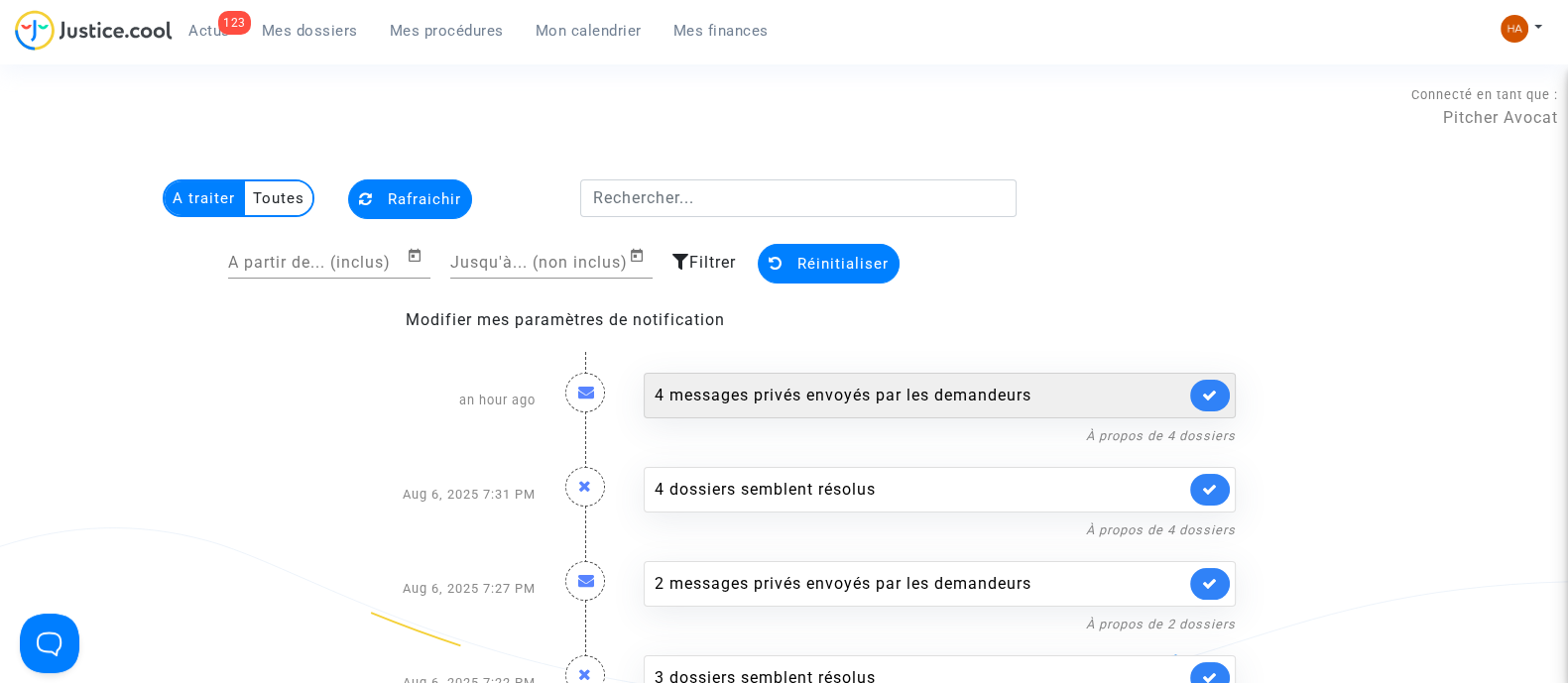 click on "4 messages privés envoyés par   les demandeurs" 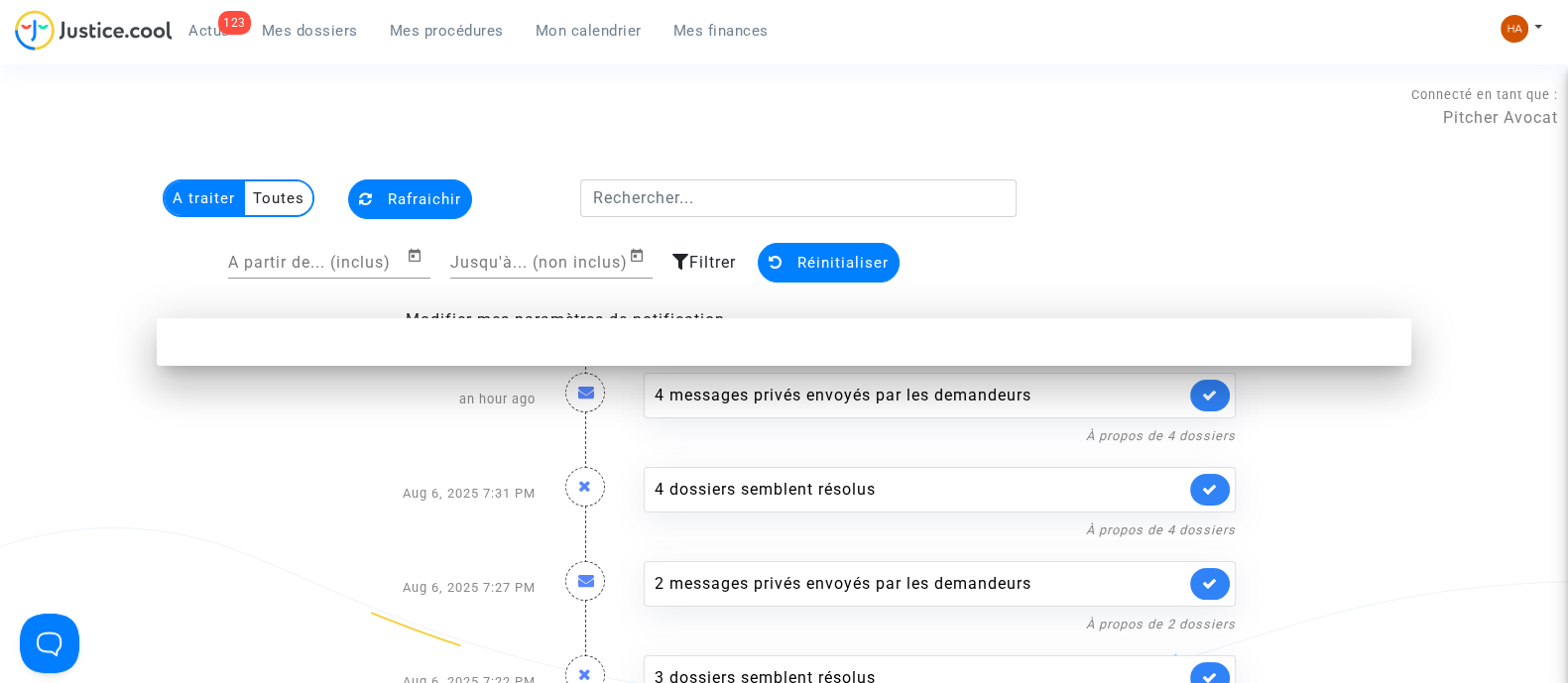 scroll, scrollTop: 0, scrollLeft: 0, axis: both 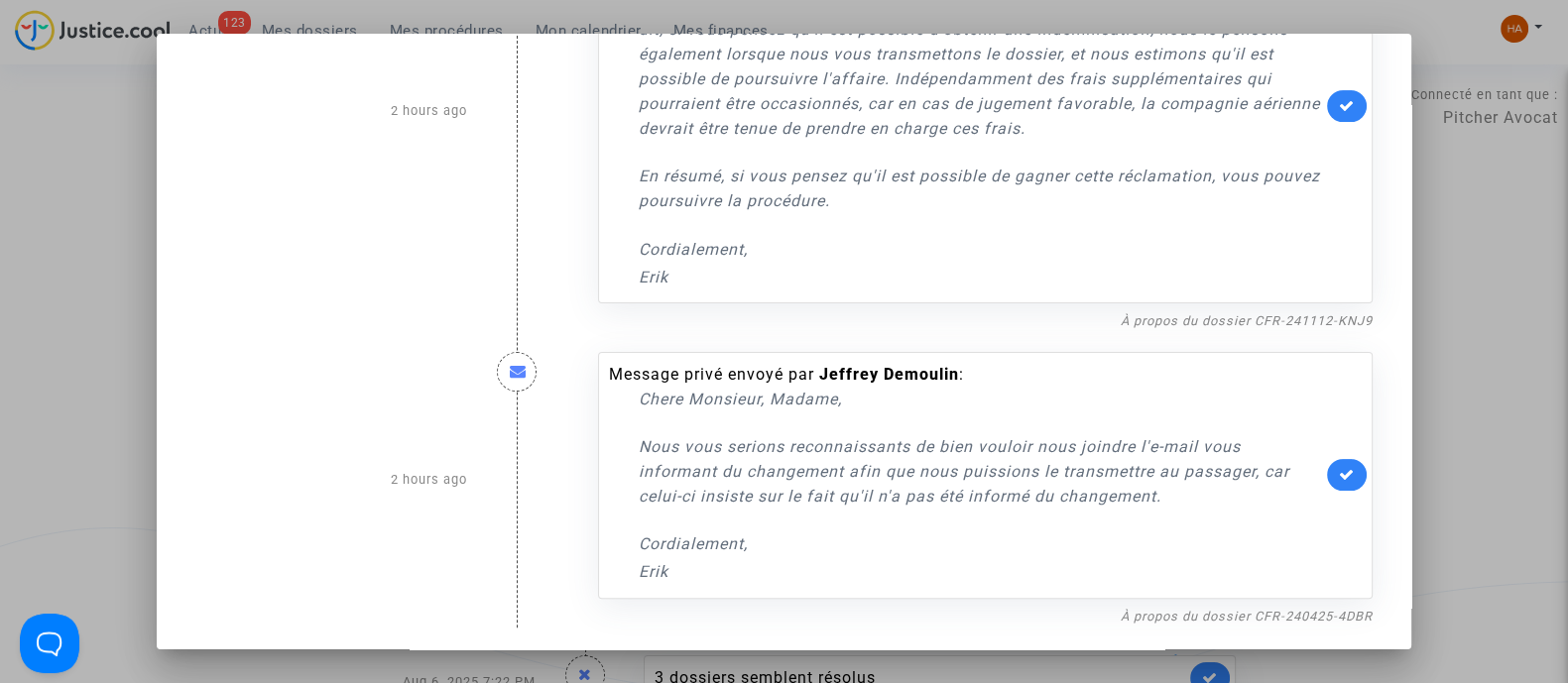 click at bounding box center [784, 341] 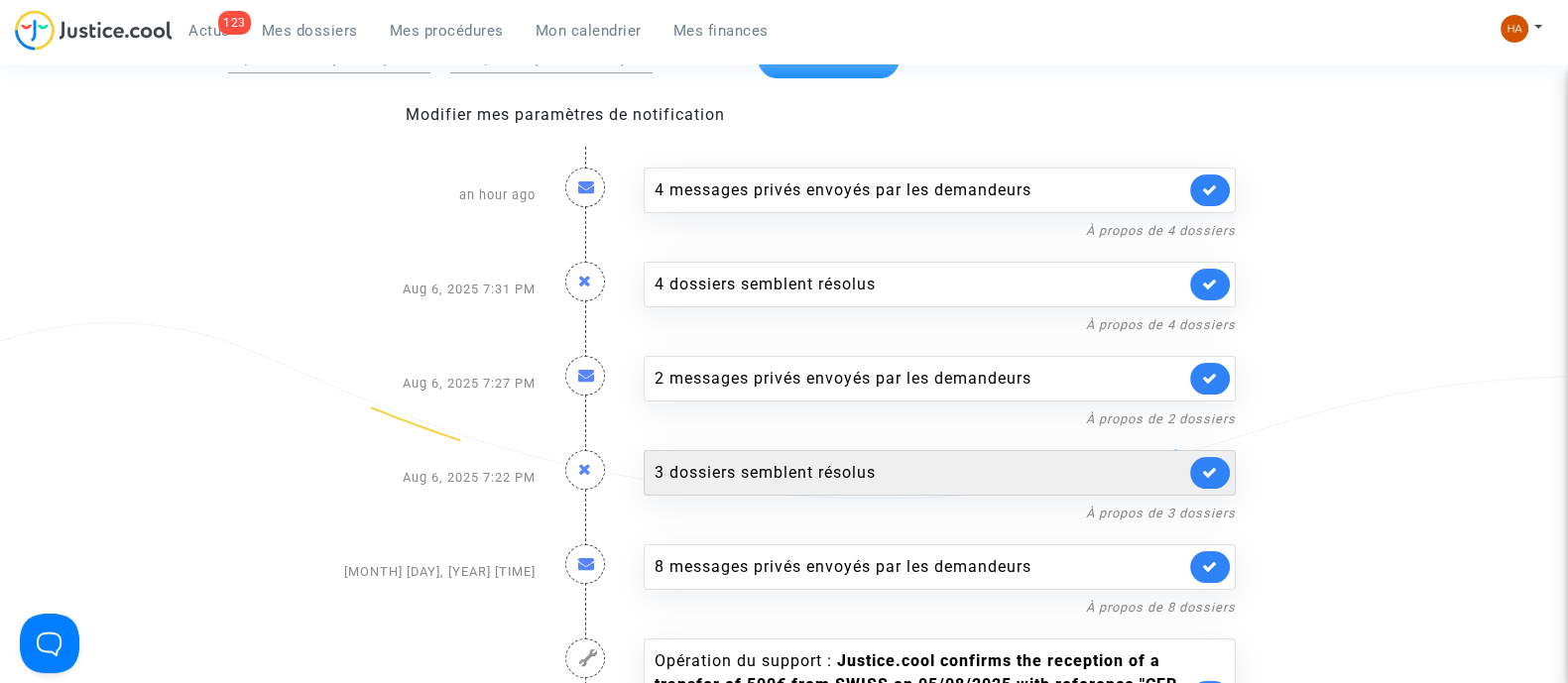 scroll, scrollTop: 250, scrollLeft: 0, axis: vertical 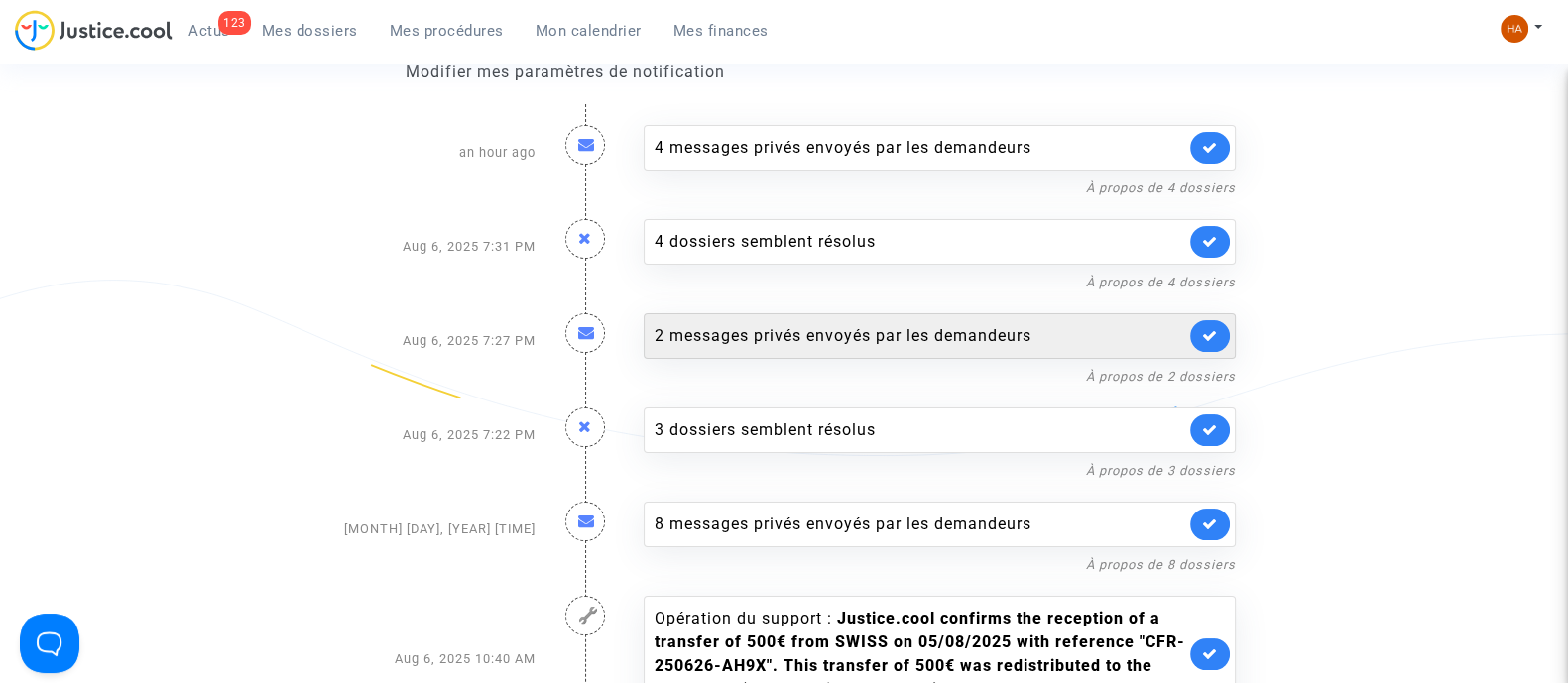 click on "2 messages privés envoyés par   les demandeurs" 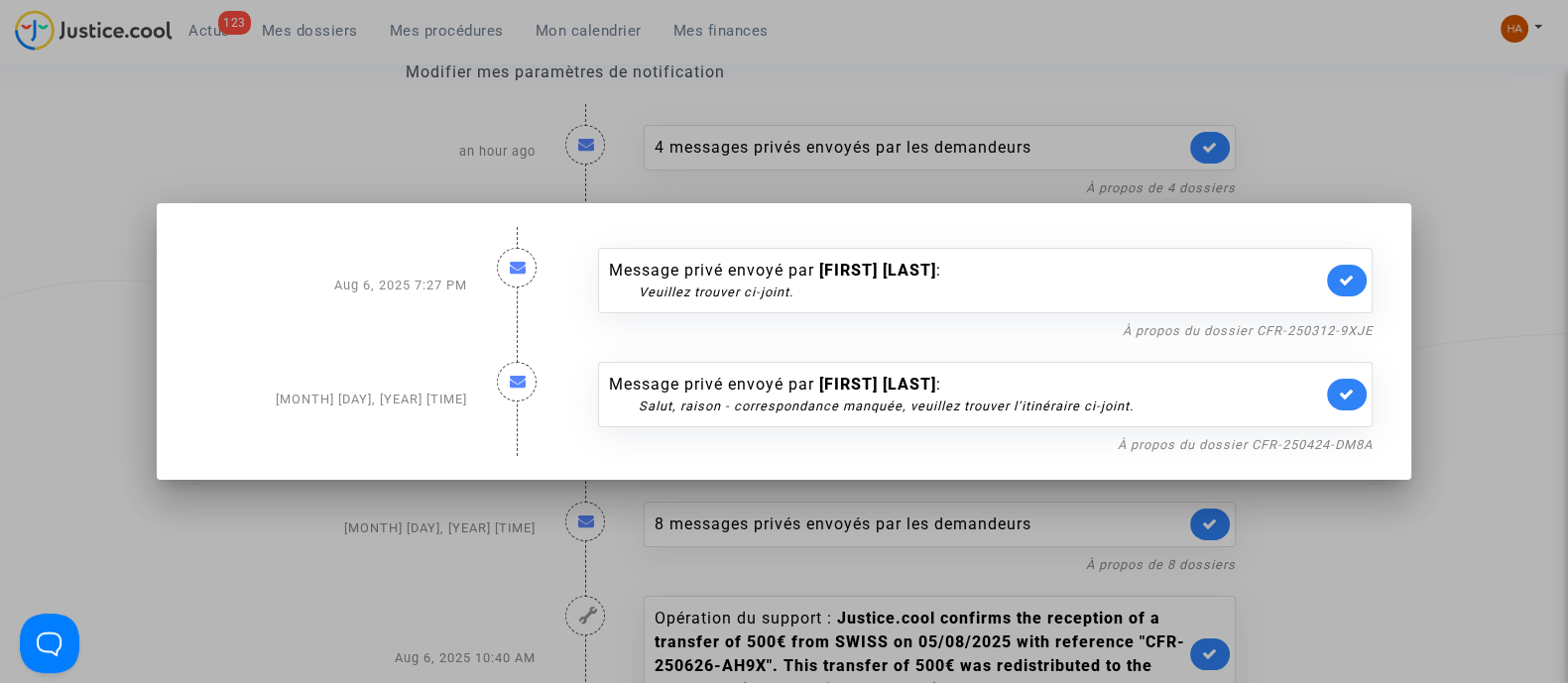 click at bounding box center (784, 341) 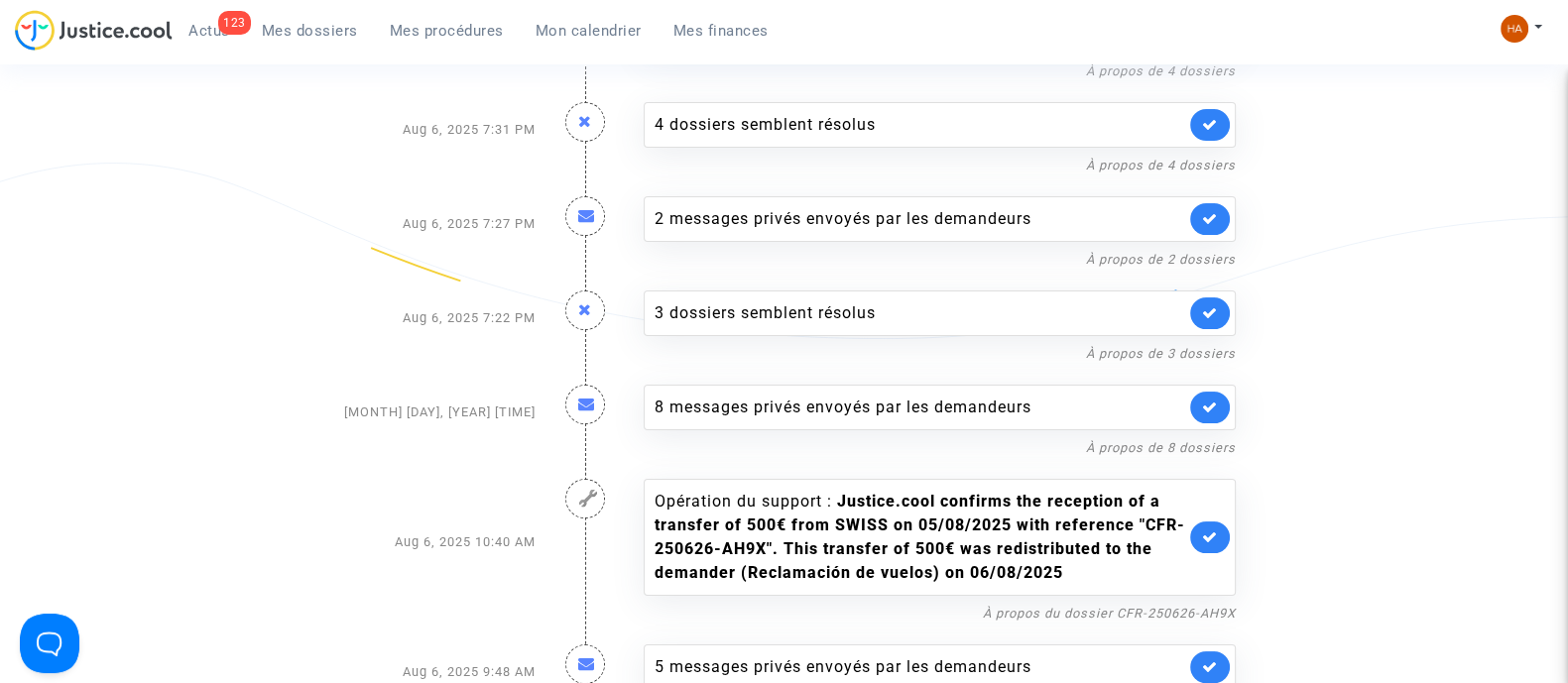 scroll, scrollTop: 374, scrollLeft: 0, axis: vertical 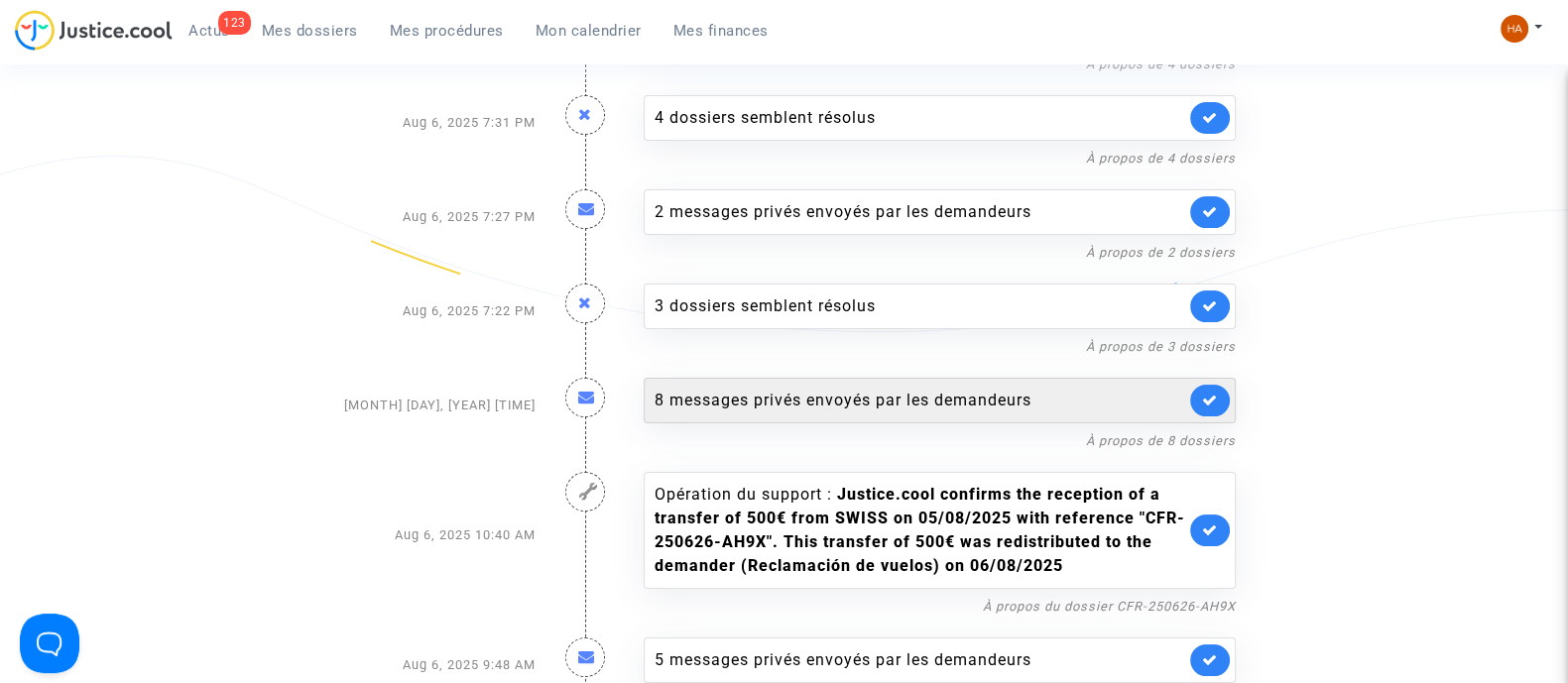 click on "8 messages privés envoyés par   les demandeurs" 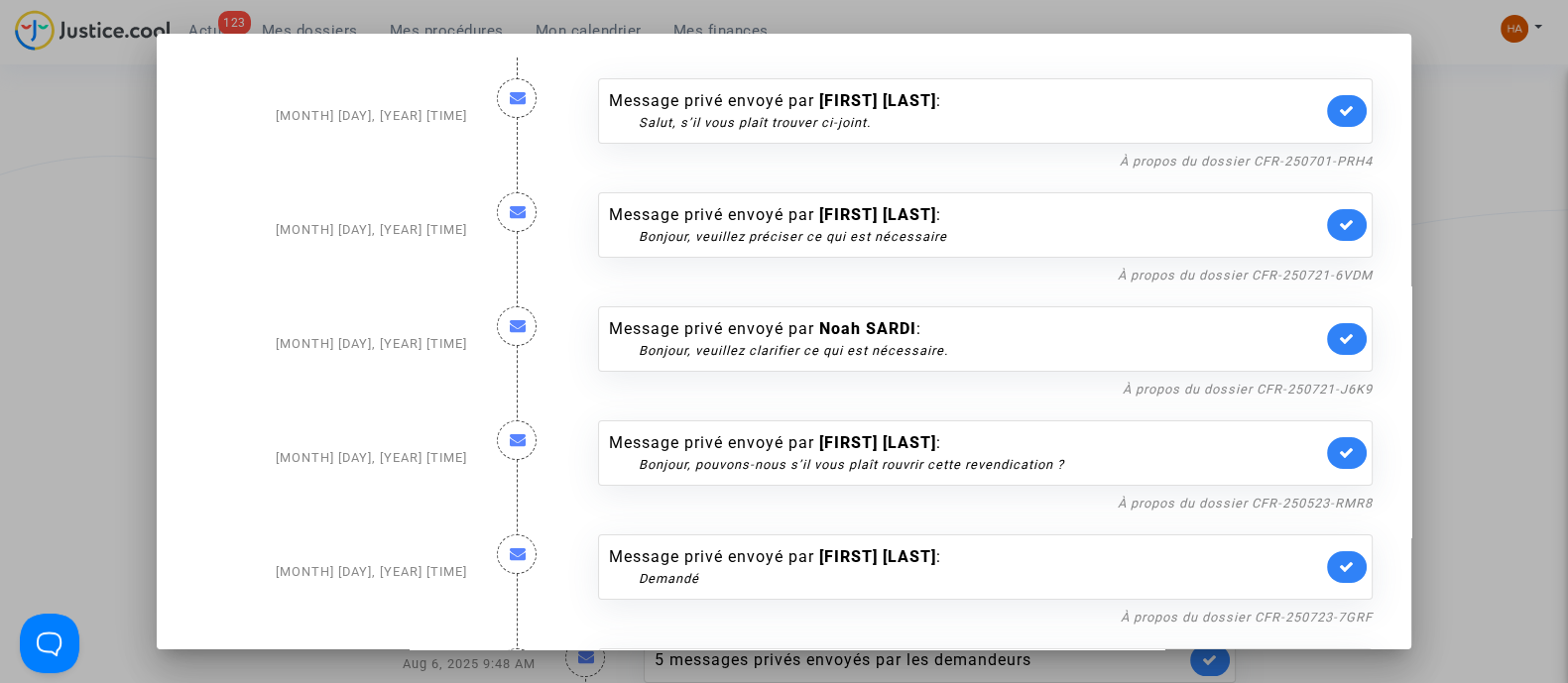 click at bounding box center [784, 341] 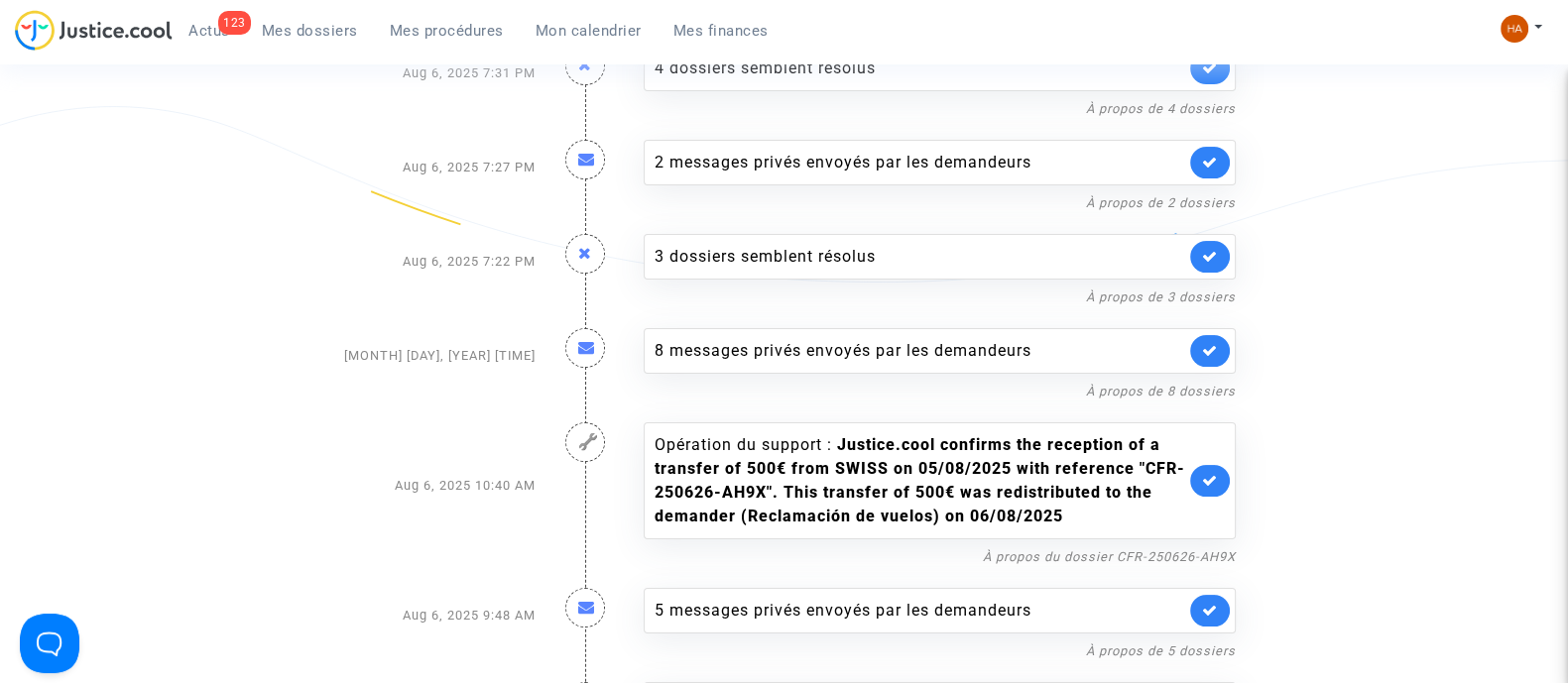 scroll, scrollTop: 622, scrollLeft: 0, axis: vertical 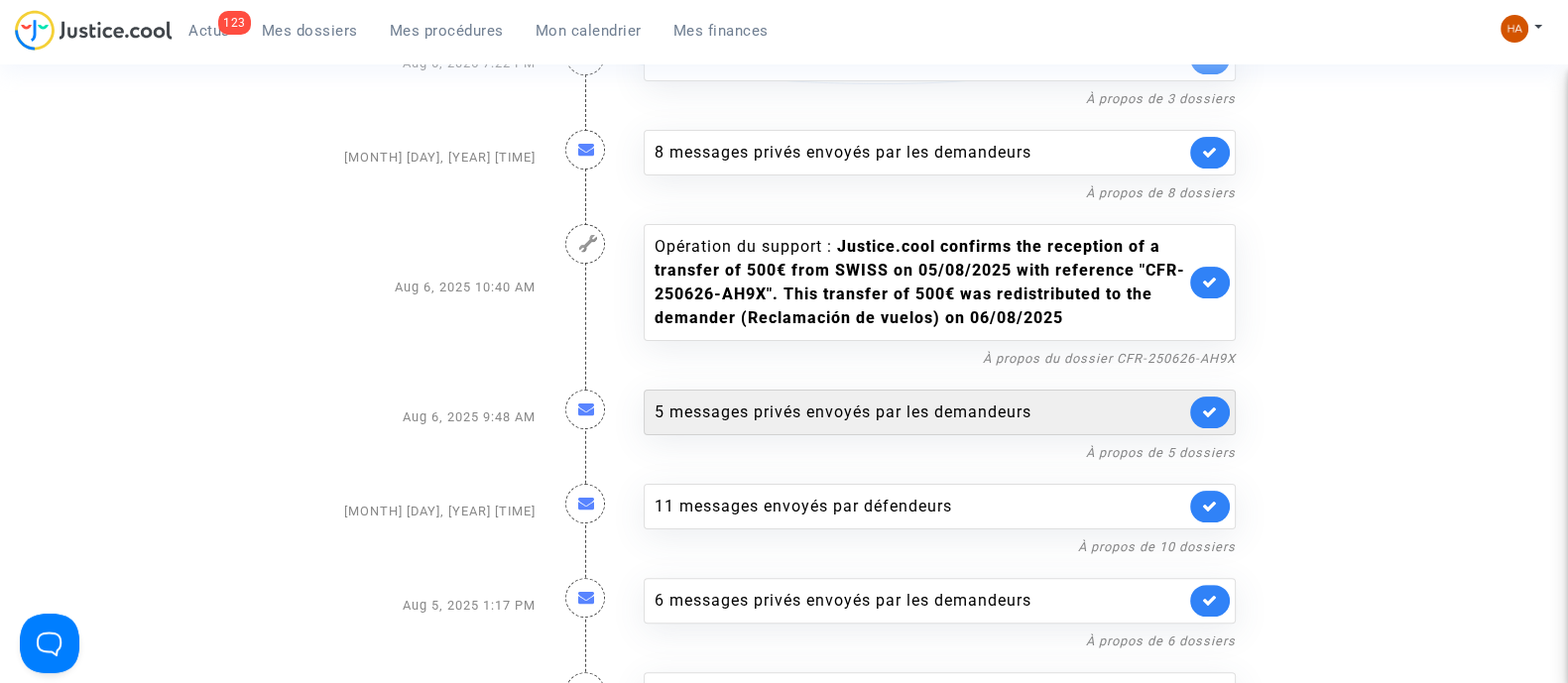 click on "5 messages privés envoyés par   les demandeurs" 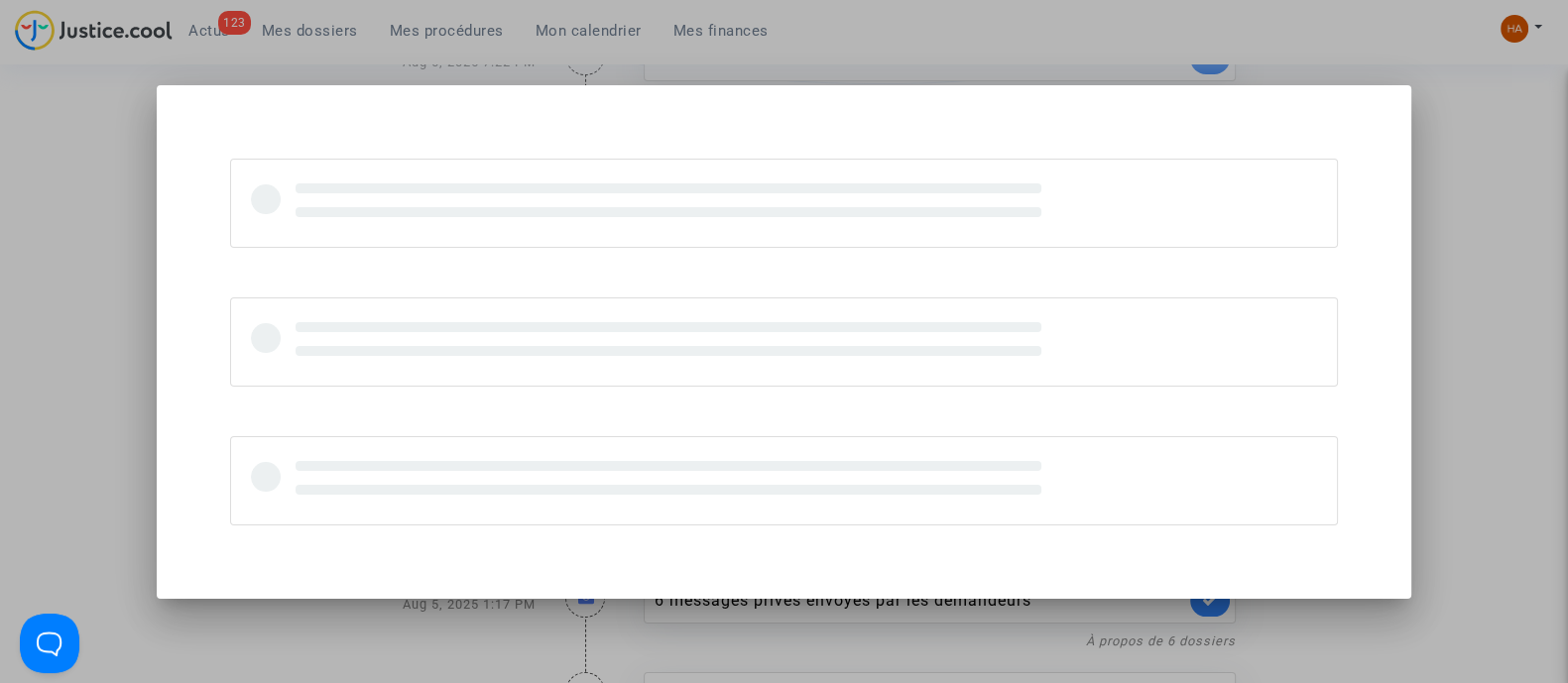 scroll, scrollTop: 0, scrollLeft: 0, axis: both 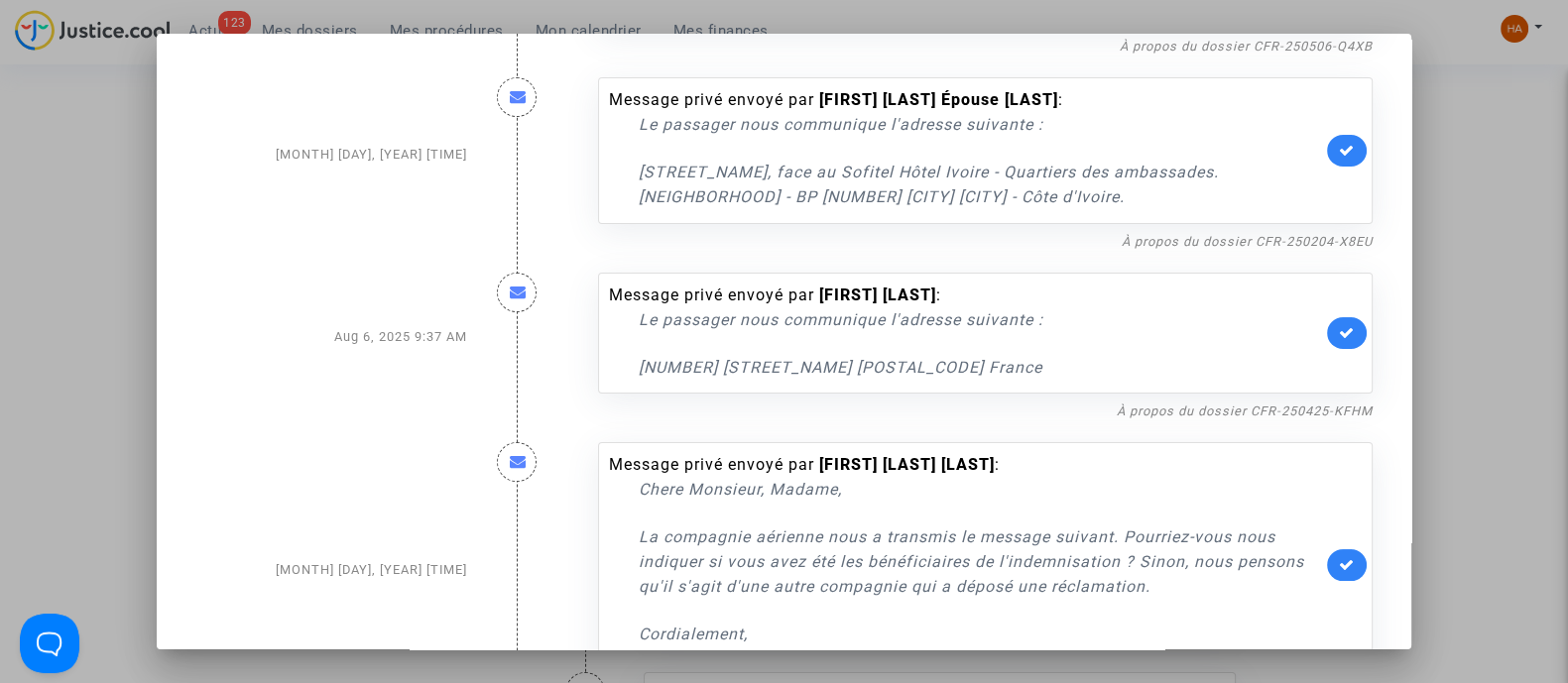 click at bounding box center [784, 341] 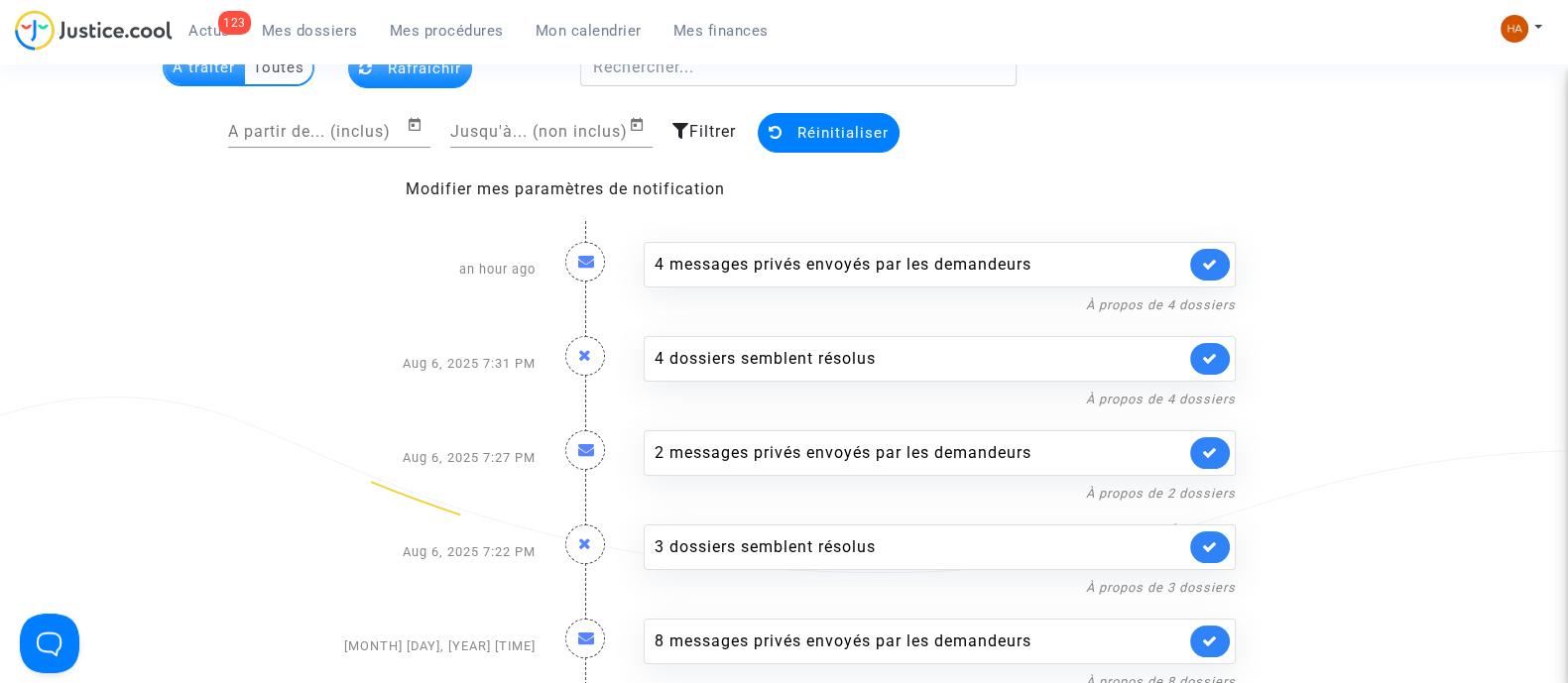 scroll, scrollTop: 126, scrollLeft: 0, axis: vertical 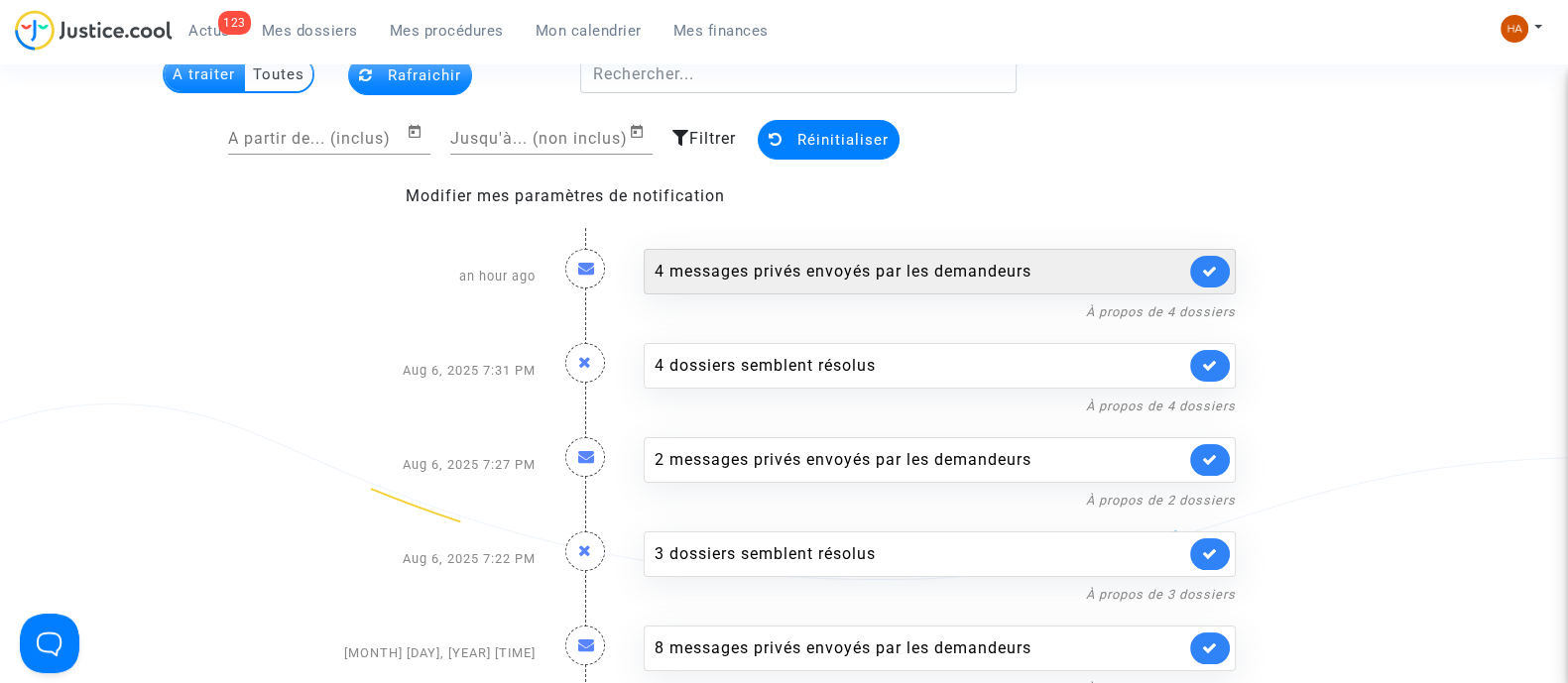 click on "4 messages privés envoyés par   les demandeurs" 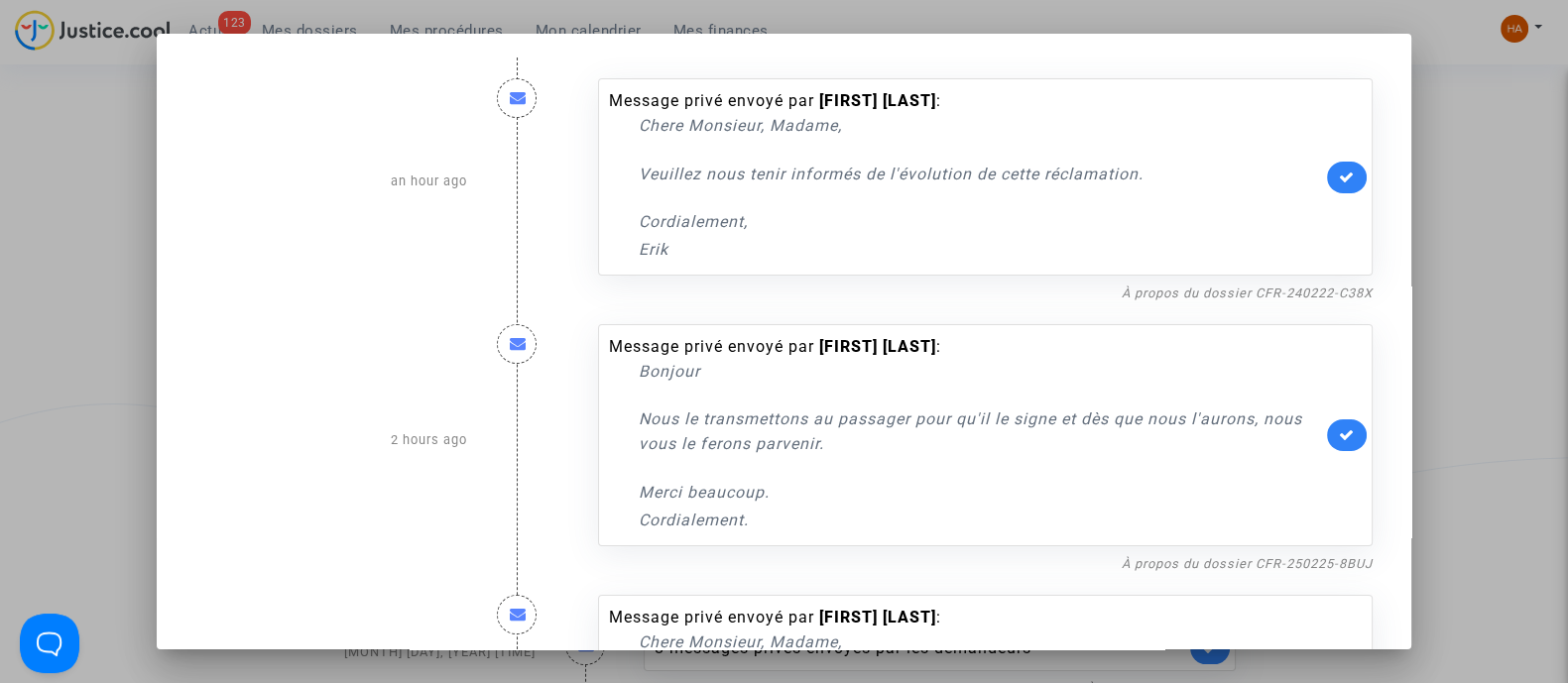 scroll, scrollTop: 685, scrollLeft: 0, axis: vertical 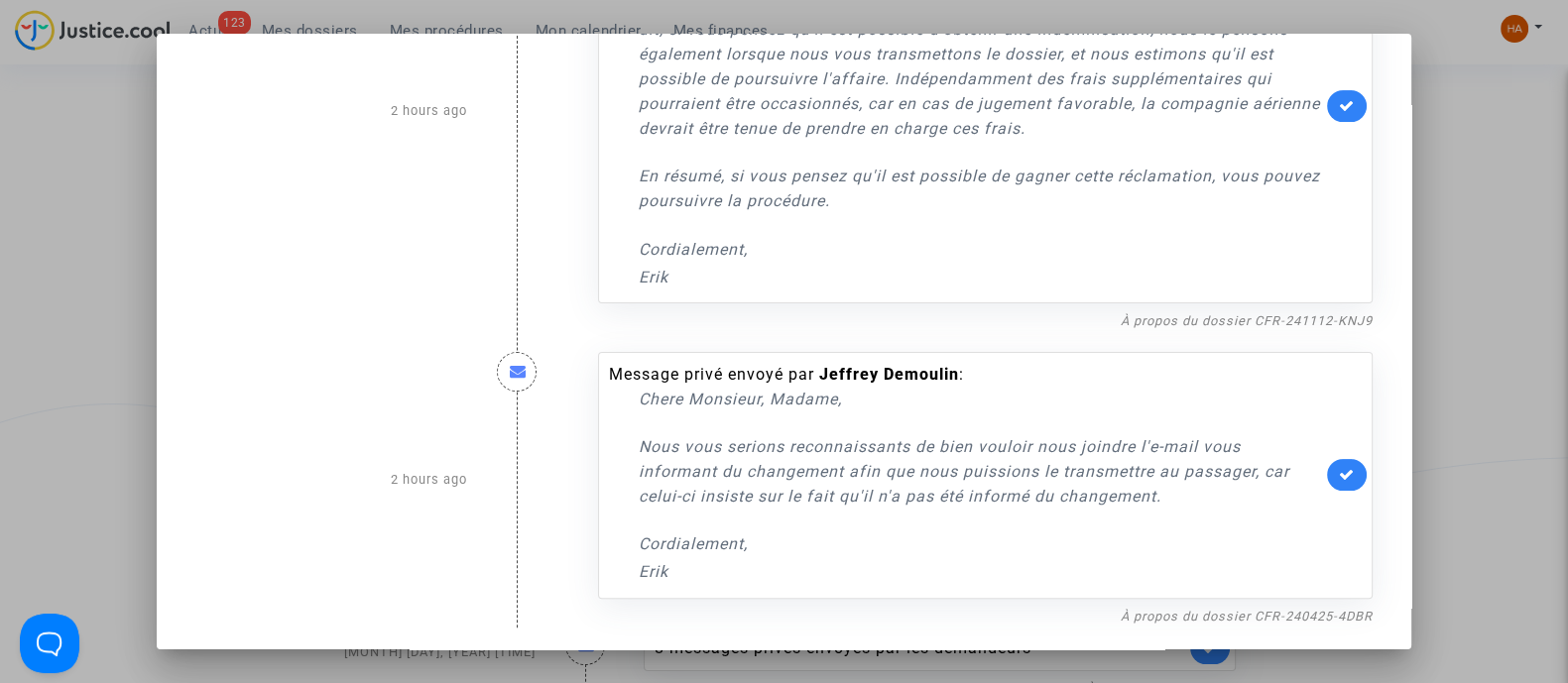 drag, startPoint x: 1472, startPoint y: 361, endPoint x: 1403, endPoint y: 339, distance: 72.42237 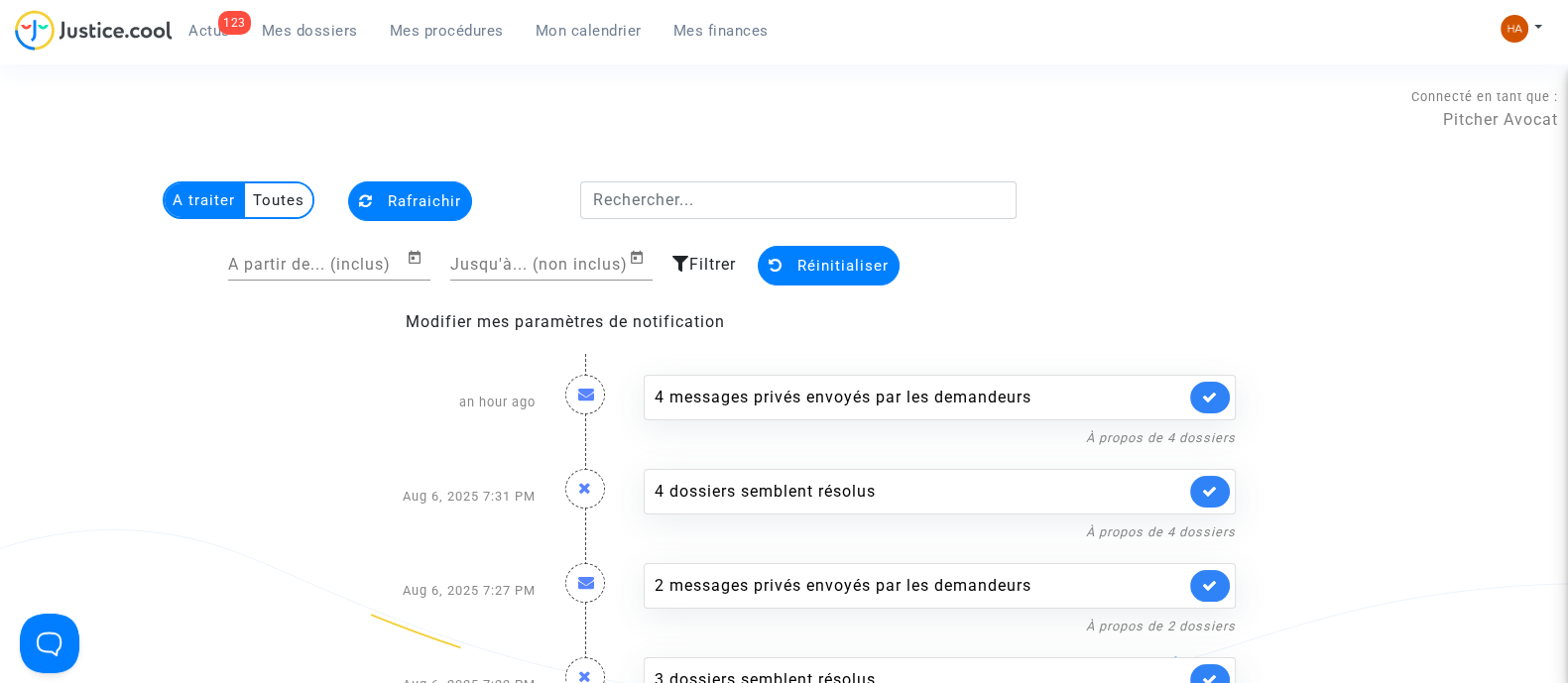 scroll, scrollTop: 126, scrollLeft: 0, axis: vertical 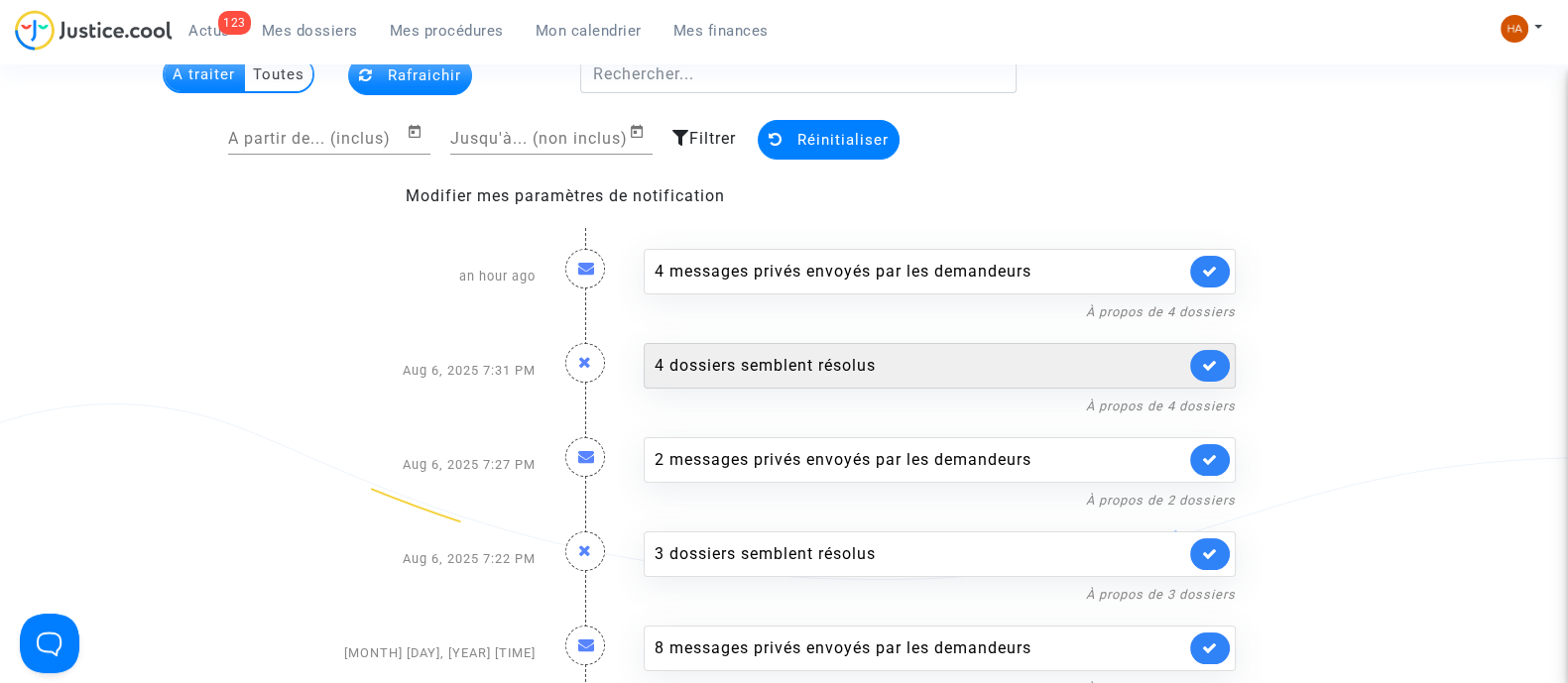 click on "4 dossiers semblent résolus" 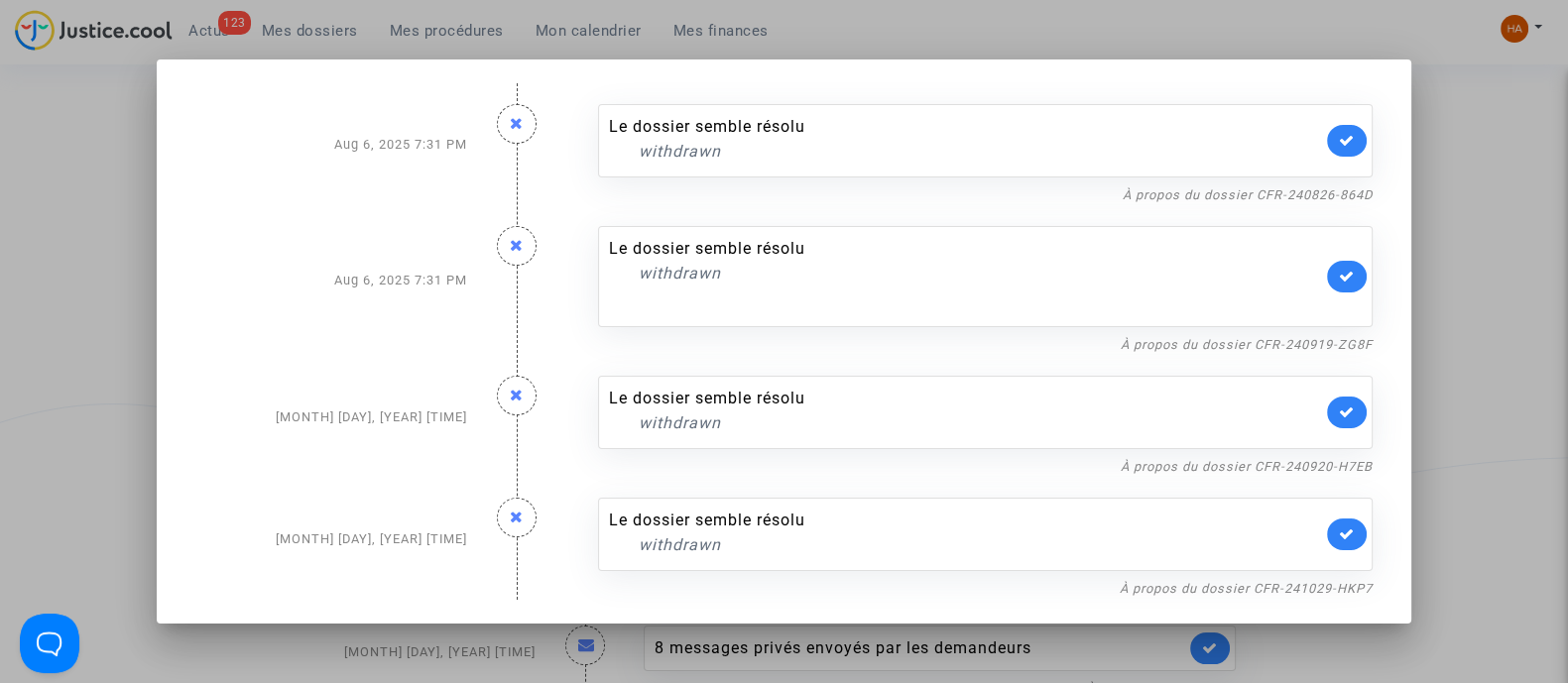 click at bounding box center [784, 341] 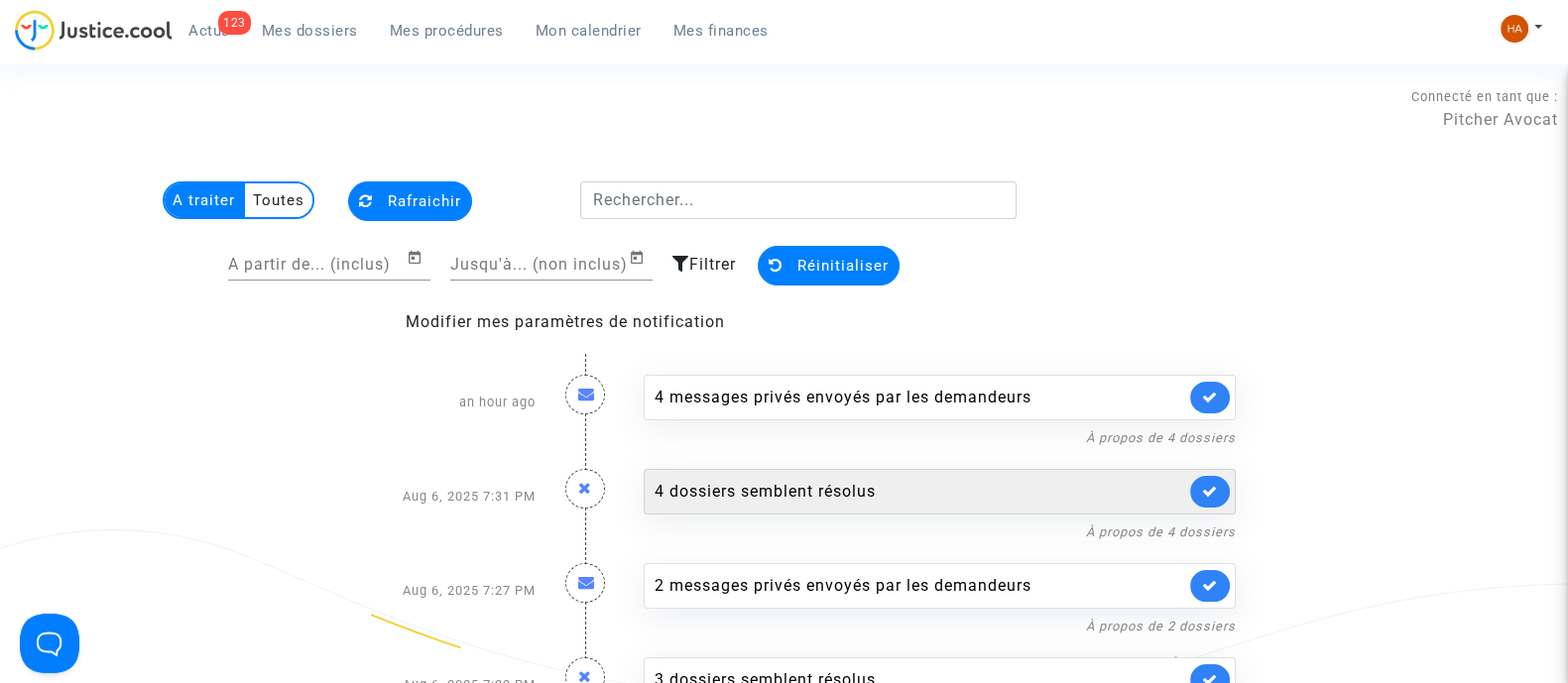 scroll, scrollTop: 126, scrollLeft: 0, axis: vertical 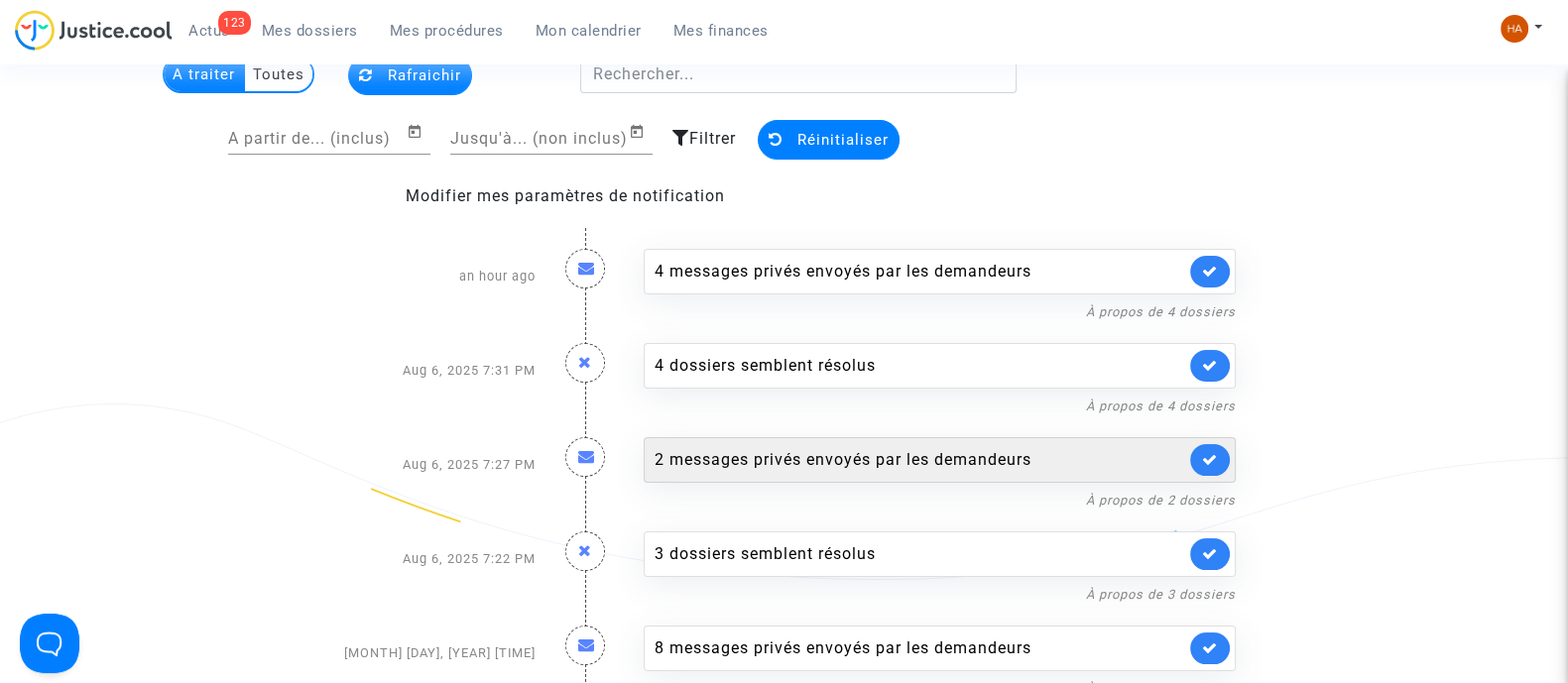 click on "2 messages privés envoyés par   les demandeurs" 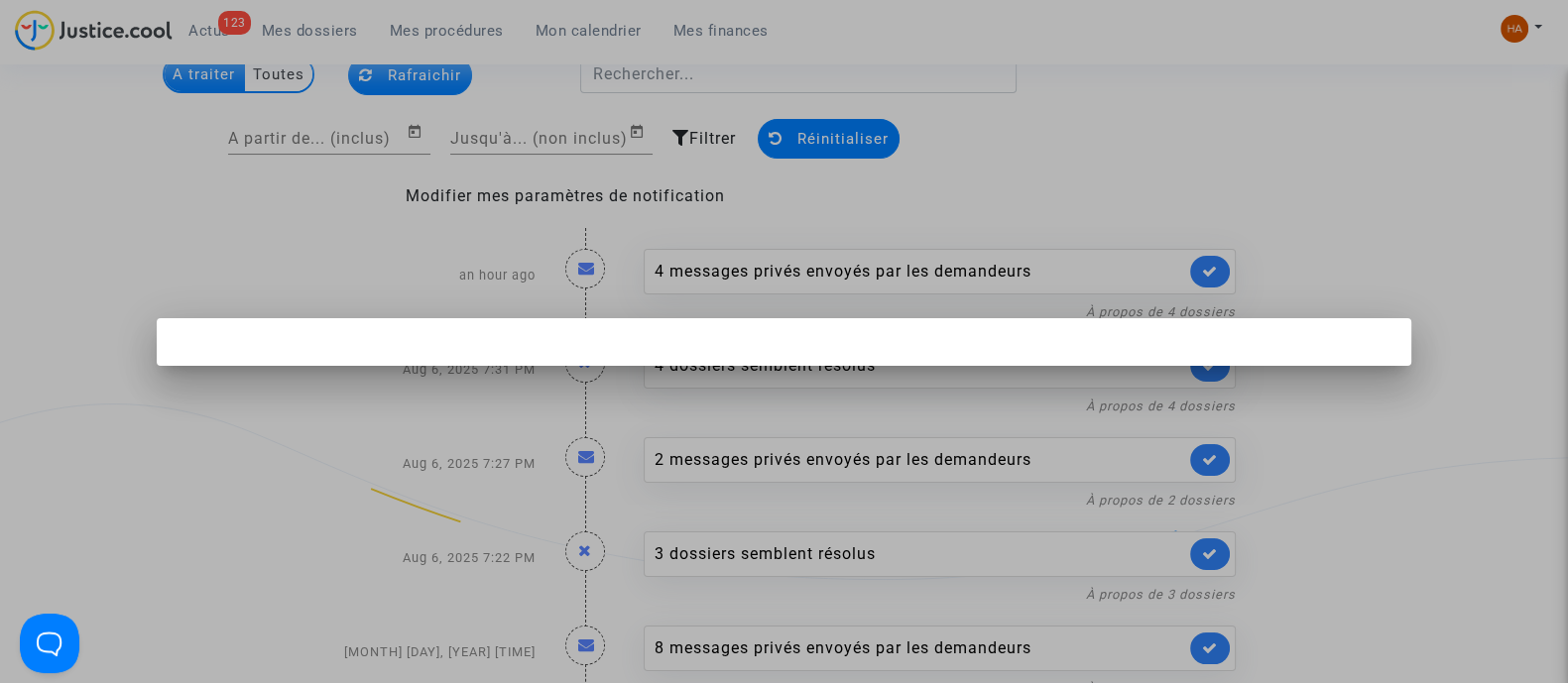 scroll, scrollTop: 0, scrollLeft: 0, axis: both 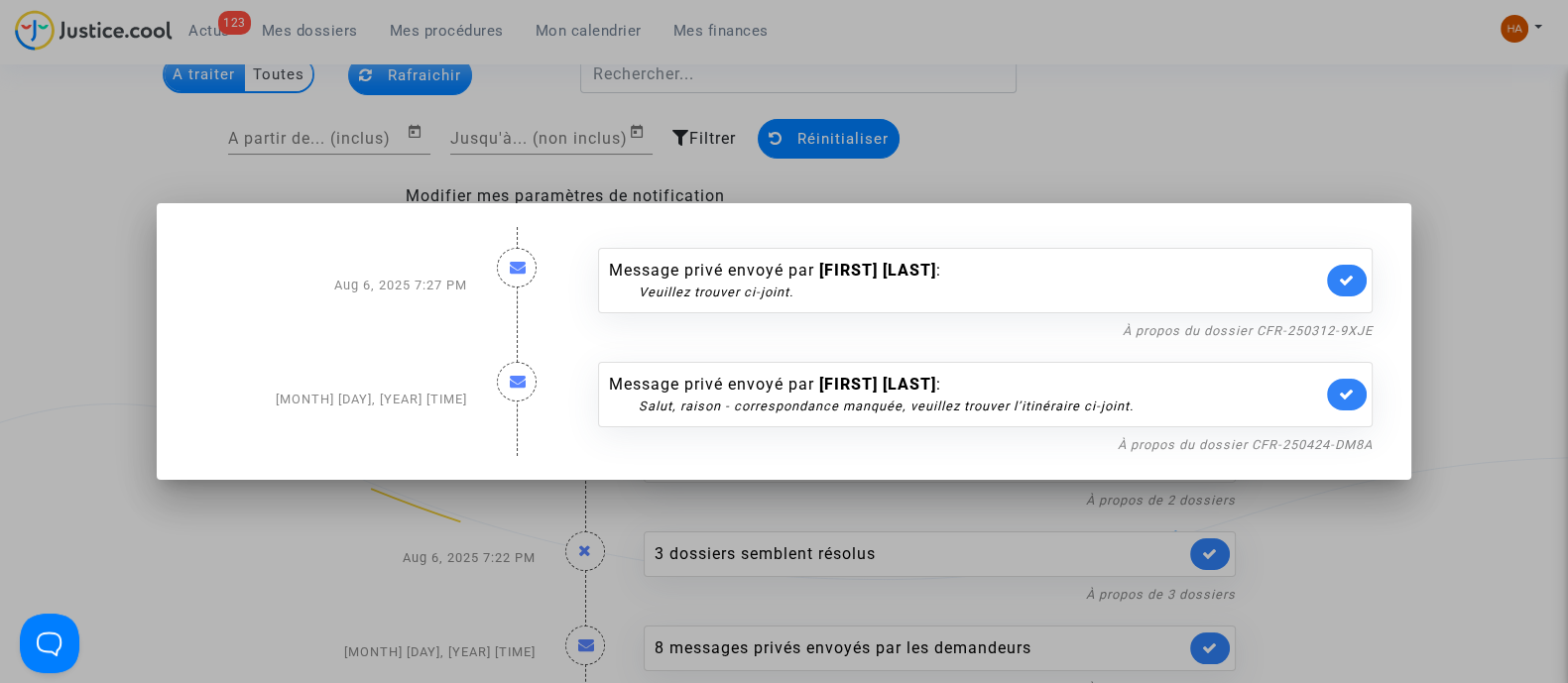 click at bounding box center [784, 341] 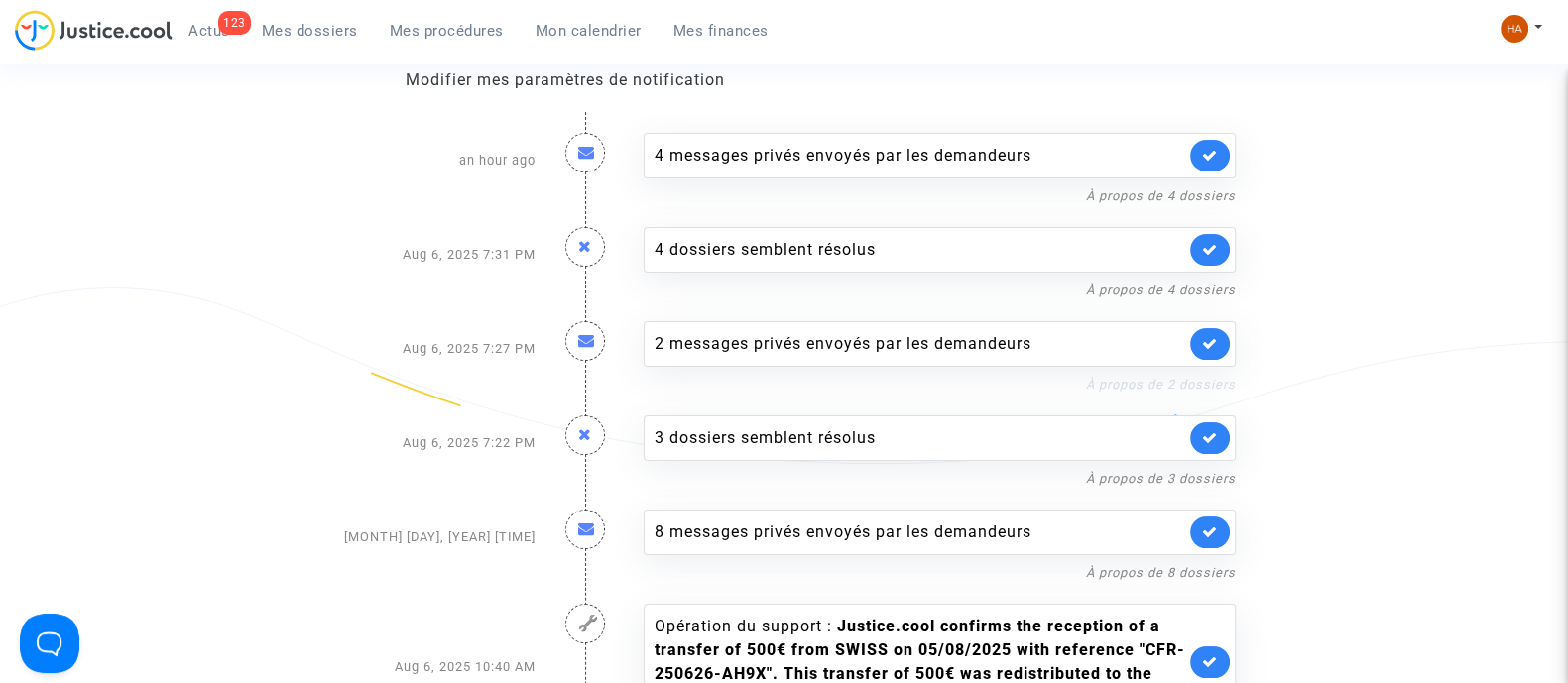 scroll, scrollTop: 250, scrollLeft: 0, axis: vertical 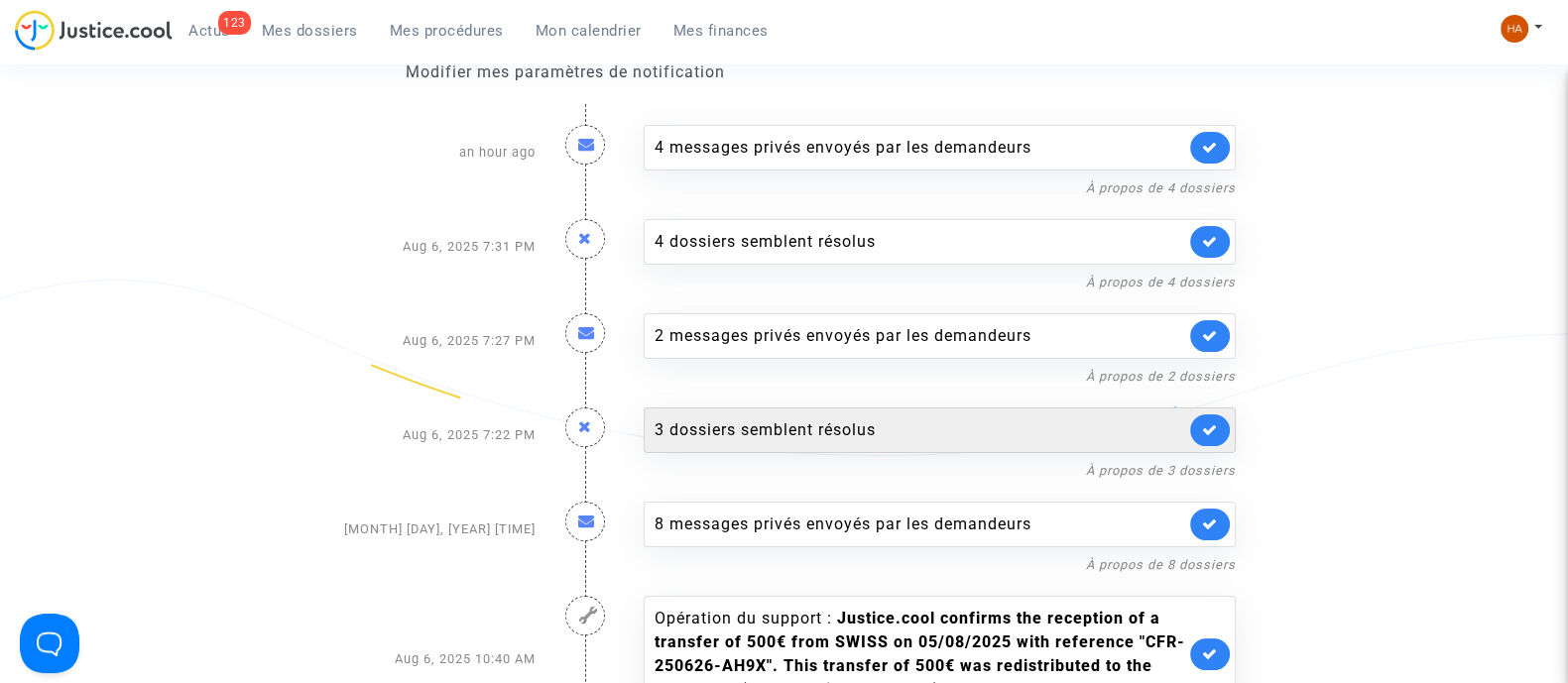 click on "3 dossiers semblent résolus" 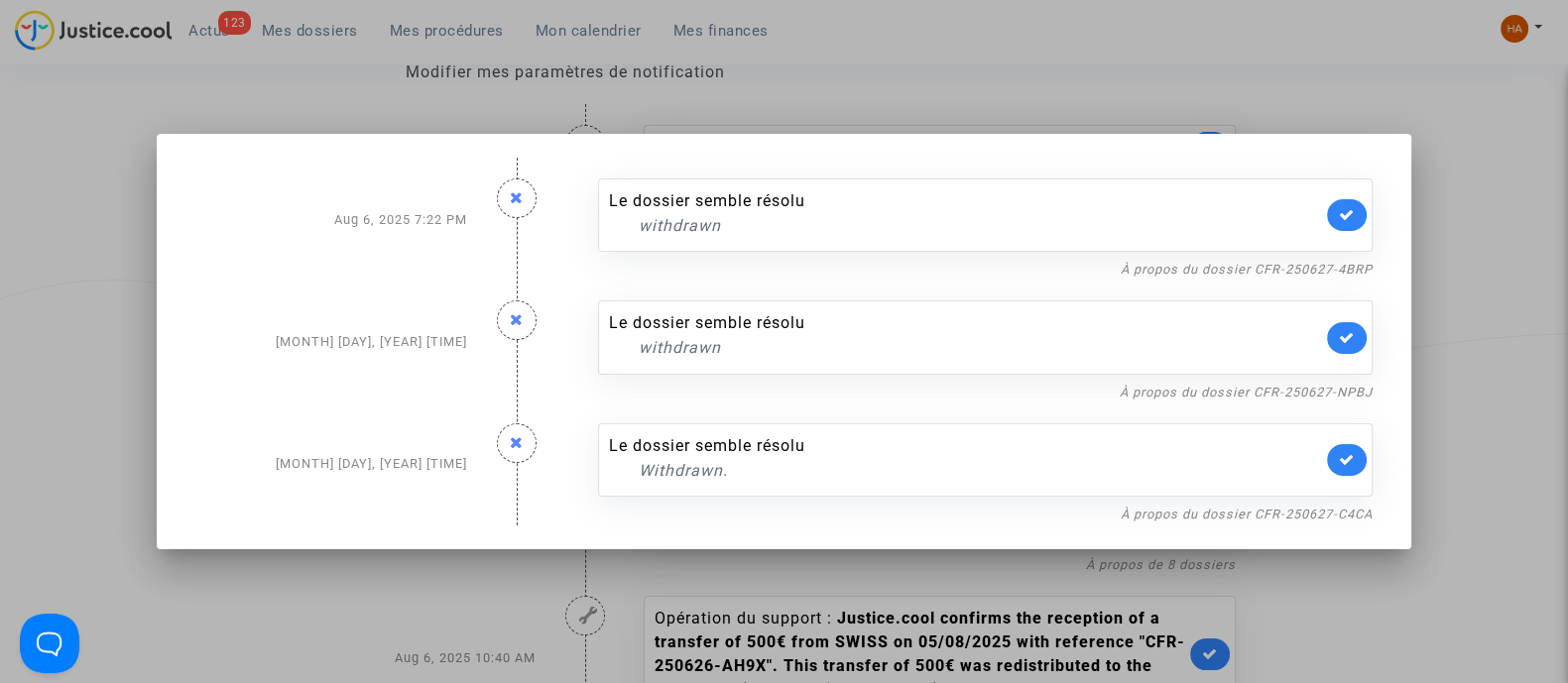click at bounding box center [784, 341] 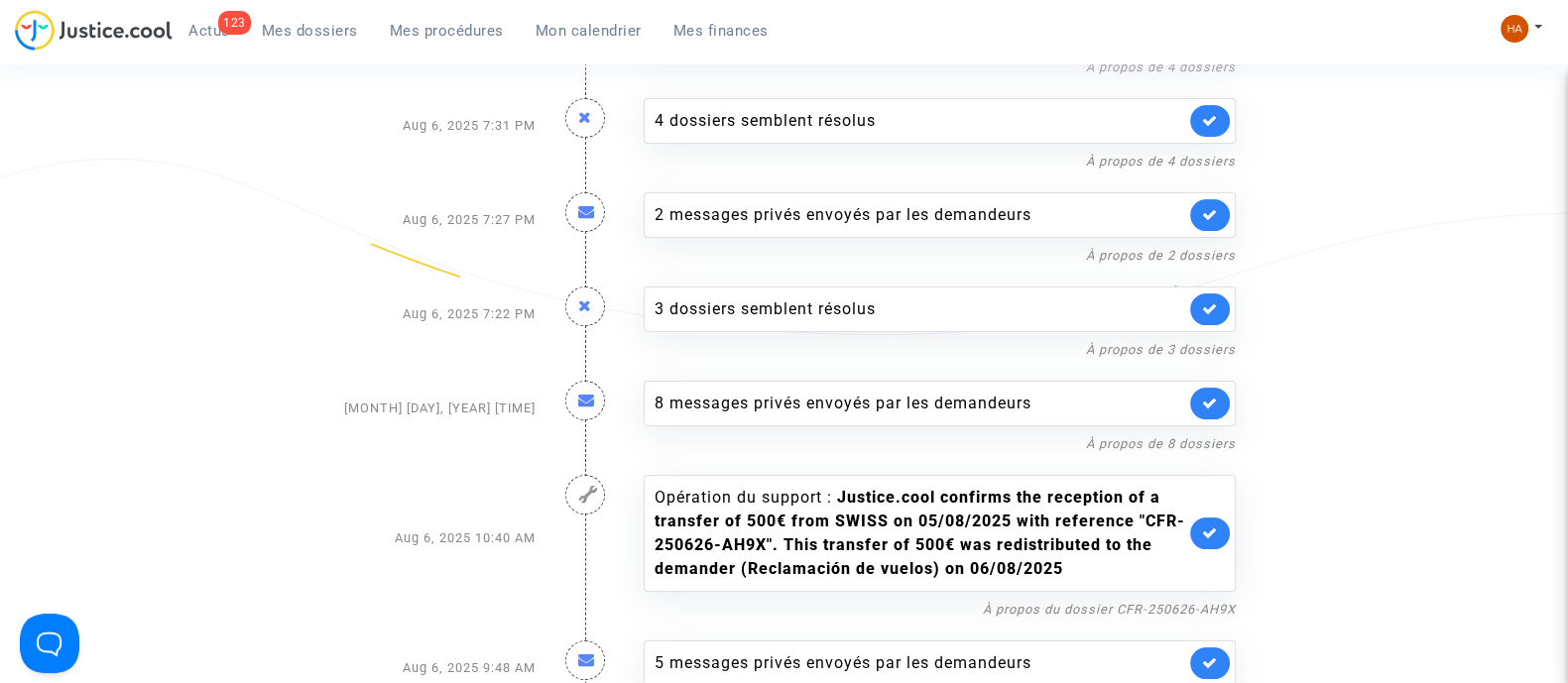 scroll, scrollTop: 374, scrollLeft: 0, axis: vertical 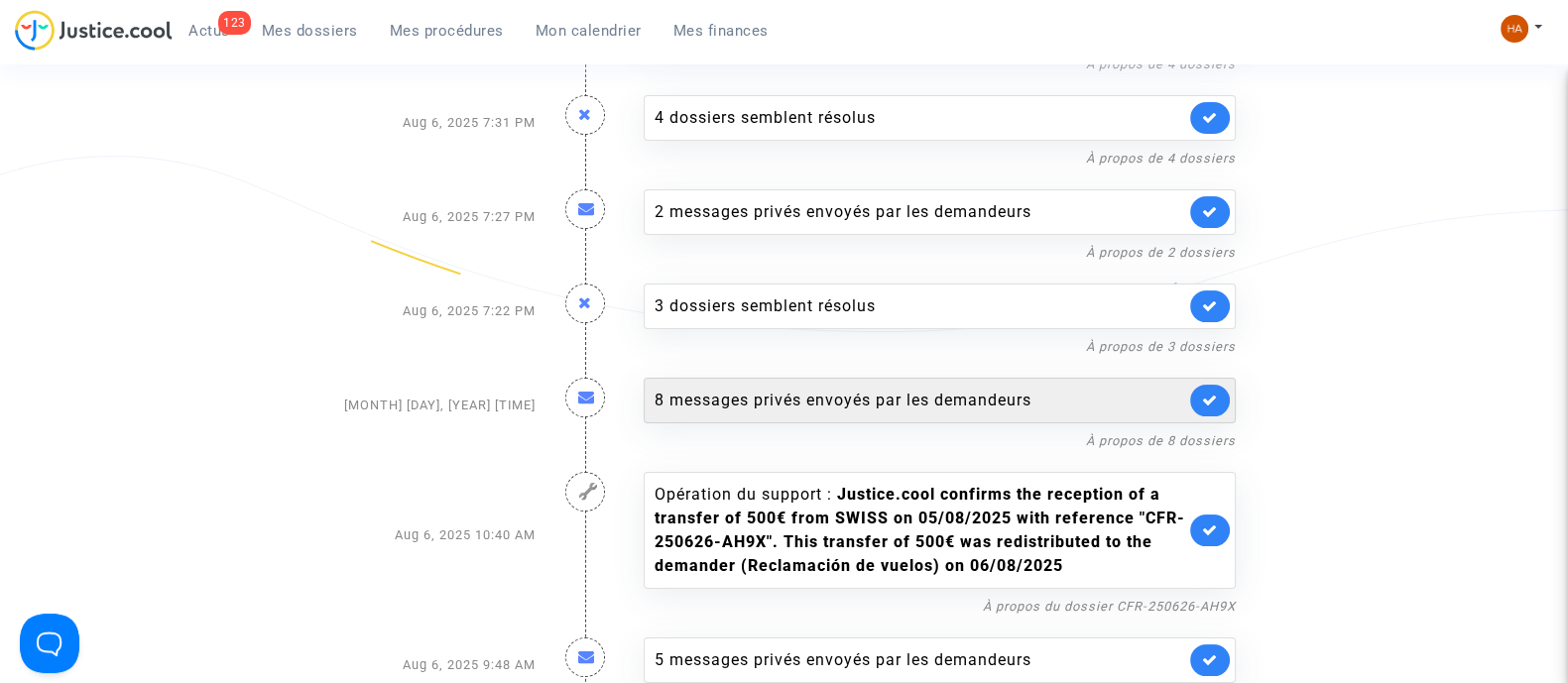 click on "8 messages privés envoyés par   les demandeurs" 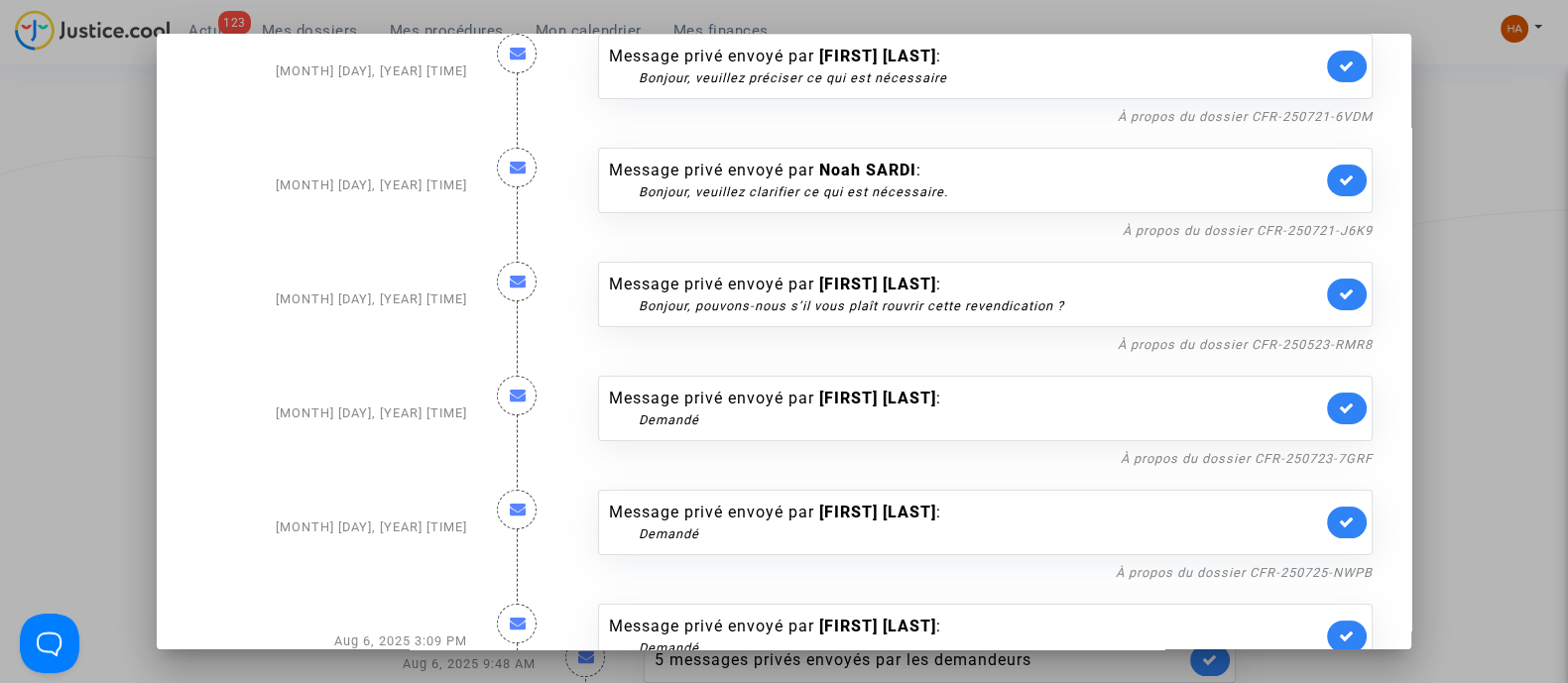 scroll, scrollTop: 459, scrollLeft: 0, axis: vertical 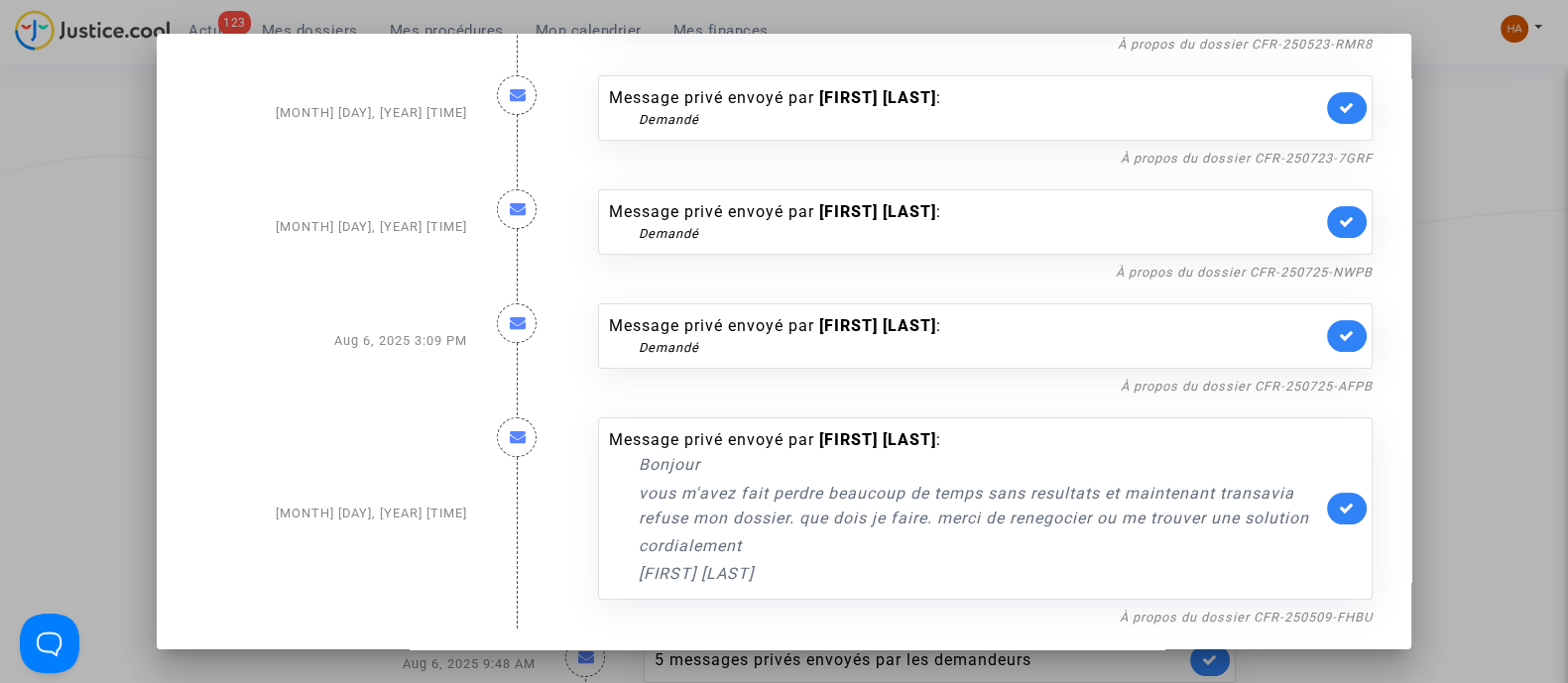 click at bounding box center [784, 341] 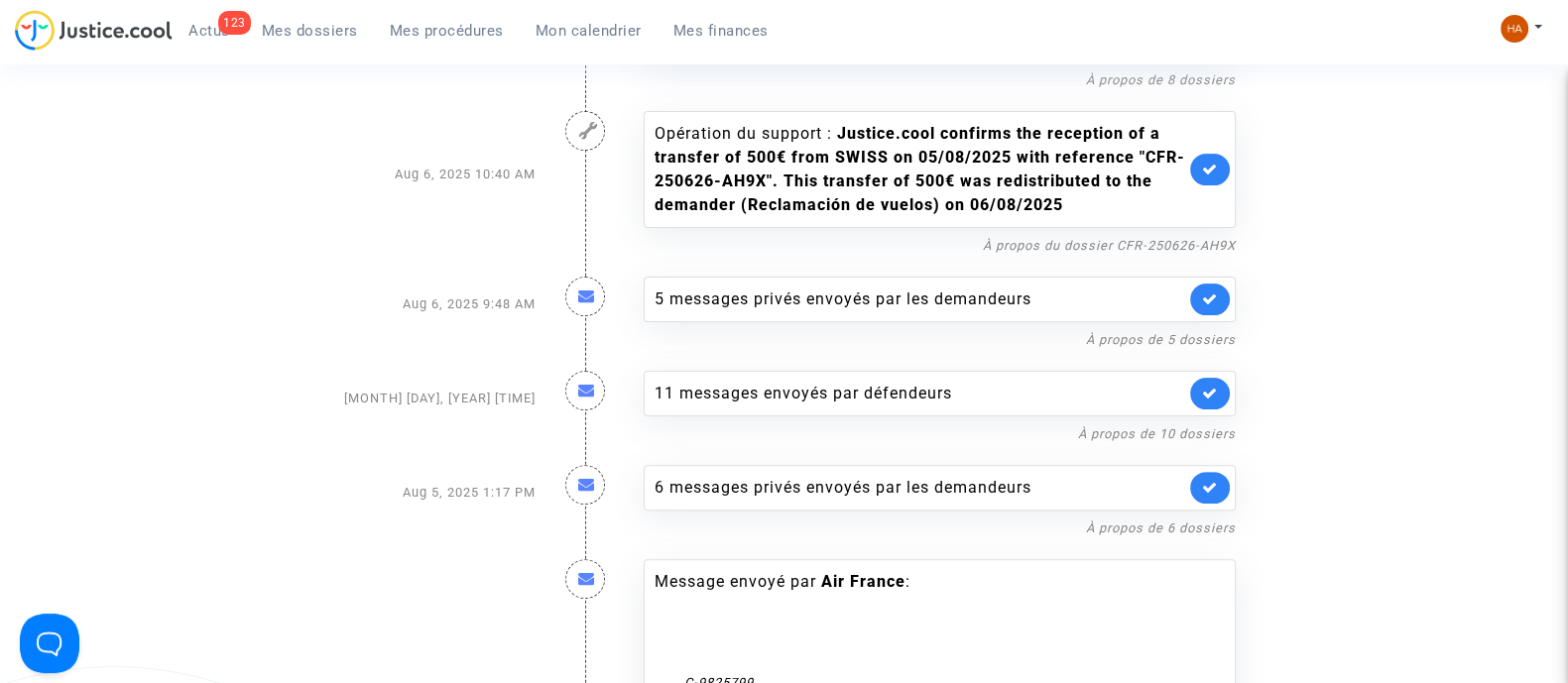 scroll, scrollTop: 745, scrollLeft: 0, axis: vertical 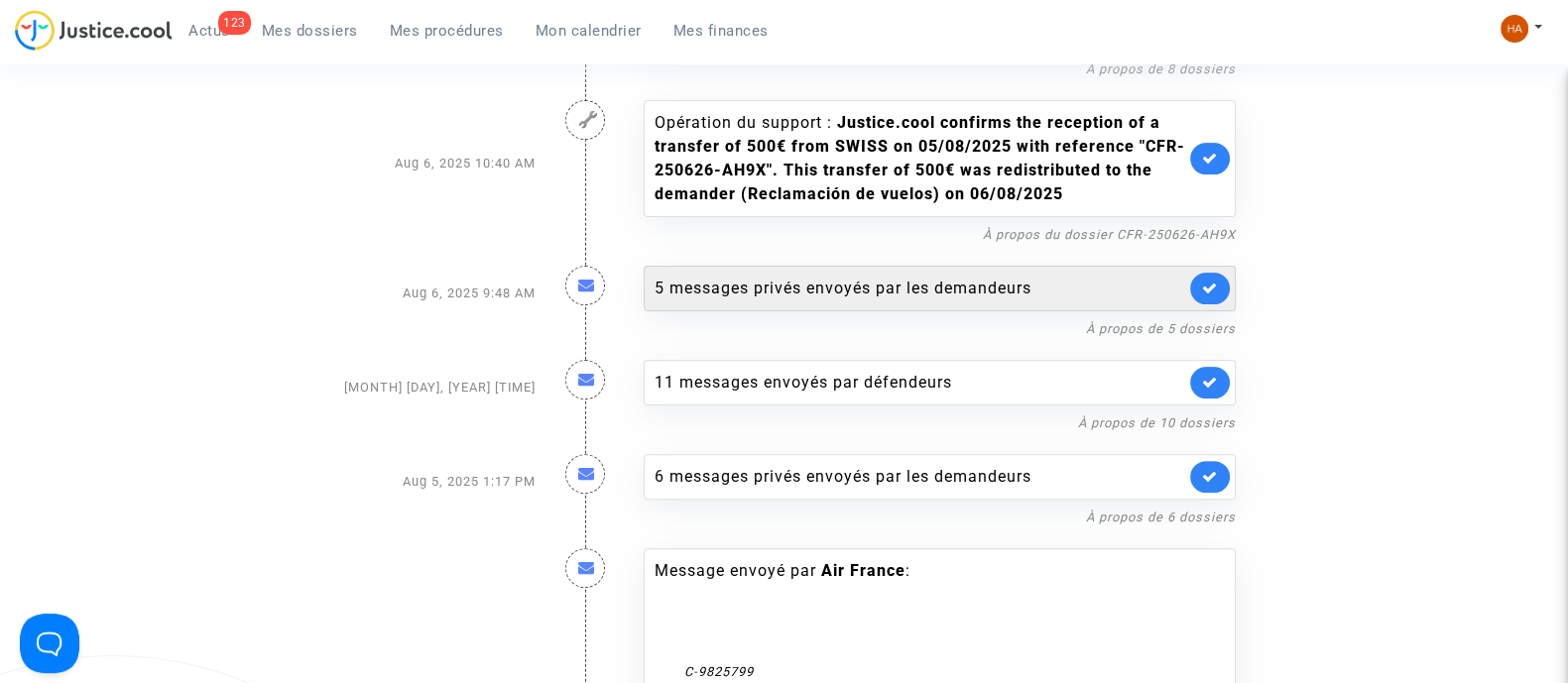 click on "5 messages privés envoyés par   les demandeurs" 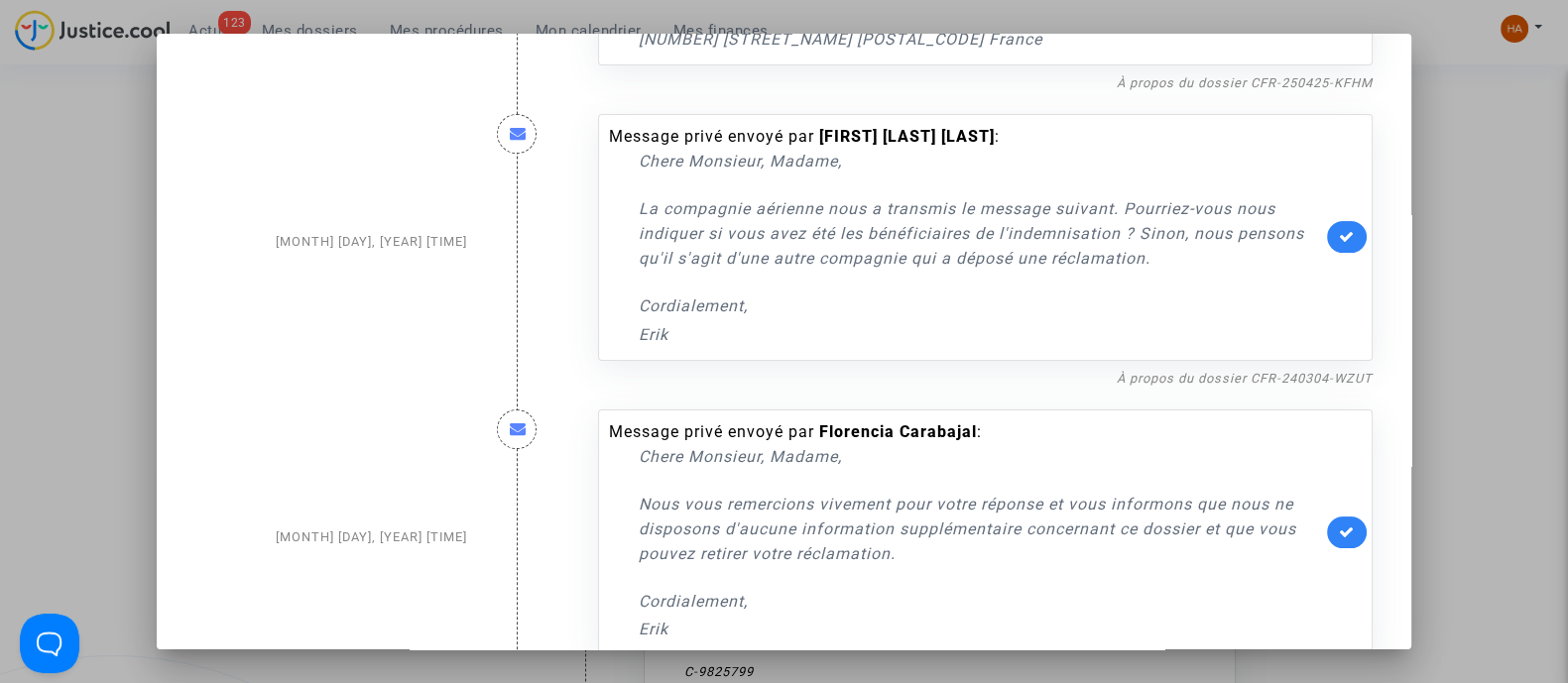 scroll, scrollTop: 620, scrollLeft: 0, axis: vertical 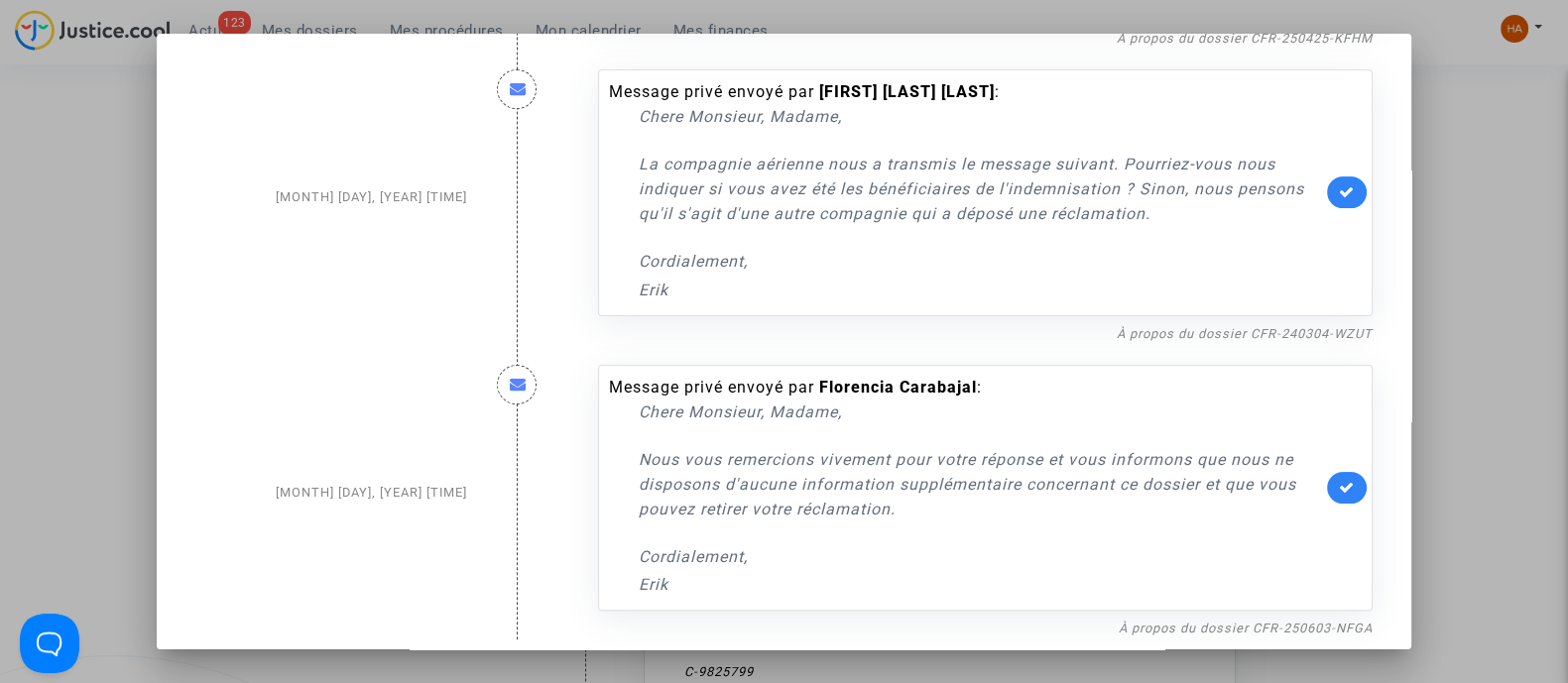 click at bounding box center (784, 341) 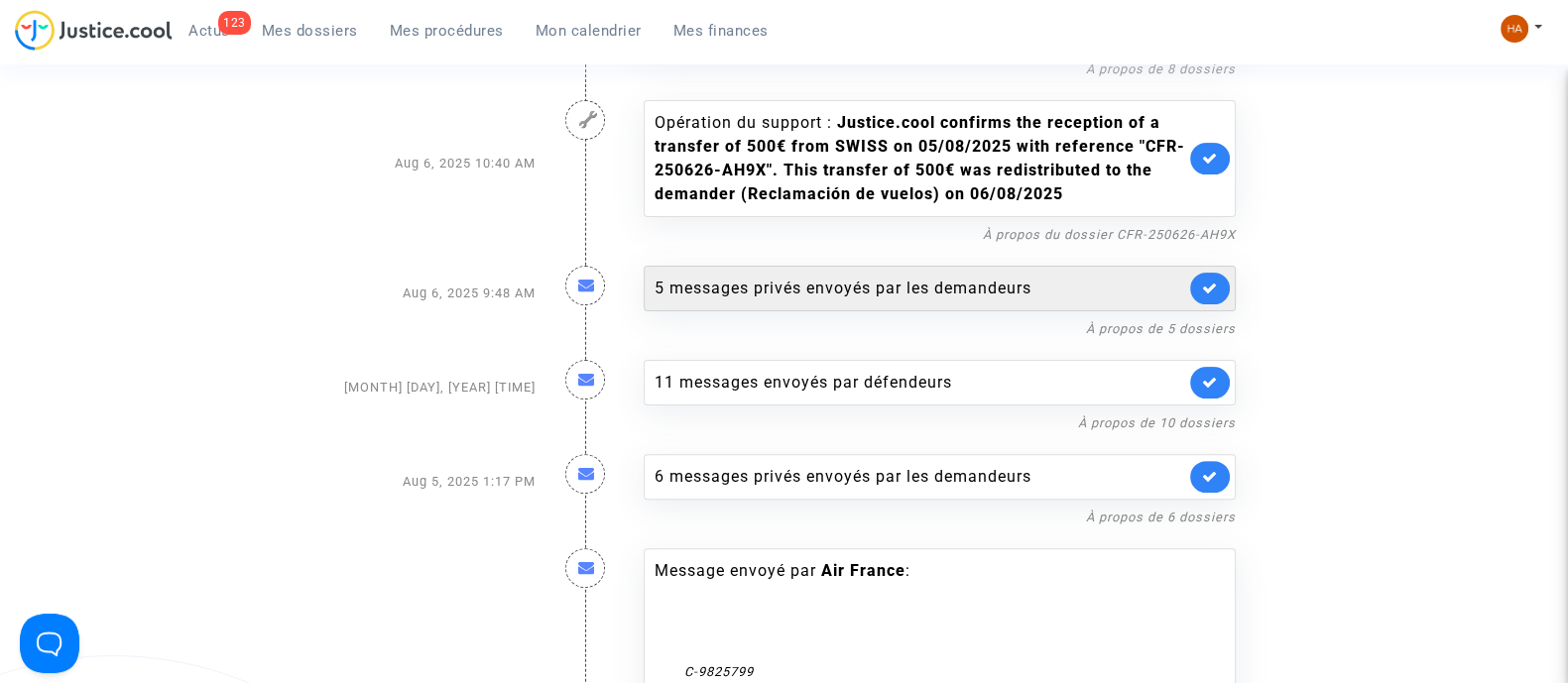 click on "5 messages privés envoyés par   les demandeurs" 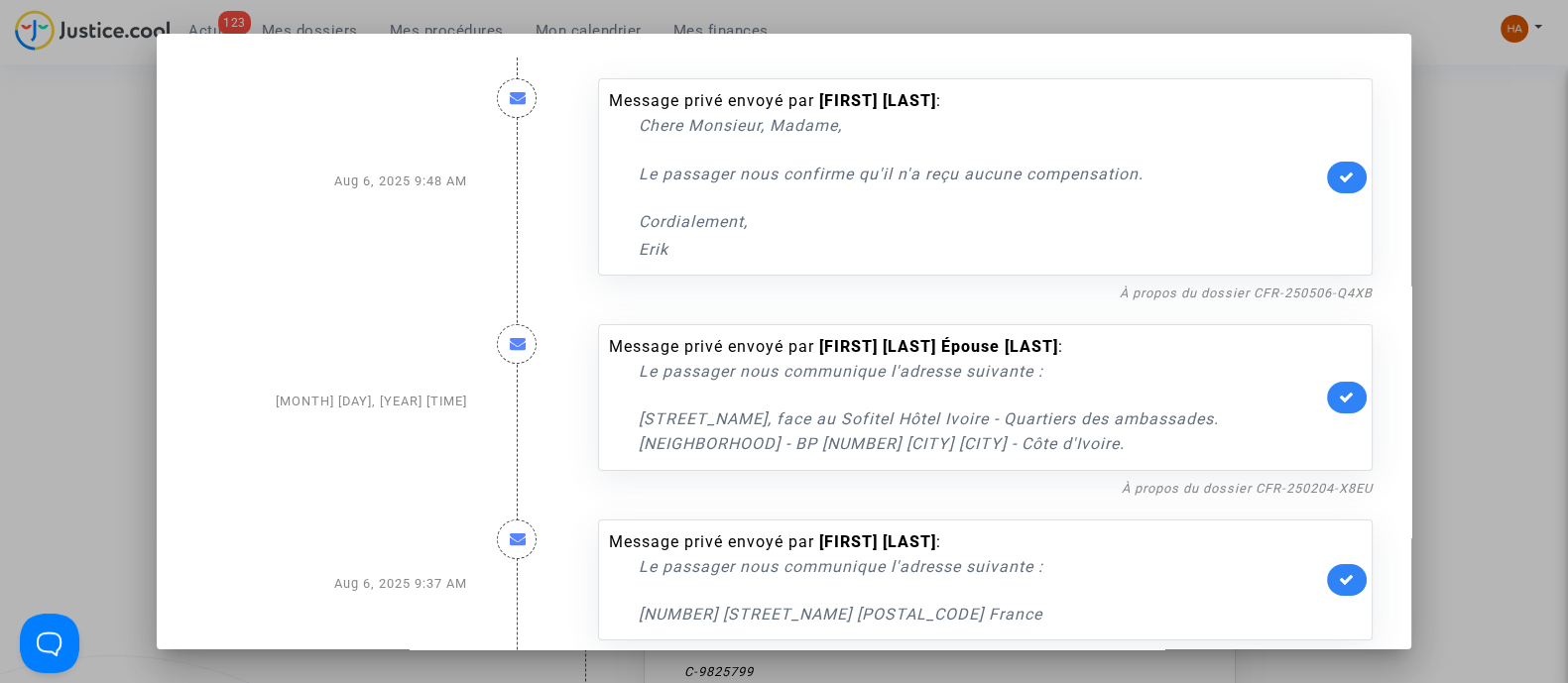 click at bounding box center [784, 341] 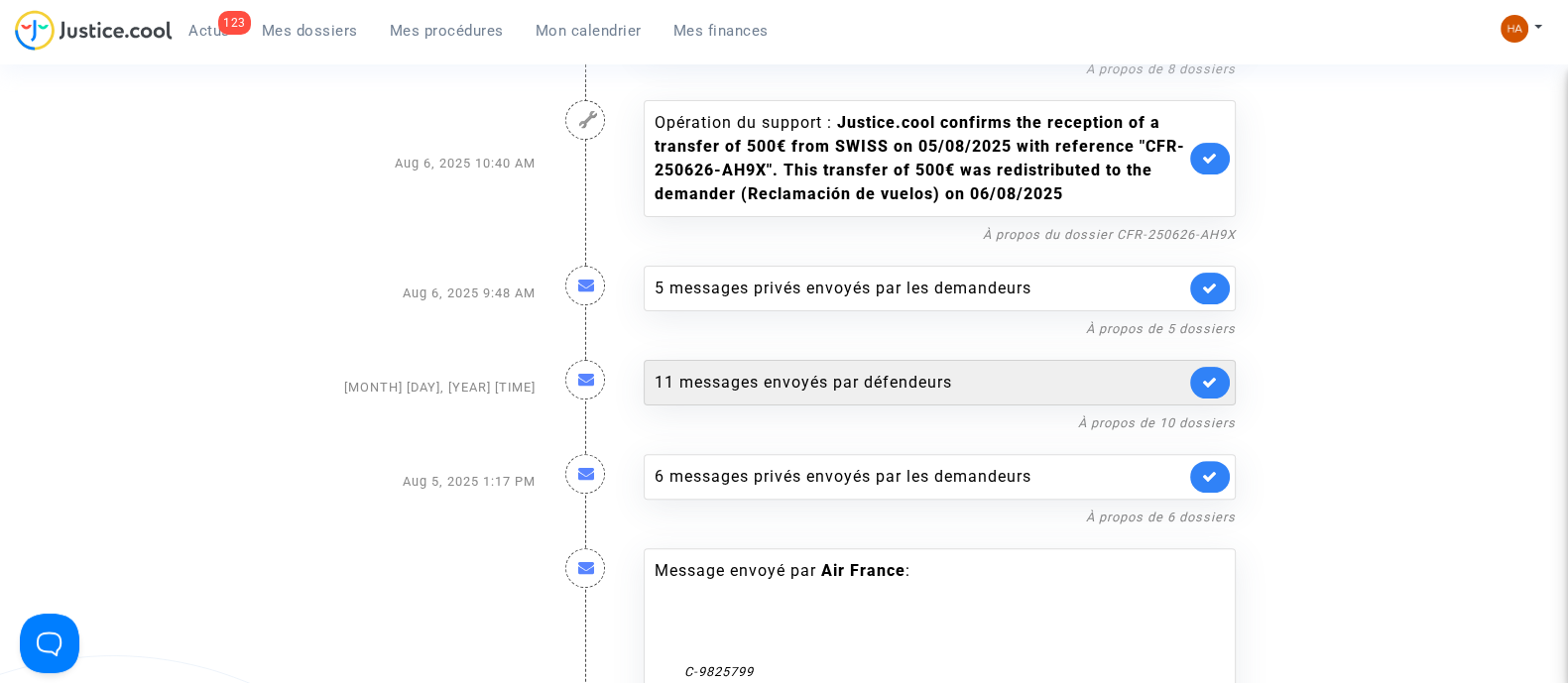 click on "11 messages envoyés par   défendeurs" 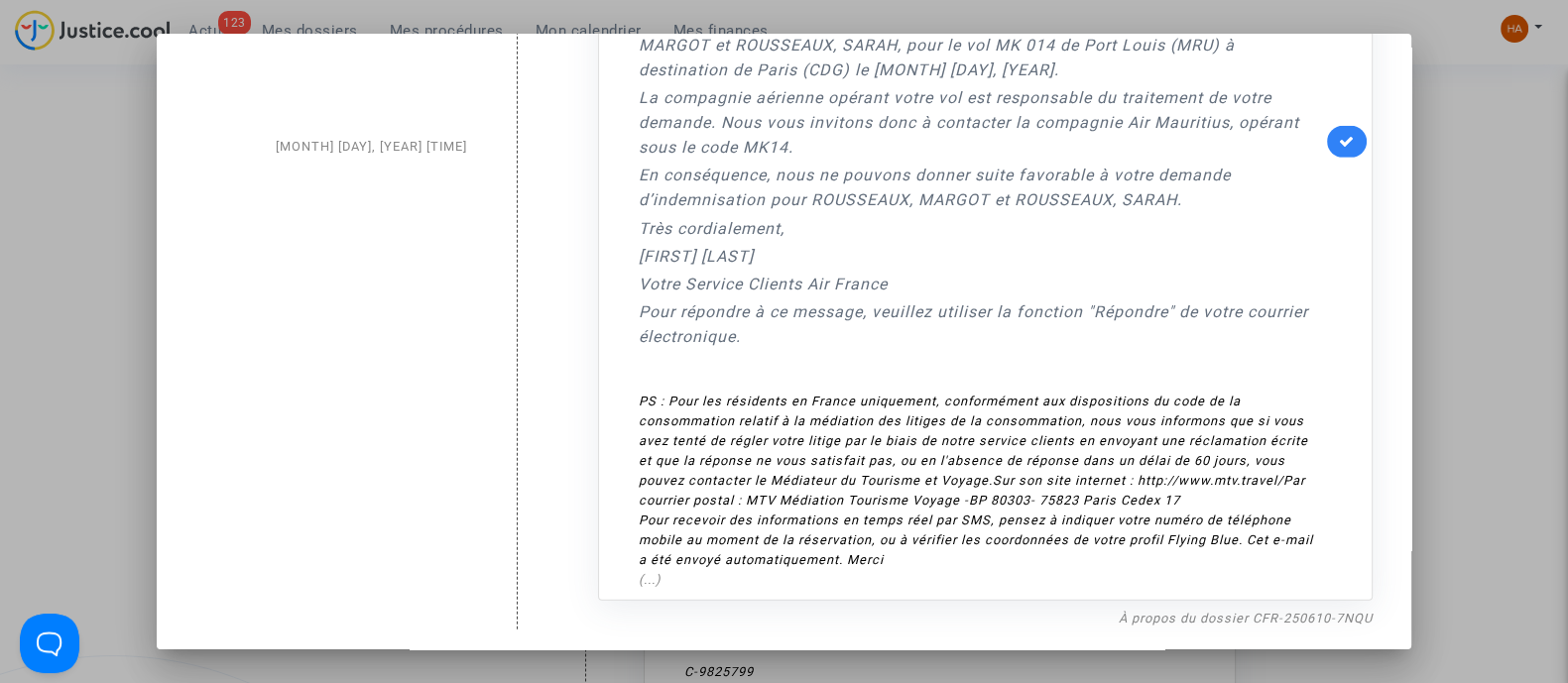 click at bounding box center [784, 341] 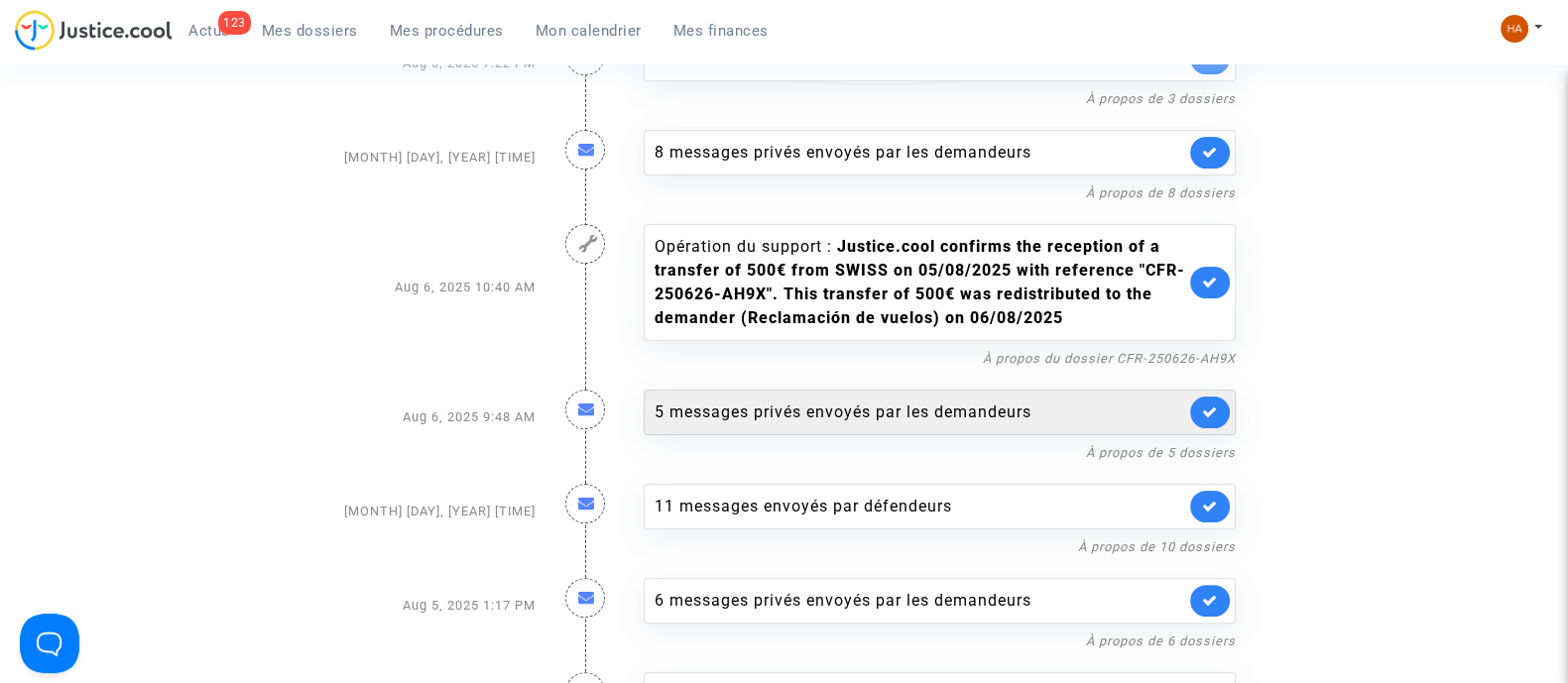 click on "5 messages privés envoyés par   les demandeurs" 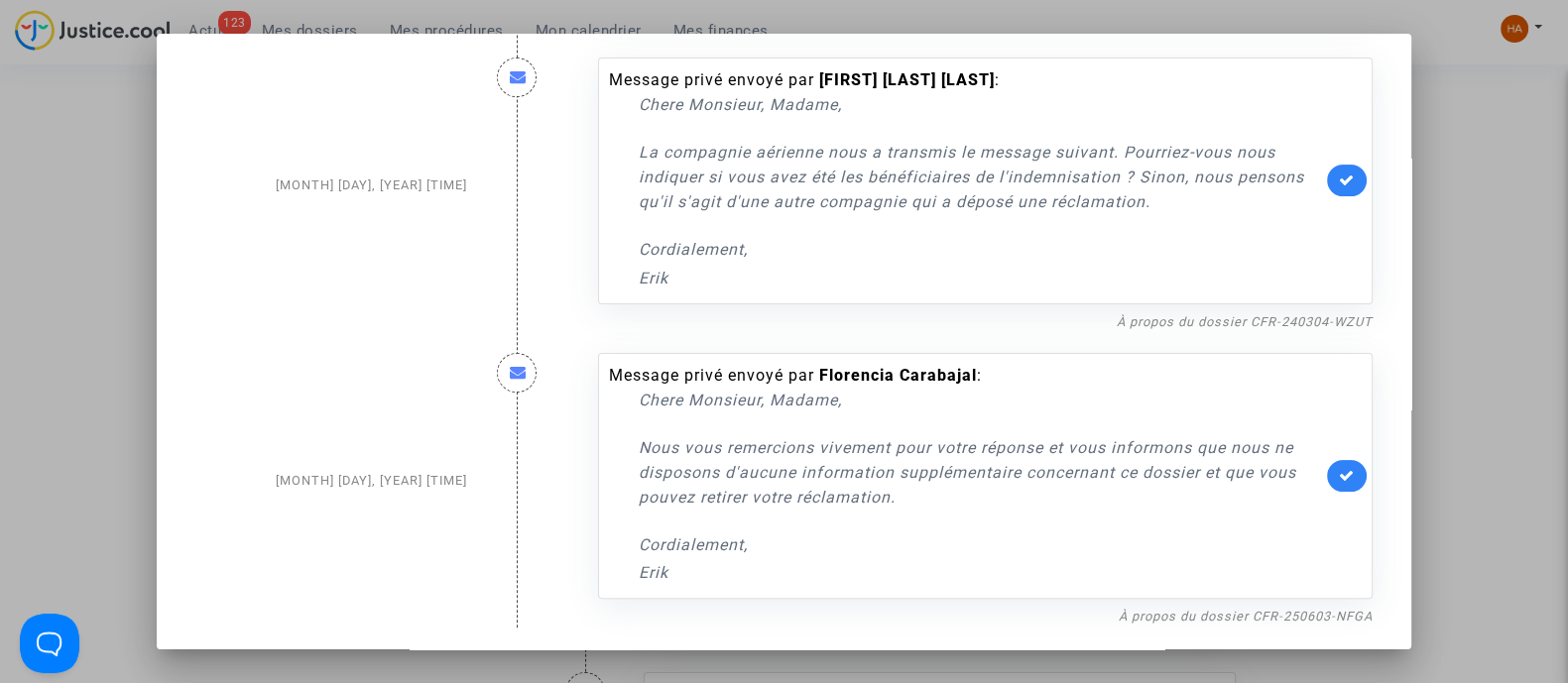 click at bounding box center [784, 341] 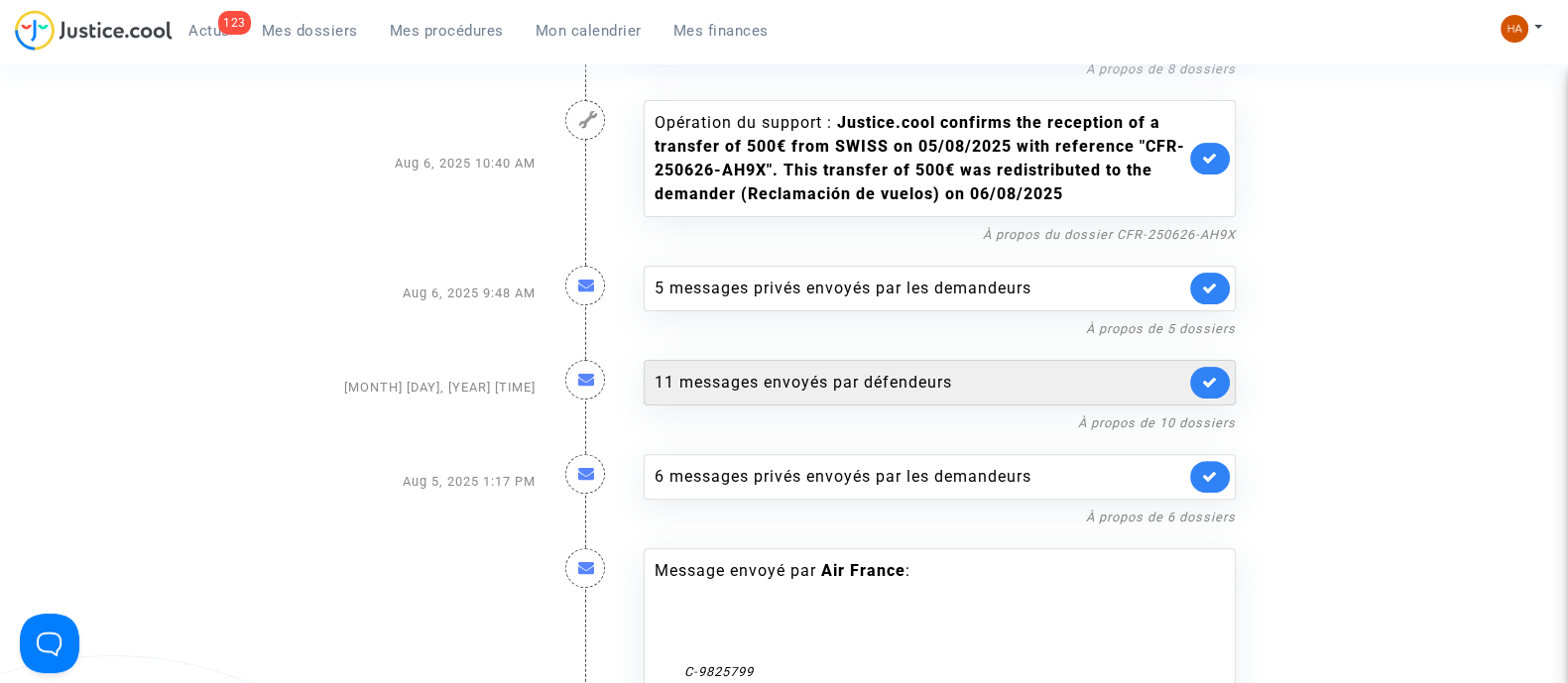 click on "11 messages envoyés par   défendeurs" 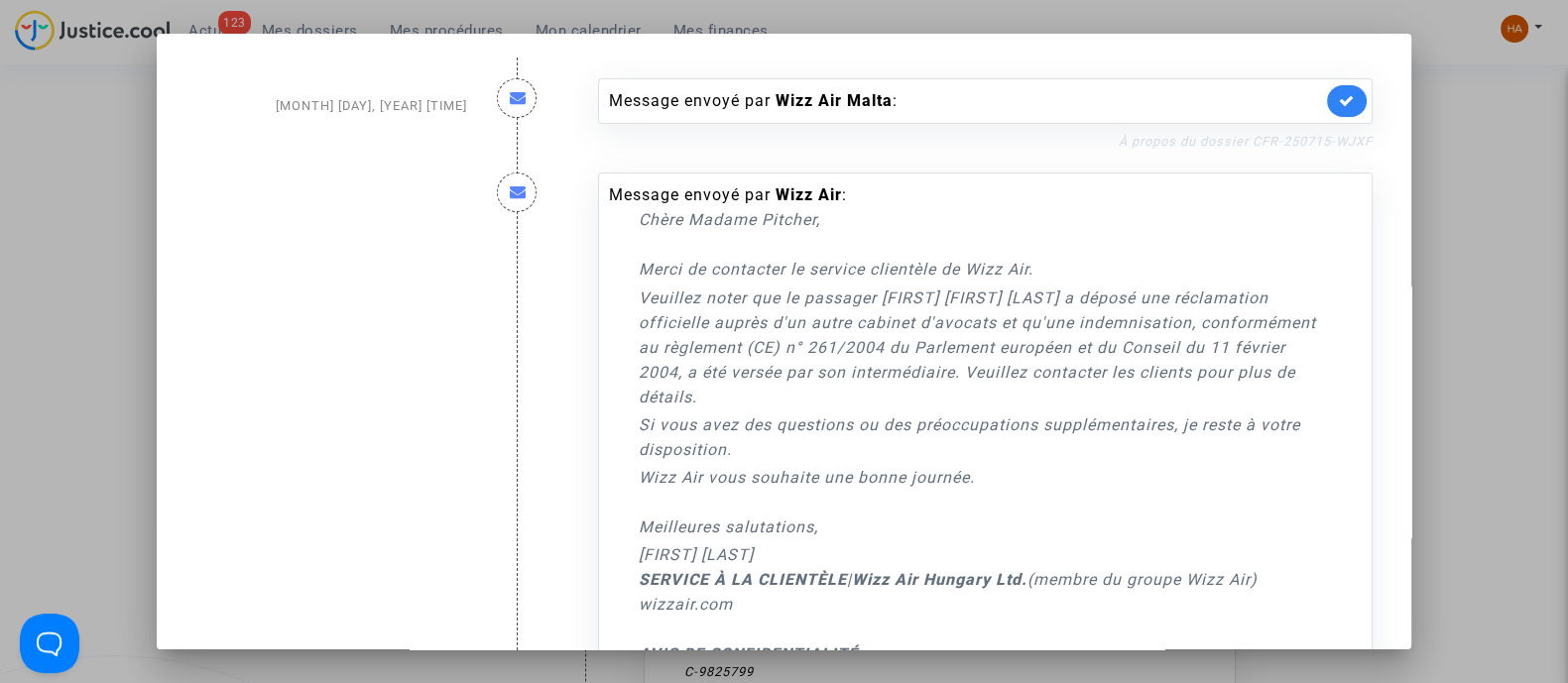 click on "À propos du dossier CFR-250715-WJXF" at bounding box center (1246, 141) 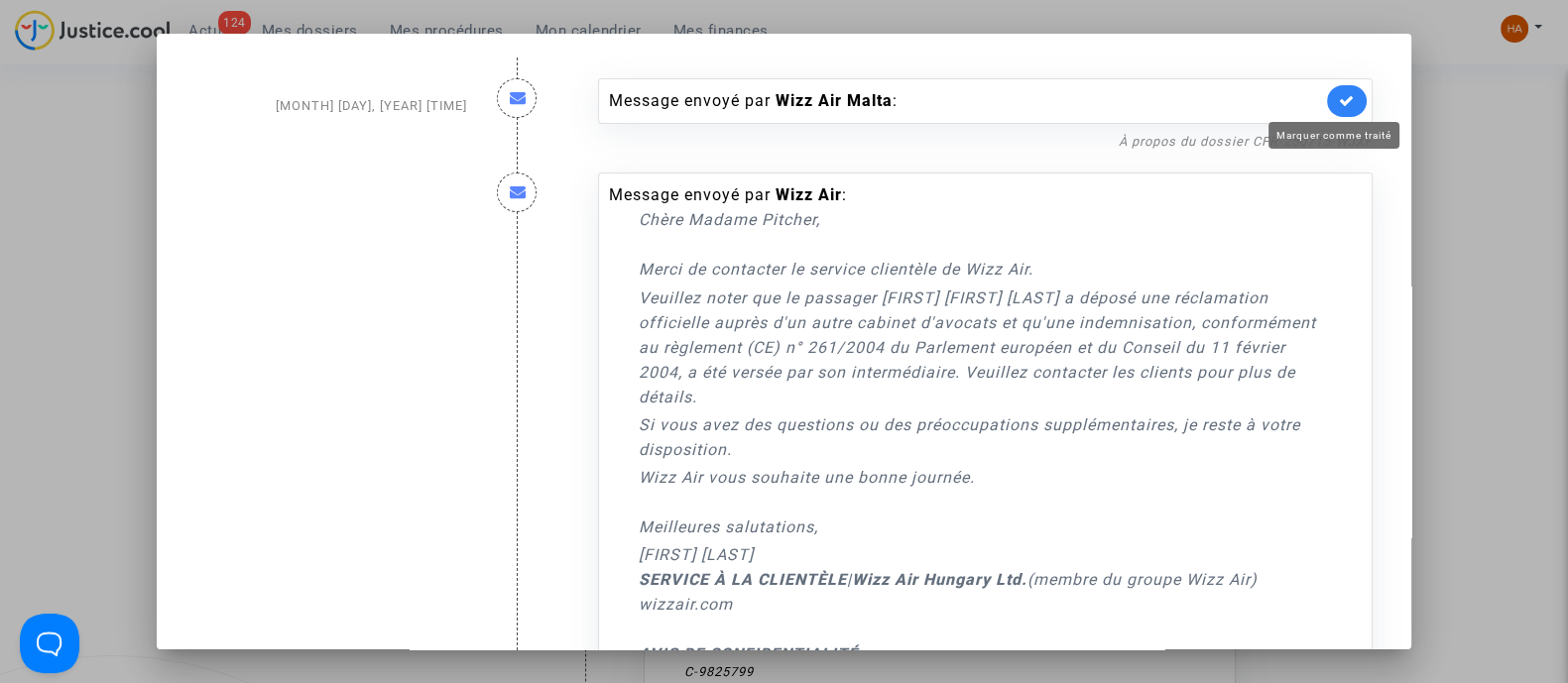 click at bounding box center [1347, 100] 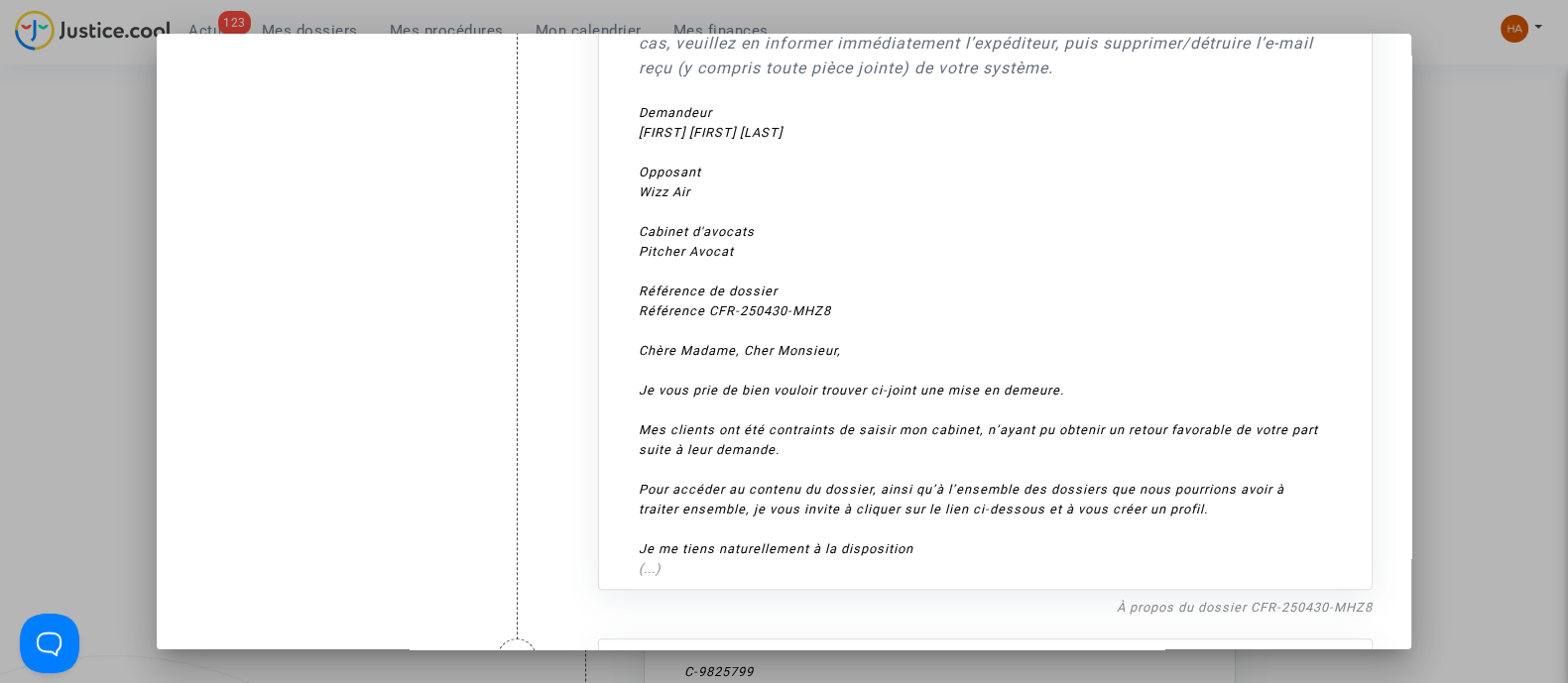 scroll, scrollTop: 743, scrollLeft: 0, axis: vertical 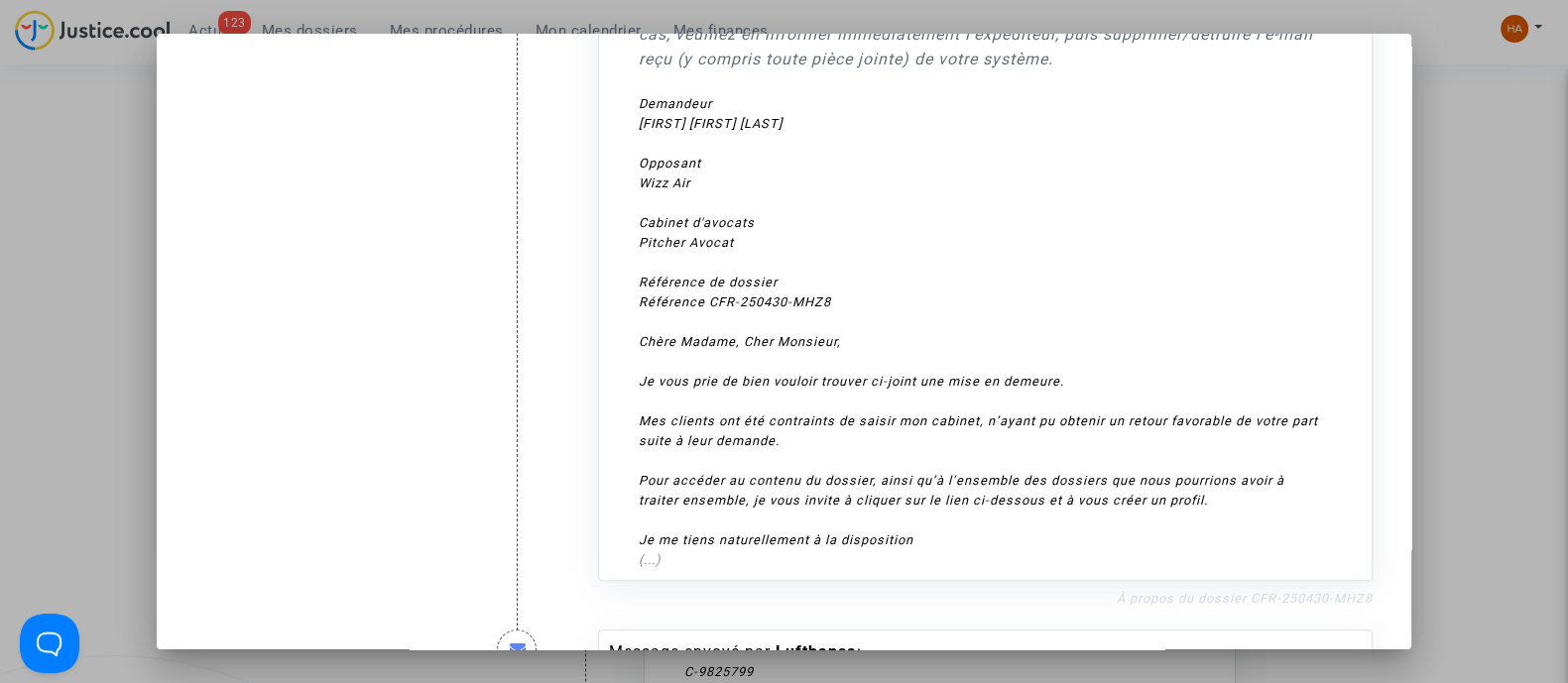 click on "À propos du dossier CFR-250430-MHZ8" at bounding box center [1245, 598] 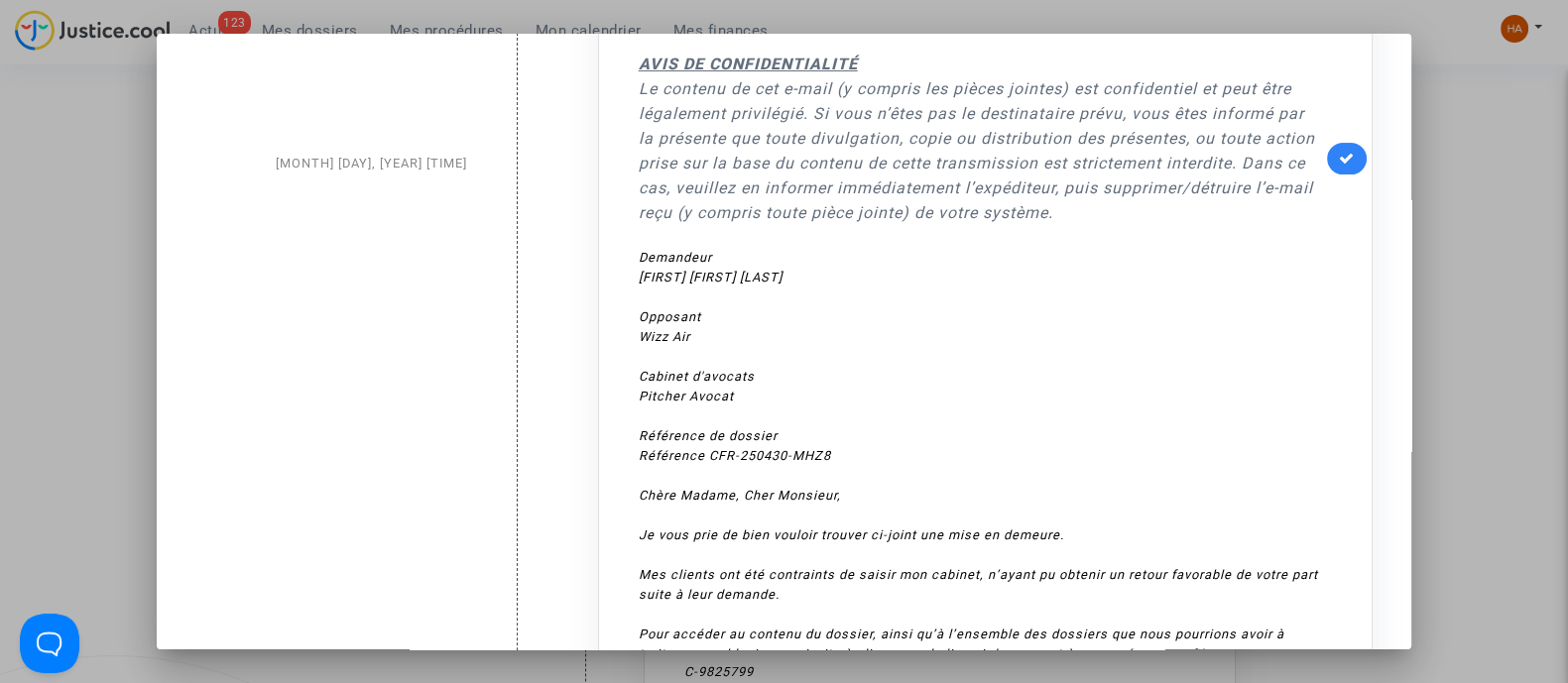 scroll, scrollTop: 585, scrollLeft: 0, axis: vertical 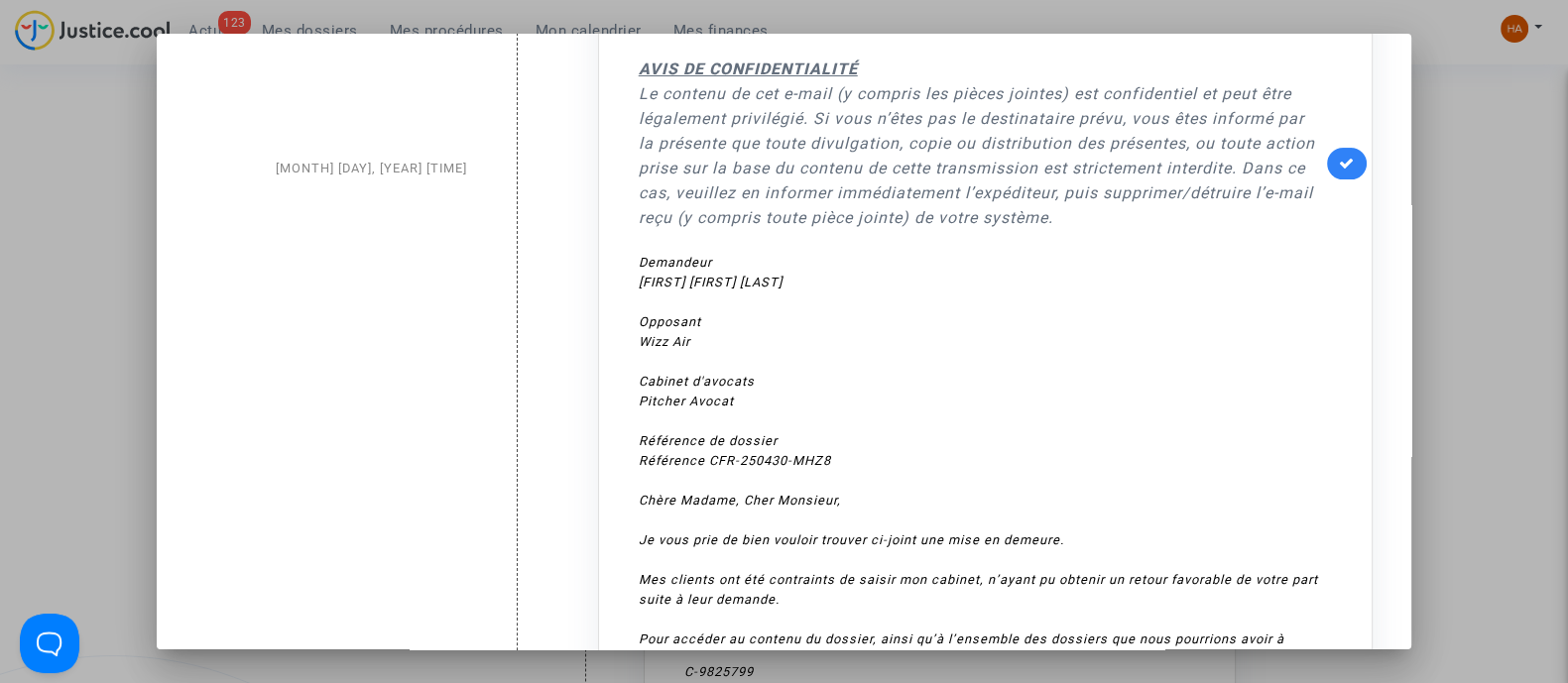 click at bounding box center (1347, 164) 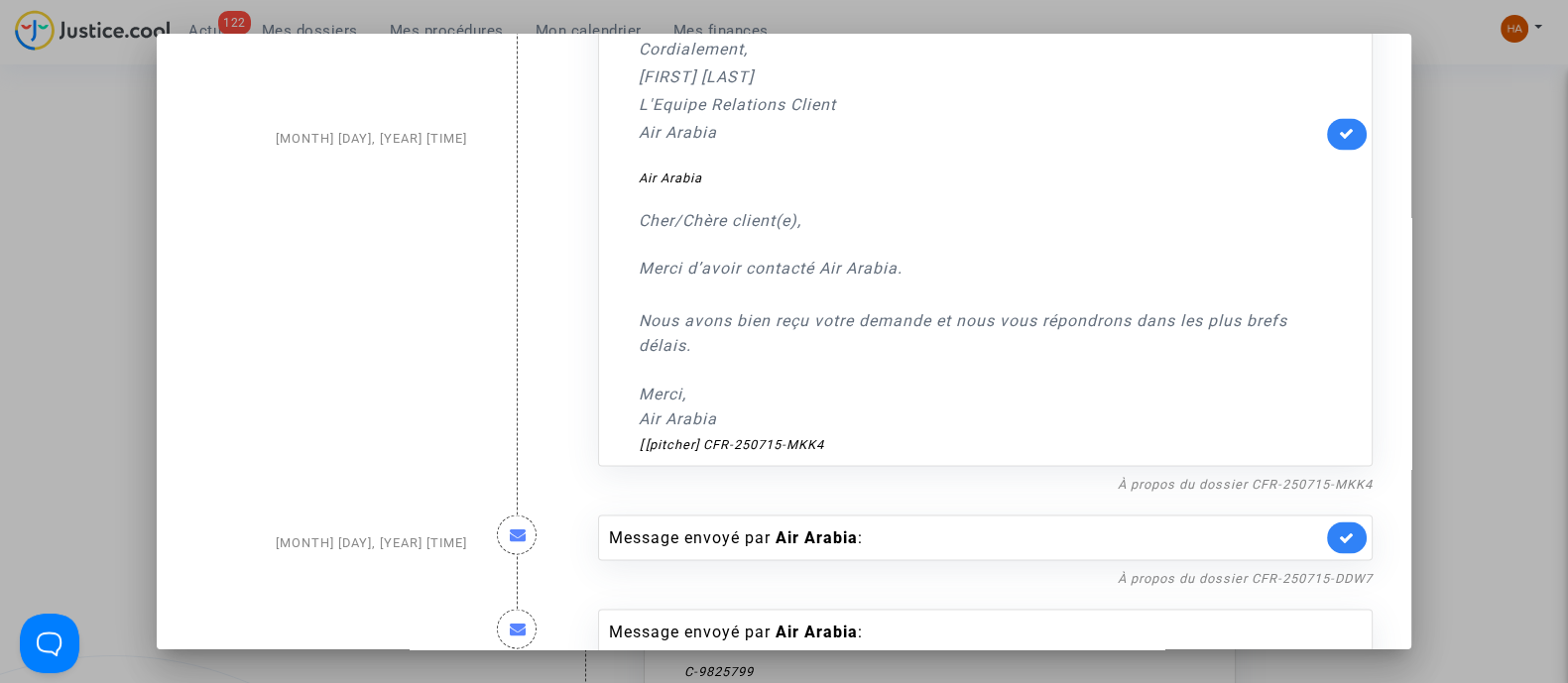 scroll, scrollTop: 4357, scrollLeft: 0, axis: vertical 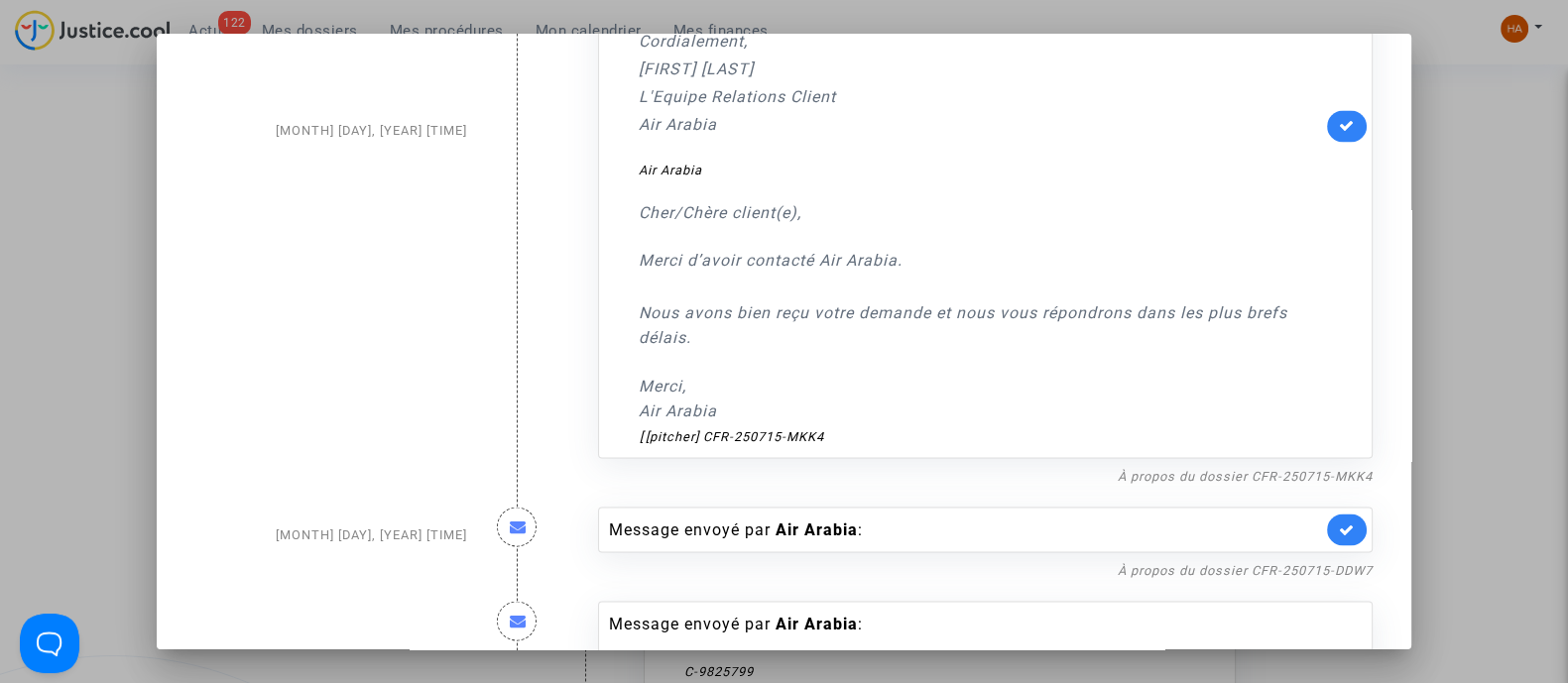 click on "Nous avons bien reçu votre demande et nous vous répondrons dans les plus brefs délais." at bounding box center (980, 312) 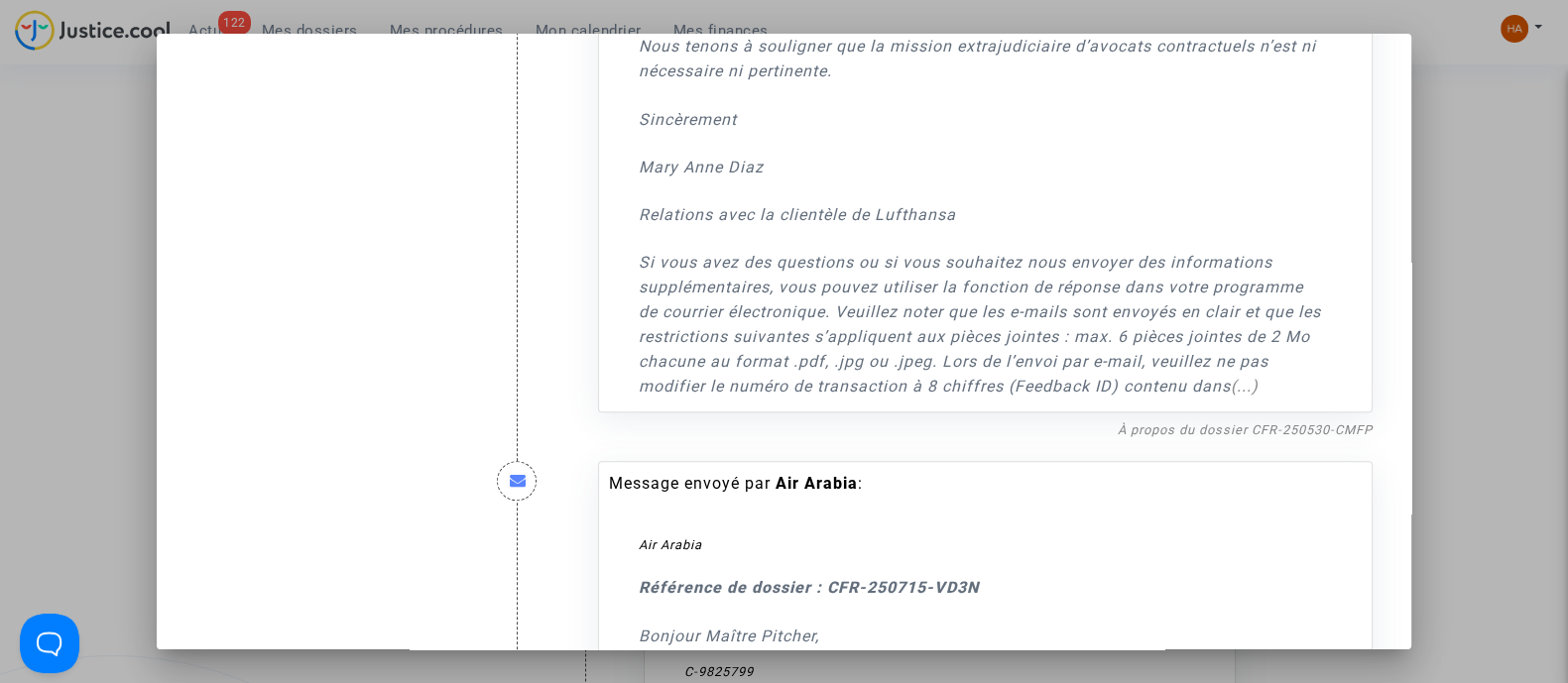 scroll, scrollTop: 2059, scrollLeft: 0, axis: vertical 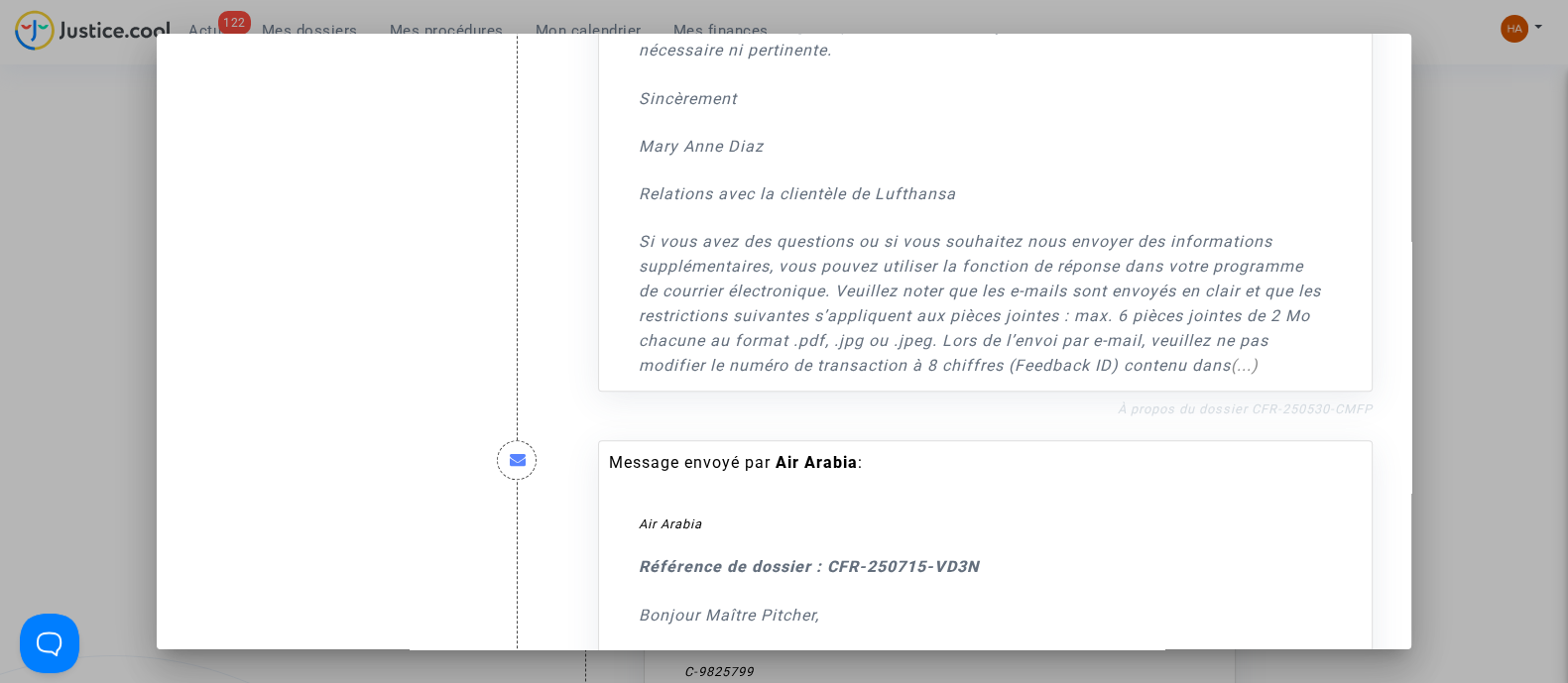 click on "À propos du dossier CFR-250530-CMFP" at bounding box center [1245, 408] 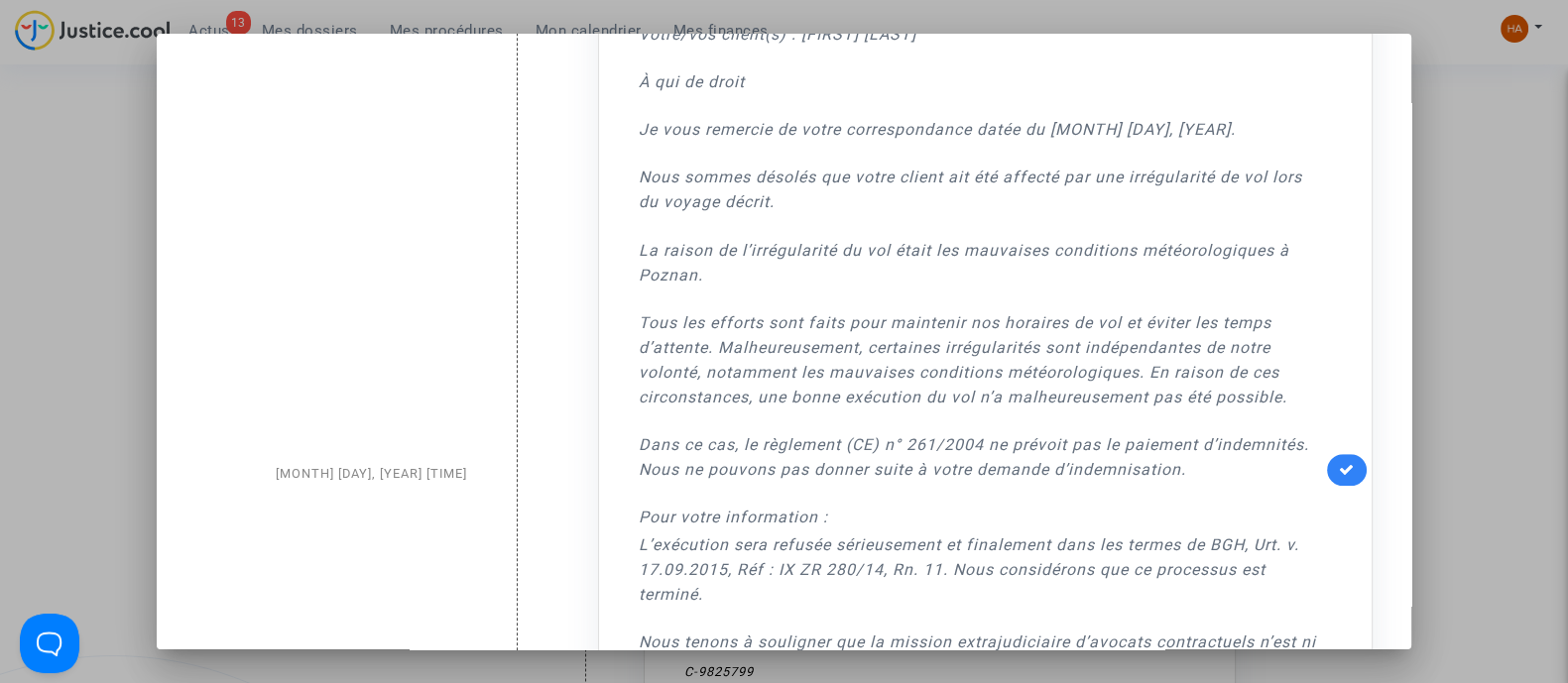scroll, scrollTop: 1439, scrollLeft: 0, axis: vertical 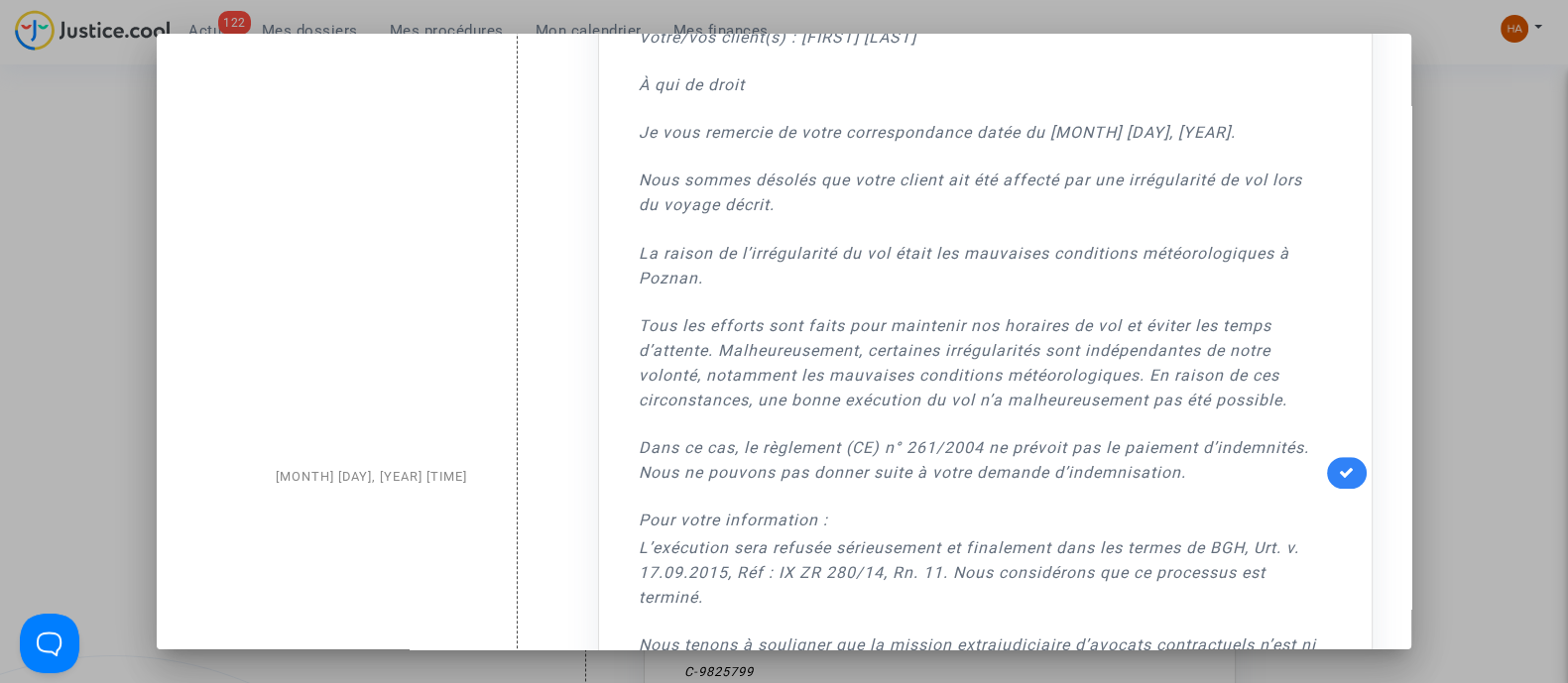 click at bounding box center (784, 341) 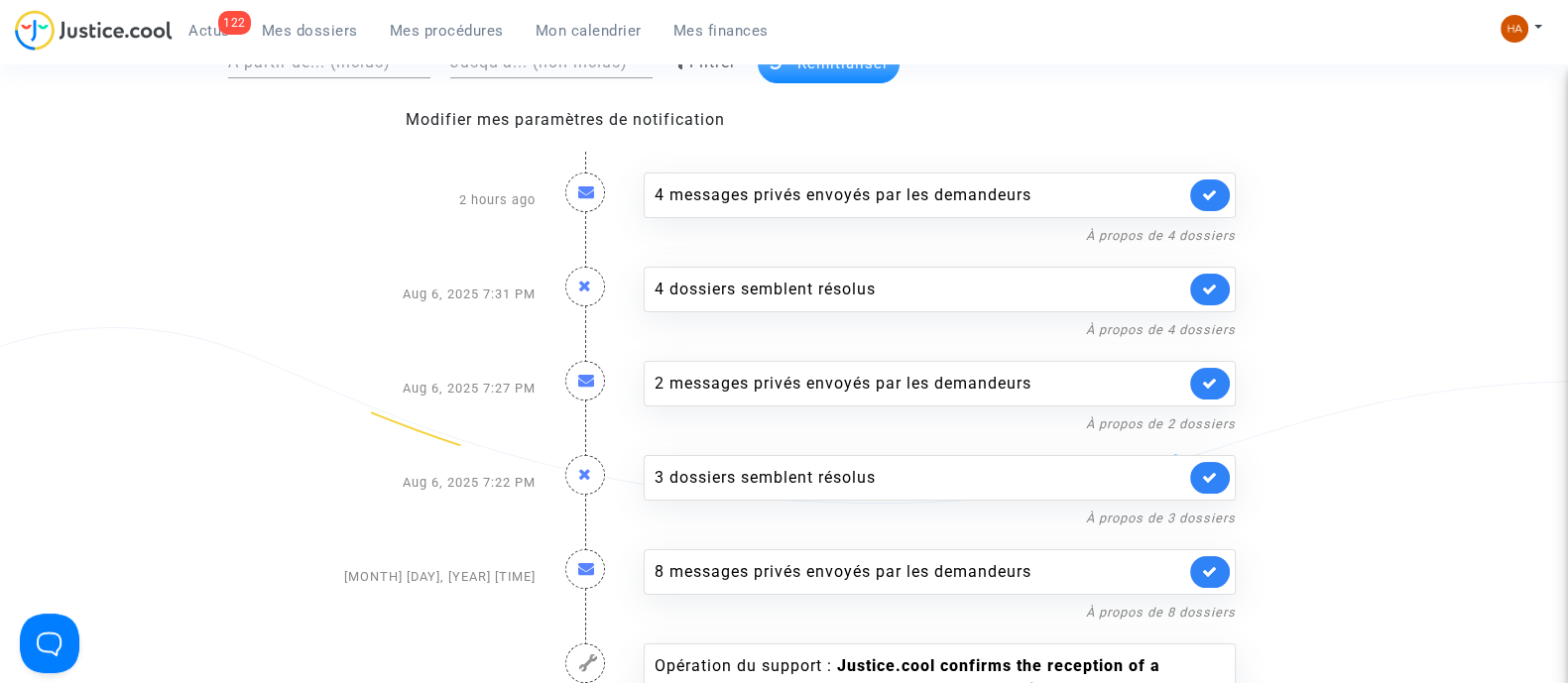 scroll, scrollTop: 200, scrollLeft: 0, axis: vertical 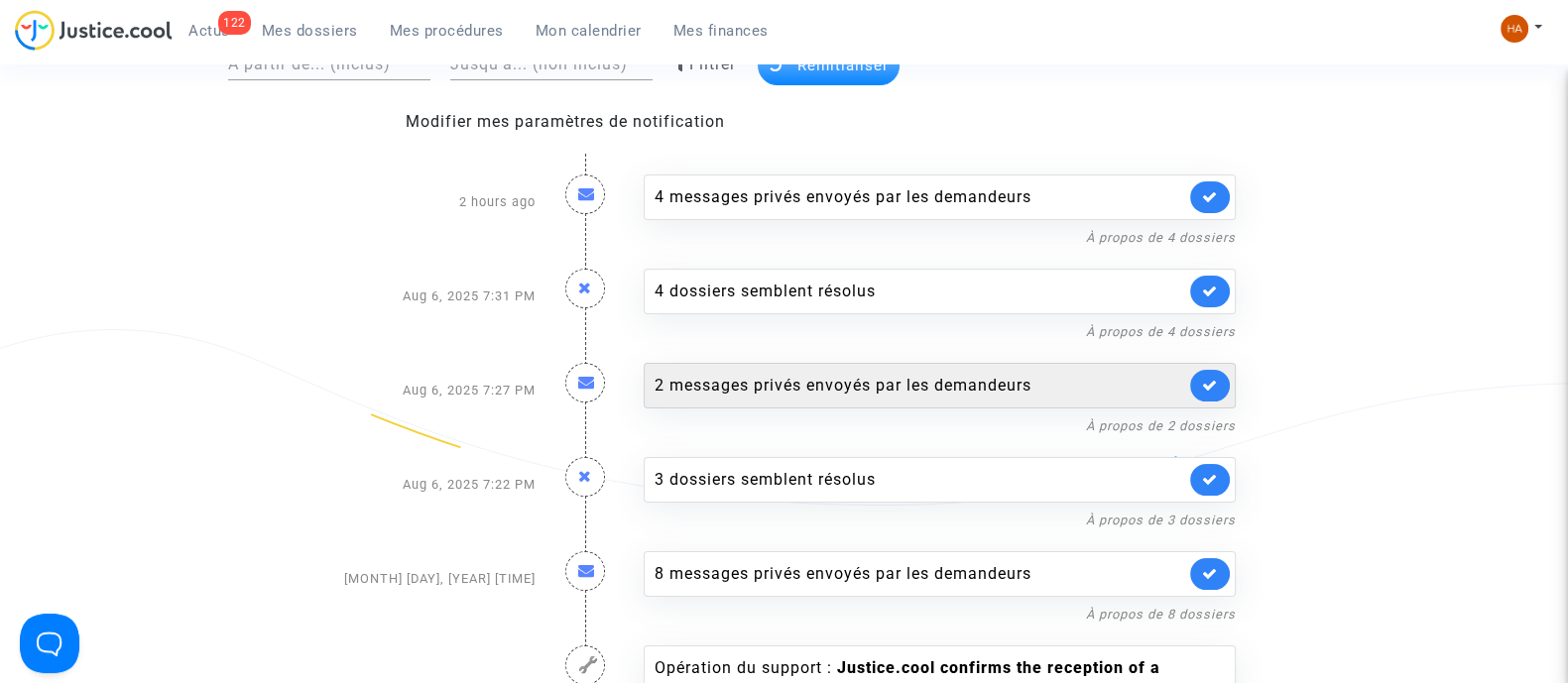 click on "2 messages privés envoyés par   les demandeurs" 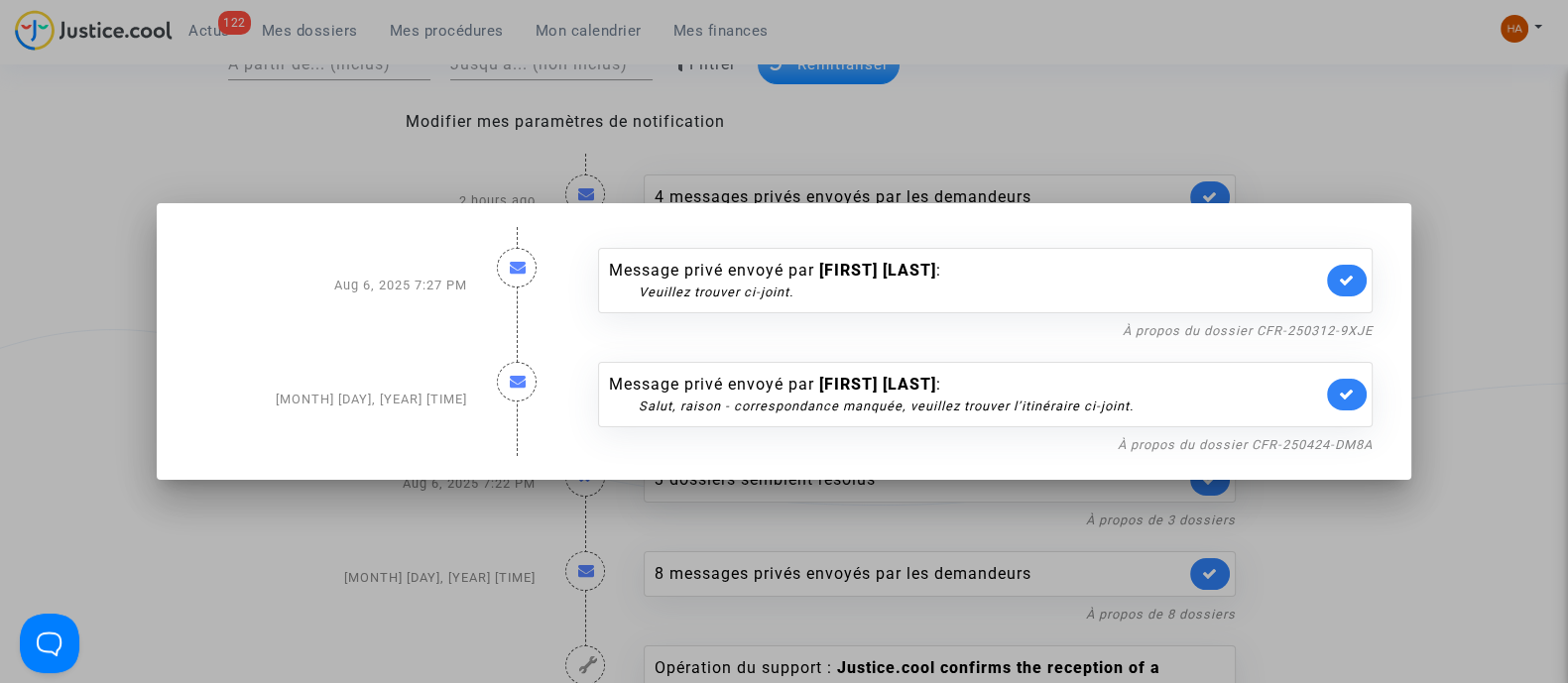 click at bounding box center [784, 341] 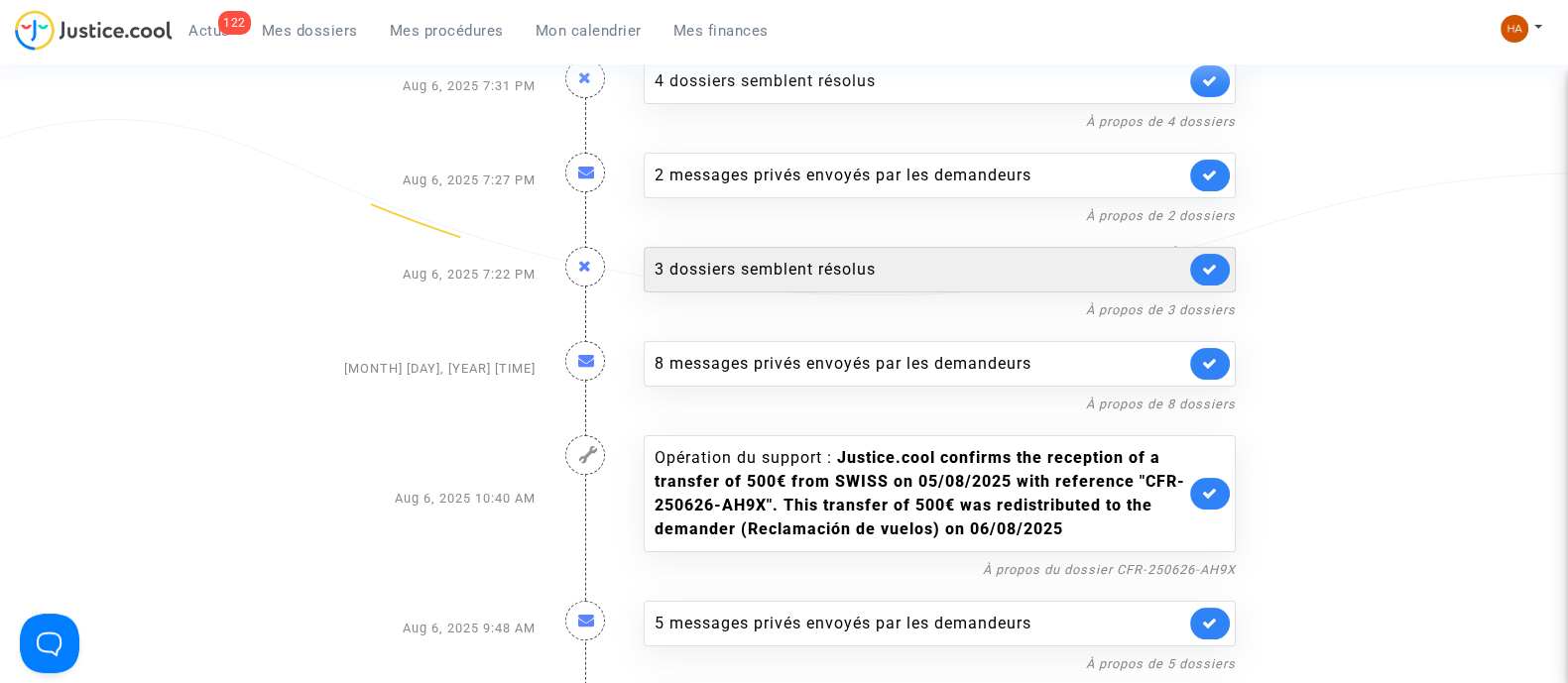 scroll, scrollTop: 427, scrollLeft: 0, axis: vertical 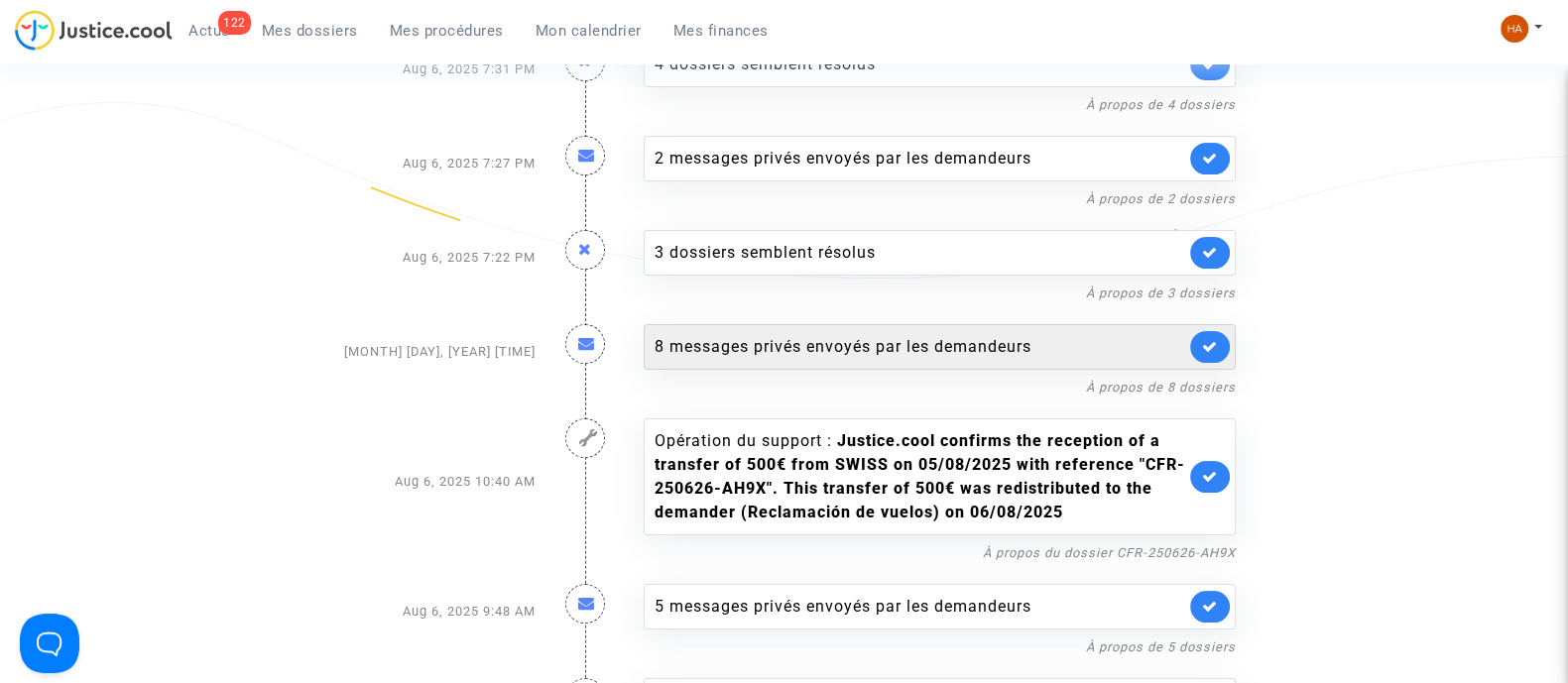 click on "8 messages privés envoyés par   les demandeurs" 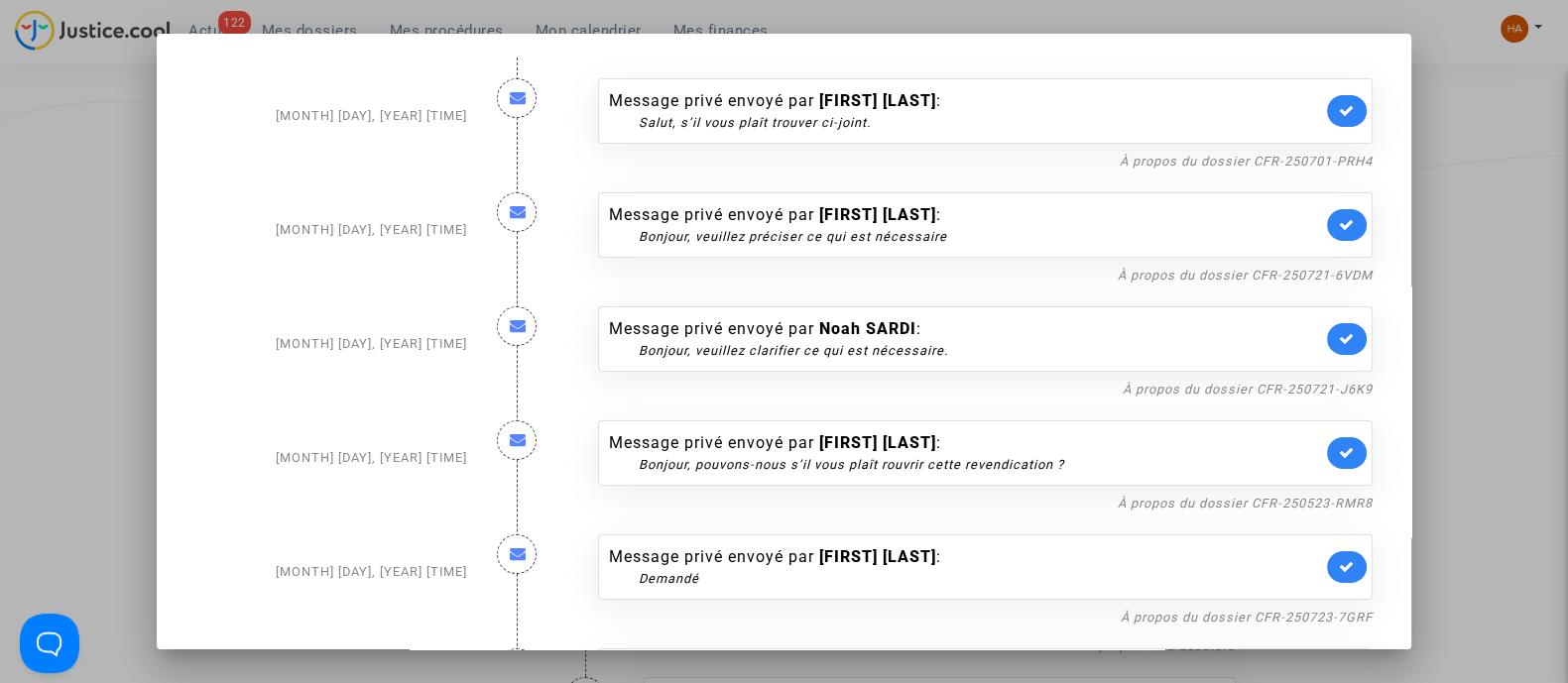 click at bounding box center (784, 341) 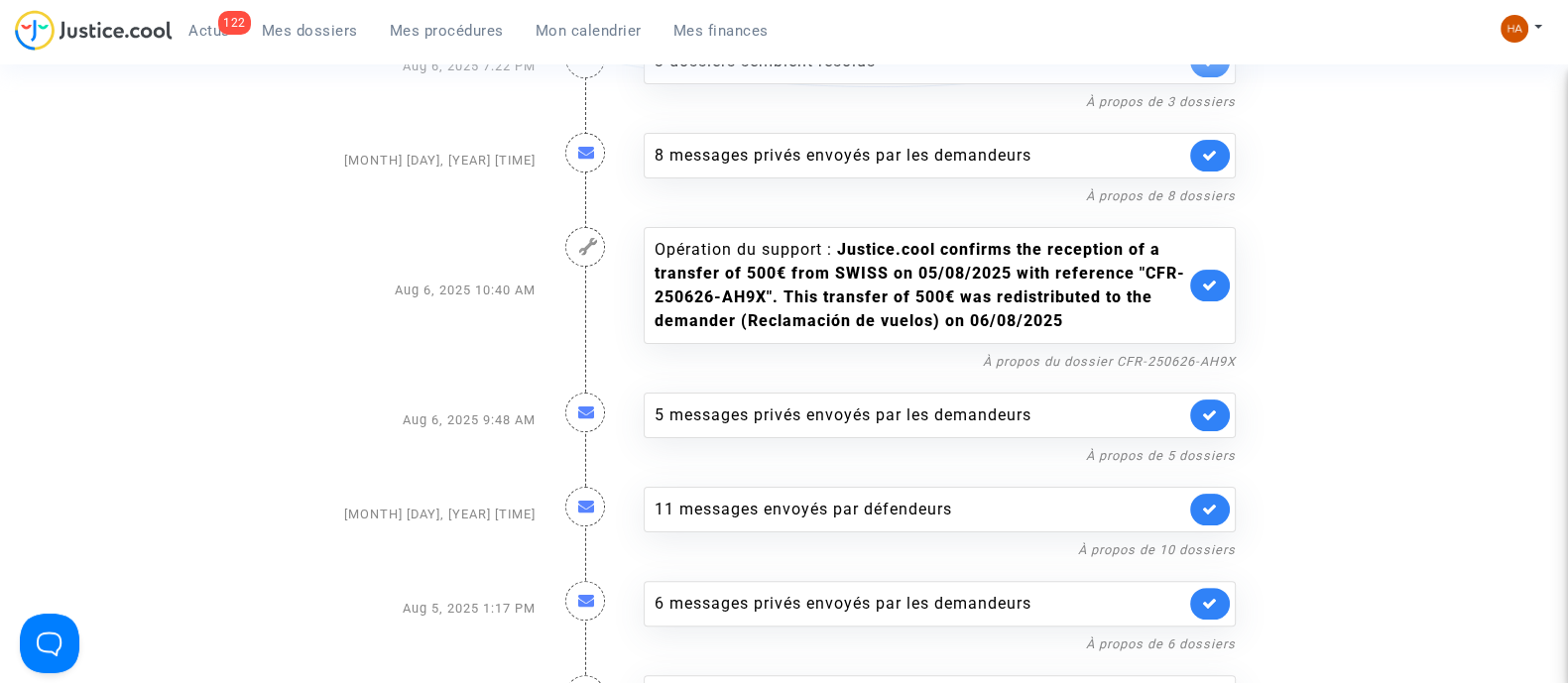 scroll, scrollTop: 624, scrollLeft: 0, axis: vertical 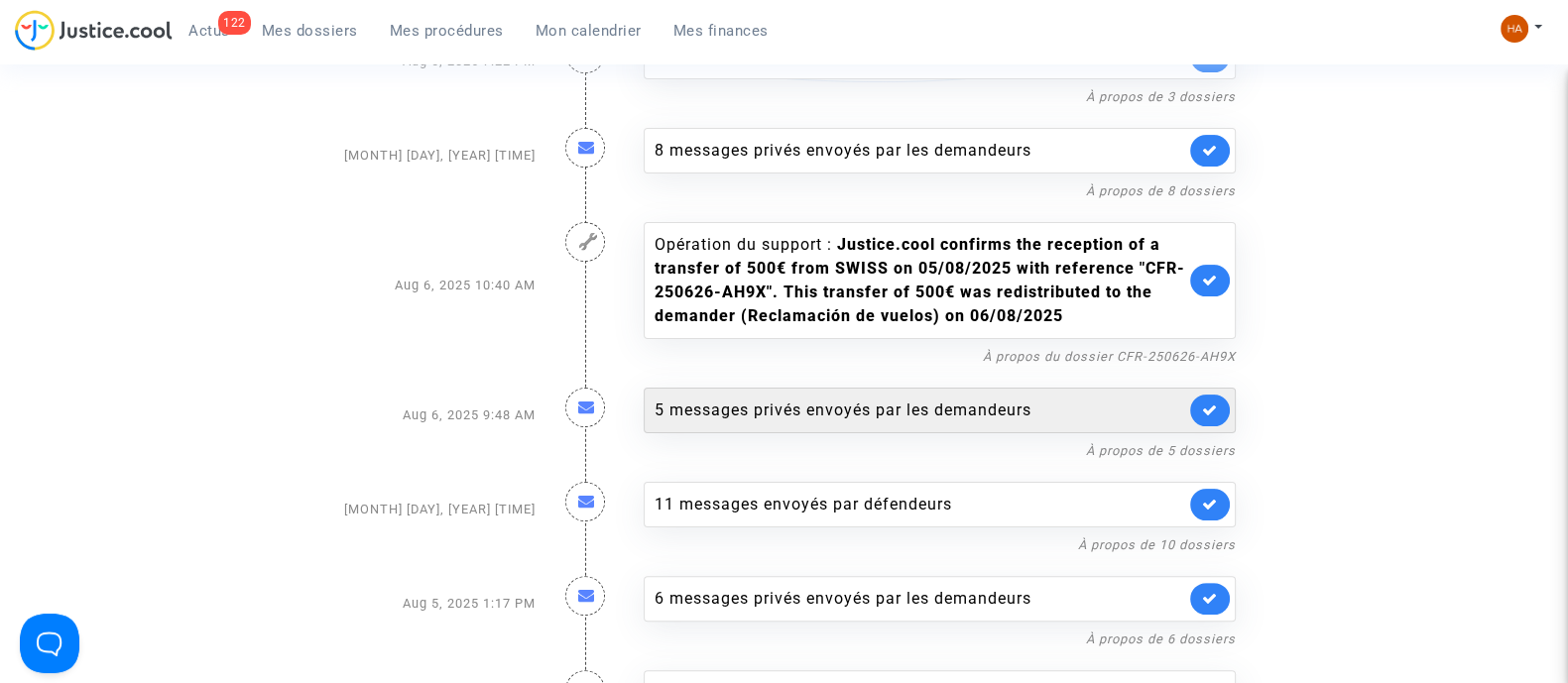 click on "5 messages privés envoyés par   les demandeurs" 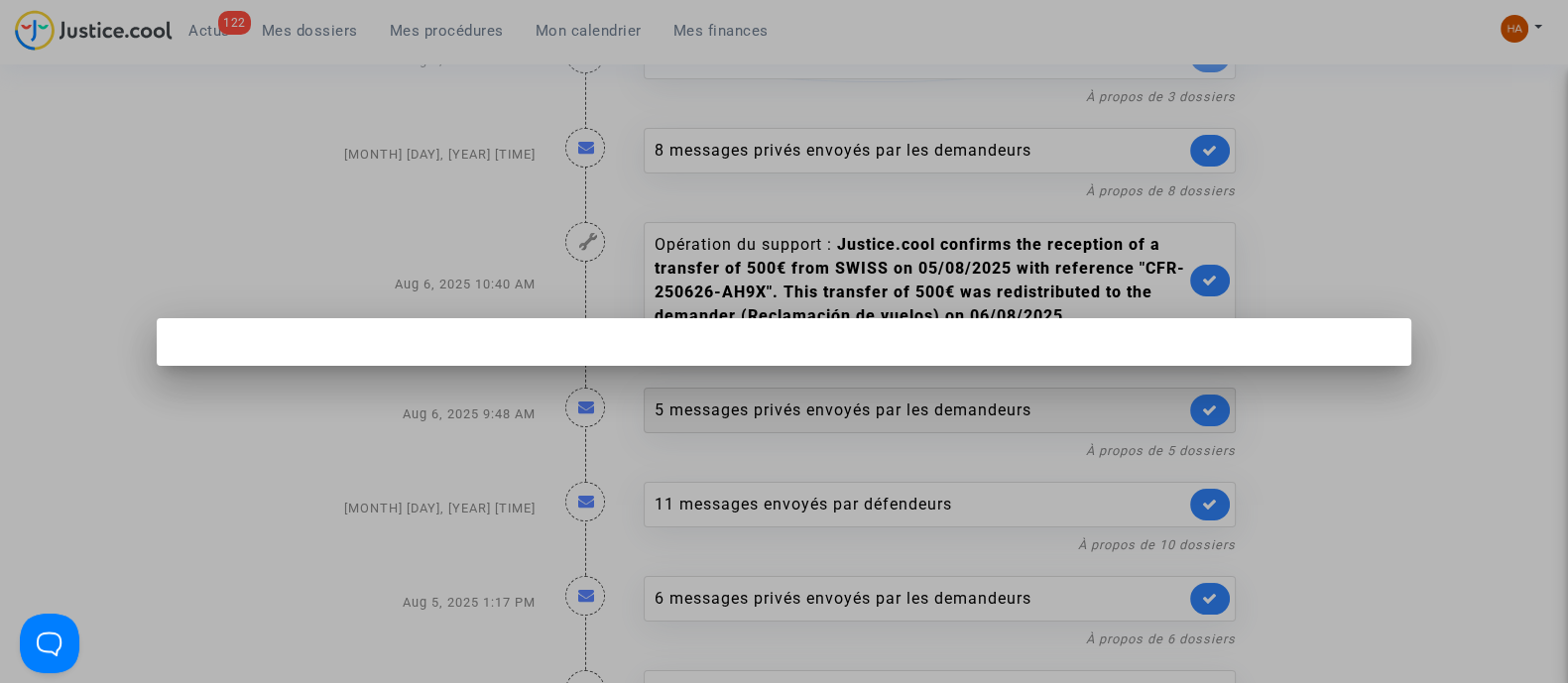 scroll, scrollTop: 0, scrollLeft: 0, axis: both 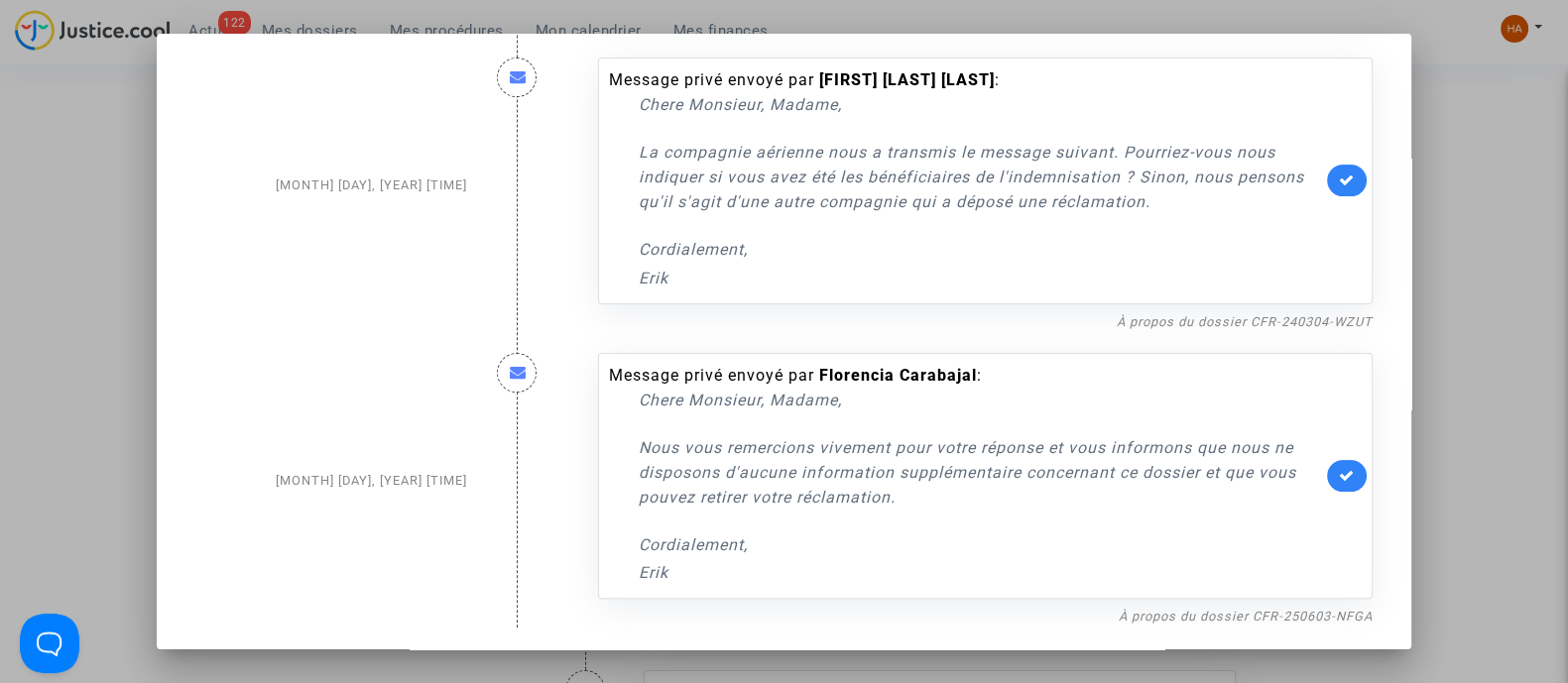 click at bounding box center [784, 341] 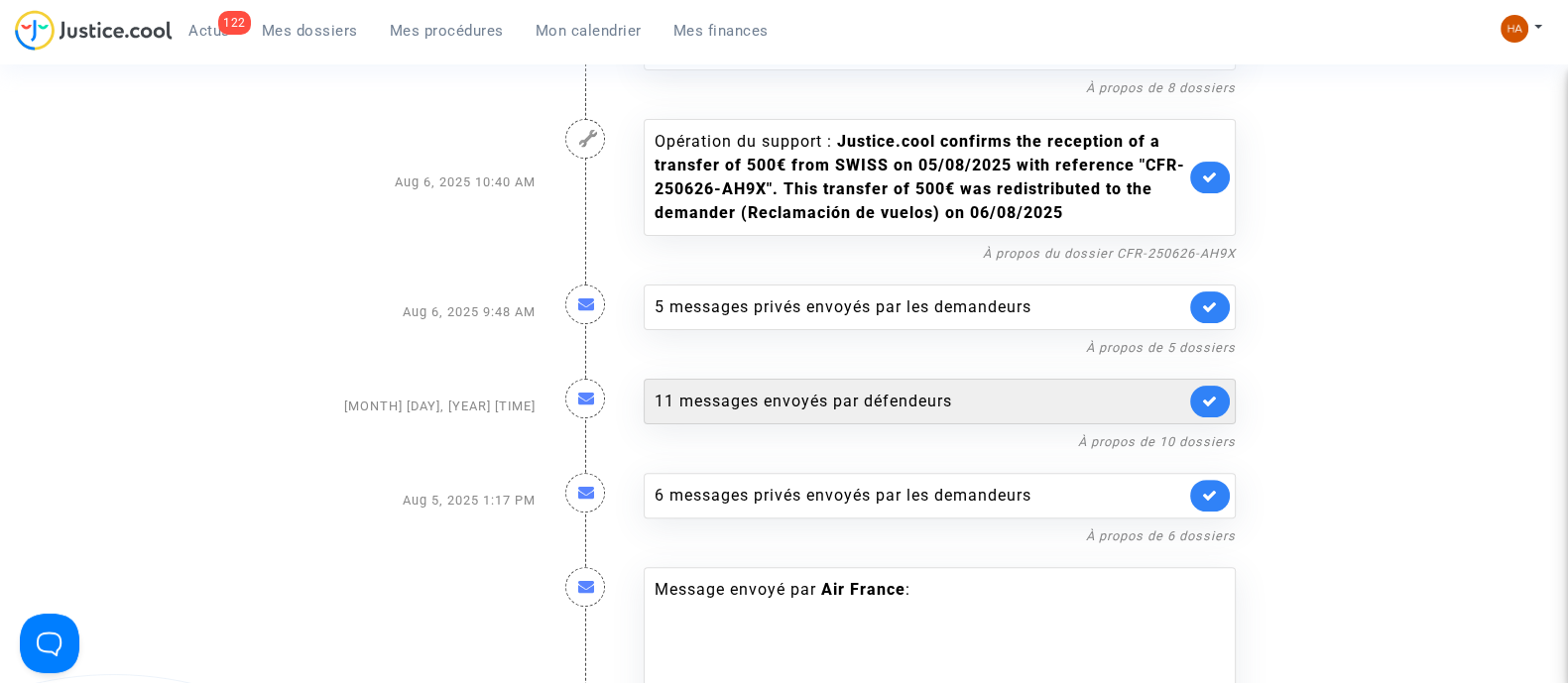scroll, scrollTop: 738, scrollLeft: 0, axis: vertical 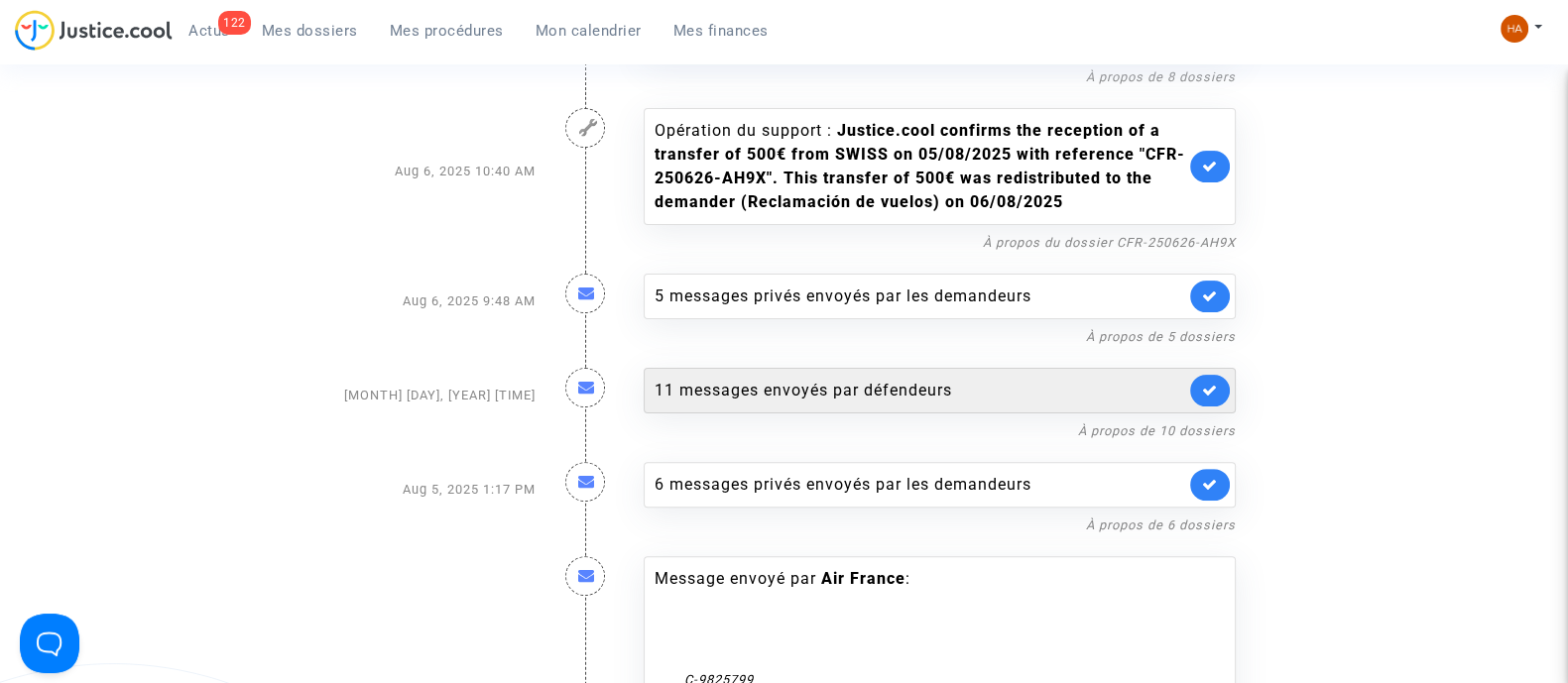 click on "11 messages envoyés par   défendeurs" 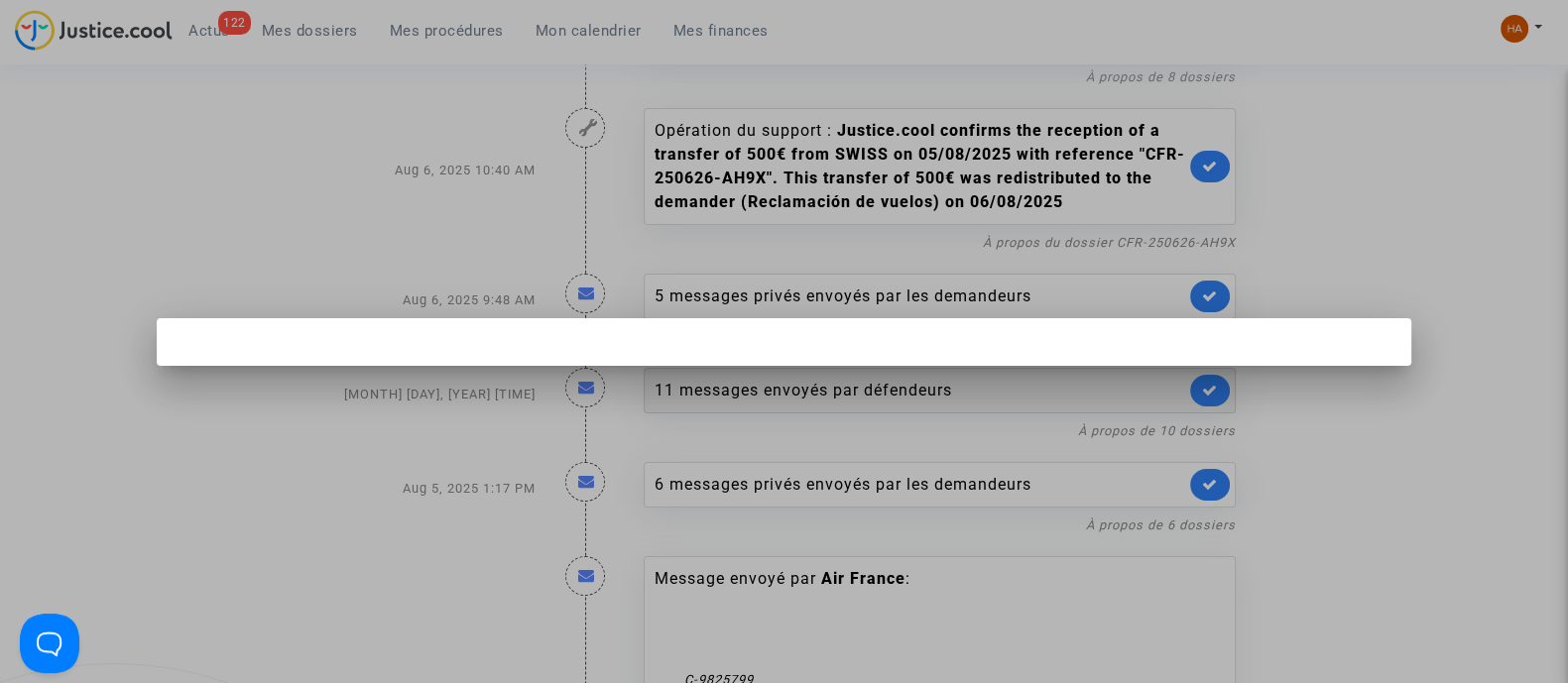 scroll, scrollTop: 0, scrollLeft: 0, axis: both 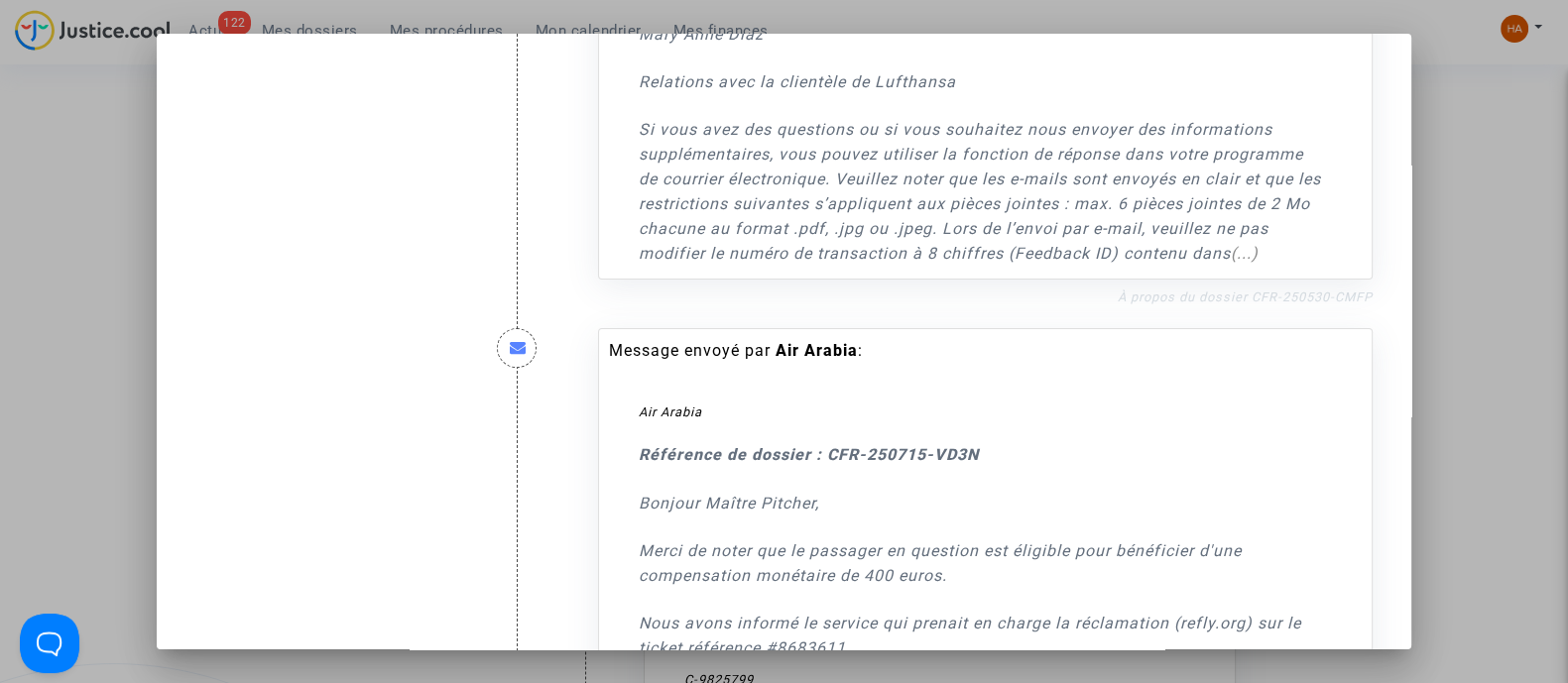 click on "À propos du dossier CFR-250530-CMFP" at bounding box center (1245, 296) 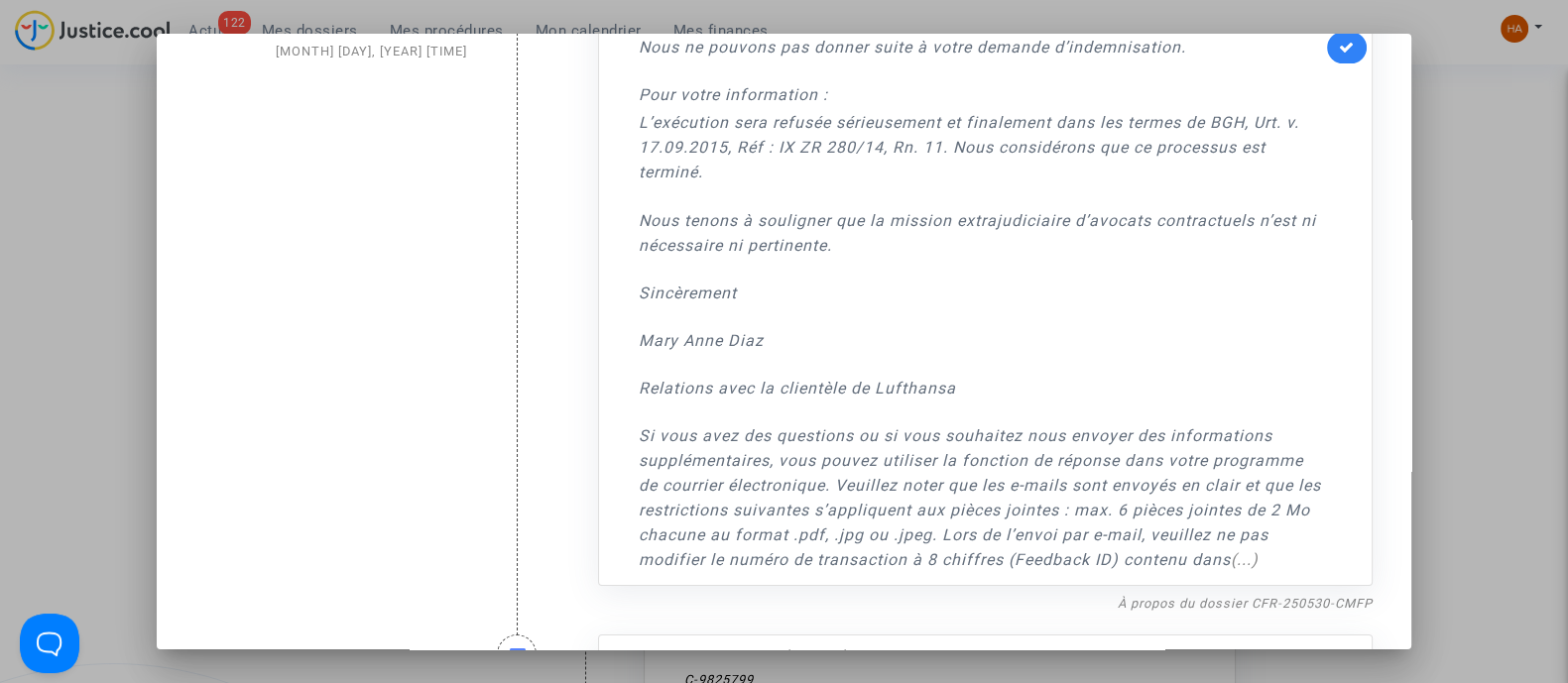 scroll, scrollTop: 569, scrollLeft: 0, axis: vertical 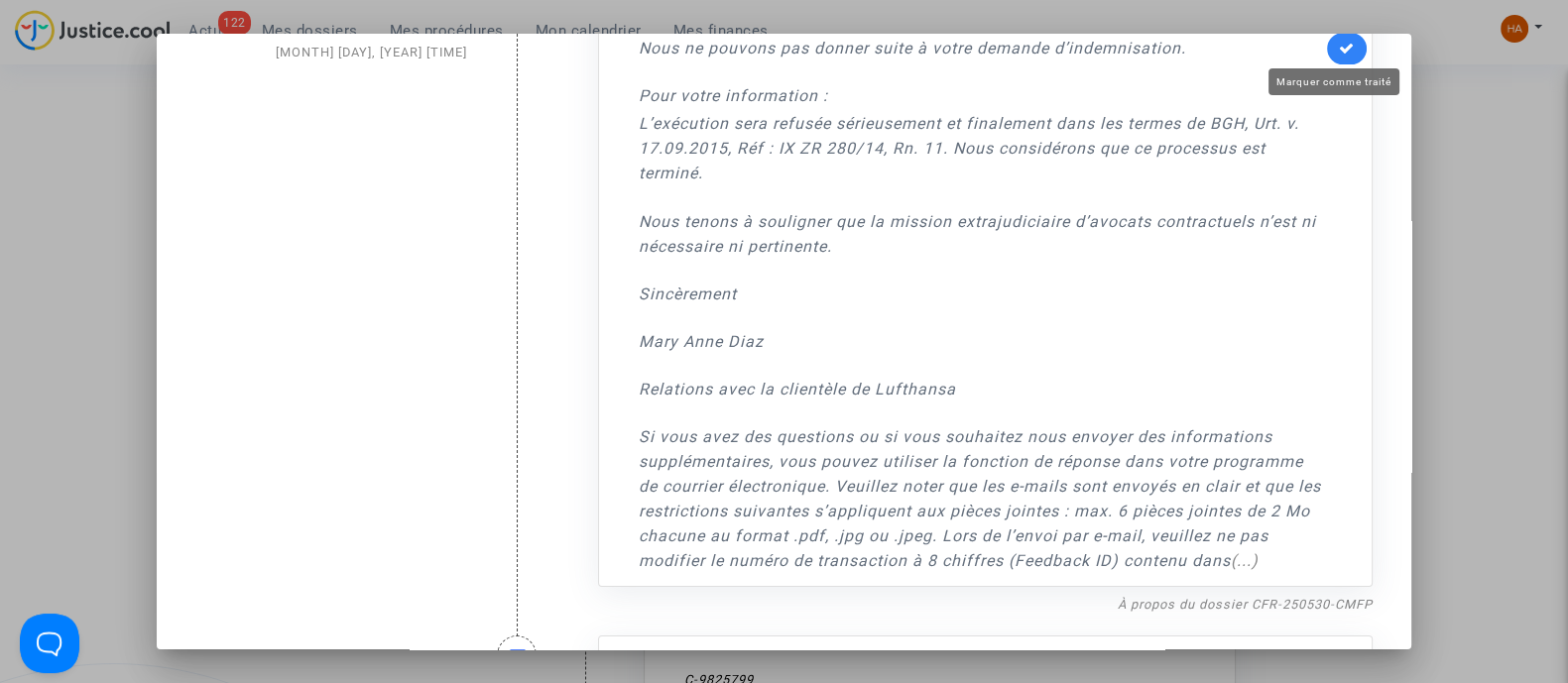click at bounding box center (1347, 48) 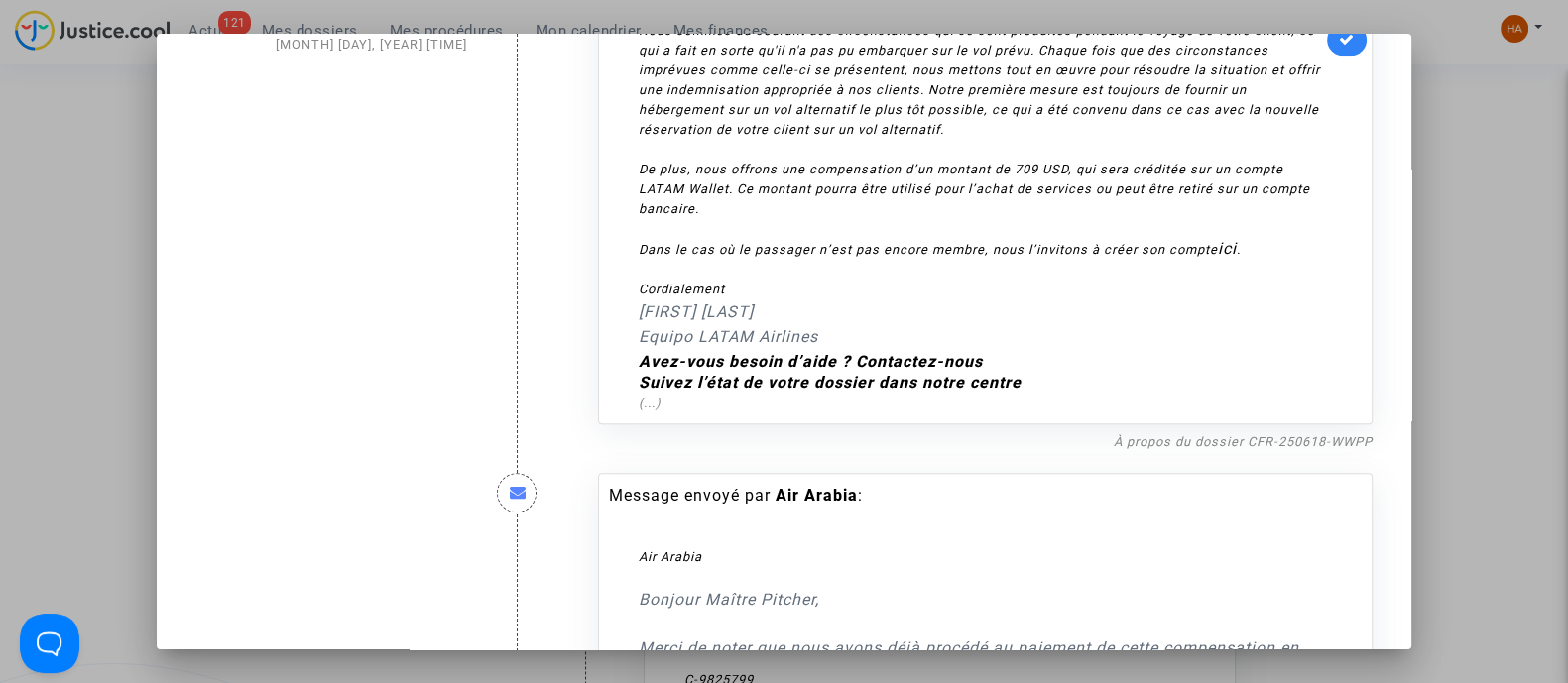 scroll, scrollTop: 2386, scrollLeft: 0, axis: vertical 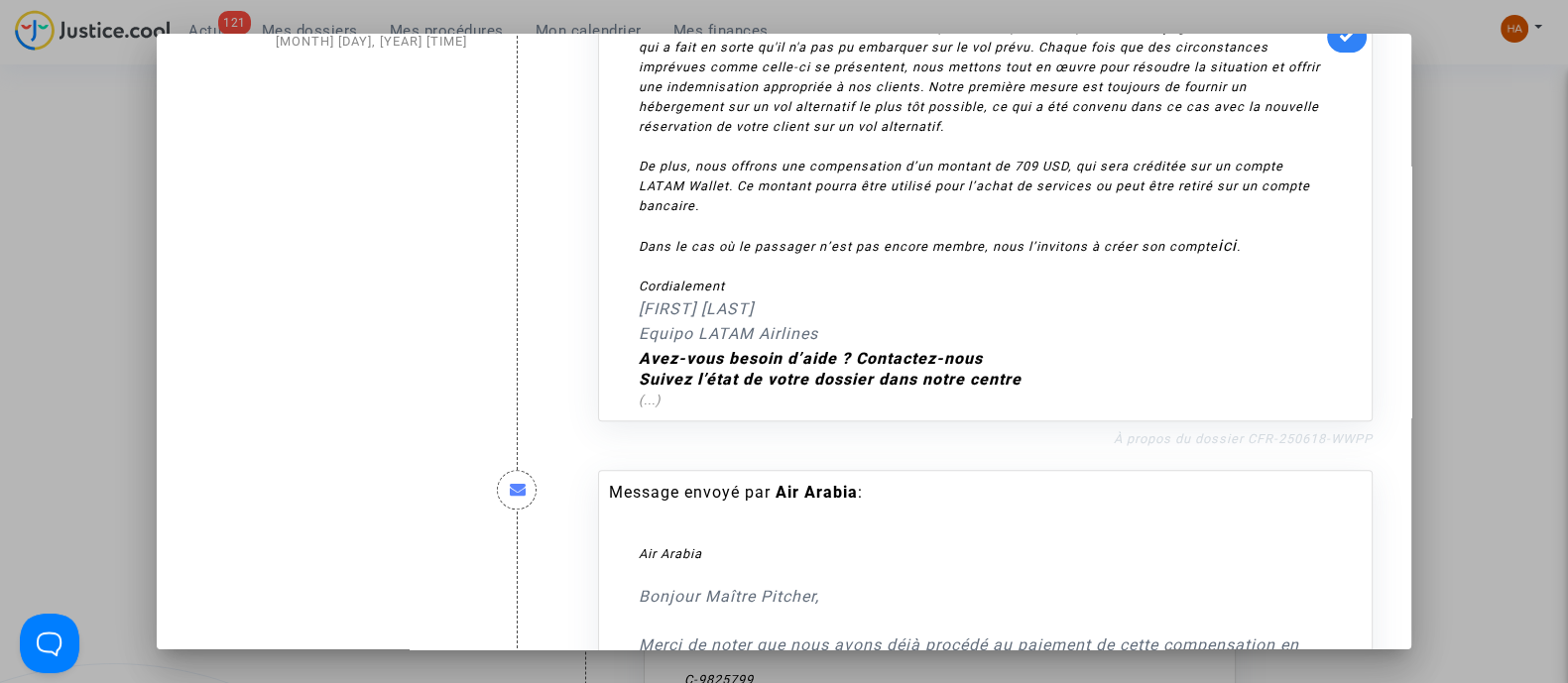 click on "À propos du dossier CFR-250618-WWPP" at bounding box center (1243, 438) 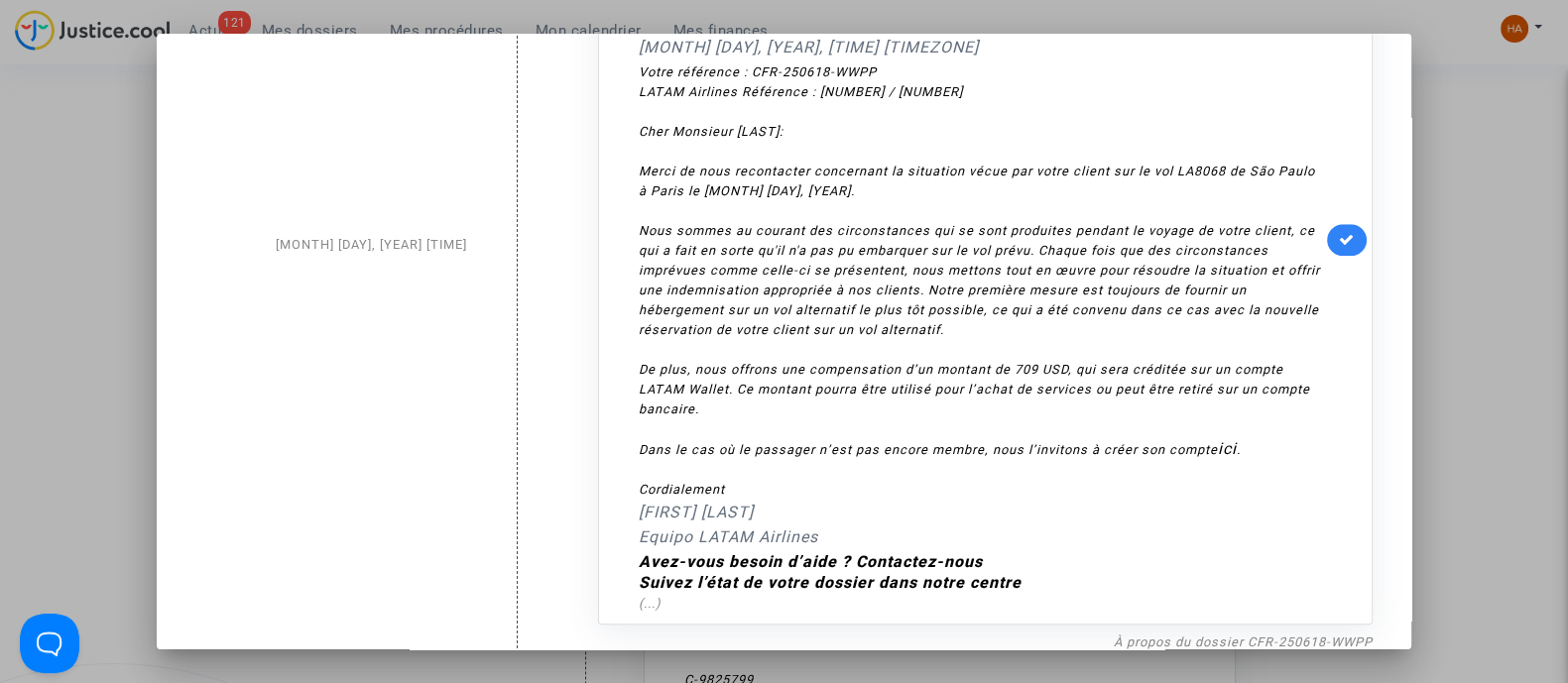 click at bounding box center [1347, 240] 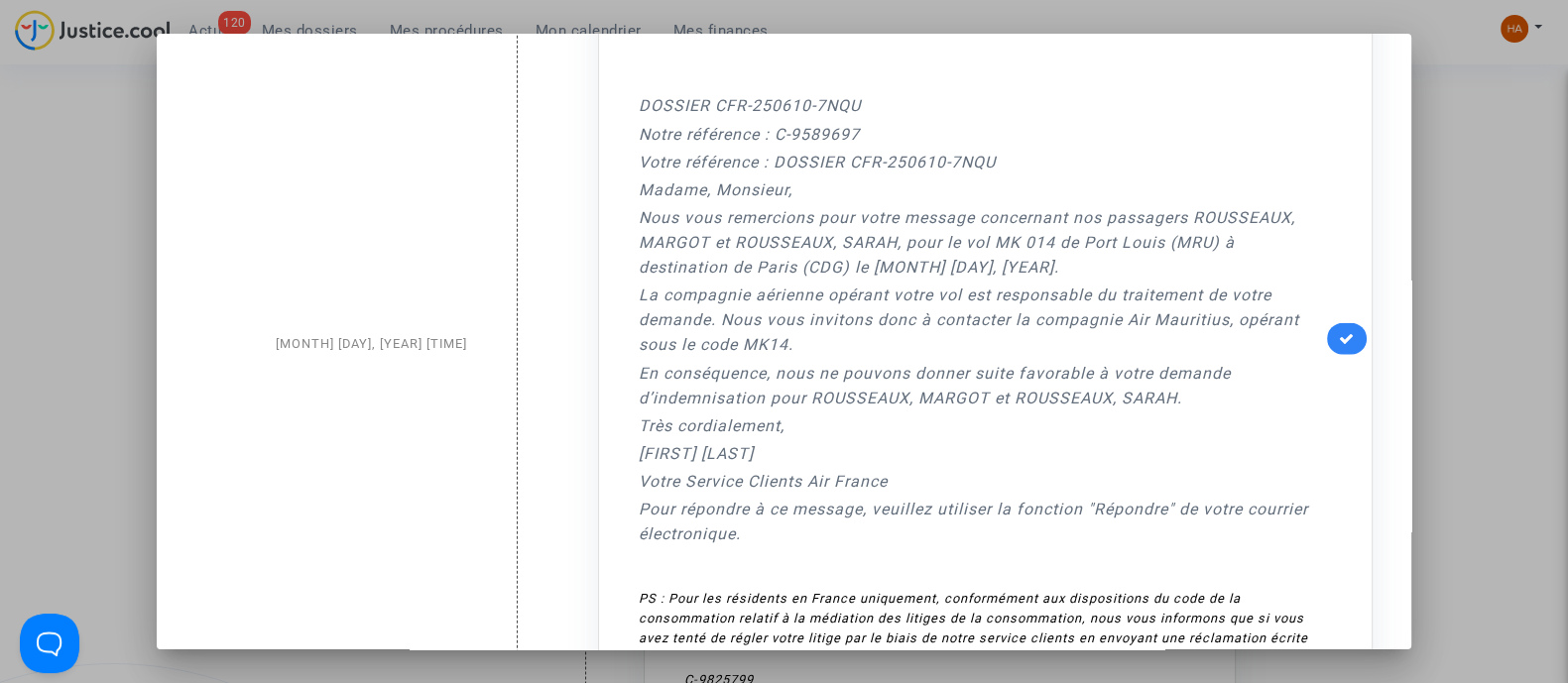 scroll, scrollTop: 6049, scrollLeft: 0, axis: vertical 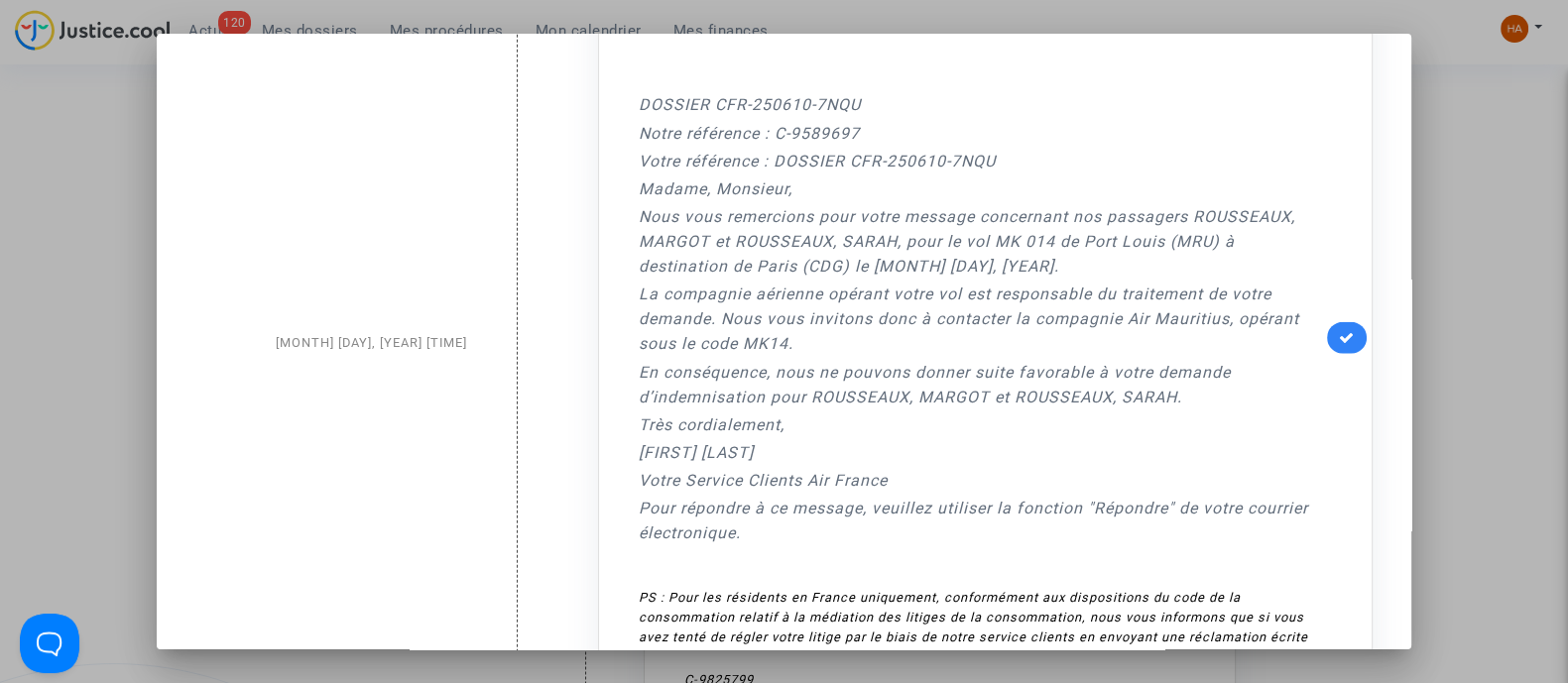 click at bounding box center (784, 341) 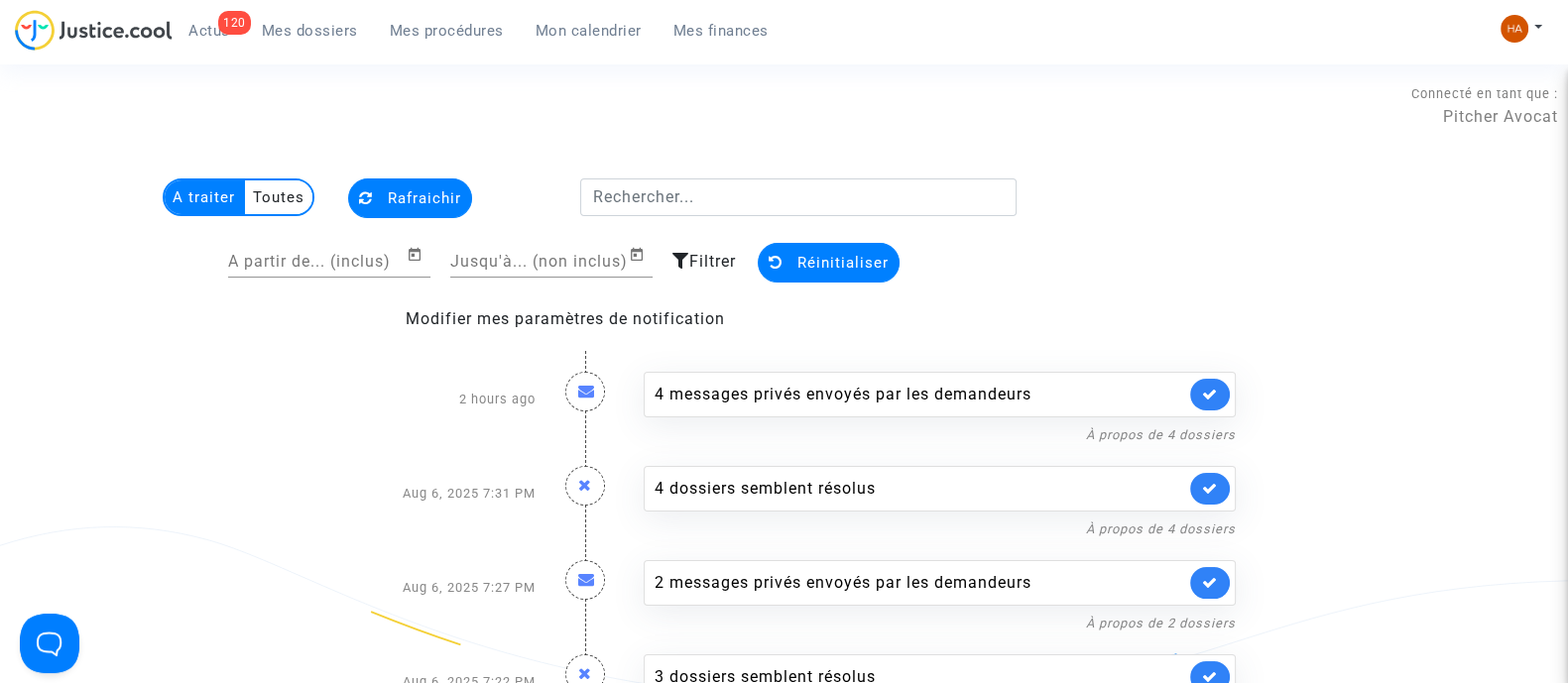 scroll, scrollTop: 0, scrollLeft: 0, axis: both 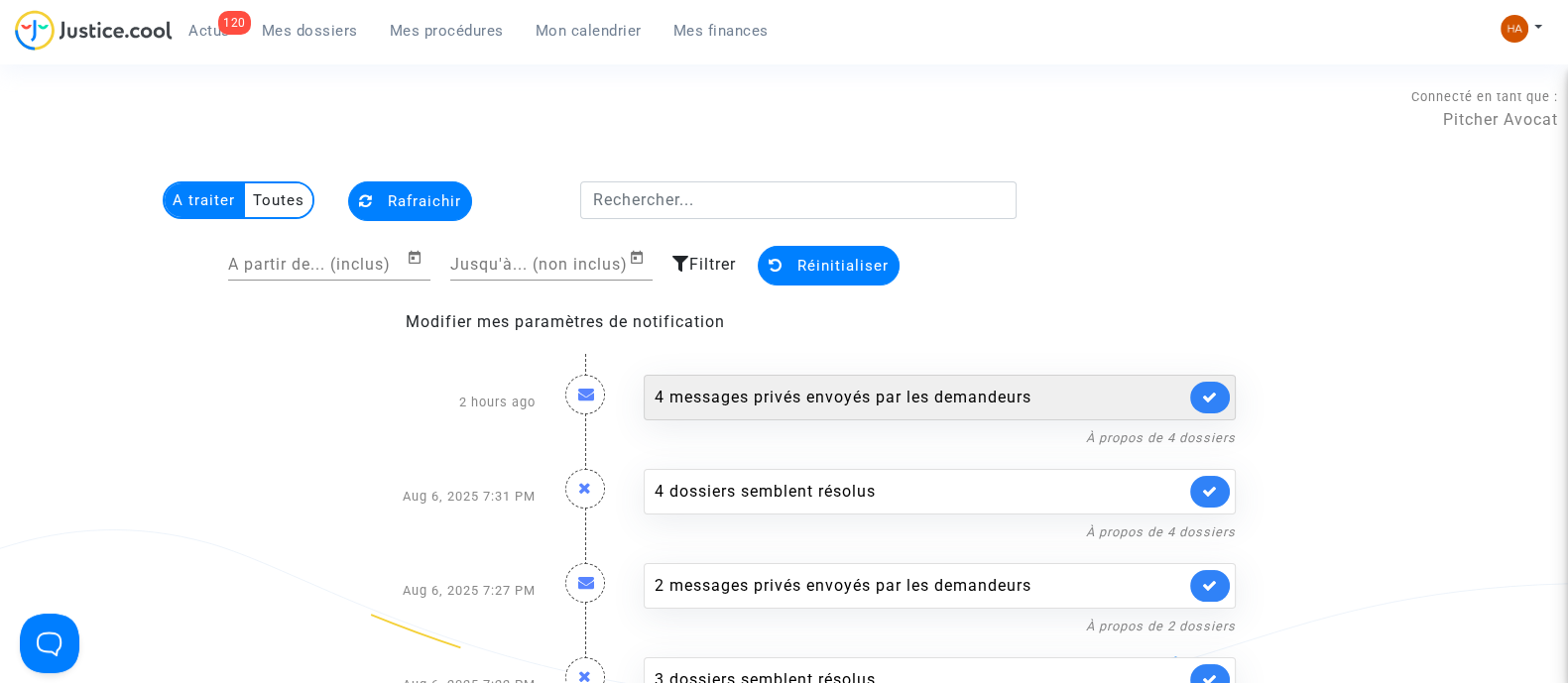 click on "4 messages privés envoyés par   les demandeurs" 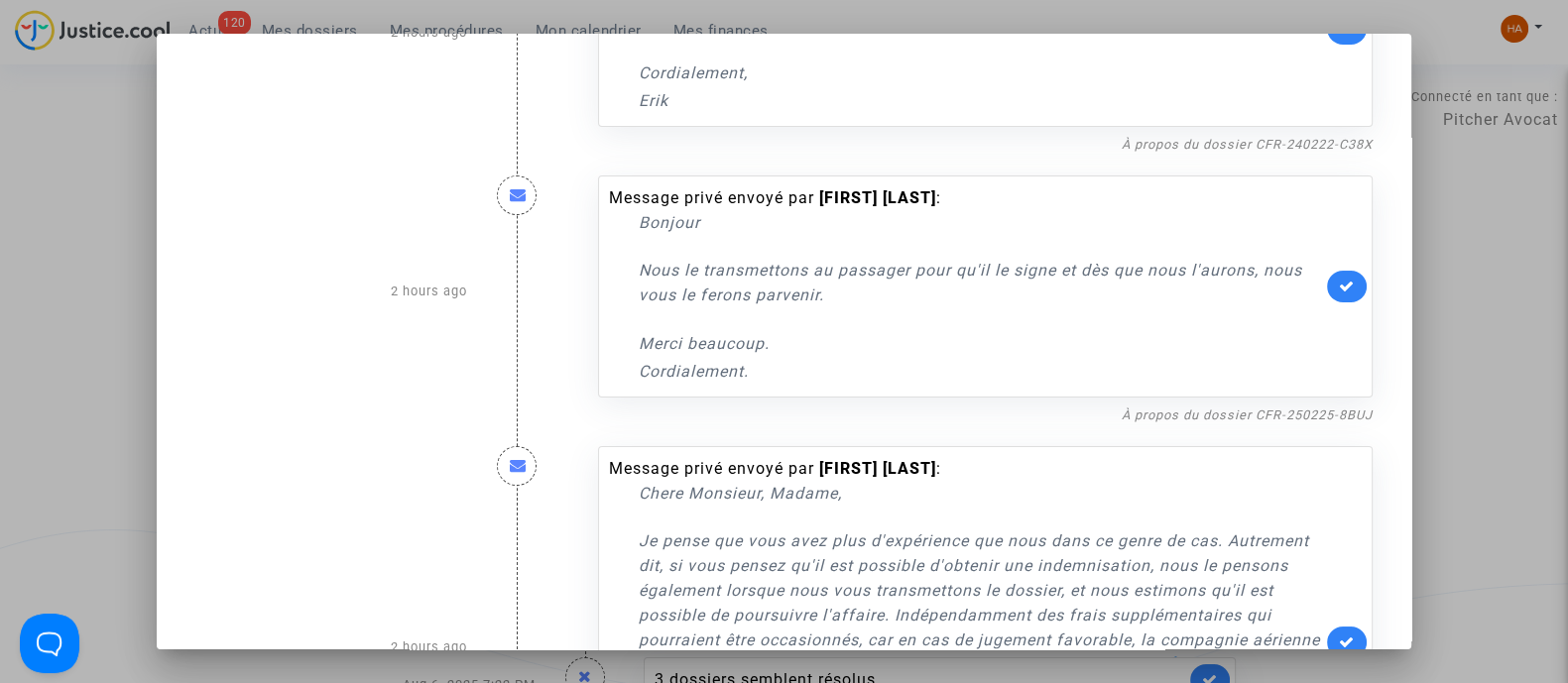 scroll, scrollTop: 247, scrollLeft: 0, axis: vertical 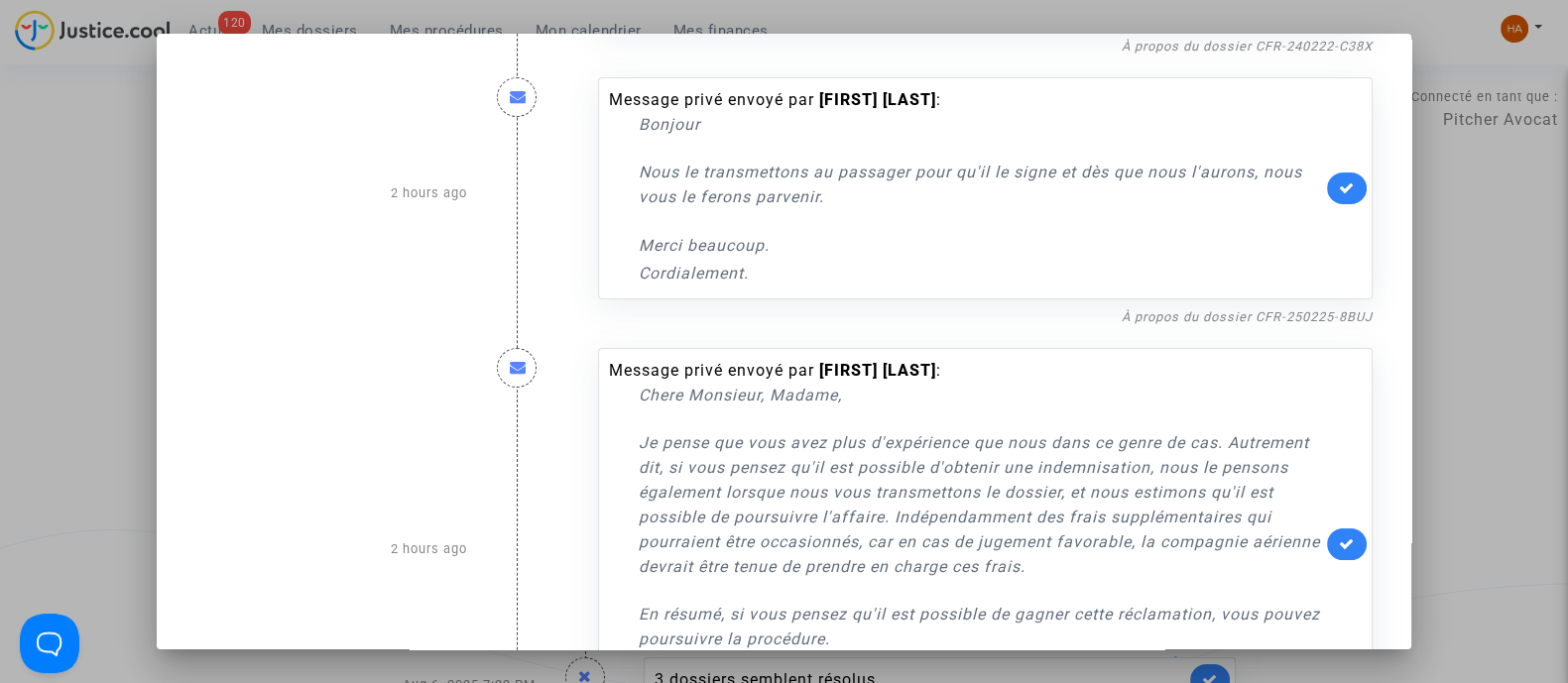 click at bounding box center [784, 341] 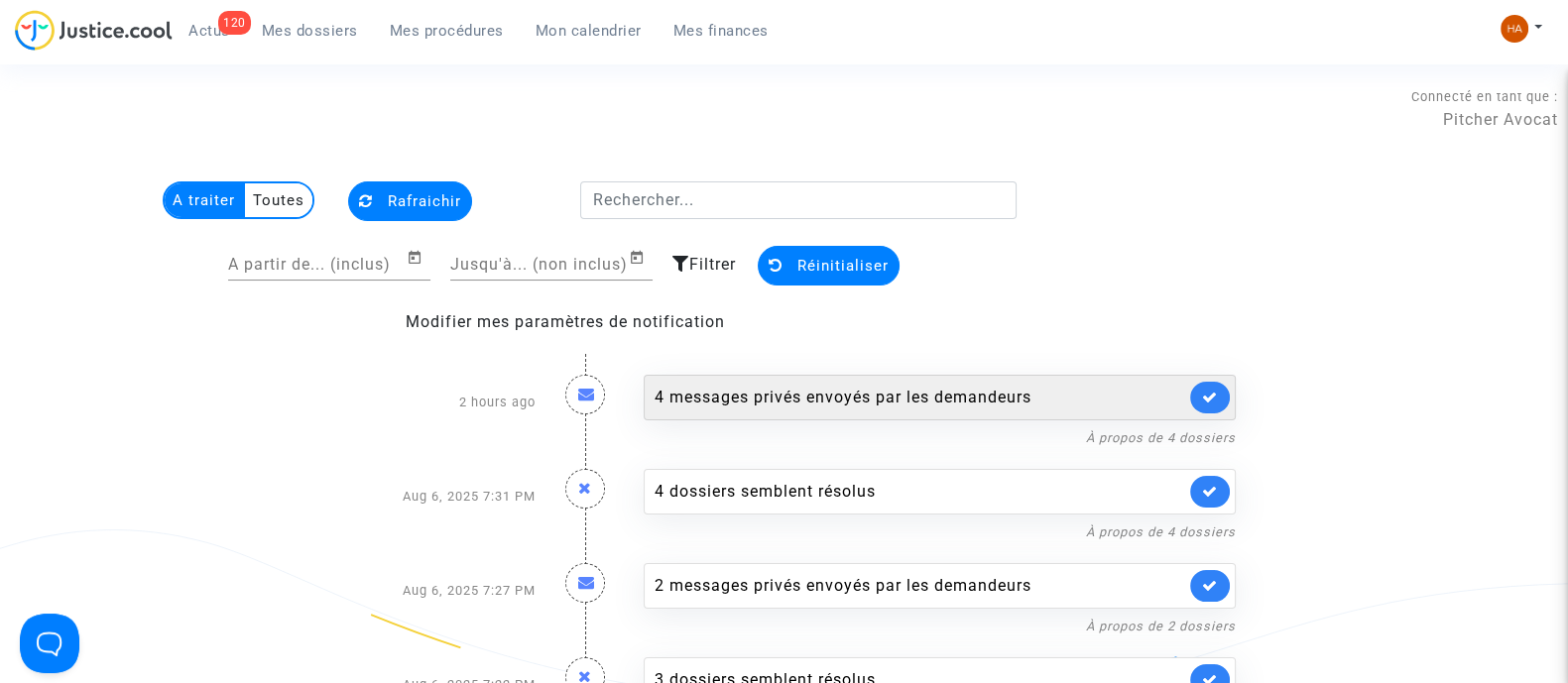click on "4 messages privés envoyés par   les demandeurs" 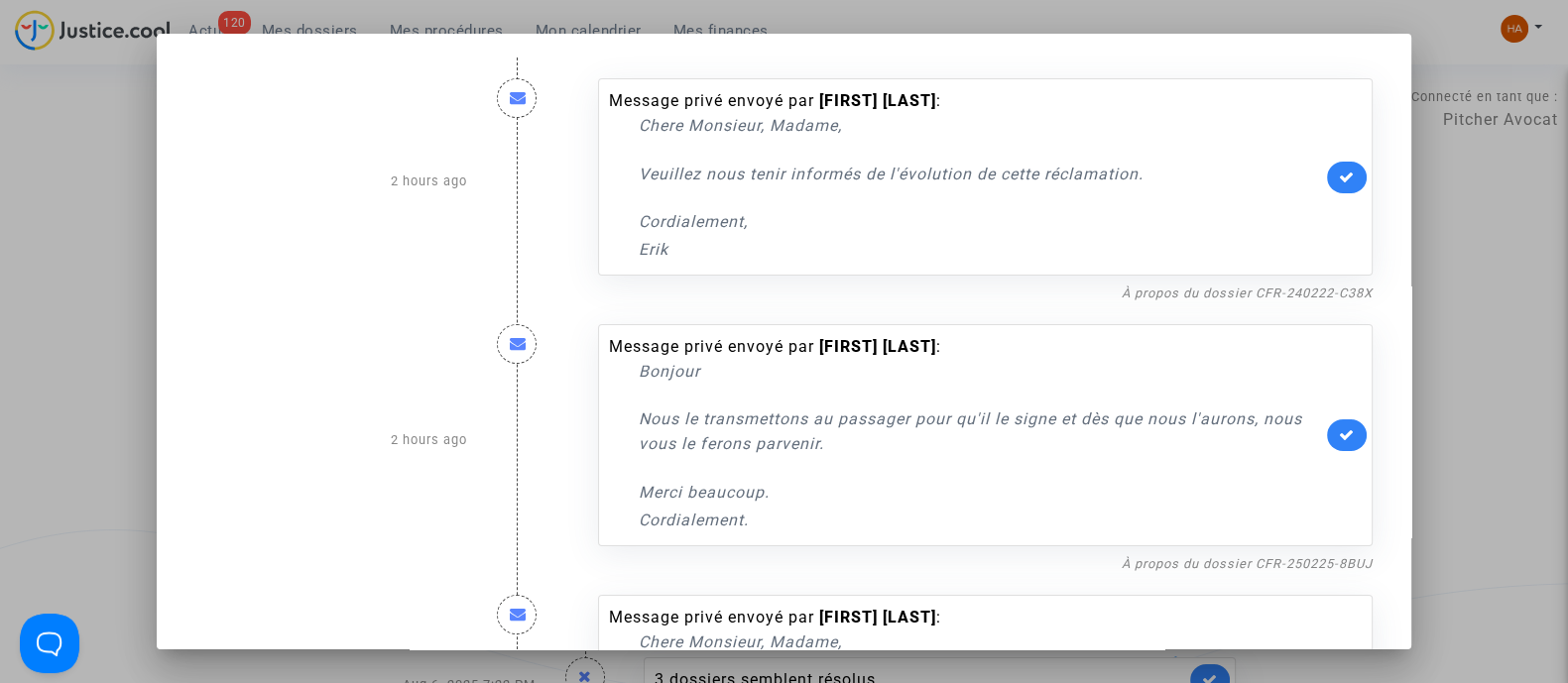 click at bounding box center [784, 341] 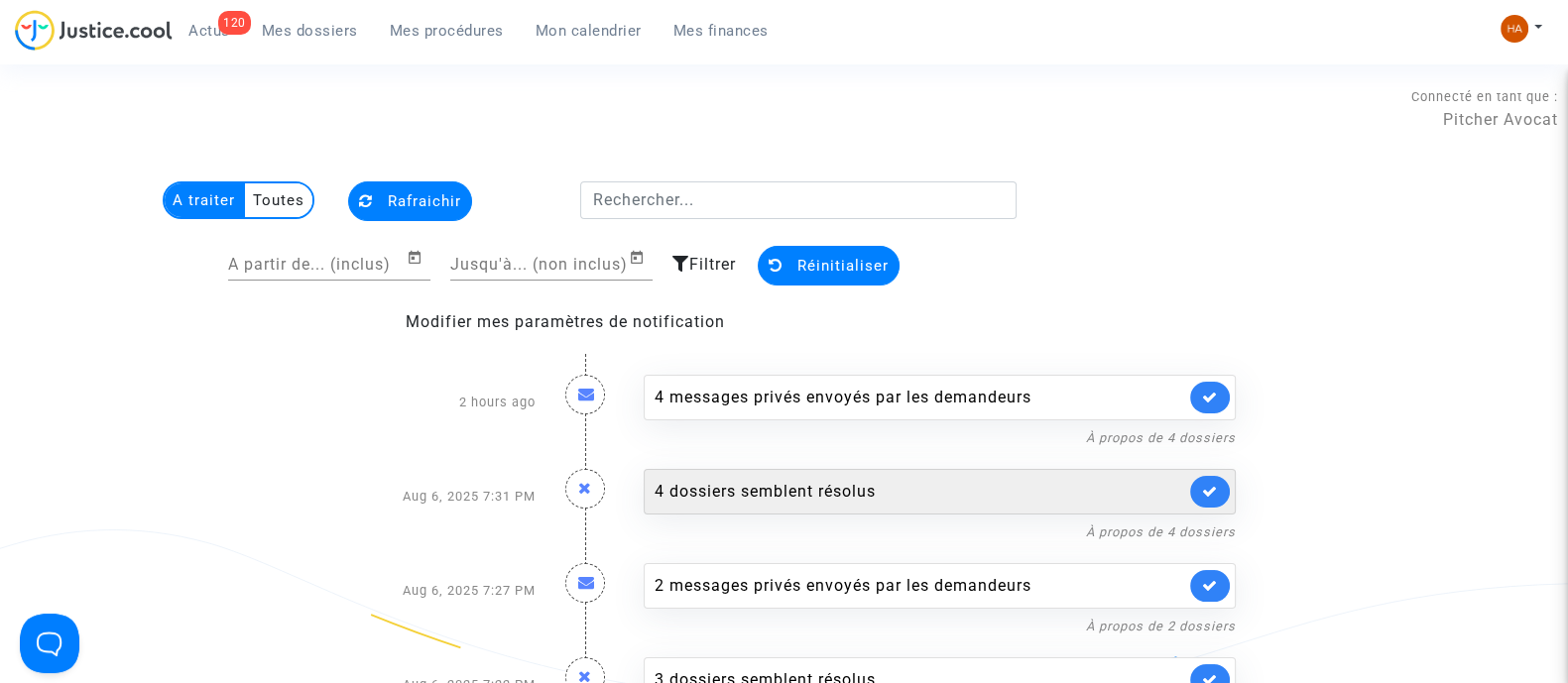 click on "4 dossiers semblent résolus" 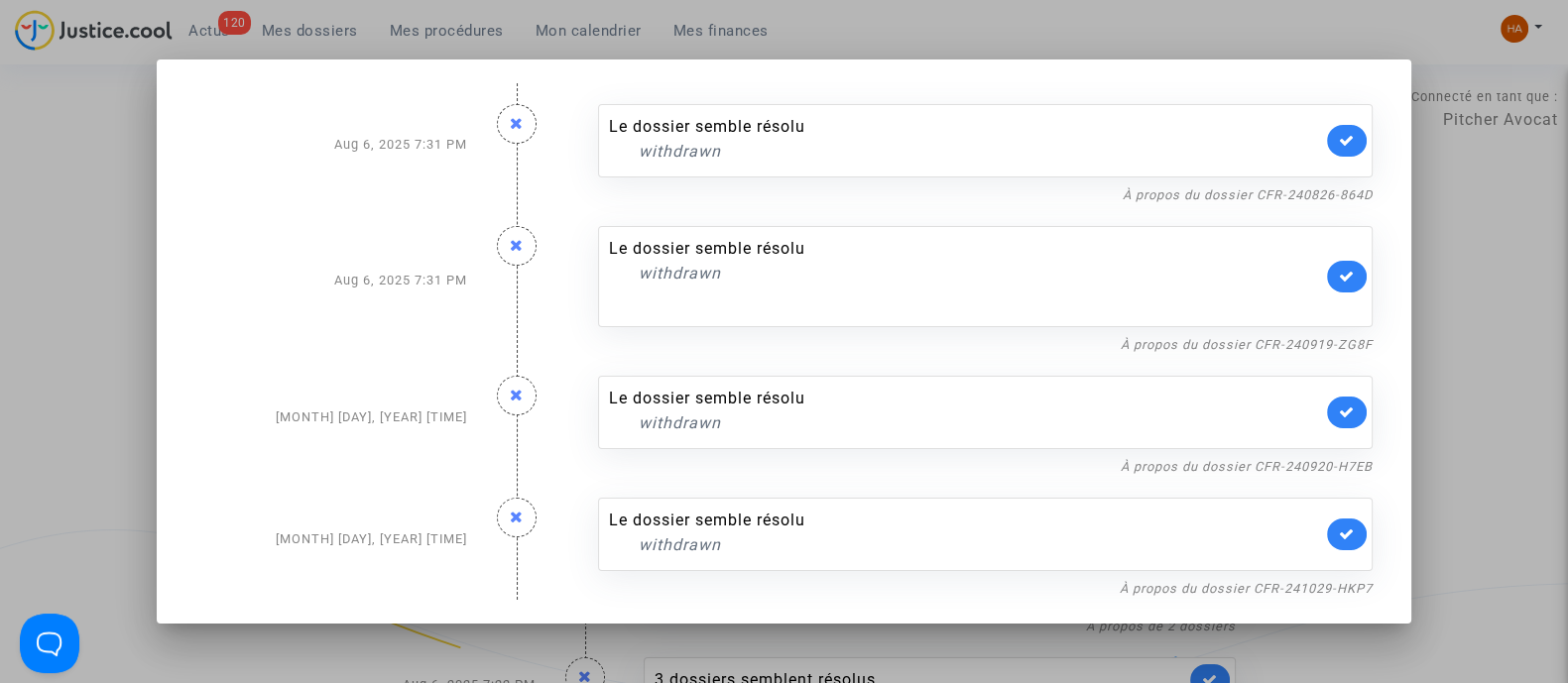 click at bounding box center (784, 341) 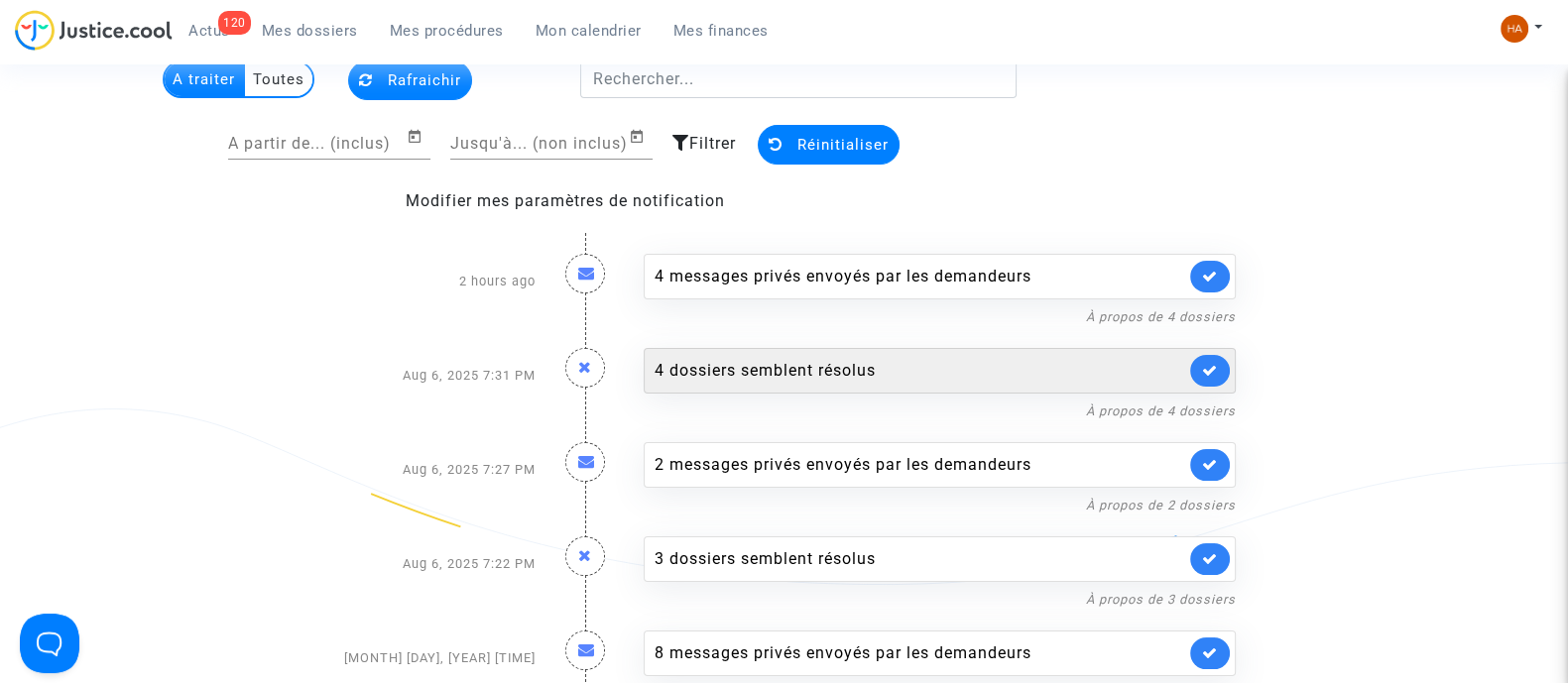 scroll, scrollTop: 123, scrollLeft: 0, axis: vertical 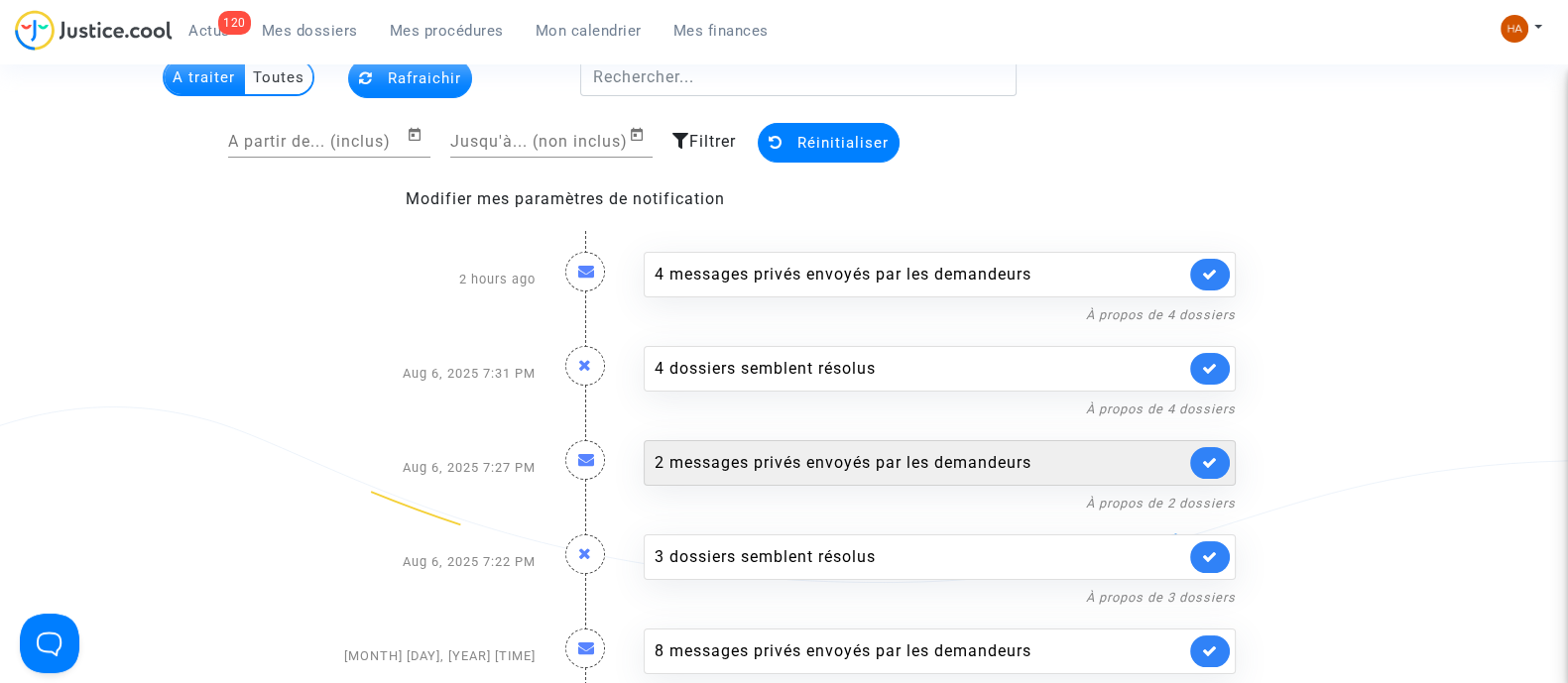 click on "2 messages privés envoyés par   les demandeurs" 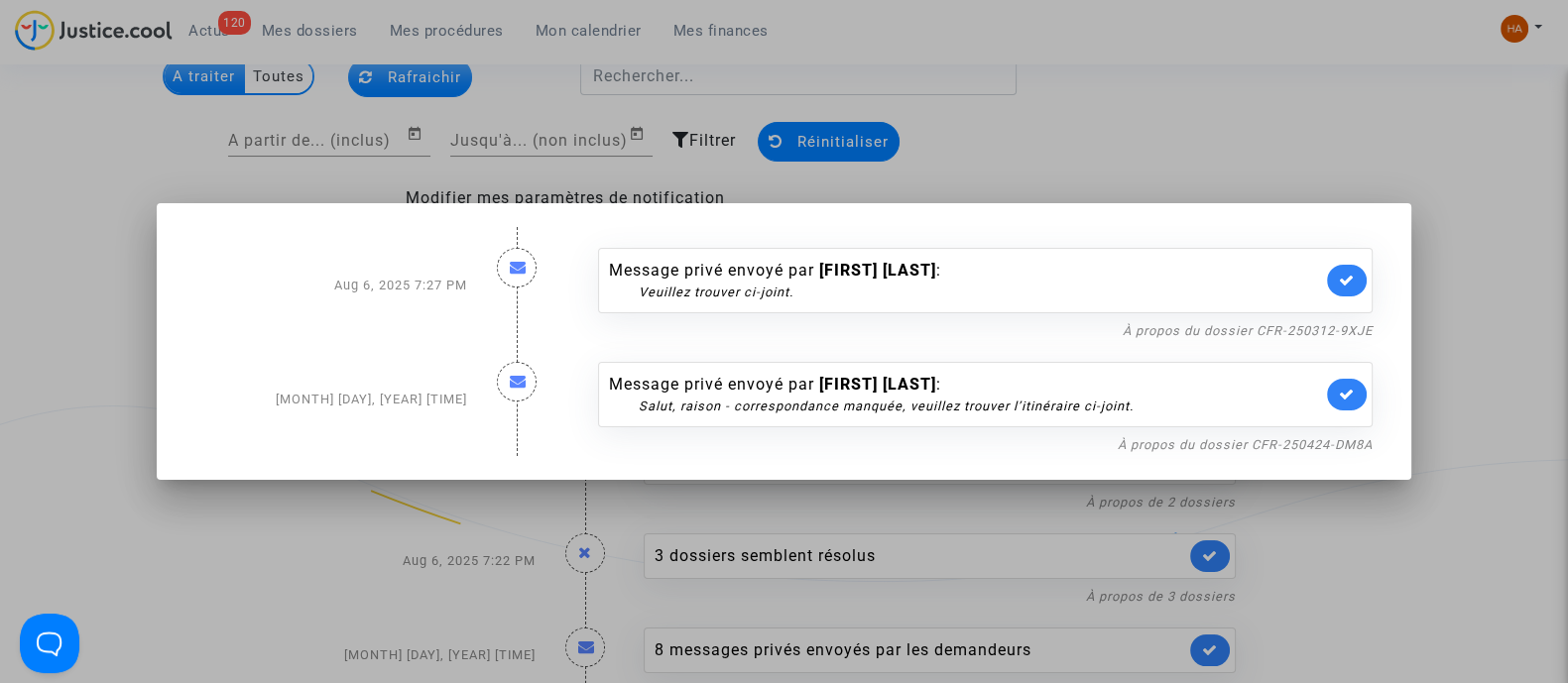 click at bounding box center (784, 341) 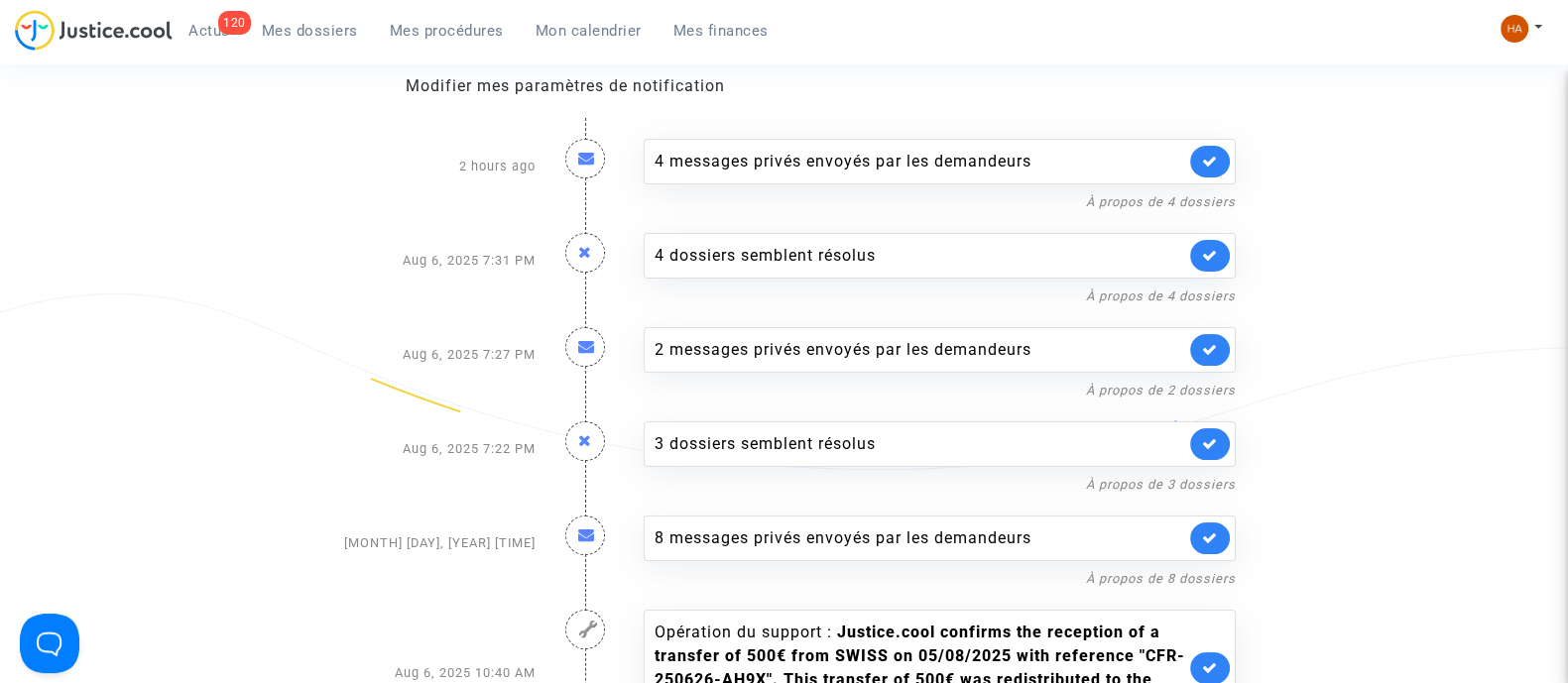 scroll, scrollTop: 247, scrollLeft: 0, axis: vertical 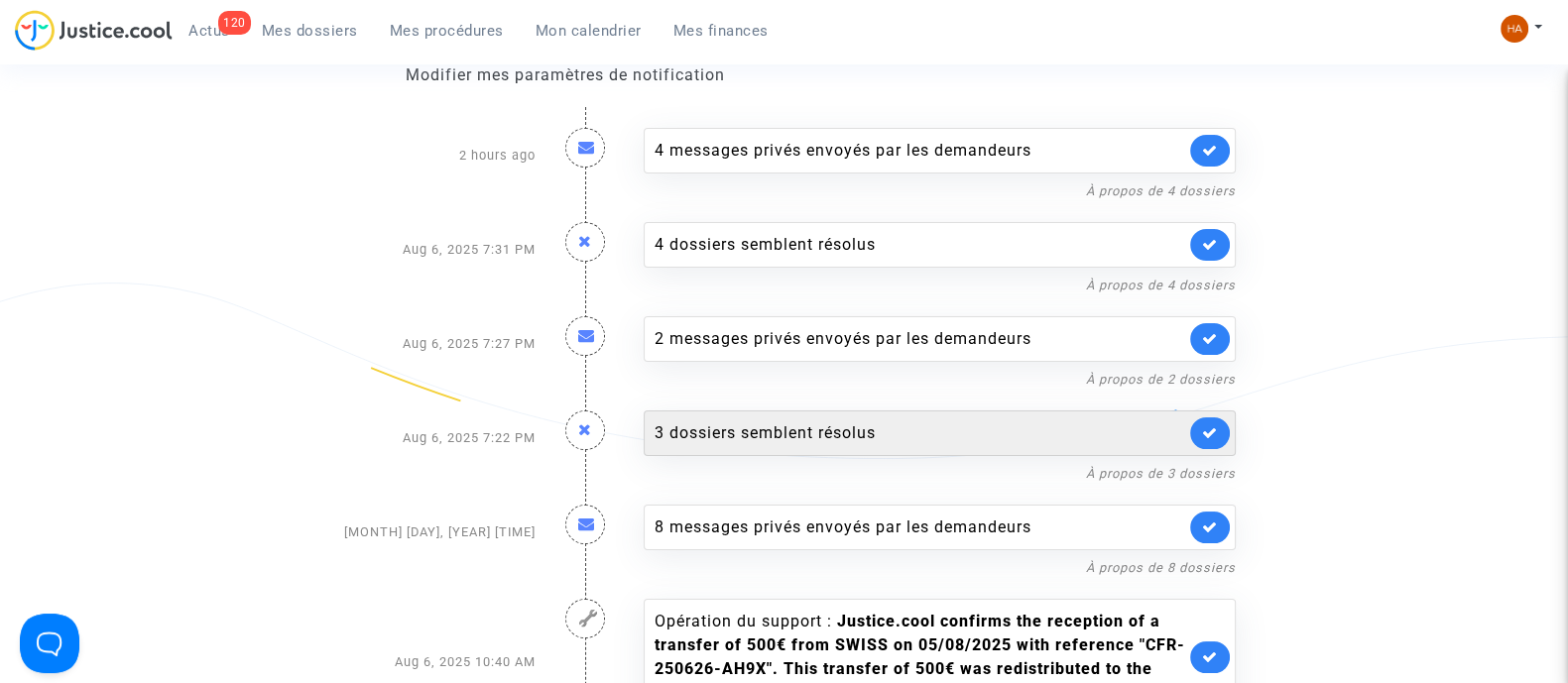 click on "3 dossiers semblent résolus" 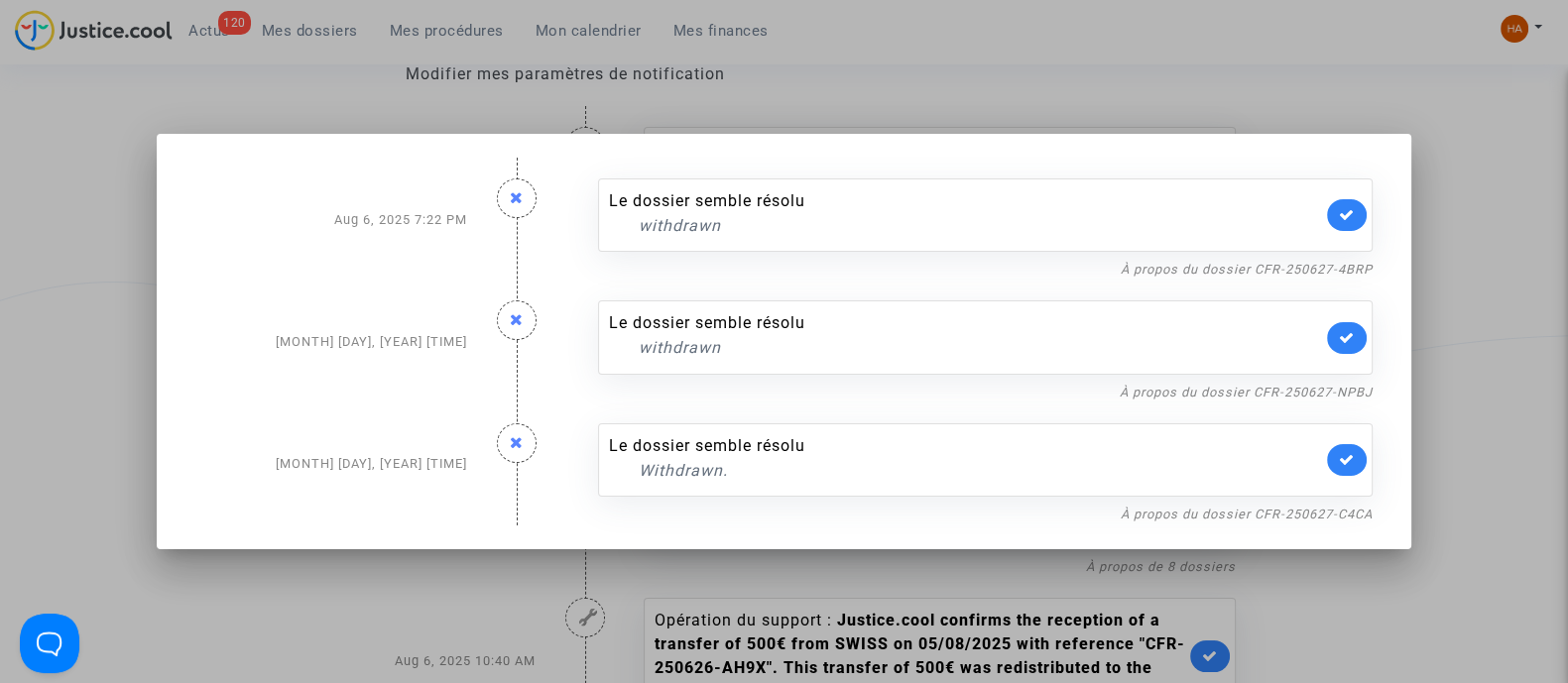 click at bounding box center [784, 341] 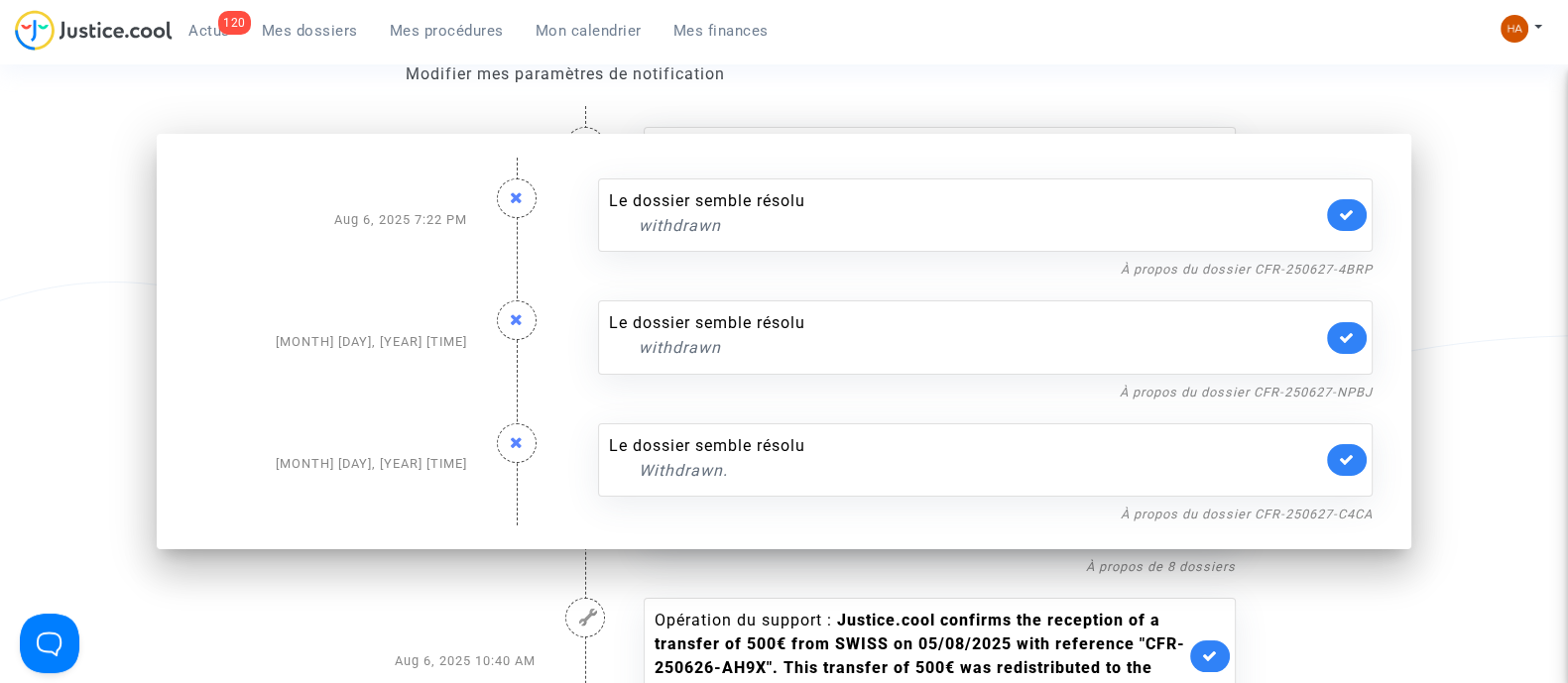 scroll, scrollTop: 247, scrollLeft: 0, axis: vertical 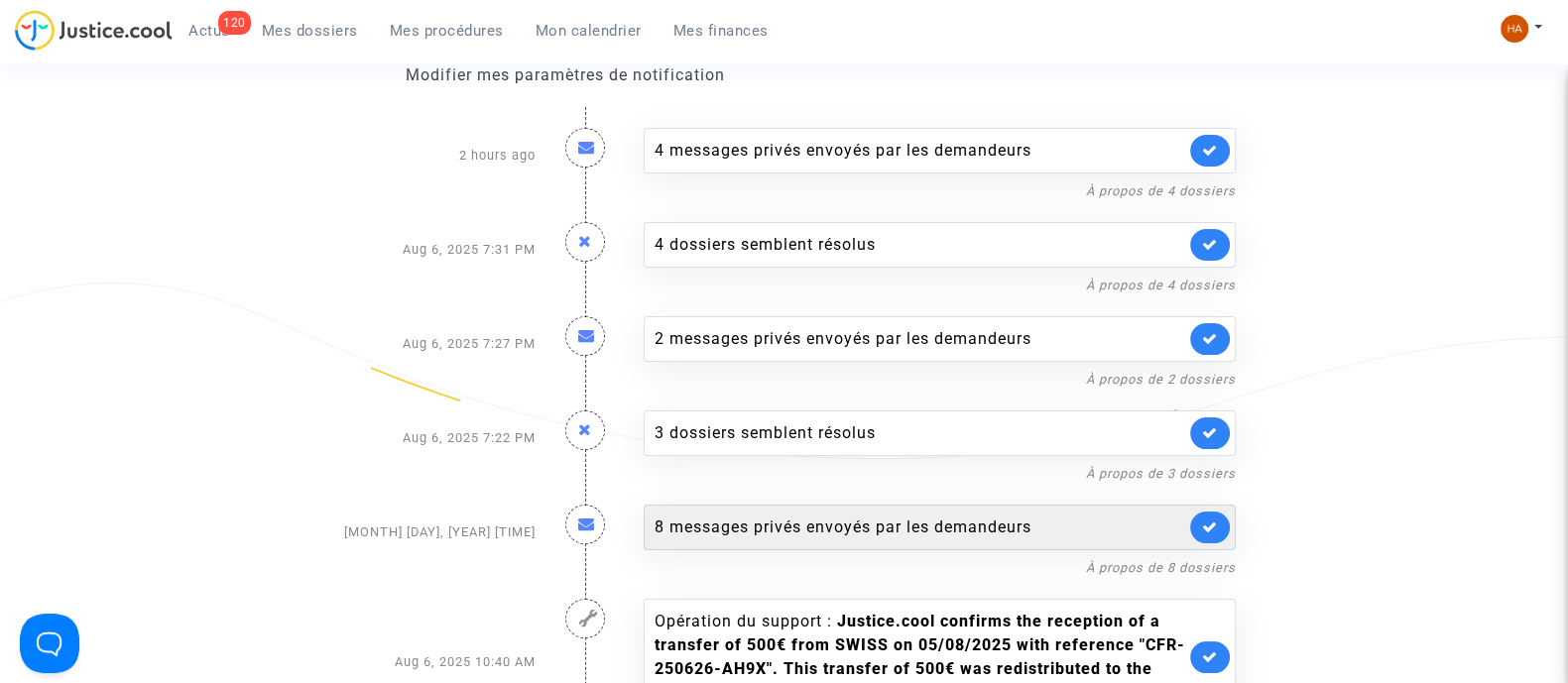 click on "8 messages privés envoyés par   les demandeurs" 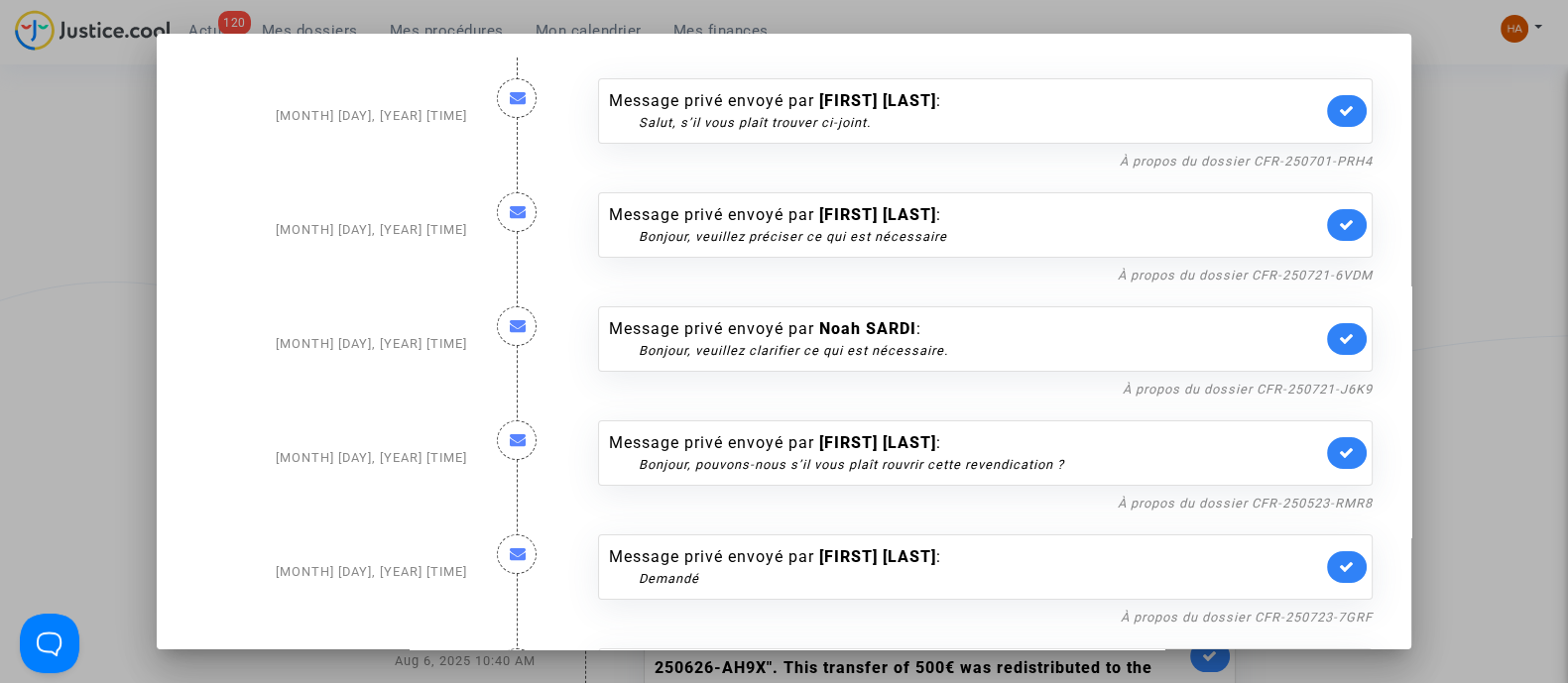 click at bounding box center (784, 341) 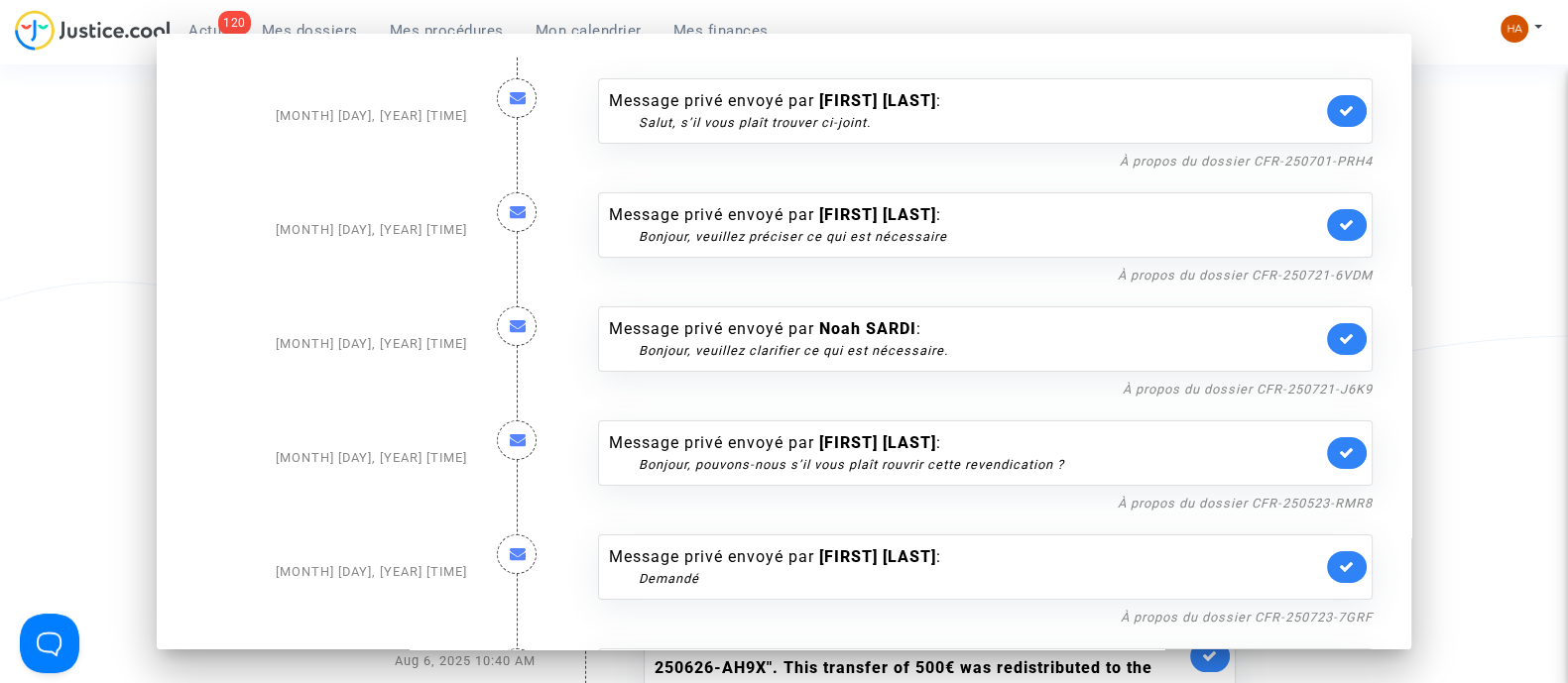 scroll, scrollTop: 247, scrollLeft: 0, axis: vertical 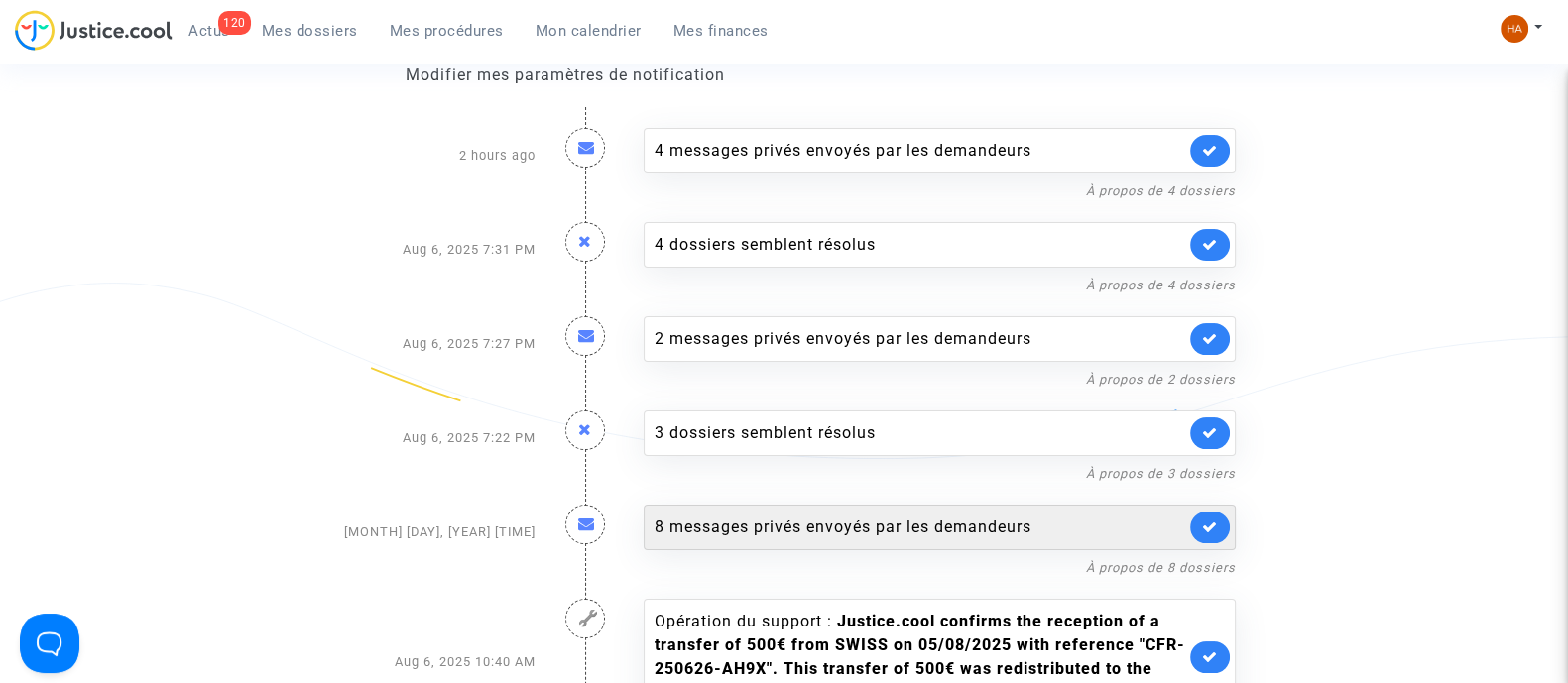 click on "8 messages privés envoyés par   les demandeurs" 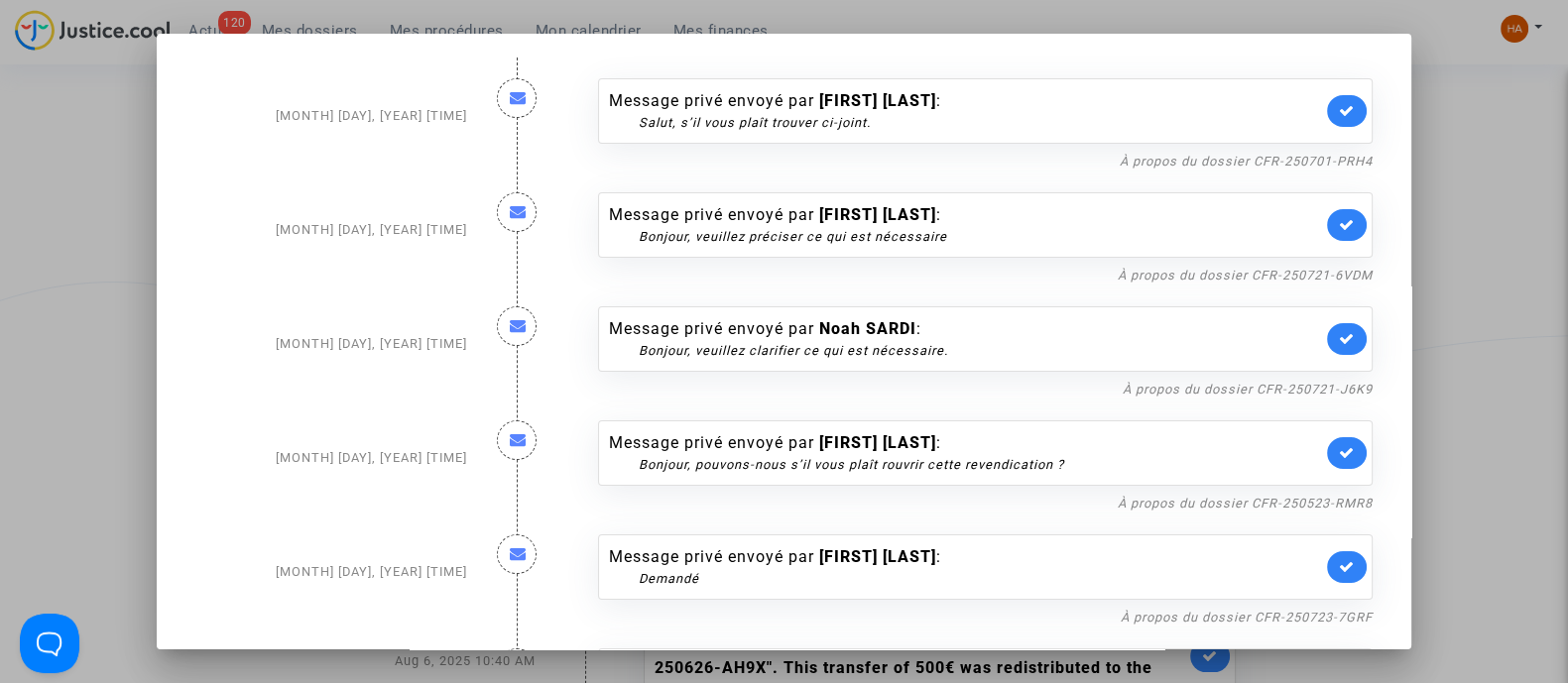 click at bounding box center [784, 341] 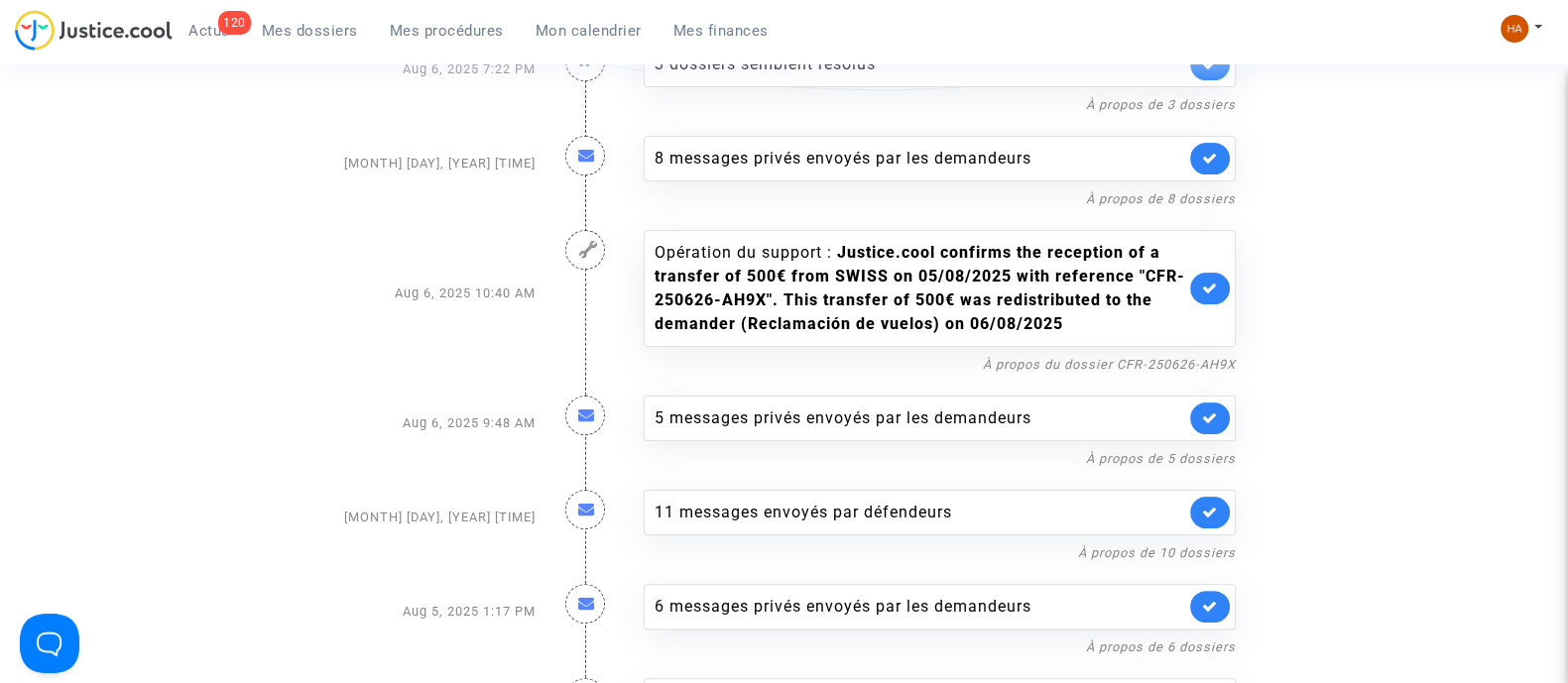 scroll, scrollTop: 620, scrollLeft: 0, axis: vertical 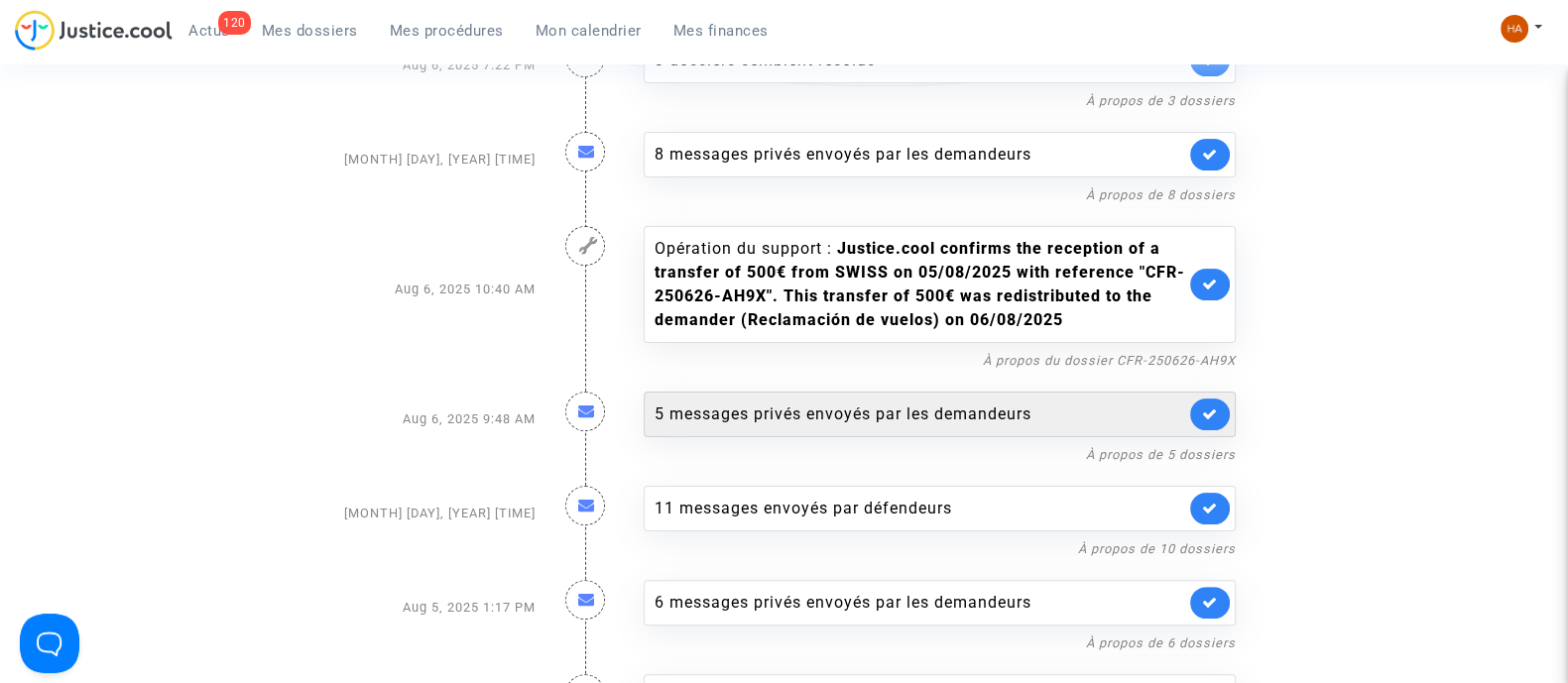 click on "5 messages privés envoyés par   les demandeurs" 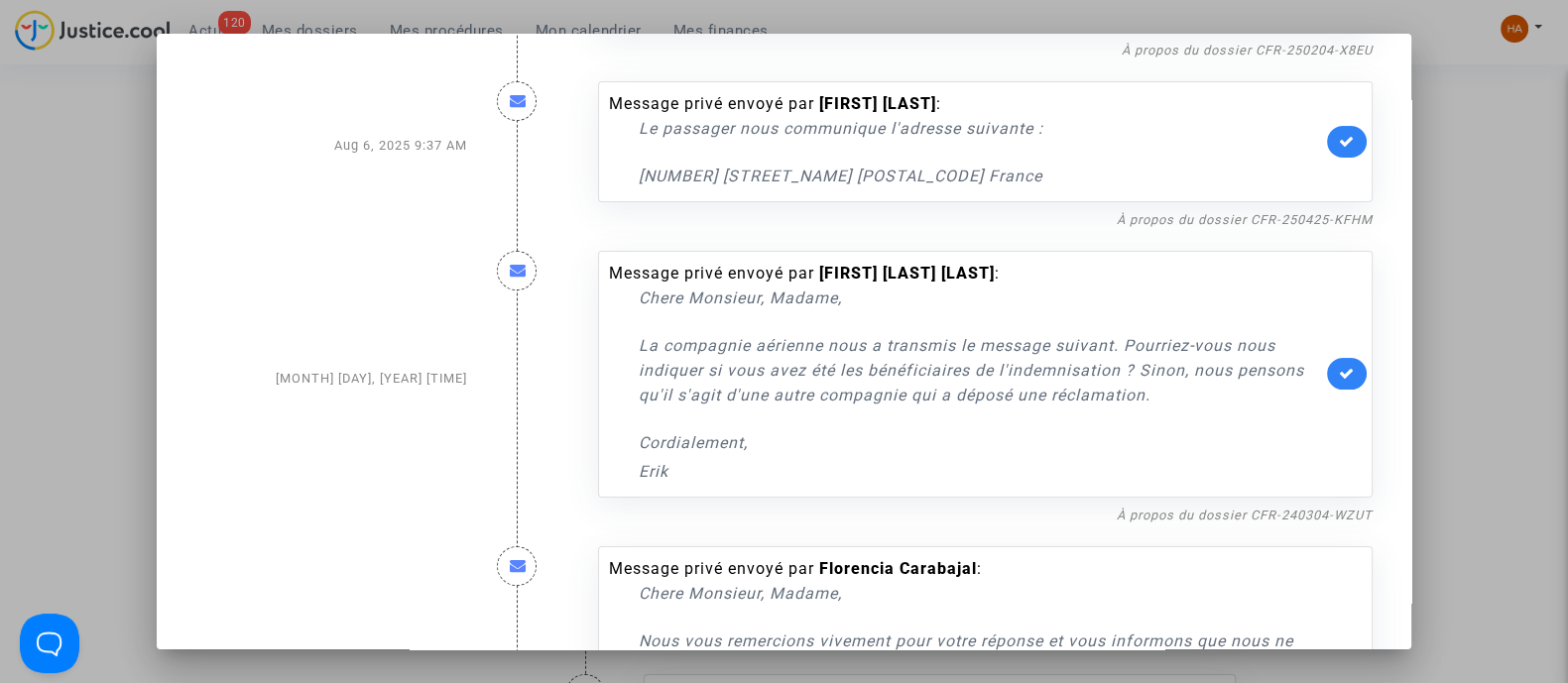 scroll, scrollTop: 495, scrollLeft: 0, axis: vertical 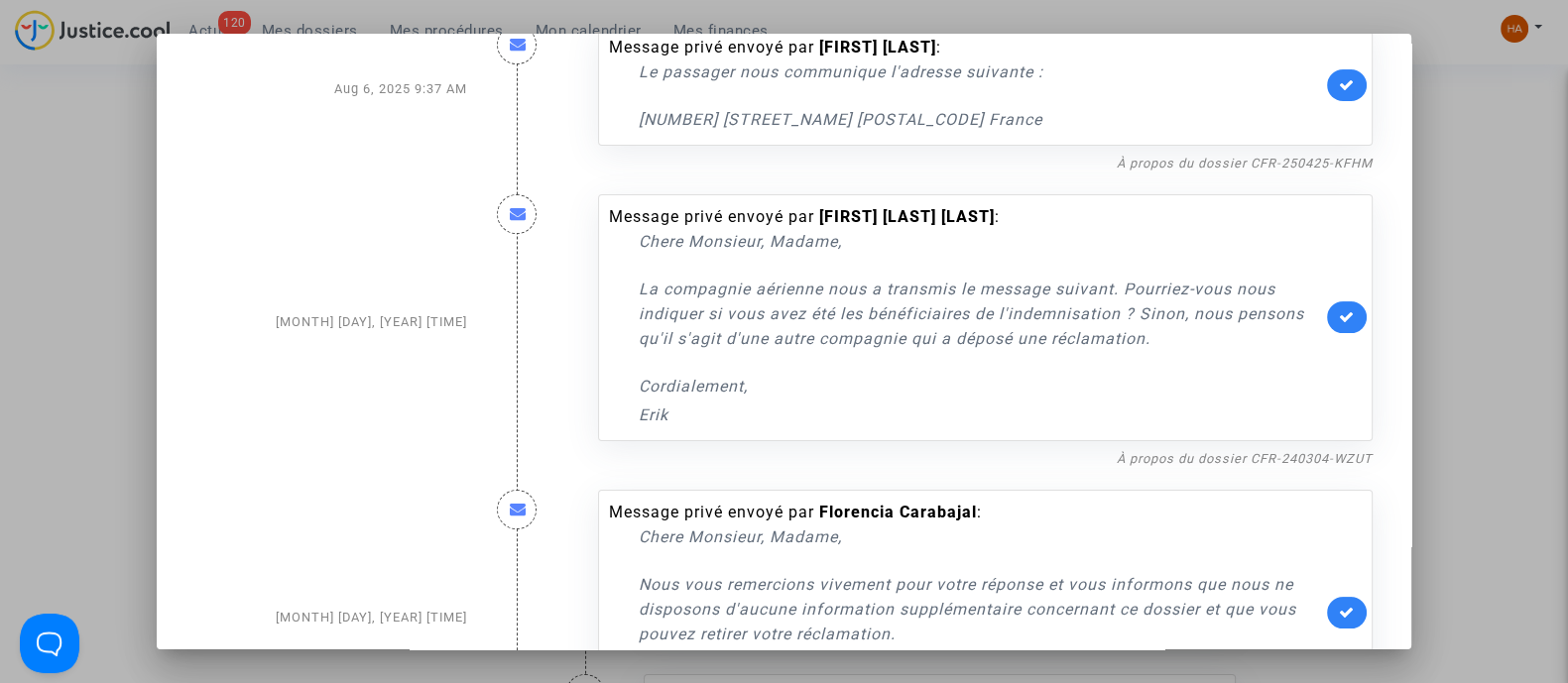 click at bounding box center [784, 341] 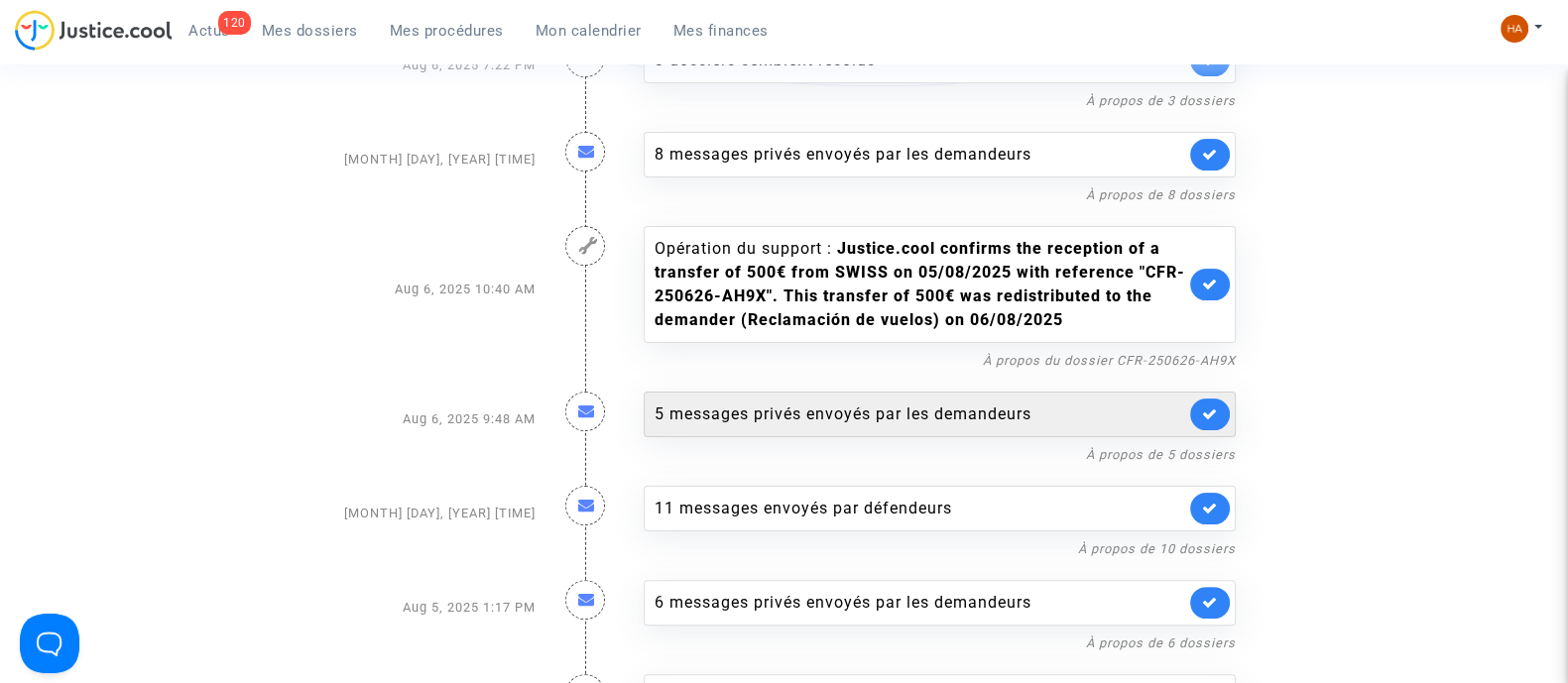 click on "5 messages privés envoyés par   les demandeurs" 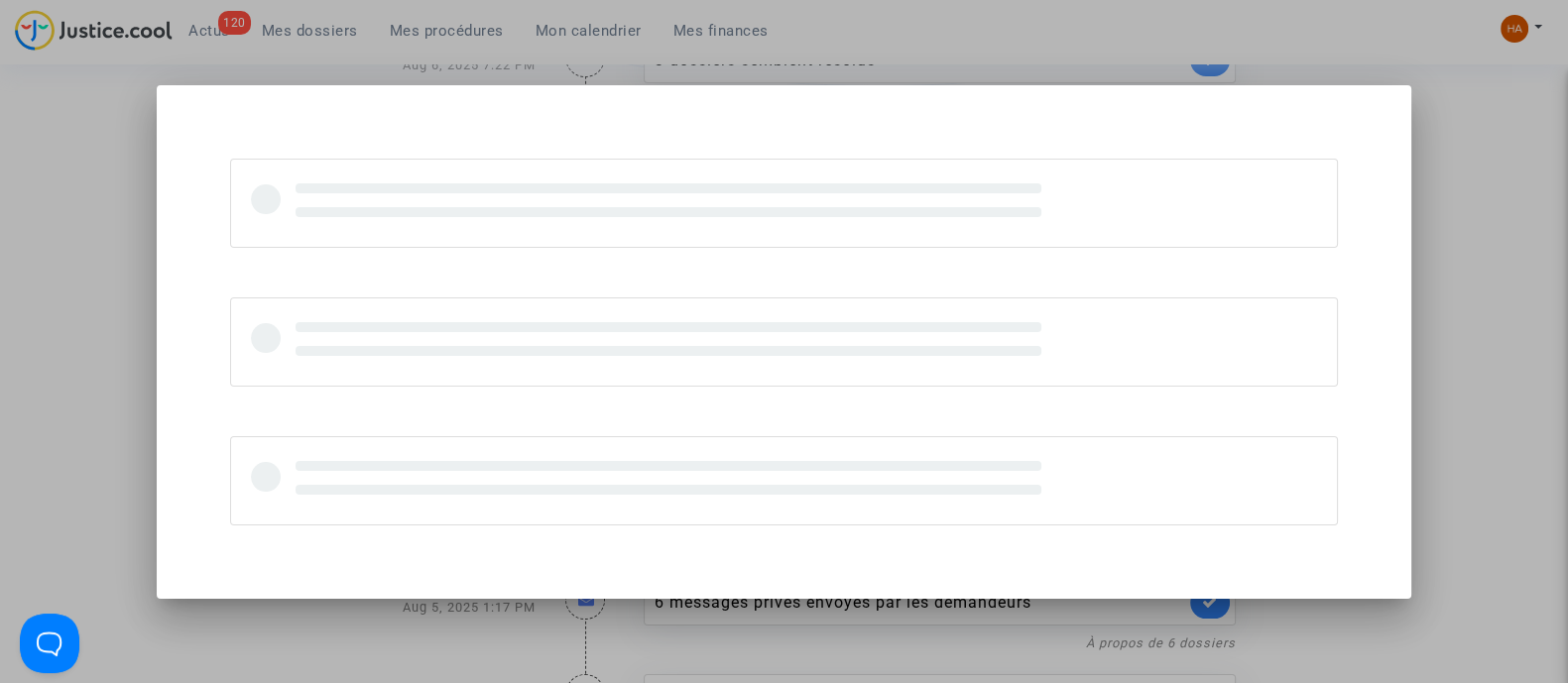 scroll, scrollTop: 0, scrollLeft: 0, axis: both 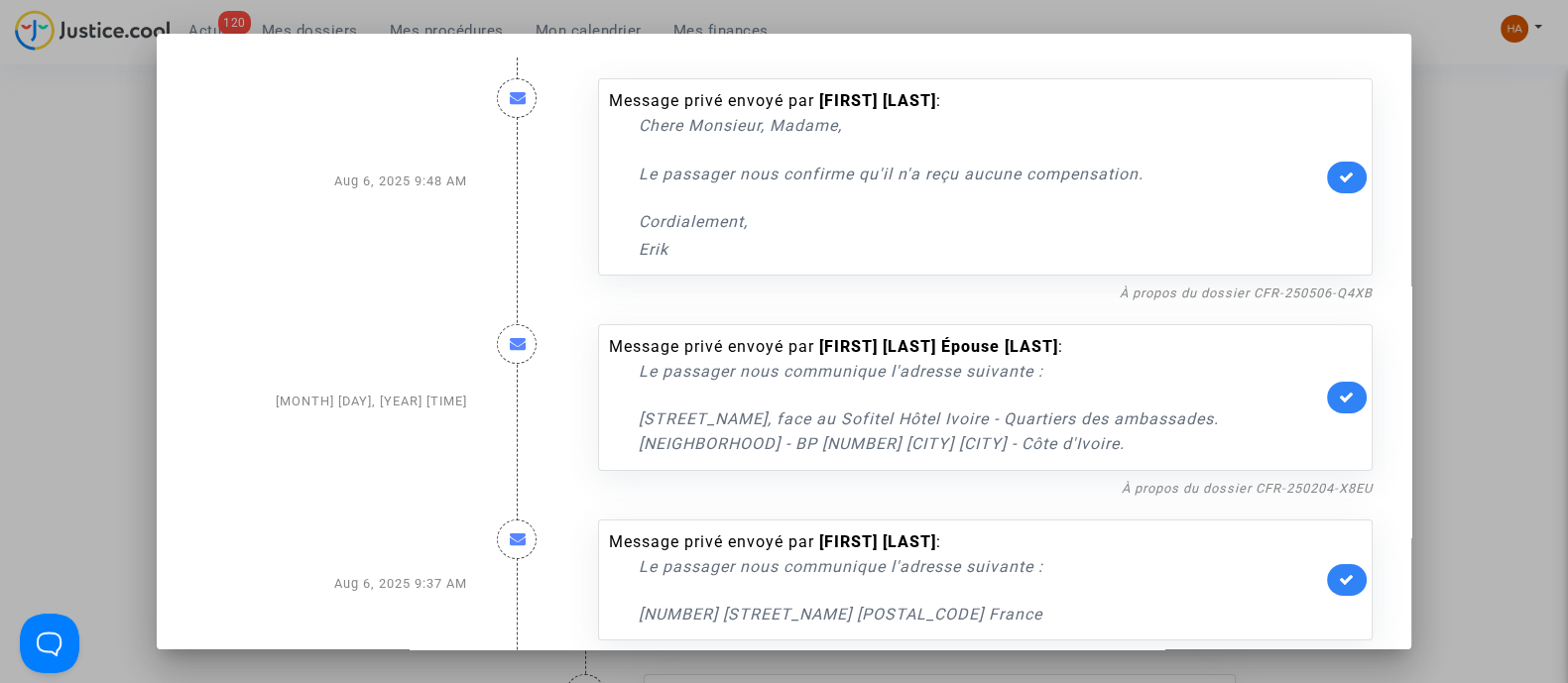click at bounding box center (784, 341) 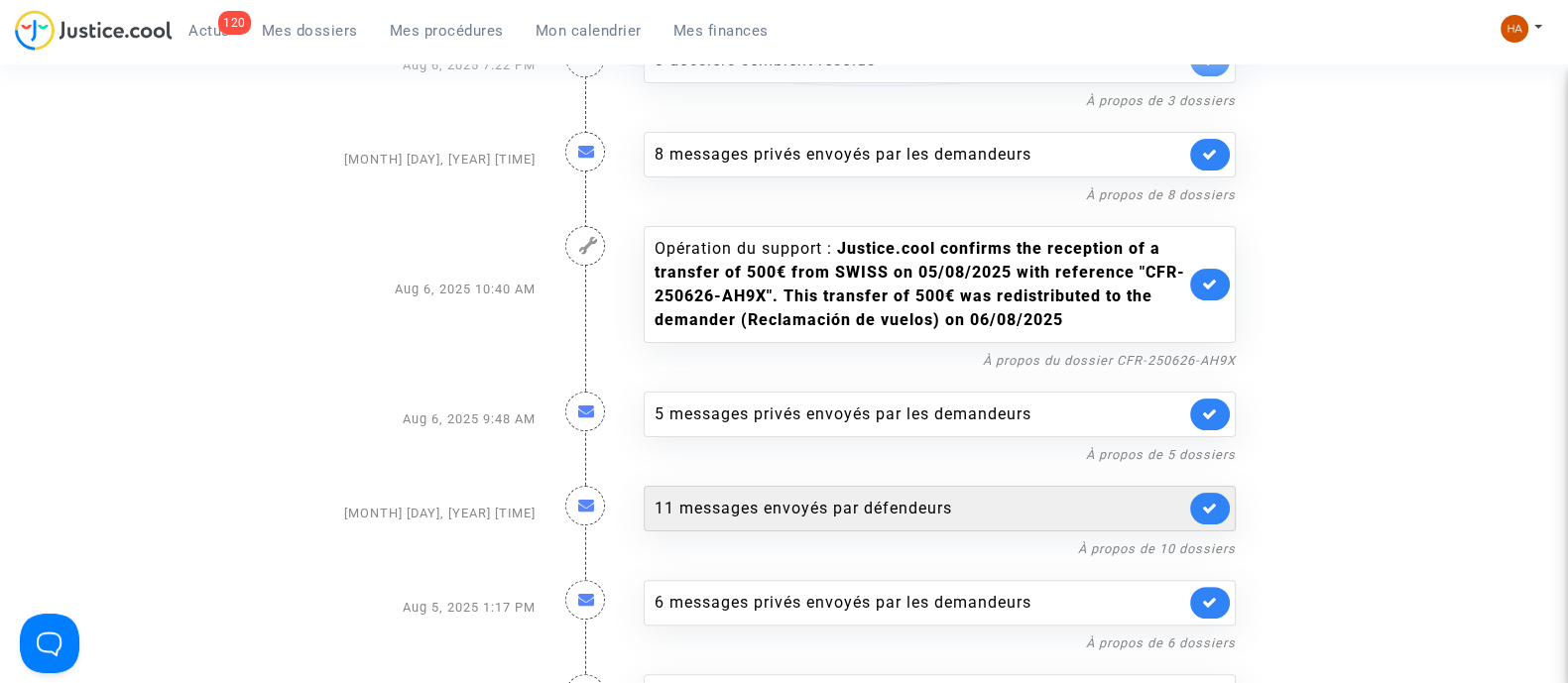 click on "11 messages envoyés par   défendeurs" 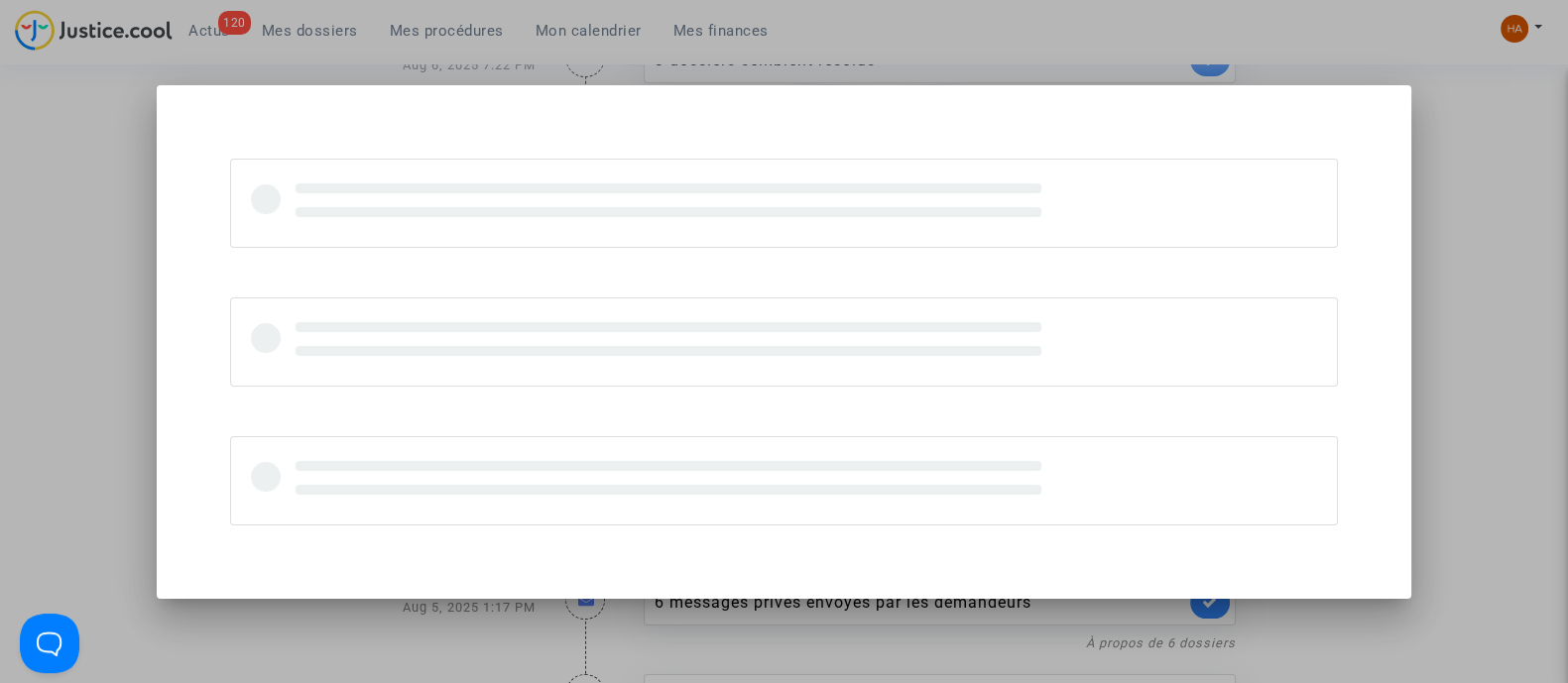scroll, scrollTop: 0, scrollLeft: 0, axis: both 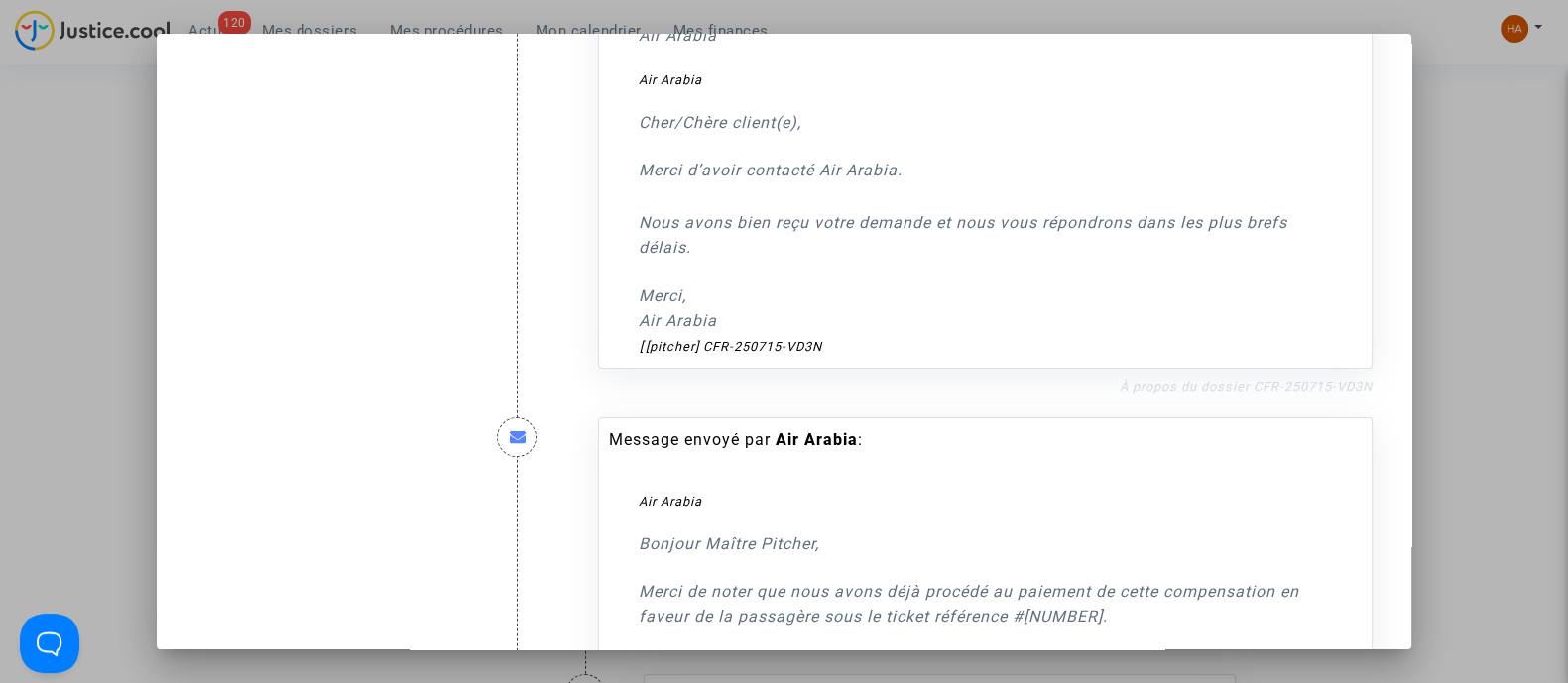 click on "À propos du dossier CFR-250715-VD3N" at bounding box center [1246, 386] 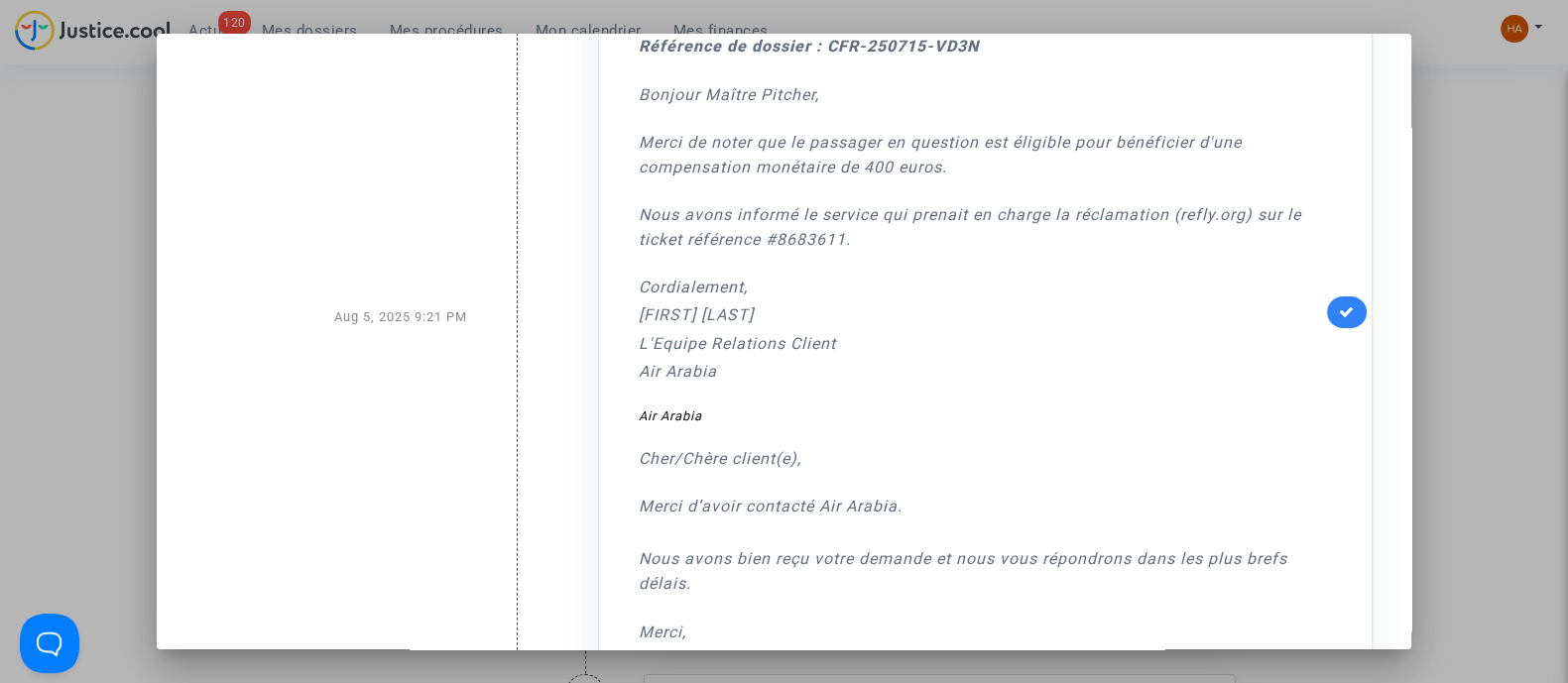 scroll, scrollTop: 123, scrollLeft: 0, axis: vertical 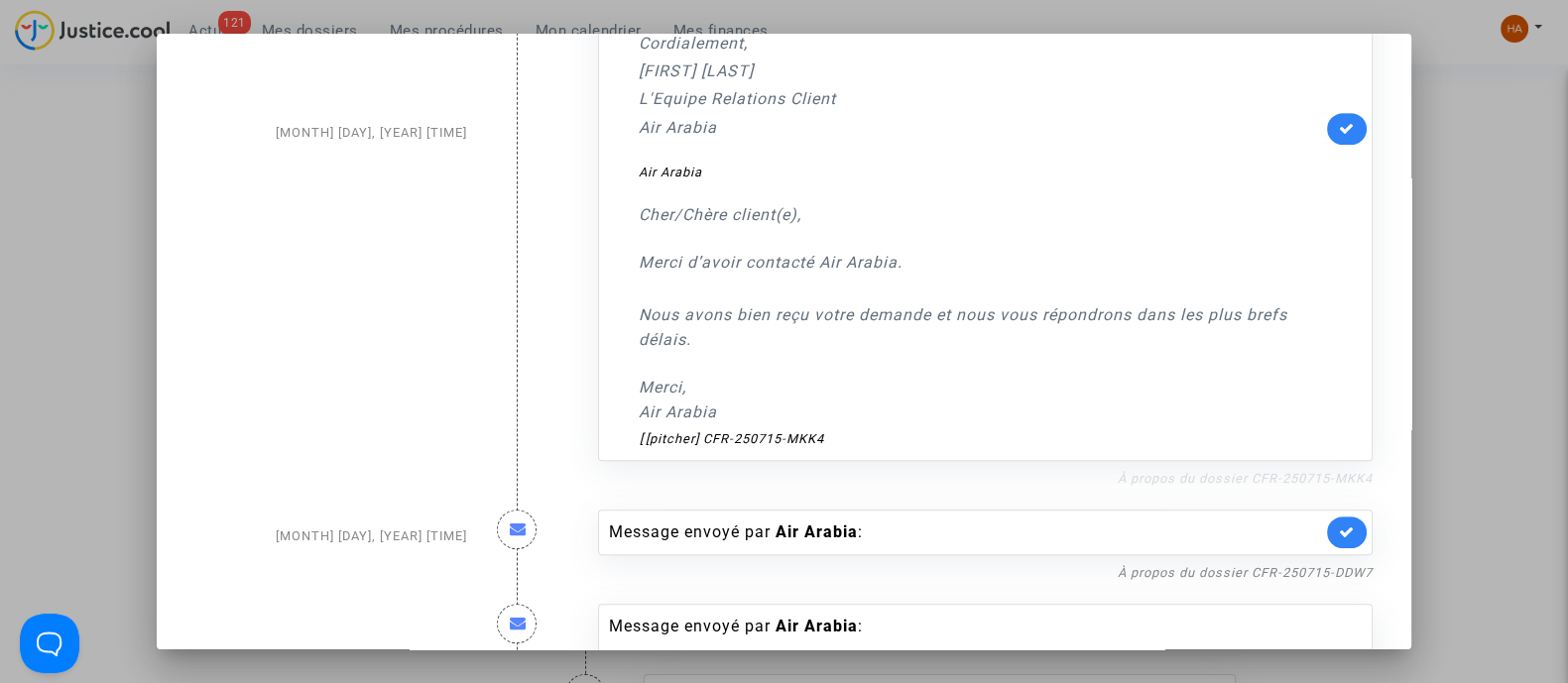 click on "À propos du dossier CFR-250715-MKK4" at bounding box center (1245, 478) 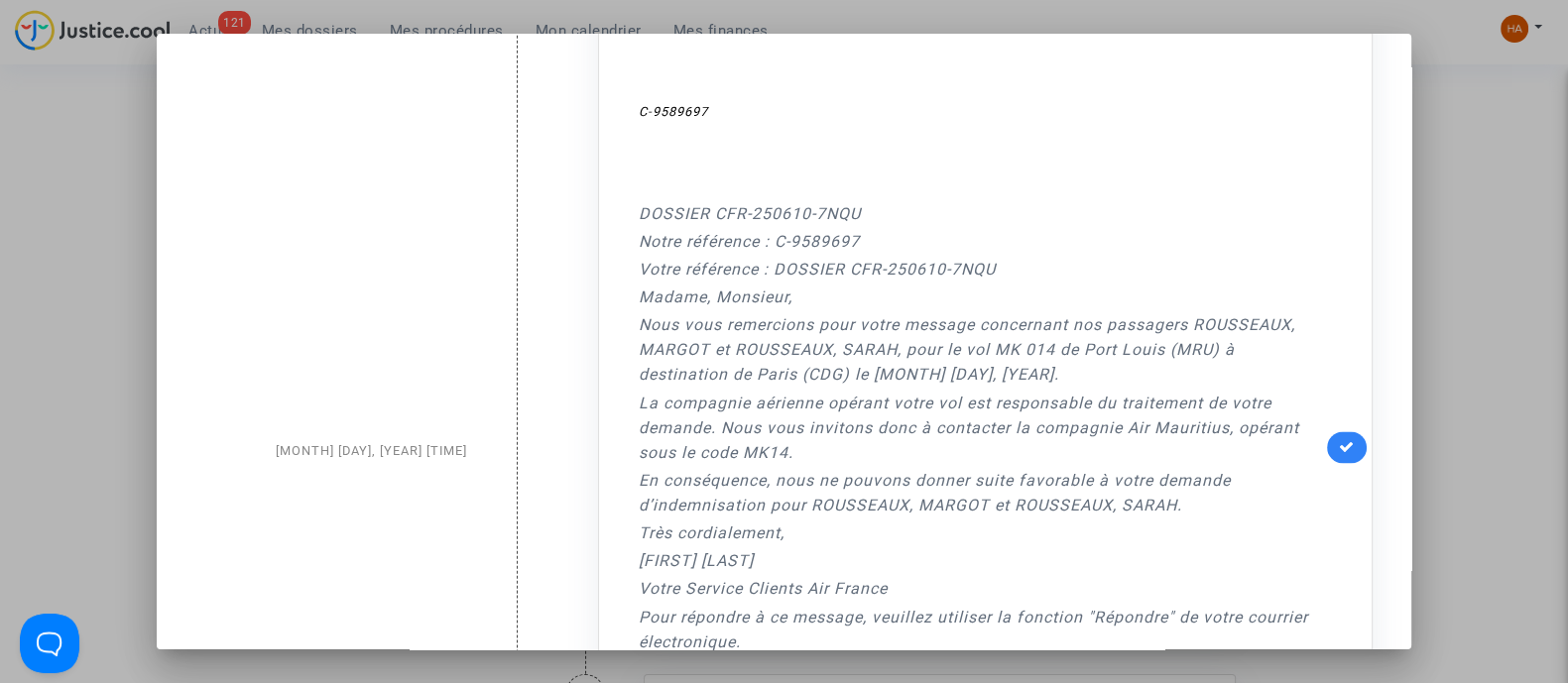 scroll, scrollTop: 4302, scrollLeft: 0, axis: vertical 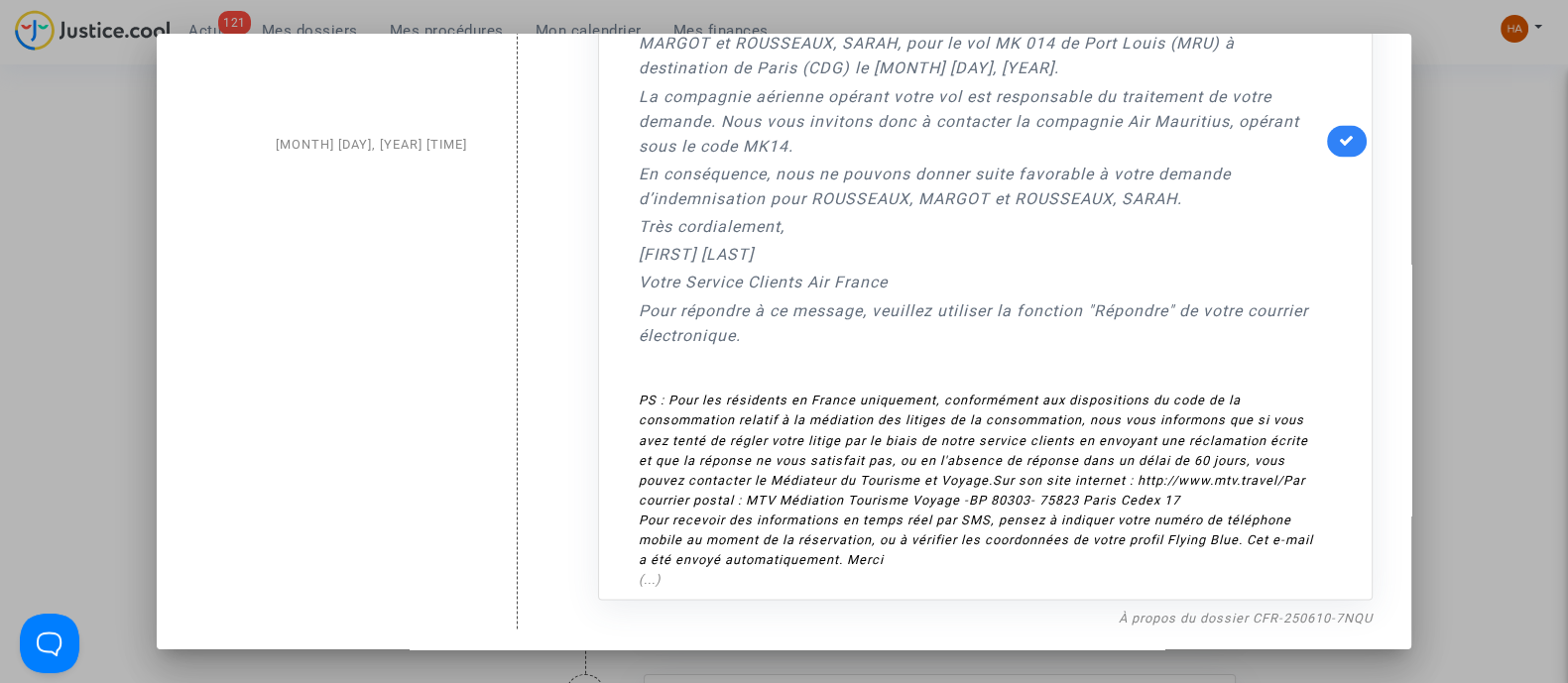 click at bounding box center (784, 341) 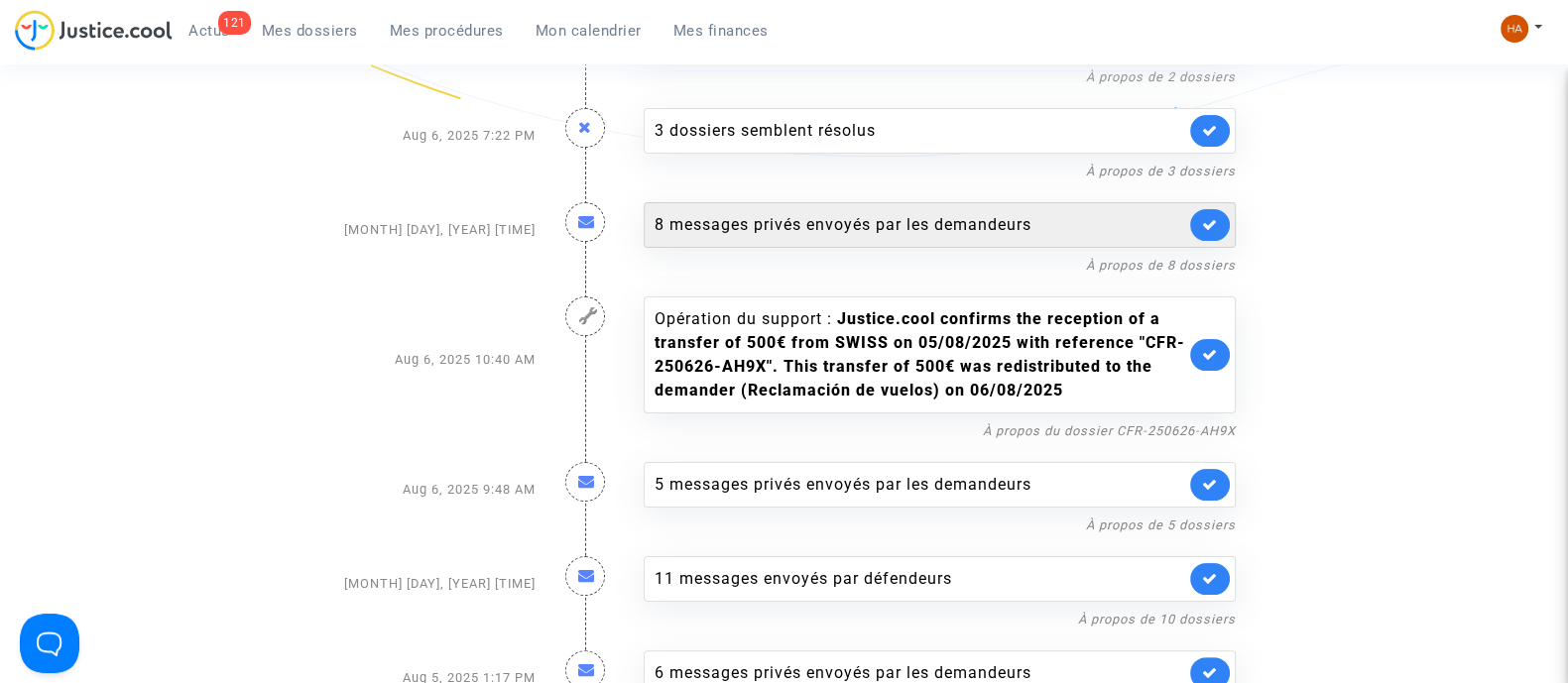 scroll, scrollTop: 620, scrollLeft: 0, axis: vertical 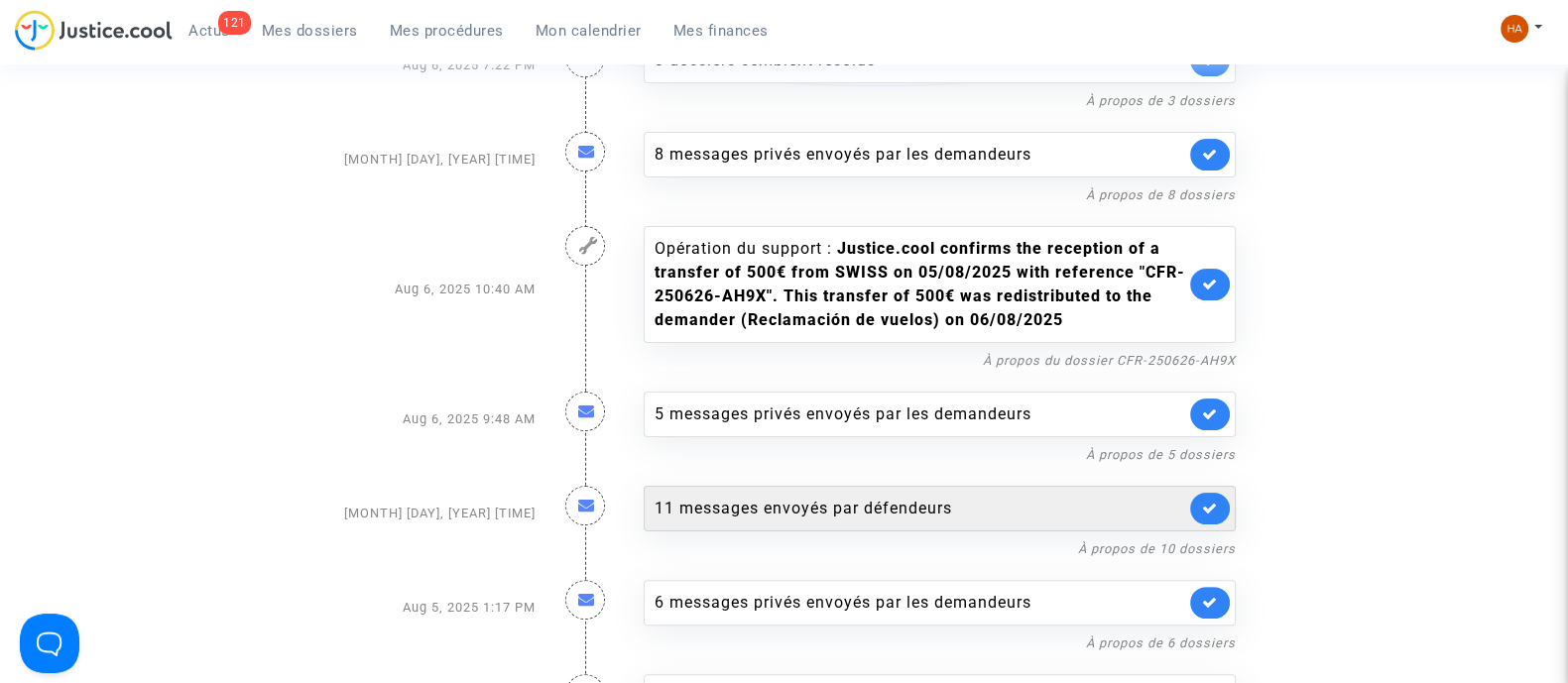 click on "11 messages envoyés par   défendeurs" 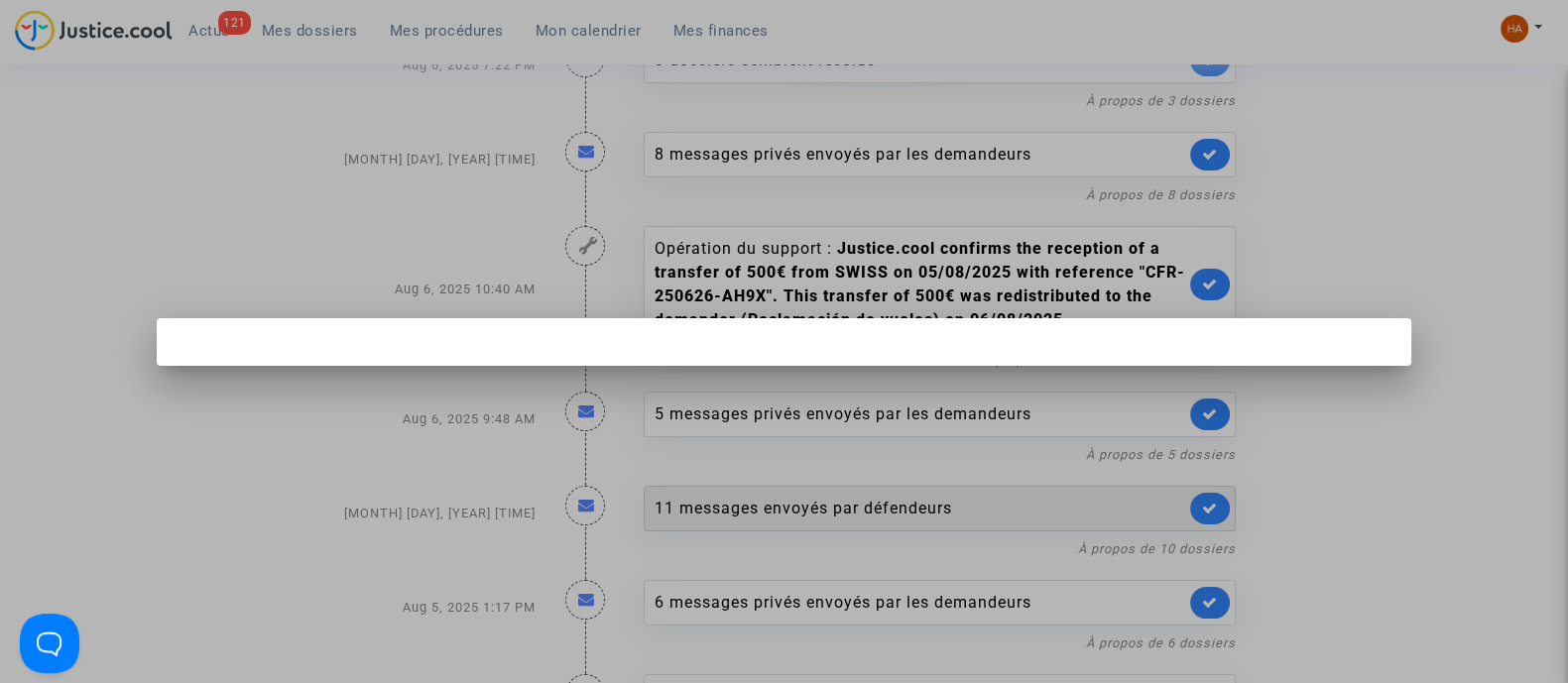 scroll, scrollTop: 0, scrollLeft: 0, axis: both 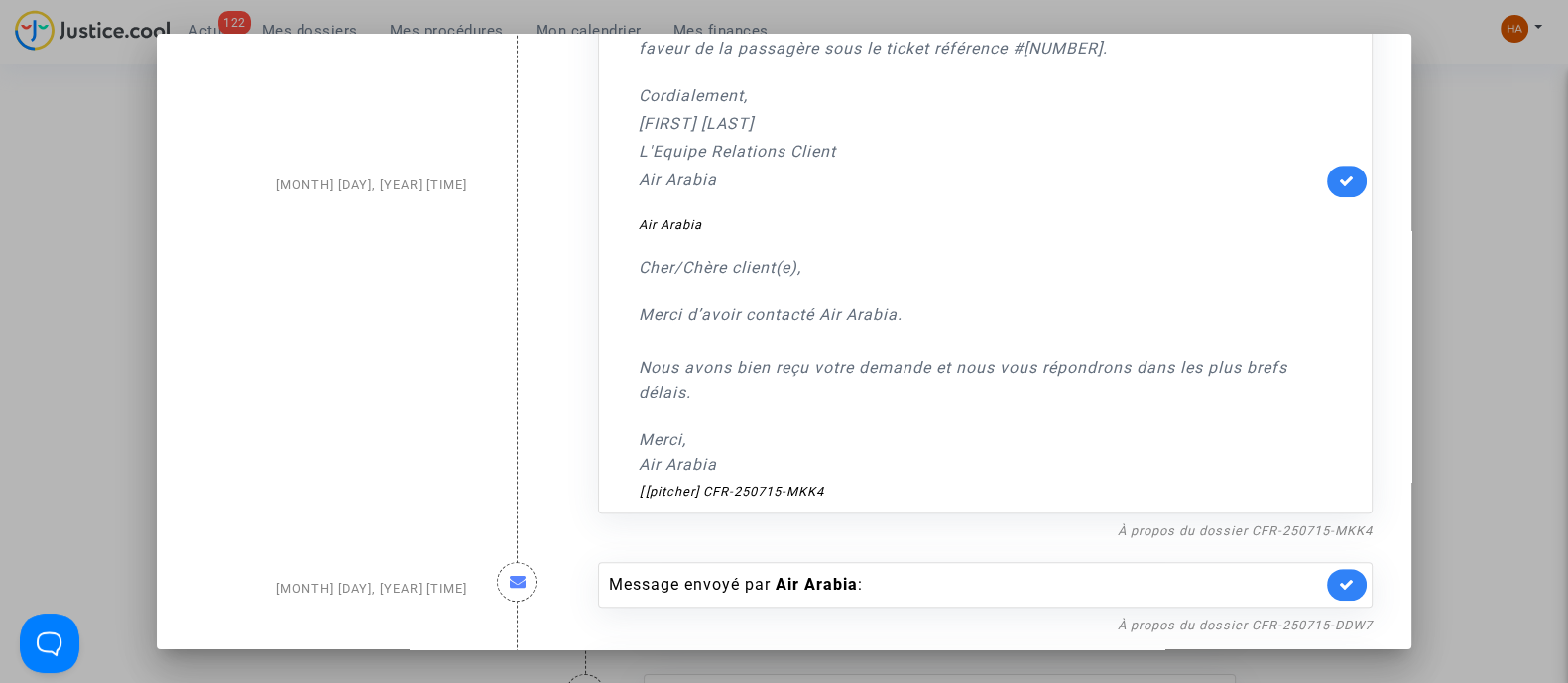 click at bounding box center (1347, 181) 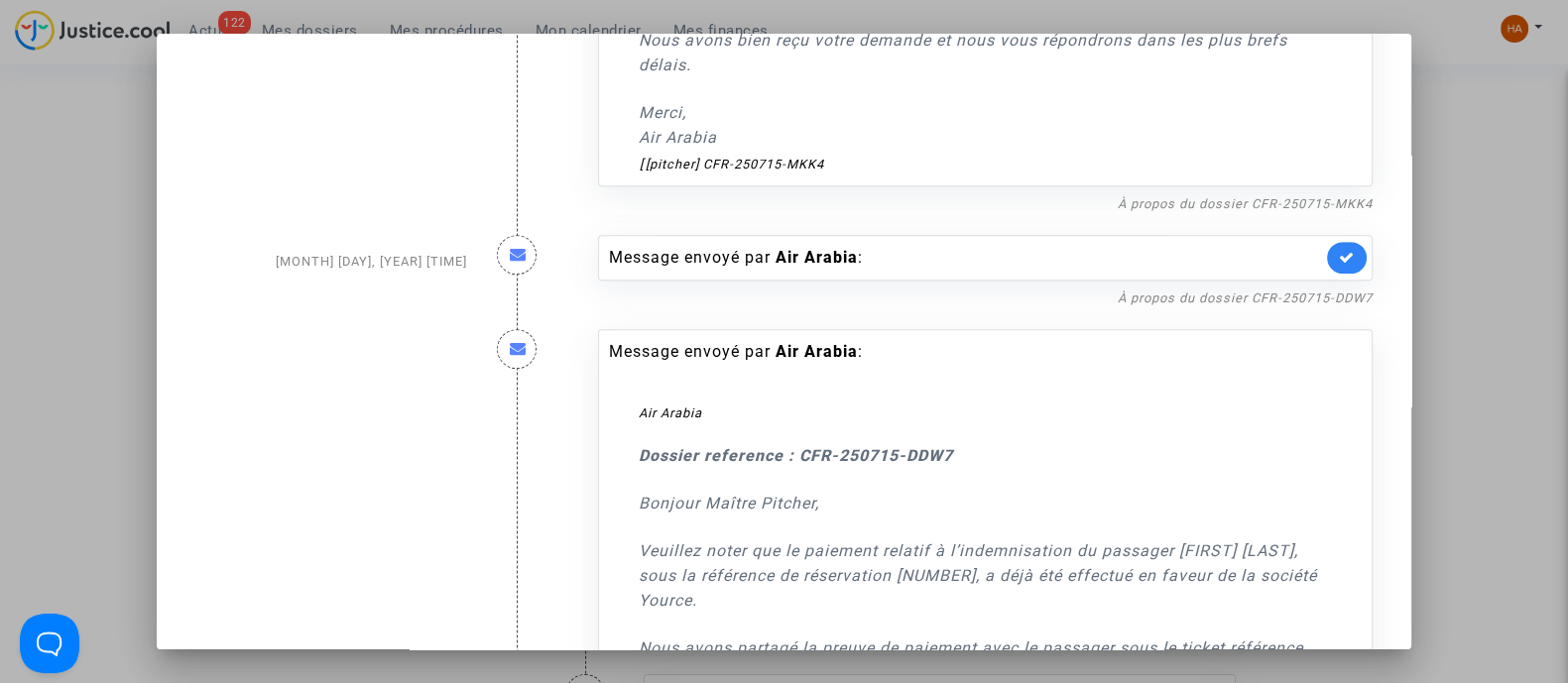 scroll, scrollTop: 1392, scrollLeft: 0, axis: vertical 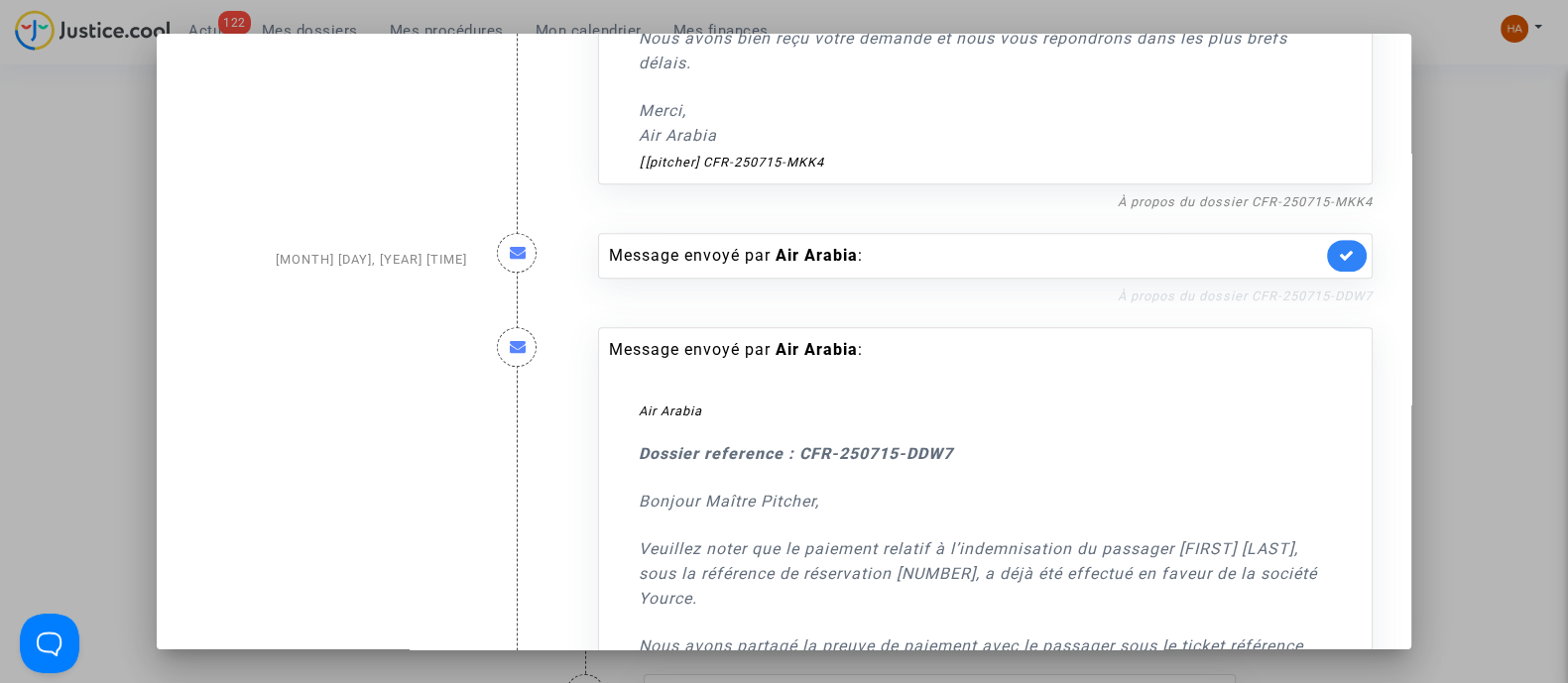 click on "À propos du dossier CFR-250715-DDW7" at bounding box center [1245, 295] 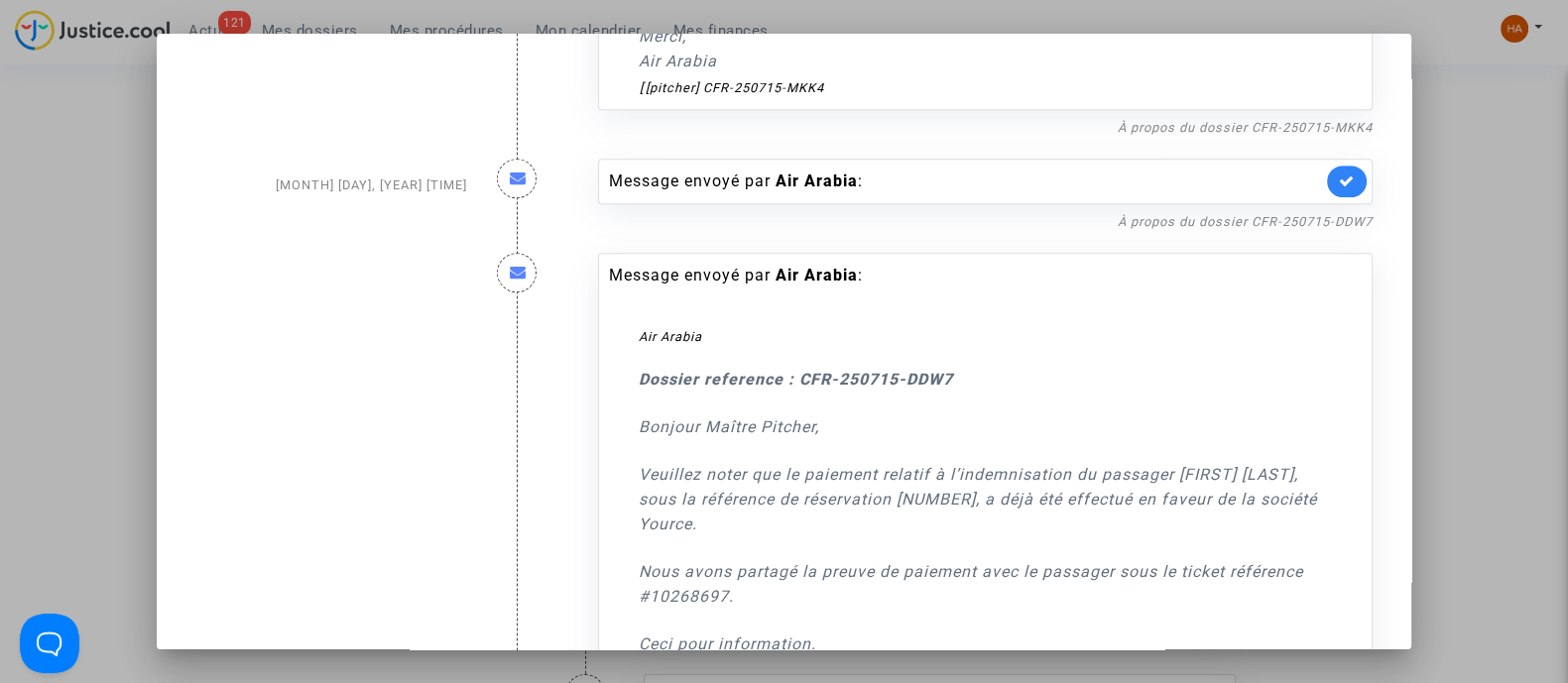 scroll, scrollTop: 1392, scrollLeft: 0, axis: vertical 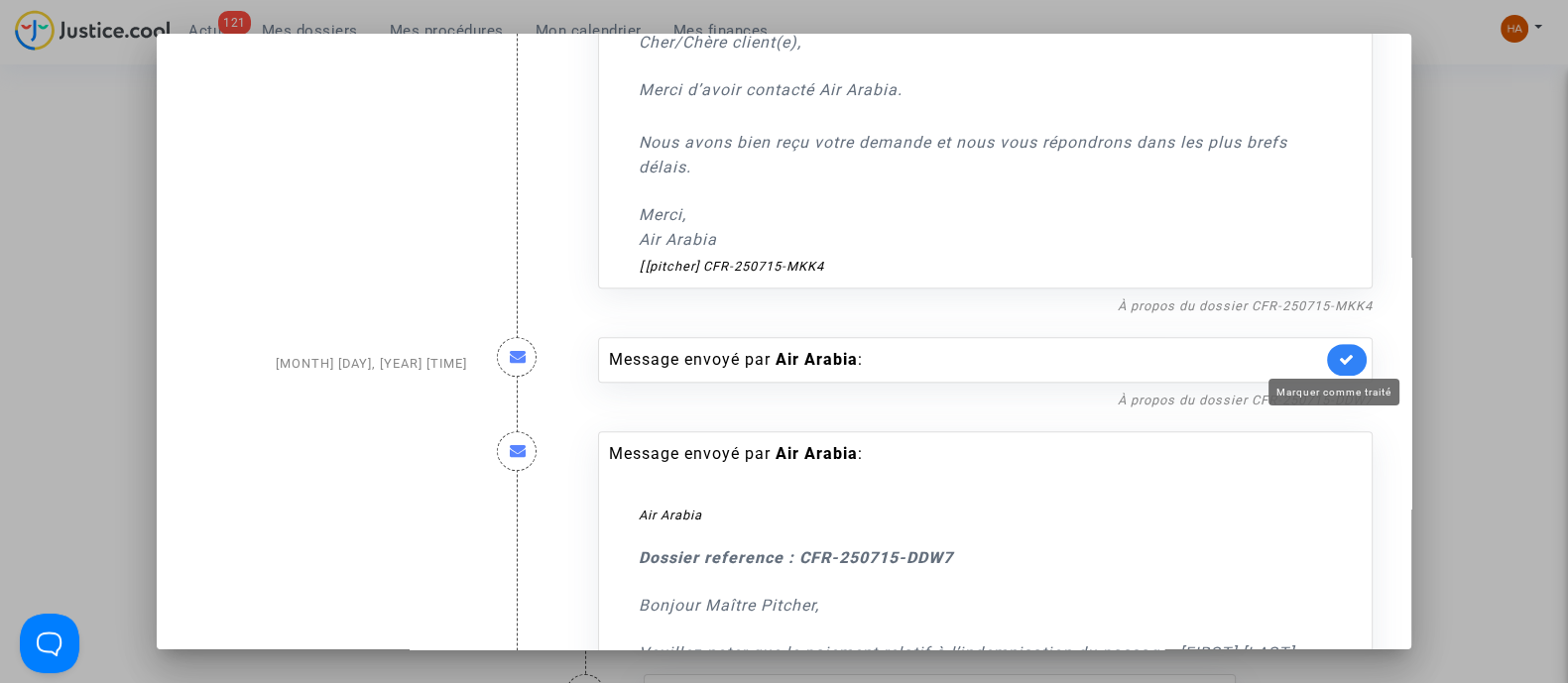 click at bounding box center (1347, 359) 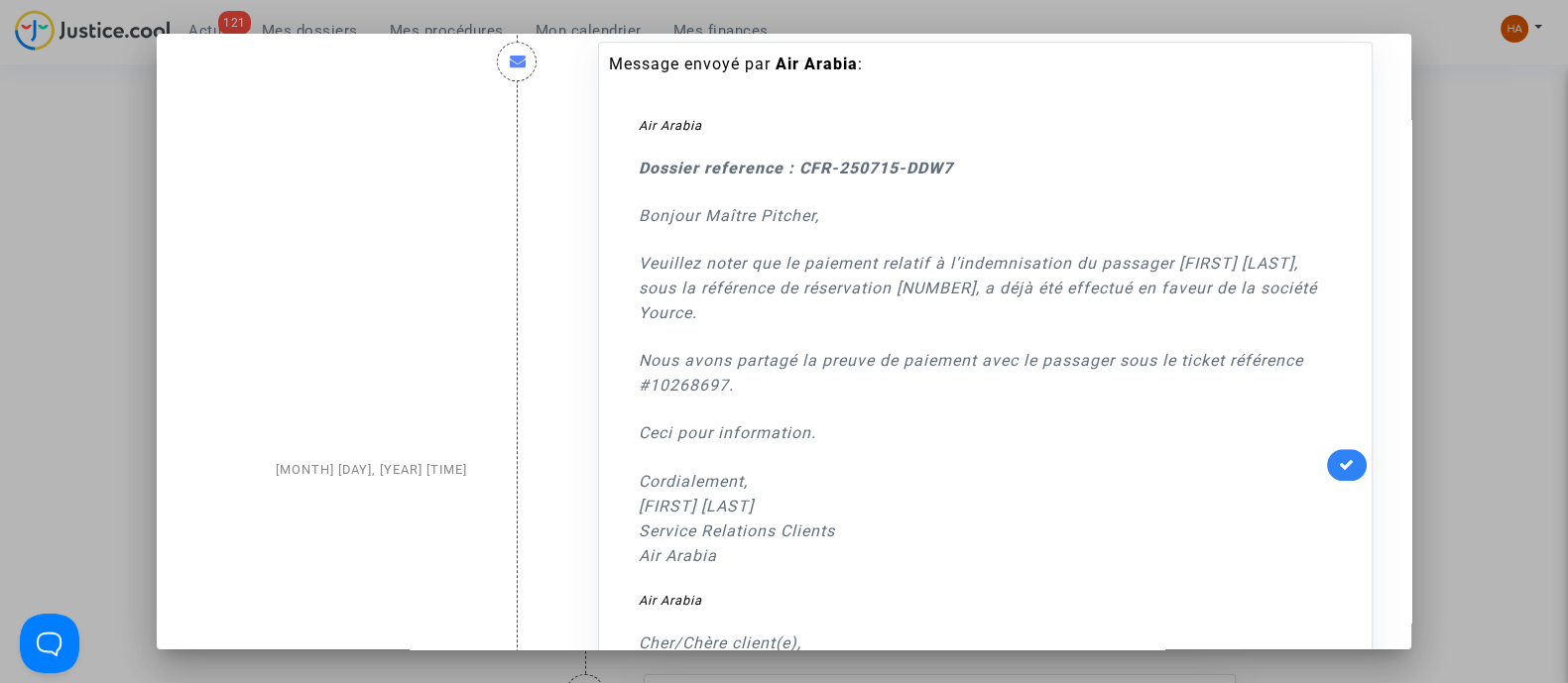 scroll, scrollTop: 1679, scrollLeft: 0, axis: vertical 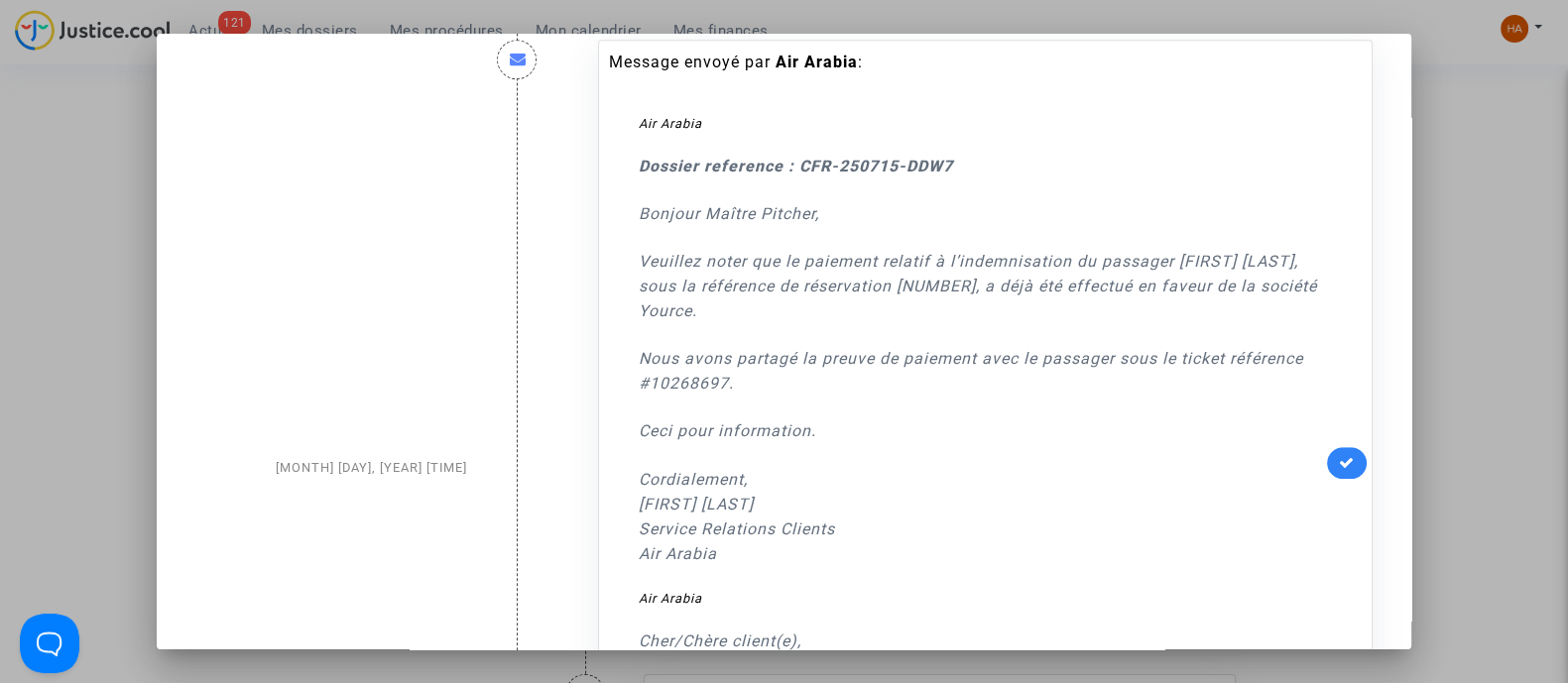 click at bounding box center (1347, 463) 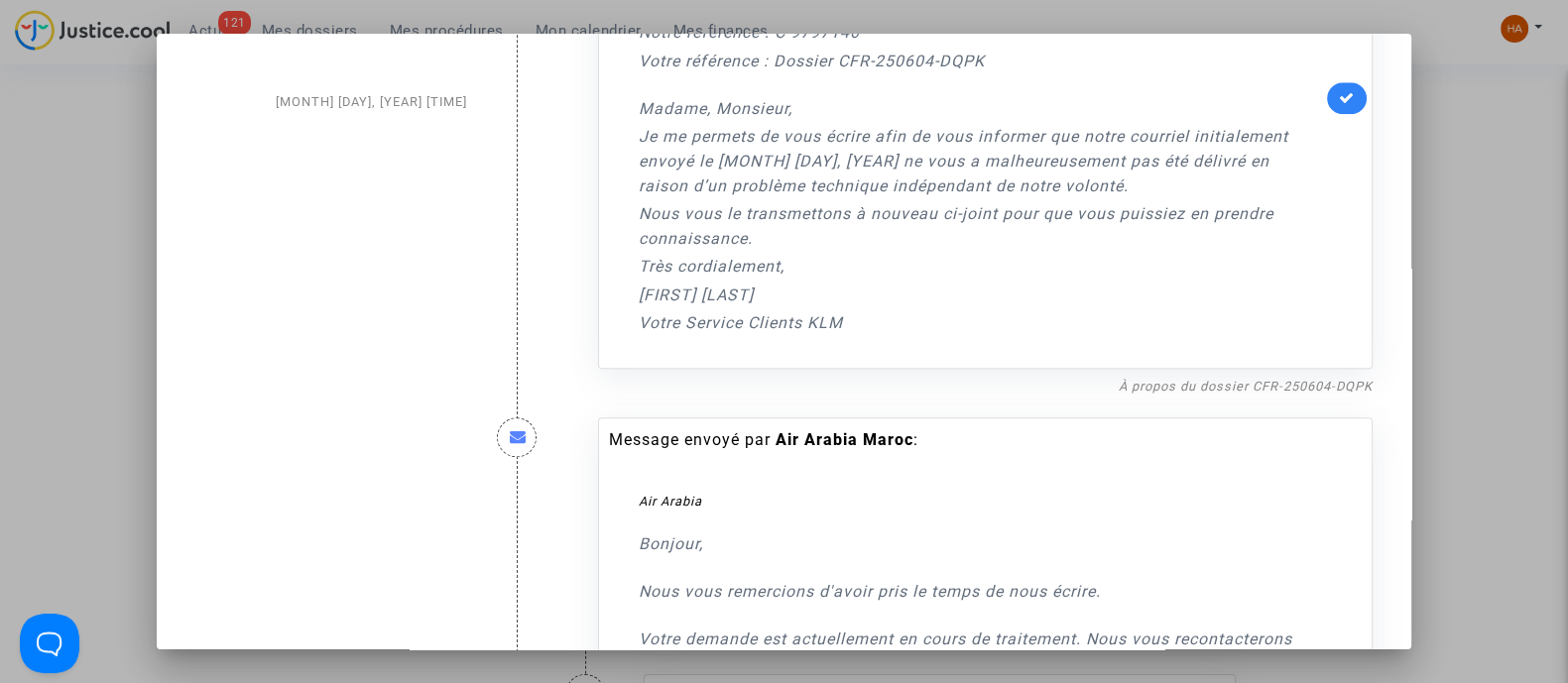 scroll, scrollTop: 2789, scrollLeft: 0, axis: vertical 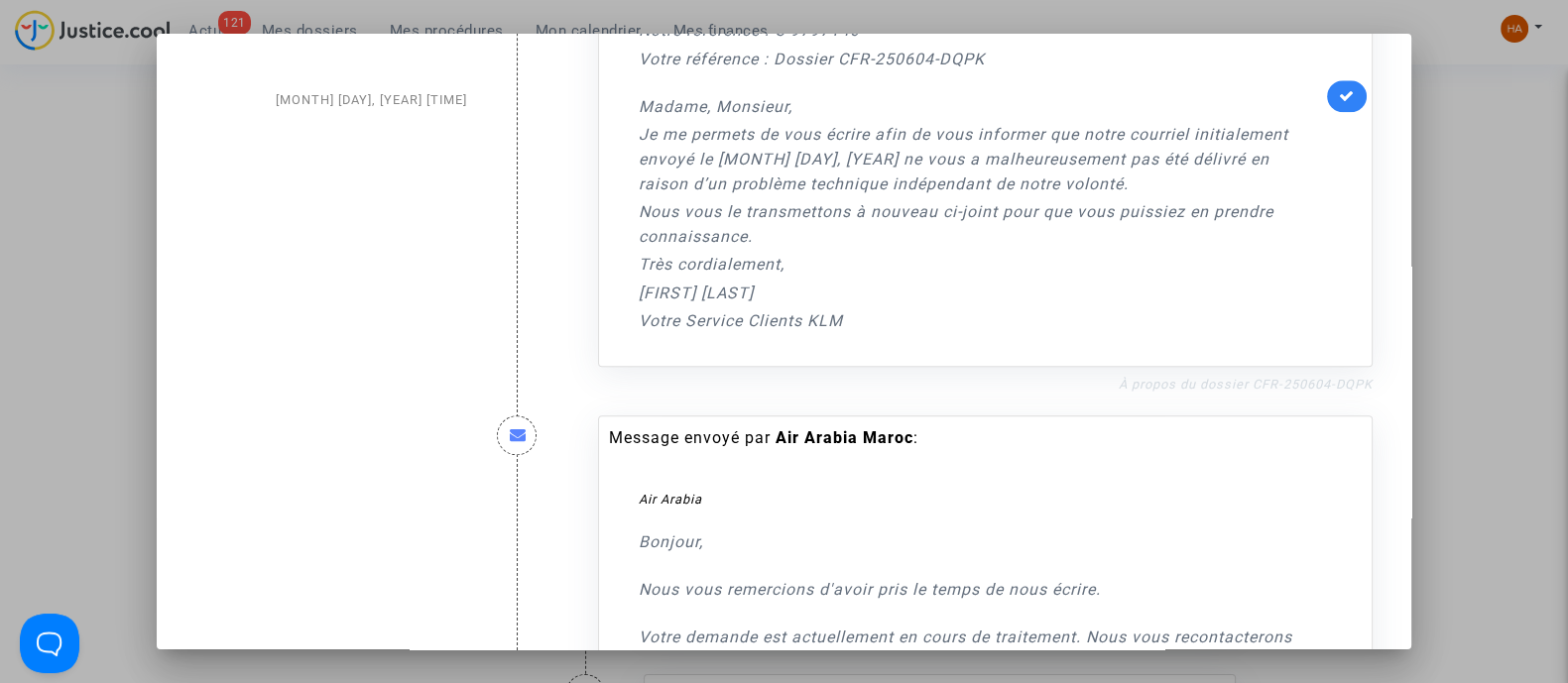 click on "À propos du dossier CFR-250604-DQPK" at bounding box center (1246, 384) 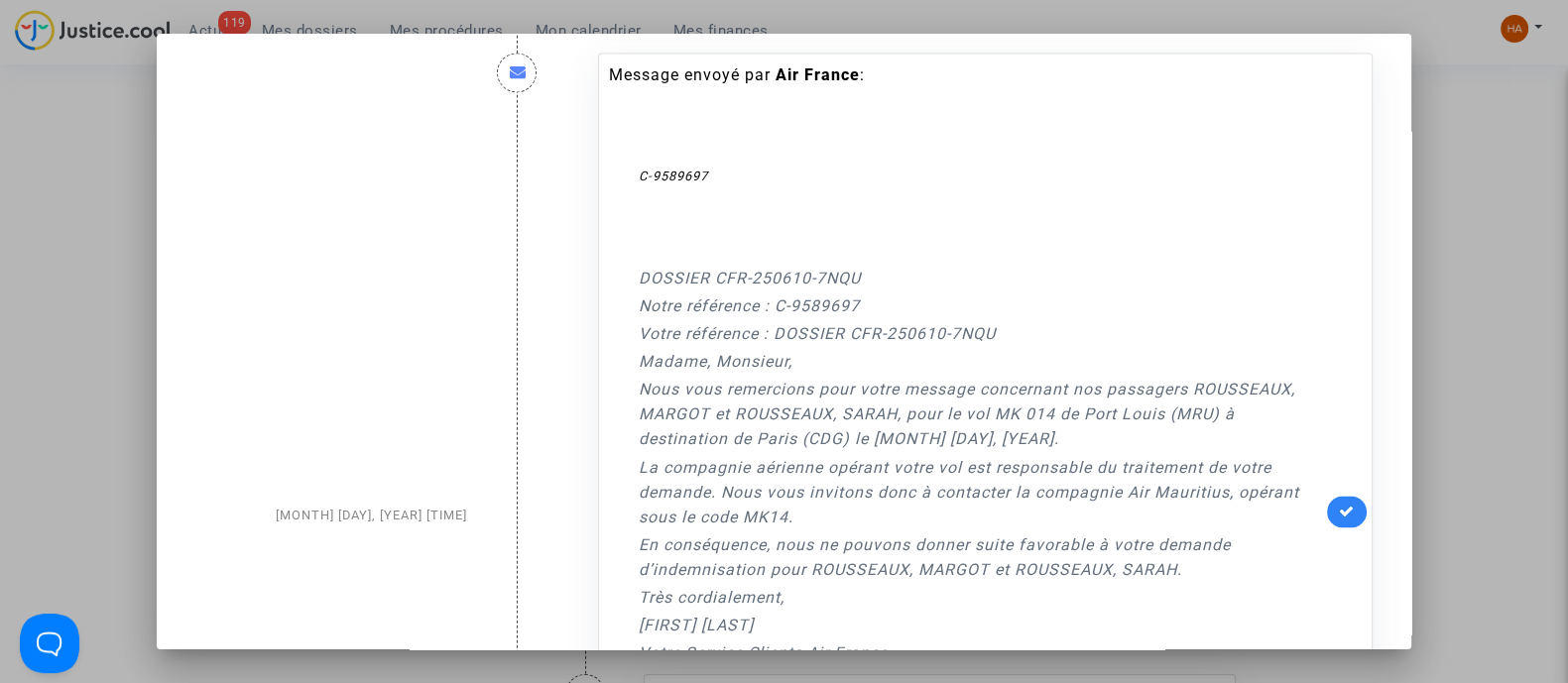 scroll, scrollTop: 3929, scrollLeft: 0, axis: vertical 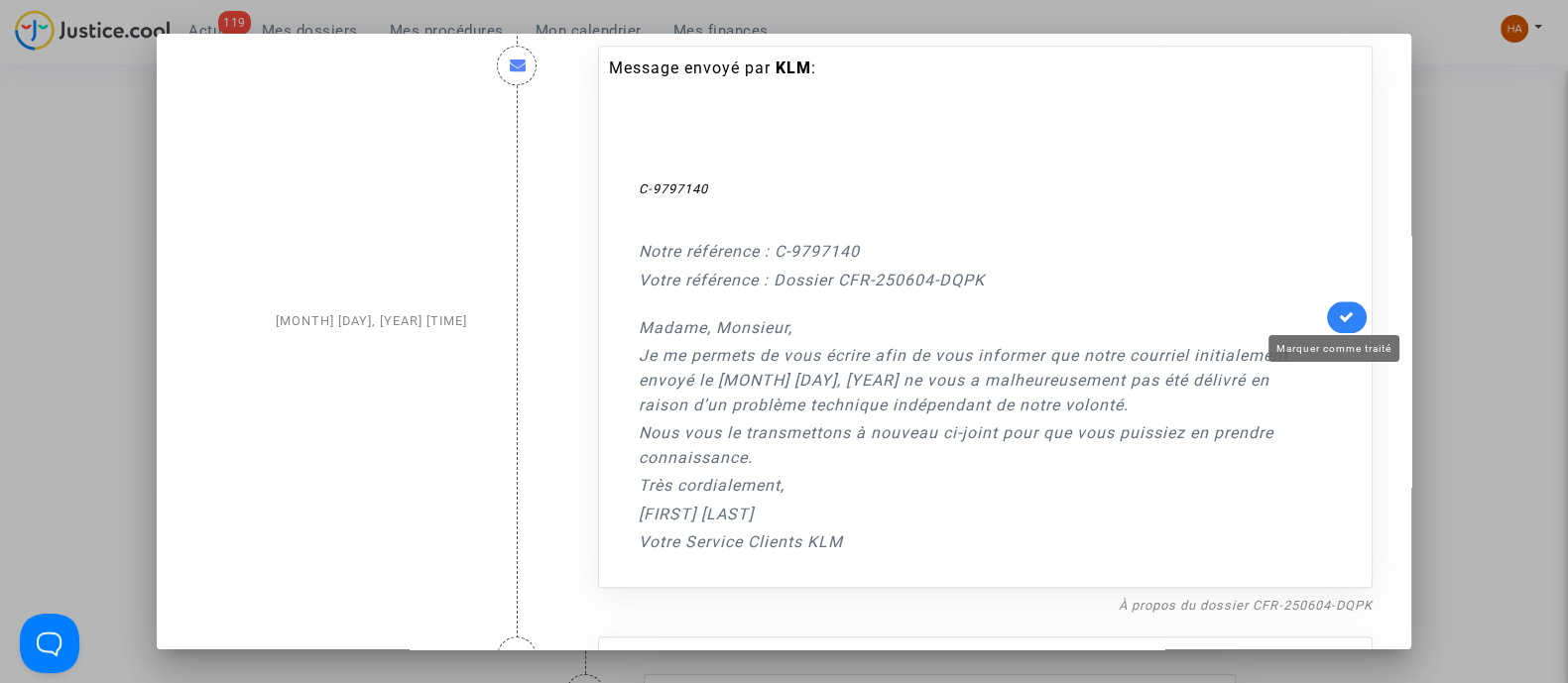 click at bounding box center (1347, 316) 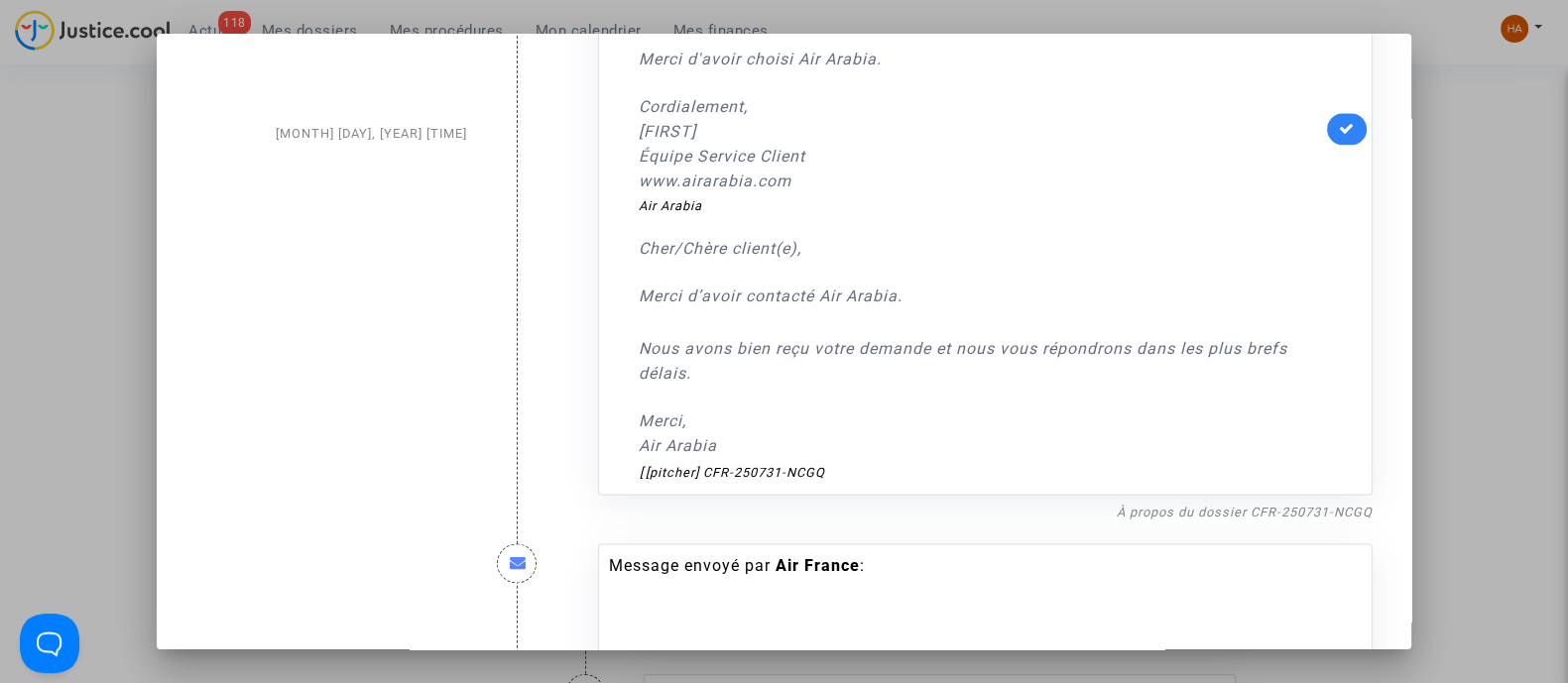 scroll, scrollTop: 3444, scrollLeft: 0, axis: vertical 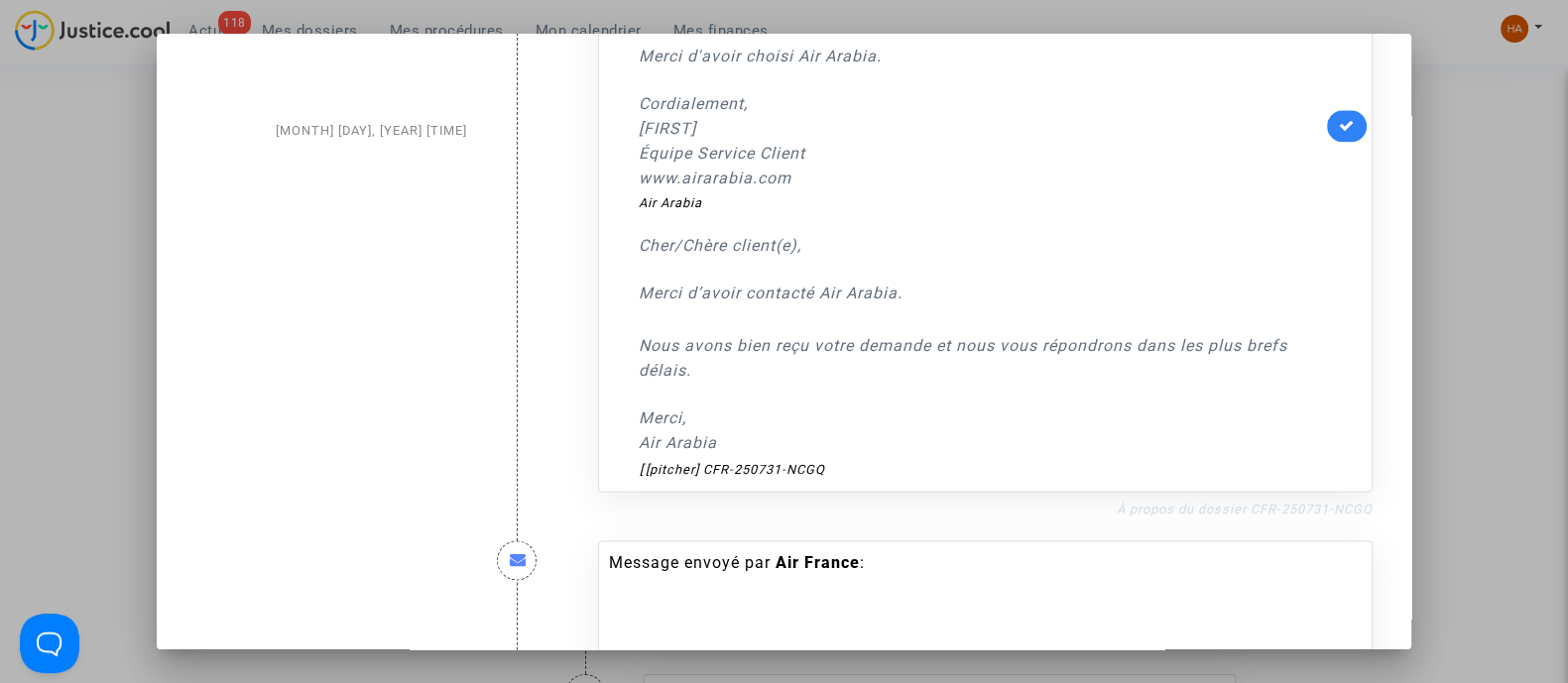 click on "À propos du dossier CFR-250731-NCGQ" at bounding box center (1245, 509) 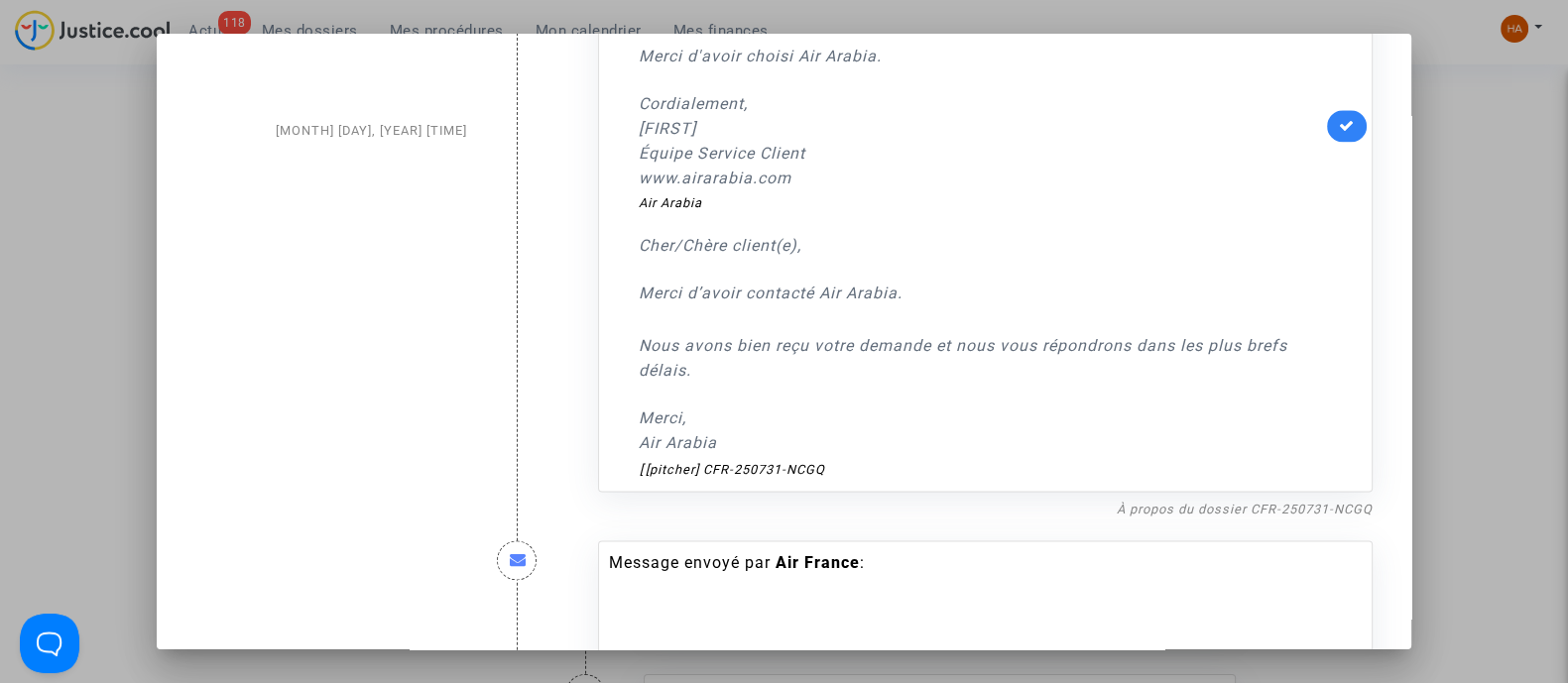 click at bounding box center (1347, 126) 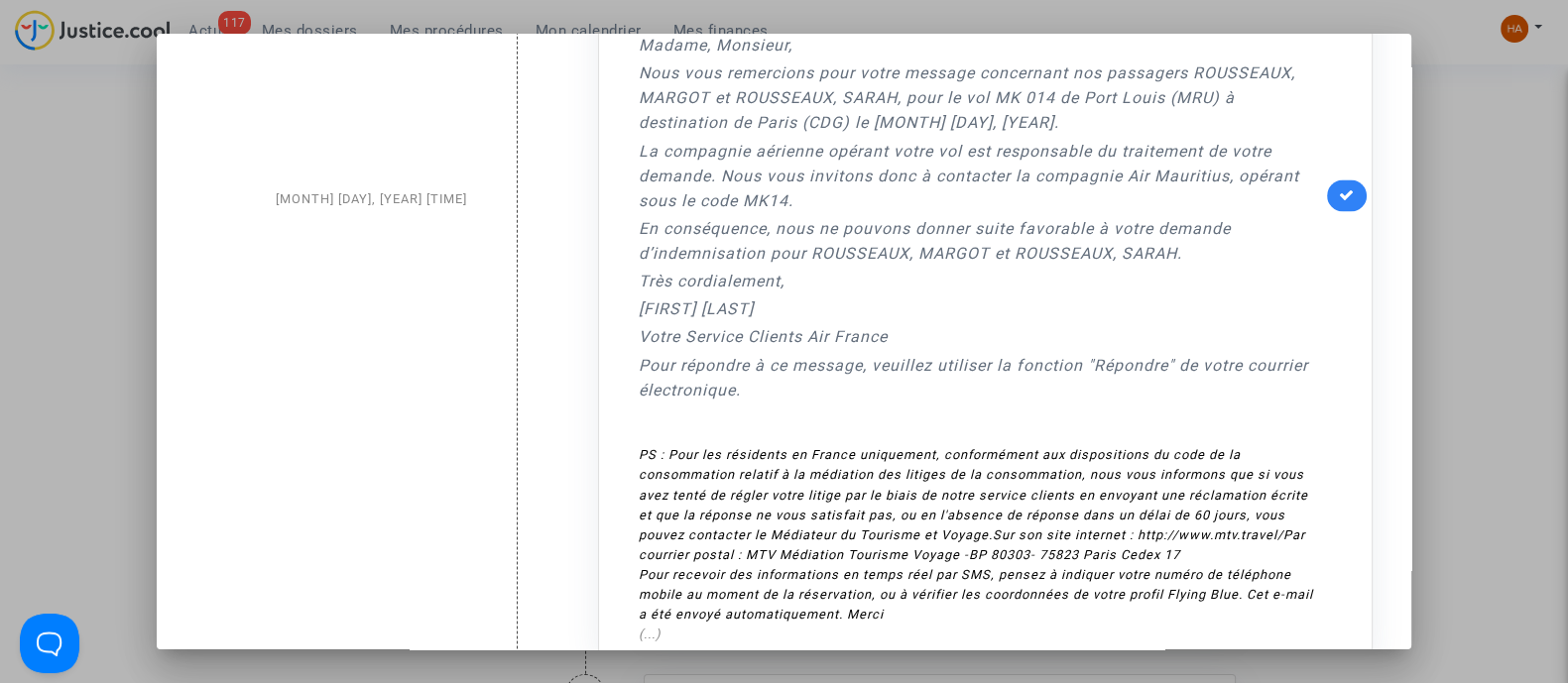 scroll, scrollTop: 4302, scrollLeft: 0, axis: vertical 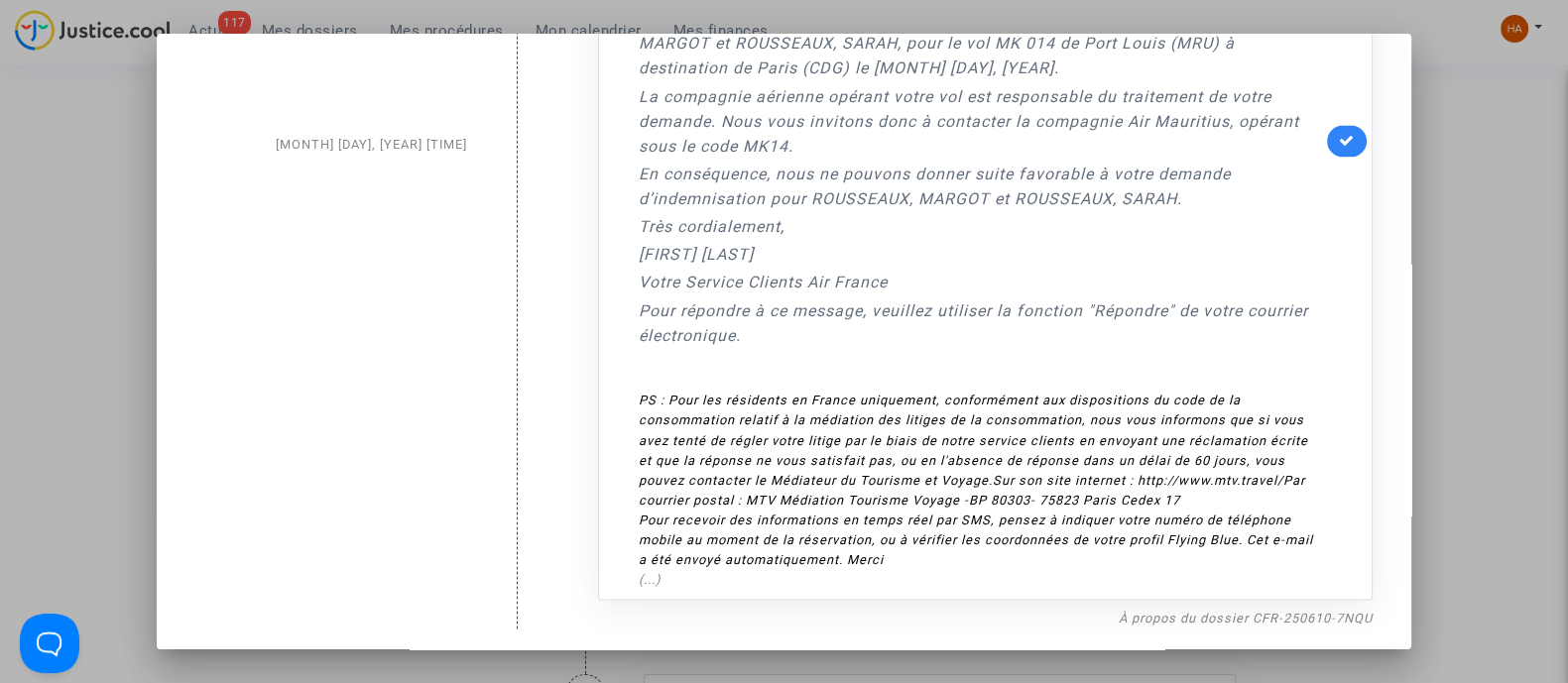 click at bounding box center (784, 341) 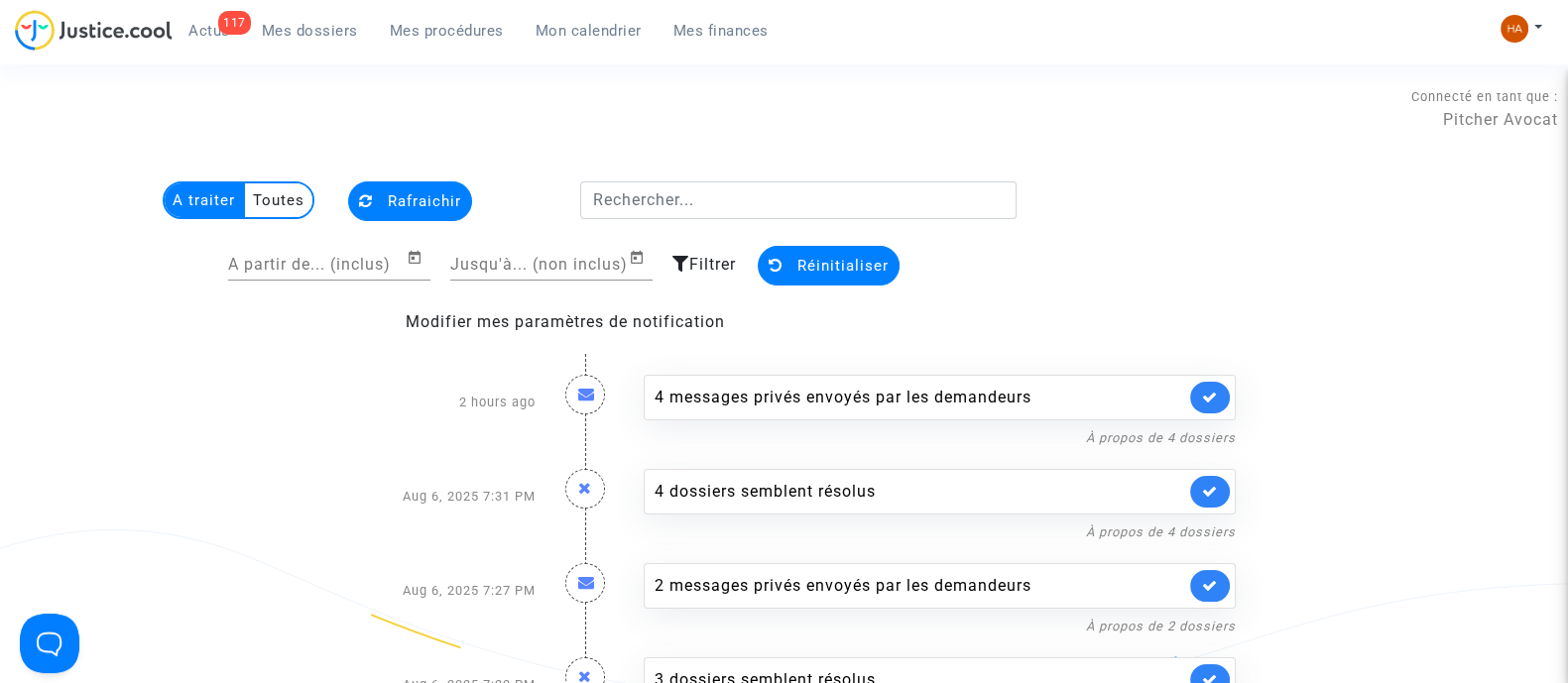 scroll, scrollTop: 620, scrollLeft: 0, axis: vertical 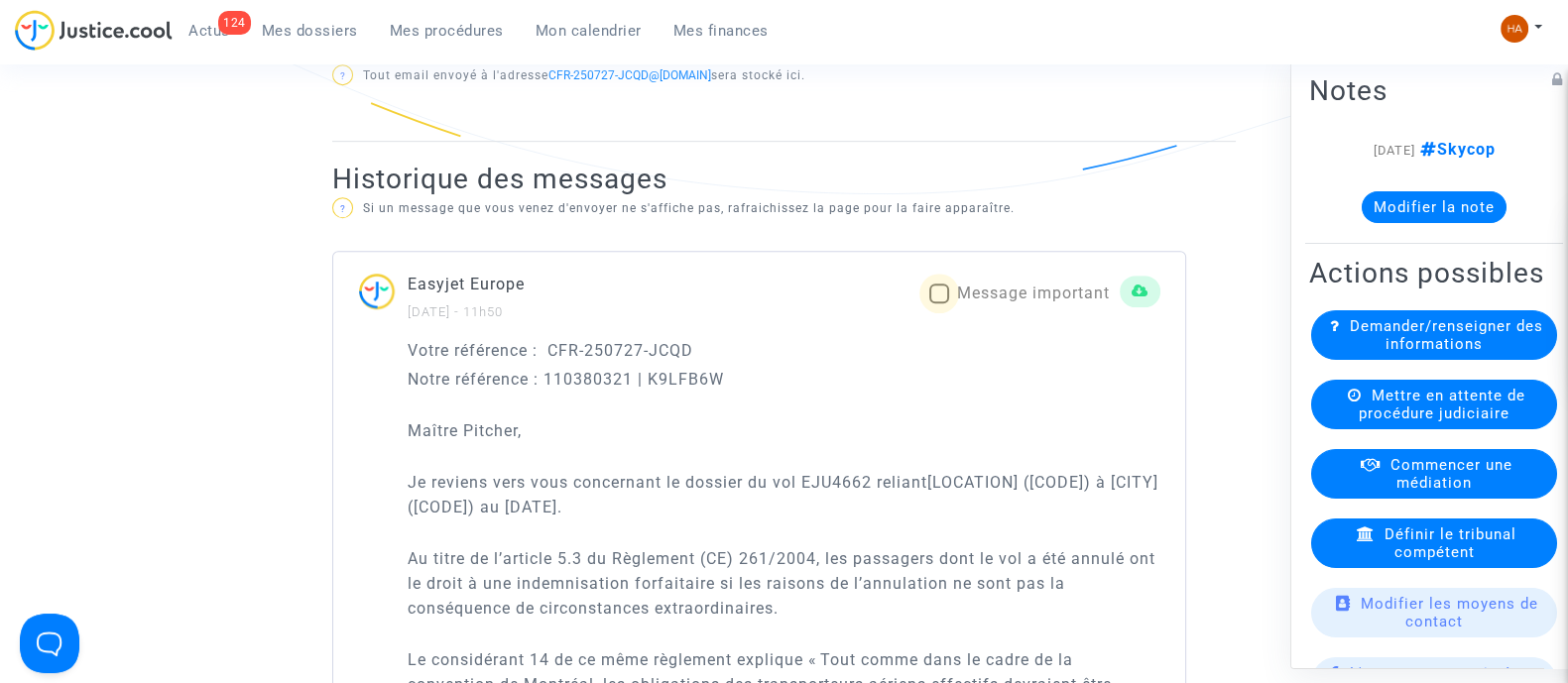 click on "Message important" at bounding box center [1020, 293] 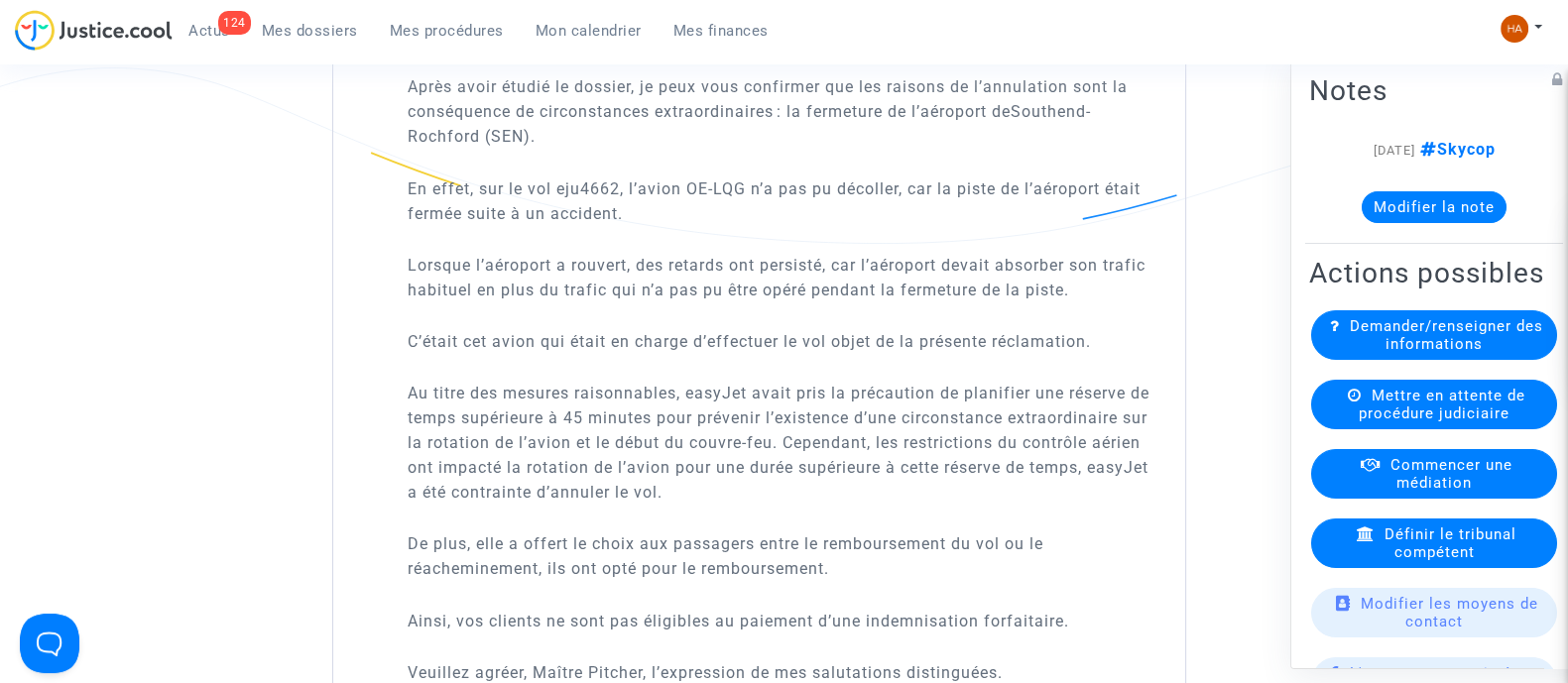 scroll, scrollTop: 2191, scrollLeft: 0, axis: vertical 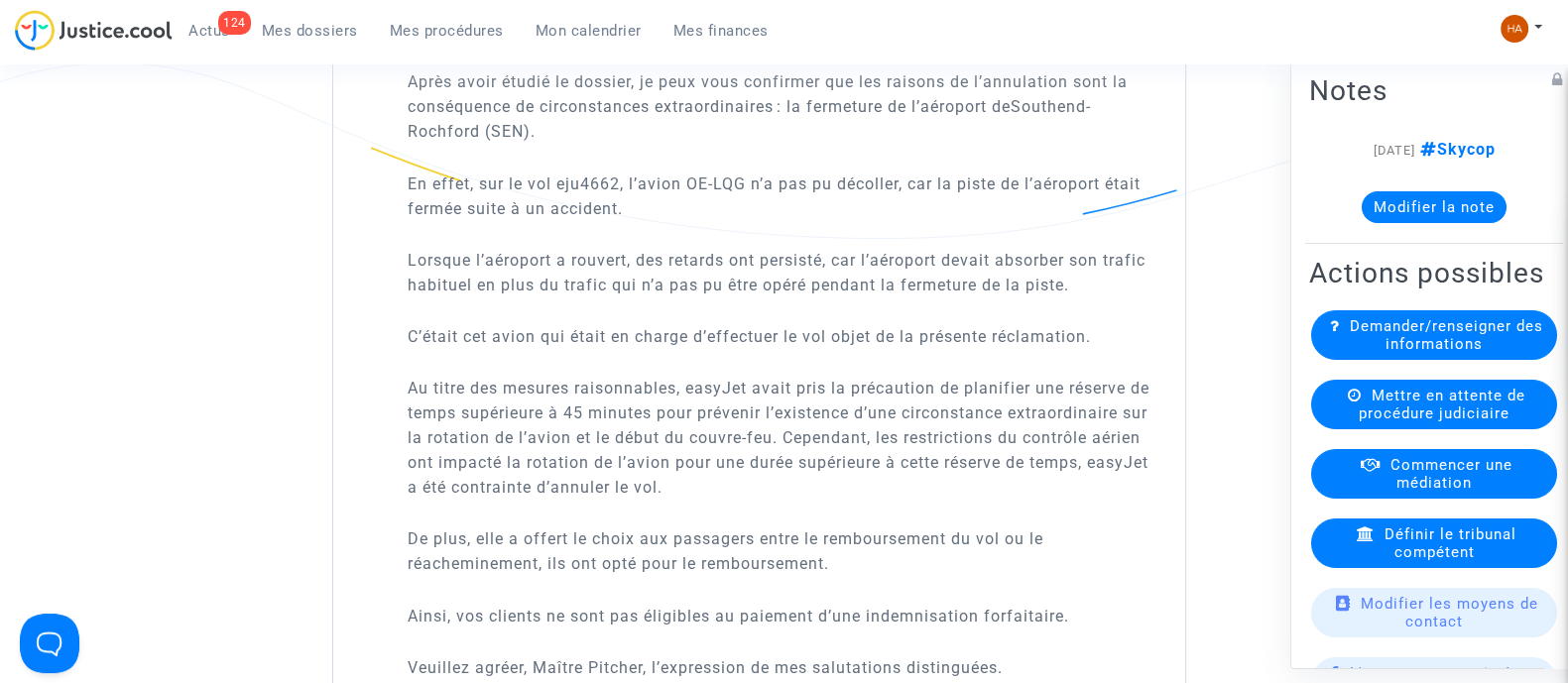 click on "Ref.  CFR-250727-JCQD  Etape   Opposant mis en demeure       Catégorie   Annulation de vol (Règlement CE n°261/2004)   Mon rôle   Avocat du demandeur  Fin dans 4 Jour(s) 23 Heure(s) 54 Minute(s) 21 Seconde(s)  Actus   Dossier   Documents   Accord   Messages   Finances   Canal officiel   Mon client et moi   DEMANDEUR  Domagoj Vuletic  (représenté·e par UAB Skycop.com) Lecture seule Jakov Vuletic Lecture seule Eva Vuletic Lecture seule Matea Vuletic Lecture seule  DÉFENDEUR  Easyjet Europe  AVOCAT DU DEMANDEUR  Pitcher Avocat Ecrire un nouveau message Envoyer à partir d'un modèle ?  Pour modifier vos modèles de message déjà créés, cliquez  ici .  Rich Text Editor Insert table Insert table Heading Paragraph Paragraph Heading 1 Heading 2 Heading 3 Bold (CTRL+B) Bold Italic (CTRL+I) Italic Underline (CTRL+U) Underline Link (Ctrl+K) Link Text alignment Text alignment Align left Align left Align right Align right Align center Align center Justify Justify Block quote Block quote Bulleted List ? ? ?" at bounding box center (784, -457) 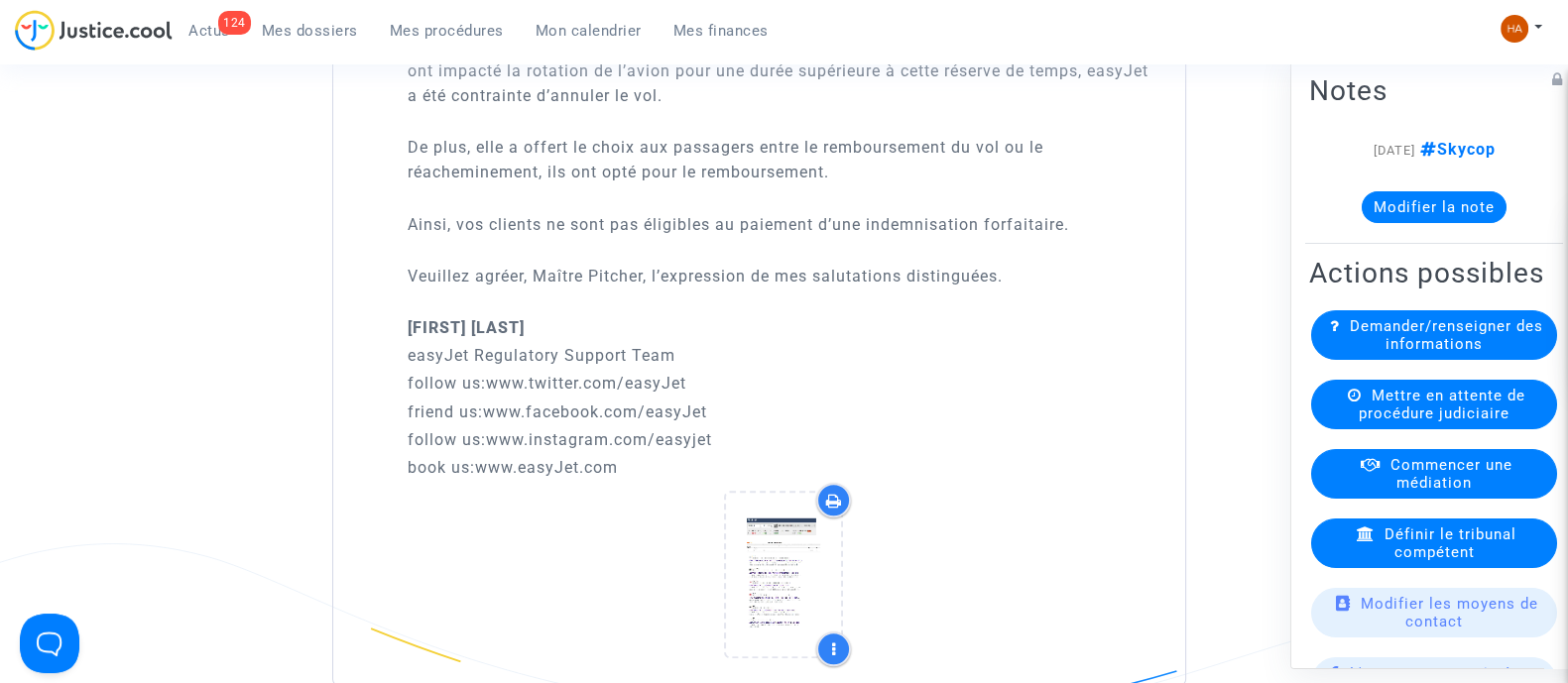 scroll, scrollTop: 2586, scrollLeft: 0, axis: vertical 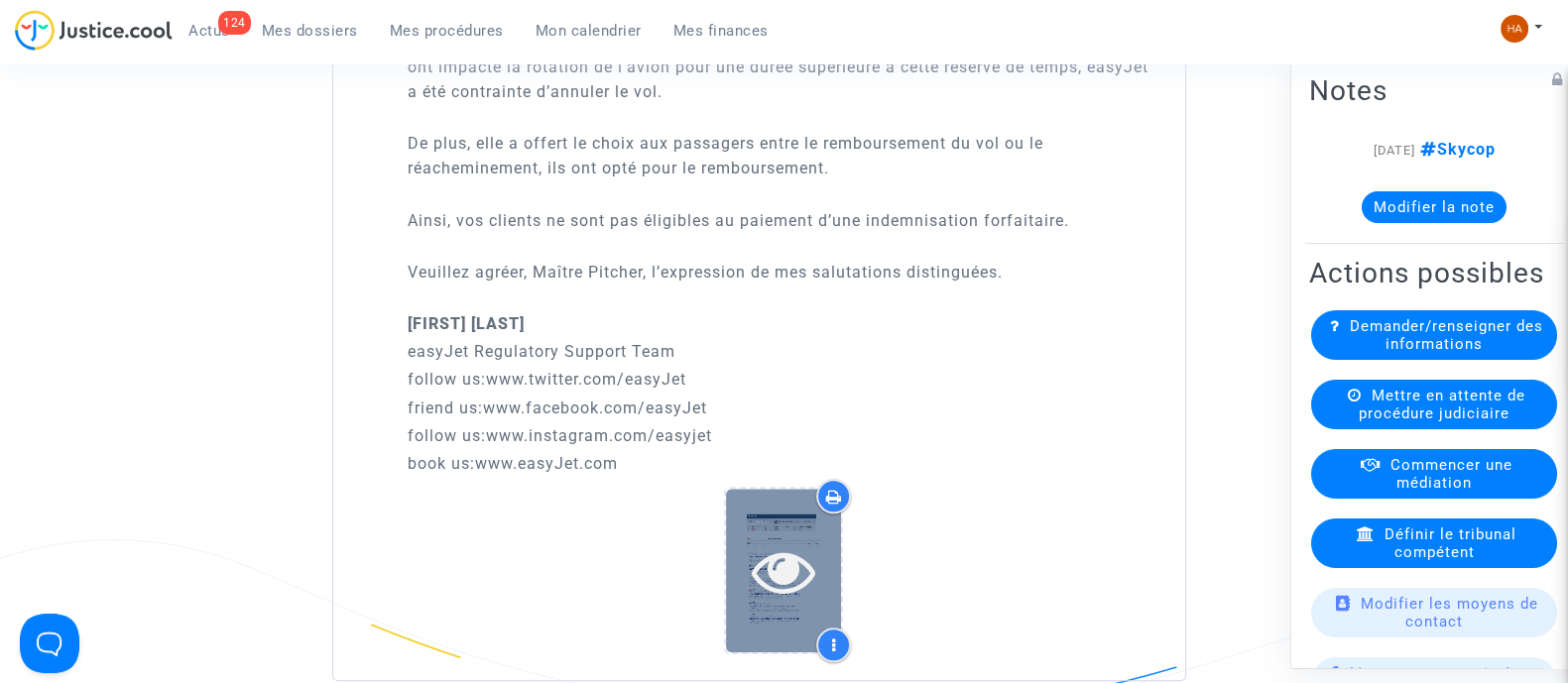 click at bounding box center (784, 571) 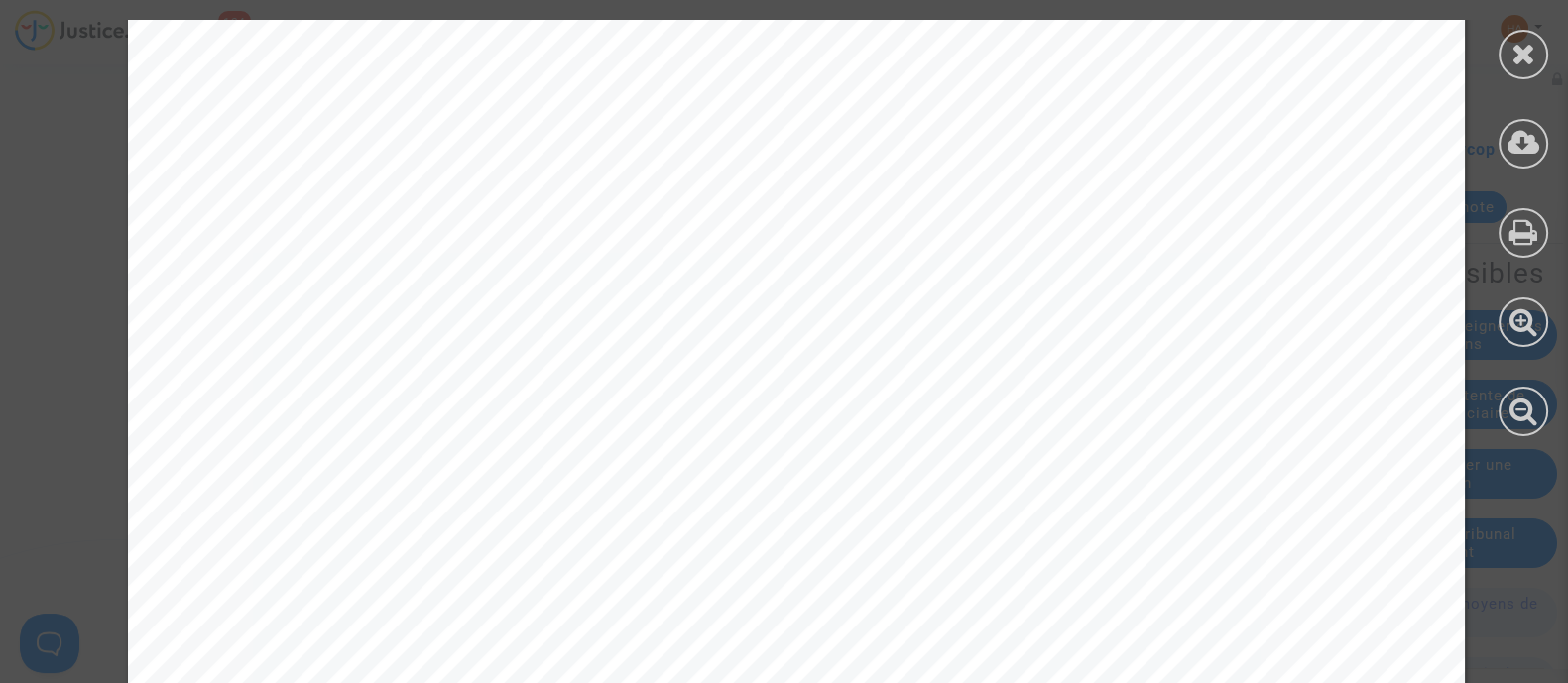 scroll, scrollTop: 8001, scrollLeft: 0, axis: vertical 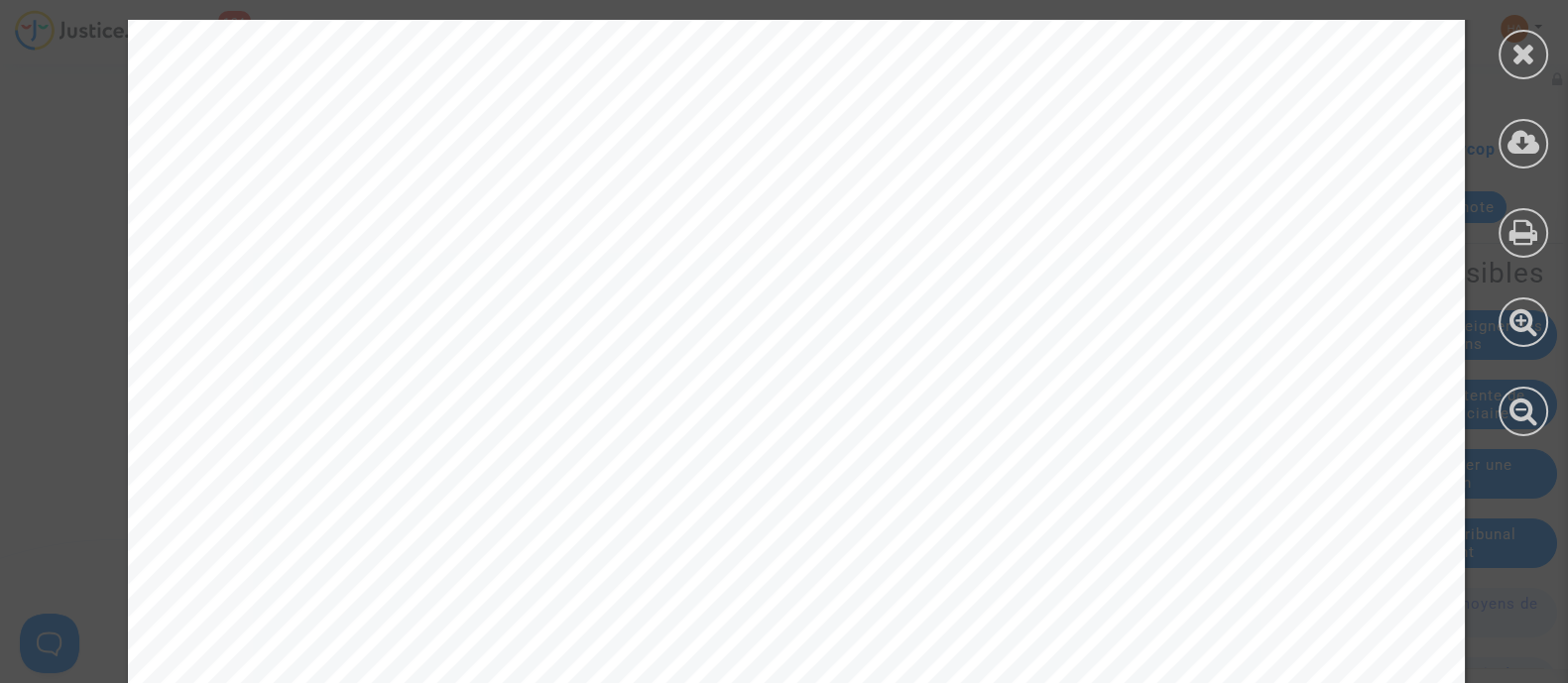 click at bounding box center [796, 104] 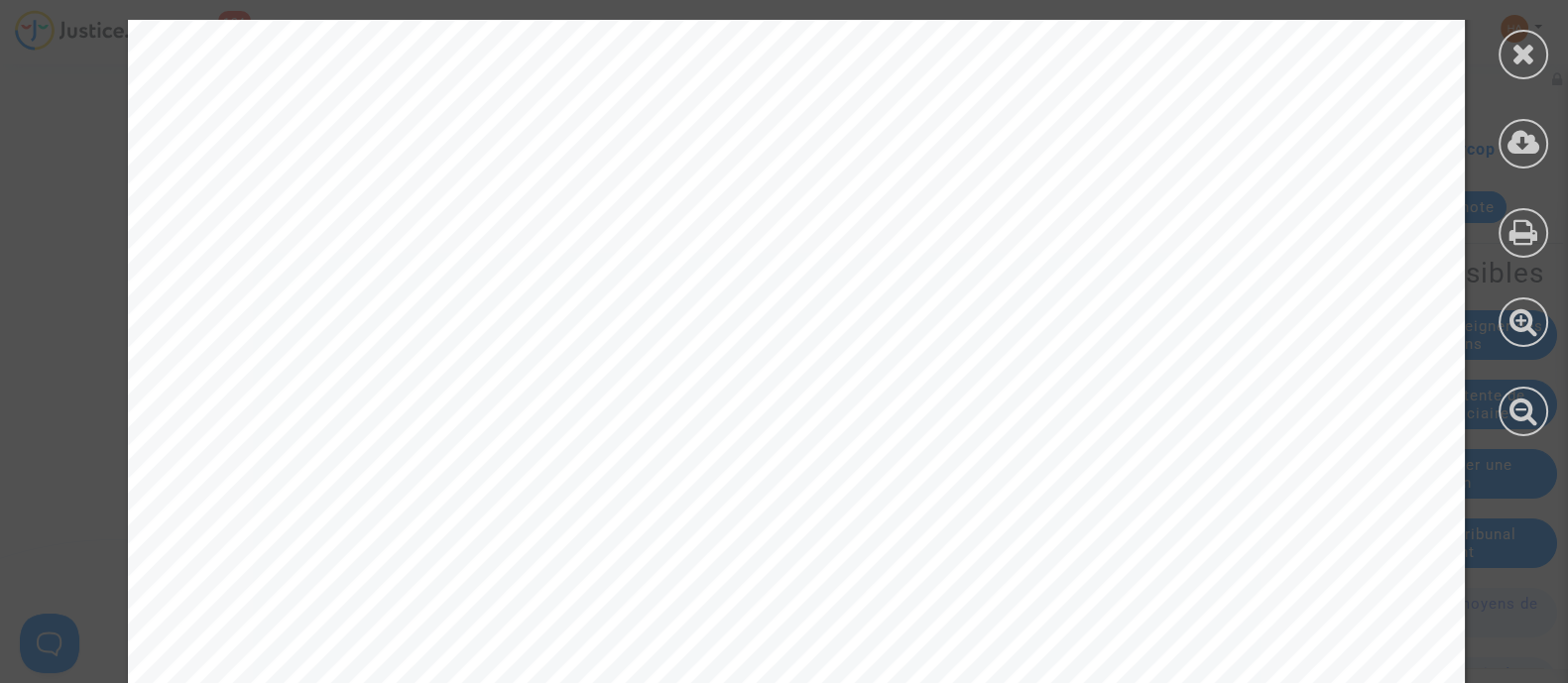 scroll, scrollTop: 313, scrollLeft: 0, axis: vertical 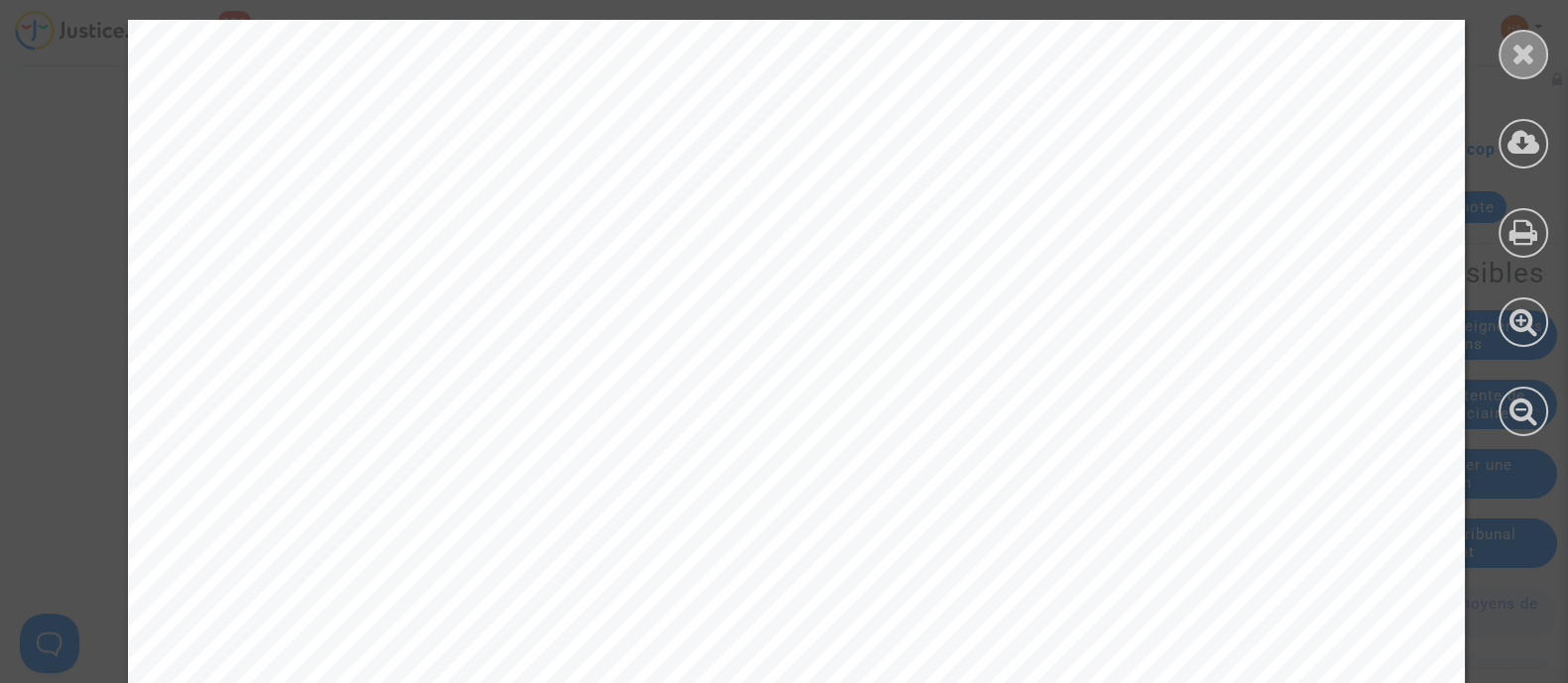 click at bounding box center [1523, 54] 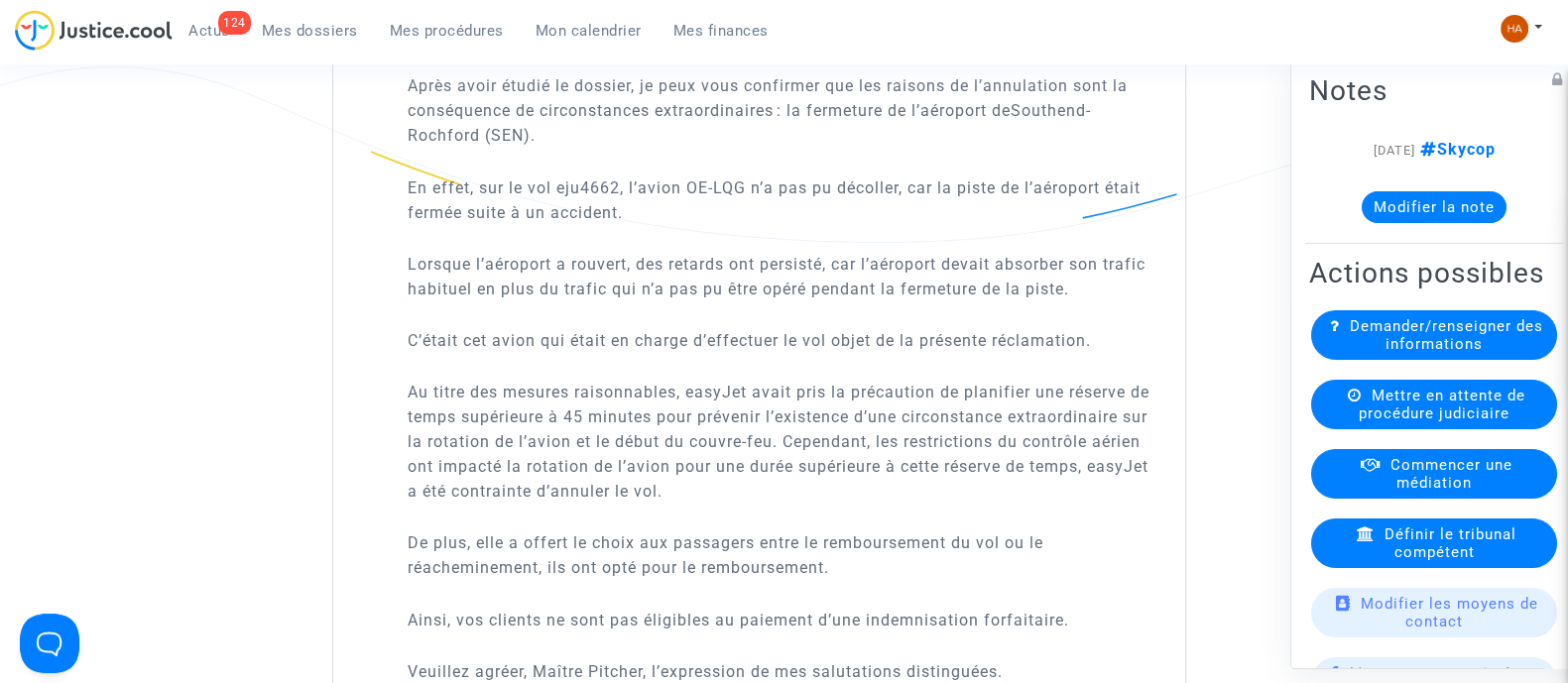 scroll, scrollTop: 2188, scrollLeft: 0, axis: vertical 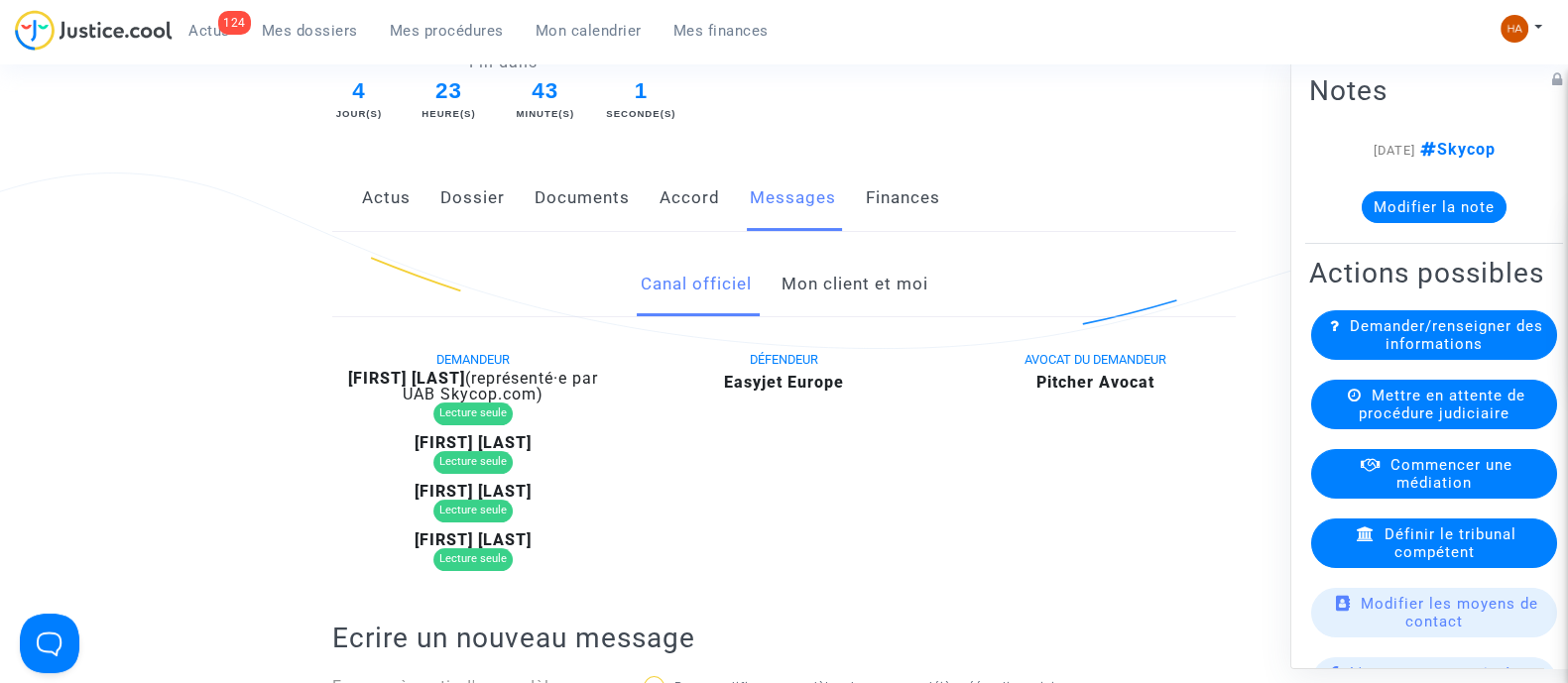click on "Documents" 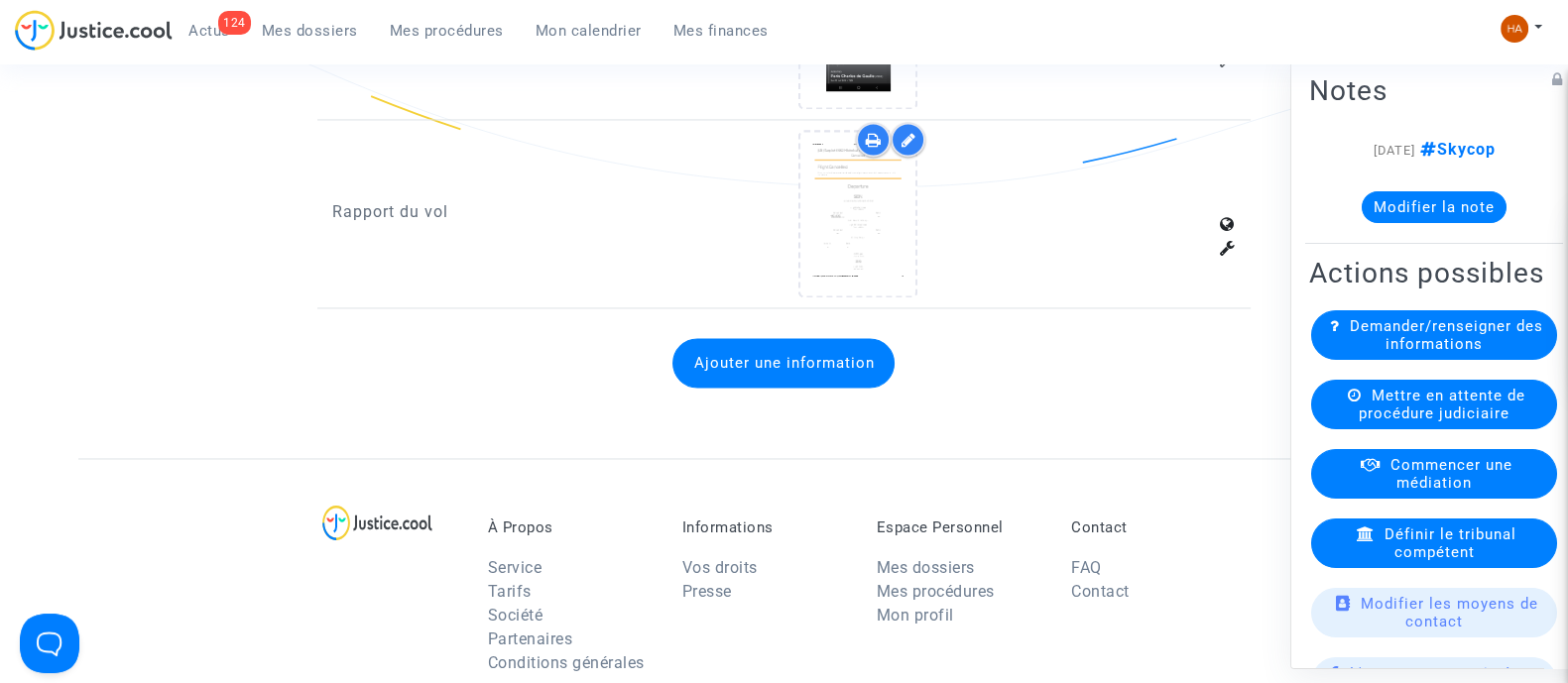 scroll, scrollTop: 3994, scrollLeft: 0, axis: vertical 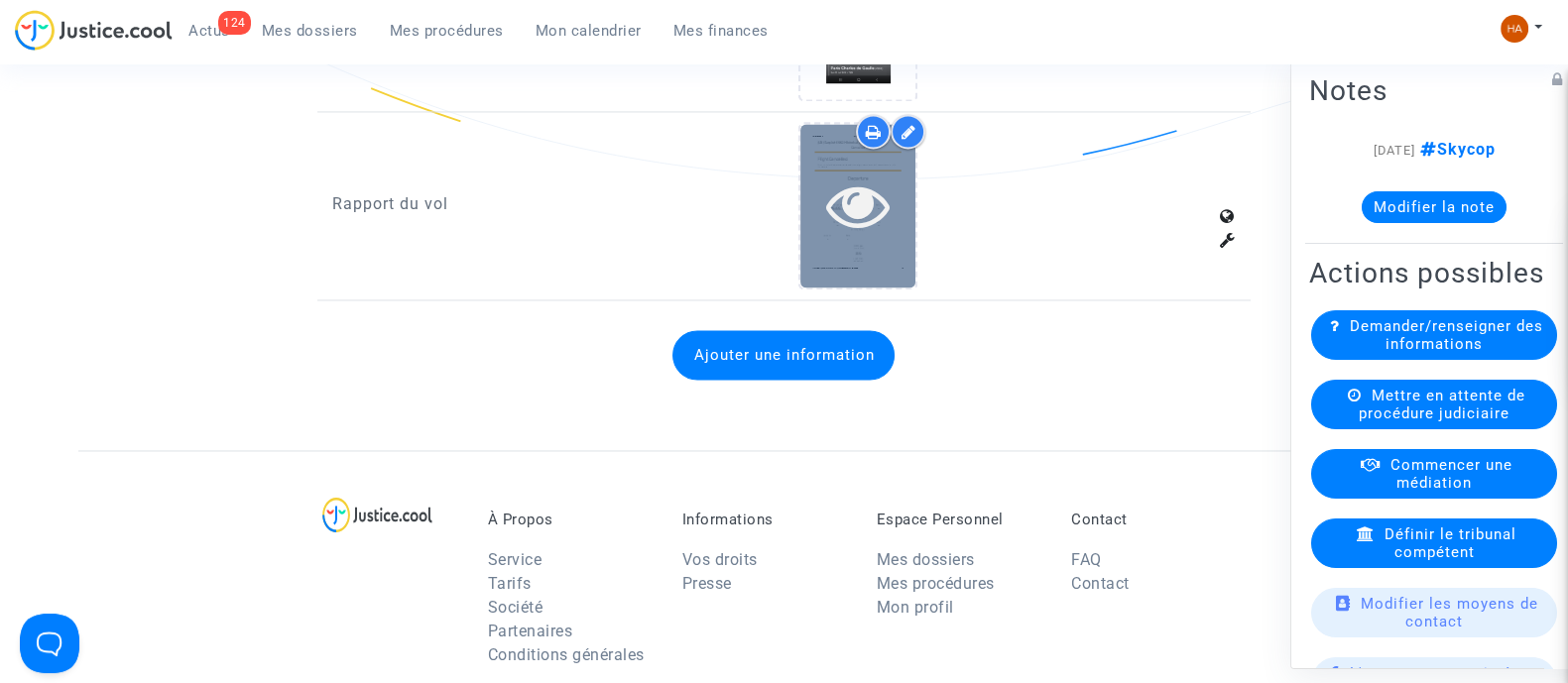 click at bounding box center [858, 205] 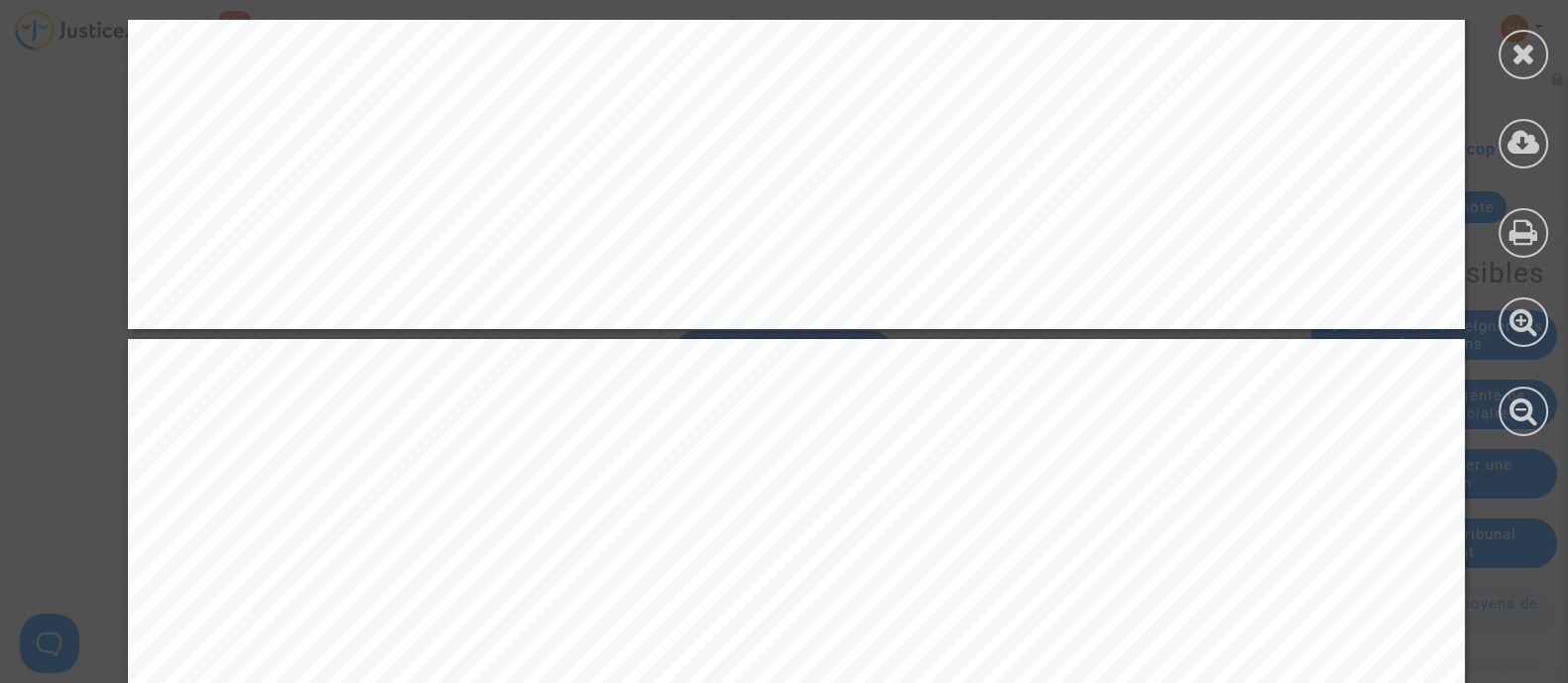 scroll, scrollTop: 2201, scrollLeft: 0, axis: vertical 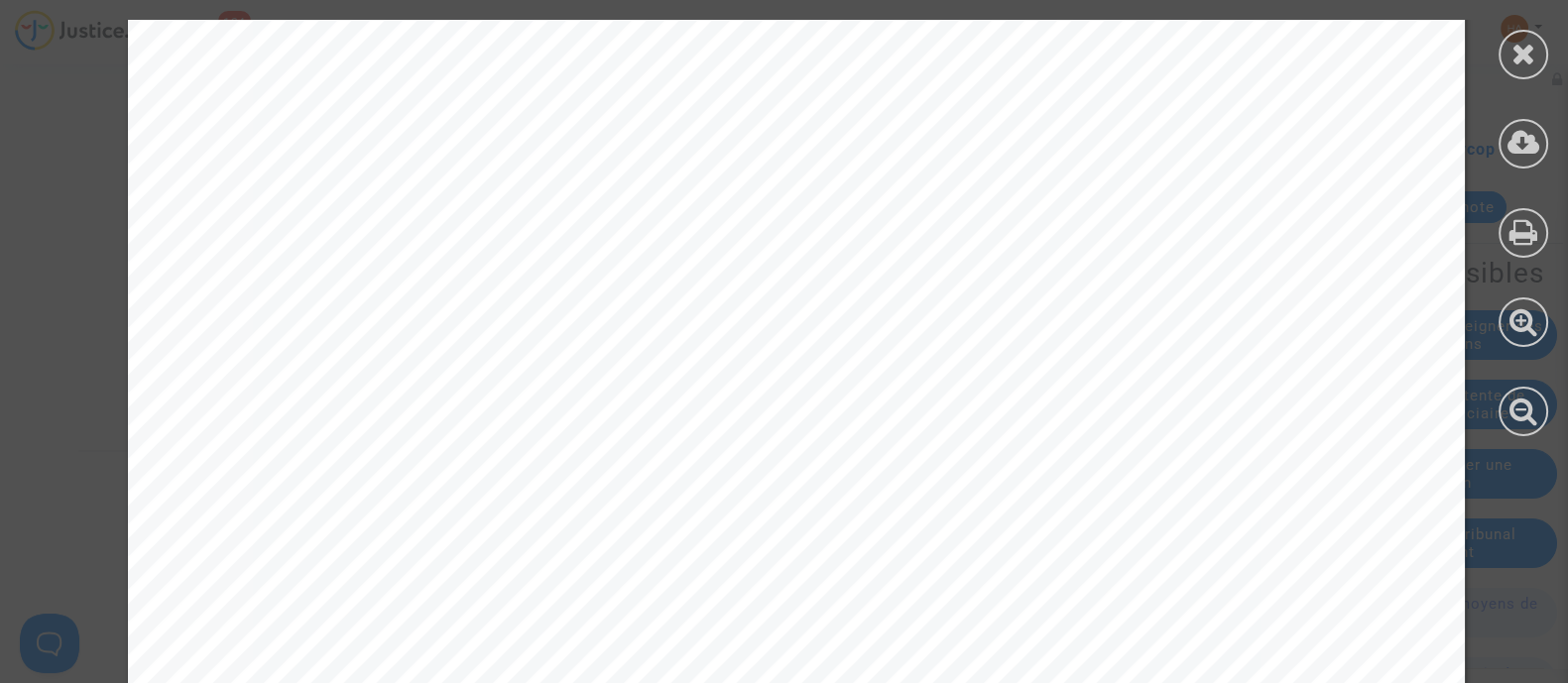 click on "Paris Charles de Gaulle Airport, FR" at bounding box center (814, 203) 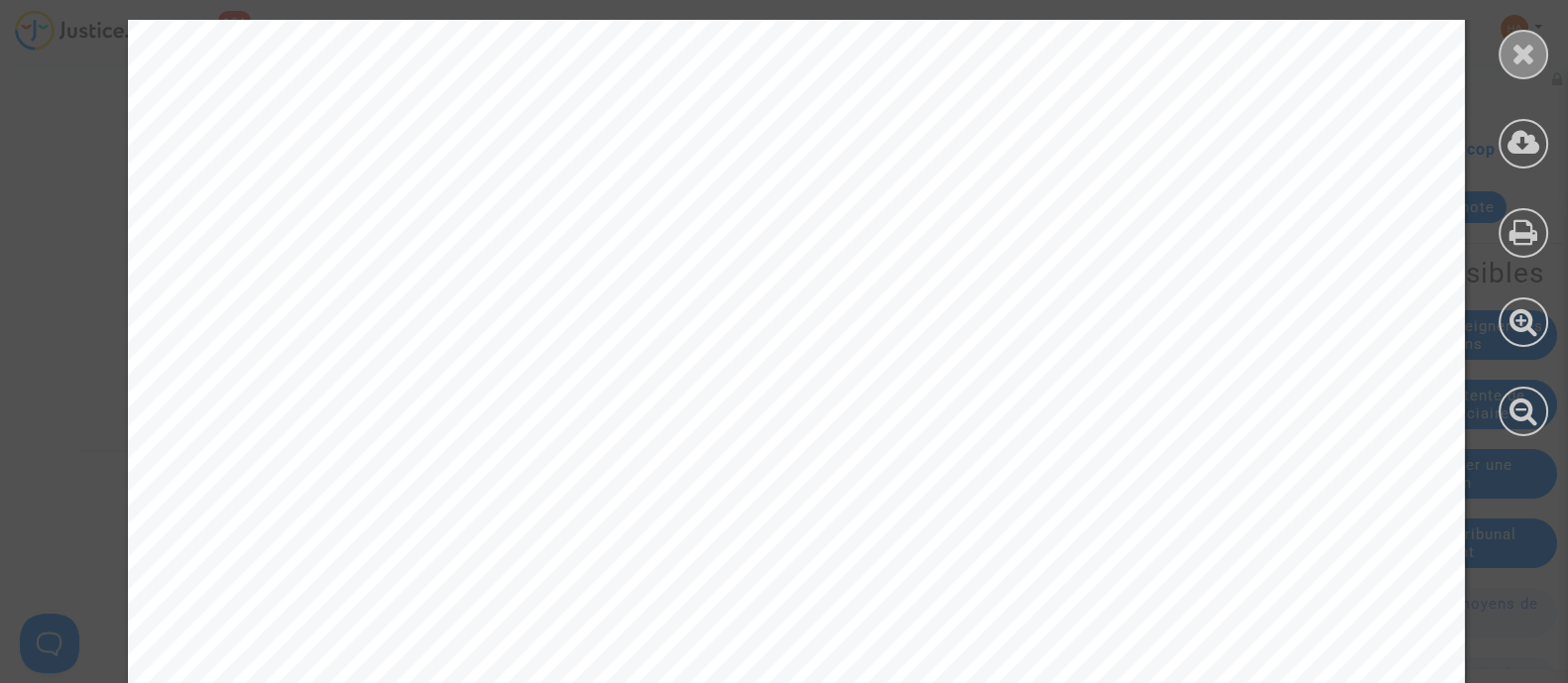 click at bounding box center [1523, 55] 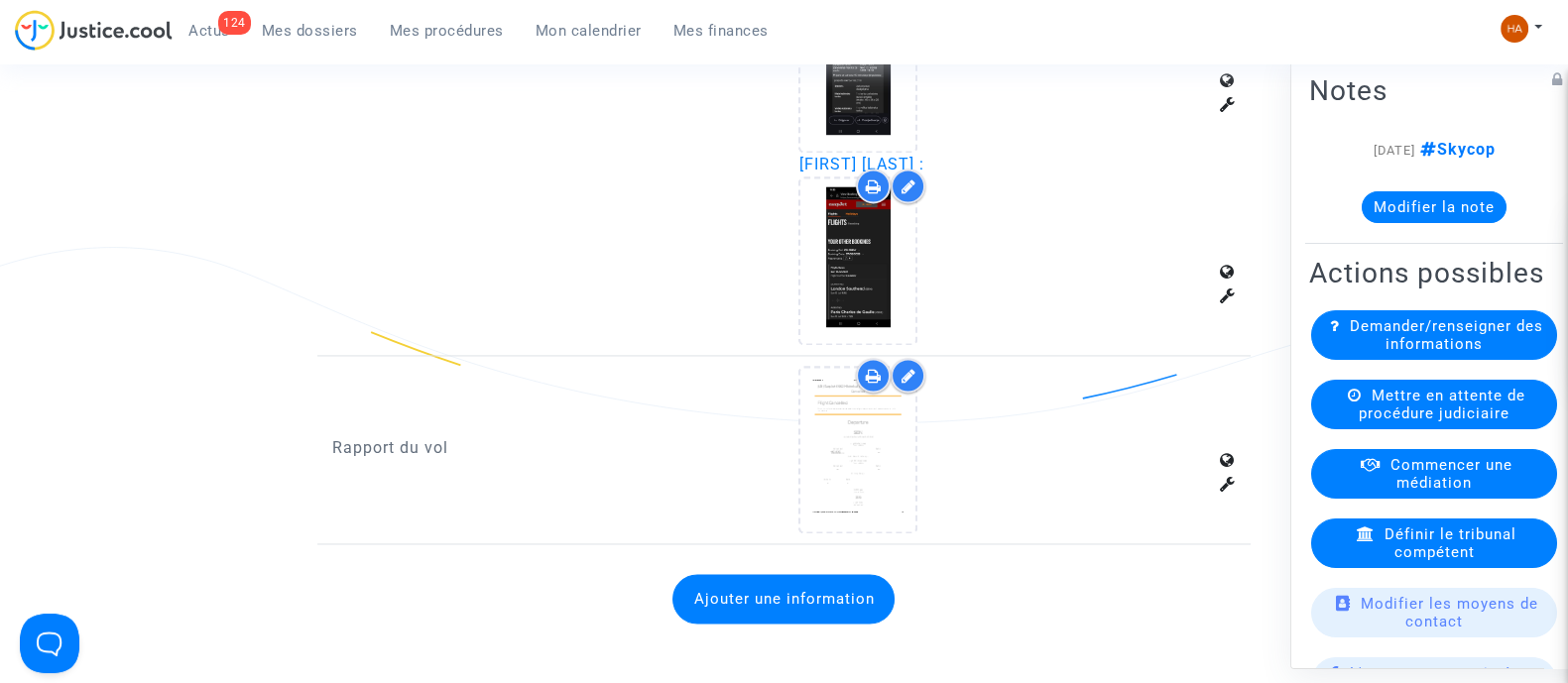 scroll, scrollTop: 3746, scrollLeft: 0, axis: vertical 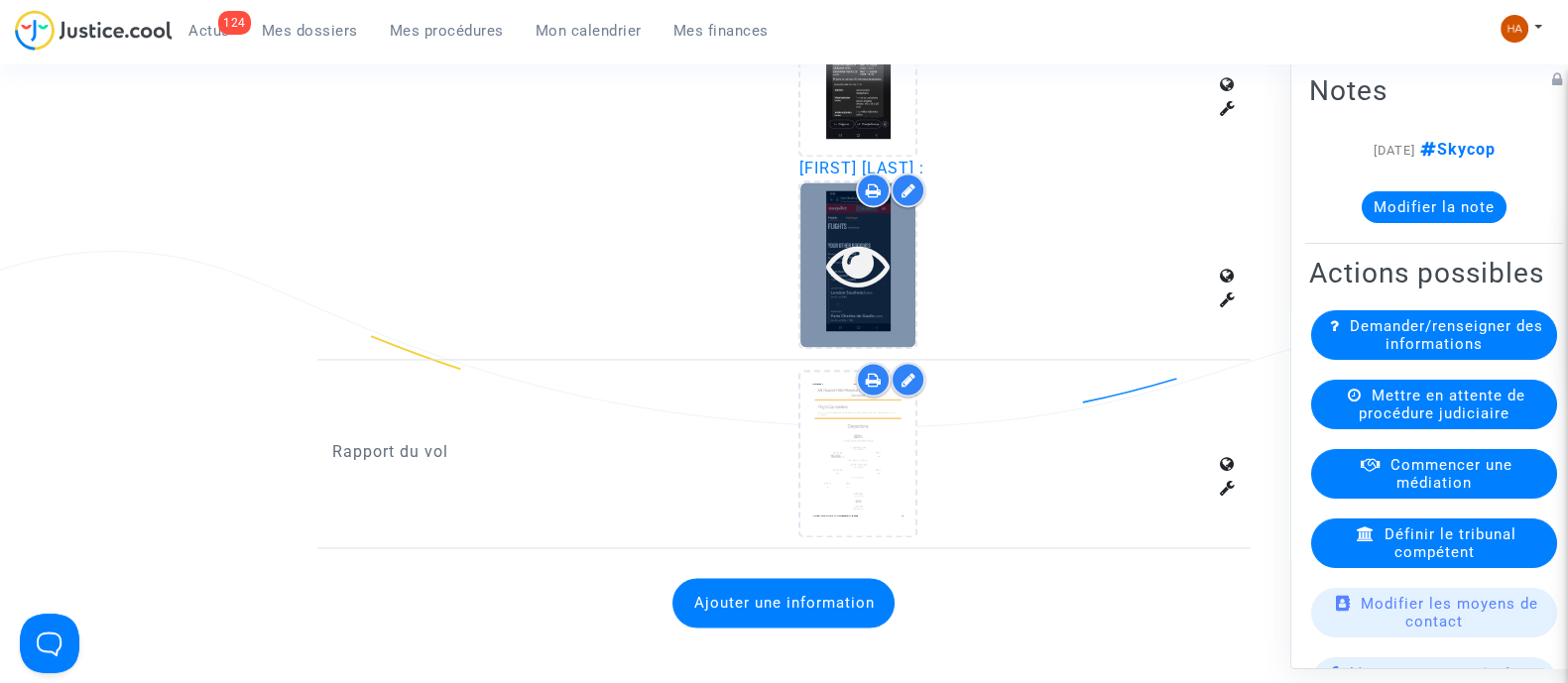 click at bounding box center [858, 265] 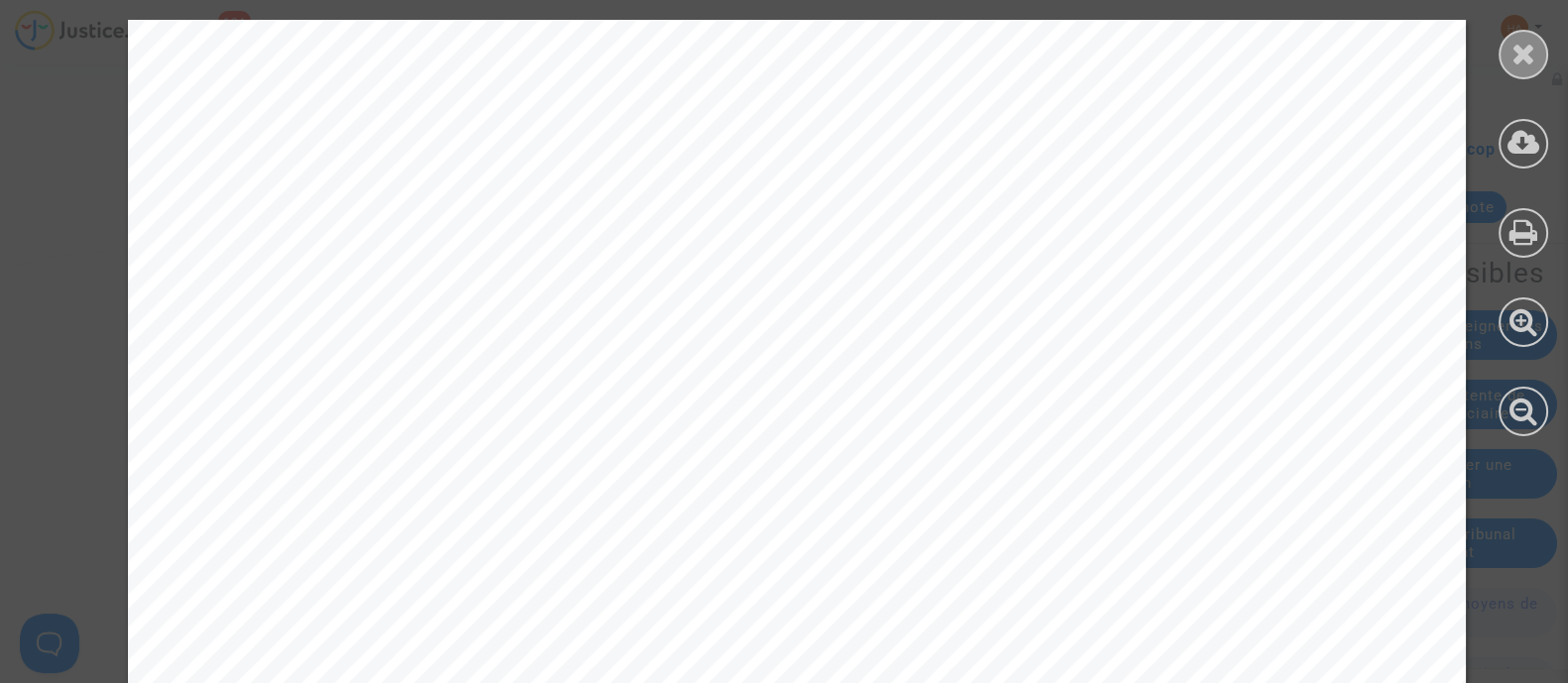 click at bounding box center (1523, 55) 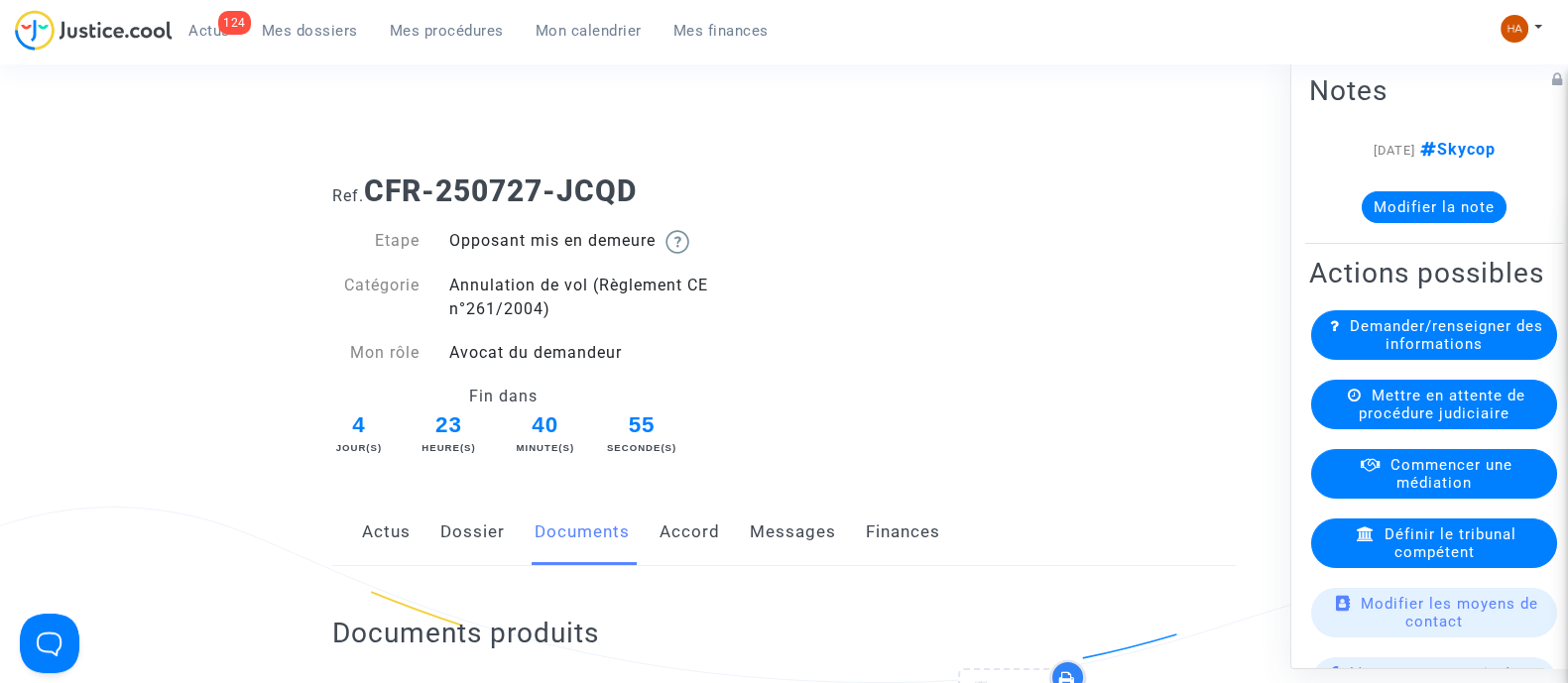 scroll, scrollTop: 0, scrollLeft: 0, axis: both 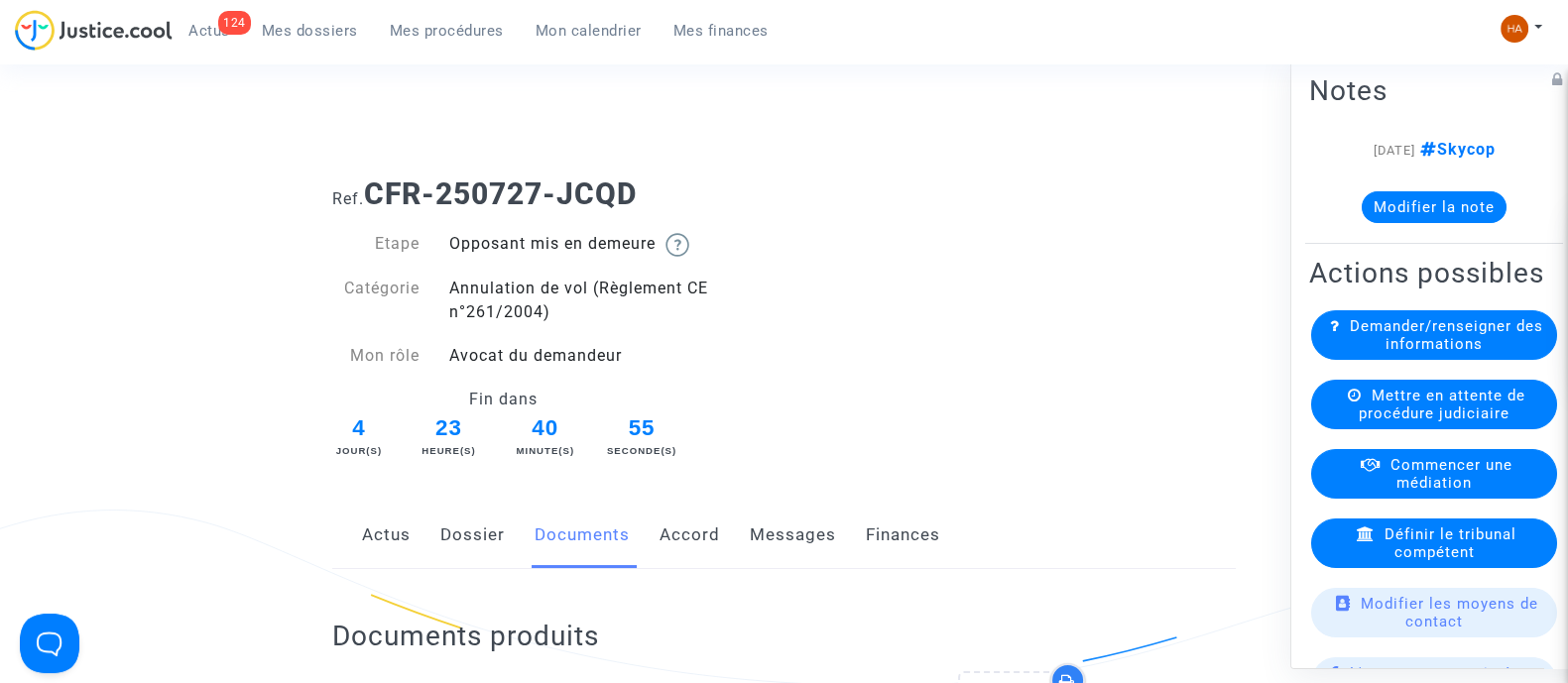 click on "Messages" 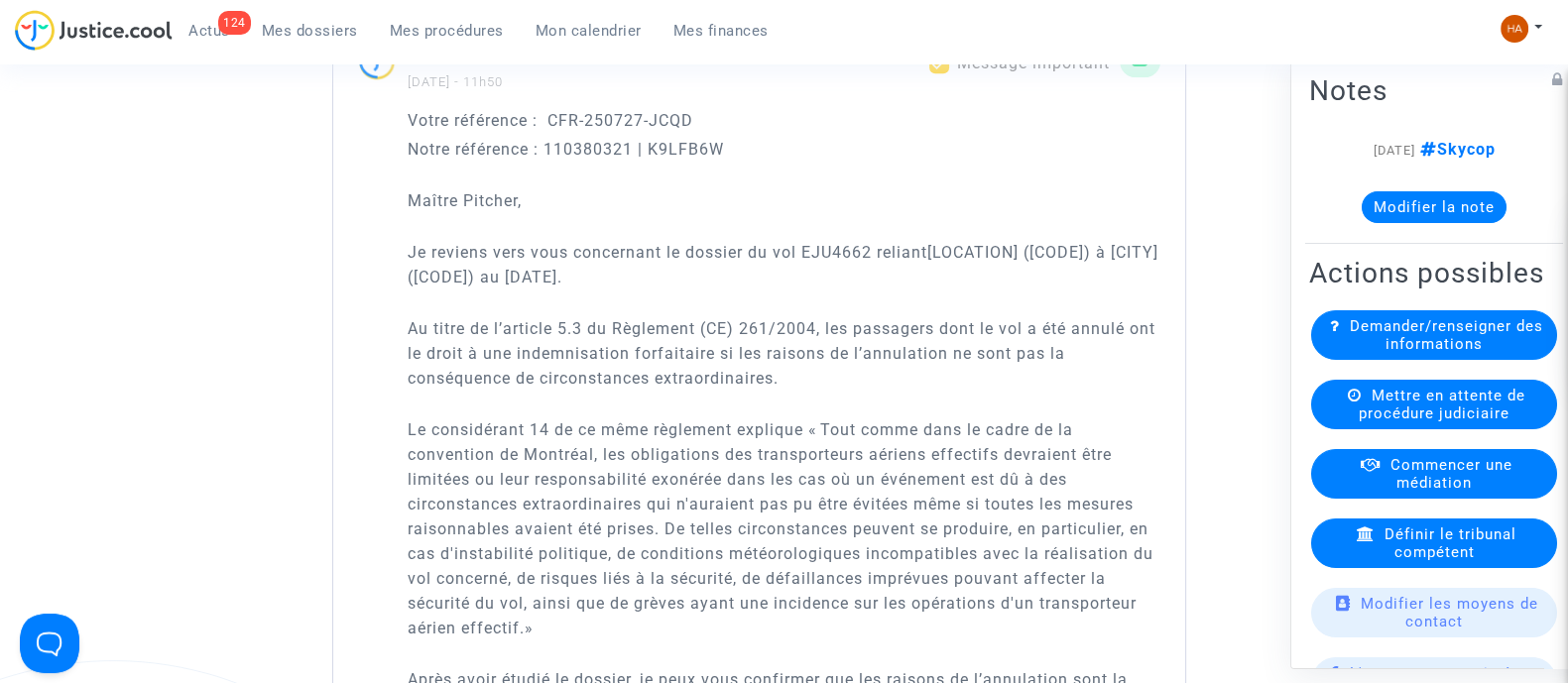 scroll, scrollTop: 1610, scrollLeft: 0, axis: vertical 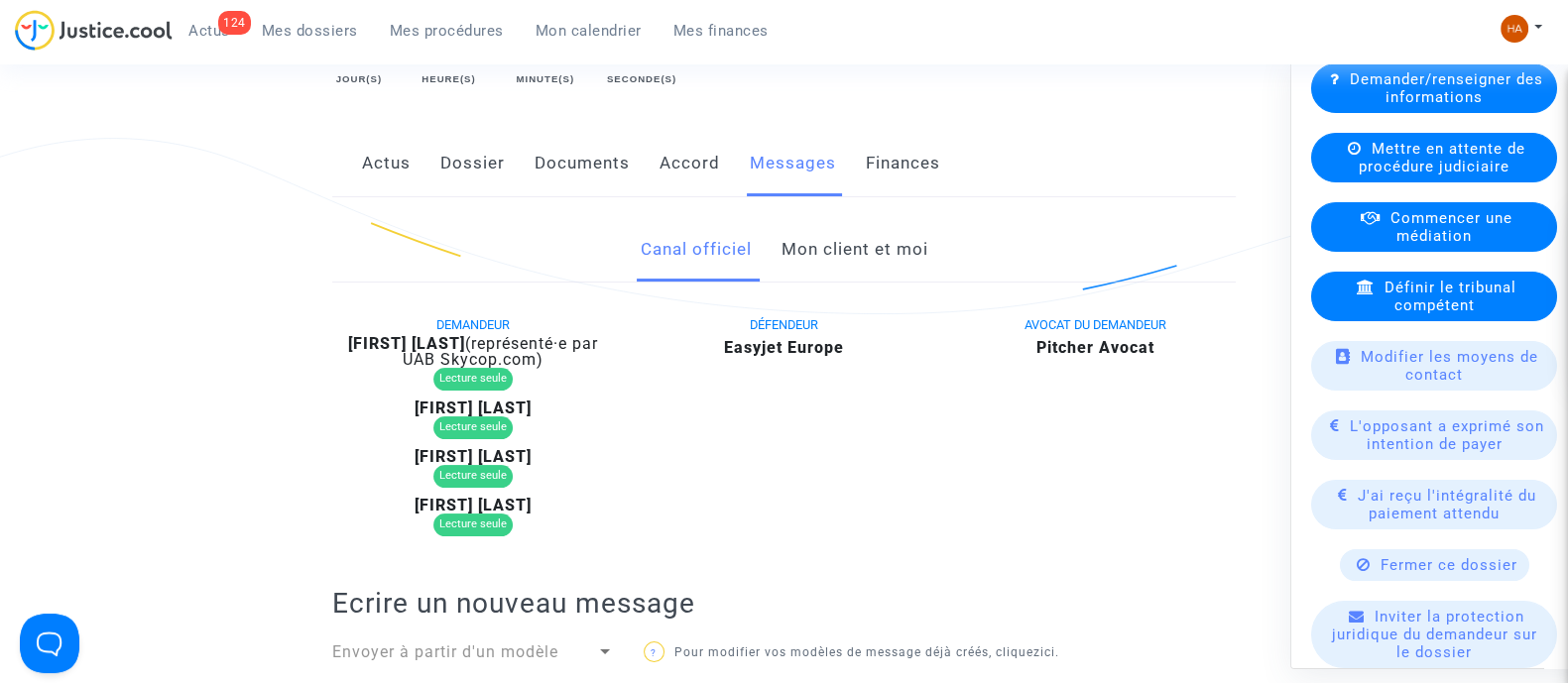 click on "Ref.  CFR-250727-JCQD  Etape   Opposant mis en demeure       Catégorie   Annulation de vol (Règlement CE n°261/2004)   Mon rôle   Avocat du demandeur  Fin dans 4 Jour(s) 23 Heure(s) 39 Minute(s) 36 Seconde(s)  Actus   Dossier   Documents   Accord   Messages   Finances   Canal officiel   Mon client et moi   DEMANDEUR  Domagoj Vuletic  (représenté·e par UAB Skycop.com) Lecture seule Jakov Vuletic Lecture seule Eva Vuletic Lecture seule Matea Vuletic Lecture seule  DÉFENDEUR  Easyjet Europe  AVOCAT DU DEMANDEUR  Pitcher Avocat Ecrire un nouveau message Envoyer à partir d'un modèle ?  Pour modifier vos modèles de message déjà créés, cliquez  ici .  Rich Text Editor Insert table Insert table Heading Paragraph Paragraph Heading 1 Heading 2 Heading 3 Bold (CTRL+B) Bold Italic (CTRL+I) Italic Underline (CTRL+U) Underline Link (Ctrl+K) Link Text alignment Text alignment Align left Align left Align right Align right Align center Align center Justify Justify Block quote Block quote Bulleted List ? ? ?" 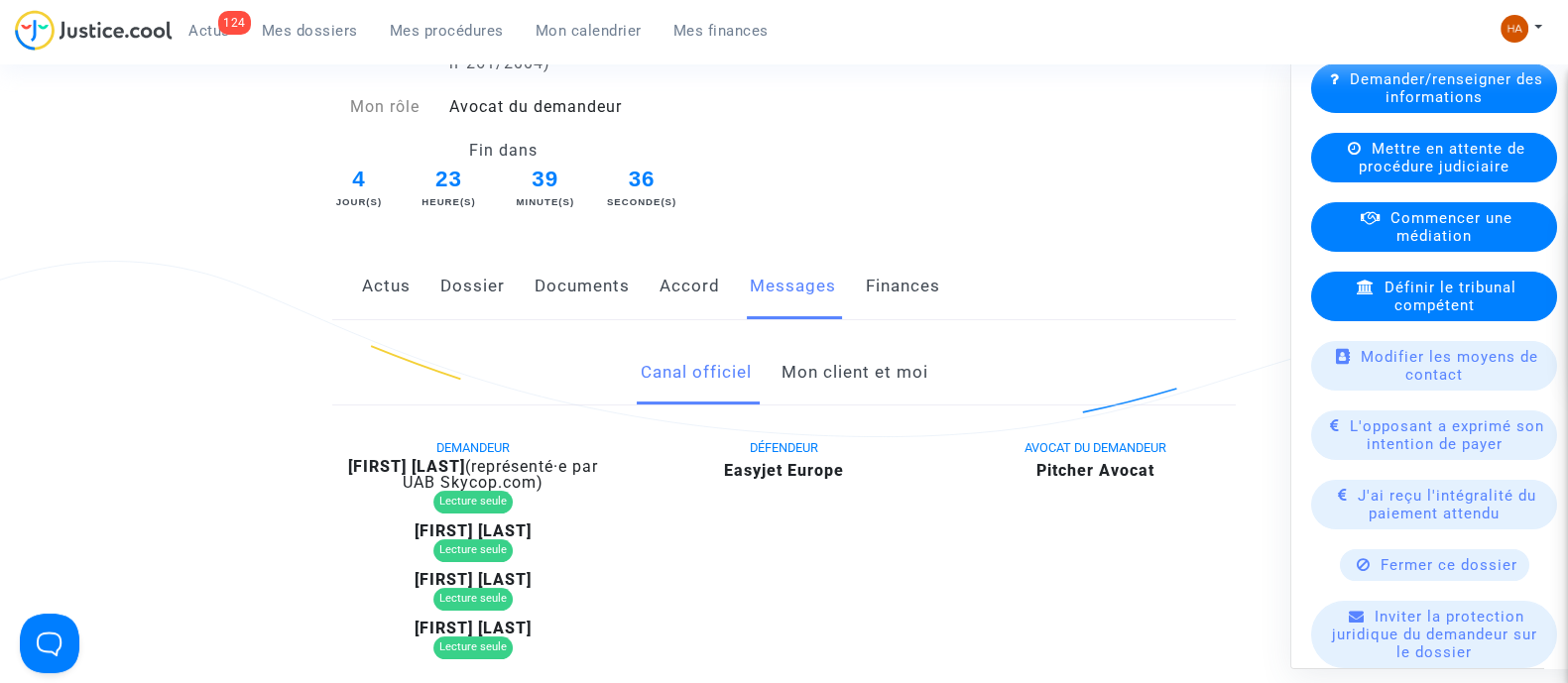 scroll, scrollTop: 247, scrollLeft: 0, axis: vertical 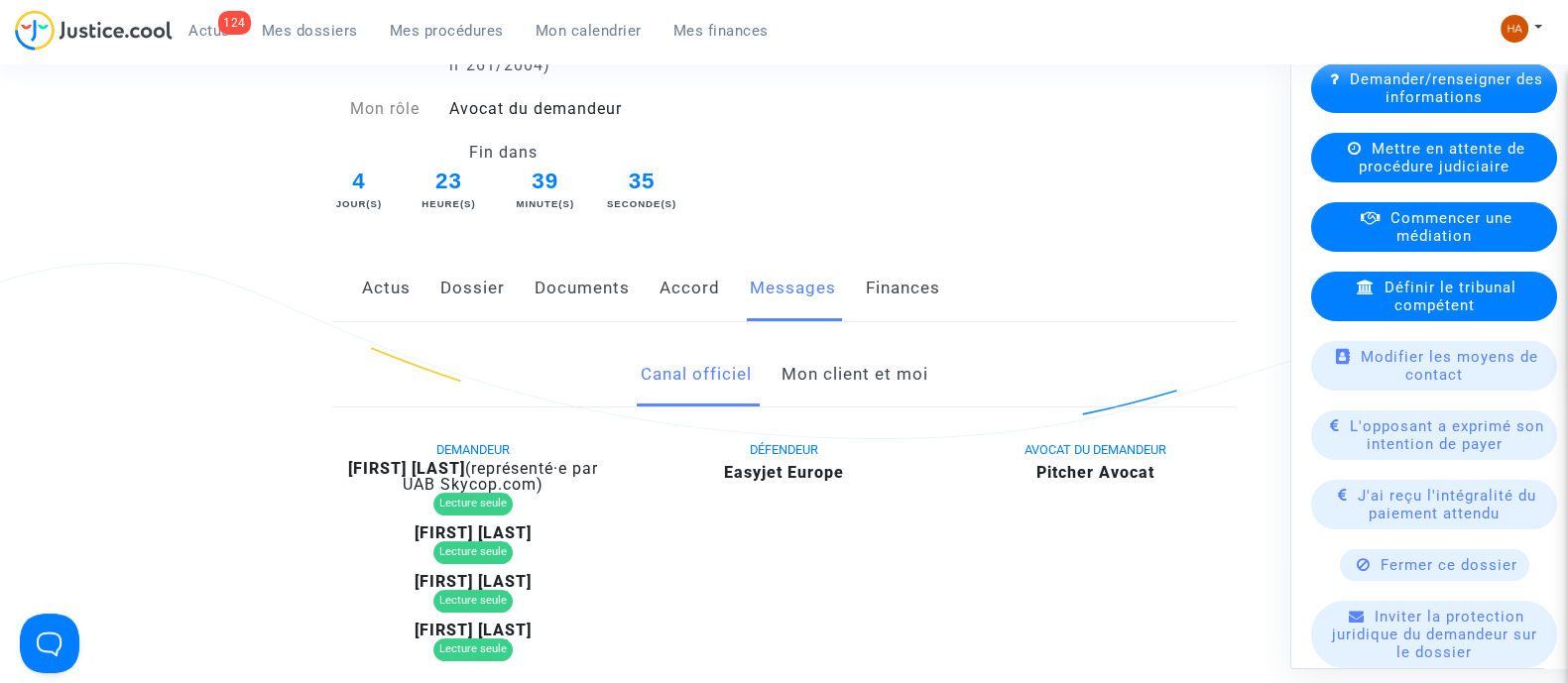 click on "Documents" 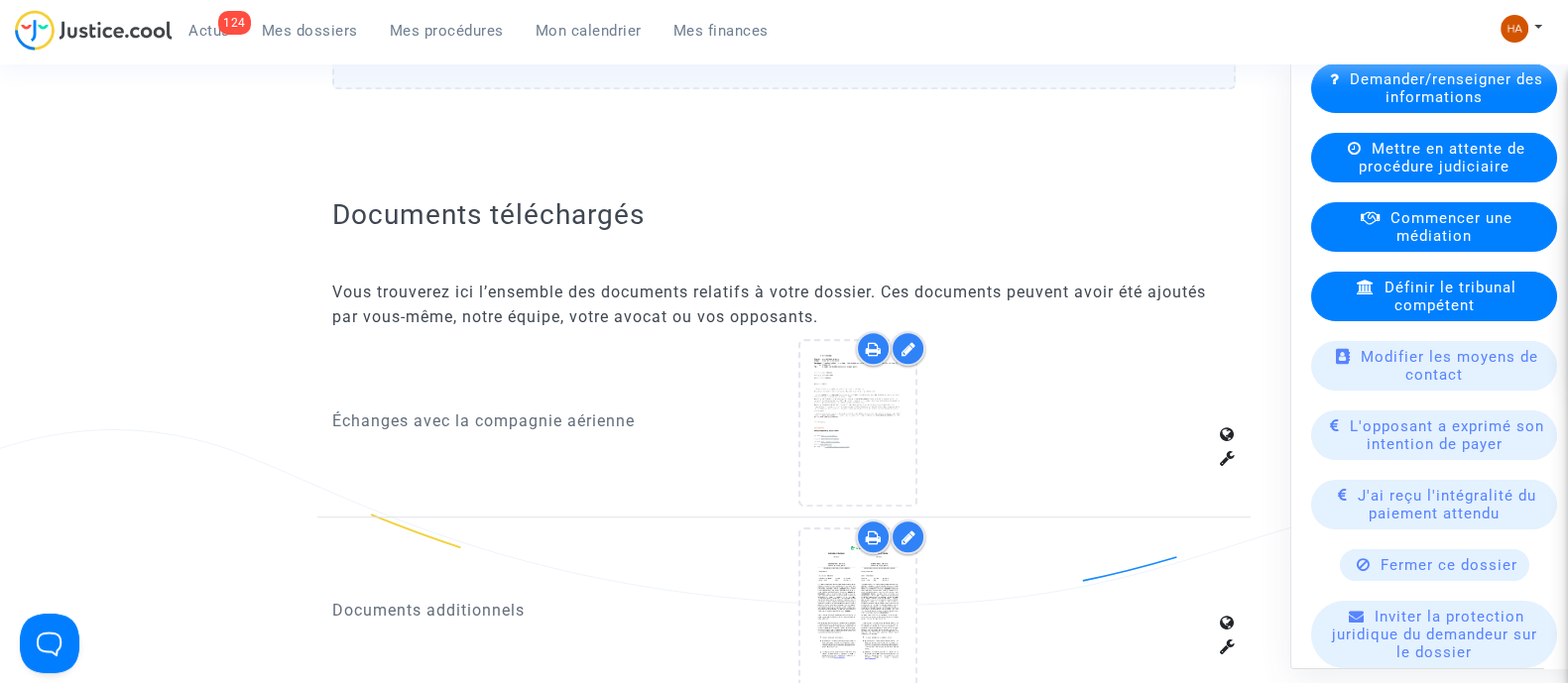 scroll, scrollTop: 1858, scrollLeft: 0, axis: vertical 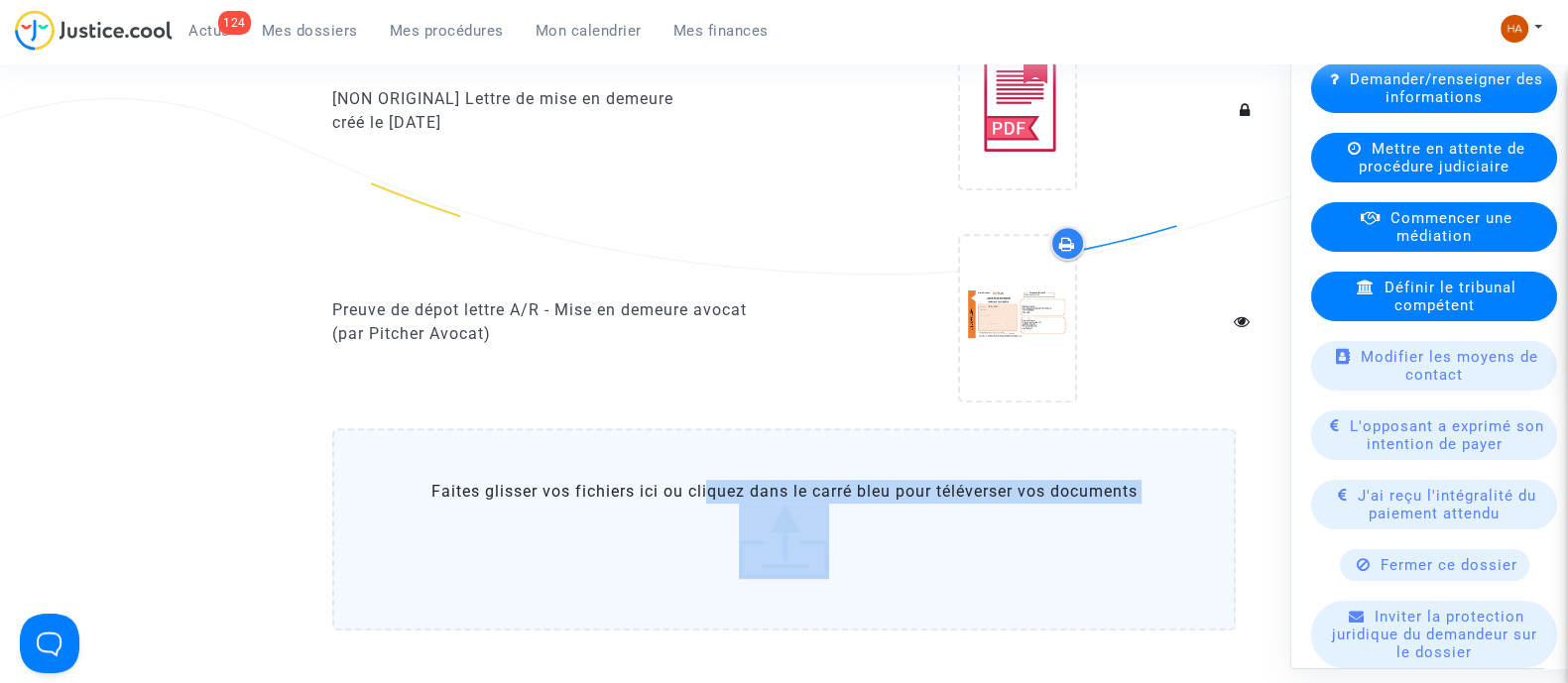 click on "Faites glisser vos fichiers ici ou cliquez dans le carré bleu pour téléverser vos documents" 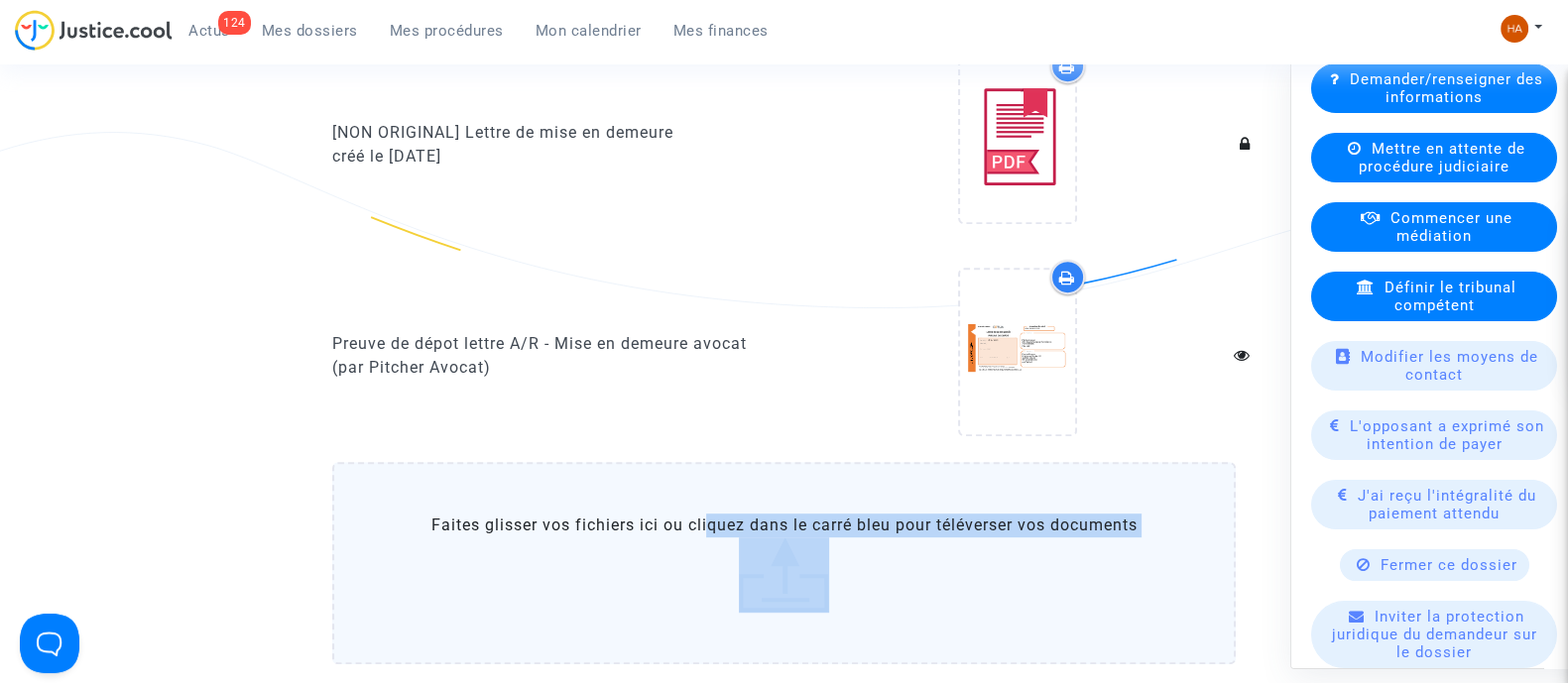 scroll, scrollTop: 1239, scrollLeft: 0, axis: vertical 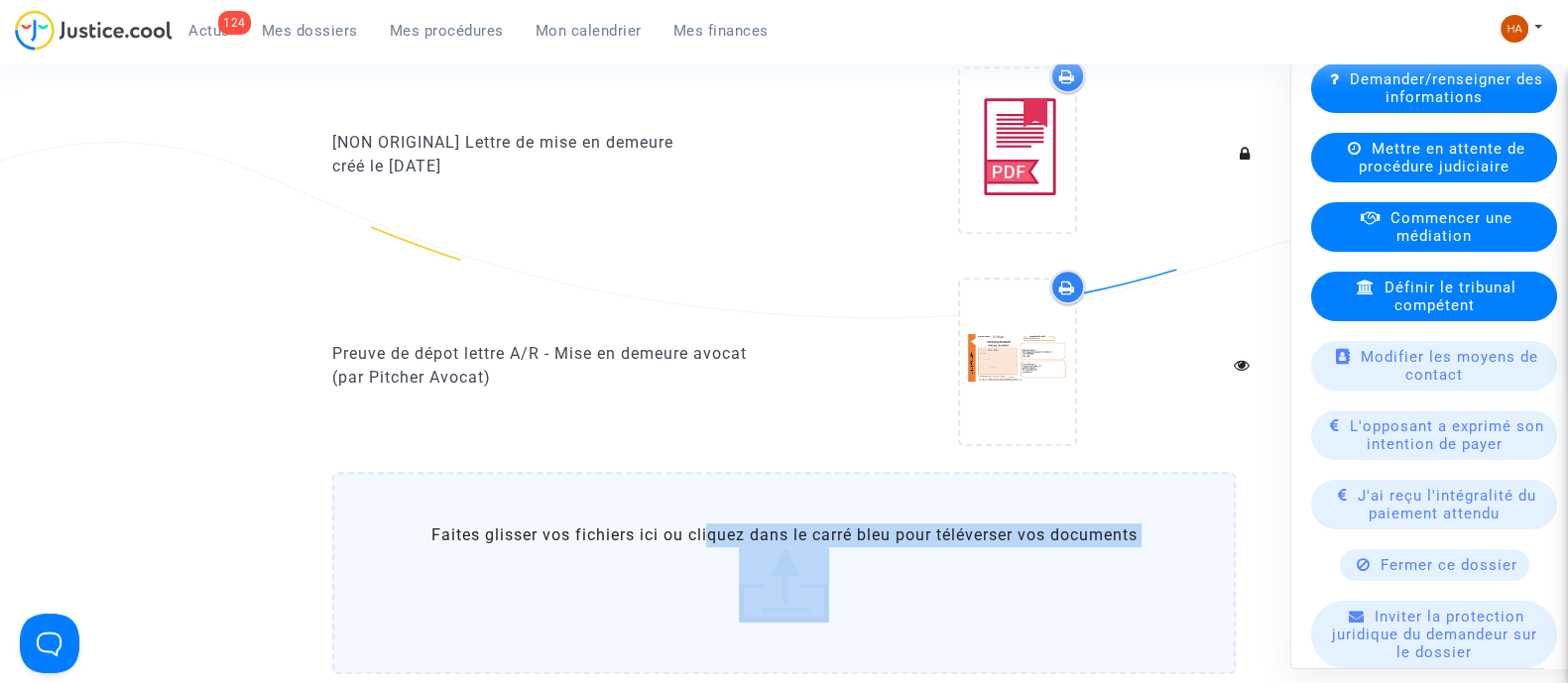 click on "Faites glisser vos fichiers ici ou cliquez dans le carré bleu pour téléverser vos documents" 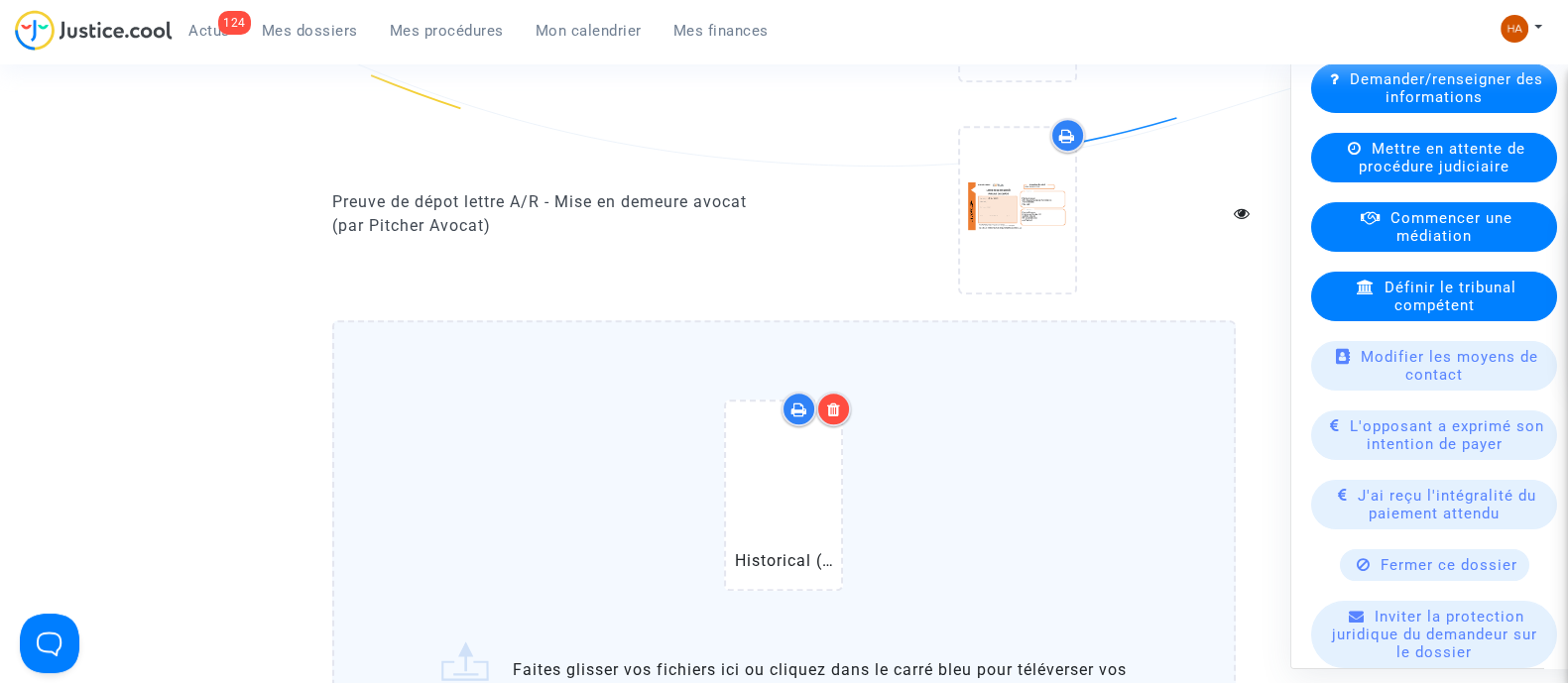 scroll, scrollTop: 1487, scrollLeft: 0, axis: vertical 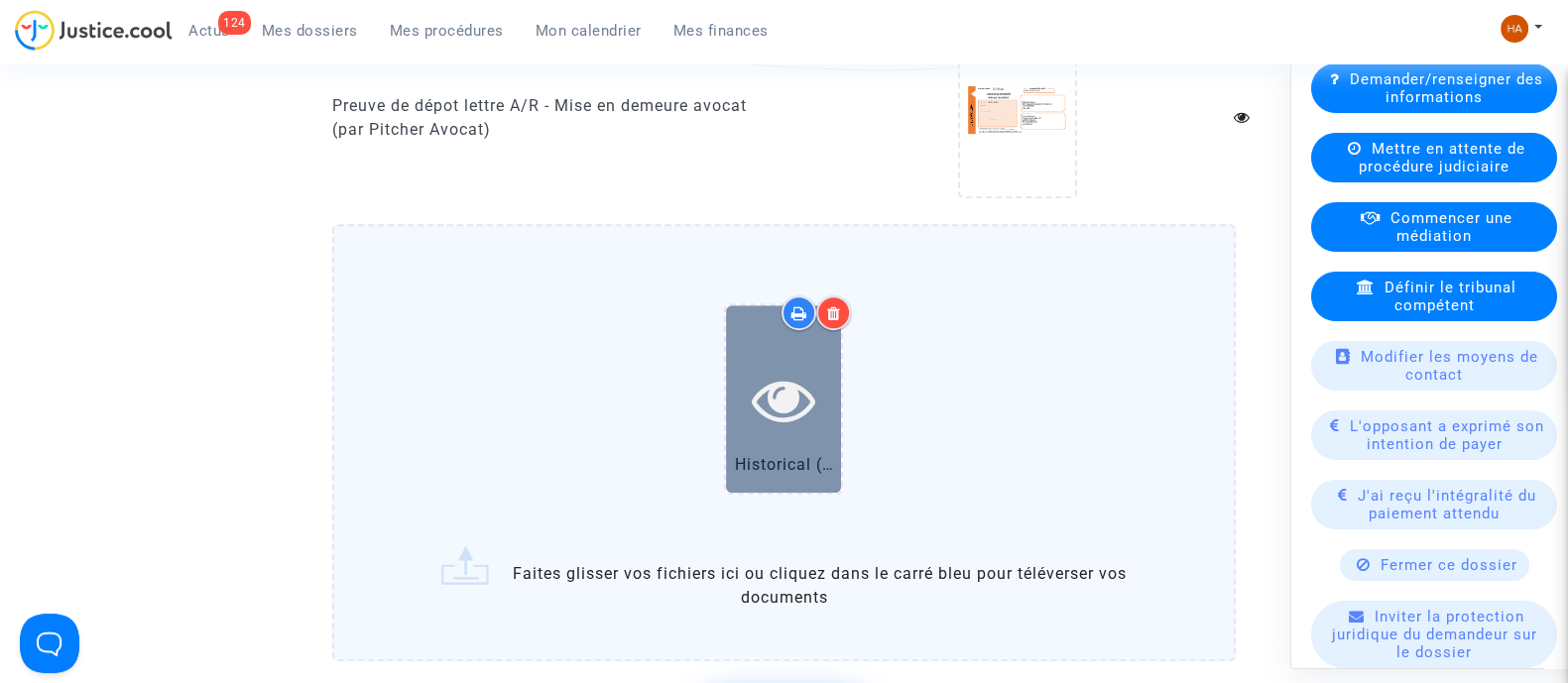 click at bounding box center [784, 398] 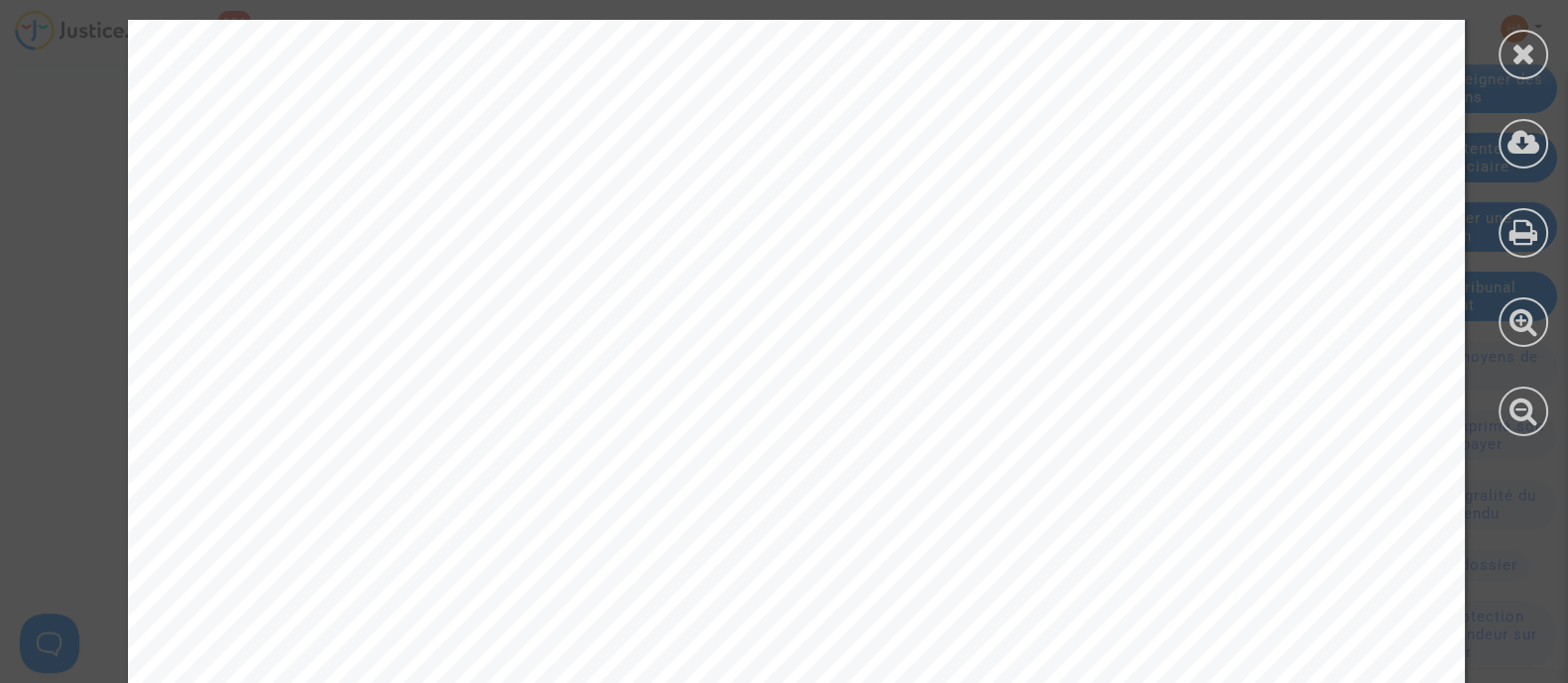 scroll, scrollTop: 1133, scrollLeft: 0, axis: vertical 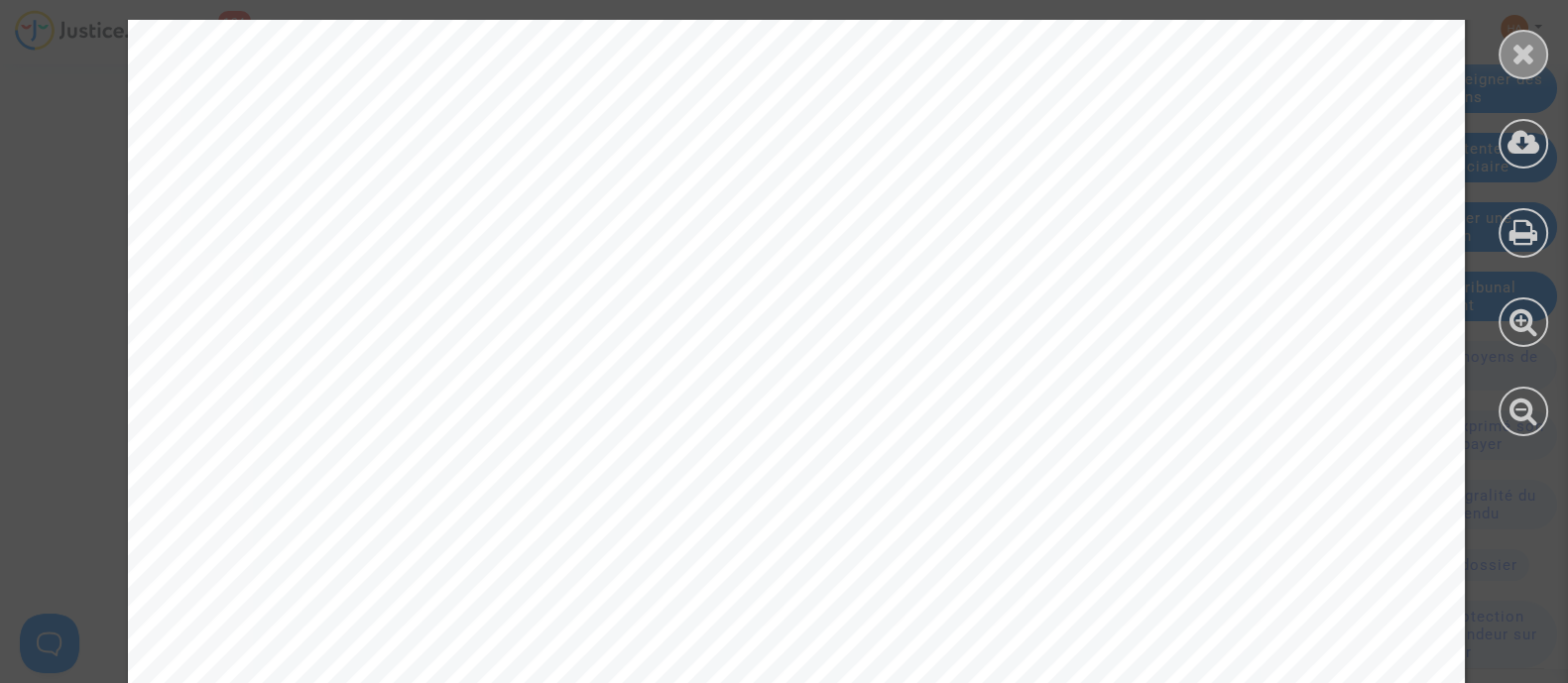 click at bounding box center [1523, 54] 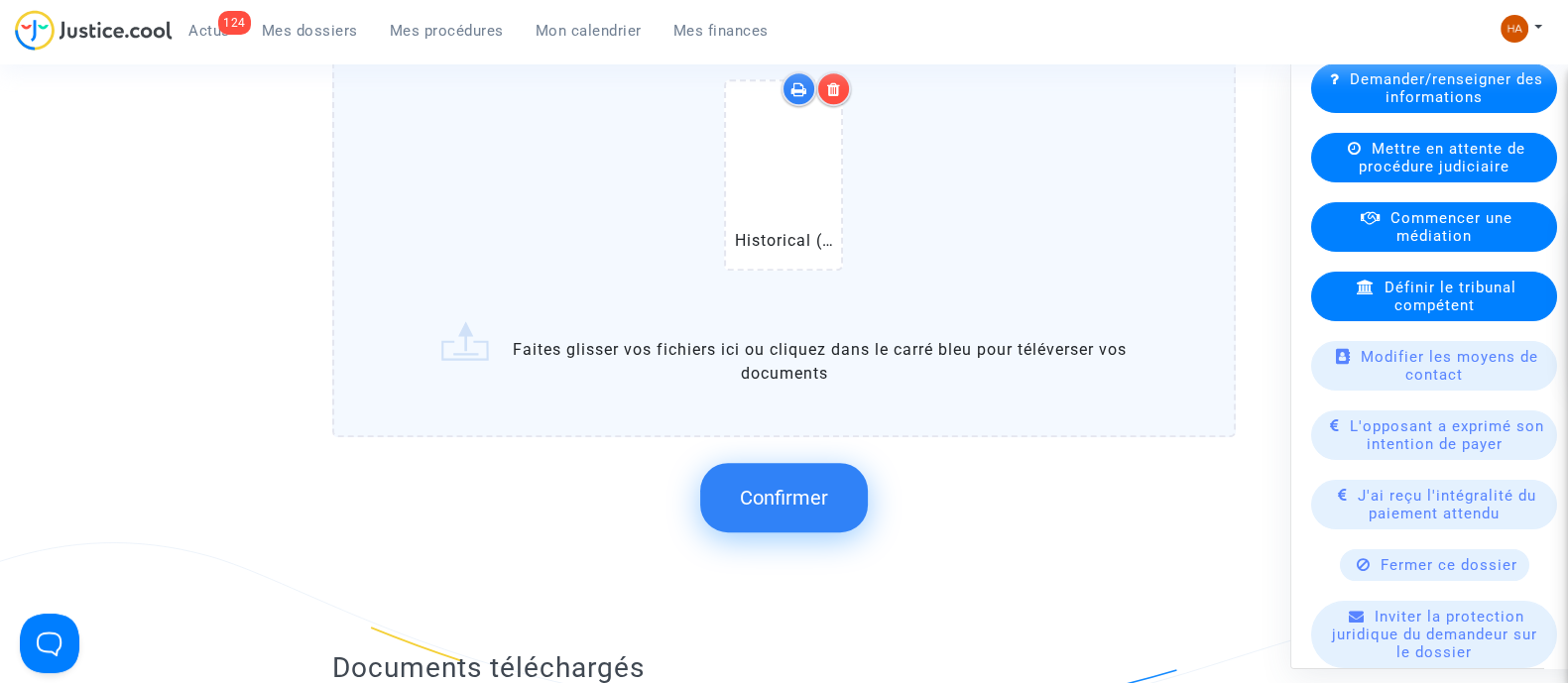 scroll, scrollTop: 1734, scrollLeft: 0, axis: vertical 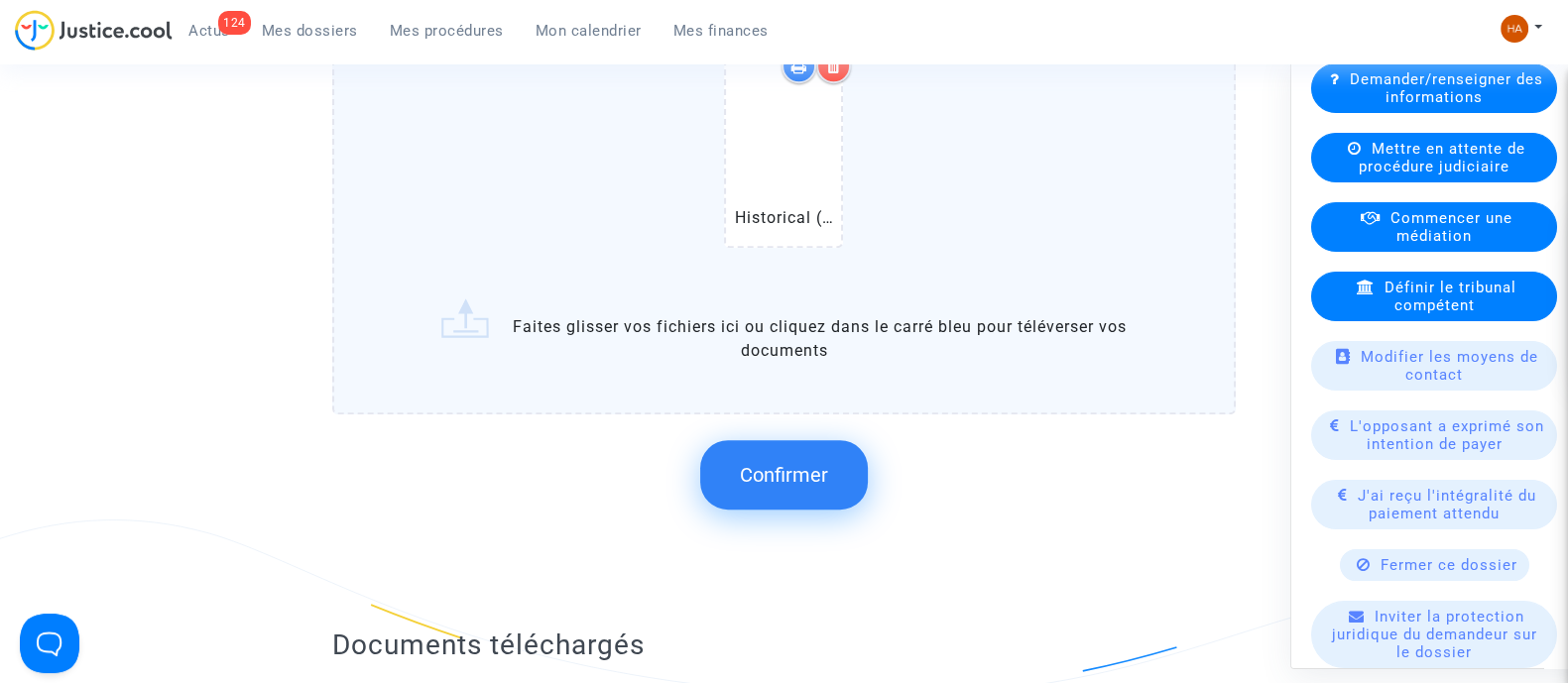 click on "Confirmer" 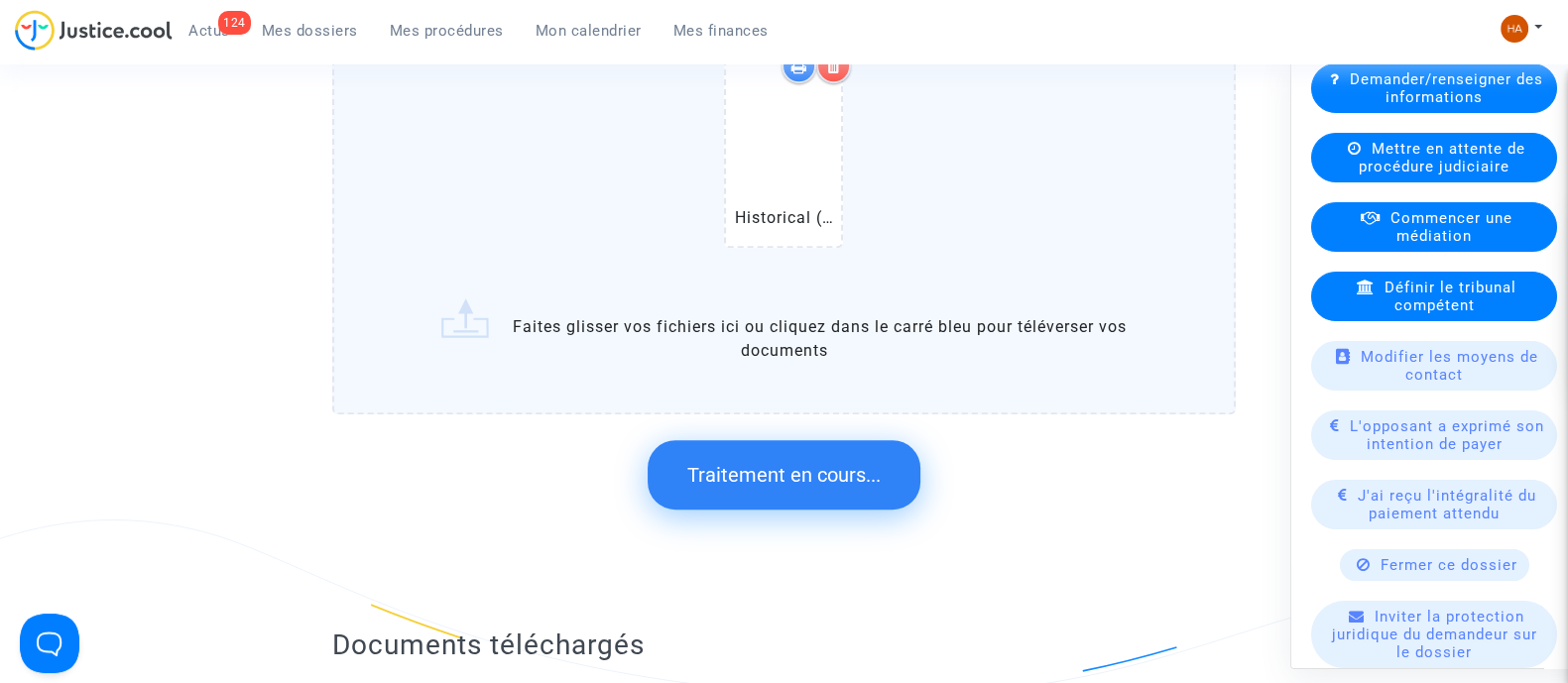 scroll, scrollTop: 0, scrollLeft: 0, axis: both 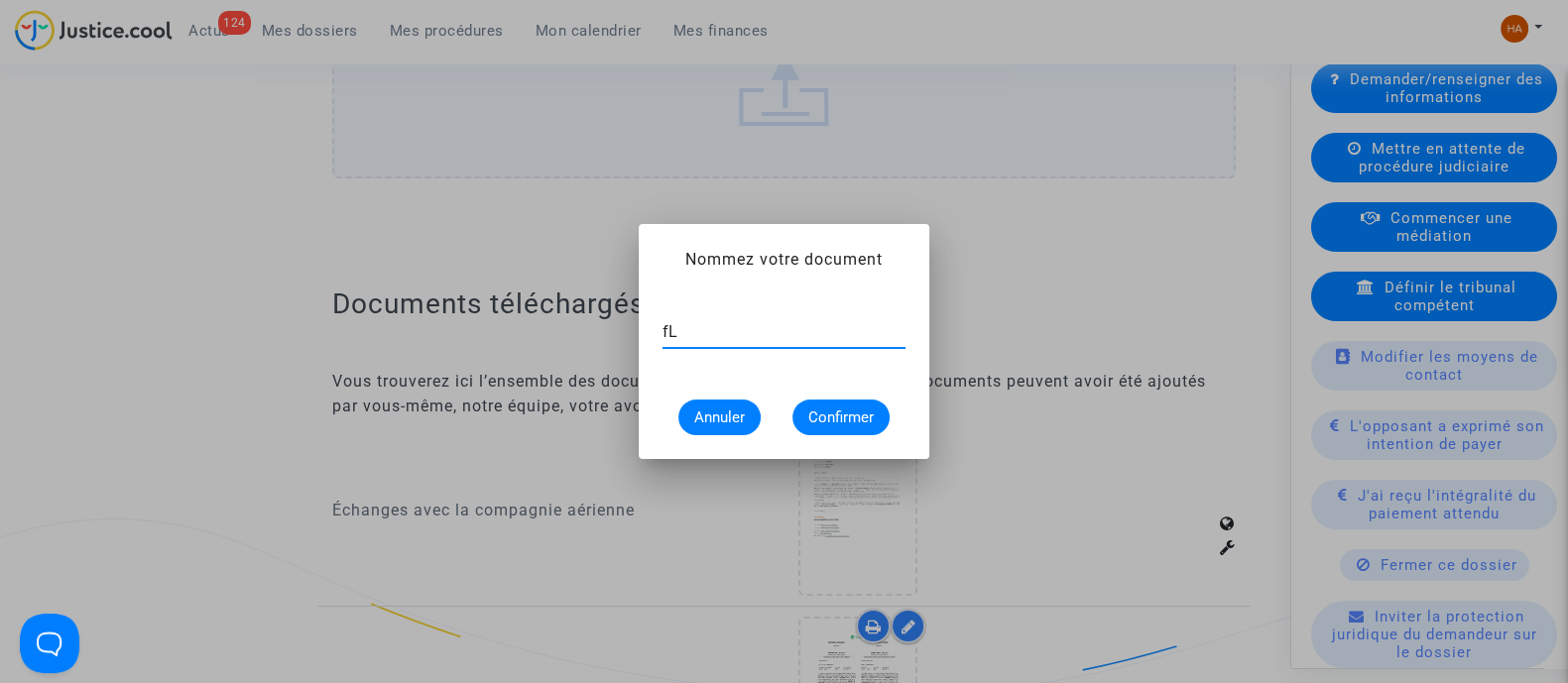 type on "f" 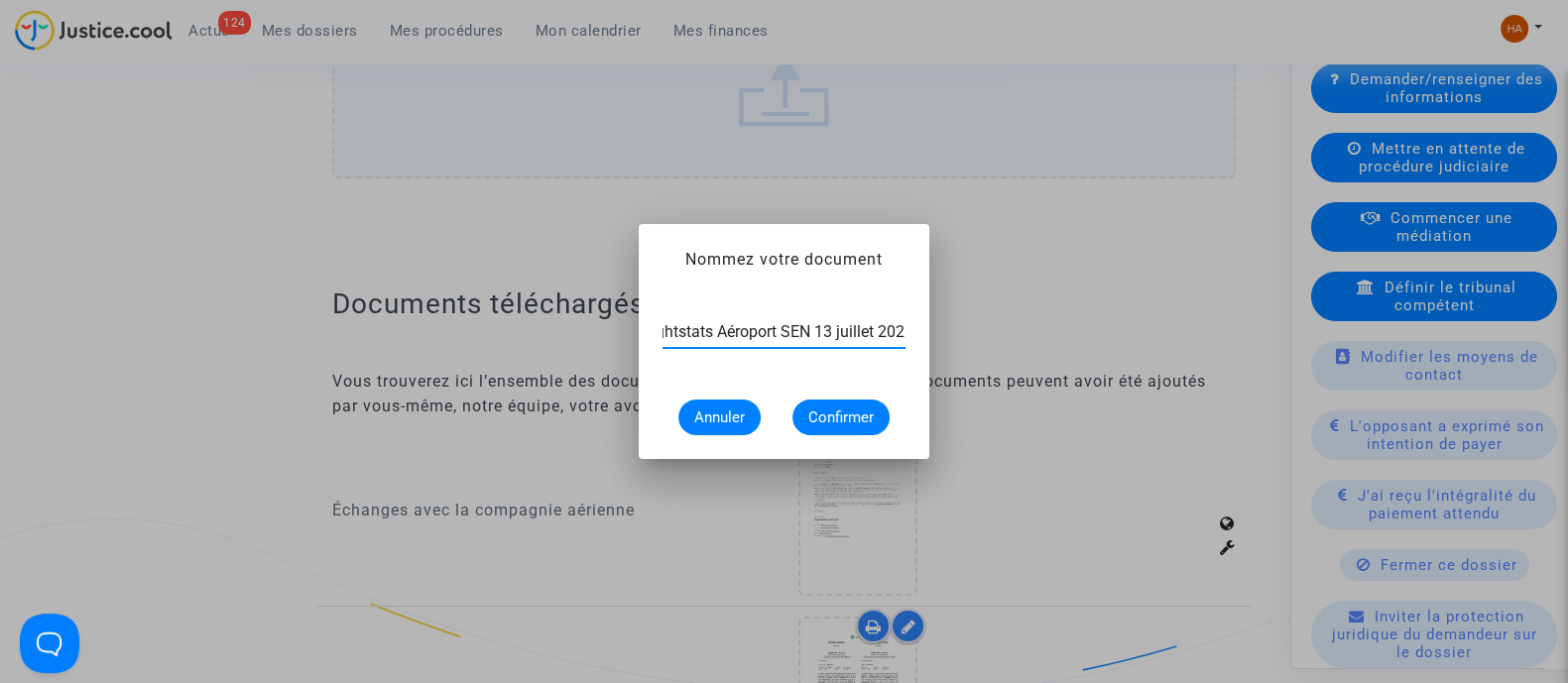 scroll, scrollTop: 0, scrollLeft: 34, axis: horizontal 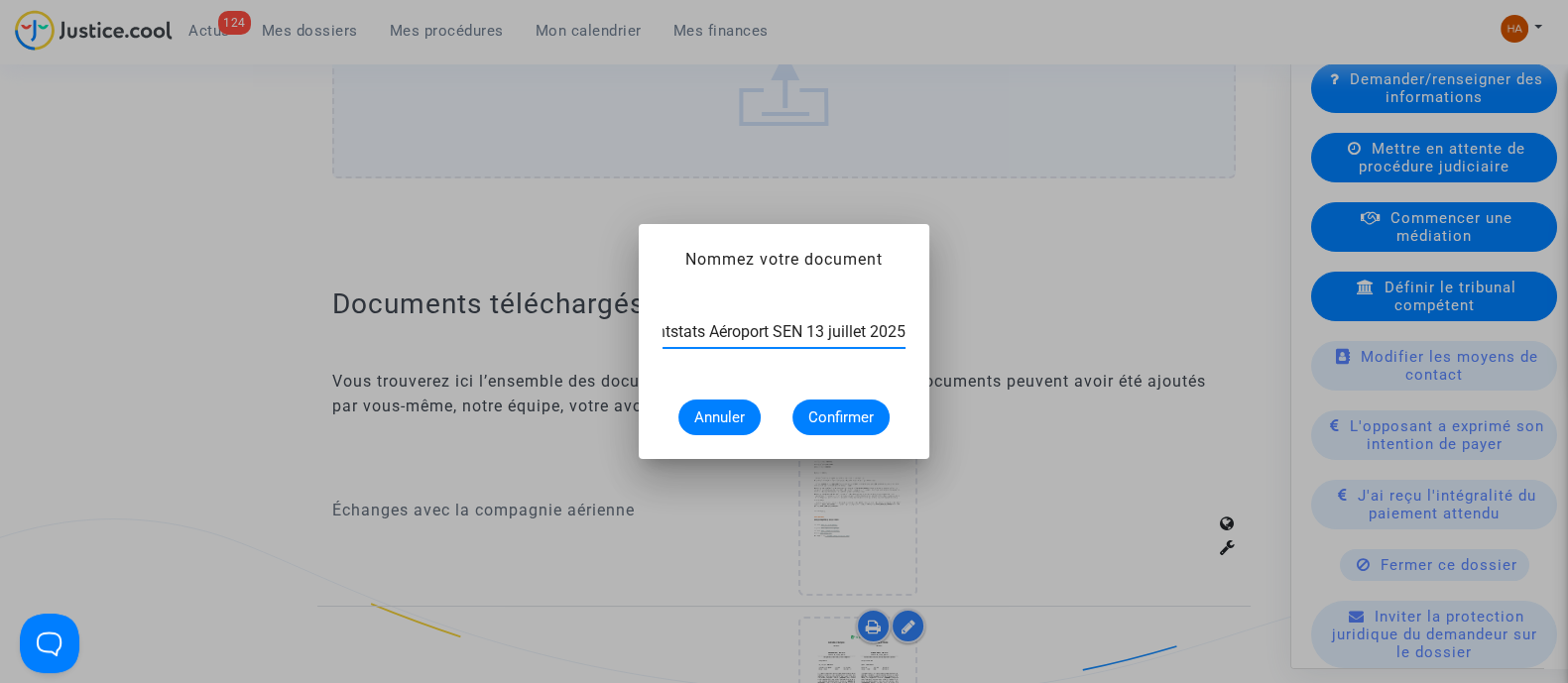 type on "Flightstats Aéroport SEN 13 juillet 2025" 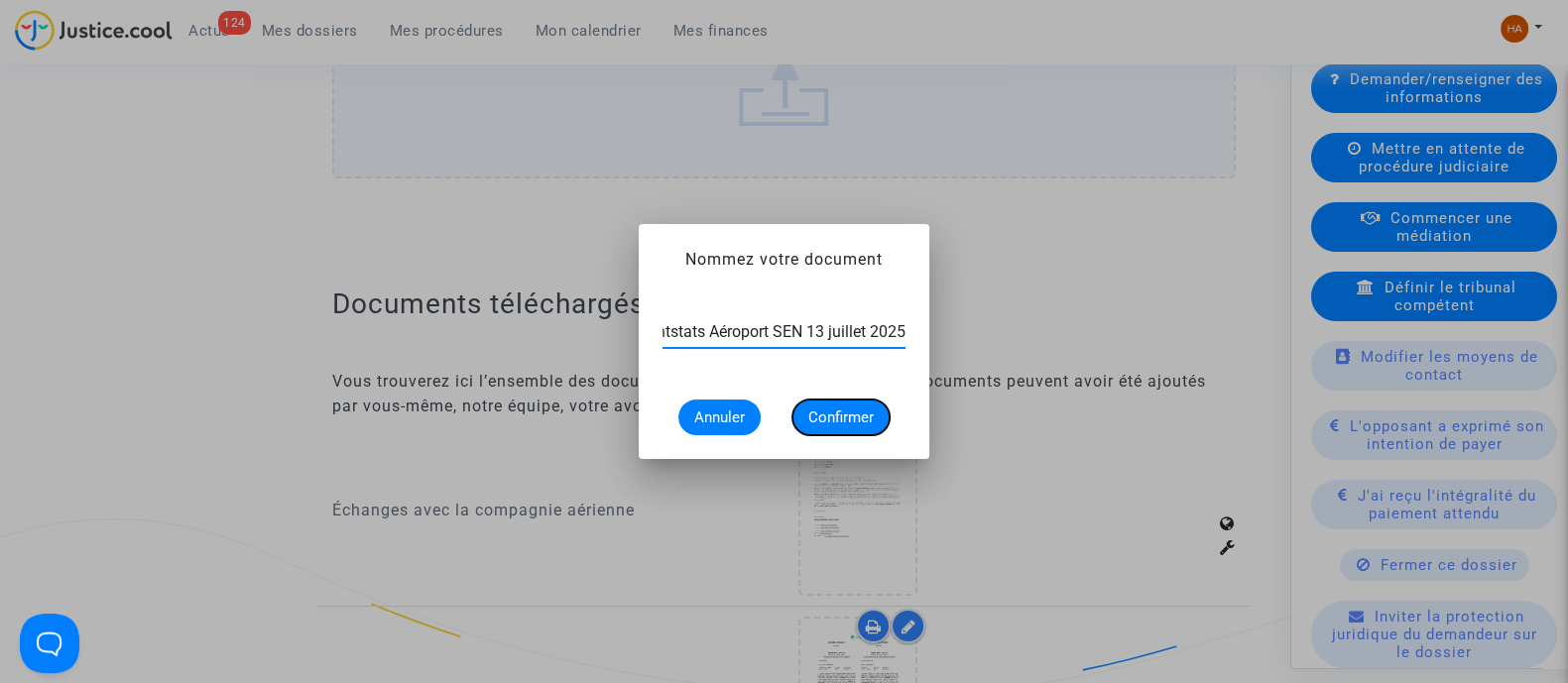 click on "Confirmer" at bounding box center (841, 417) 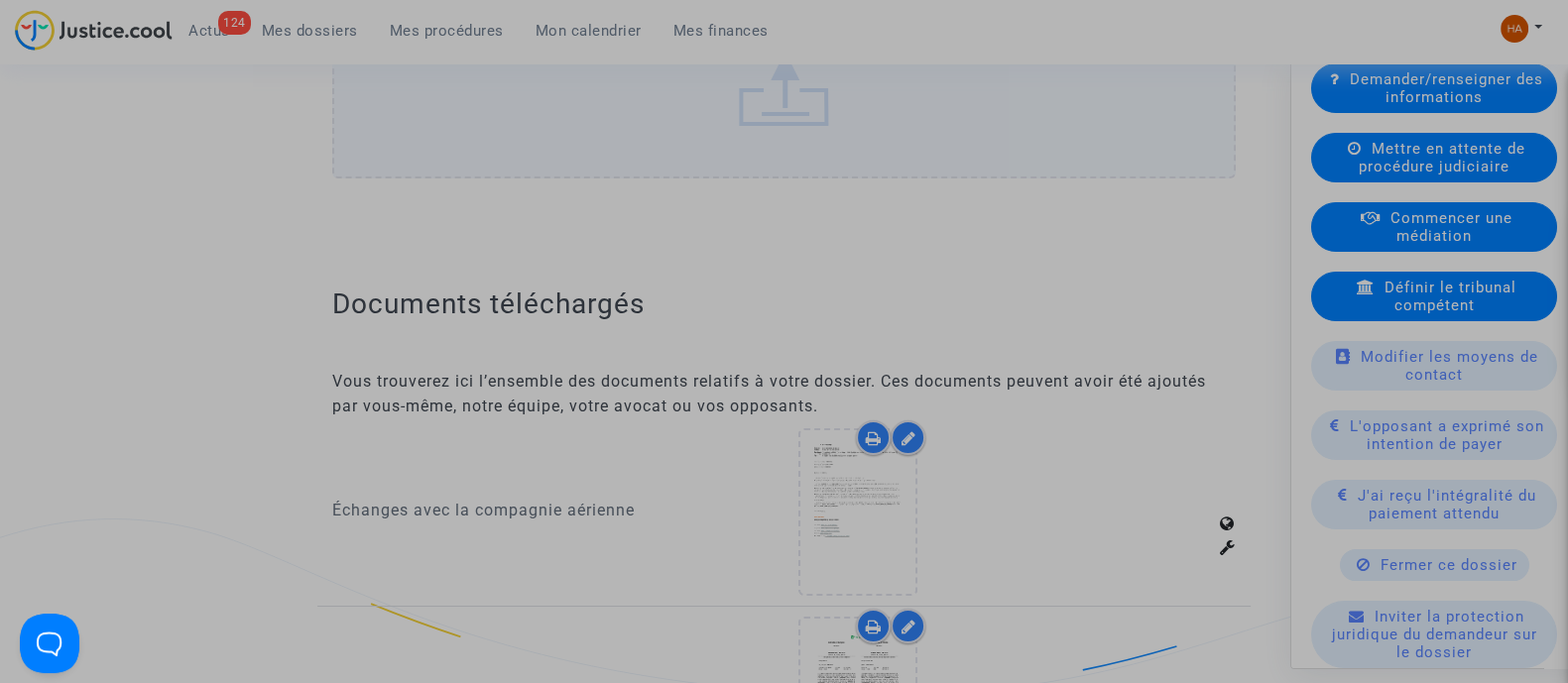 scroll, scrollTop: 0, scrollLeft: 0, axis: both 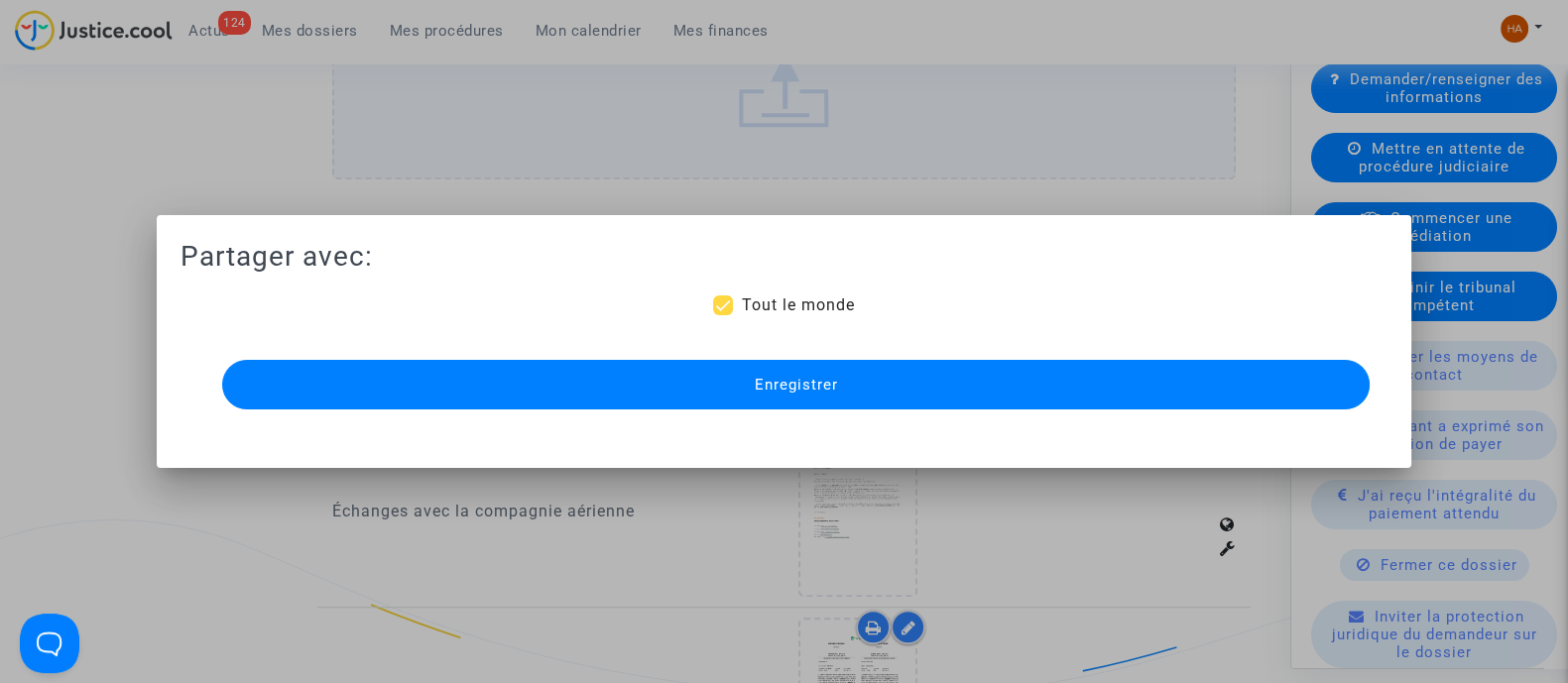 click on "Enregistrer" at bounding box center (795, 385) 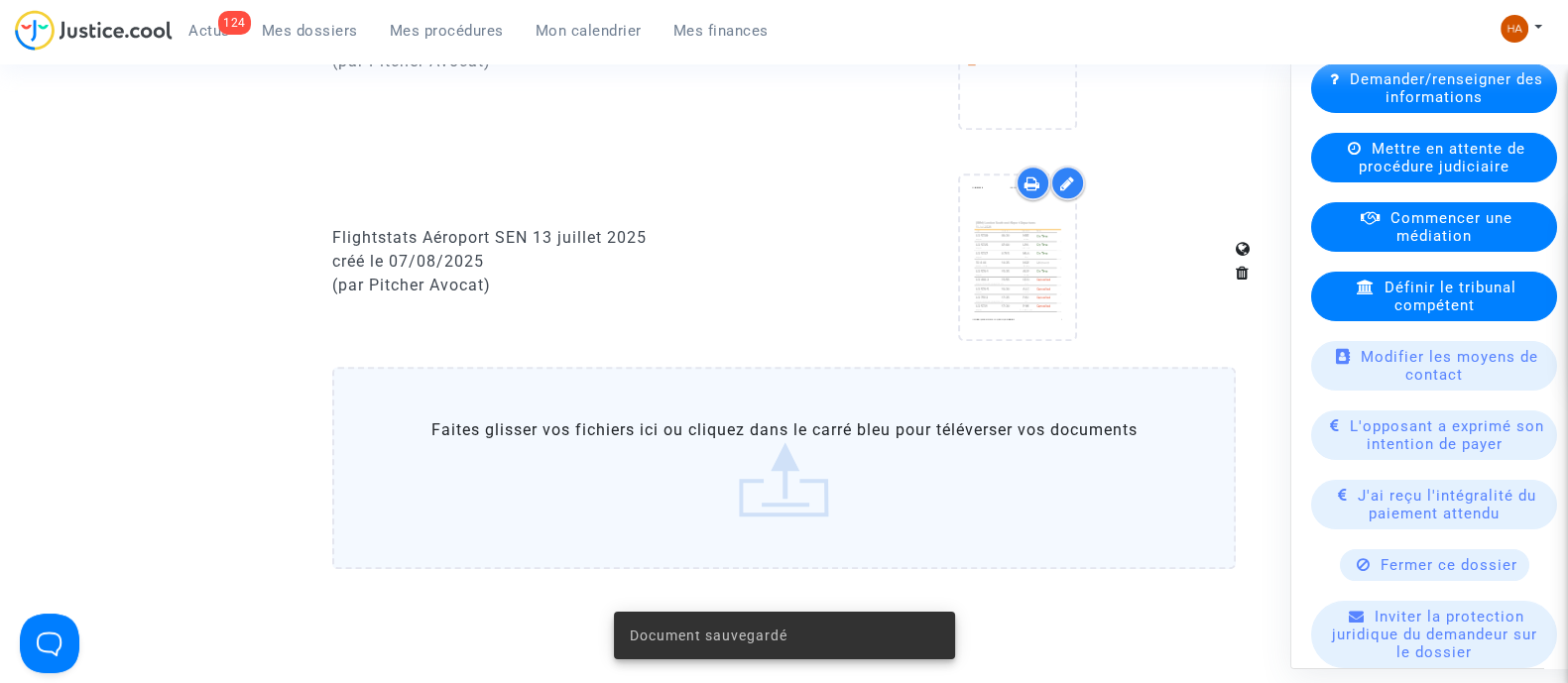 scroll, scrollTop: 1548, scrollLeft: 0, axis: vertical 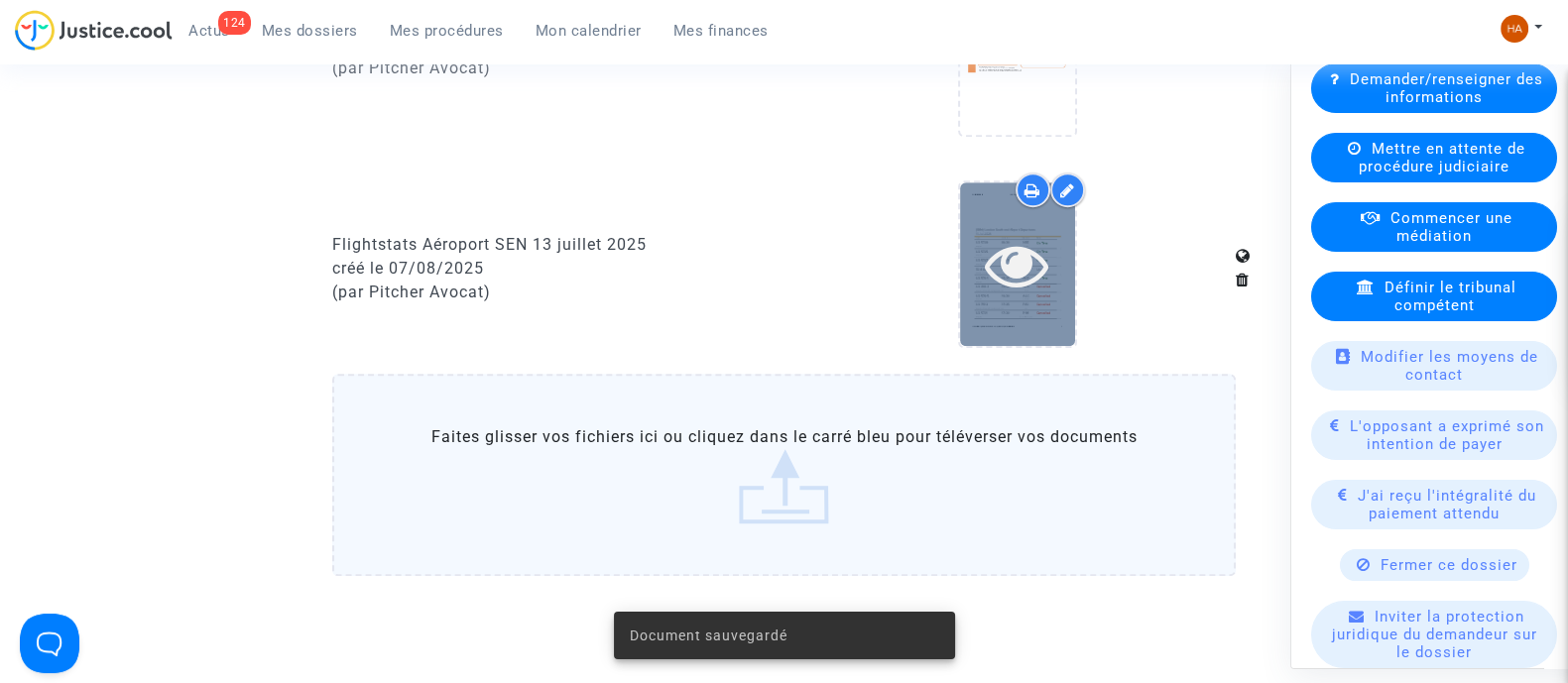 click at bounding box center (1018, 264) 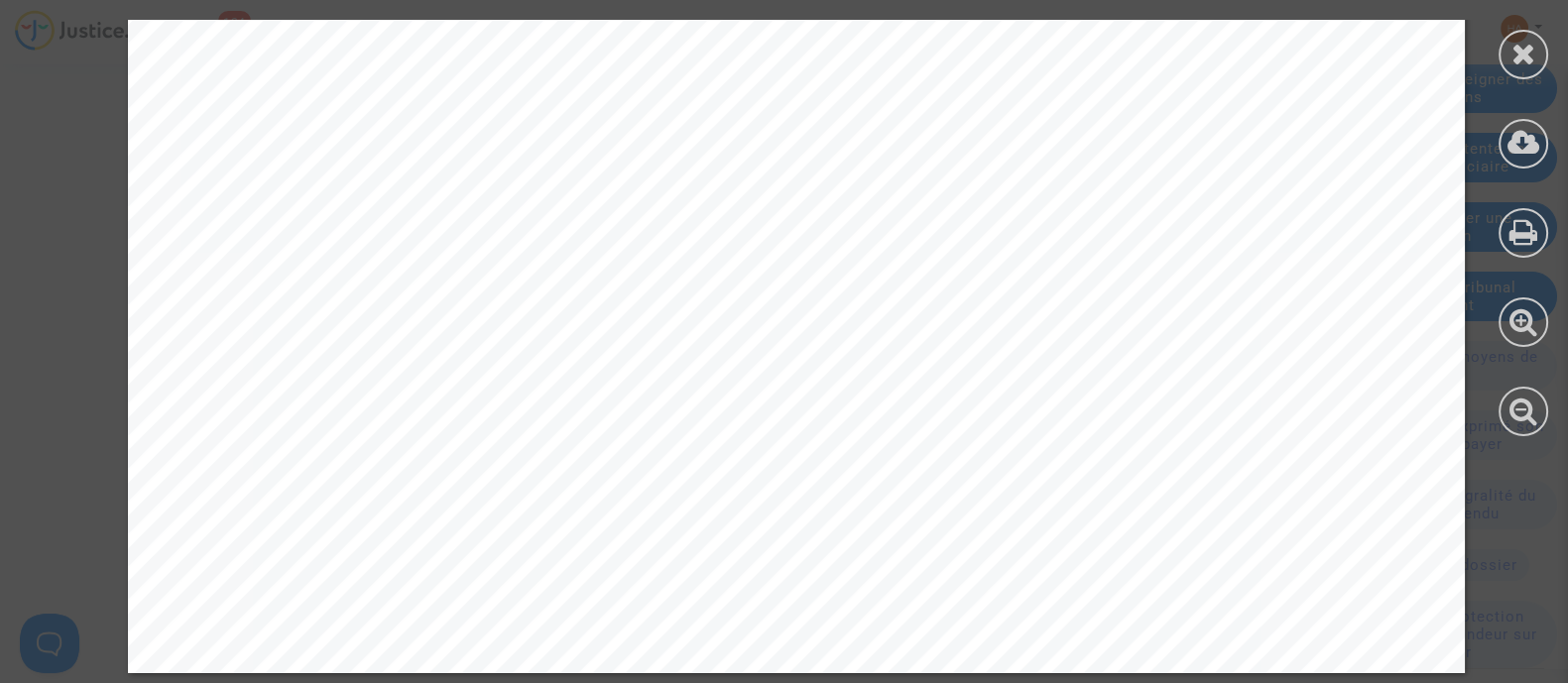scroll, scrollTop: 1243, scrollLeft: 0, axis: vertical 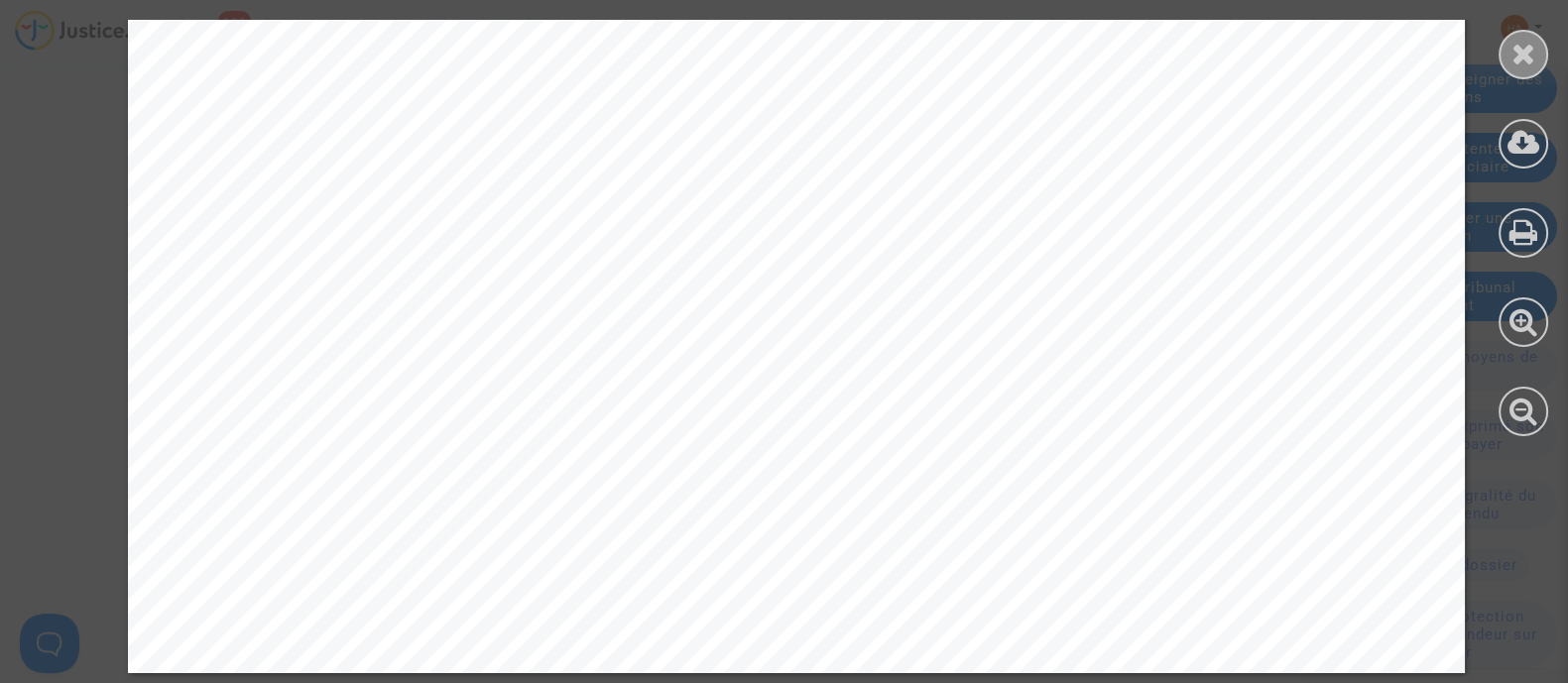 click at bounding box center (1523, 54) 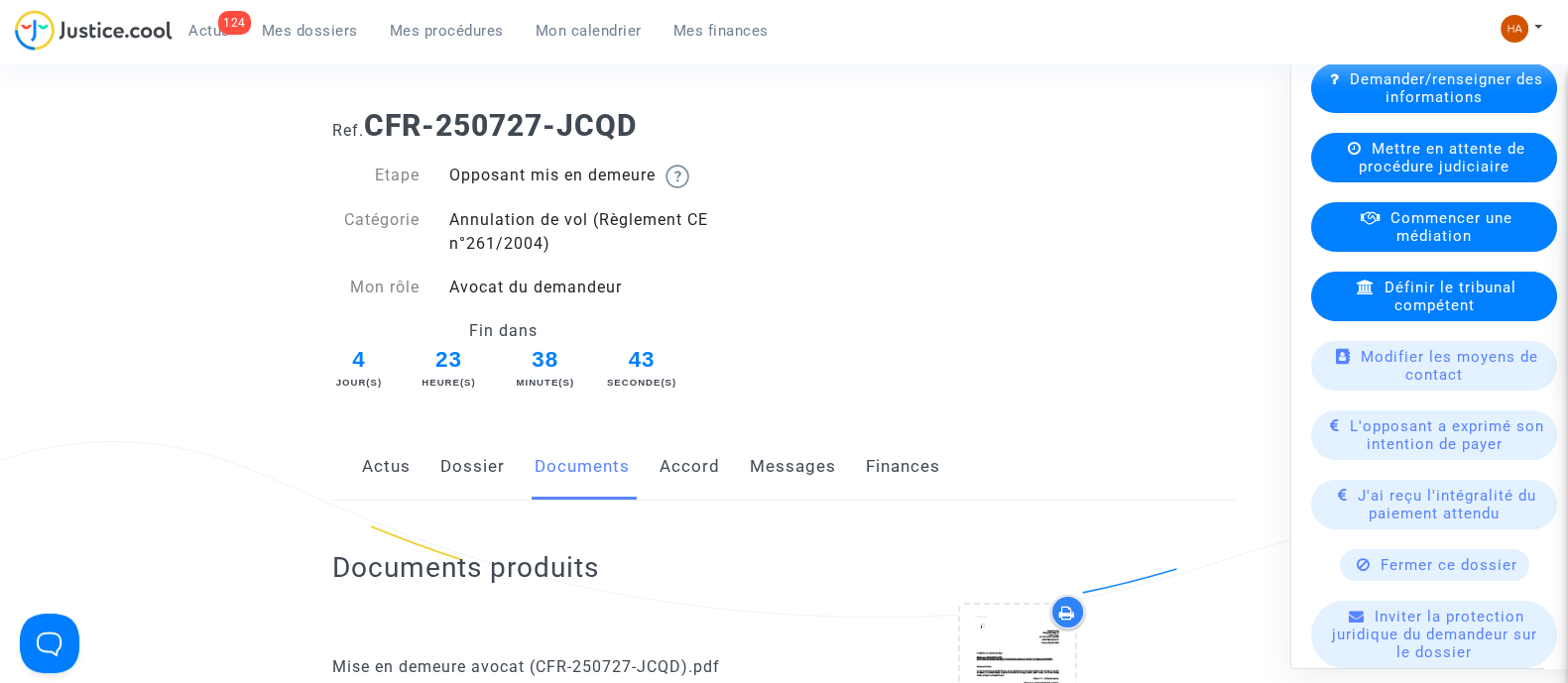 scroll, scrollTop: 63, scrollLeft: 0, axis: vertical 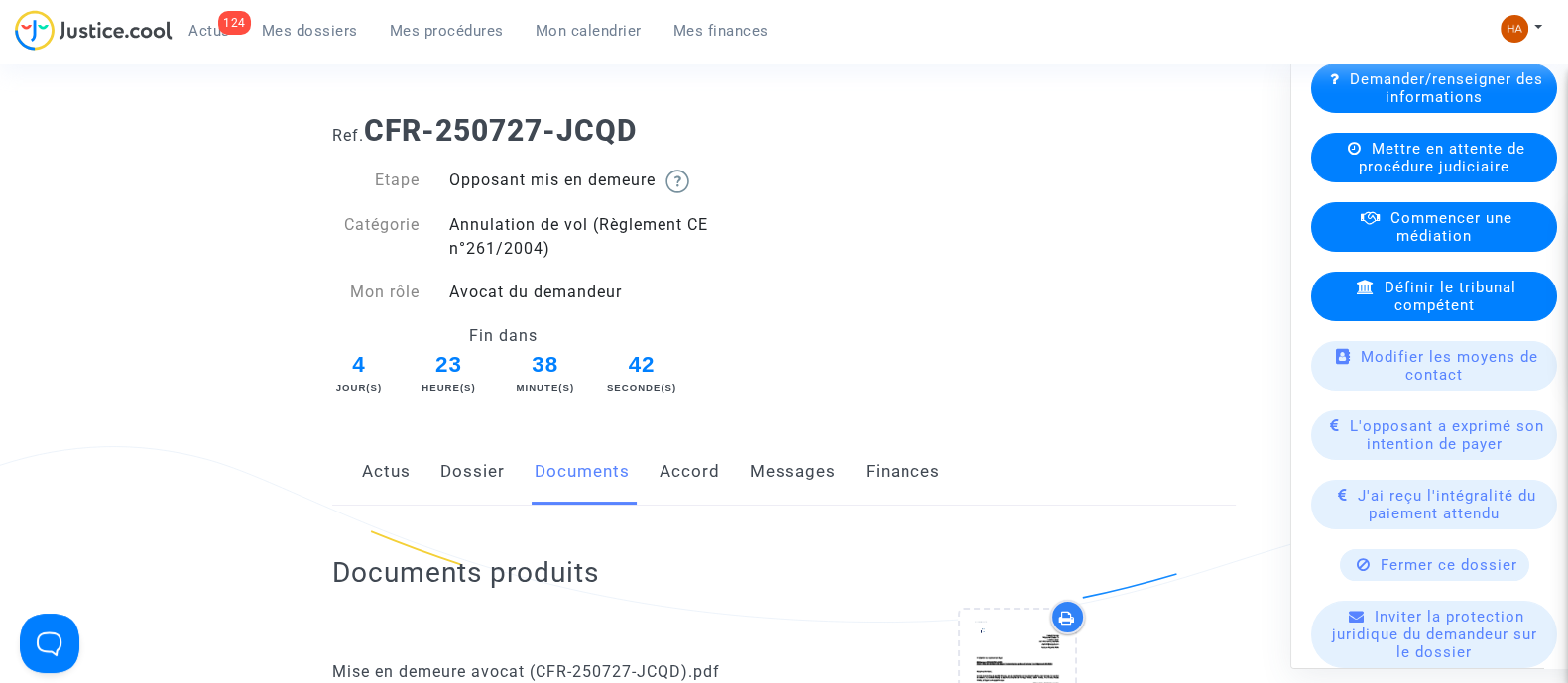 click on "Messages" 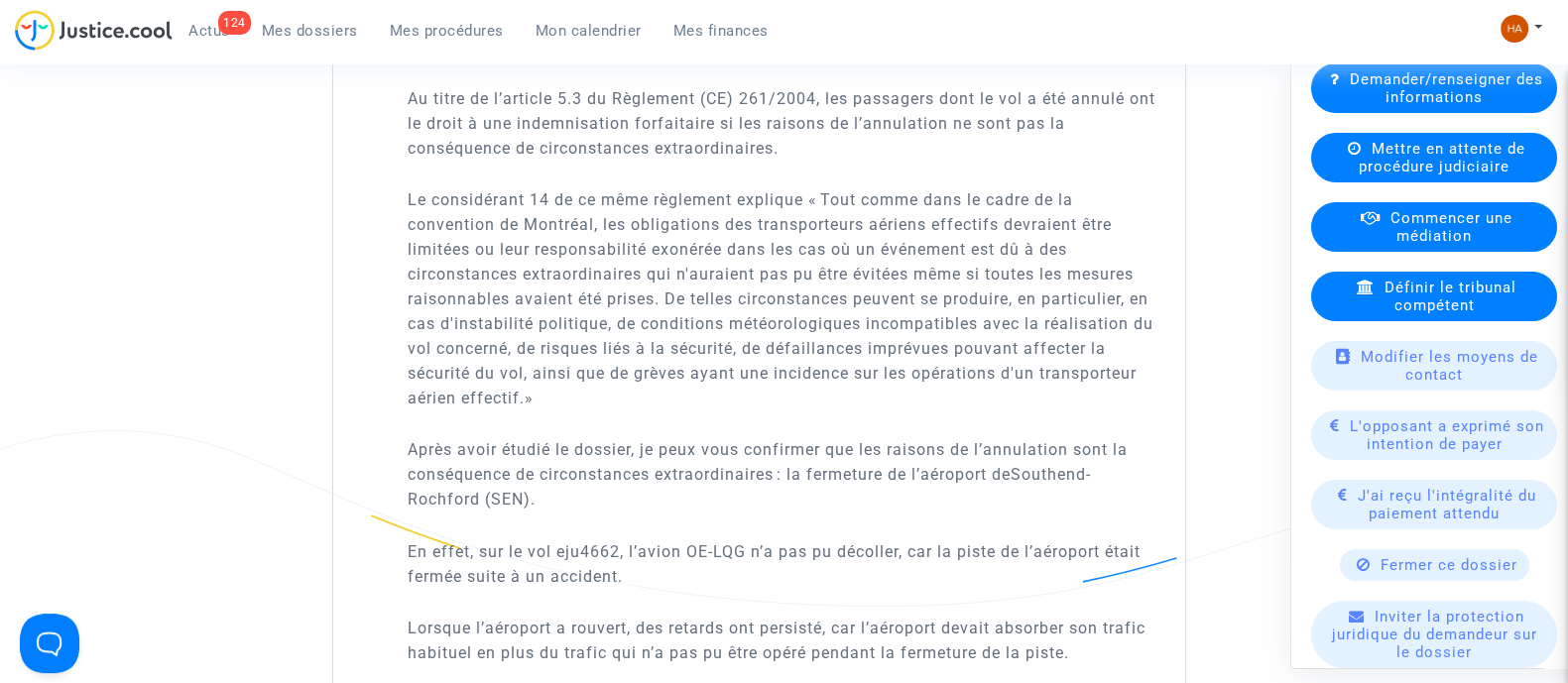 scroll, scrollTop: 1823, scrollLeft: 0, axis: vertical 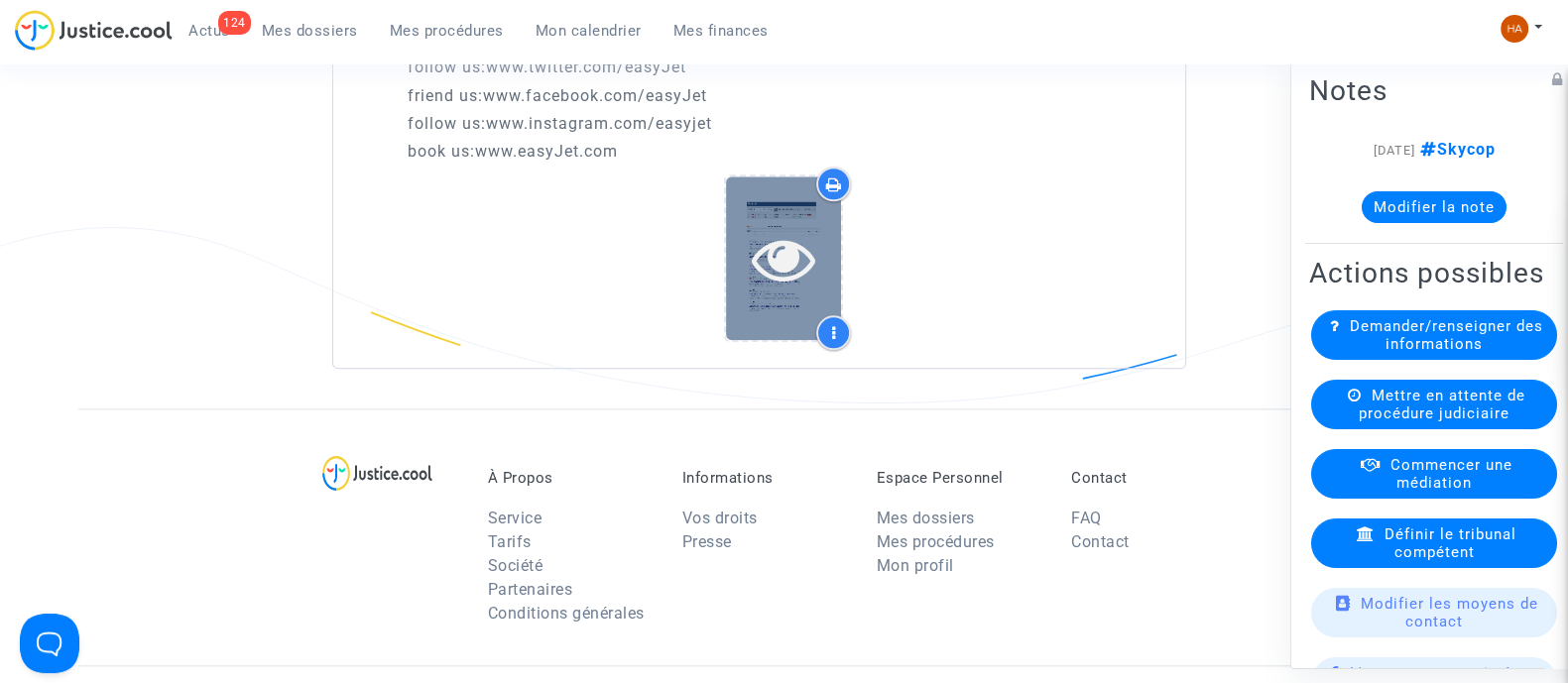click at bounding box center (784, 259) 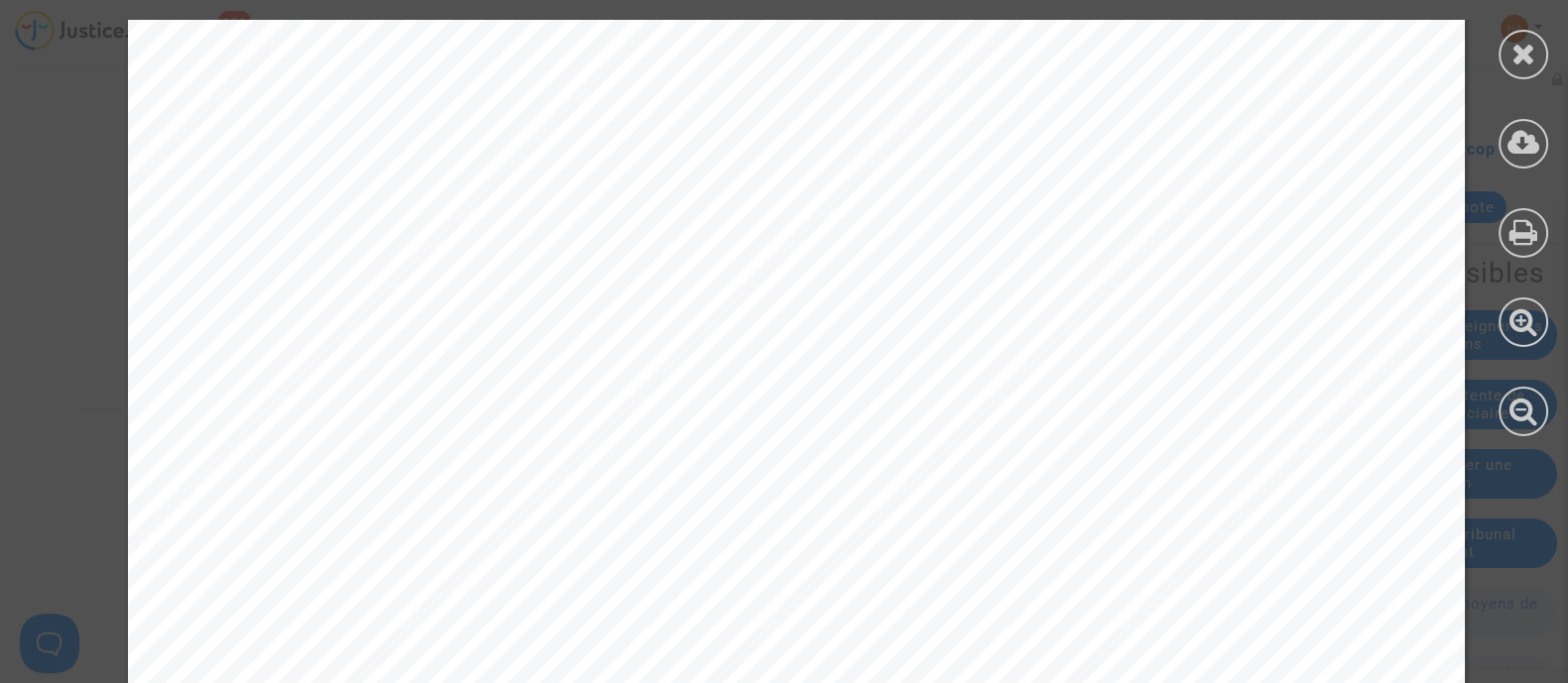 scroll, scrollTop: 235, scrollLeft: 0, axis: vertical 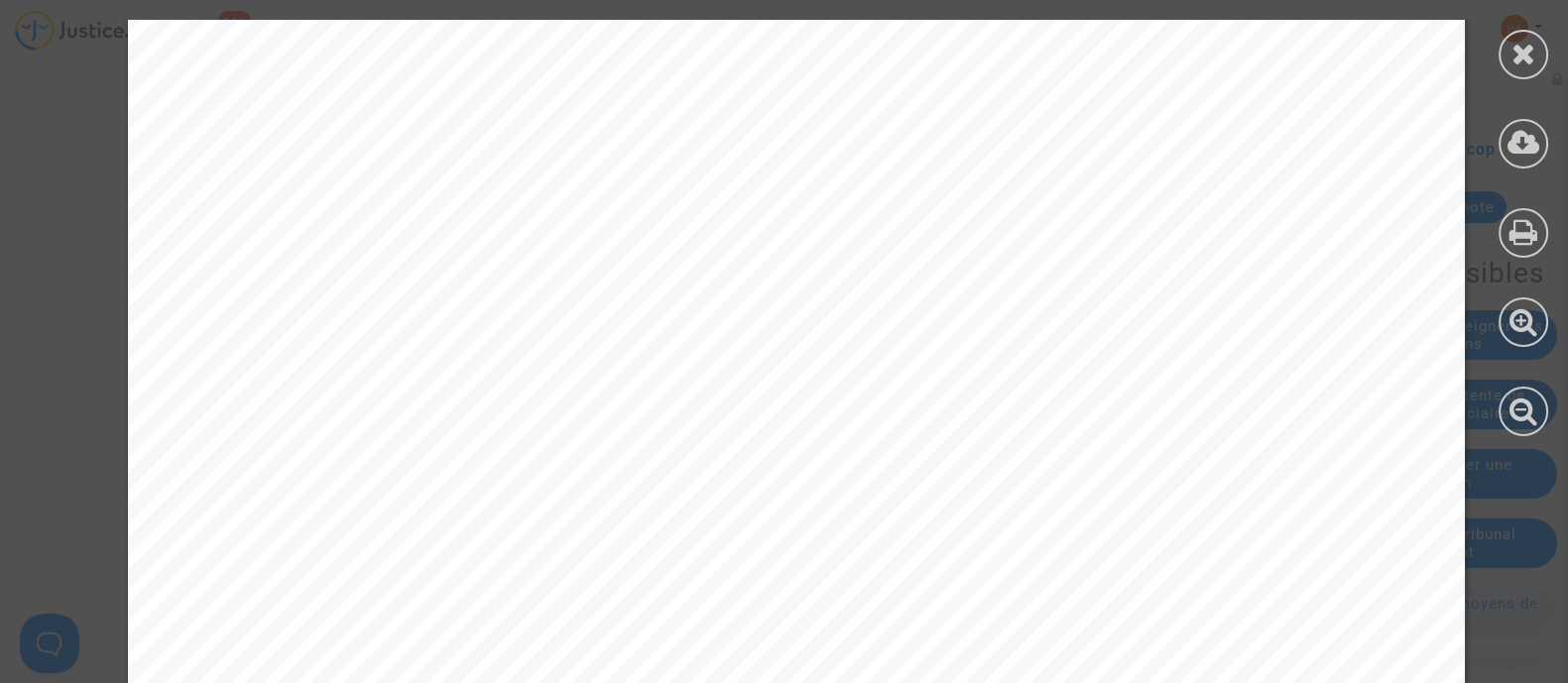 click at bounding box center (796, 8331) 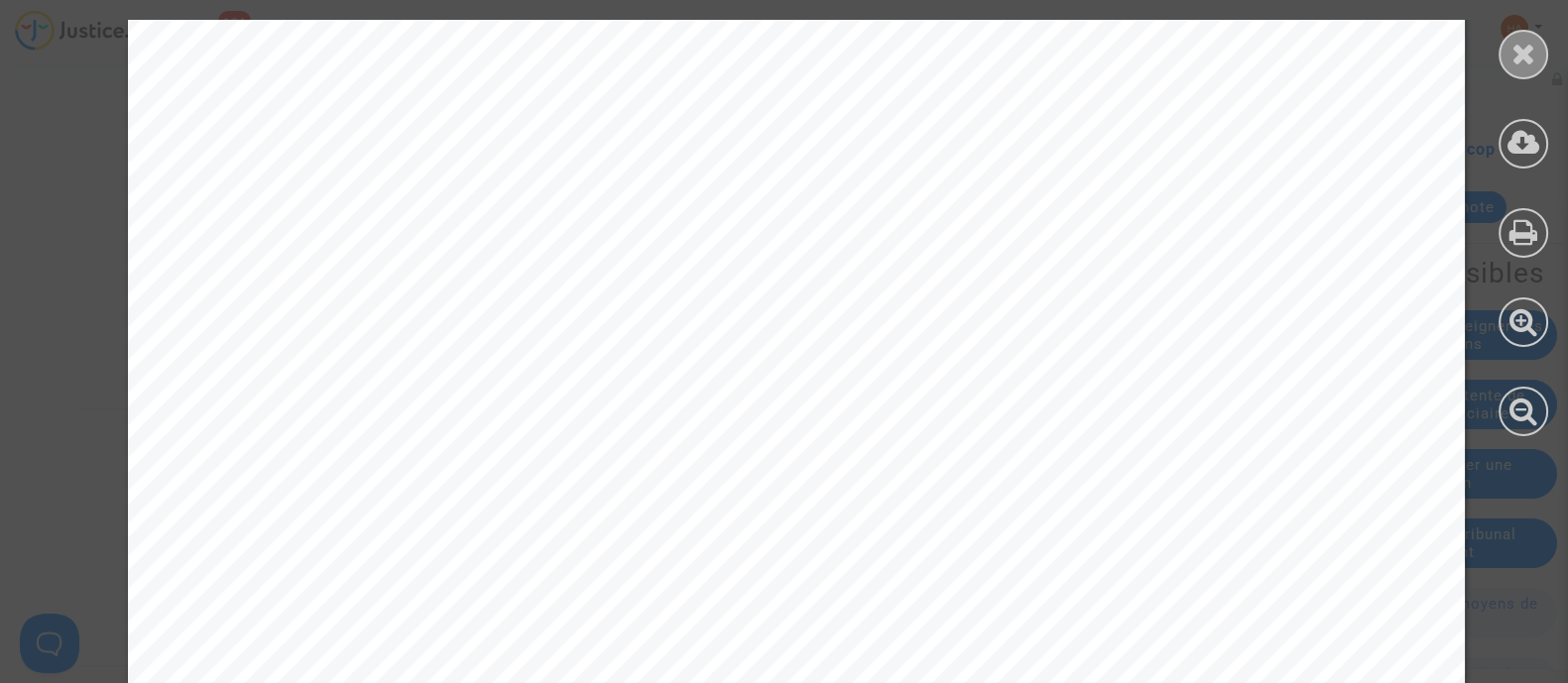 click at bounding box center [1523, 54] 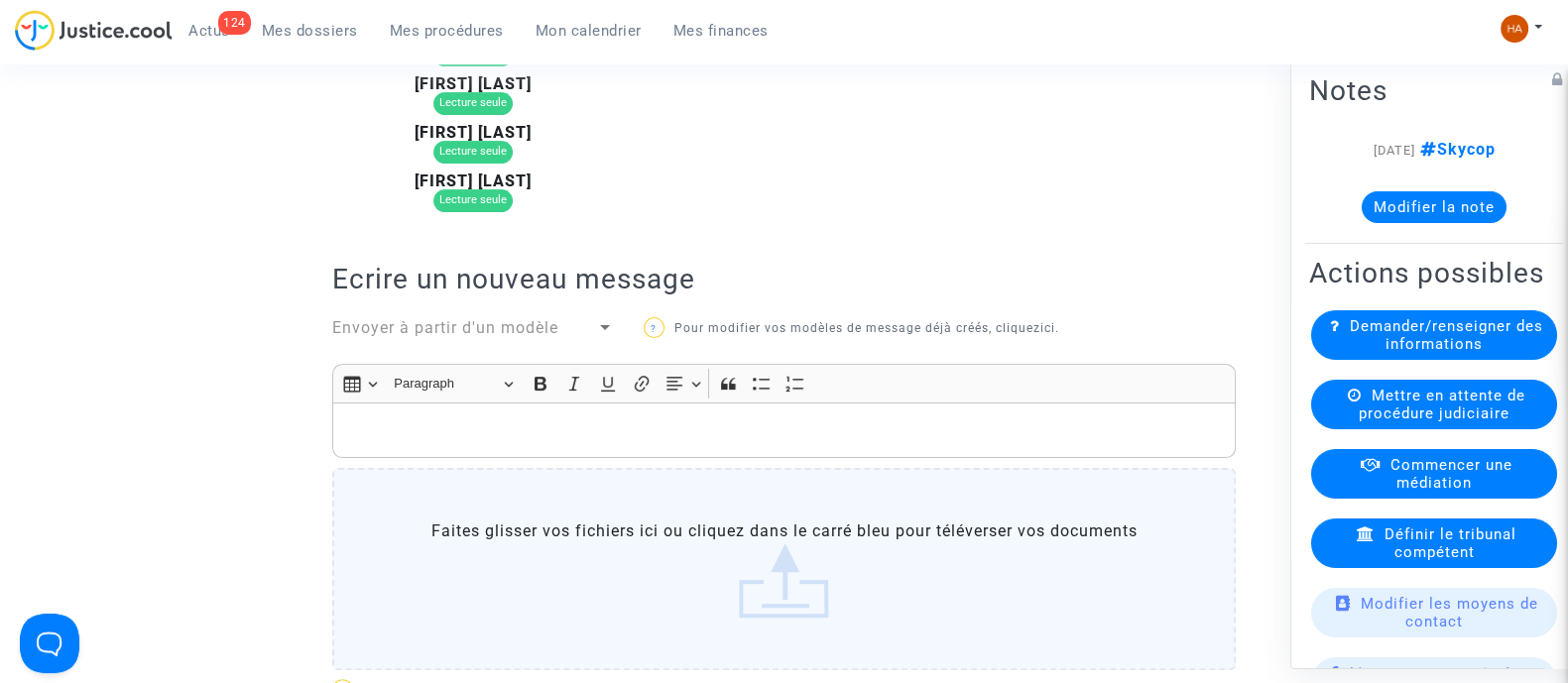 scroll, scrollTop: 695, scrollLeft: 0, axis: vertical 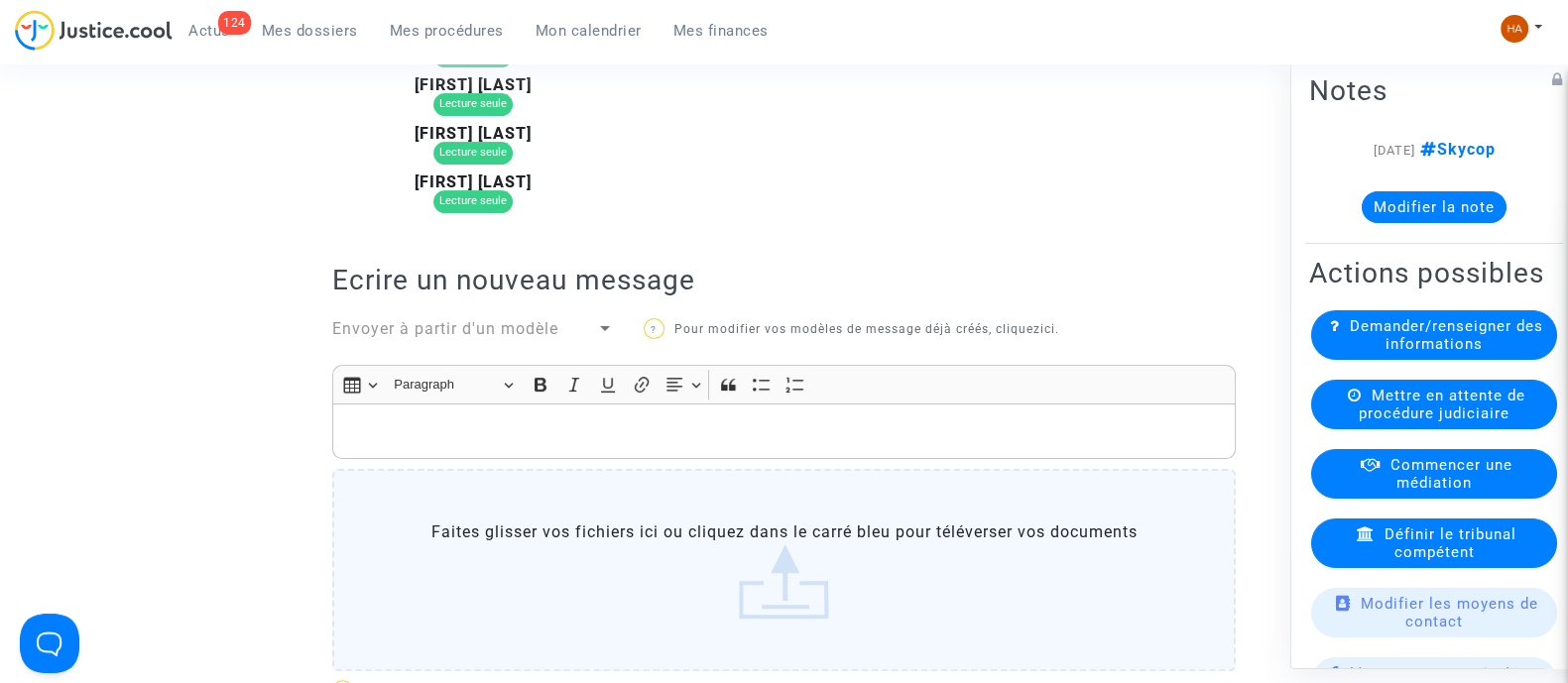 click 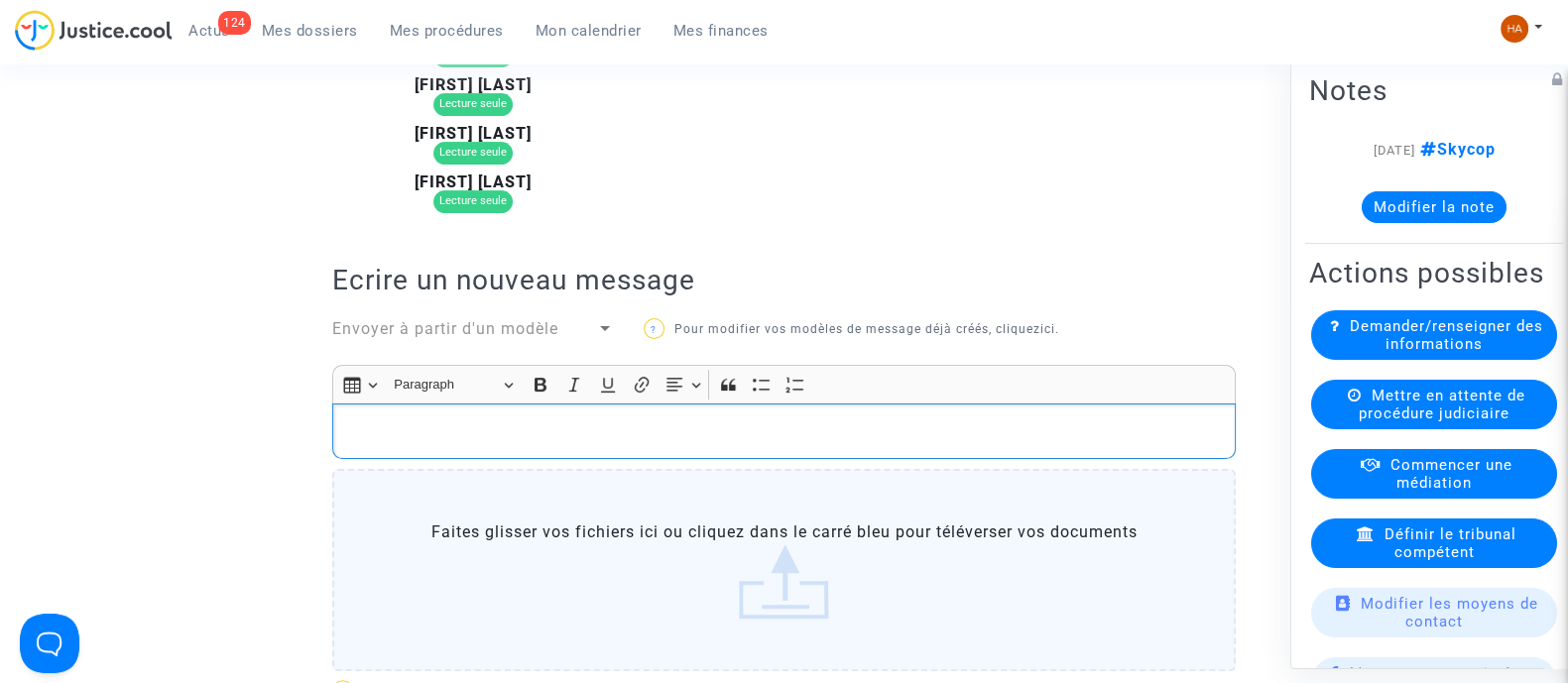type 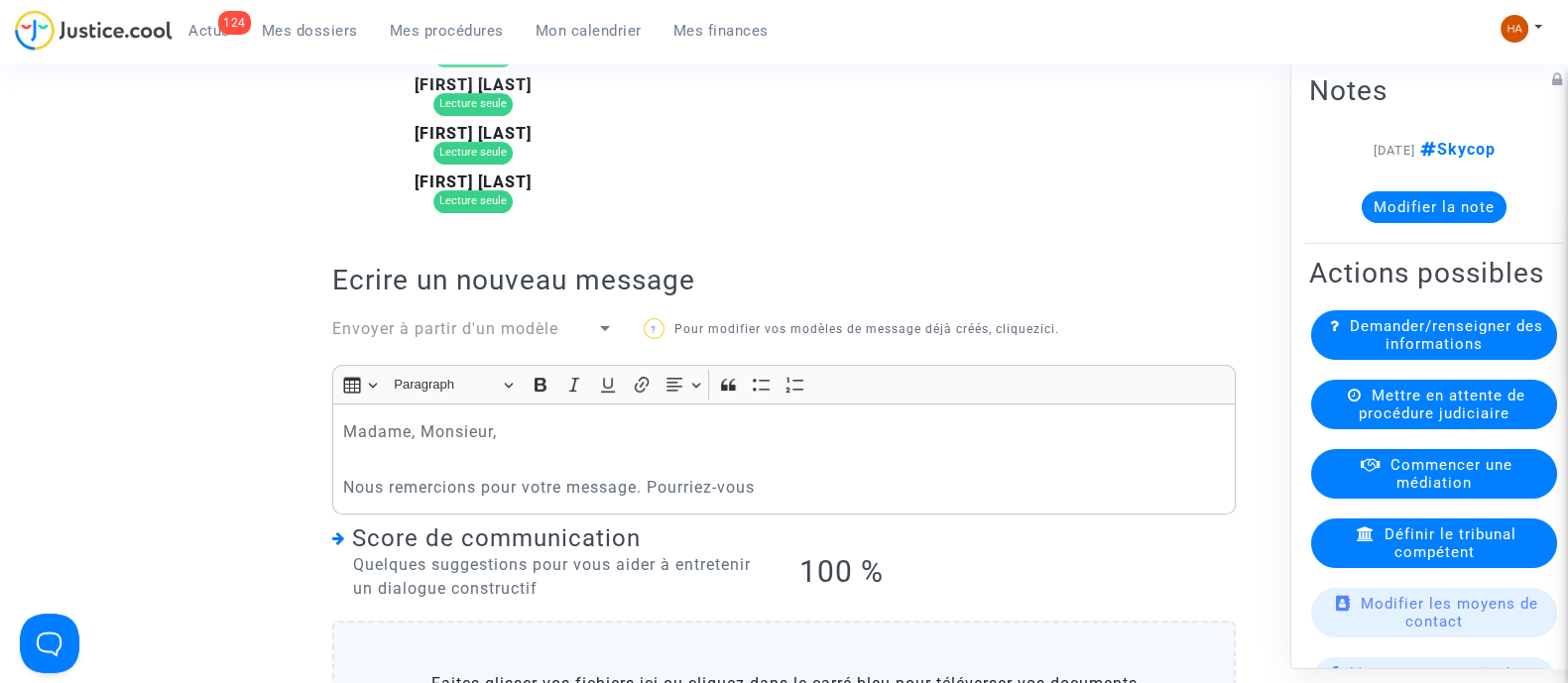 click on "Nous remercions pour votre message. Pourriez-vous" 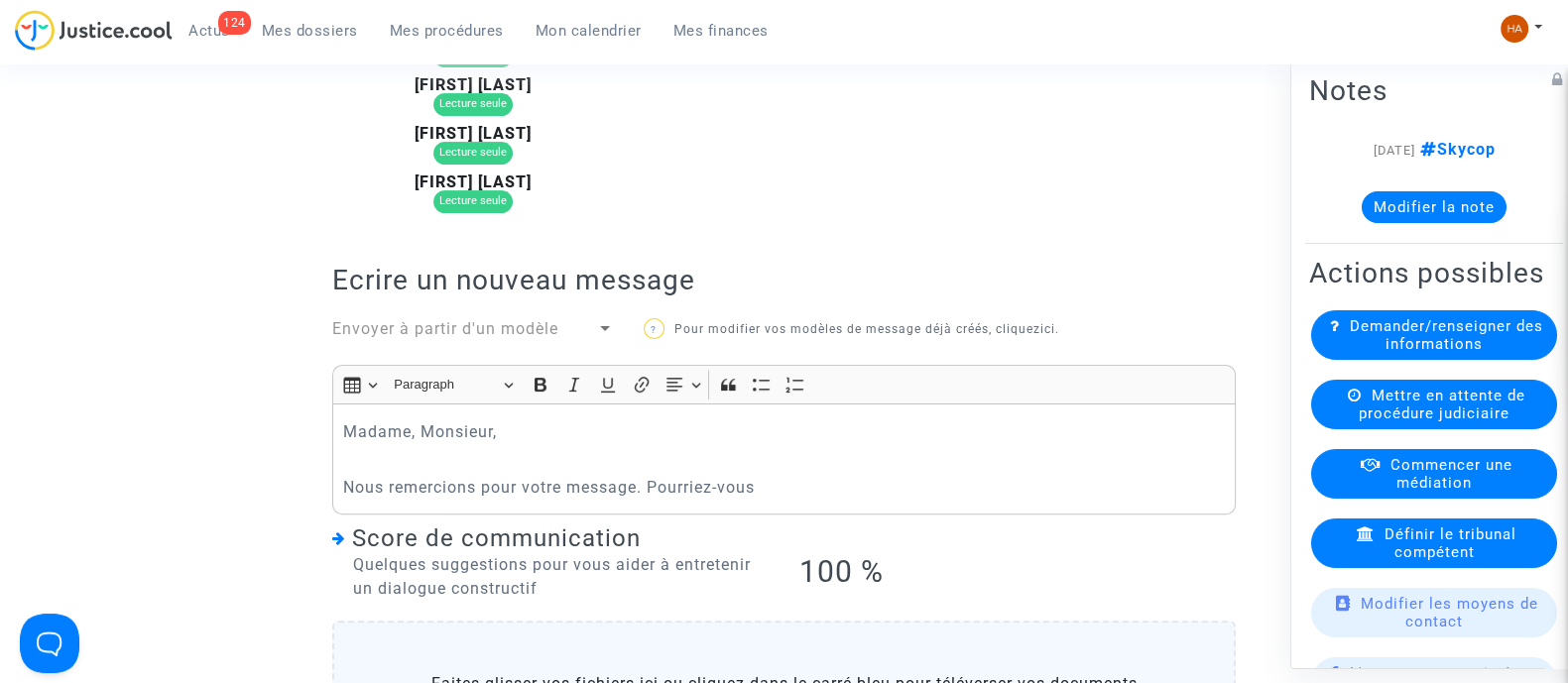 click on "Nous remercions pour votre message. Pourriez-vous" 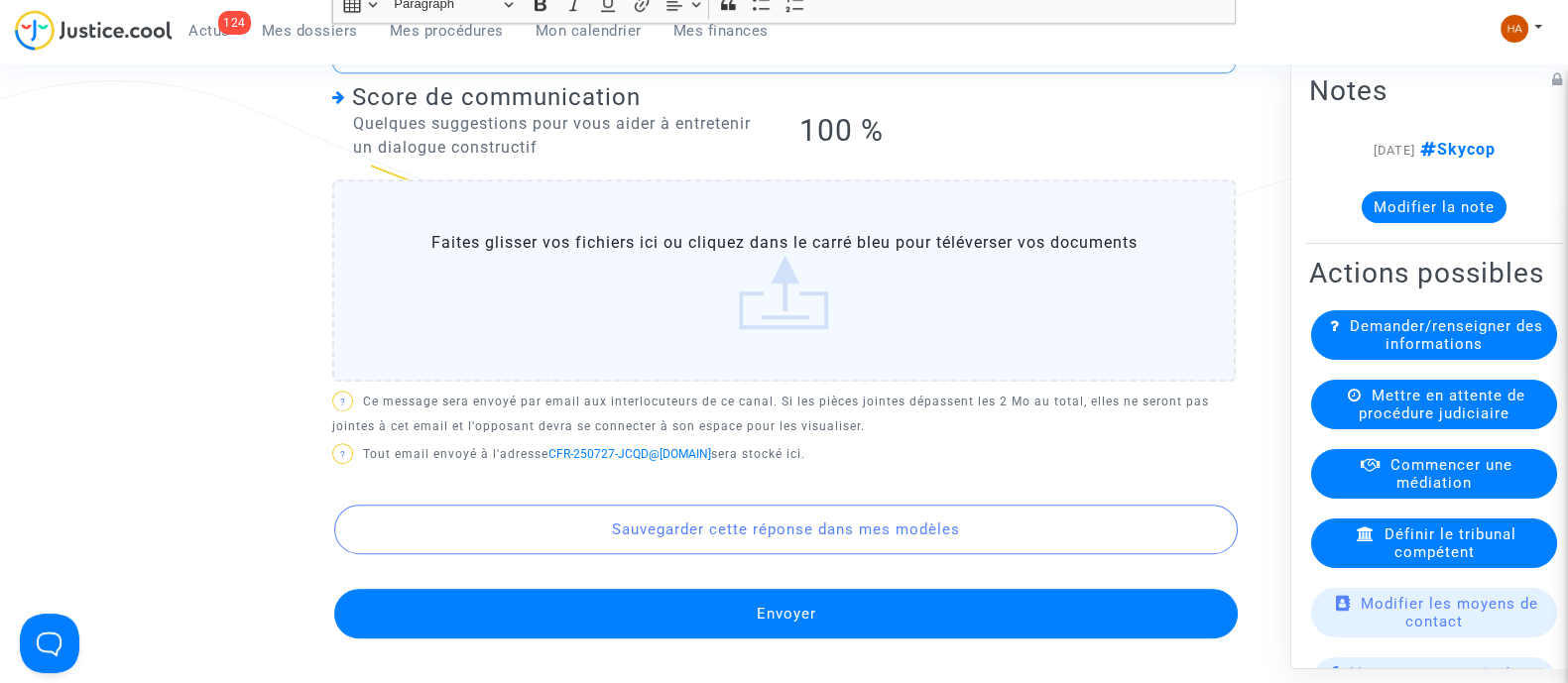 scroll, scrollTop: 1303, scrollLeft: 0, axis: vertical 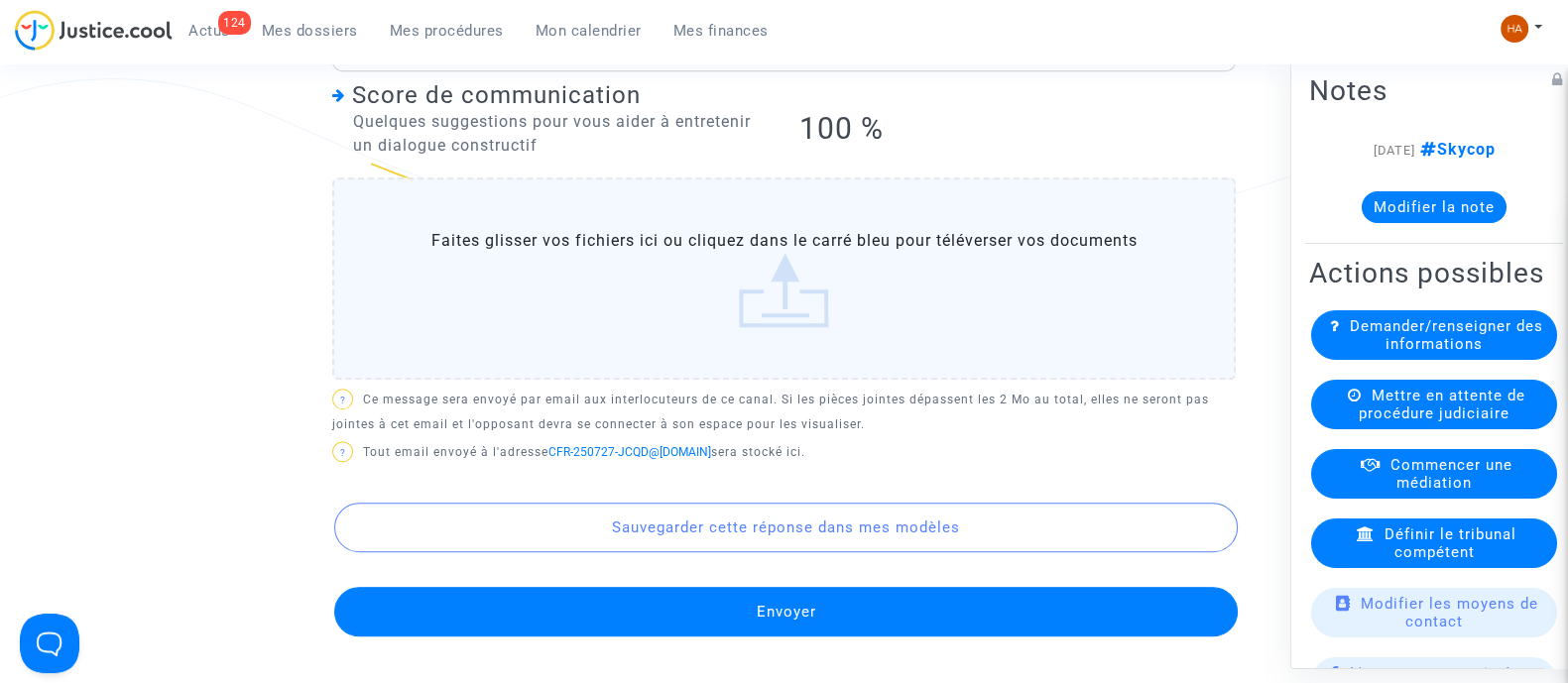 click on "Envoyer" 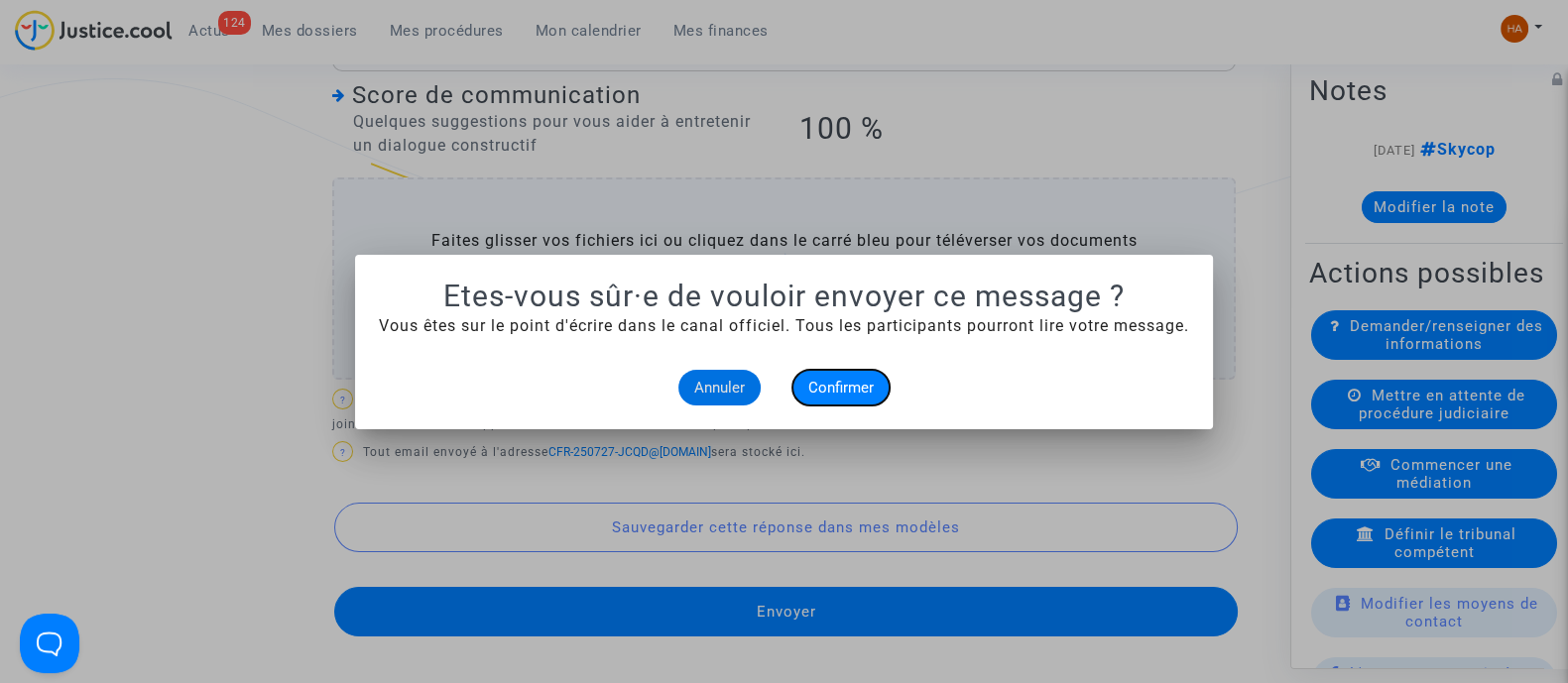 click on "Confirmer" at bounding box center (841, 388) 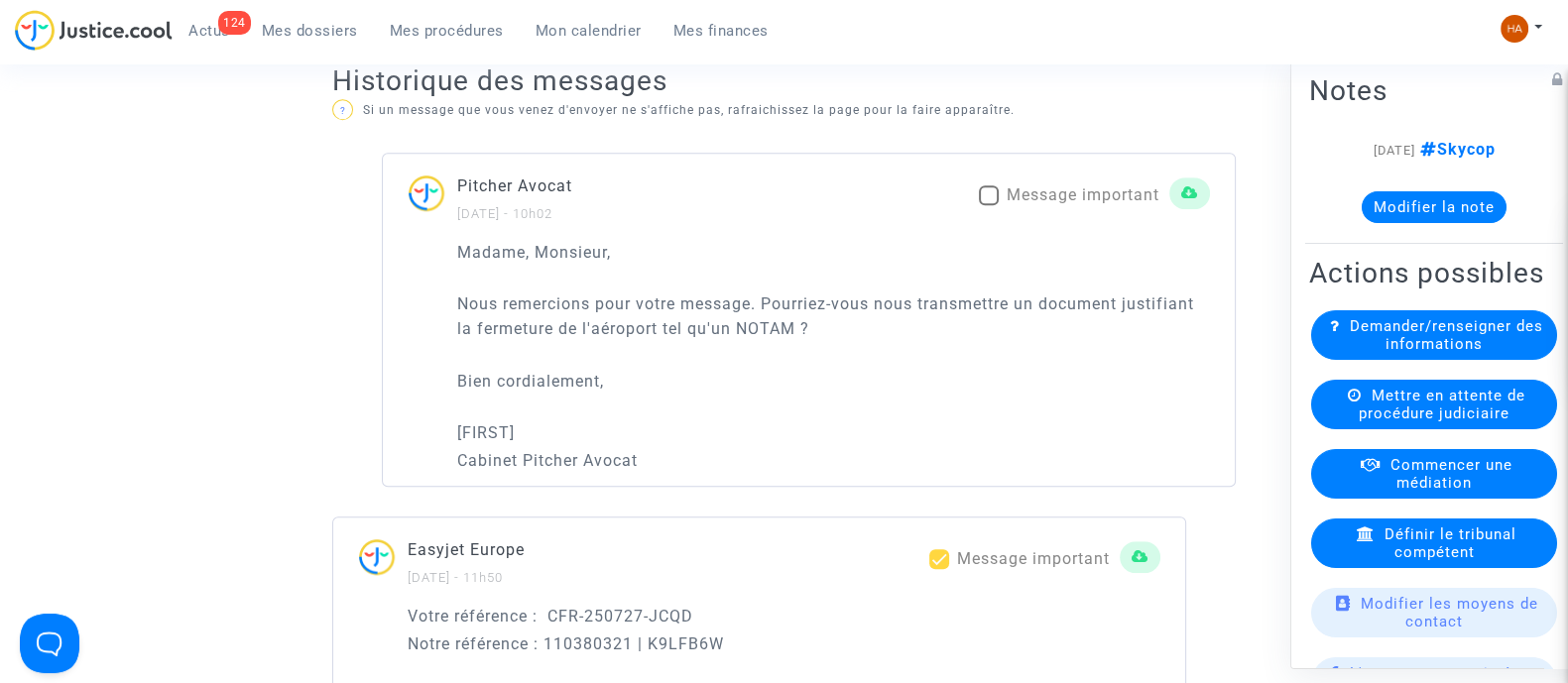 scroll, scrollTop: 1600, scrollLeft: 0, axis: vertical 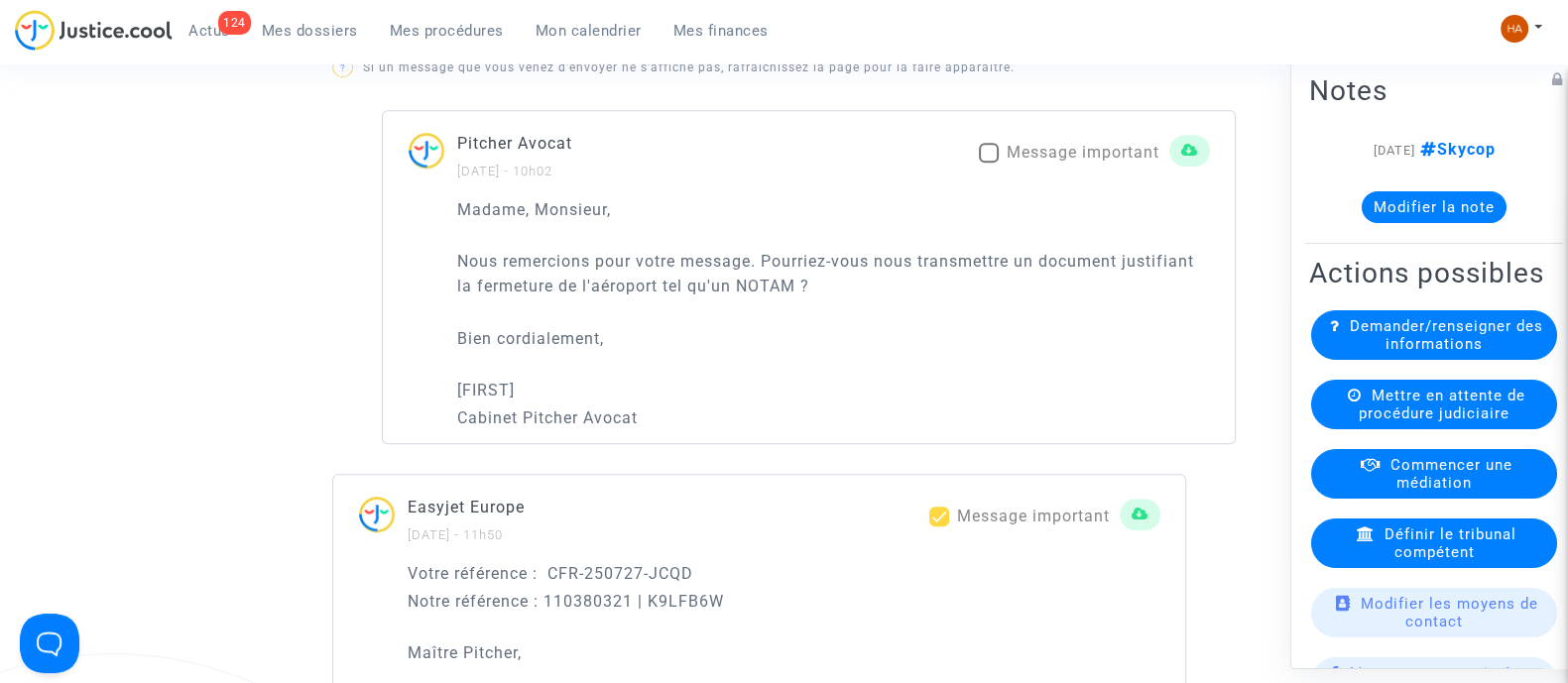click at bounding box center (989, 153) 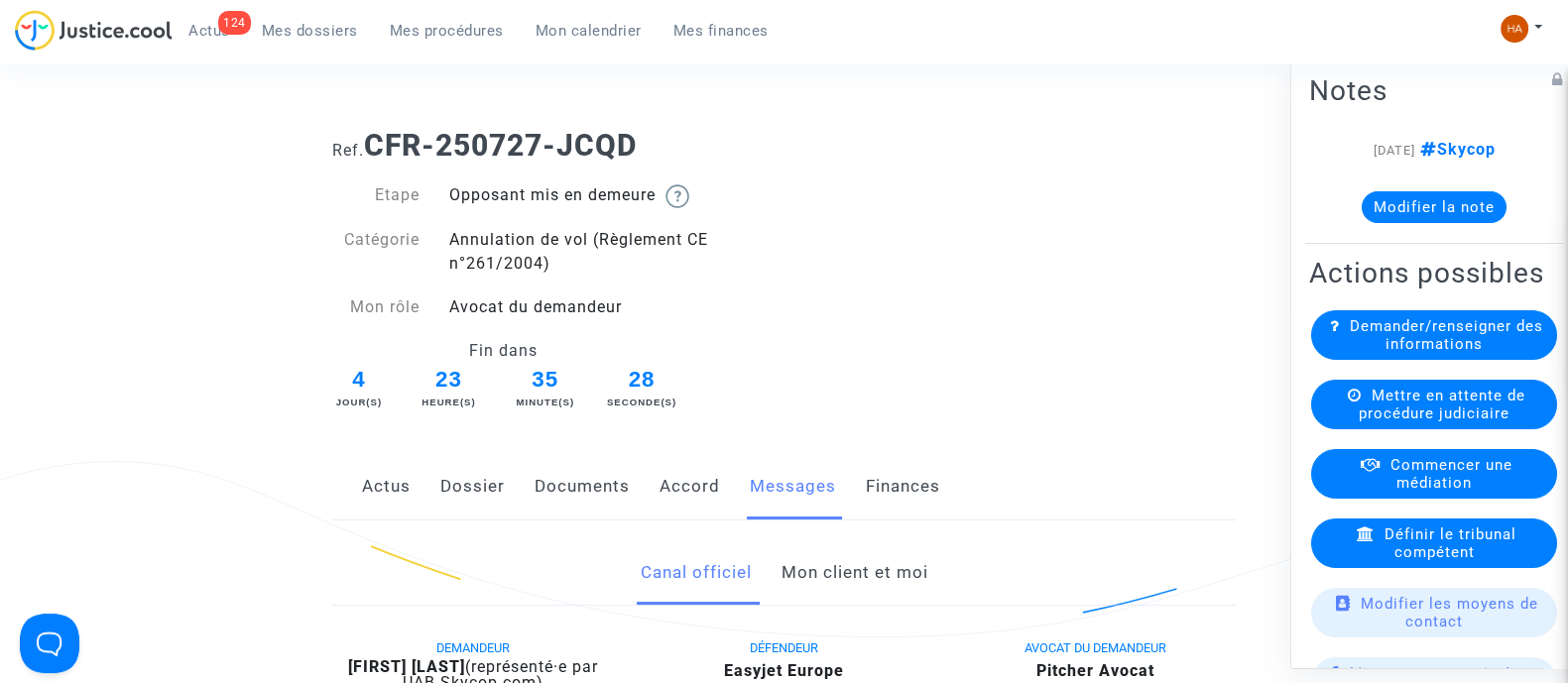 scroll, scrollTop: 0, scrollLeft: 0, axis: both 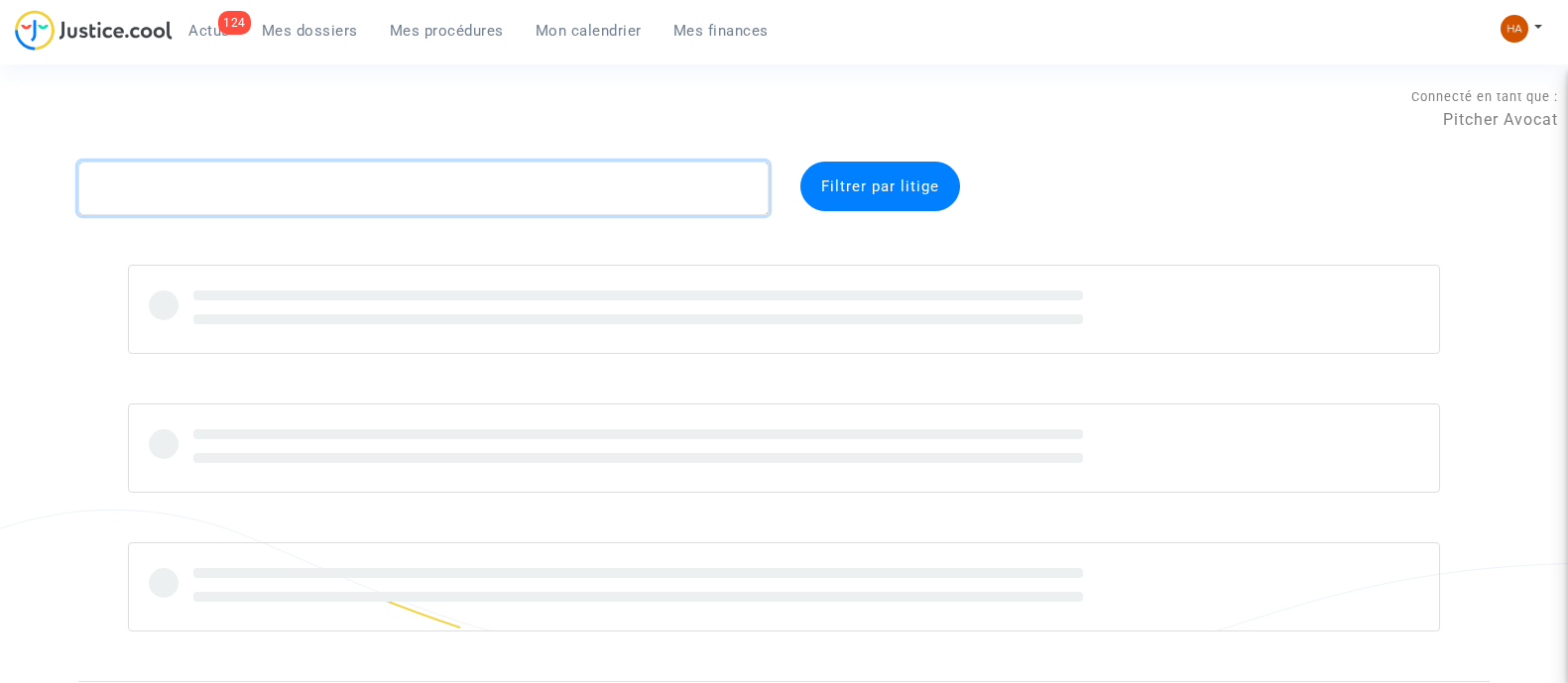 click 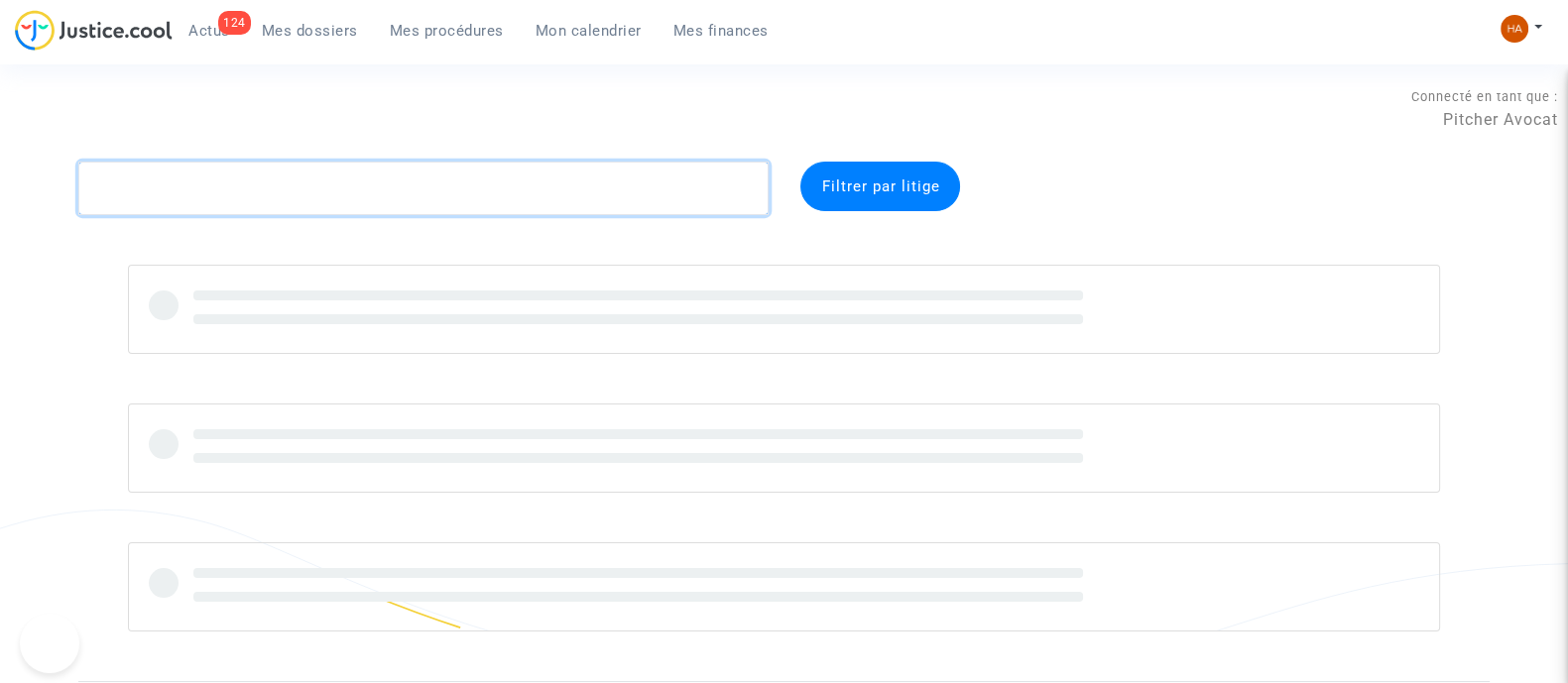 scroll, scrollTop: 0, scrollLeft: 0, axis: both 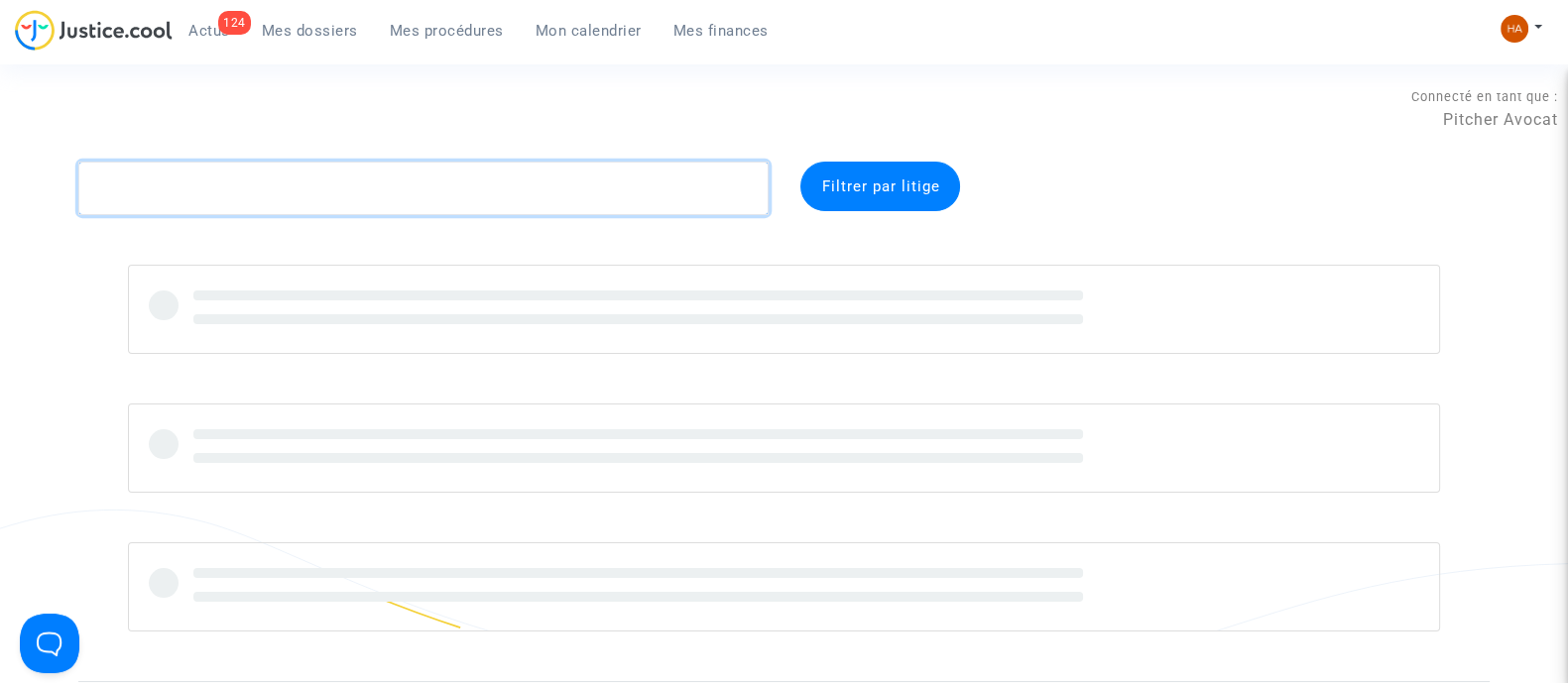 paste on "CFR-250130-ME98" 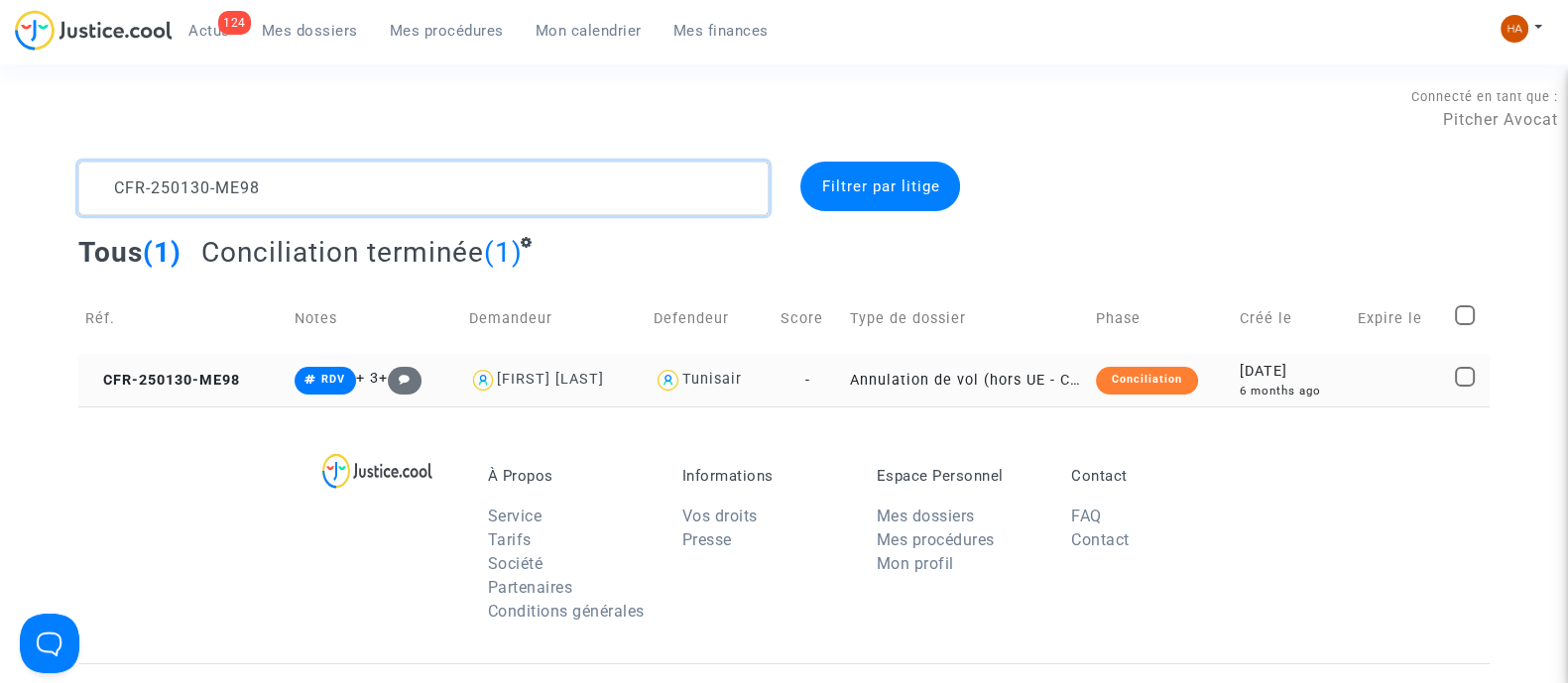 type on "CFR-250130-ME98" 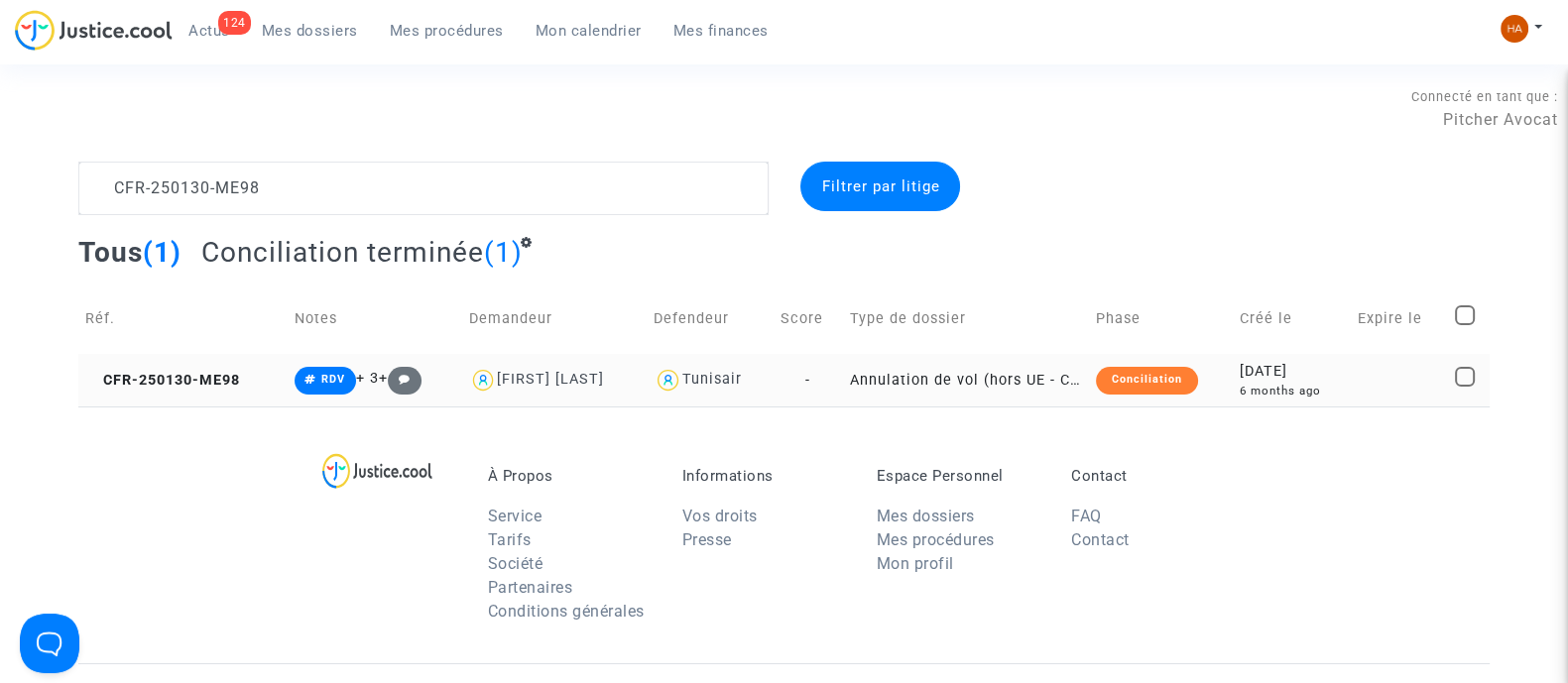 click on "-" 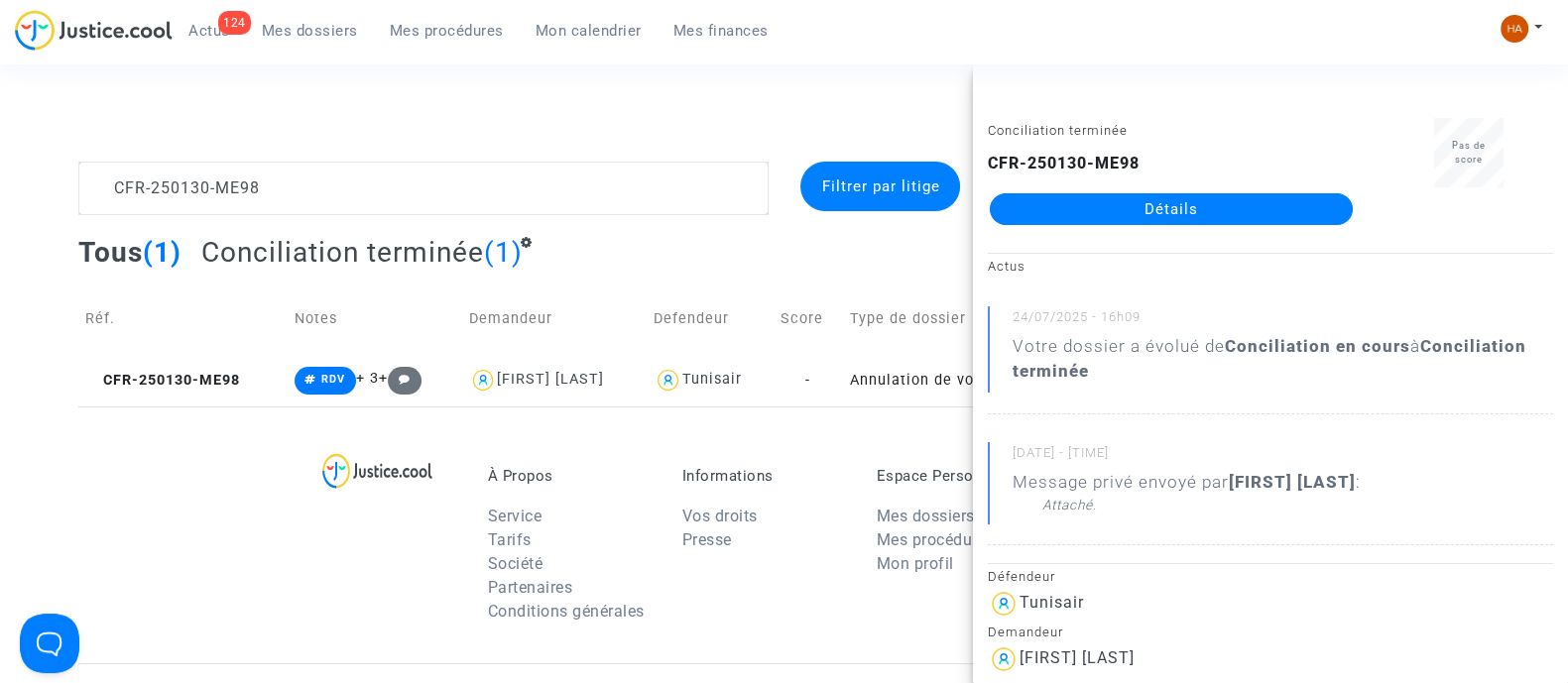 click on "Détails" 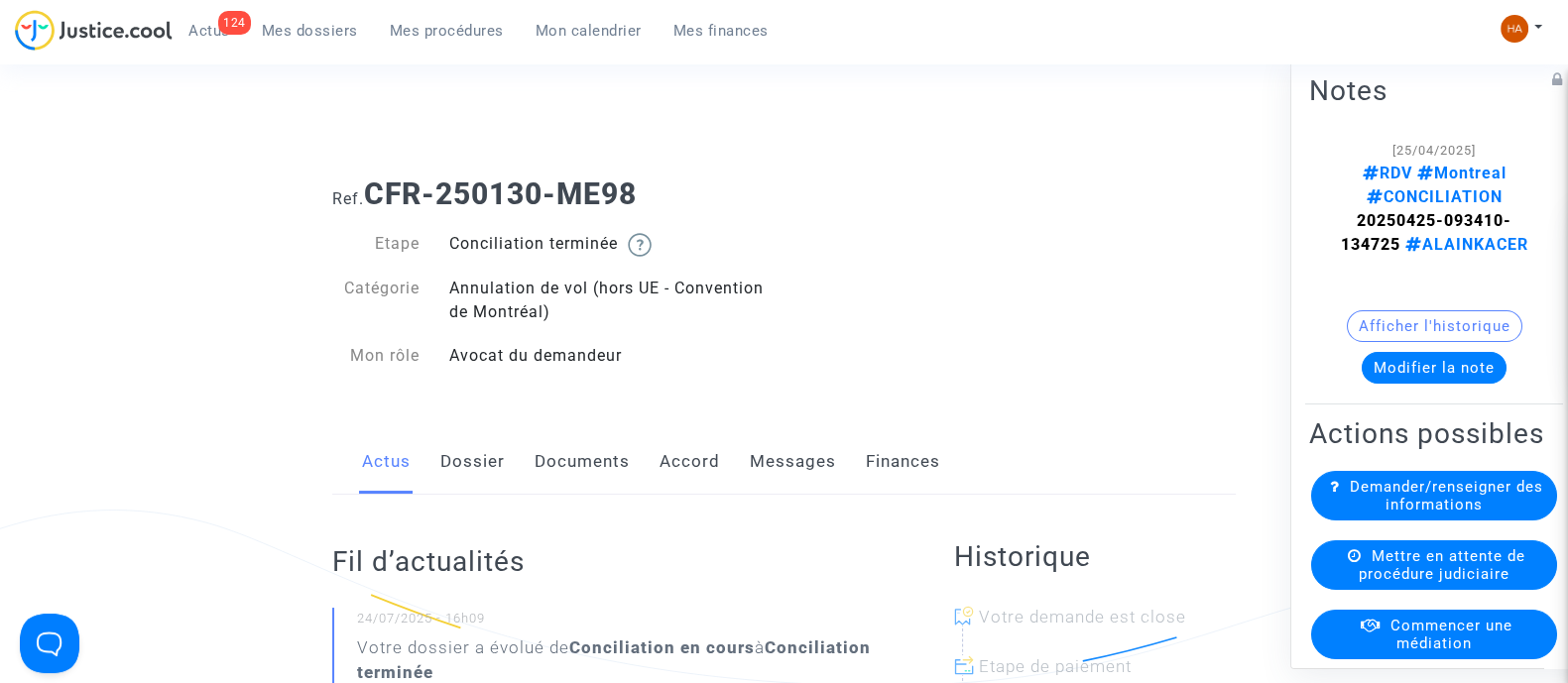 click on "Messages" 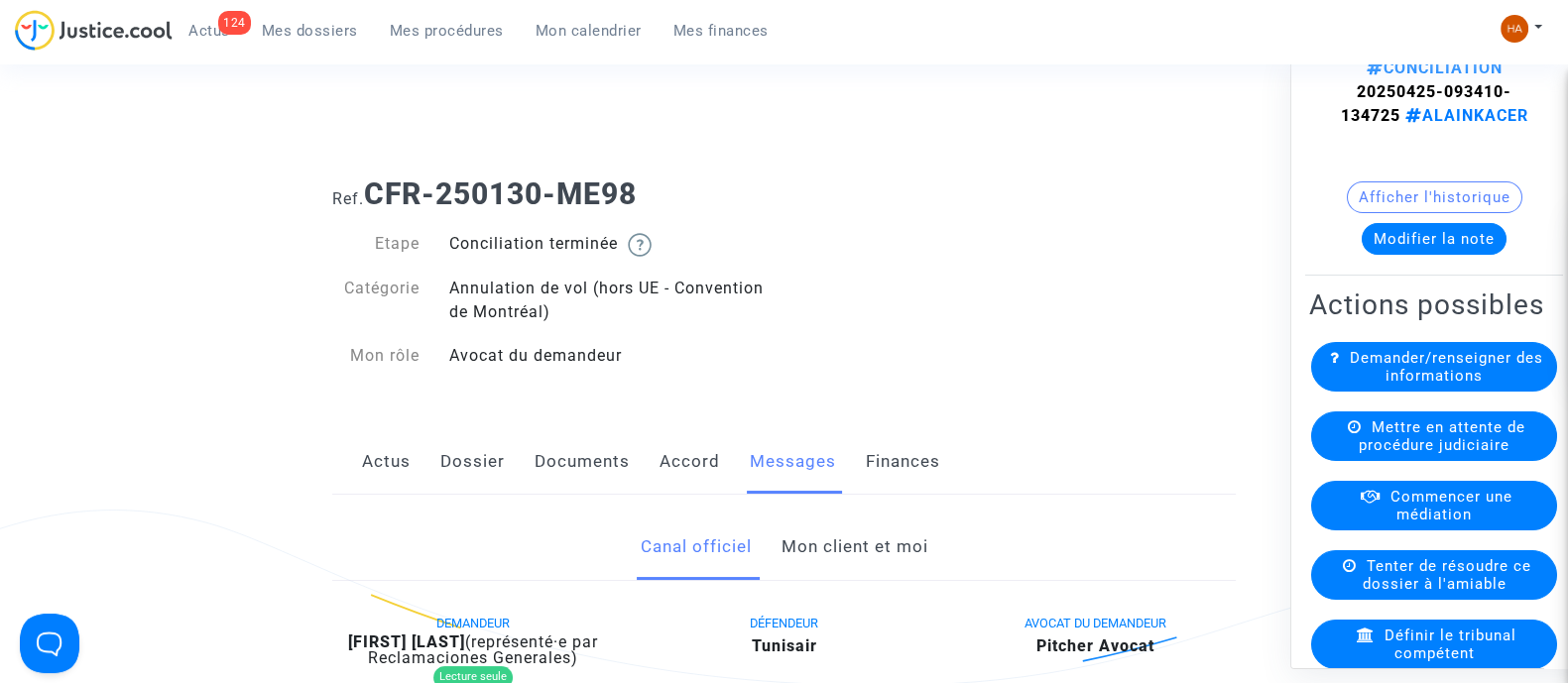 scroll, scrollTop: 495, scrollLeft: 0, axis: vertical 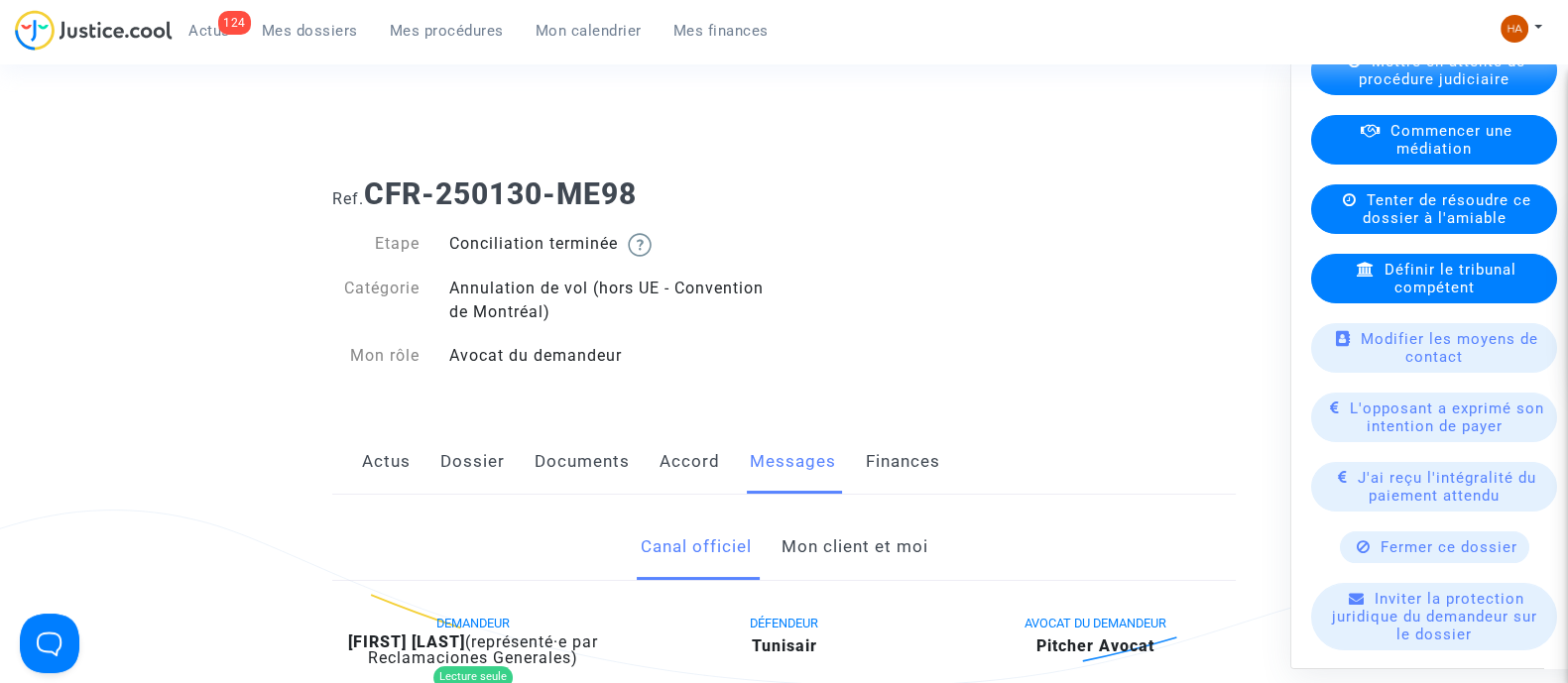 click on "Mon client et moi" 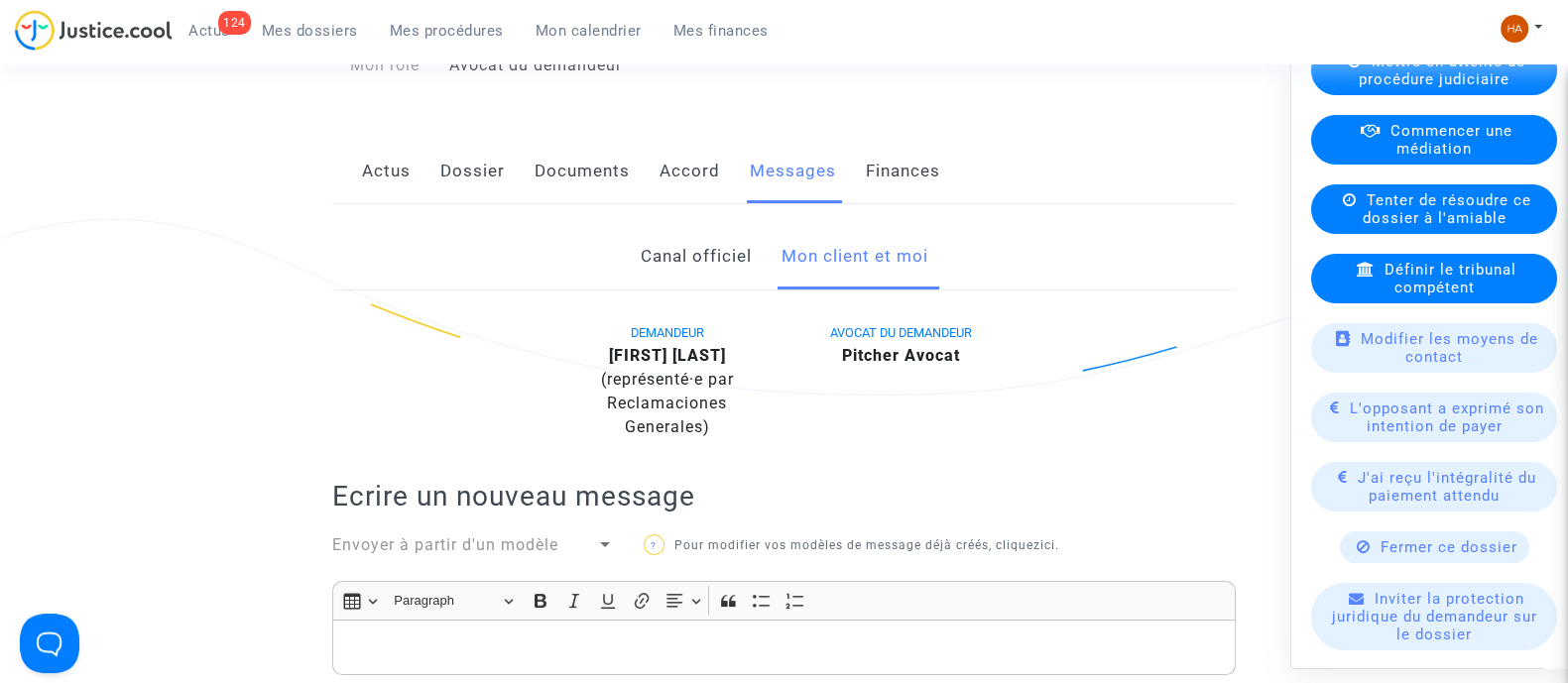scroll, scrollTop: 247, scrollLeft: 0, axis: vertical 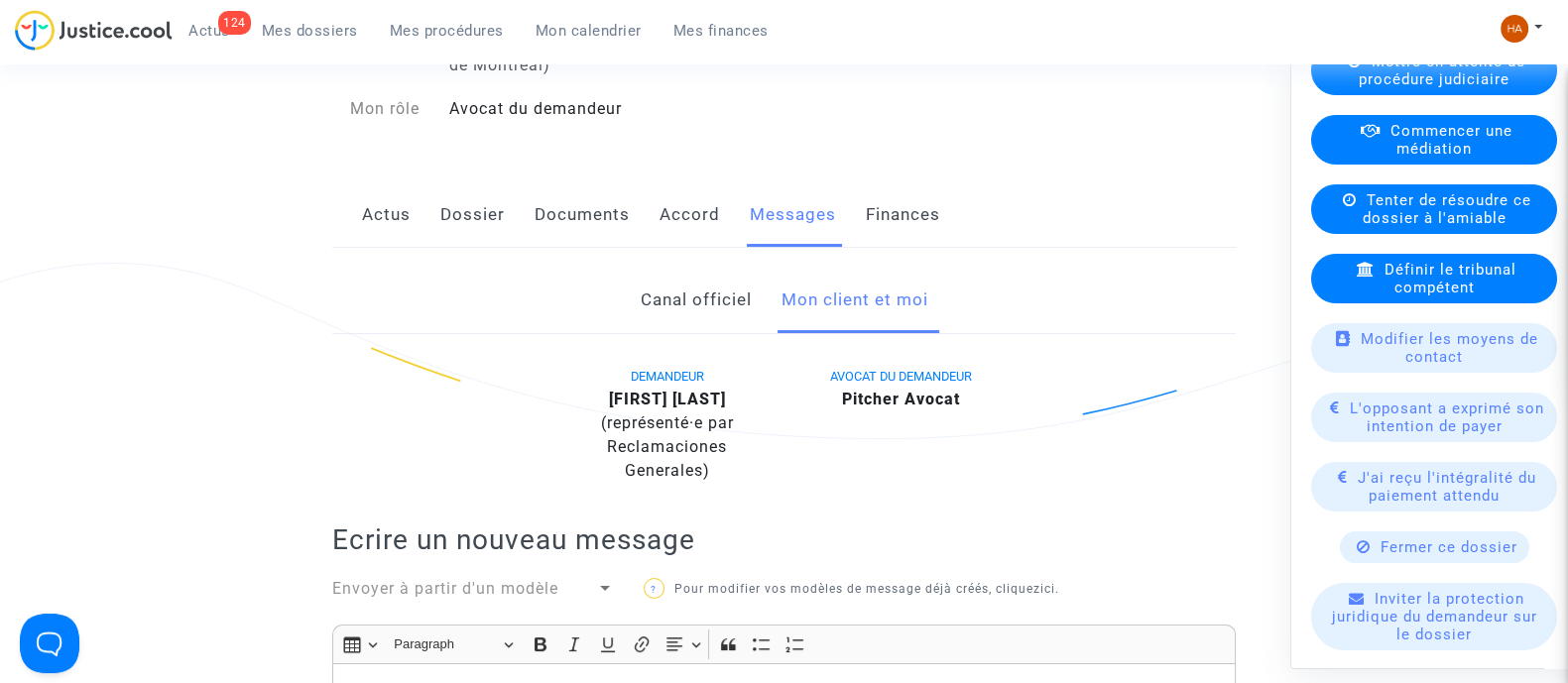 click on "Documents" 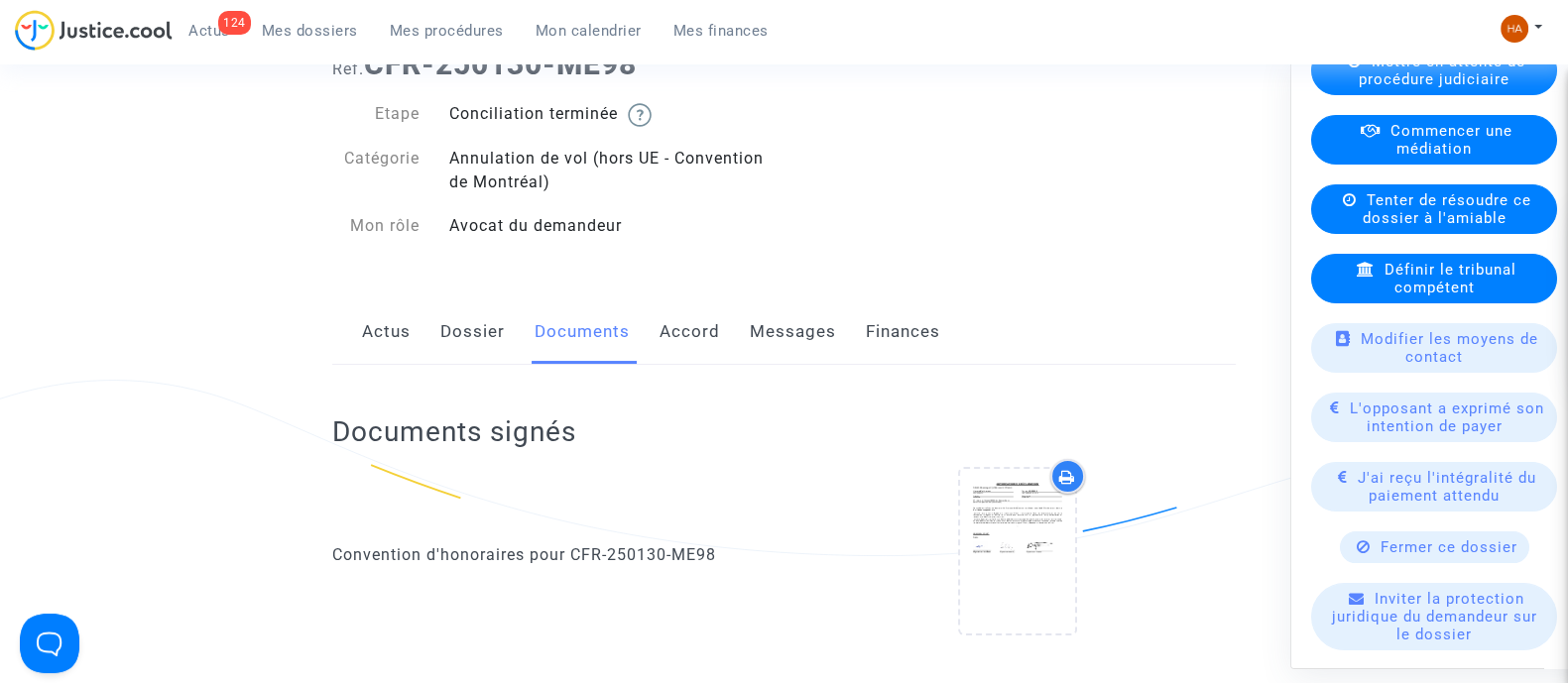 scroll, scrollTop: 123, scrollLeft: 0, axis: vertical 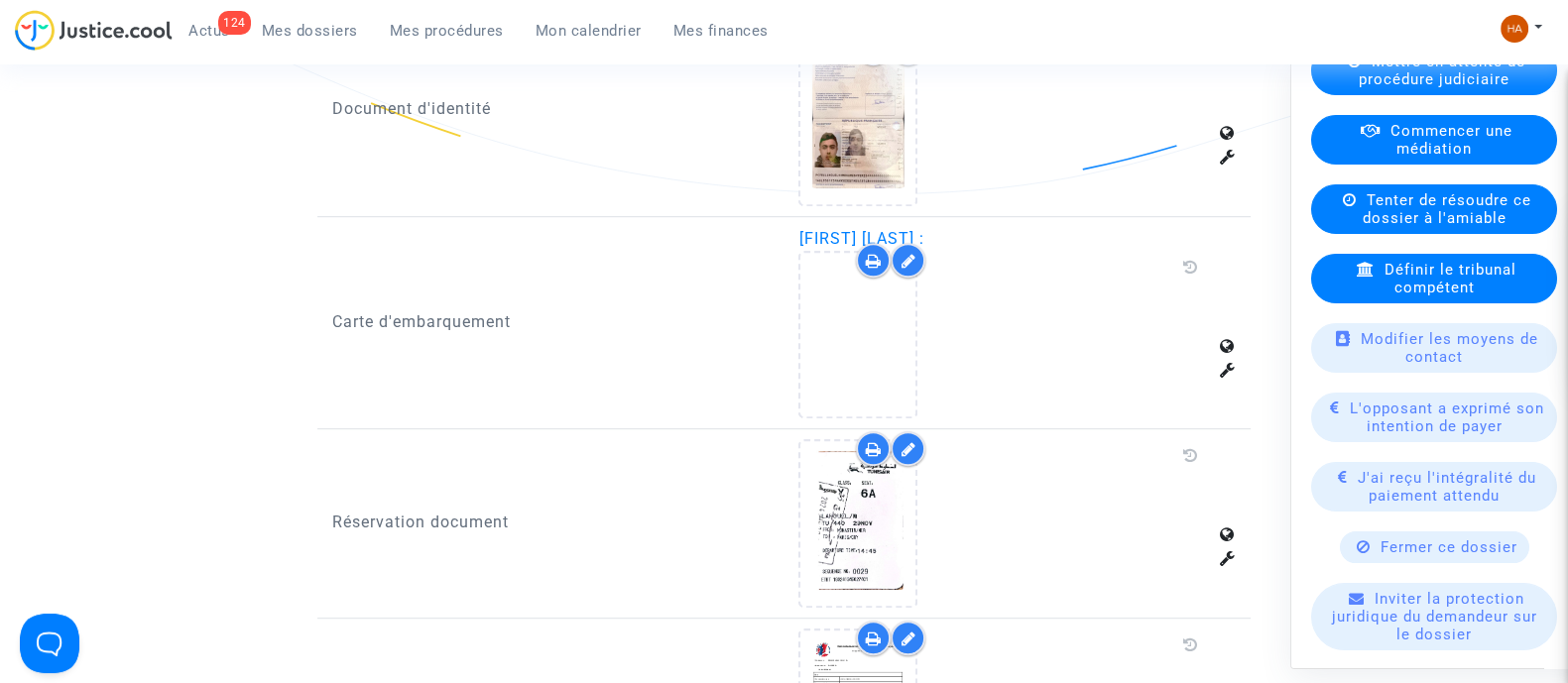 click at bounding box center [907, 261] 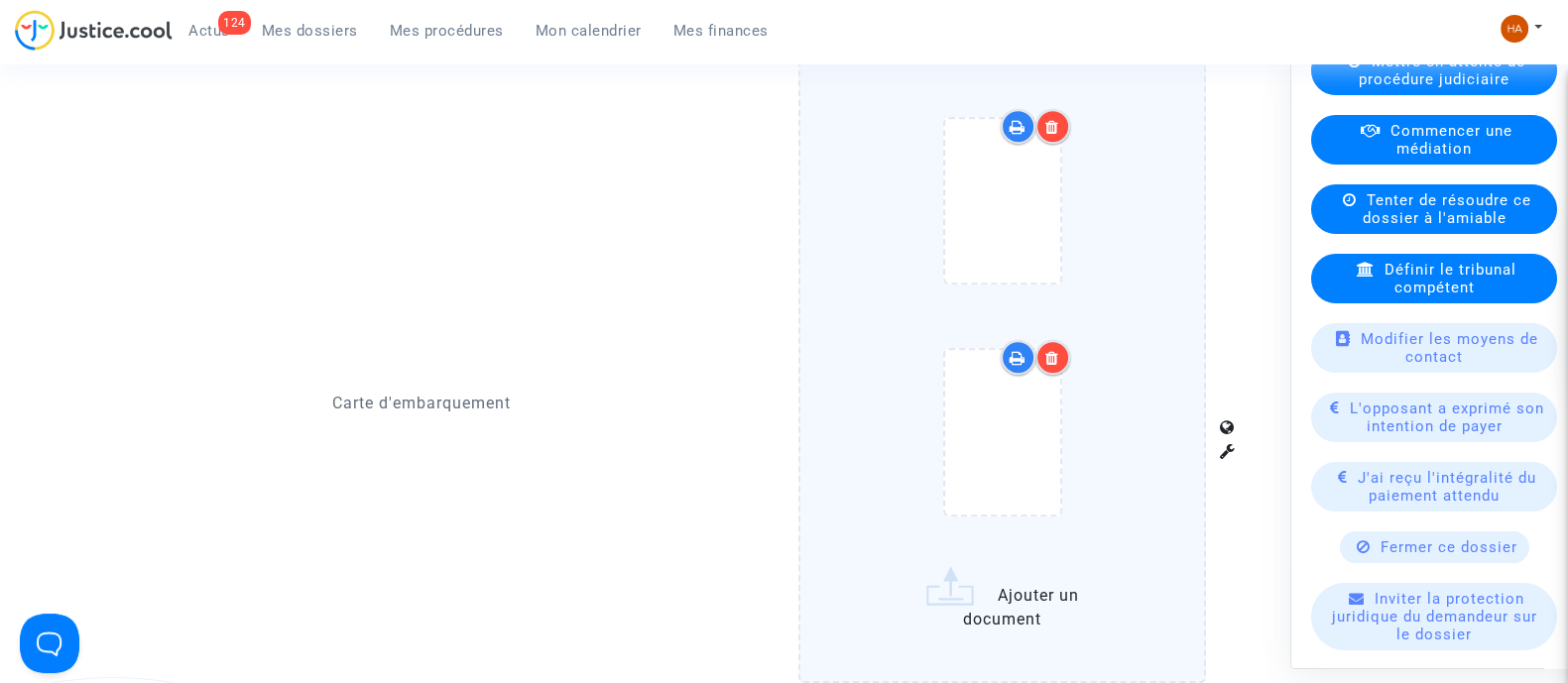 scroll, scrollTop: 1610, scrollLeft: 0, axis: vertical 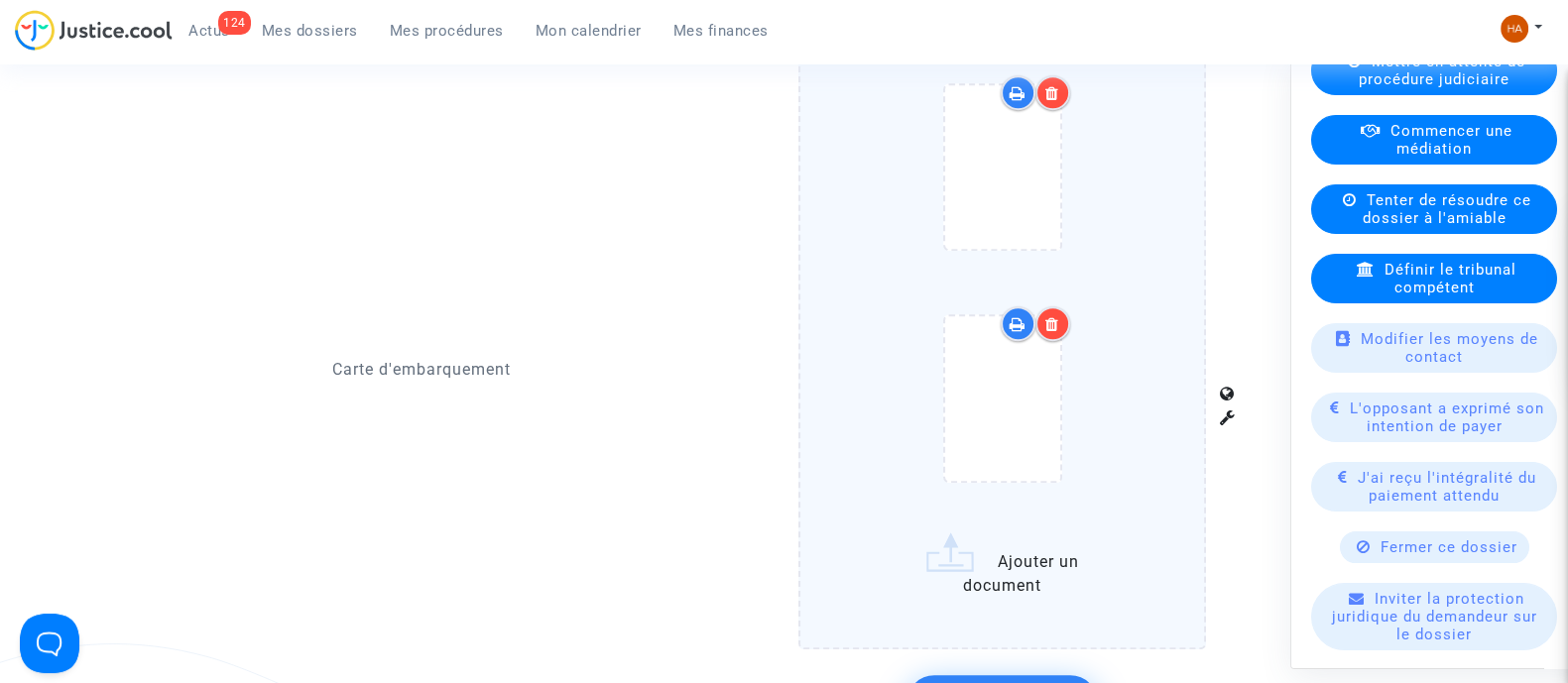 click at bounding box center [1052, 324] 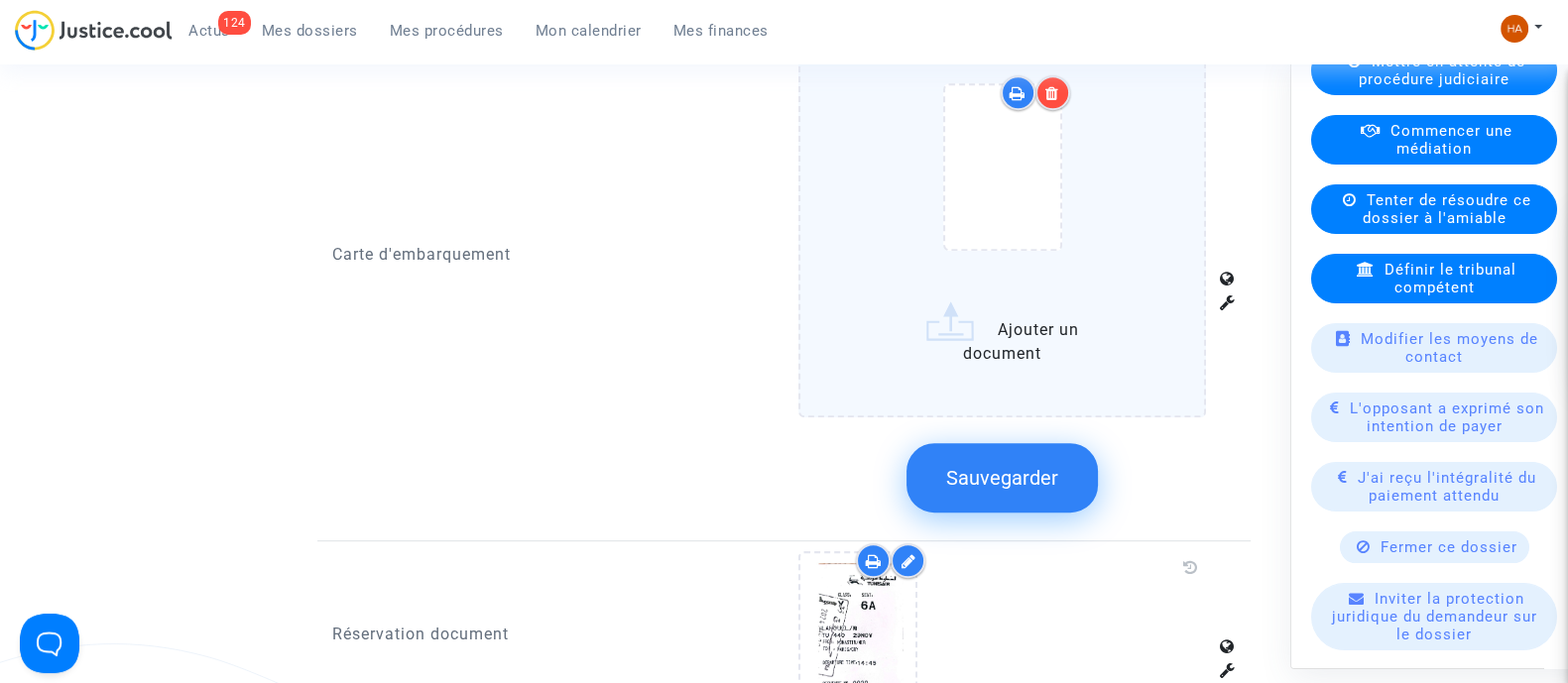 click on "Ajouter un document" 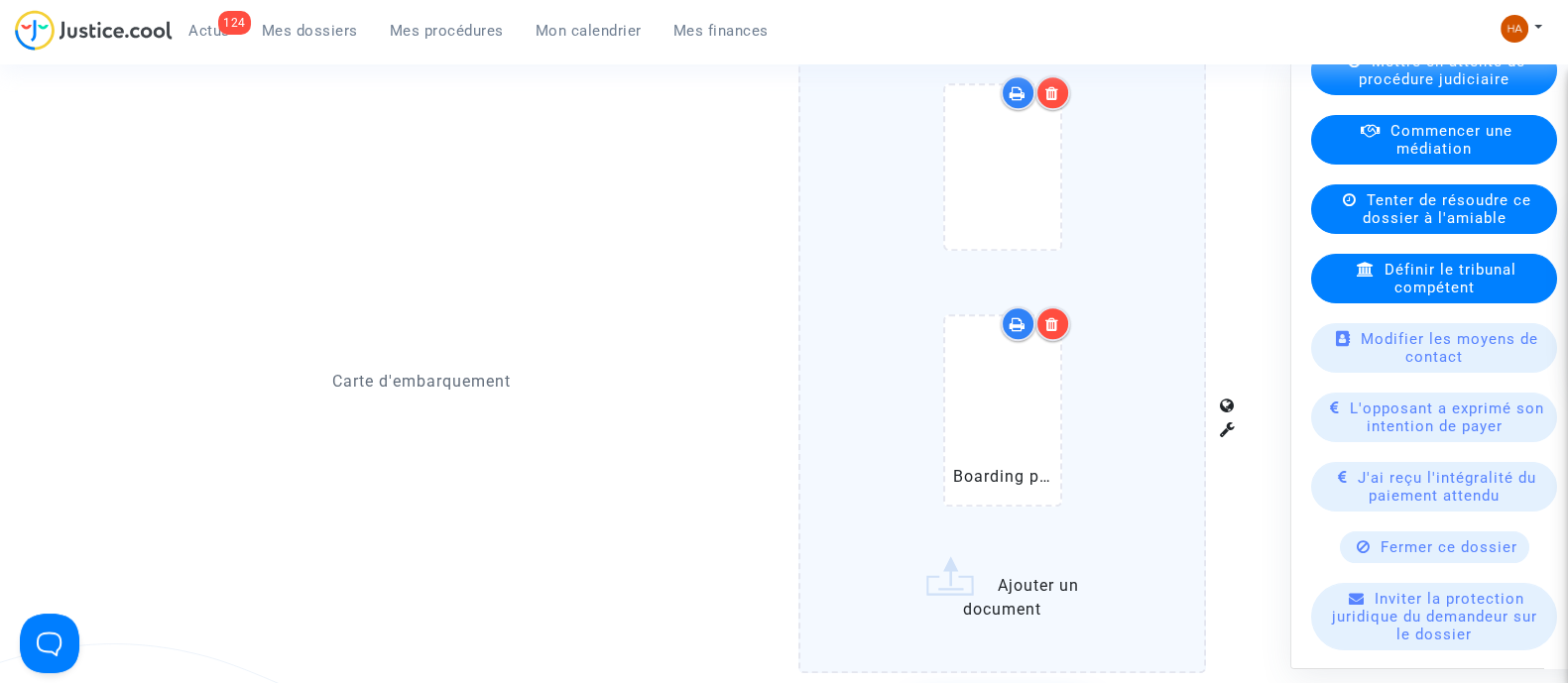 click at bounding box center [1052, 323] 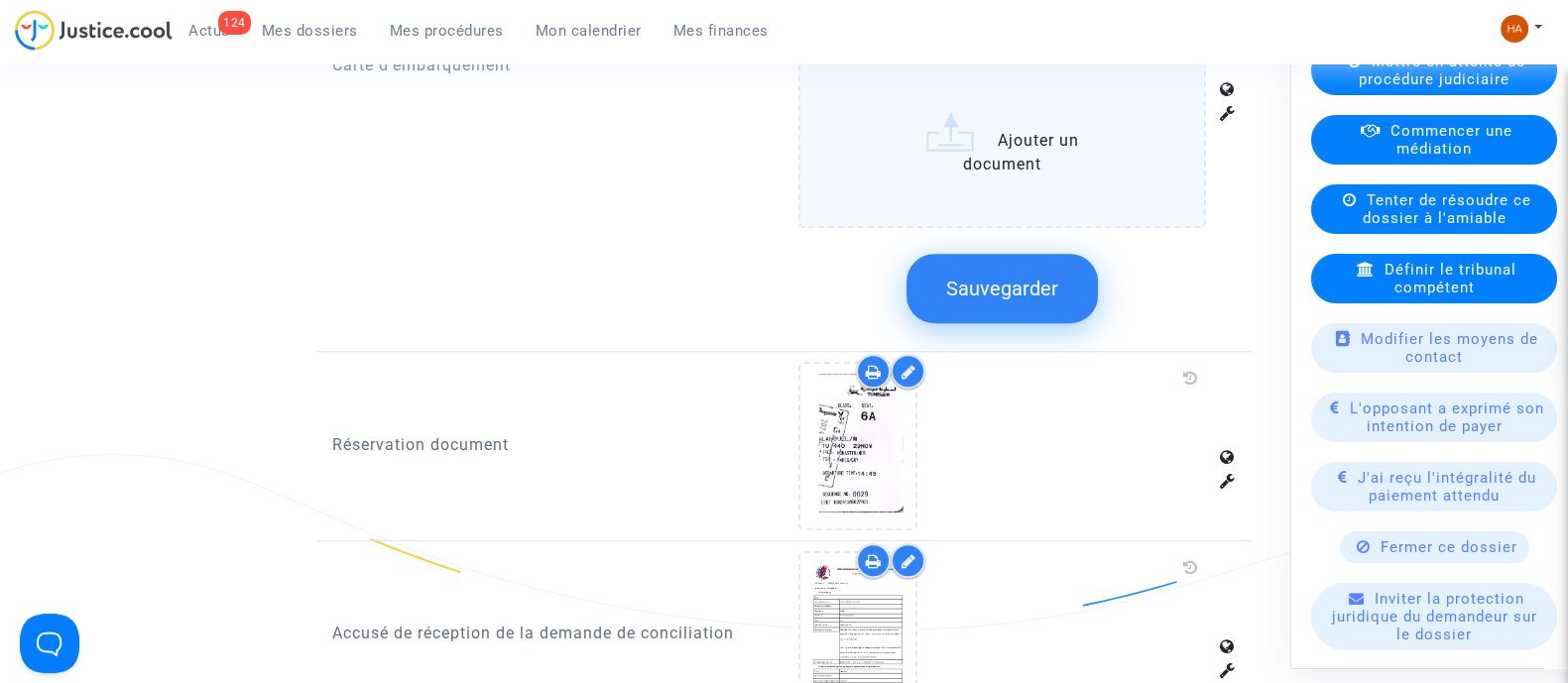 scroll, scrollTop: 1858, scrollLeft: 0, axis: vertical 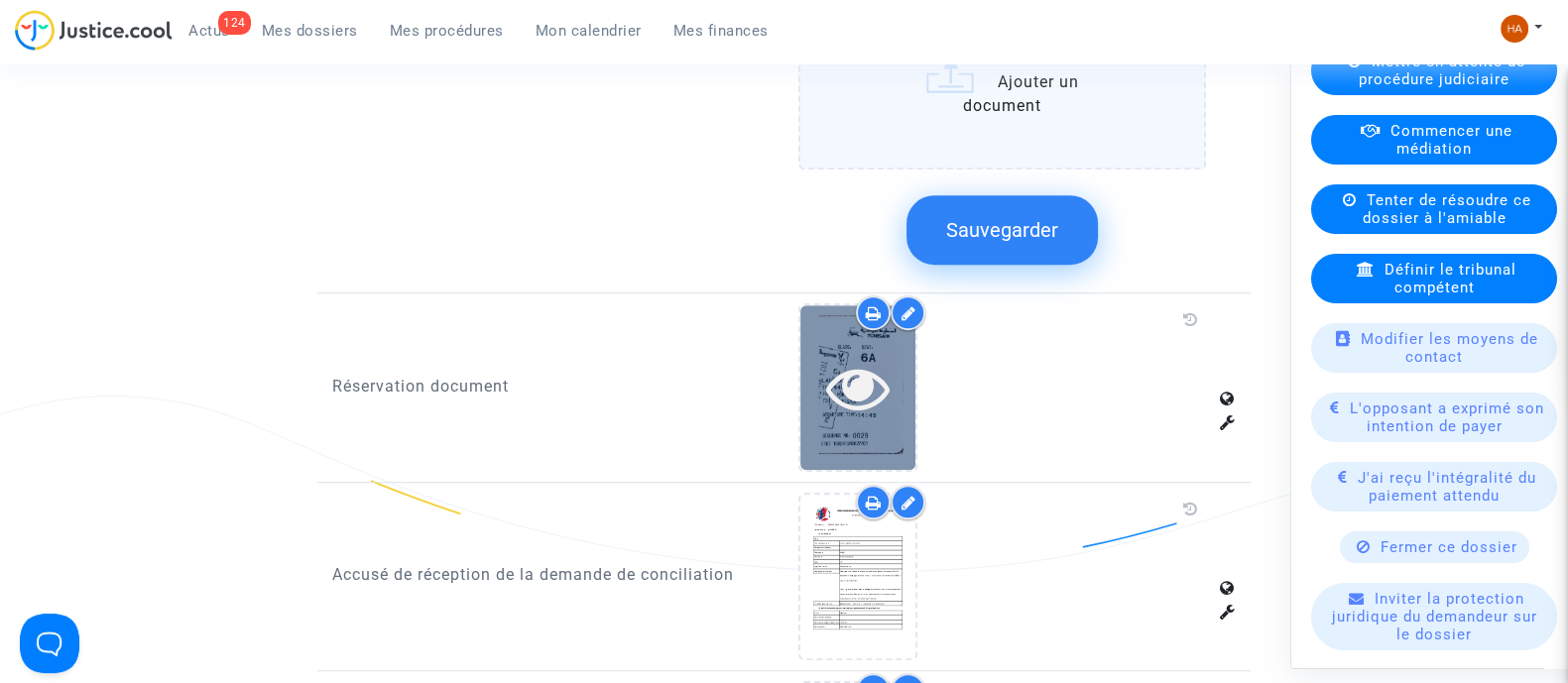 click at bounding box center (858, 388) 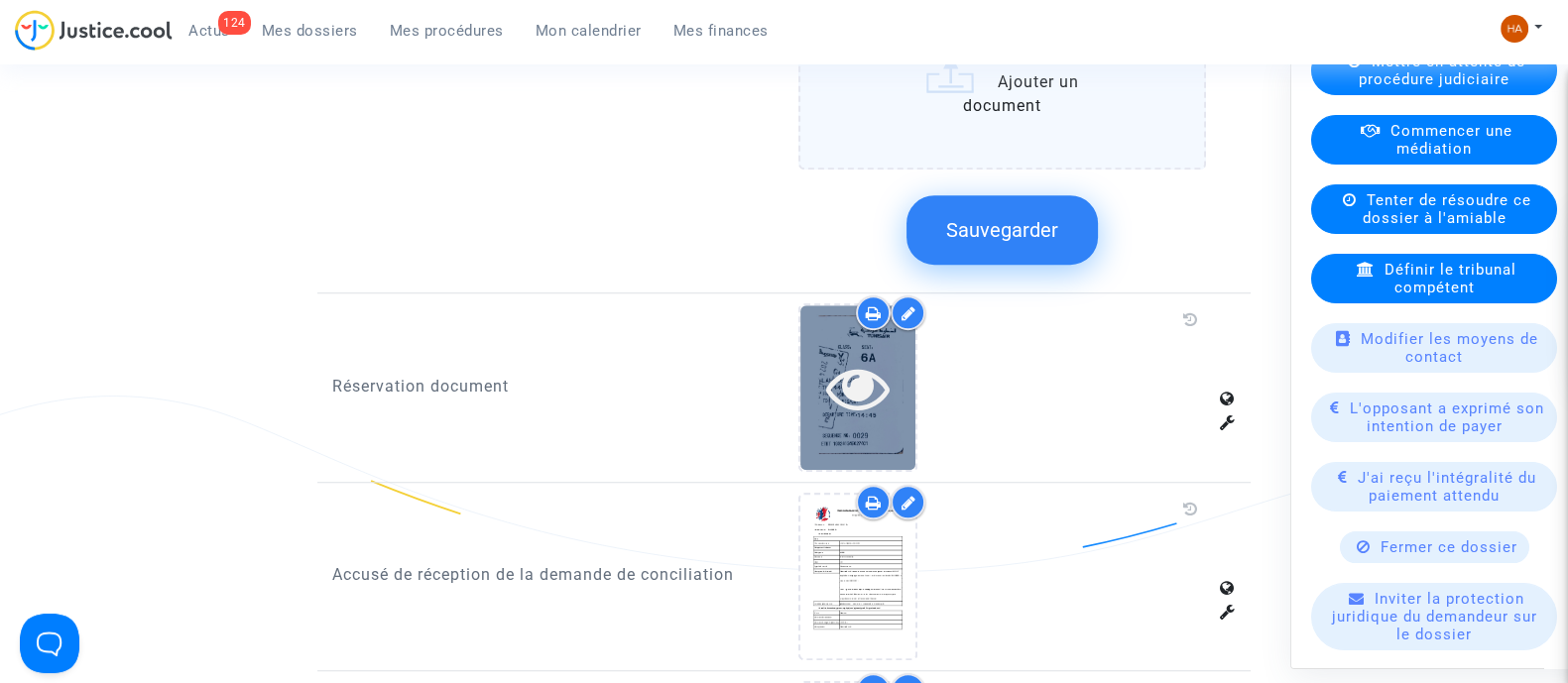 click at bounding box center (858, 388) 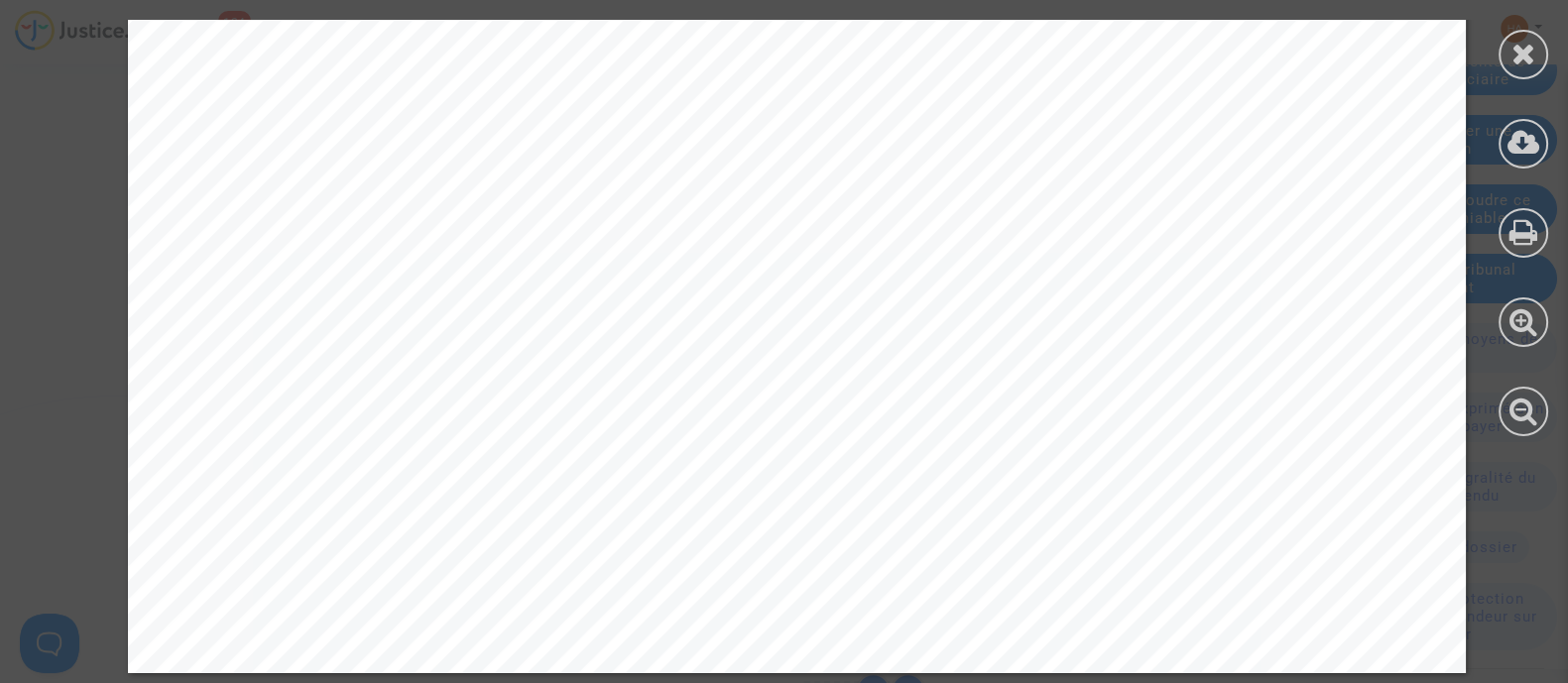 scroll, scrollTop: 1257, scrollLeft: 0, axis: vertical 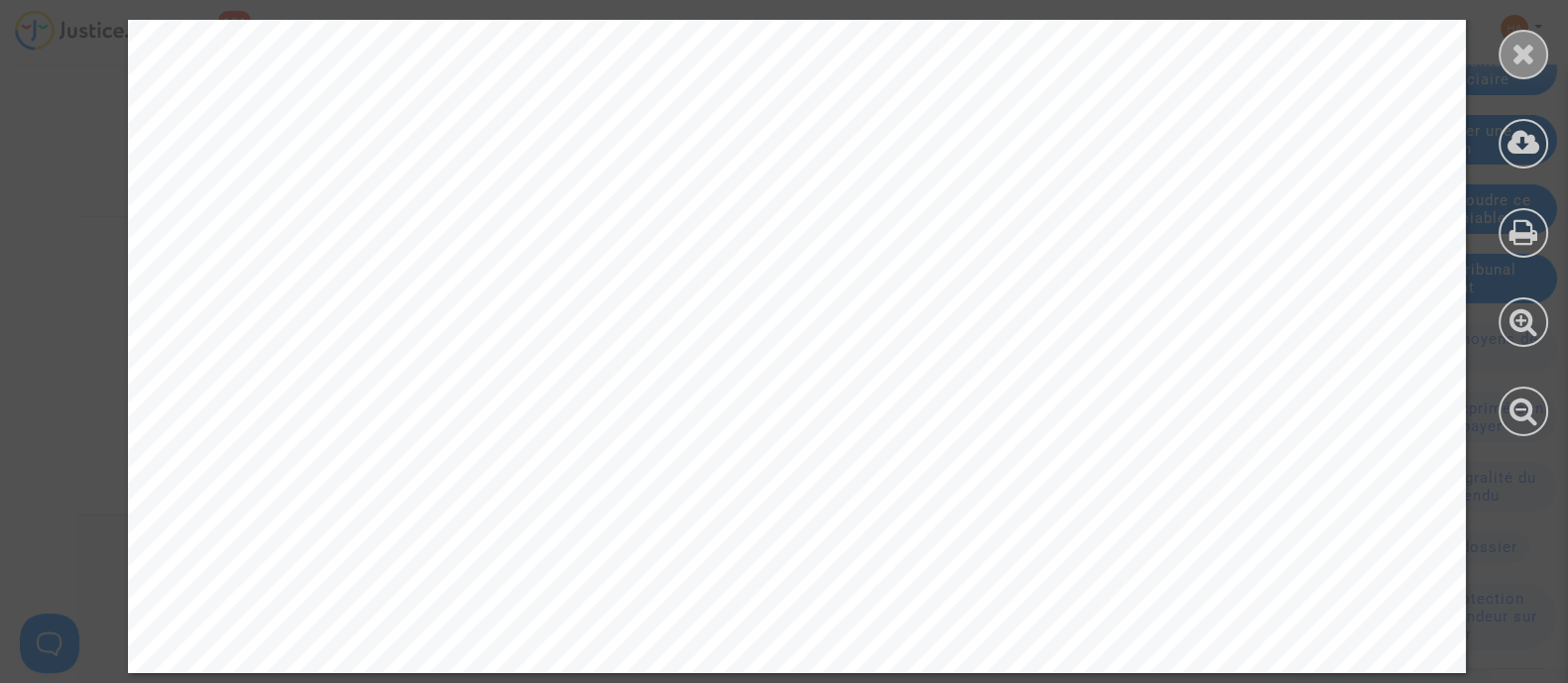 click at bounding box center (1523, 54) 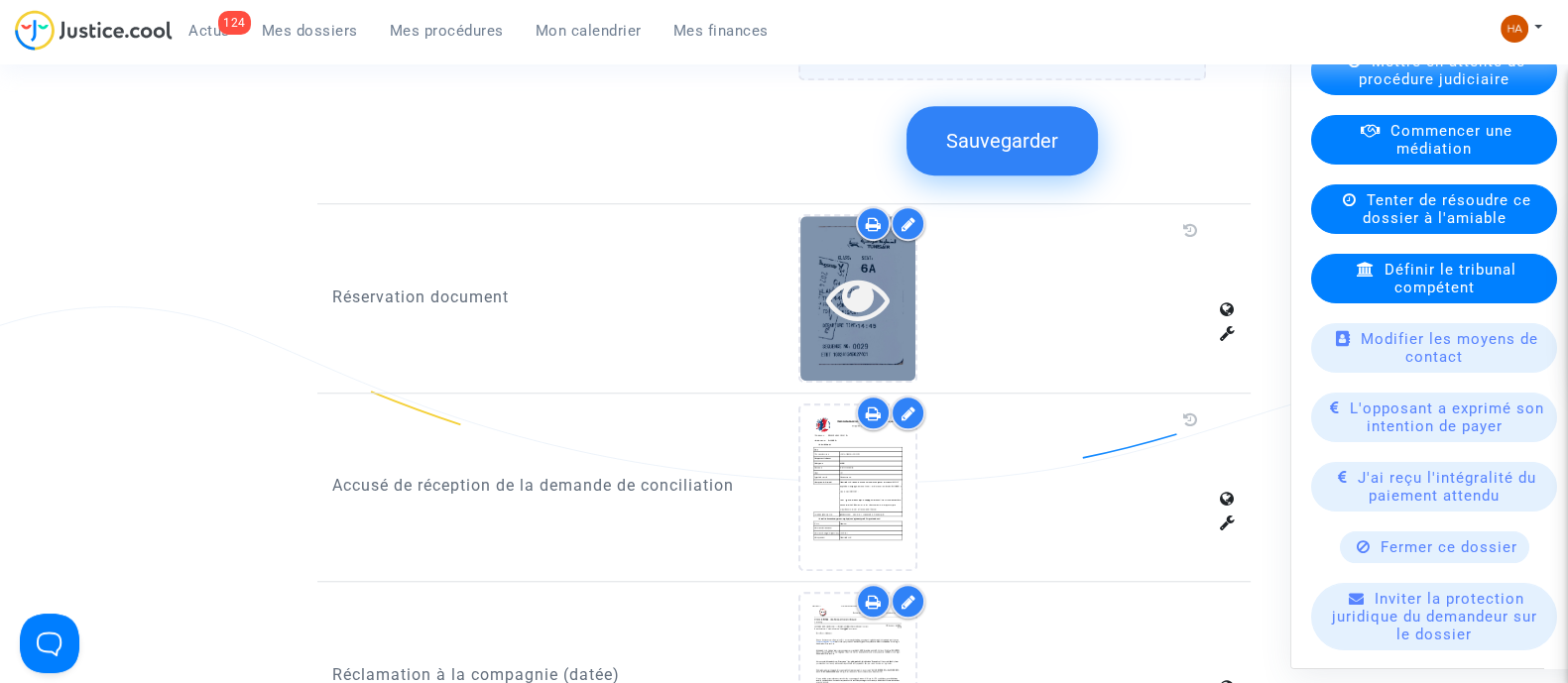 scroll, scrollTop: 1858, scrollLeft: 0, axis: vertical 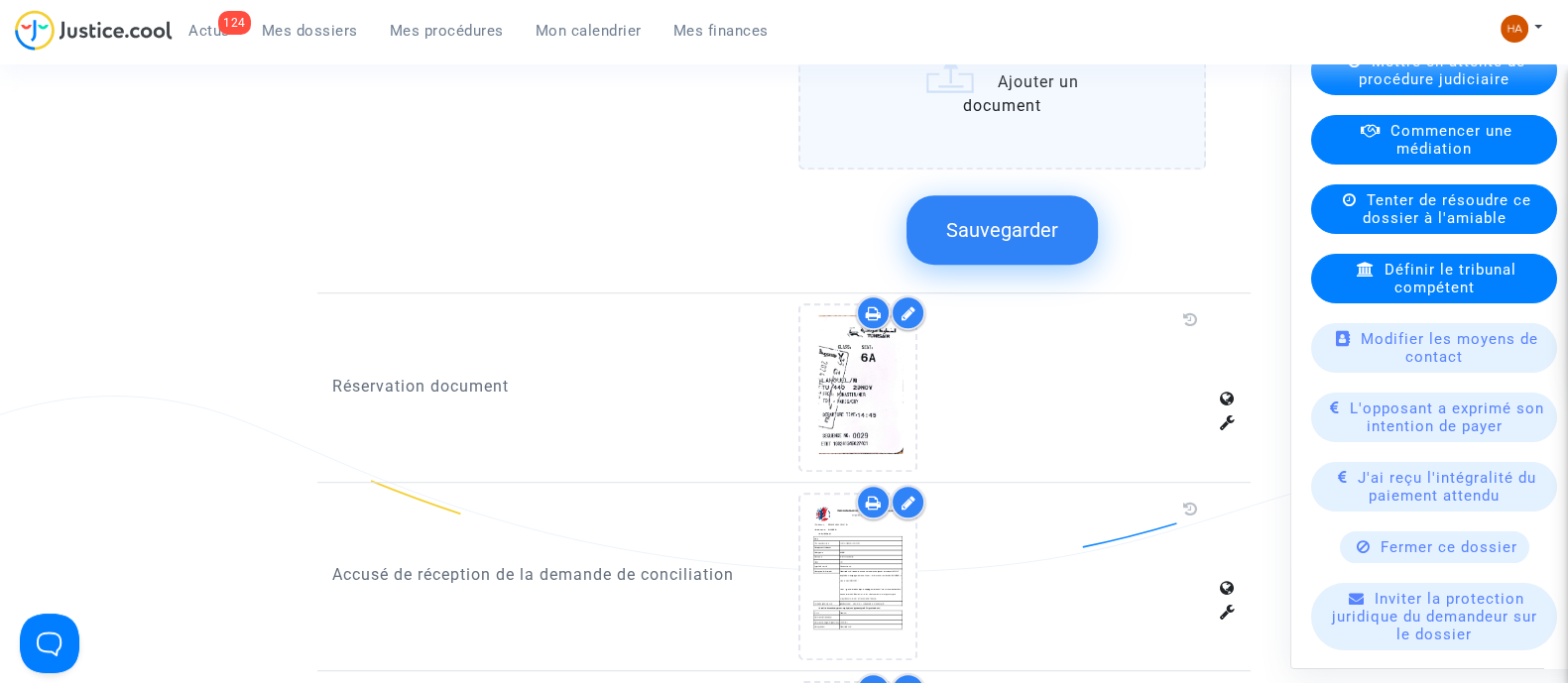 click on "Sauvegarder" 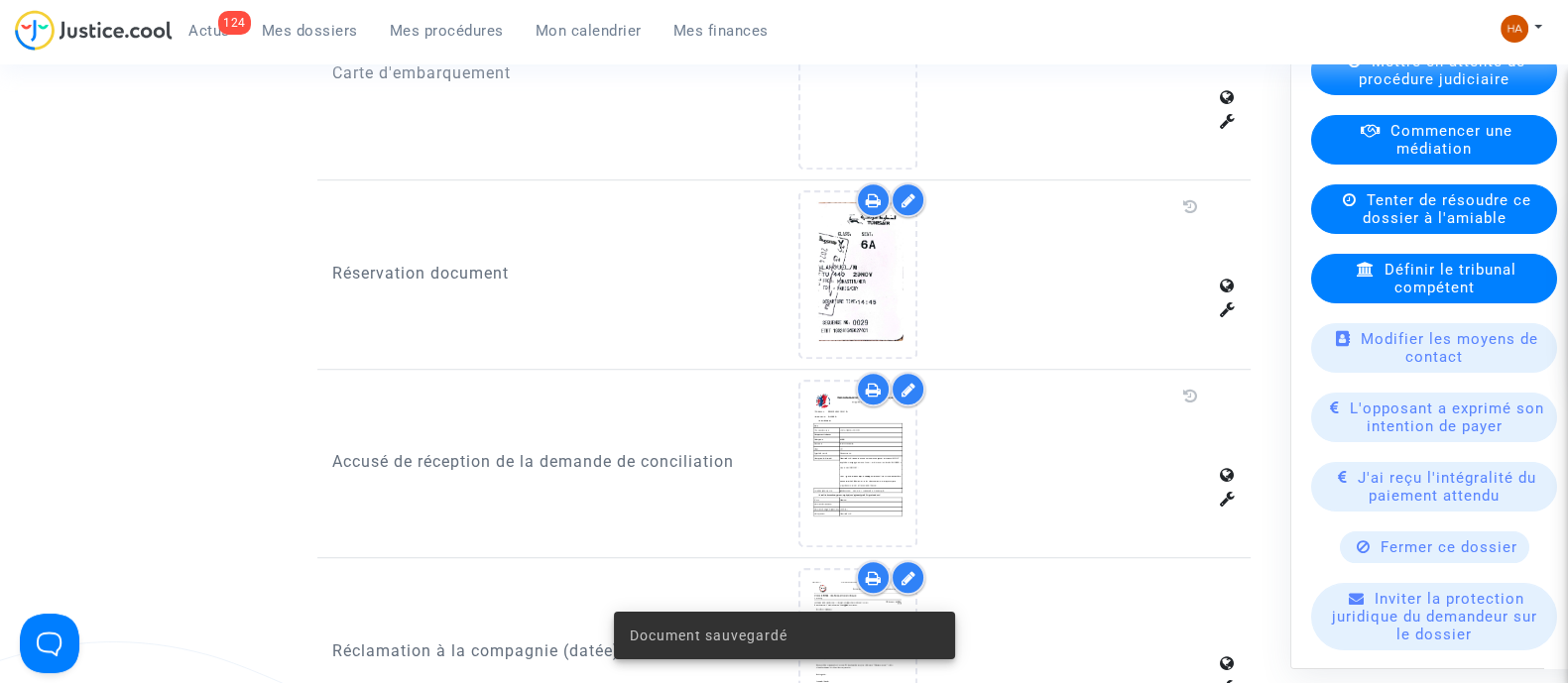 scroll, scrollTop: 1610, scrollLeft: 0, axis: vertical 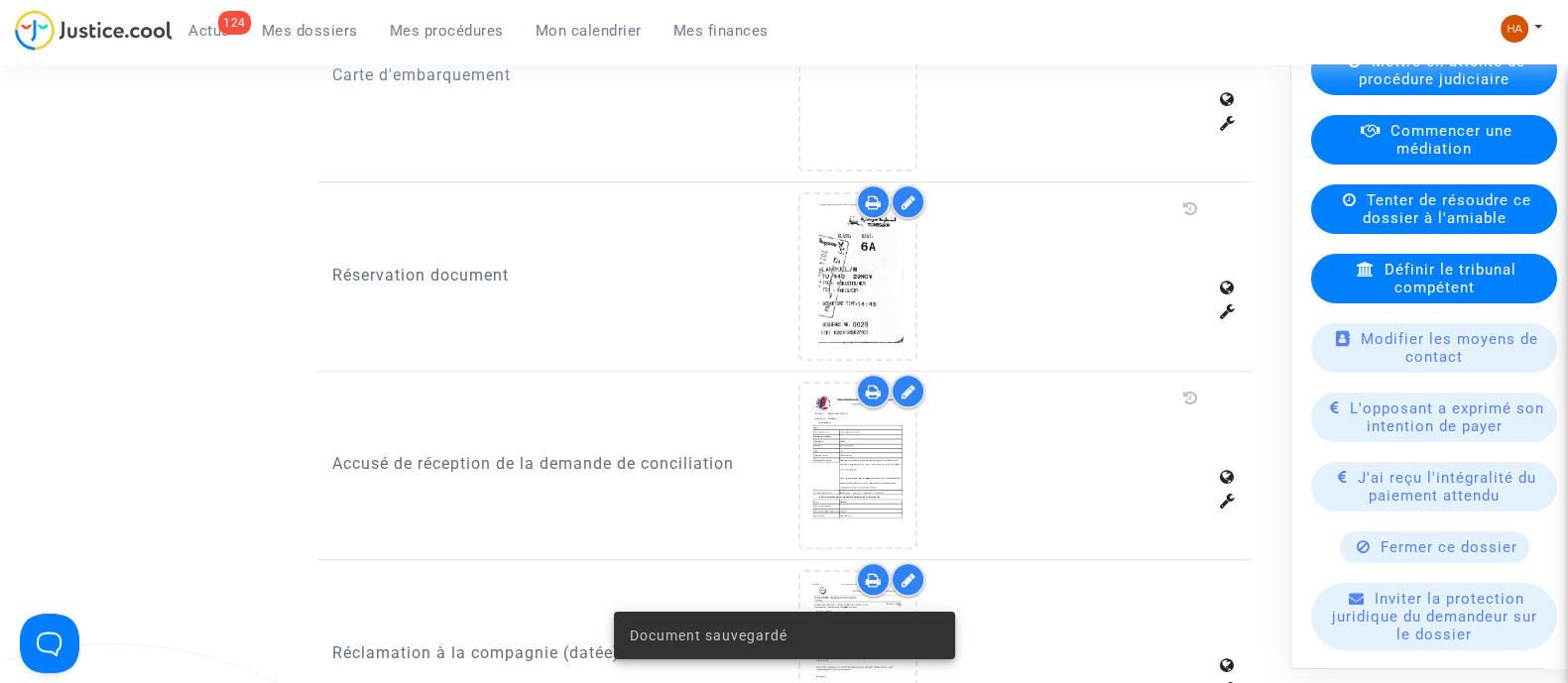 click at bounding box center (907, 202) 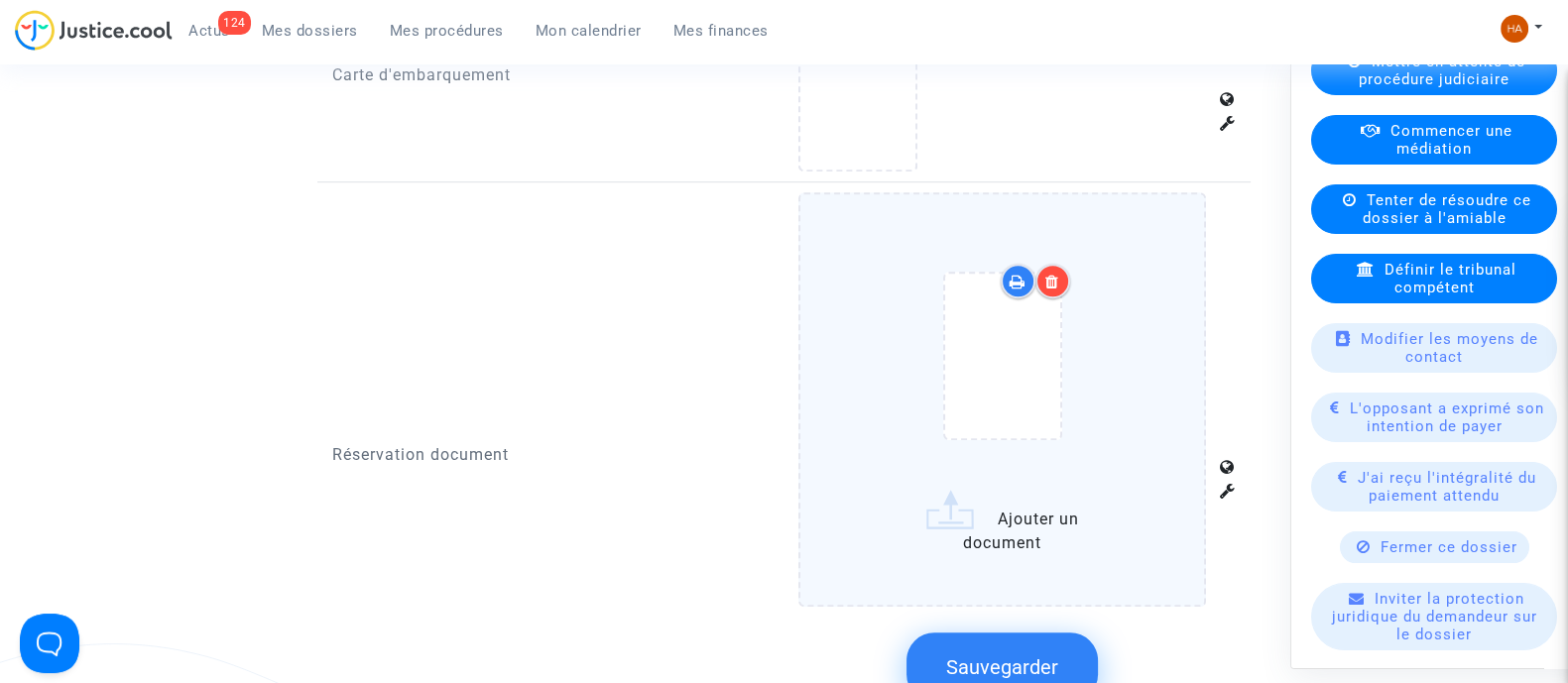 click on "Ajouter un document" 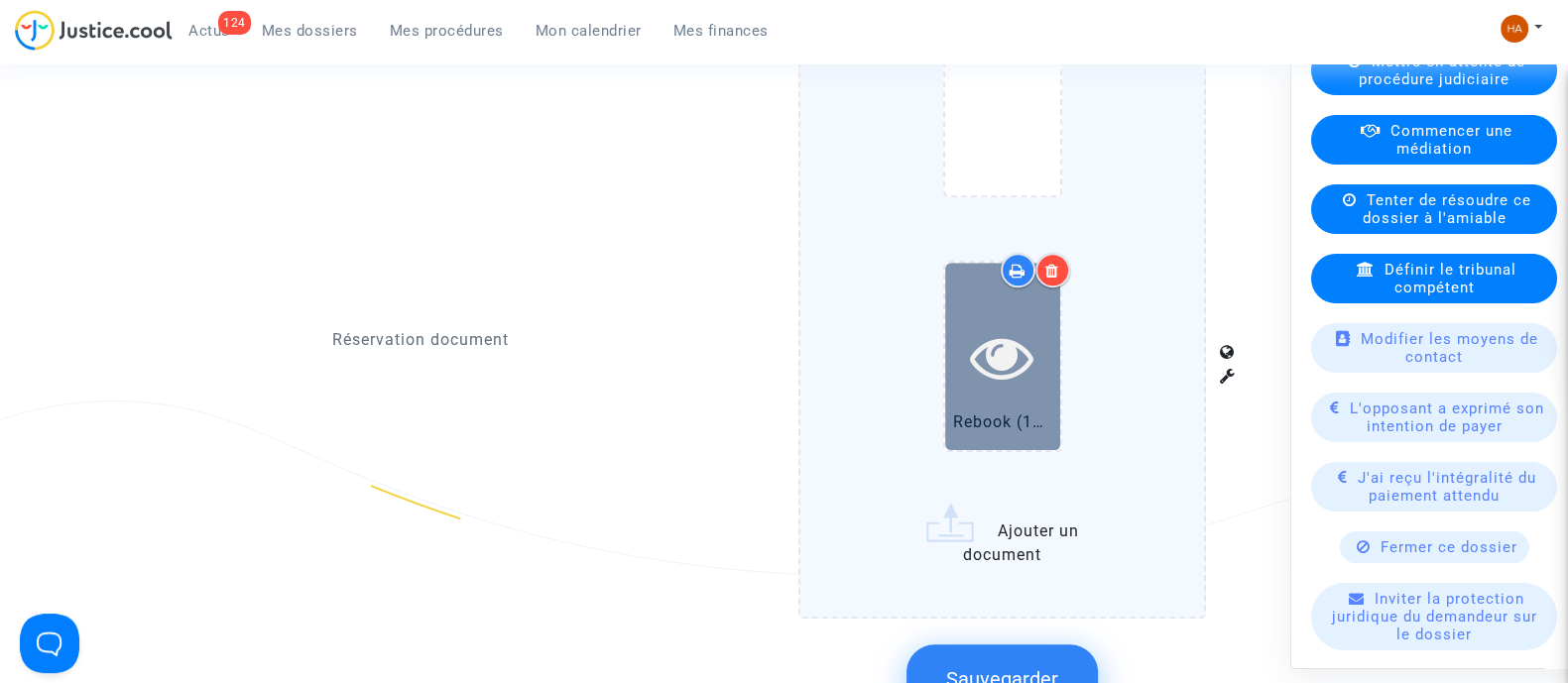 scroll, scrollTop: 1858, scrollLeft: 0, axis: vertical 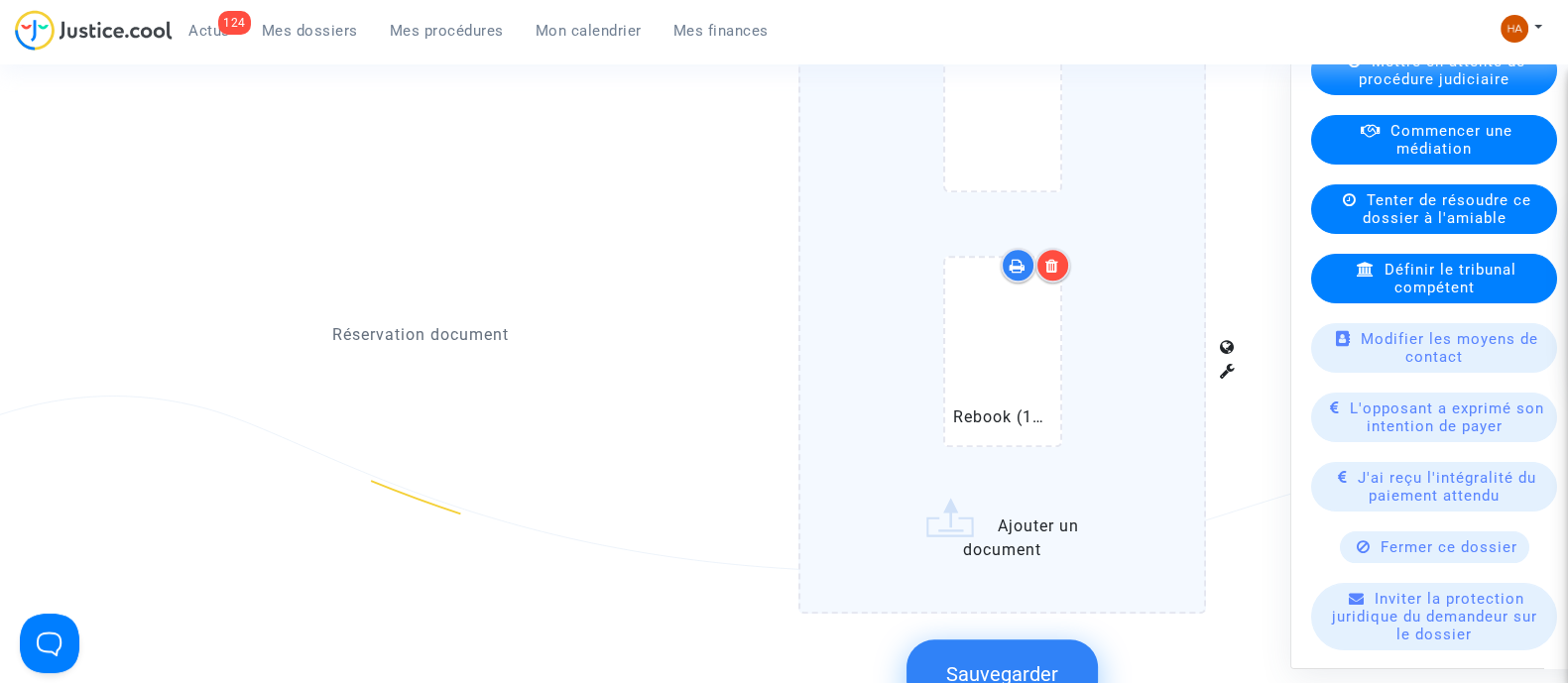 click at bounding box center (1052, 266) 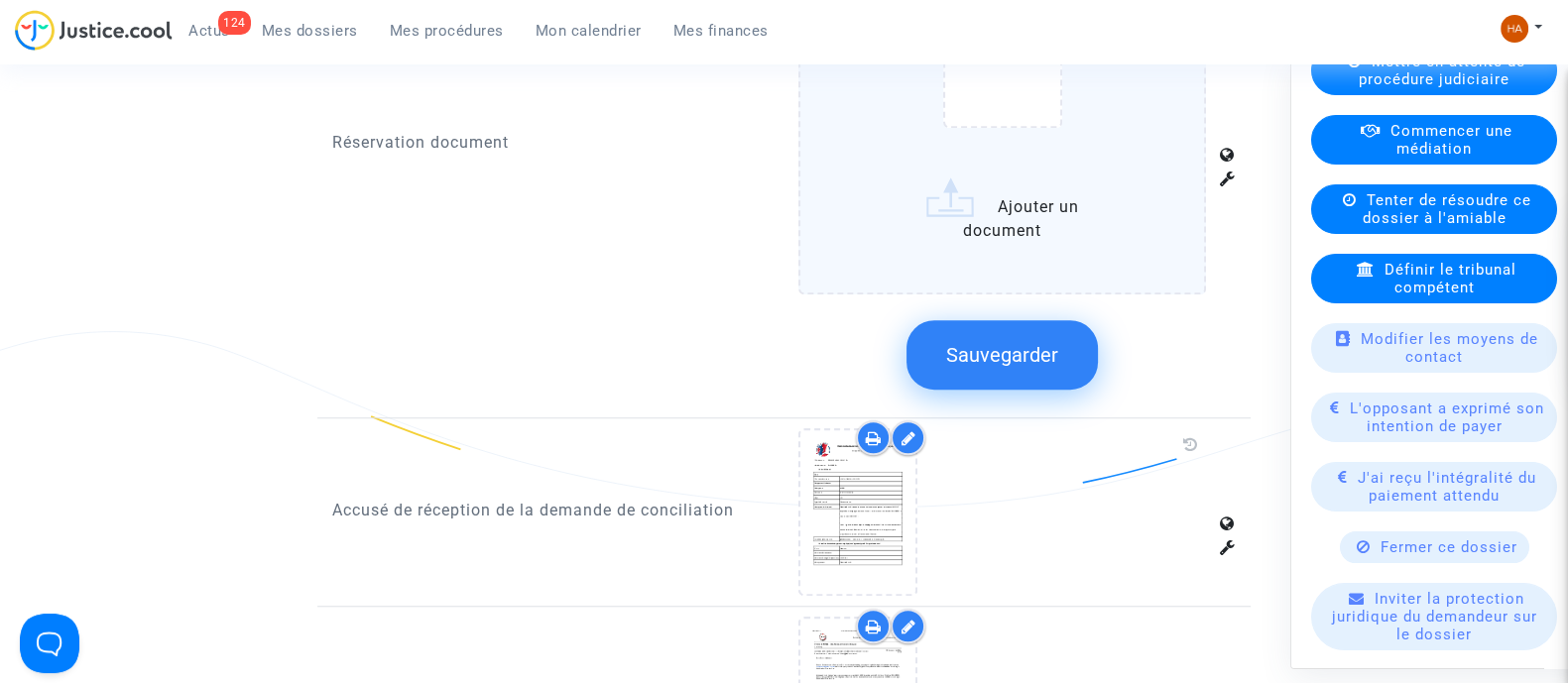 scroll, scrollTop: 1734, scrollLeft: 0, axis: vertical 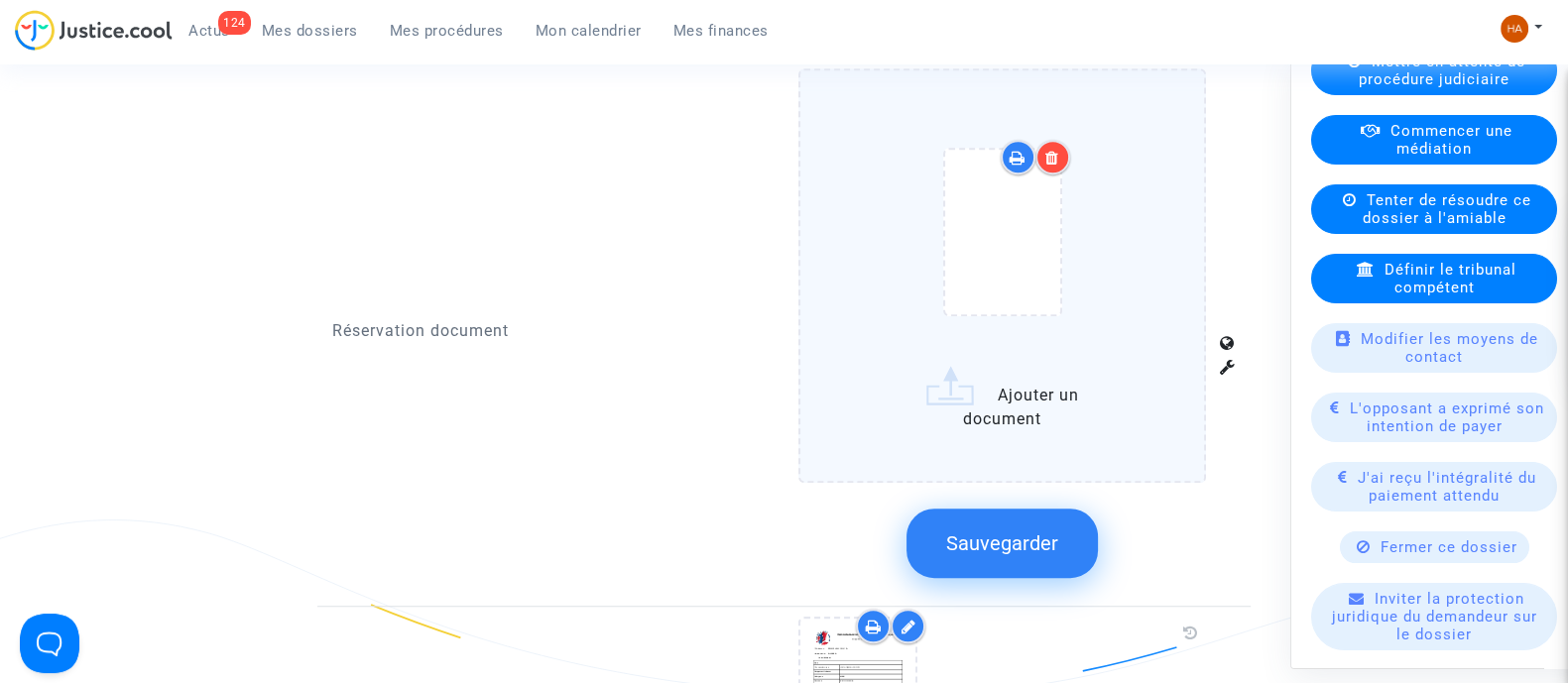 click on "Sauvegarder" 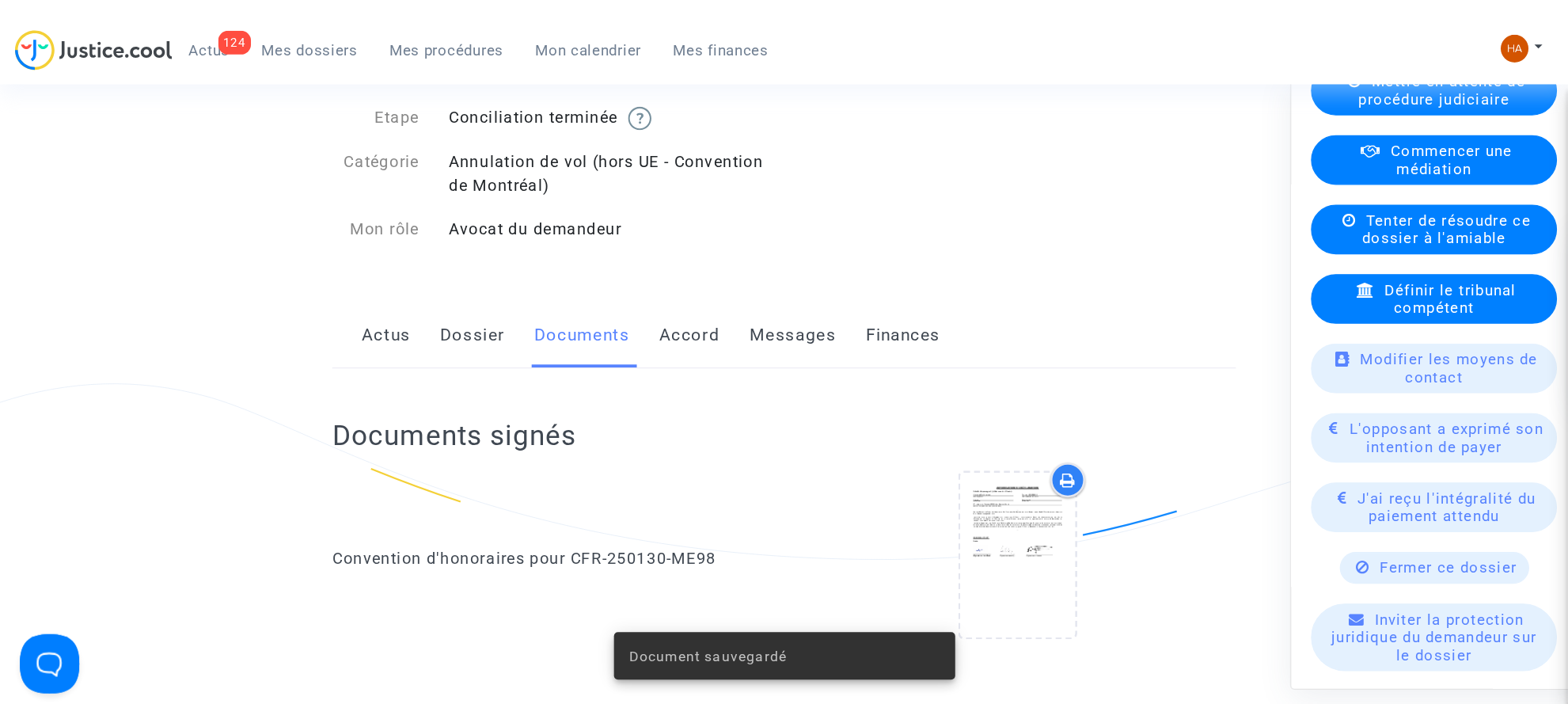 scroll, scrollTop: 0, scrollLeft: 0, axis: both 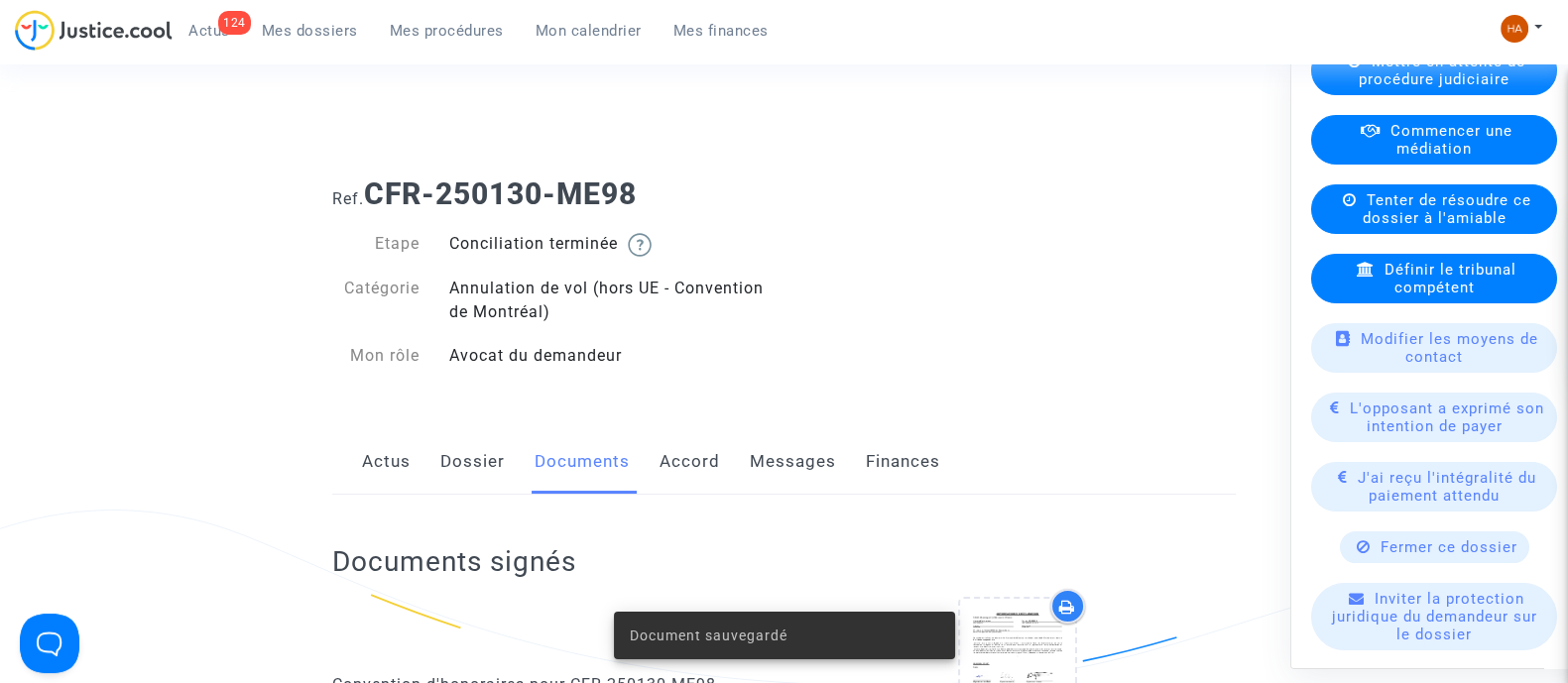 click on "Ref.  CFR-250130-ME98" 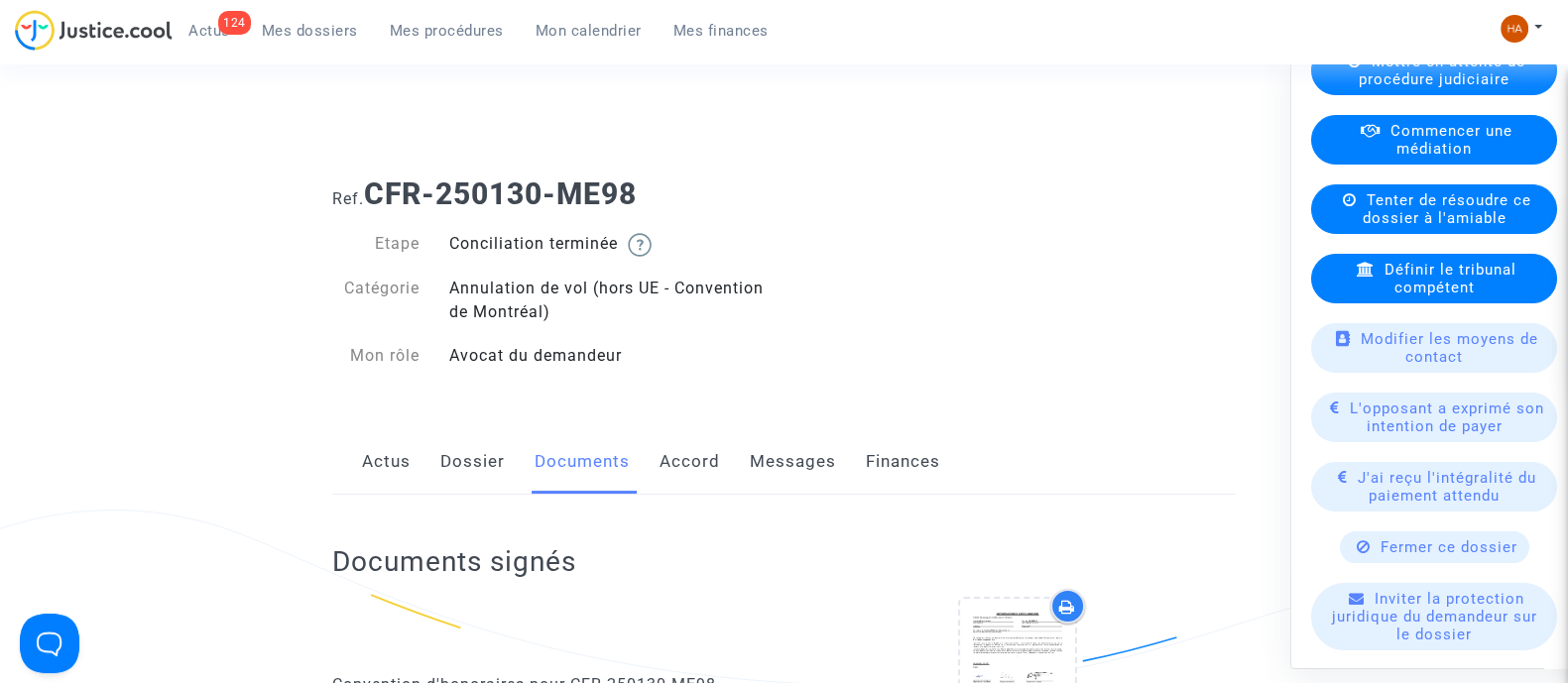 drag, startPoint x: 642, startPoint y: 191, endPoint x: 369, endPoint y: 198, distance: 273.08973 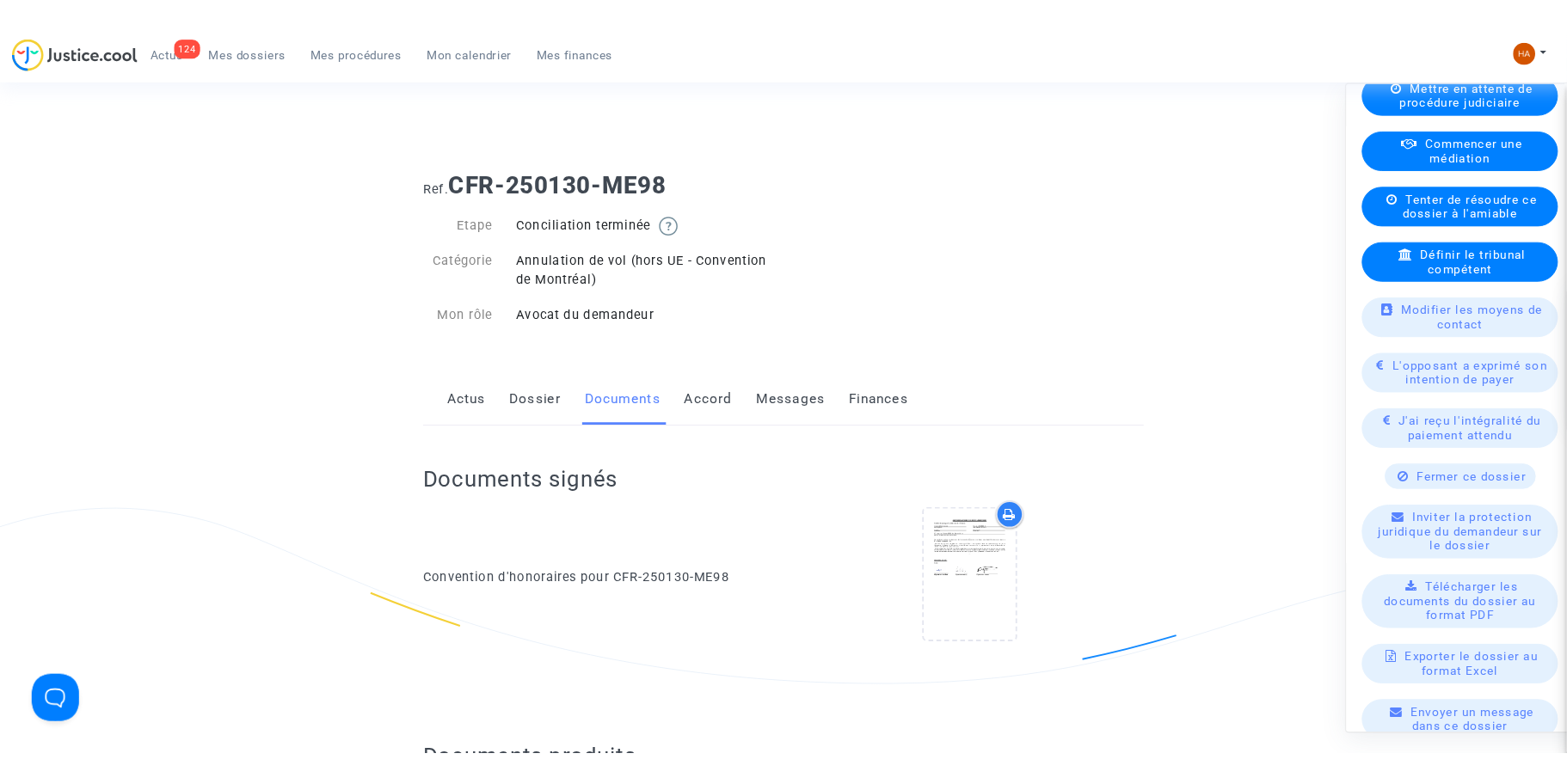 scroll, scrollTop: 430, scrollLeft: 0, axis: vertical 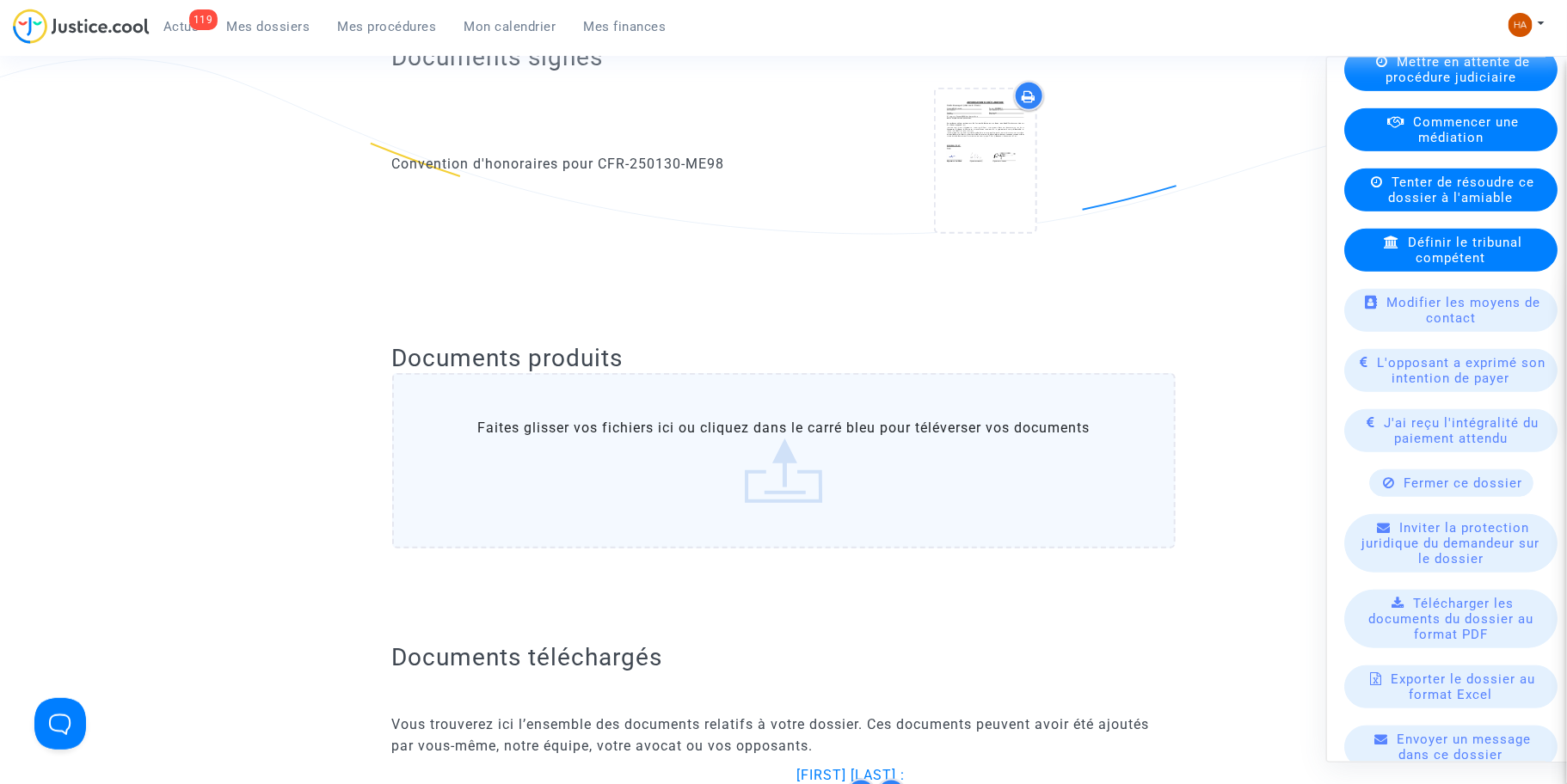drag, startPoint x: 120, startPoint y: 450, endPoint x: 123, endPoint y: 458, distance: 8.544004 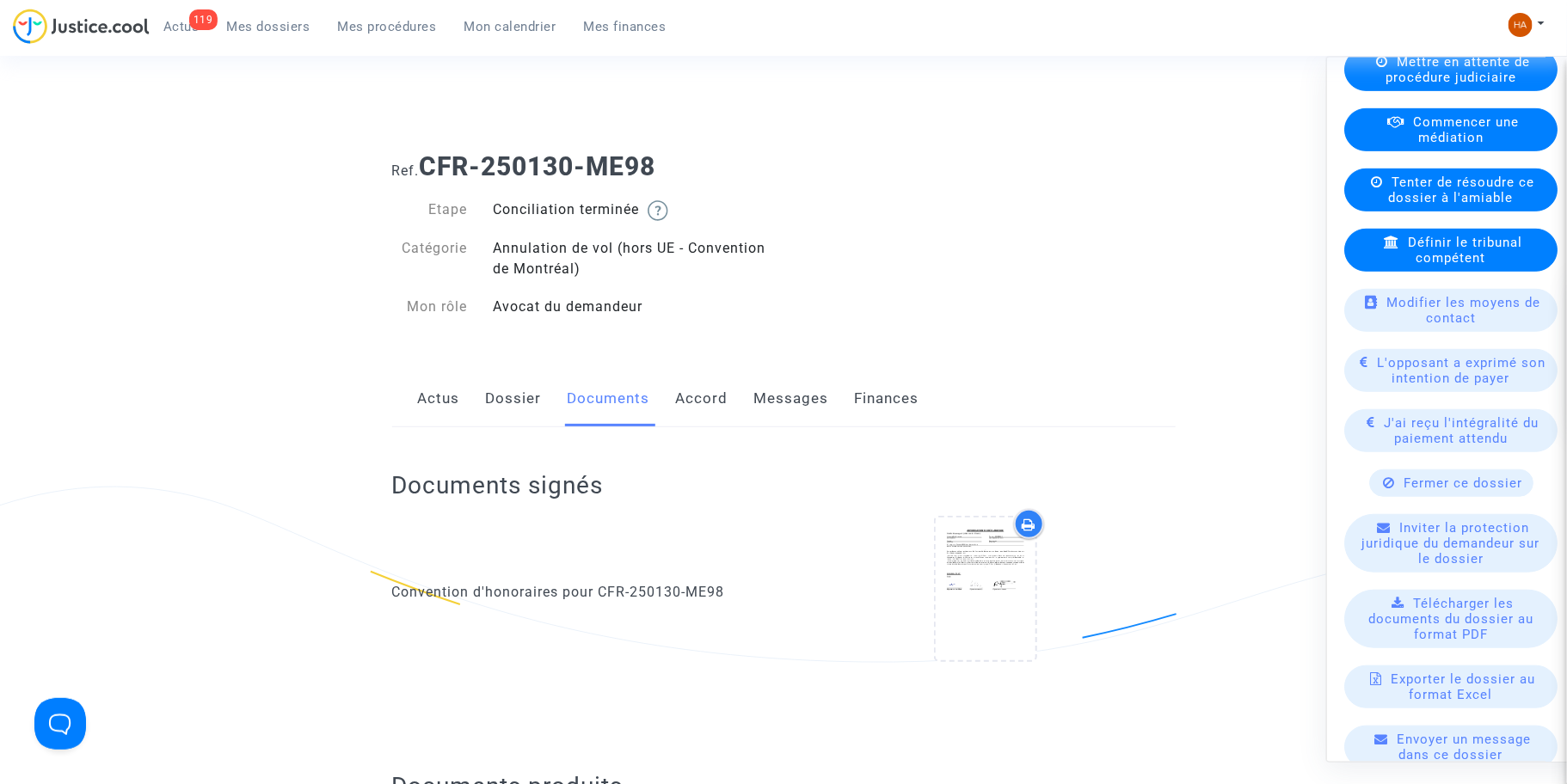 scroll, scrollTop: 0, scrollLeft: 0, axis: both 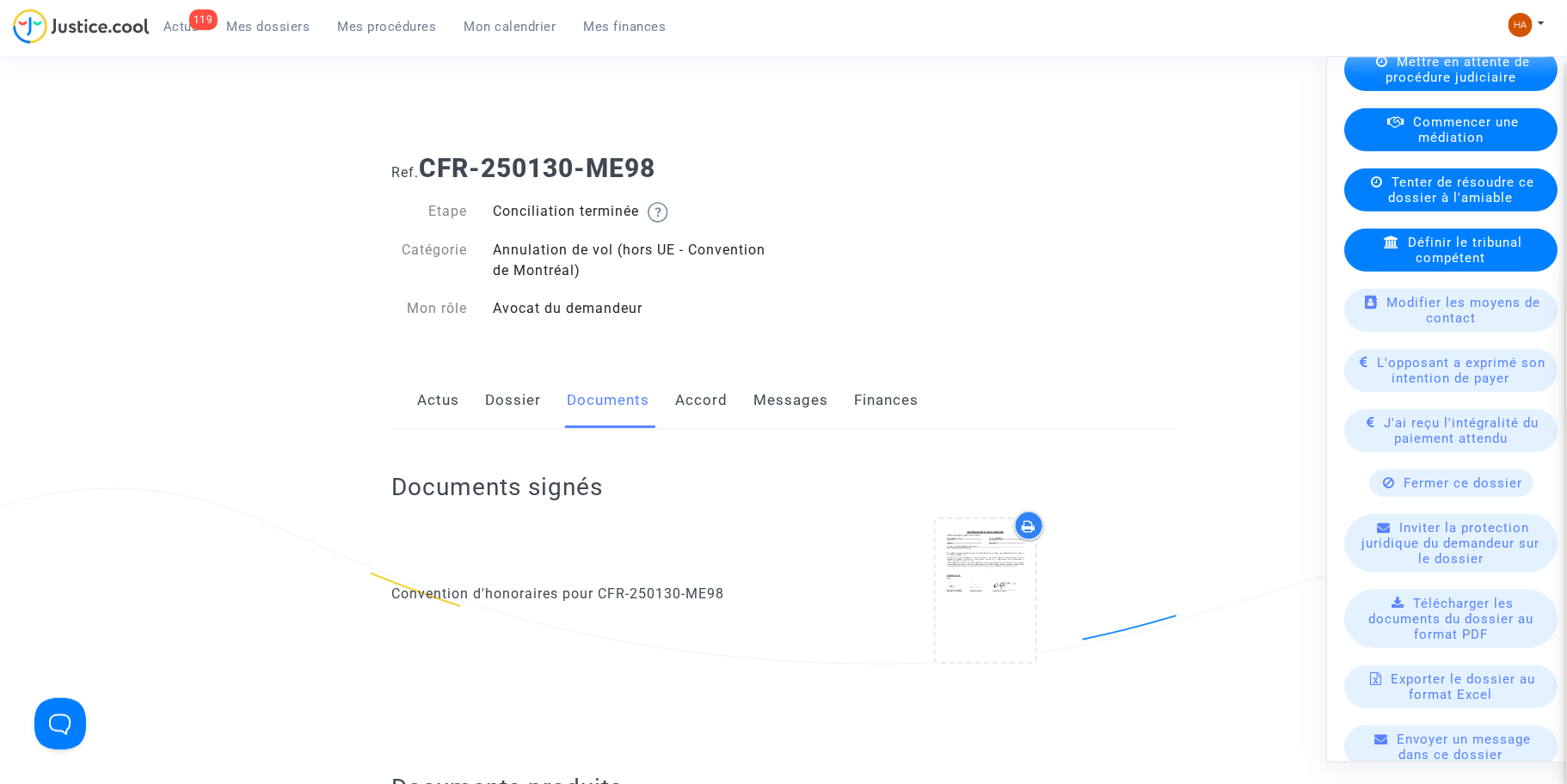 click on "Dossier" 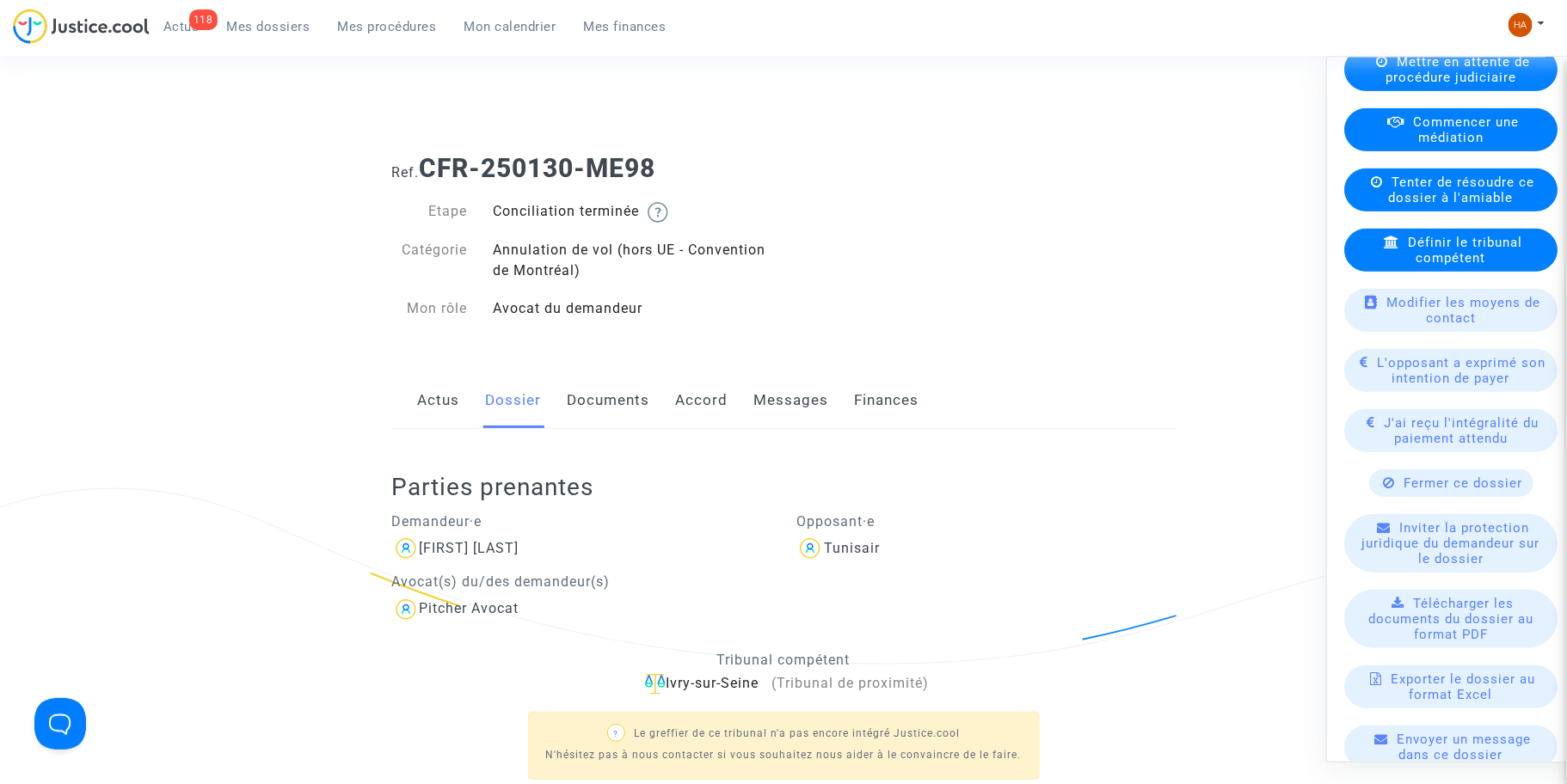 scroll, scrollTop: 430, scrollLeft: 48, axis: both 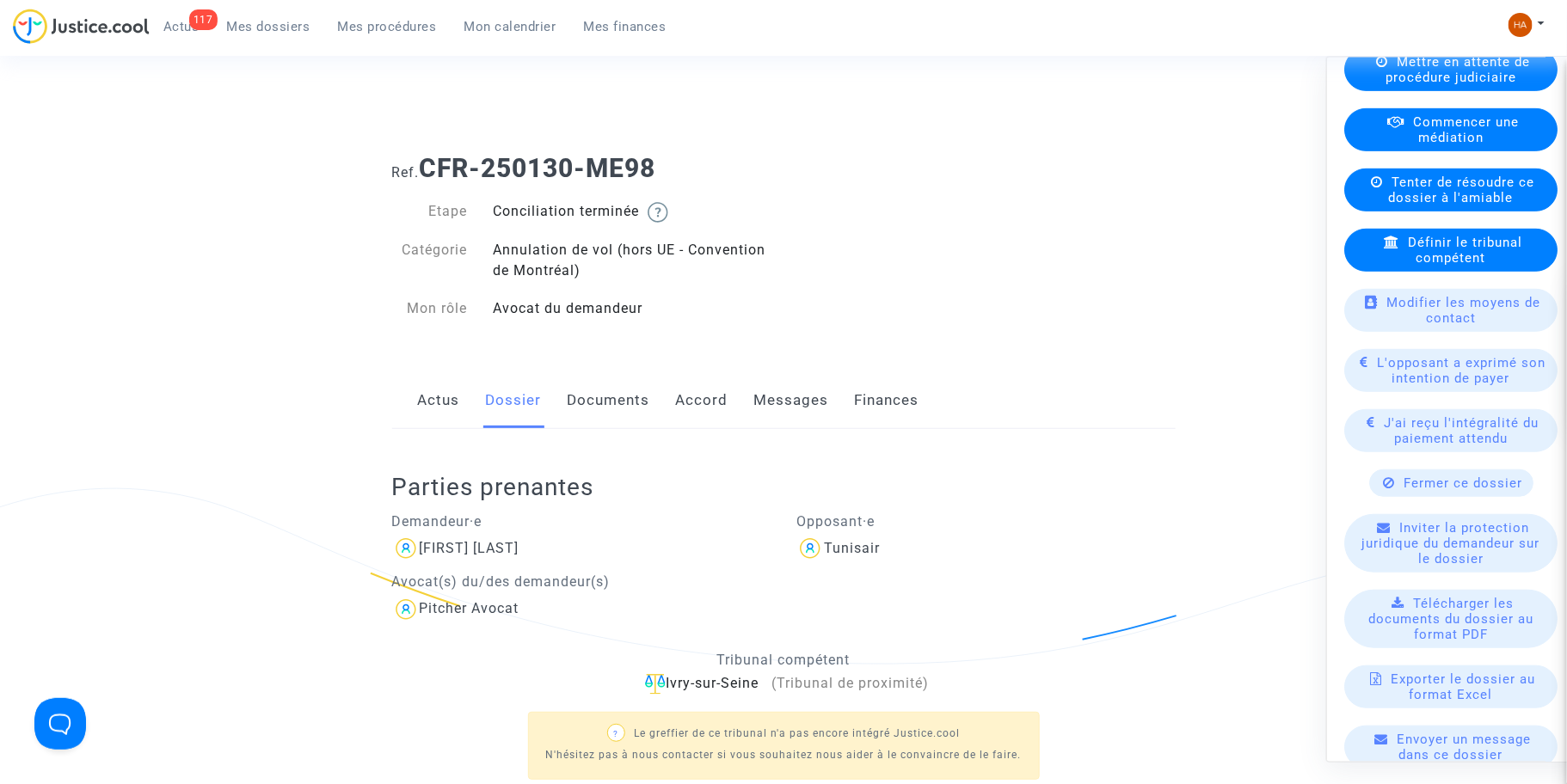 click on "Ref.  CFR-250130-ME98  Etape   Conciliation terminée       Catégorie   Annulation de vol (hors UE - Convention de Montréal)   Mon rôle   Avocat du demandeur   Actus   Dossier   Documents   Accord   Messages   Finances  Parties prenantes  Demandeur·e  Mohamed Ferid Lahouel  Avocat(s) du/des demandeur(s)  Pitcher Avocat  Opposant·e  Tunisair  Tribunal compétent     Ivry-sur-Seine      (Tribunal de proximité) ?  Le greffier de ce tribunal n'a pas encore intégré Justice.cool  N'hésitez pas à nous contacter si vous souhaitez nous aider à le convaincre de le faire.  Notes [25/04/2025]    RDV    Montreal    CONCILIATION    20250425-093410-134725    ALAINKACER     Afficher l'historique   Modifier la note  Actions possibles Demander/renseigner des informations Mettre en attente de procédure judiciaire Commencer une médiation Tenter de résoudre ce dossier à l'amiable Définir le tribunal compétent Modifier les moyens de contact L'opposant a exprimé son intention de payer Fermer ce dossier  *  * ?" at bounding box center (784, 1939) 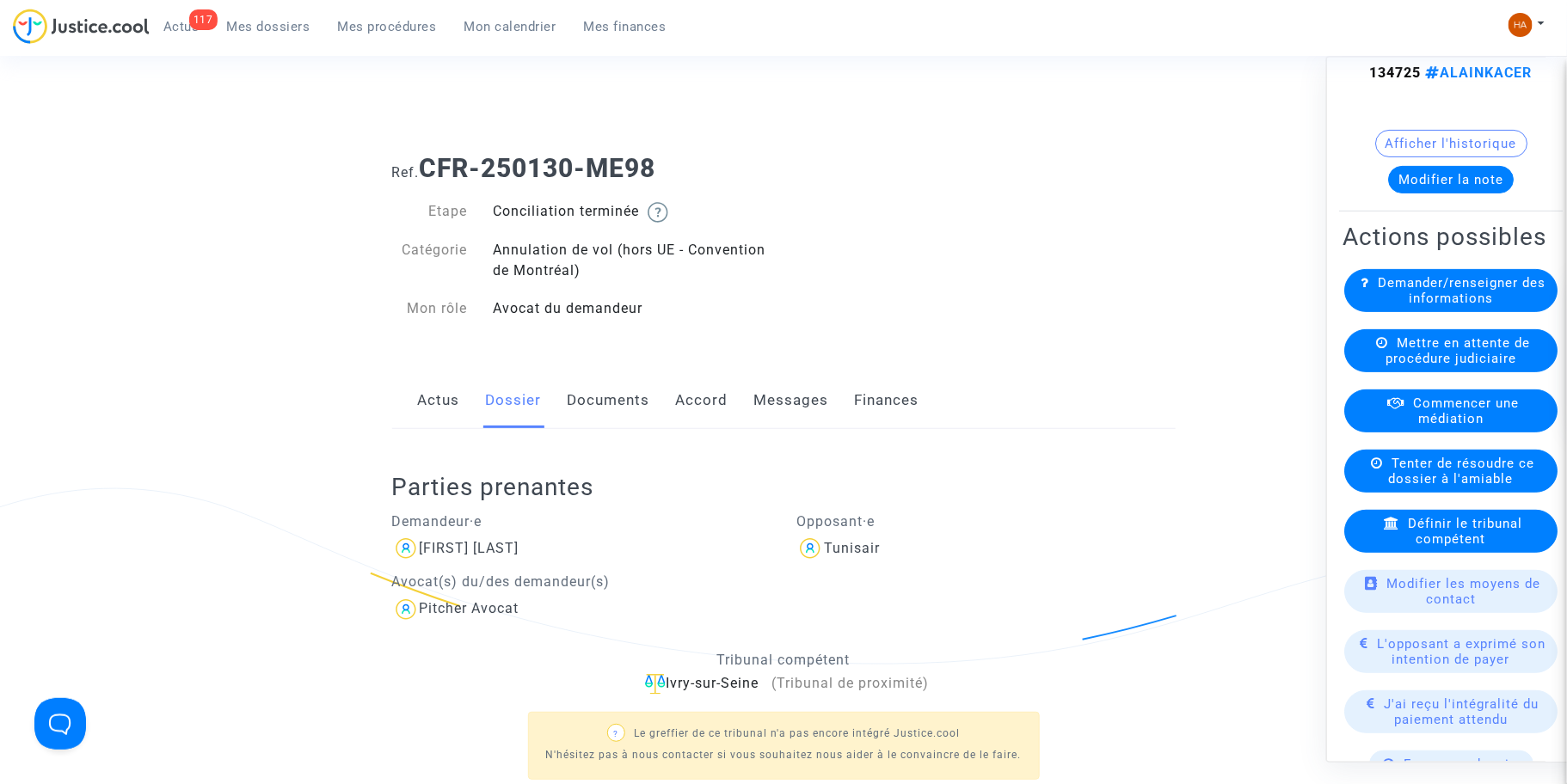 scroll, scrollTop: 0, scrollLeft: 0, axis: both 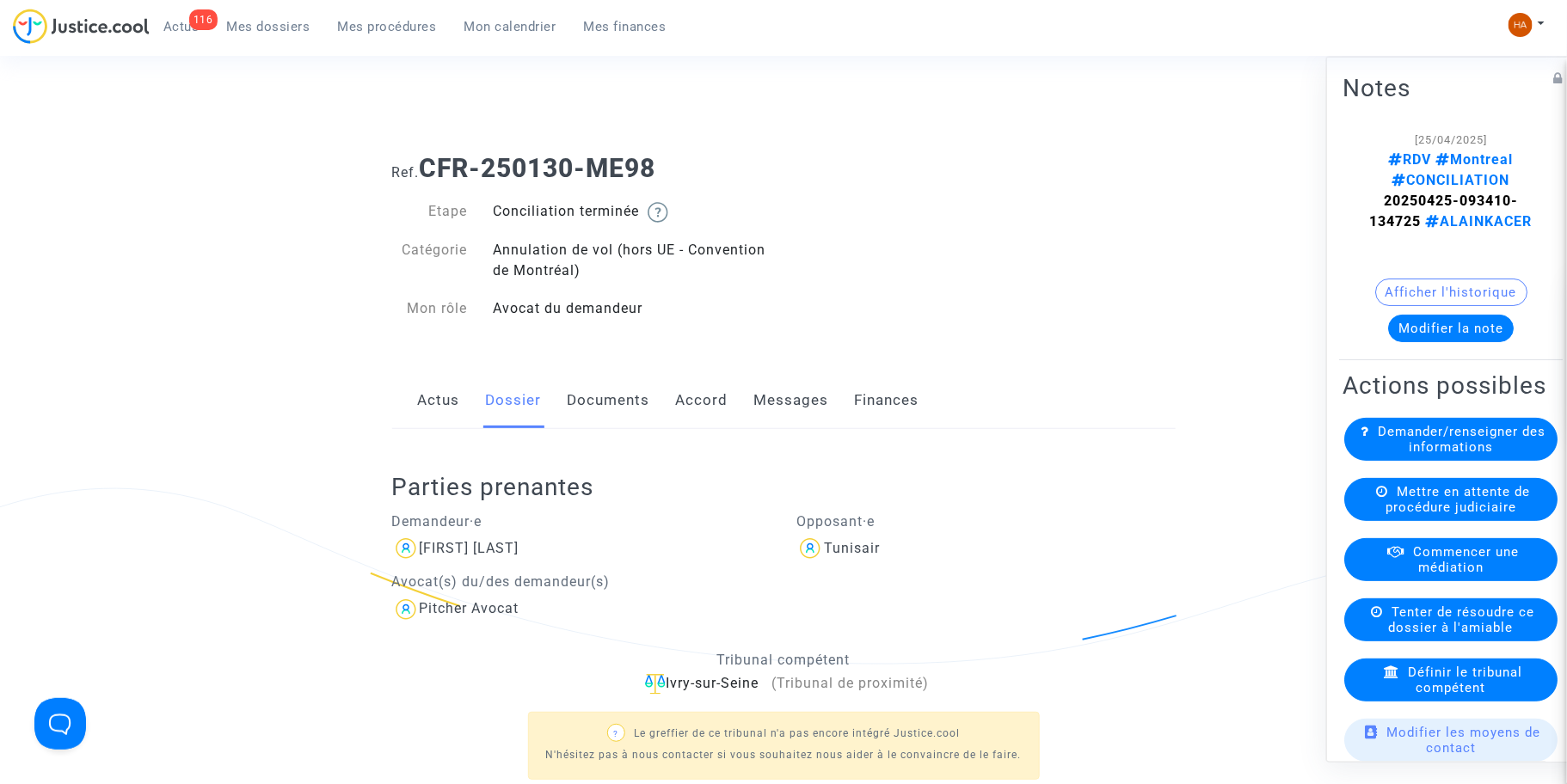 click on "Ref.  CFR-250130-ME98  Etape   Conciliation terminée       Catégorie   Annulation de vol (hors UE - Convention de Montréal)   Mon rôle   Avocat du demandeur   Actus   Dossier   Documents   Accord   Messages   Finances  Parties prenantes  Demandeur·e  Mohamed Ferid Lahouel  Avocat(s) du/des demandeur(s)  Pitcher Avocat  Opposant·e  Tunisair  Tribunal compétent     Ivry-sur-Seine      (Tribunal de proximité) ?  Le greffier de ce tribunal n'a pas encore intégré Justice.cool  N'hésitez pas à nous contacter si vous souhaitez nous aider à le convaincre de le faire.  Notes [25/04/2025]    RDV    Montreal    CONCILIATION    20250425-093410-134725    ALAINKACER     Afficher l'historique   Modifier la note  Actions possibles Demander/renseigner des informations Mettre en attente de procédure judiciaire Commencer une médiation Tenter de résoudre ce dossier à l'amiable Définir le tribunal compétent Modifier les moyens de contact L'opposant a exprimé son intention de payer Fermer ce dossier  *  * ?" at bounding box center [784, 1939] 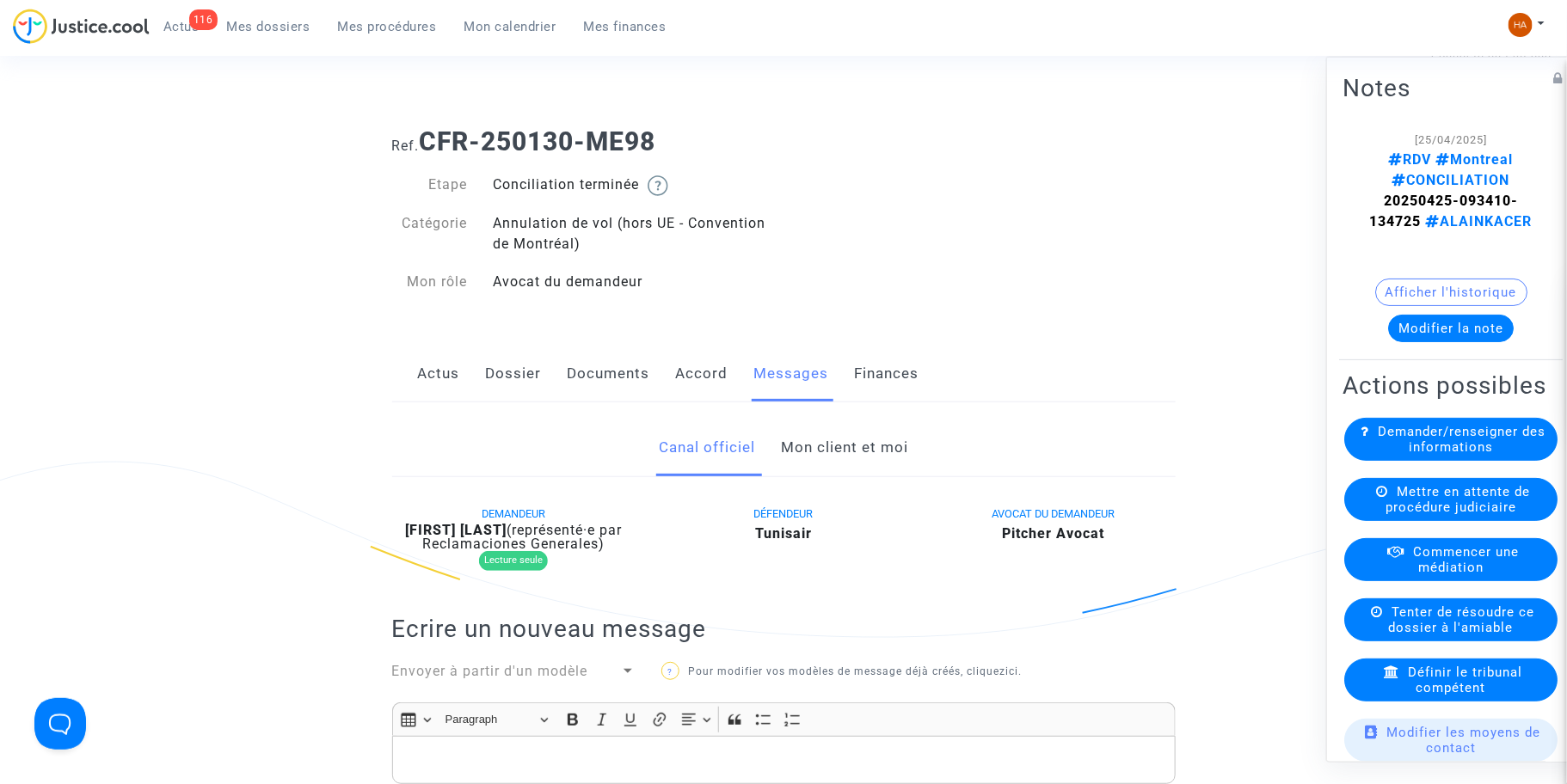 scroll, scrollTop: 0, scrollLeft: 0, axis: both 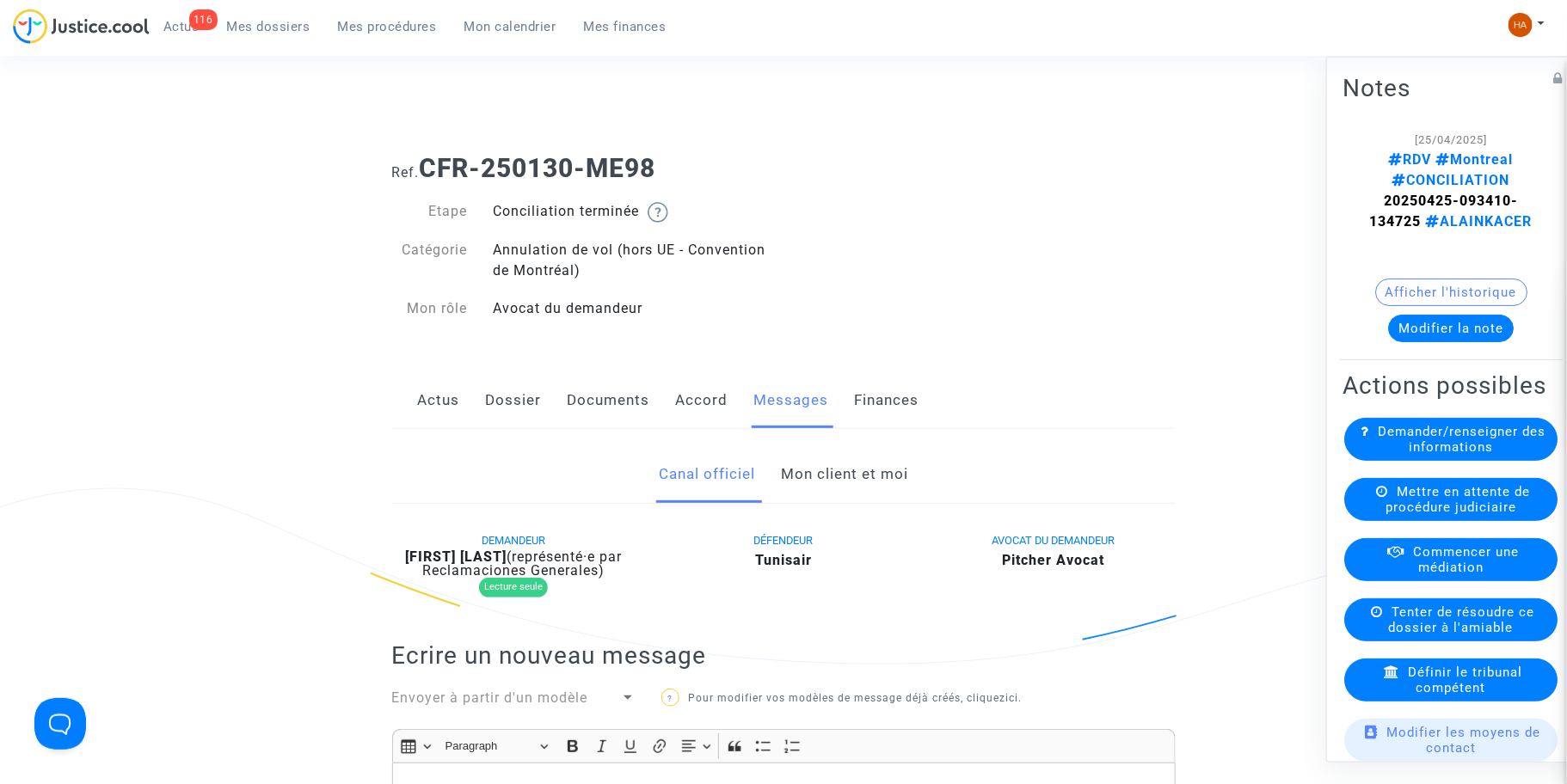 click on "Mon client et moi" 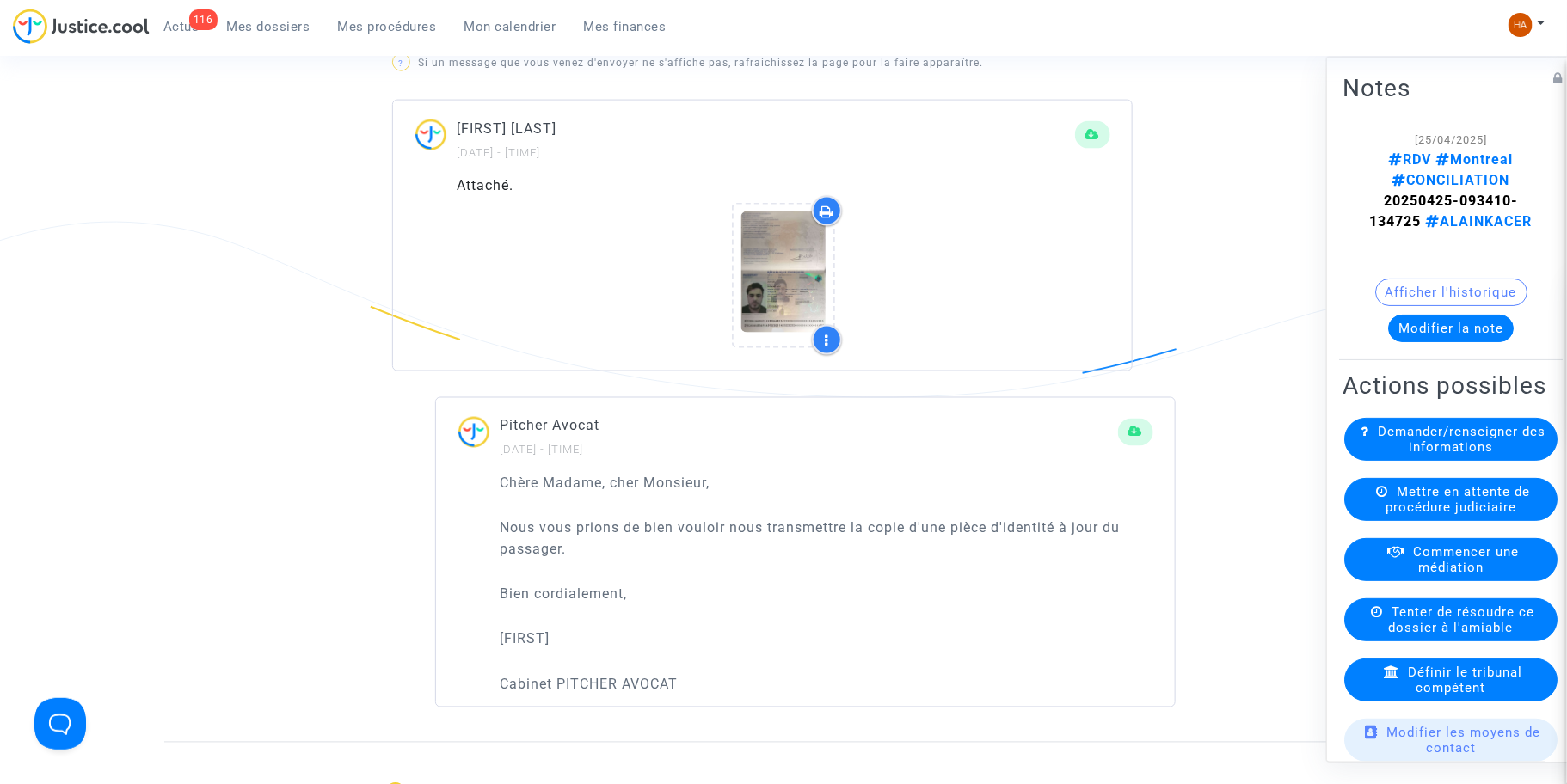 scroll, scrollTop: 1182, scrollLeft: 0, axis: vertical 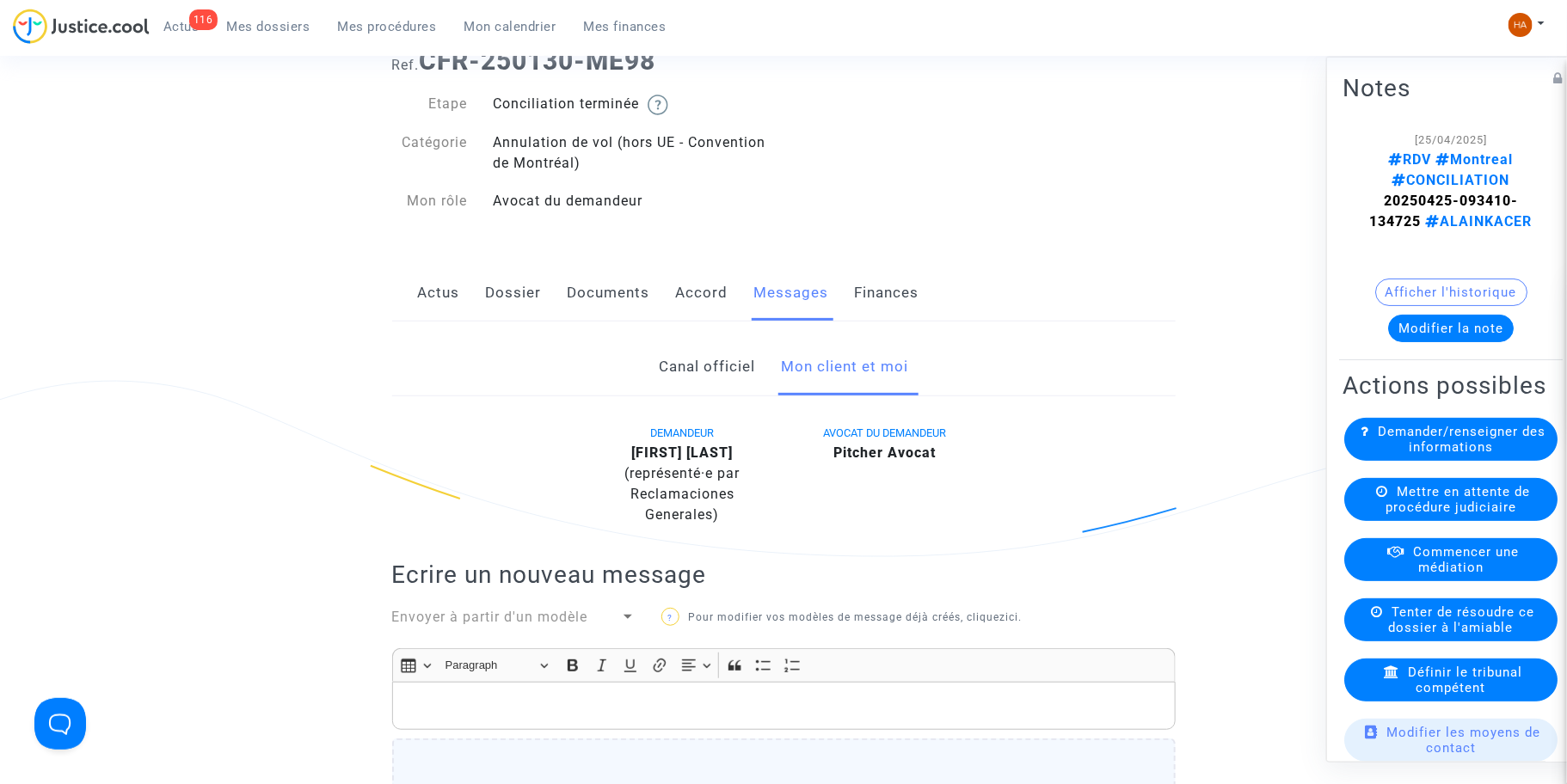 click on "Ref.  CFR-250130-ME98  Etape   Conciliation terminée       Catégorie   Annulation de vol (hors UE - Convention de Montréal)   Mon rôle   Avocat du demandeur   Actus   Dossier   Documents   Accord   Messages   Finances   Canal officiel   Mon client et moi   DEMANDEUR  Mohamed Ferid Lahouel  (représenté·e par Reclamaciones Generales)  AVOCAT DU DEMANDEUR  Pitcher Avocat Ecrire un nouveau message Envoyer à partir d'un modèle ?  Pour modifier vos modèles de message déjà créés, cliquez  ici .  Rich Text Editor Insert table Insert table Heading Paragraph Paragraph Heading 1 Heading 2 Heading 3 Bold (CTRL+B) Bold Italic (CTRL+I) Italic Underline (CTRL+U) Underline Link (Ctrl+K) Link Text alignment Text alignment Align left Align left Align right Align right Align center Align center Justify Justify Block quote Block quote Bulleted List Bulleted List Numbered List Numbered List  Faites glisser vos fichiers ici ou cliquez dans le carré bleu pour téléverser vos documents  ? ?  sera stocké ici.  ?" 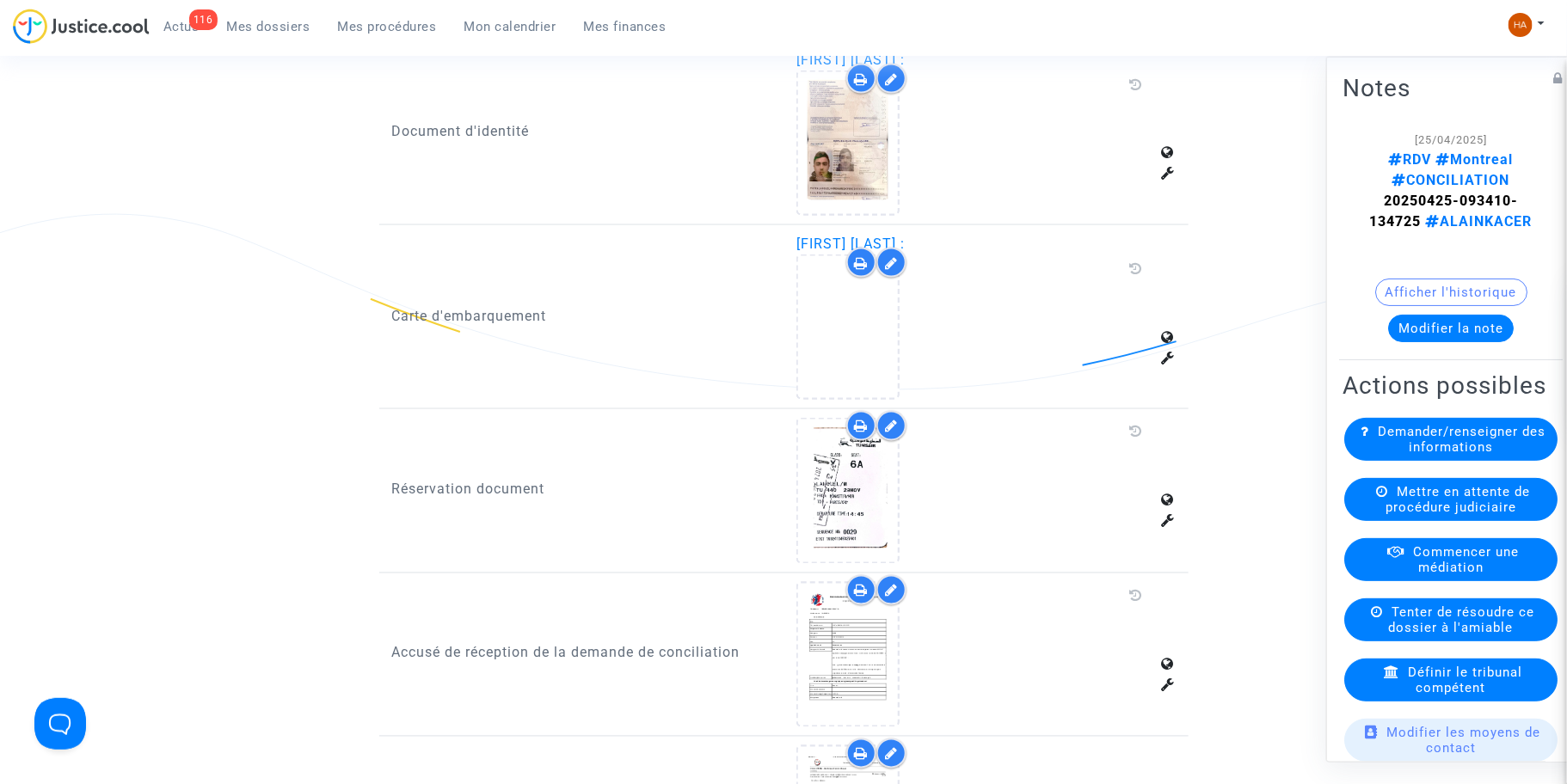 scroll, scrollTop: 1075, scrollLeft: 0, axis: vertical 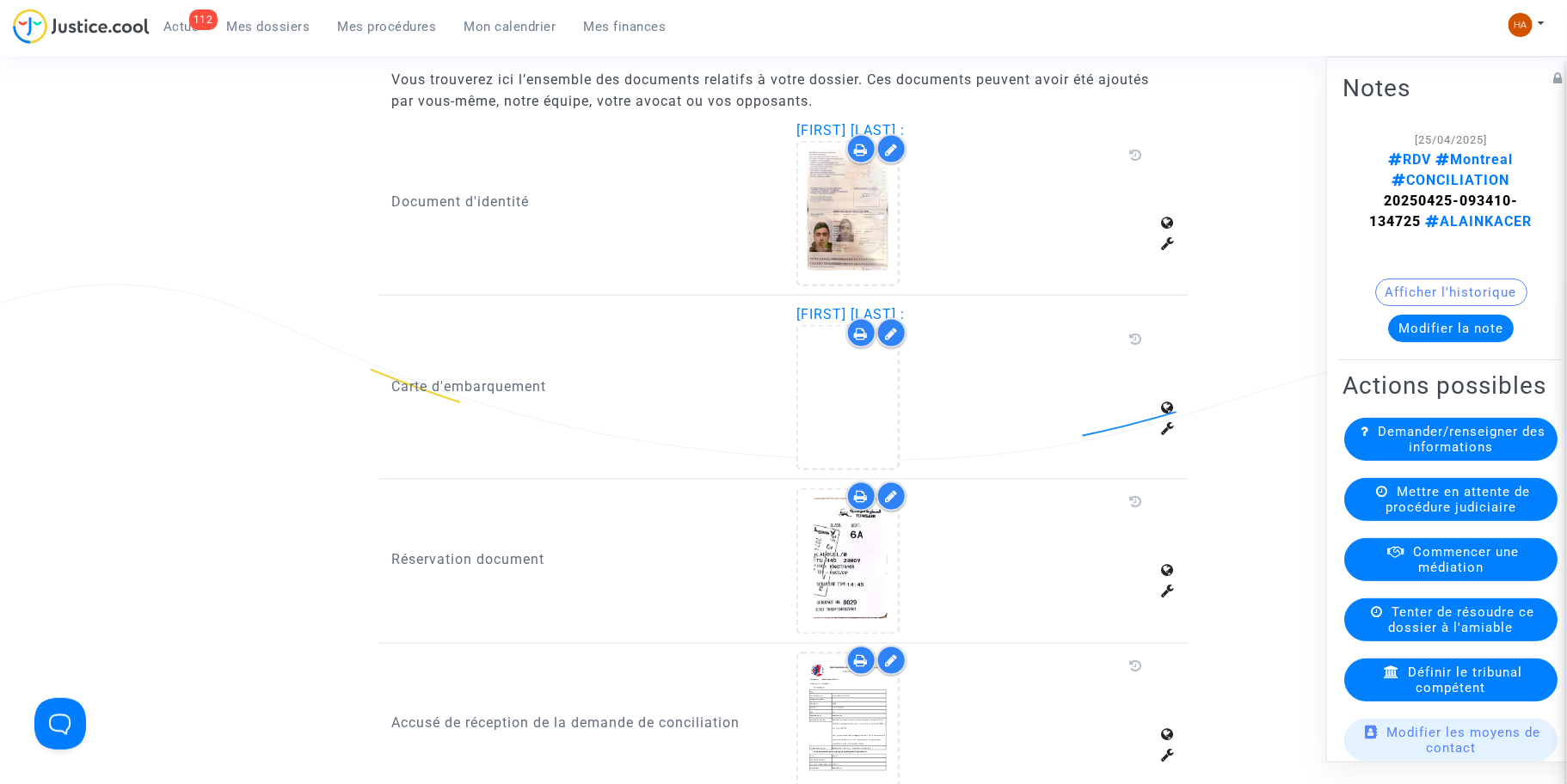 click on "Ref.  CFR-250130-ME98  Etape   Conciliation terminée       Catégorie   Annulation de vol (hors UE - Convention de Montréal)   Mon rôle   Avocat du demandeur   Actus   Dossier   Documents   Accord   Messages   Finances  Documents signés Convention d'honoraires pour CFR-250130-ME98     Documents produits  Faites glisser vos fichiers ici ou cliquez dans le carré bleu pour téléverser vos documents  Documents téléchargés Vous trouverez ici l’ensemble des documents relatifs à votre dossier. Ces documents peuvent avoir été ajoutés par vous-même, notre équipe, votre avocat ou vos opposants.  Document d'identité  Mohamed Ferid Lahouel :      Carte d'embarquement  Mohamed Ferid Lahouel :      Réservation document       Accusé de réception de la demande de conciliation      Réclamation à la compagnie (datée)      Rapport du vol      Ajouter une information  Notes [25/04/2025]    RDV    Montreal    CONCILIATION    20250425-093410-134725    ALAINKACER     Afficher l'historique  Actions" at bounding box center (784, 165) 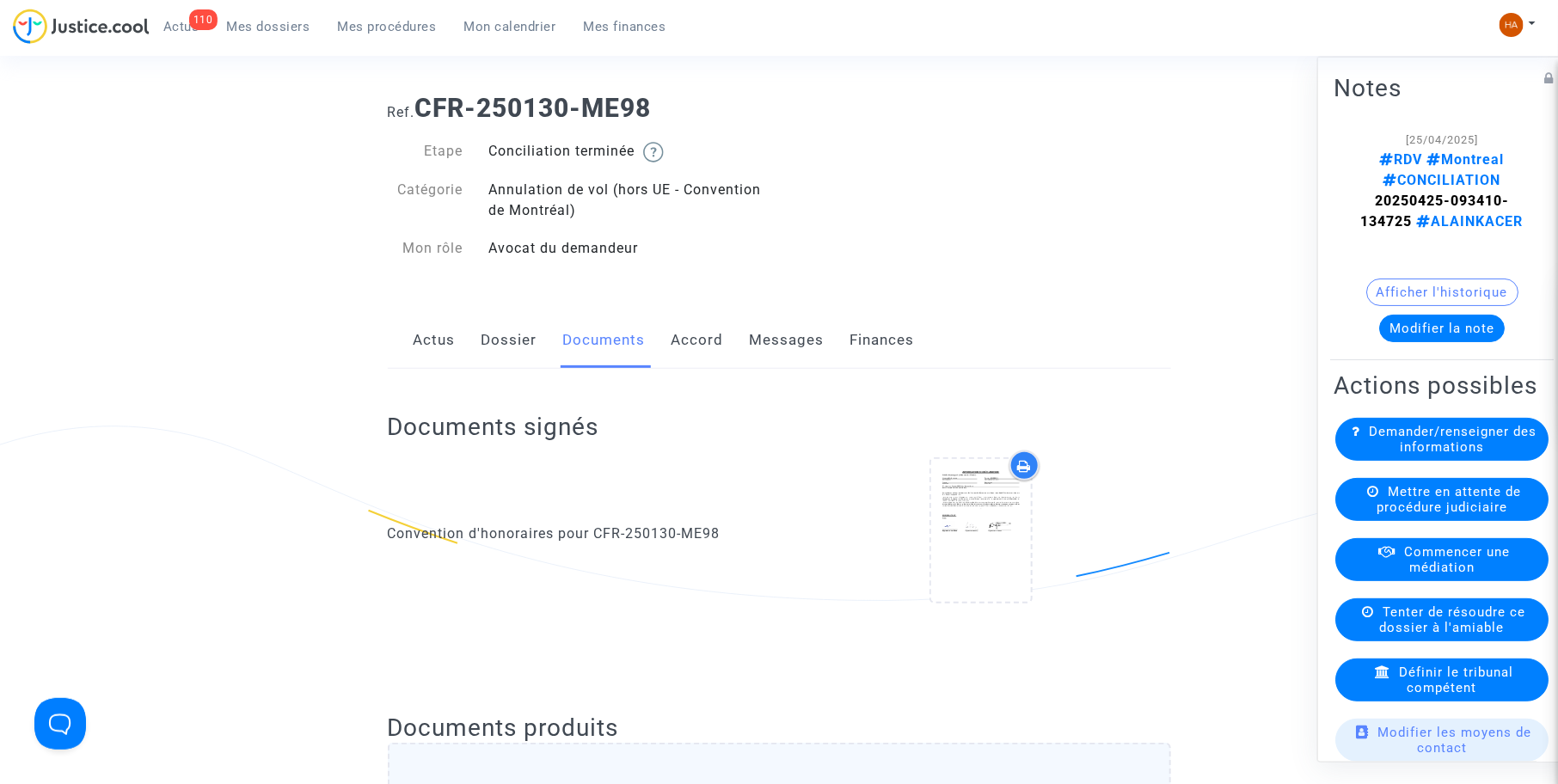 scroll, scrollTop: 0, scrollLeft: 0, axis: both 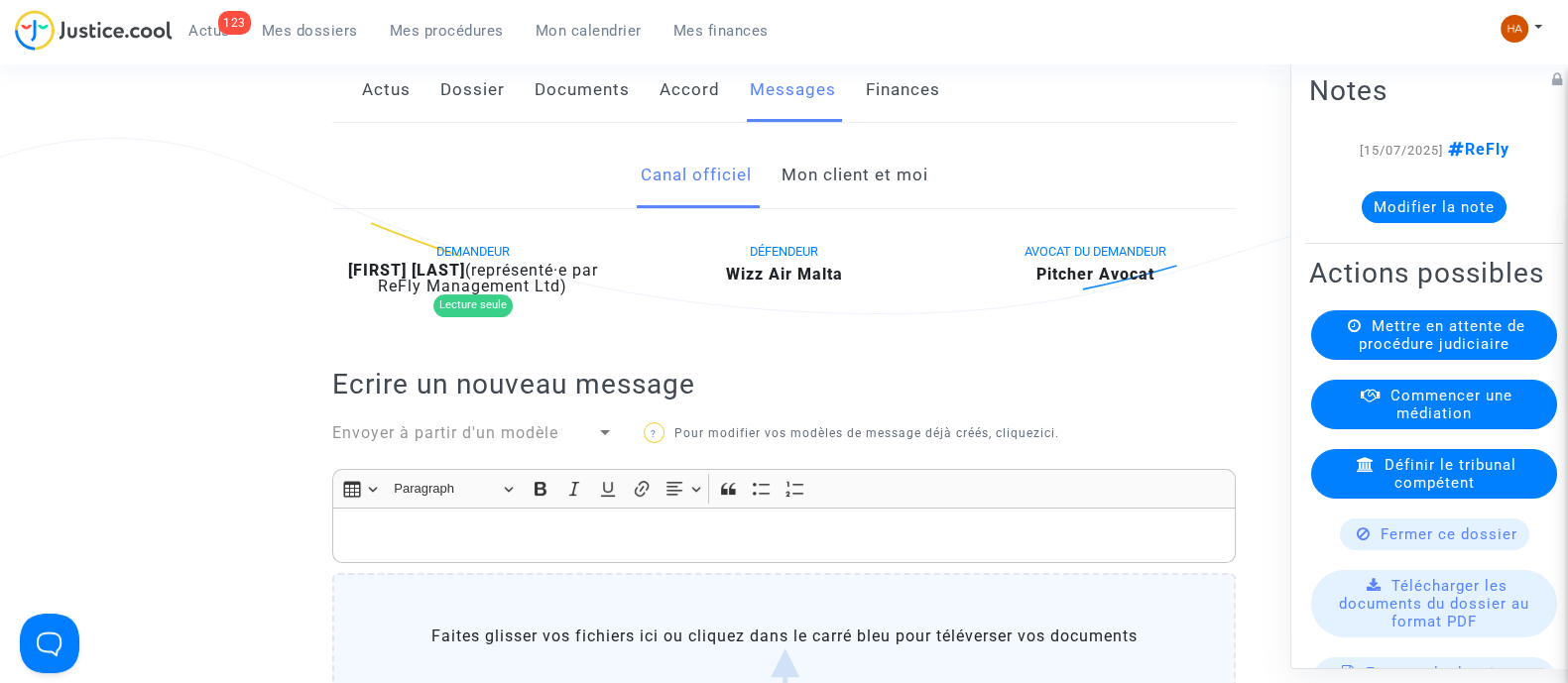 click on "Mon client et moi" 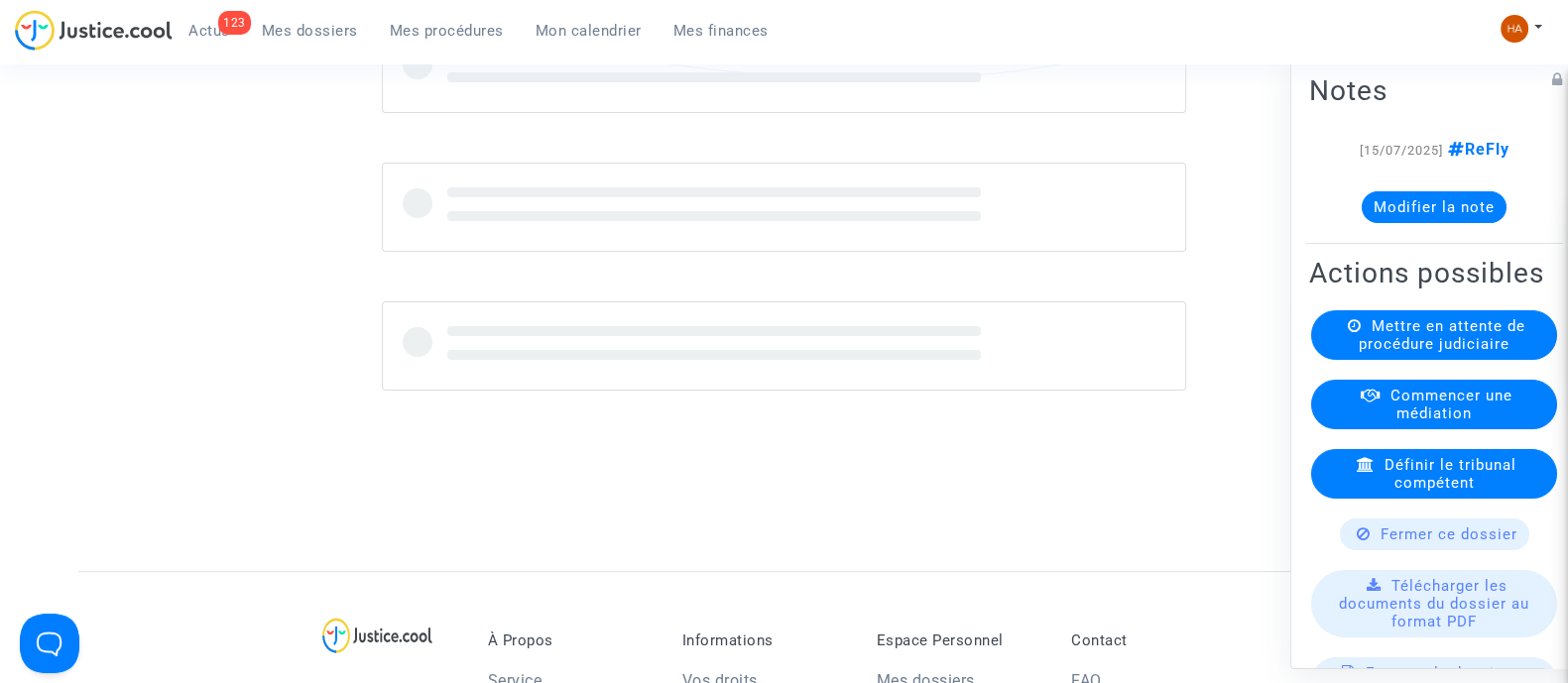 scroll, scrollTop: 620, scrollLeft: 0, axis: vertical 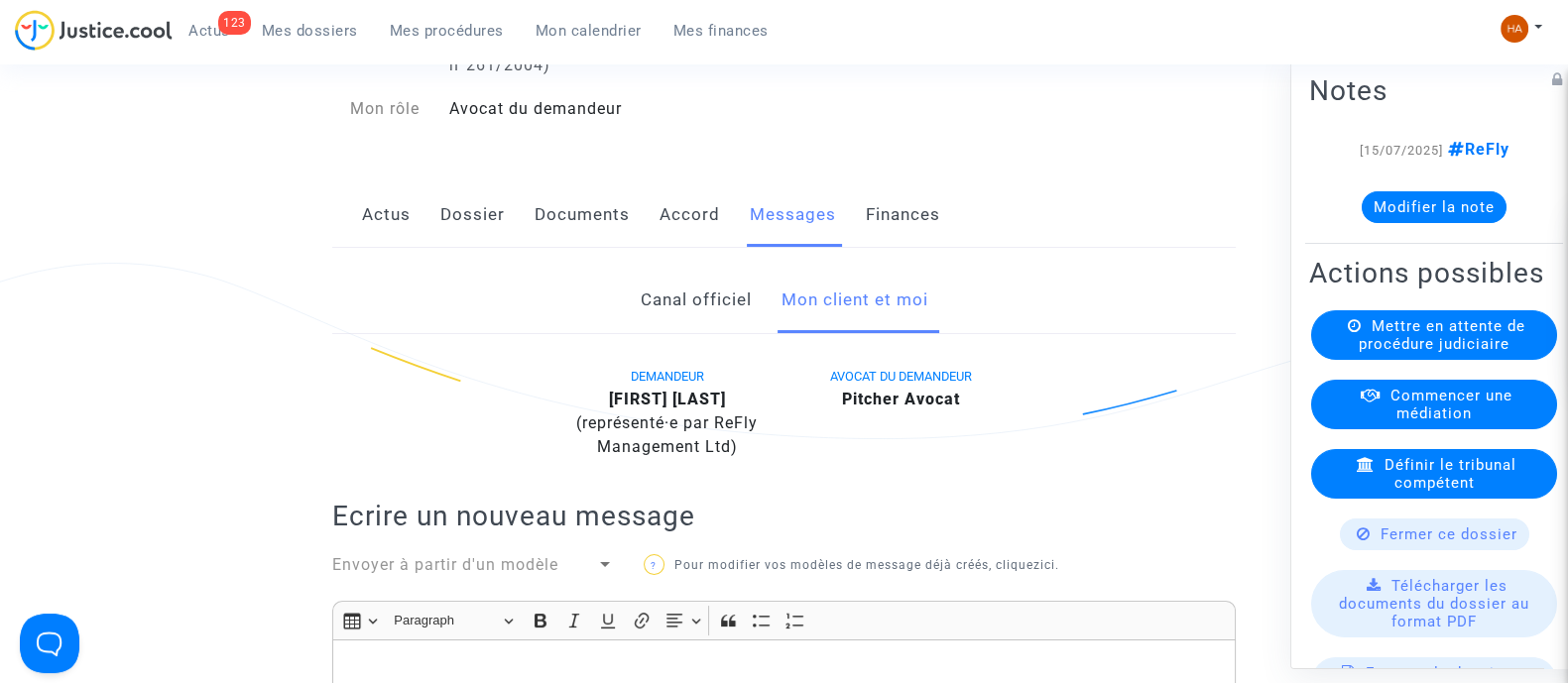 click on "Accord" 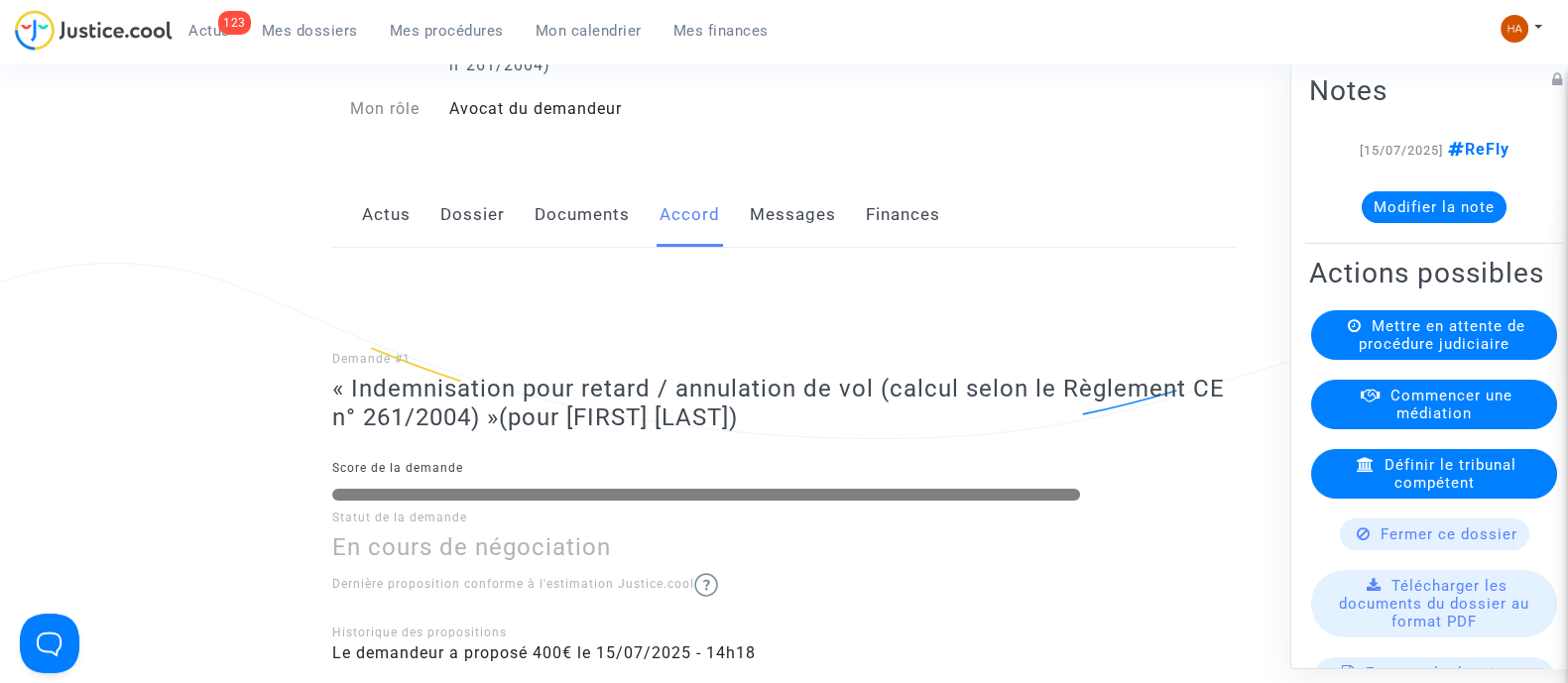 click on "Messages" 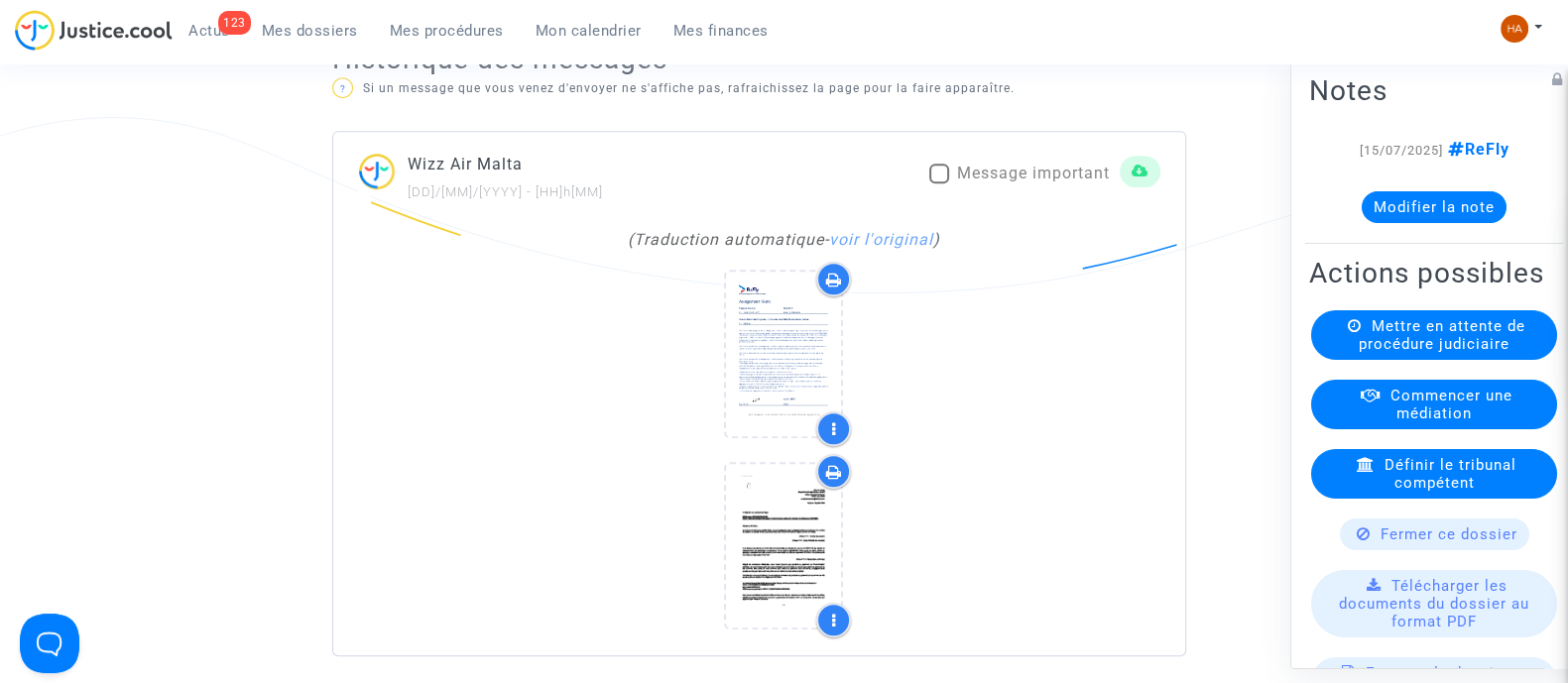 scroll, scrollTop: 1363, scrollLeft: 0, axis: vertical 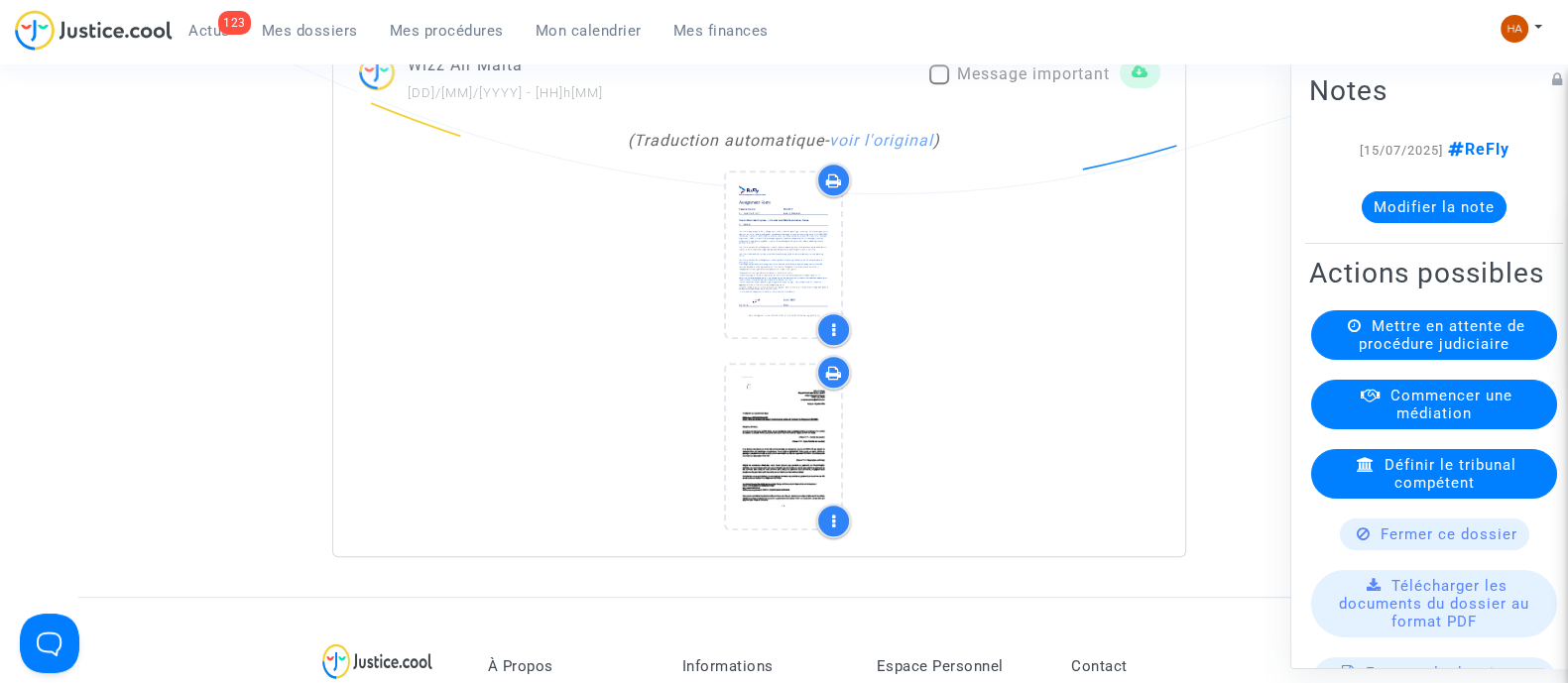 click at bounding box center (939, 74) 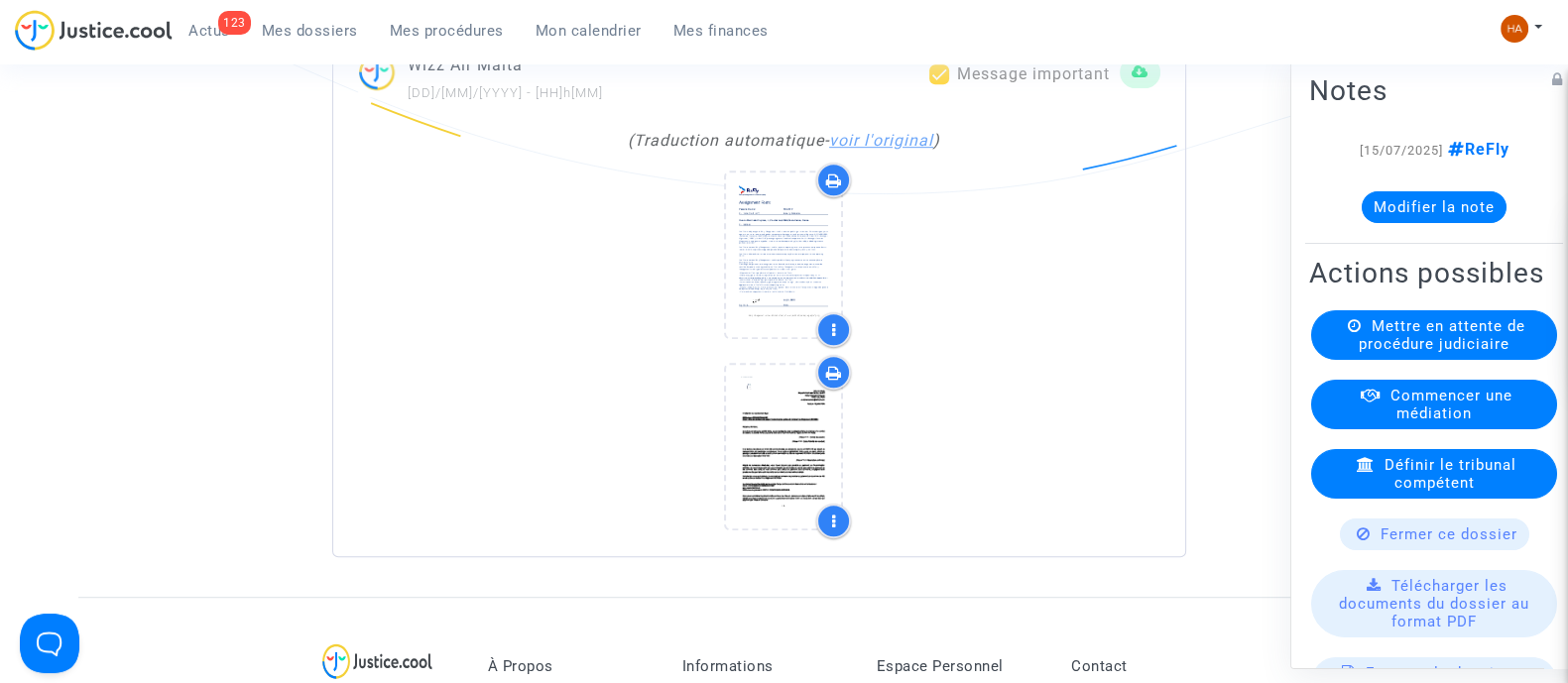 click on "Wizz Air Malta  [DD]/[MM]/[YYYY] - [HH]h[MM]     Message important   ( Traduction automatique   -  voir l'original )" 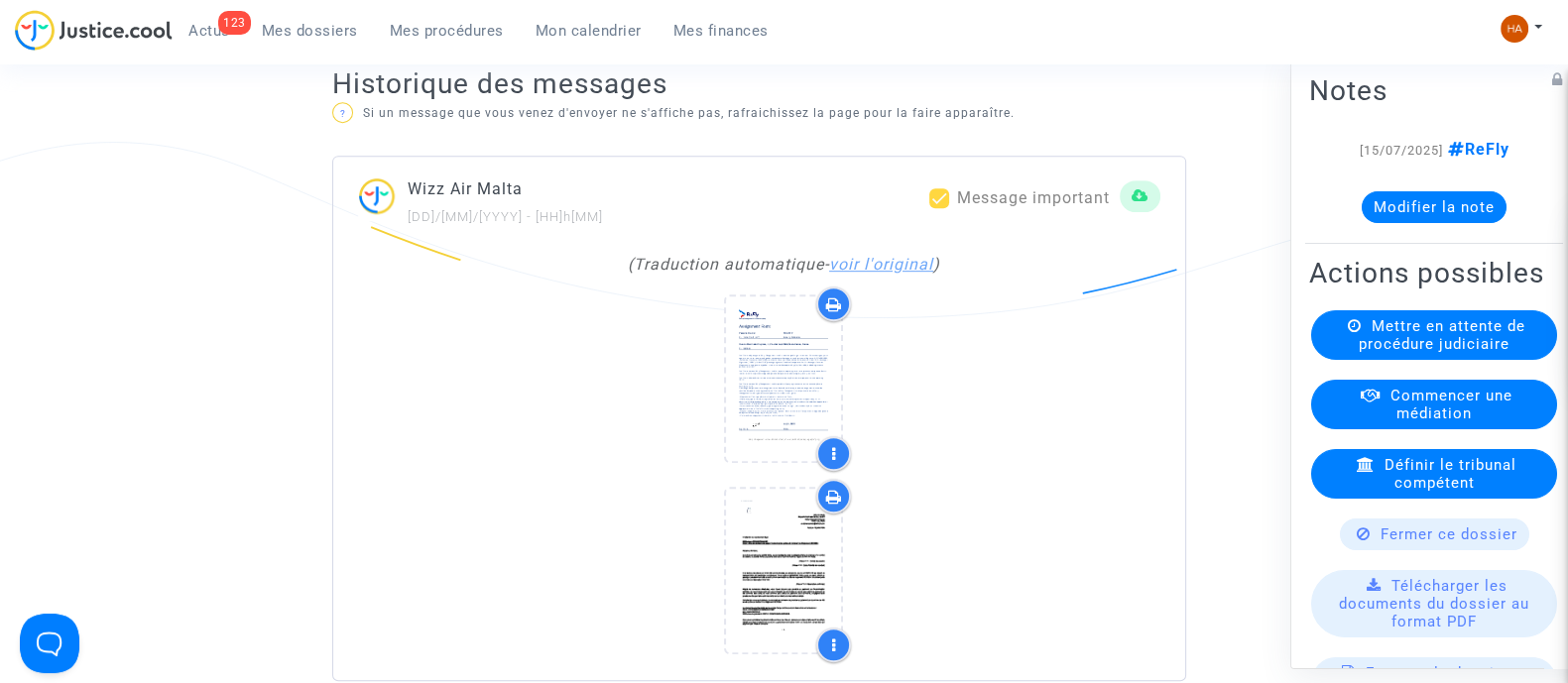 click on "voir l'original" 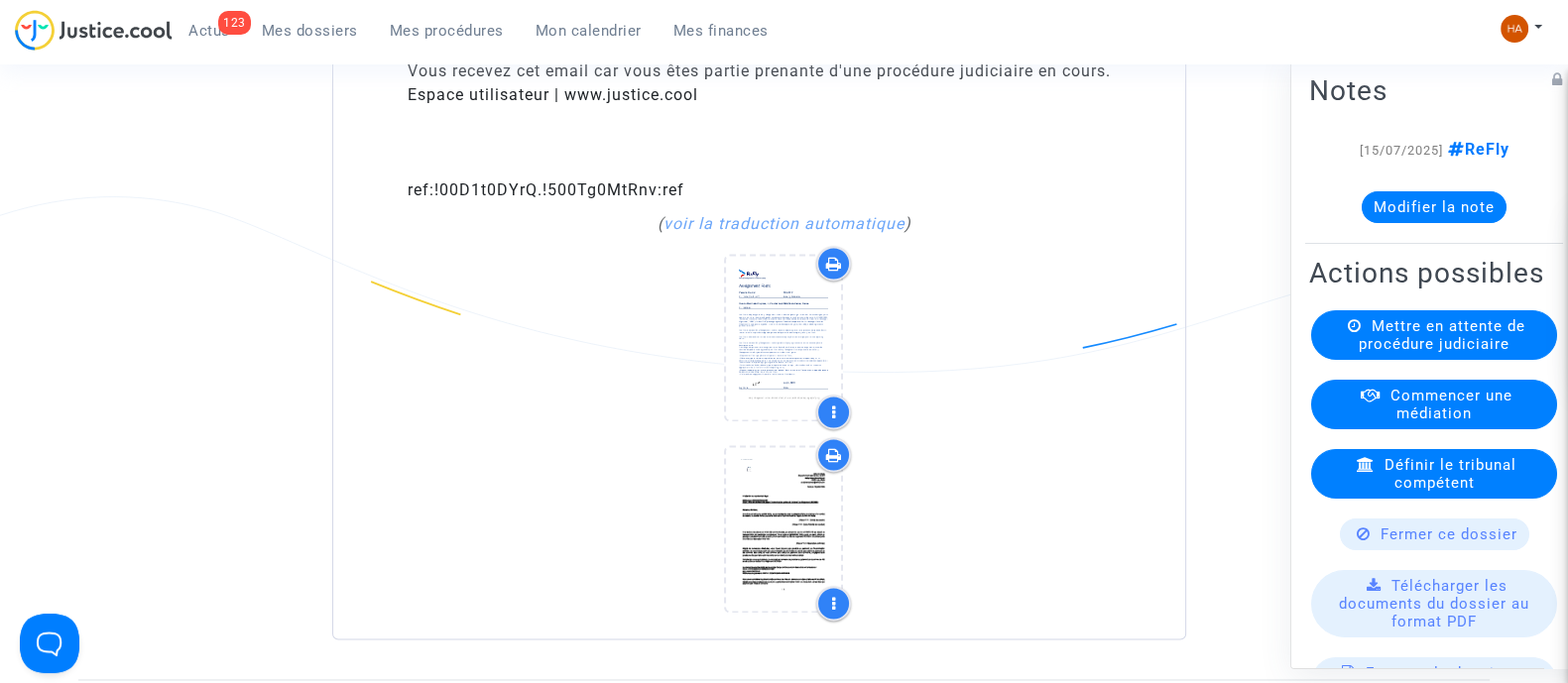 scroll, scrollTop: 3802, scrollLeft: 0, axis: vertical 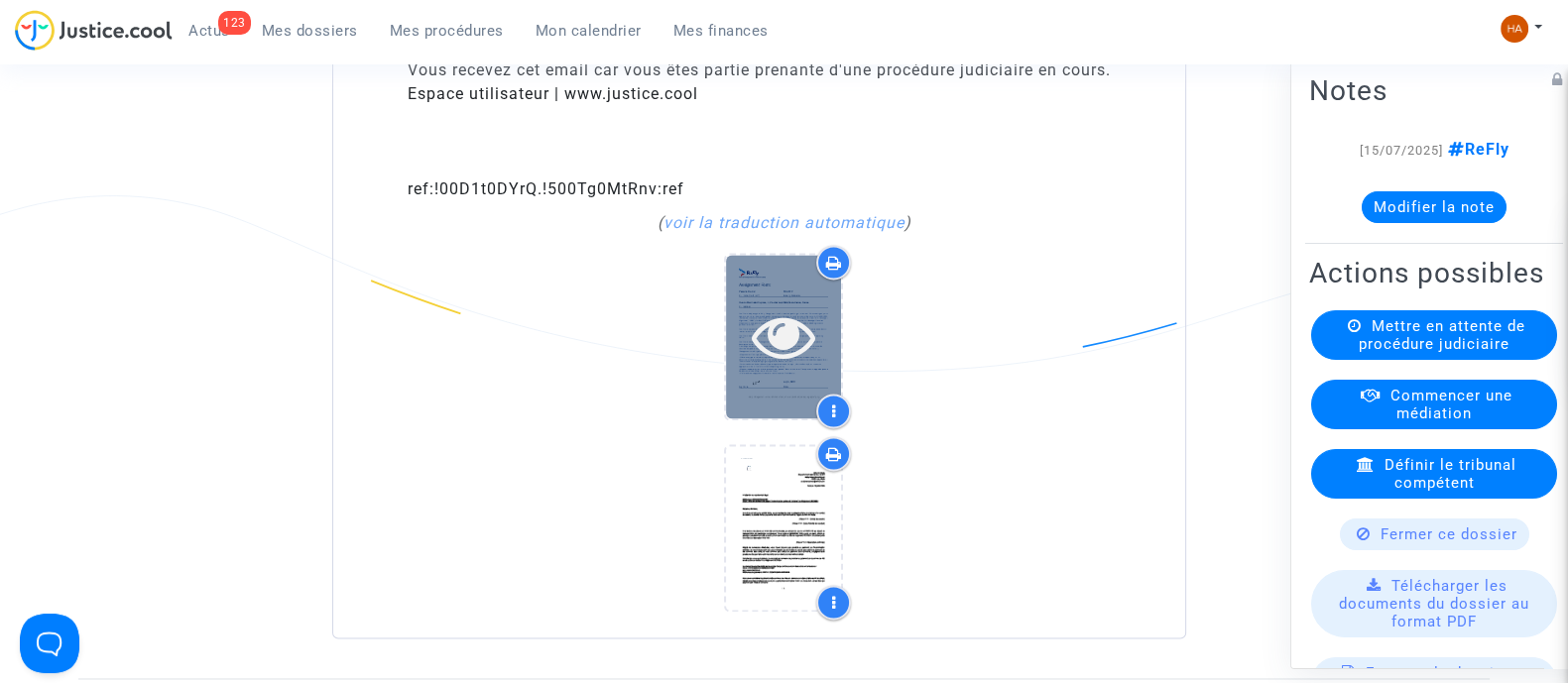 click at bounding box center (784, 336) 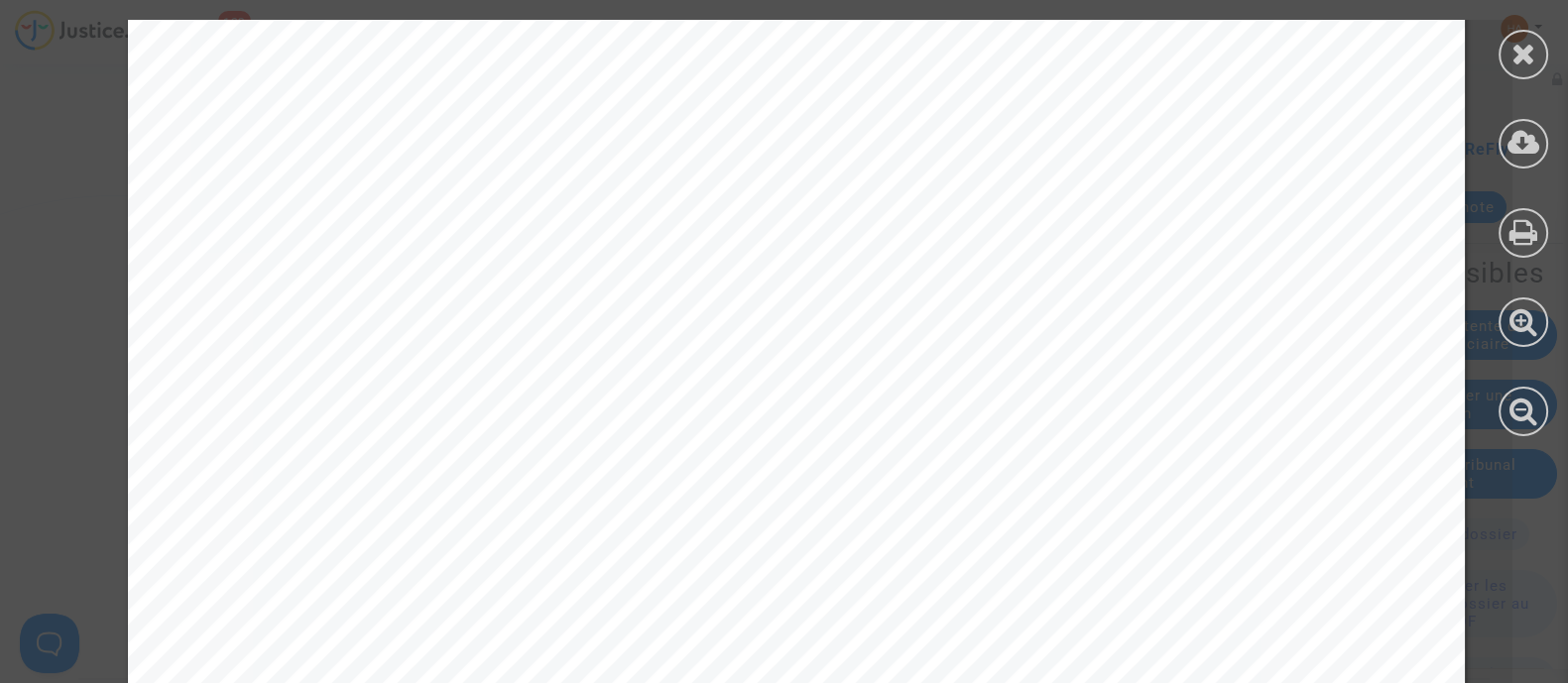 scroll, scrollTop: 508, scrollLeft: 0, axis: vertical 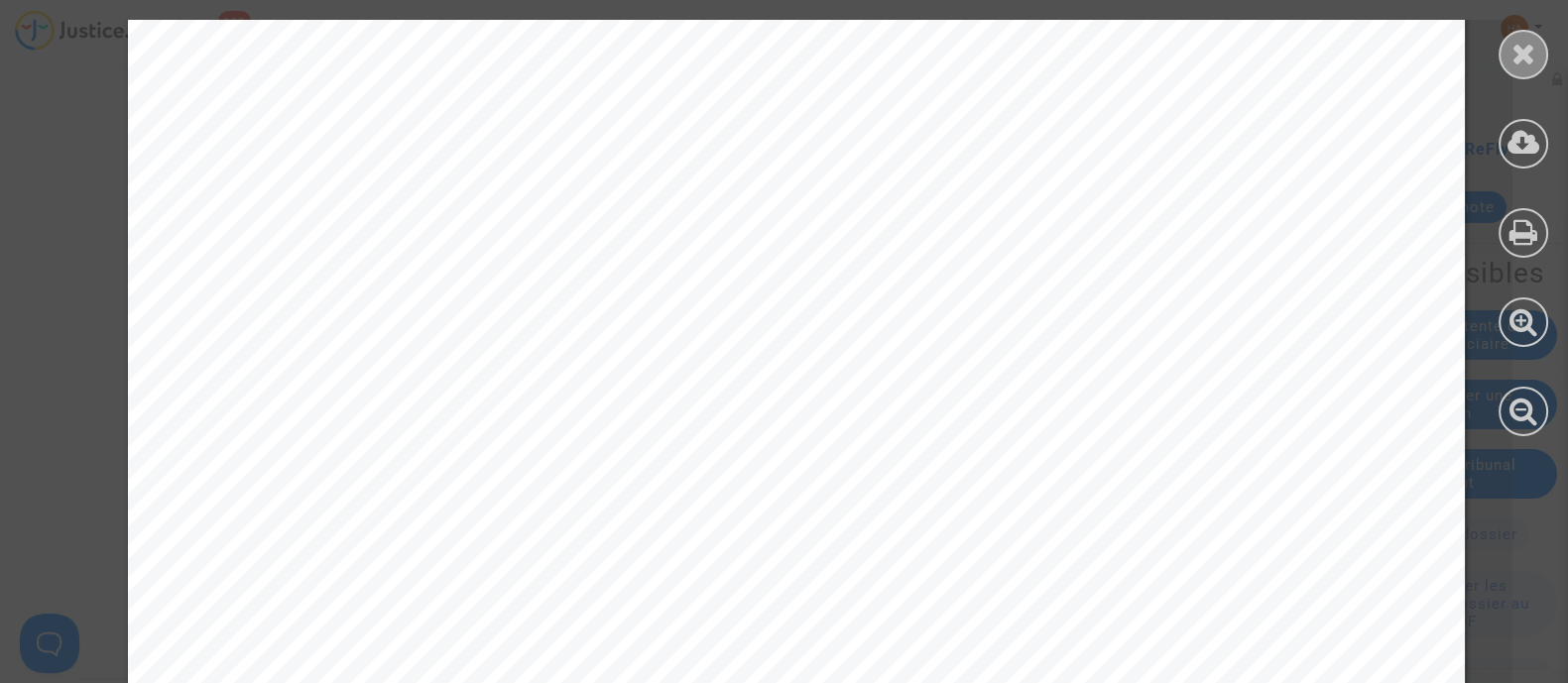 click at bounding box center [1523, 55] 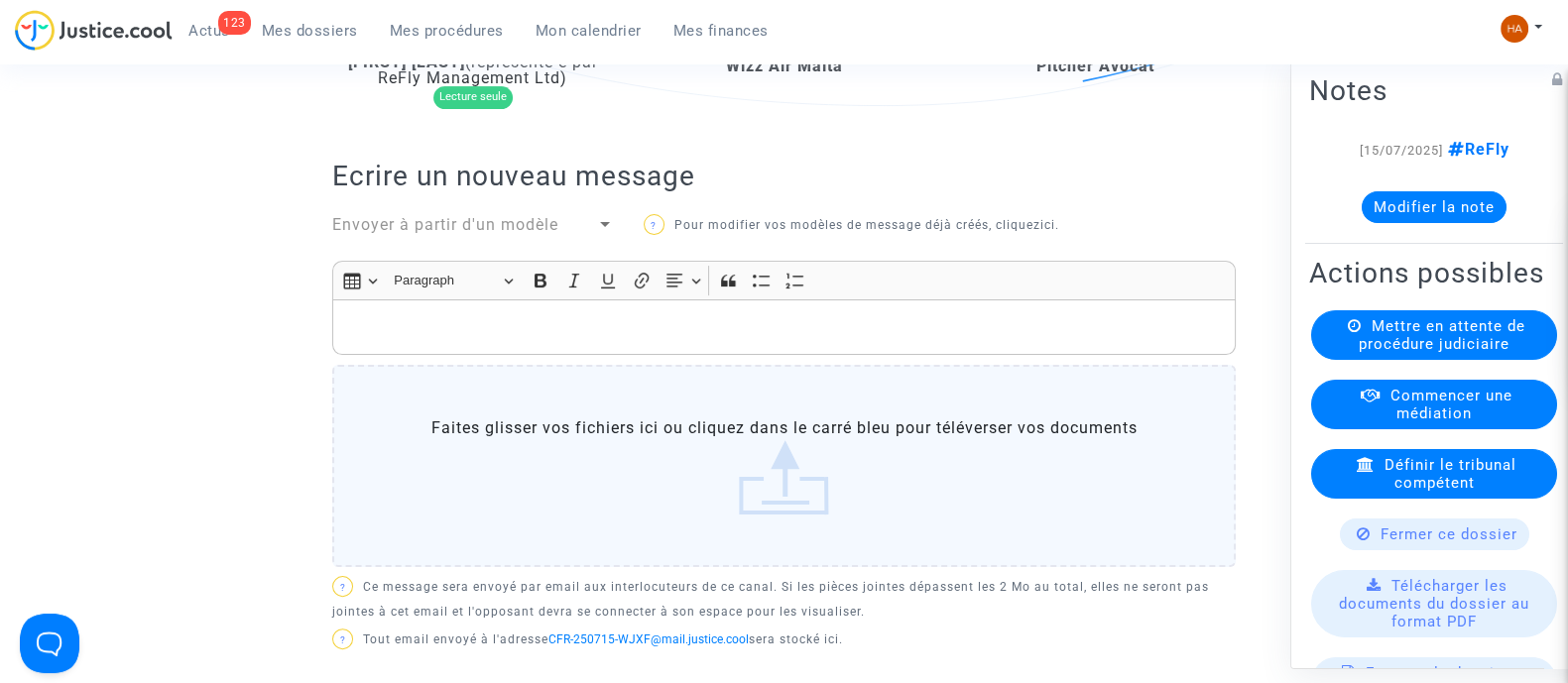 scroll, scrollTop: 0, scrollLeft: 0, axis: both 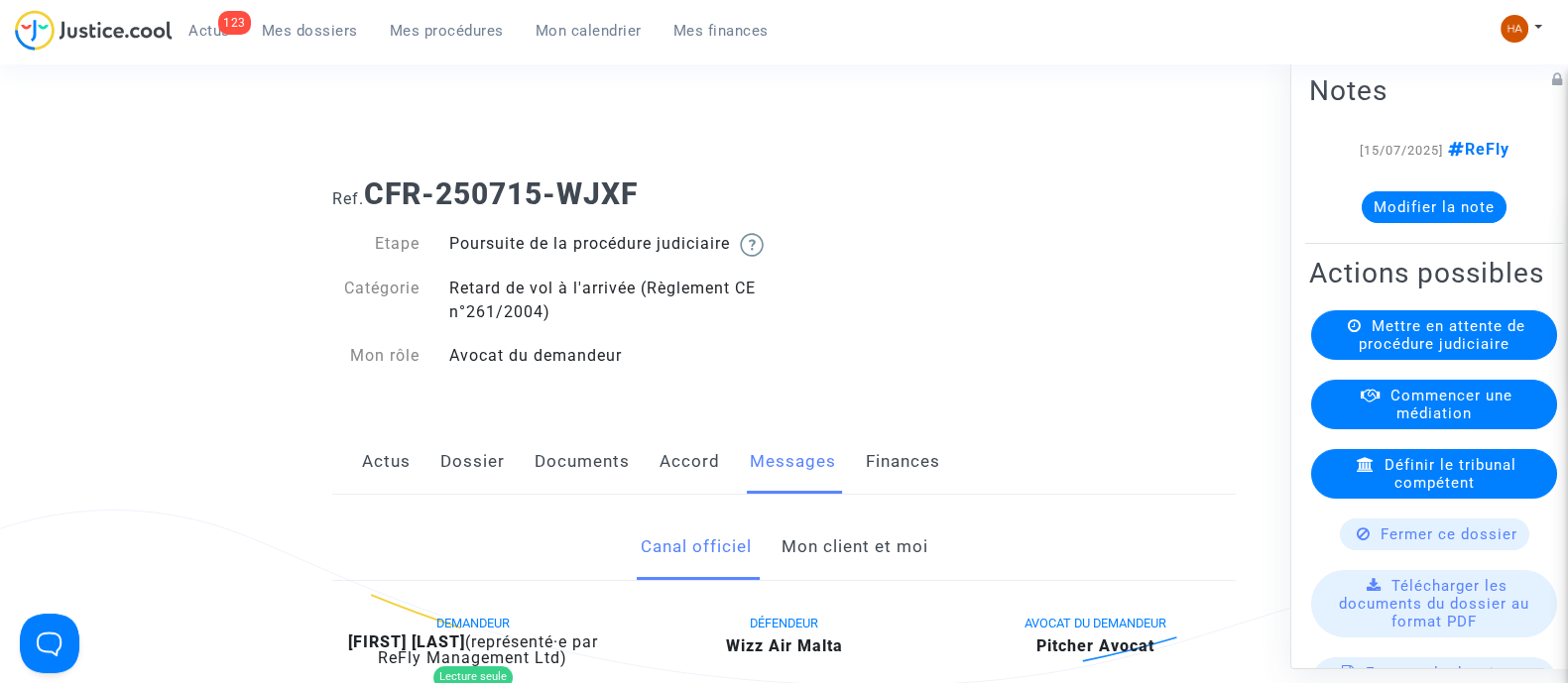click on "Documents" 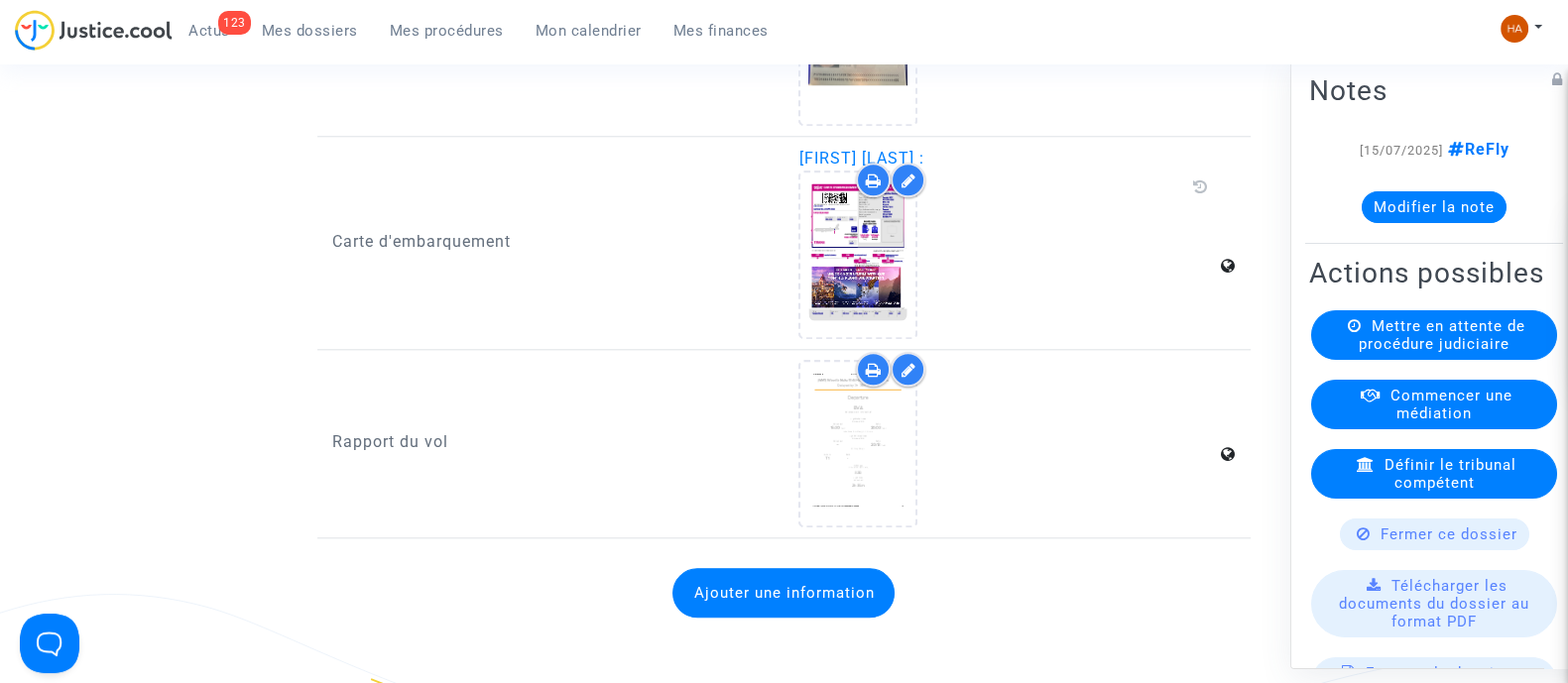 scroll, scrollTop: 2540, scrollLeft: 0, axis: vertical 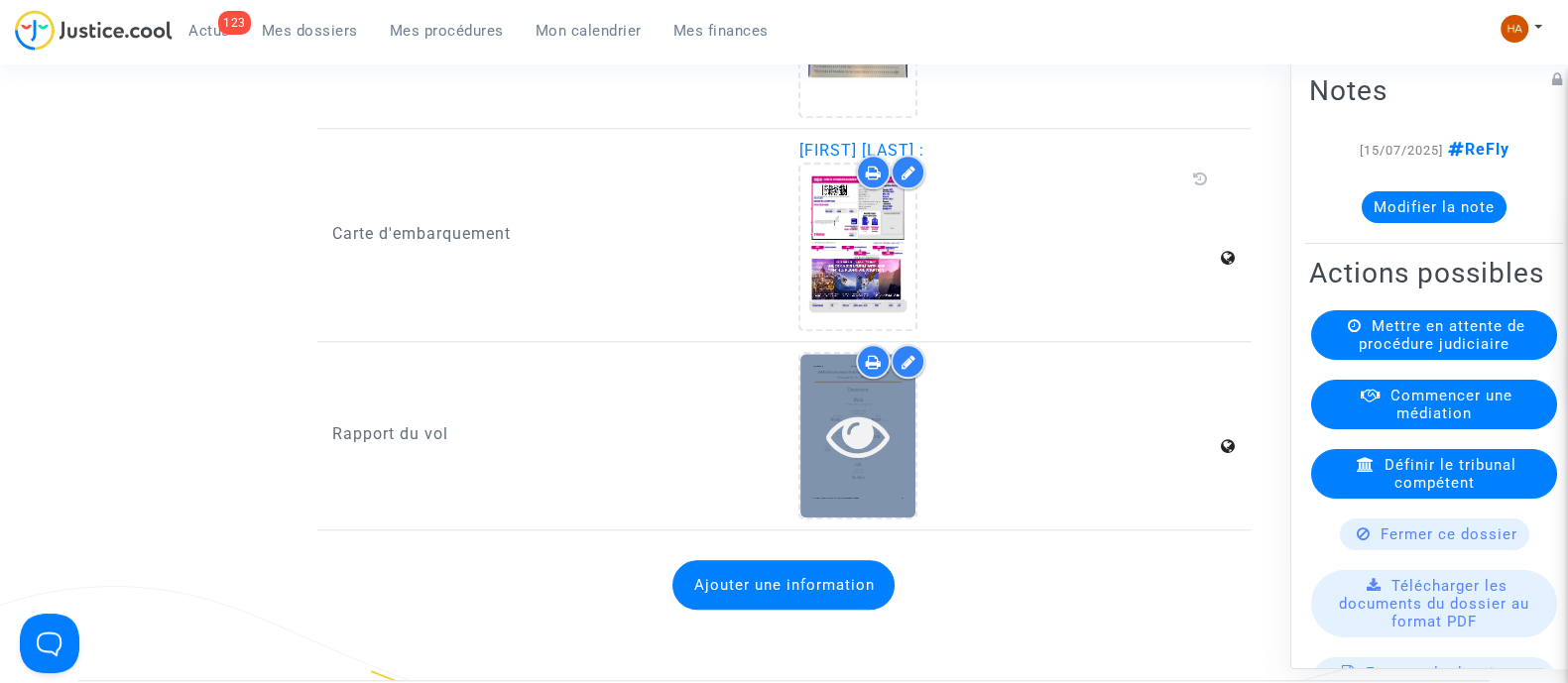 click at bounding box center (858, 435) 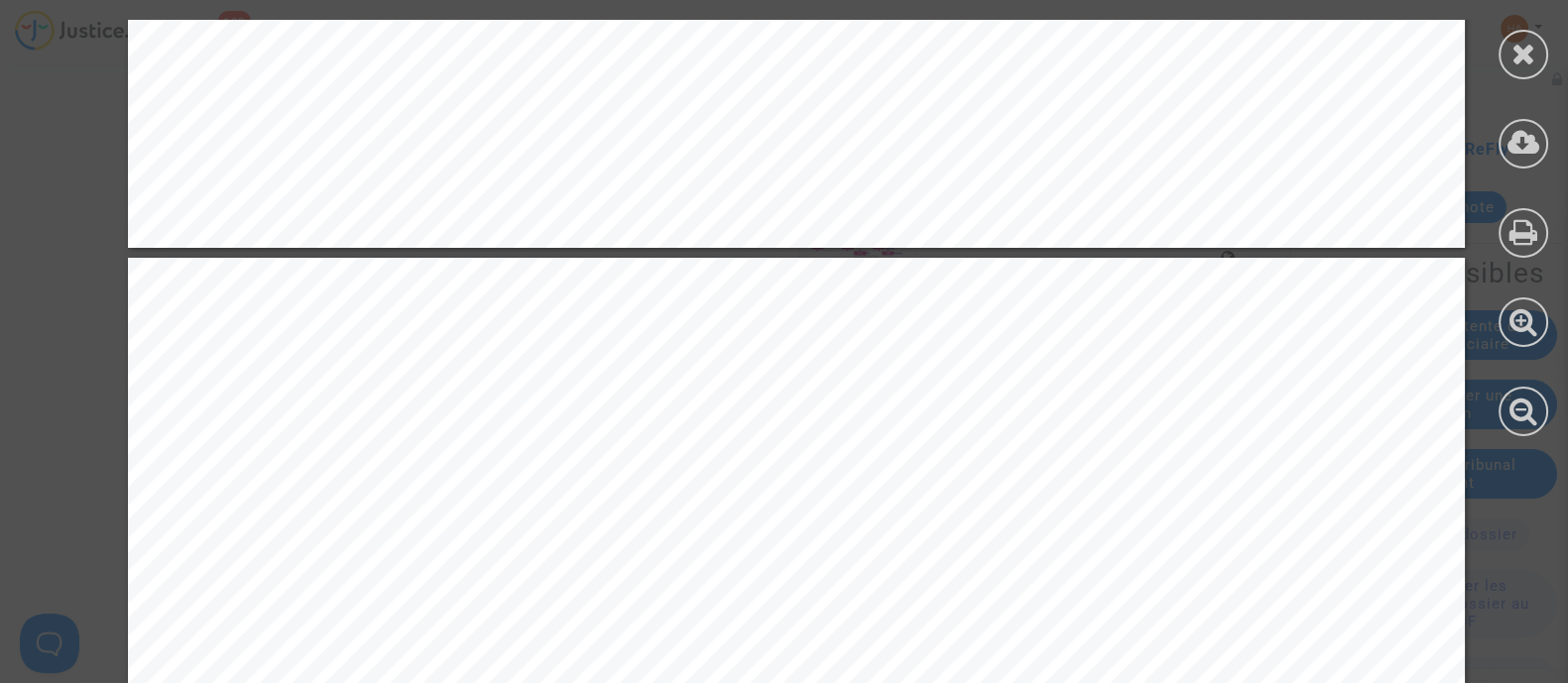 scroll, scrollTop: 1982, scrollLeft: 0, axis: vertical 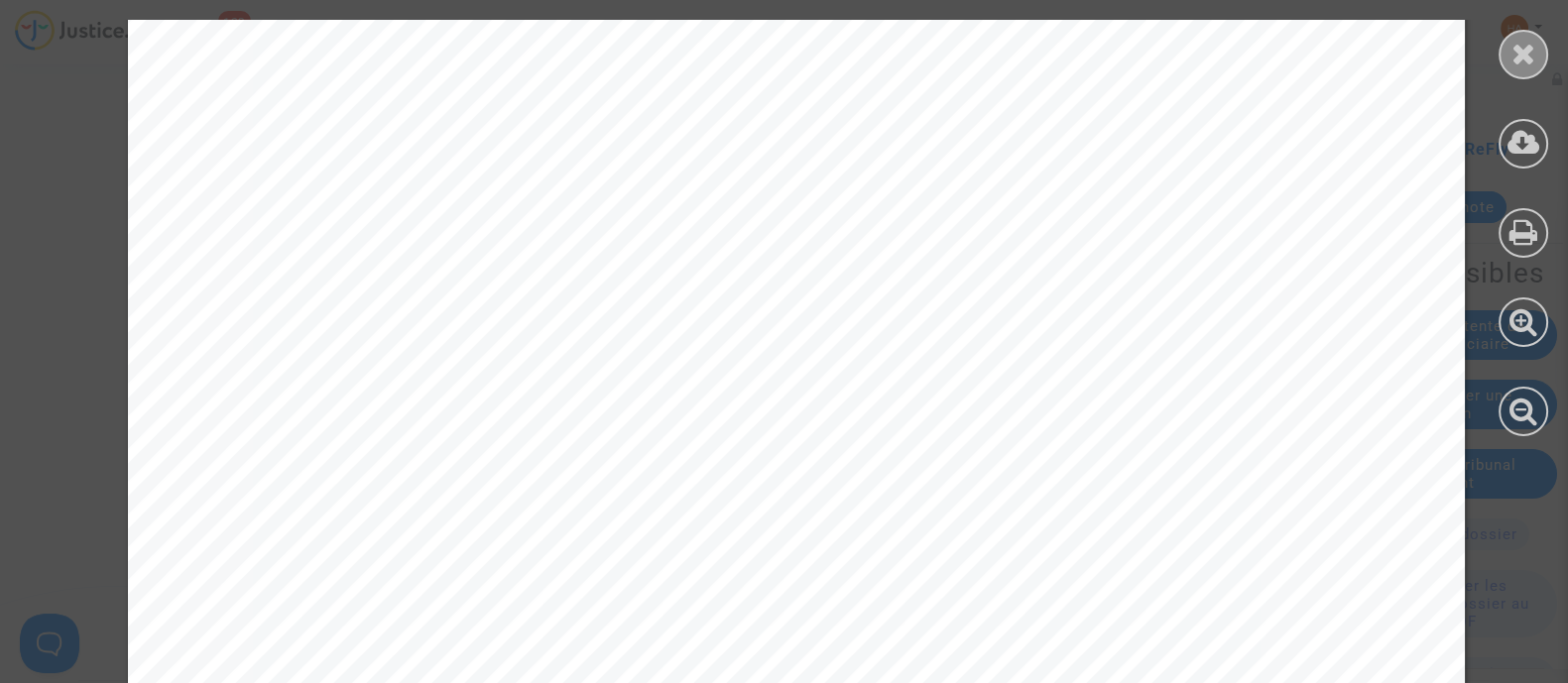 click at bounding box center [1523, 55] 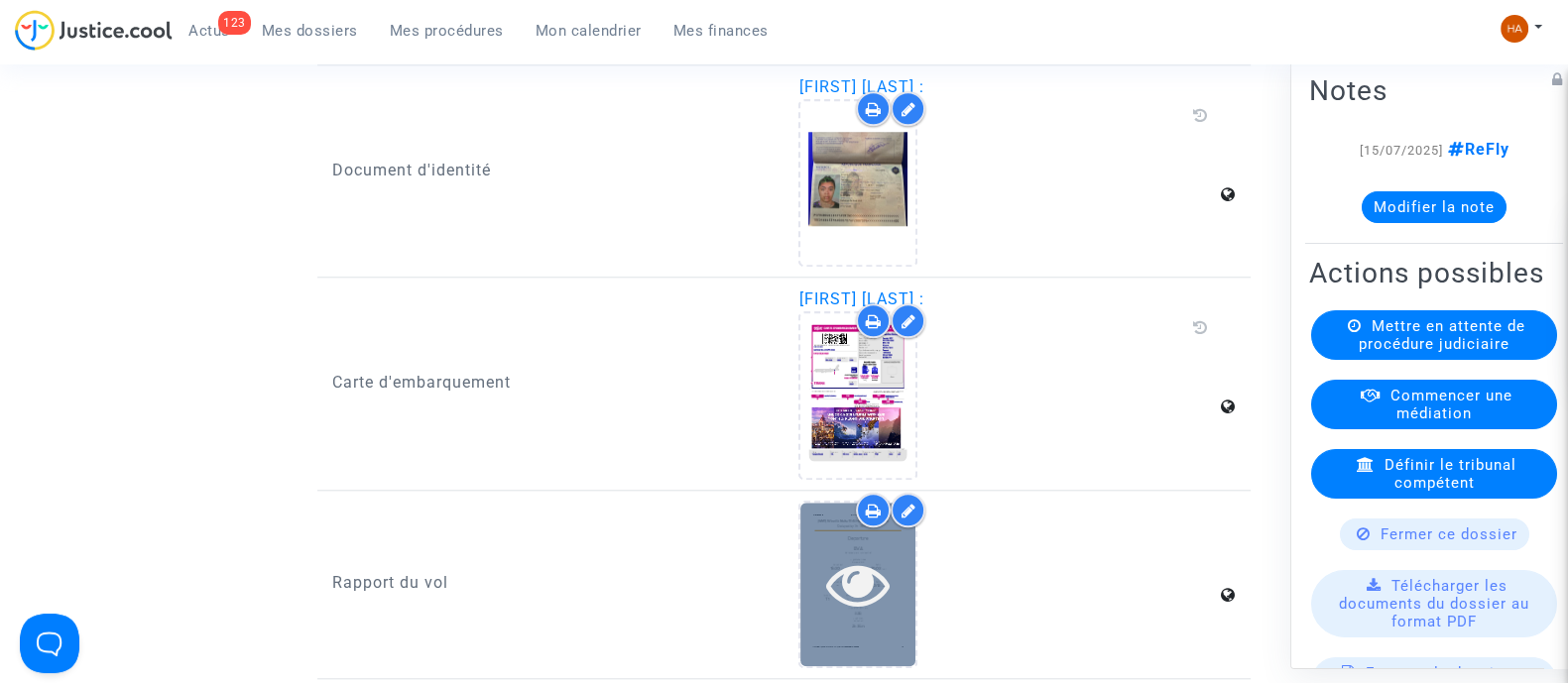 scroll, scrollTop: 2292, scrollLeft: 0, axis: vertical 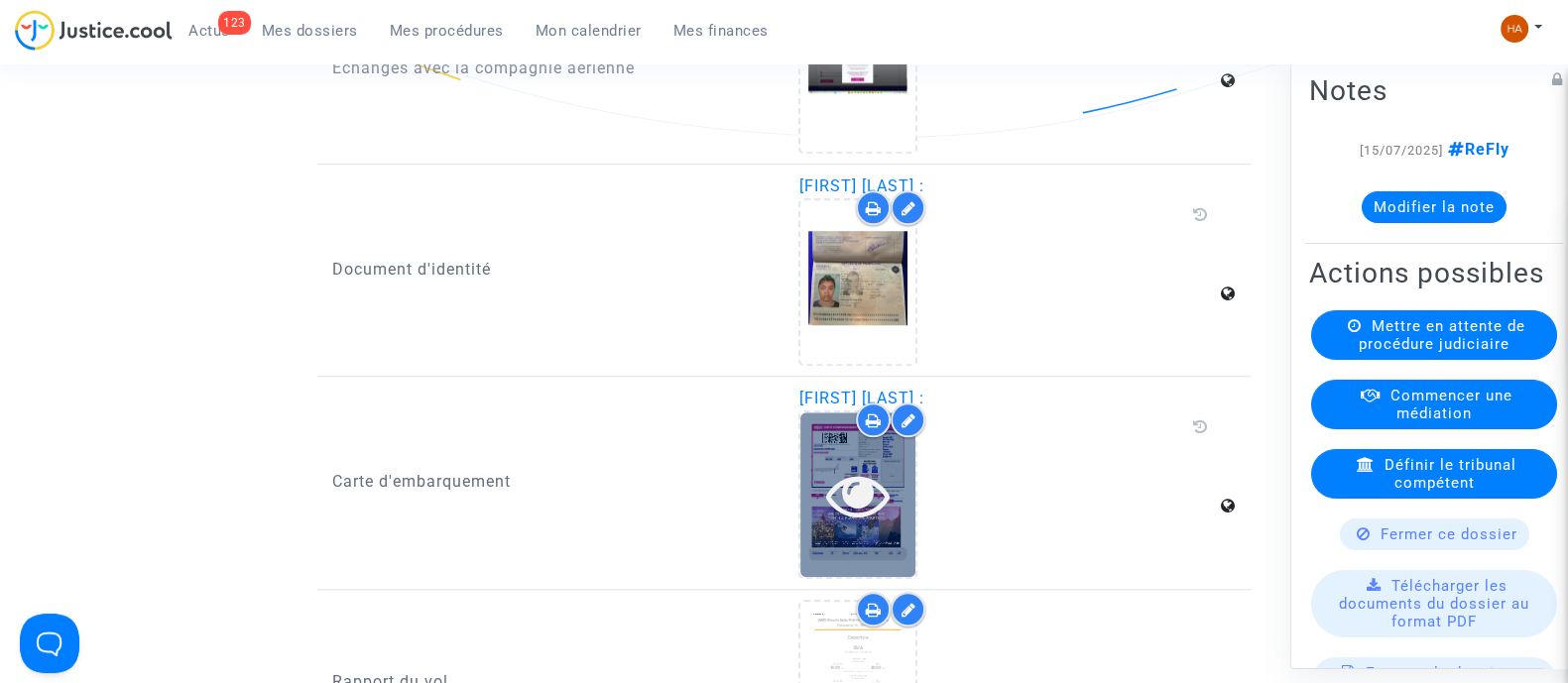 click at bounding box center (858, 495) 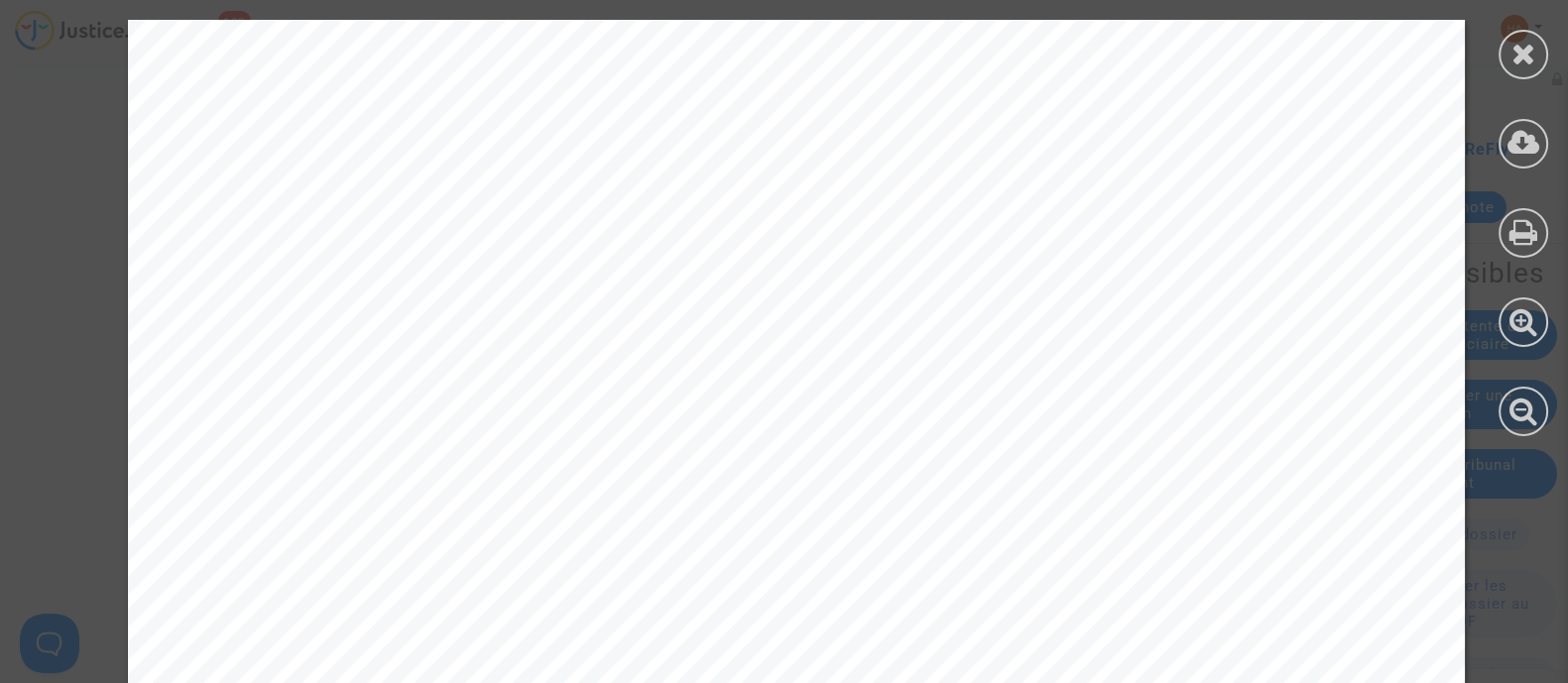 scroll, scrollTop: 372, scrollLeft: 0, axis: vertical 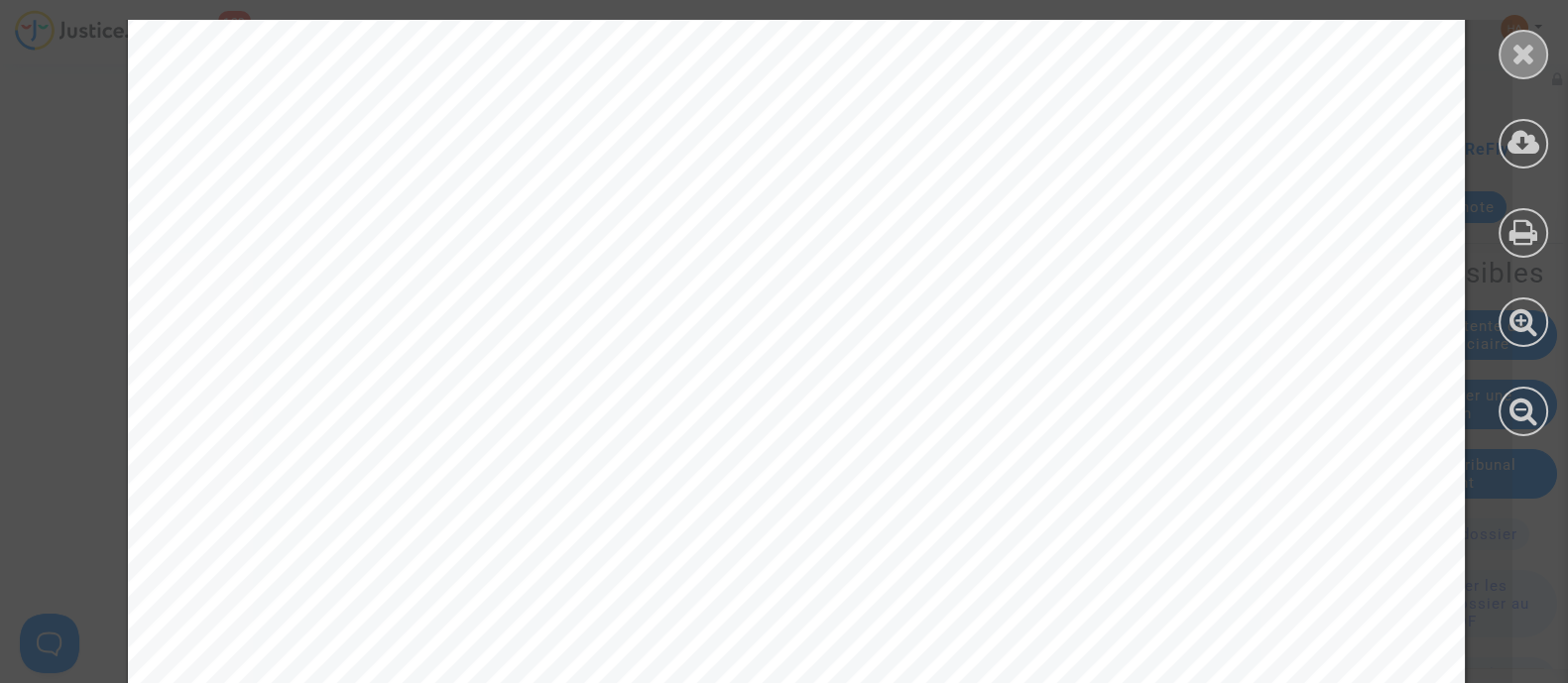 click at bounding box center (1523, 54) 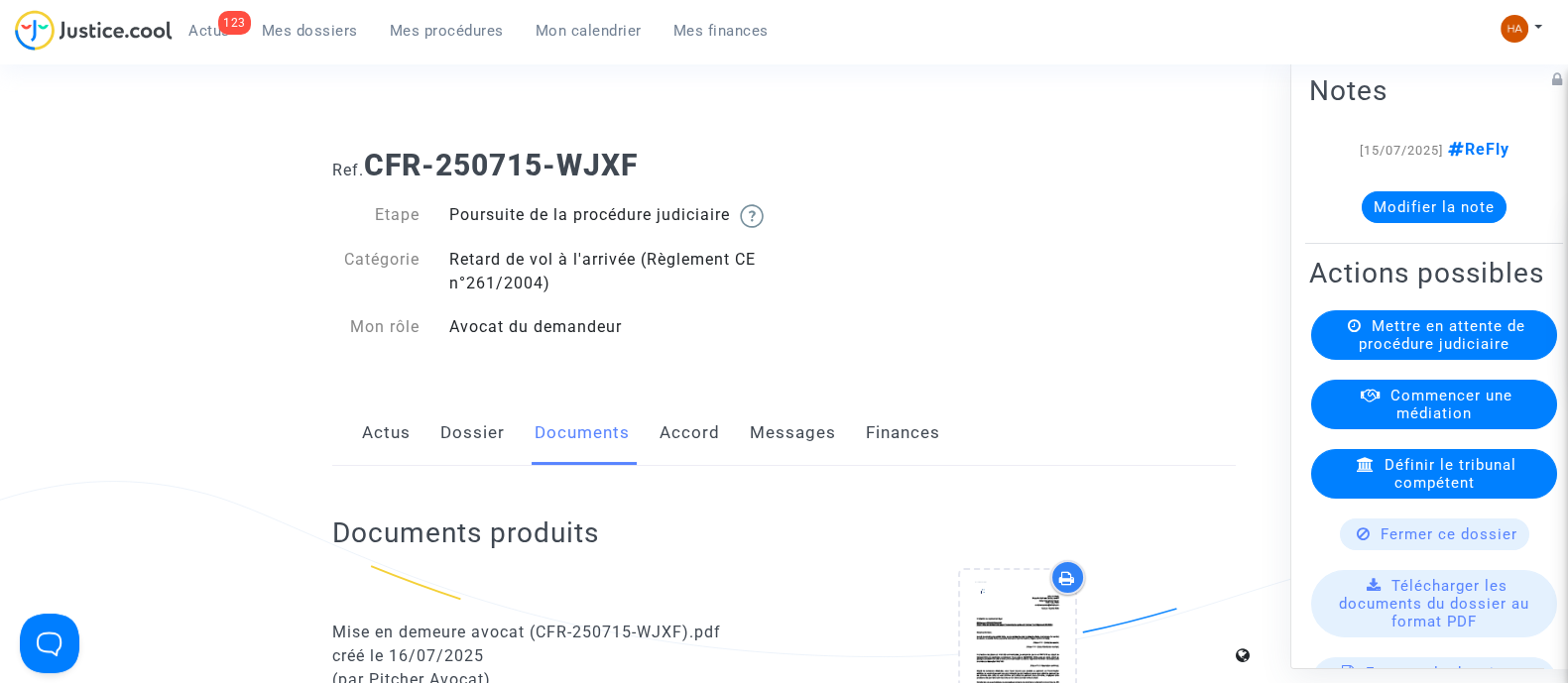 scroll, scrollTop: 0, scrollLeft: 0, axis: both 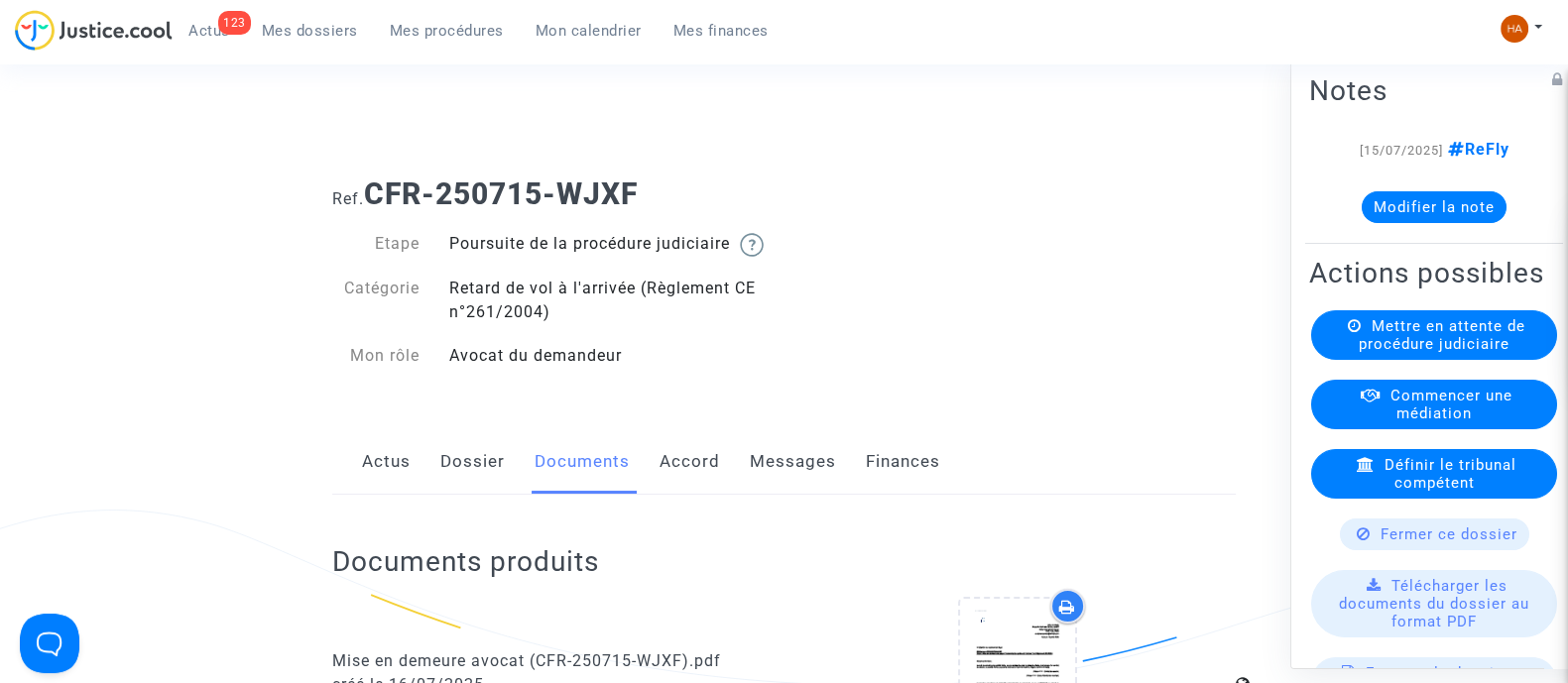 click on "Messages" 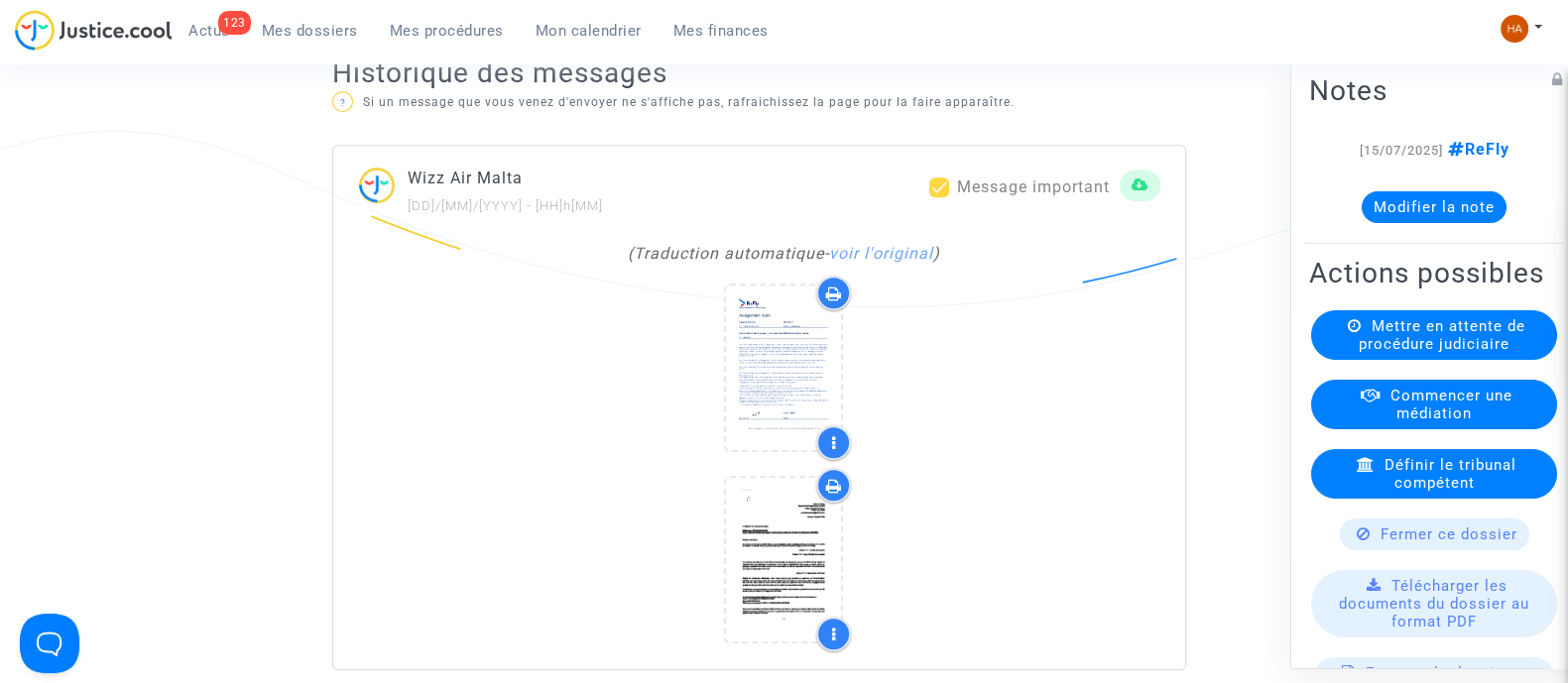 scroll, scrollTop: 1239, scrollLeft: 0, axis: vertical 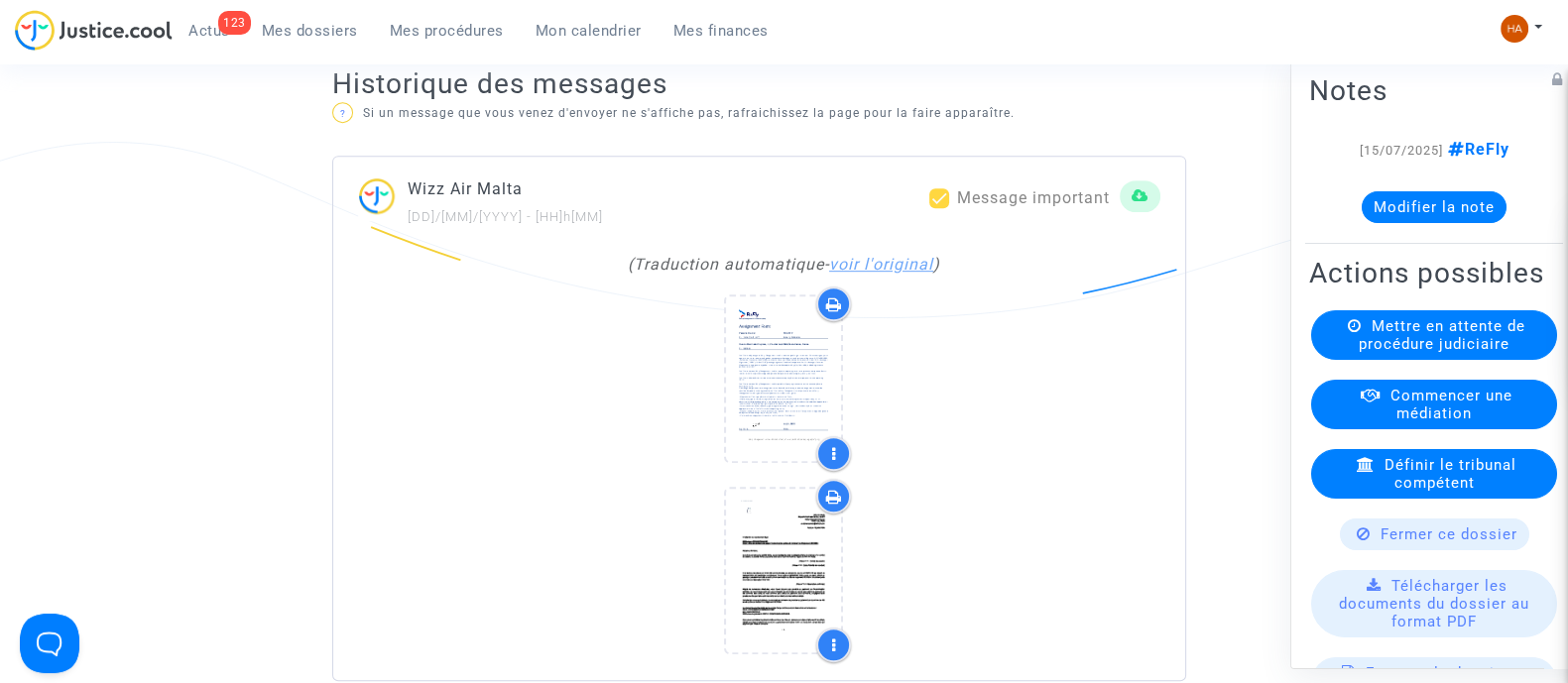 click on "voir l'original" 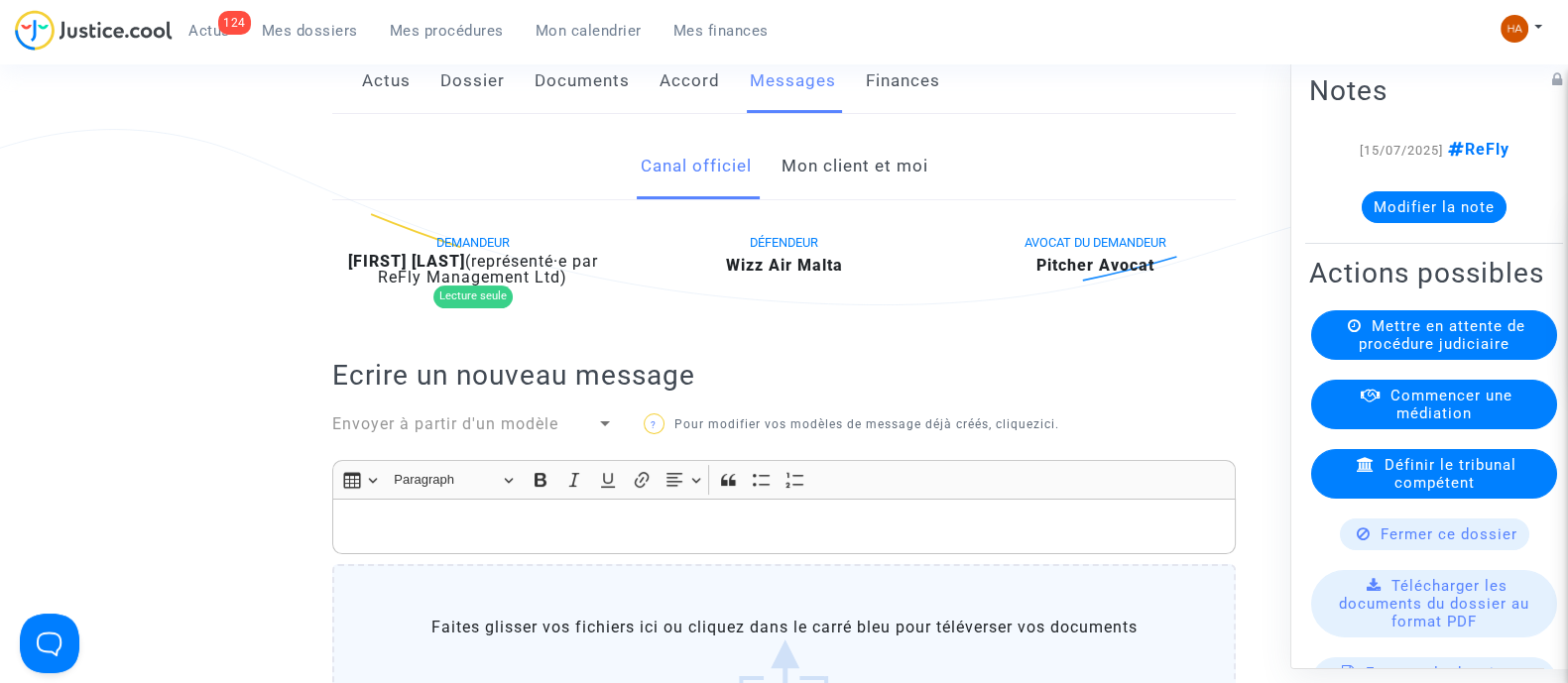 scroll, scrollTop: 0, scrollLeft: 0, axis: both 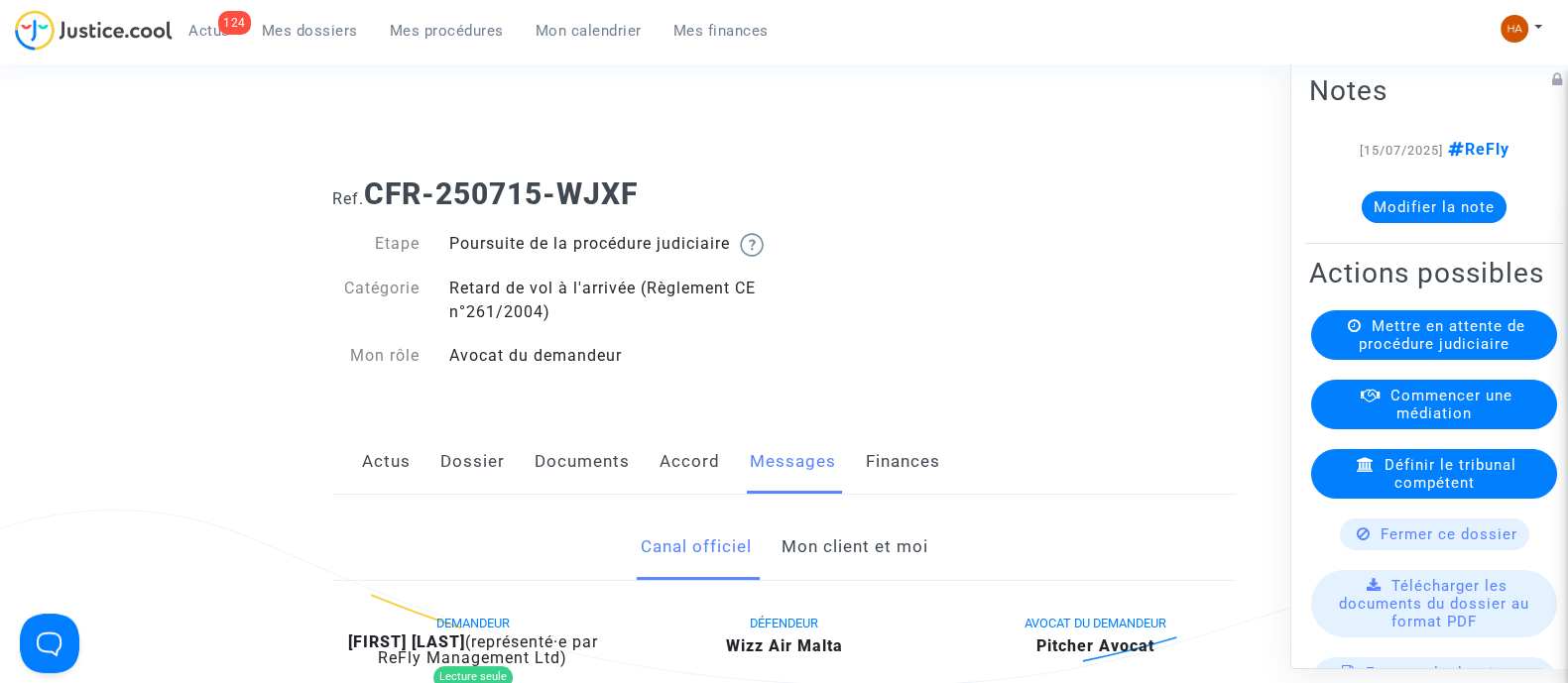 click on "Documents" 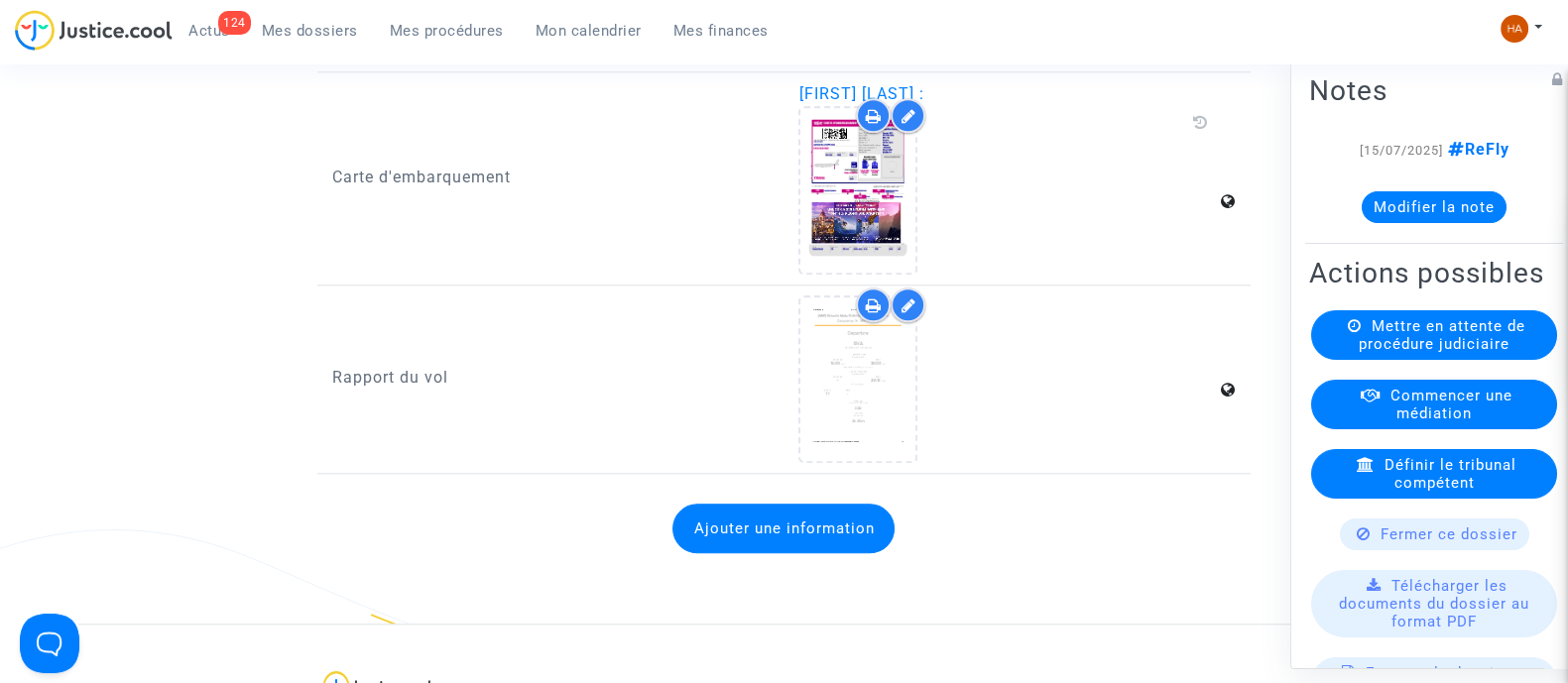 scroll, scrollTop: 2599, scrollLeft: 0, axis: vertical 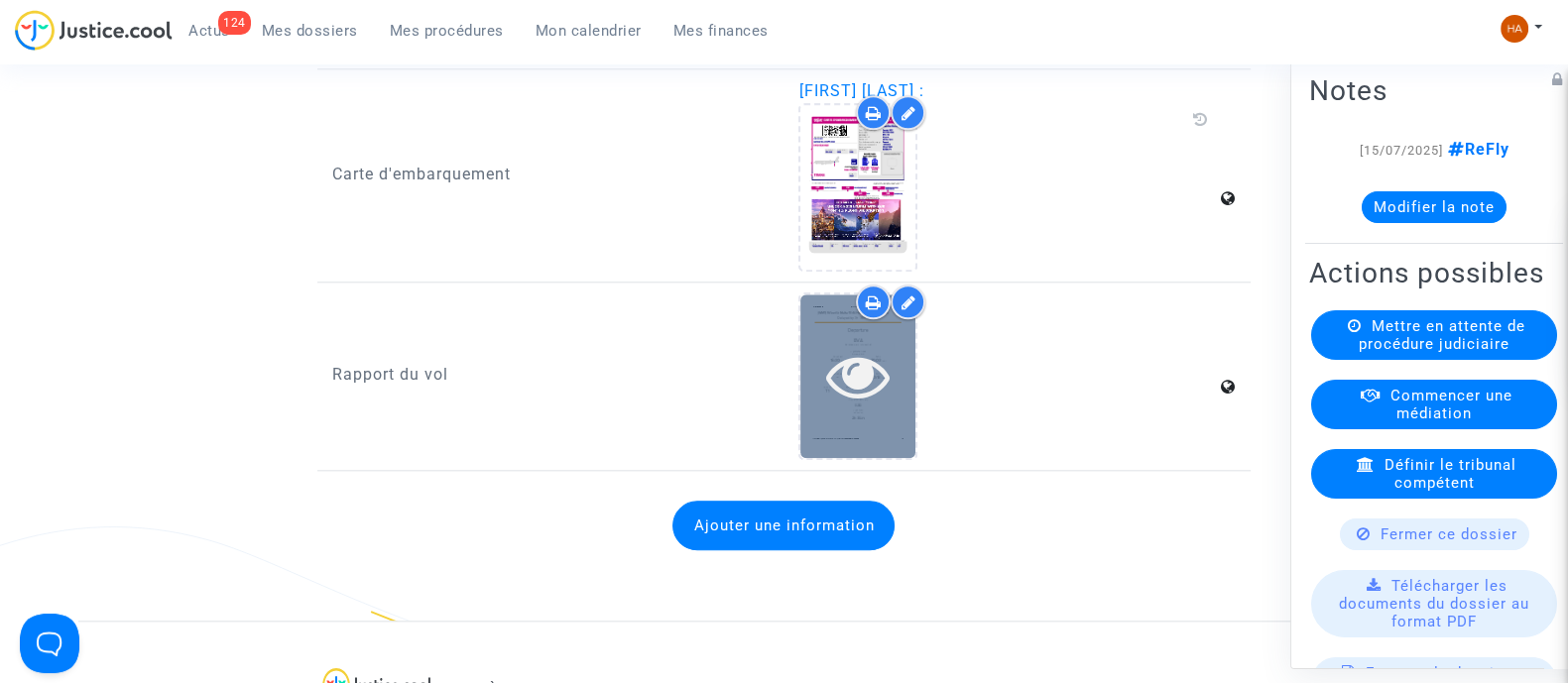 click at bounding box center [858, 376] 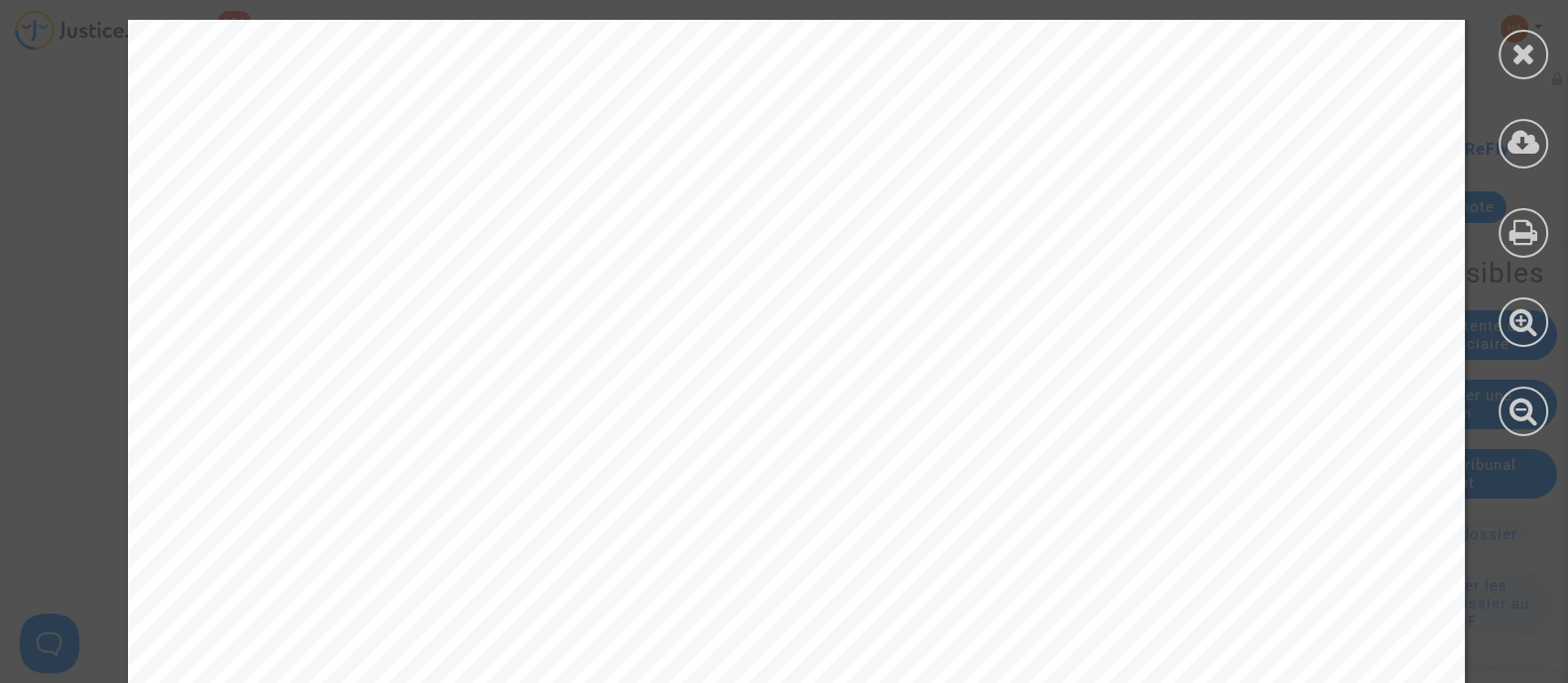 scroll, scrollTop: 354, scrollLeft: 0, axis: vertical 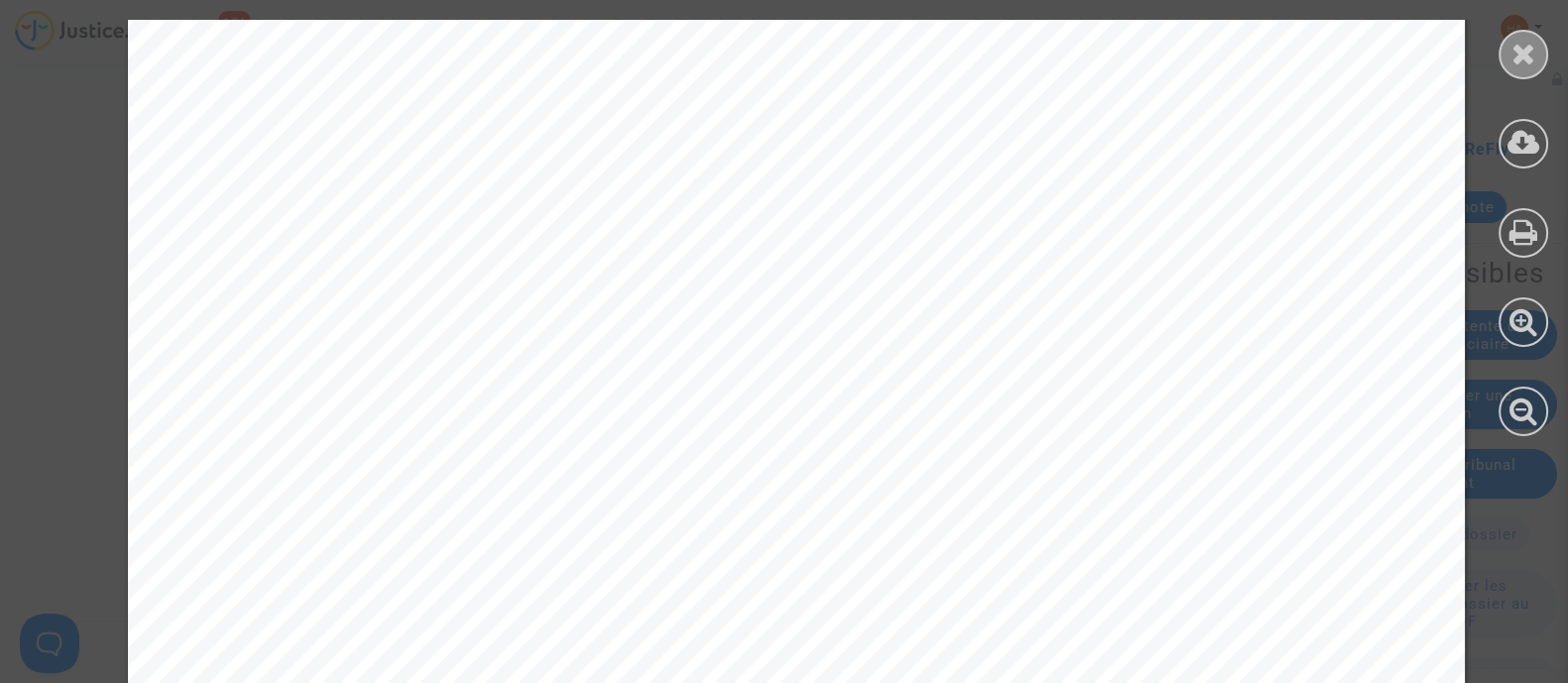 click at bounding box center (1523, 55) 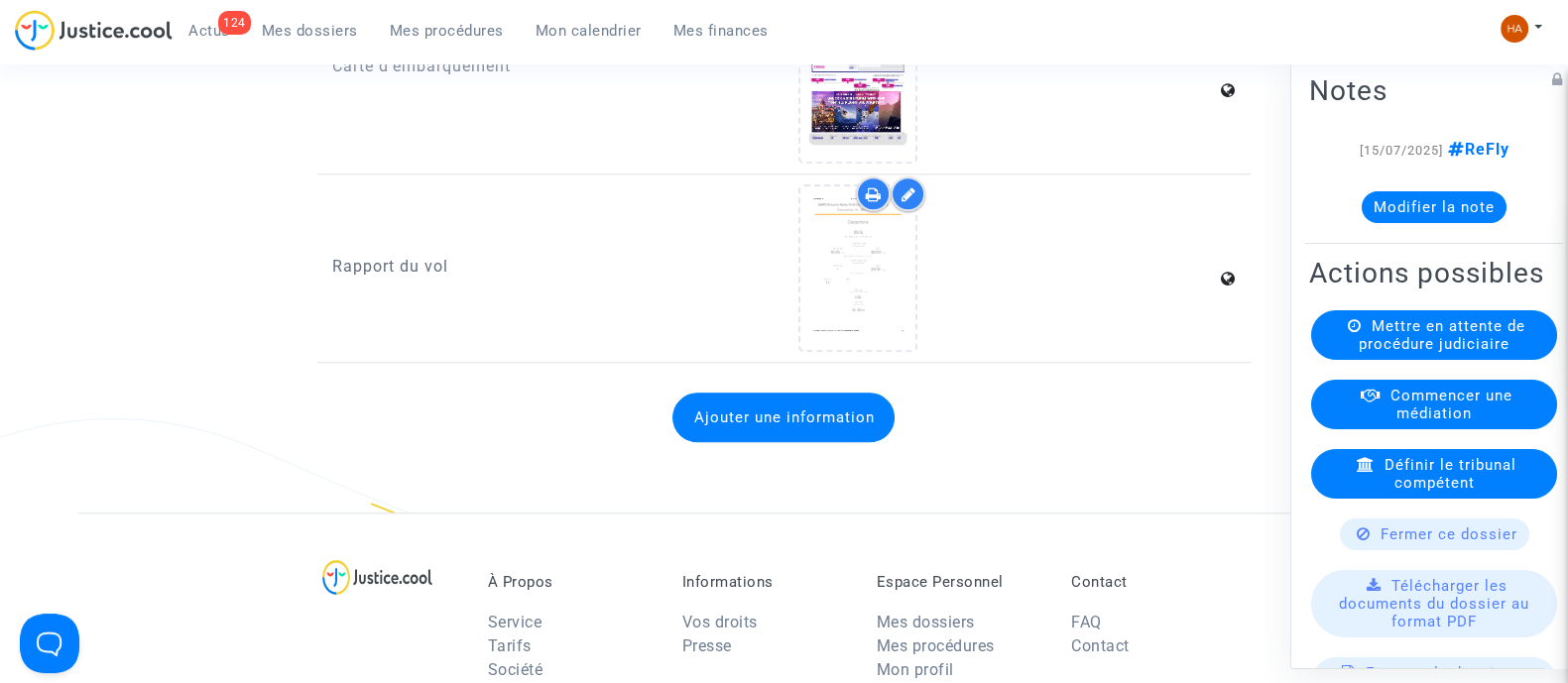 scroll, scrollTop: 2800, scrollLeft: 0, axis: vertical 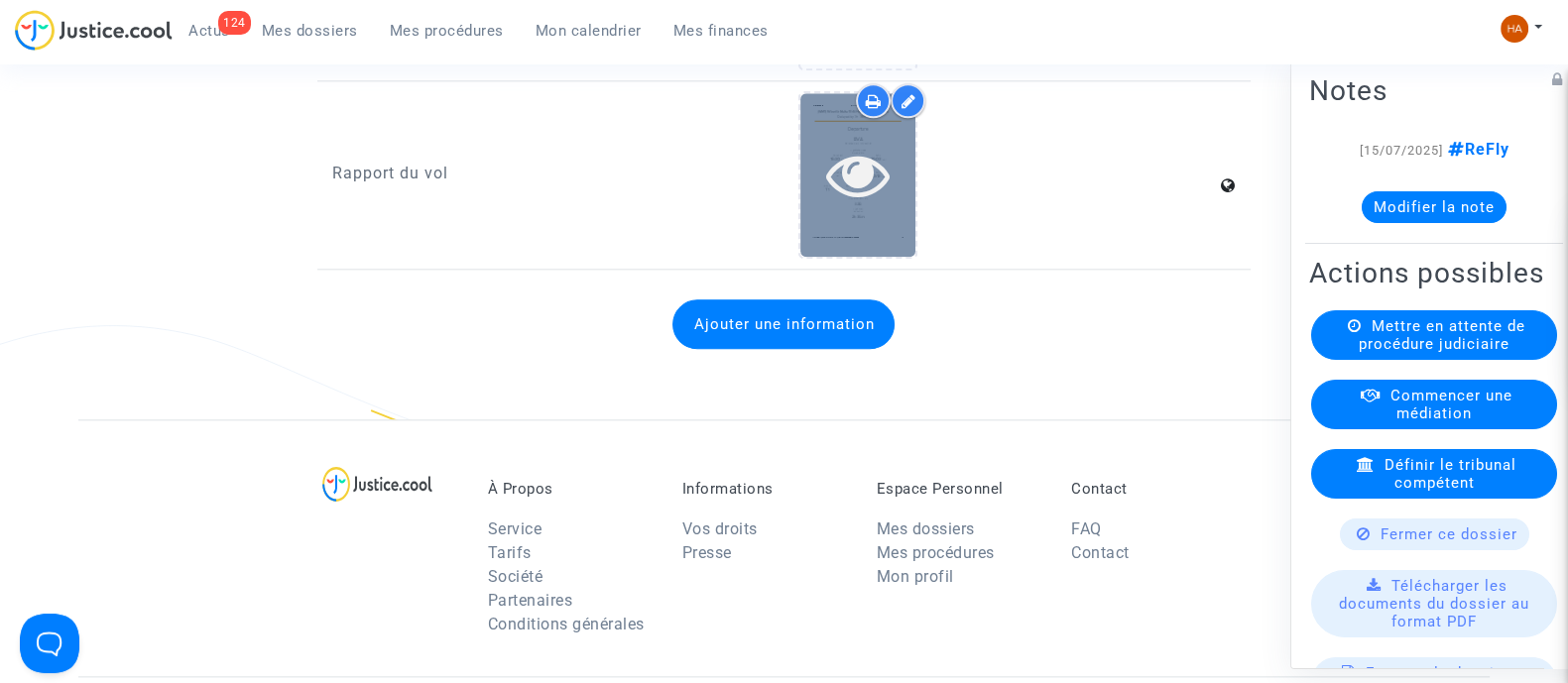 click at bounding box center (858, 174) 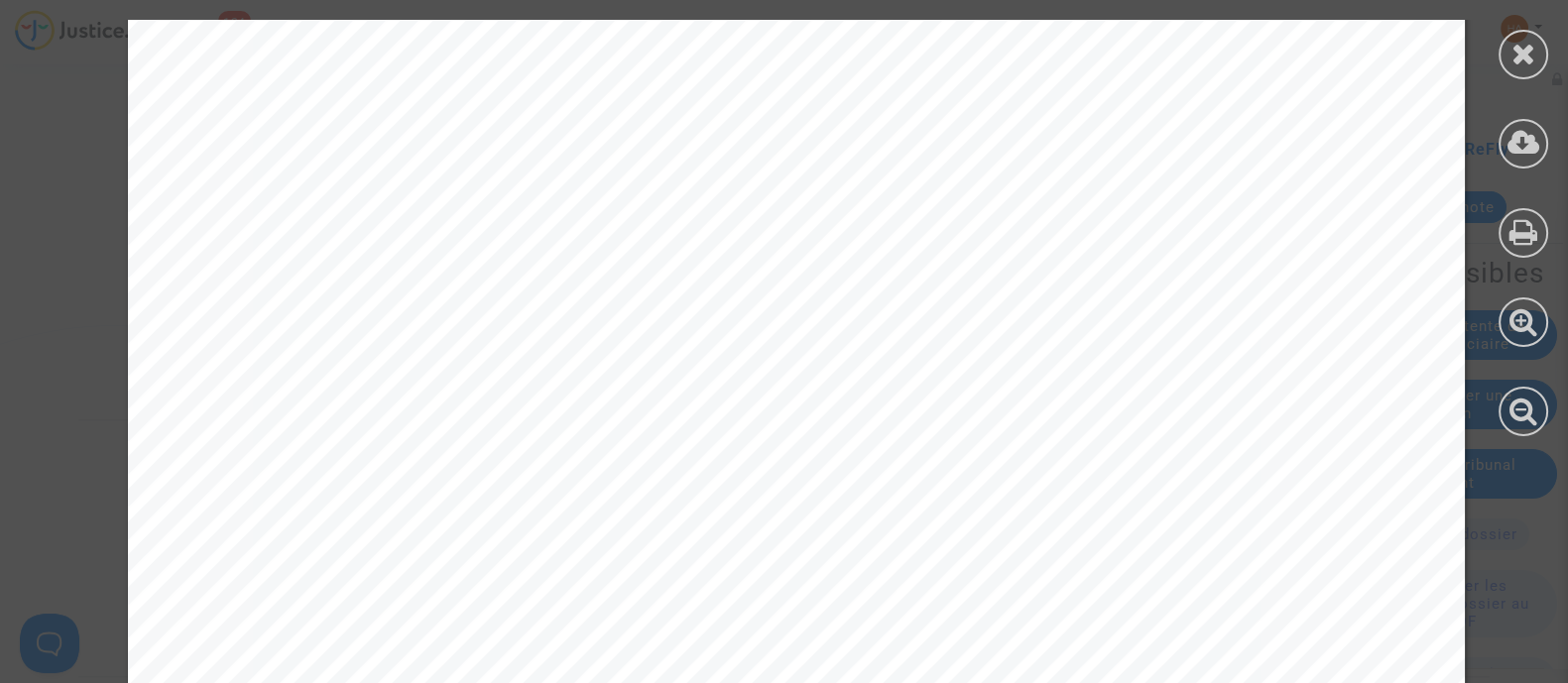 scroll, scrollTop: 615, scrollLeft: 0, axis: vertical 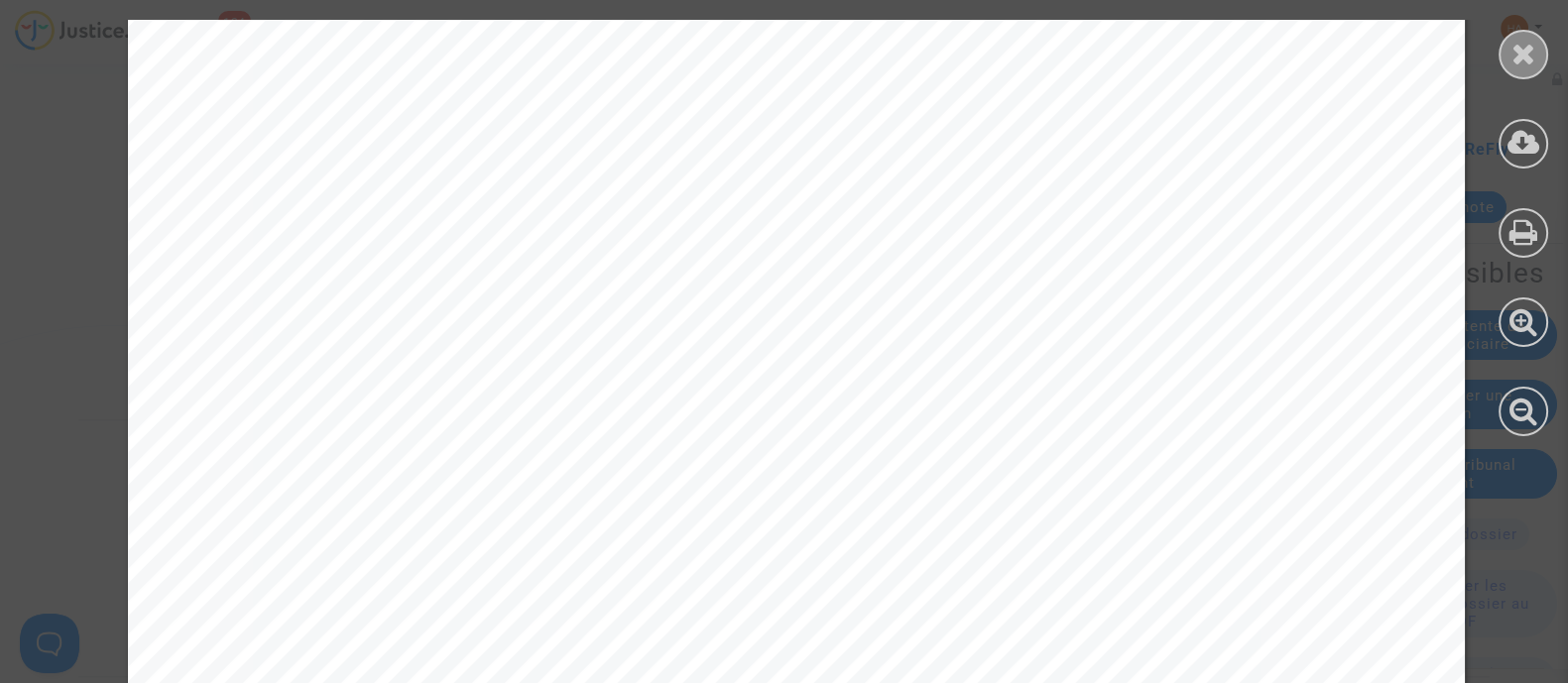 click at bounding box center [1523, 55] 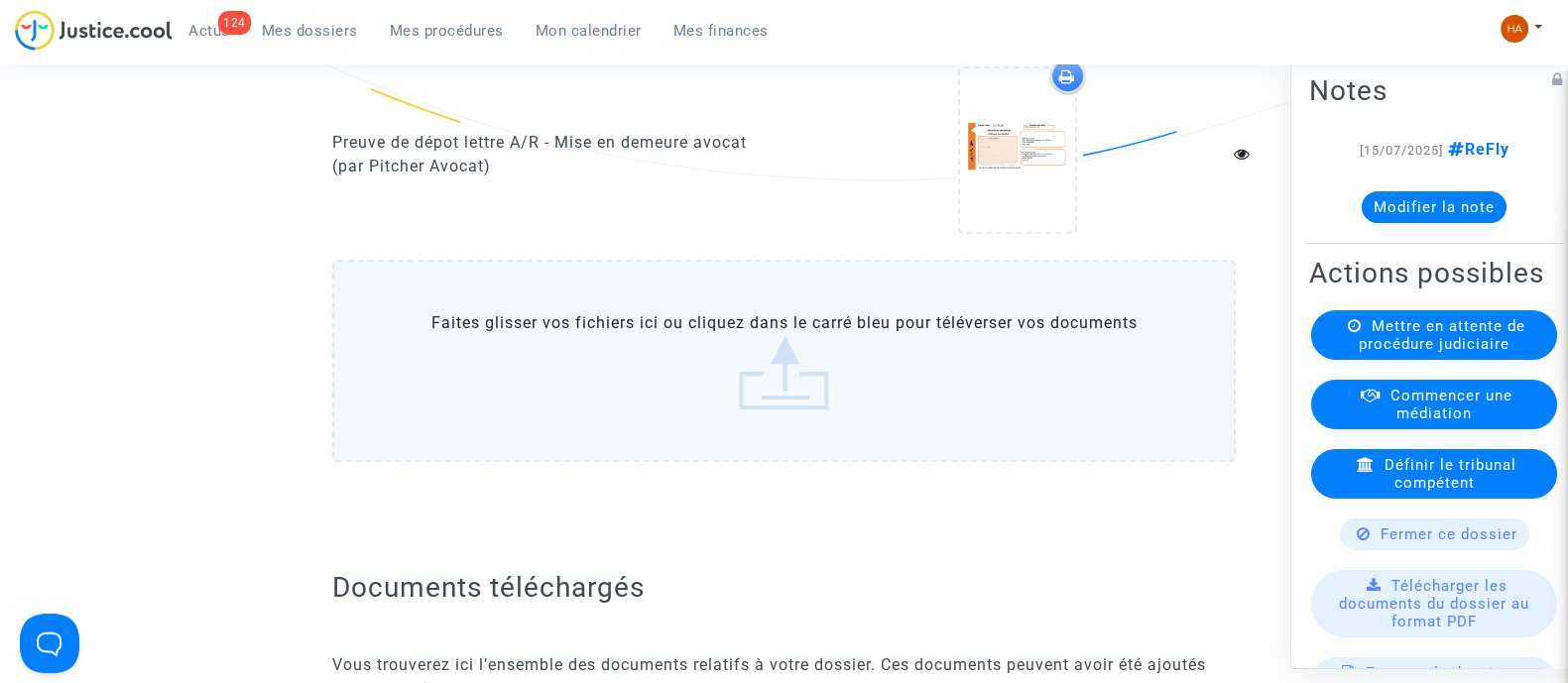 scroll, scrollTop: 1378, scrollLeft: 0, axis: vertical 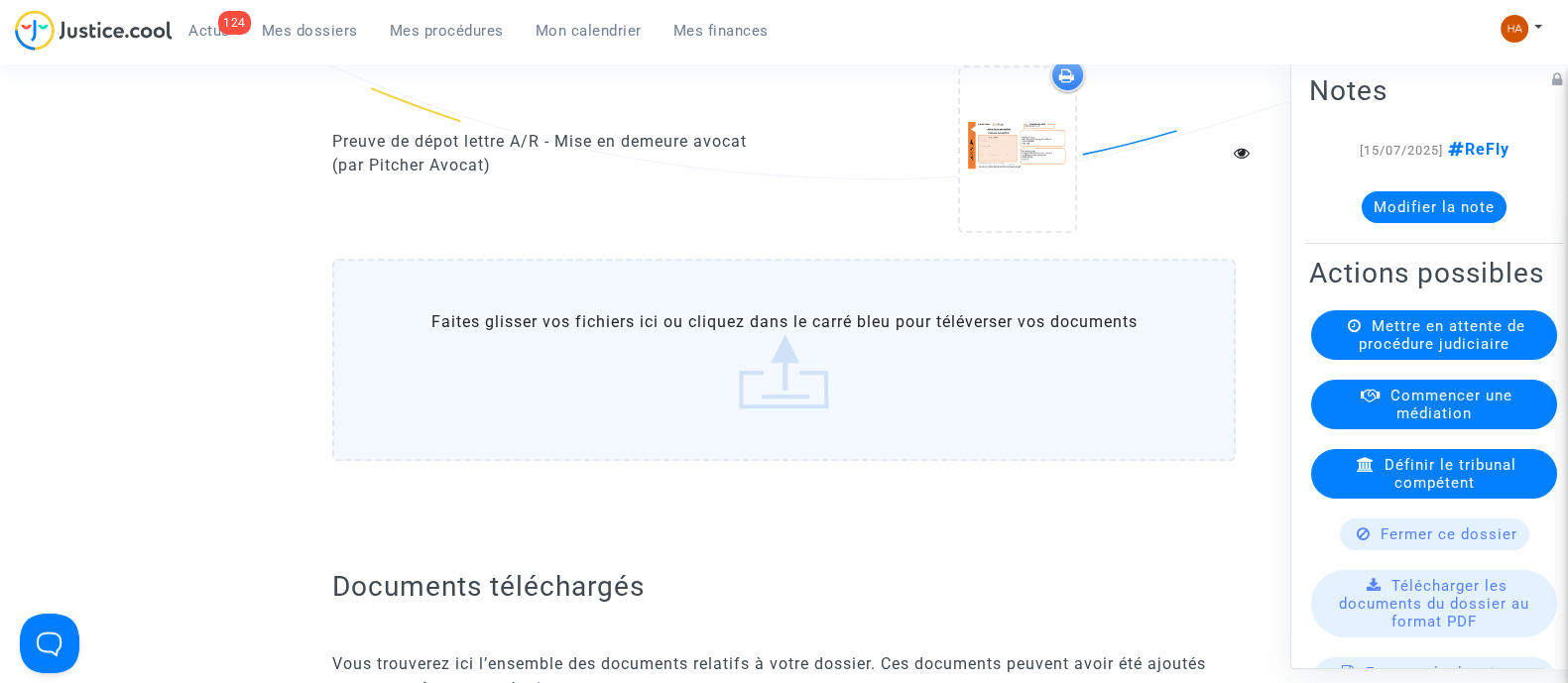 click on "Faites glisser vos fichiers ici ou cliquez dans le carré bleu pour téléverser vos documents" 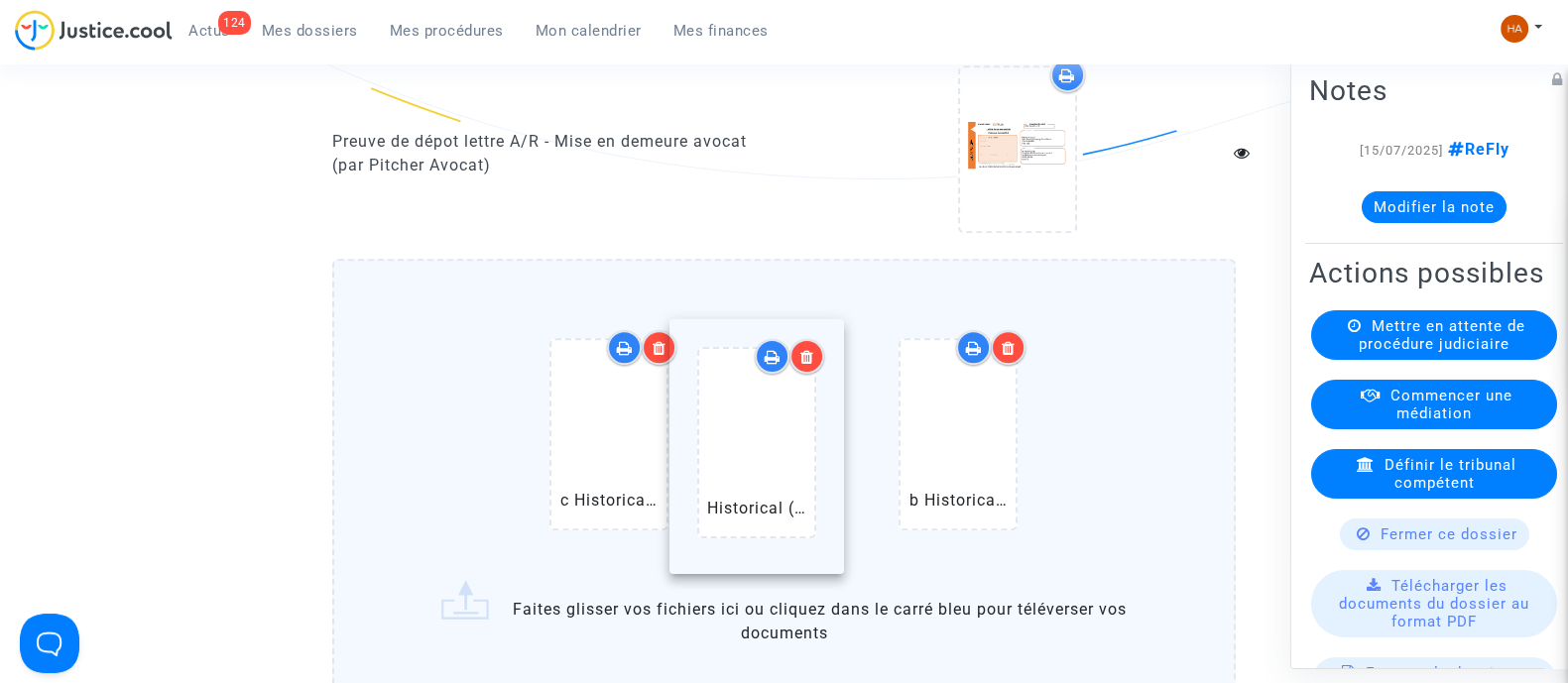 drag, startPoint x: 939, startPoint y: 474, endPoint x: 739, endPoint y: 463, distance: 200.30227 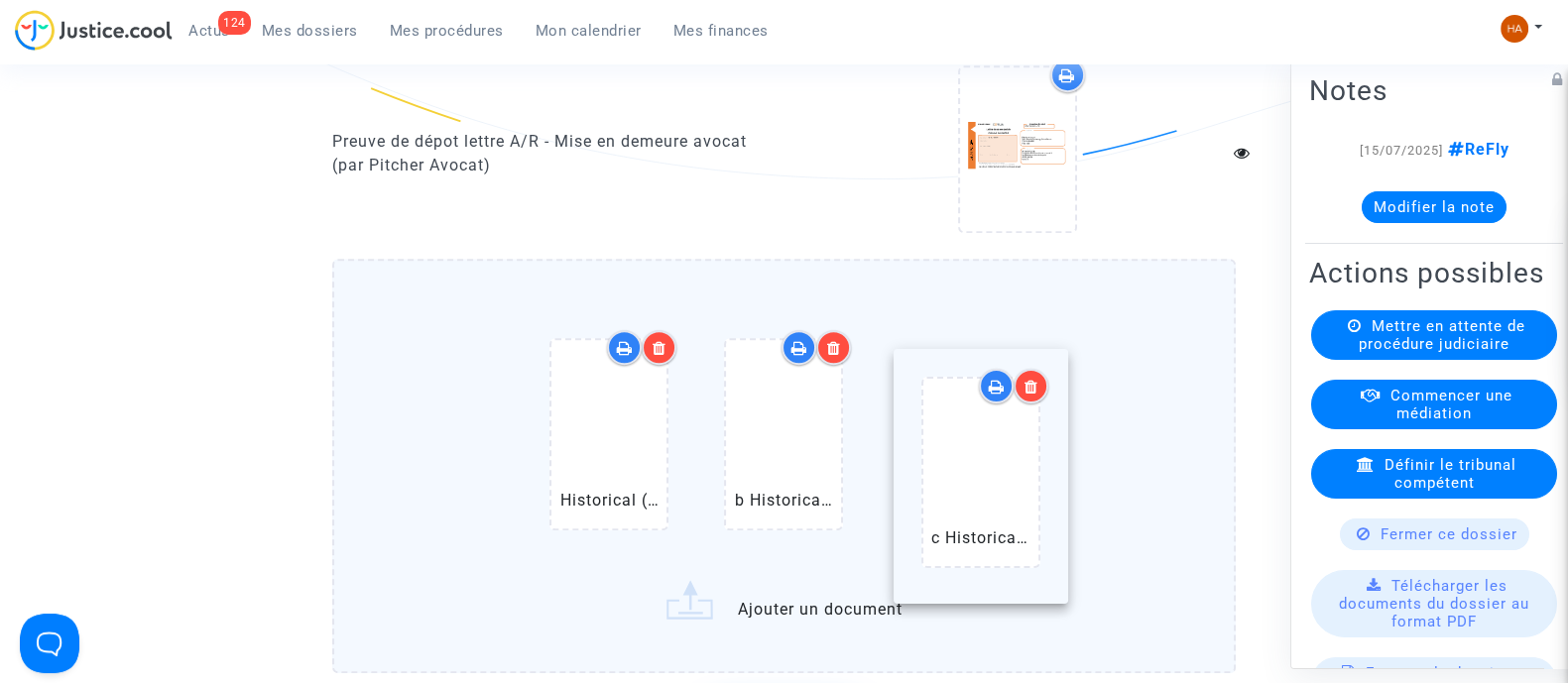 drag, startPoint x: 645, startPoint y: 463, endPoint x: 1017, endPoint y: 481, distance: 372.43523 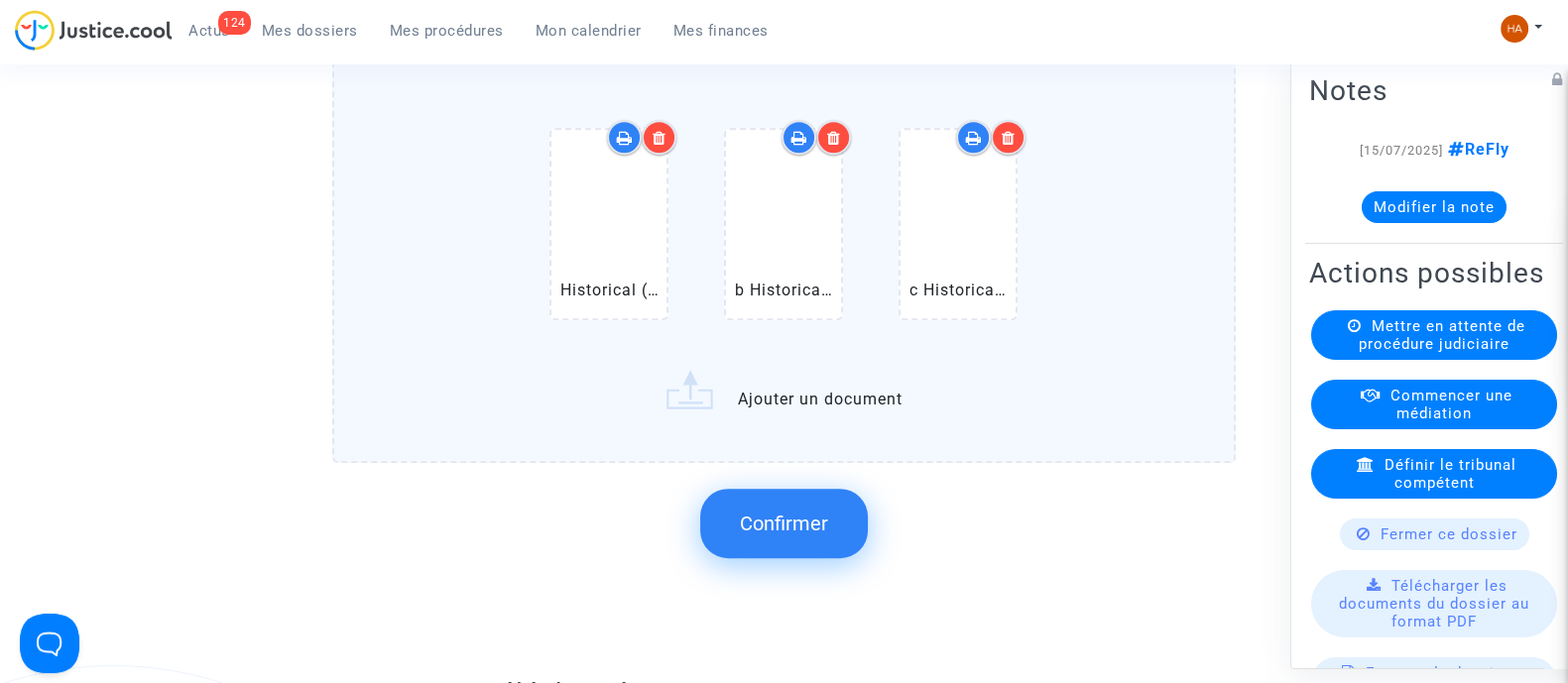 scroll, scrollTop: 1625, scrollLeft: 0, axis: vertical 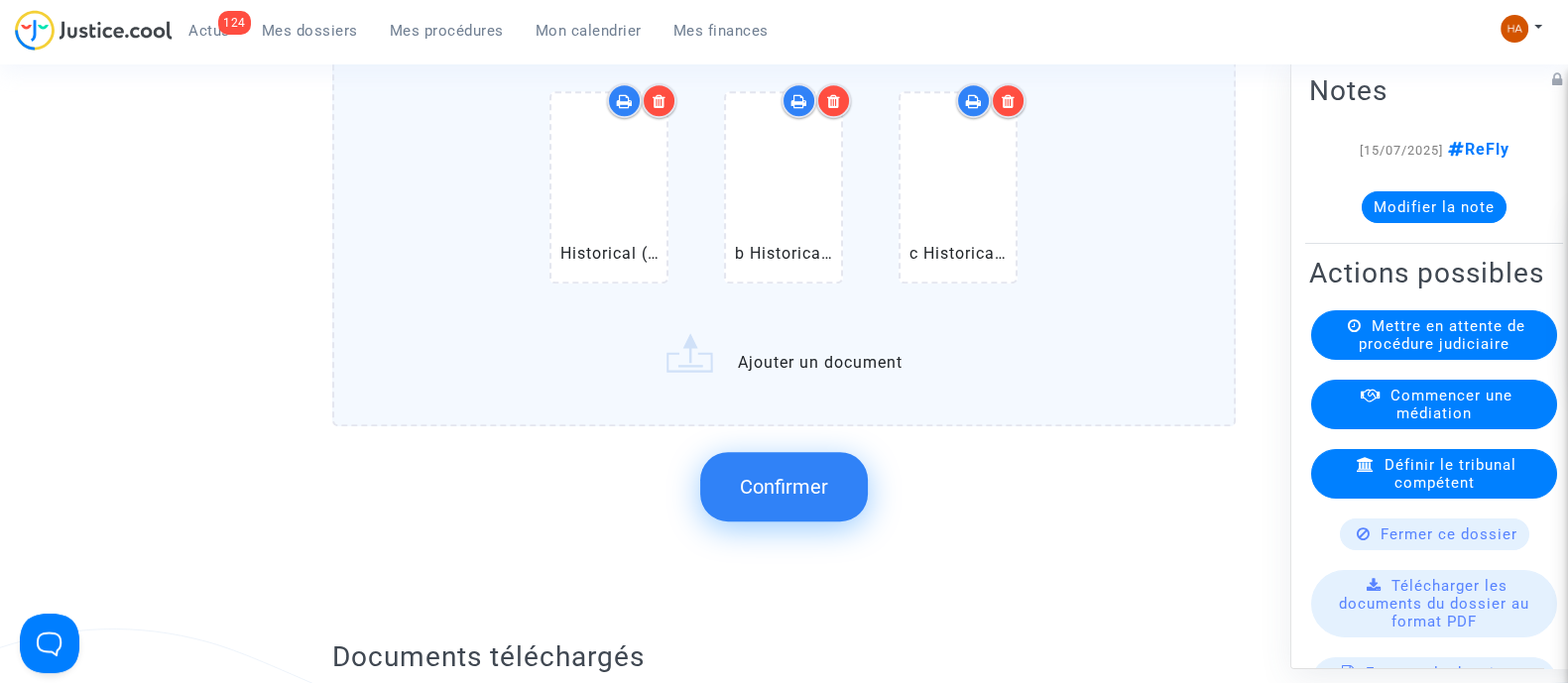 click on "Confirmer" 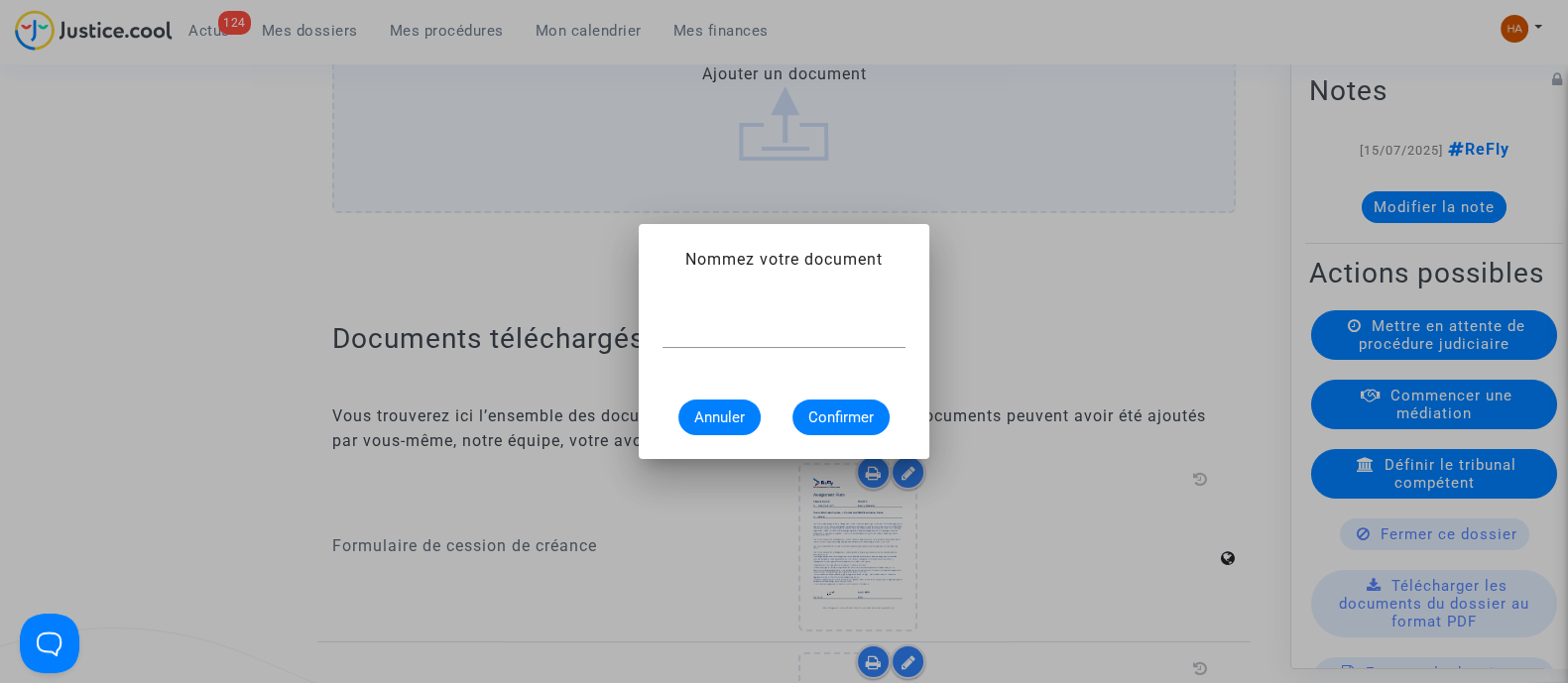 scroll, scrollTop: 0, scrollLeft: 0, axis: both 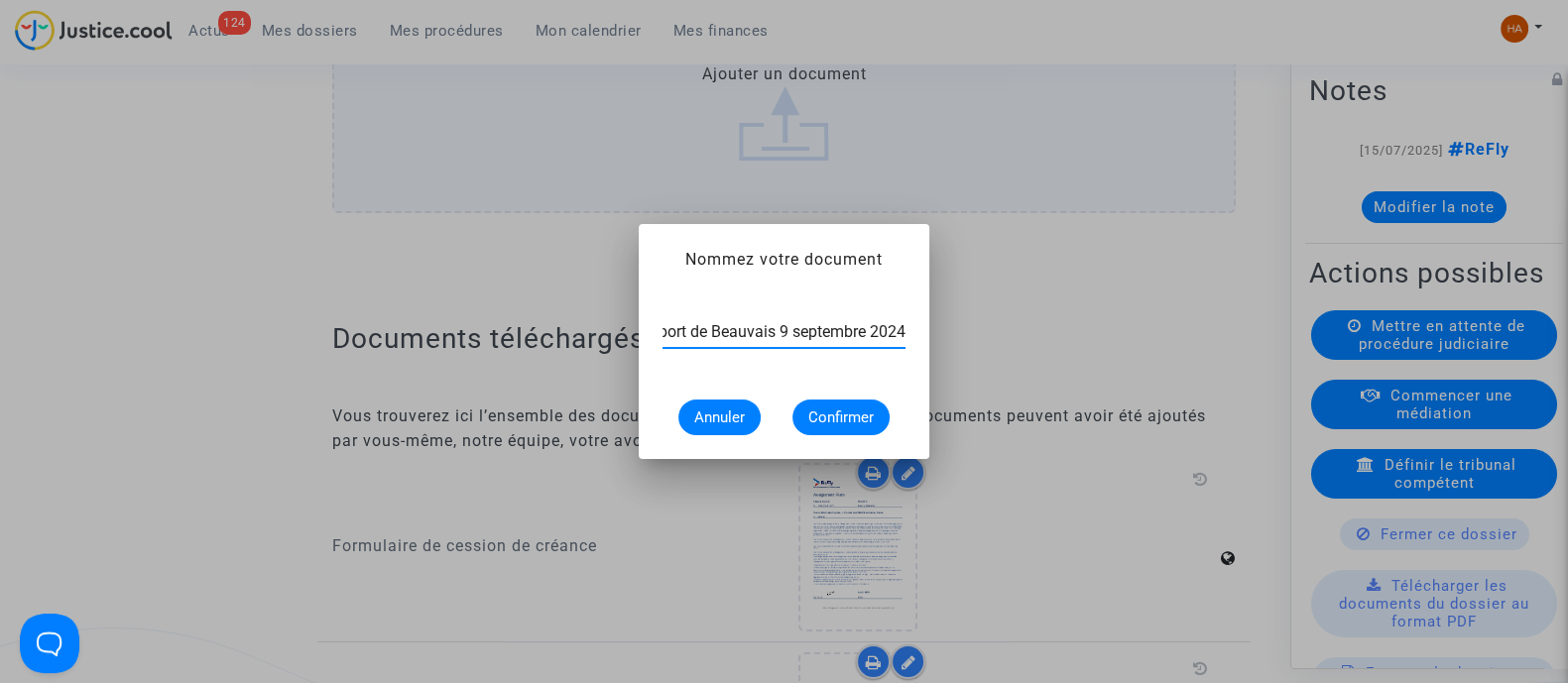 type on "Flightstats Aéroport de Beauvais 9 septembre 2024" 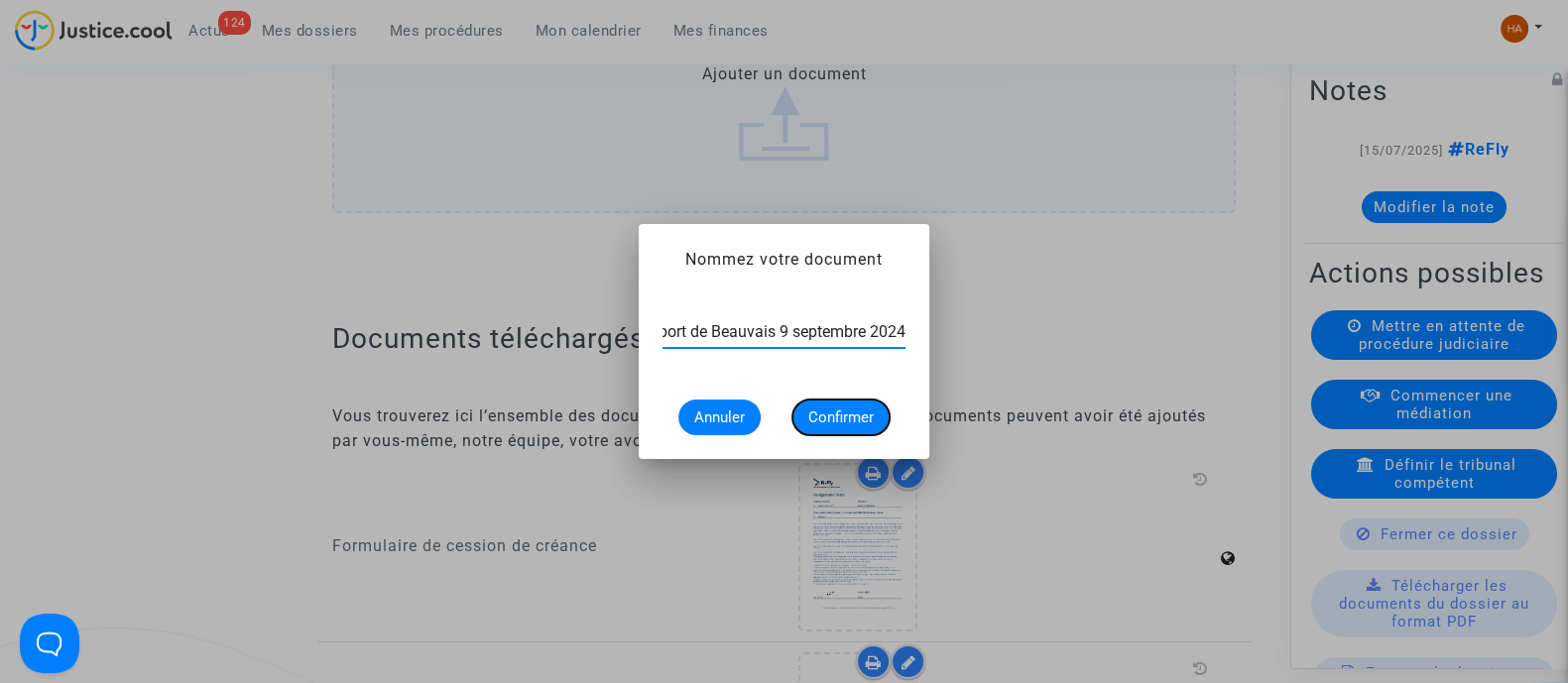 click on "Confirmer" at bounding box center (841, 417) 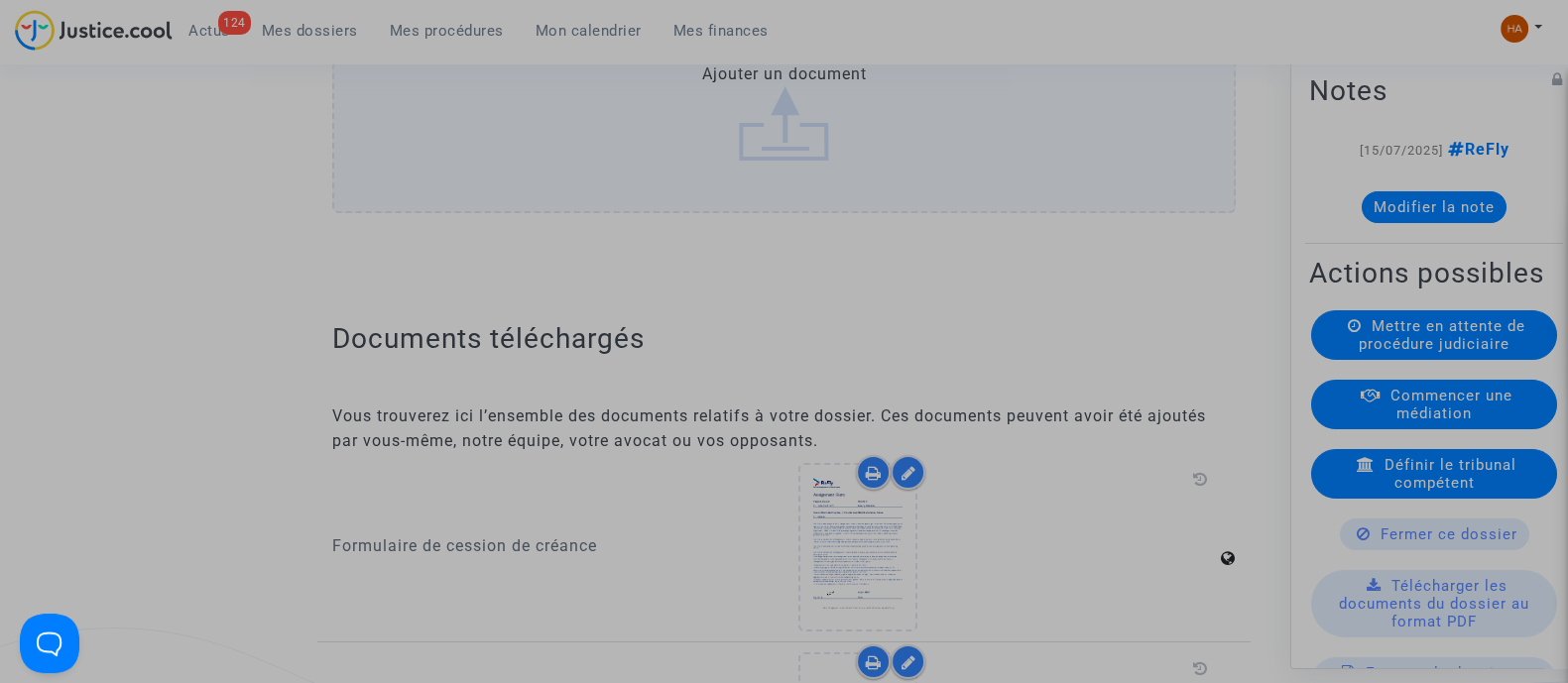 scroll, scrollTop: 0, scrollLeft: 0, axis: both 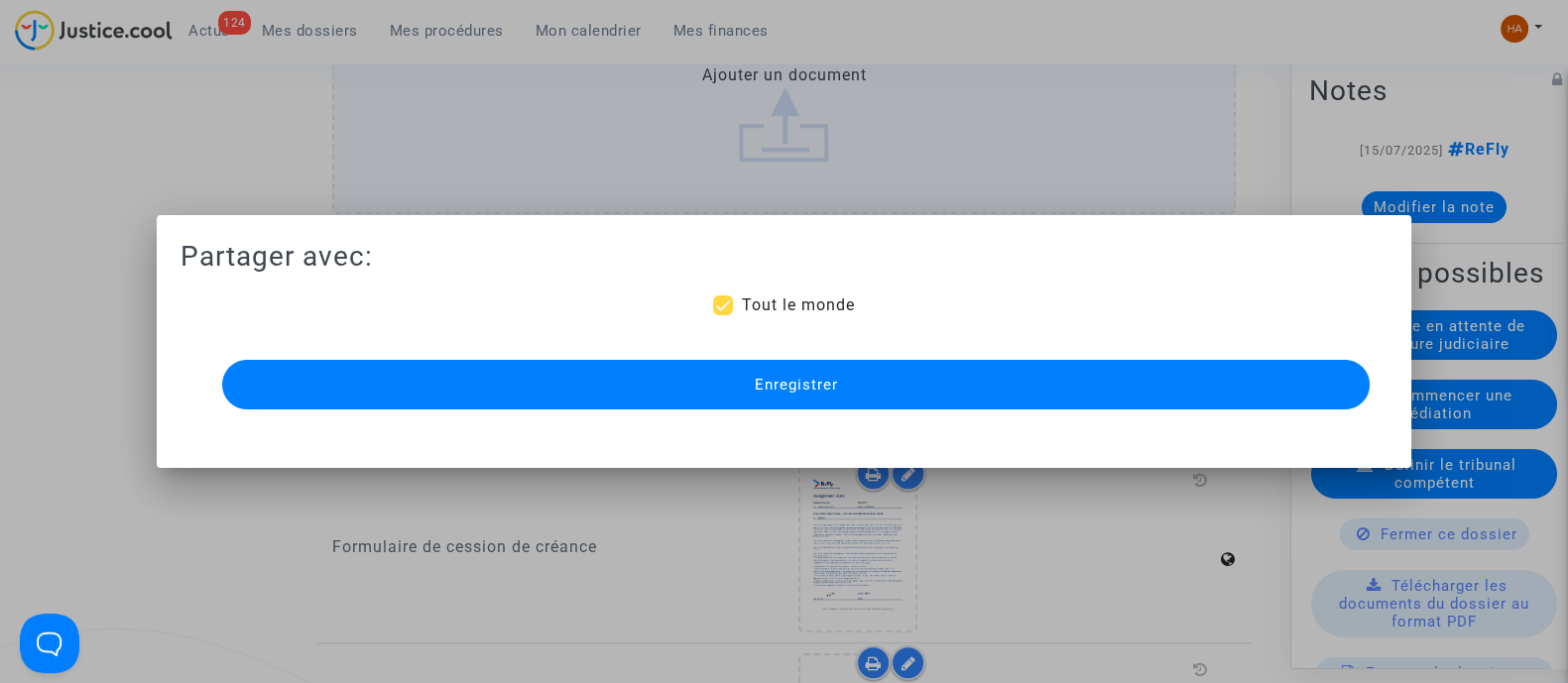 click on "Enregistrer" at bounding box center [795, 385] 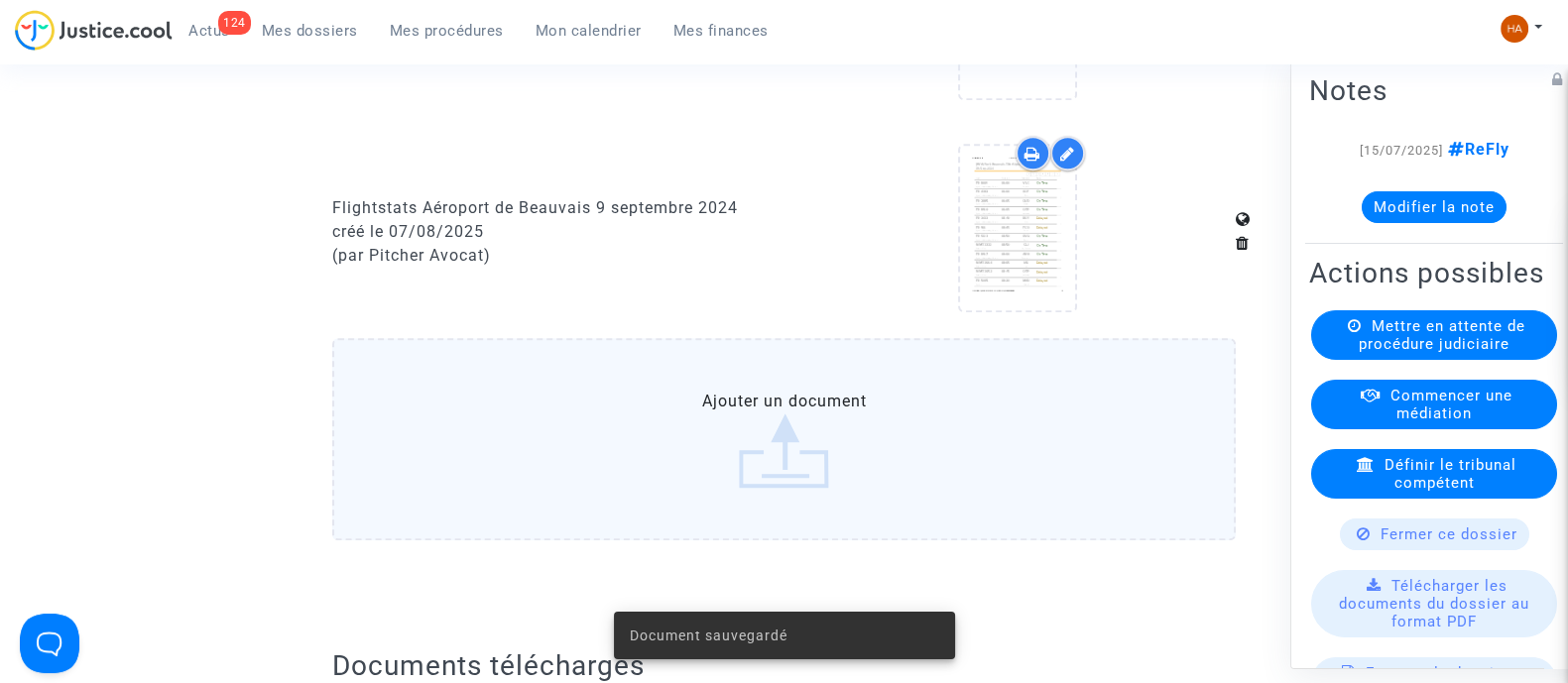 scroll, scrollTop: 1508, scrollLeft: 0, axis: vertical 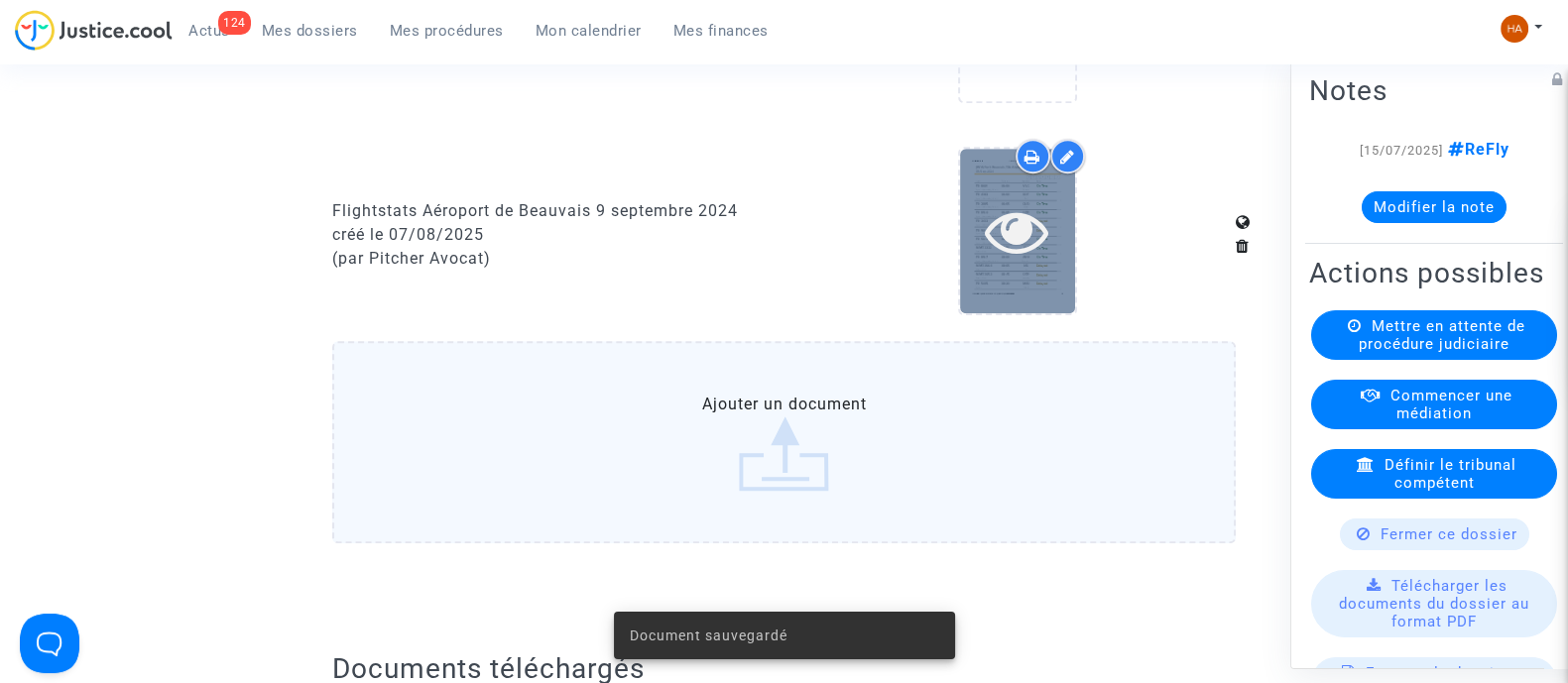 click at bounding box center [1017, 231] 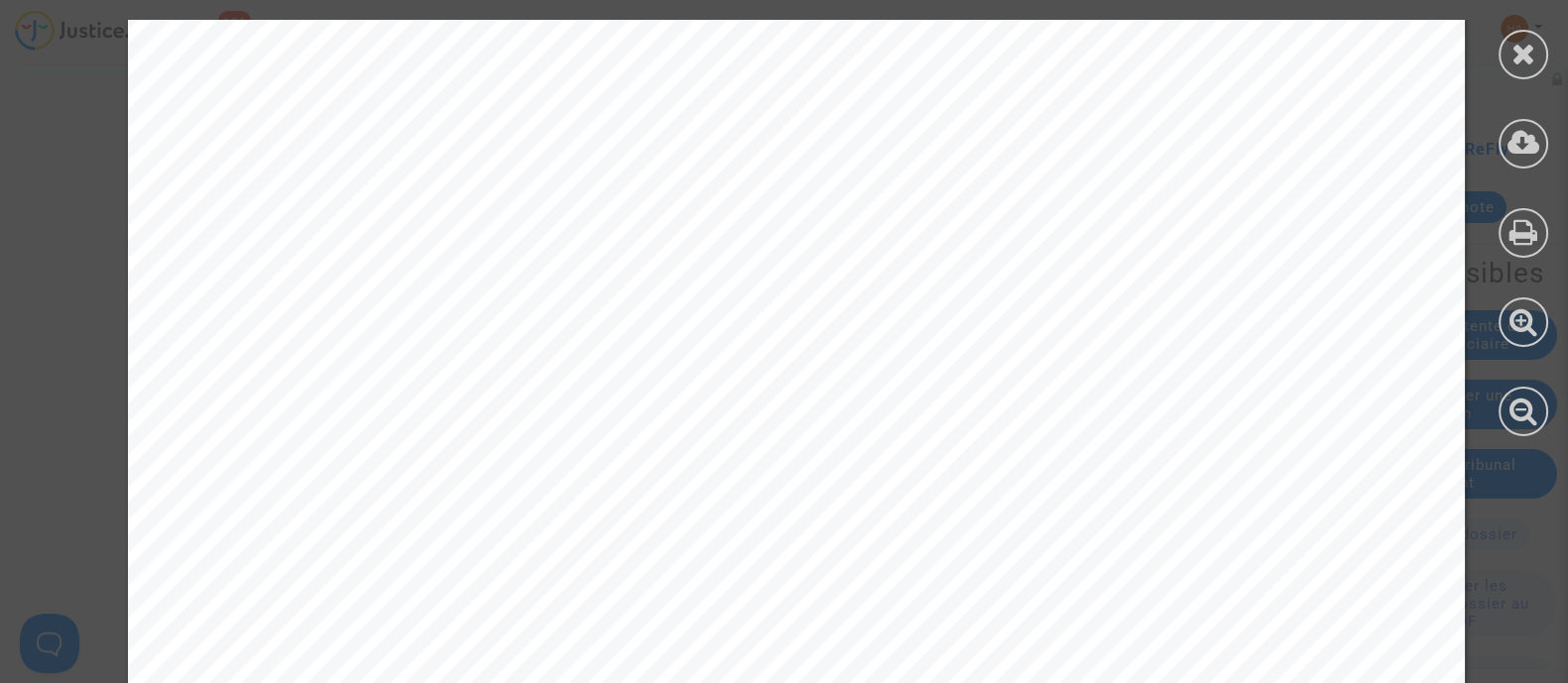 scroll, scrollTop: 8862, scrollLeft: 0, axis: vertical 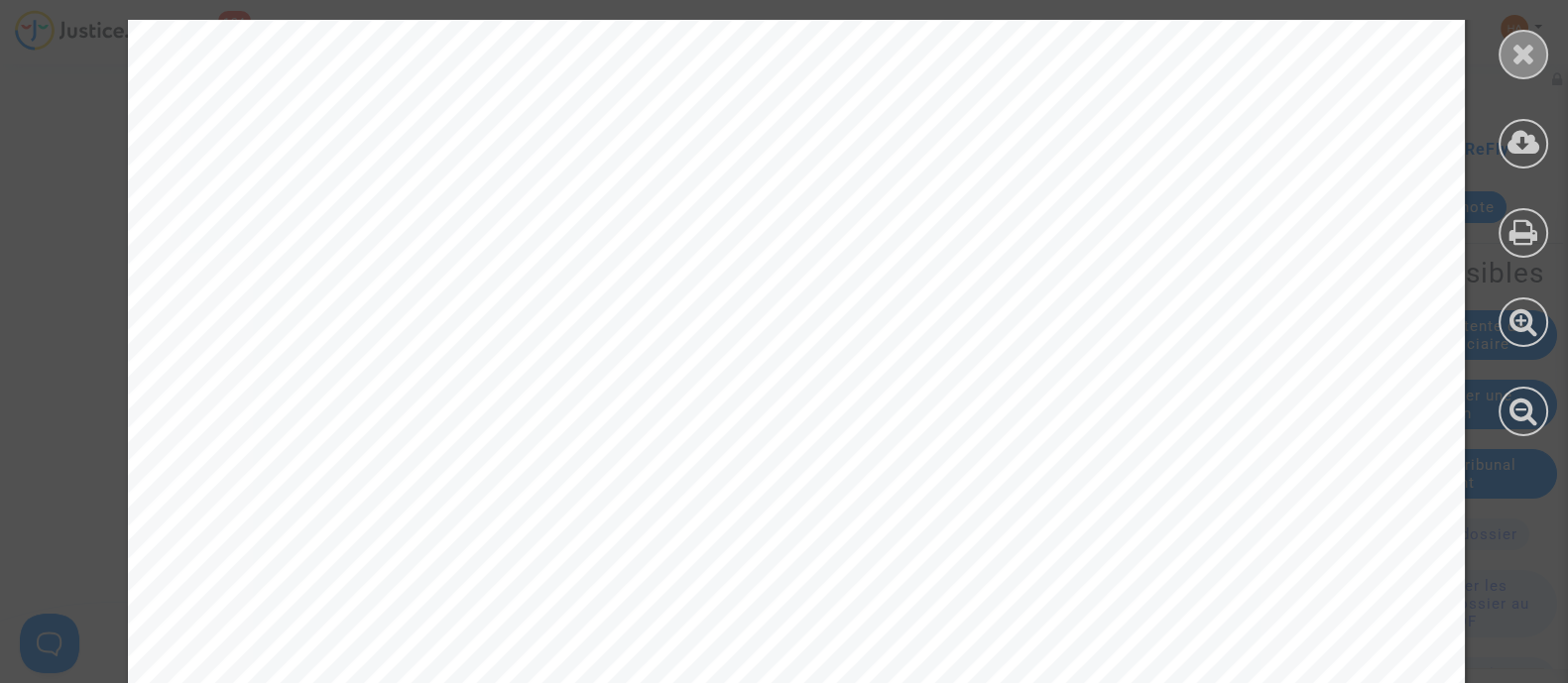 click at bounding box center (1523, 54) 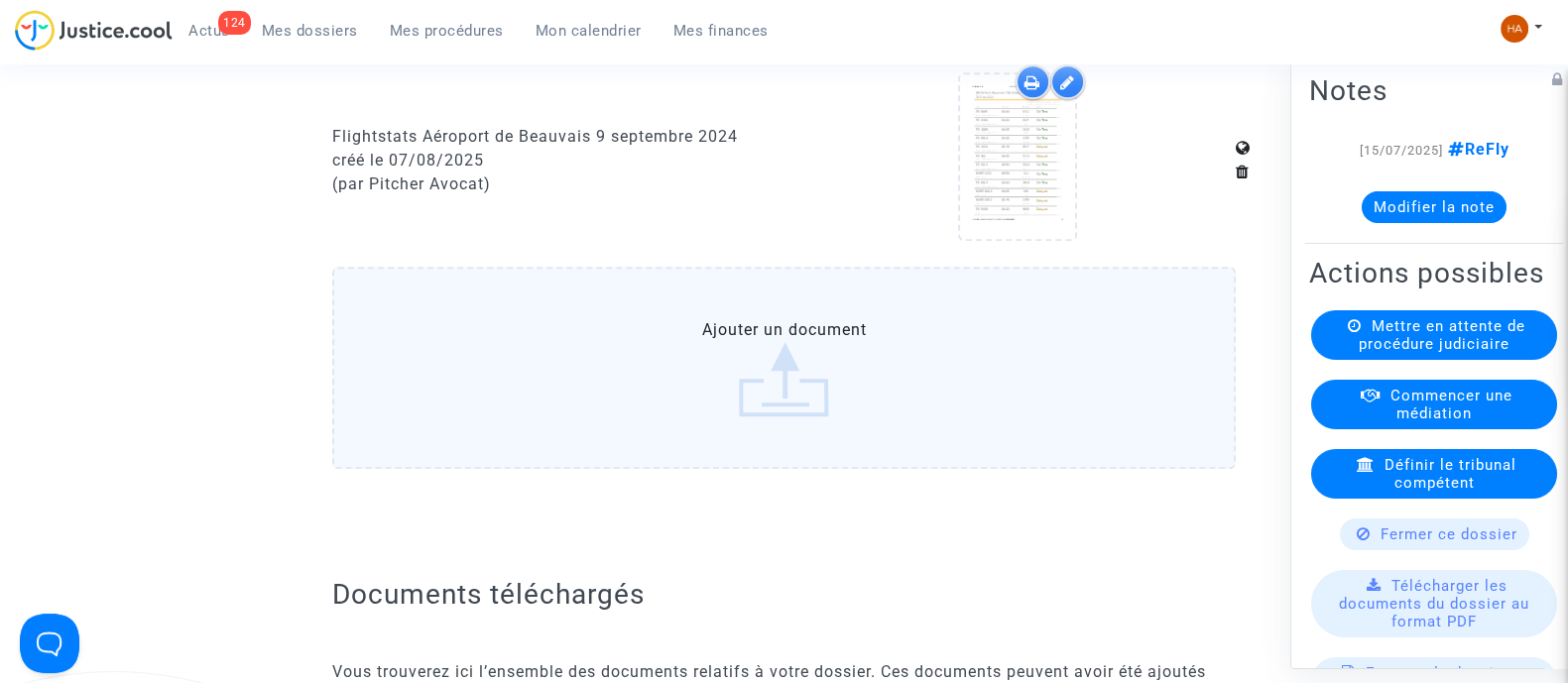 scroll, scrollTop: 1583, scrollLeft: 0, axis: vertical 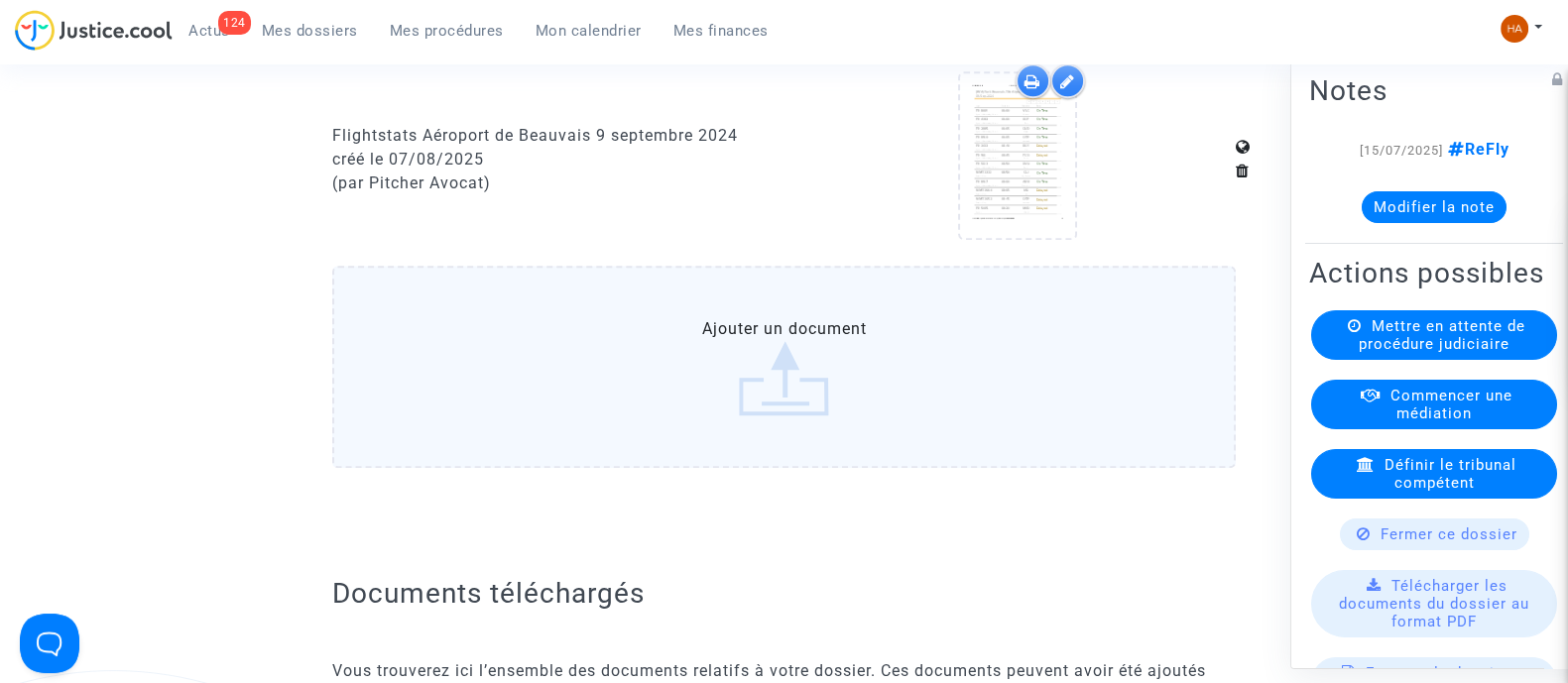 click on "Ajouter un document" 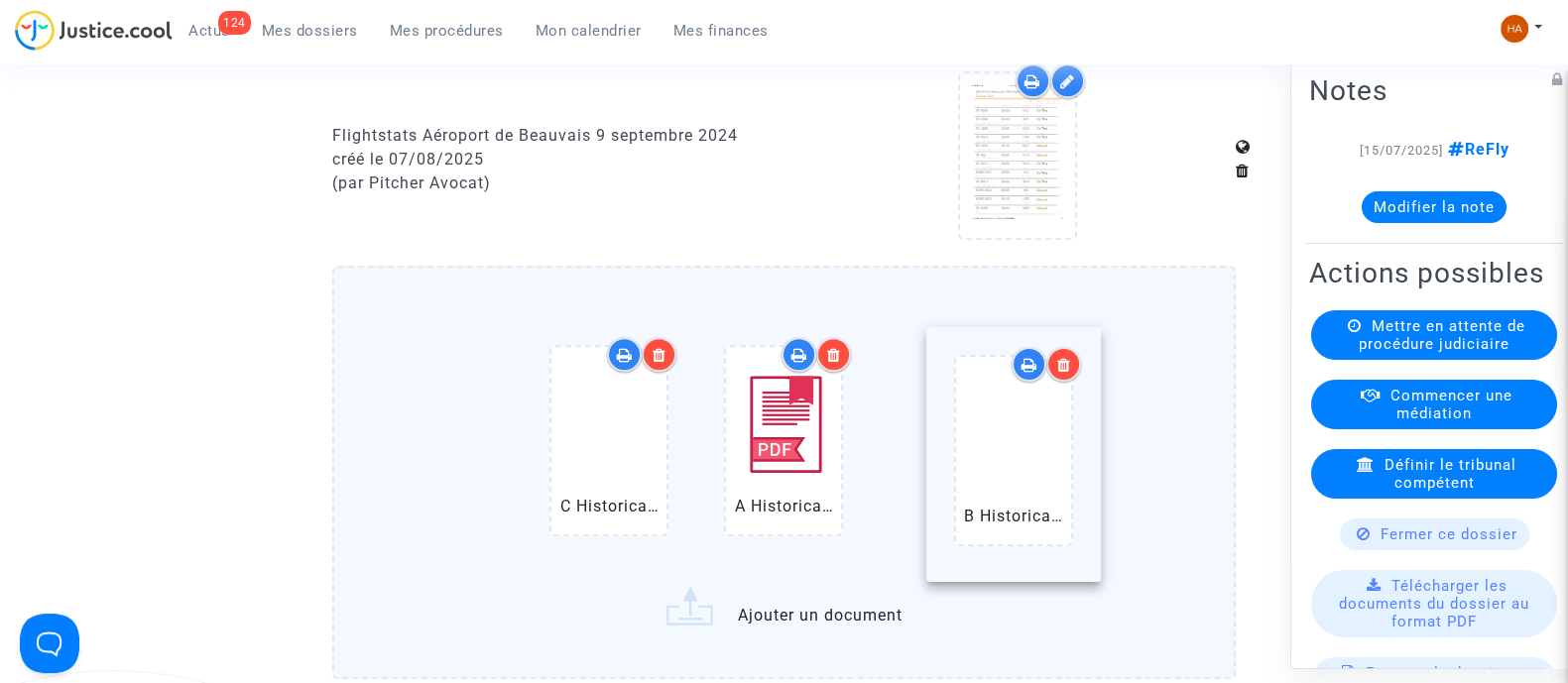 drag, startPoint x: 757, startPoint y: 435, endPoint x: 982, endPoint y: 428, distance: 225.10886 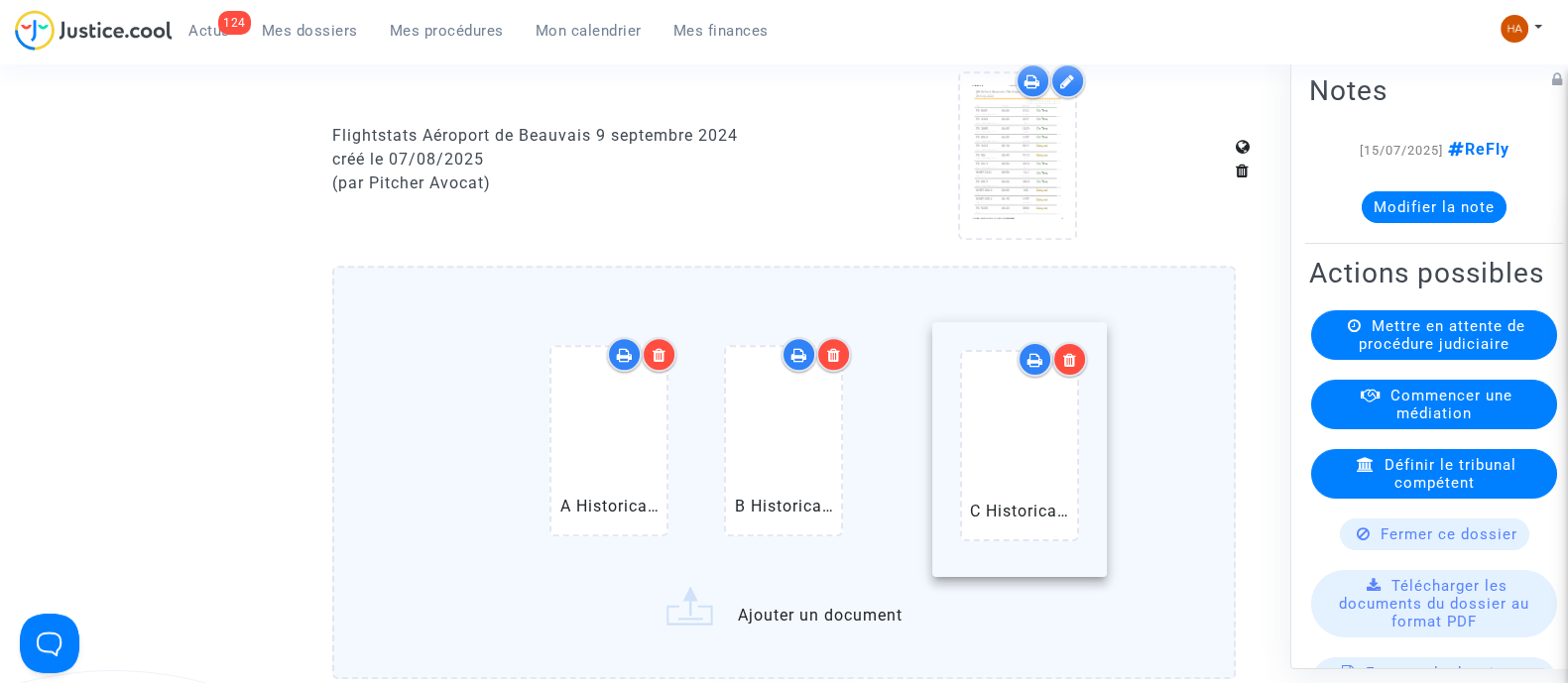 drag, startPoint x: 627, startPoint y: 431, endPoint x: 1041, endPoint y: 418, distance: 414.20406 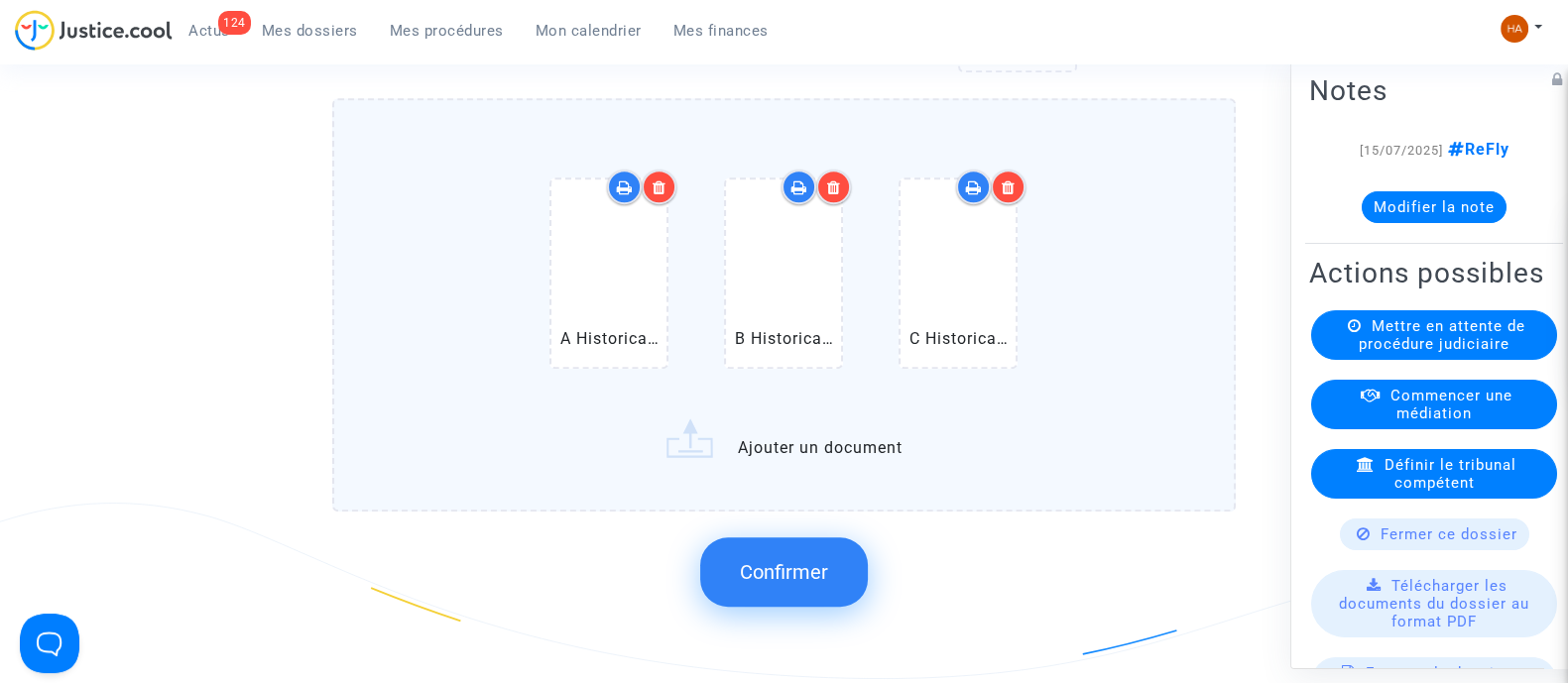 scroll, scrollTop: 1756, scrollLeft: 0, axis: vertical 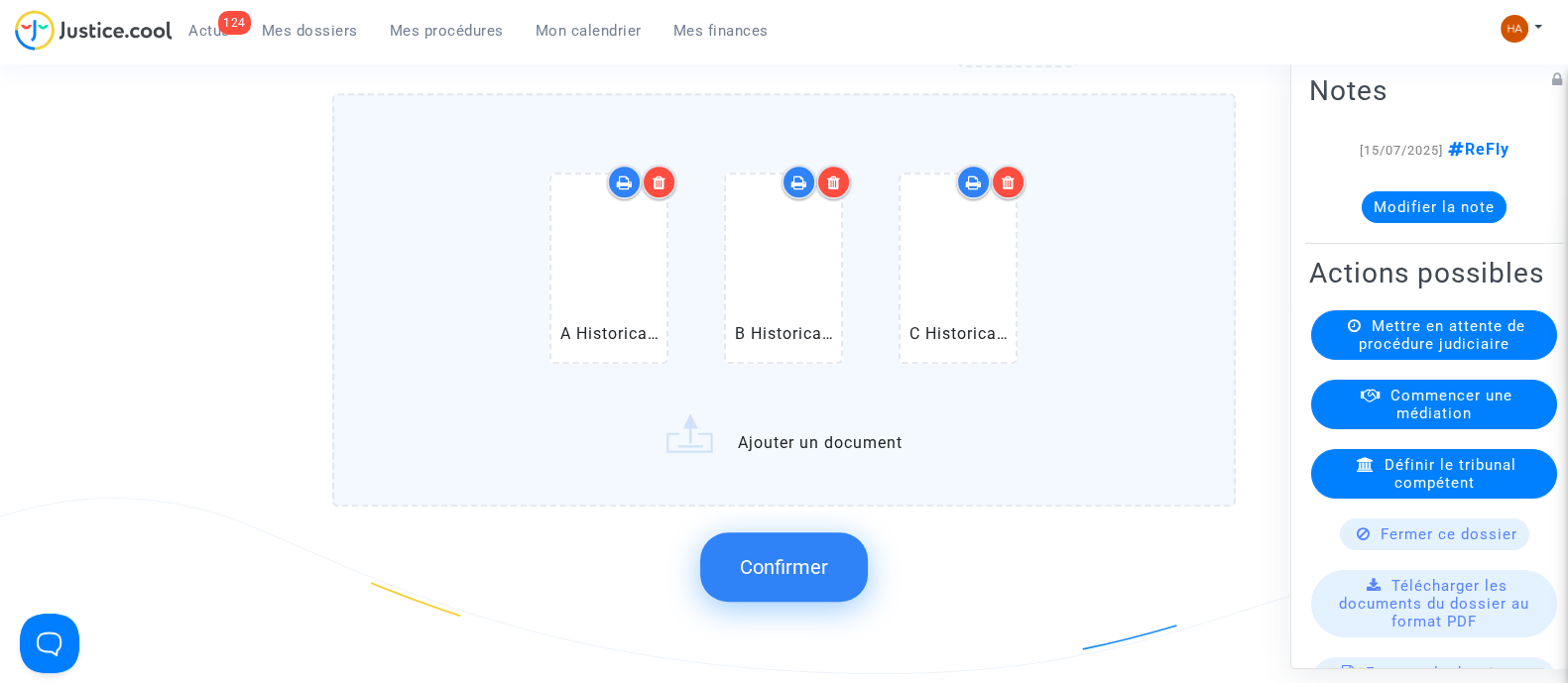 click on "A Historical (TIA) Tirana Nene Tereza International Airport Arrivals.pdf   B Historical (TIA) Tirana Nene Tereza International Airport Arrivals.pdf   C Historical (TIA) Tirana Nene Tereza International Airport Arrivals.pdf   Ajouter un document" 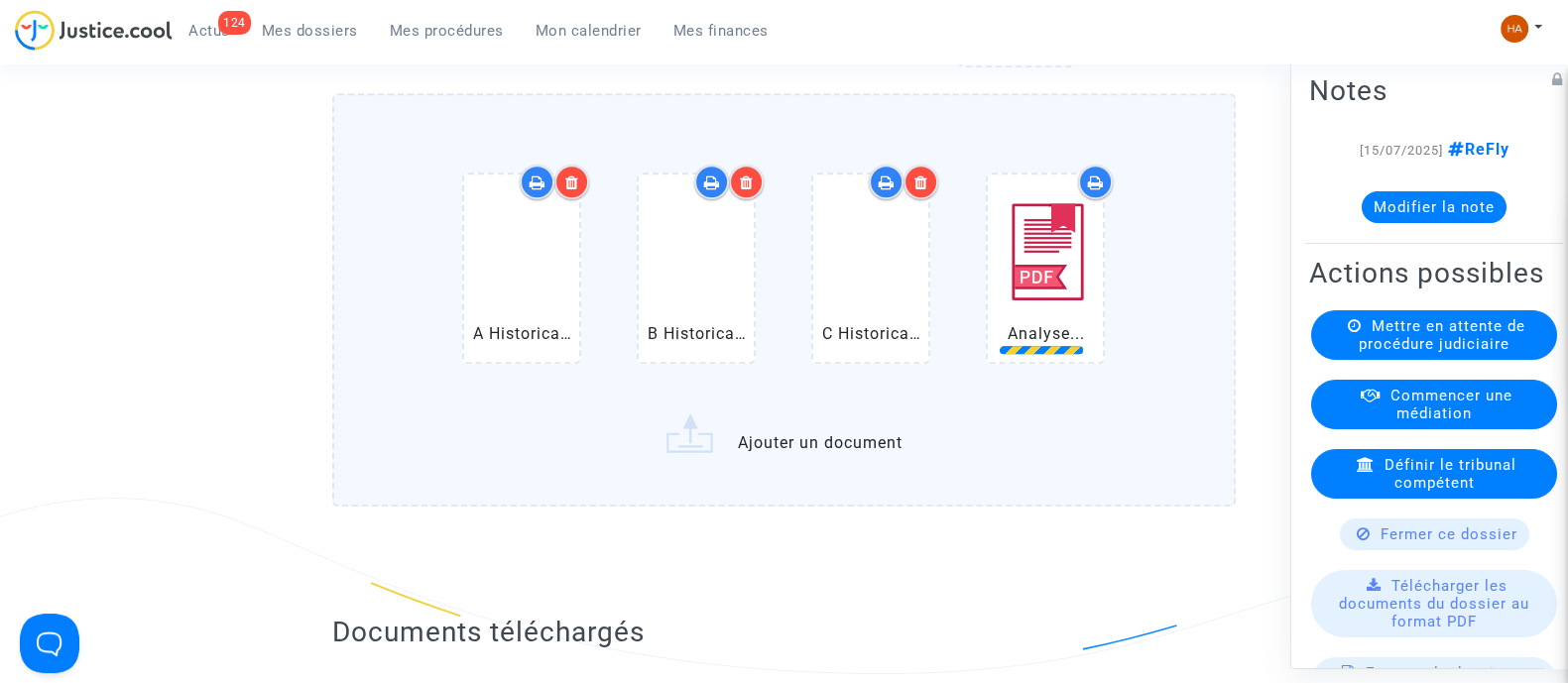 click on "A Historical (TIA) Tirana Nene Tereza International Airport Arrivals.pdf   B Historical (TIA) Tirana Nene Tereza International Airport Arrivals.pdf   C Historical (TIA) Tirana Nene Tereza International Airport Arrivals.pdf   Analyse...   Ajouter un document" 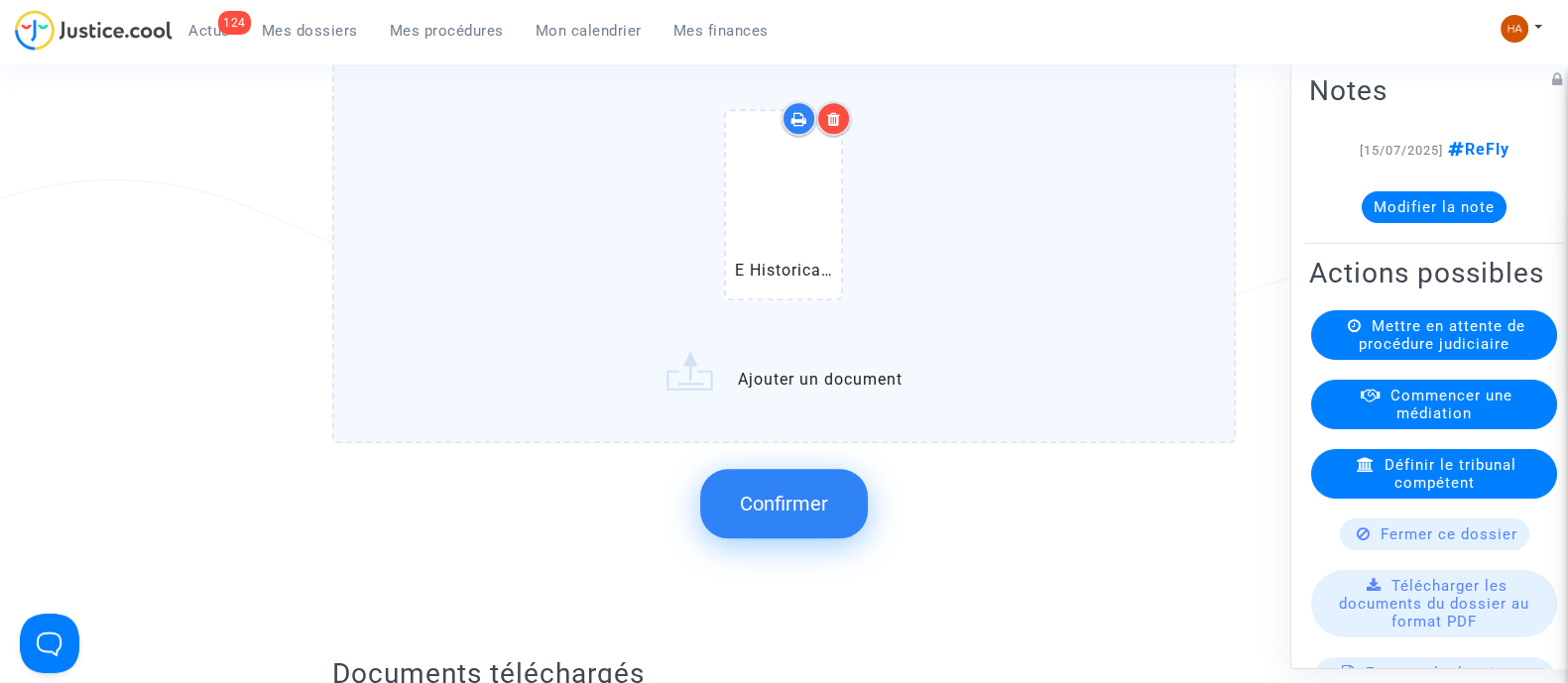 scroll, scrollTop: 2077, scrollLeft: 0, axis: vertical 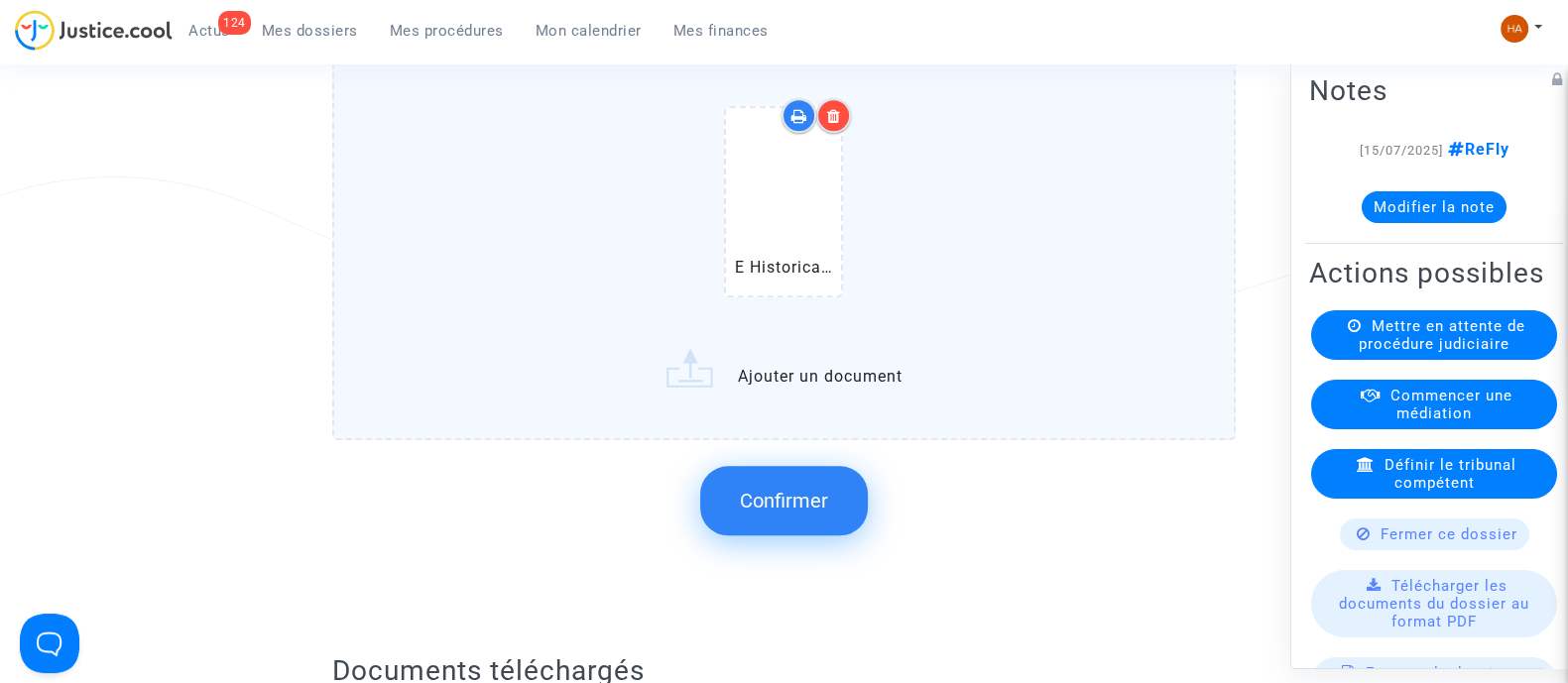 click on "Confirmer" 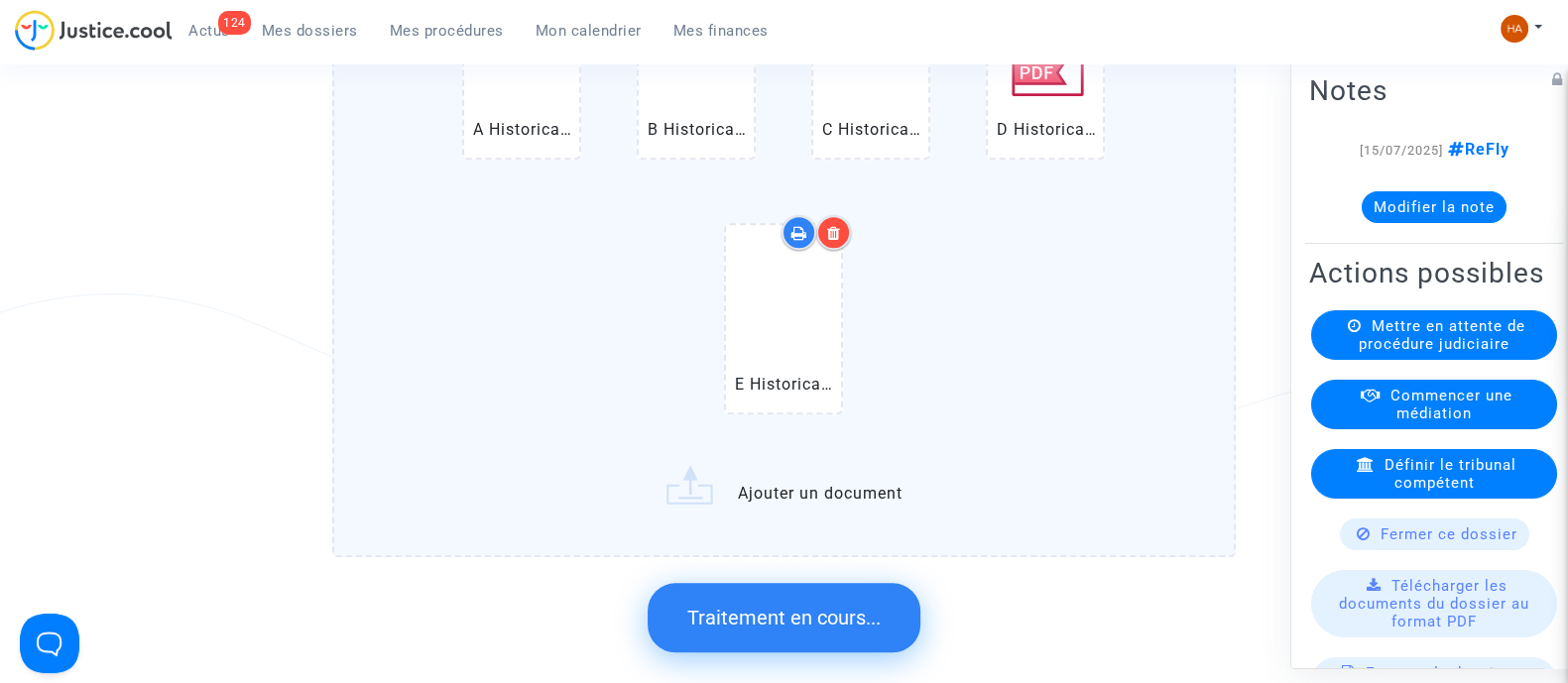 scroll, scrollTop: 0, scrollLeft: 0, axis: both 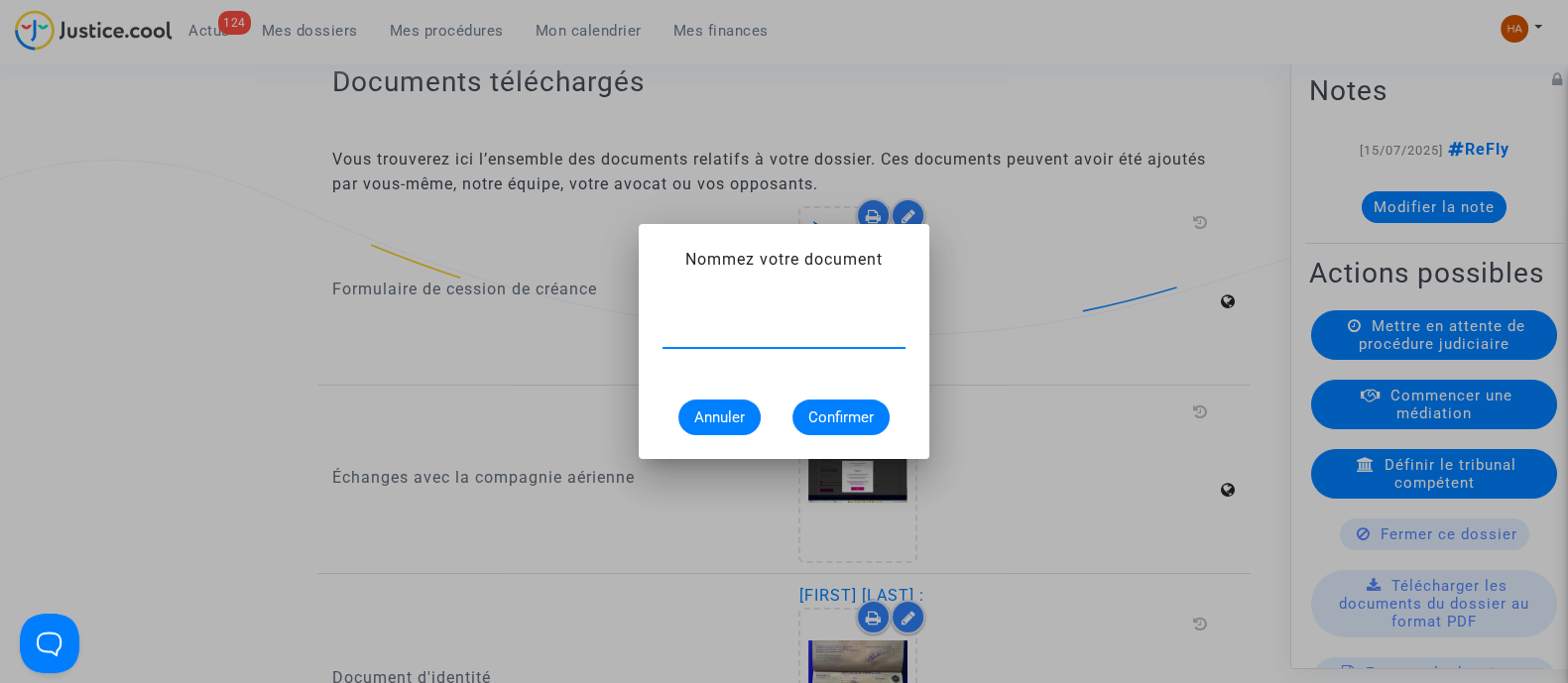 type on "f" 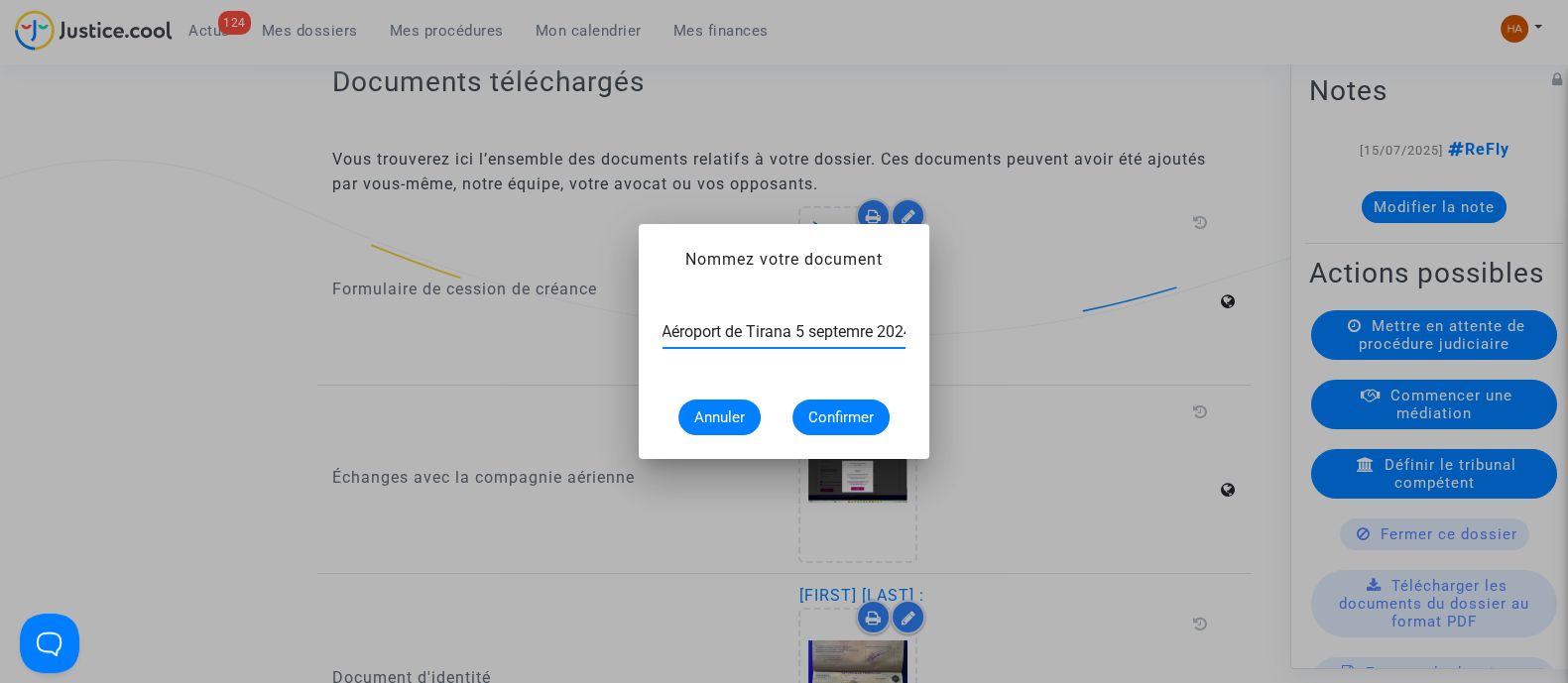 scroll, scrollTop: 0, scrollLeft: 89, axis: horizontal 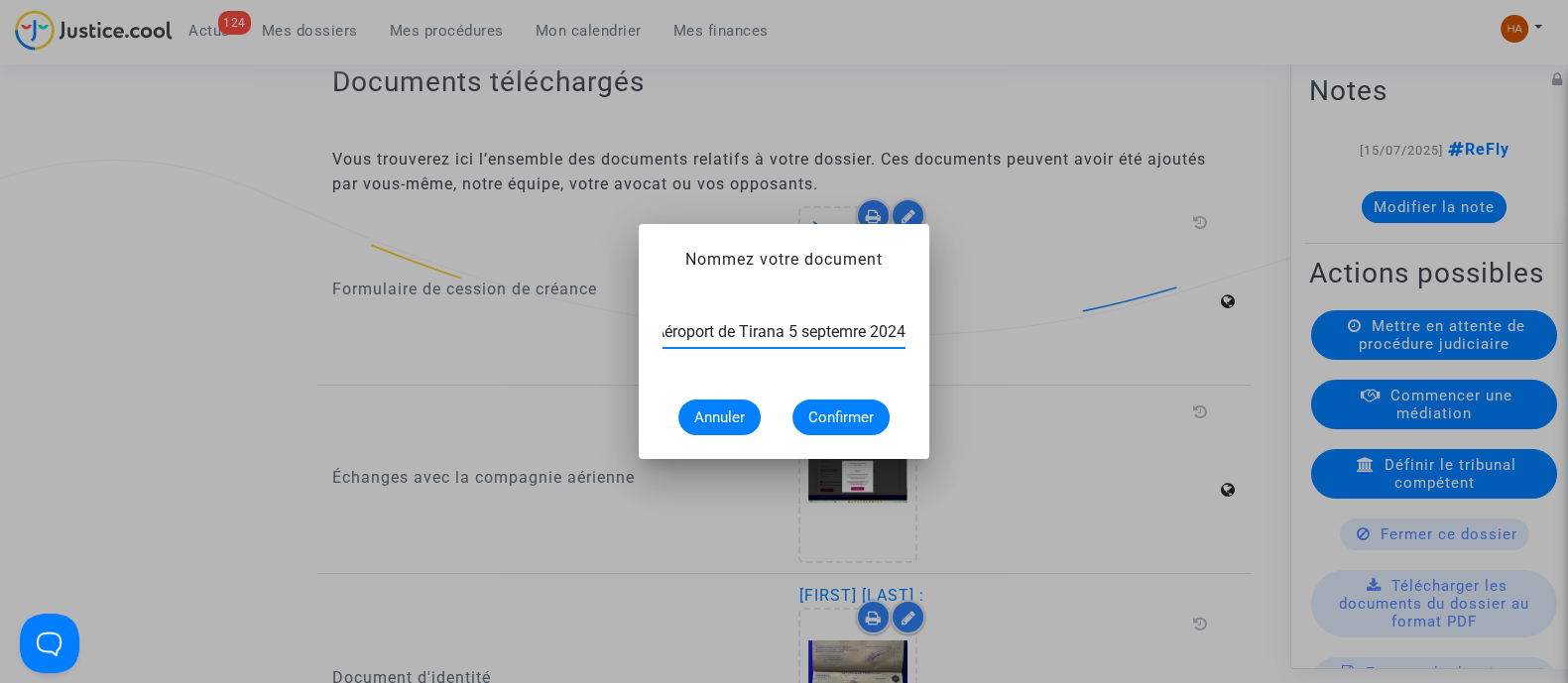 click on "Flightstats Aéroport de Tirana 5 septemre 2024" at bounding box center (784, 332) 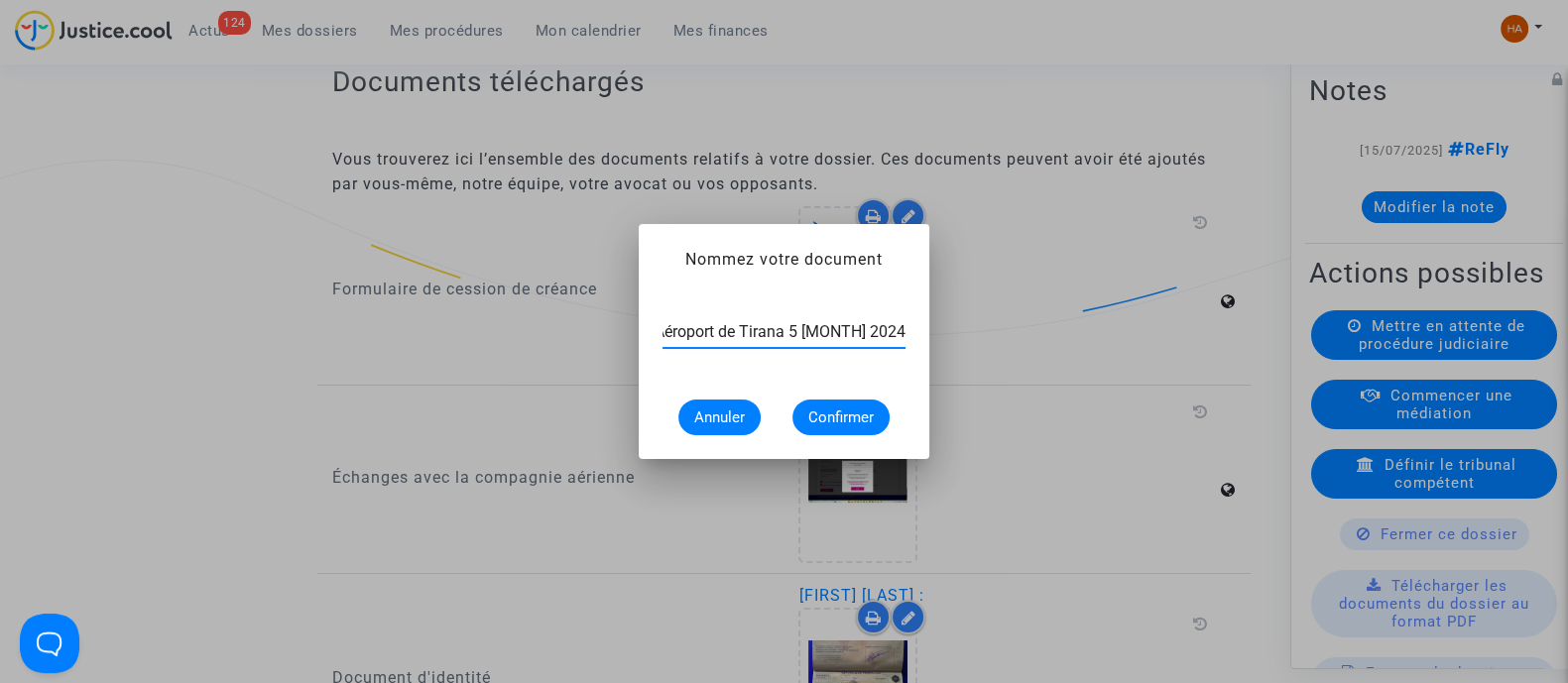 click on "Flightstats Aéroport de Tirana 5 septembre 2024" at bounding box center [784, 332] 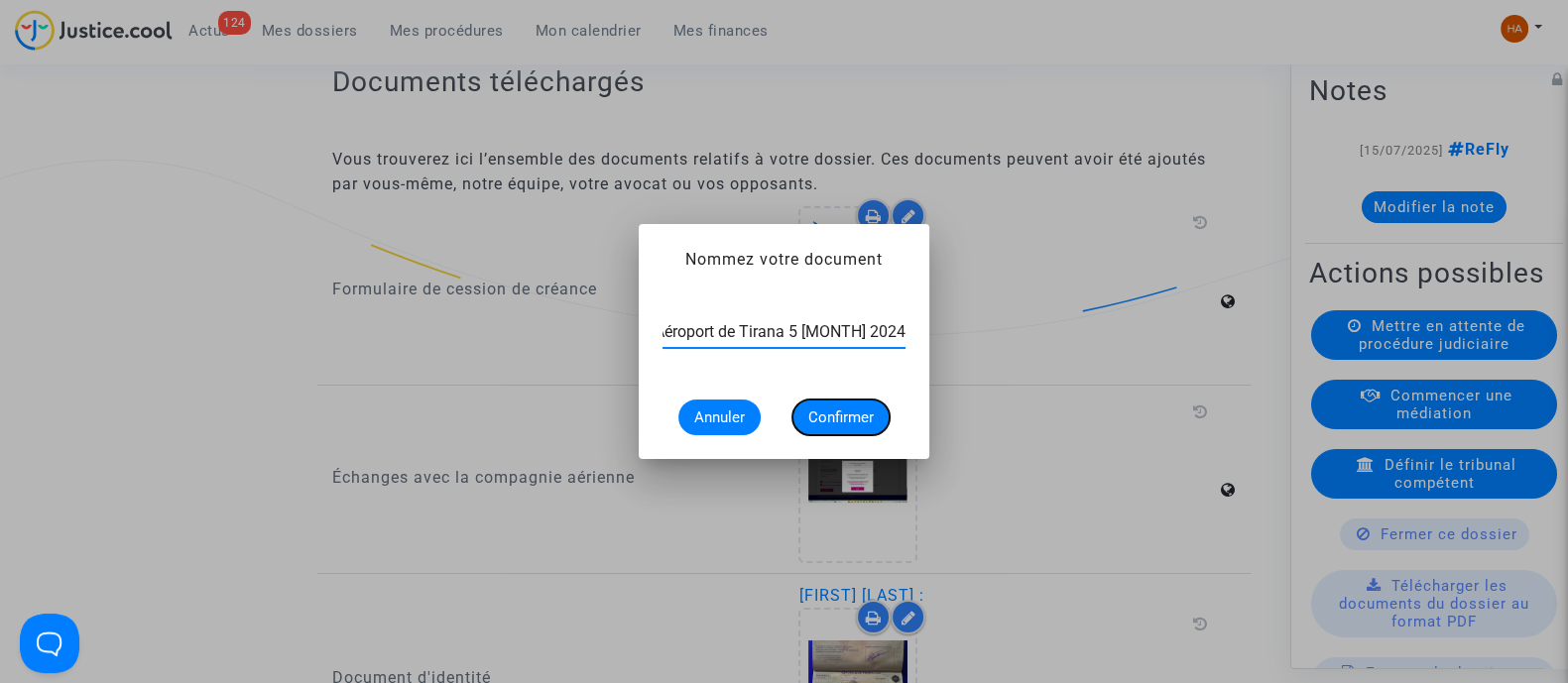click on "Confirmer" at bounding box center (841, 417) 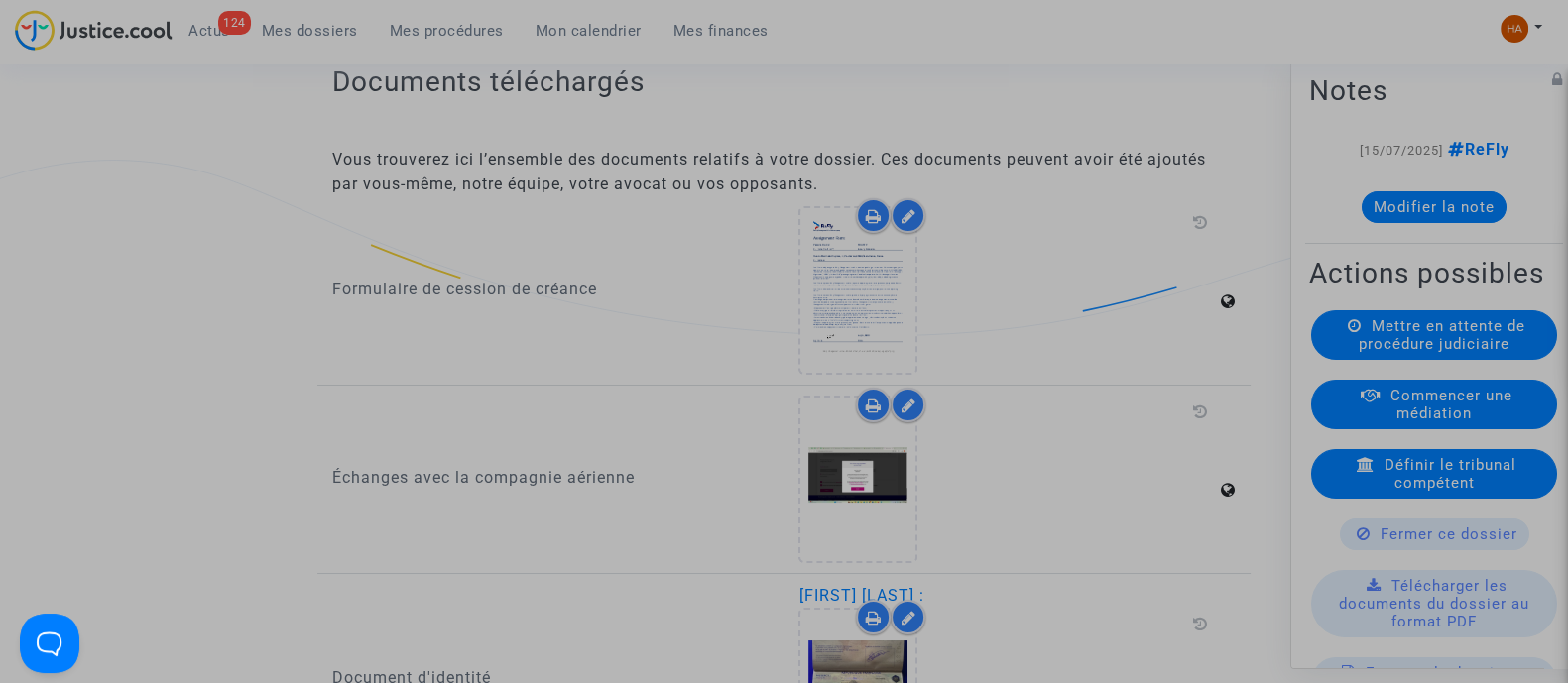 scroll, scrollTop: 0, scrollLeft: 0, axis: both 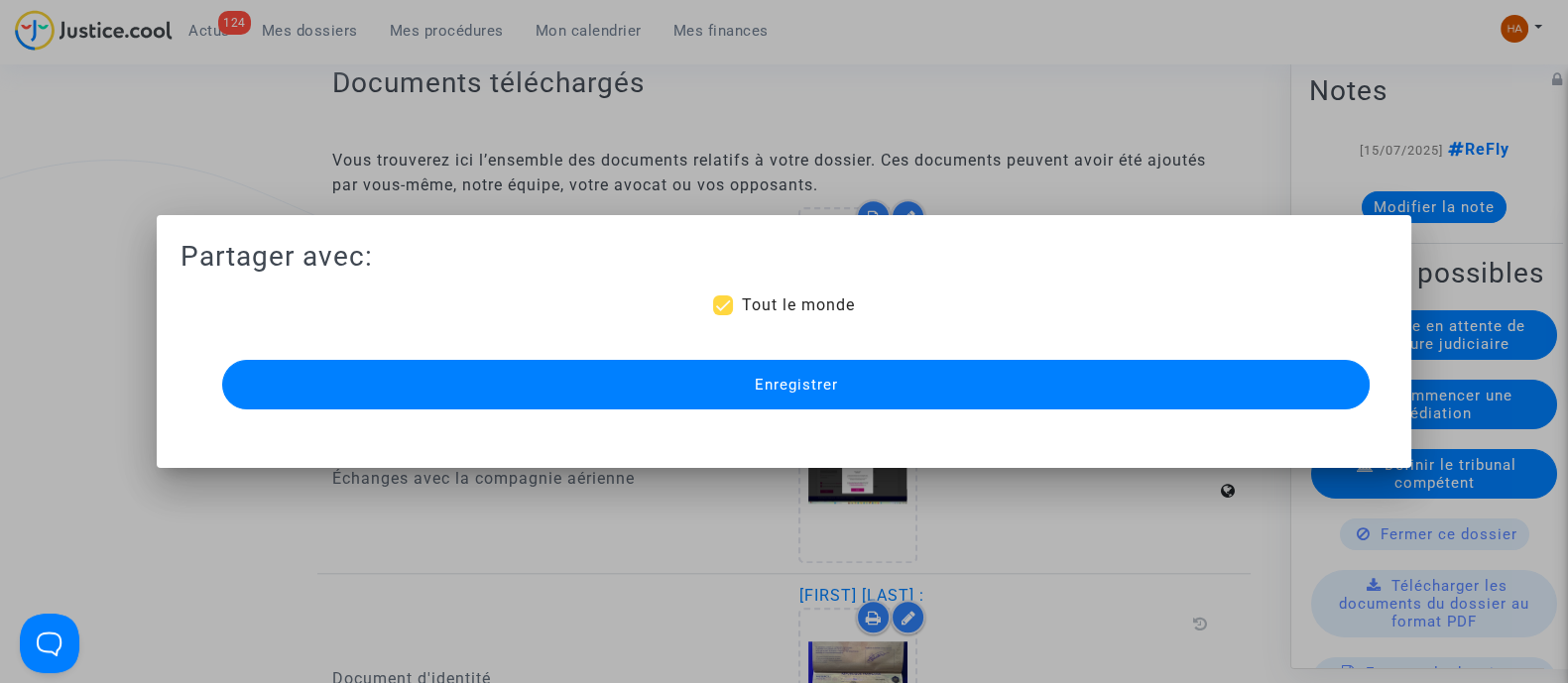 click on "Enregistrer" at bounding box center (795, 385) 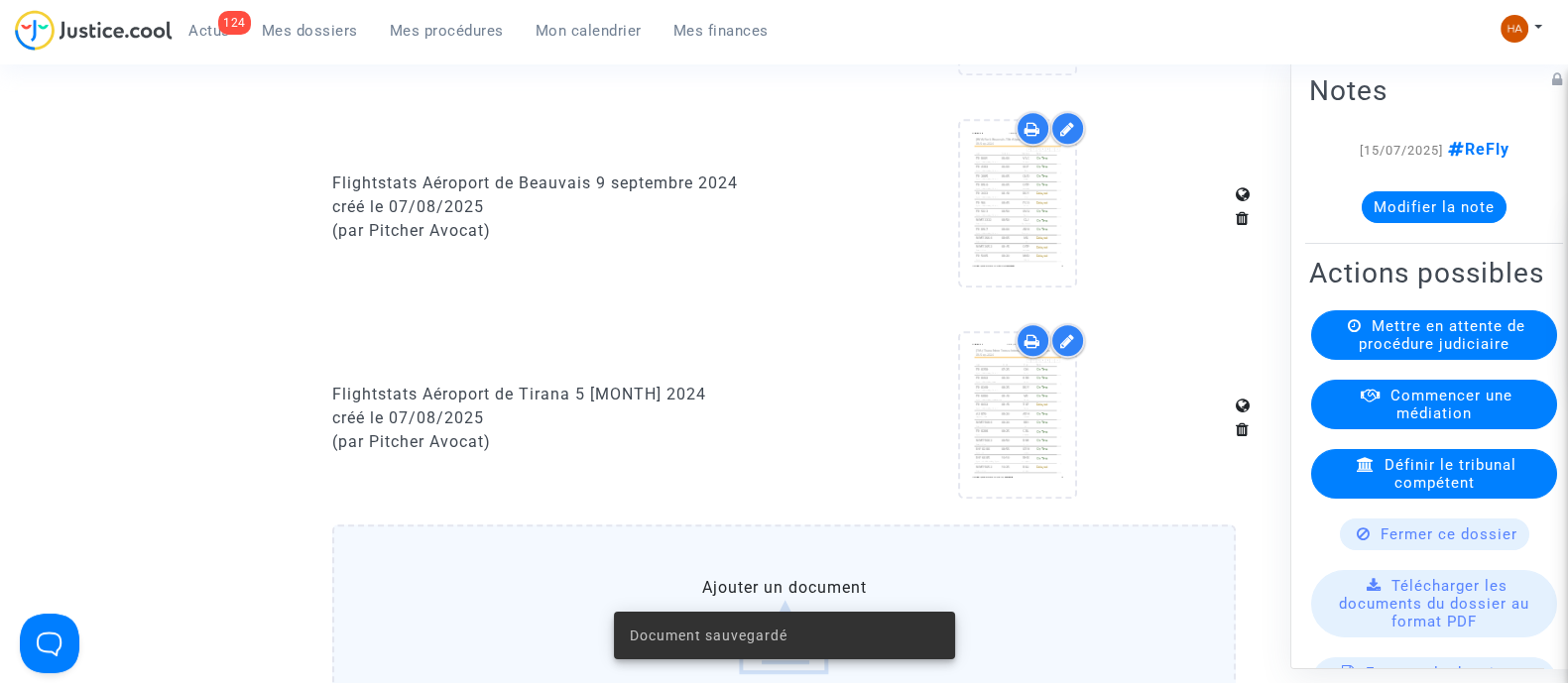 scroll, scrollTop: 1528, scrollLeft: 0, axis: vertical 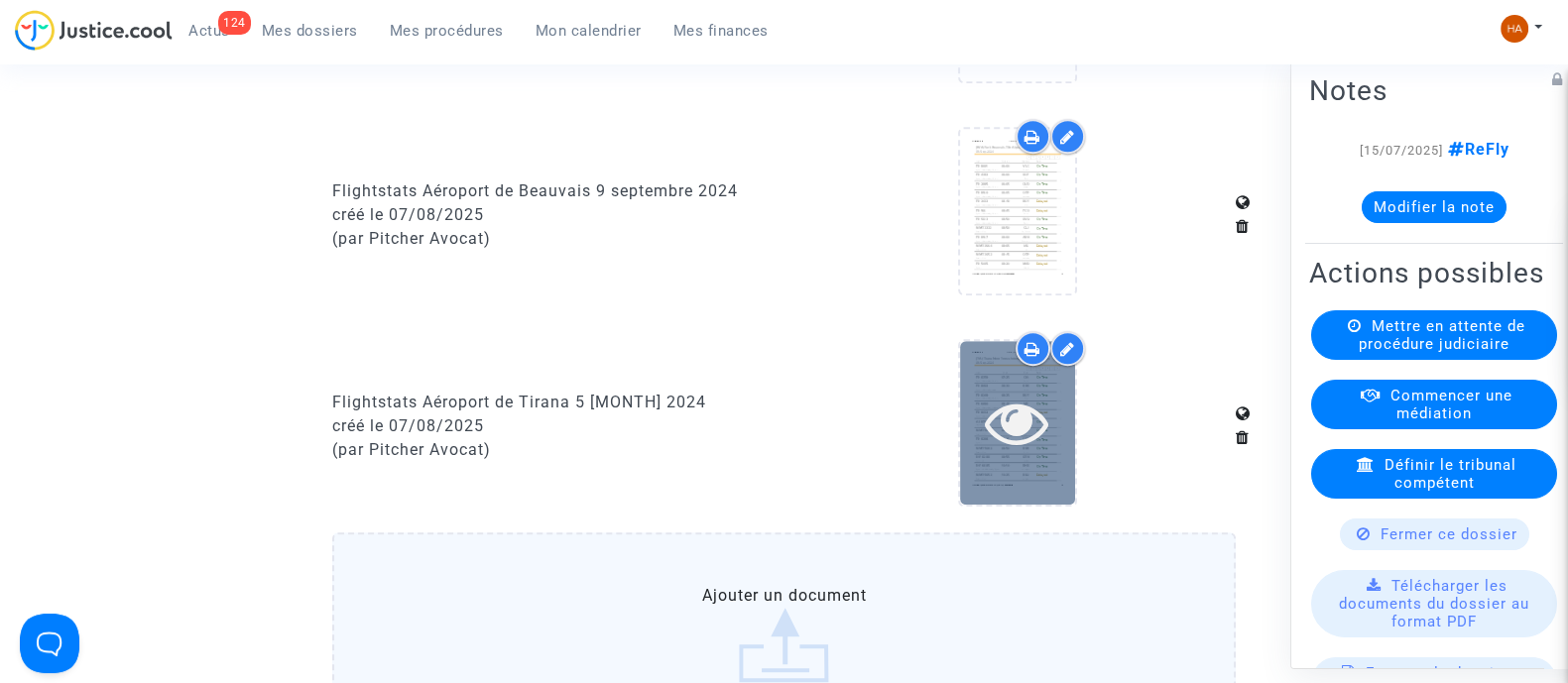 click at bounding box center (1017, 422) 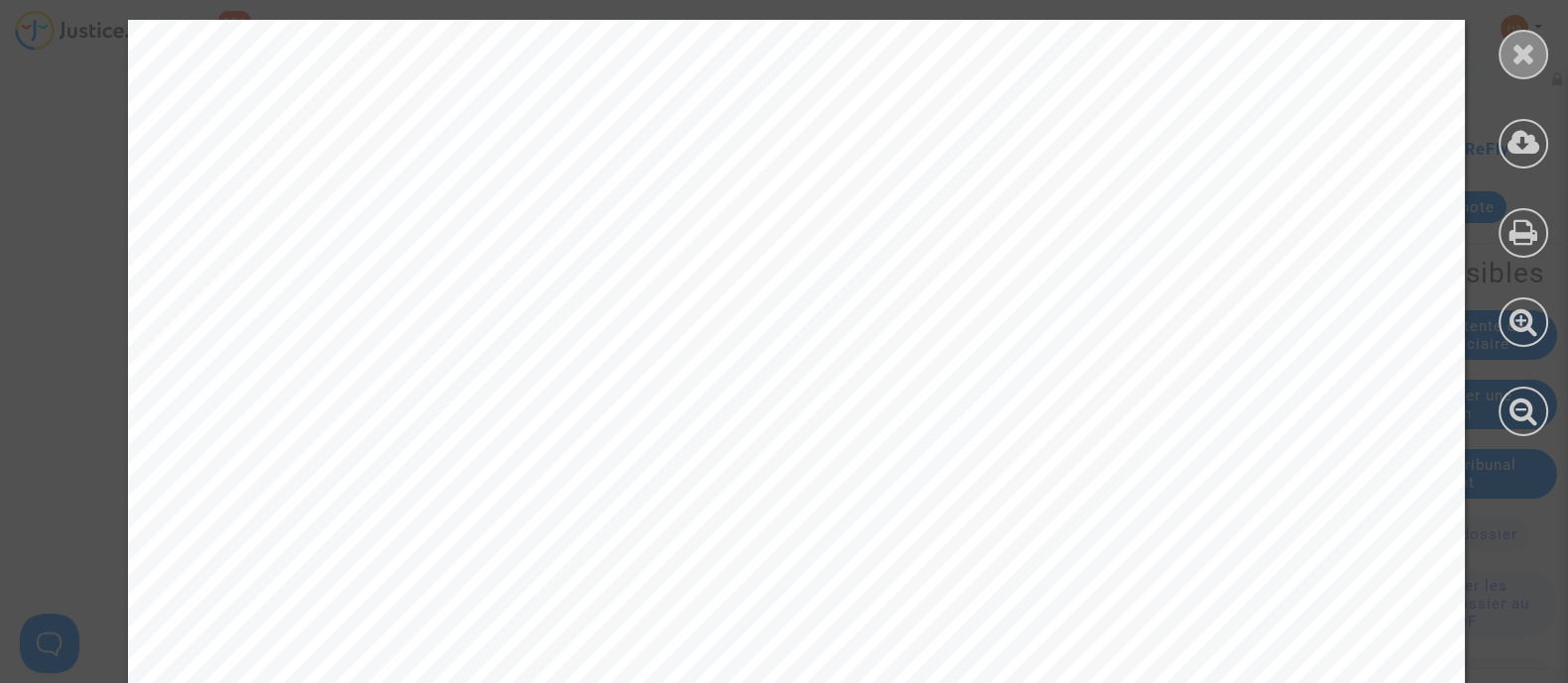 click at bounding box center [1523, 55] 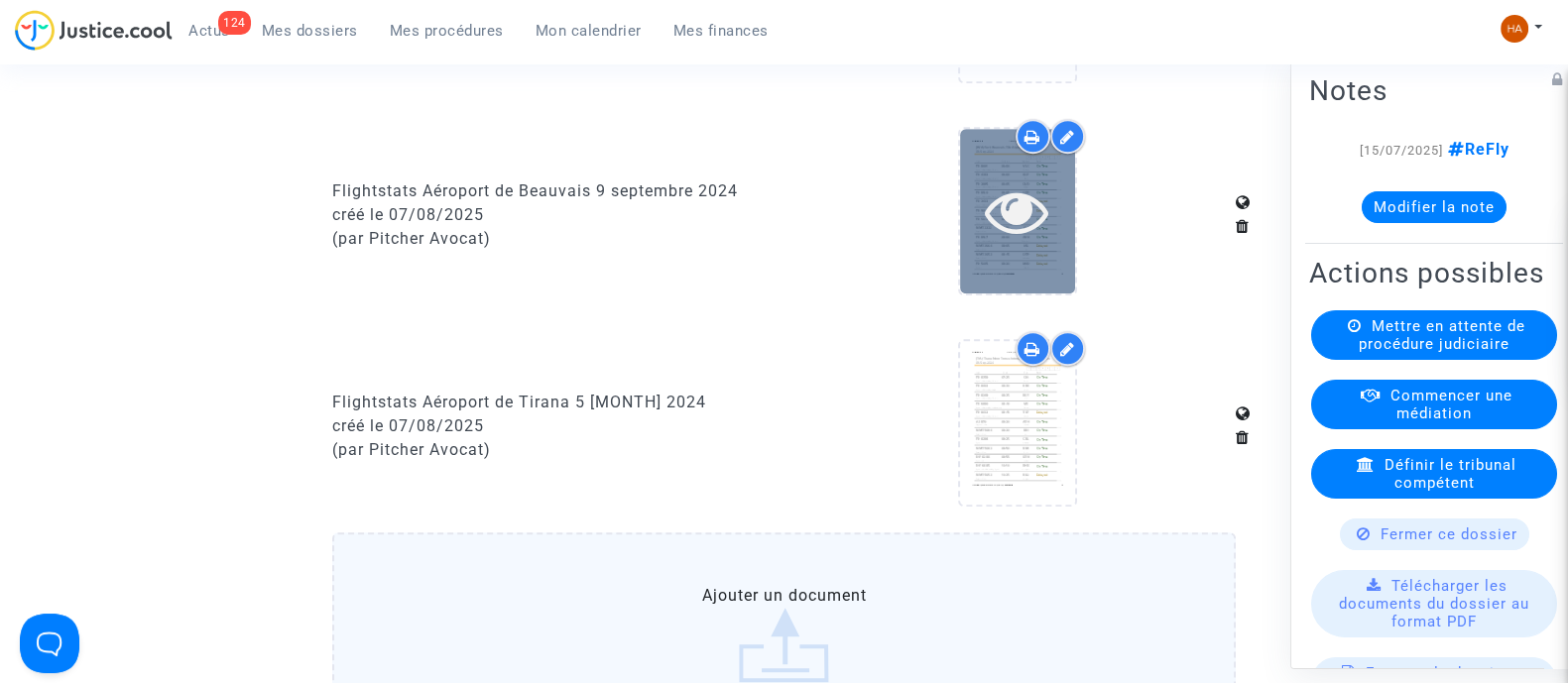 click at bounding box center [1017, 211] 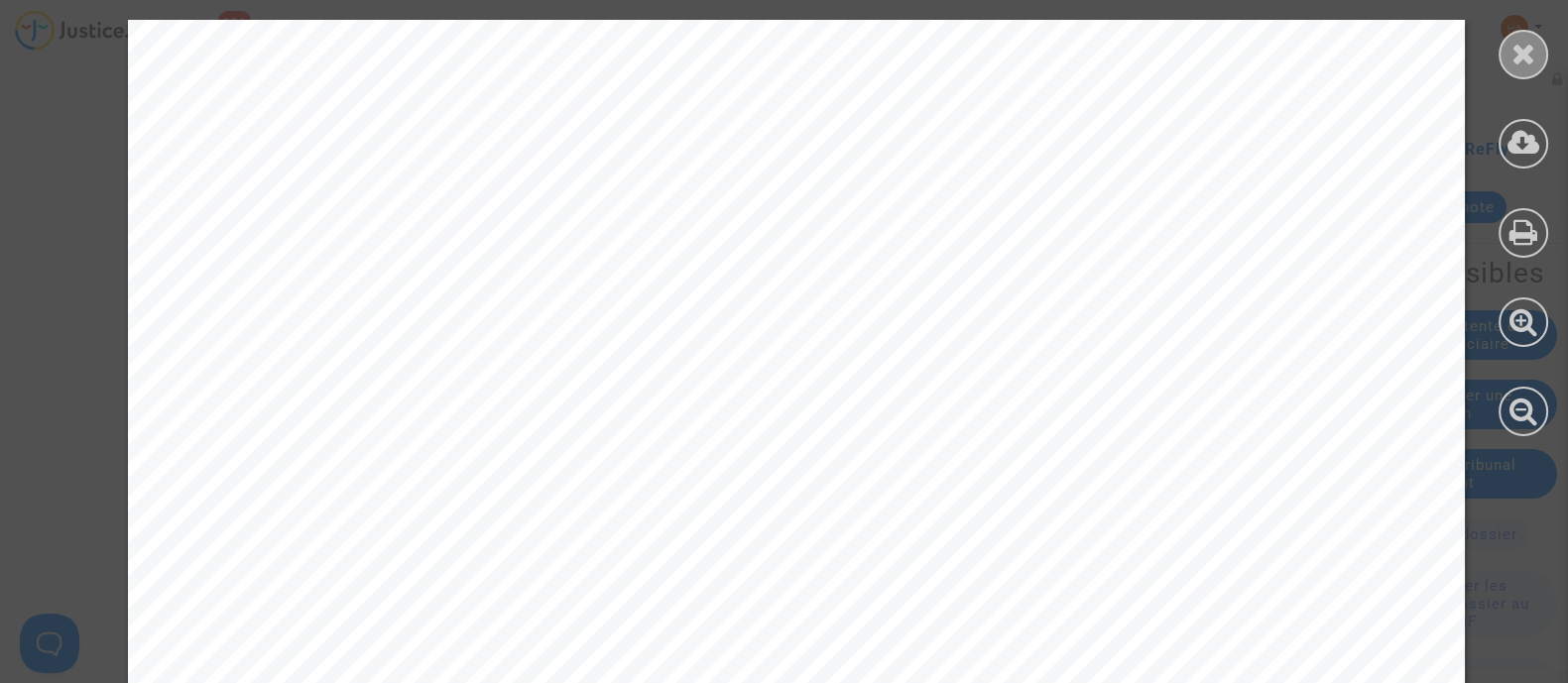 click at bounding box center [1523, 54] 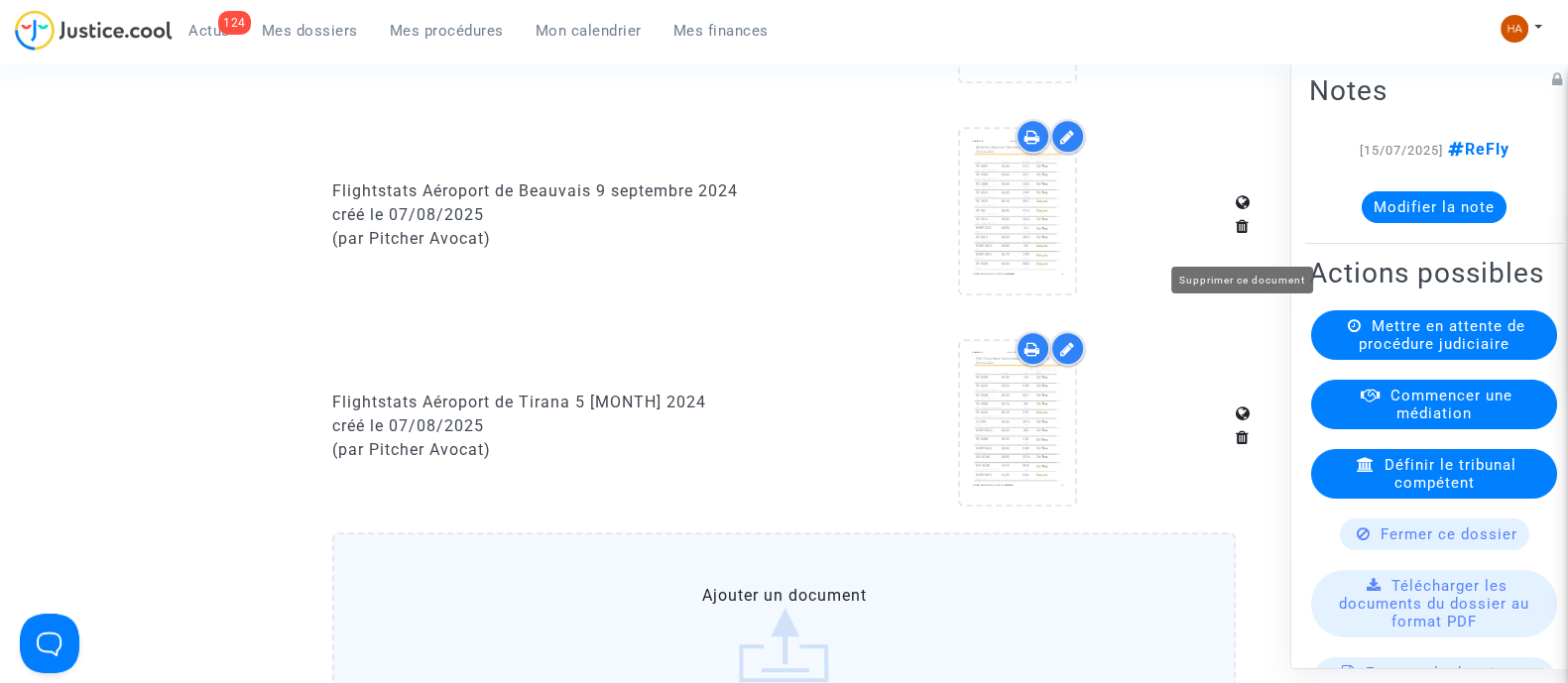 click 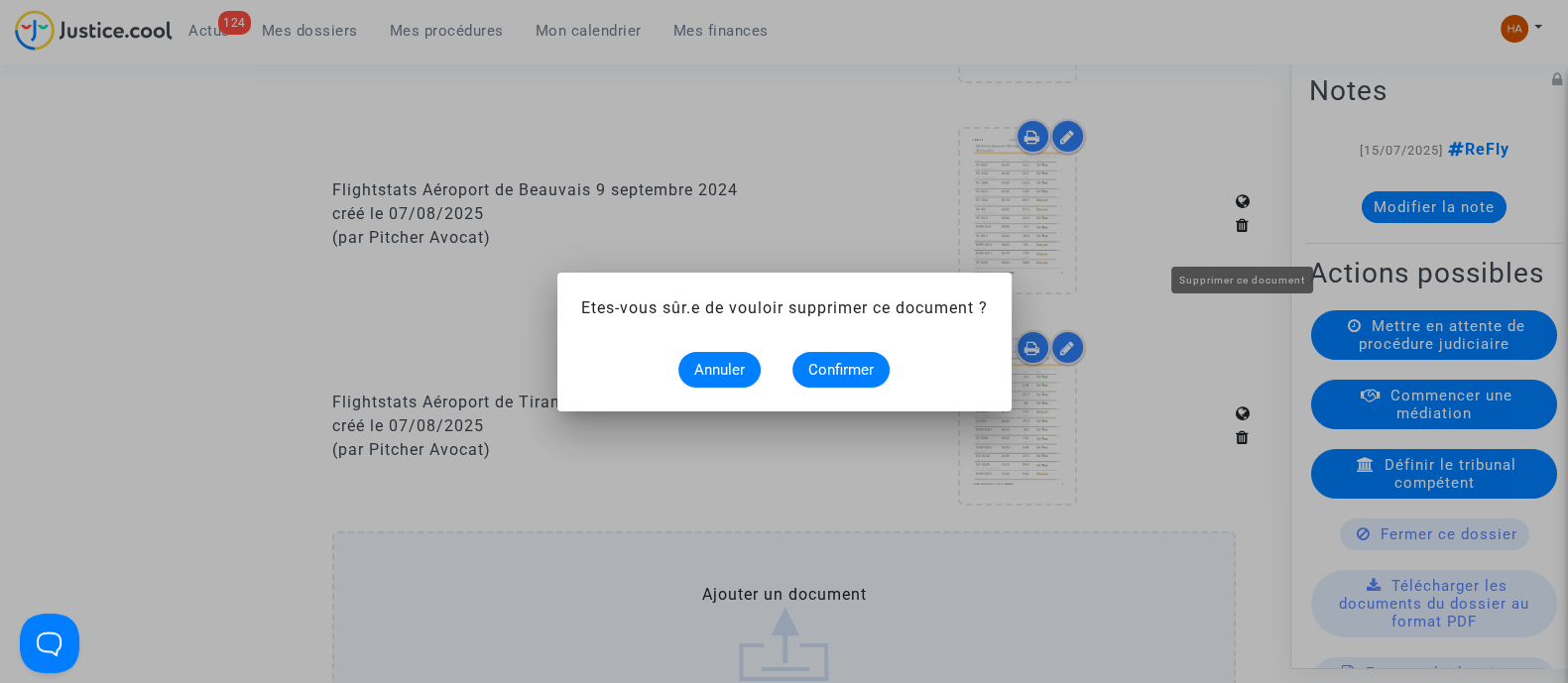 scroll, scrollTop: 0, scrollLeft: 0, axis: both 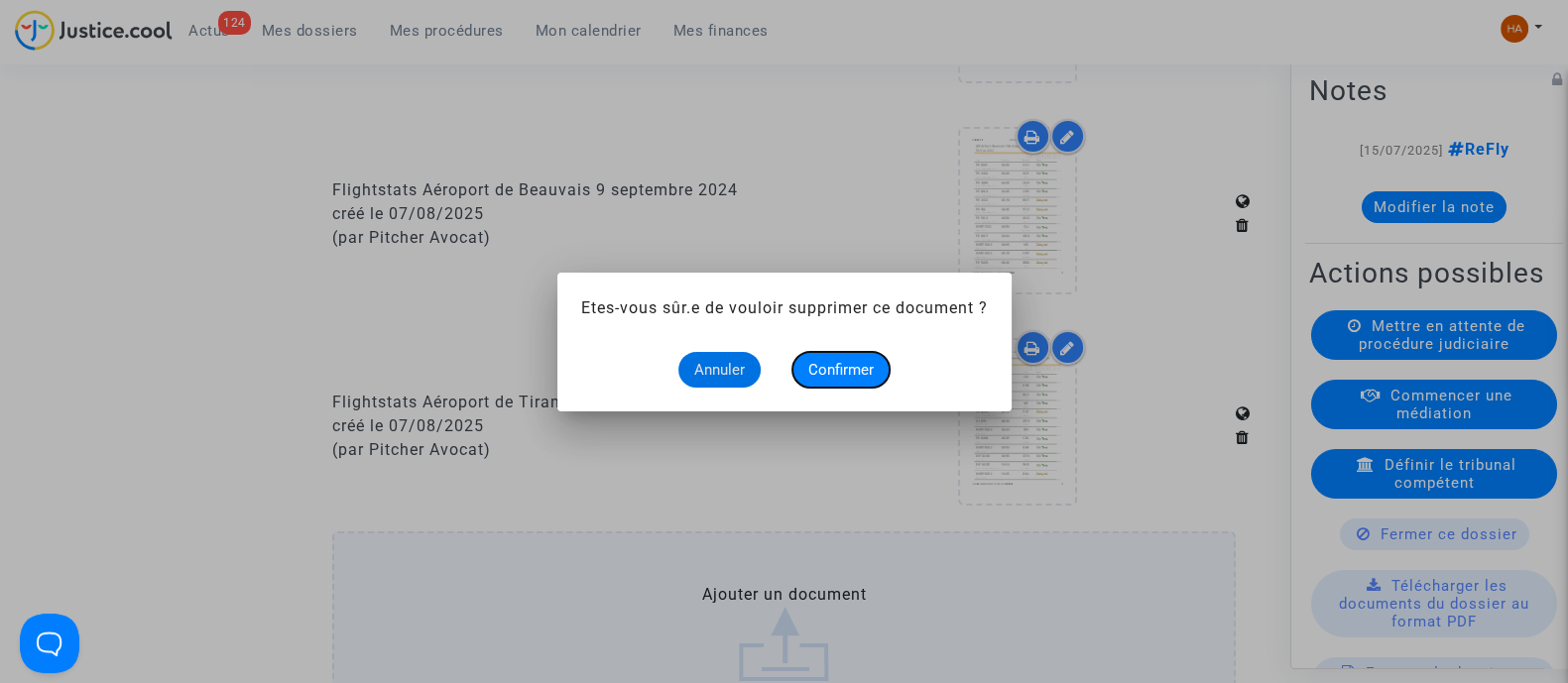 click on "Confirmer" at bounding box center [841, 370] 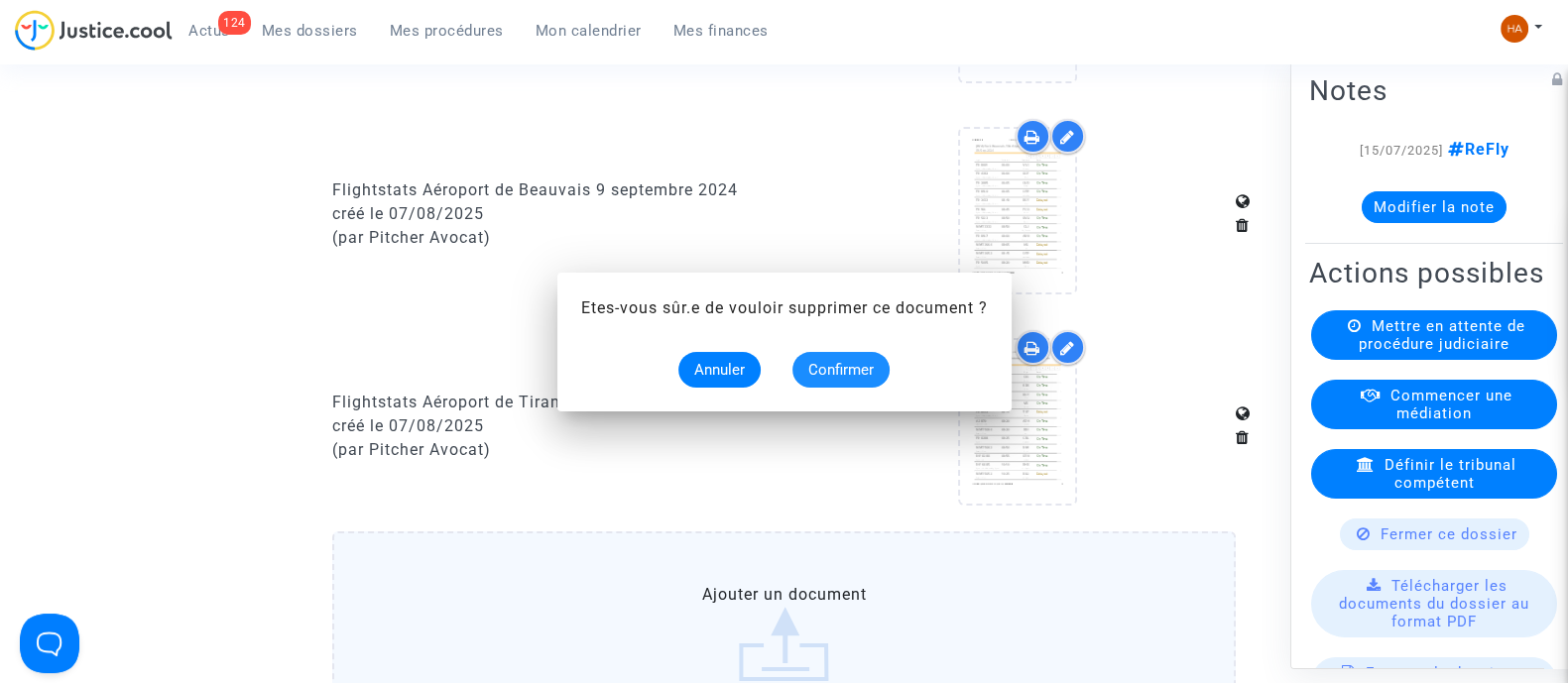 scroll, scrollTop: 1528, scrollLeft: 0, axis: vertical 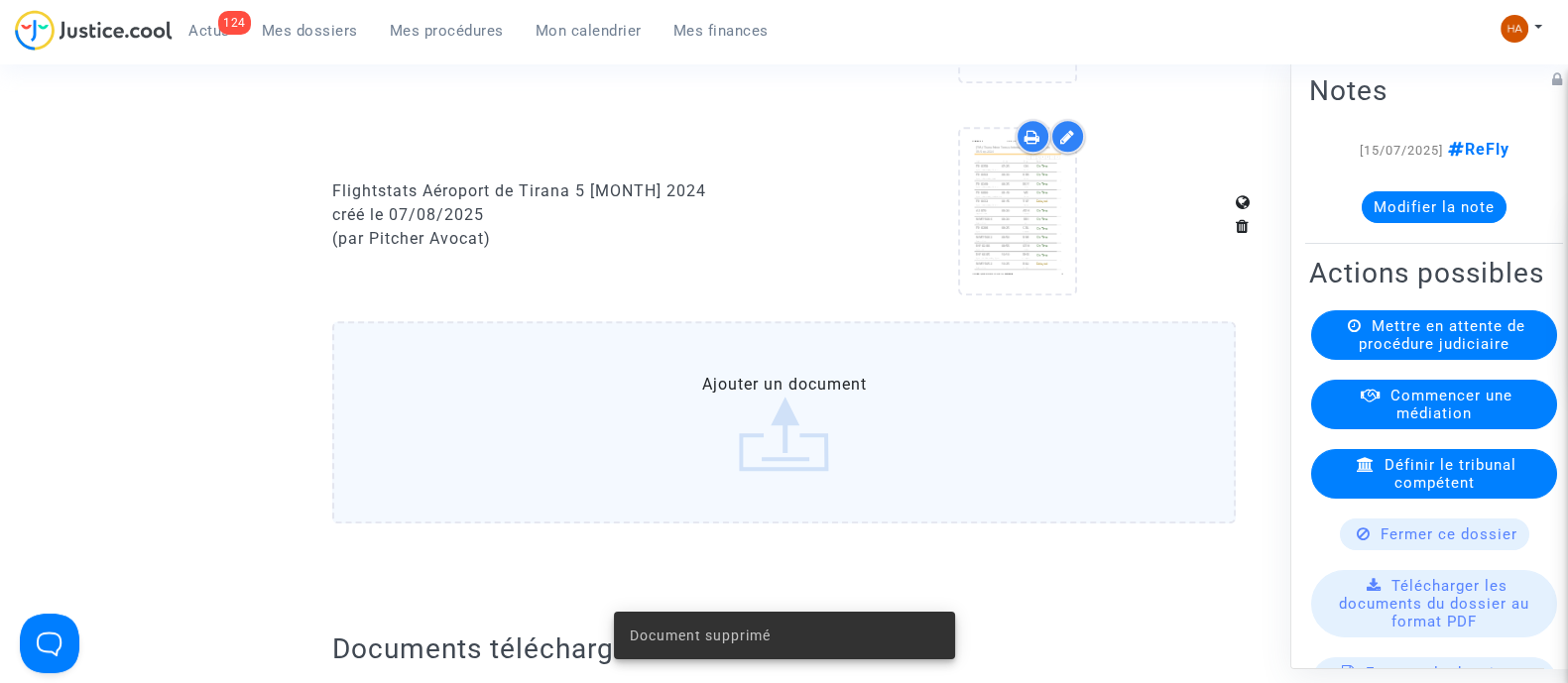 click on "Ajouter un document" 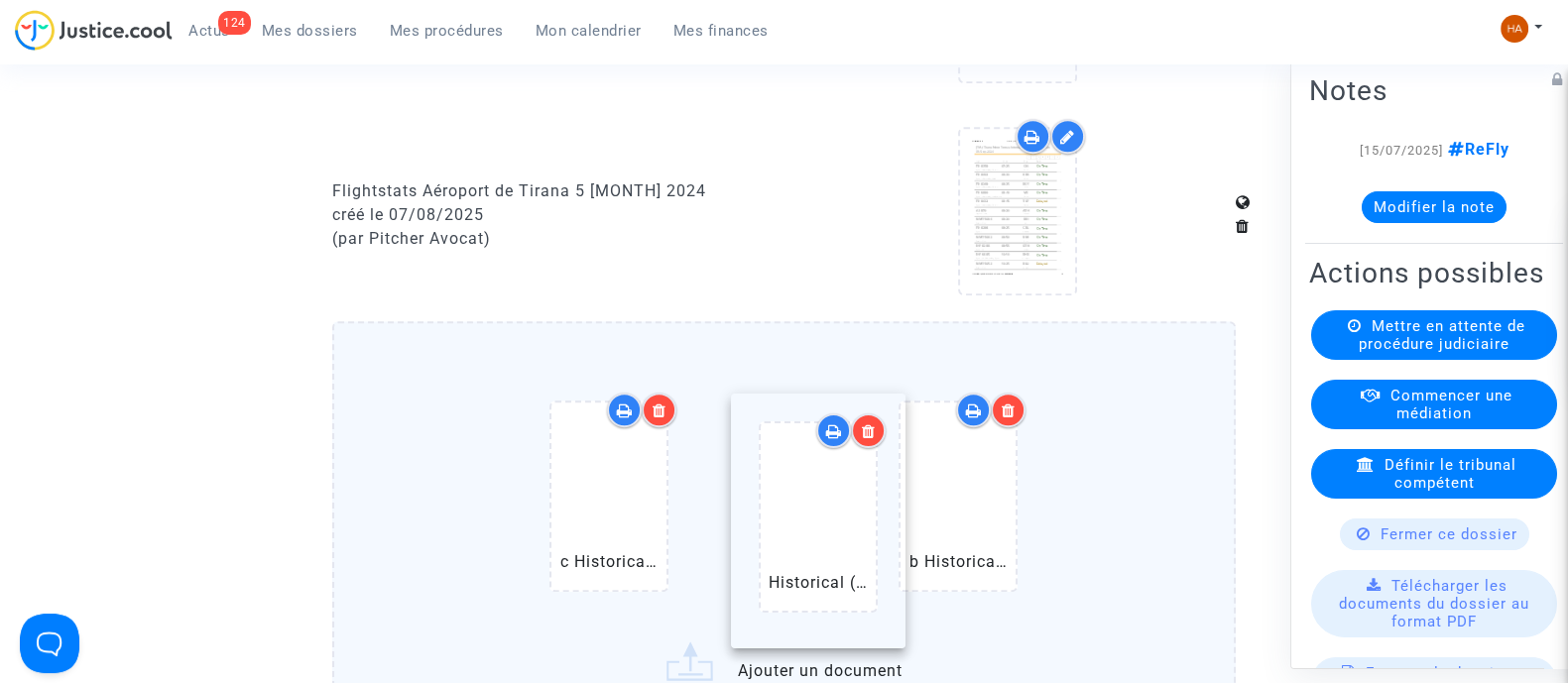 drag, startPoint x: 927, startPoint y: 512, endPoint x: 642, endPoint y: 518, distance: 285.0632 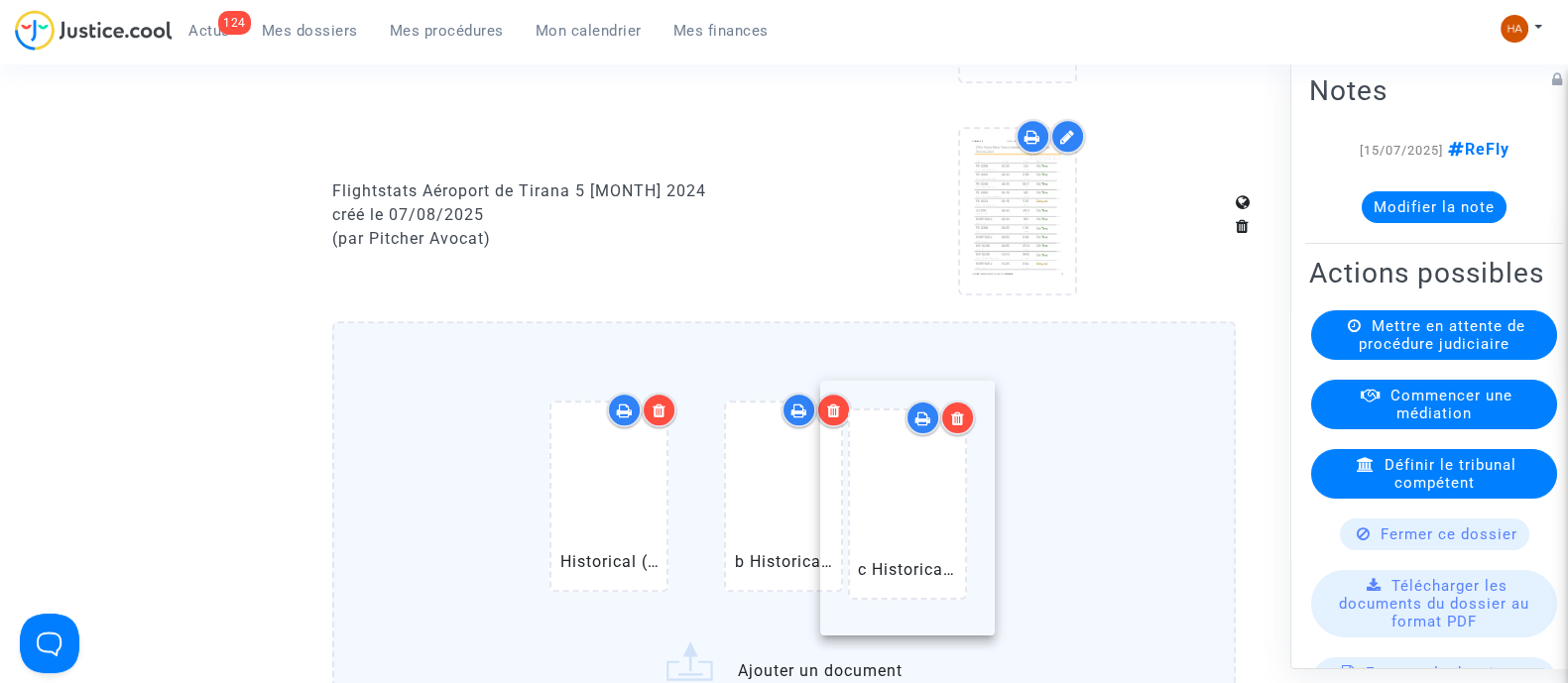 drag, startPoint x: 810, startPoint y: 512, endPoint x: 955, endPoint y: 498, distance: 145.67429 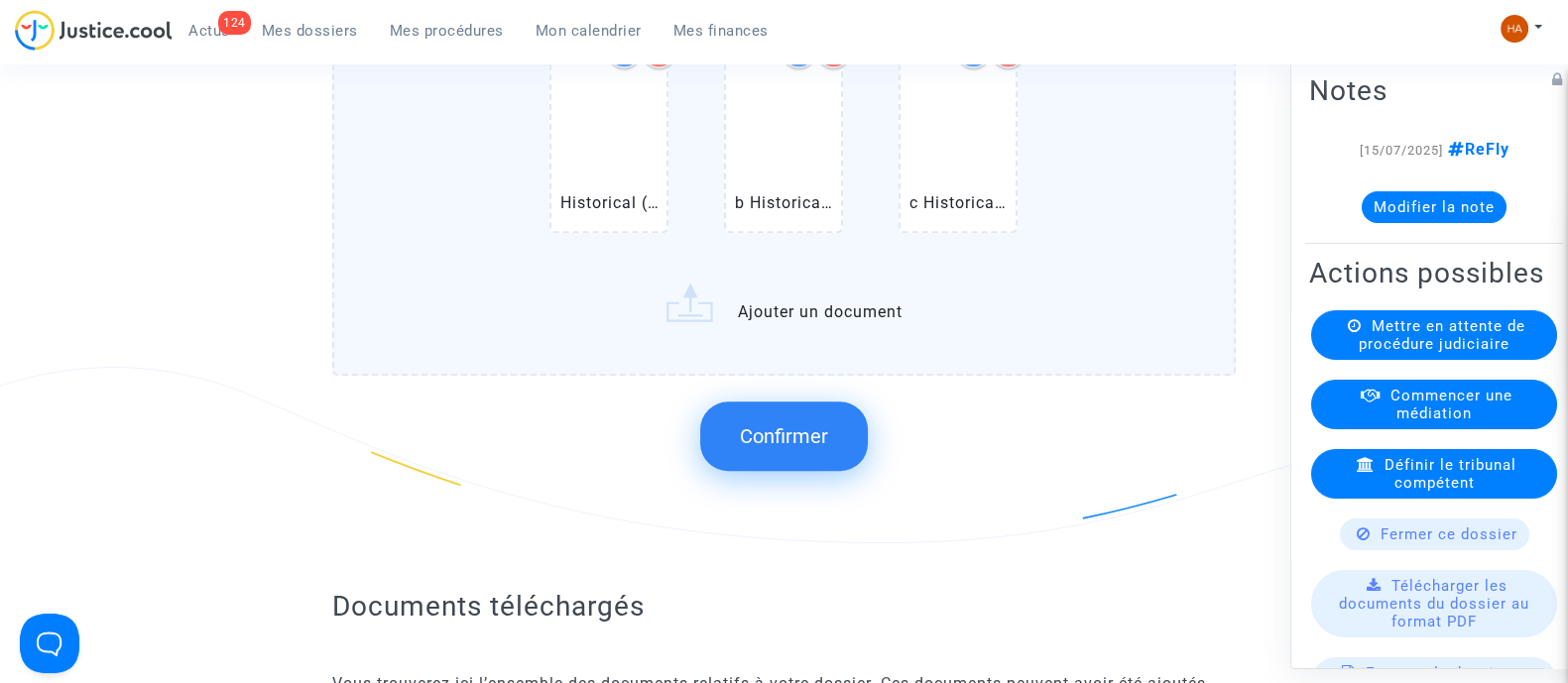 scroll, scrollTop: 1893, scrollLeft: 0, axis: vertical 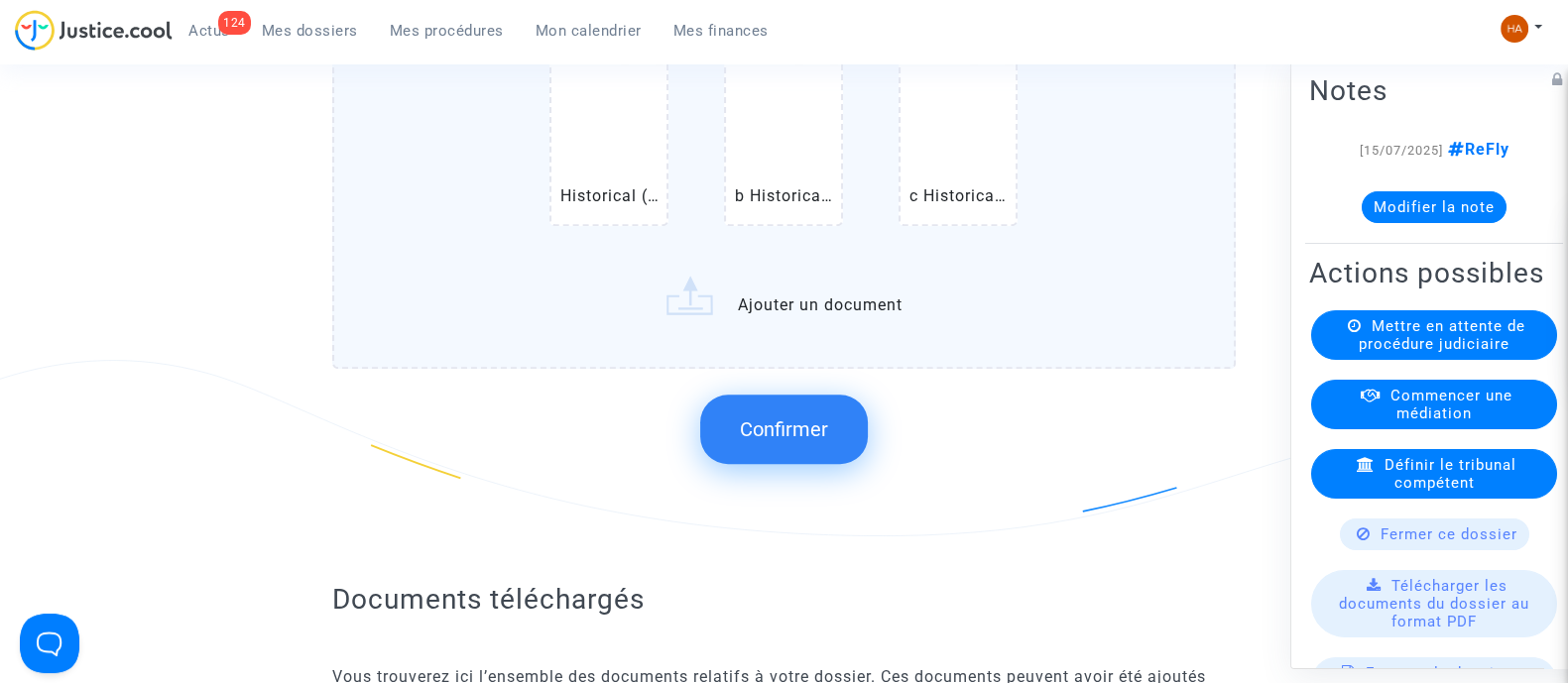 click on "Confirmer" 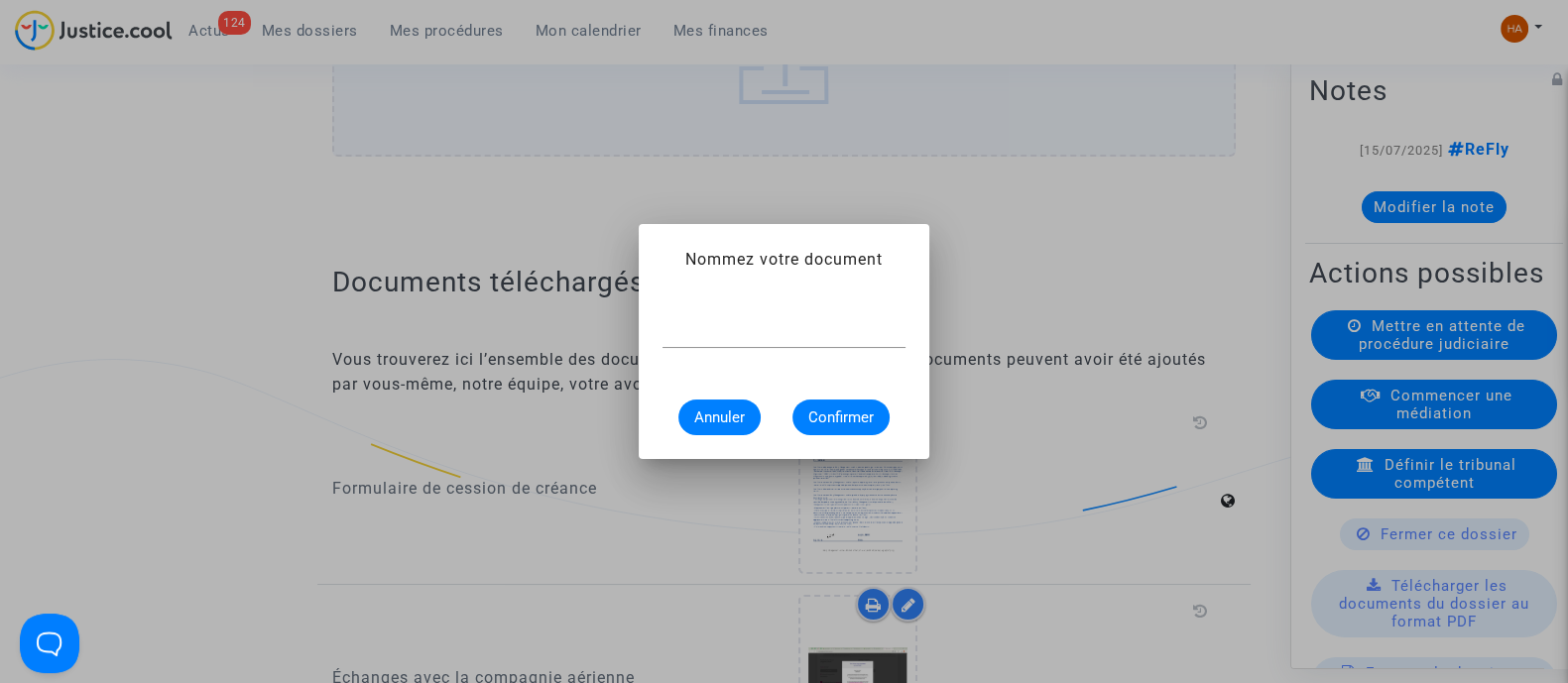 scroll, scrollTop: 0, scrollLeft: 0, axis: both 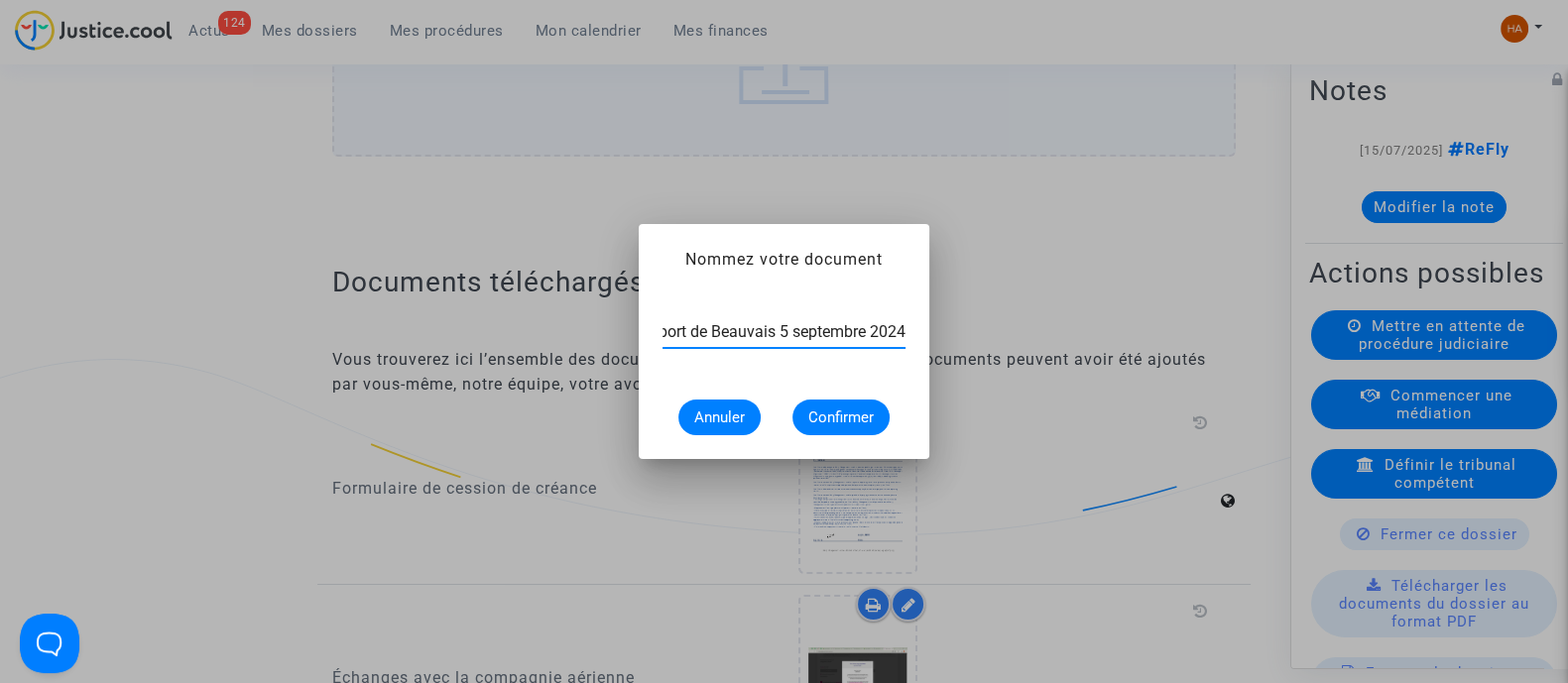 type on "Flightstats Aéroport de Beauvais 5 septembre 2024" 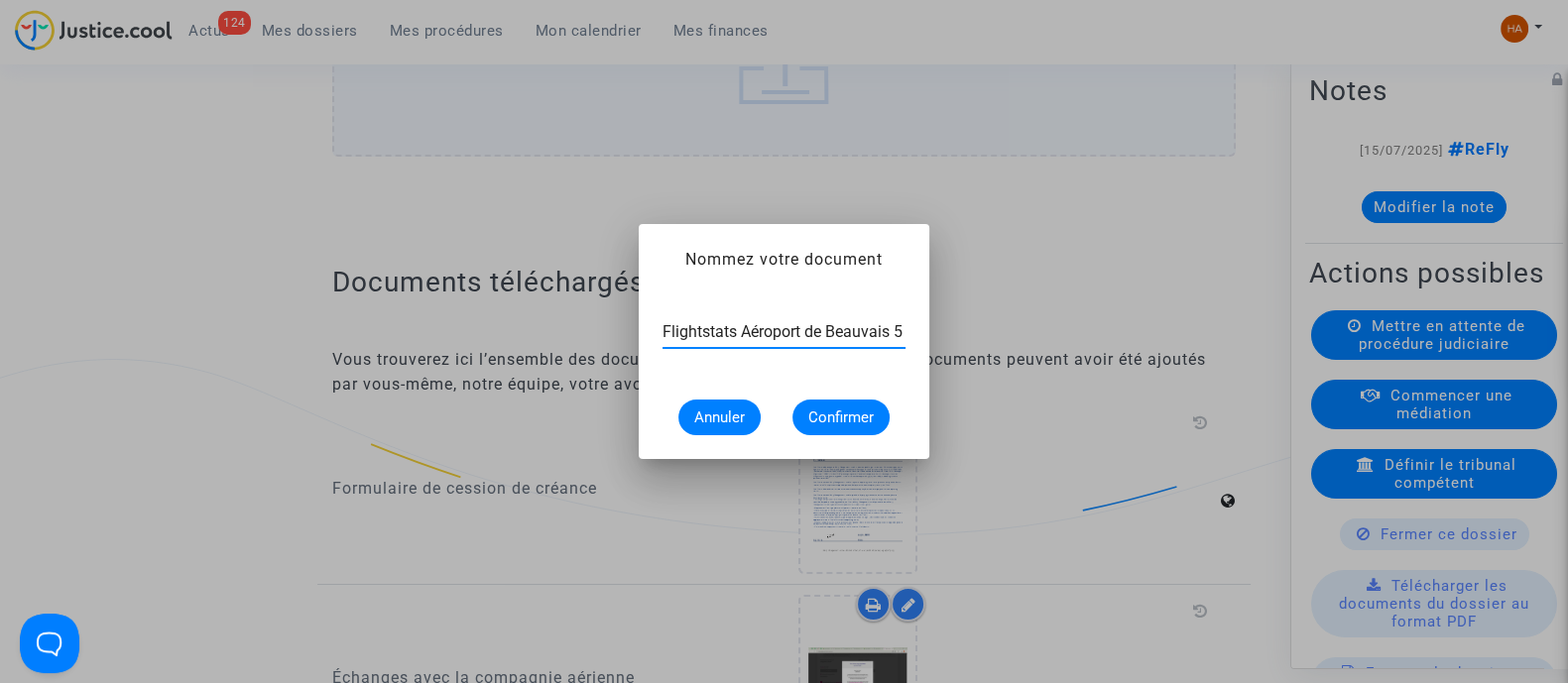click on "Flightstats Aéroport de Beauvais 5 septembre 2024" at bounding box center [784, 332] 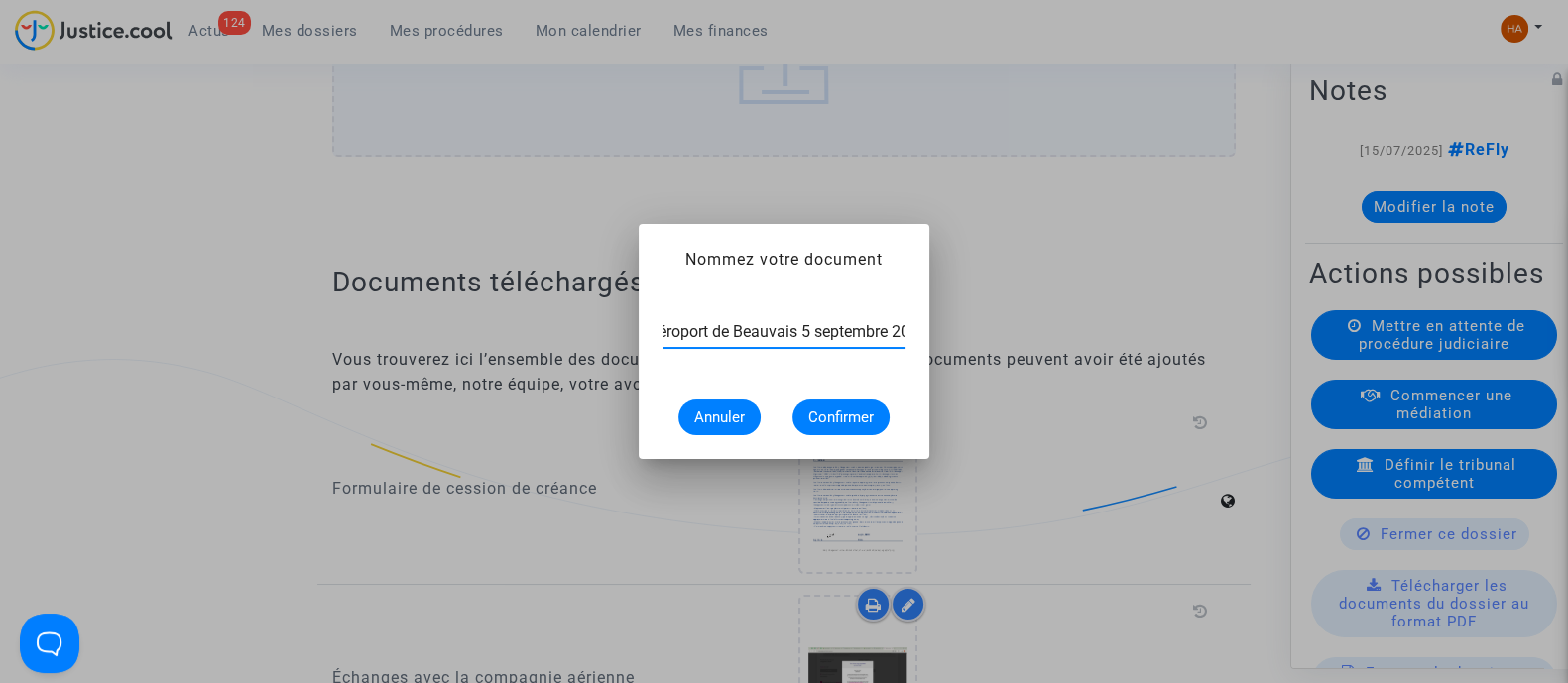 scroll, scrollTop: 0, scrollLeft: 118, axis: horizontal 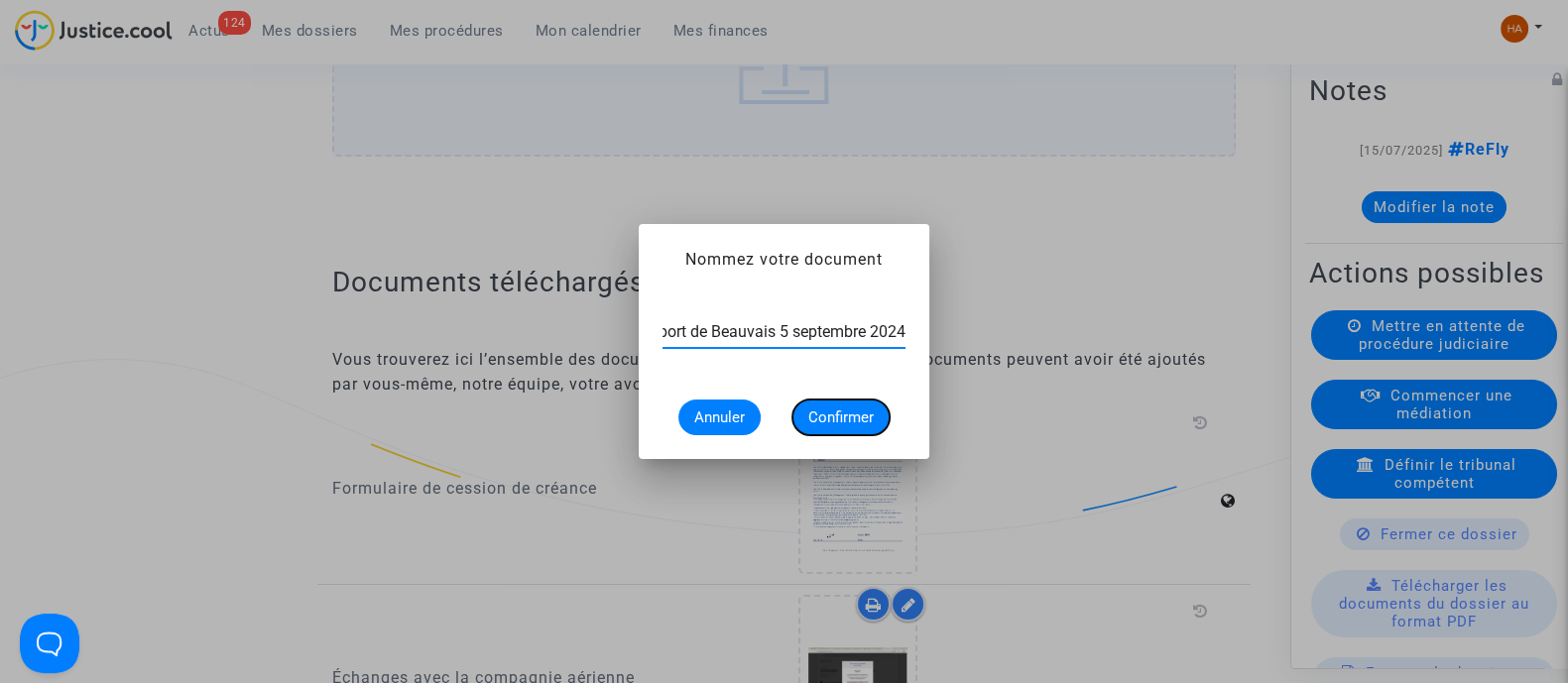 click on "Confirmer" at bounding box center (841, 417) 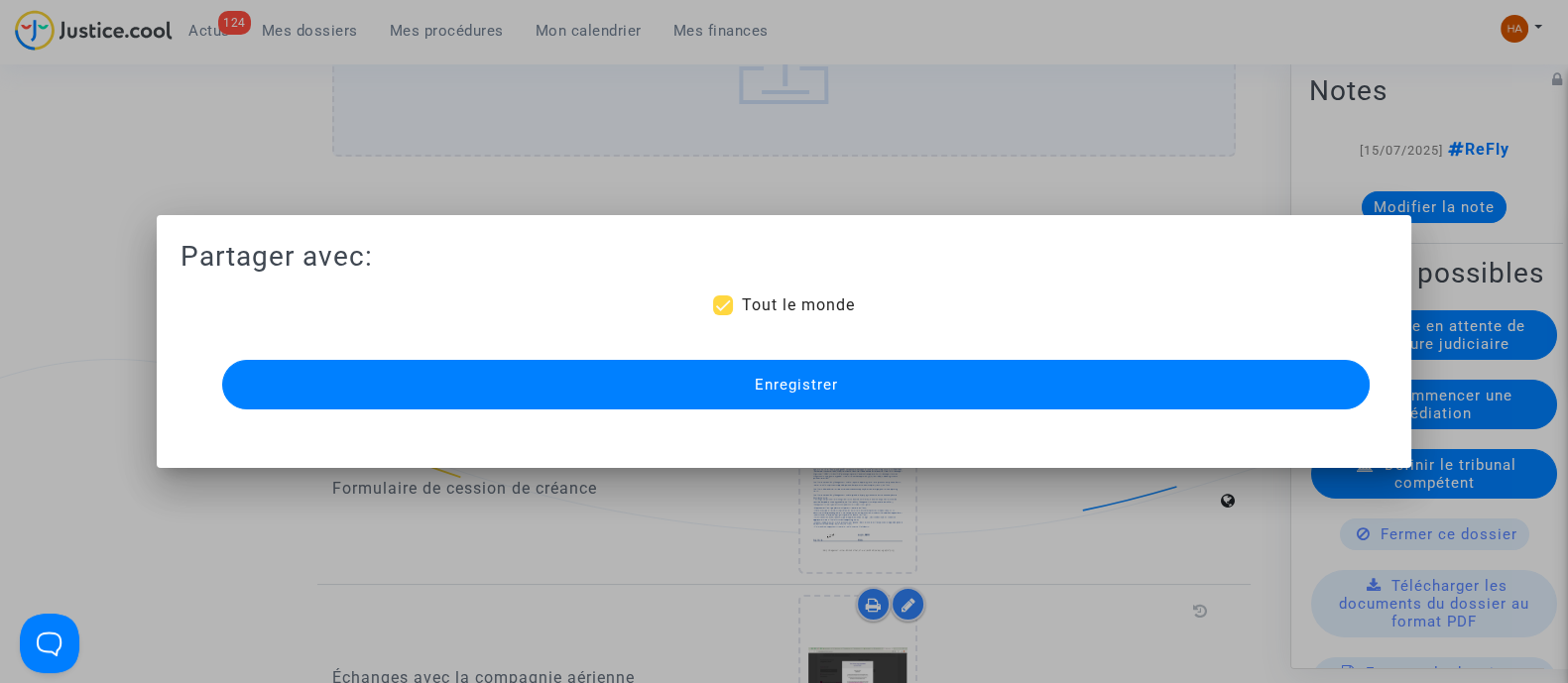 click on "Enregistrer" at bounding box center [795, 385] 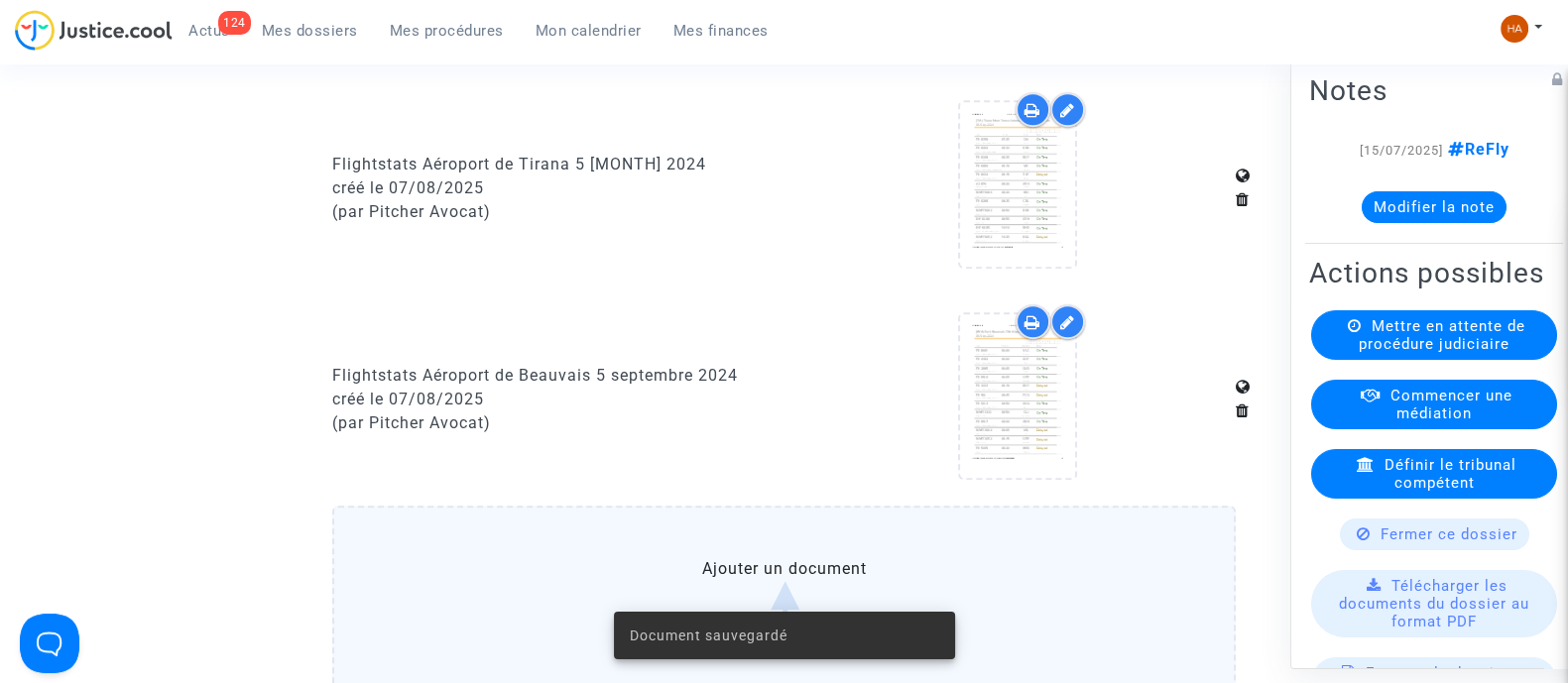 scroll, scrollTop: 1553, scrollLeft: 0, axis: vertical 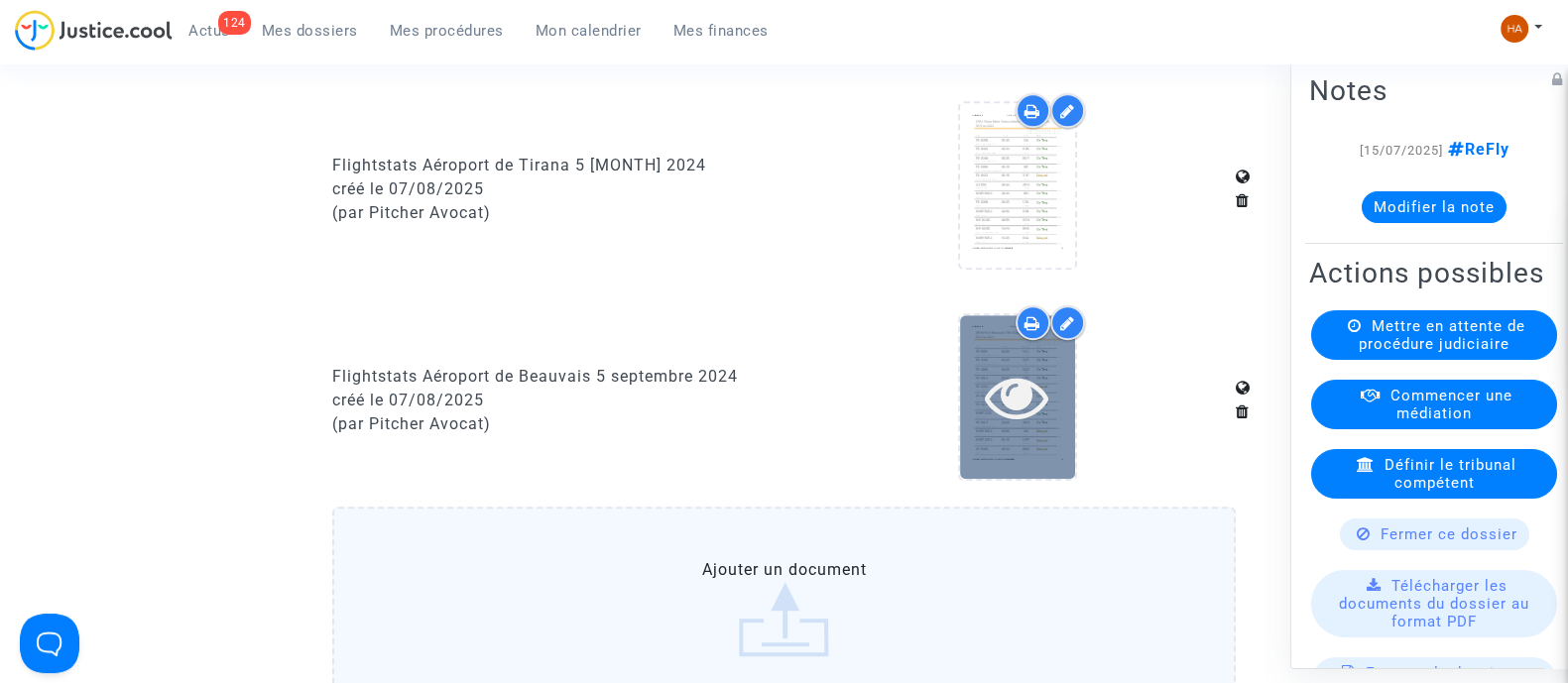 click at bounding box center (1017, 397) 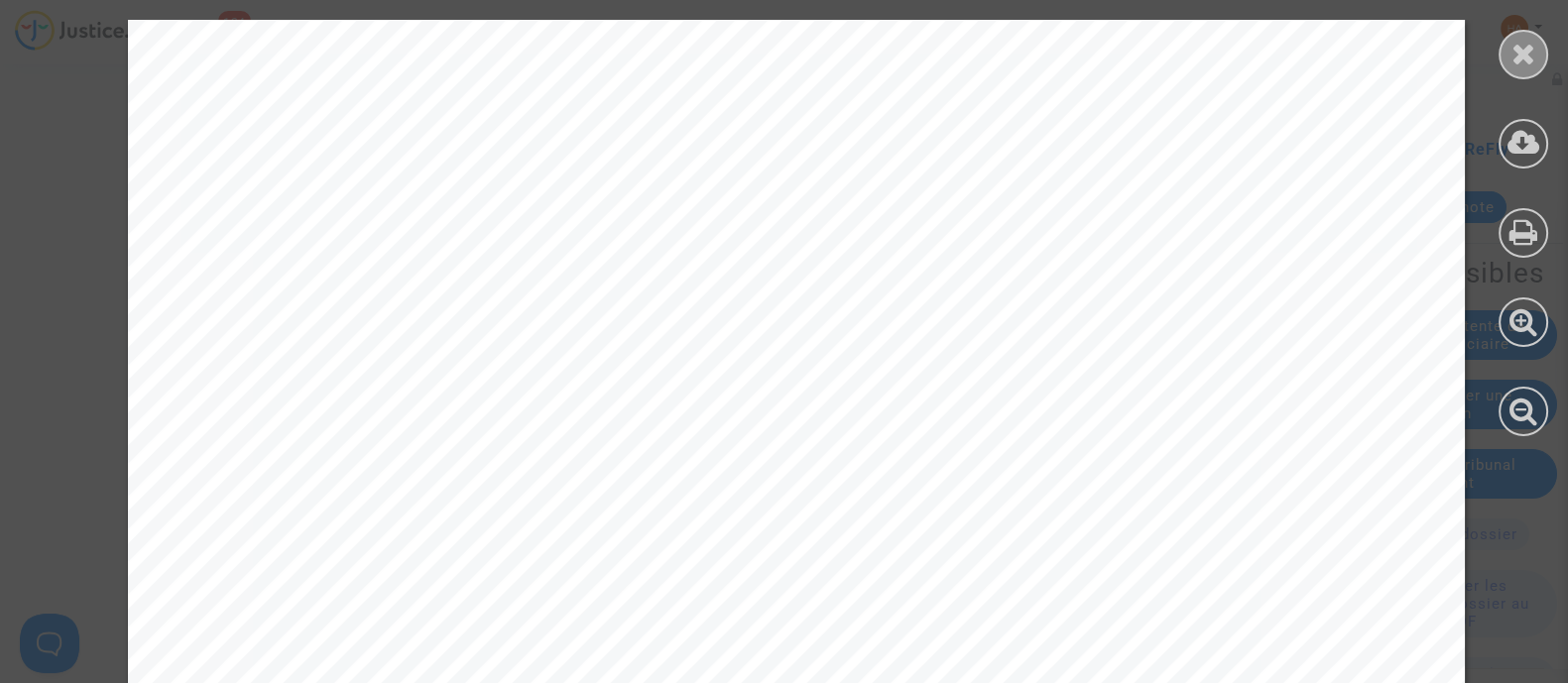 click at bounding box center [1523, 54] 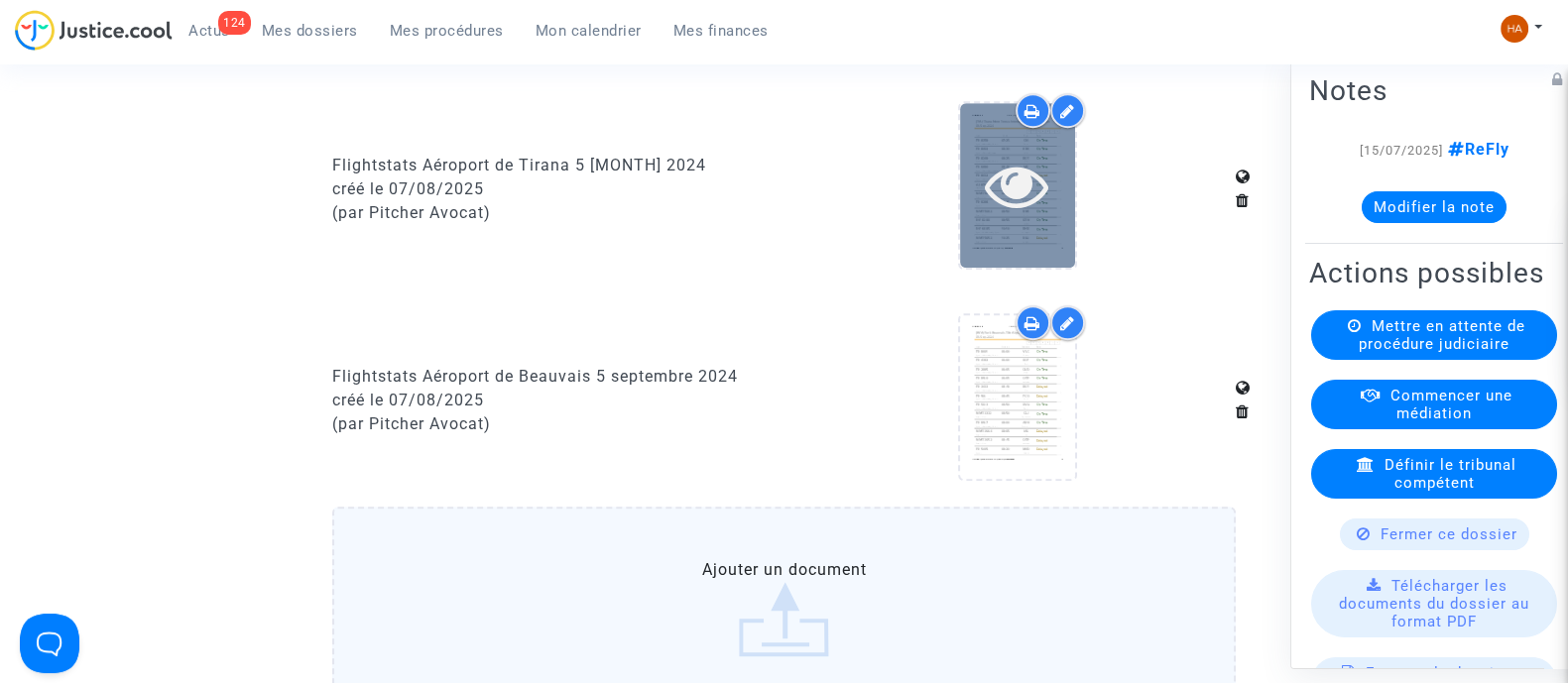 click at bounding box center [1018, 185] 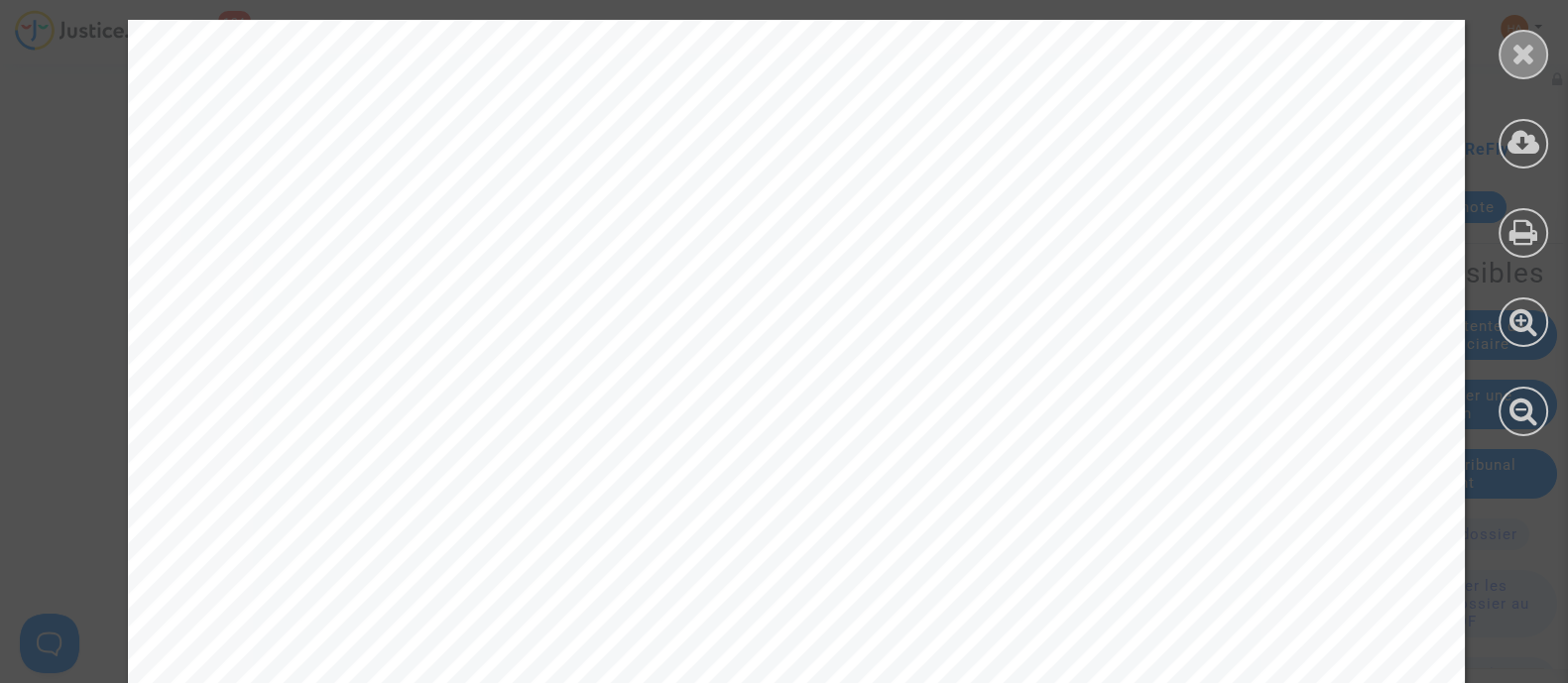 click at bounding box center [1523, 54] 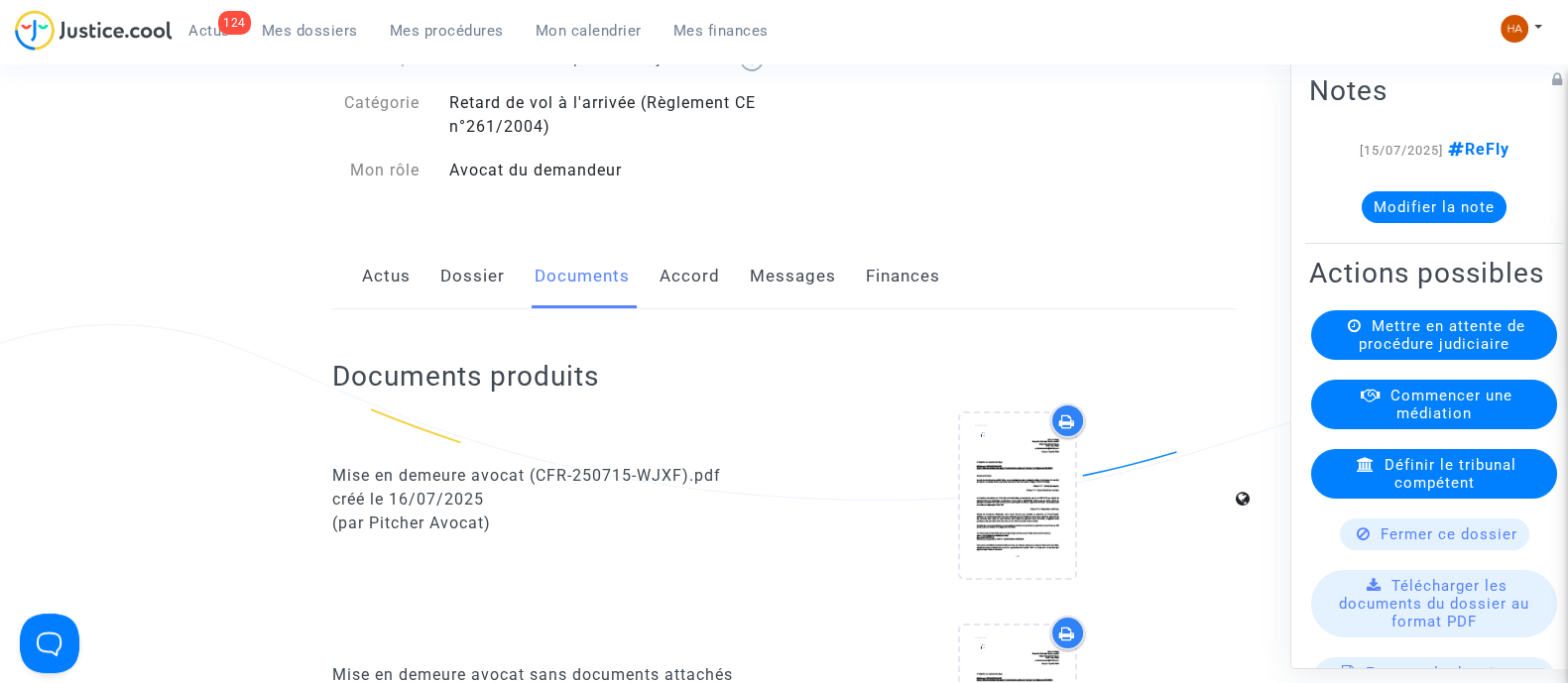 scroll, scrollTop: 183, scrollLeft: 0, axis: vertical 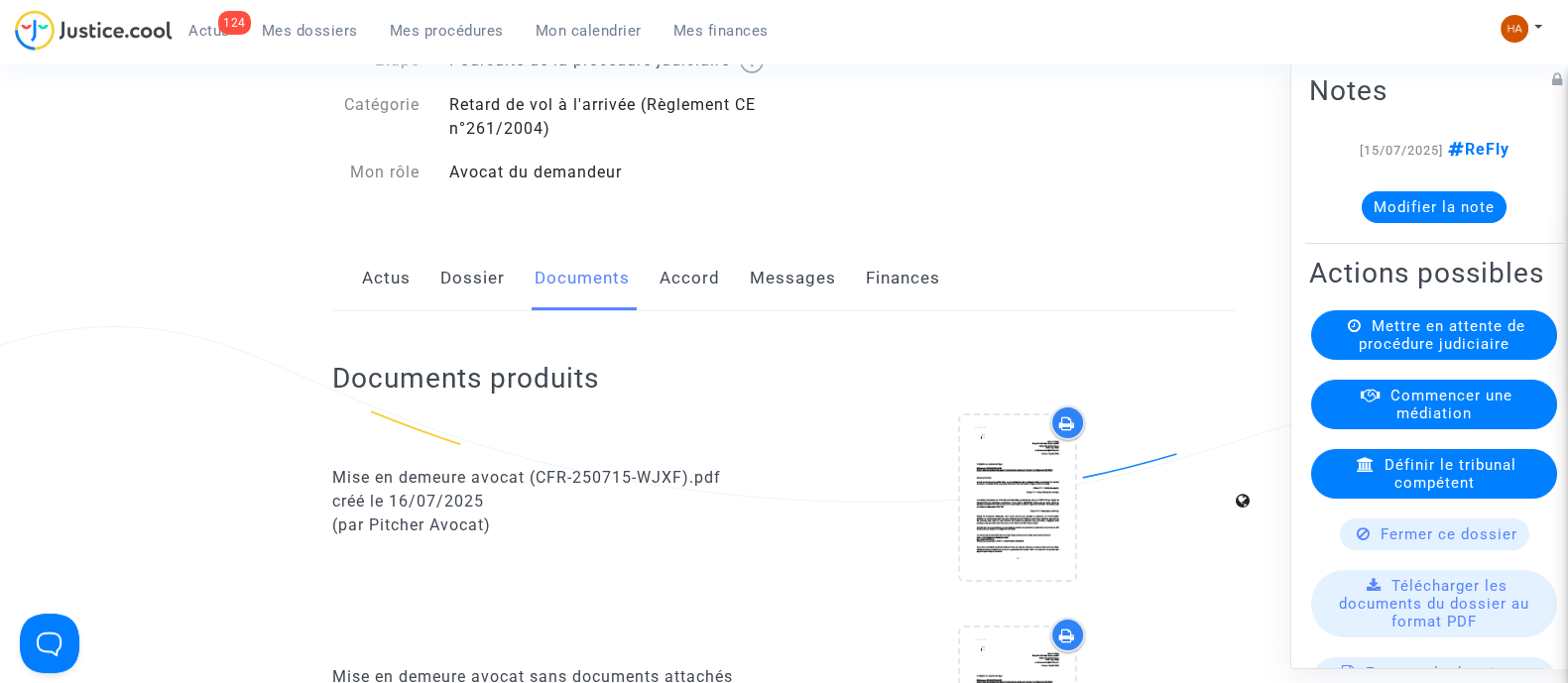 click on "Messages" 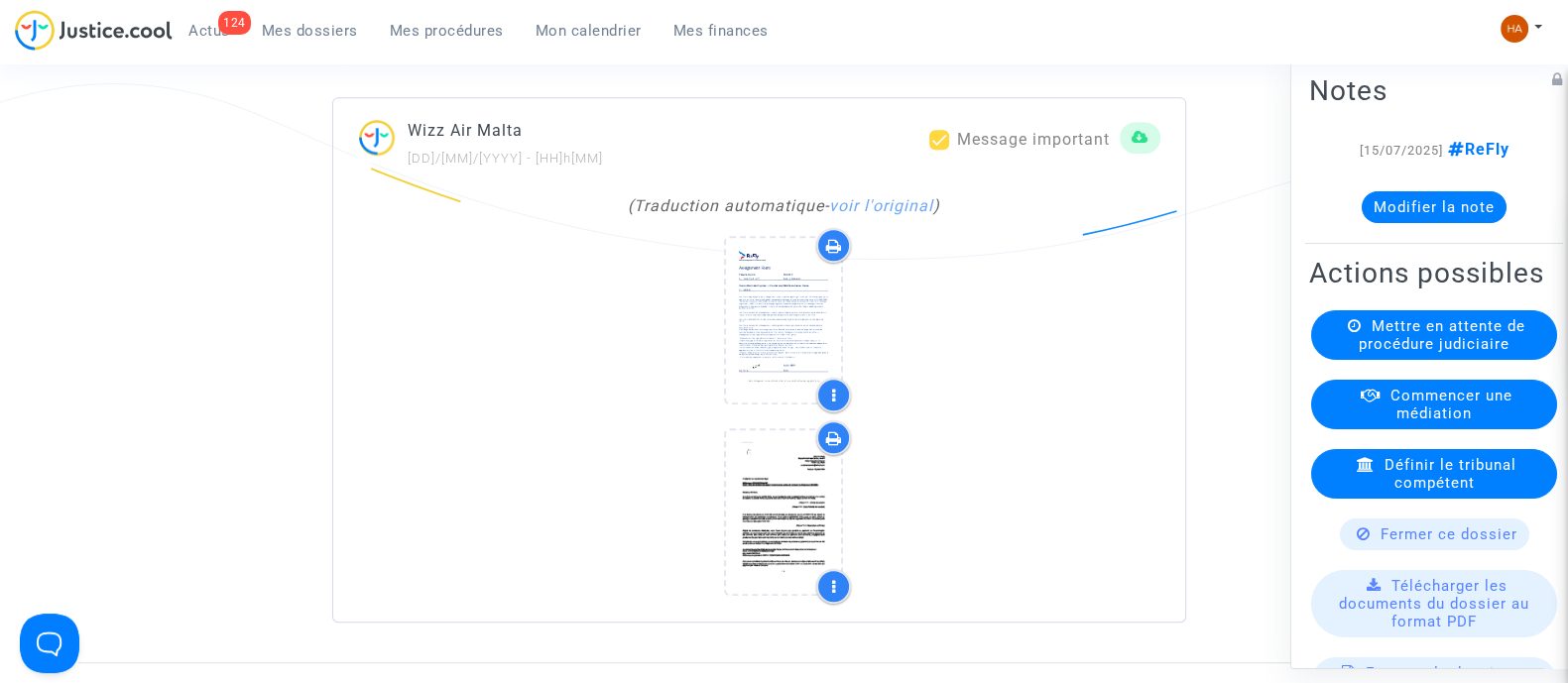 scroll, scrollTop: 1299, scrollLeft: 0, axis: vertical 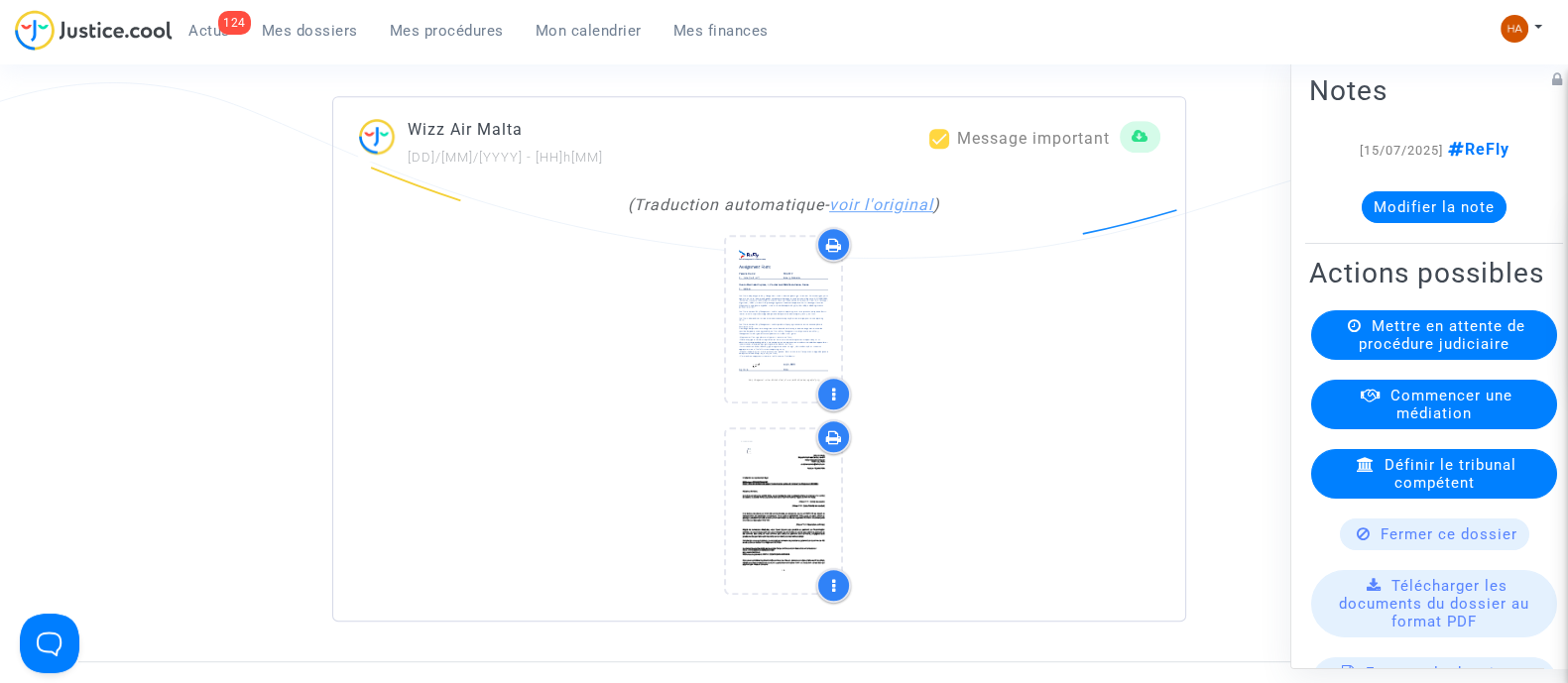 click on "voir l'original" 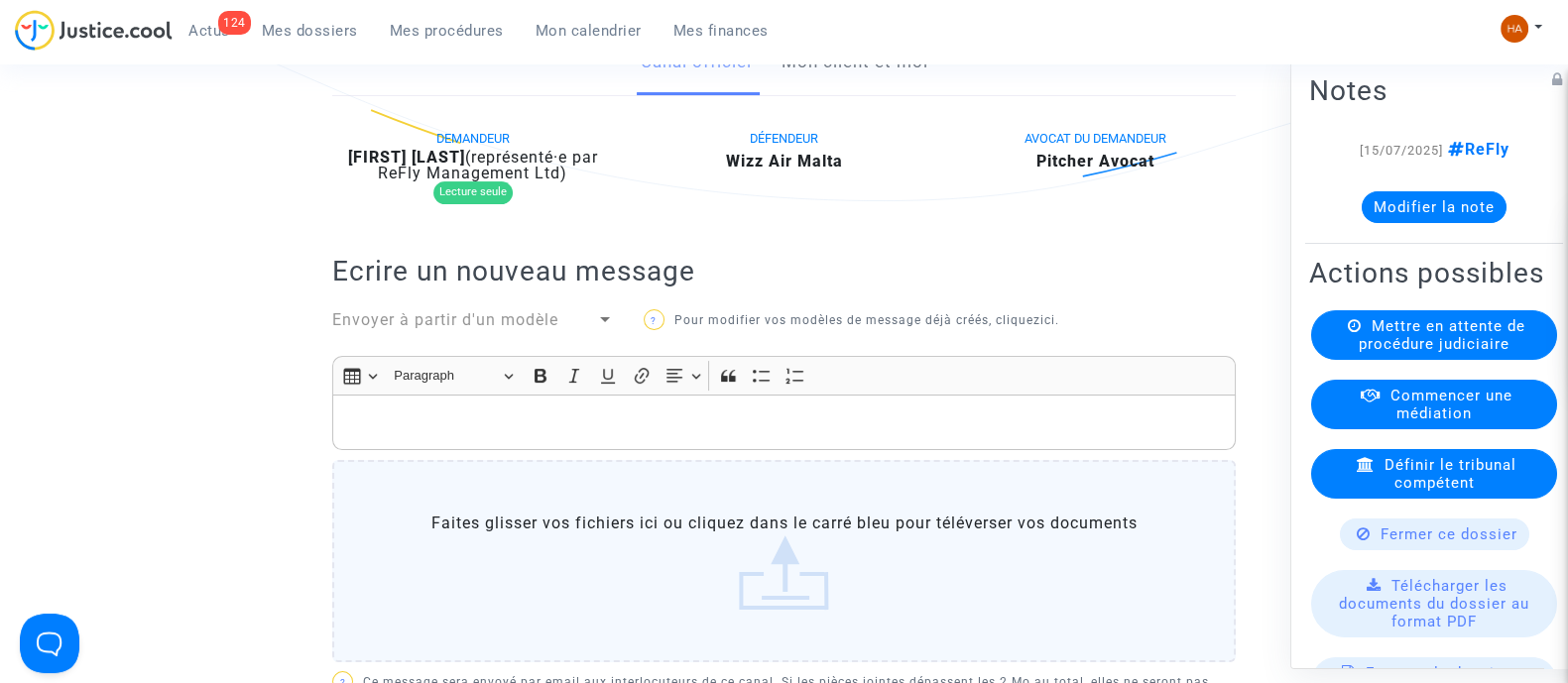 scroll, scrollTop: 430, scrollLeft: 0, axis: vertical 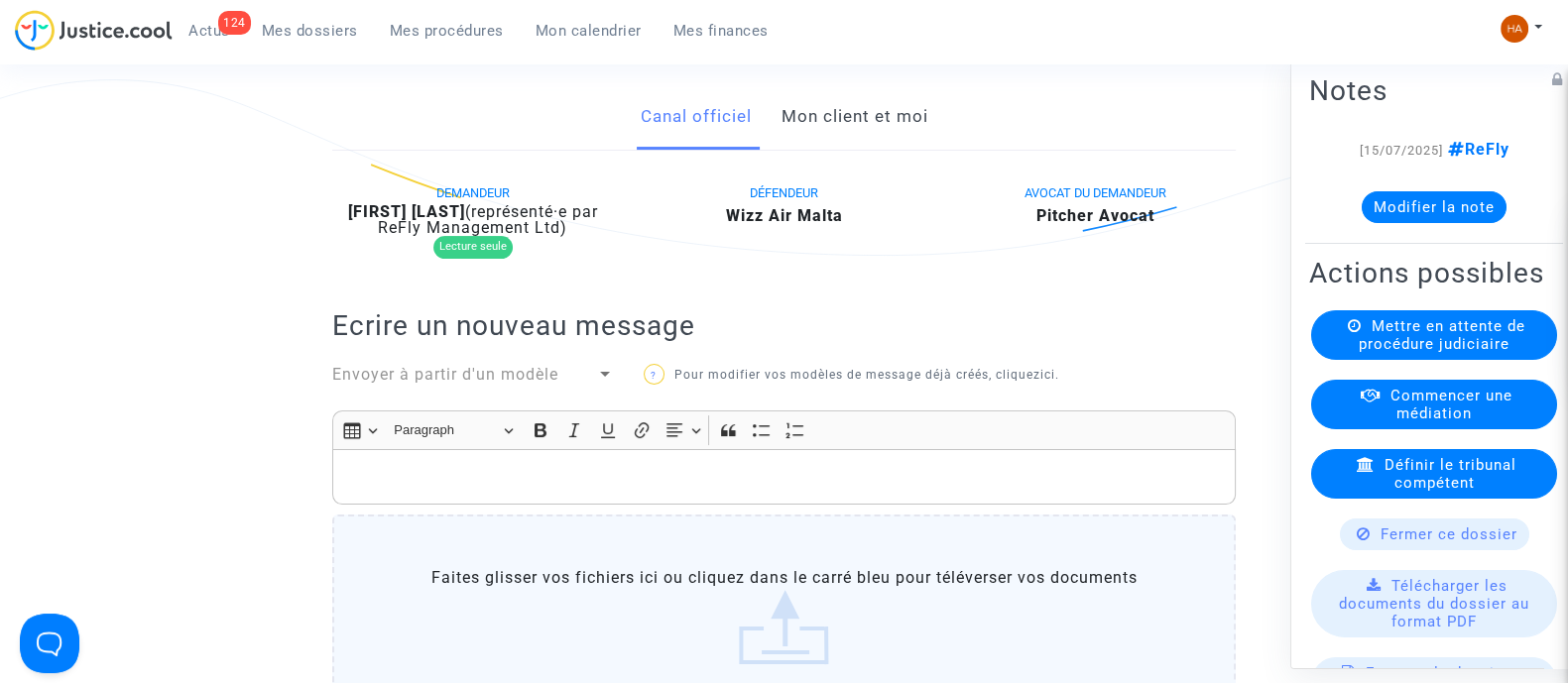 click 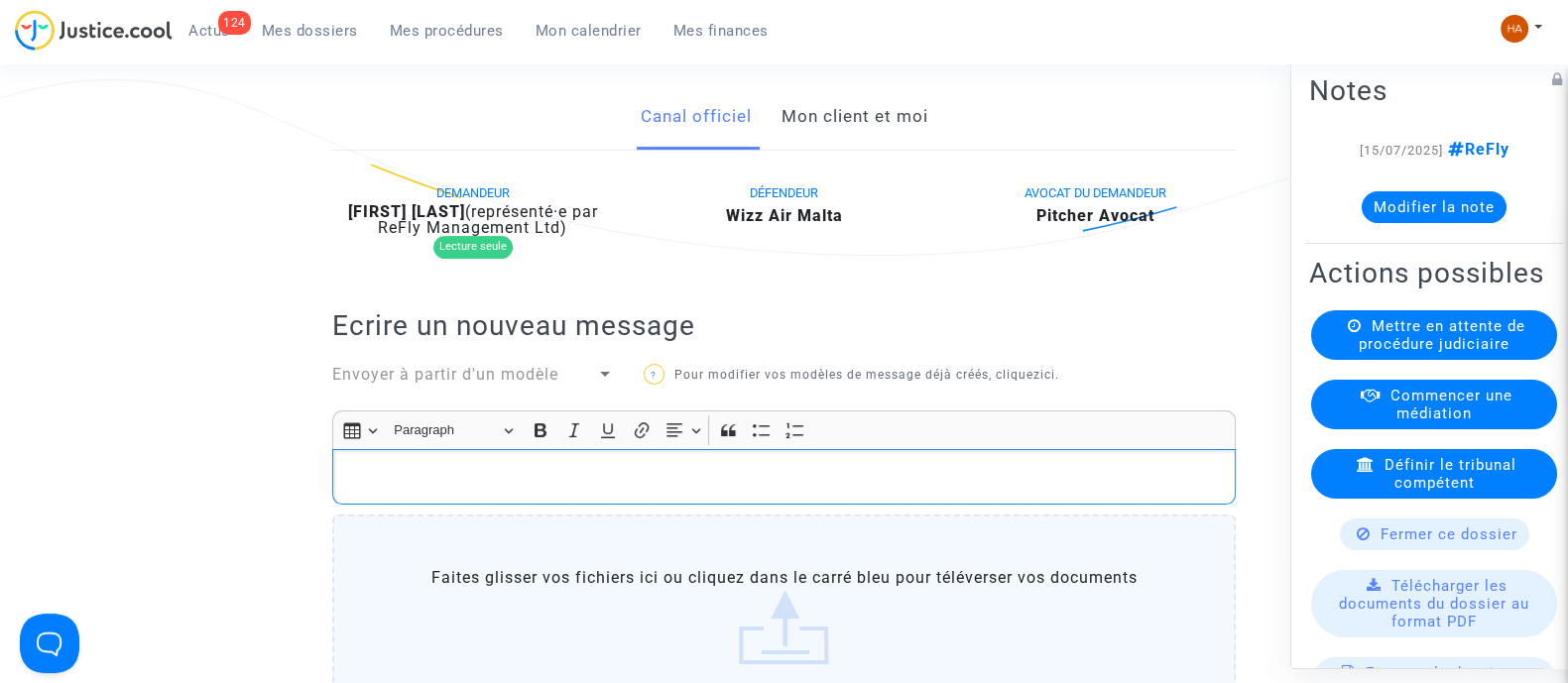 type 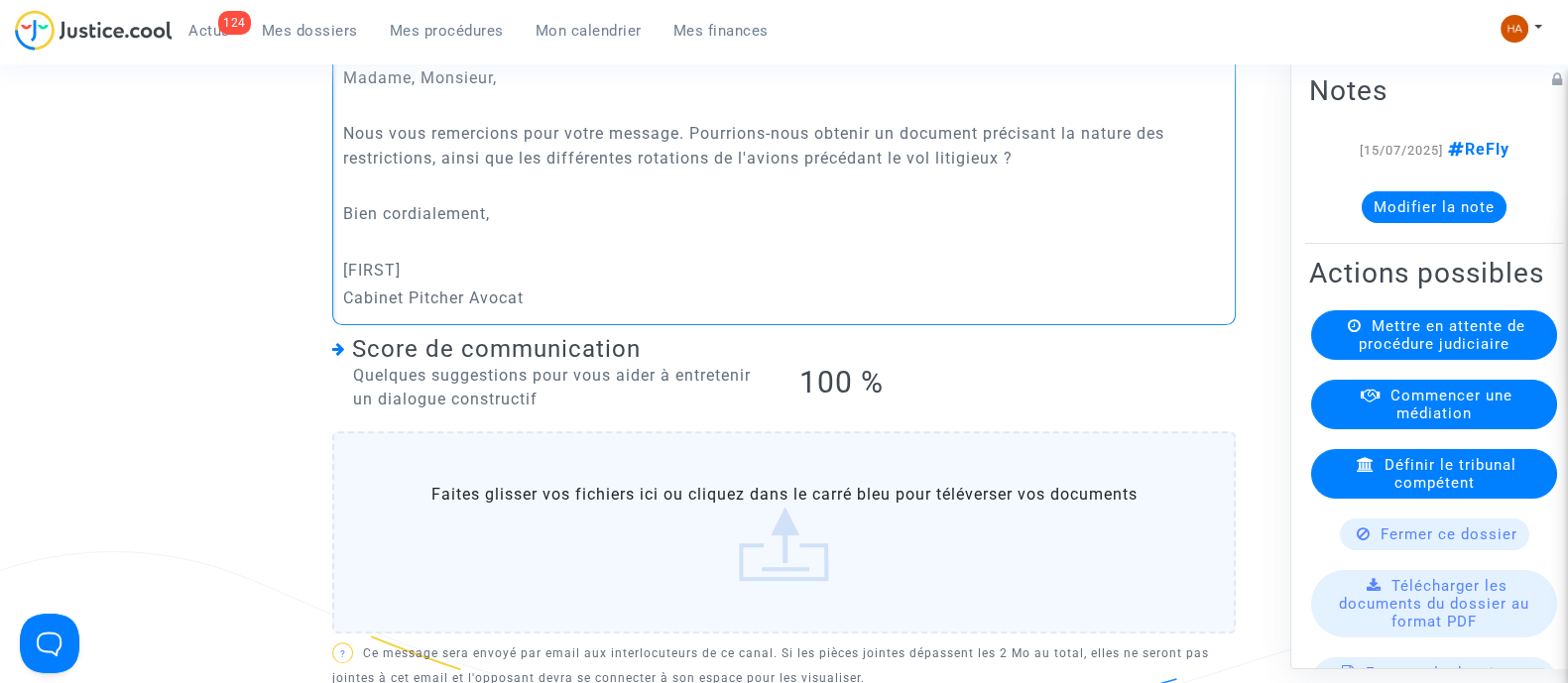 scroll, scrollTop: 800, scrollLeft: 0, axis: vertical 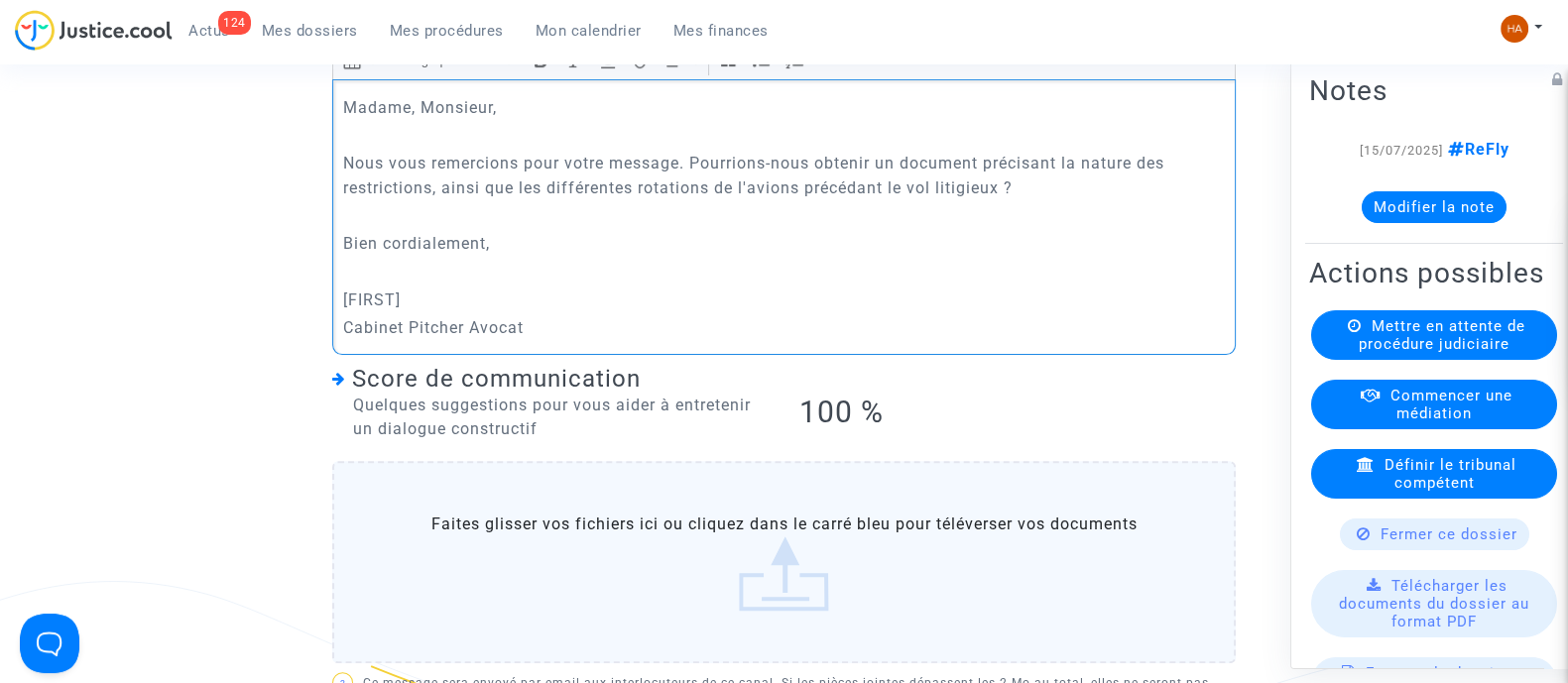 click on "Nous vous remercions pour votre message. Pourrions-nous obtenir un document précisant la nature des restrictions, ainsi que les différentes rotations de l'avions précédant le vol litigieux ?" 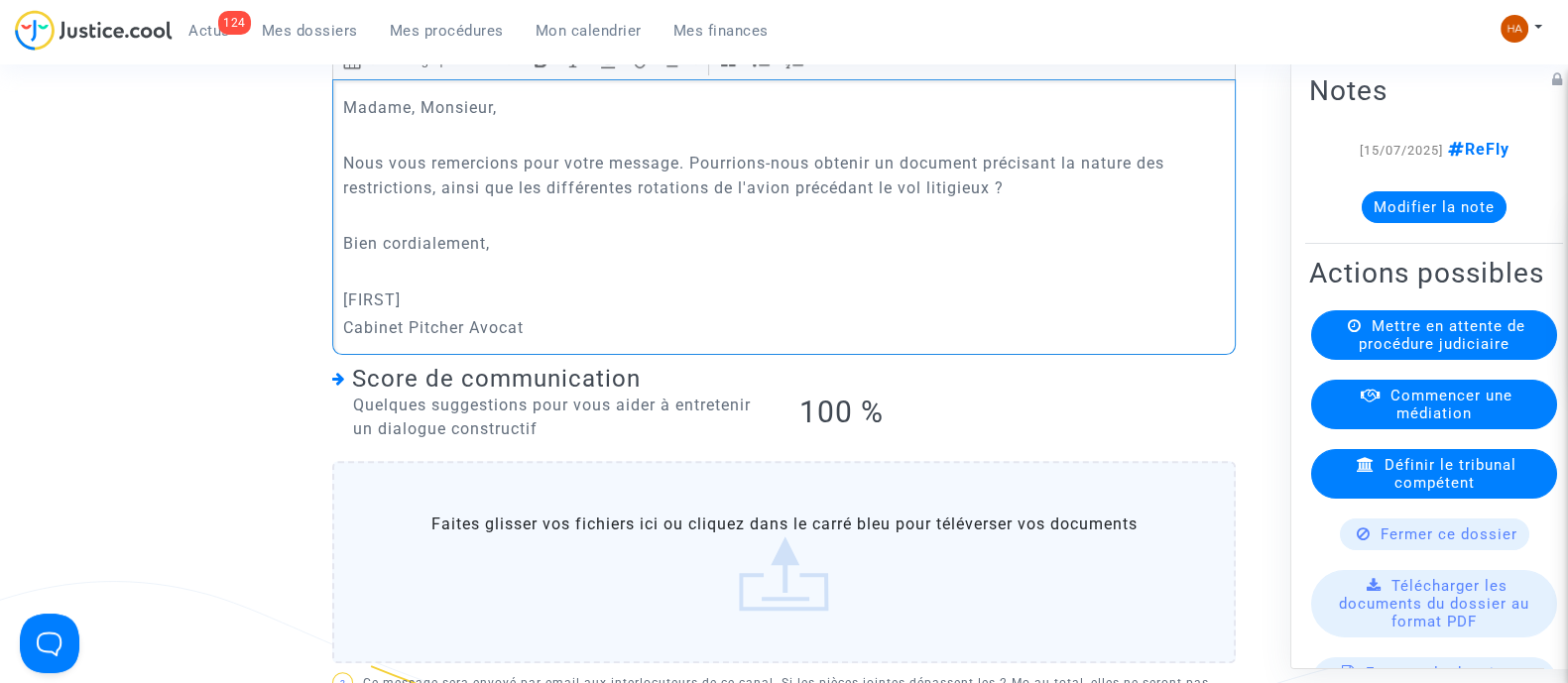 click on "Nous vous remercions pour votre message. Pourrions-nous obtenir un document précisant la nature des restrictions, ainsi que les différentes rotations de l'avion précédant le vol litigieux ?" 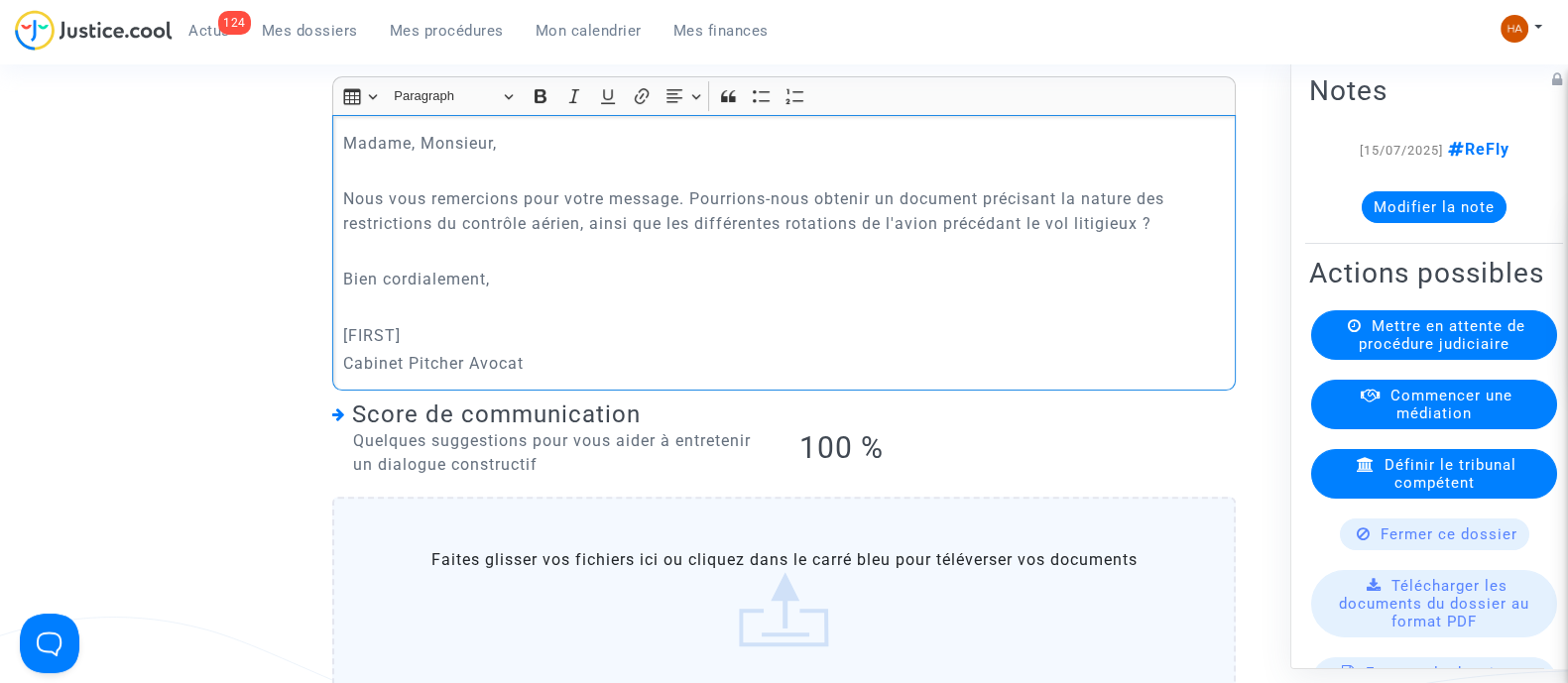 scroll, scrollTop: 762, scrollLeft: 0, axis: vertical 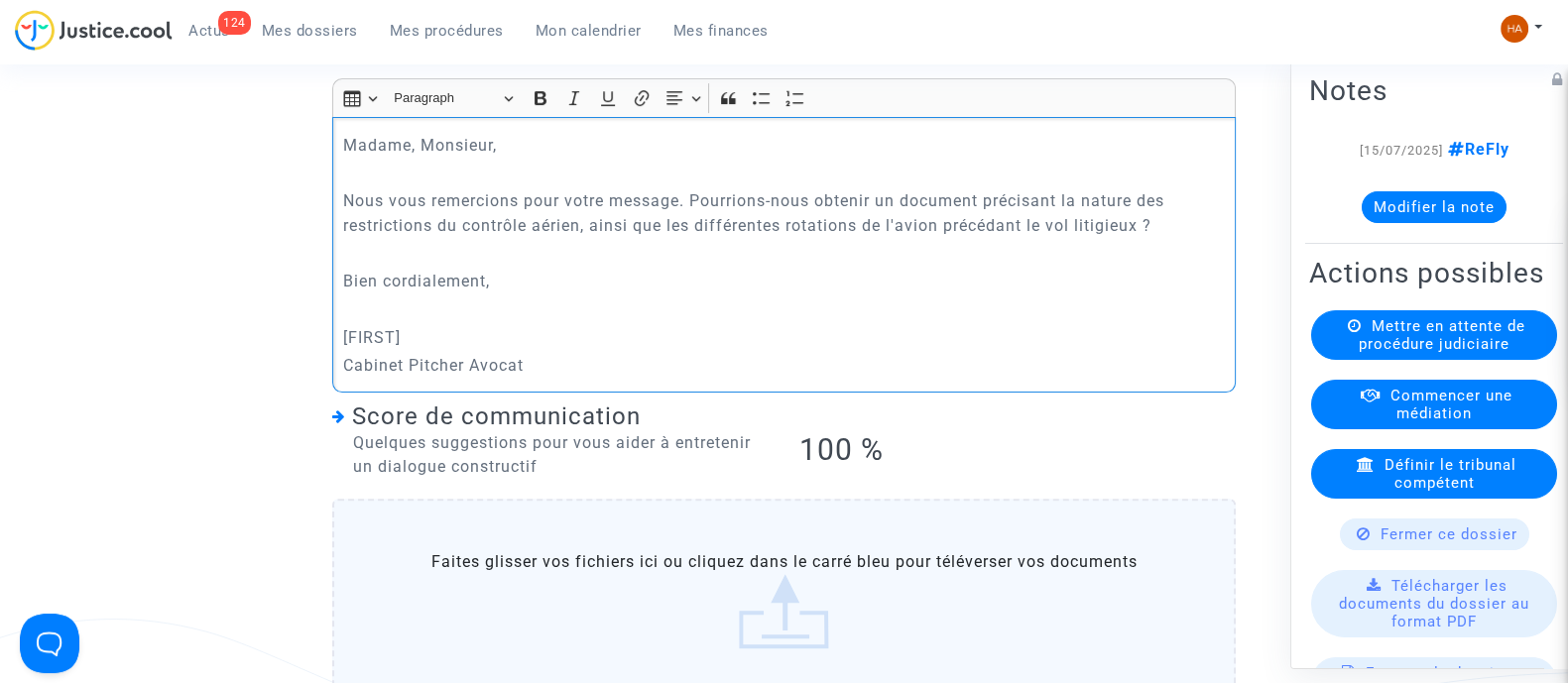 click on "Nous vous remercions pour votre message. Pourrions-nous obtenir un document précisant la nature des restrictions du contrôle aérien, ainsi que les différentes rotations de l'avion précédant le vol litigieux ?" 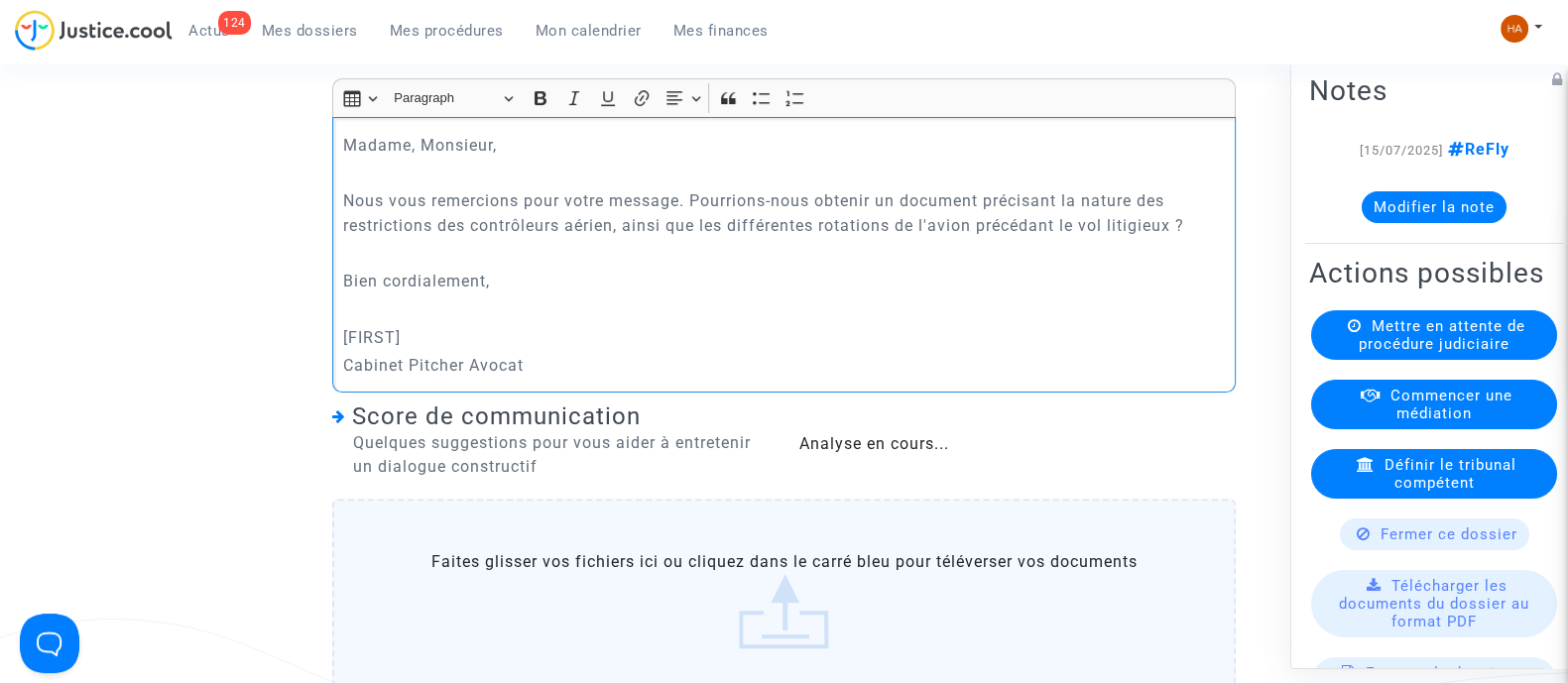 click on "Nous vous remercions pour votre message. Pourrions-nous obtenir un document précisant la nature des restrictions des contrôleurs aérien, ainsi que les différentes rotations de l'avion précédant le vol litigieux ?" 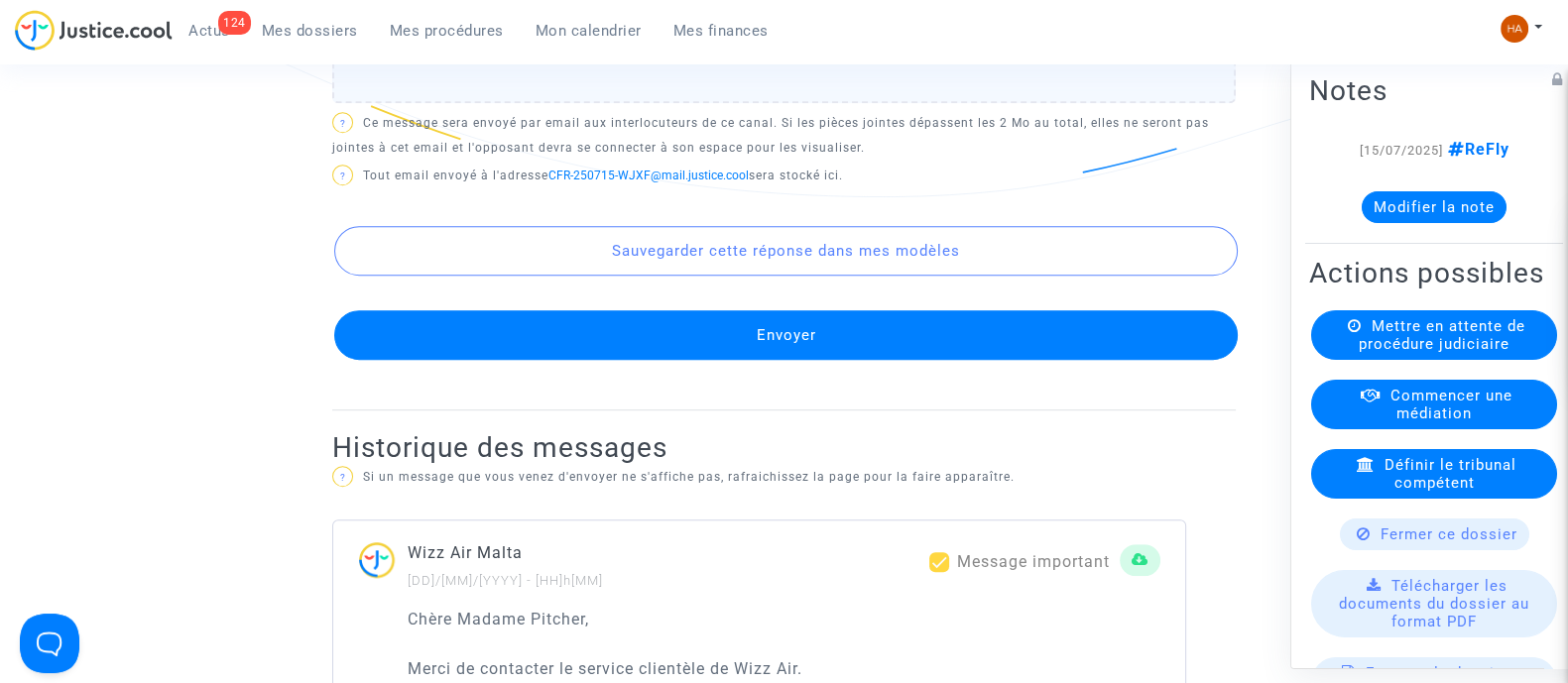 scroll, scrollTop: 1364, scrollLeft: 0, axis: vertical 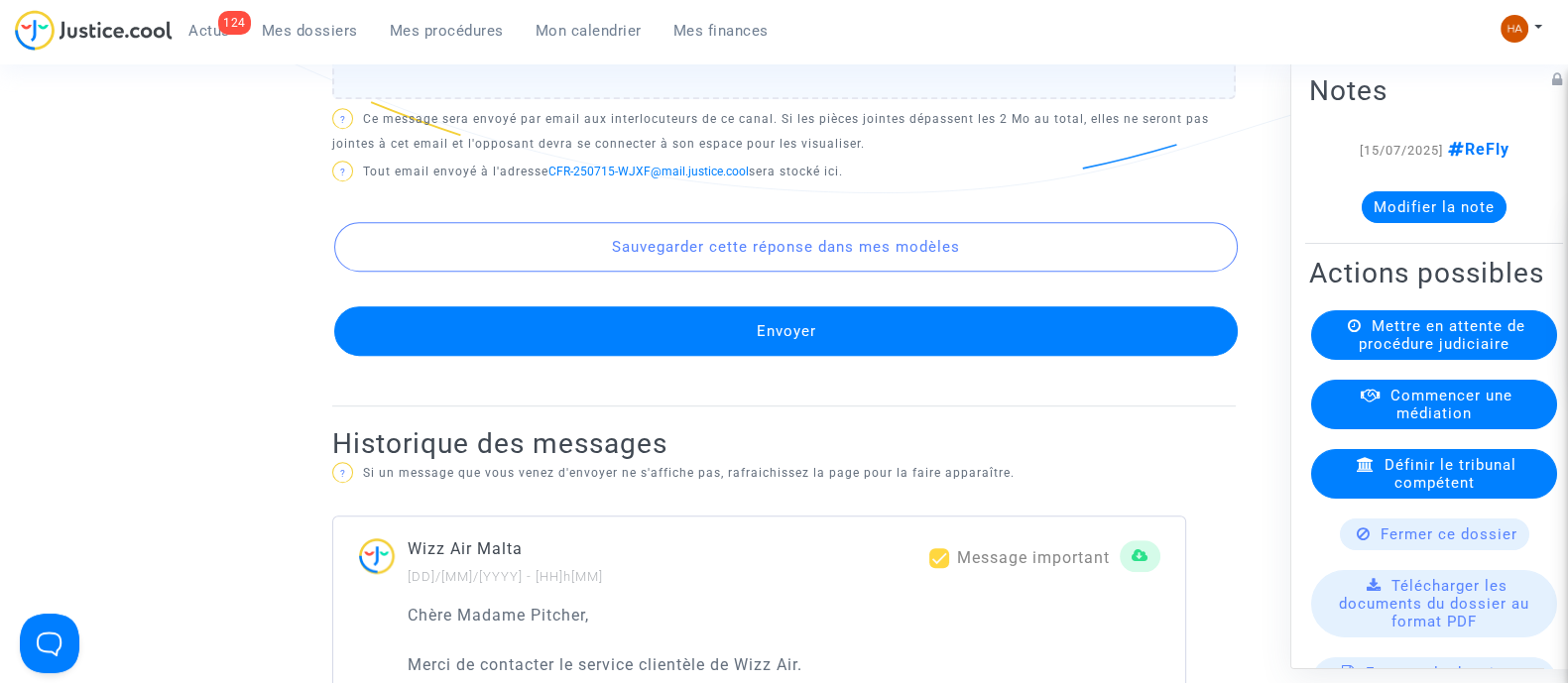 click on "Envoyer" 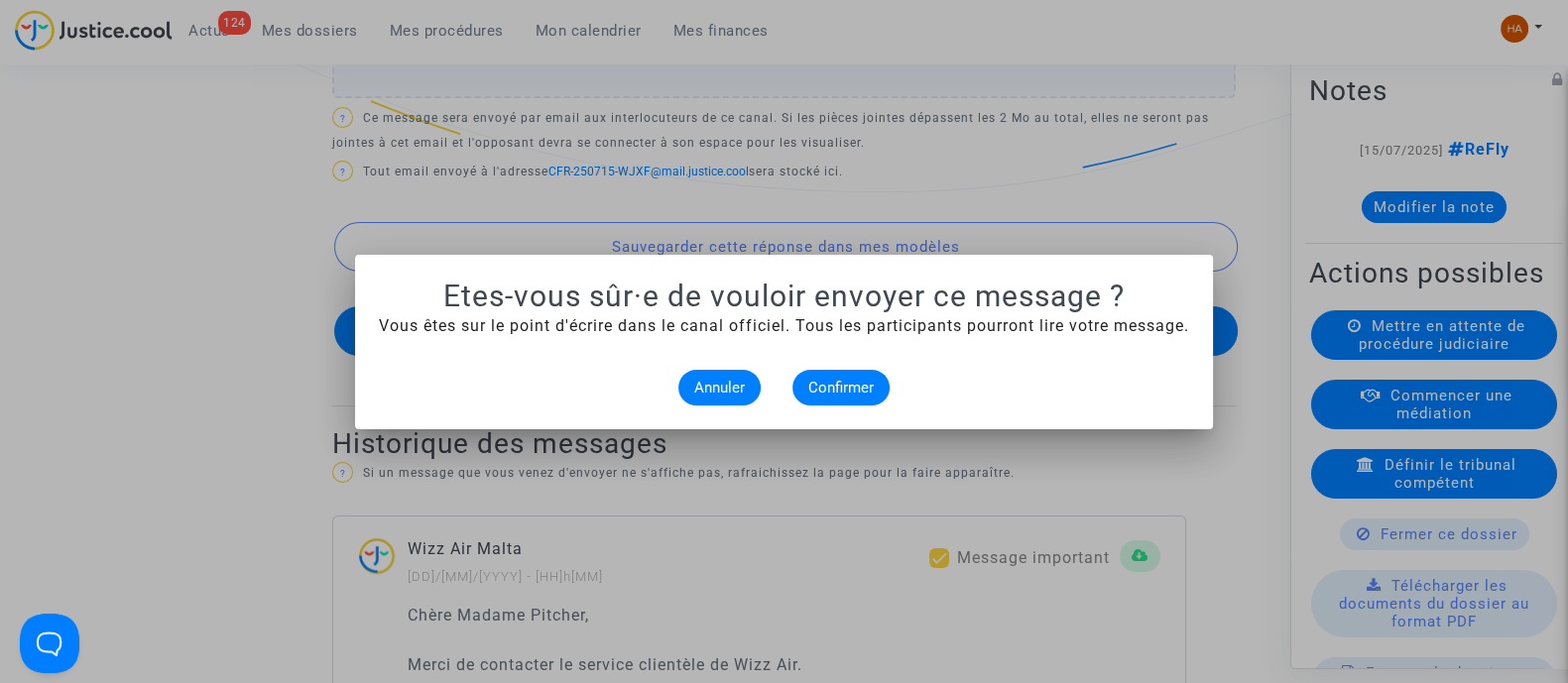 scroll, scrollTop: 0, scrollLeft: 0, axis: both 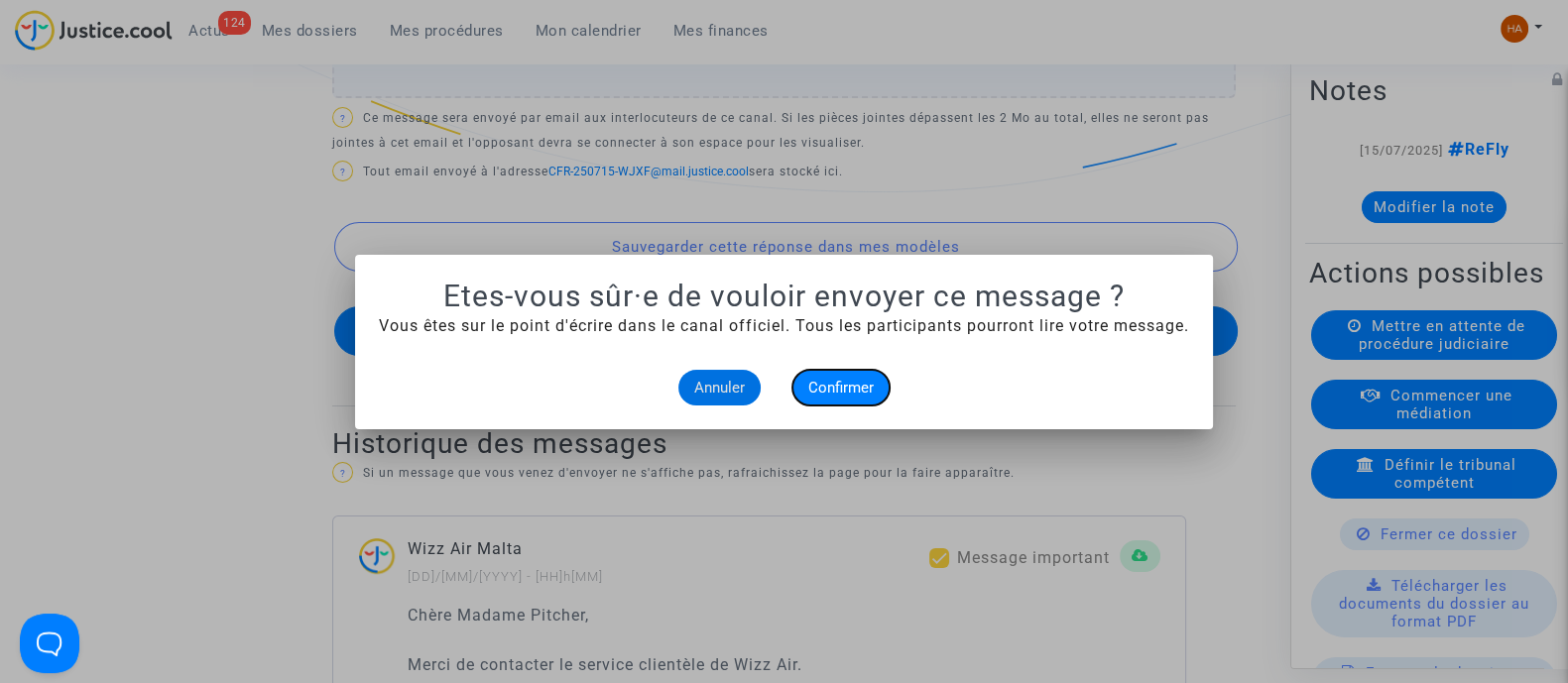 click on "Confirmer" at bounding box center (841, 388) 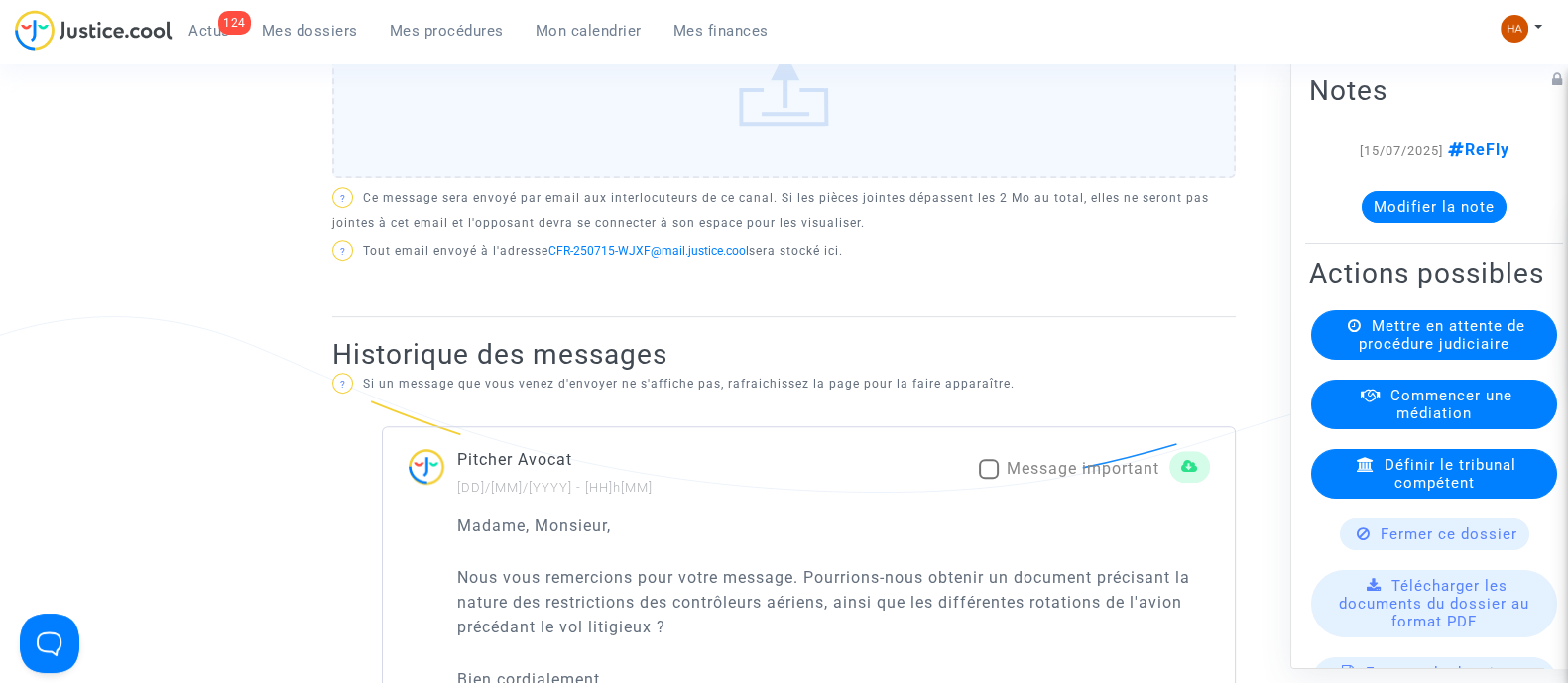 scroll, scrollTop: 1066, scrollLeft: 0, axis: vertical 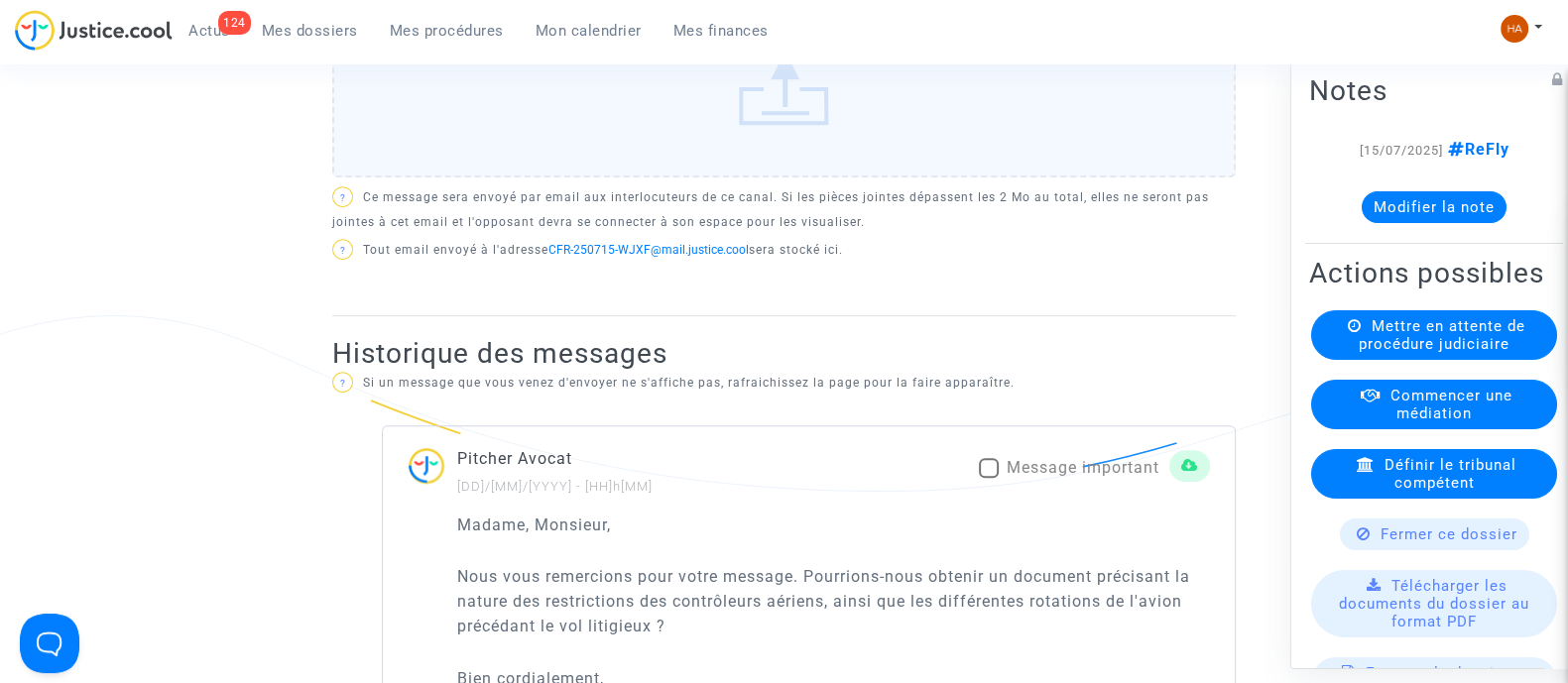 click at bounding box center (989, 468) 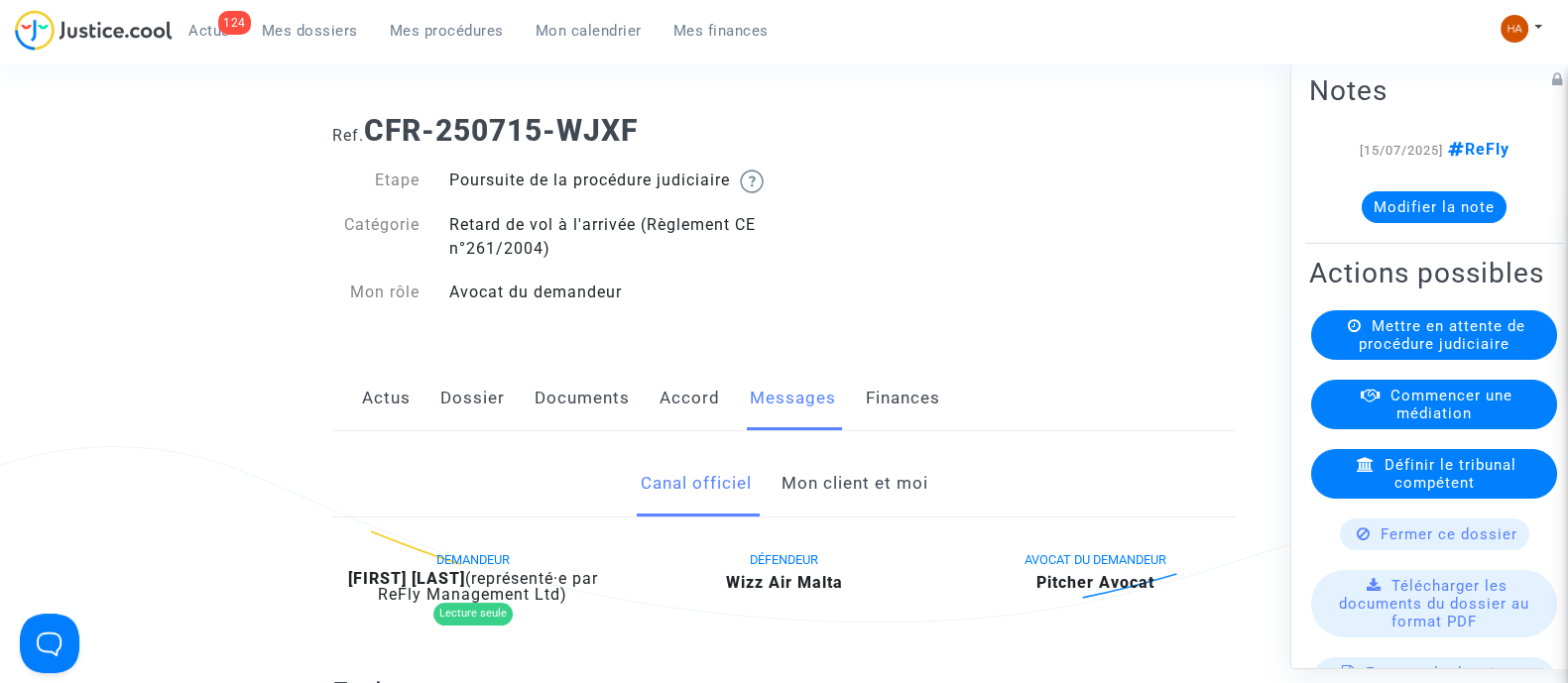 scroll, scrollTop: 0, scrollLeft: 0, axis: both 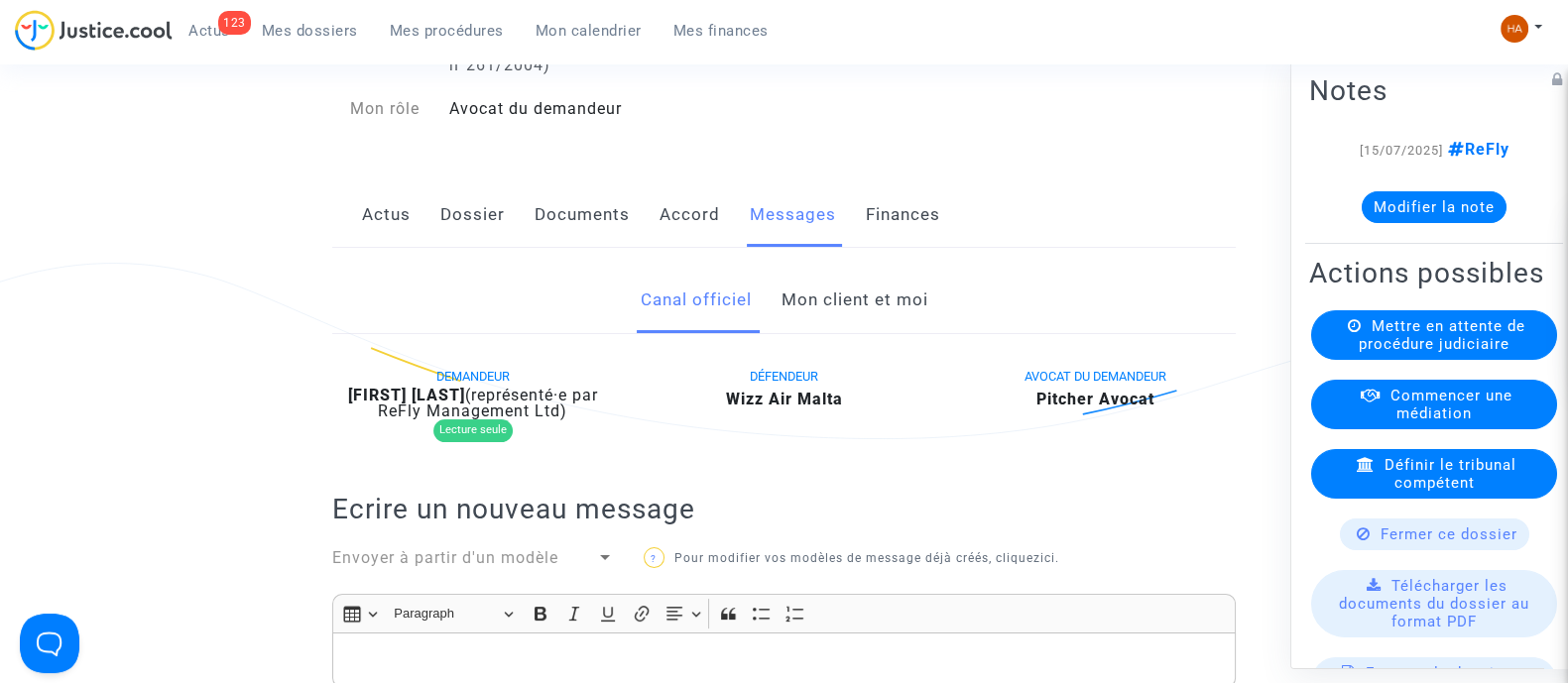 click on "Mon client et moi" 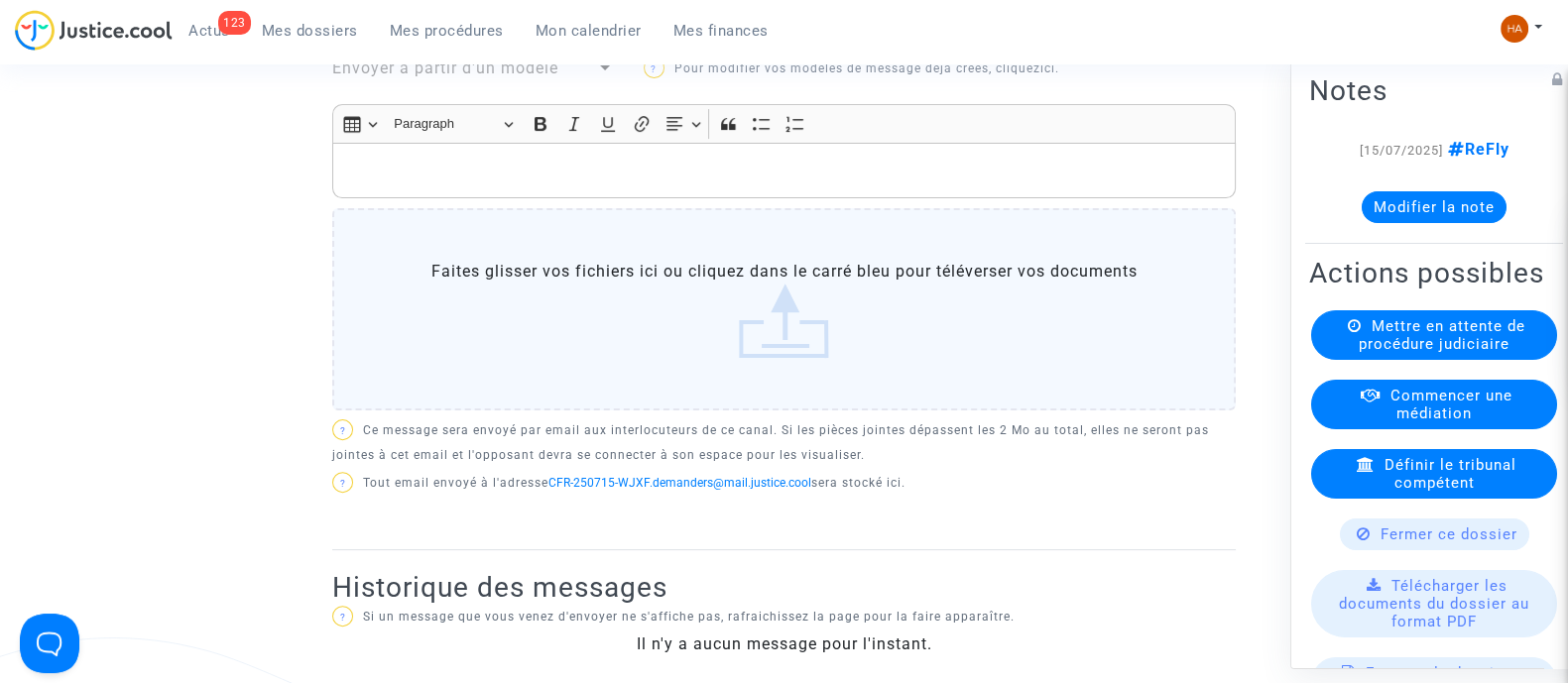 scroll, scrollTop: 0, scrollLeft: 0, axis: both 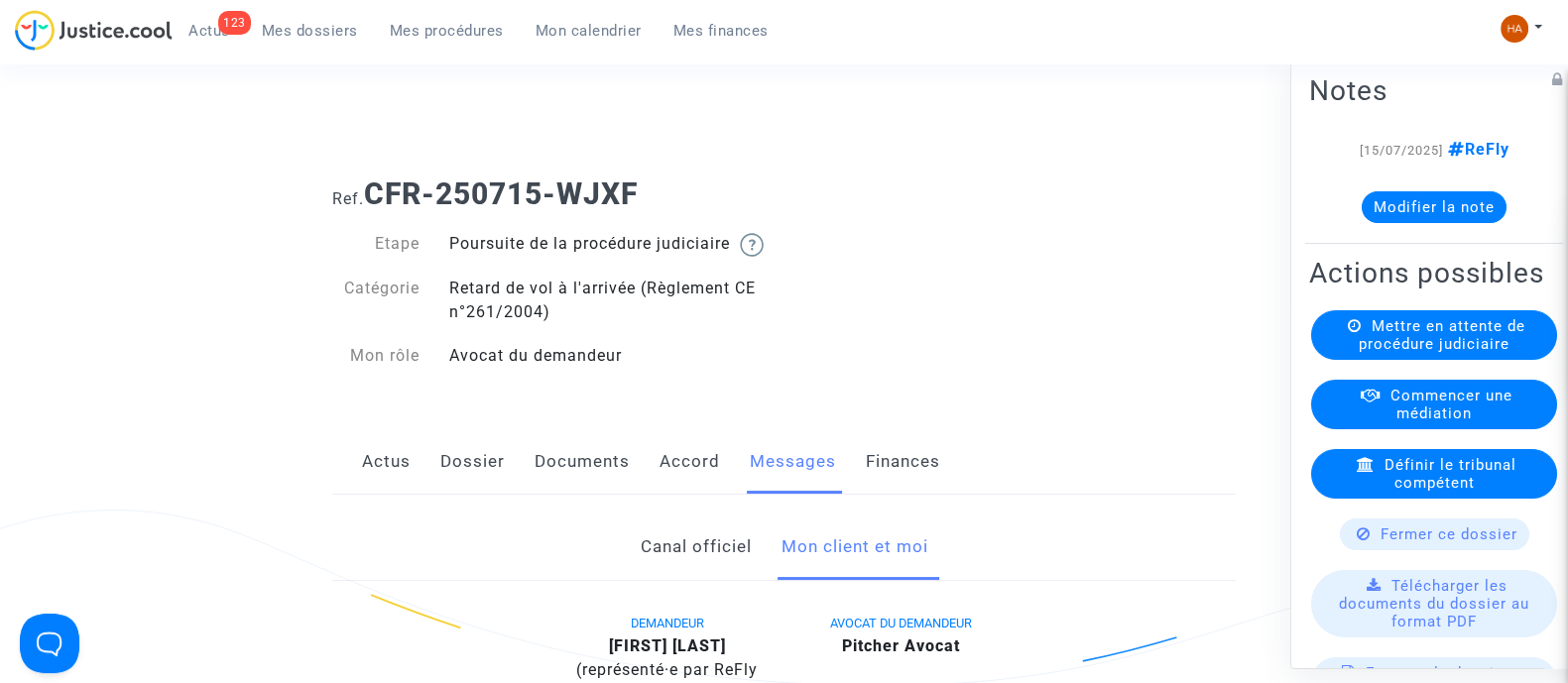 click on "Documents" 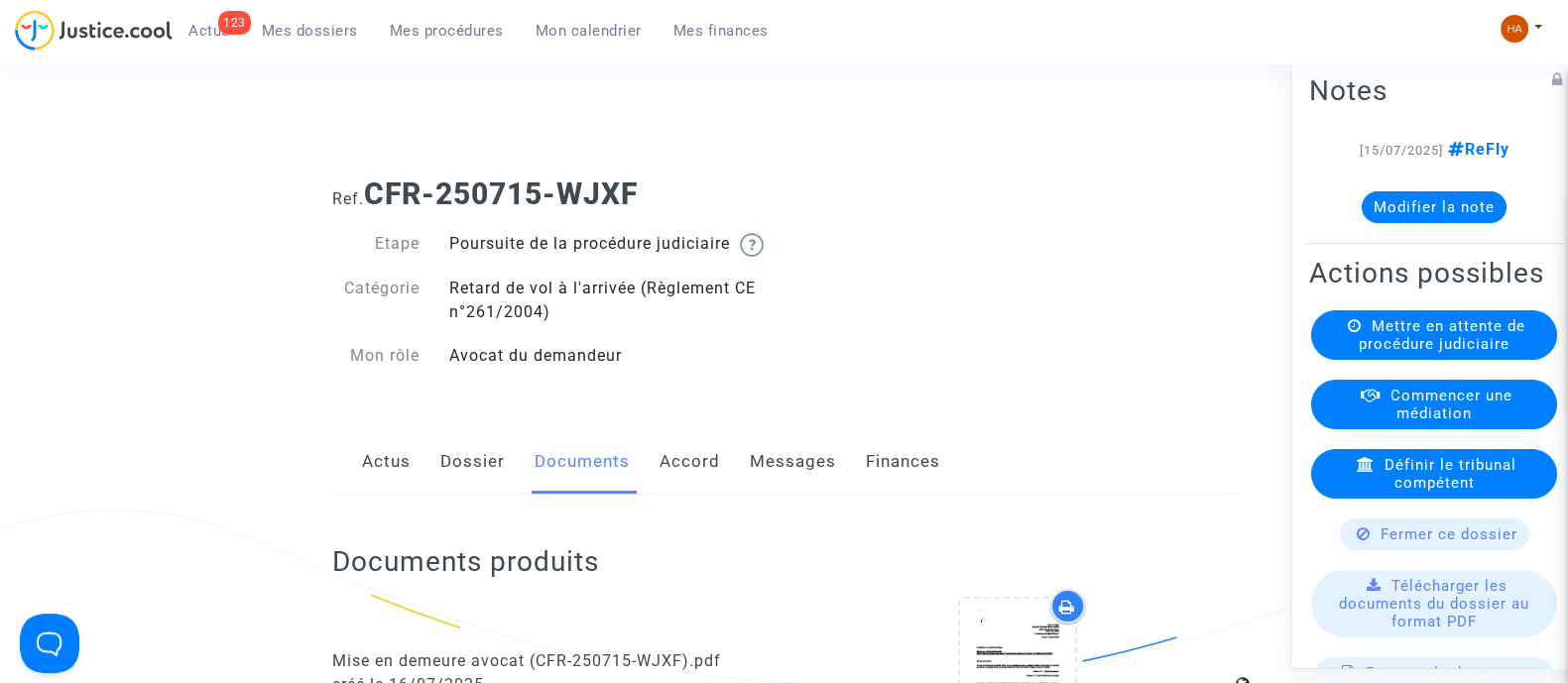 click on "Dossier" 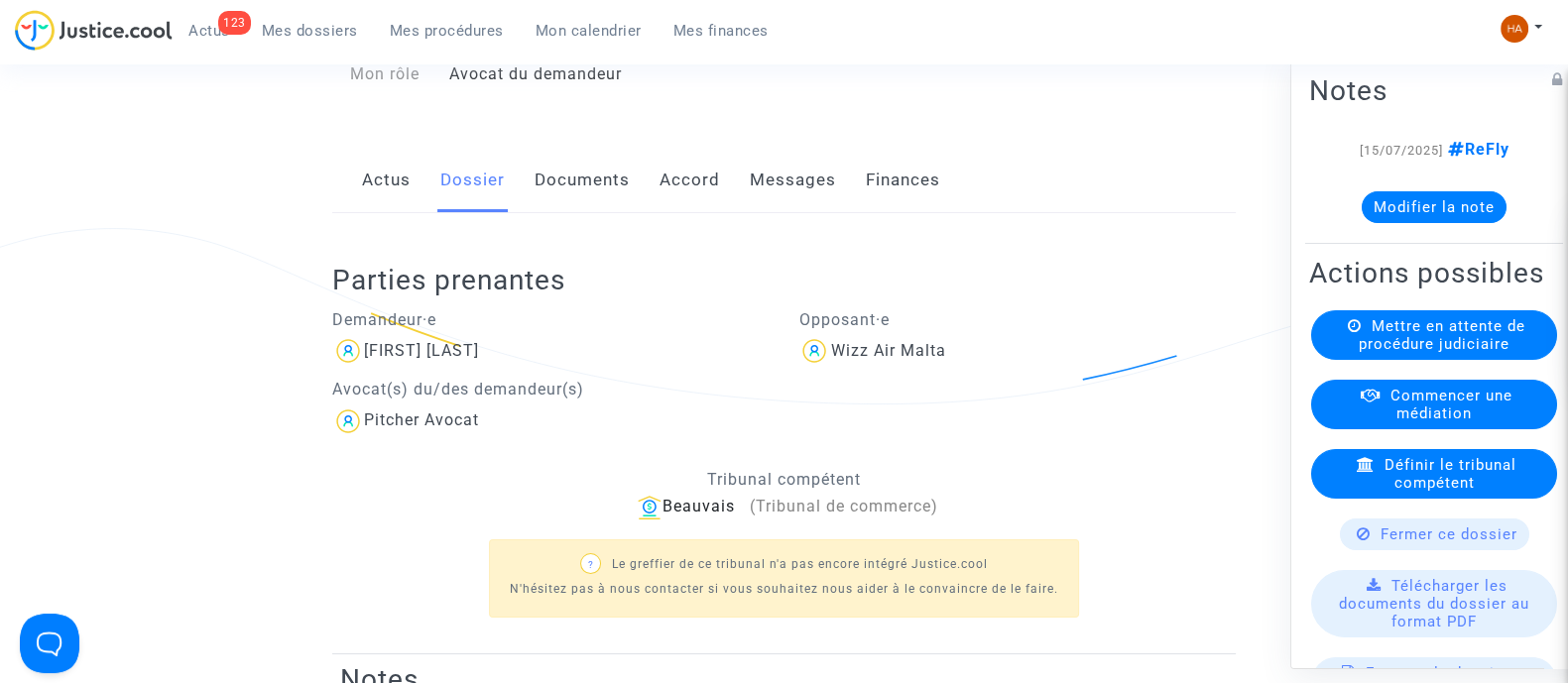 scroll, scrollTop: 372, scrollLeft: 0, axis: vertical 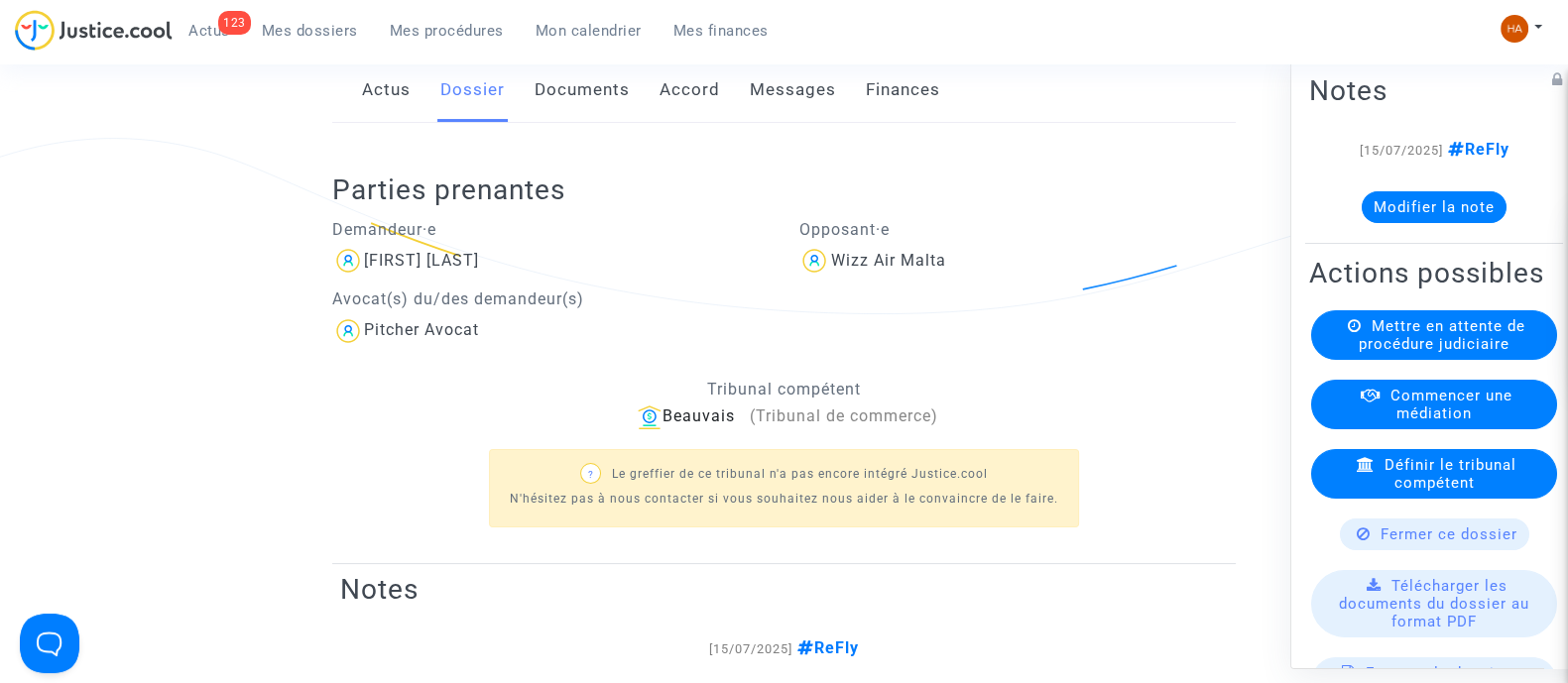 click on "Documents" 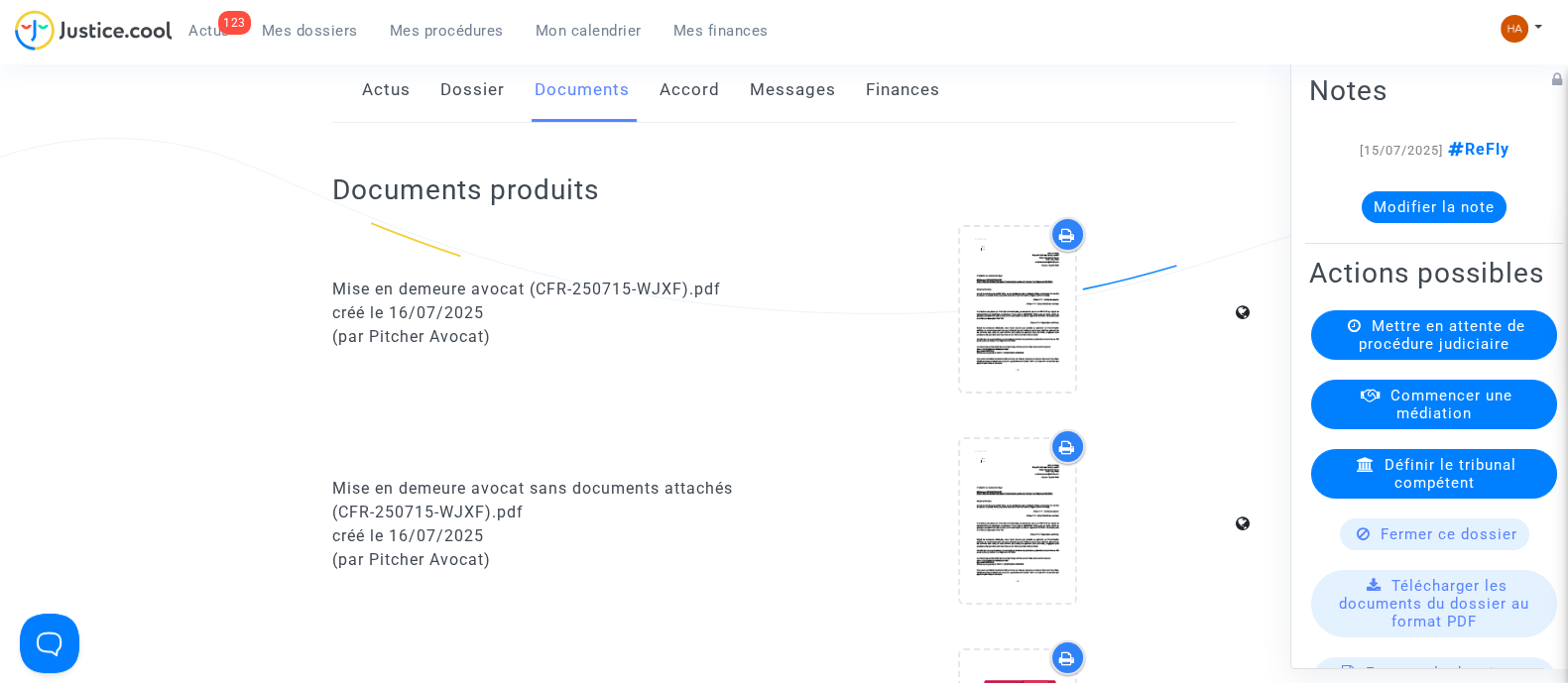 click on "Messages" 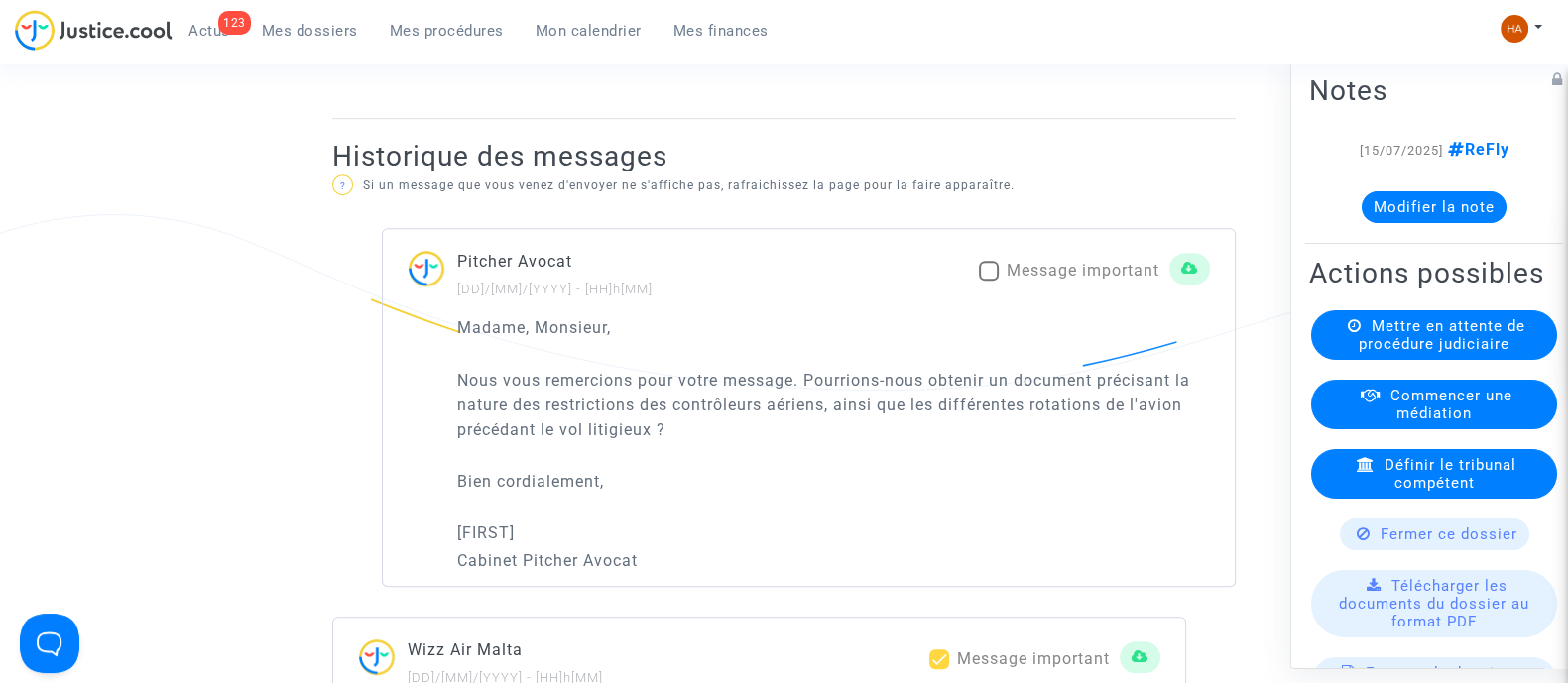 scroll, scrollTop: 1239, scrollLeft: 0, axis: vertical 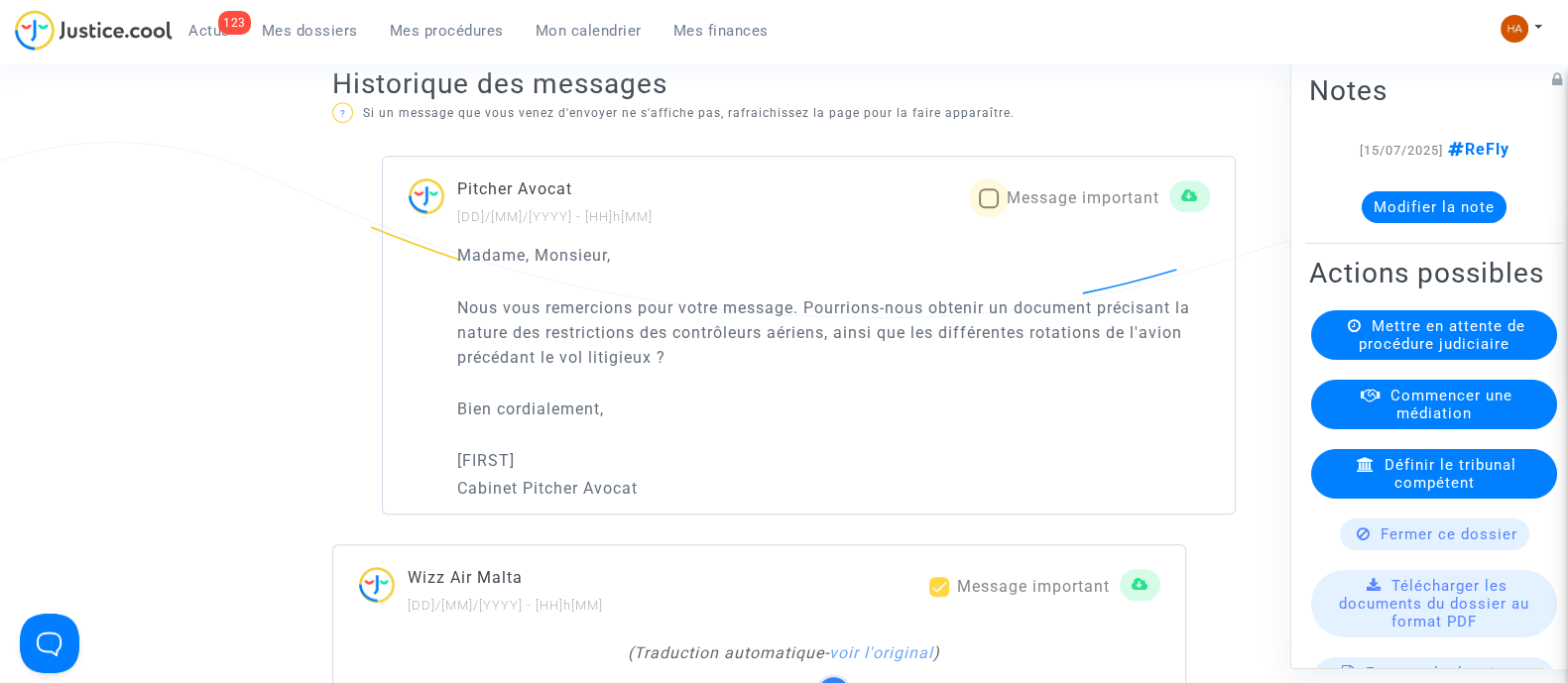 click at bounding box center (989, 198) 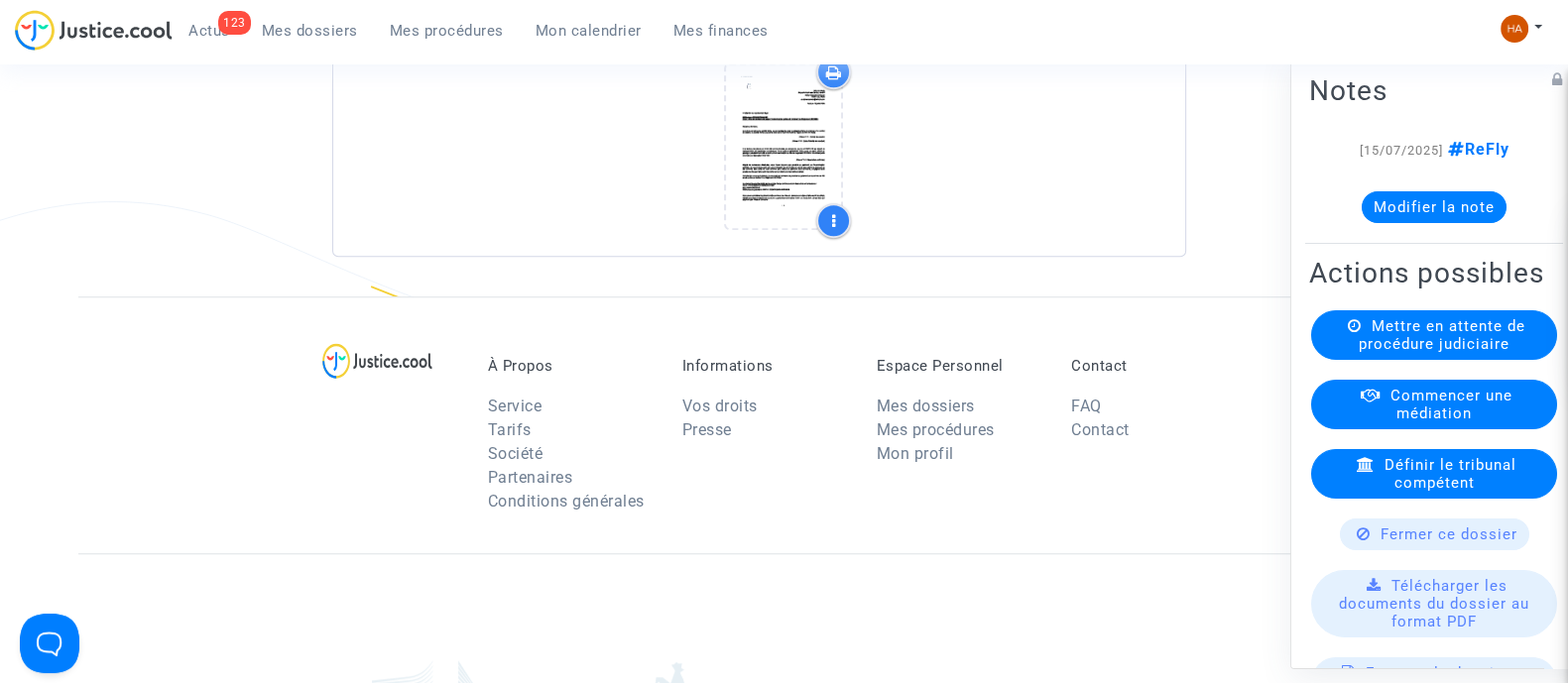 scroll, scrollTop: 2106, scrollLeft: 0, axis: vertical 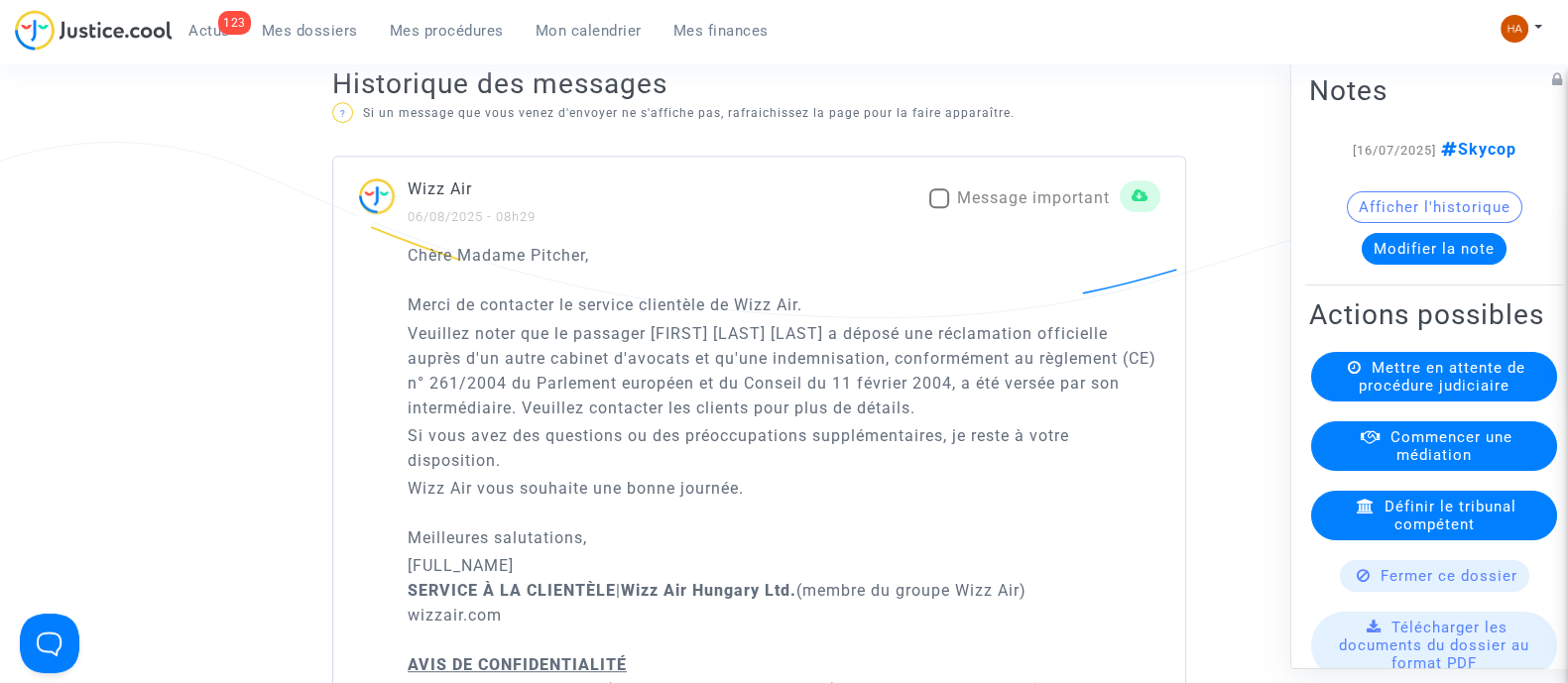 click at bounding box center (939, 198) 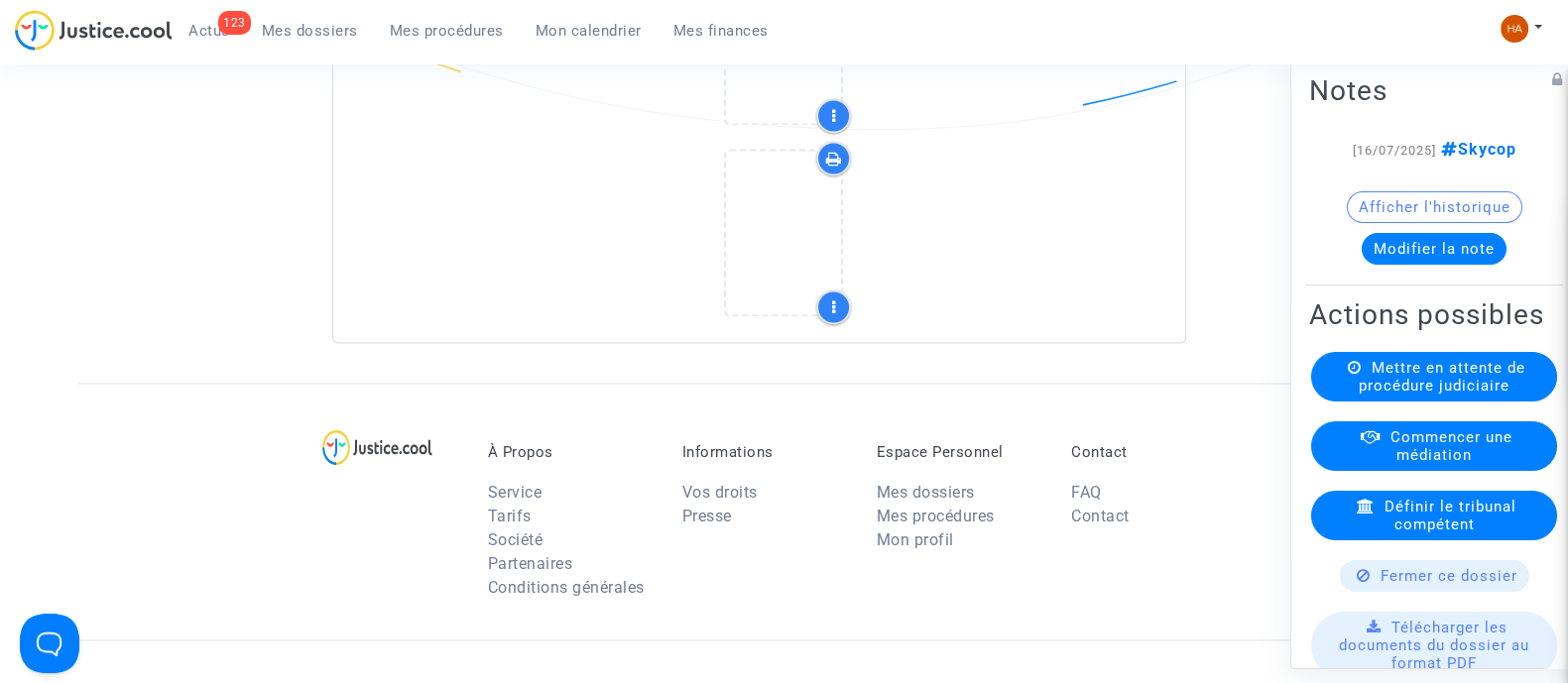 scroll, scrollTop: 4041, scrollLeft: 0, axis: vertical 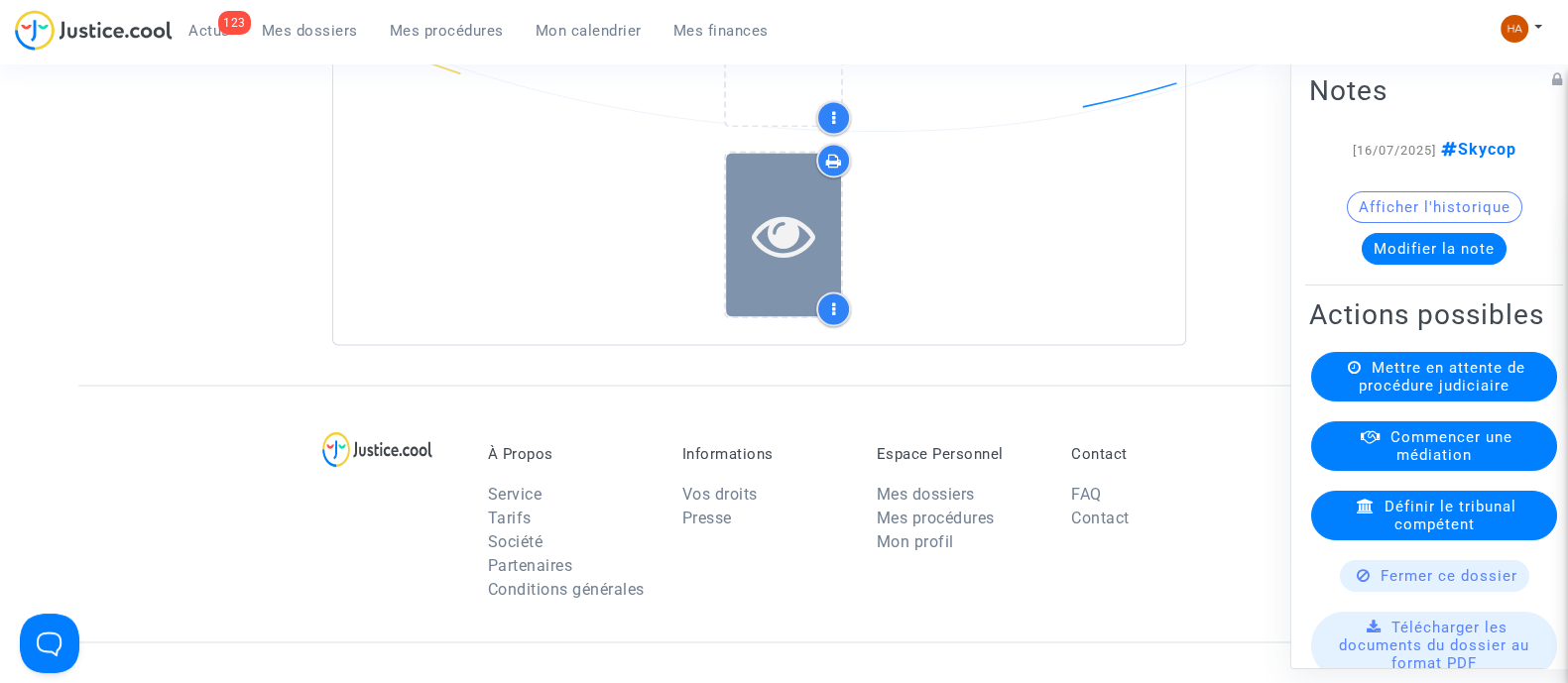click at bounding box center (784, 235) 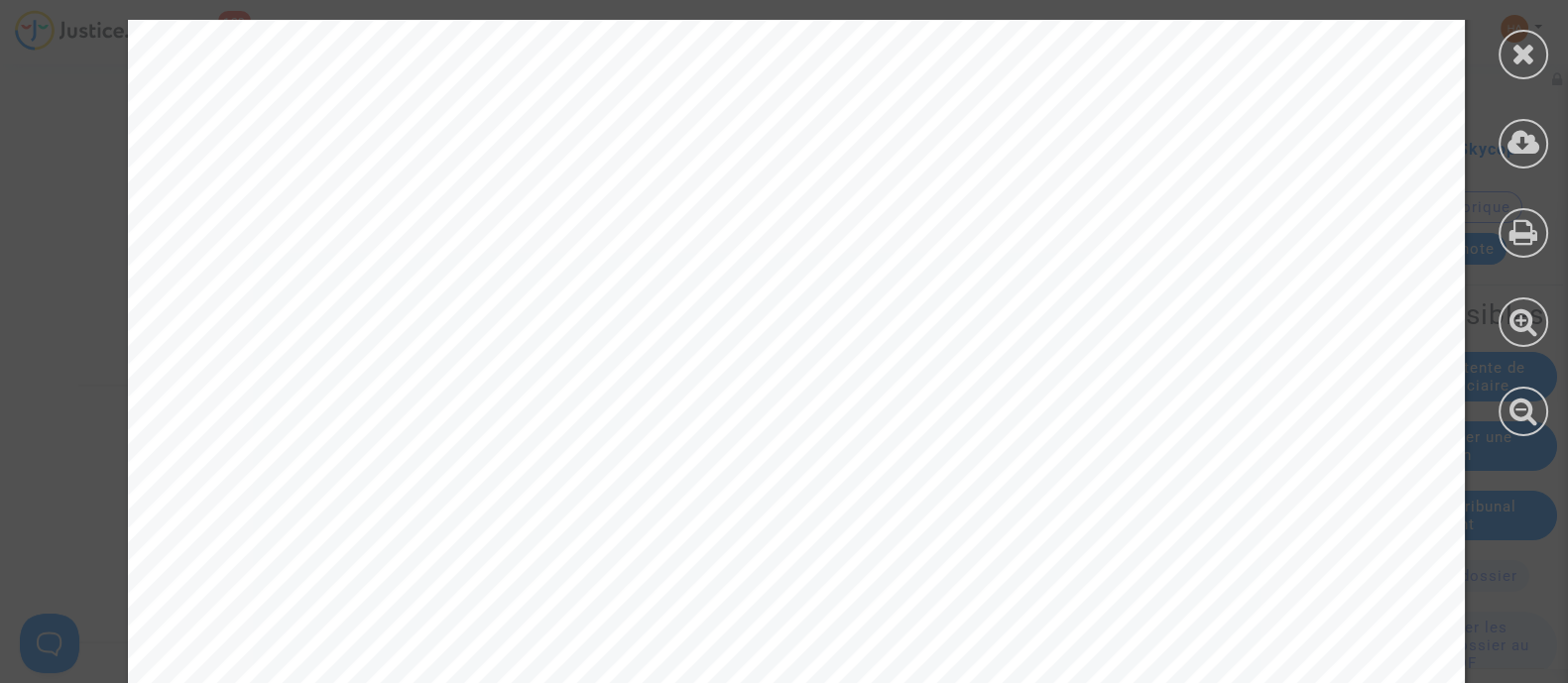 scroll, scrollTop: 1257, scrollLeft: 0, axis: vertical 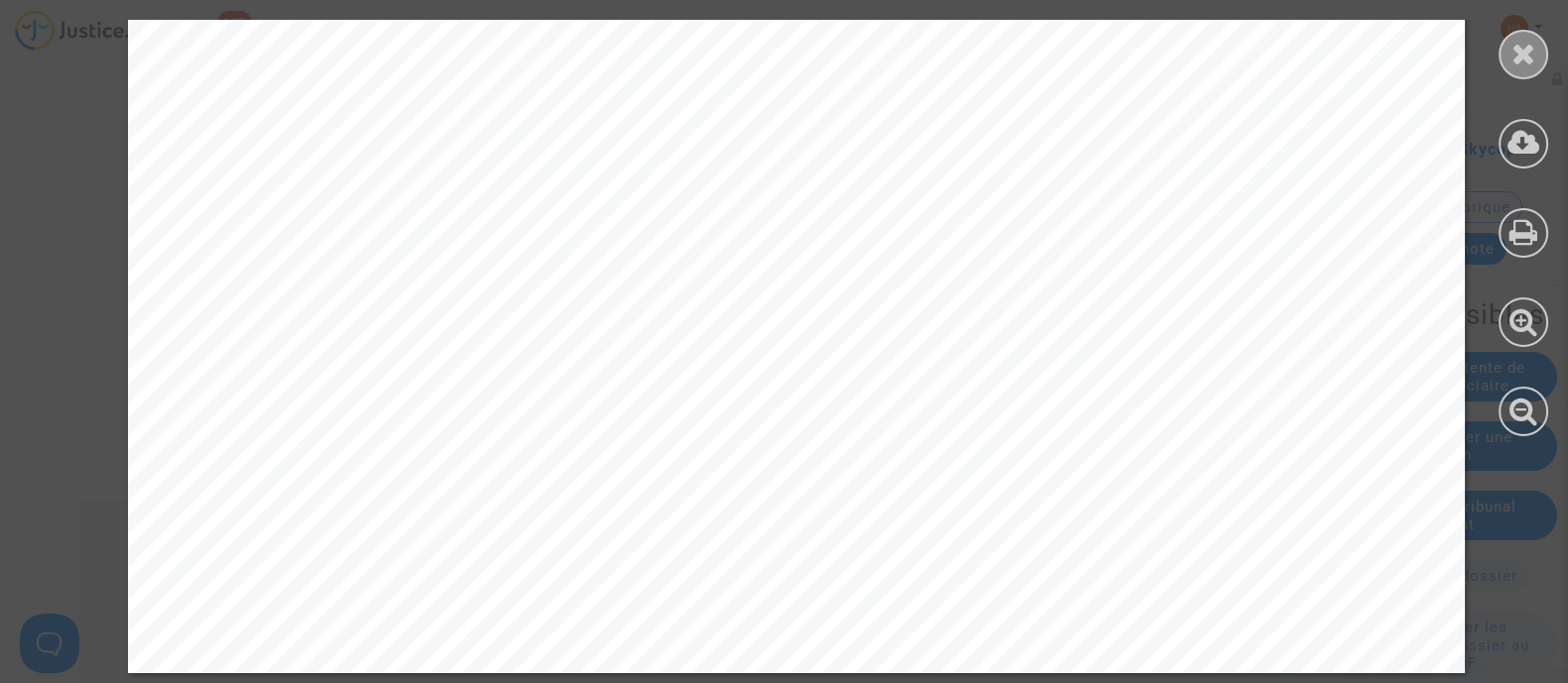 click at bounding box center [1523, 55] 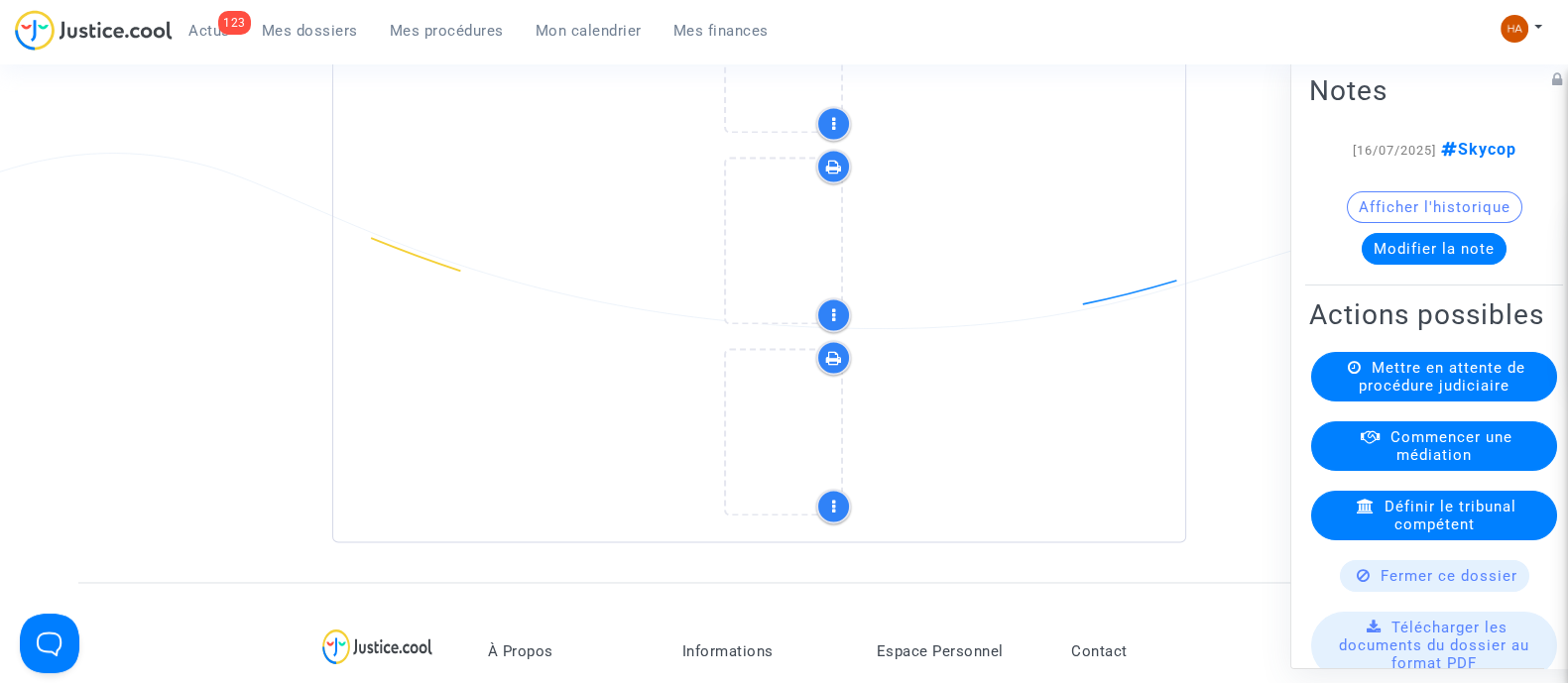 scroll, scrollTop: 3758, scrollLeft: 0, axis: vertical 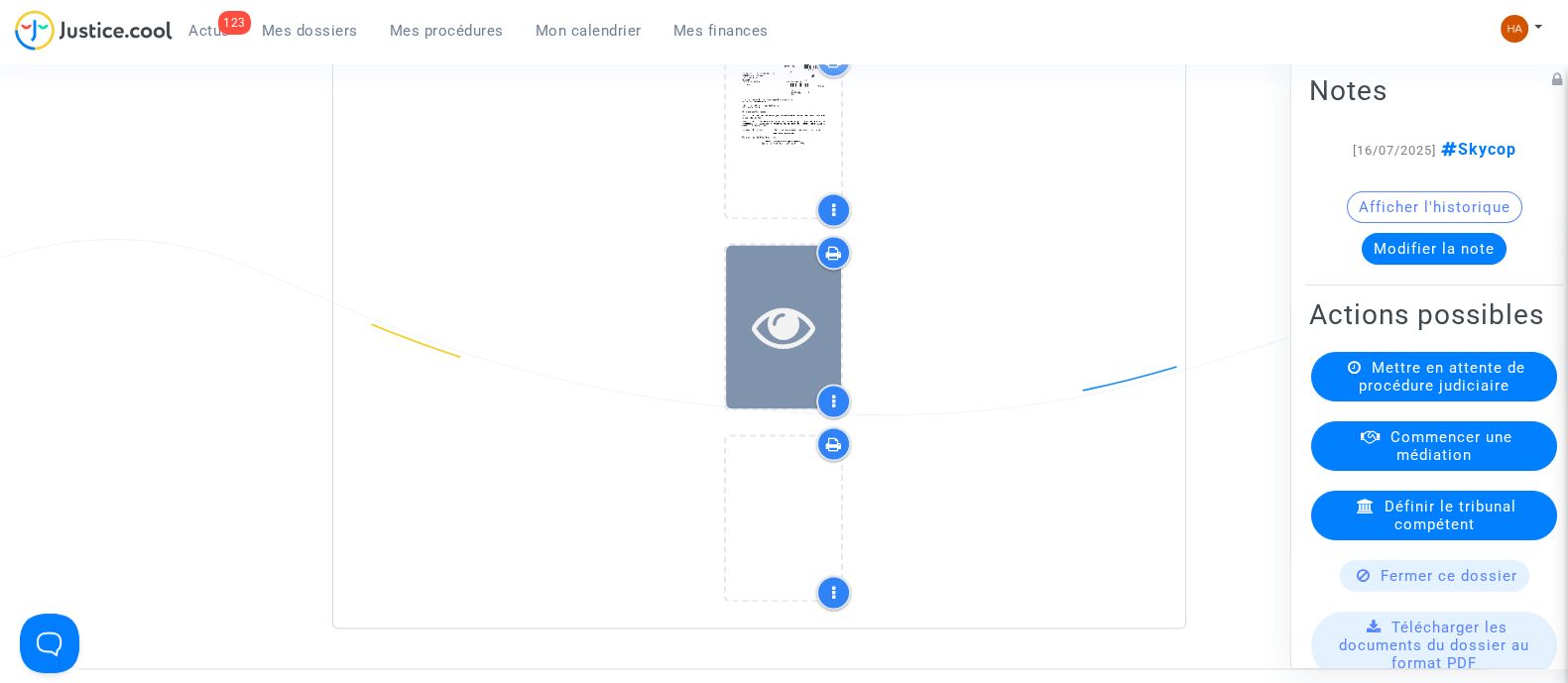 click at bounding box center (784, 326) 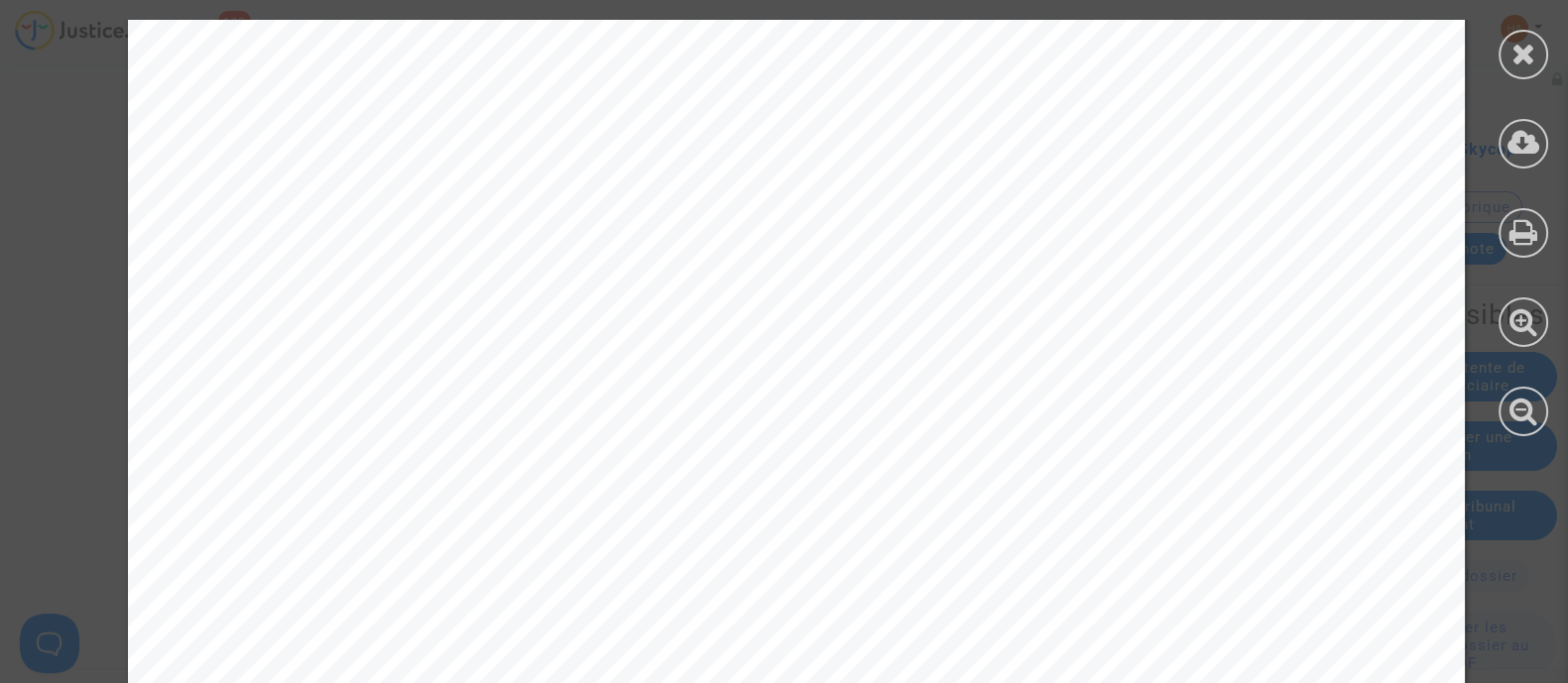scroll, scrollTop: 1257, scrollLeft: 0, axis: vertical 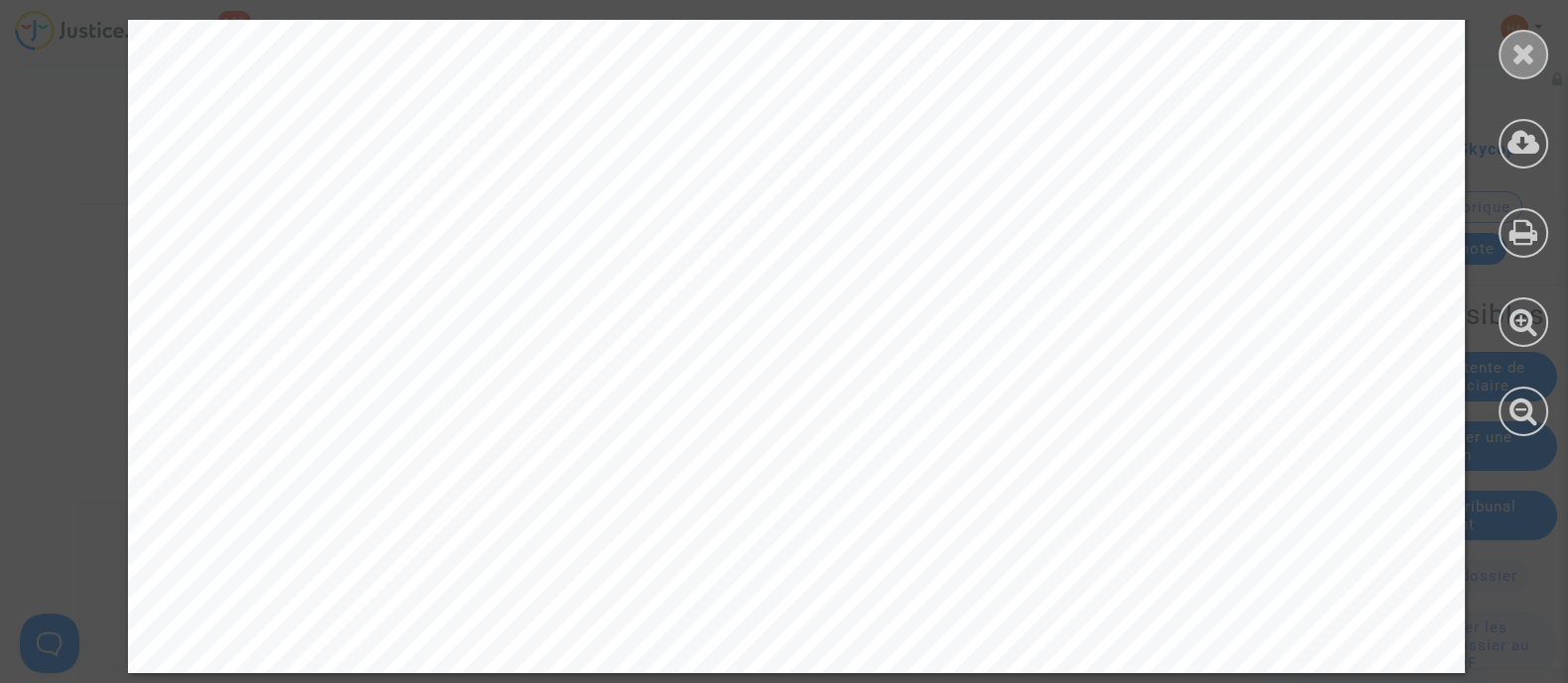 click at bounding box center [1523, 54] 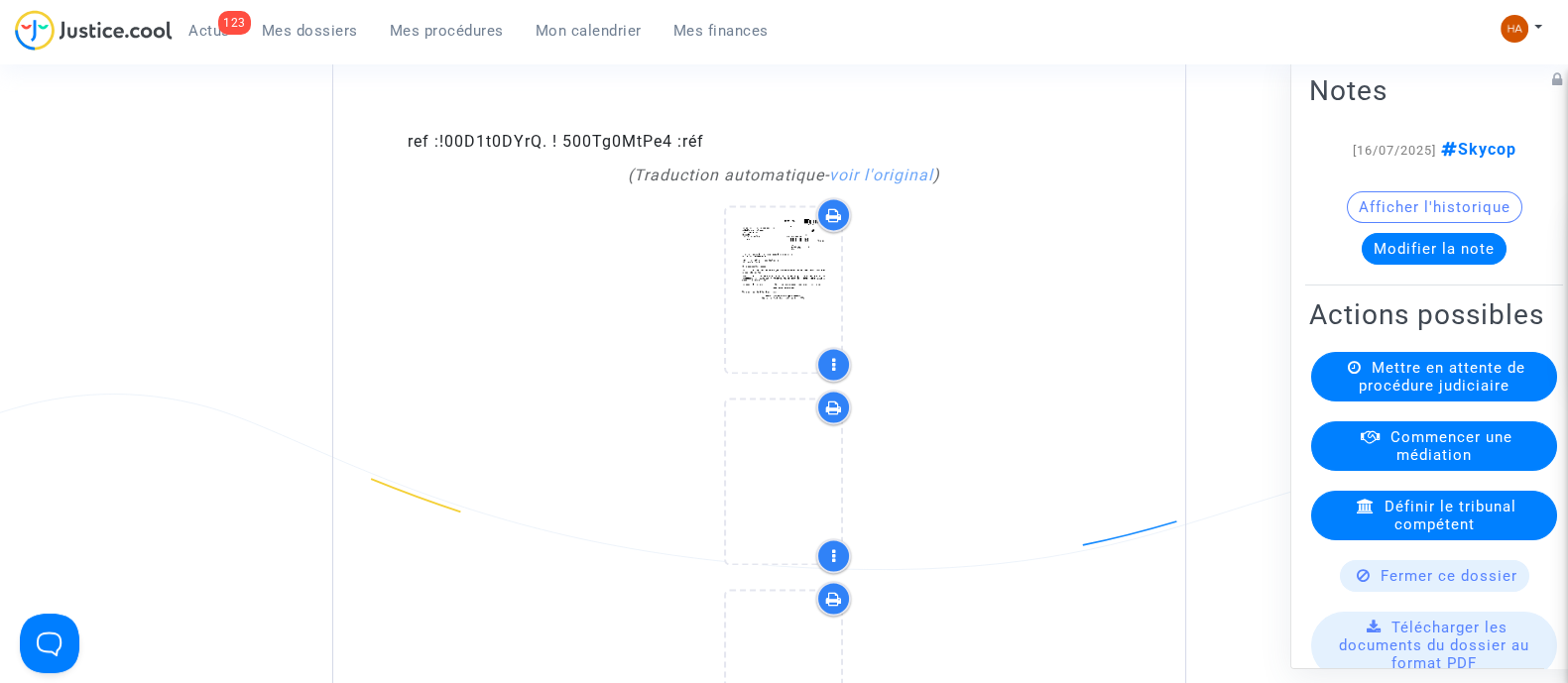 scroll, scrollTop: 3602, scrollLeft: 0, axis: vertical 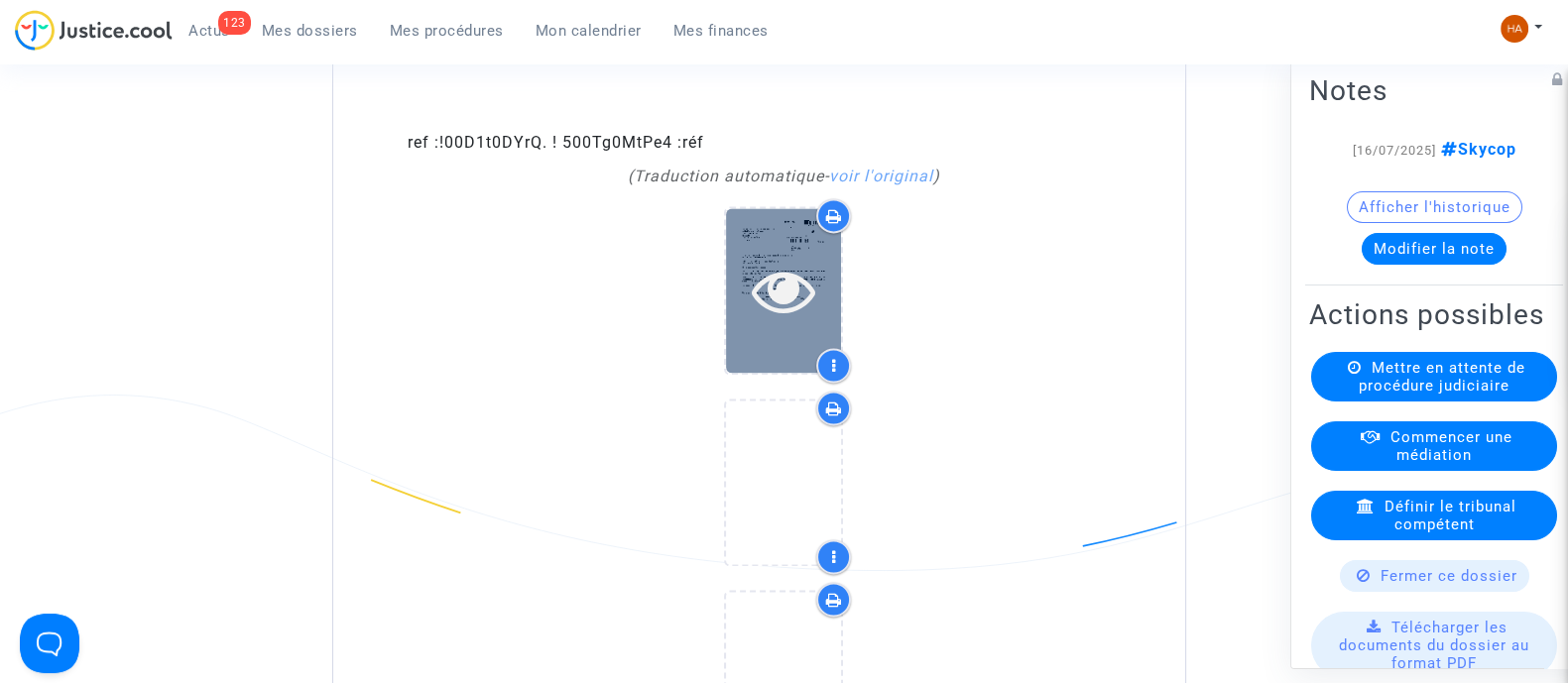 click at bounding box center [784, 290] 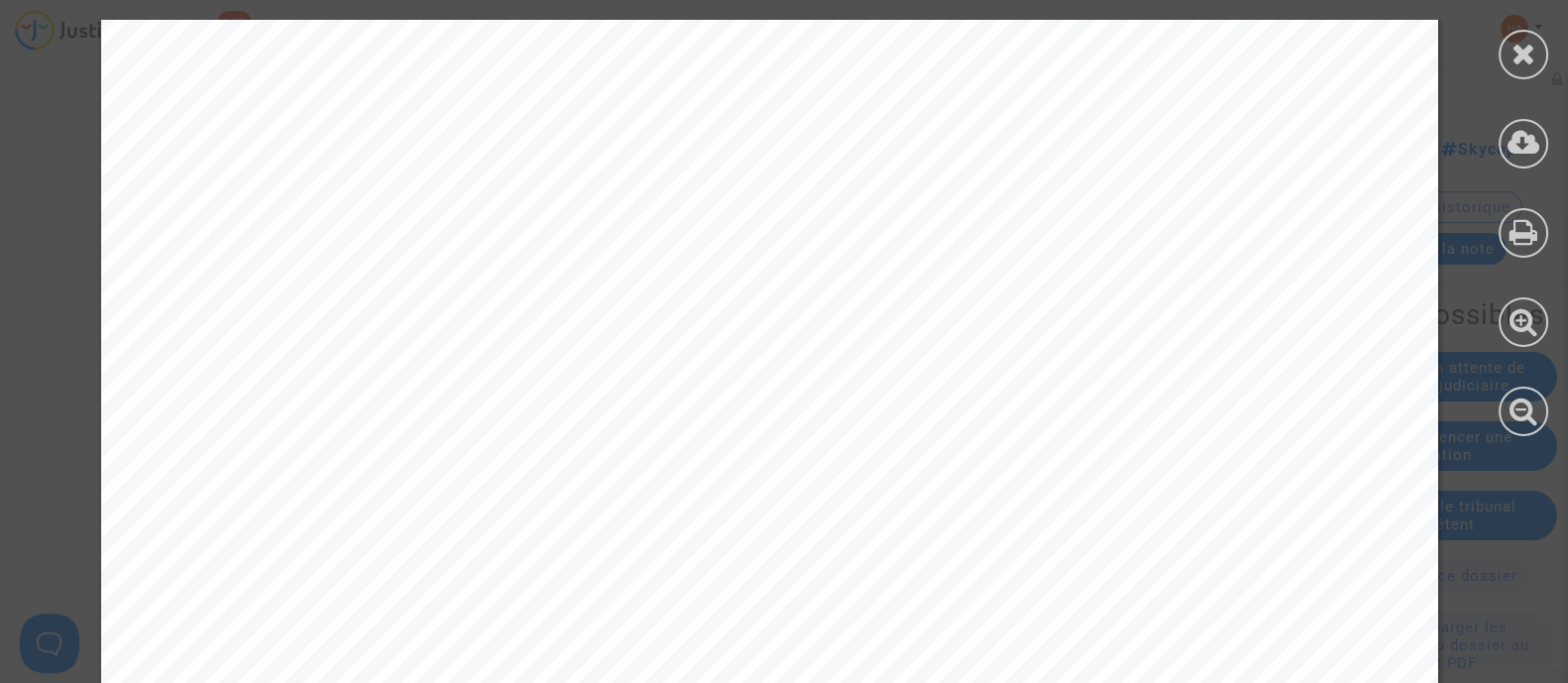 scroll, scrollTop: 956, scrollLeft: 27, axis: both 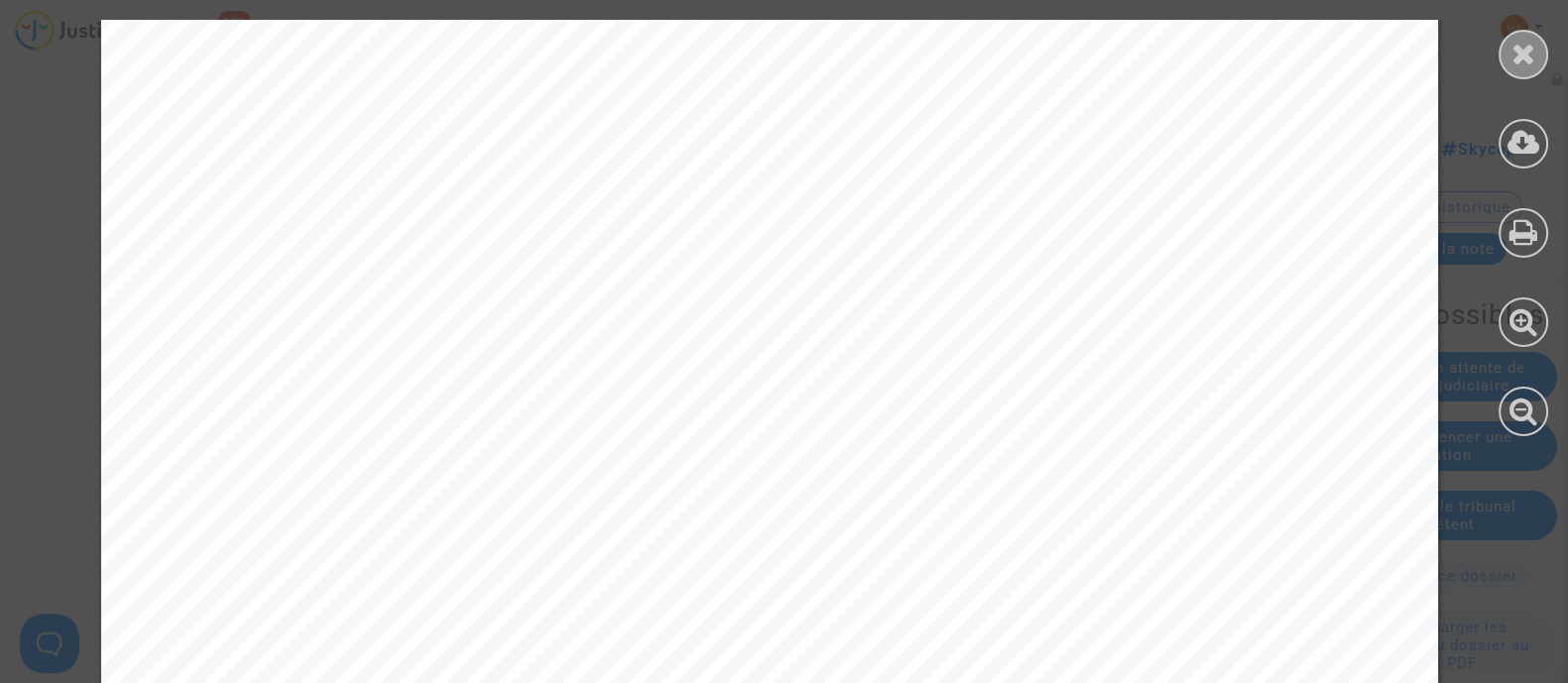 click at bounding box center (1523, 54) 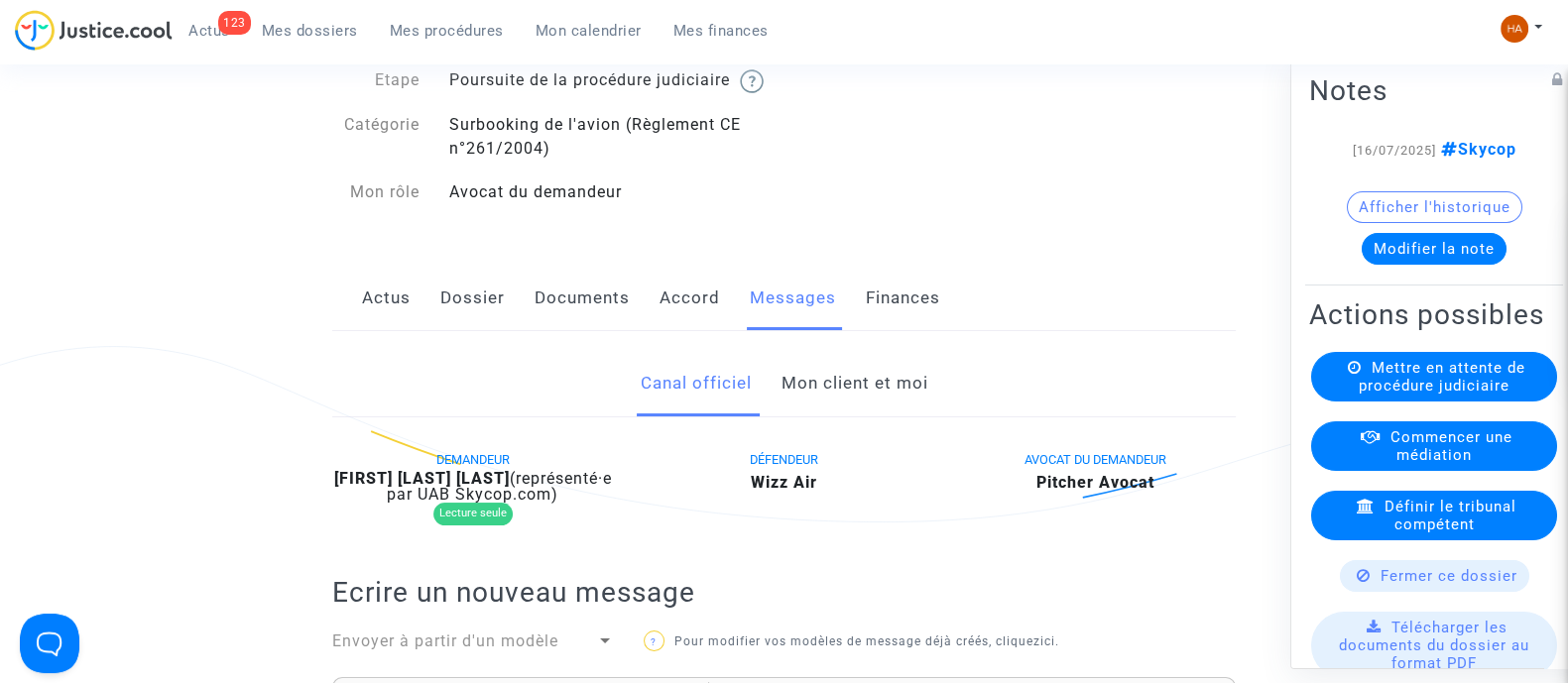 scroll, scrollTop: 63, scrollLeft: 0, axis: vertical 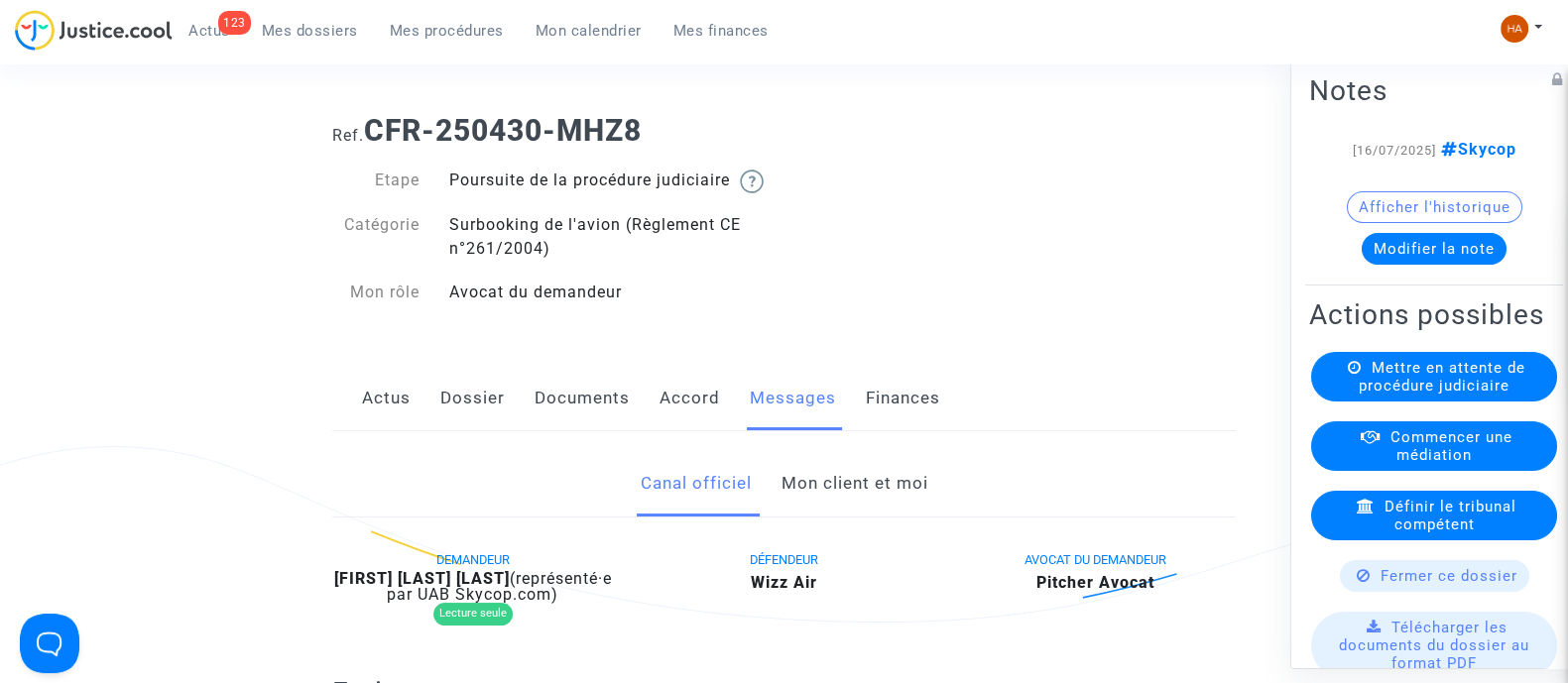 click on "Mon client et moi" 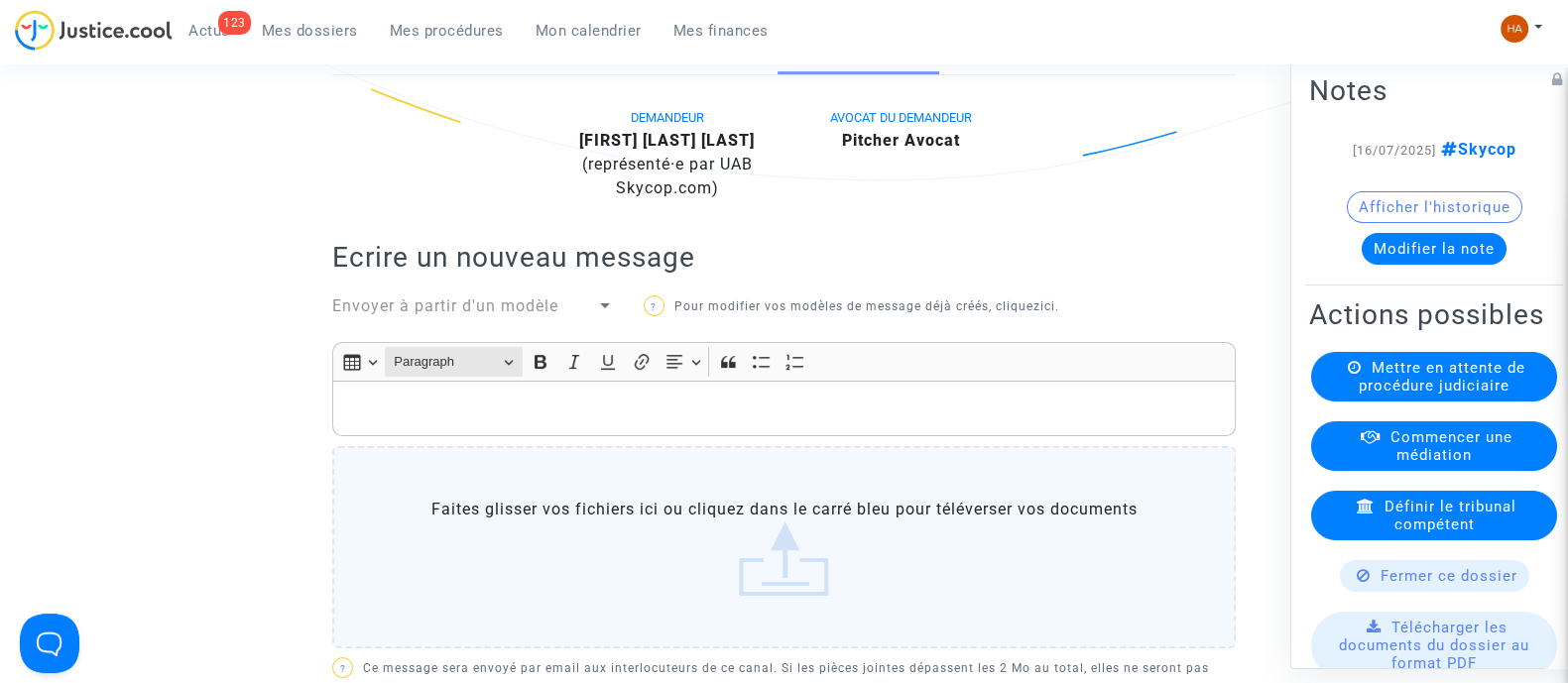 scroll, scrollTop: 435, scrollLeft: 0, axis: vertical 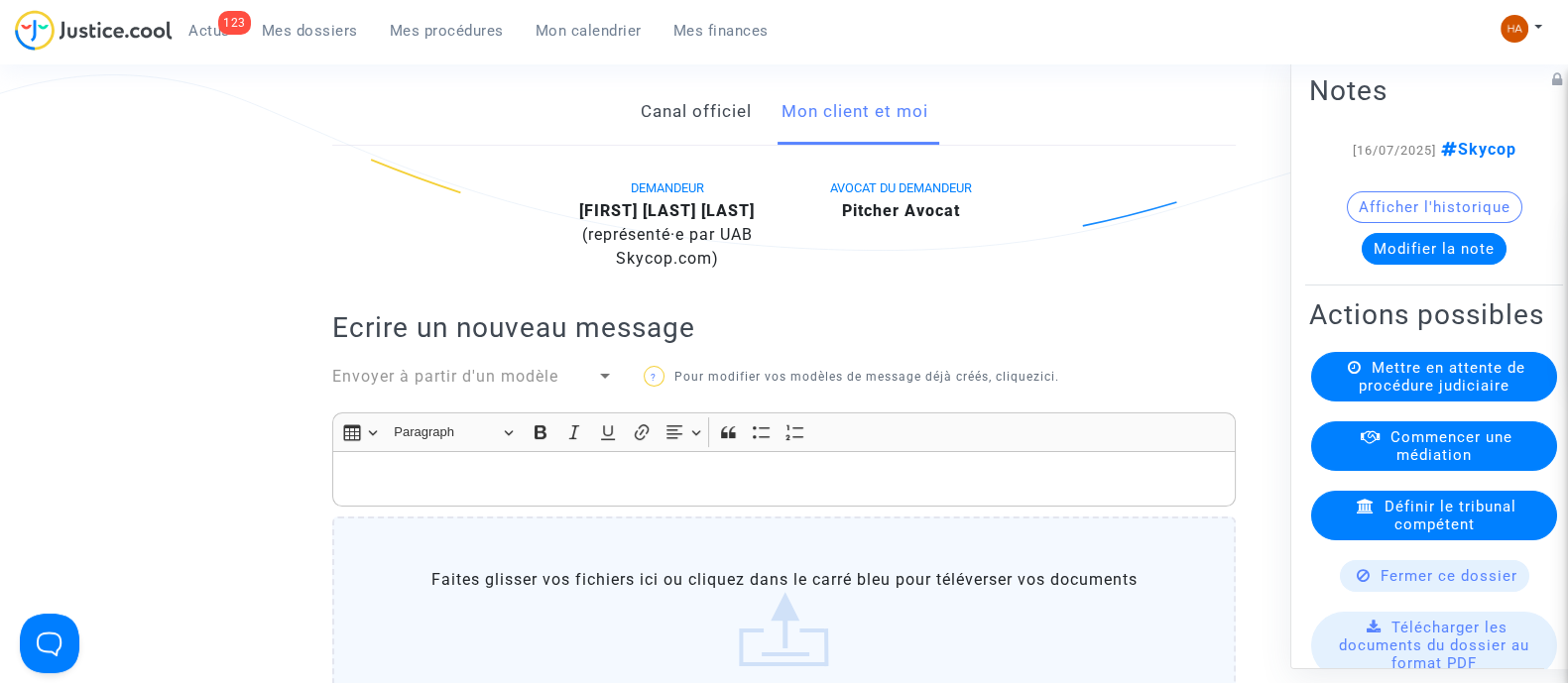 click 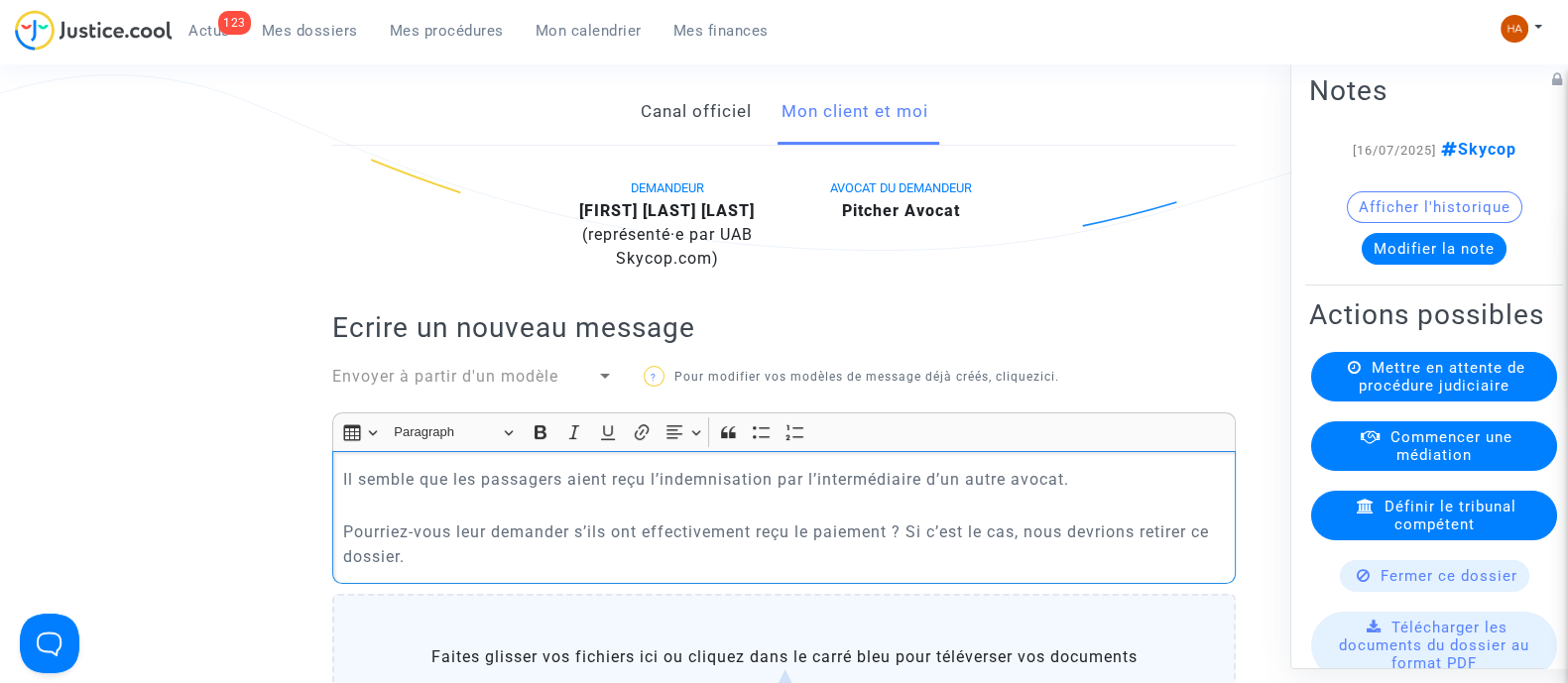 click on "Il semble que les passagers aient reçu l’indemnisation par l’intermédiaire d’un autre avocat. Pourriez-vous leur demander s’ils ont effectivement reçu le paiement ? Si c’est le cas, nous devrions retirer ce dossier." 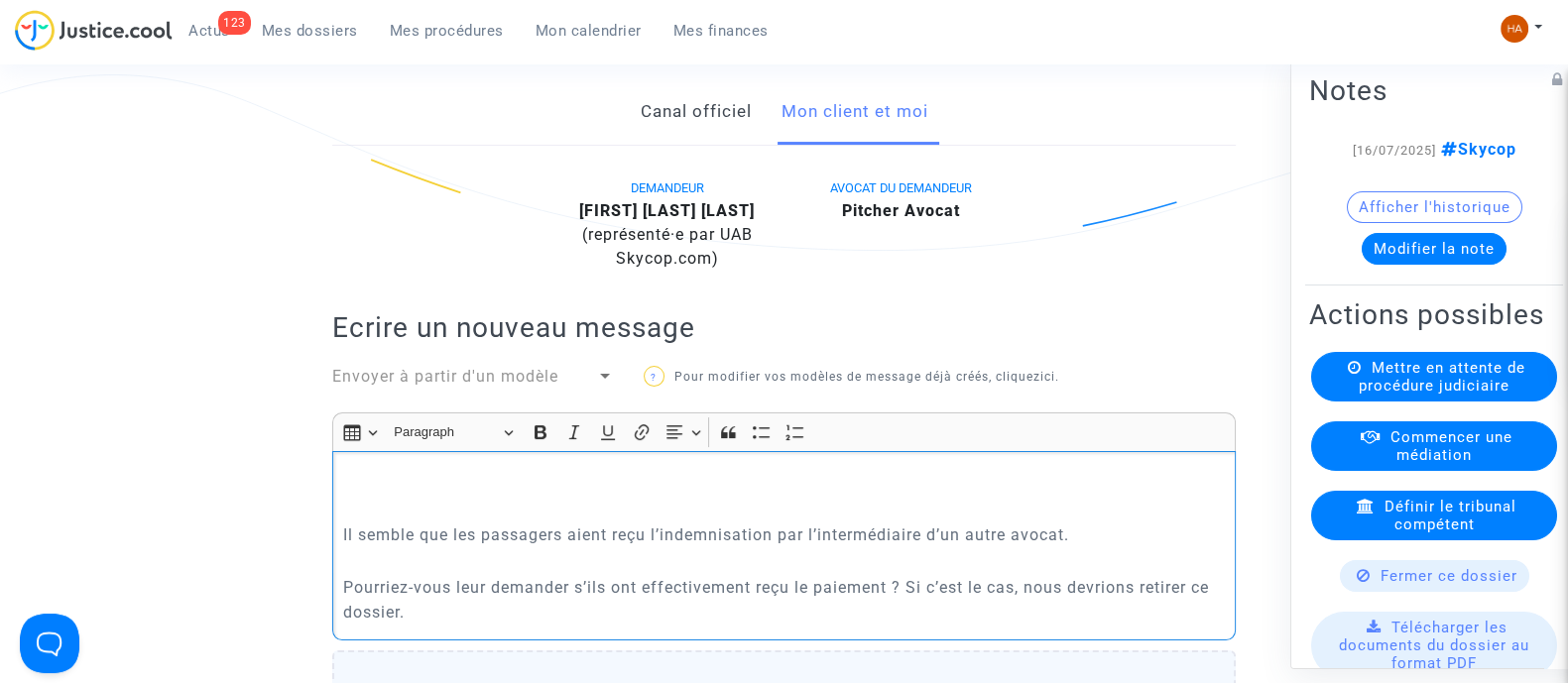 click 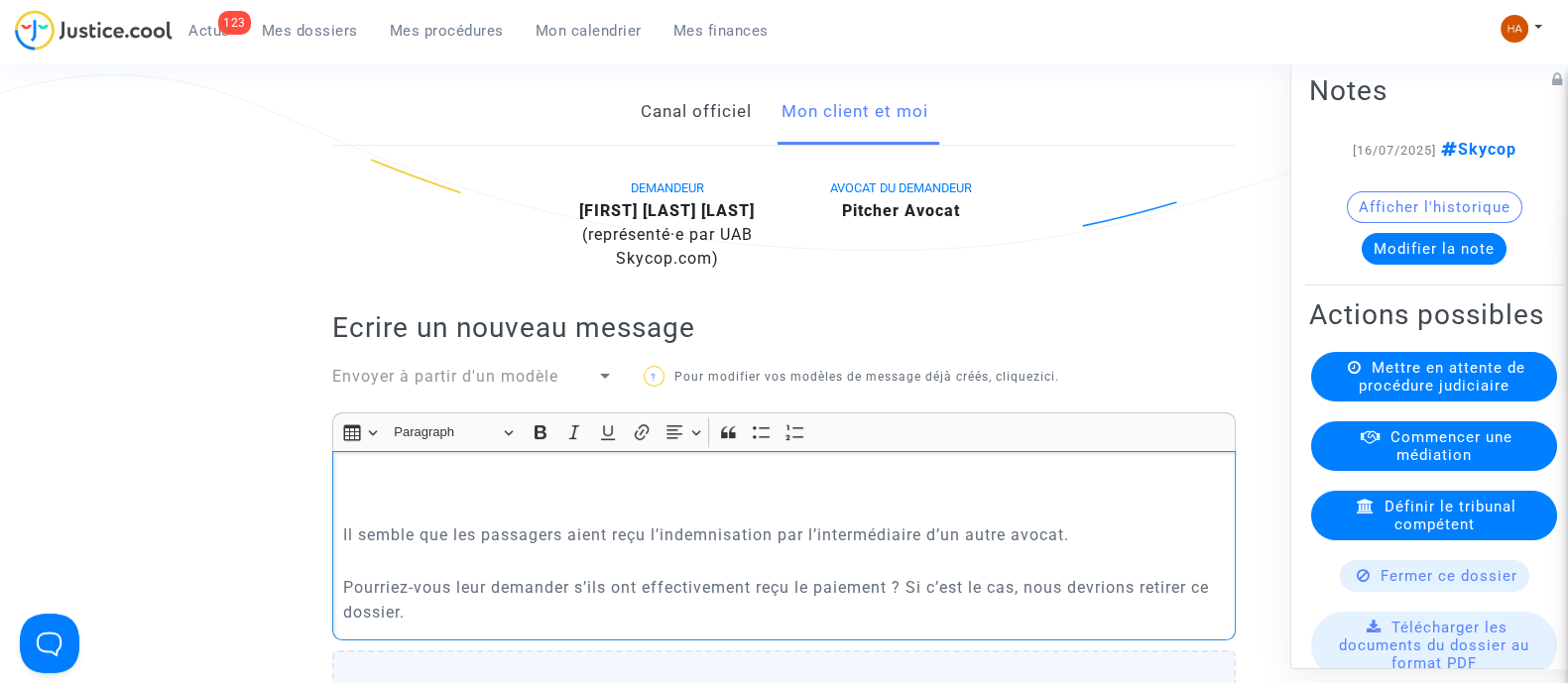 type 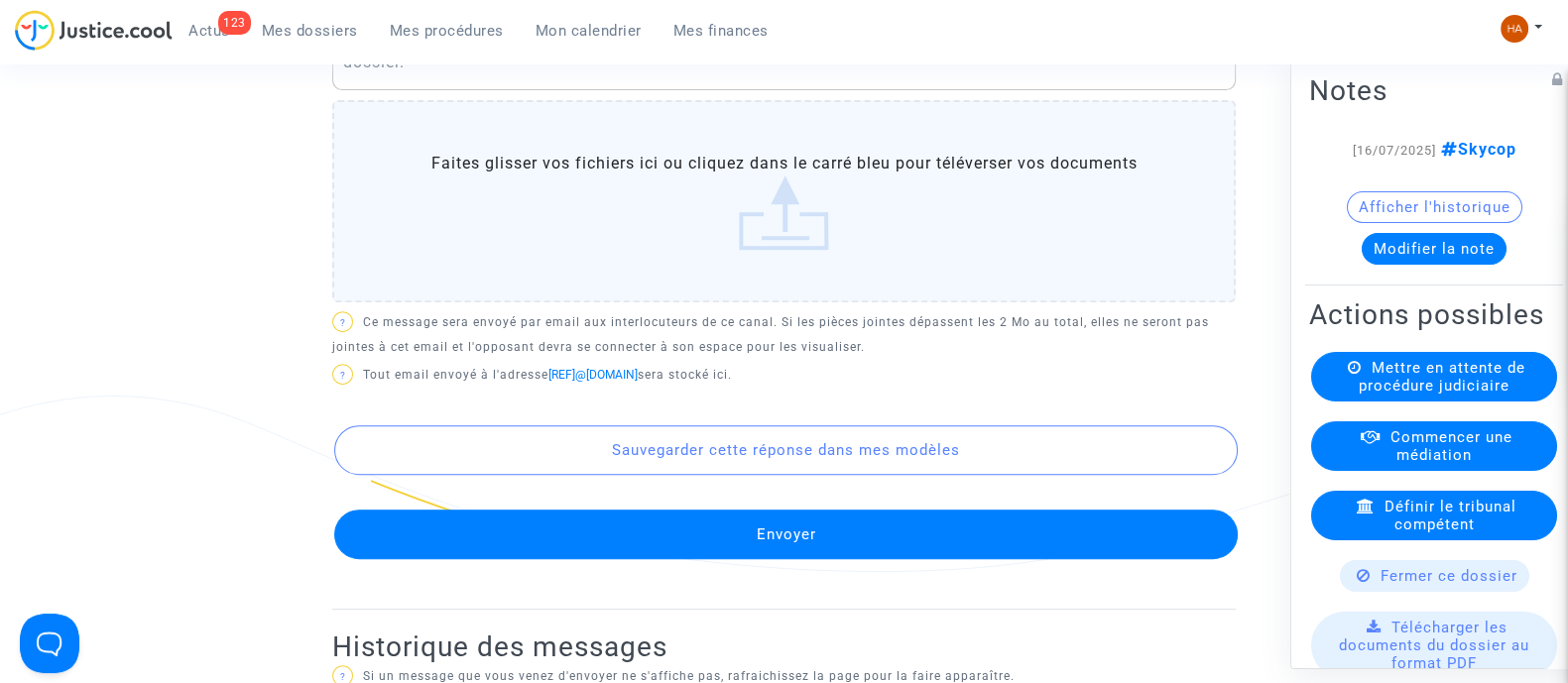 scroll, scrollTop: 620, scrollLeft: 0, axis: vertical 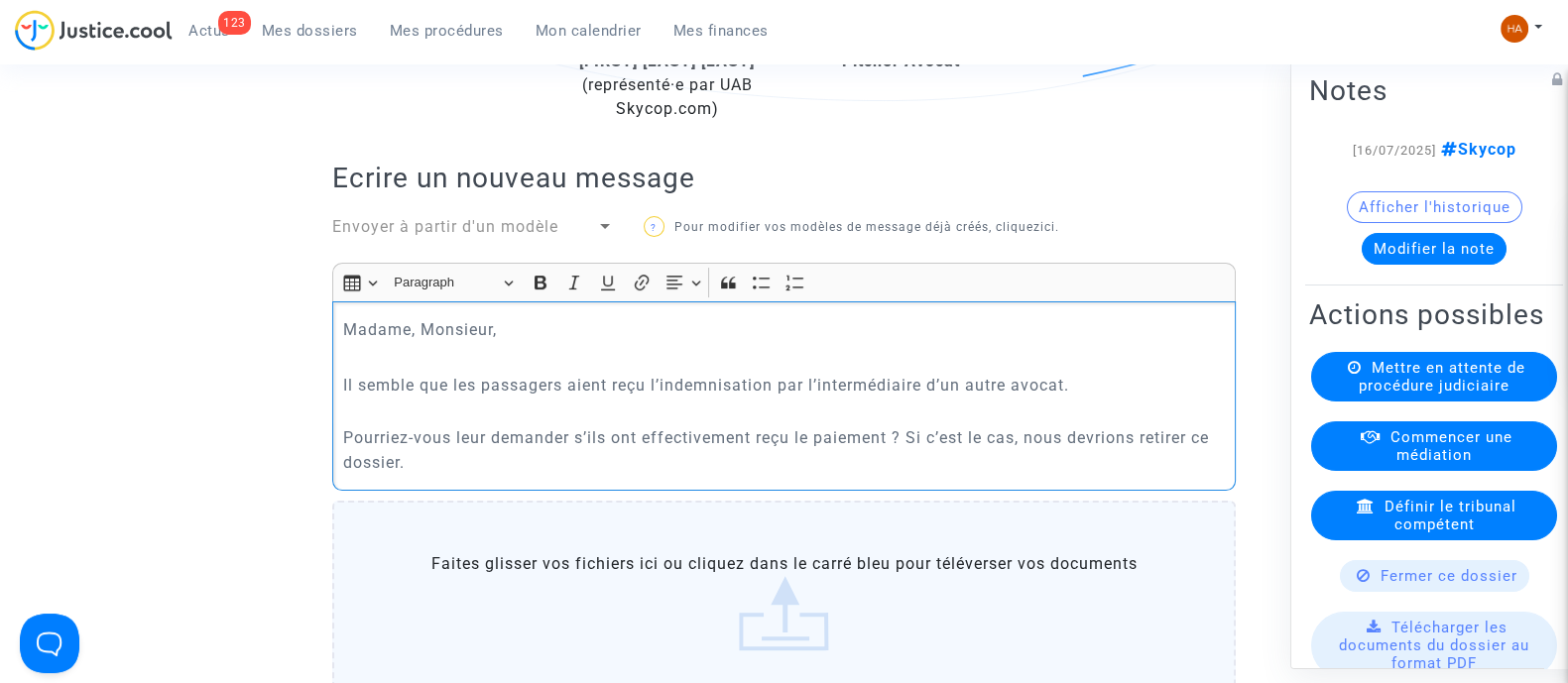 click on "Madame, Monsieur,  Il semble que les passagers aient reçu l’indemnisation par l’intermédiaire d’un autre avocat. Pourriez-vous leur demander s’ils ont effectivement reçu le paiement ? Si c’est le cas, nous devrions retirer ce dossier." 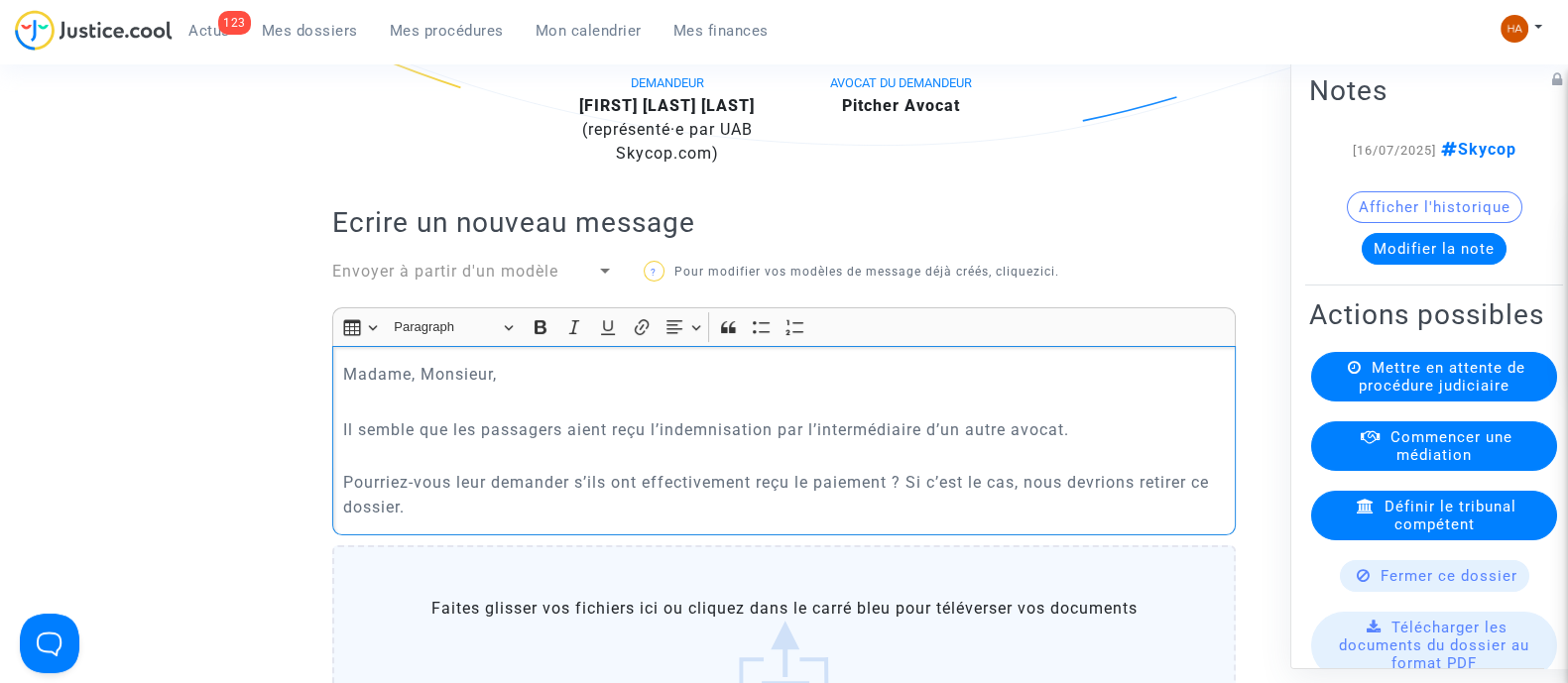 scroll, scrollTop: 495, scrollLeft: 0, axis: vertical 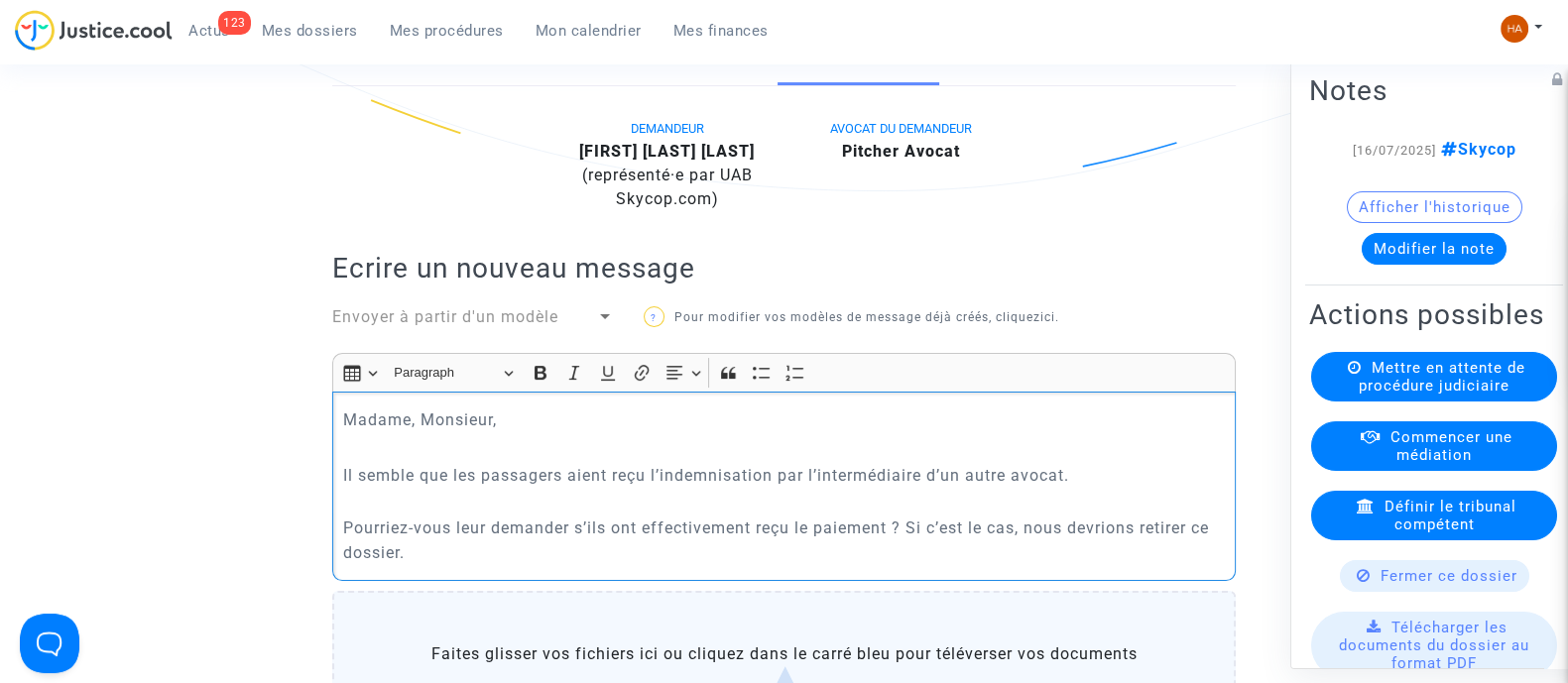 click on "Madame, Monsieur,  Il semble que les passagers aient reçu l’indemnisation par l’intermédiaire d’un autre avocat. Pourriez-vous leur demander s’ils ont effectivement reçu le paiement ? Si c’est le cas, nous devrions retirer ce dossier." 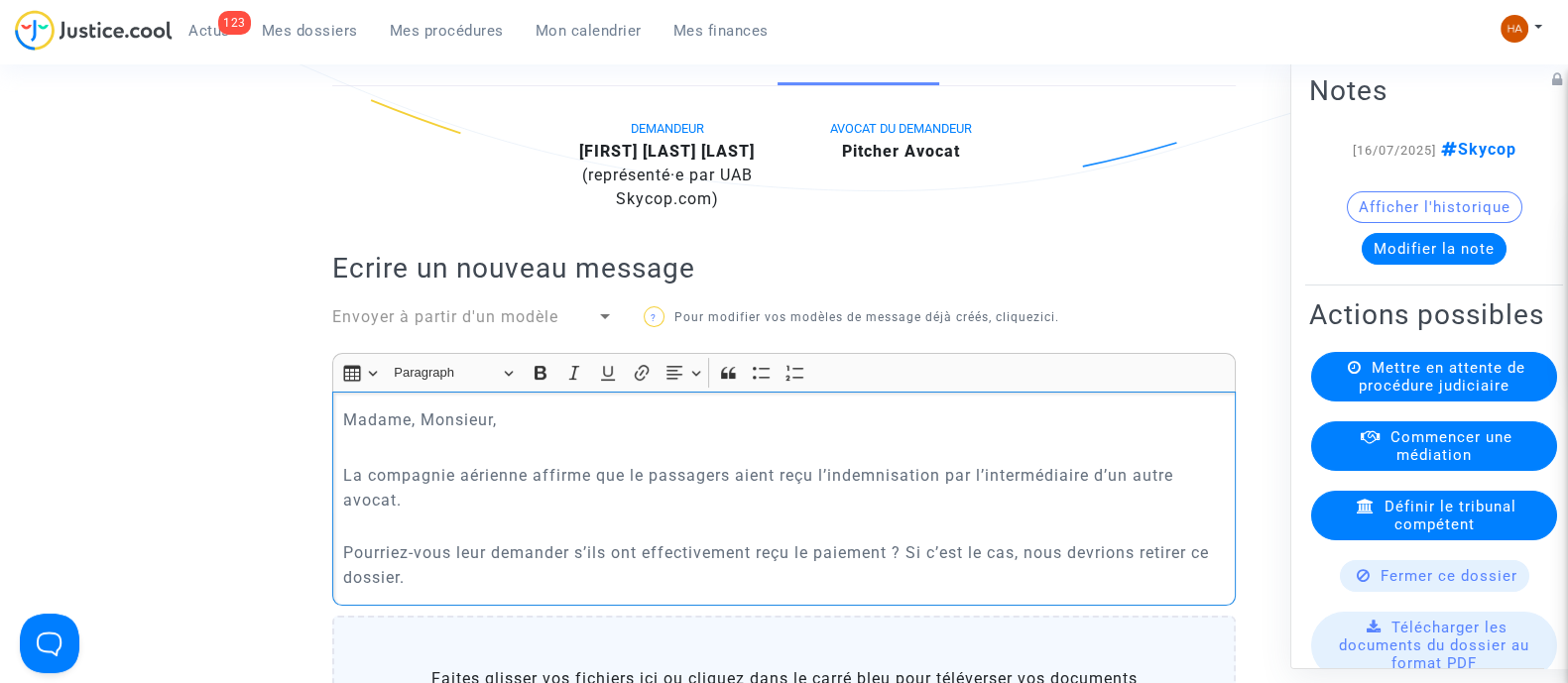 click on "La compagnie aérienne affirme que le passagers aient reçu l’indemnisation par l’intermédiaire d’un autre avocat." 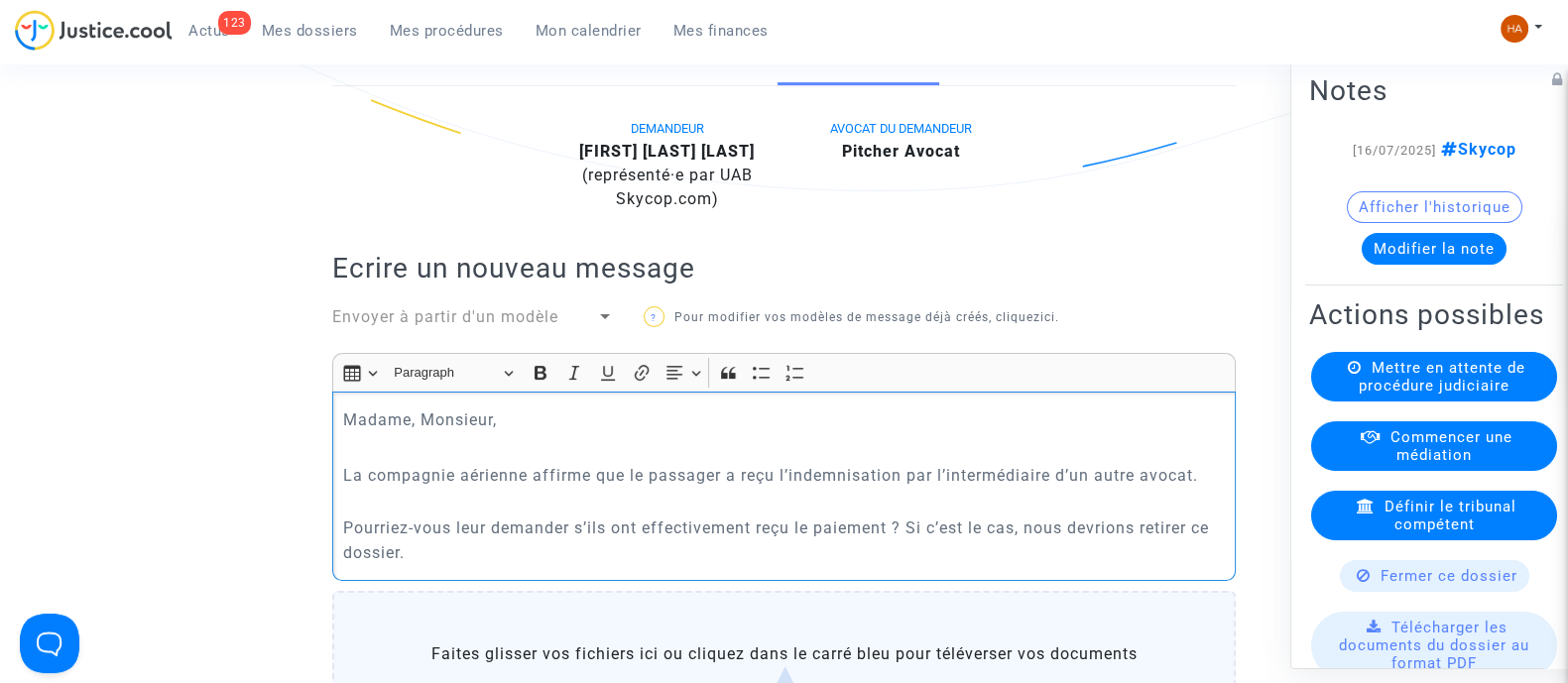 click on "Madame, Monsieur,  La compagnie aérienne affirme que le passager a reçu l’indemnisation par l’intermédiaire d’un autre avocat. Pourriez-vous leur demander s’ils ont effectivement reçu le paiement ? Si c’est le cas, nous devrions retirer ce dossier." 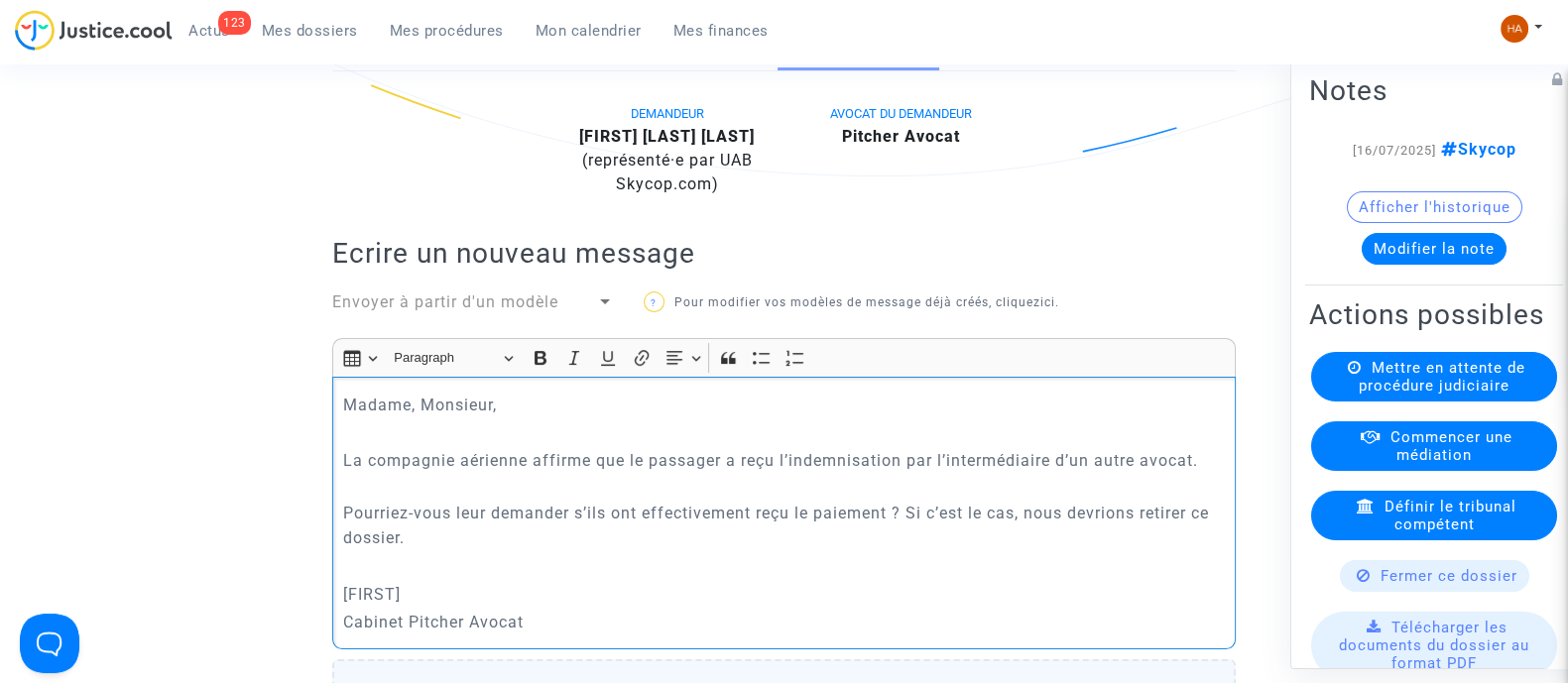 scroll, scrollTop: 525, scrollLeft: 0, axis: vertical 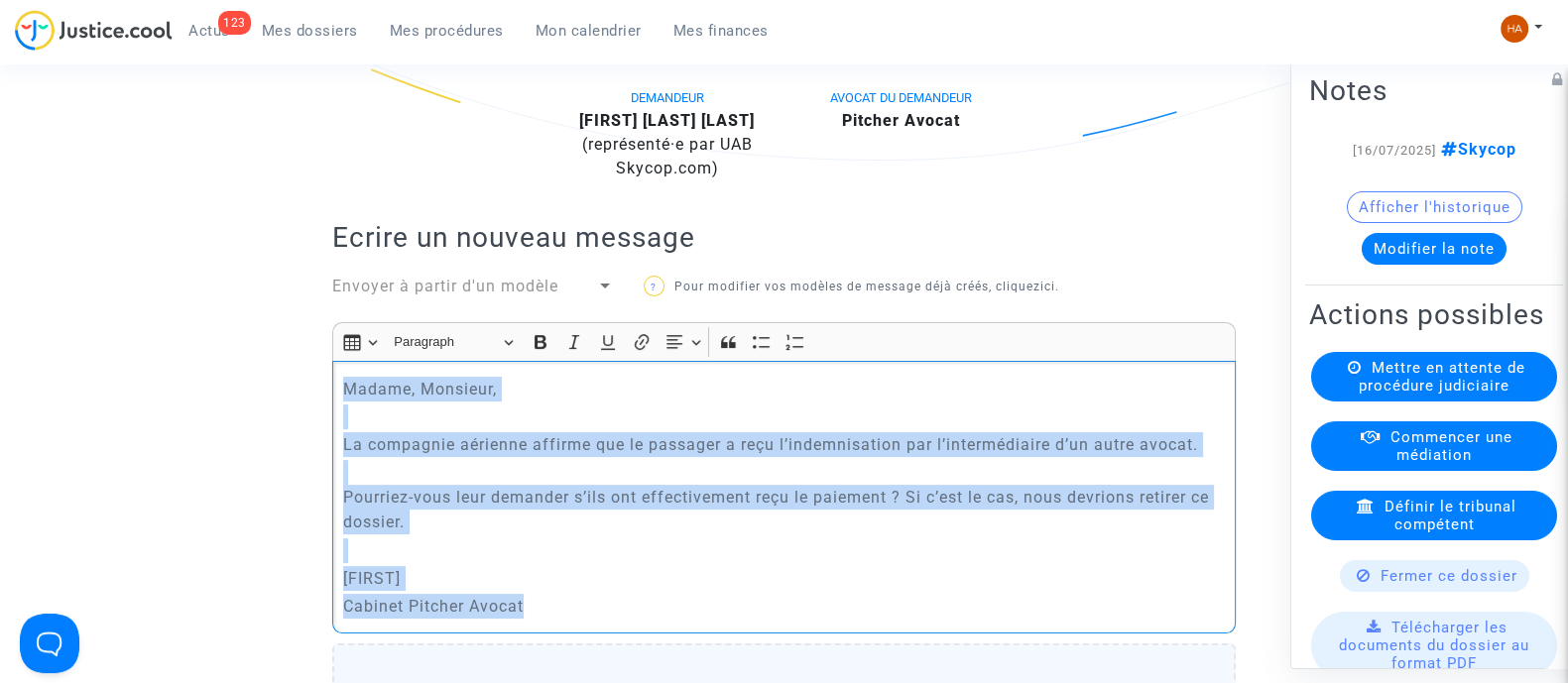 drag, startPoint x: 513, startPoint y: 627, endPoint x: 312, endPoint y: 411, distance: 295.05423 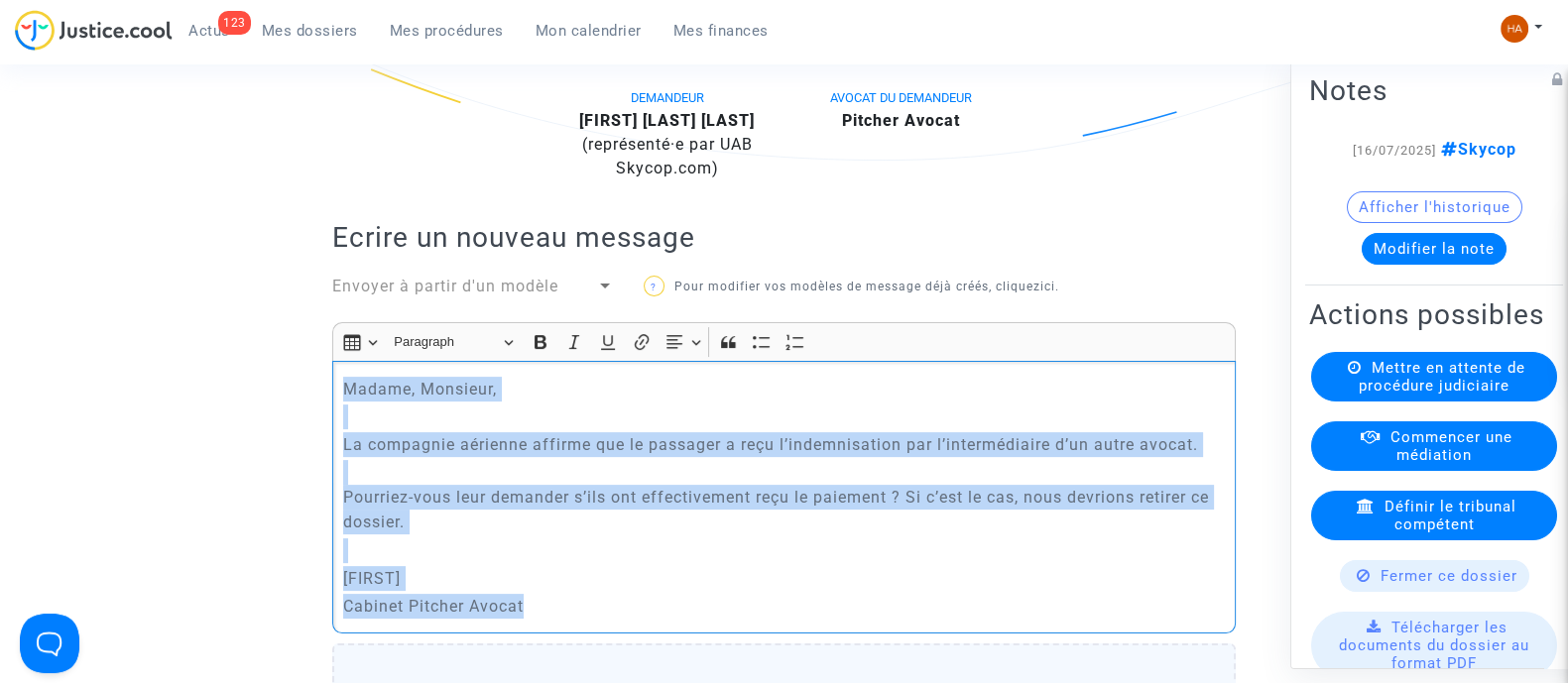 click on "Ref. [REF] Etape Poursuite de la procédure judiciaire Catégorie Surbooking de l'avion (Règlement CE n°261/2004) Mon rôle Avocat du demandeur Actus Dossier Documents Accord Messages Finances Canal officiel Mon client et moi DEMANDEUR [FIRST] [LAST] [LAST] (représenté·e par UAB Skycop.com) AVOCAT DU DEMANDEUR Pitcher Avocat Ecrire un nouveau message Envoyer à partir d'un modèle ? Pour modifier vos modèles de message déjà créés, cliquez ici. Rich Text Editor Insert table Insert table Heading Paragraph Paragraph Heading 1 Heading 2 Heading 3 Bold (CTRL+B) Bold Italic (CTRL+I) Italic Underline (CTRL+U) Underline Link (Ctrl+K) Link Text alignment Text alignment Align left Align left Align right Align right Align center Align center Justify Justify Block quote Block quote Bulleted List Bulleted List Numbered List Numbered List Madame, Monsieur, [FIRST] Cabinet Pitcher Avocat ? ? Tout email envoyé à l'adresse [EMAIL] sera stocké ici. Envoyer ? (-" 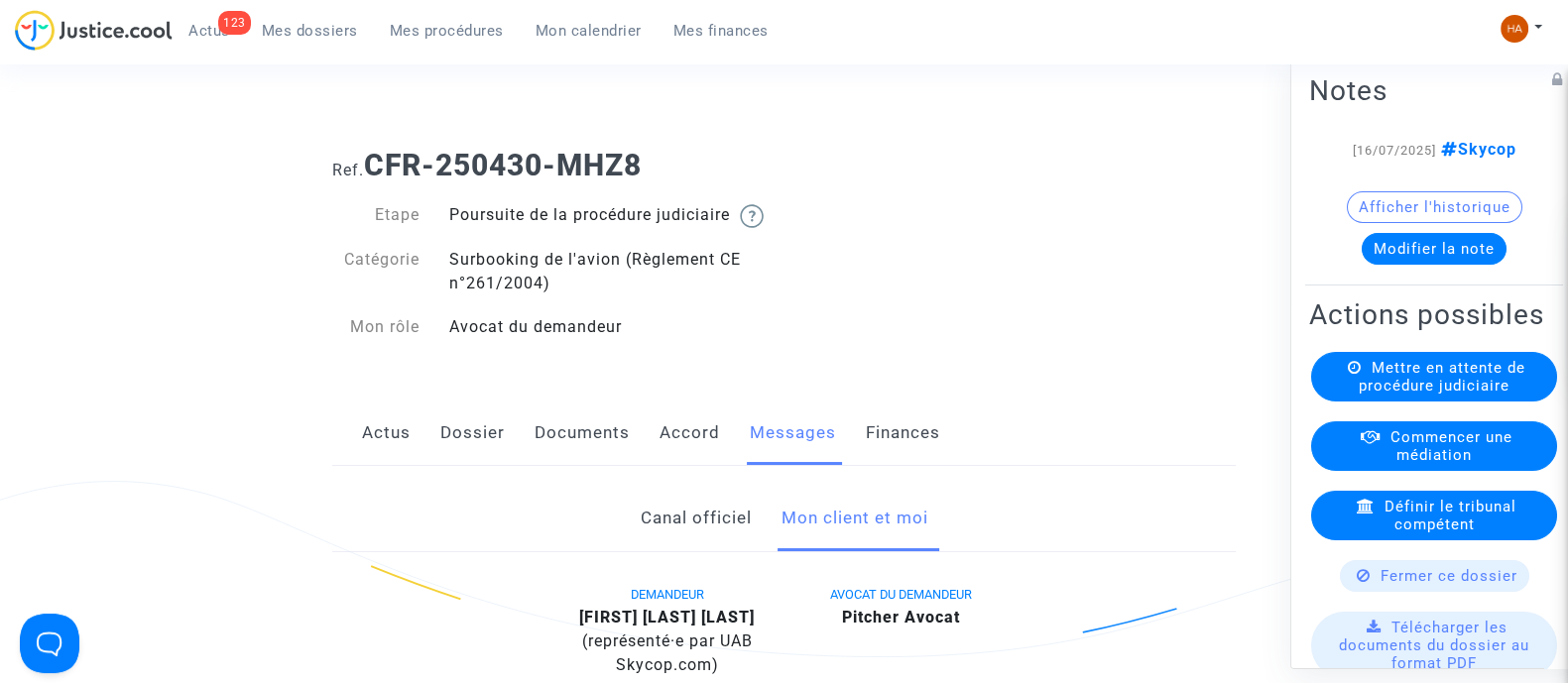 click on "Canal officiel" 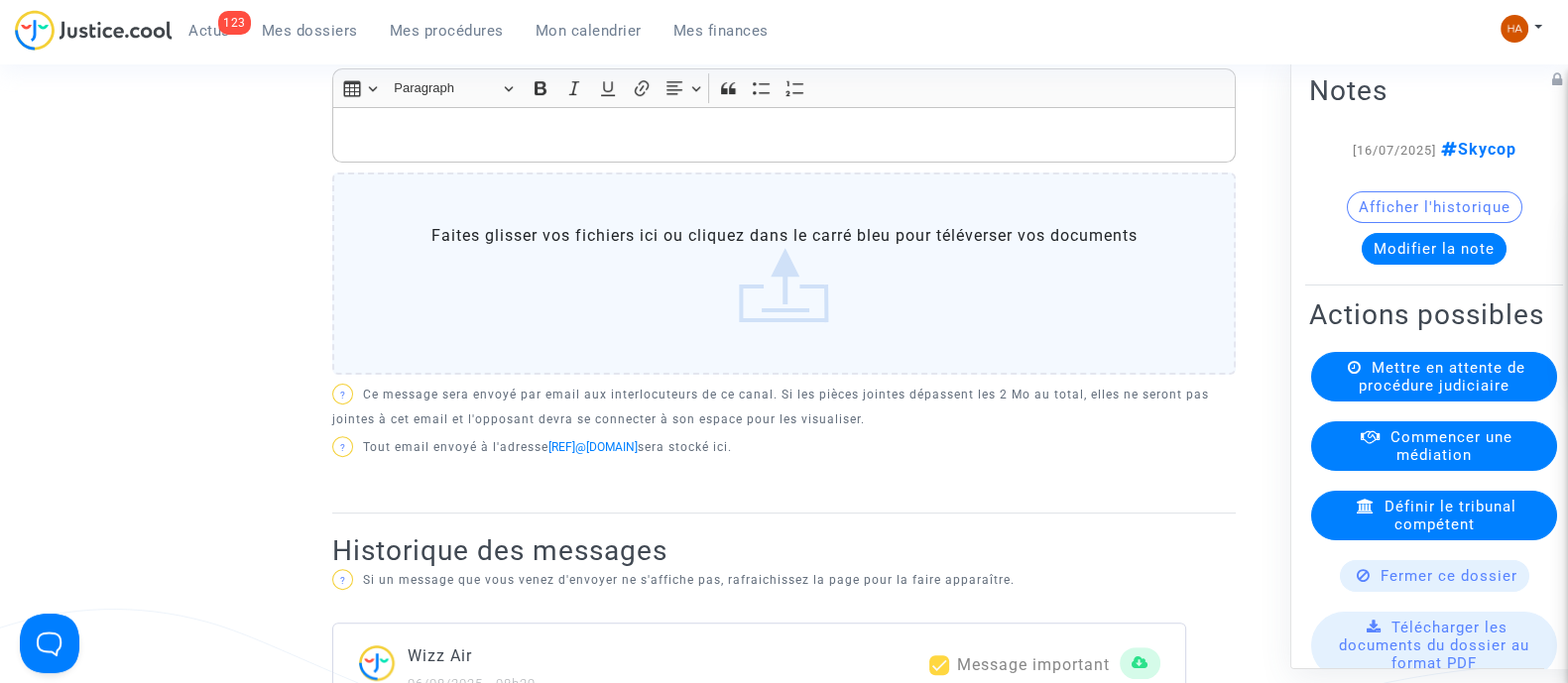 scroll, scrollTop: 400, scrollLeft: 0, axis: vertical 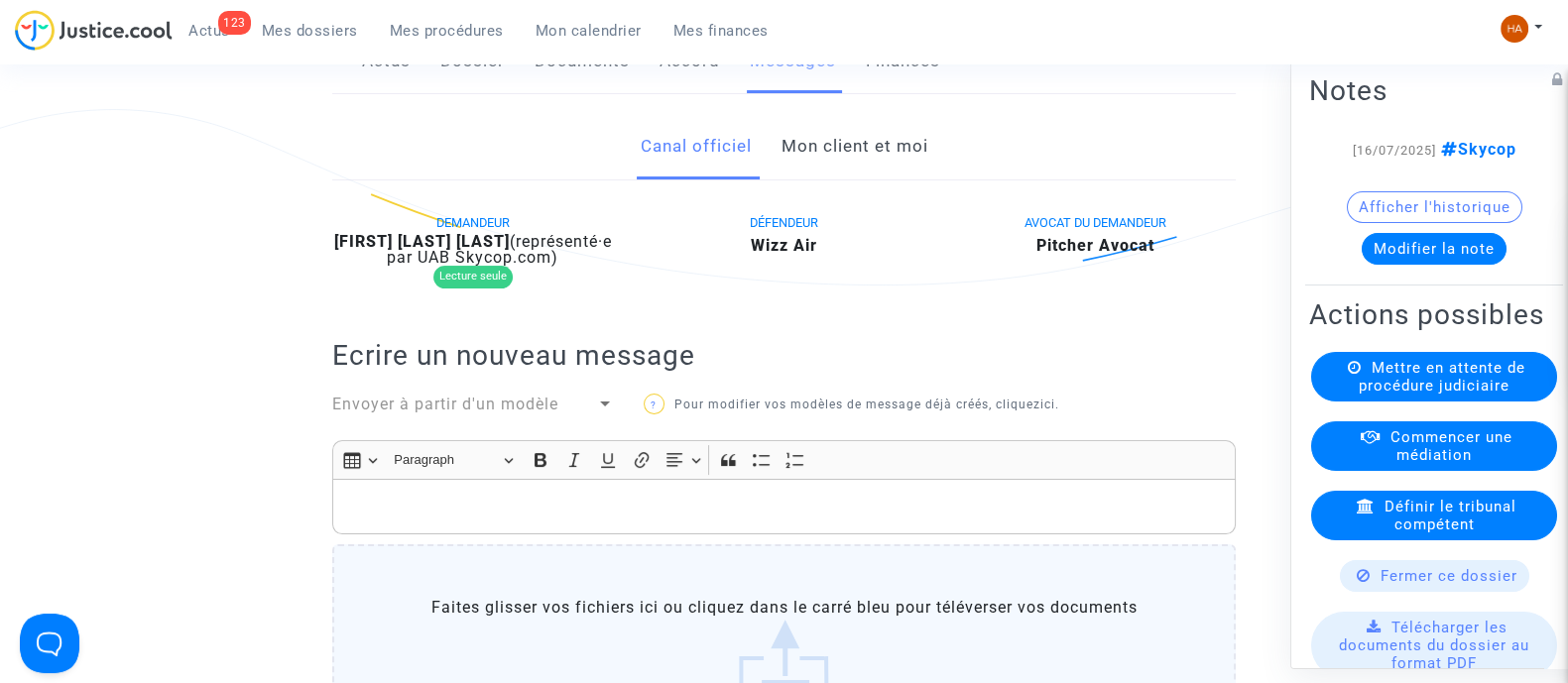 click on "Mon client et moi" 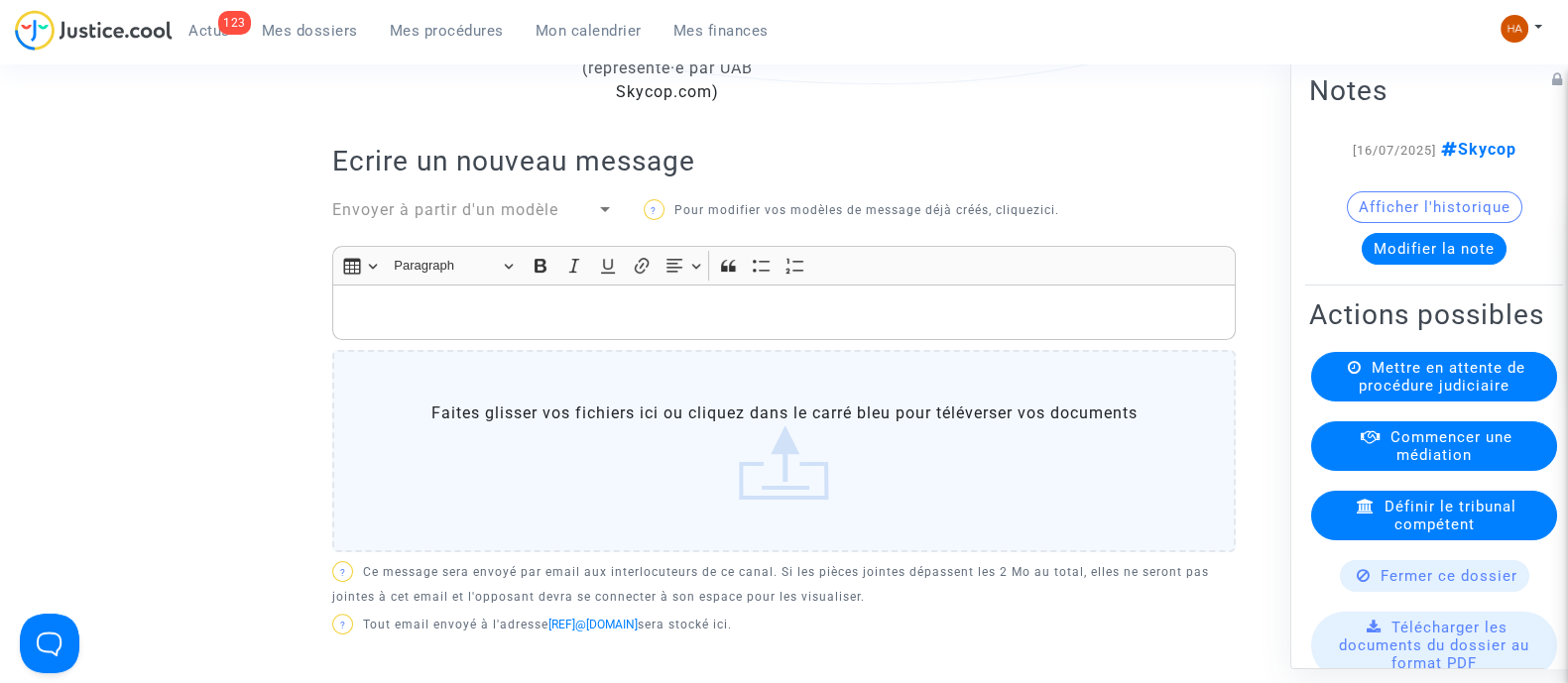 scroll, scrollTop: 649, scrollLeft: 0, axis: vertical 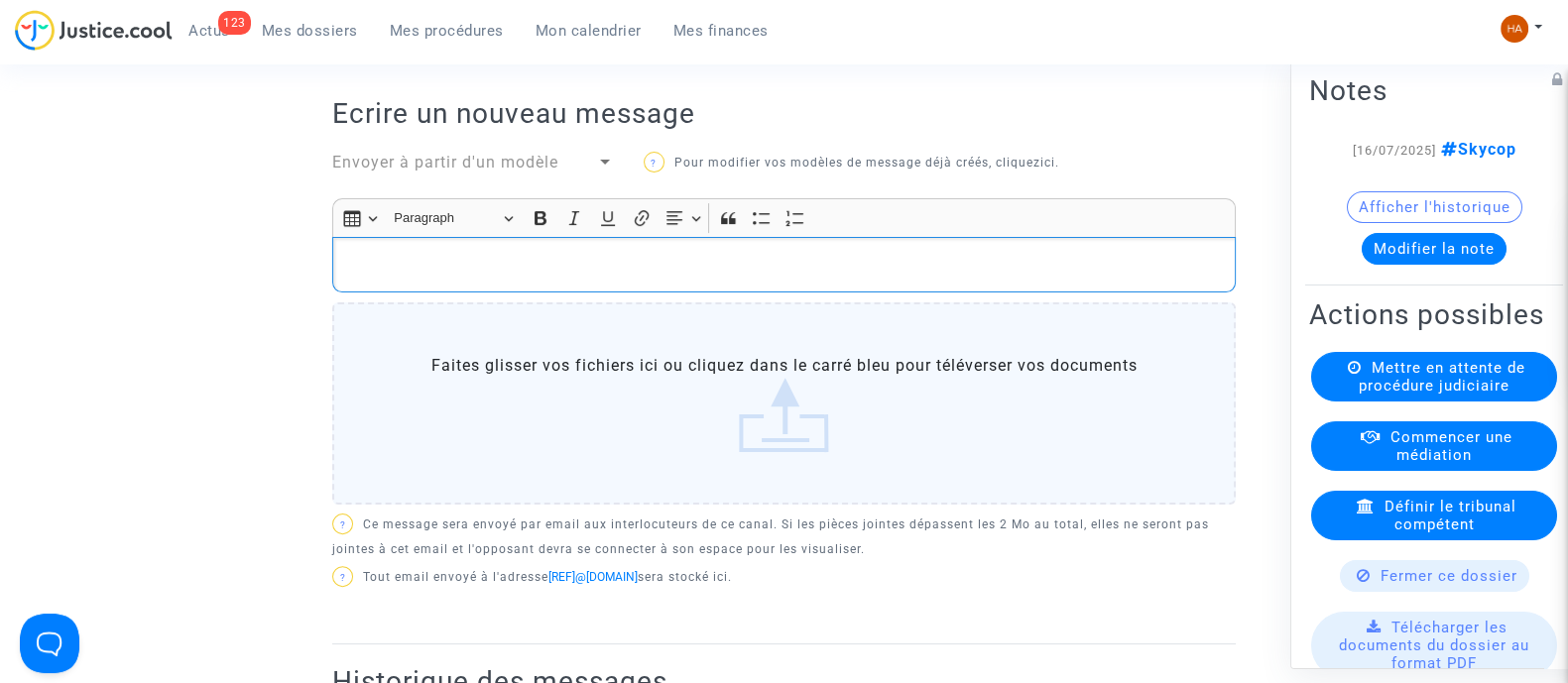 click 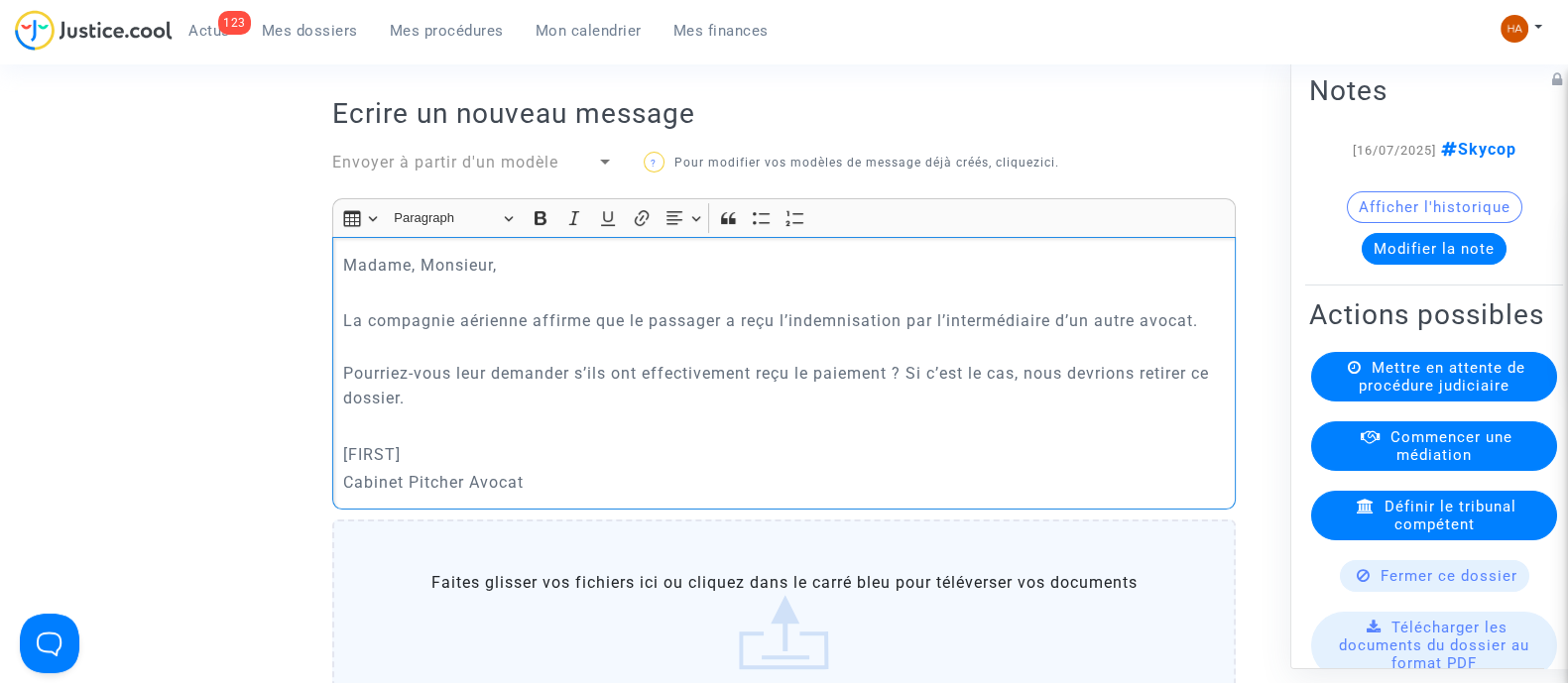 click on "Pourriez-vous leur demander s’ils ont effectivement reçu le paiement ? Si c’est le cas, nous devrions retirer ce dossier." 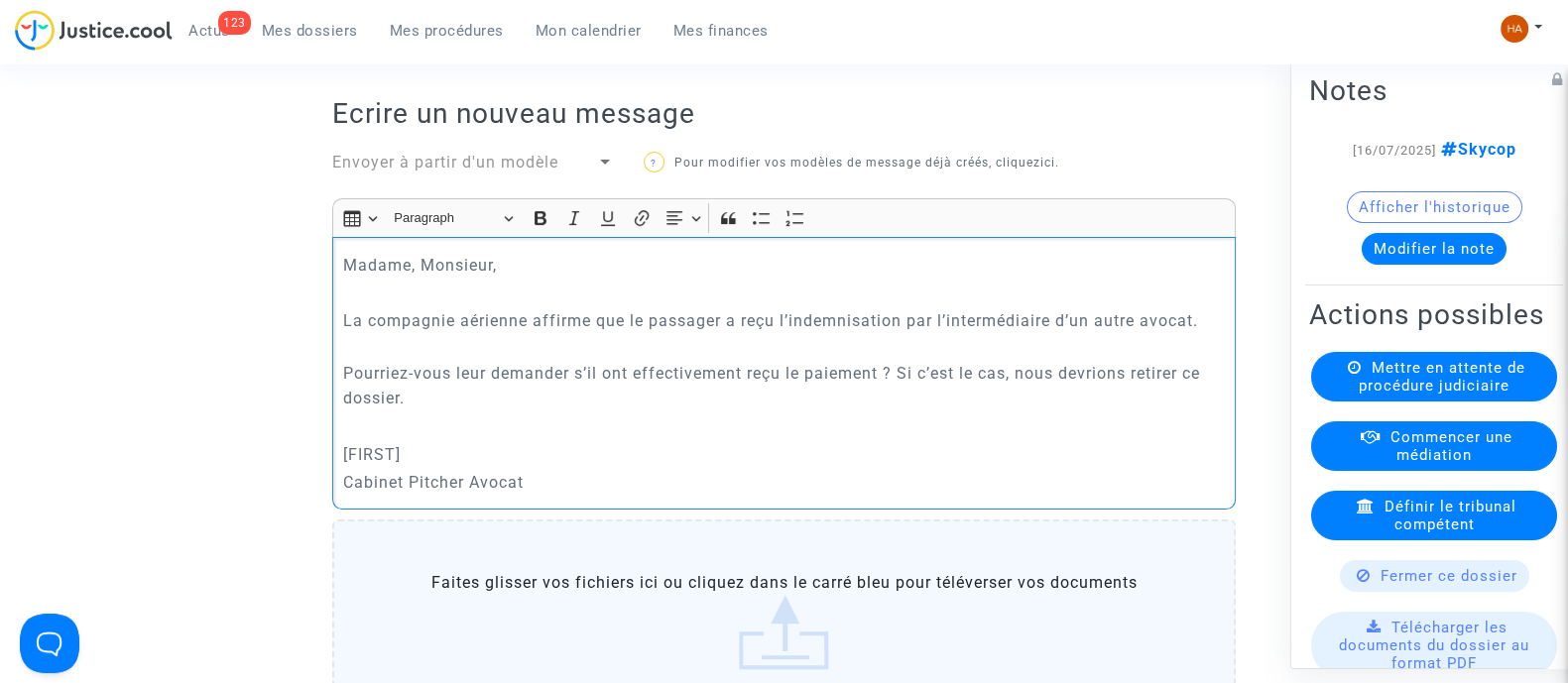 click on "Pourriez-vous leur demander s’il ont effectivement reçu le paiement ? Si c’est le cas, nous devrions retirer ce dossier." 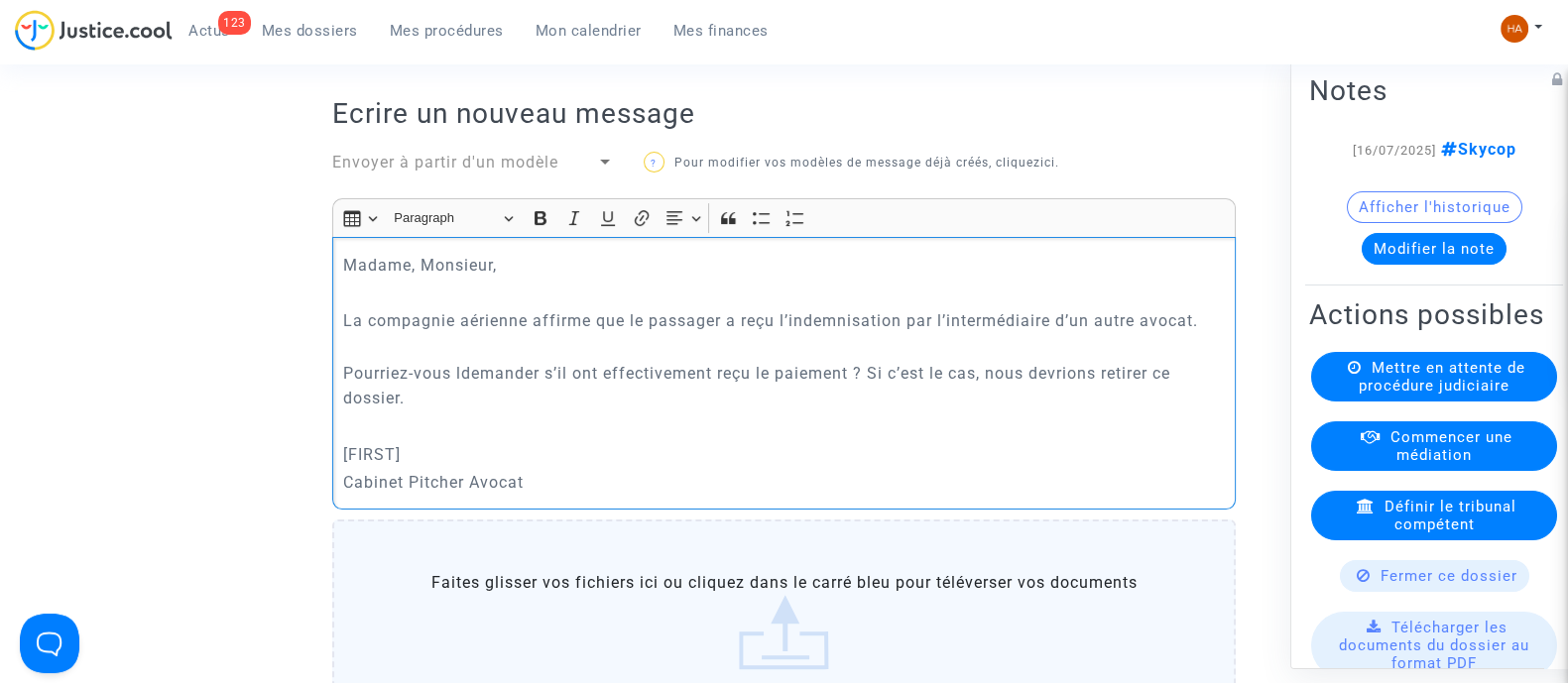 type 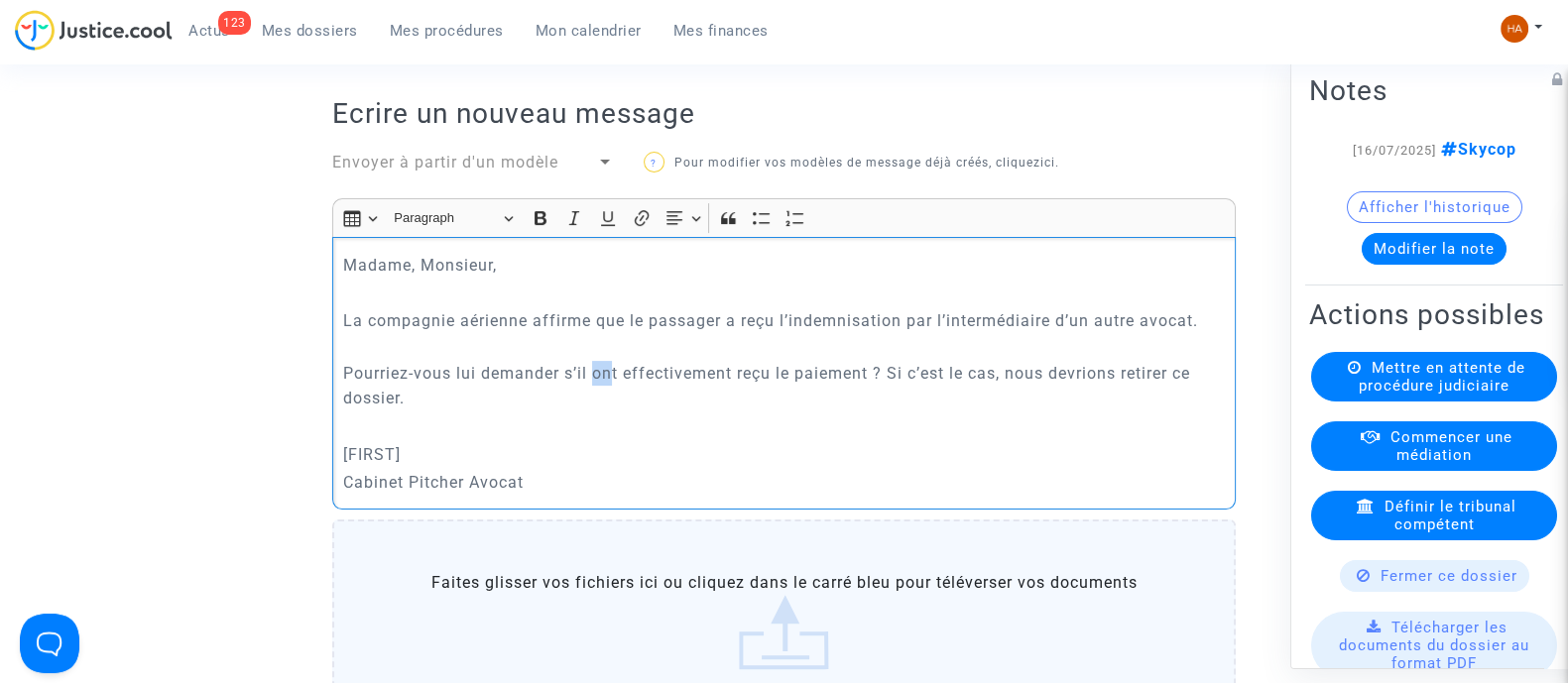 drag, startPoint x: 615, startPoint y: 399, endPoint x: 592, endPoint y: 398, distance: 23.021729 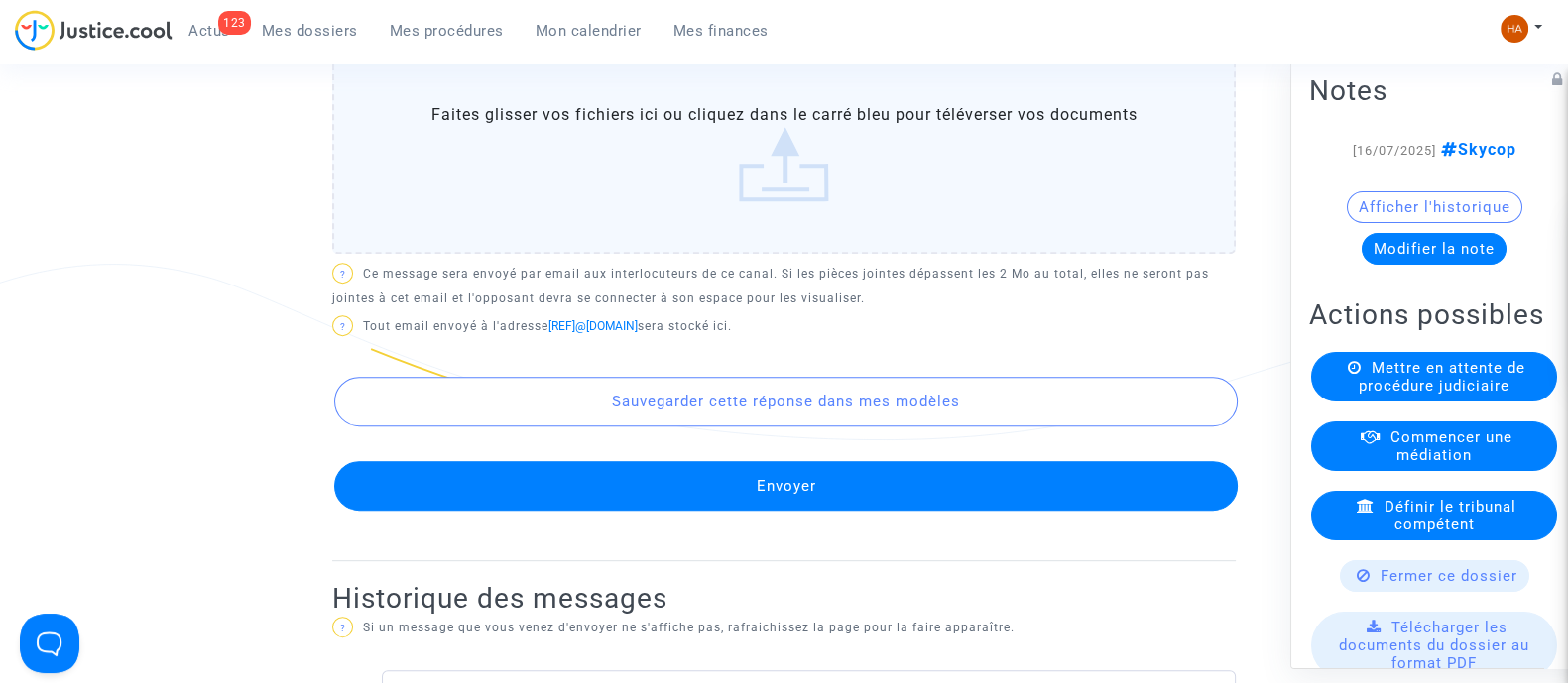 scroll, scrollTop: 1122, scrollLeft: 0, axis: vertical 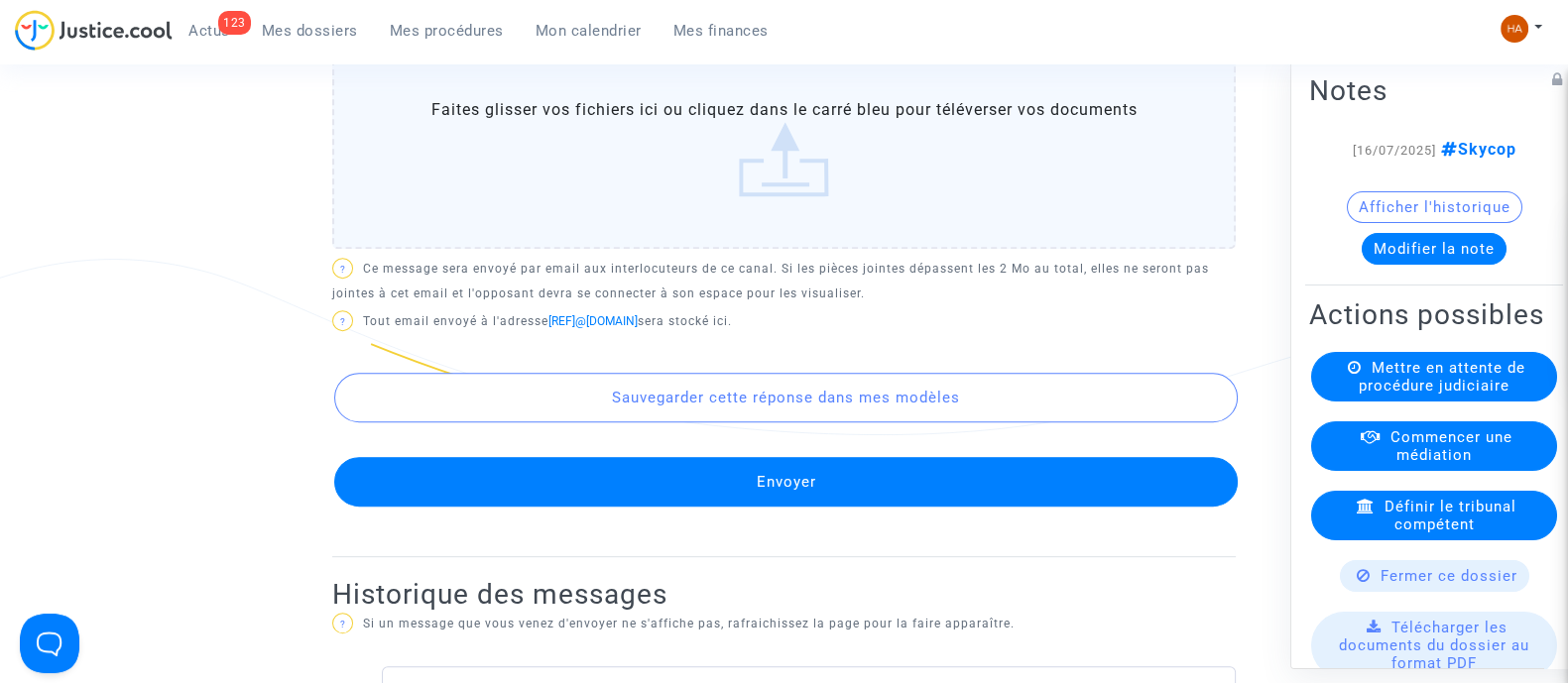 drag, startPoint x: 810, startPoint y: 510, endPoint x: 591, endPoint y: 517, distance: 219.11184 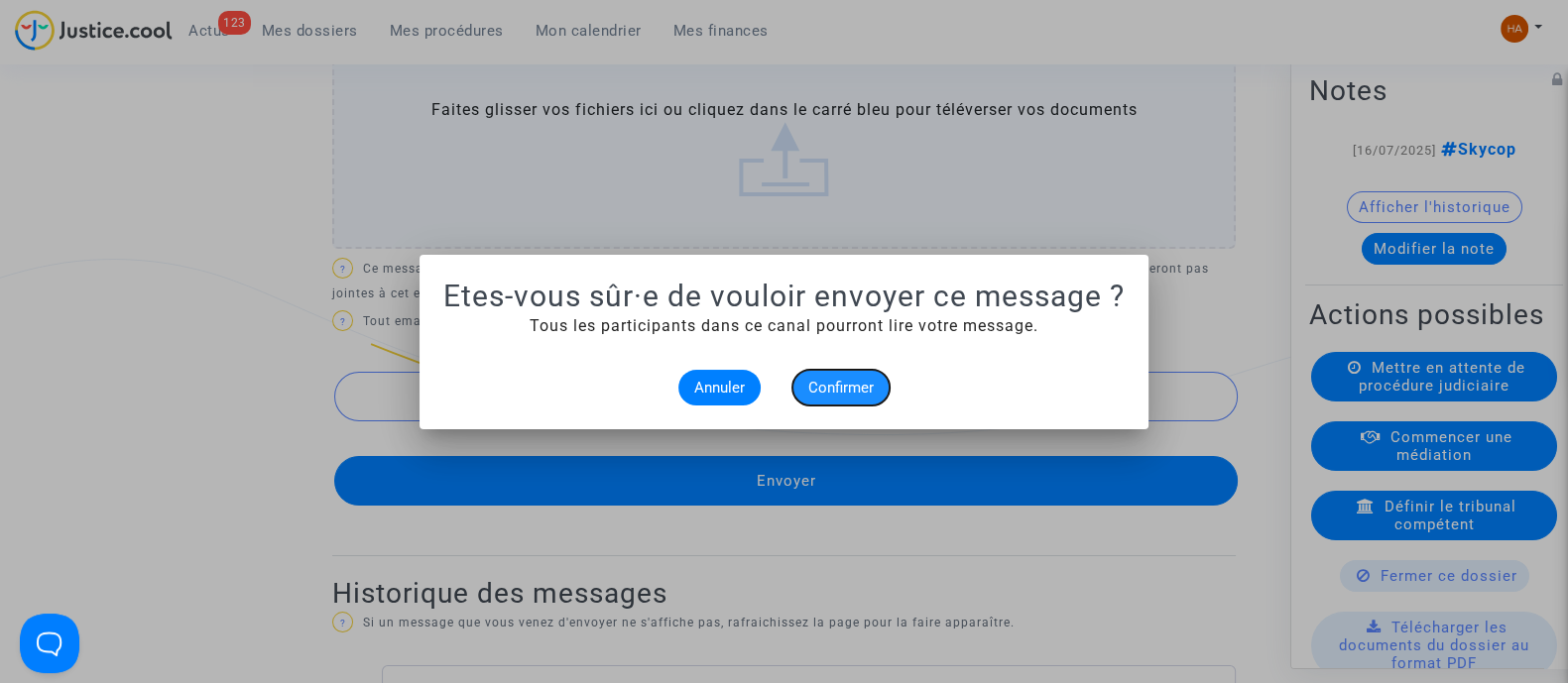 click on "Confirmer" at bounding box center (841, 388) 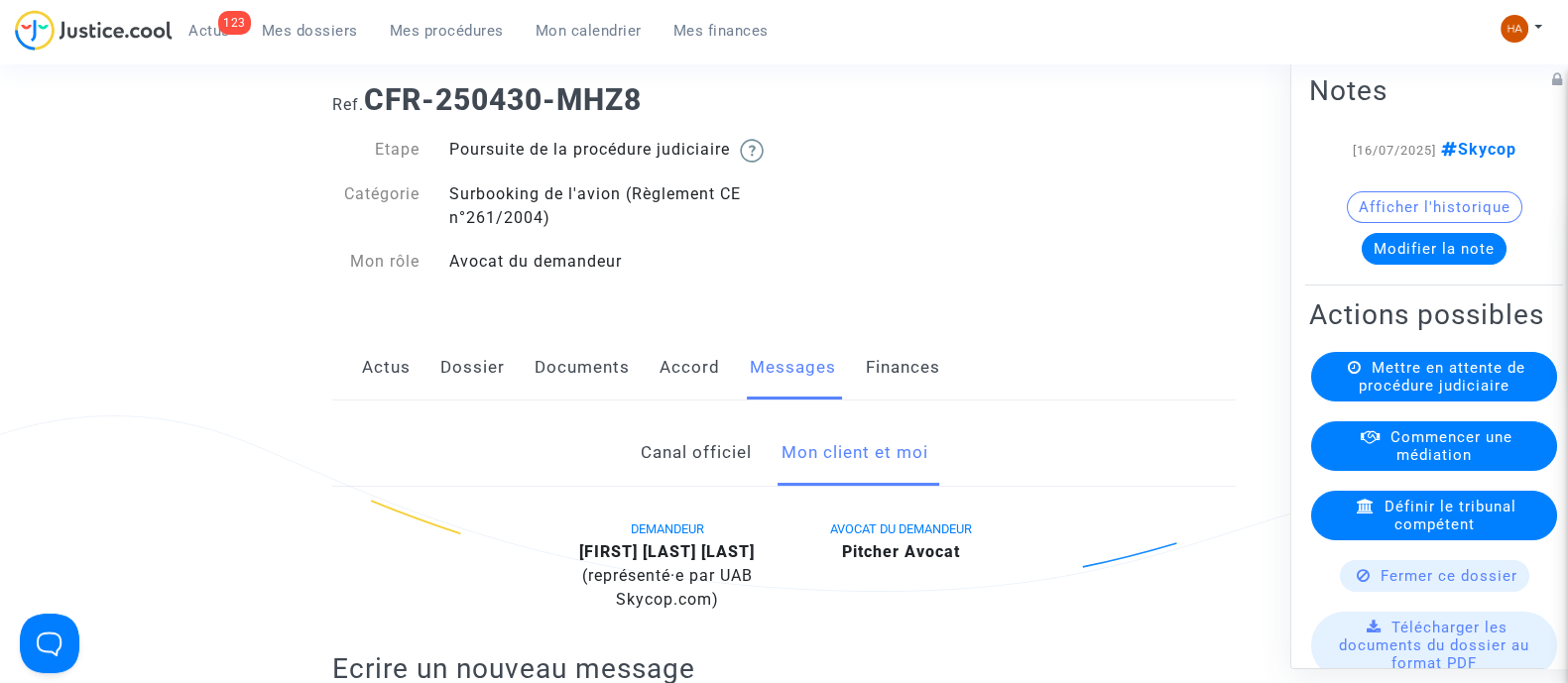 scroll, scrollTop: 0, scrollLeft: 0, axis: both 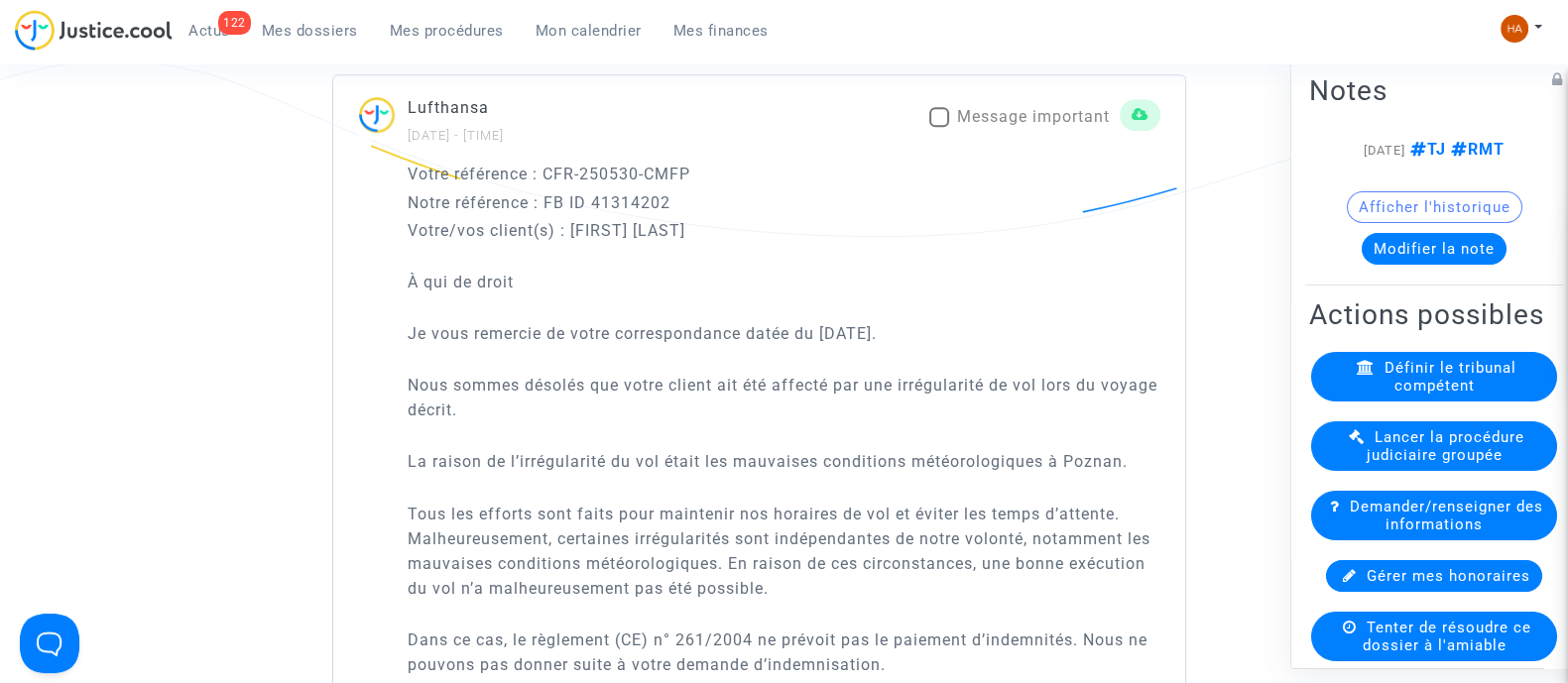 click at bounding box center (939, 117) 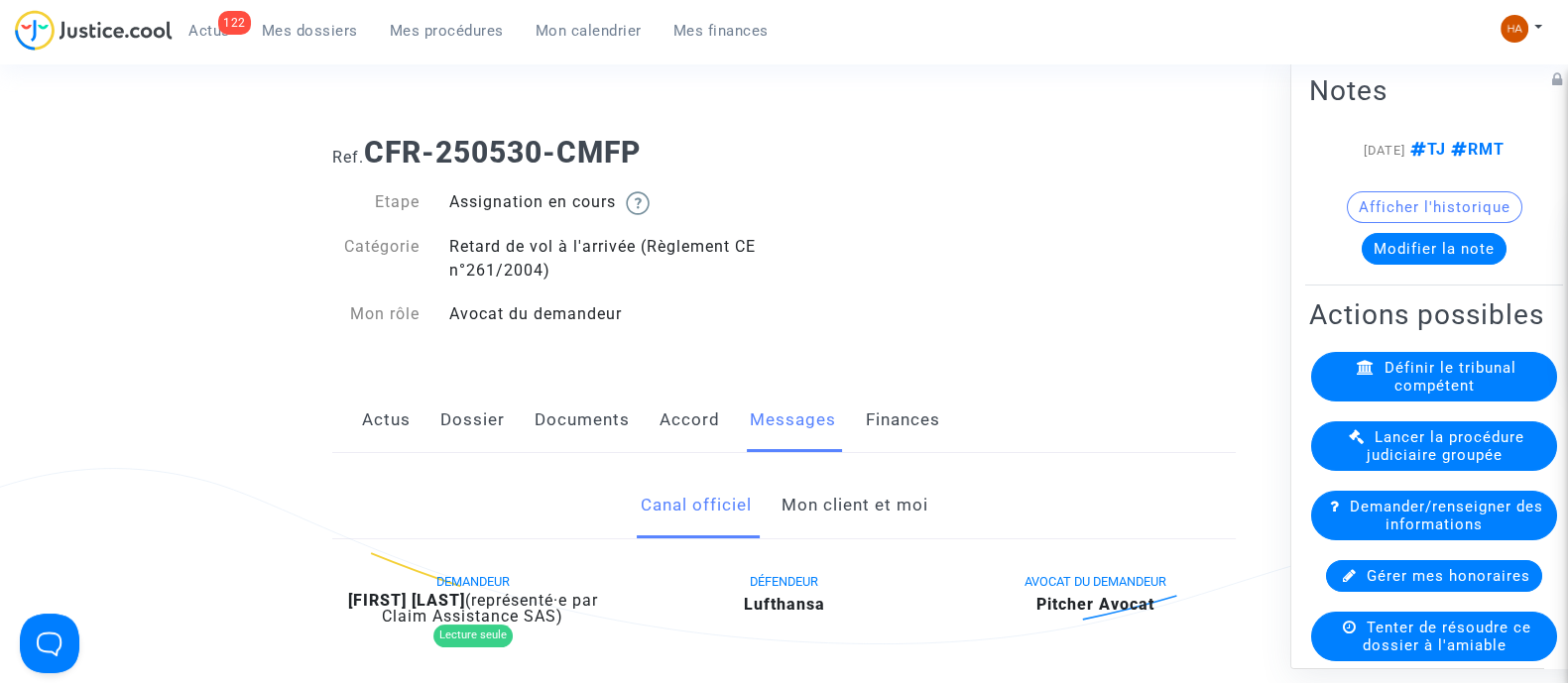 scroll, scrollTop: 37, scrollLeft: 0, axis: vertical 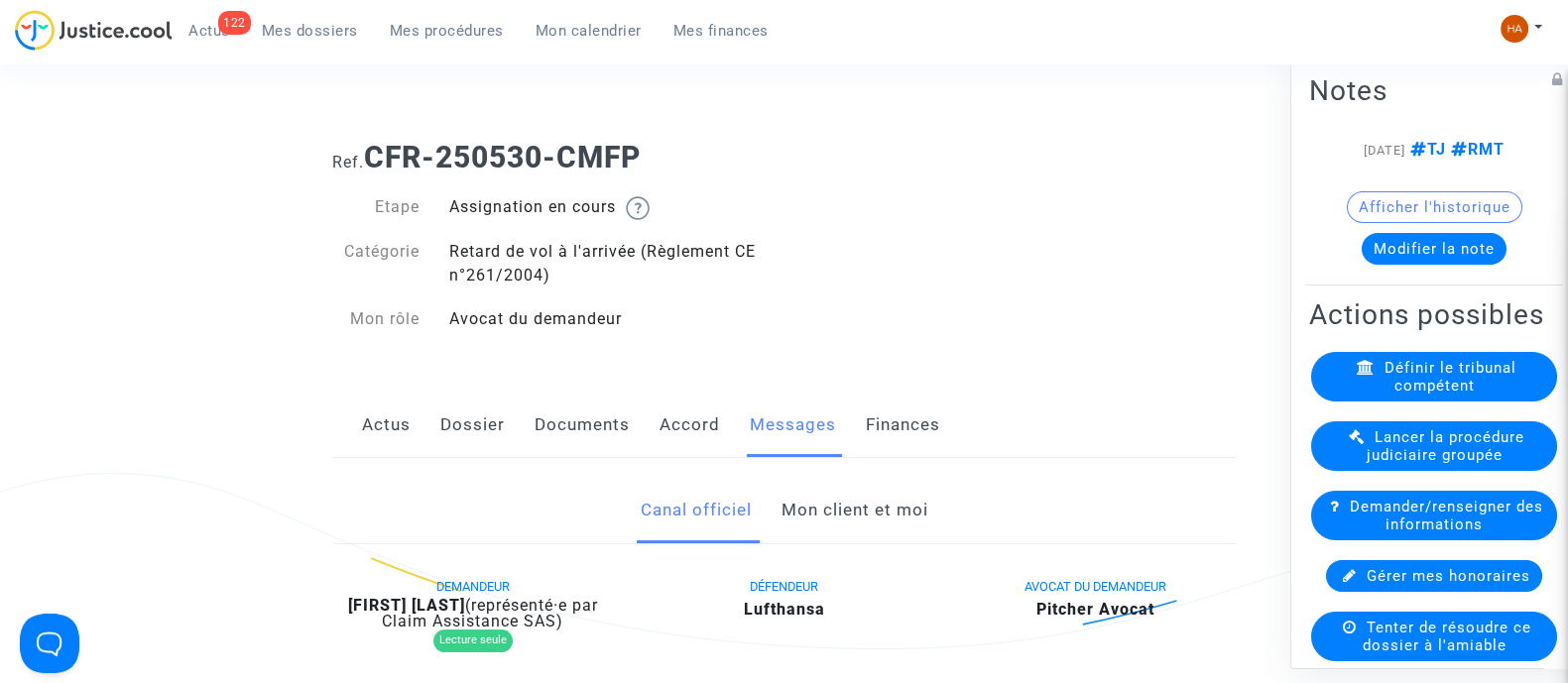 click on "Documents" 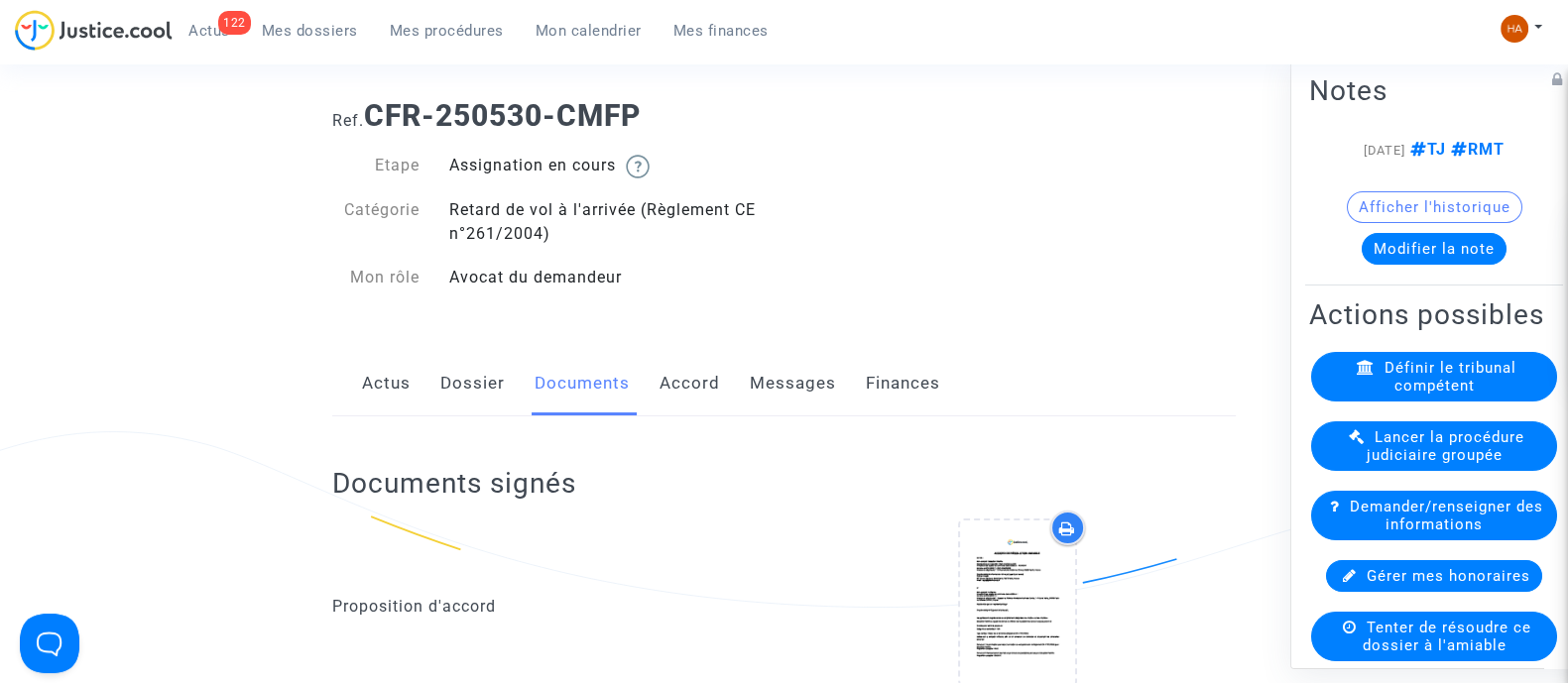 scroll, scrollTop: 0, scrollLeft: 0, axis: both 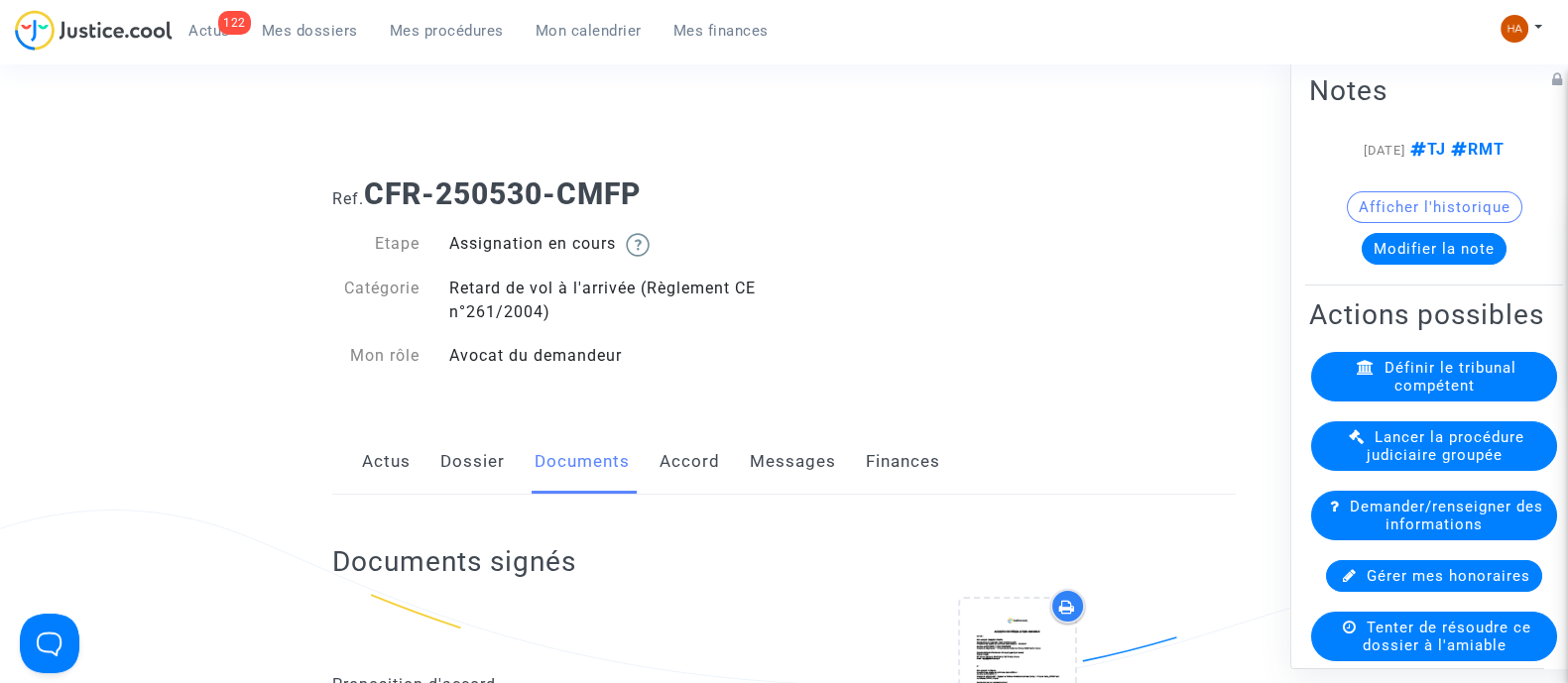 click on "Dossier" 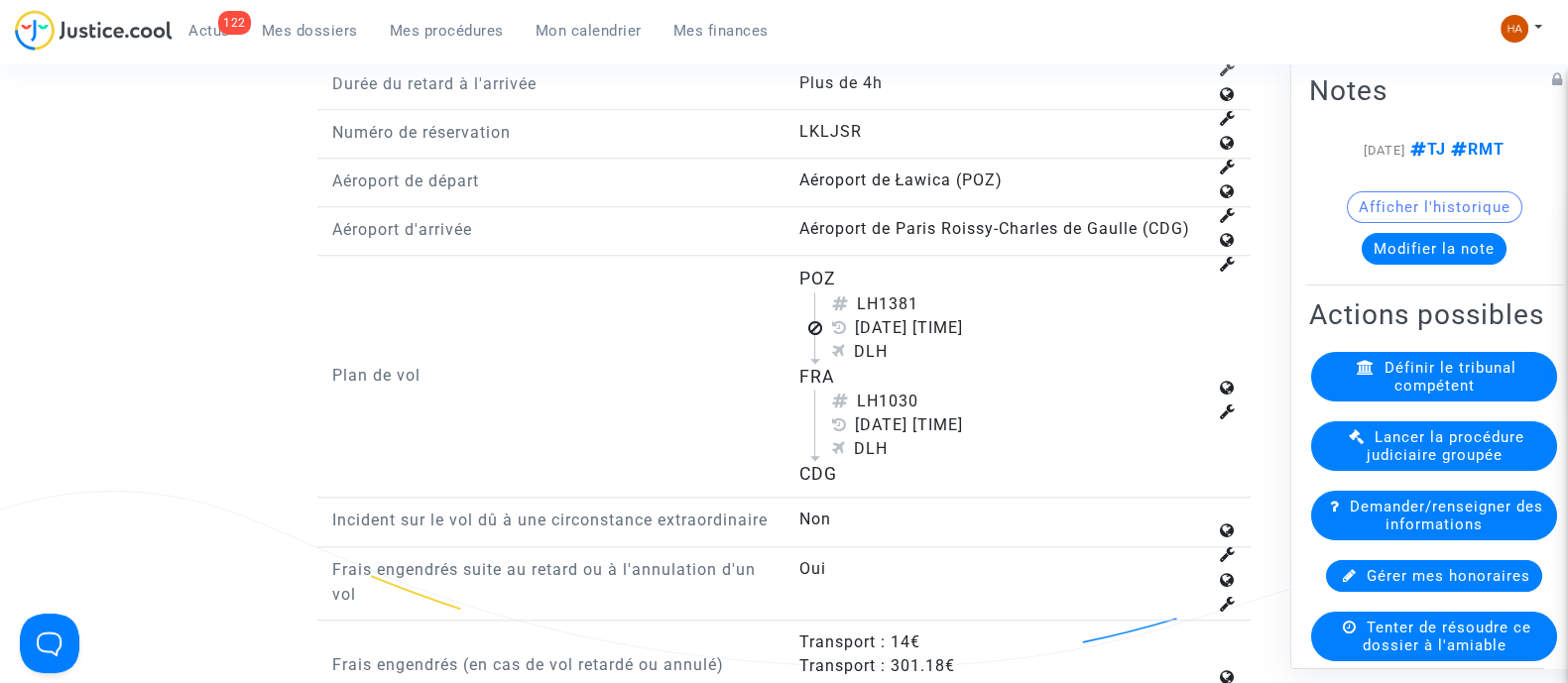 scroll, scrollTop: 2602, scrollLeft: 0, axis: vertical 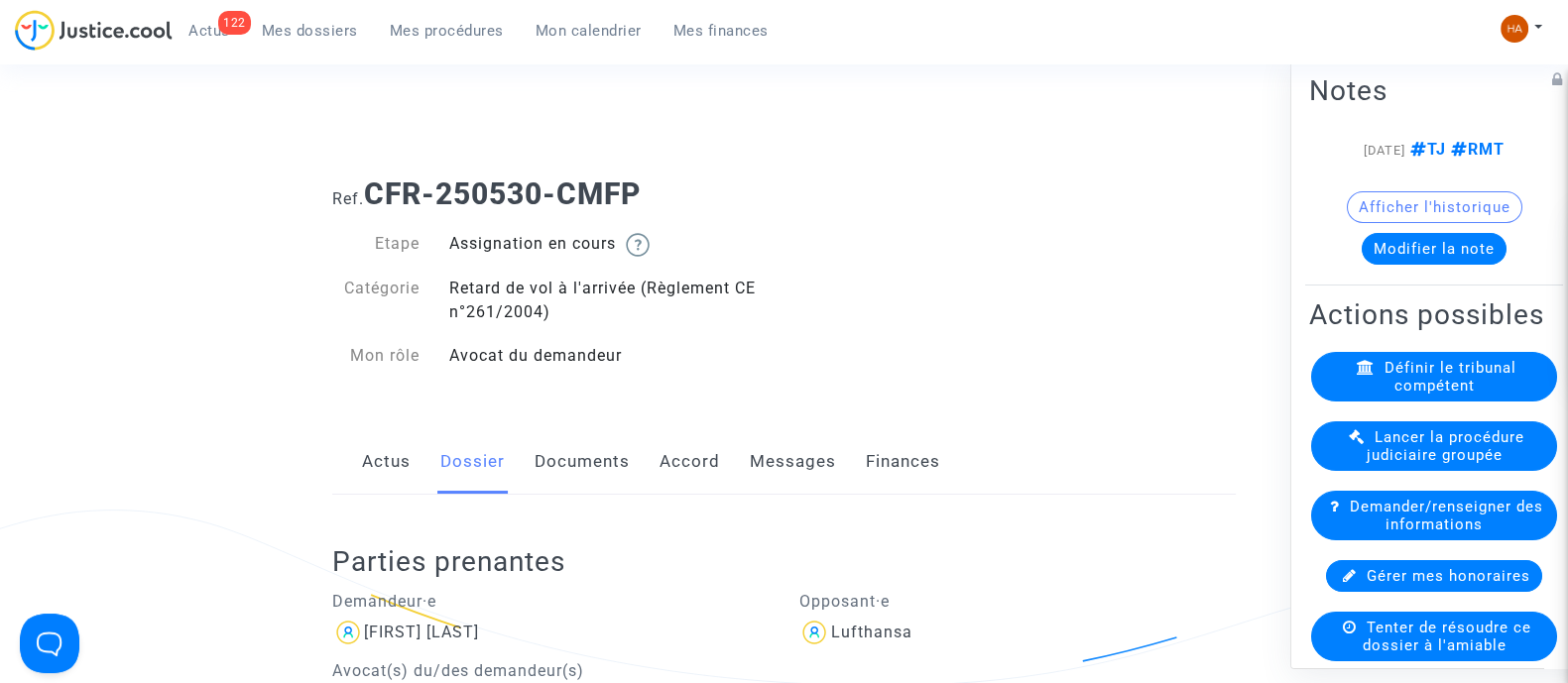 click on "Documents" 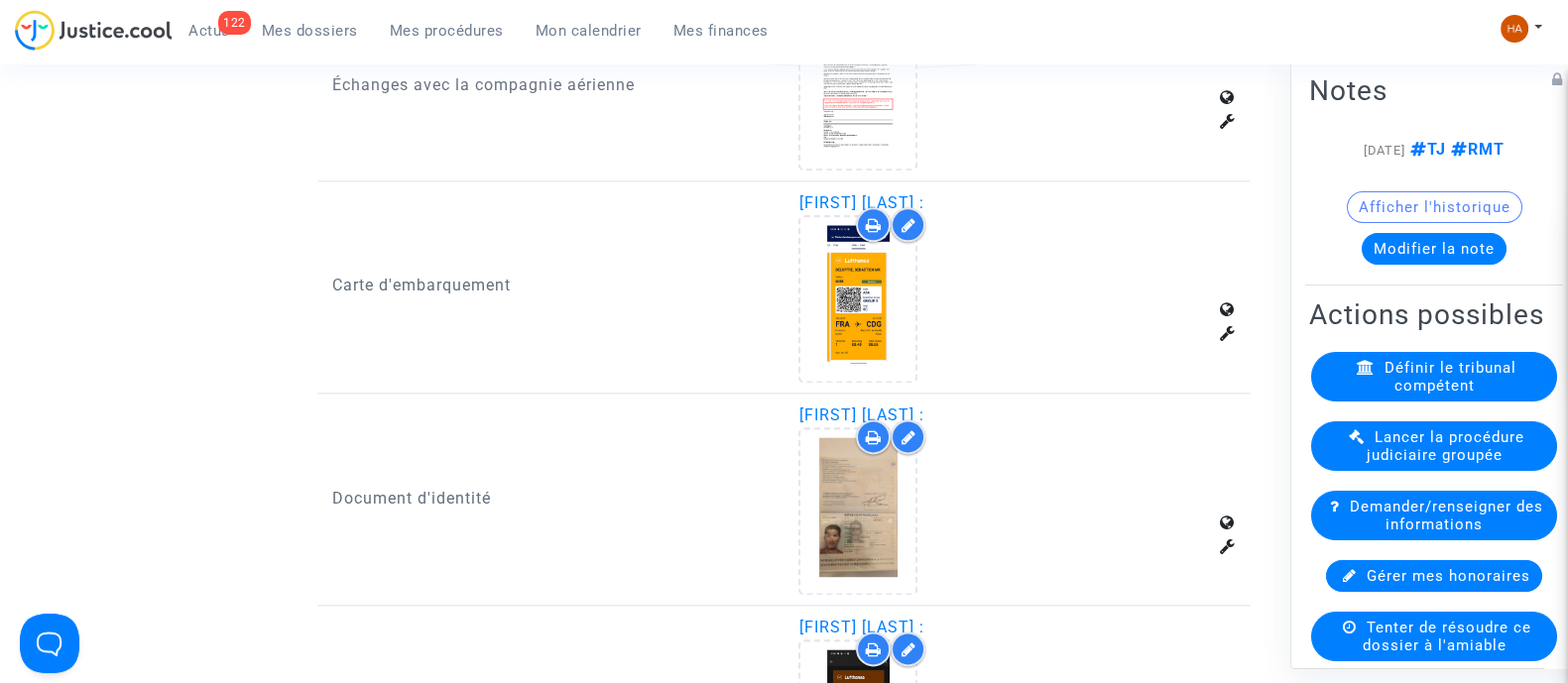 scroll, scrollTop: 3236, scrollLeft: 0, axis: vertical 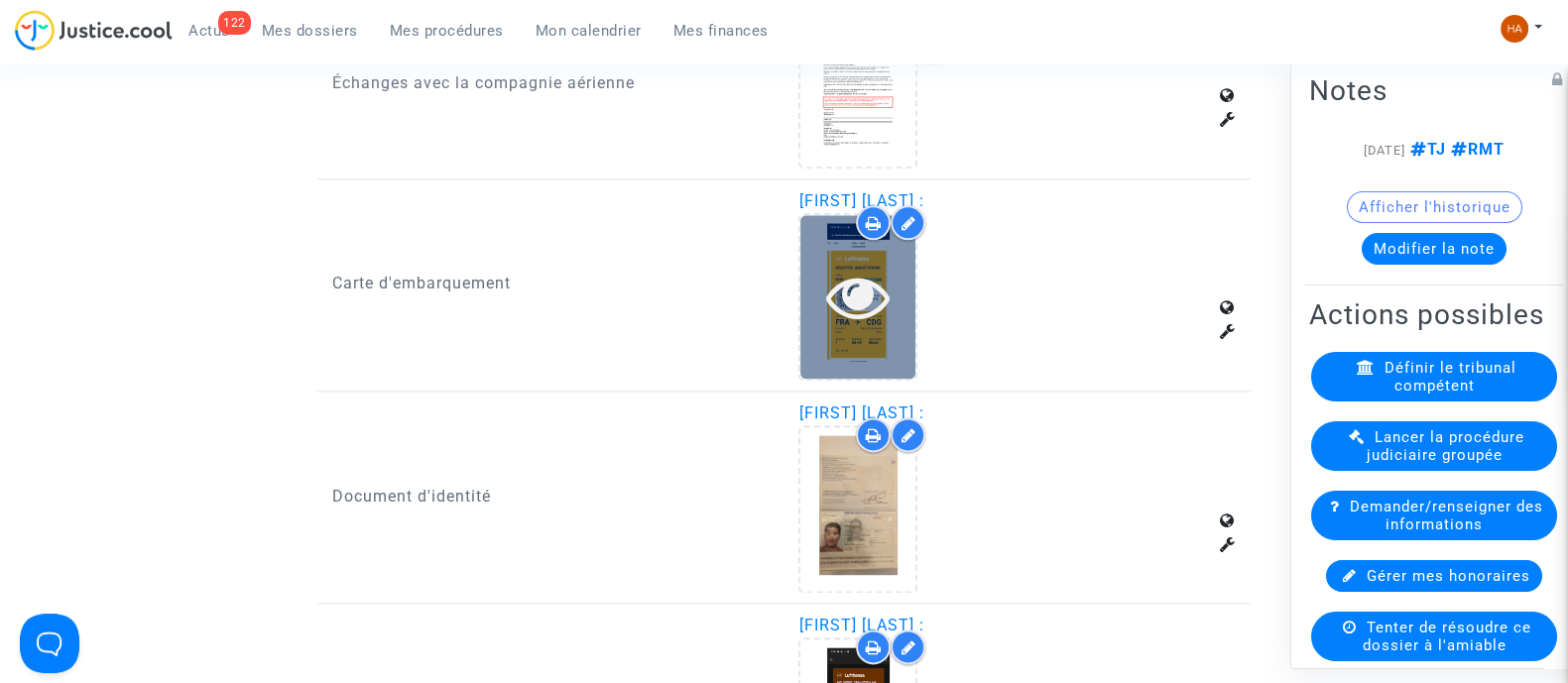 click at bounding box center [858, 296] 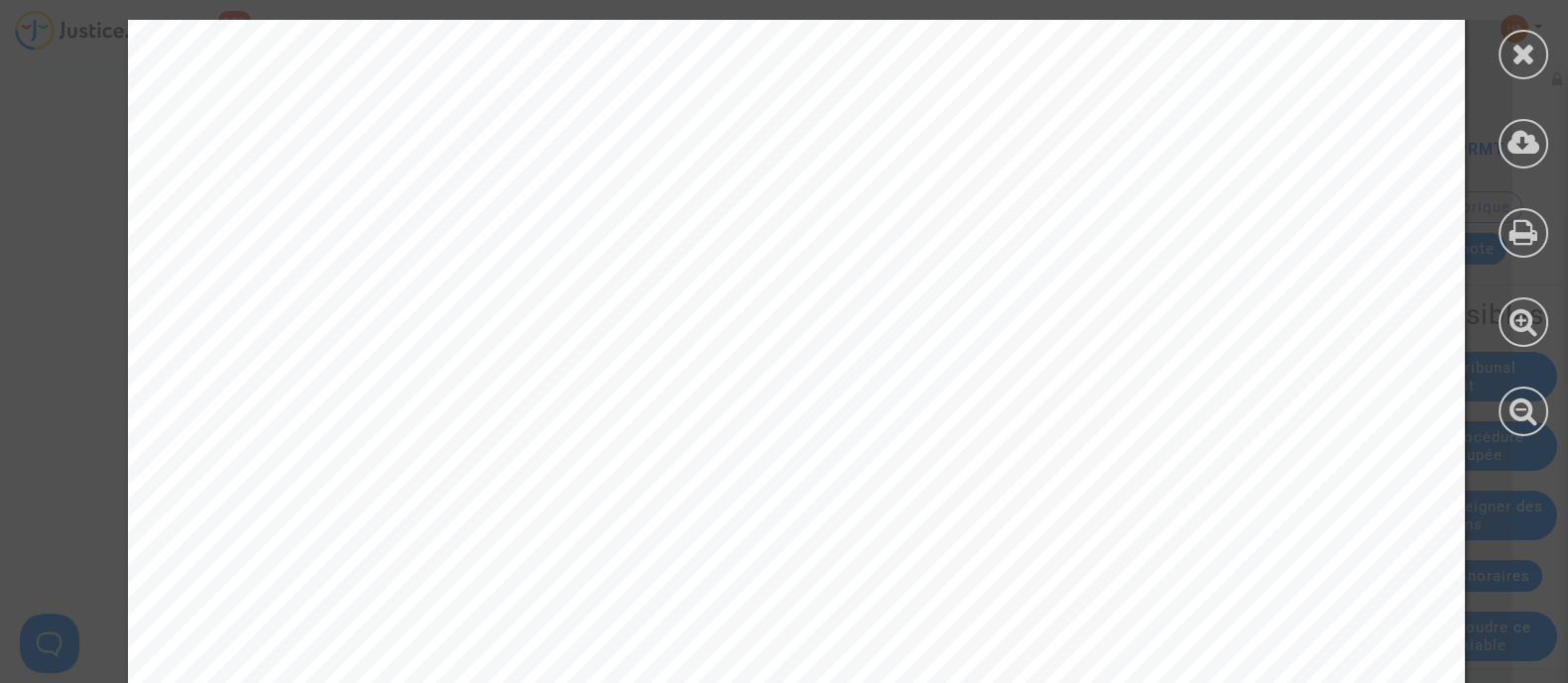 scroll, scrollTop: 5037, scrollLeft: 0, axis: vertical 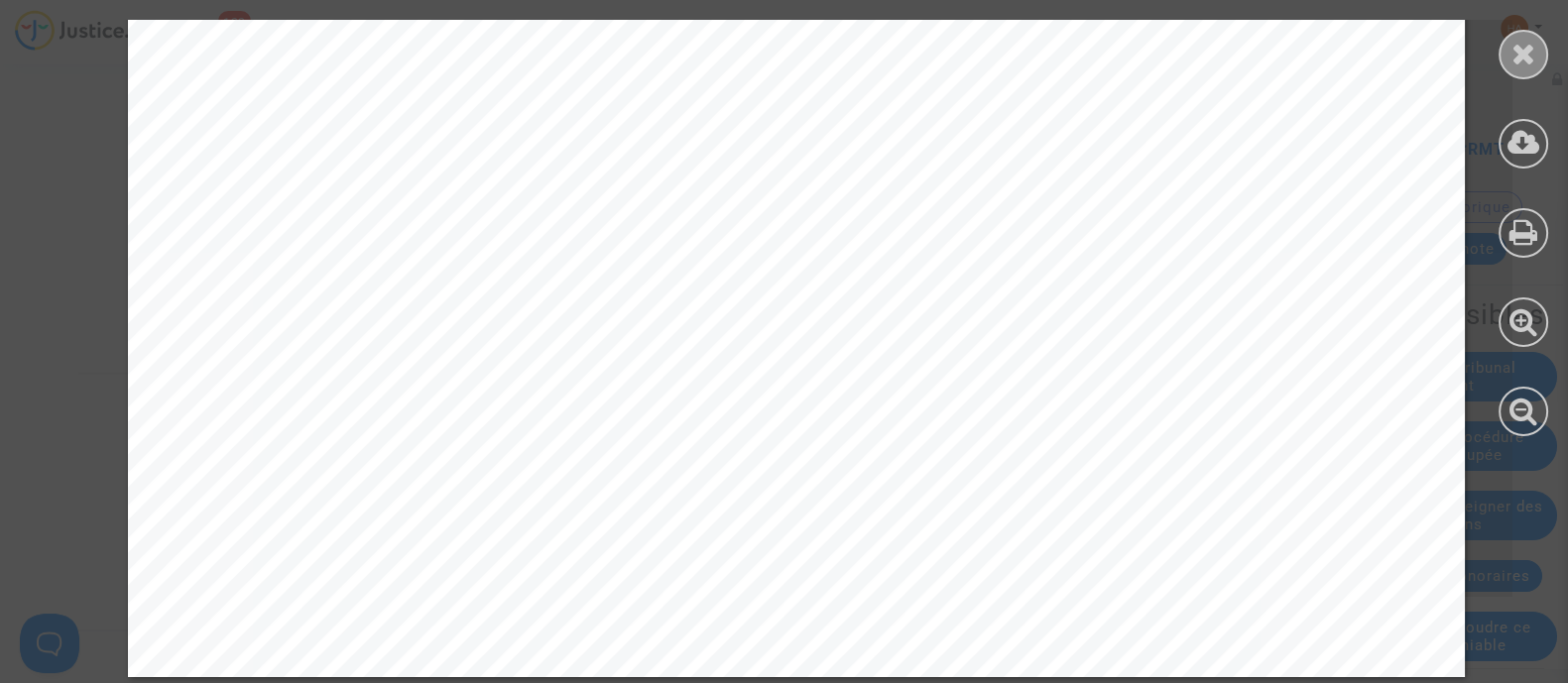 click at bounding box center [1523, 54] 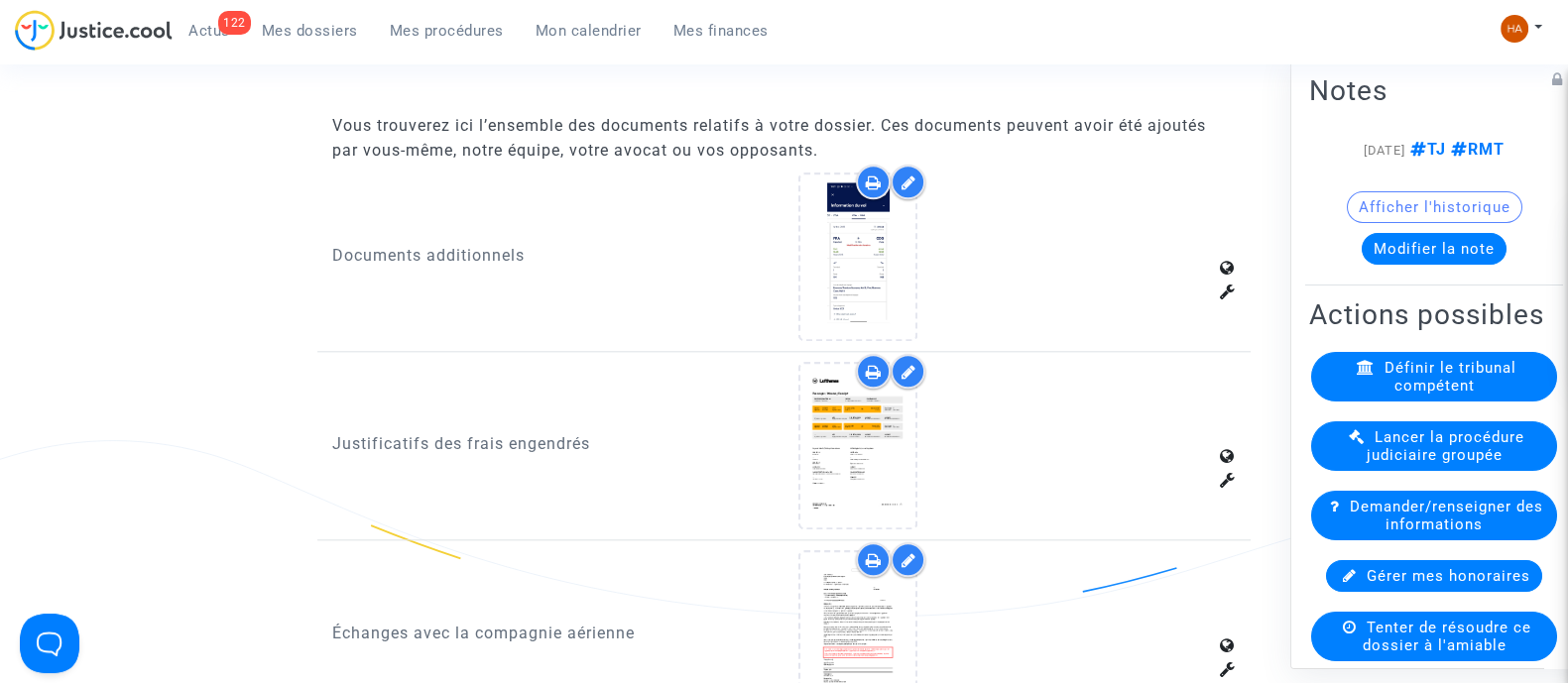 scroll, scrollTop: 2678, scrollLeft: 0, axis: vertical 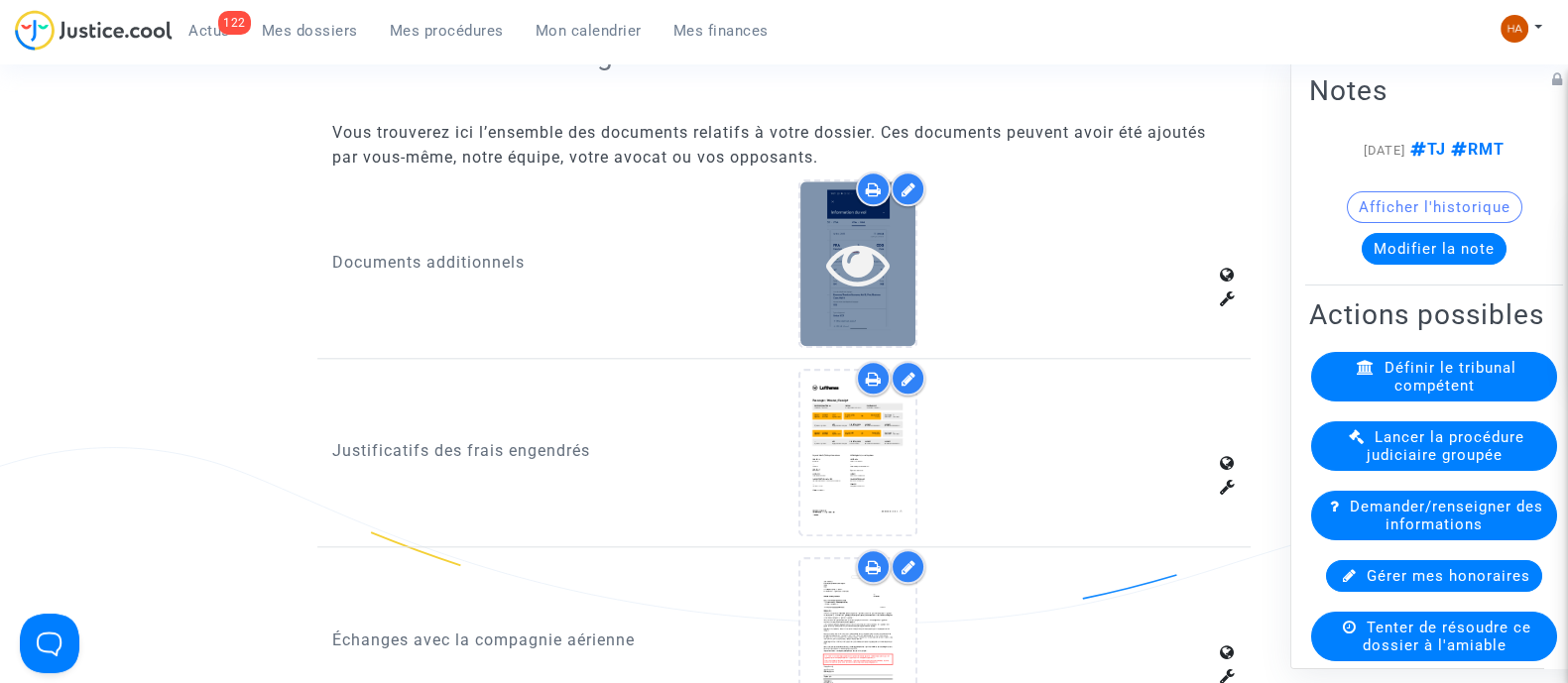 click at bounding box center (858, 263) 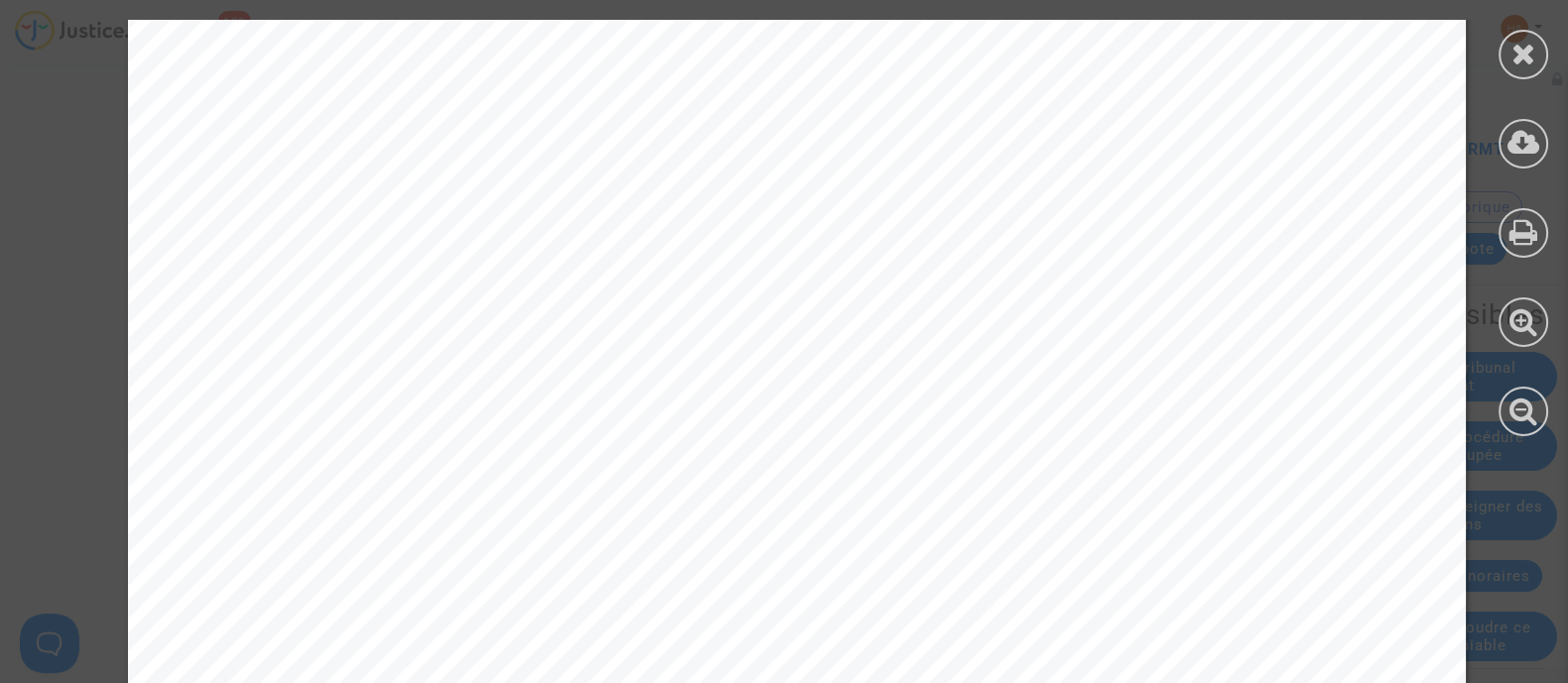 scroll, scrollTop: 3157, scrollLeft: 0, axis: vertical 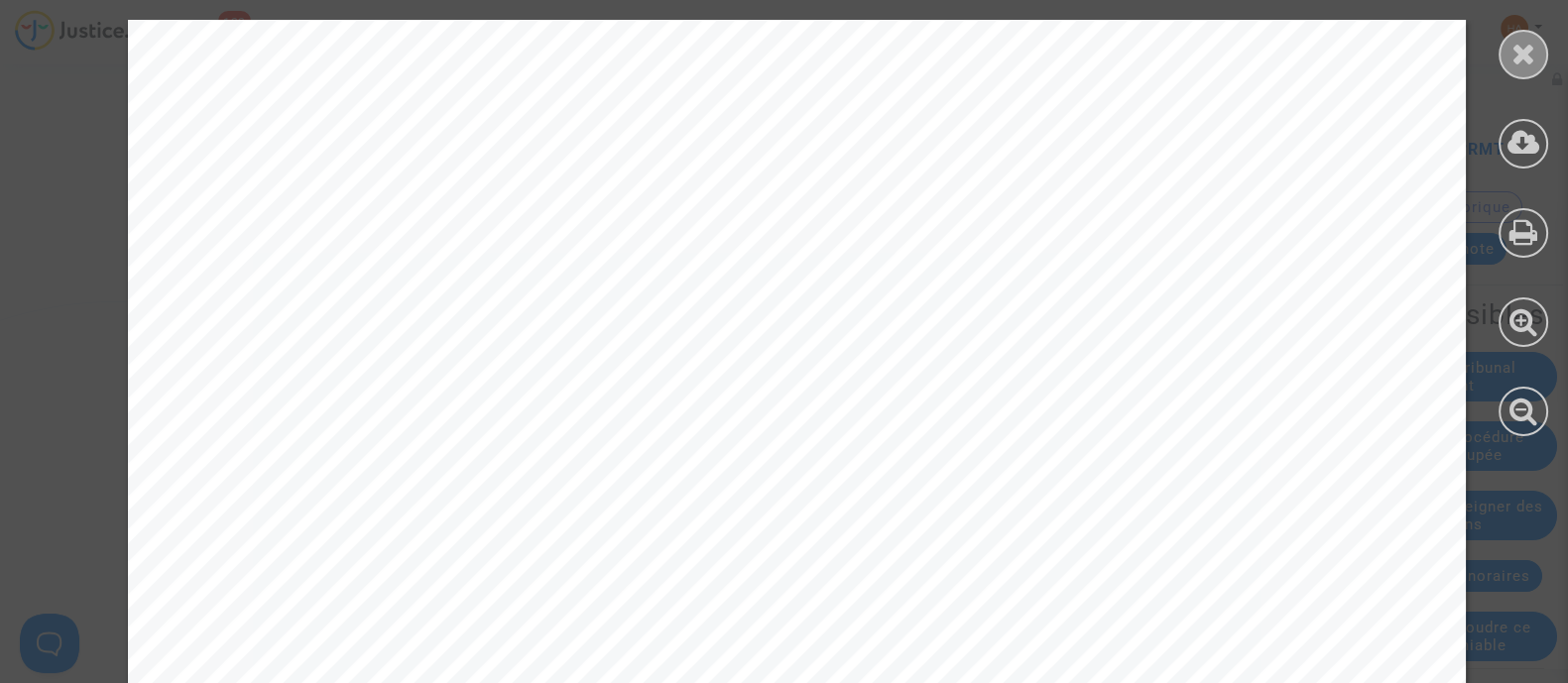 click at bounding box center [1523, 54] 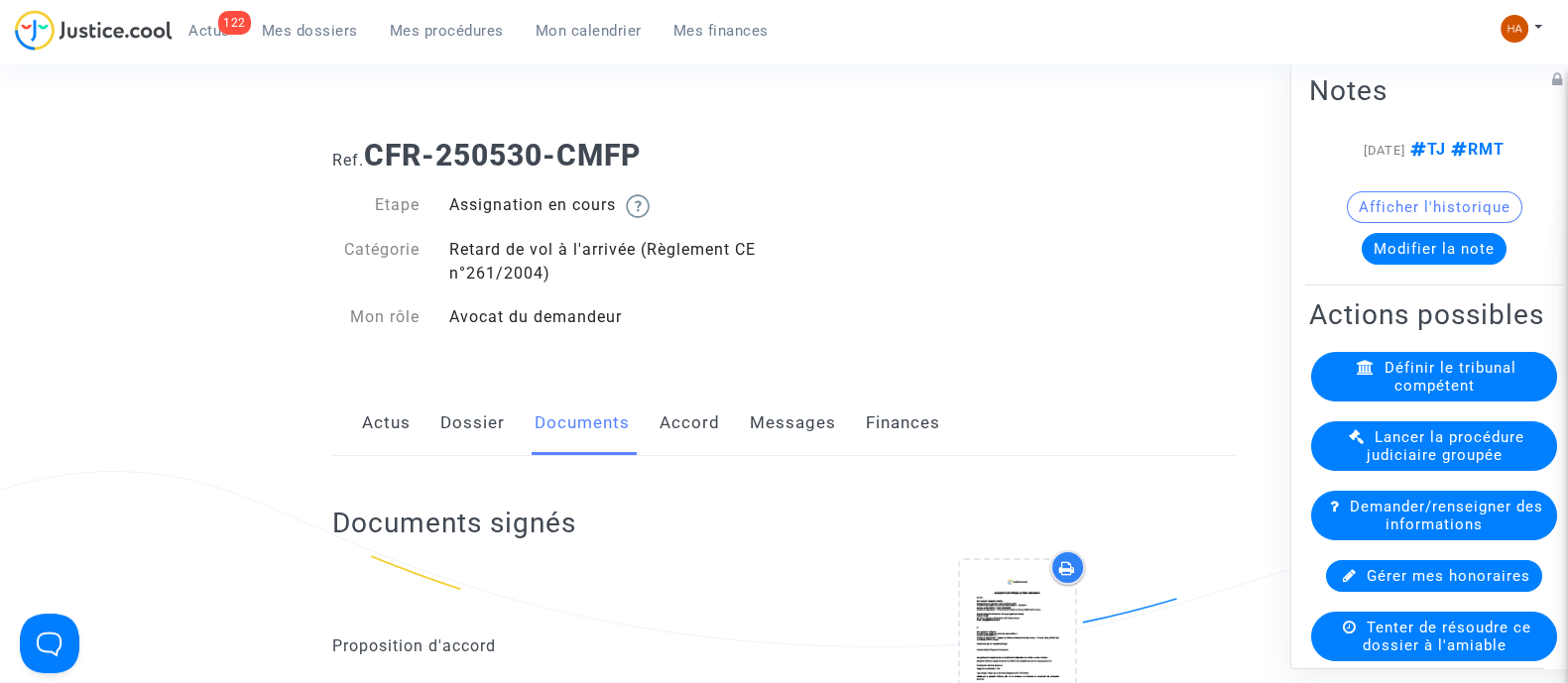 scroll, scrollTop: 0, scrollLeft: 0, axis: both 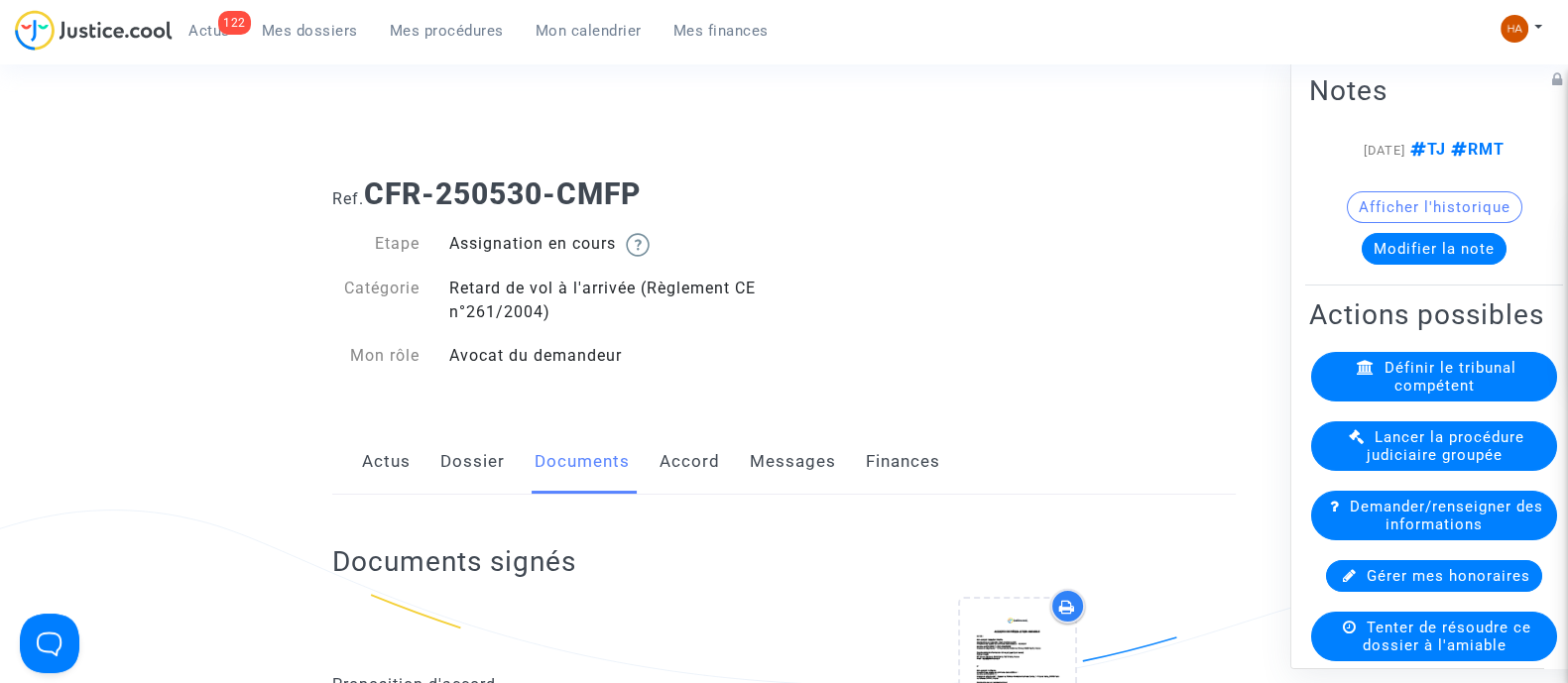 click on "Dossier" 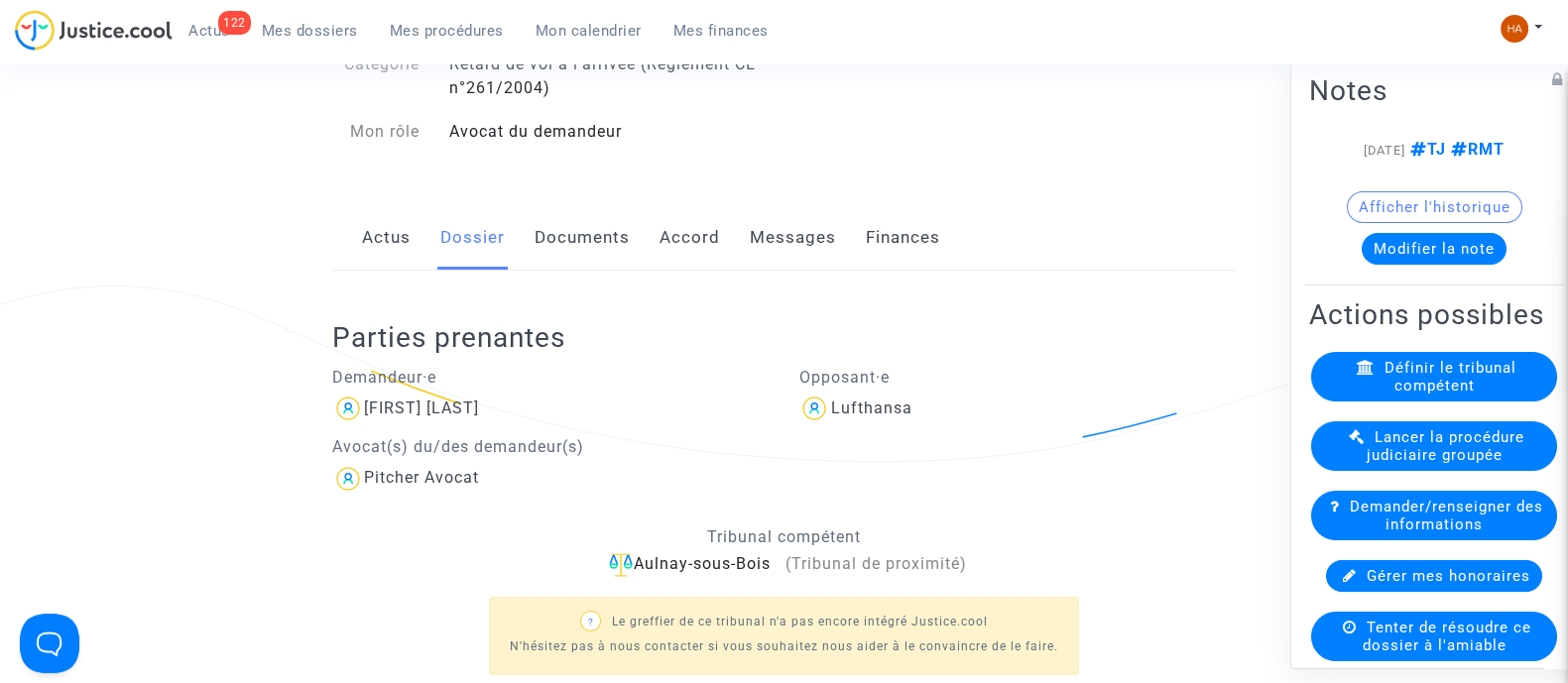 scroll, scrollTop: 247, scrollLeft: 0, axis: vertical 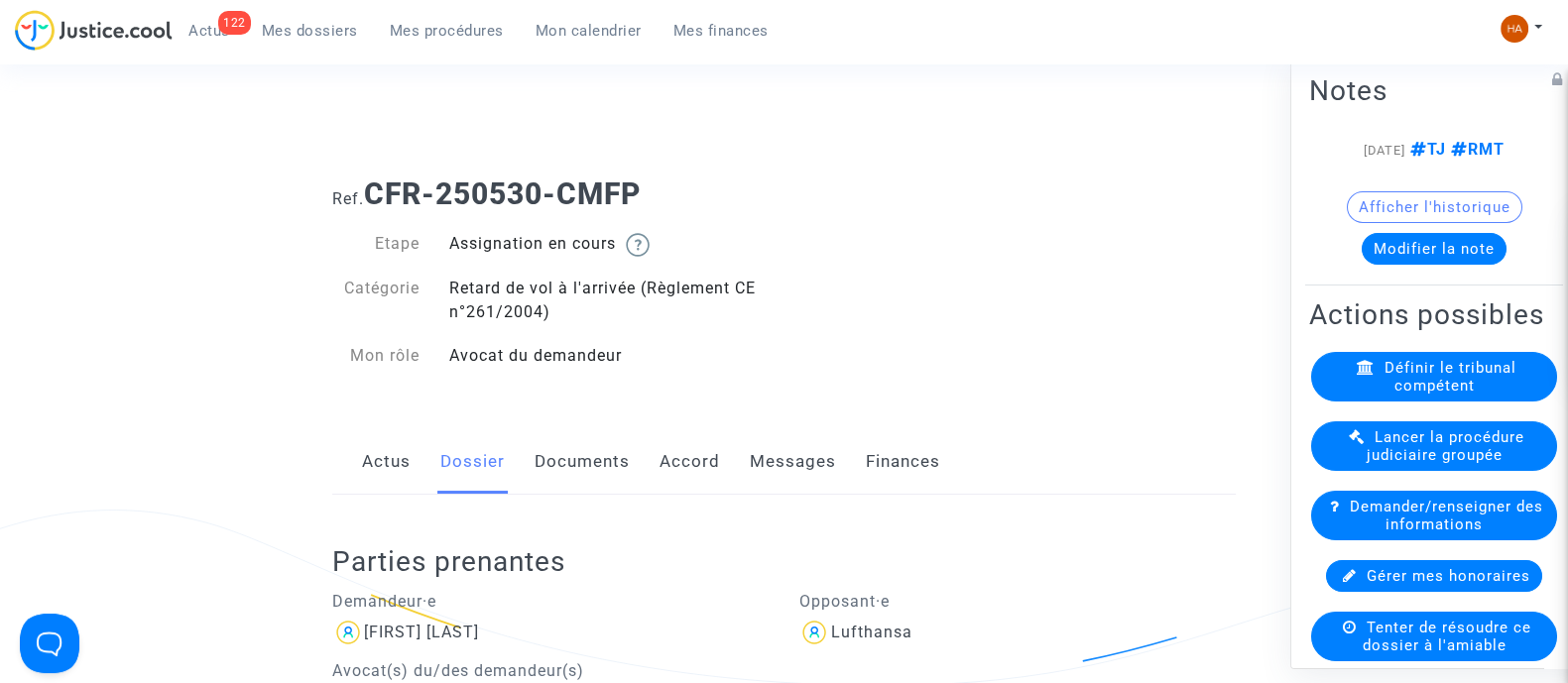 click on "Documents" 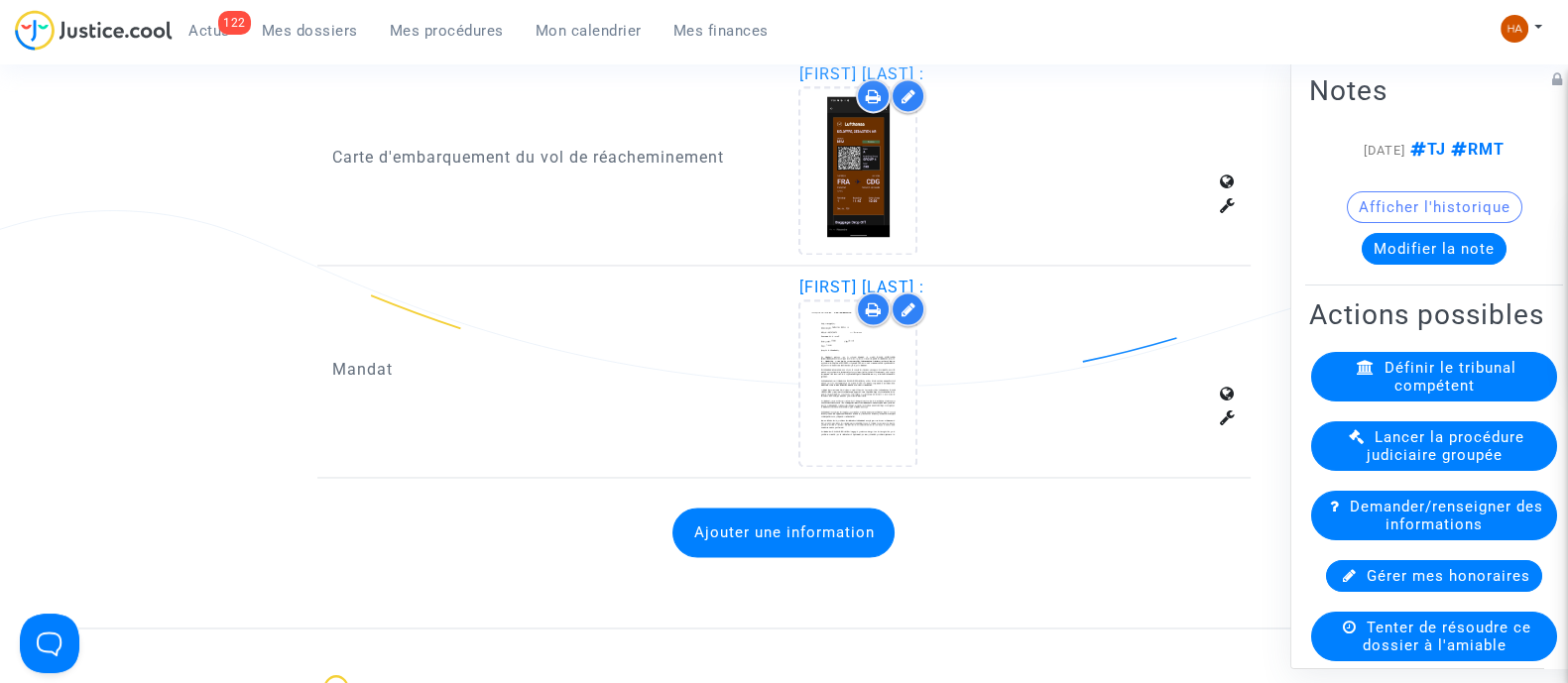click on "Documents additionnels Justificatifs des frais engendrés Échanges avec la compagnie aérienne Carte d'embarquement [FIRST] [LAST] : Document d'identité [FIRST] [LAST] : Carte d'embarquement du vol de réacheminement [FIRST] [LAST] : Mandat [FIRST] [LAST] : Ajouter une information" 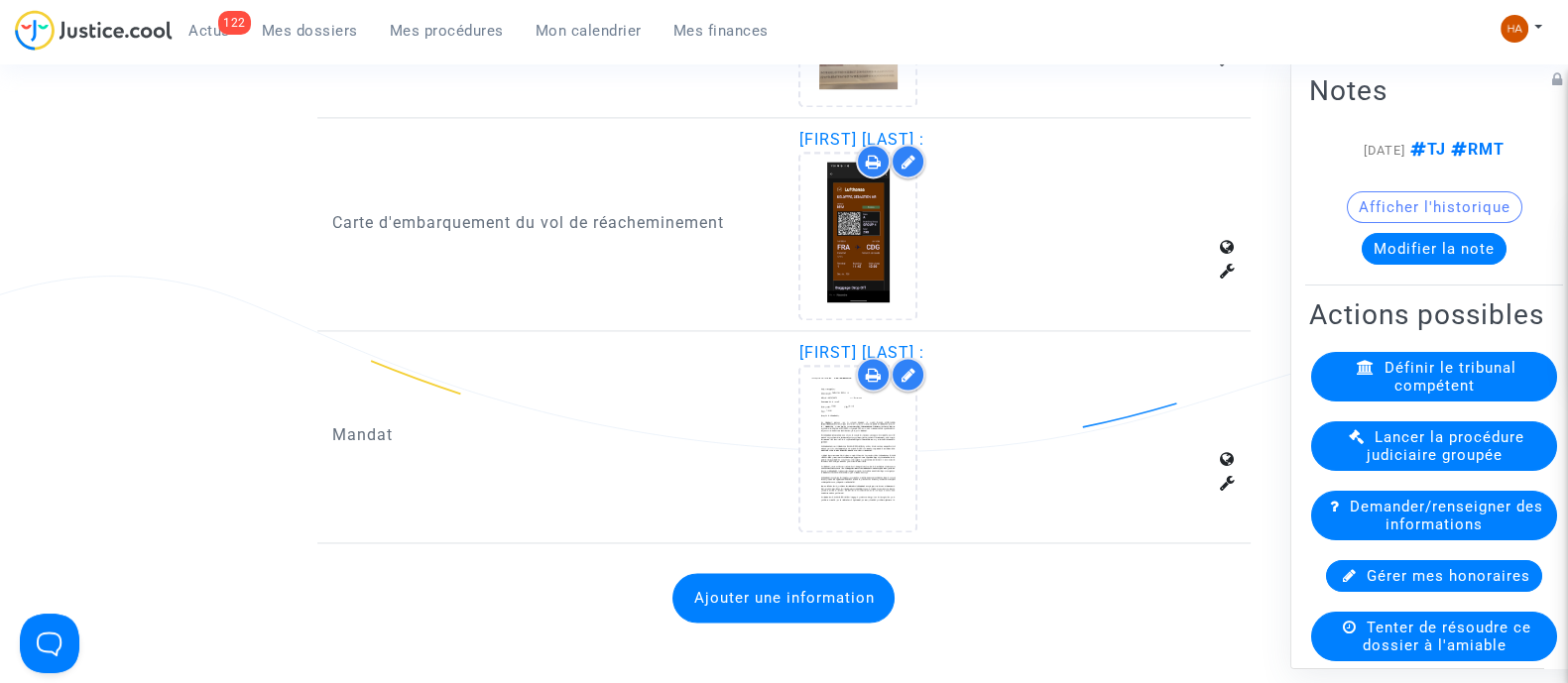 scroll, scrollTop: 3716, scrollLeft: 0, axis: vertical 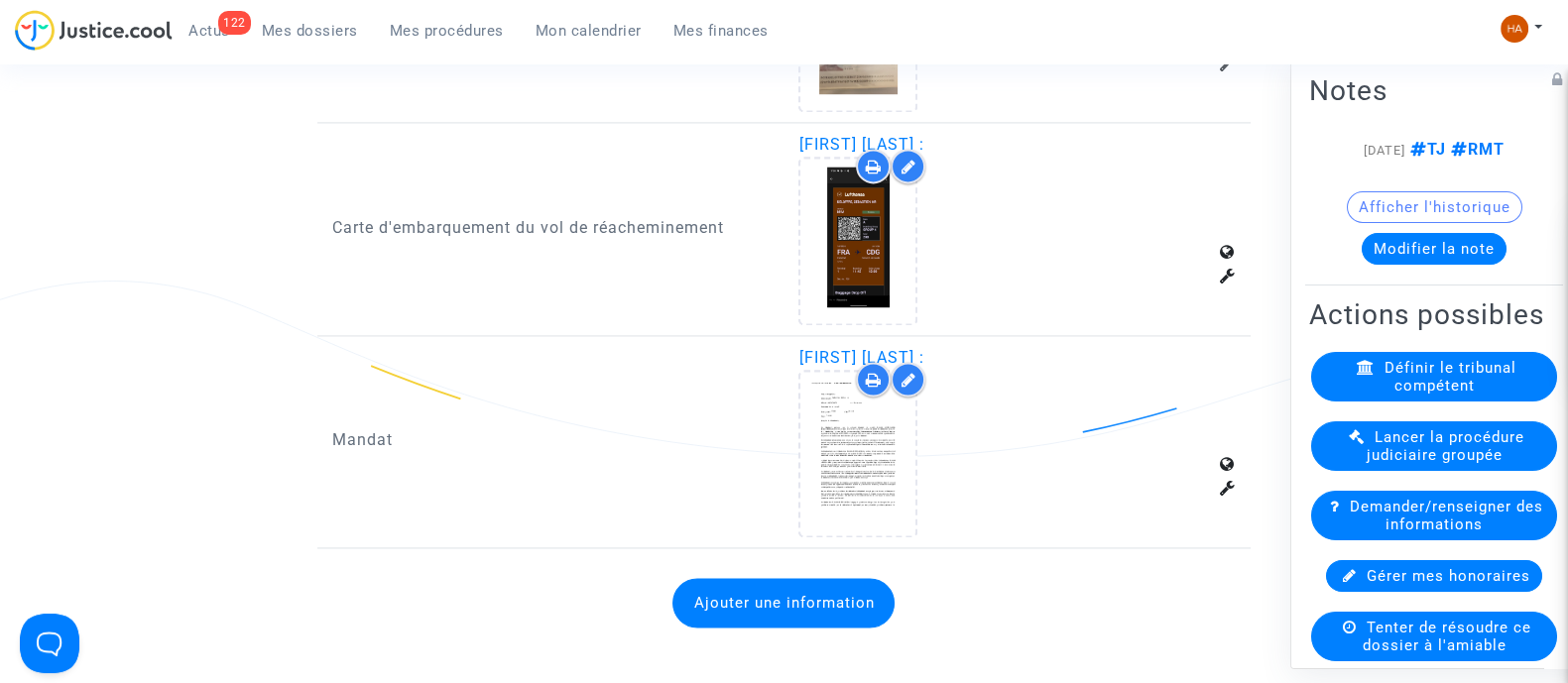 click on "Ajouter une information" 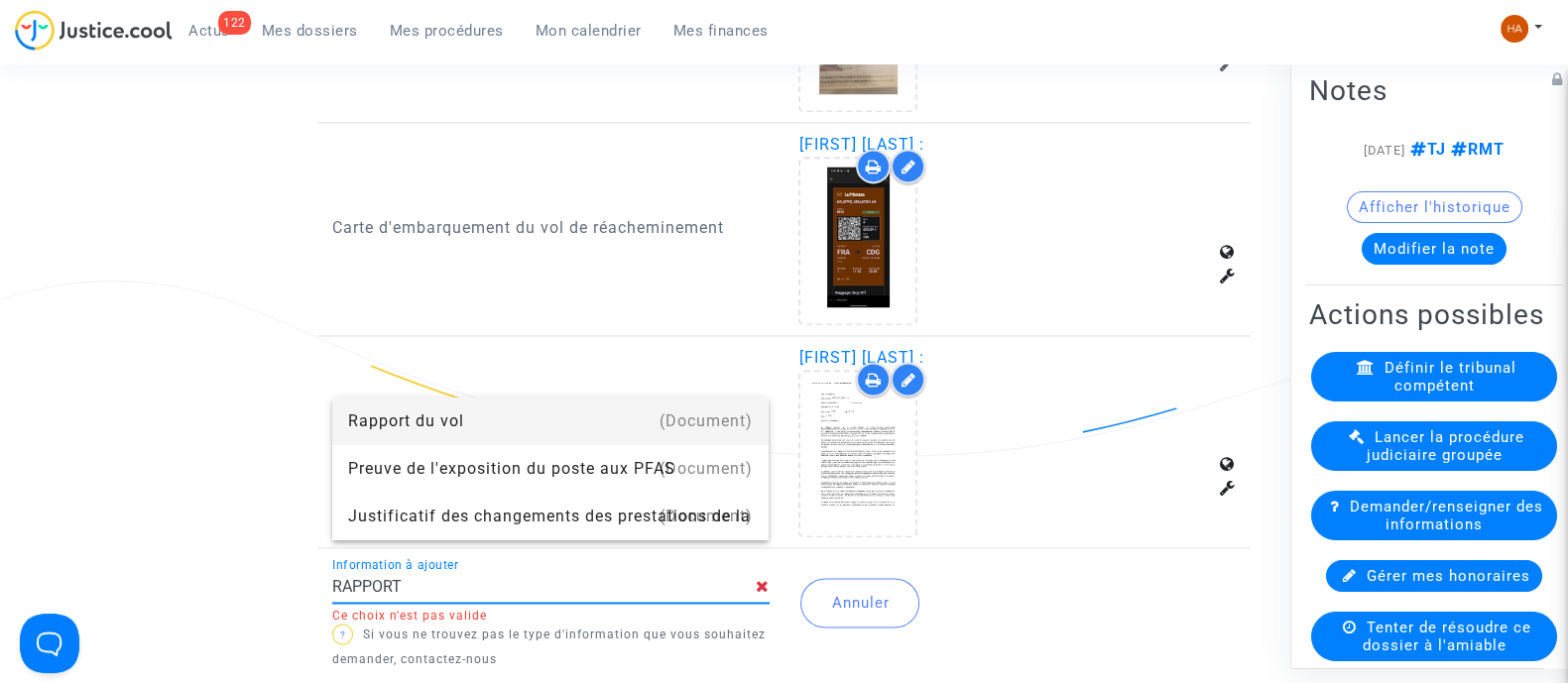 click on "Rapport du vol" at bounding box center [550, 421] 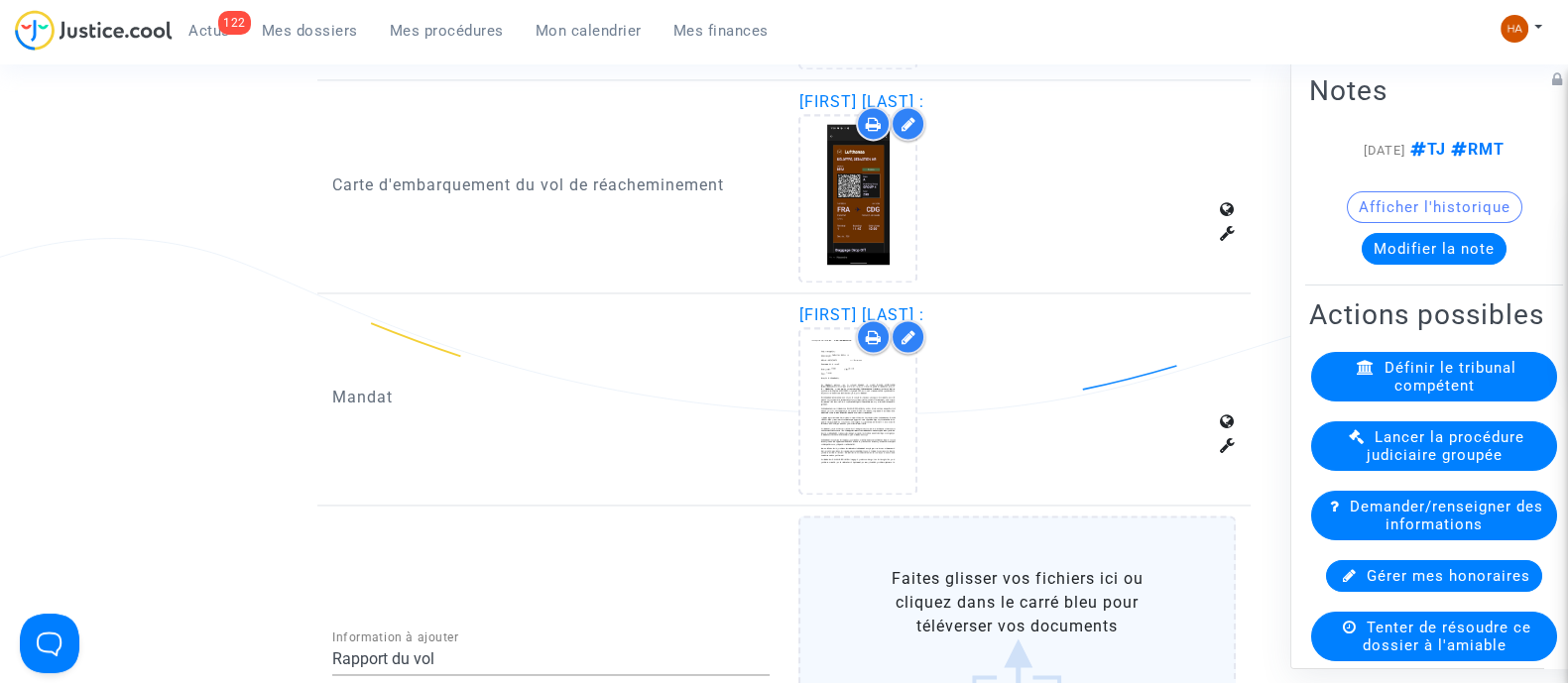 scroll, scrollTop: 3964, scrollLeft: 0, axis: vertical 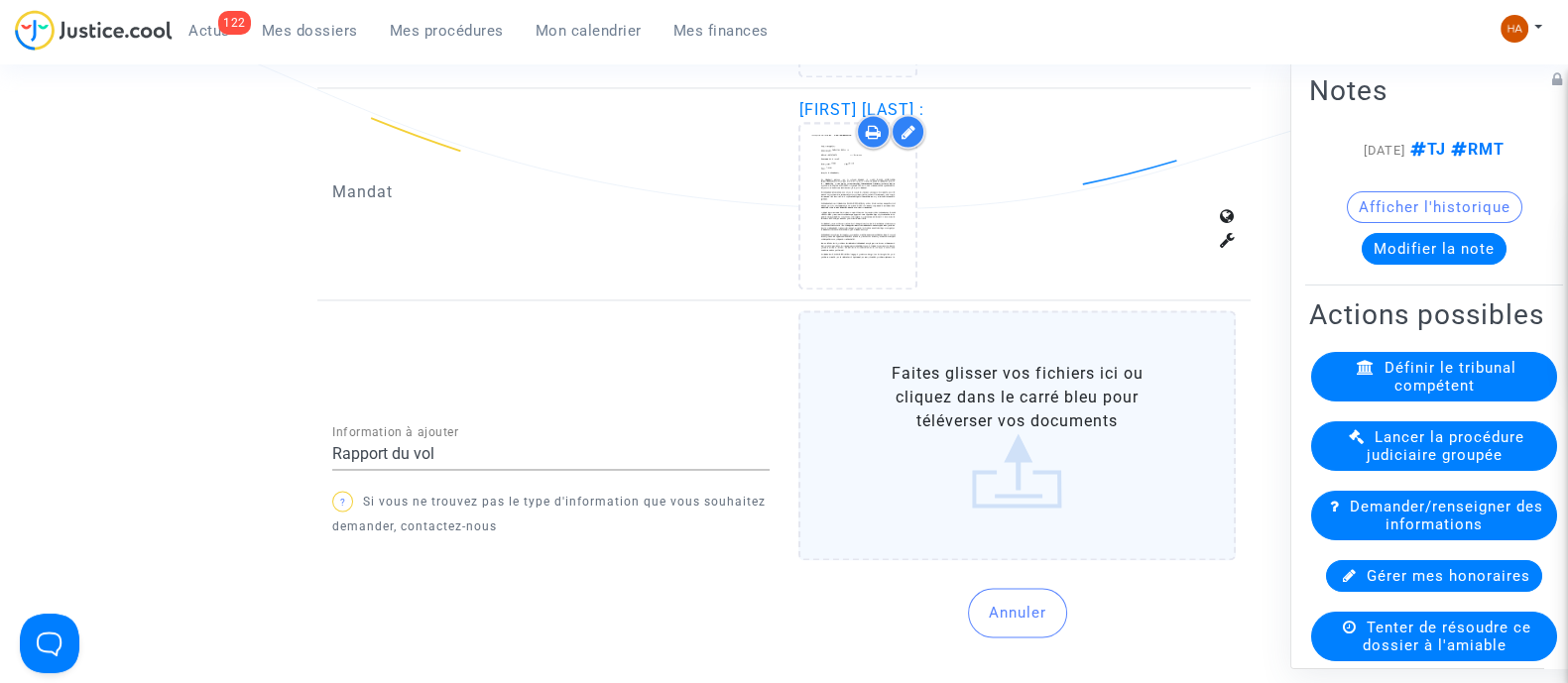 click on "Faites glisser vos fichiers ici ou cliquez dans le carré bleu pour téléverser vos documents" 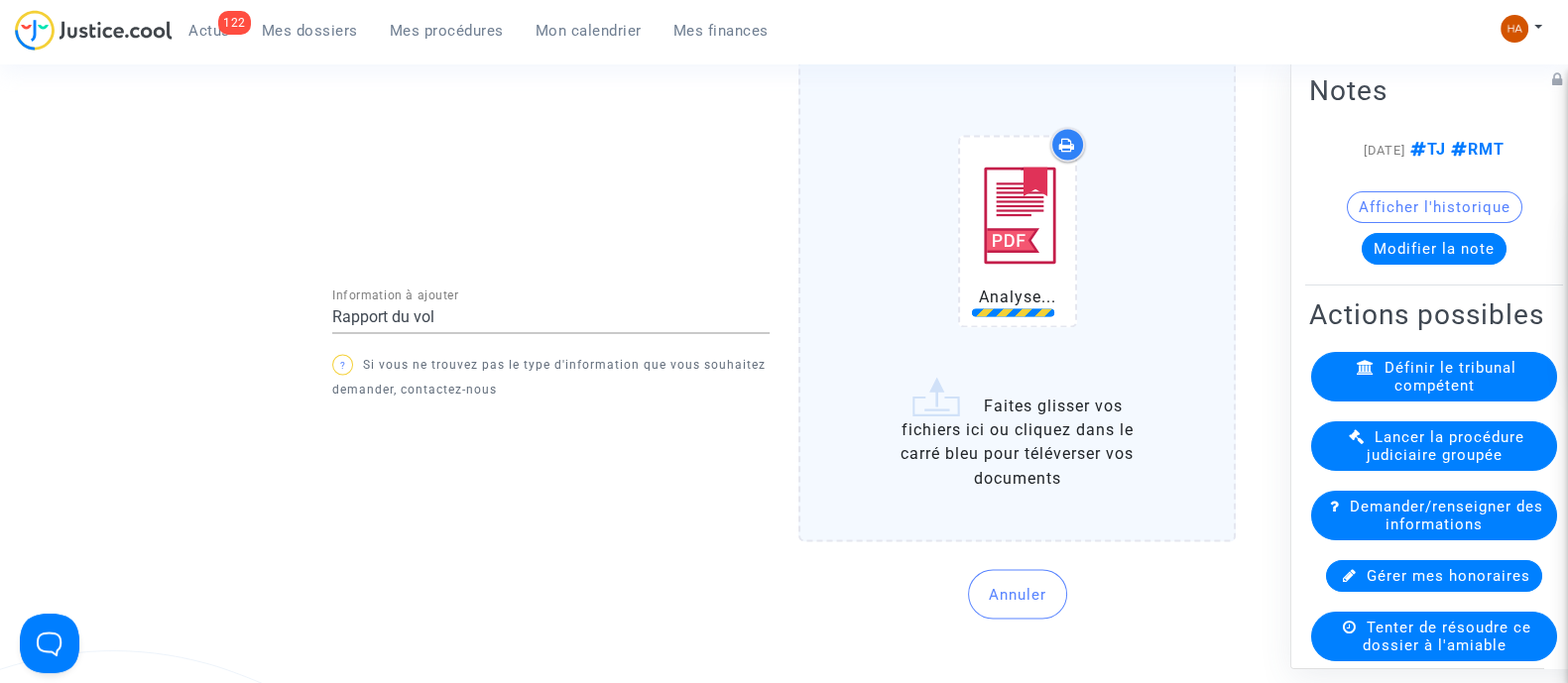 scroll, scrollTop: 4213, scrollLeft: 0, axis: vertical 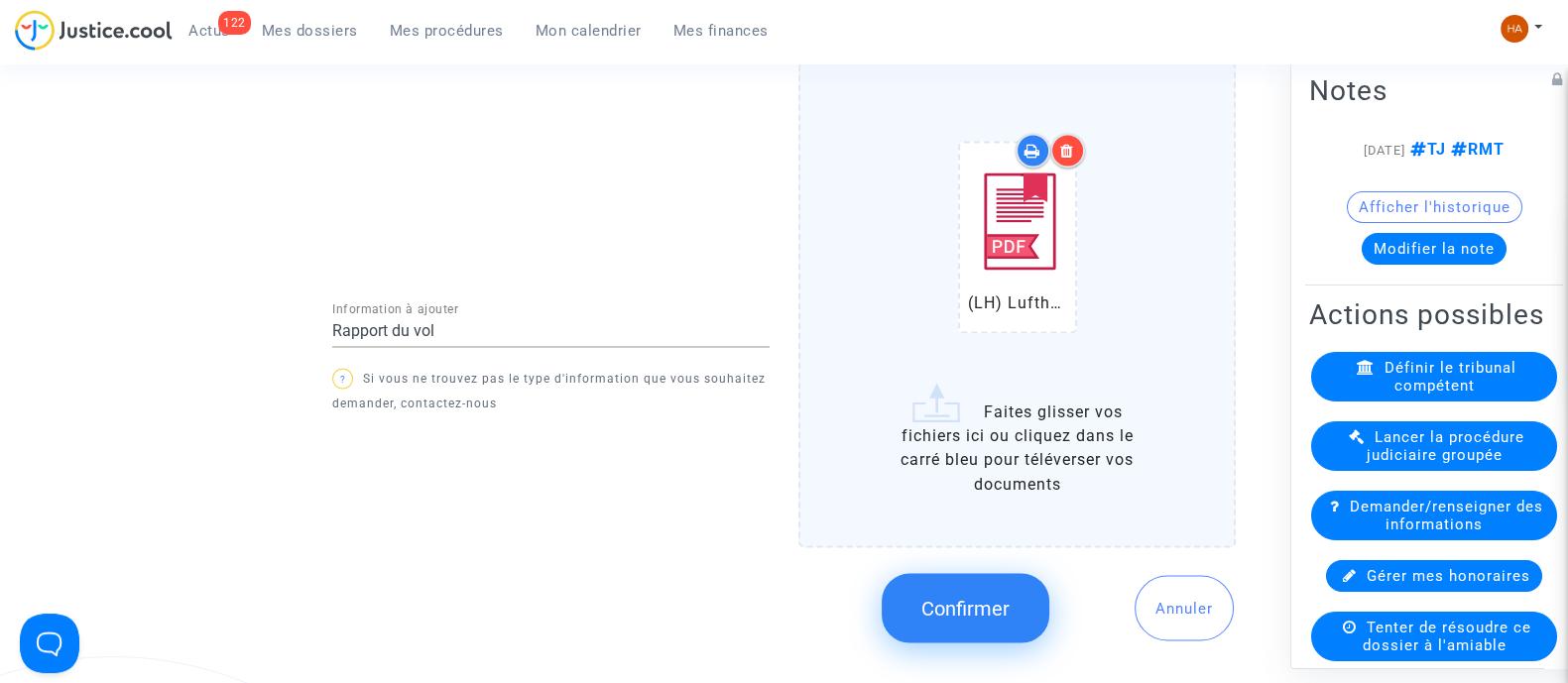 click on "Confirmer" 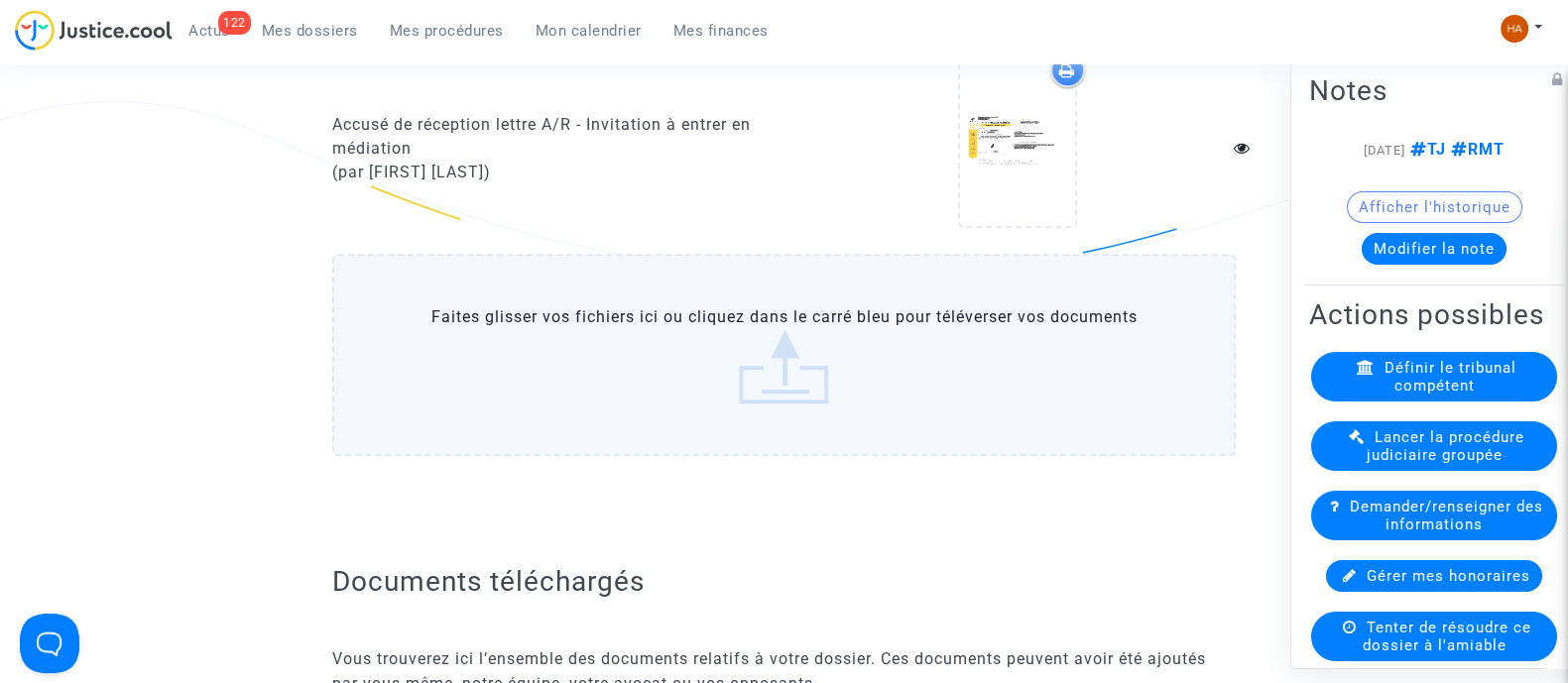 scroll, scrollTop: 2153, scrollLeft: 0, axis: vertical 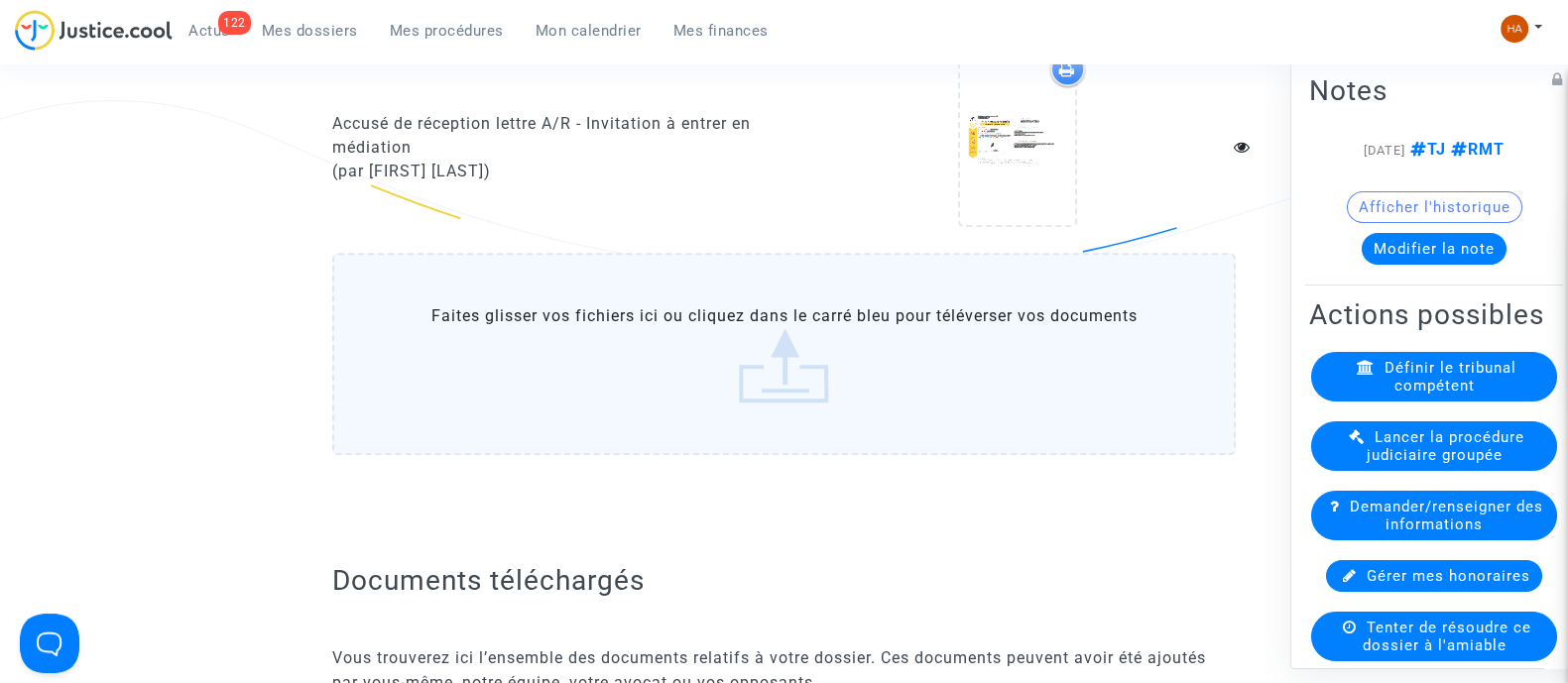 click on "Faites glisser vos fichiers ici ou cliquez dans le carré bleu pour téléverser vos documents" 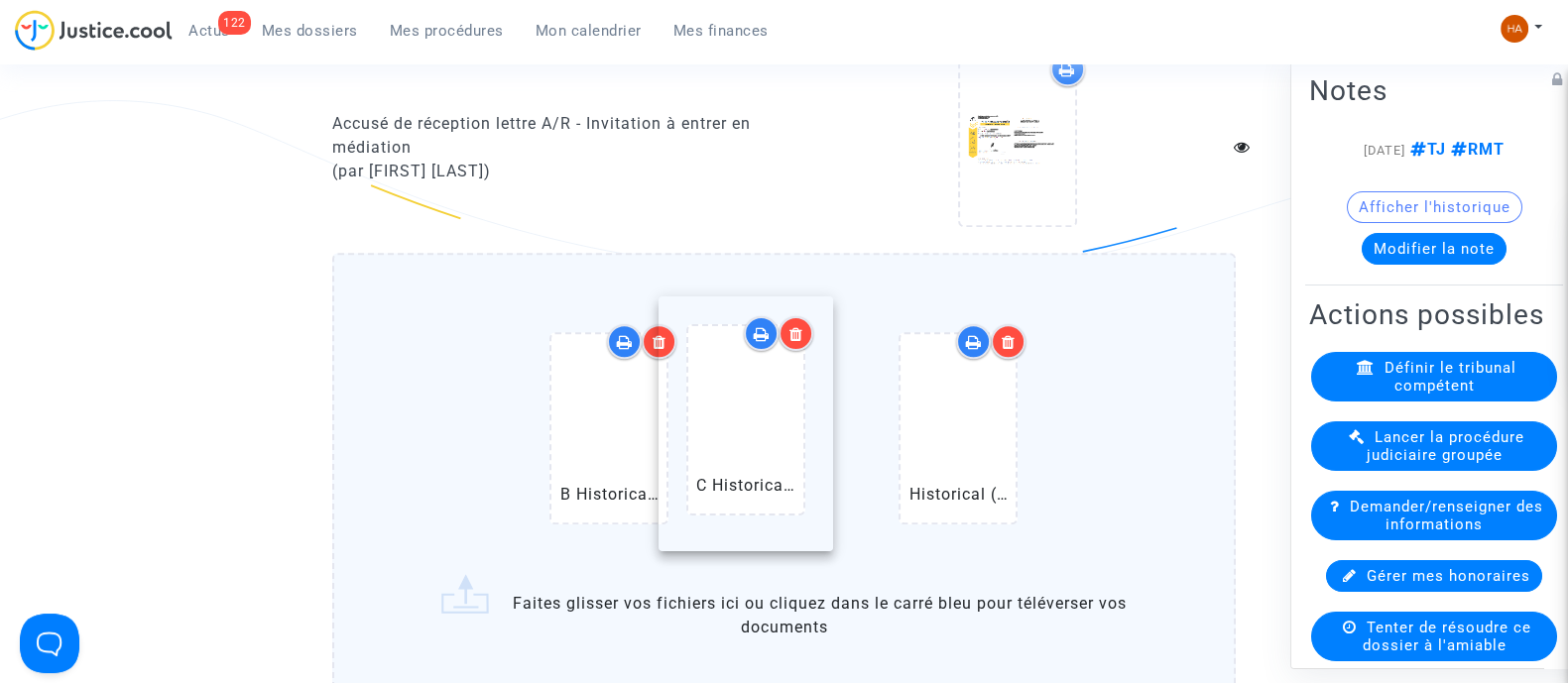drag, startPoint x: 618, startPoint y: 460, endPoint x: 840, endPoint y: 464, distance: 222.036 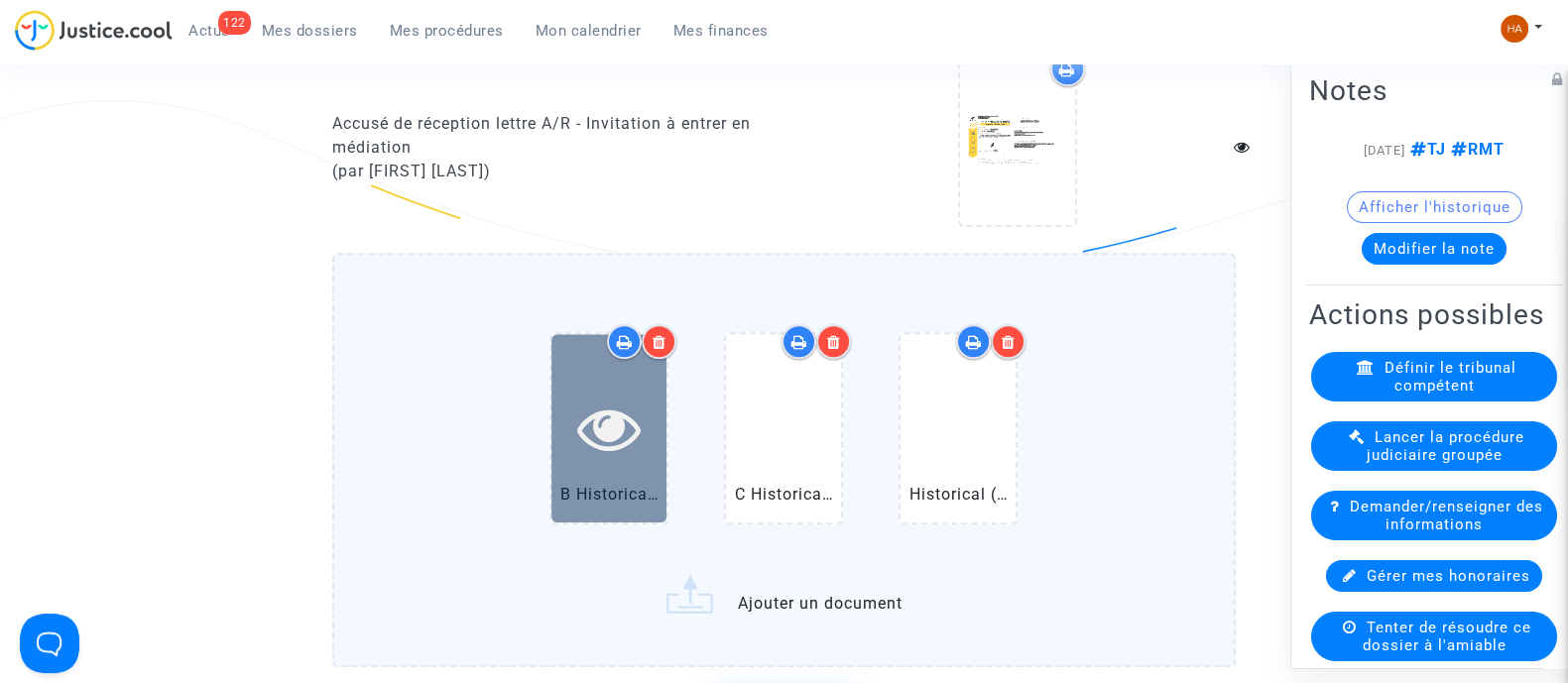 drag, startPoint x: 937, startPoint y: 448, endPoint x: 560, endPoint y: 448, distance: 377 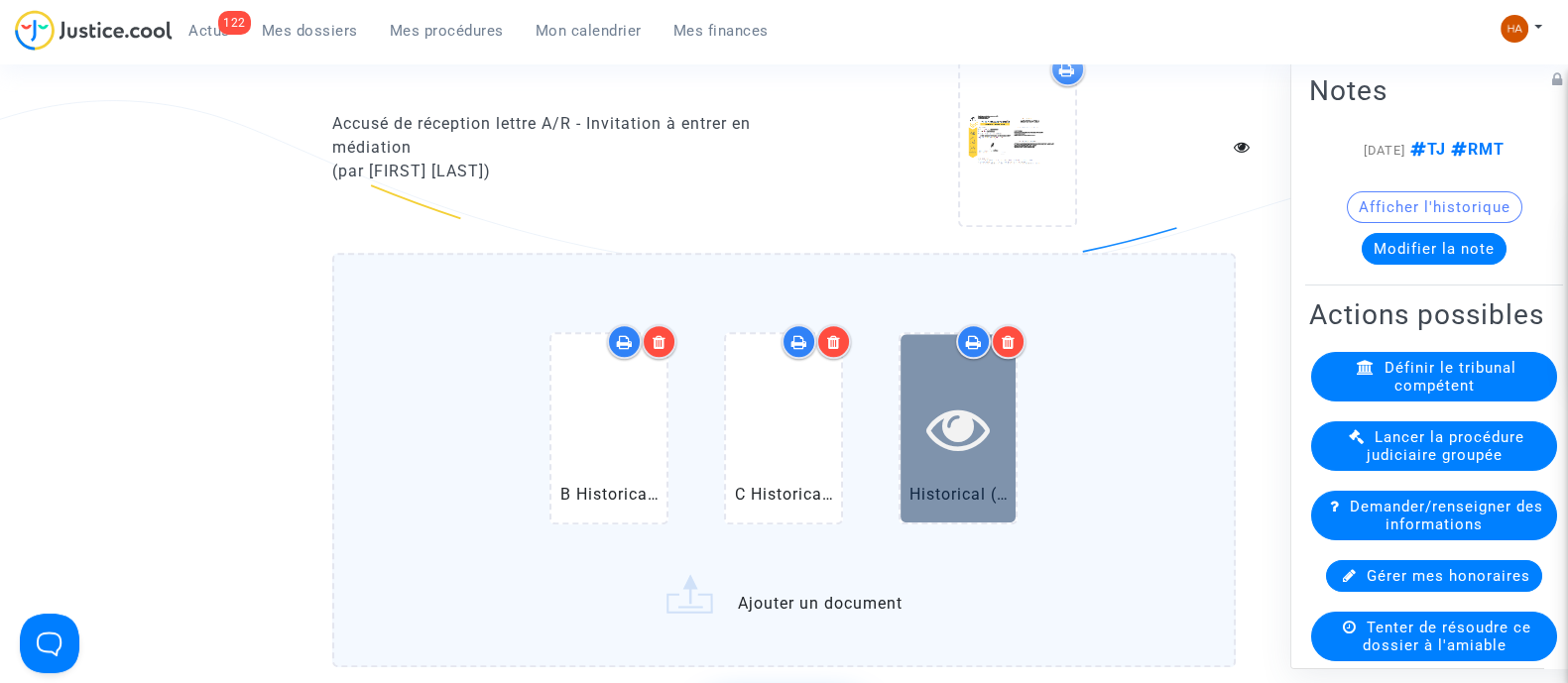 drag, startPoint x: 560, startPoint y: 448, endPoint x: 988, endPoint y: 498, distance: 430.91066 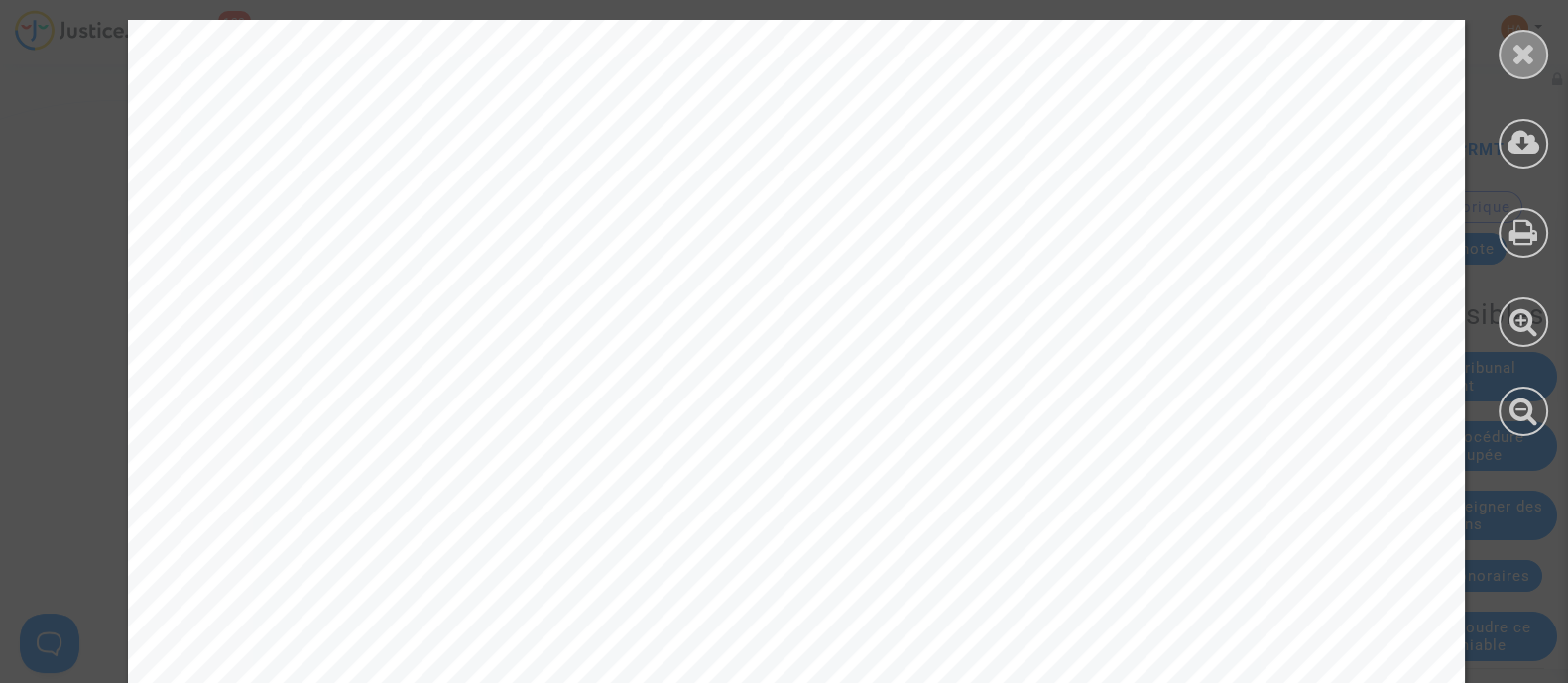 click at bounding box center [1523, 55] 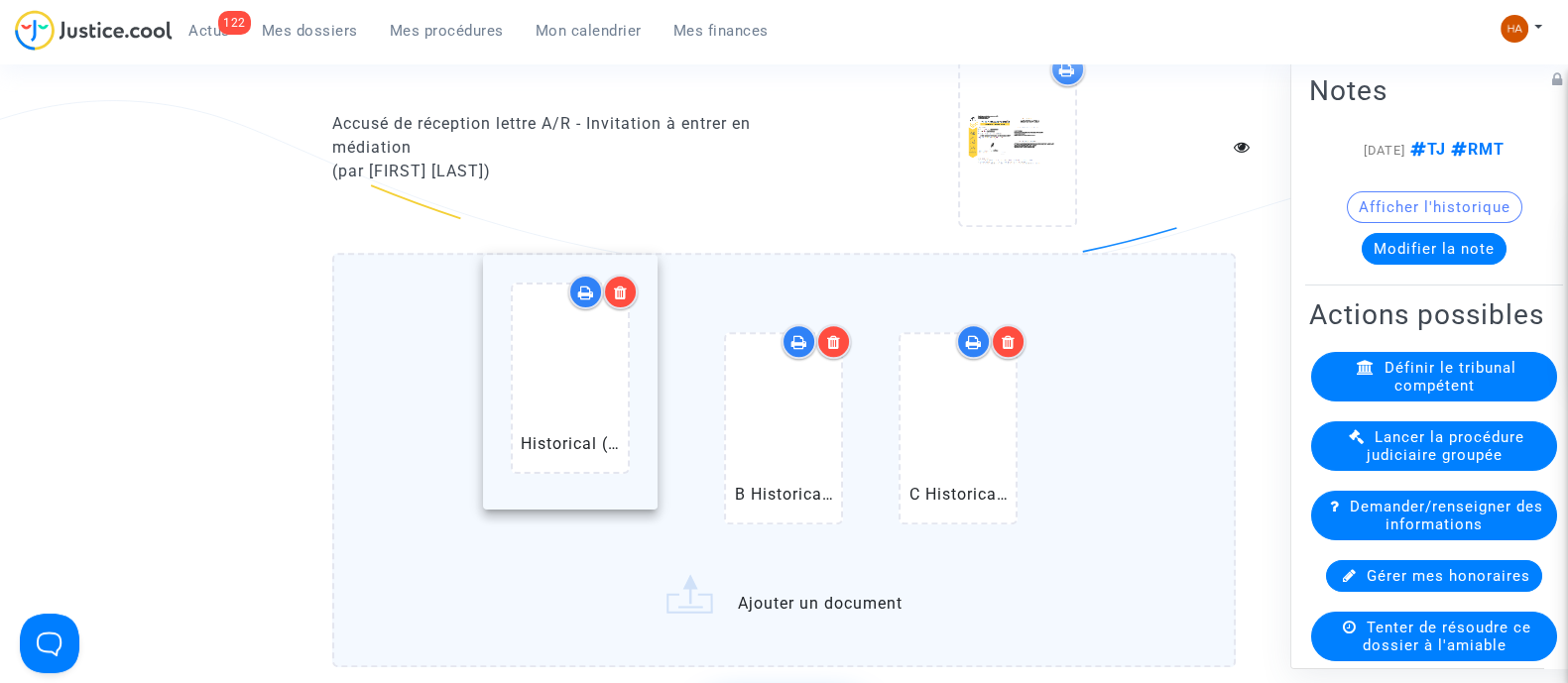 drag, startPoint x: 950, startPoint y: 398, endPoint x: 569, endPoint y: 357, distance: 383.19969 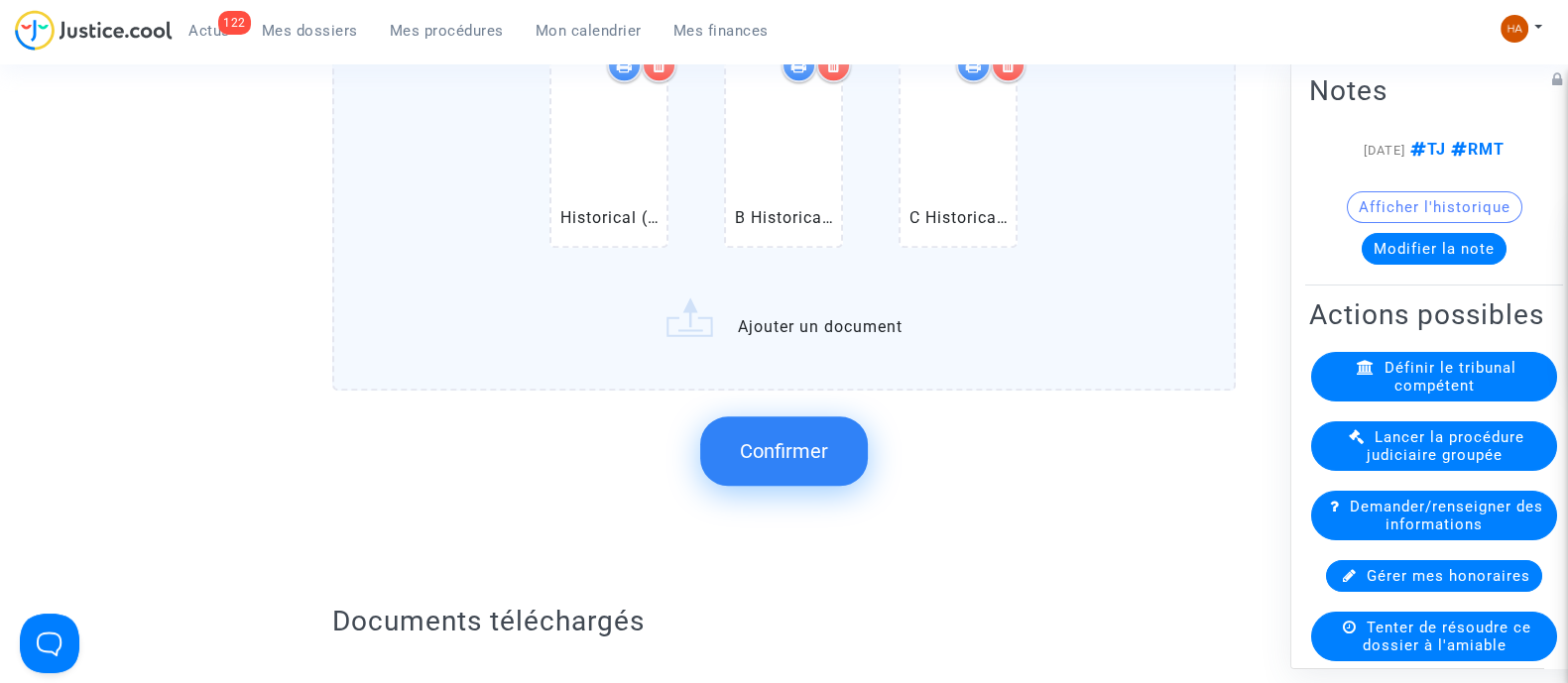 scroll, scrollTop: 2434, scrollLeft: 0, axis: vertical 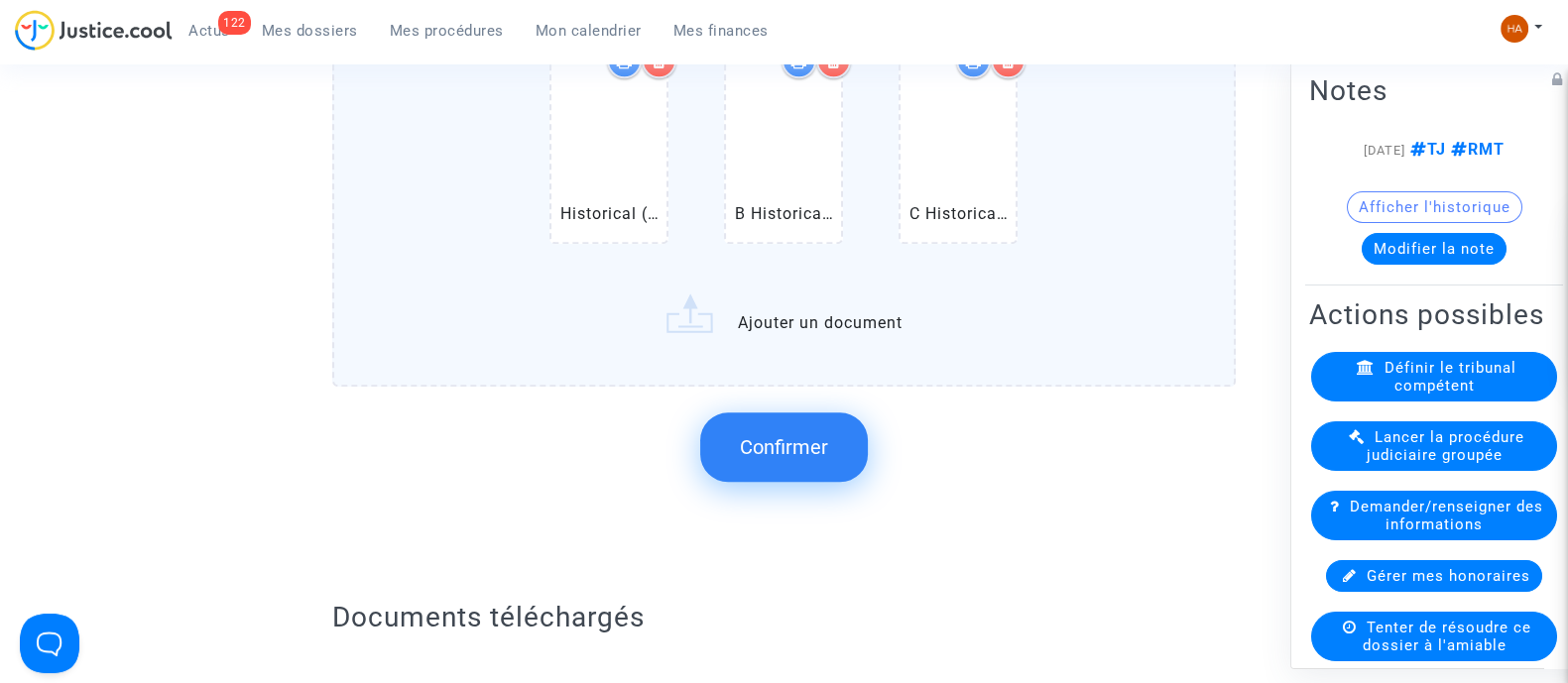 click on "Confirmer" 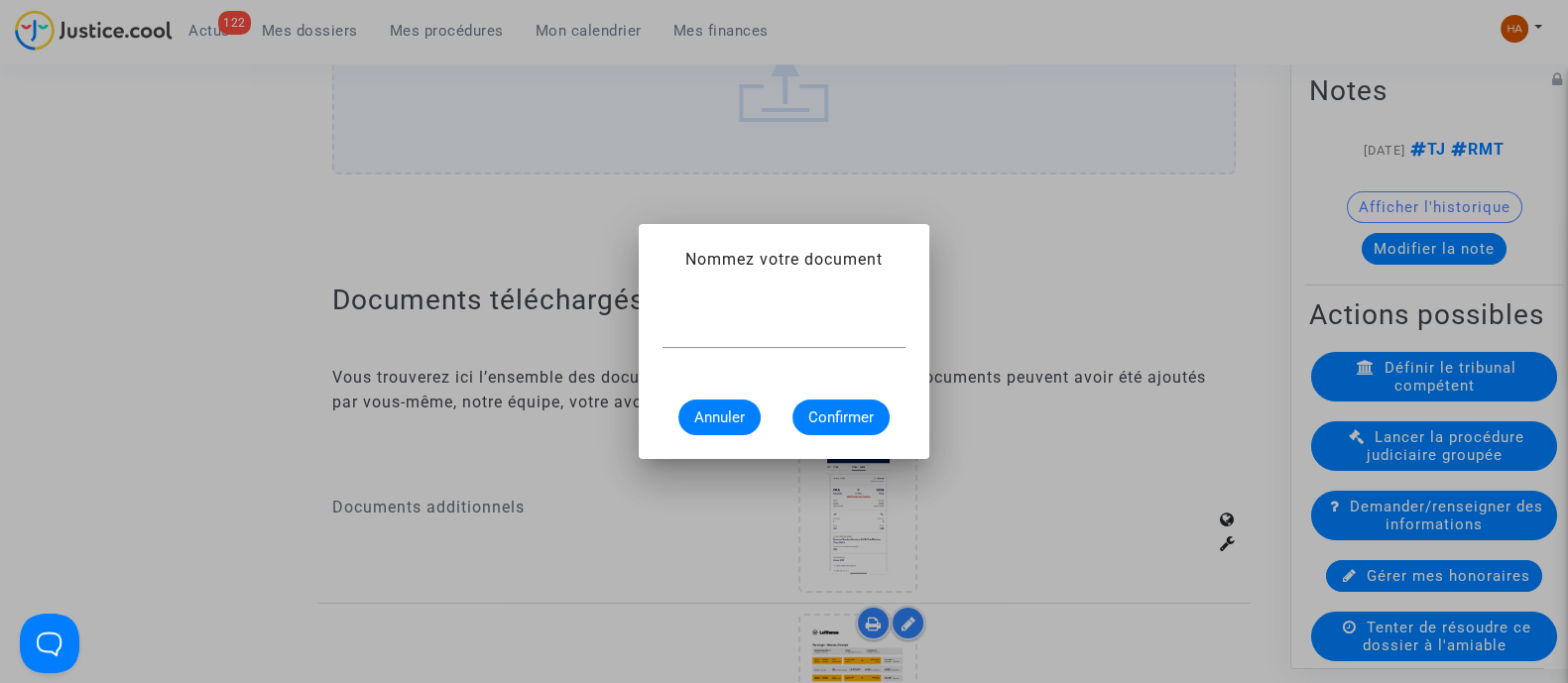 scroll, scrollTop: 0, scrollLeft: 0, axis: both 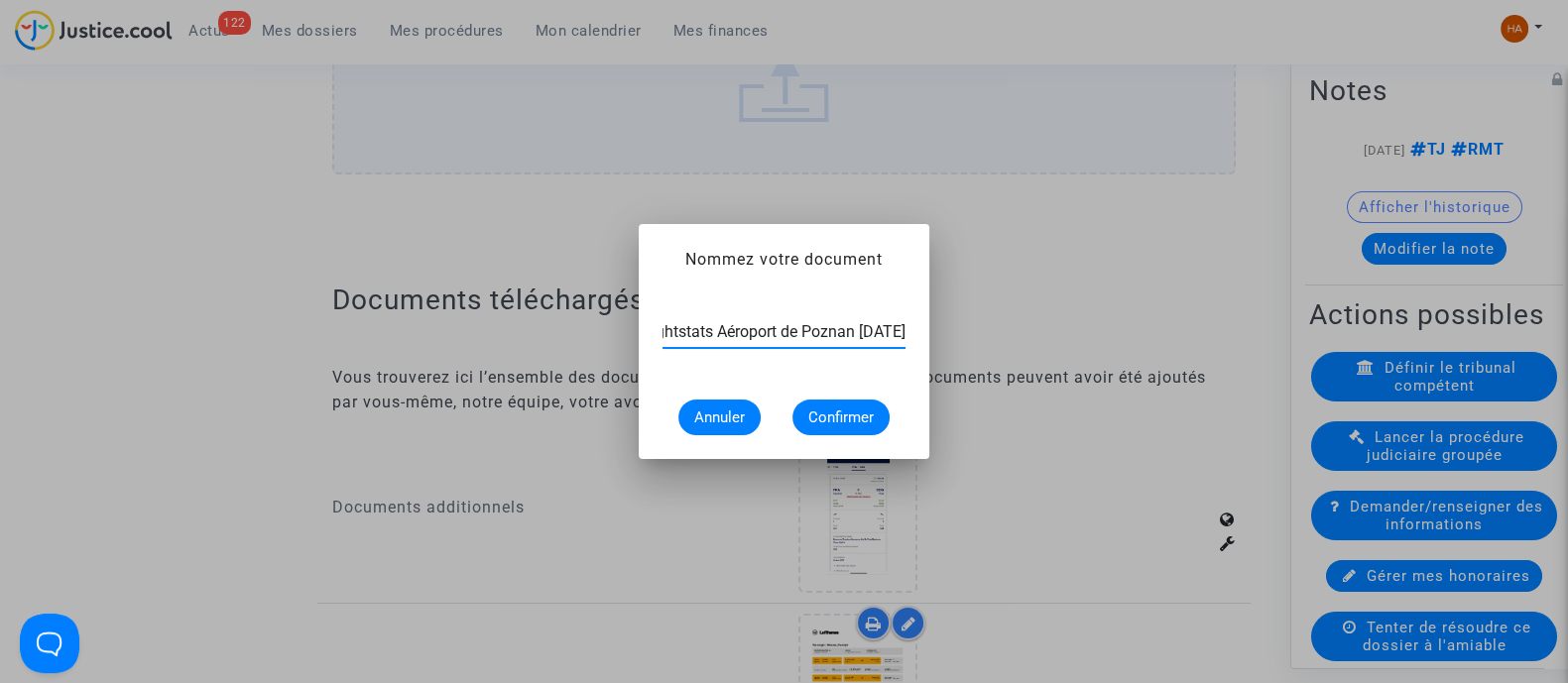 type on "Flightstats Aéroport de Poznan [DATE]" 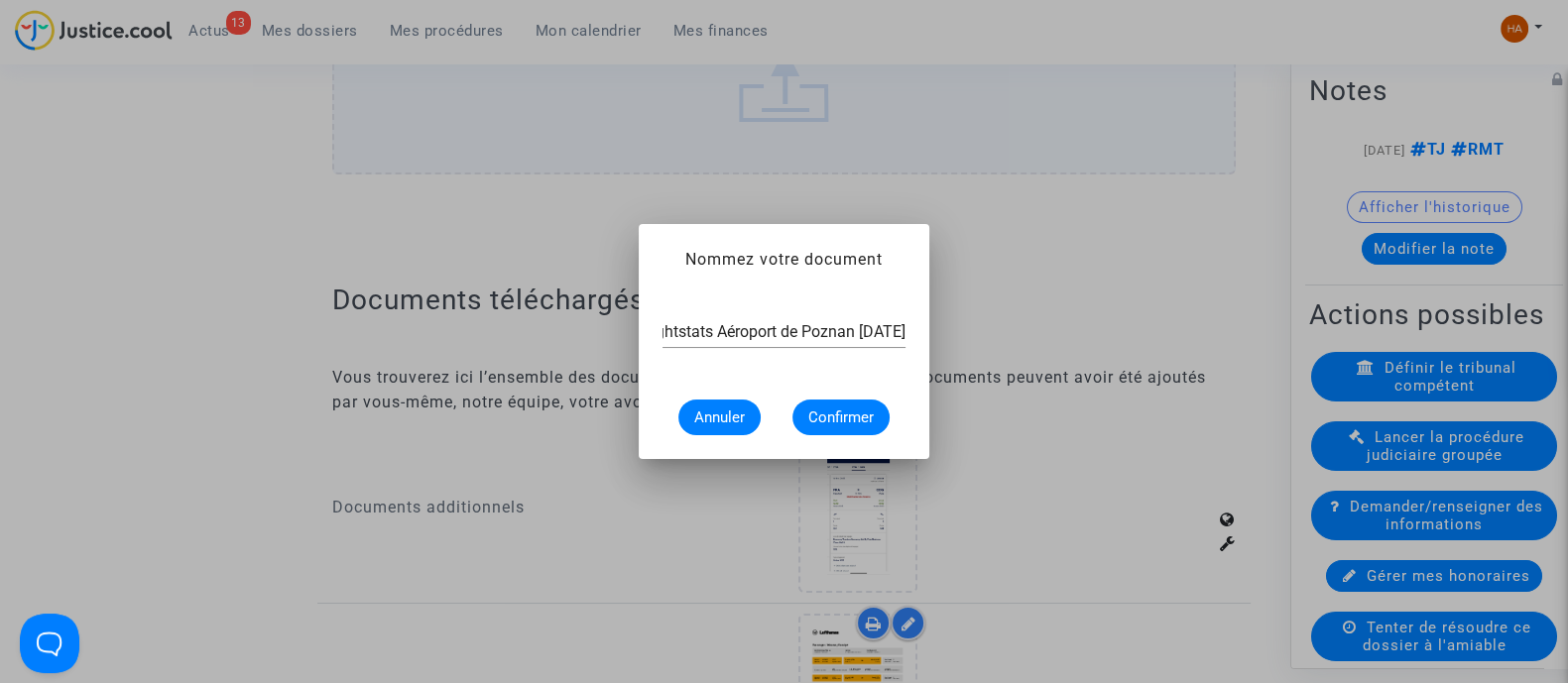 scroll, scrollTop: 0, scrollLeft: 0, axis: both 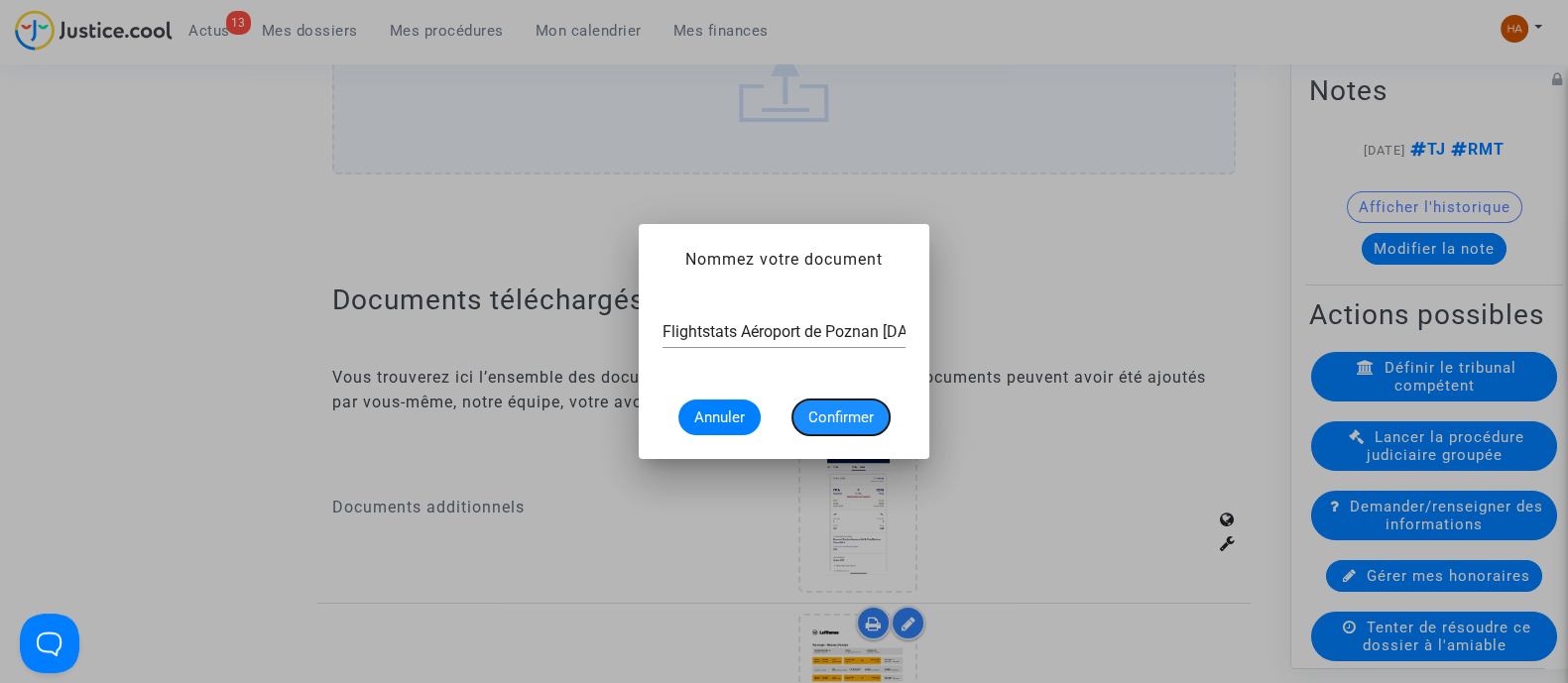 click on "Confirmer" at bounding box center (841, 417) 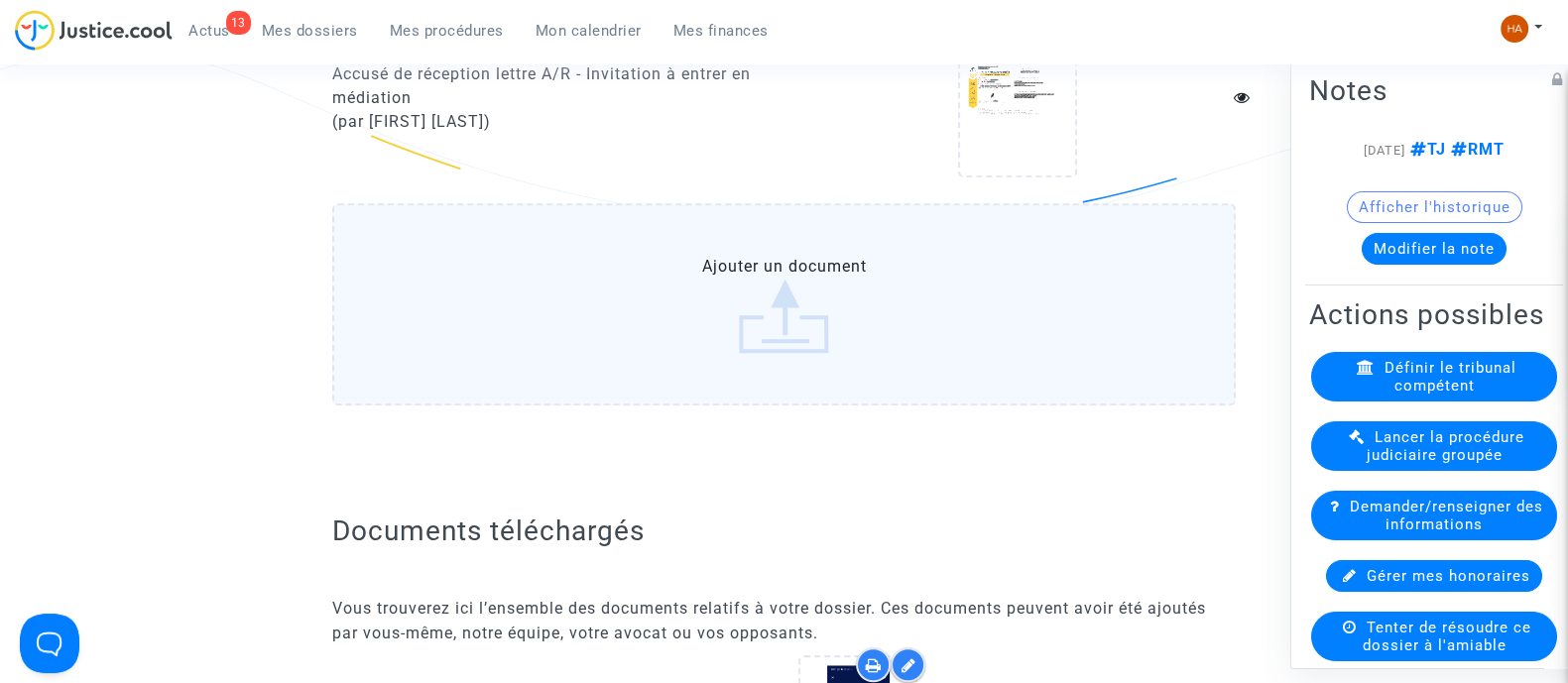 scroll, scrollTop: 2230, scrollLeft: 0, axis: vertical 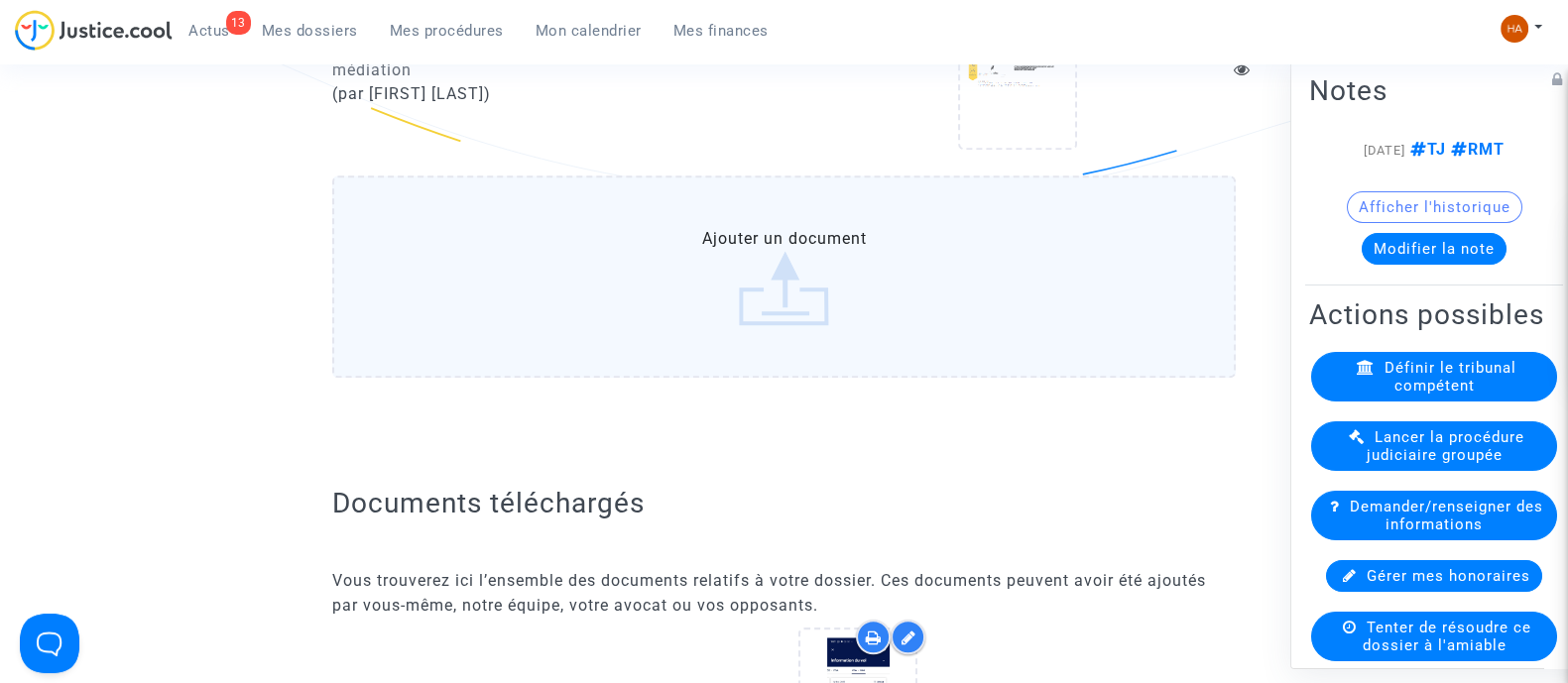click on "Ajouter un document" 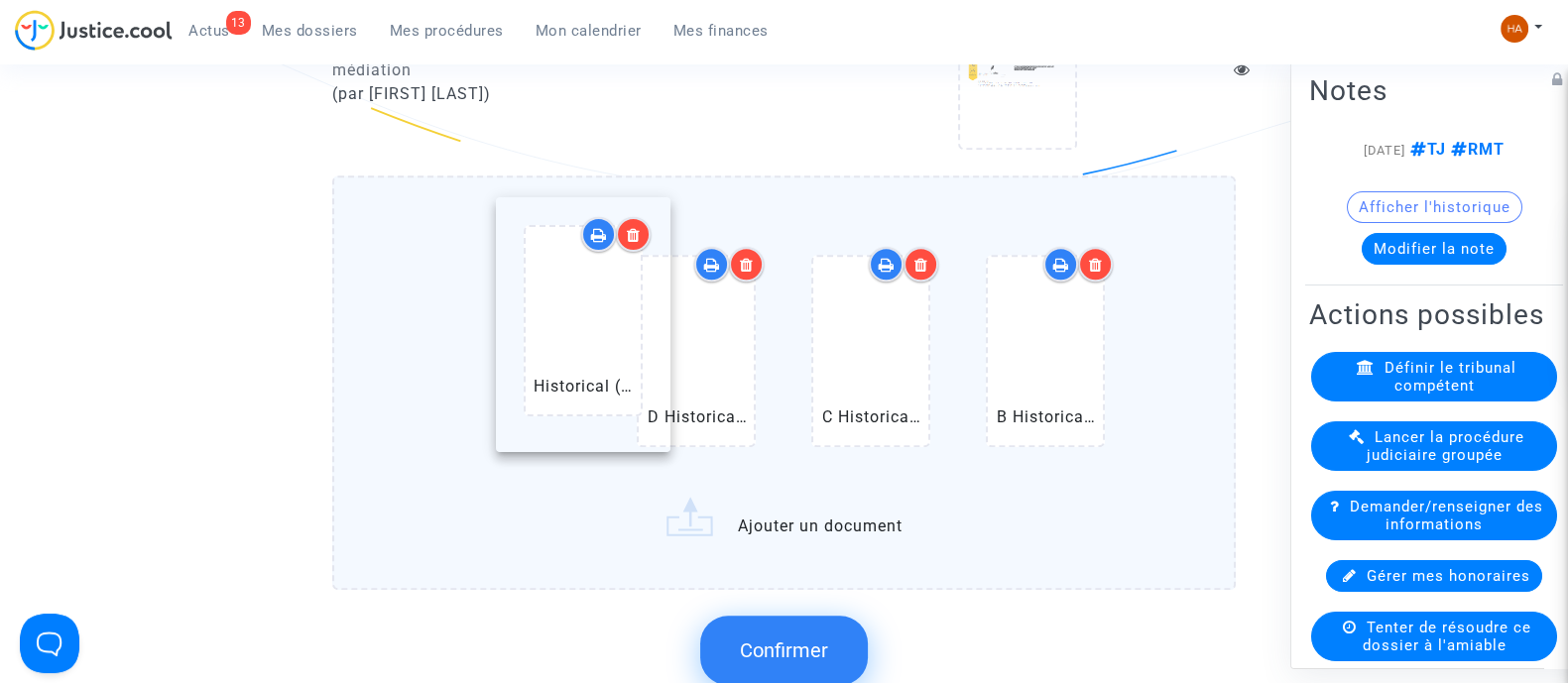 drag, startPoint x: 1042, startPoint y: 398, endPoint x: 580, endPoint y: 374, distance: 462.623 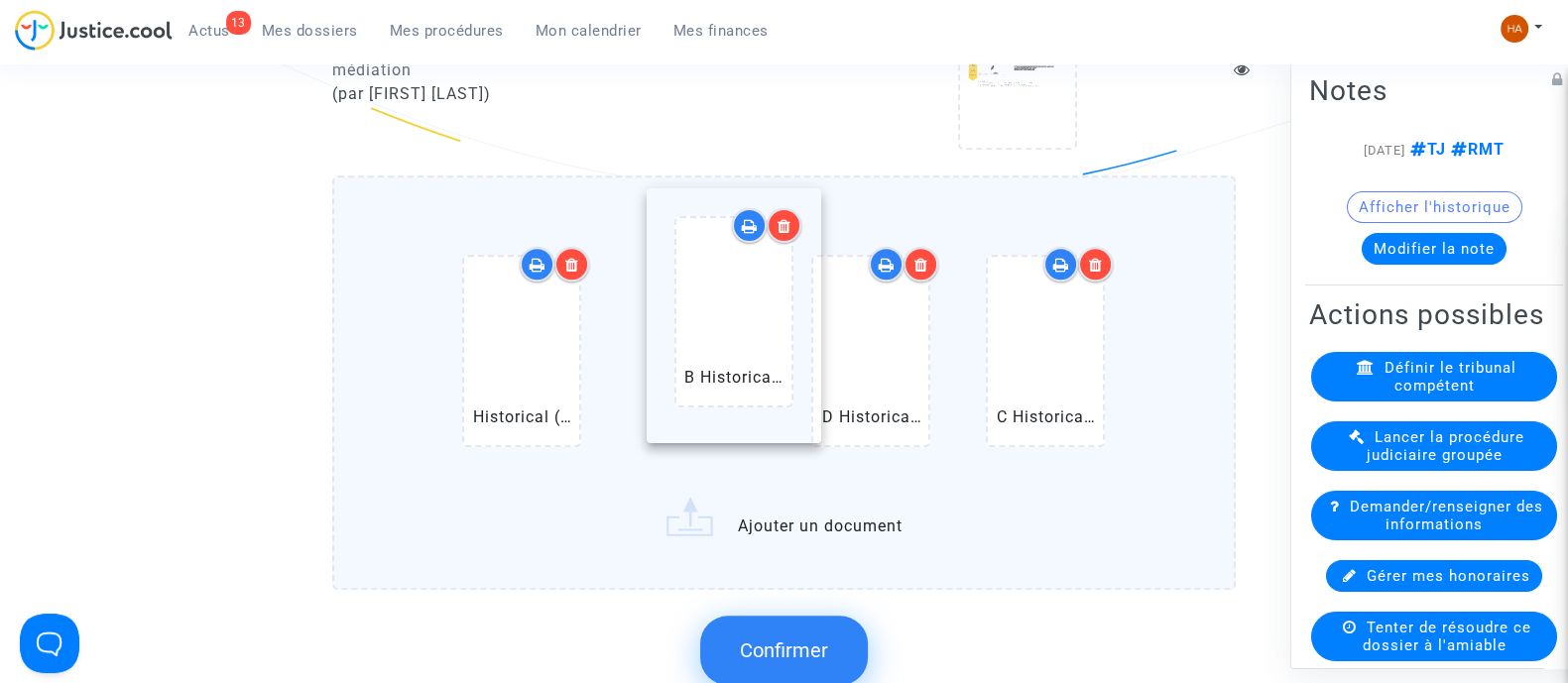 drag, startPoint x: 1056, startPoint y: 362, endPoint x: 745, endPoint y: 329, distance: 312.7459 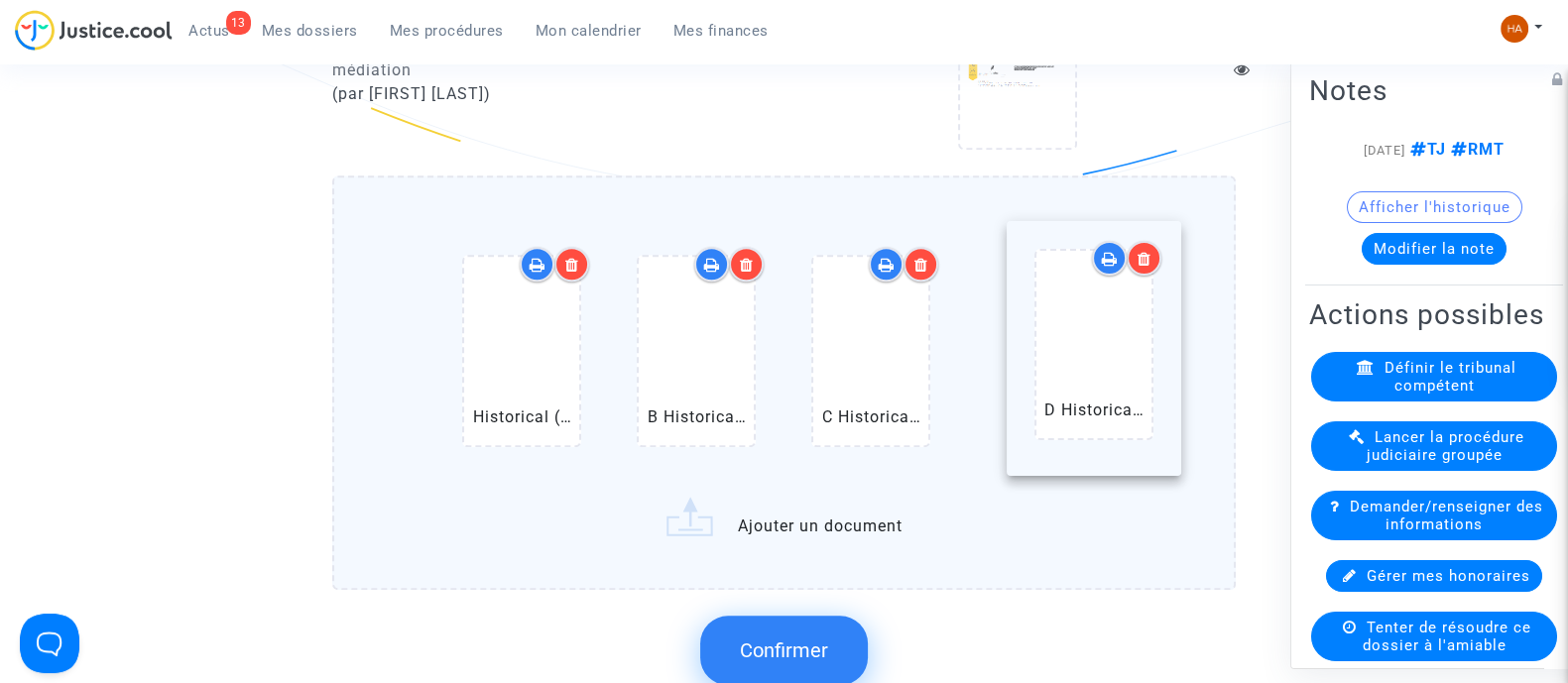 drag, startPoint x: 893, startPoint y: 369, endPoint x: 1117, endPoint y: 369, distance: 224 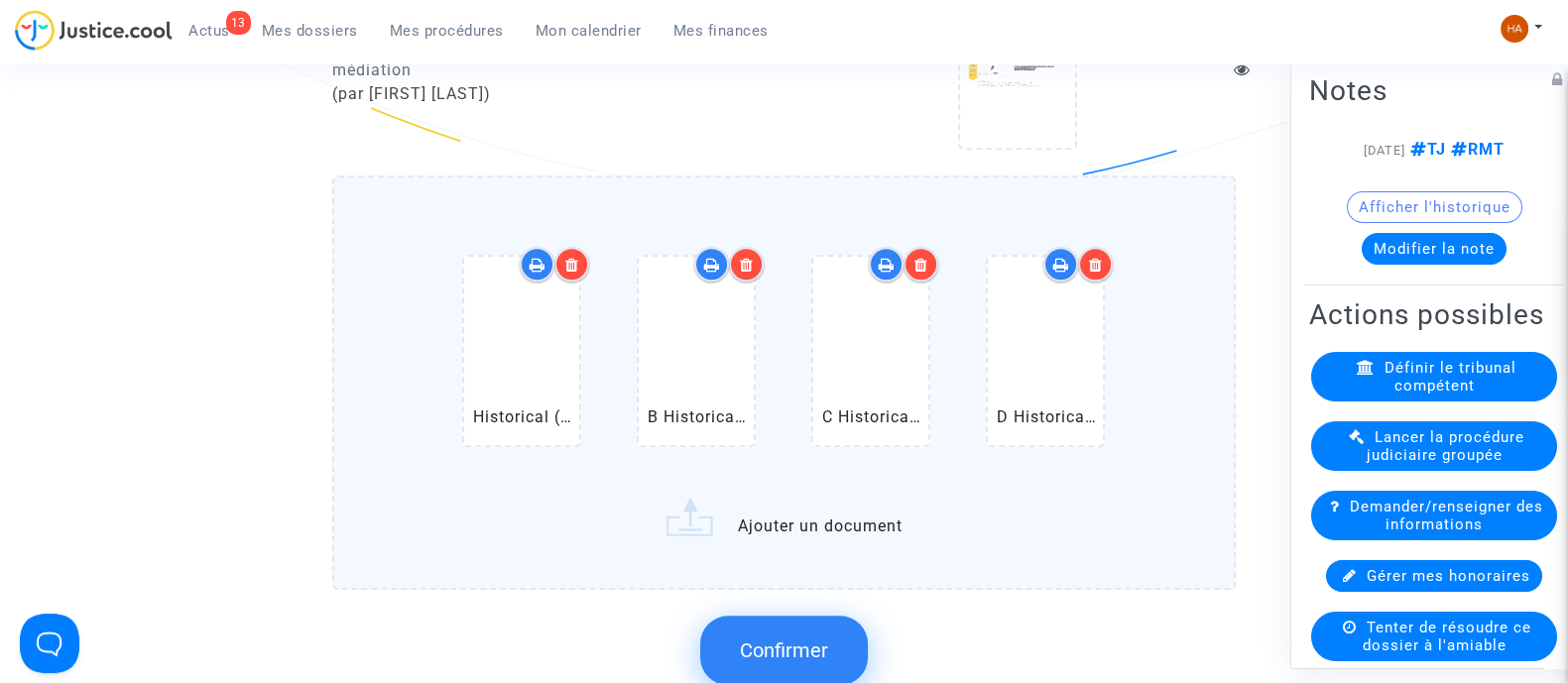 click at bounding box center [1096, 265] 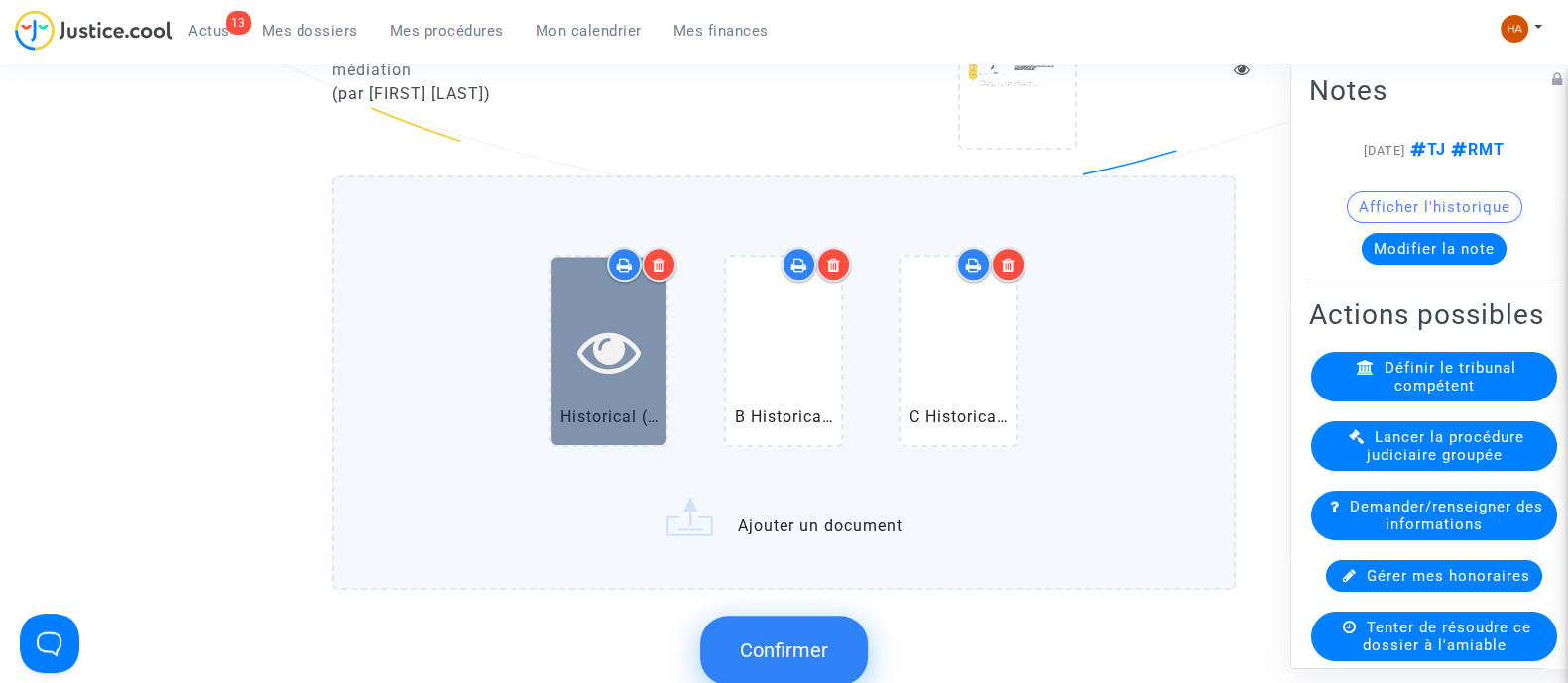 click at bounding box center [609, 350] 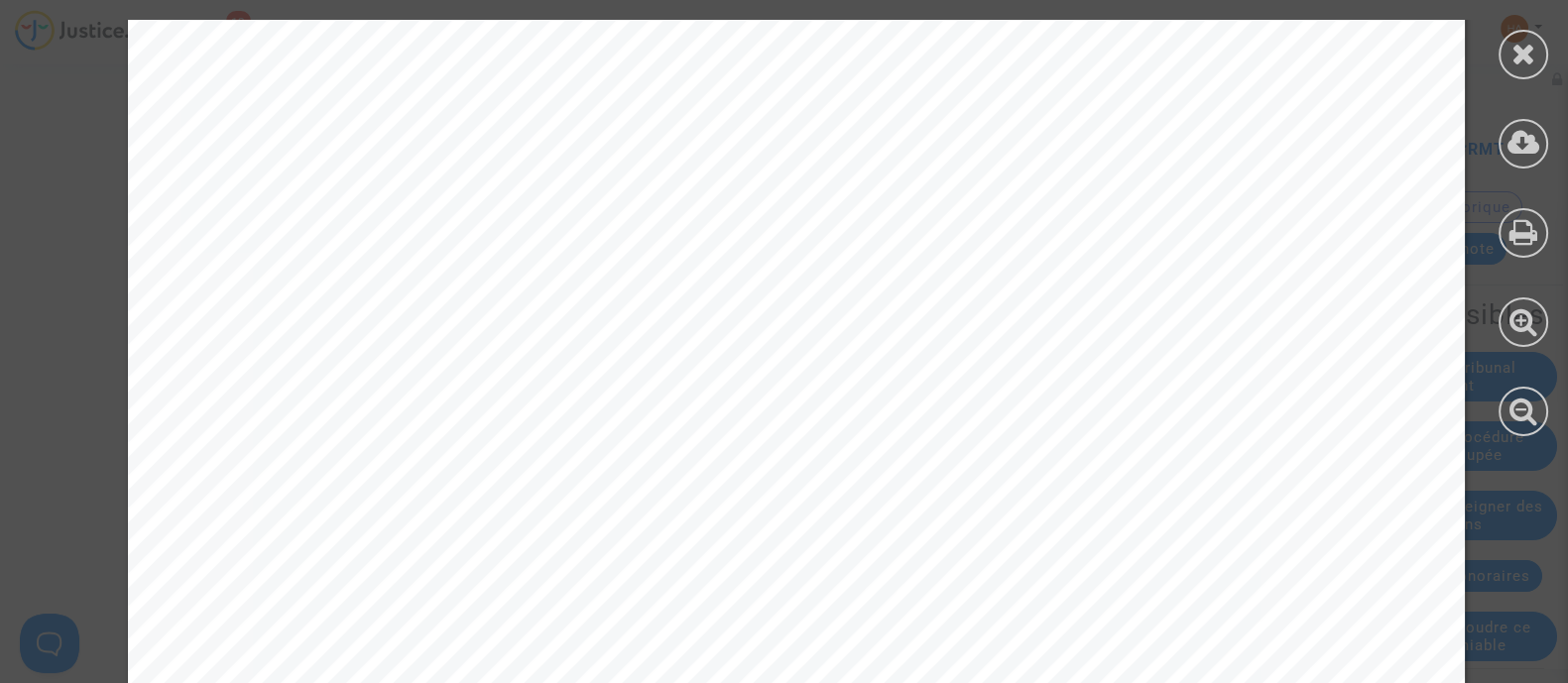 scroll, scrollTop: 3157, scrollLeft: 0, axis: vertical 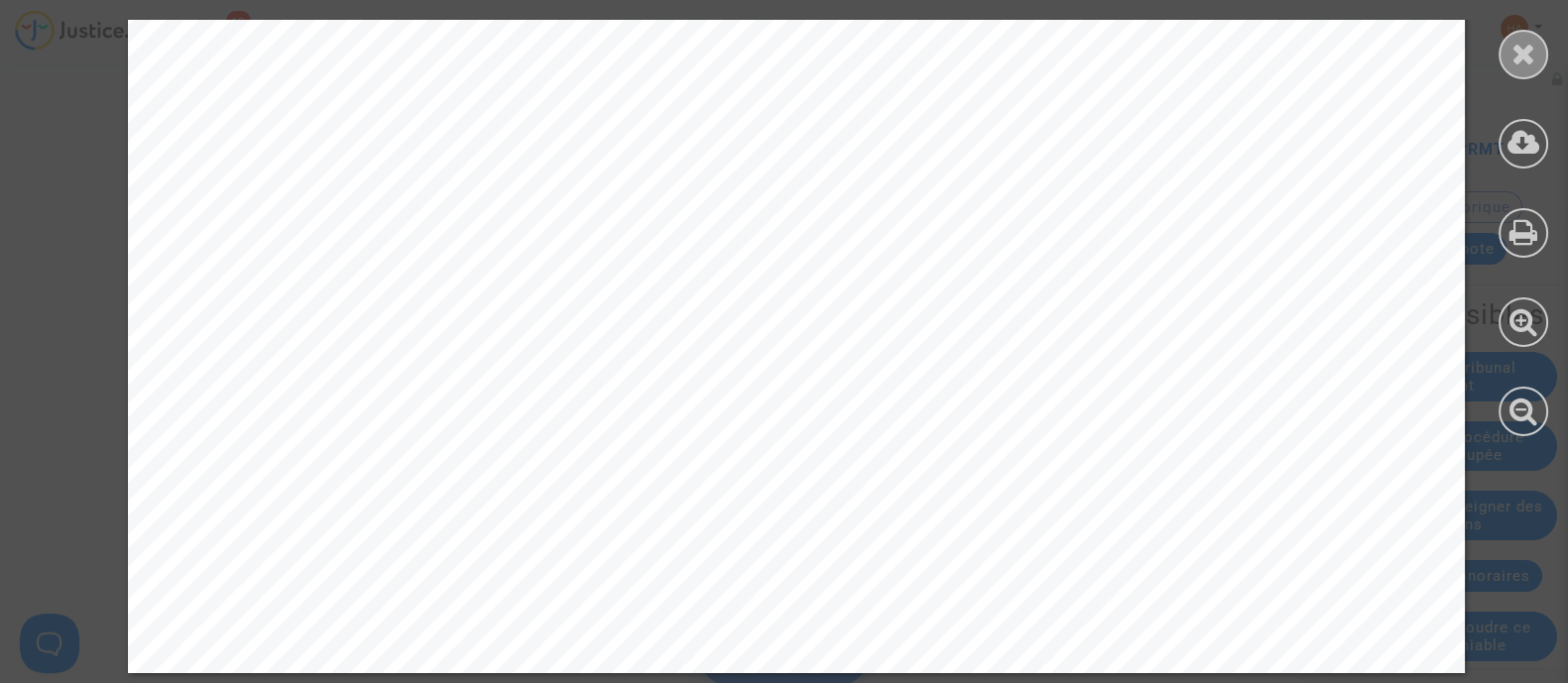 click at bounding box center (1523, 54) 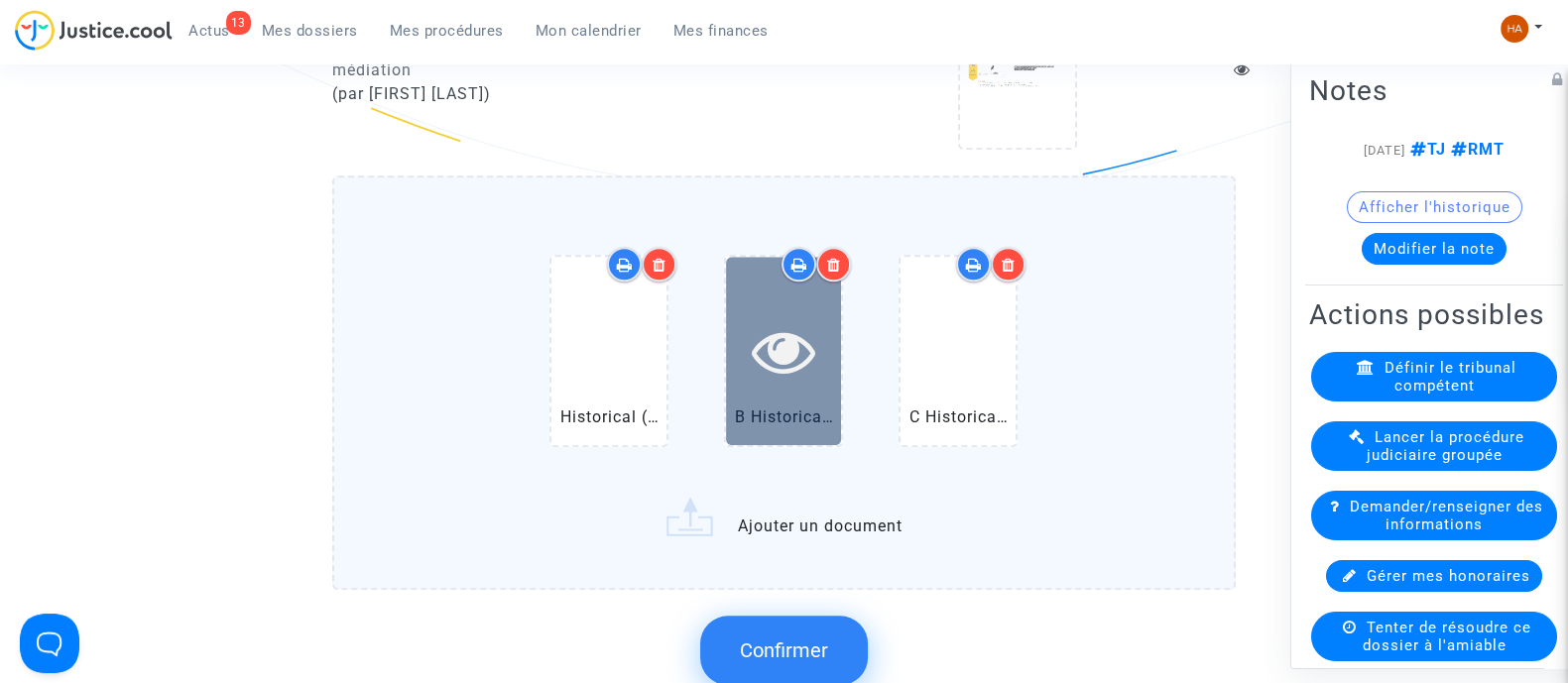 click at bounding box center [784, 351] 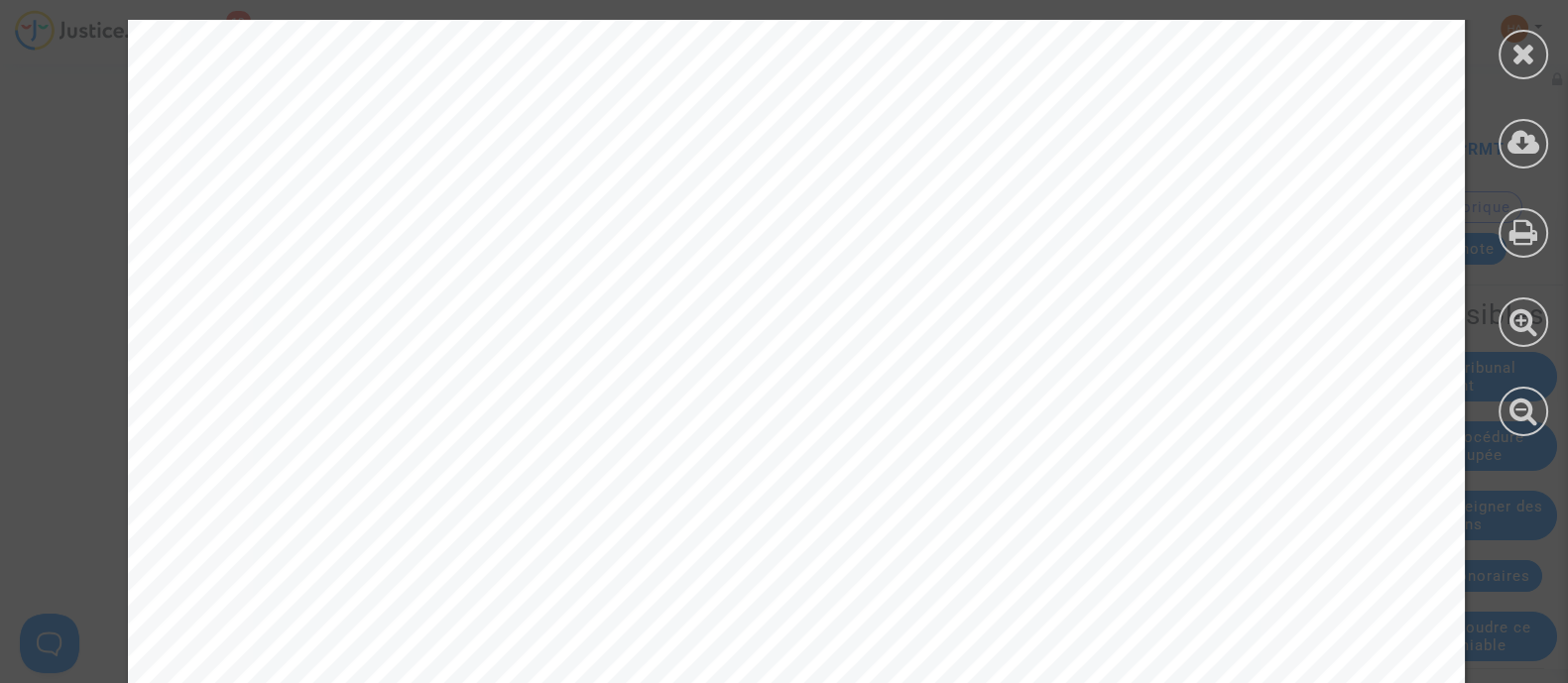 scroll, scrollTop: 3157, scrollLeft: 0, axis: vertical 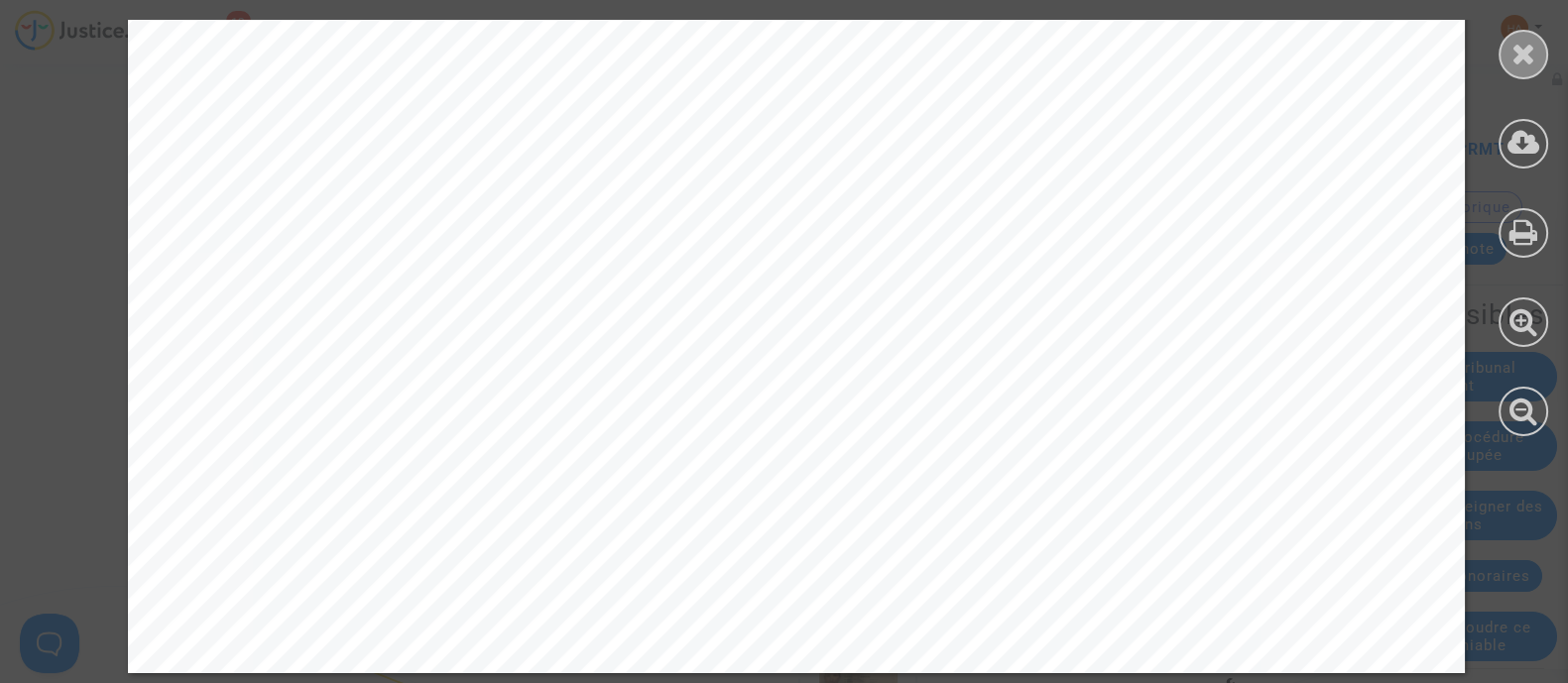 click at bounding box center [1523, 55] 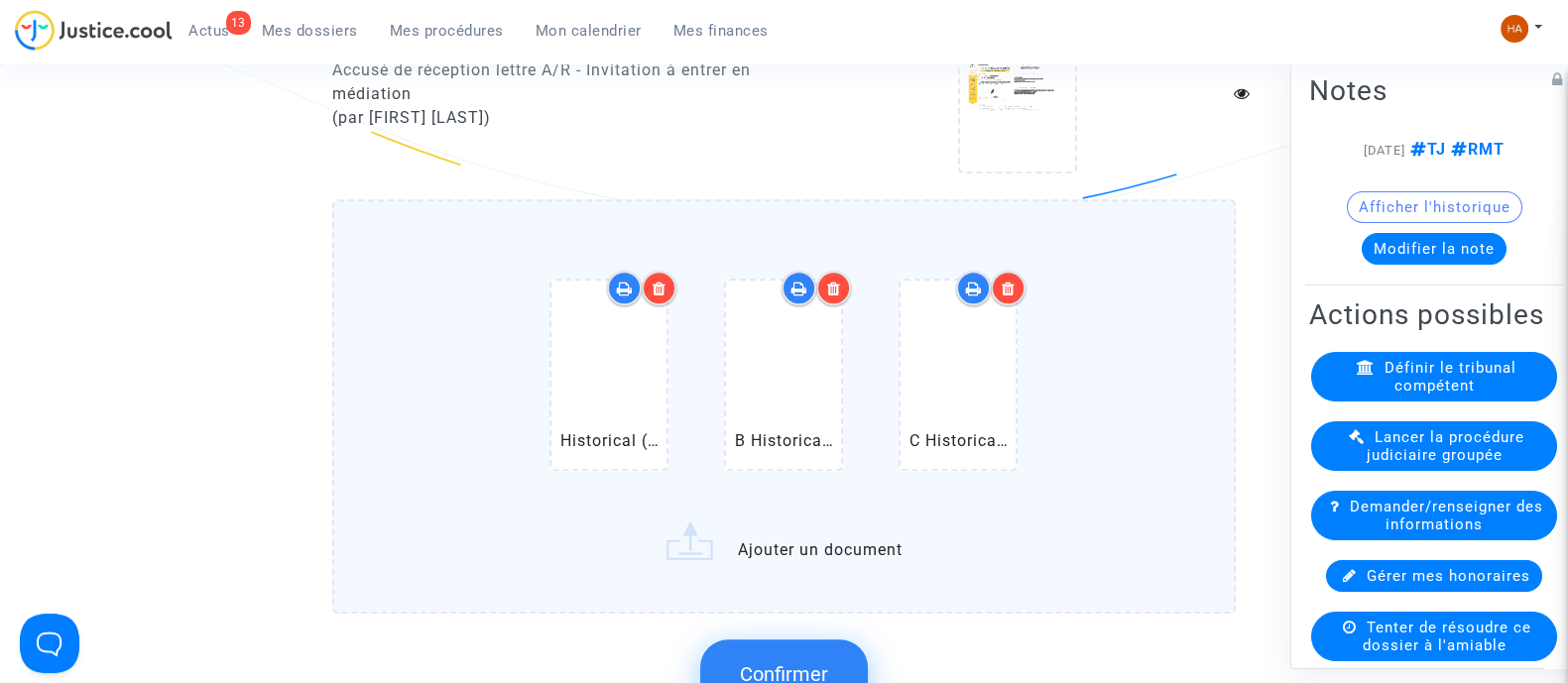 scroll, scrollTop: 2216, scrollLeft: 0, axis: vertical 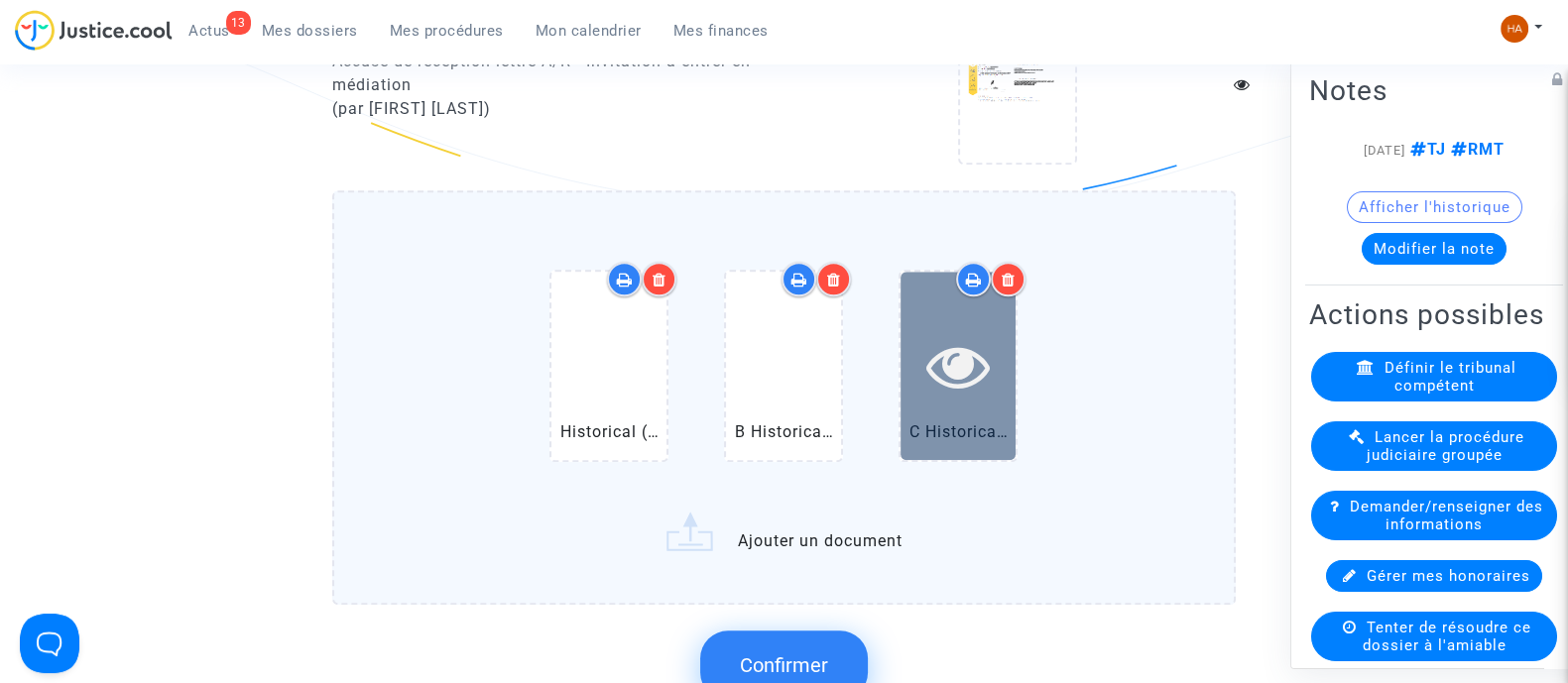 click at bounding box center (958, 366) 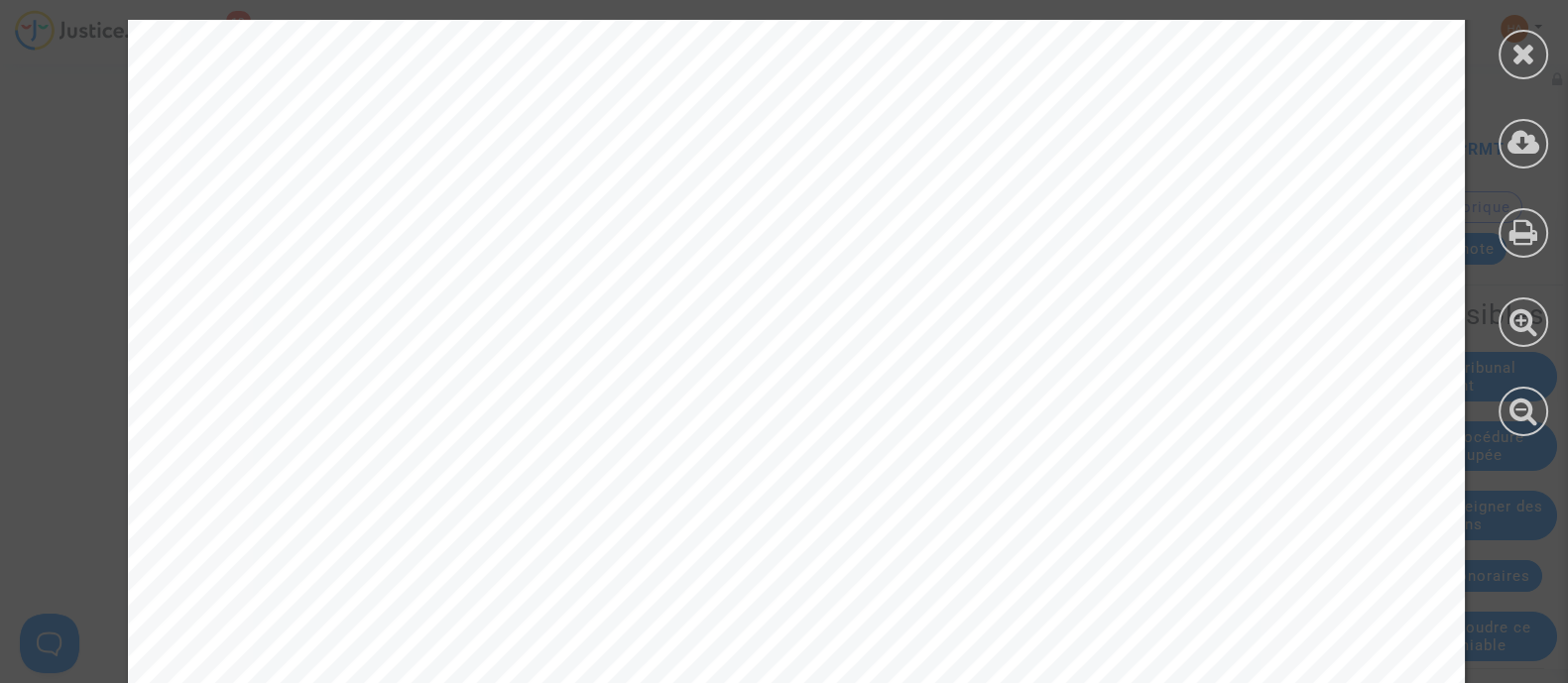scroll, scrollTop: 1257, scrollLeft: 0, axis: vertical 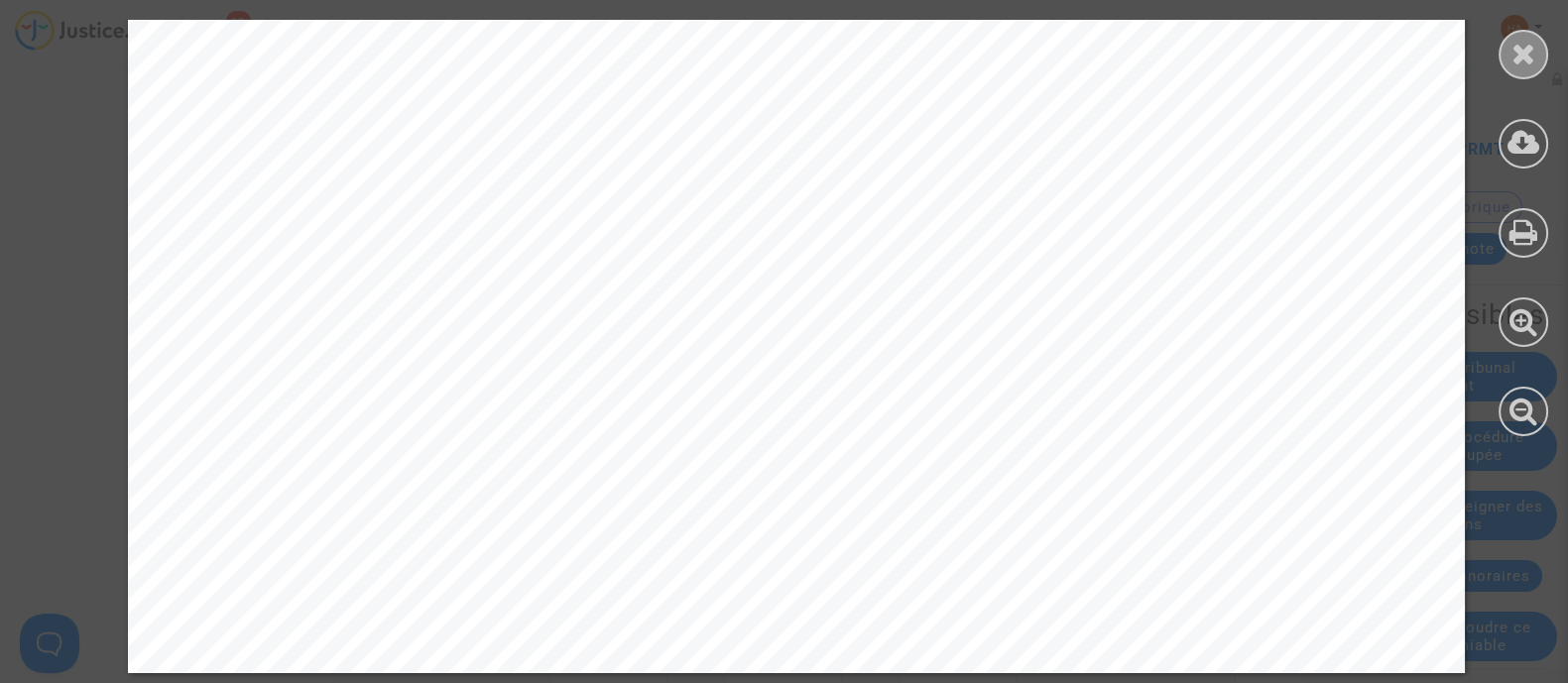 click at bounding box center (1523, 54) 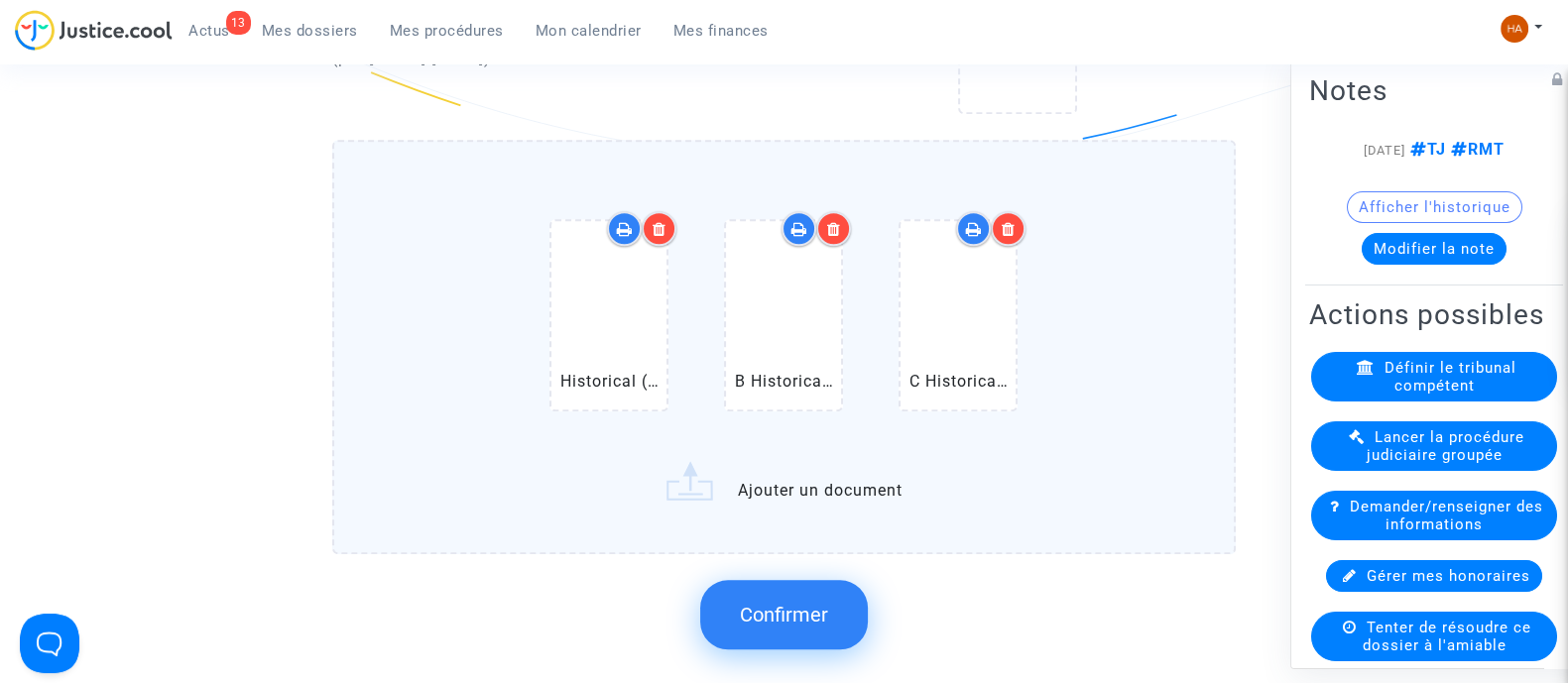 scroll, scrollTop: 2267, scrollLeft: 0, axis: vertical 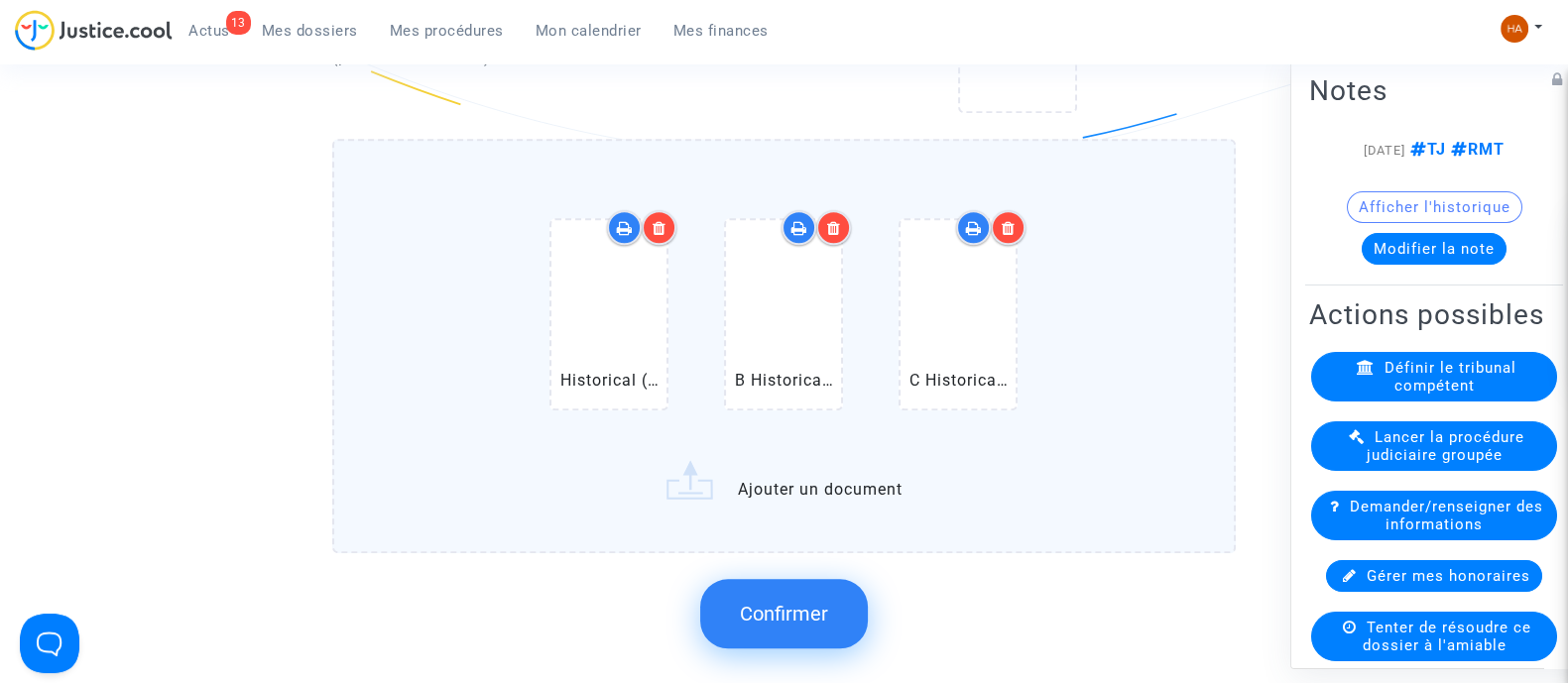 click on "Confirmer" 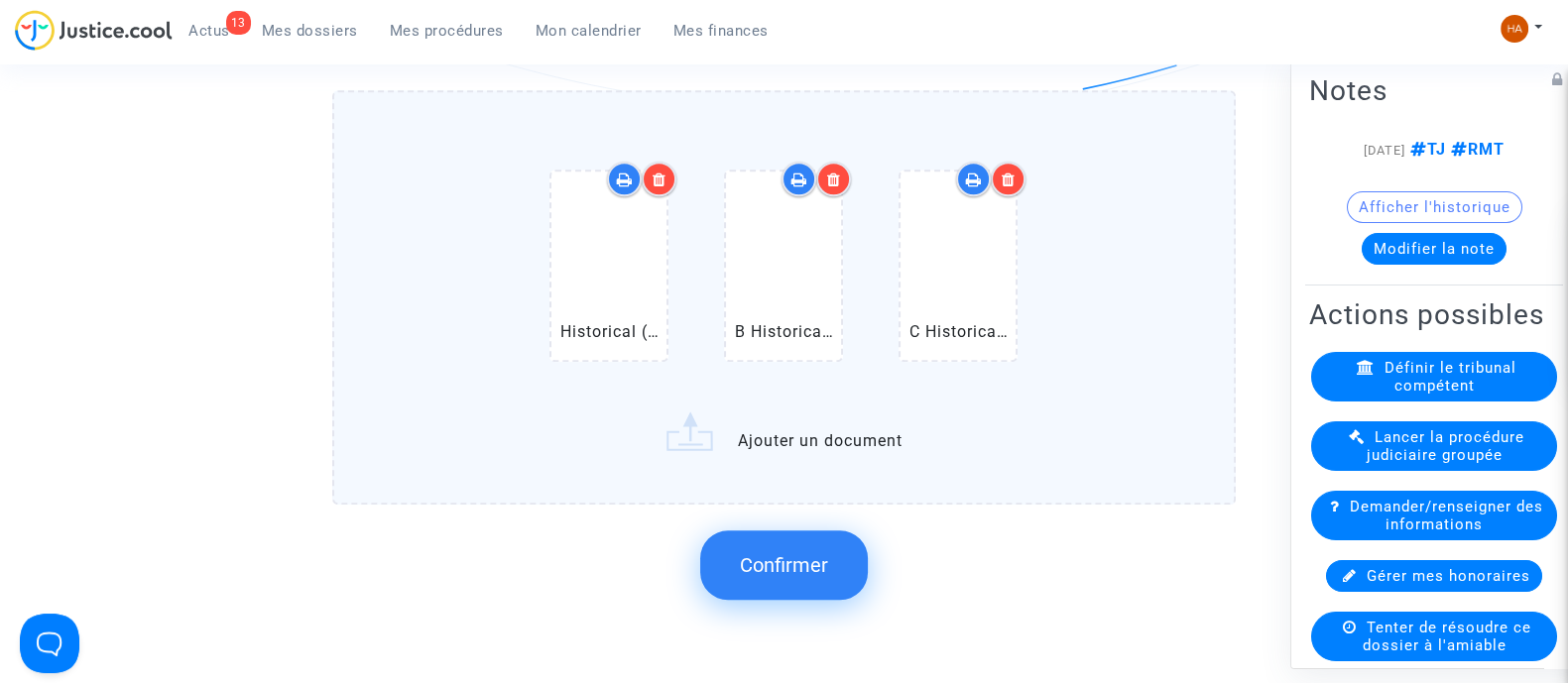 scroll, scrollTop: 2317, scrollLeft: 0, axis: vertical 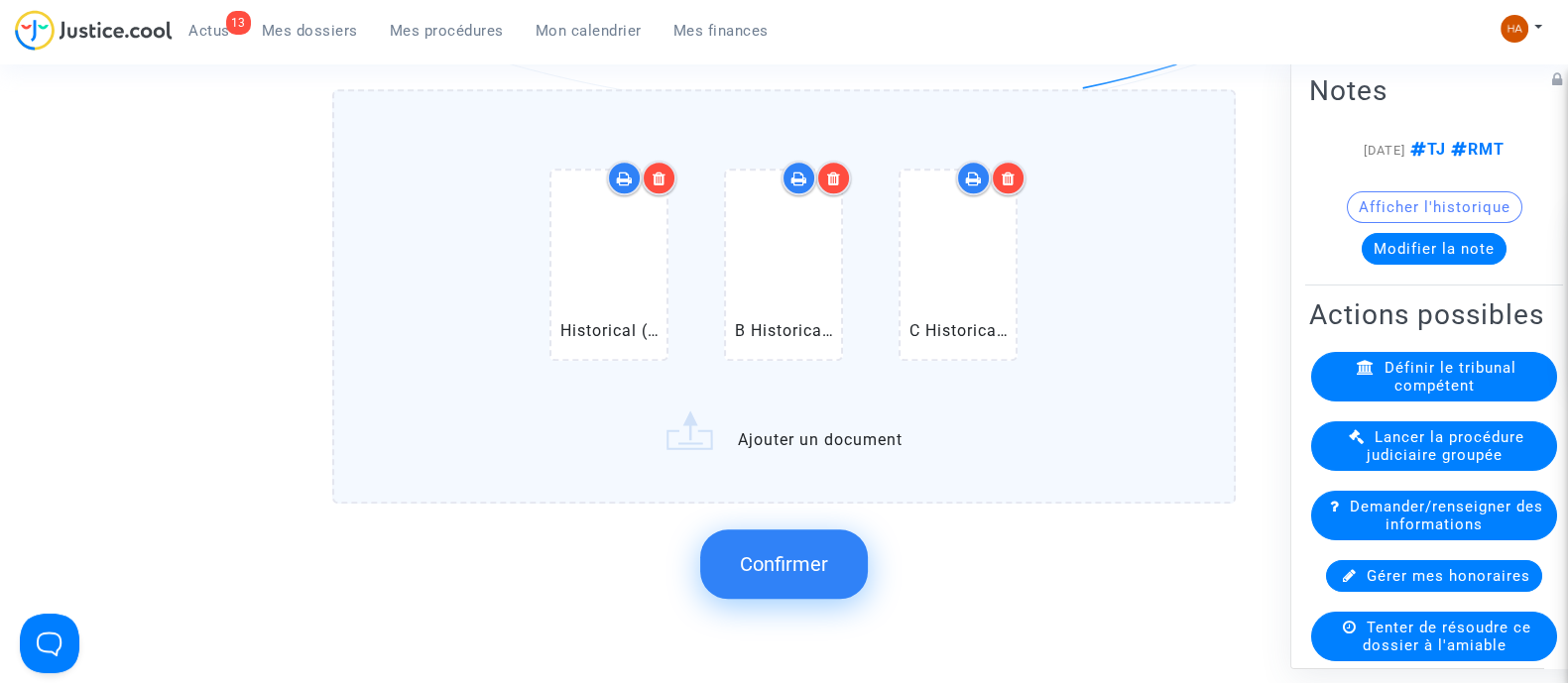 click on "Confirmer" 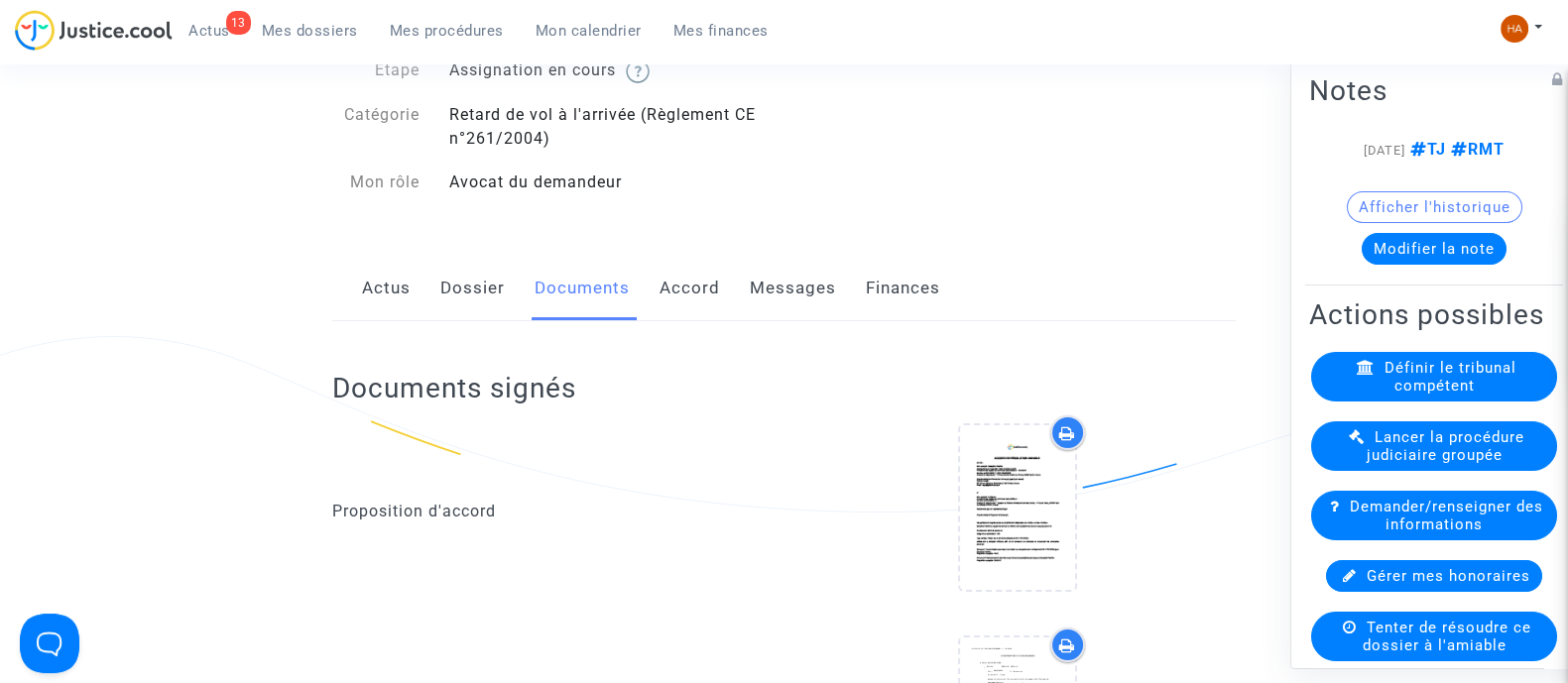 scroll, scrollTop: 0, scrollLeft: 0, axis: both 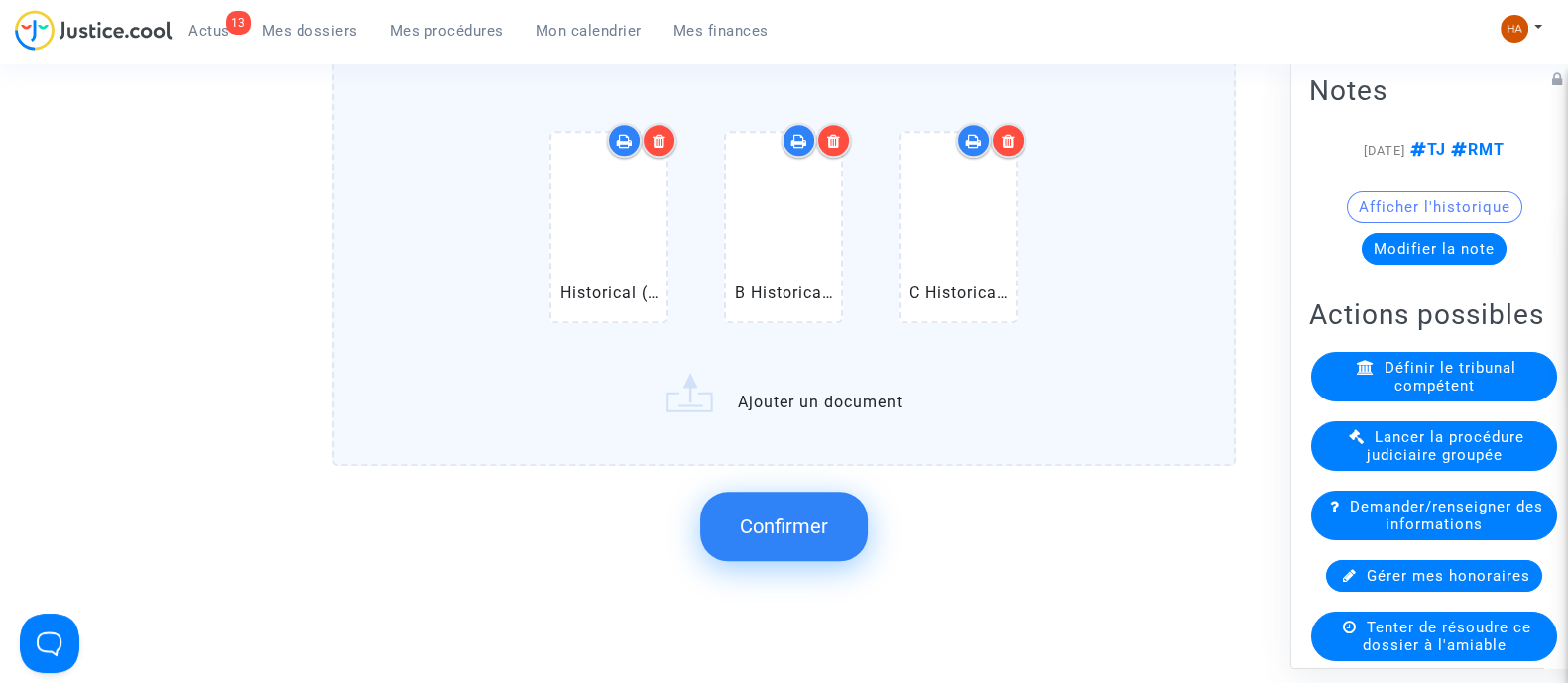 click on "Confirmer" 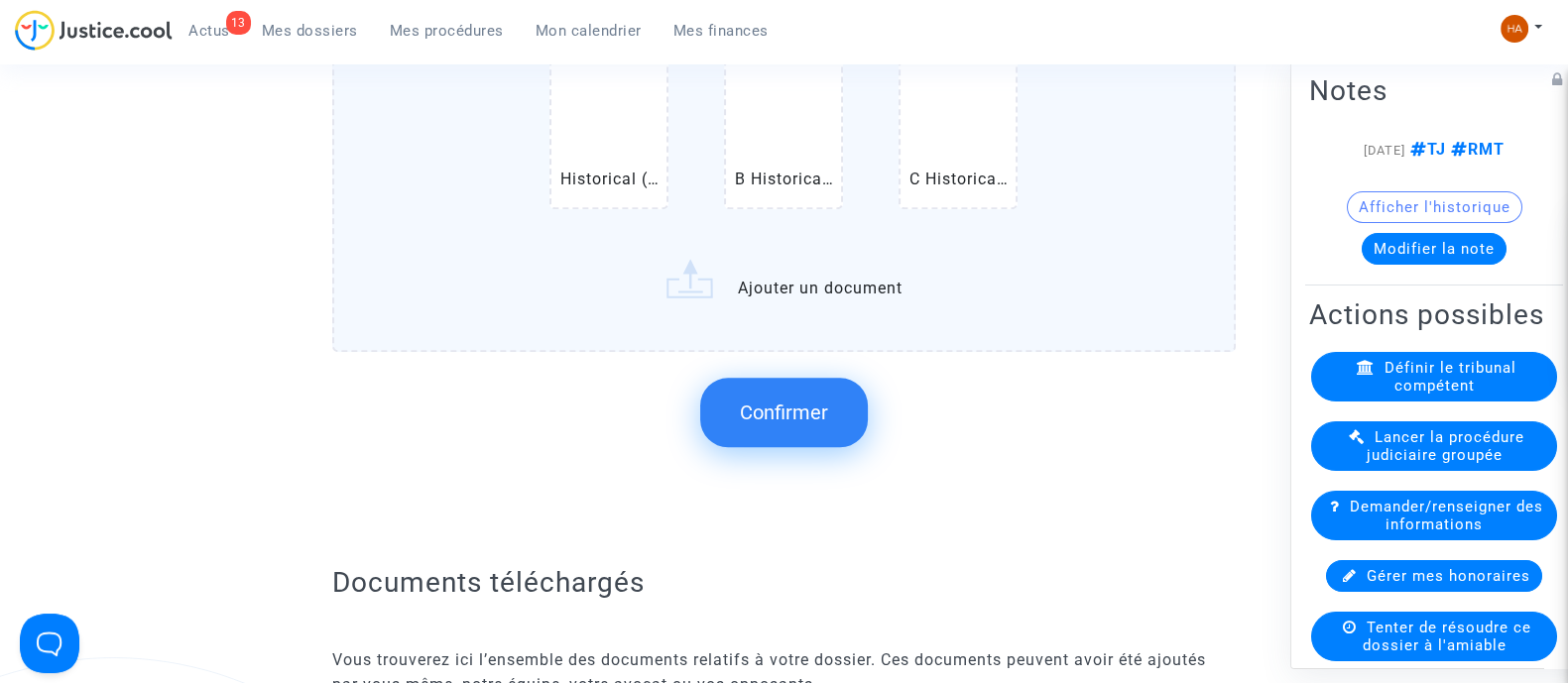 scroll, scrollTop: 2478, scrollLeft: 0, axis: vertical 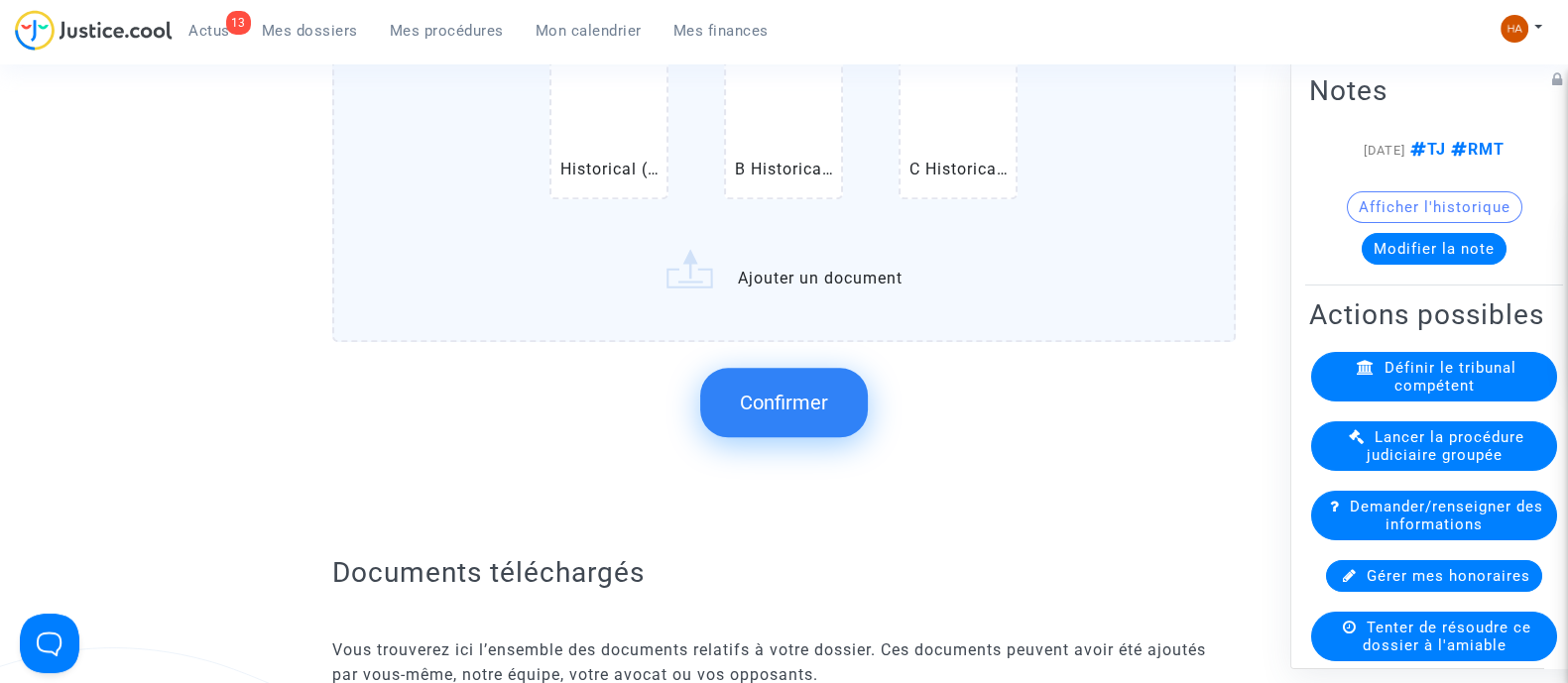 click on "Documents téléchargés Vous trouverez ici l’ensemble des documents relatifs à votre dossier. Ces documents peuvent avoir été ajoutés par vous-même, notre équipe, votre avocat ou vos opposants. Documents additionnels Justificatifs des frais engendrés Échanges avec la compagnie aérienne Carte d'embarquement [FIRST] [LAST] : Document d'identité [FIRST] [LAST] : Carte d'embarquement du vol de réacheminement [FIRST] [LAST] : Mandat [FIRST] [LAST] : Rapport du vol Ajouter une information" 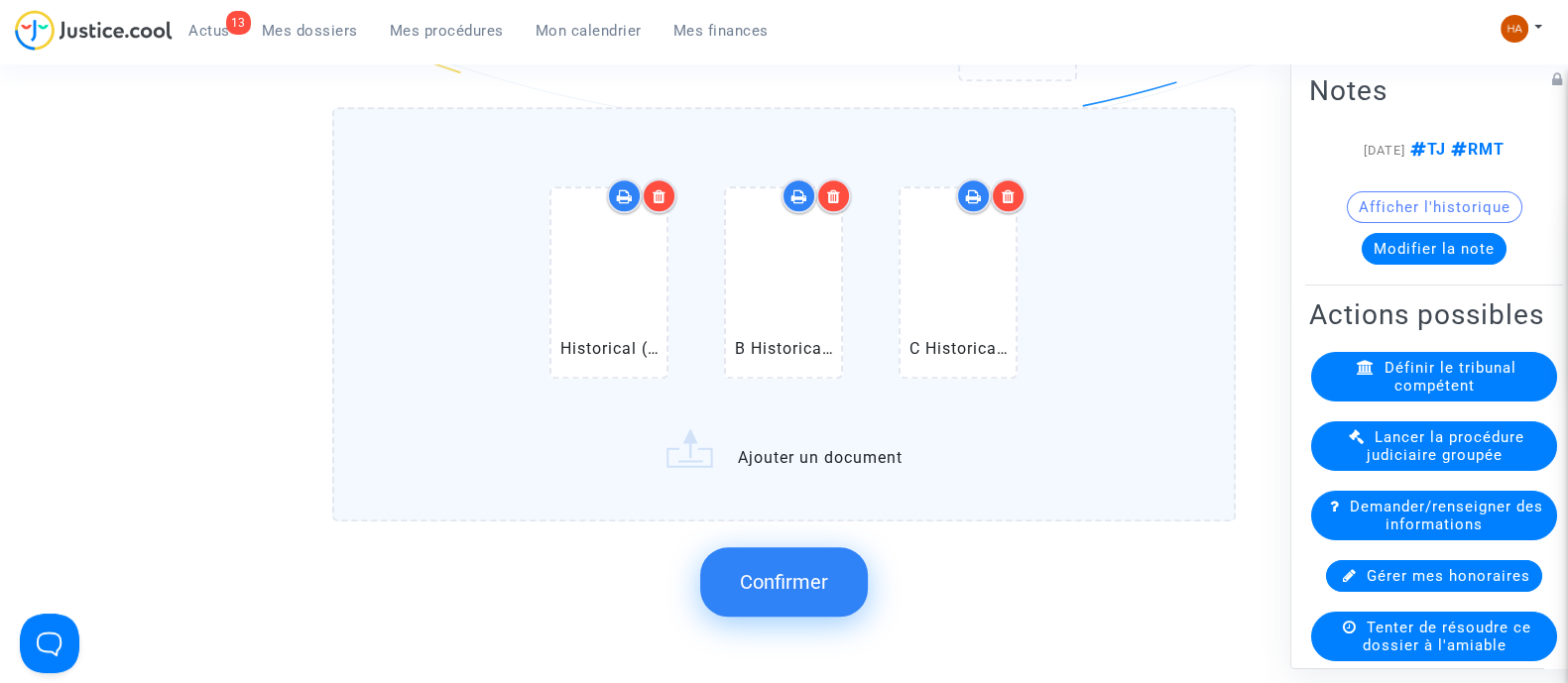 scroll, scrollTop: 1982, scrollLeft: 0, axis: vertical 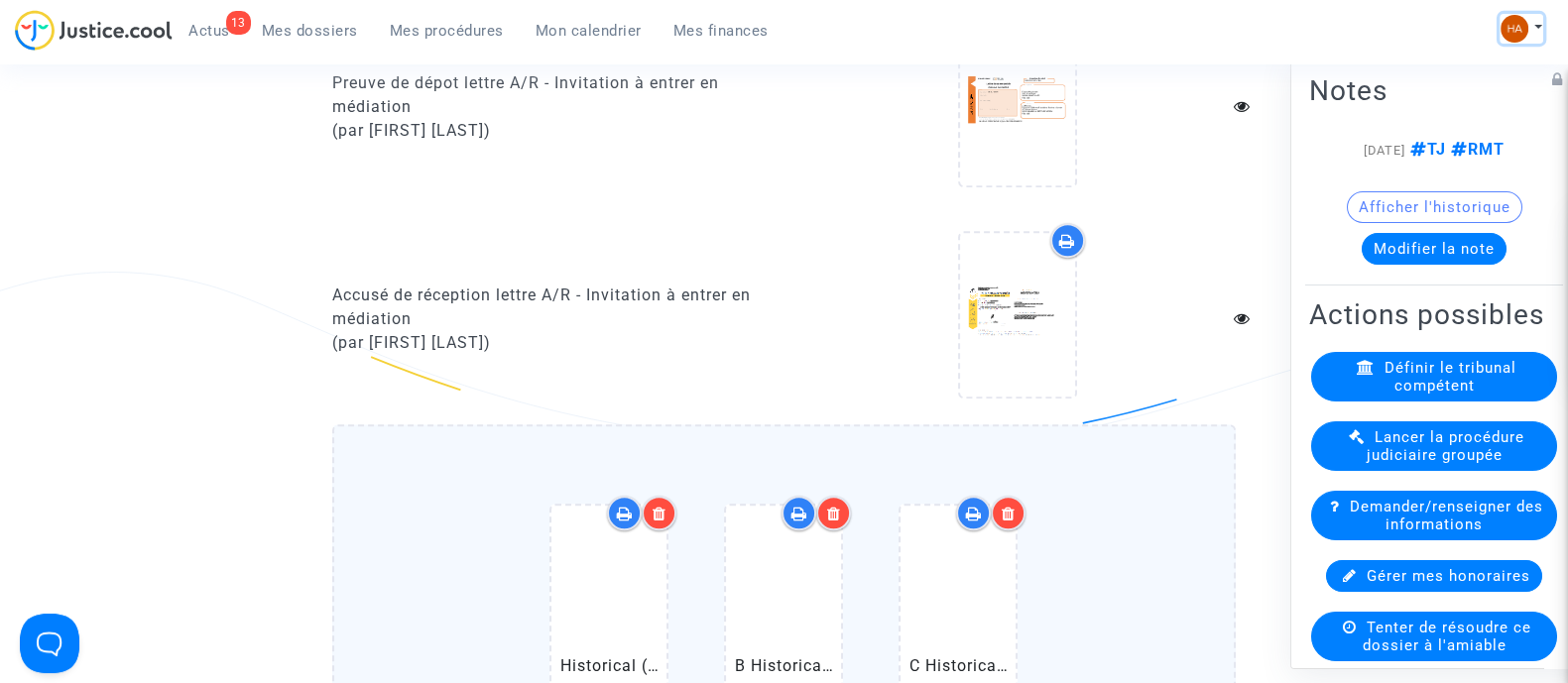 click at bounding box center (1521, 29) 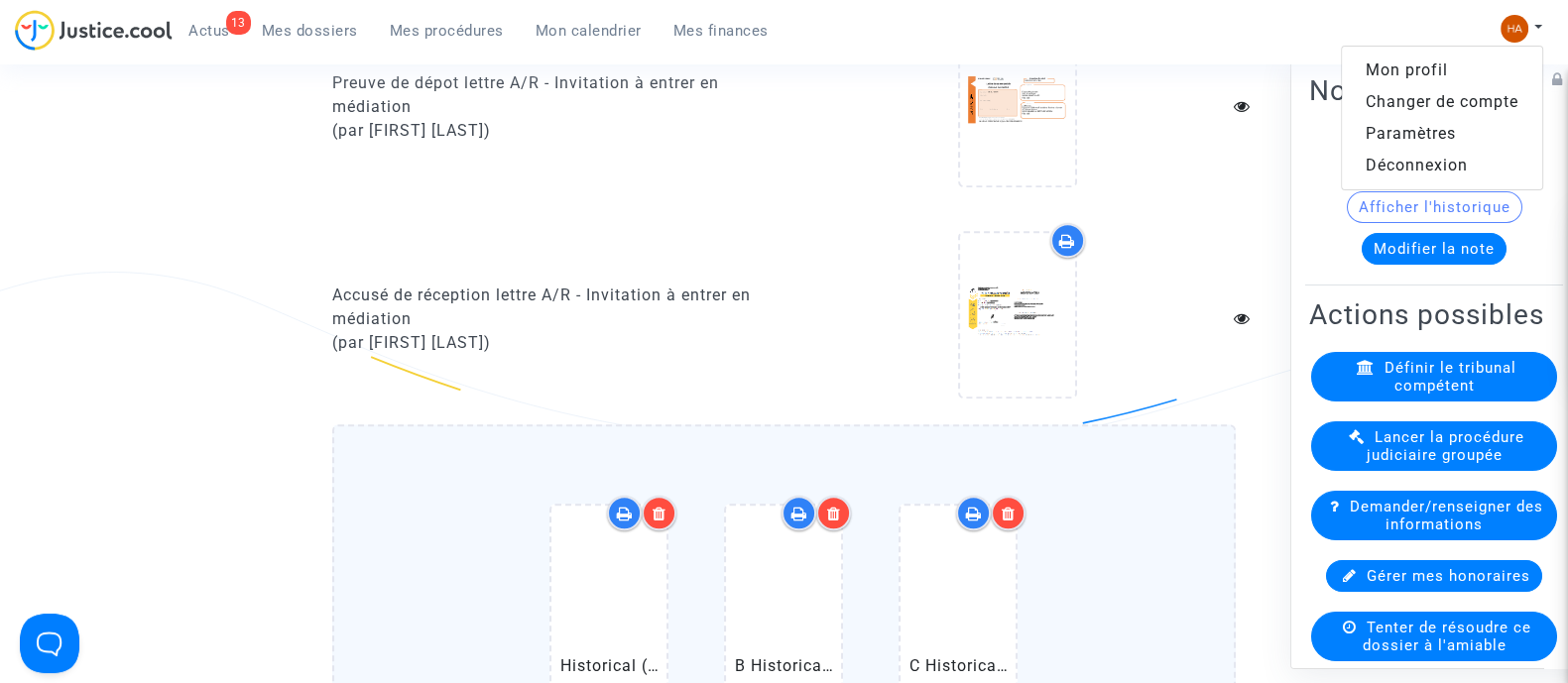 click on "Changer de compte" at bounding box center (1442, 102) 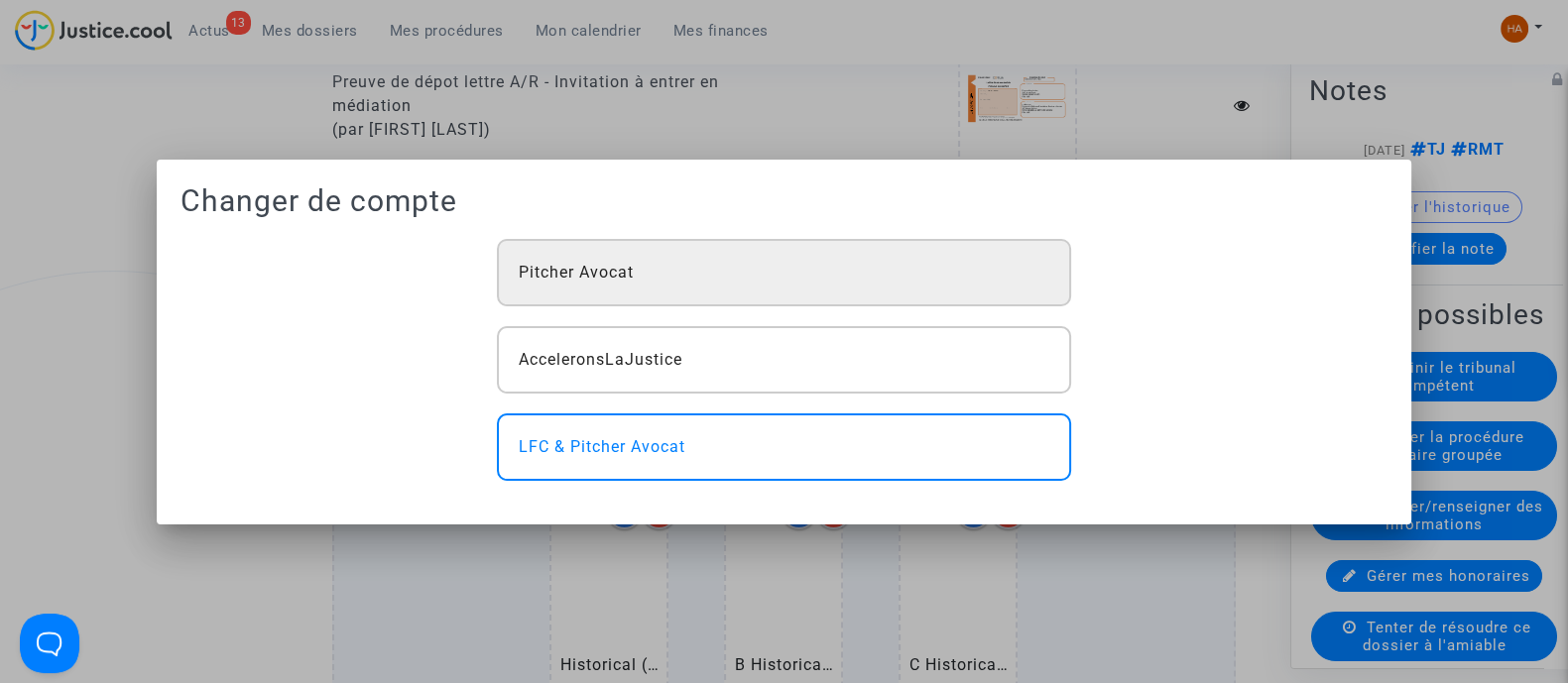 click on "Pitcher Avocat" at bounding box center [784, 273] 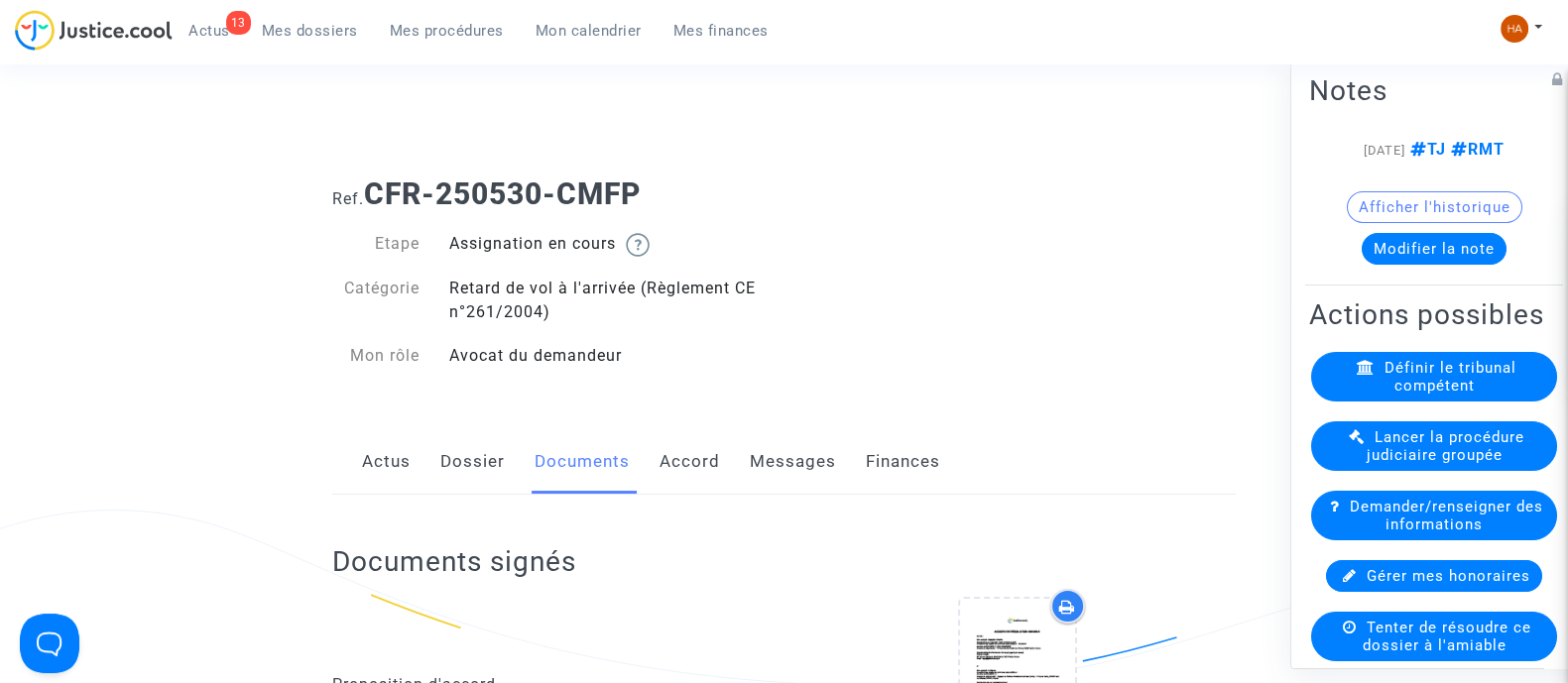 scroll, scrollTop: 1982, scrollLeft: 0, axis: vertical 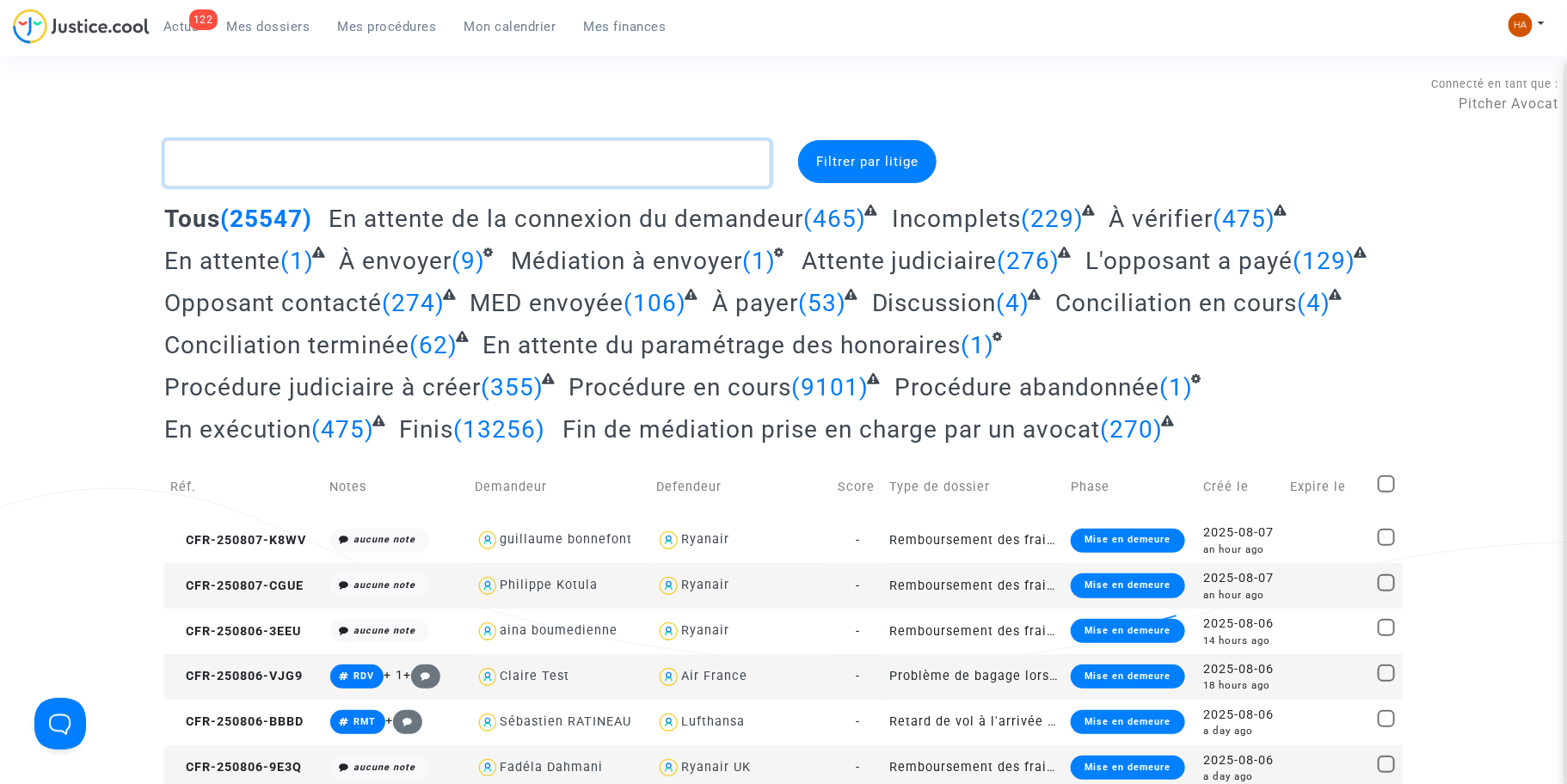 click 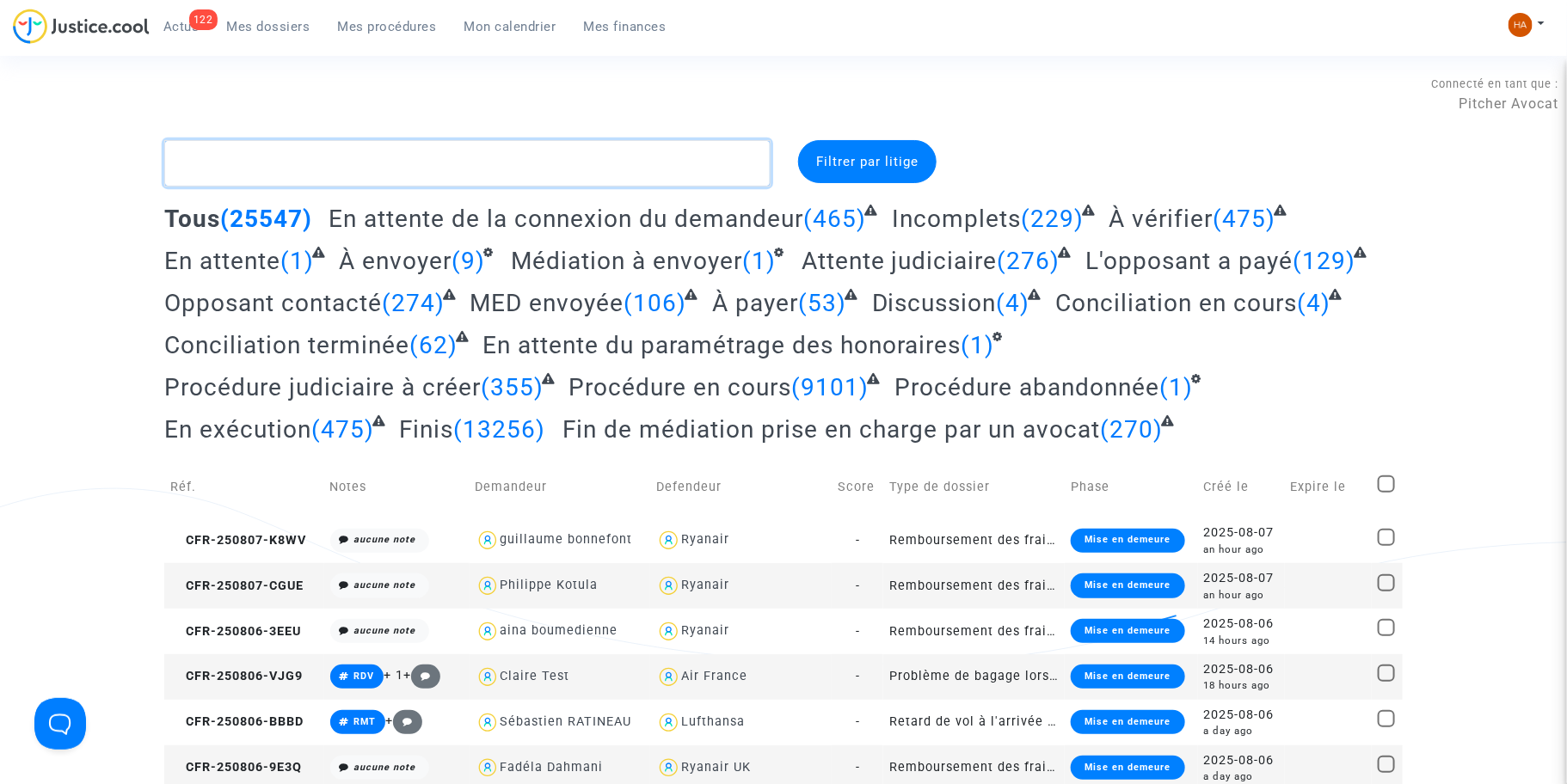 type on "é" 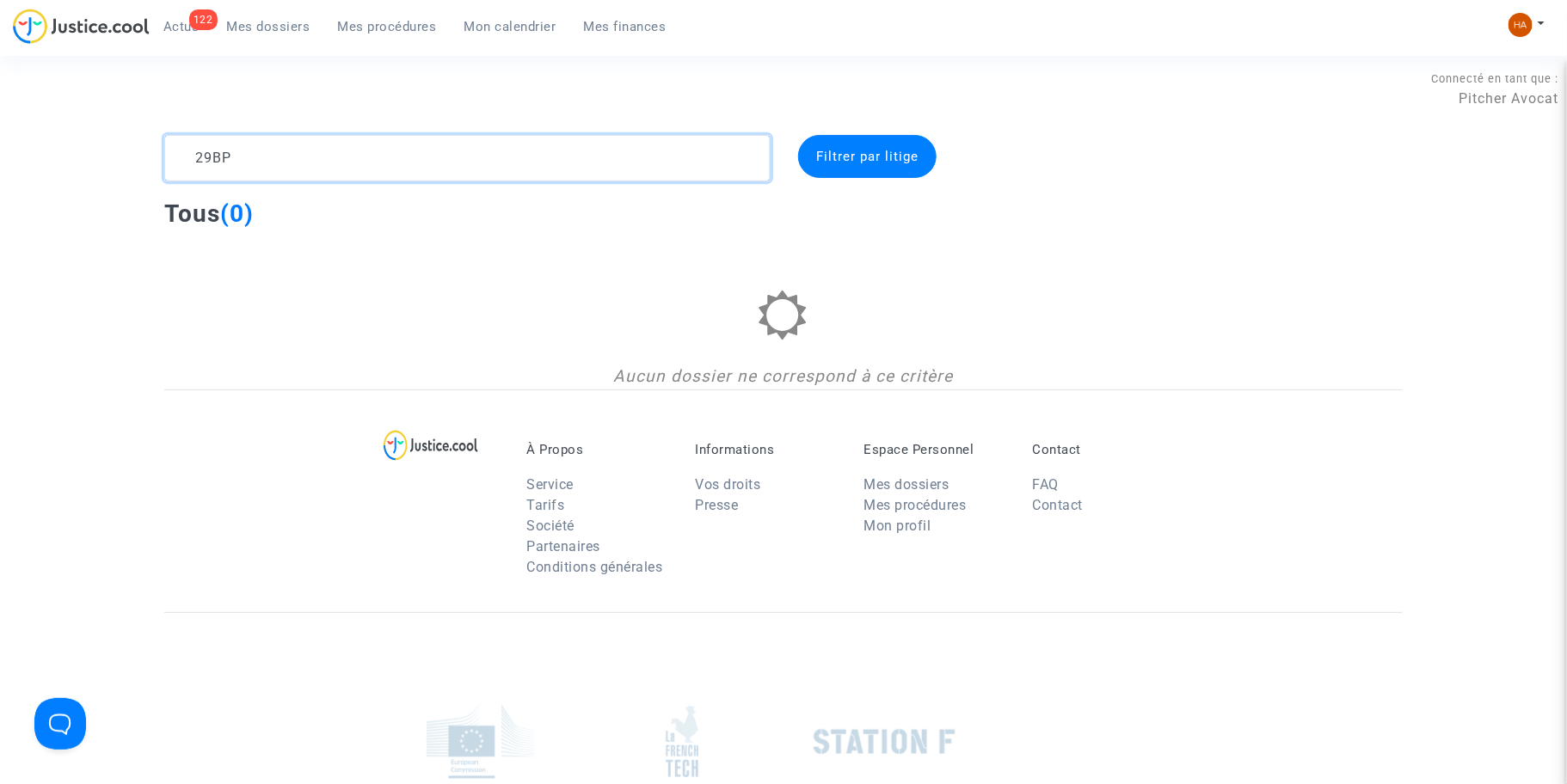 scroll, scrollTop: 0, scrollLeft: 0, axis: both 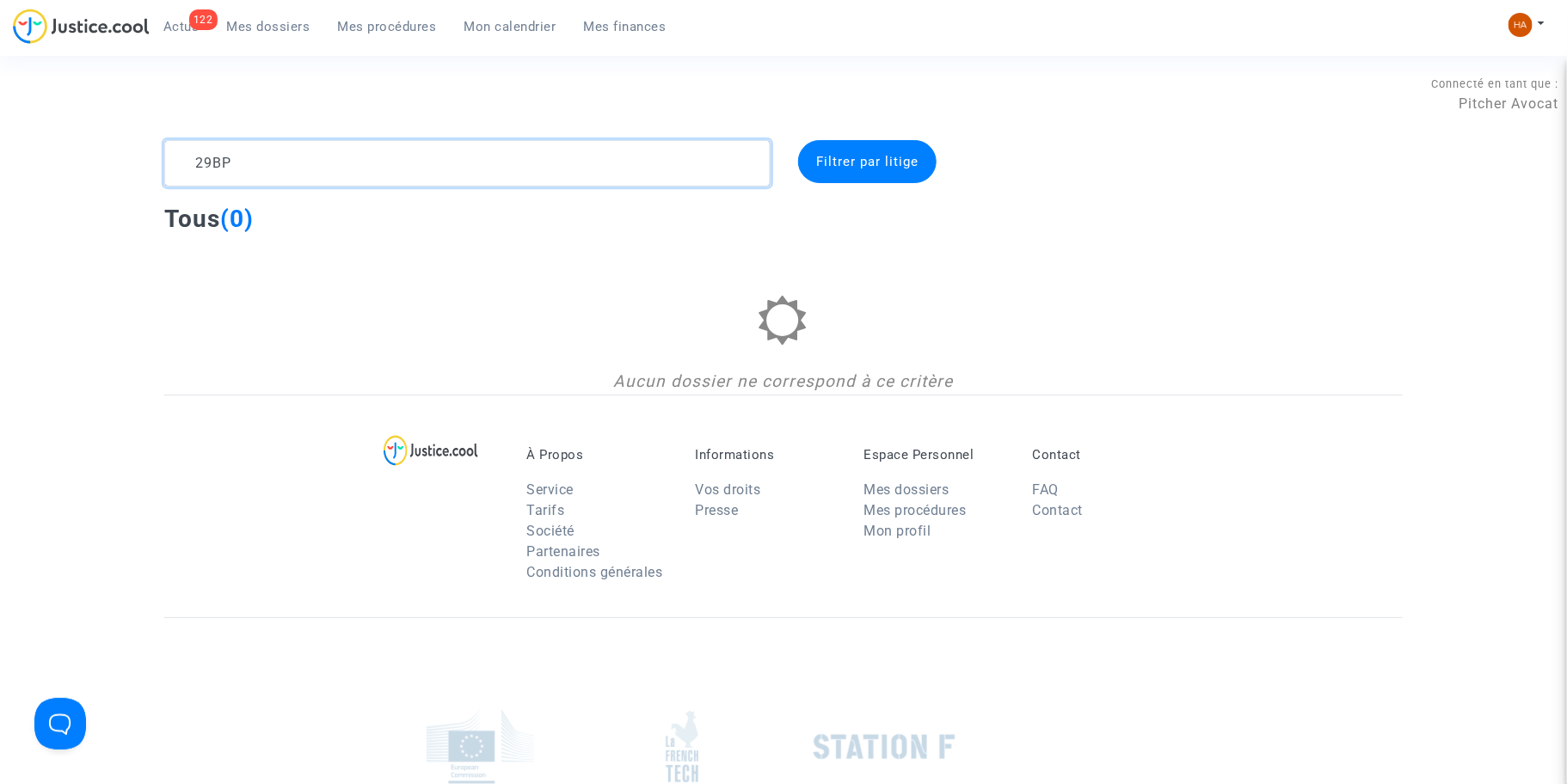 click 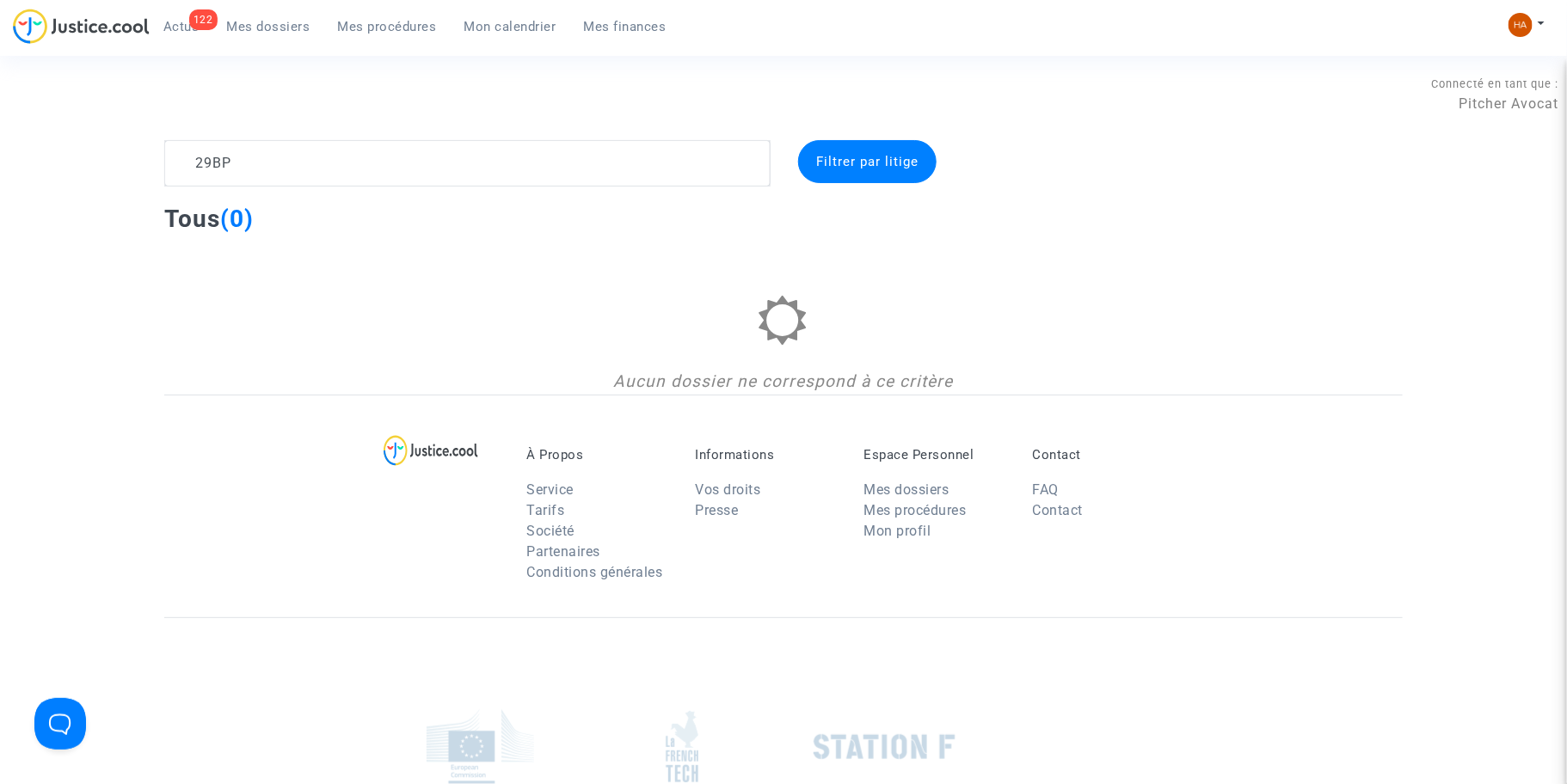 click on "Mes procédures" at bounding box center [387, 27] 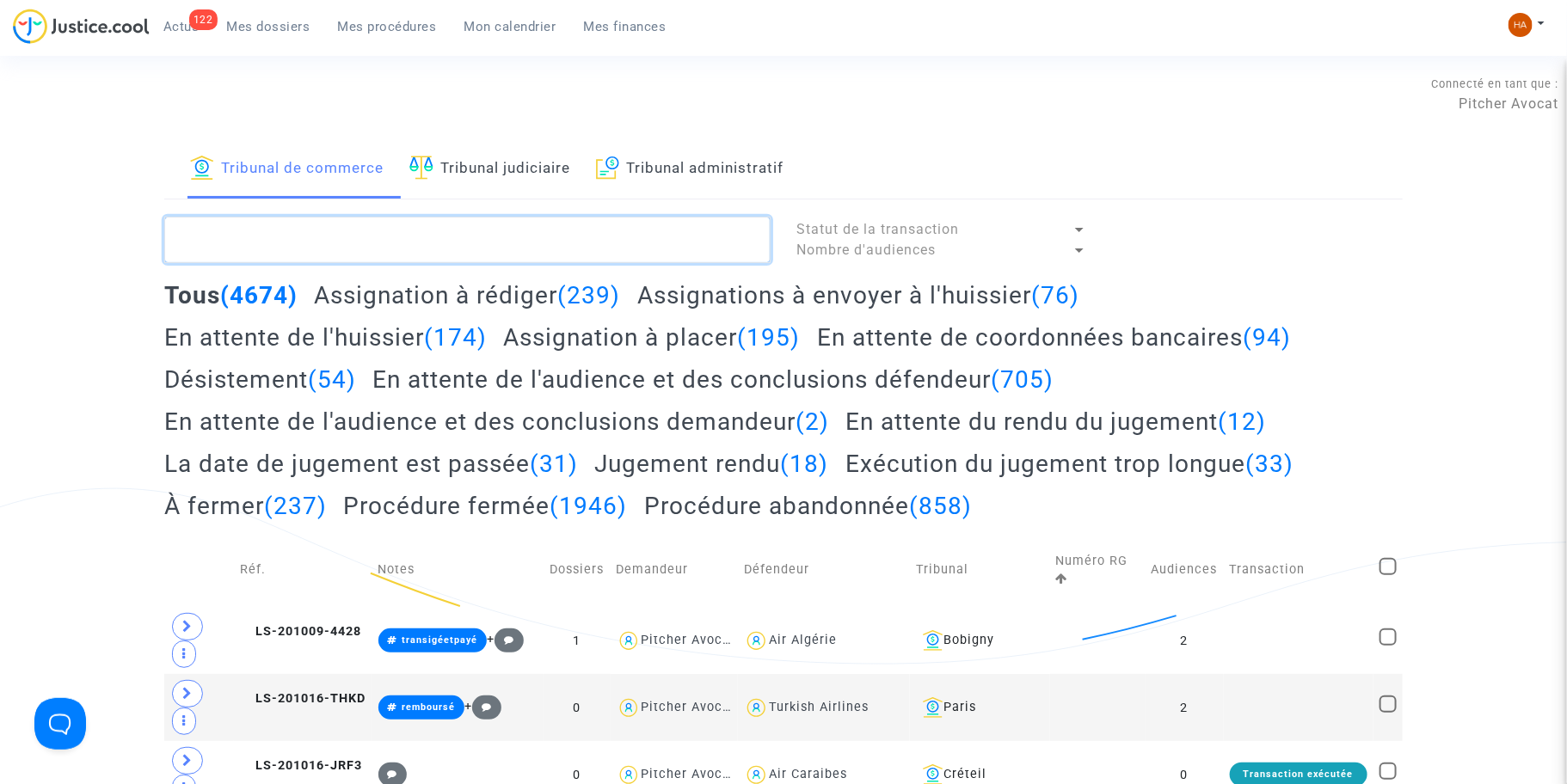 click 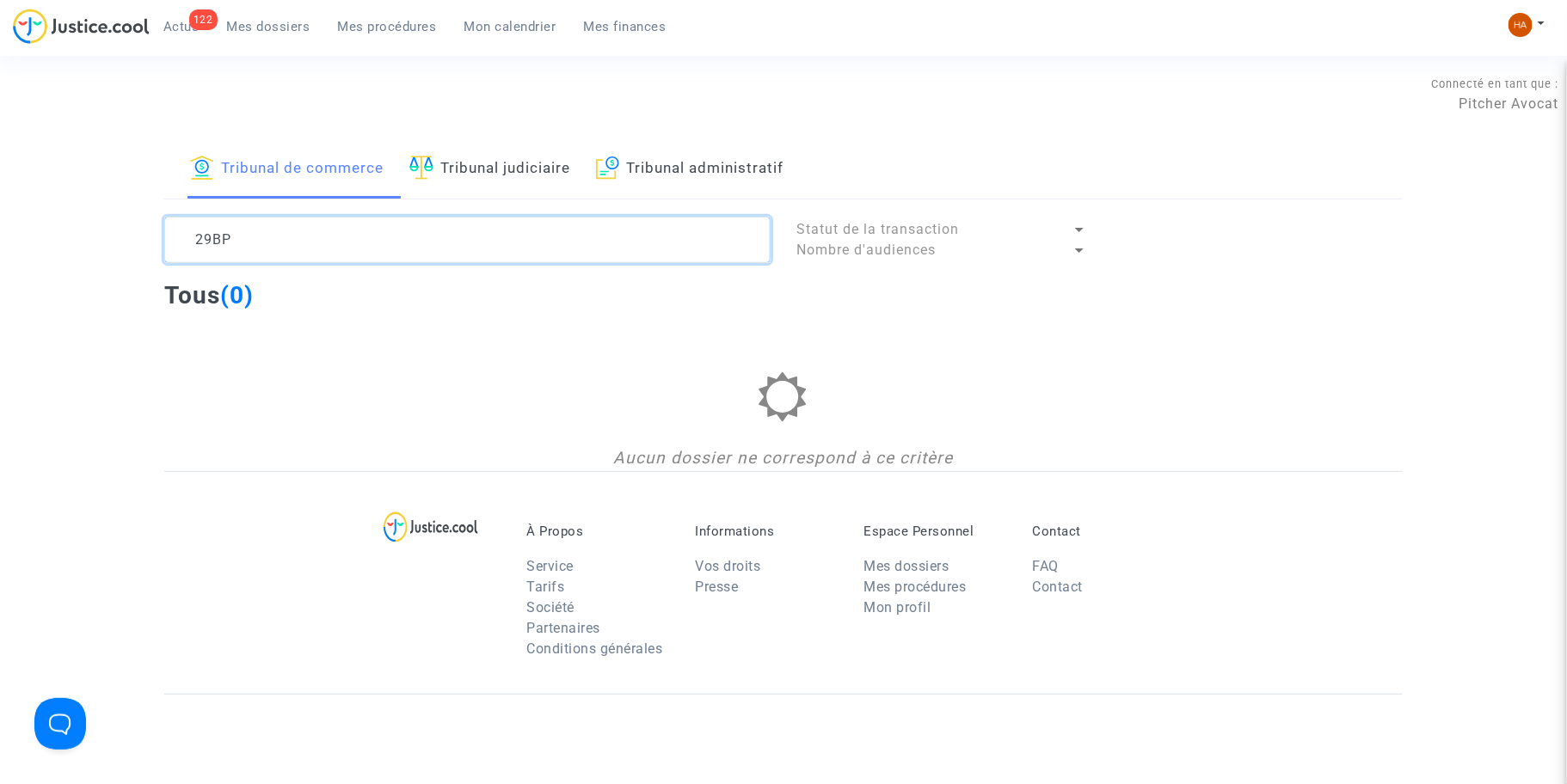 type on "29BP" 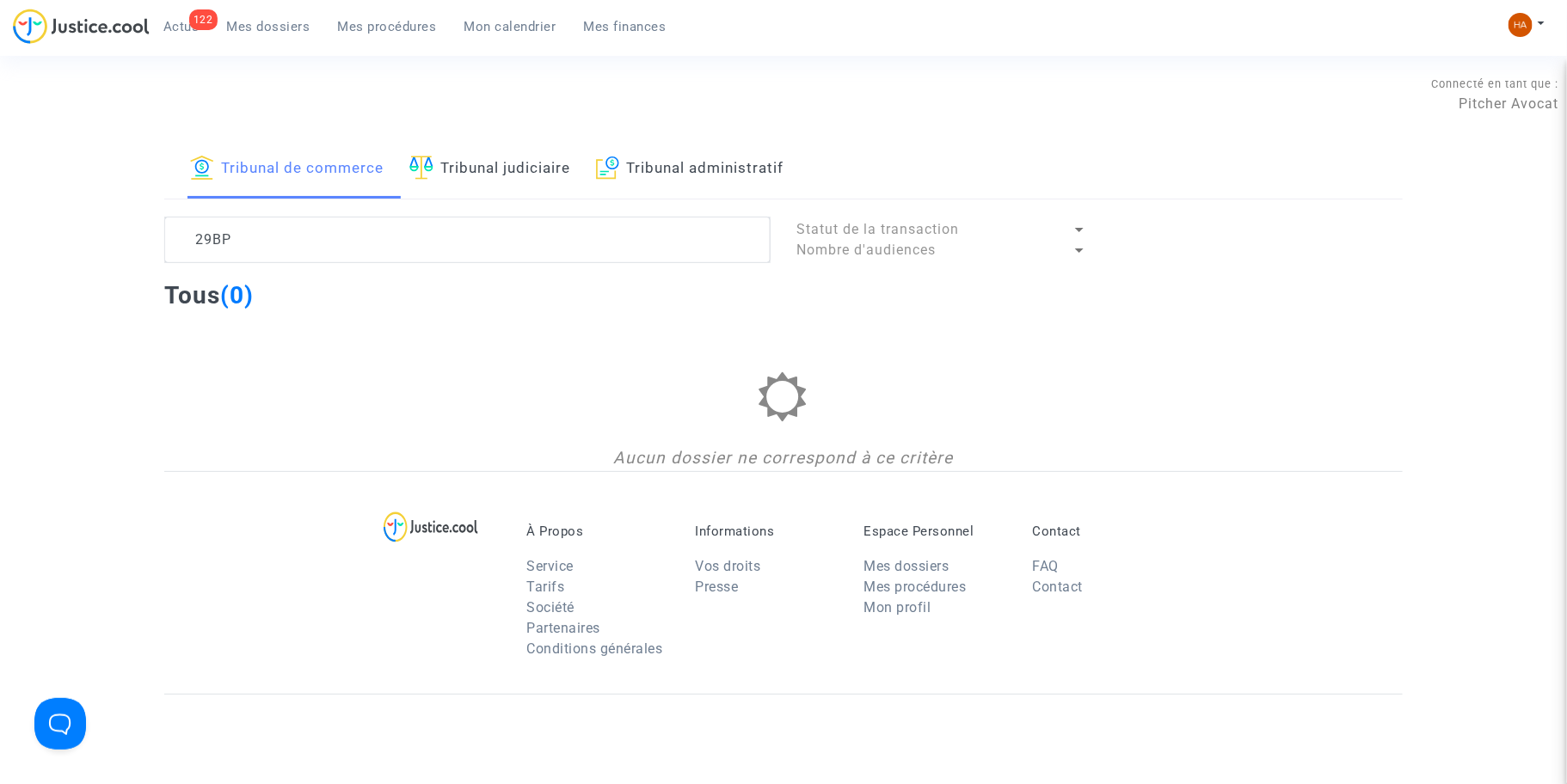 click on "Tribunal judiciaire" 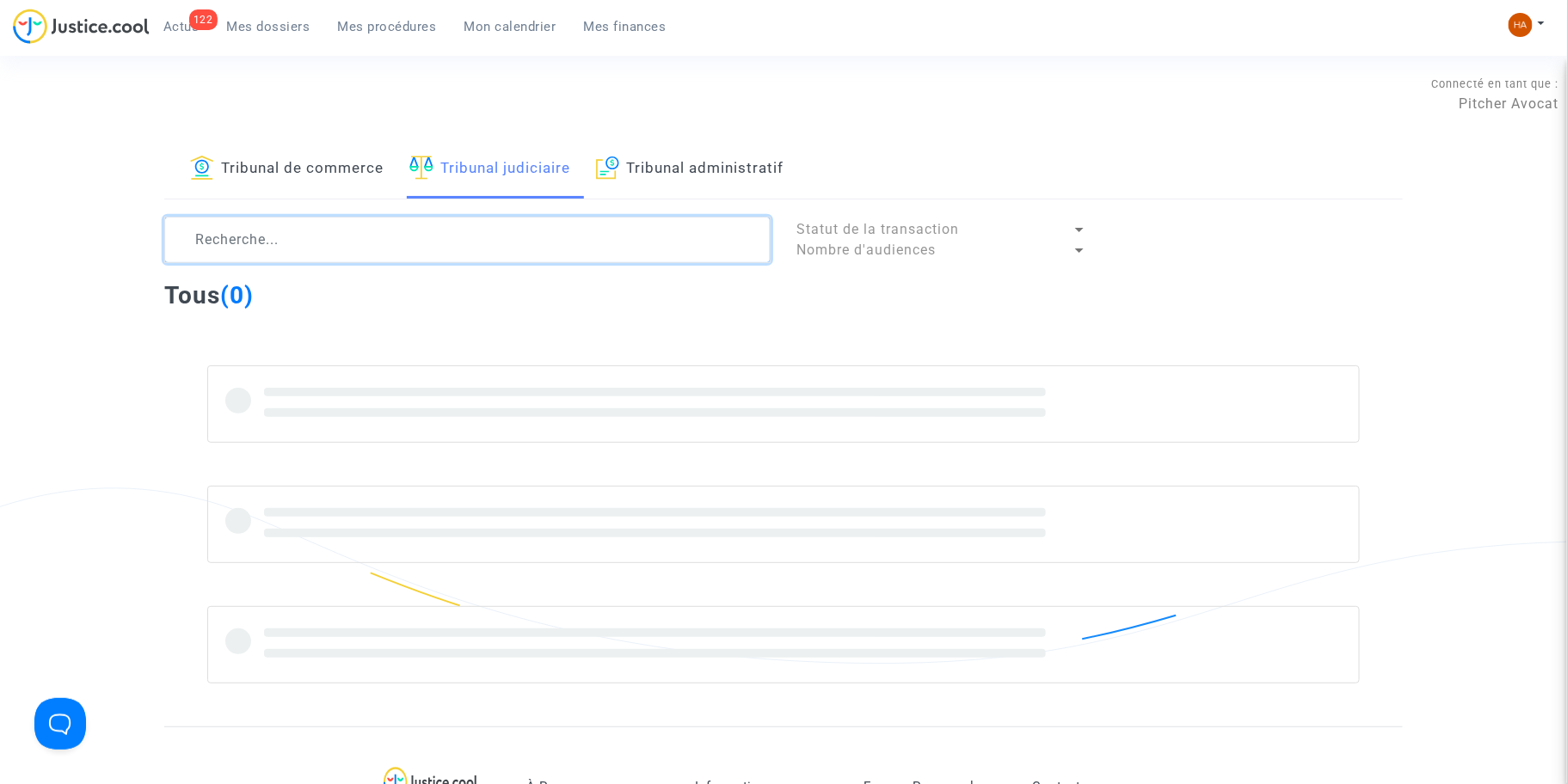 click 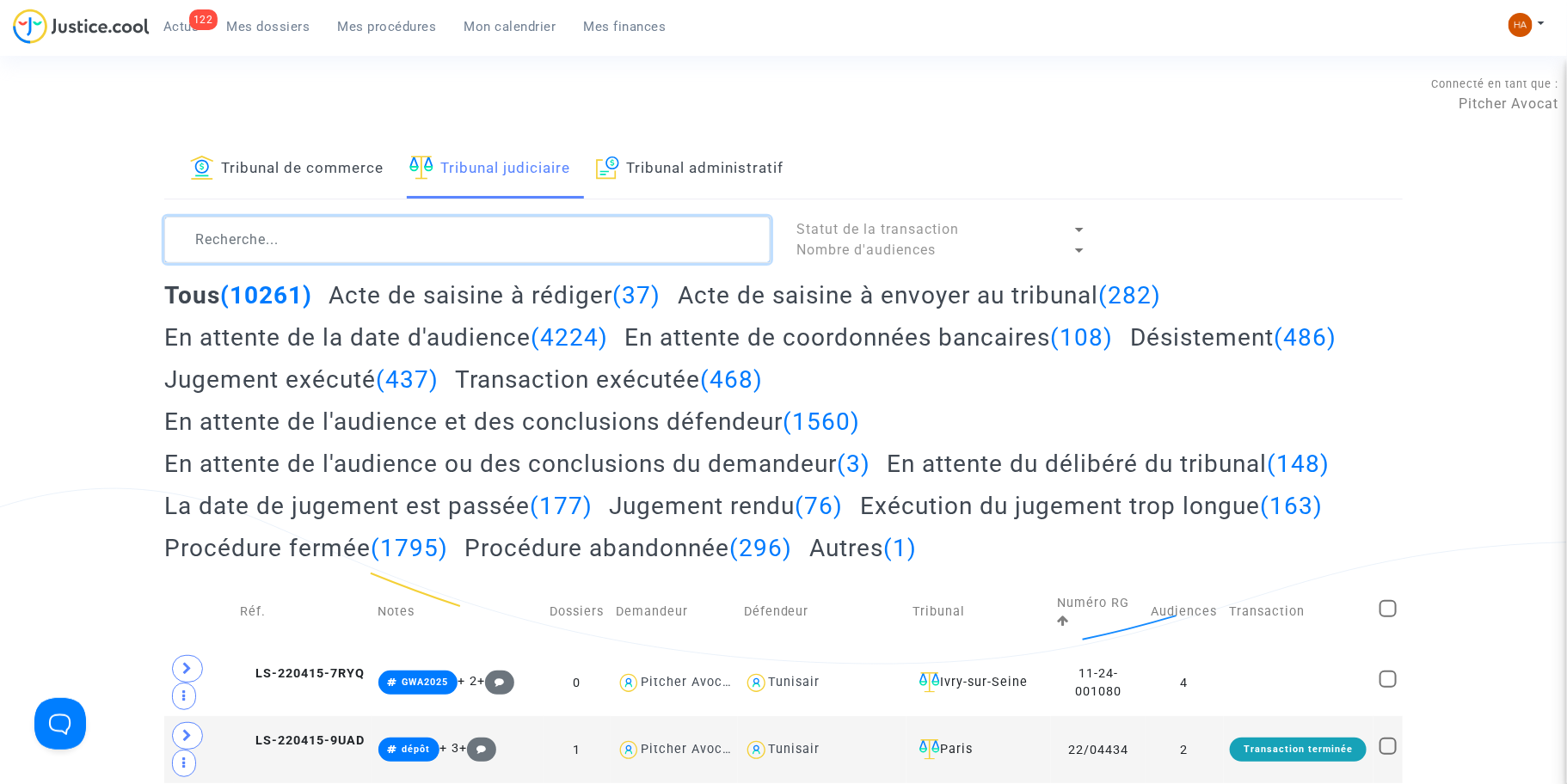 paste on "29BP" 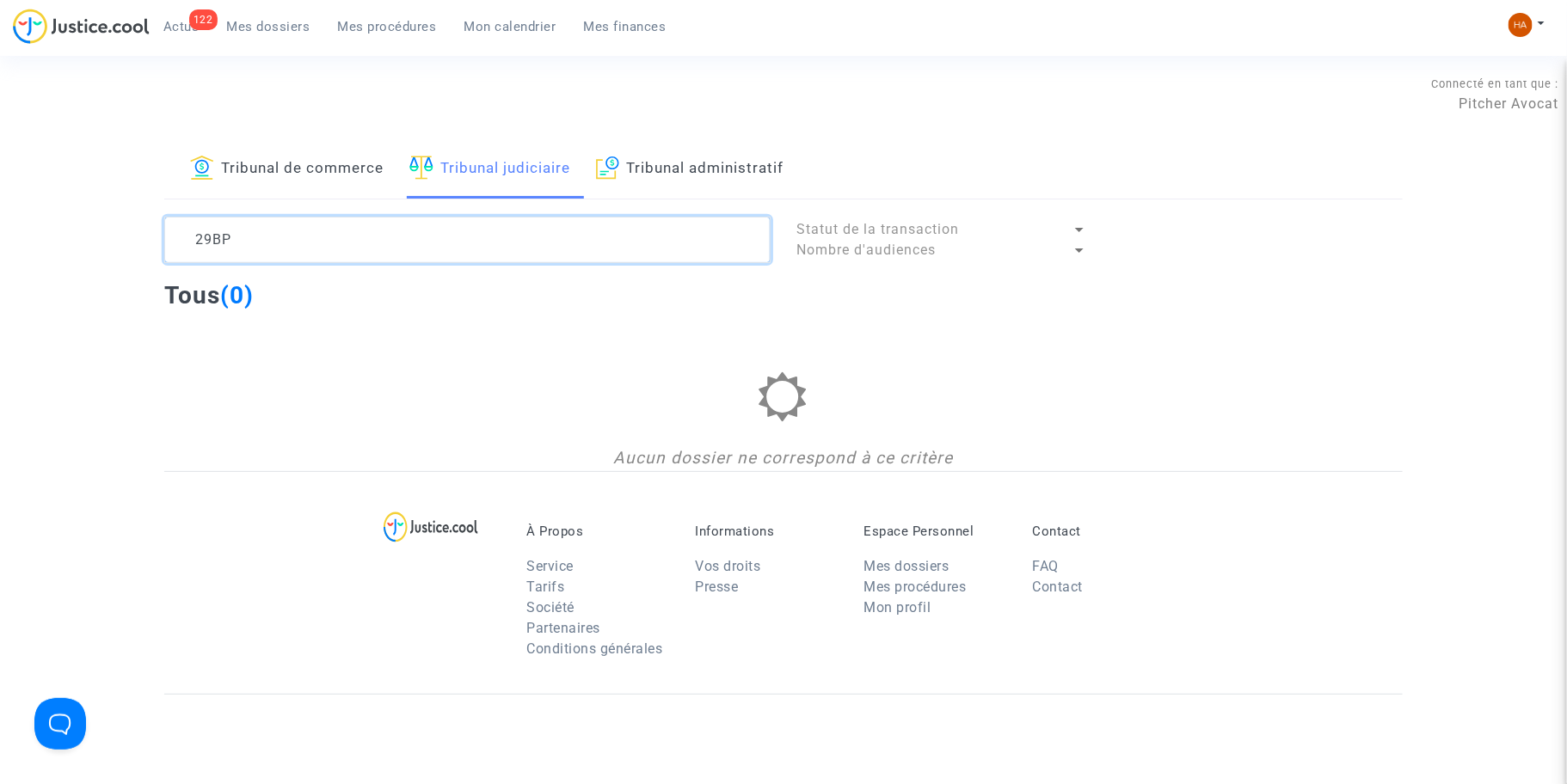 type on "29BP" 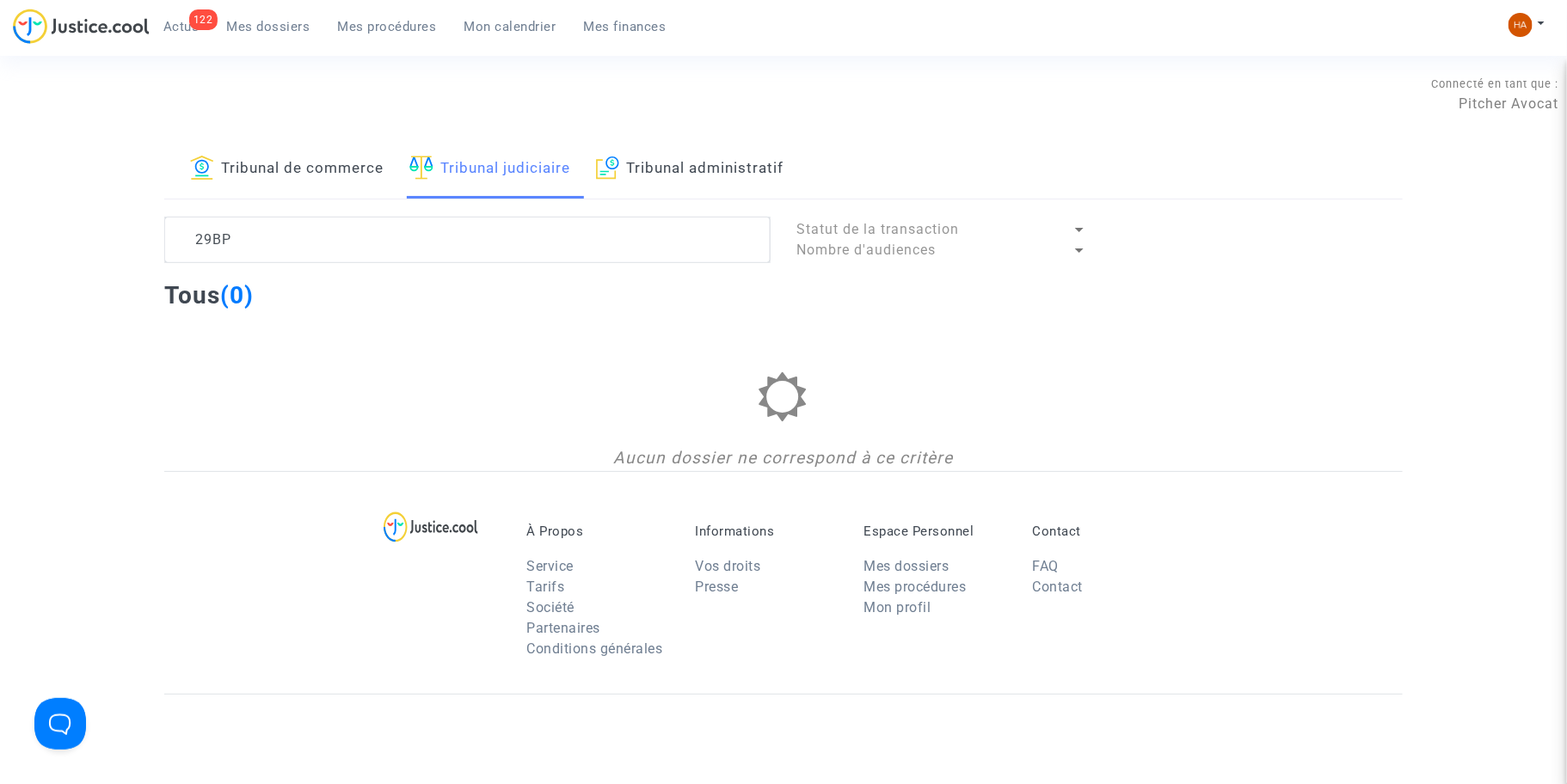 click on "Mes dossiers" at bounding box center [268, 27] 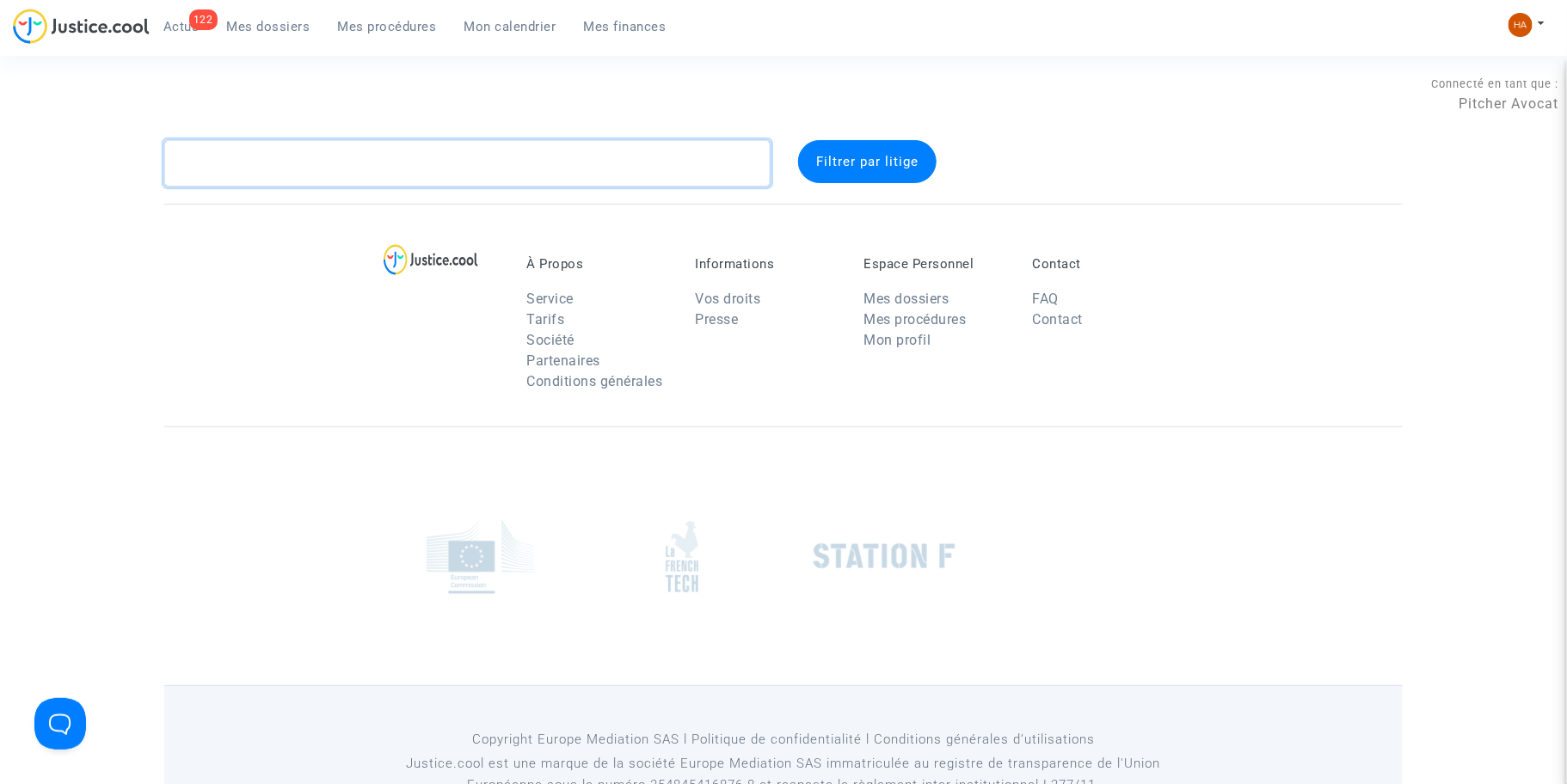 click 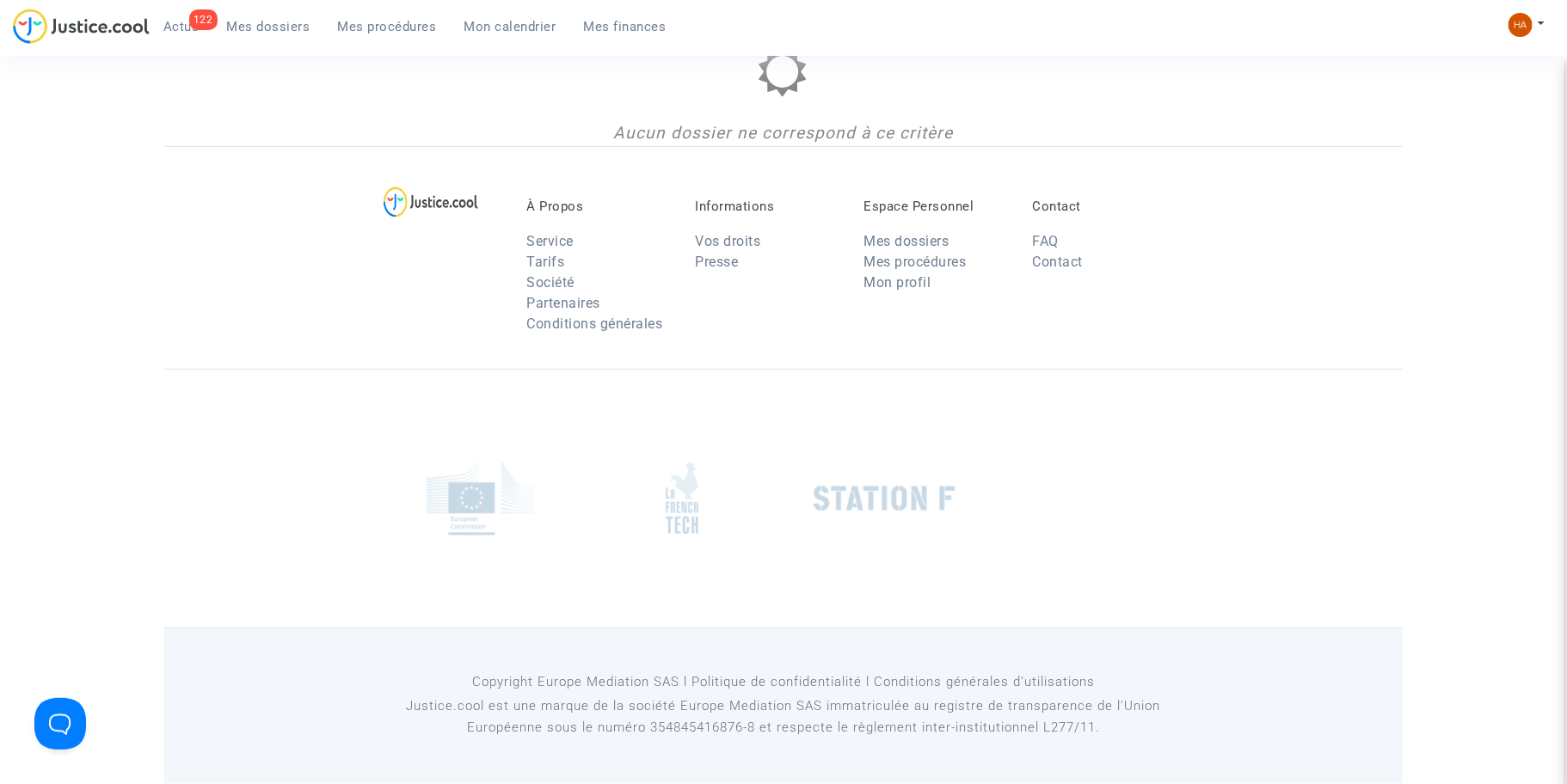 scroll, scrollTop: 0, scrollLeft: 0, axis: both 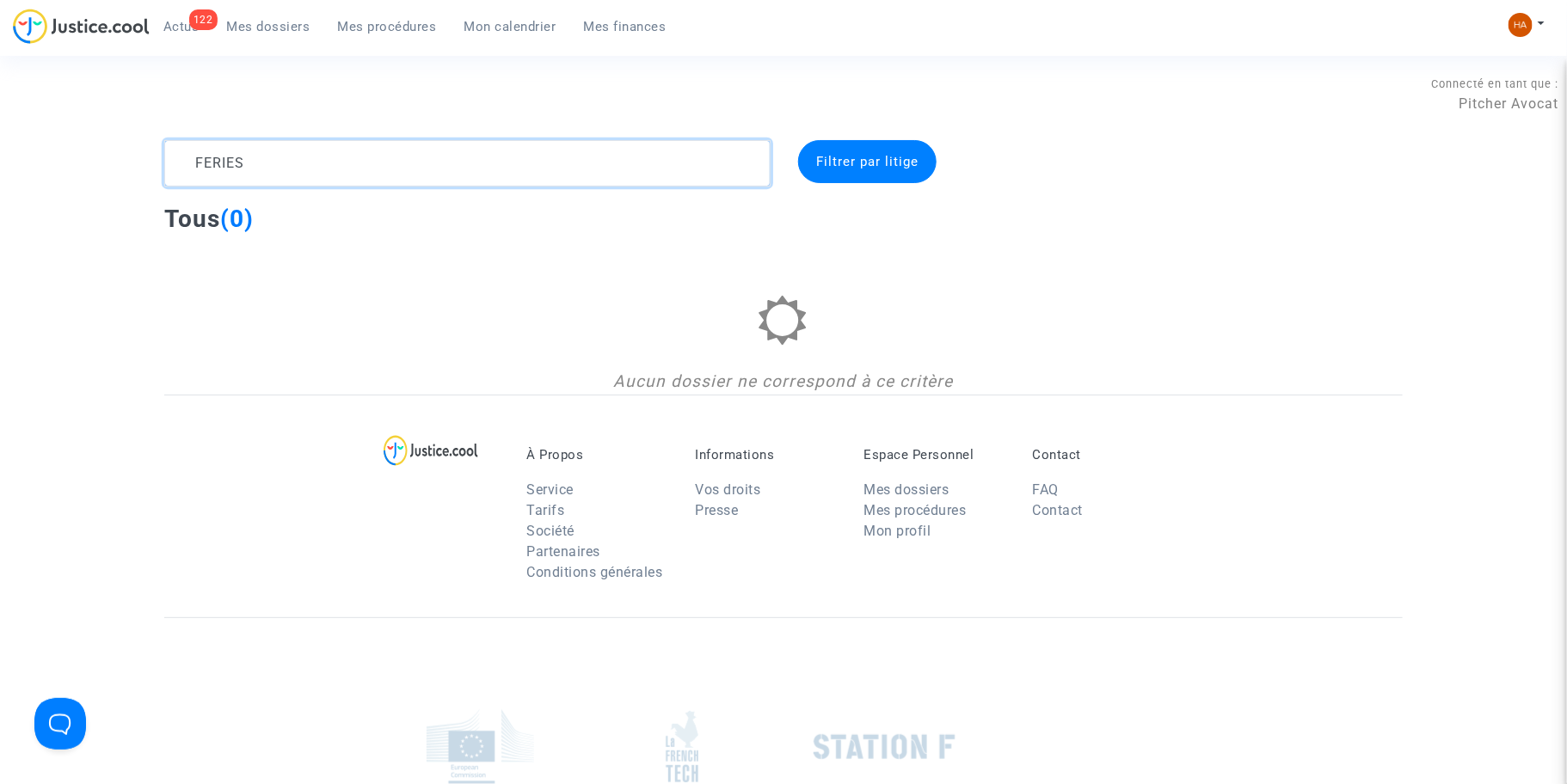 type on "FERIES" 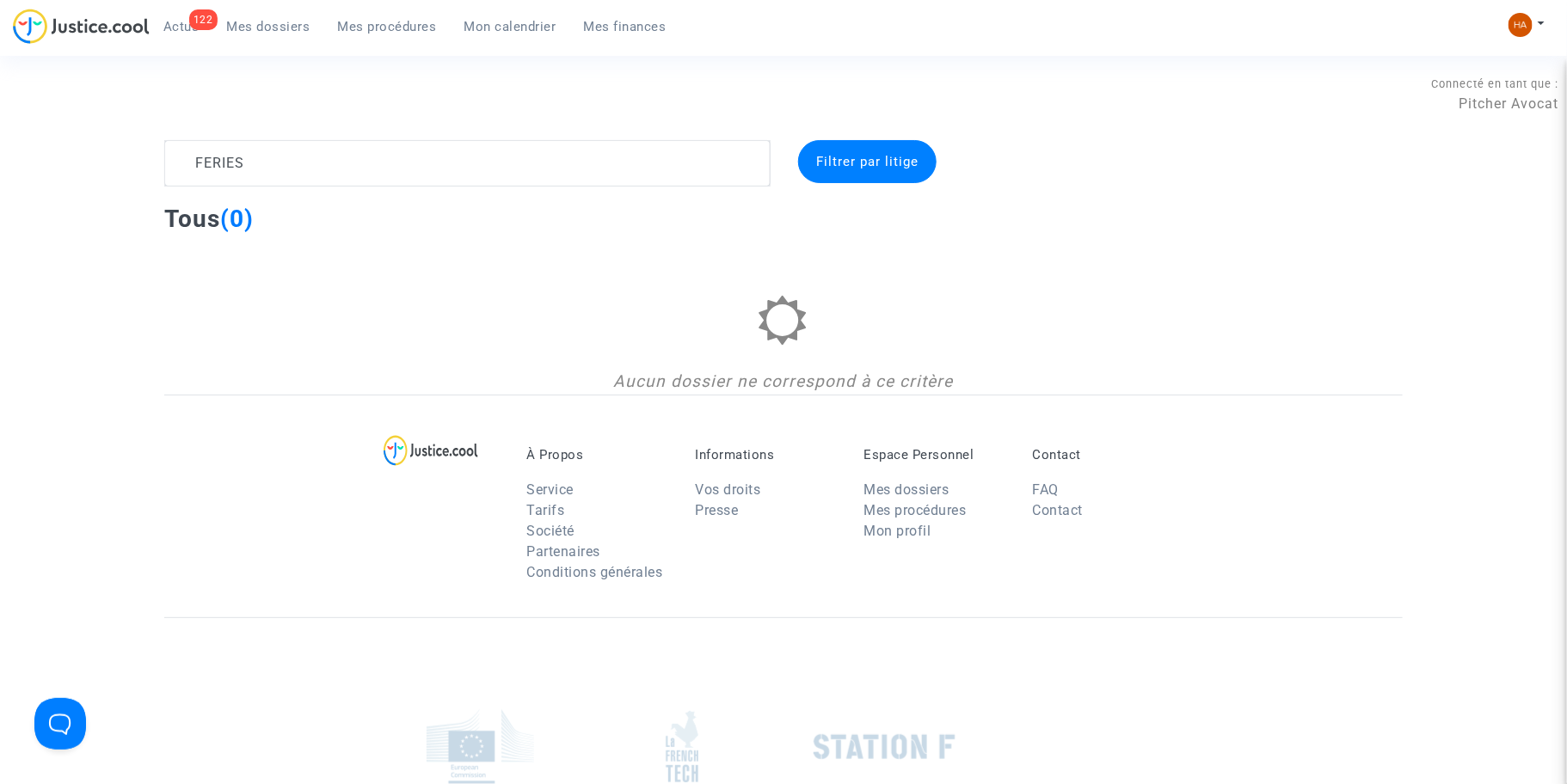 click on "Mes dossiers" at bounding box center [268, 27] 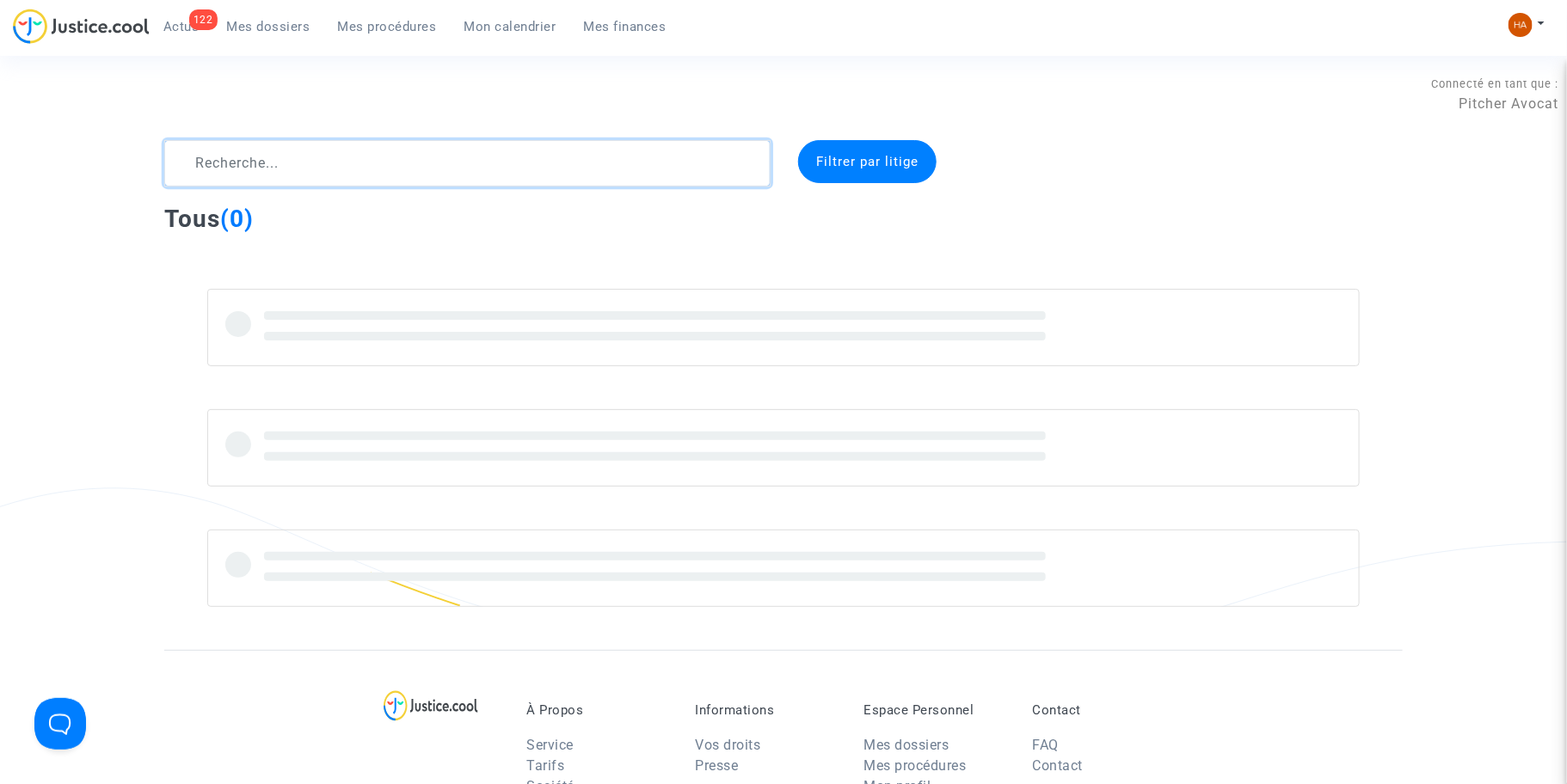 click 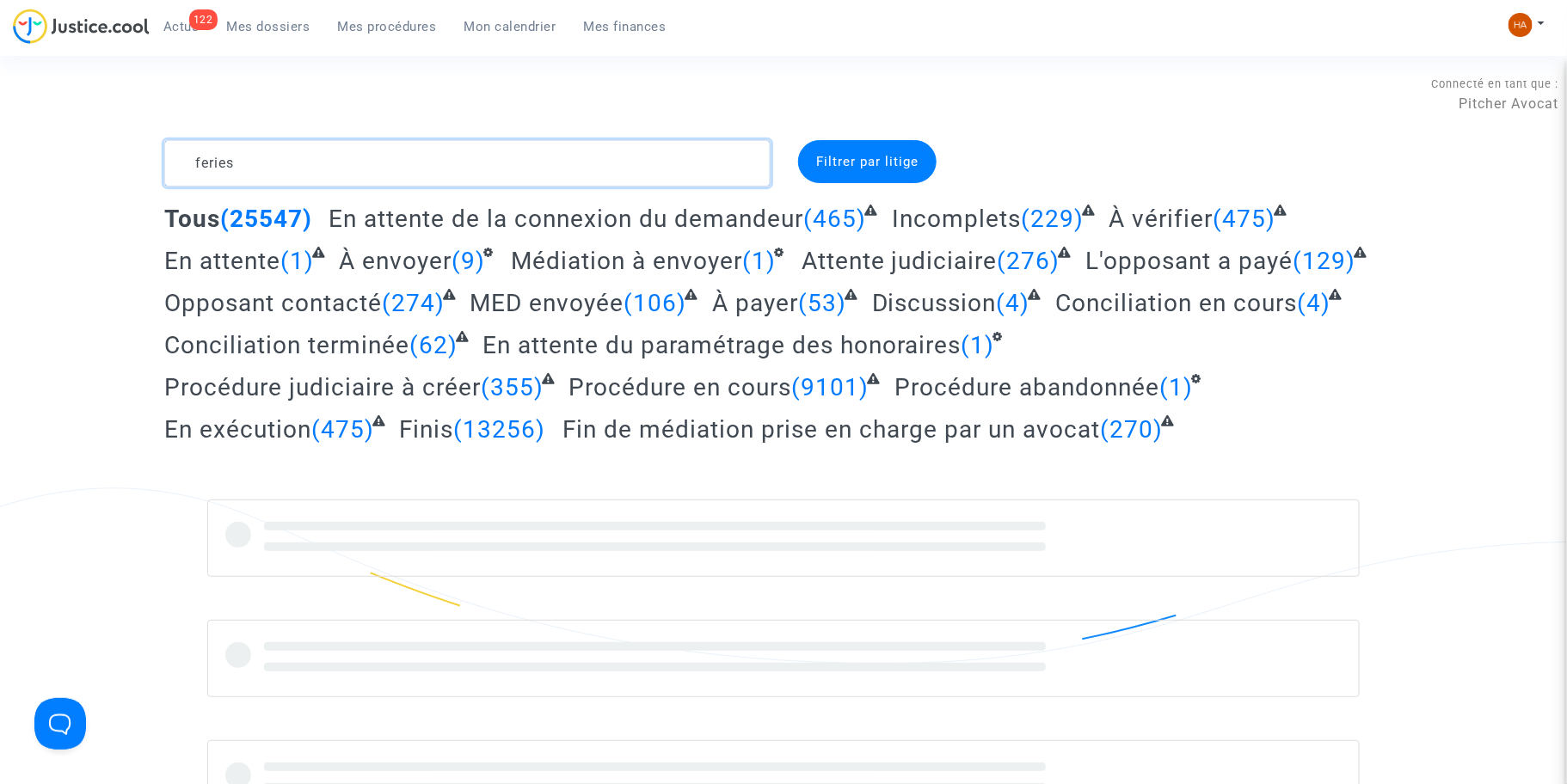 click 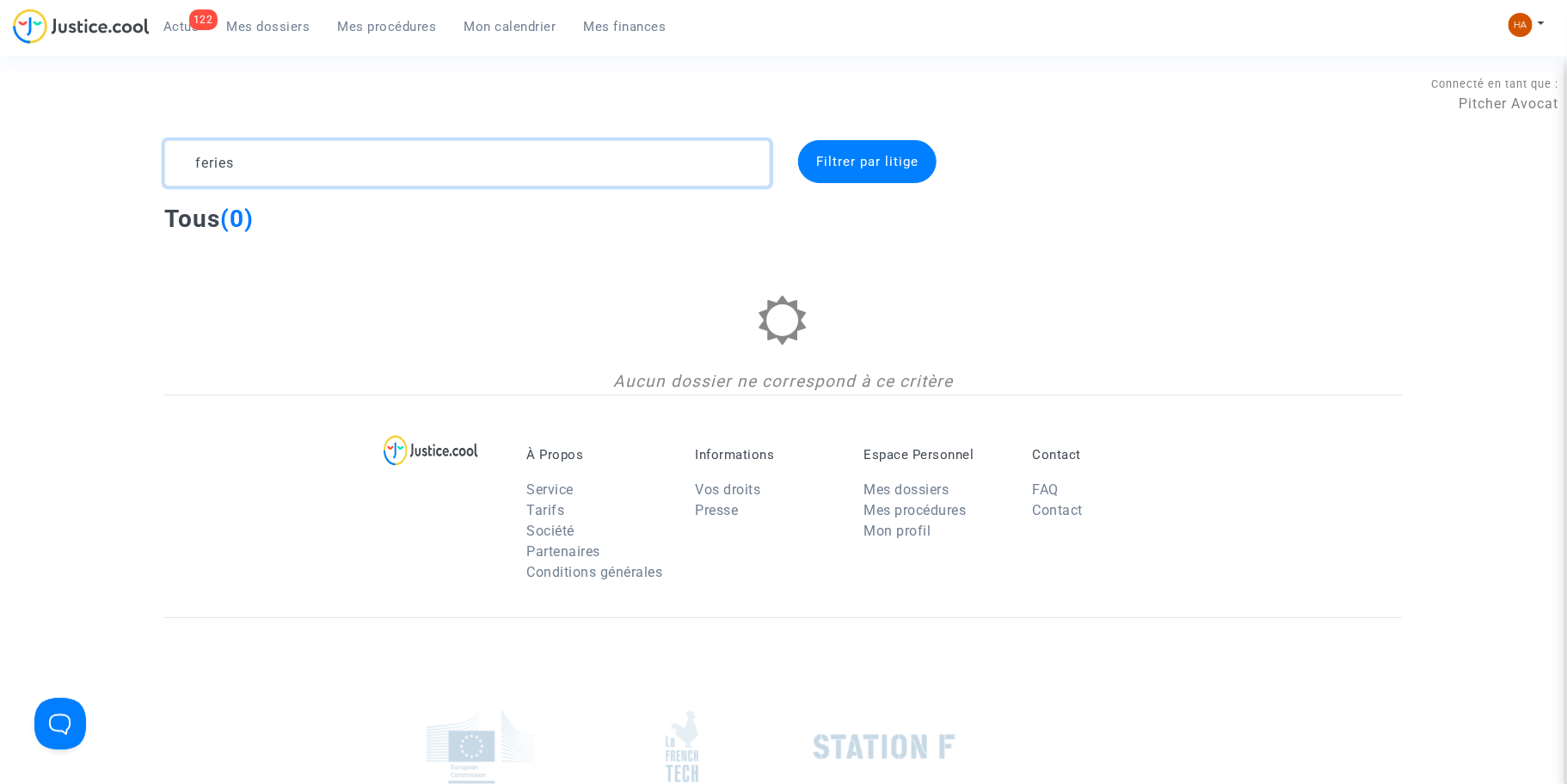 type on "feries" 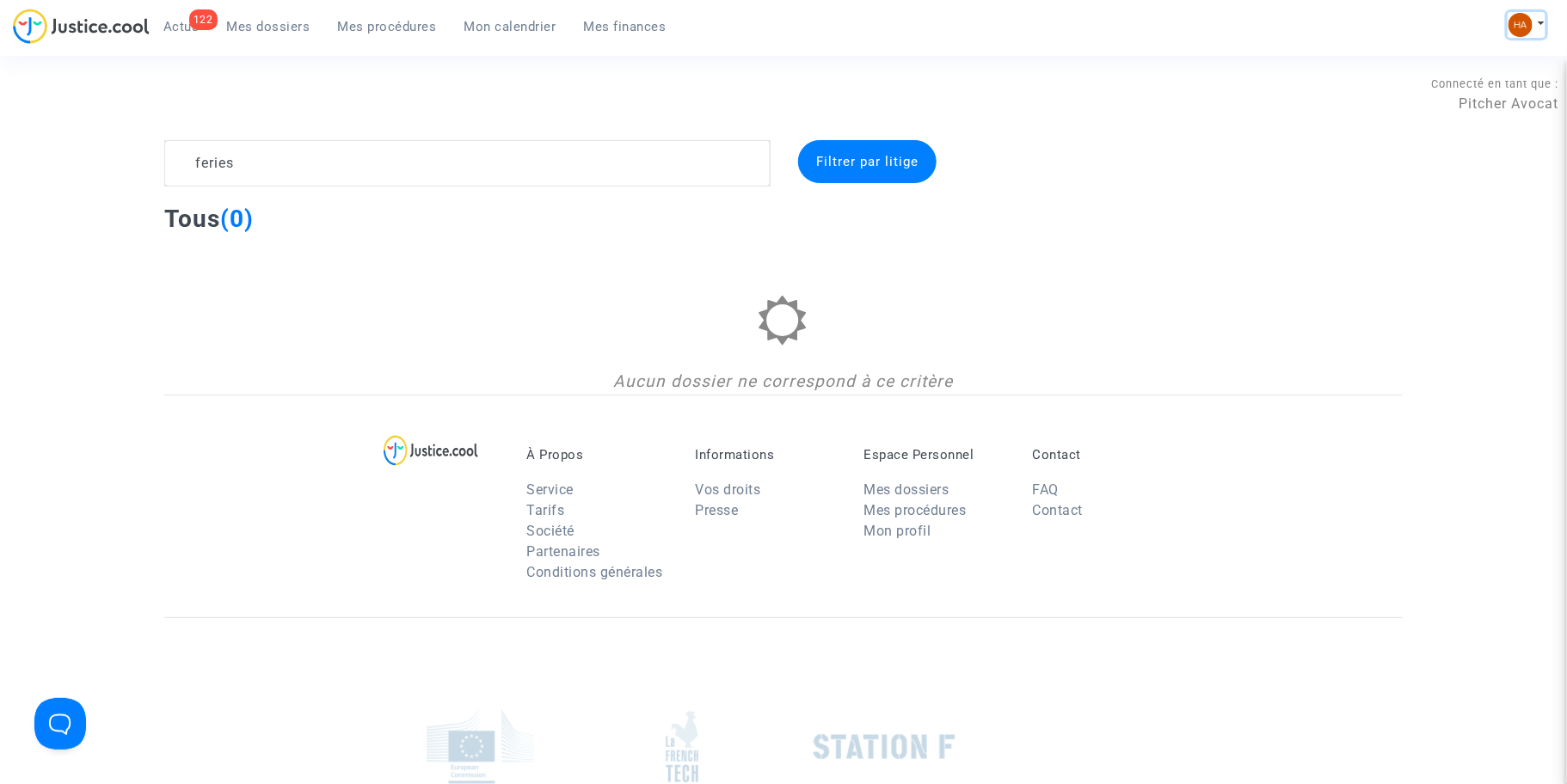 click at bounding box center [1527, 25] 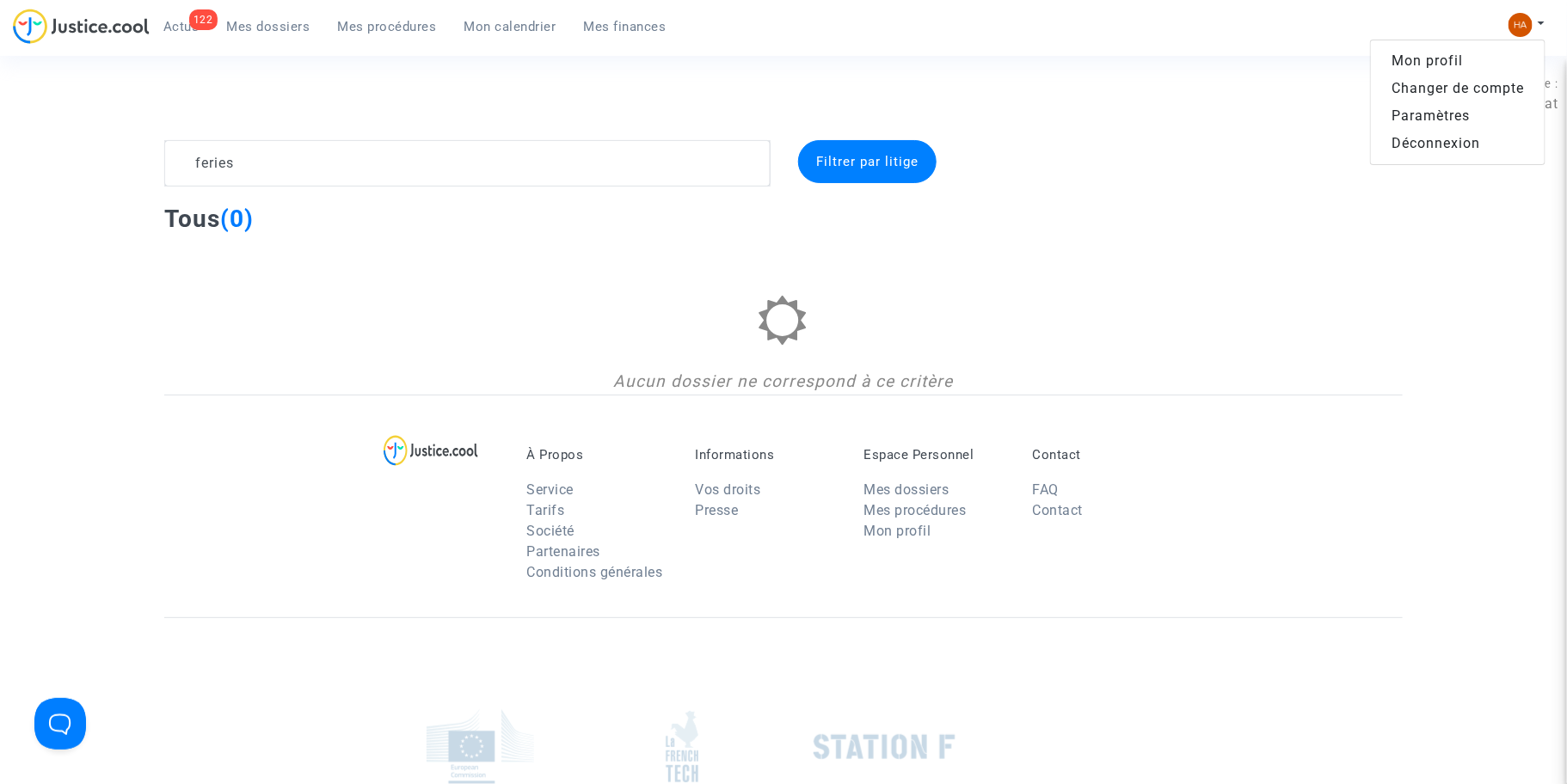 click on "Changer de compte" at bounding box center (1458, 89) 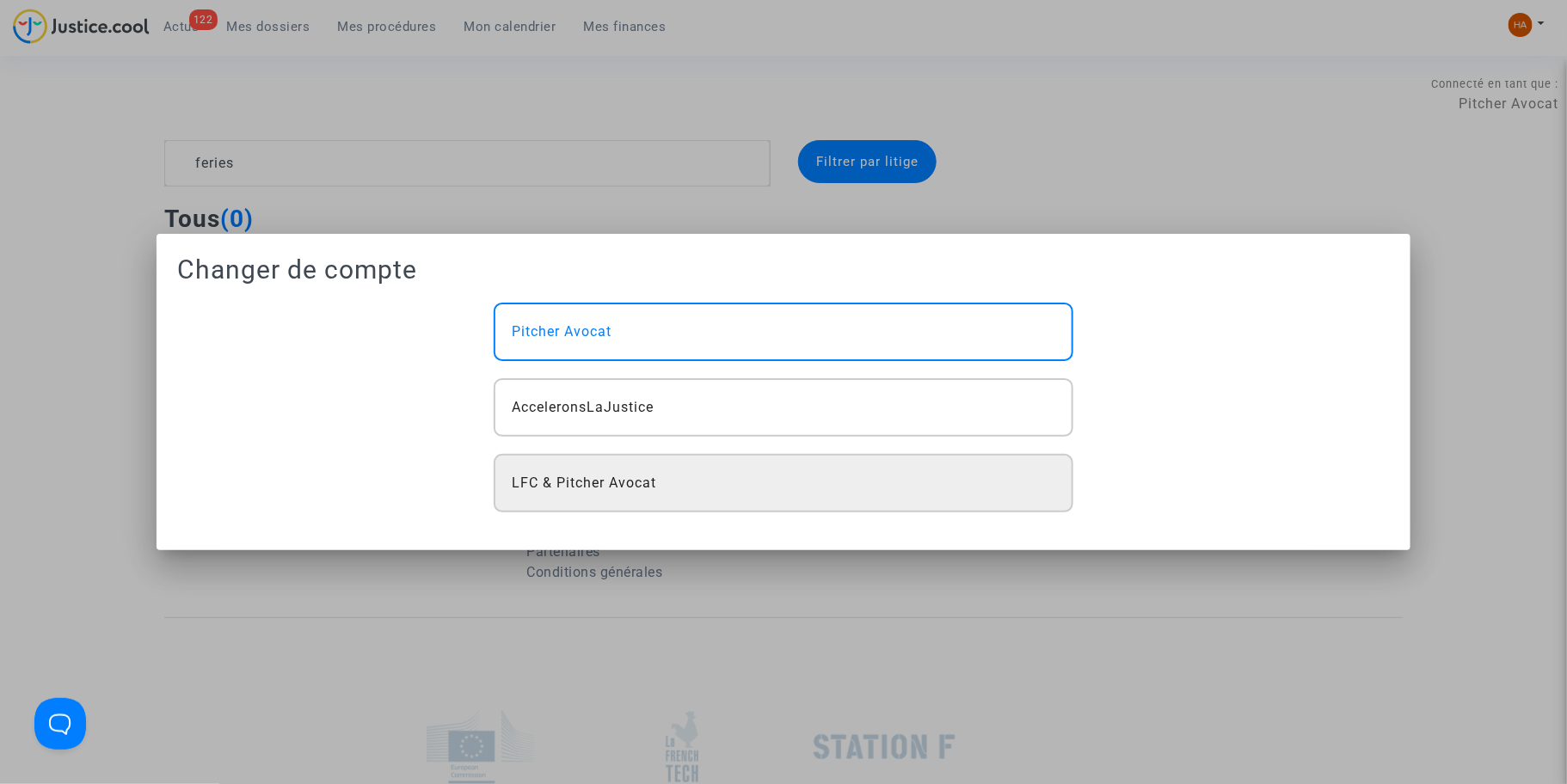 click on "LFC & Pitcher Avocat" at bounding box center [784, 483] 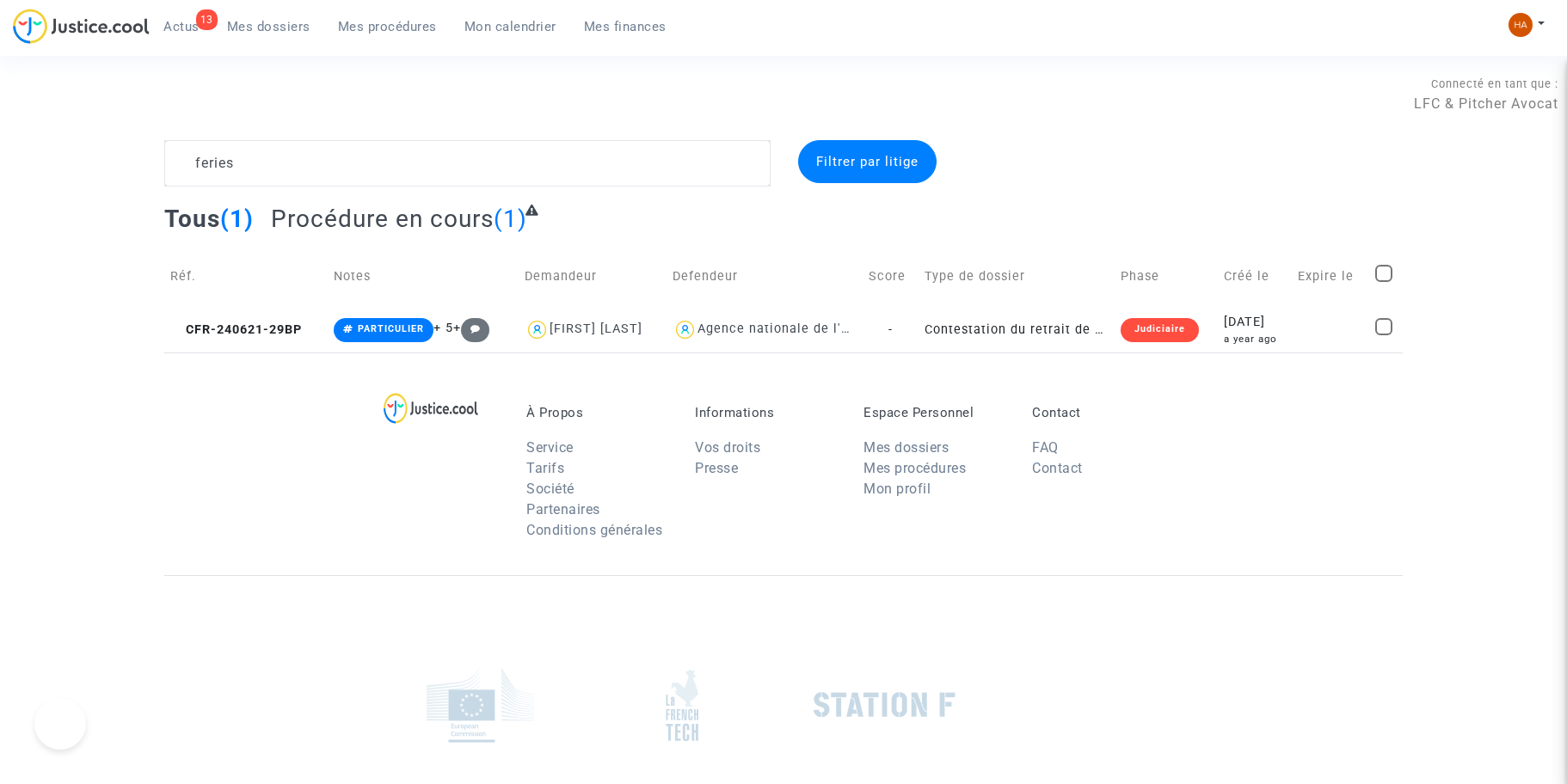 scroll, scrollTop: 0, scrollLeft: 0, axis: both 